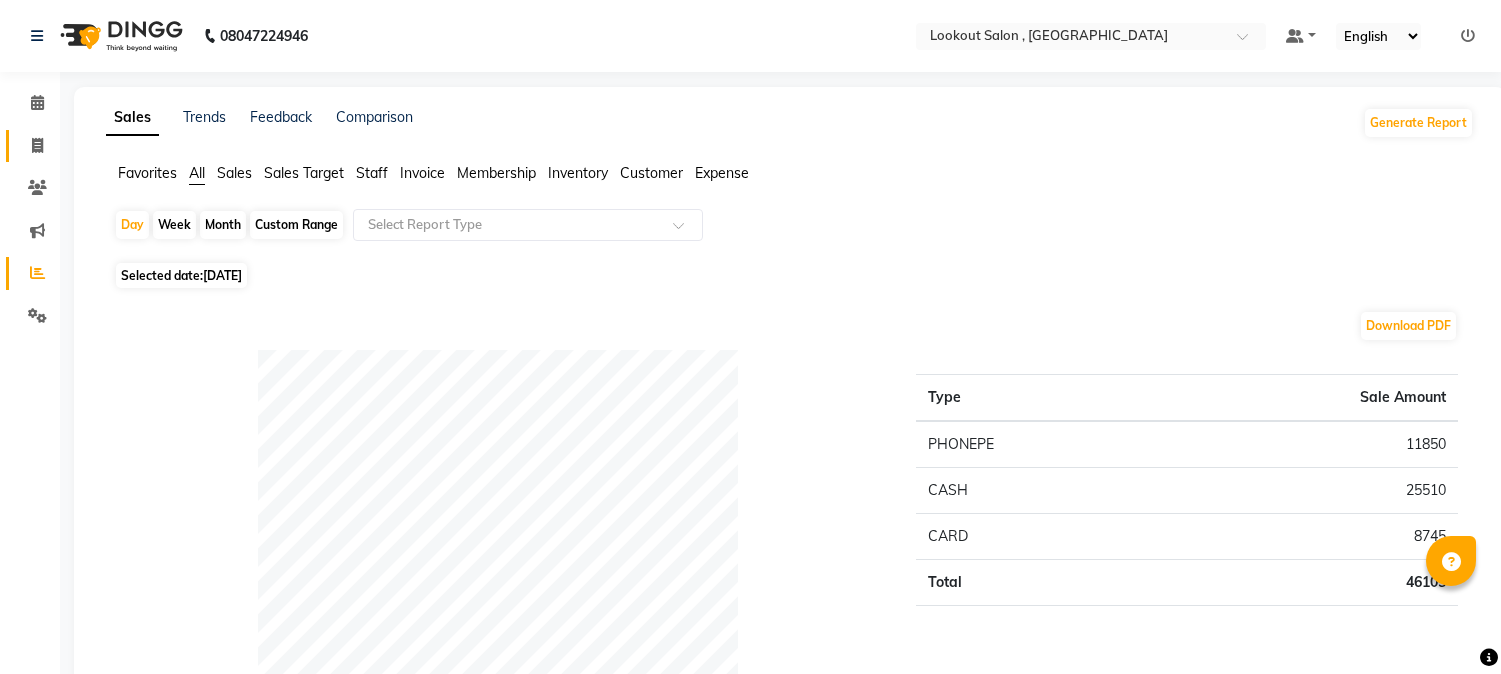 scroll, scrollTop: 0, scrollLeft: 0, axis: both 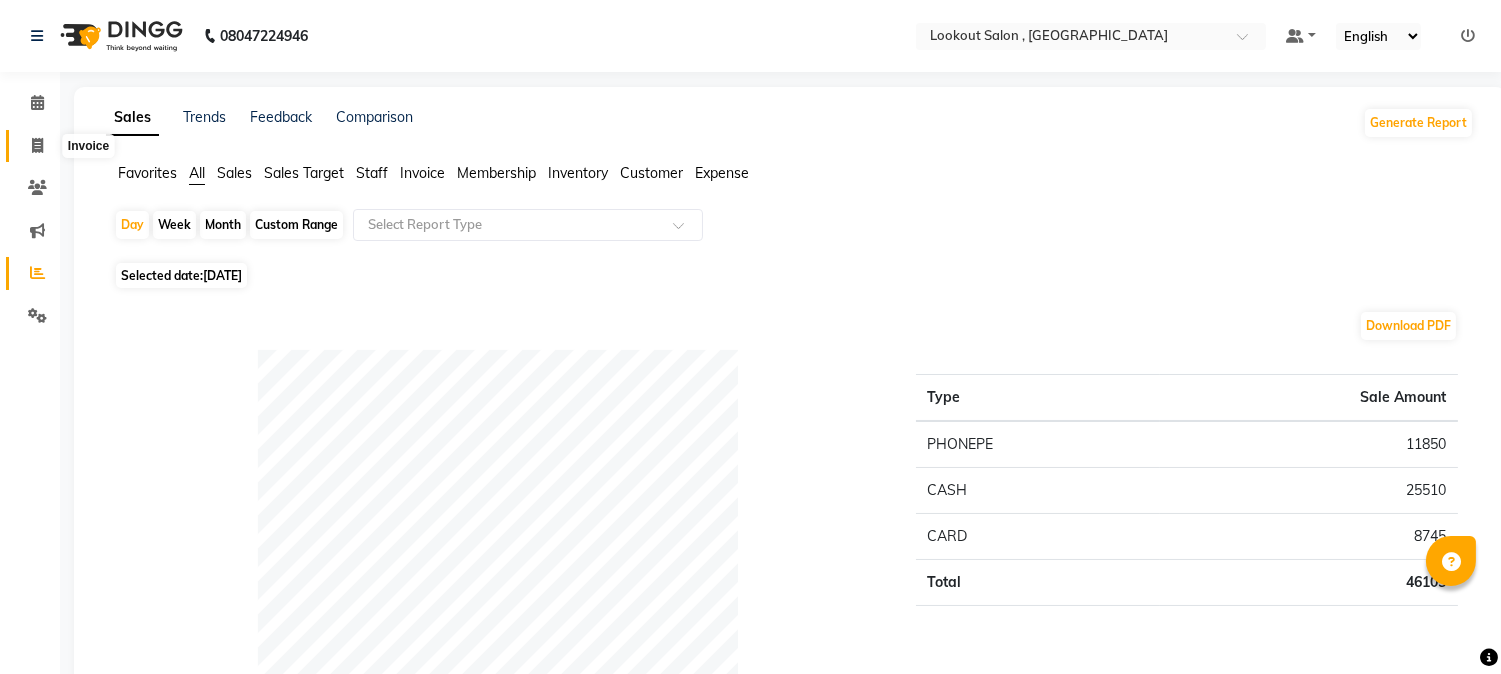 click 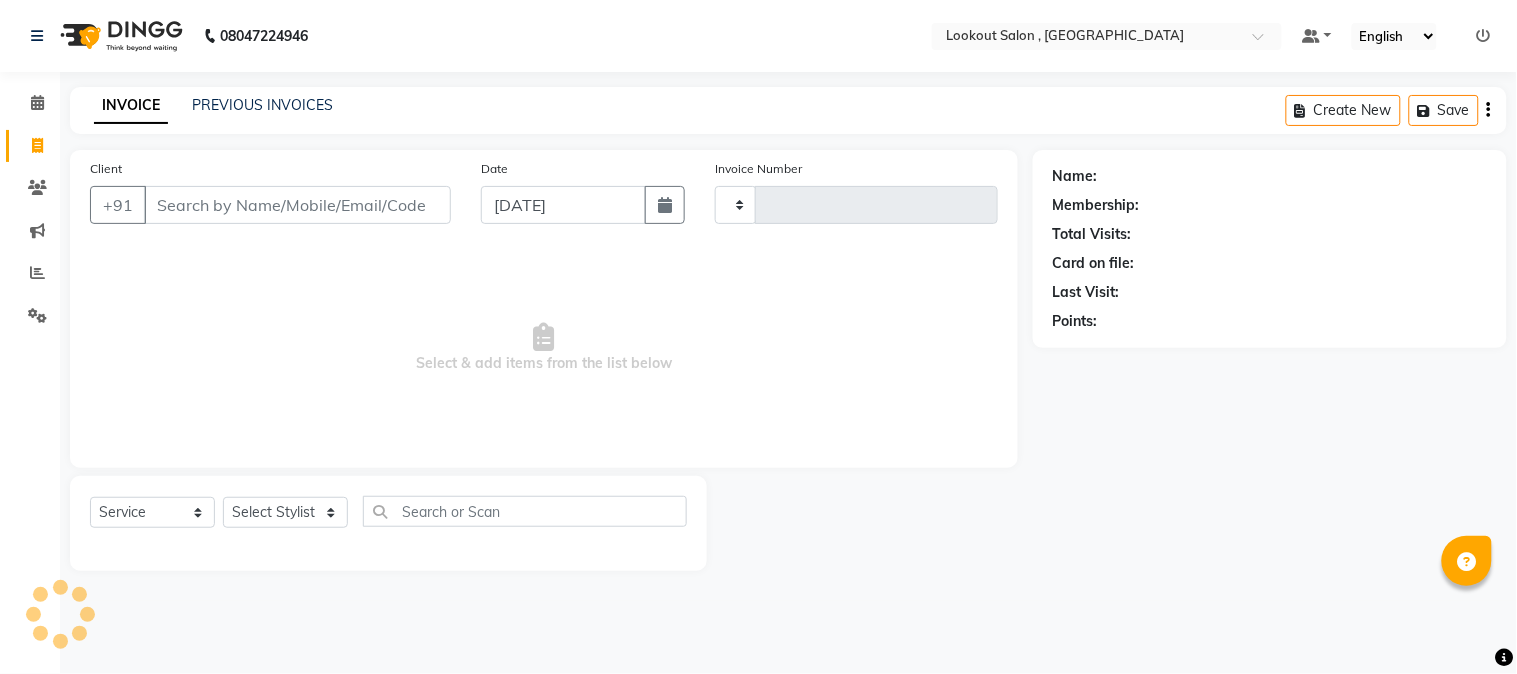 type on "4033" 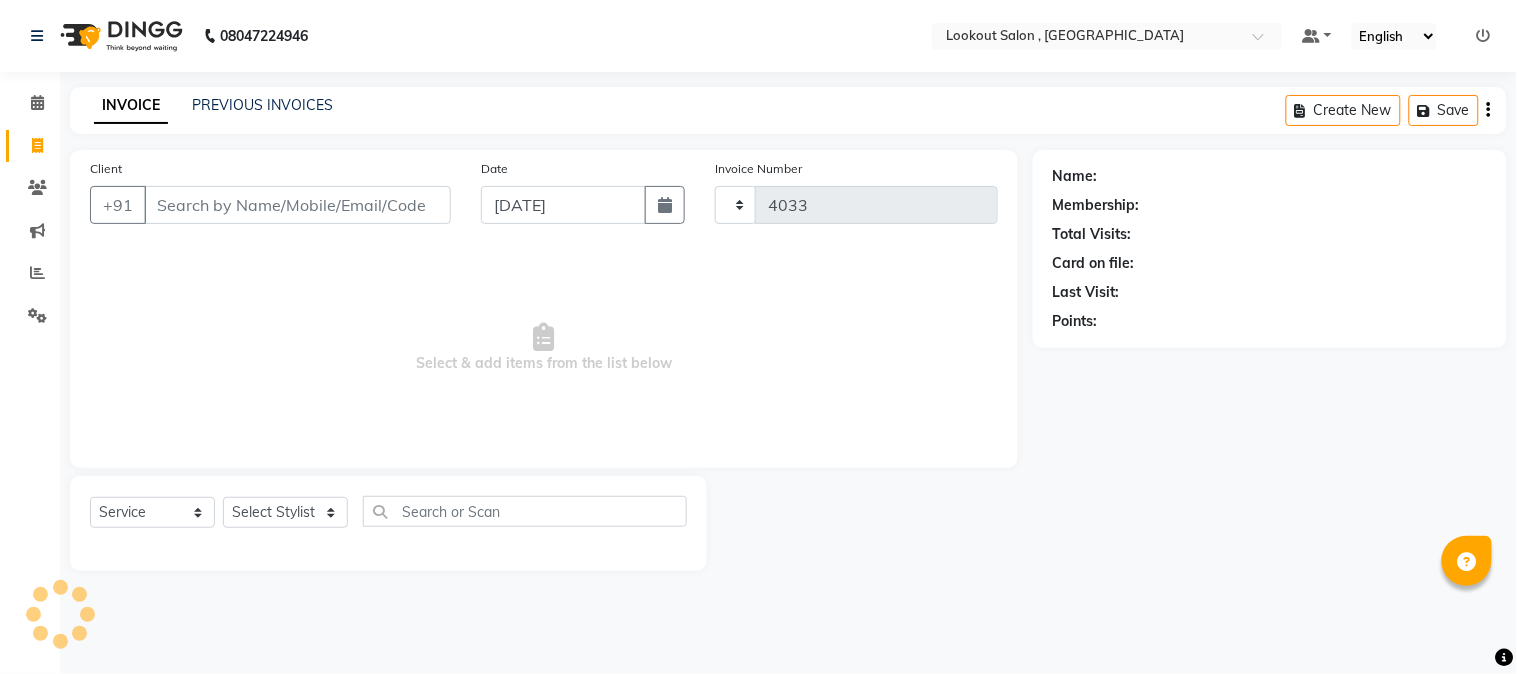select on "151" 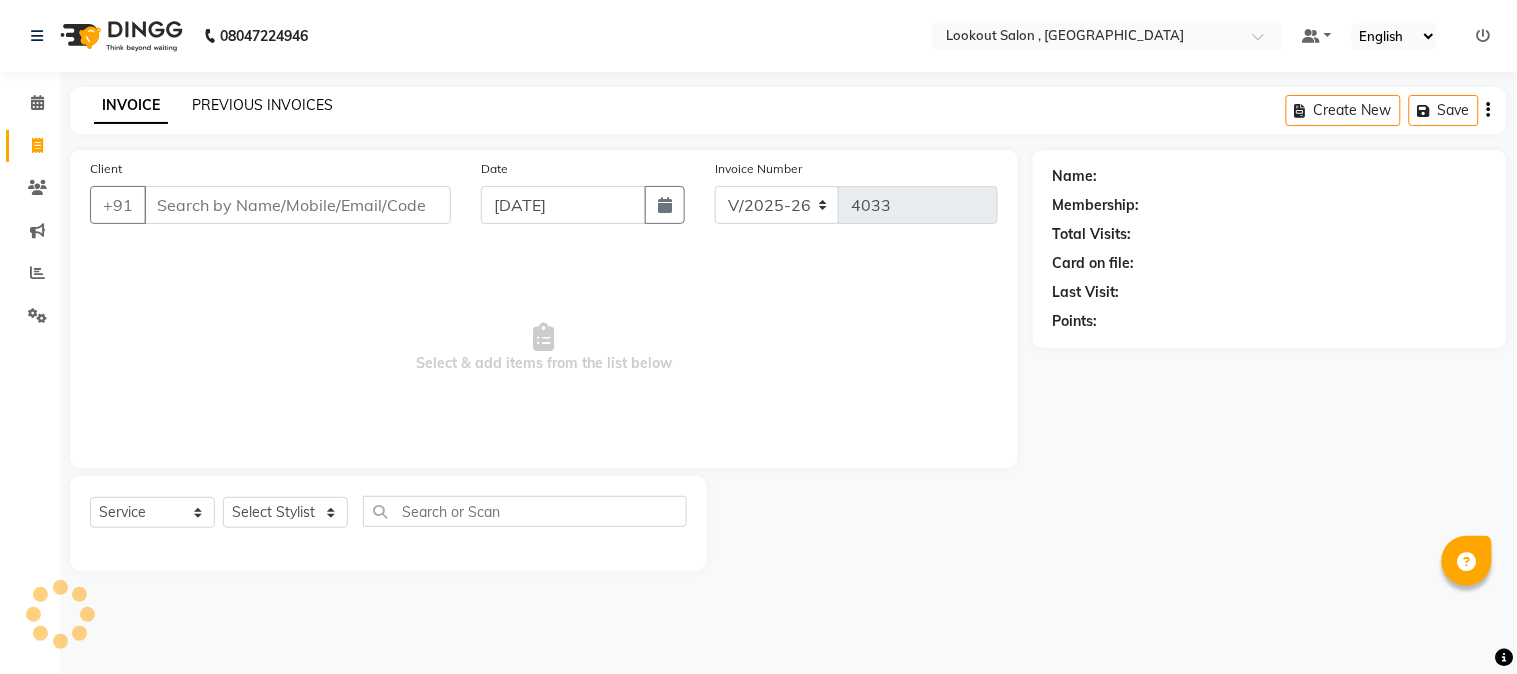 click on "PREVIOUS INVOICES" 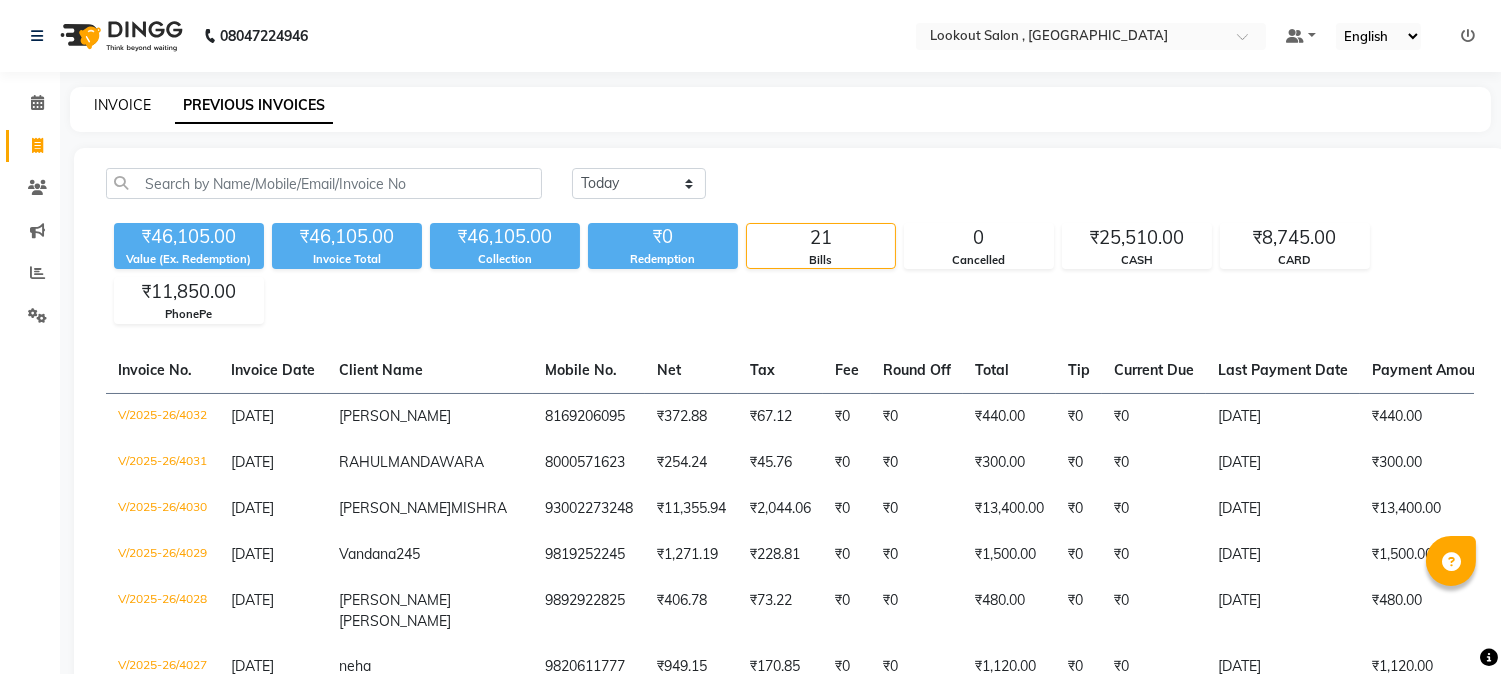click on "INVOICE" 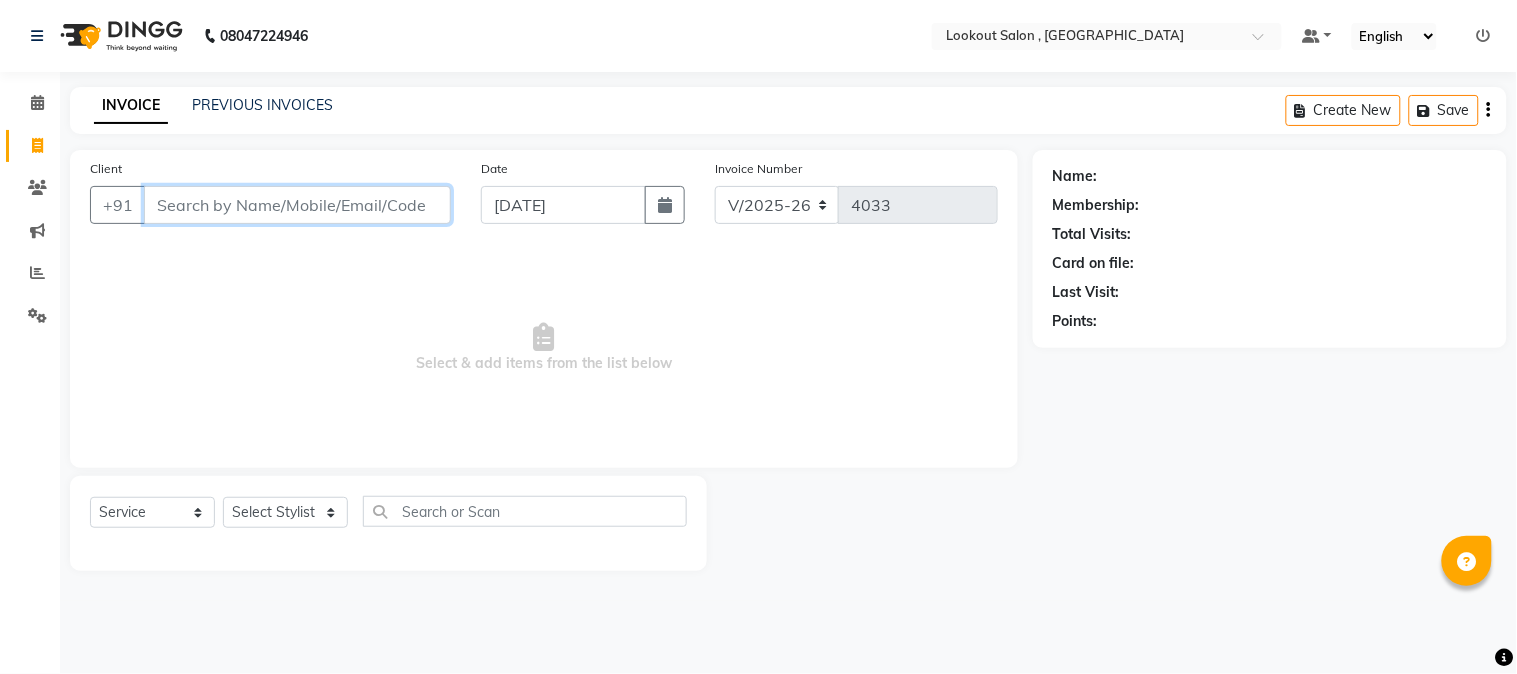 click on "Client" at bounding box center (297, 205) 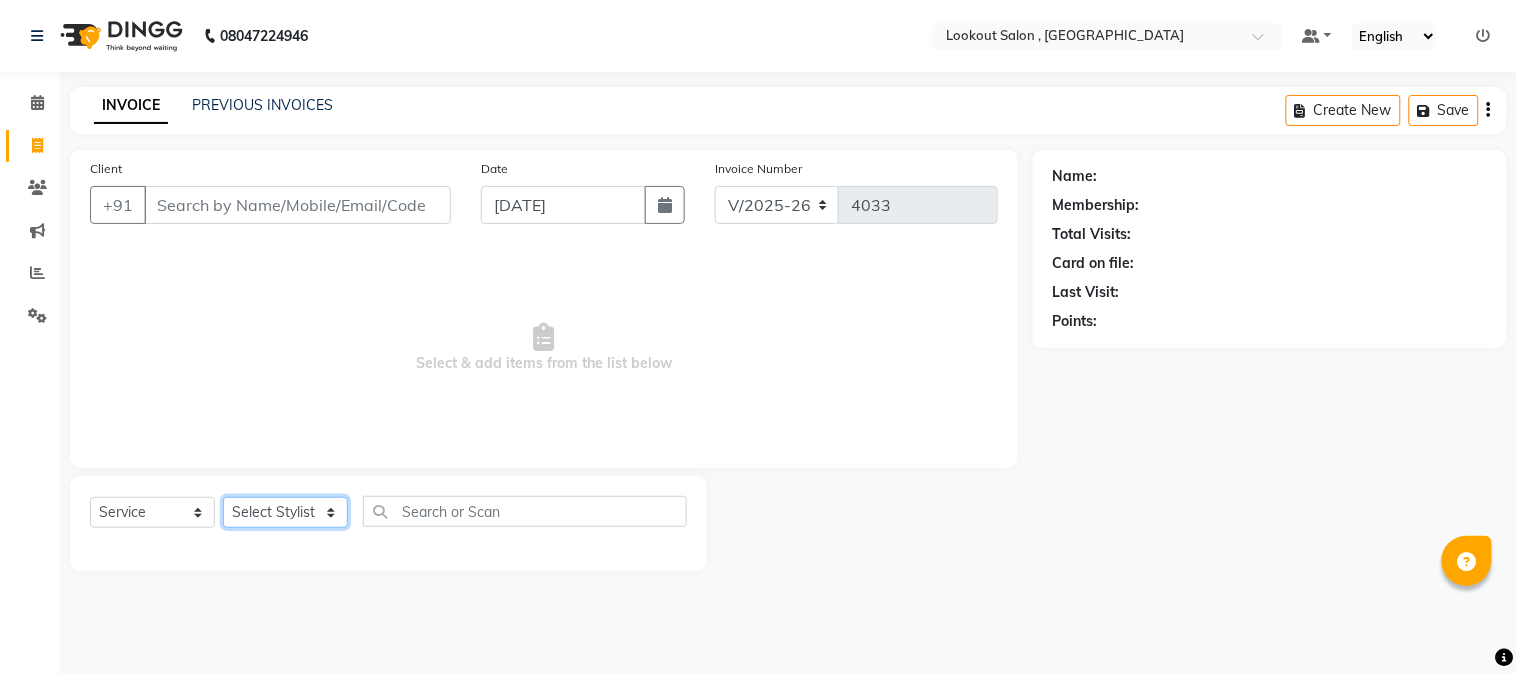 click on "Select Stylist [PERSON_NAME] [PERSON_NAME] kuldeep [PERSON_NAME] [PERSON_NAME] NANDINI [PERSON_NAME] [PERSON_NAME] [PERSON_NAME] [PERSON_NAME] SADAF [PERSON_NAME] TAK shweta kashyap" 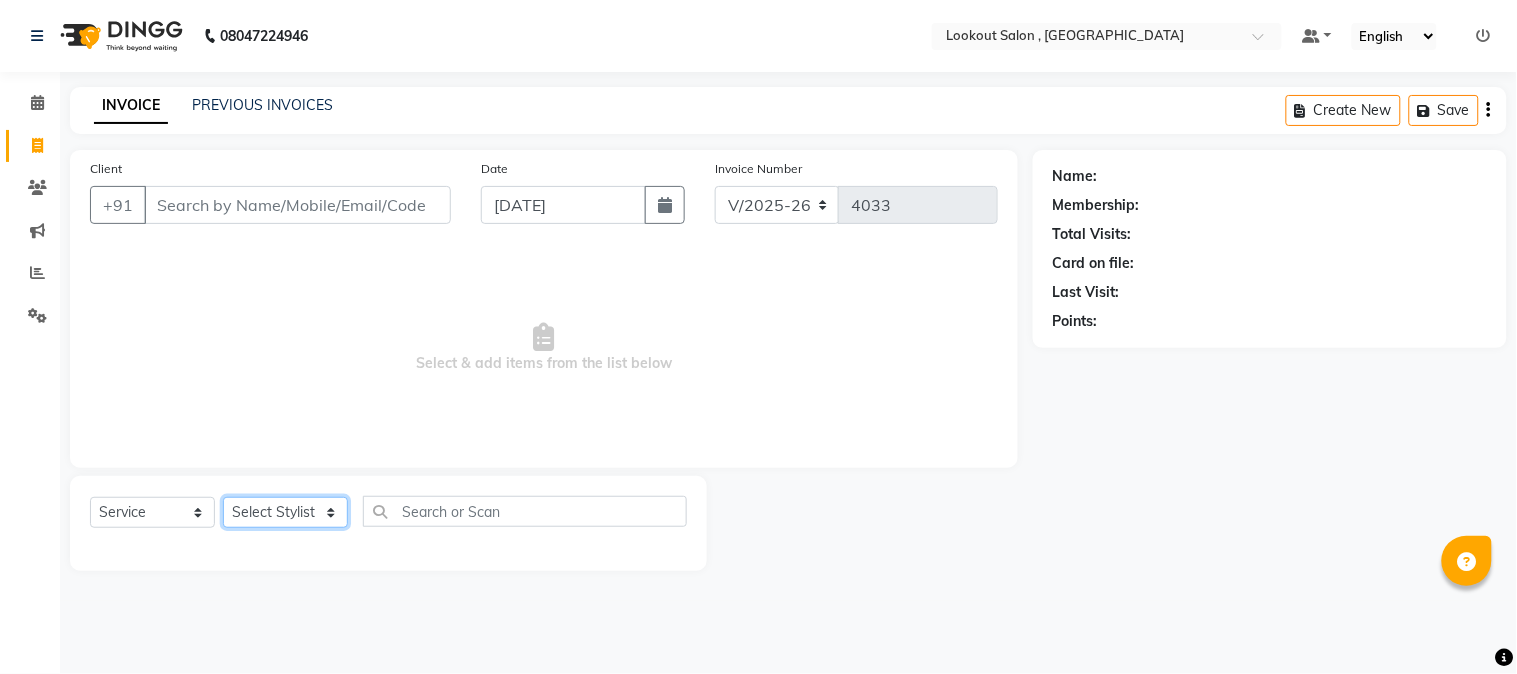 select on "11497" 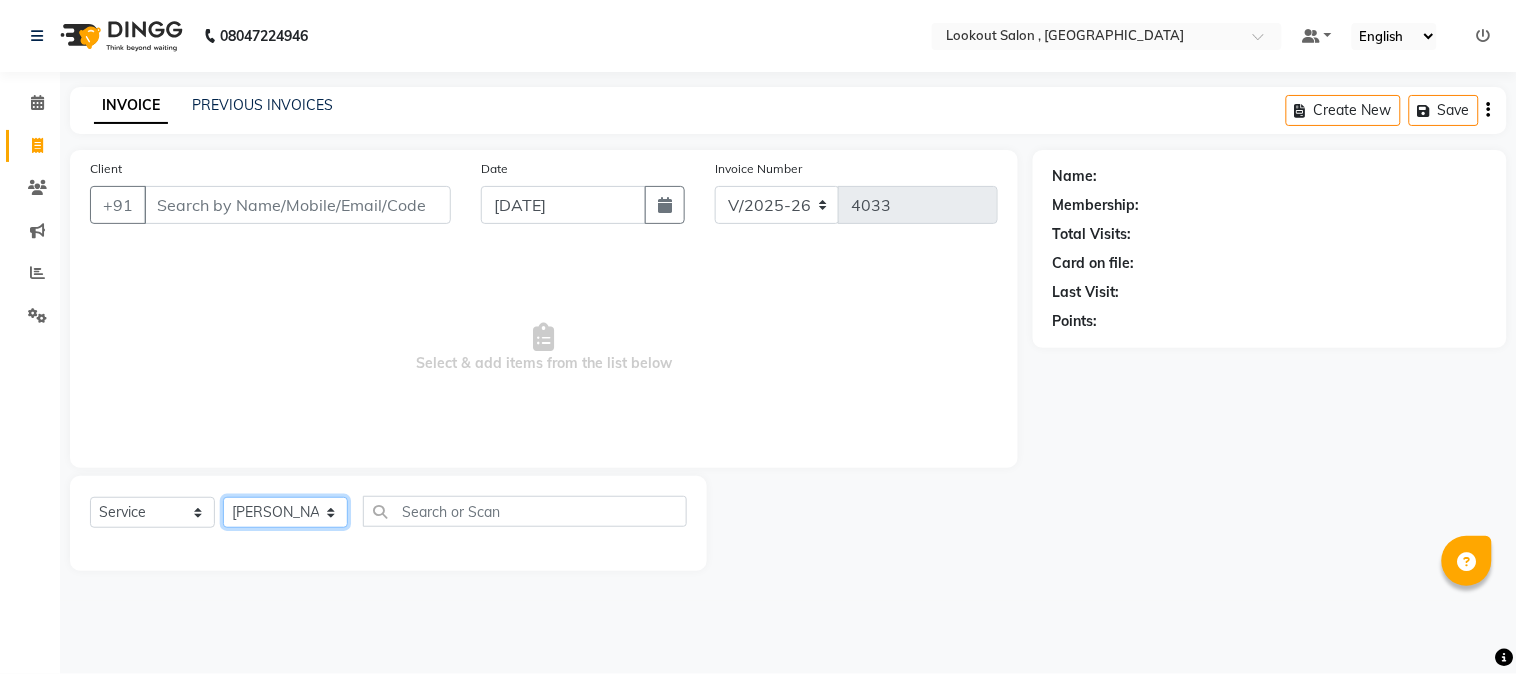 drag, startPoint x: 282, startPoint y: 520, endPoint x: 482, endPoint y: 504, distance: 200.63898 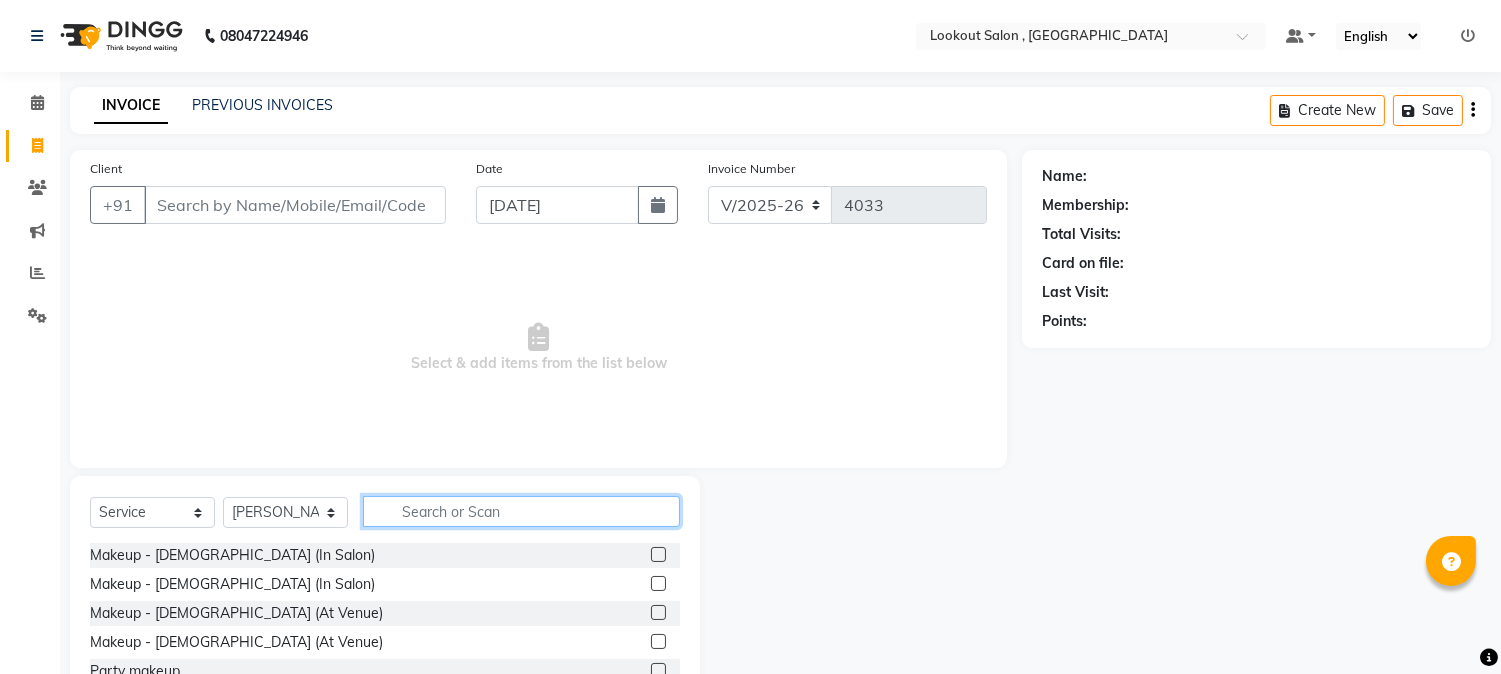 click 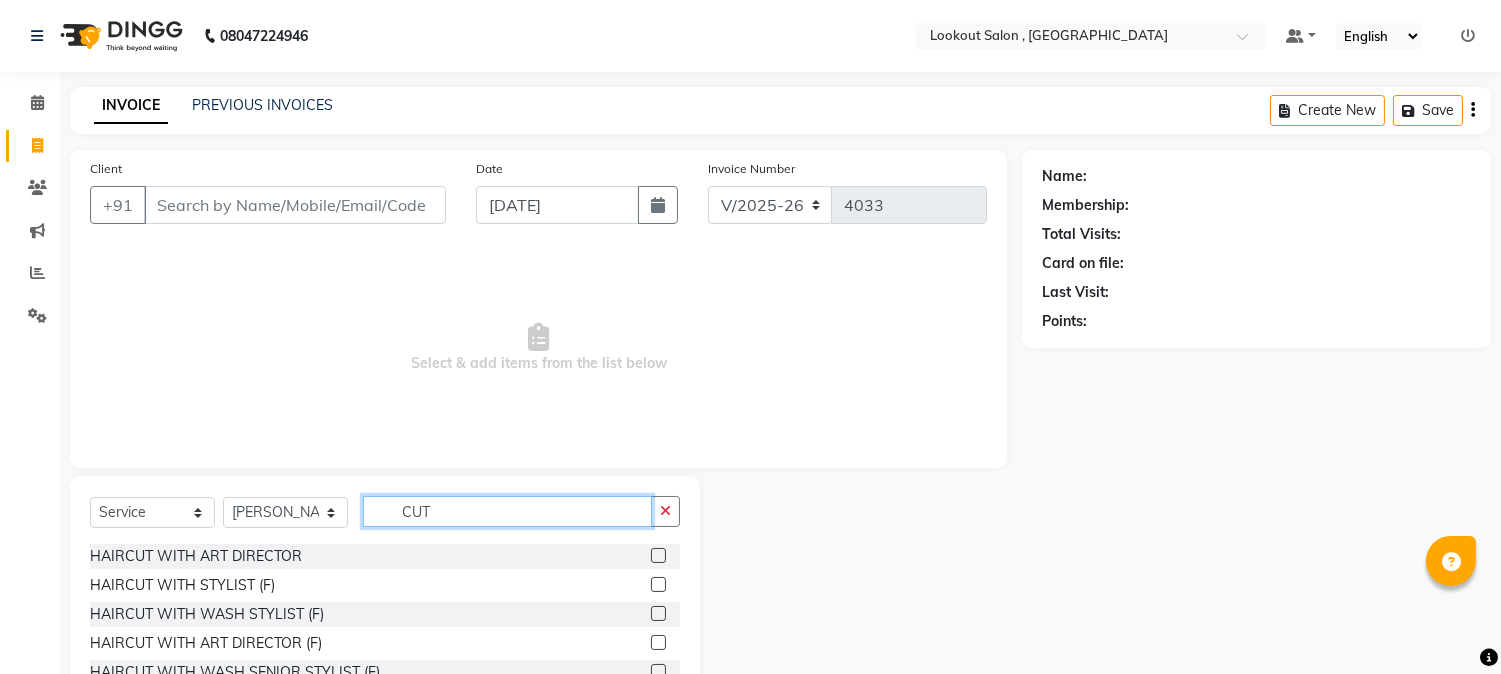 scroll, scrollTop: 65, scrollLeft: 0, axis: vertical 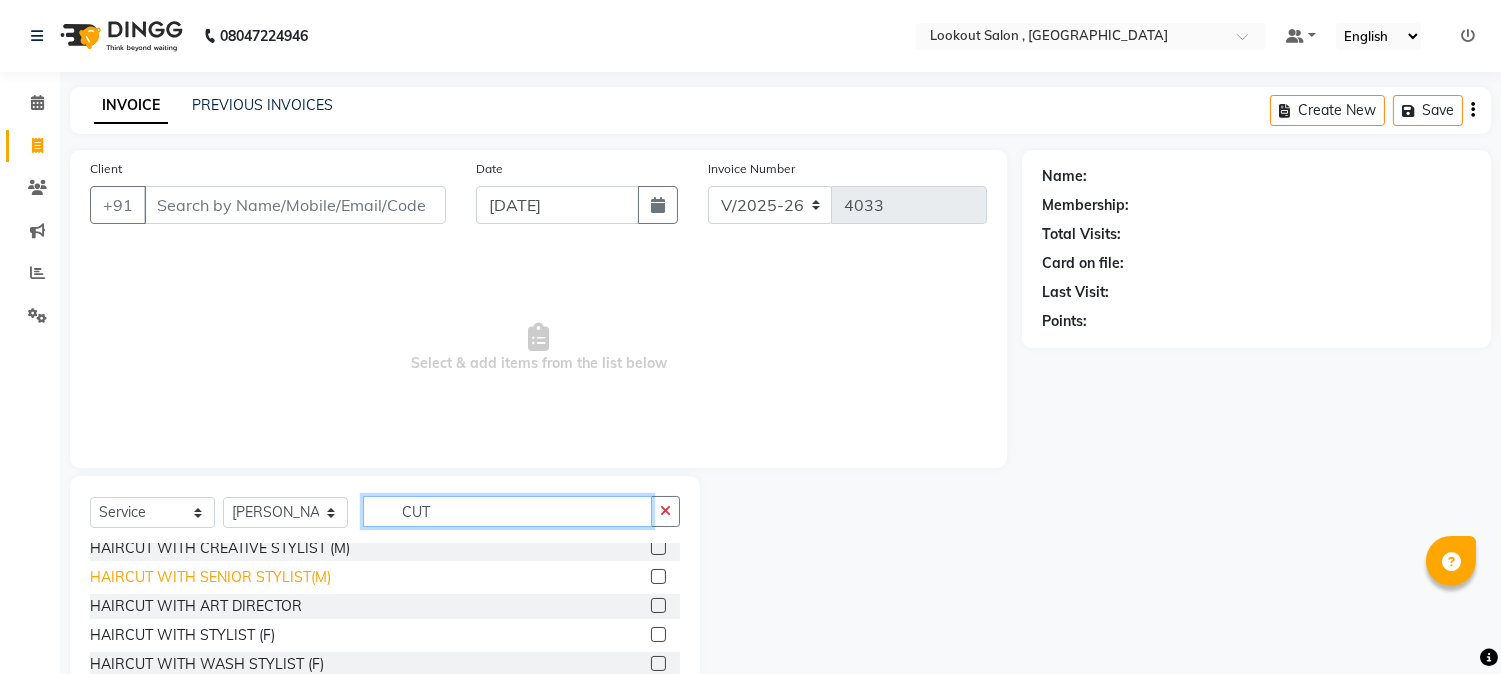 type on "CUT" 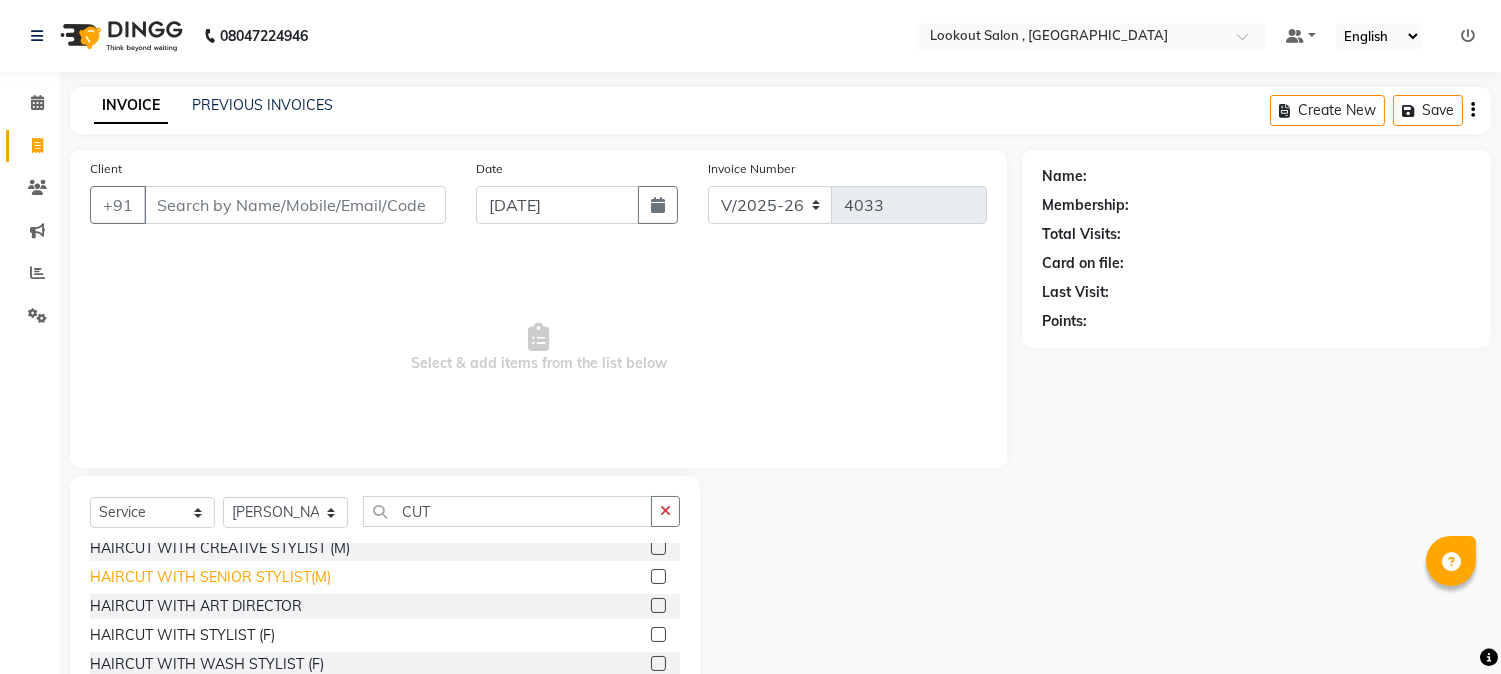 click on "HAIRCUT WITH SENIOR STYLIST(M)" 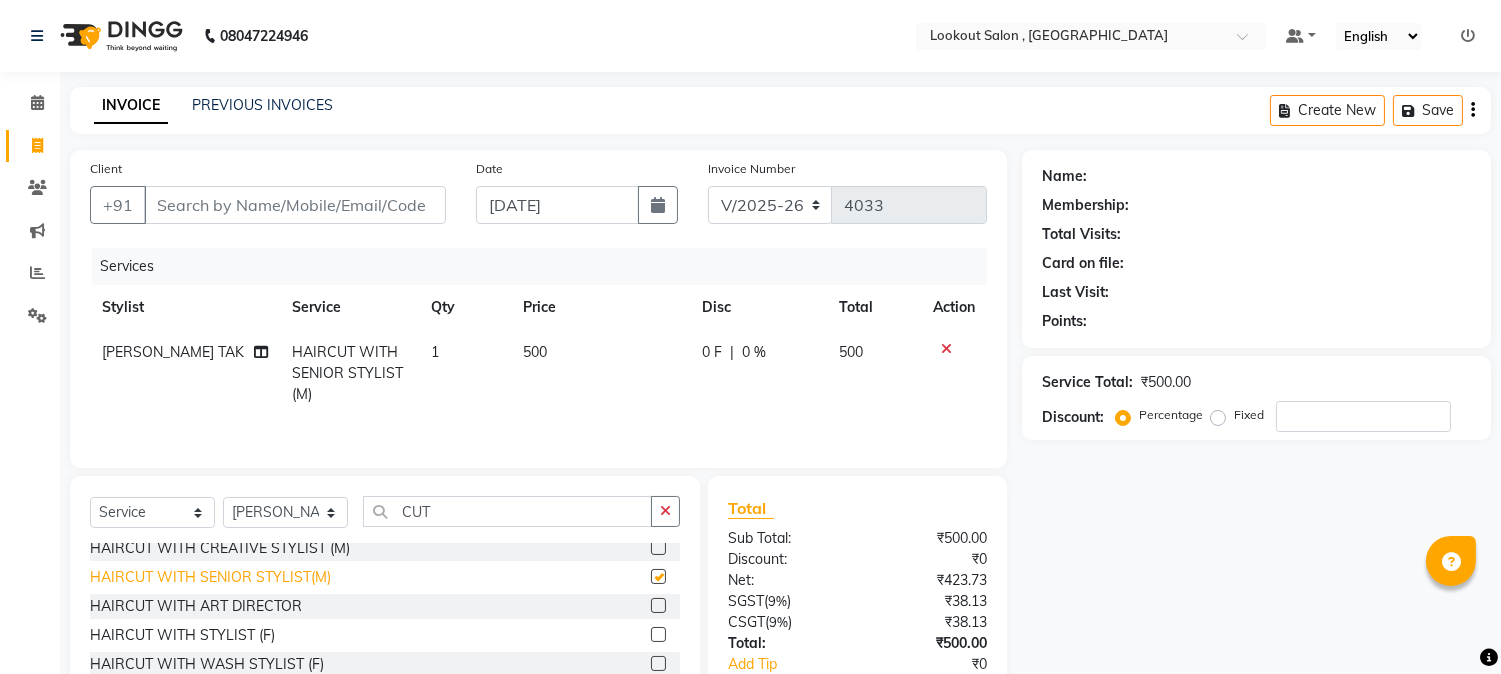 checkbox on "false" 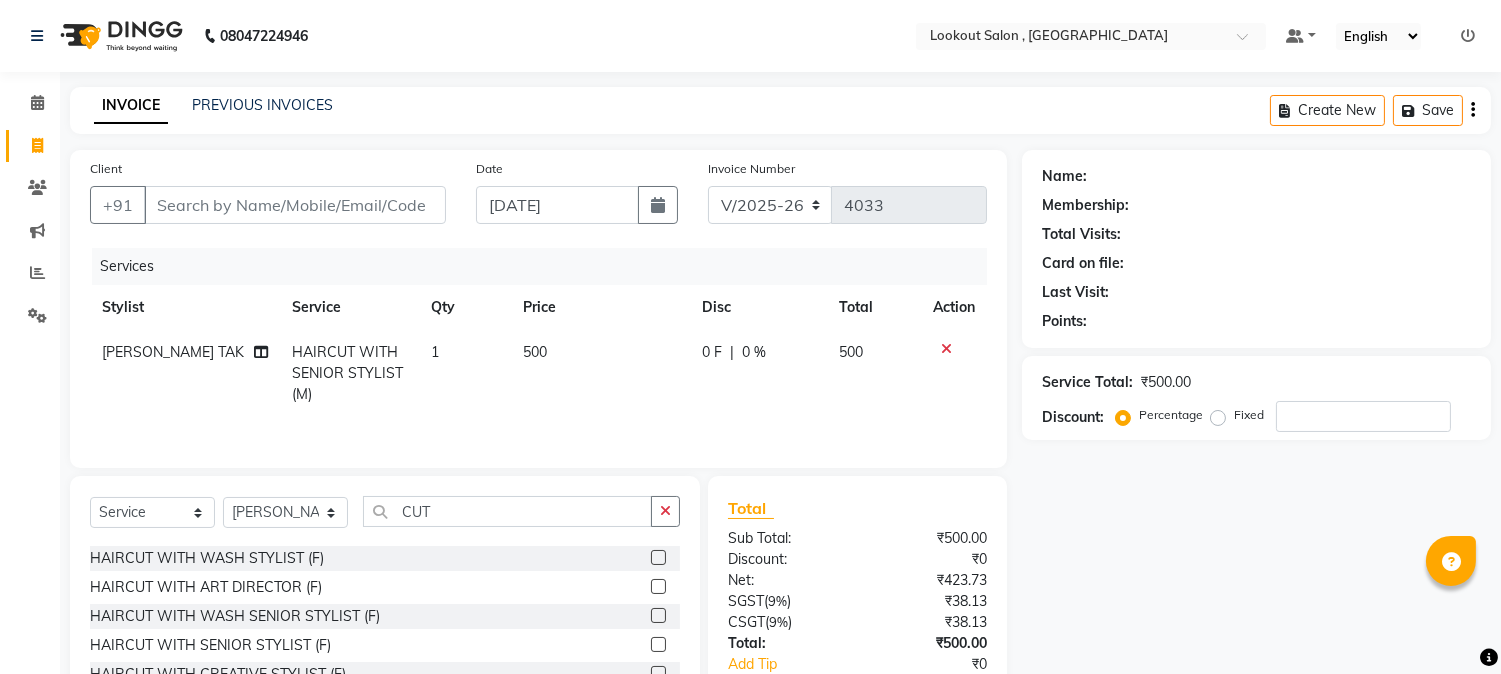scroll, scrollTop: 176, scrollLeft: 0, axis: vertical 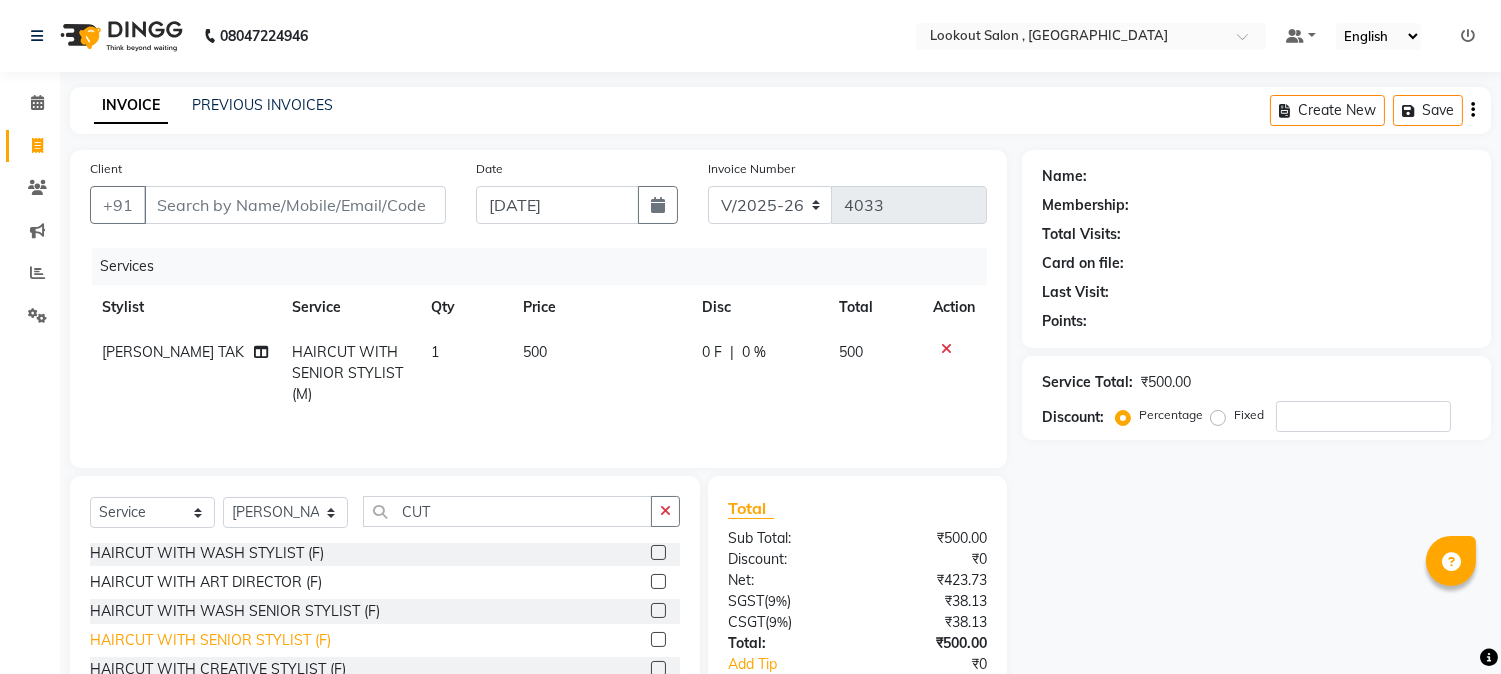 click on "HAIRCUT WITH SENIOR STYLIST (F)" 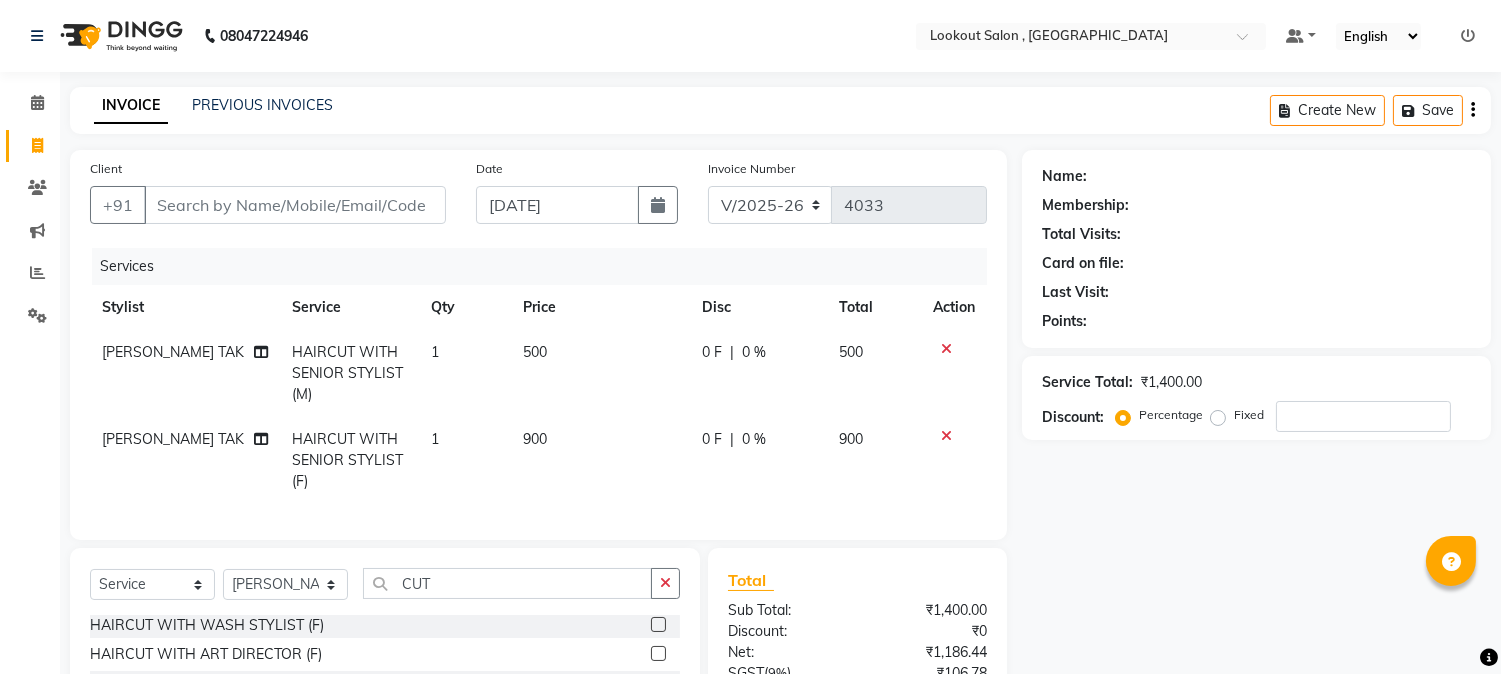 checkbox on "false" 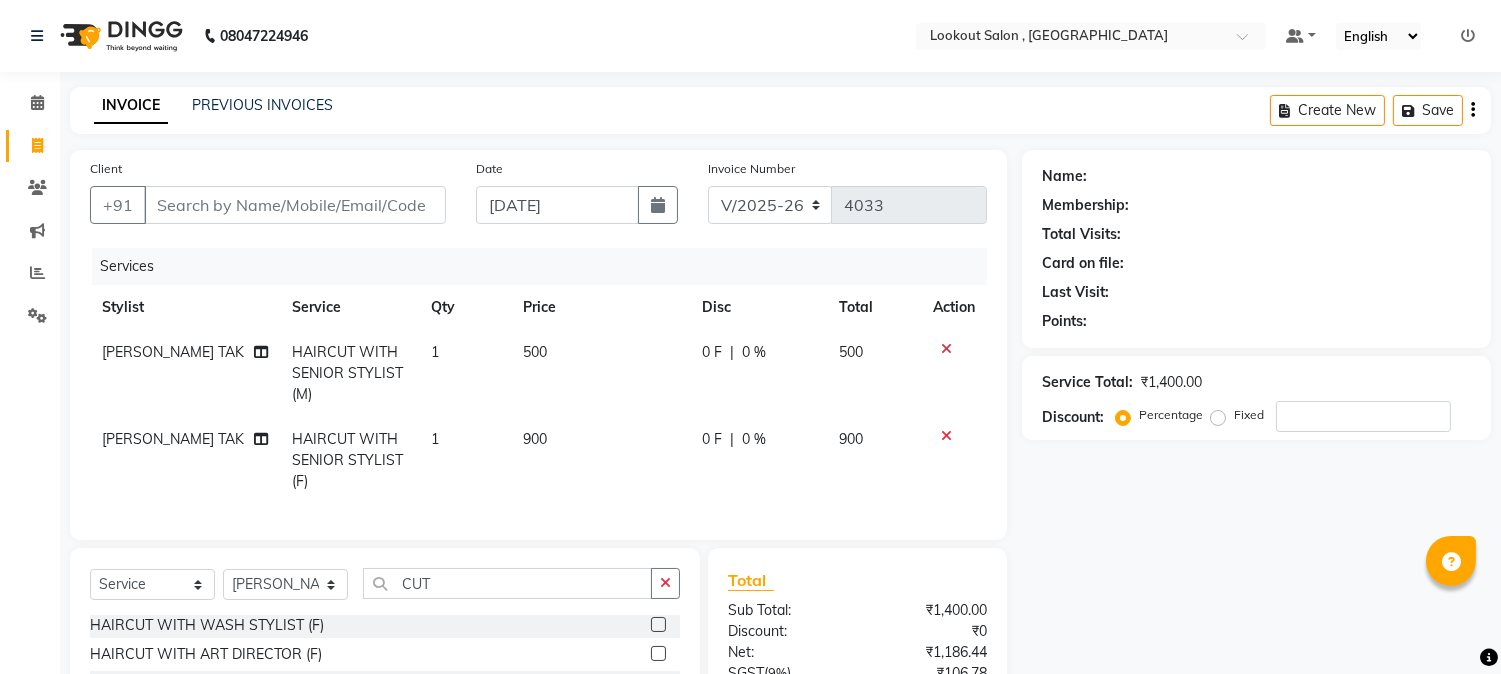 click on "900" 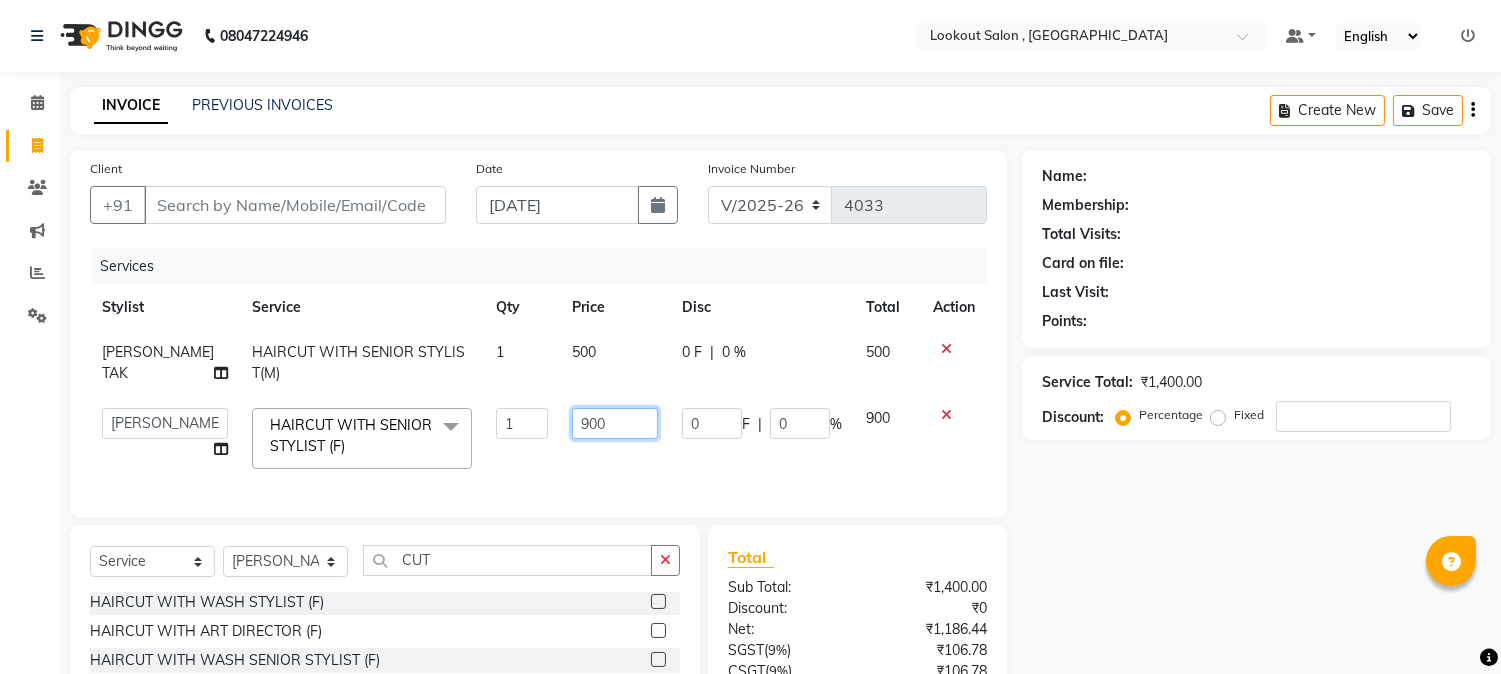 click on "900" 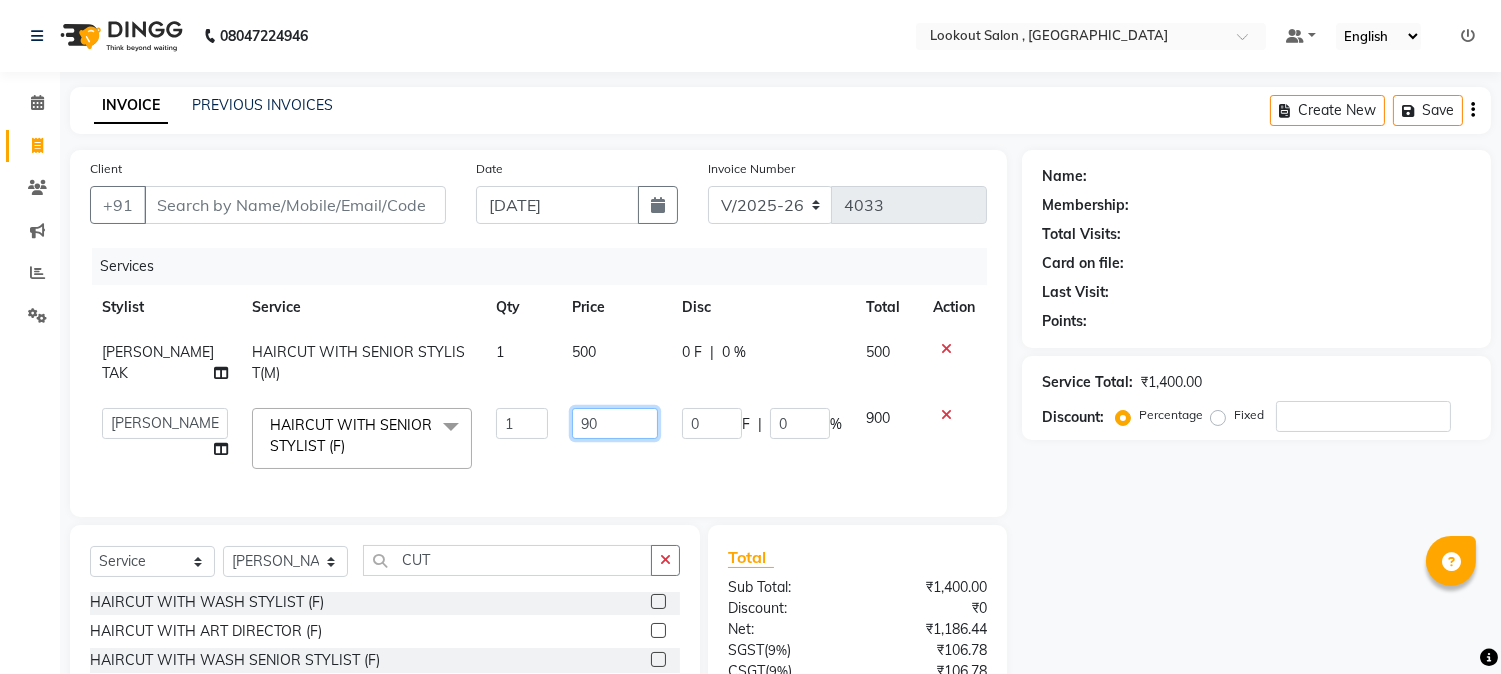 type on "9" 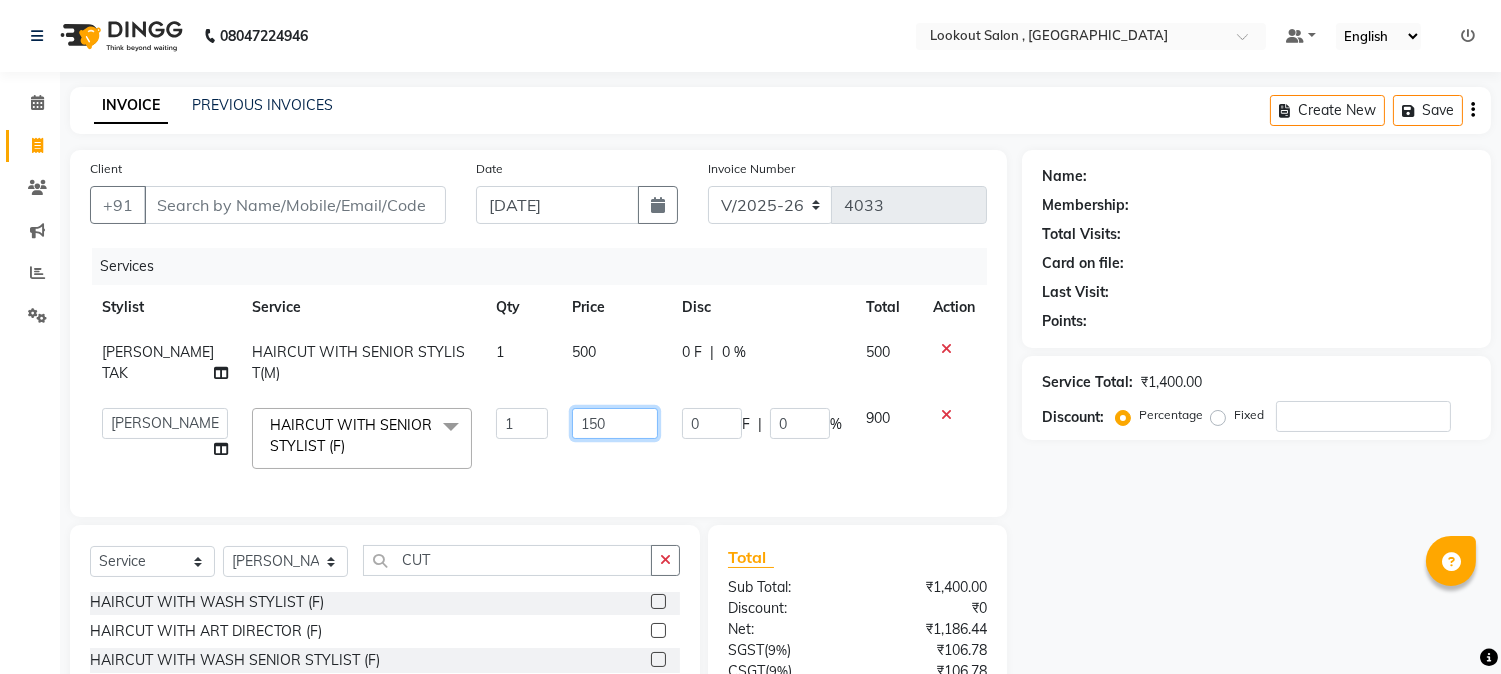 type on "1500" 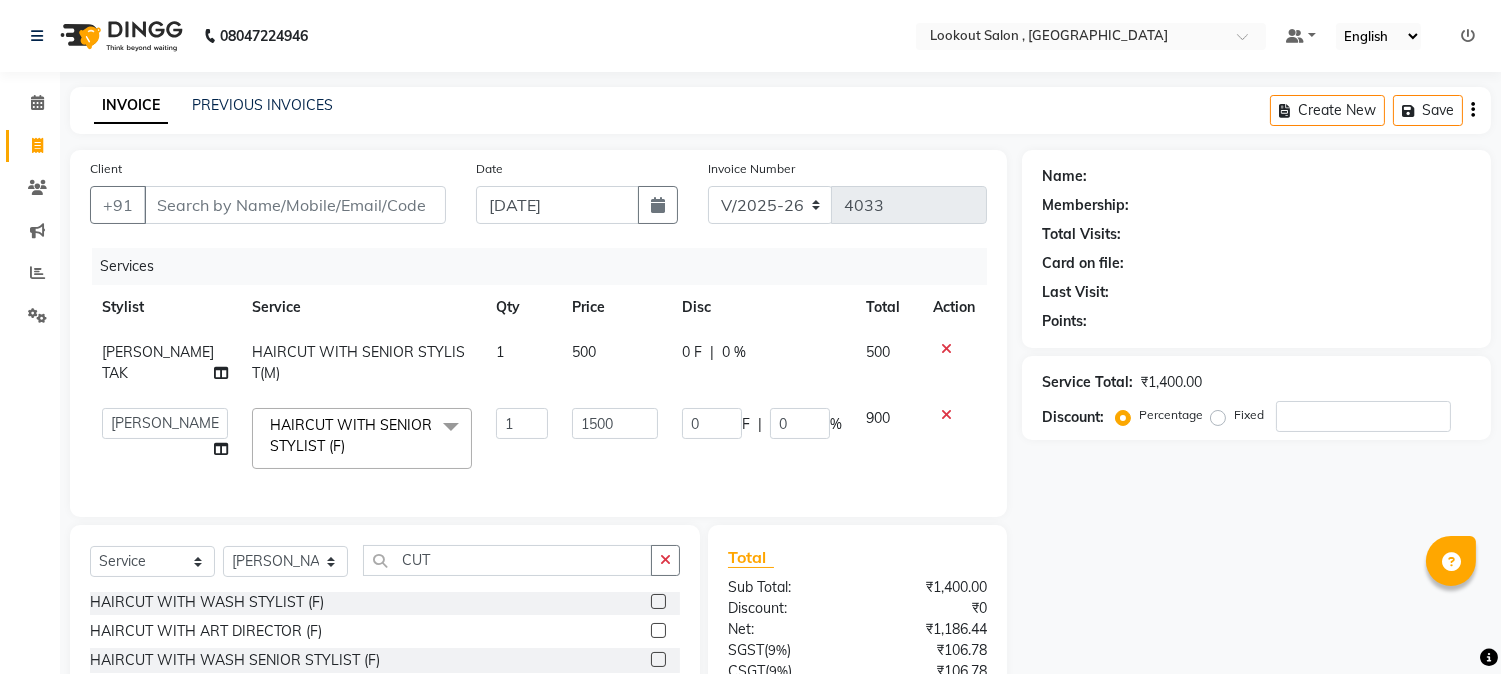 click 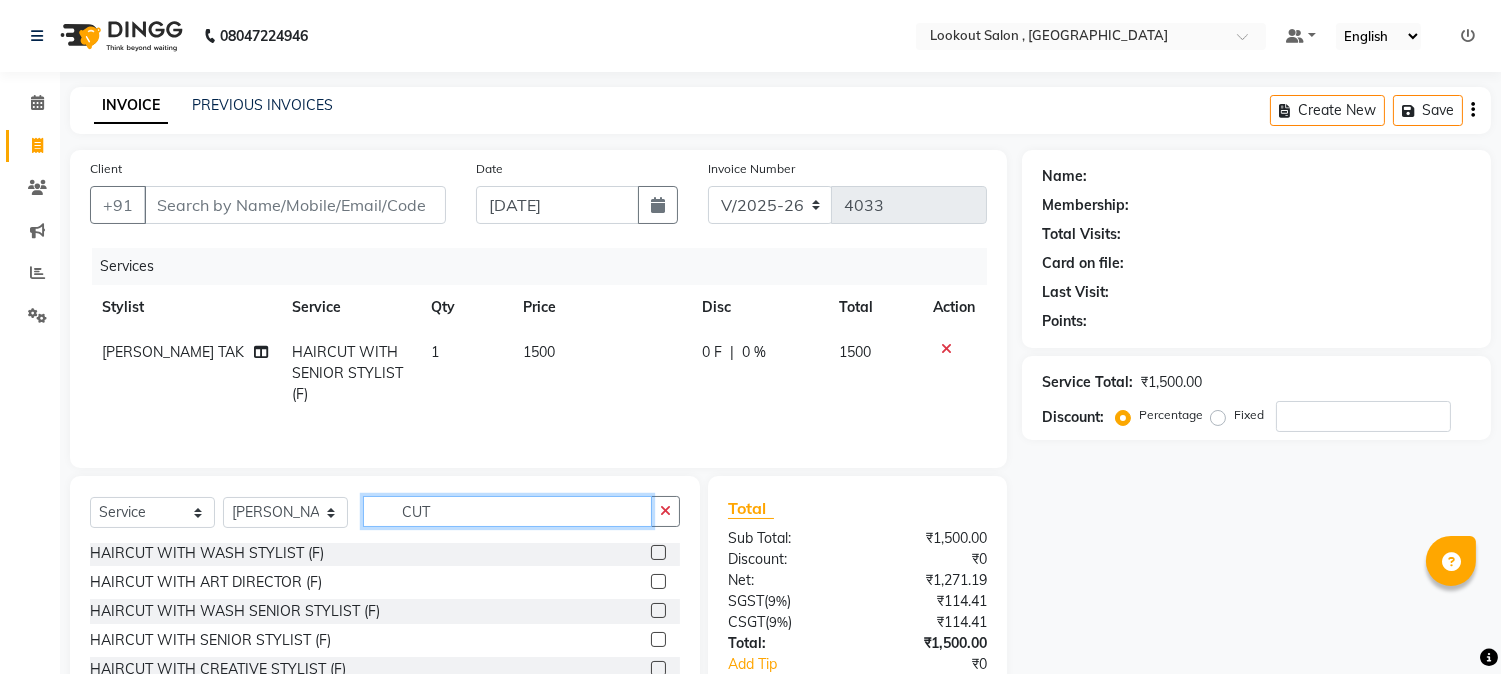 click on "CUT" 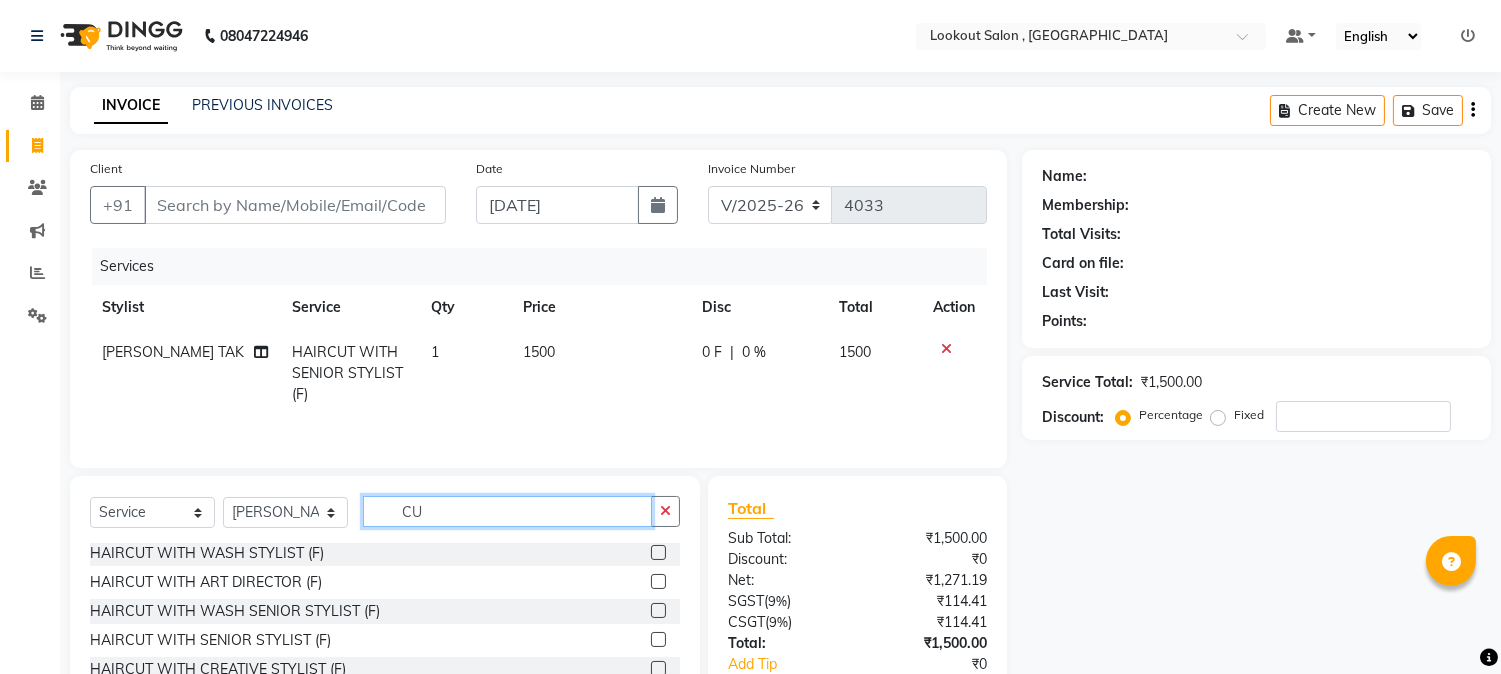 type on "C" 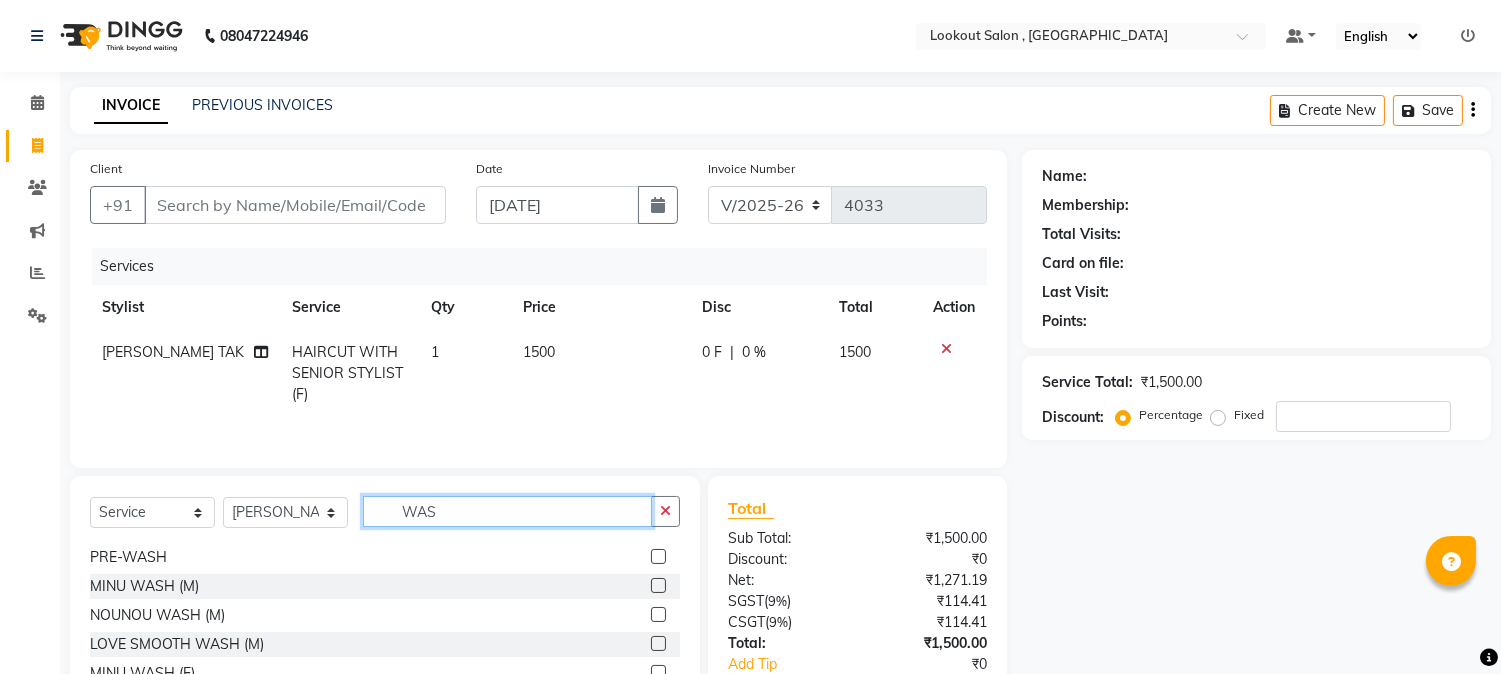 scroll, scrollTop: 90, scrollLeft: 0, axis: vertical 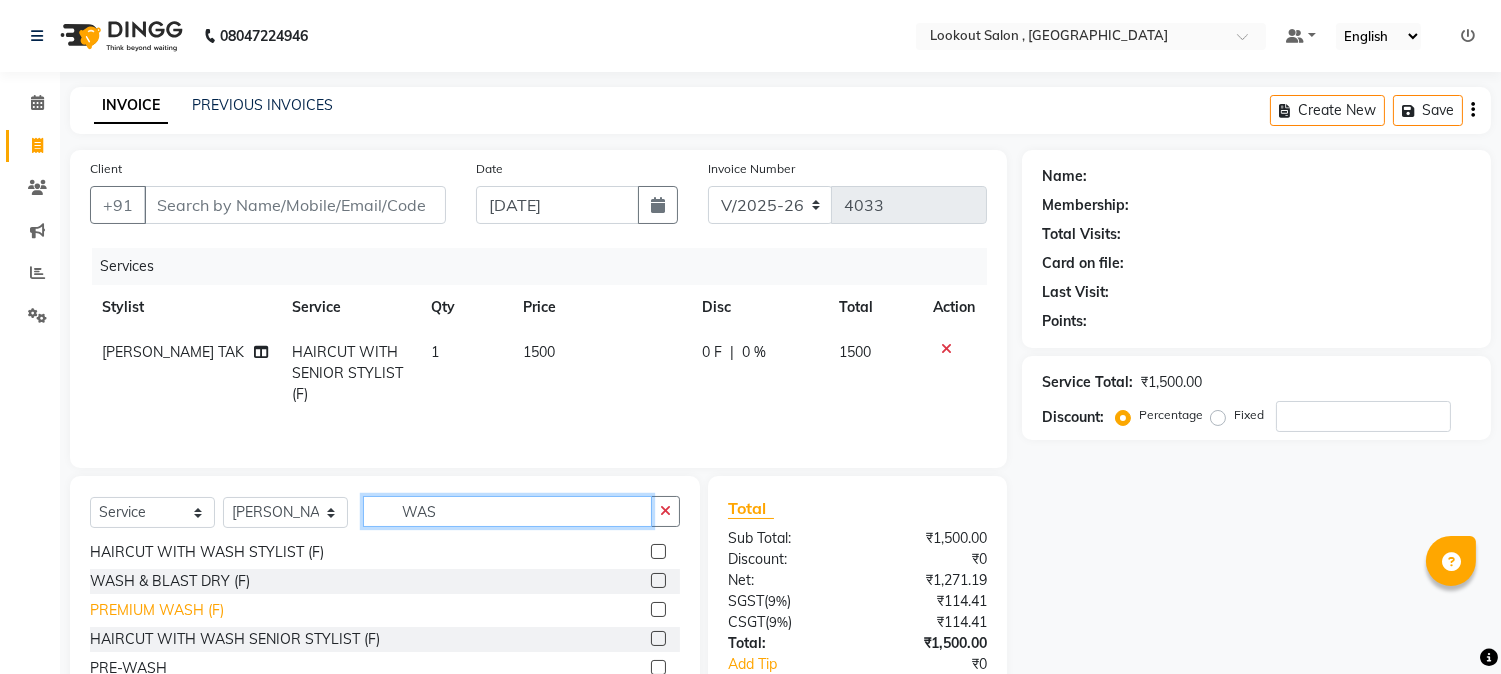 type on "WAS" 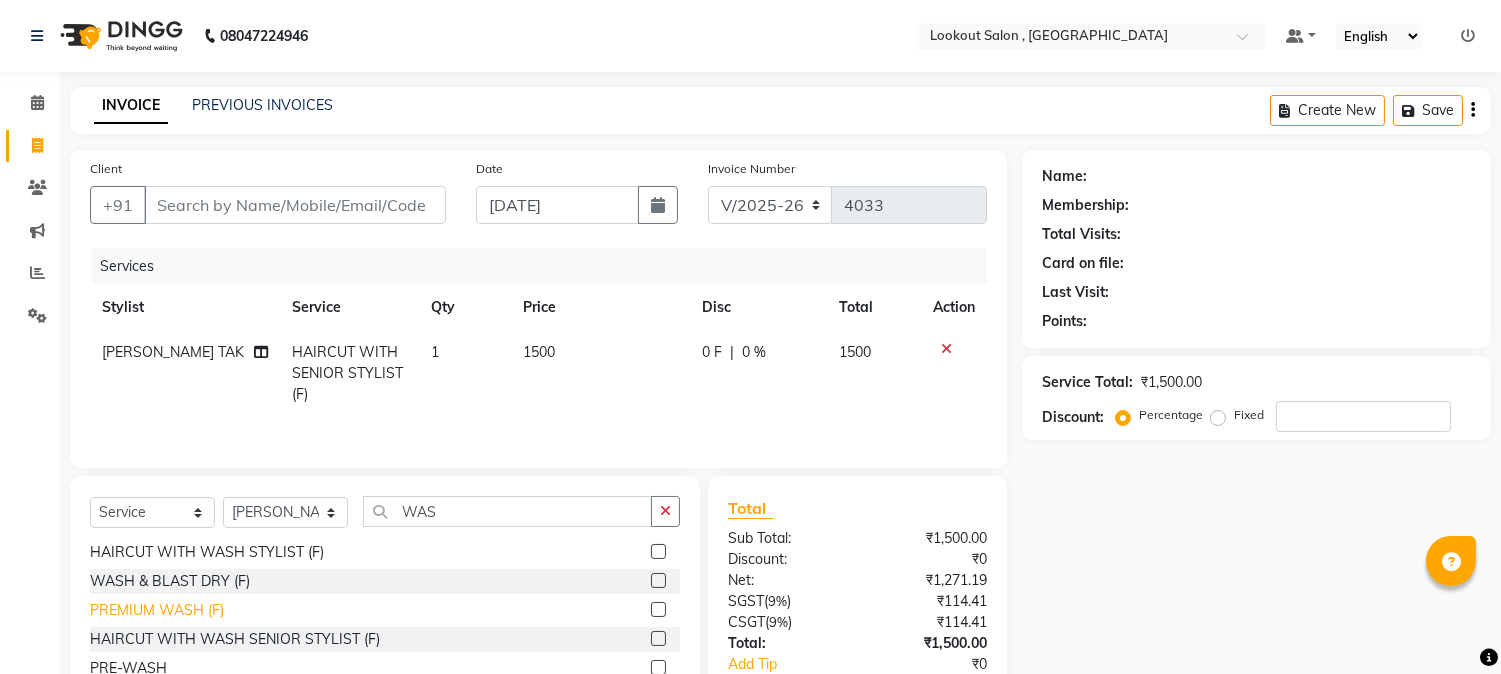 click on "PREMIUM WASH (F)" 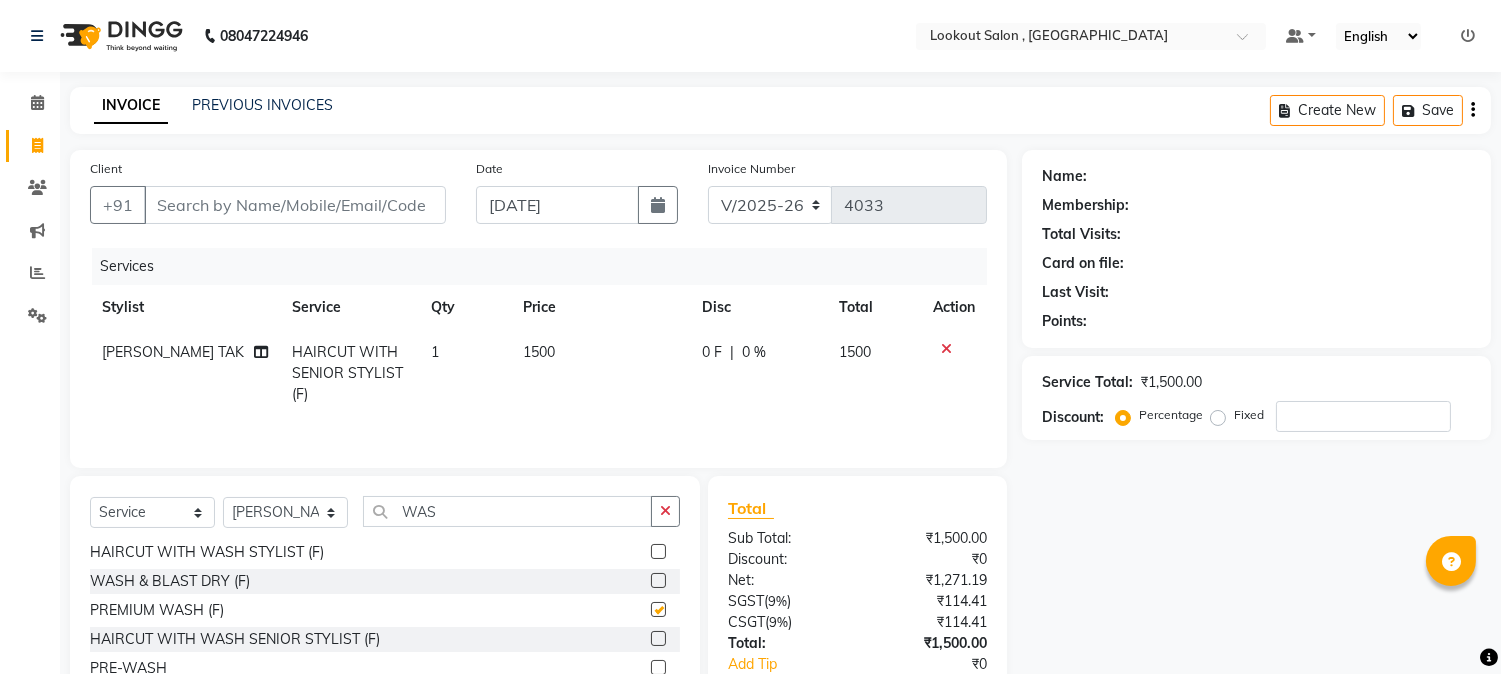 checkbox on "false" 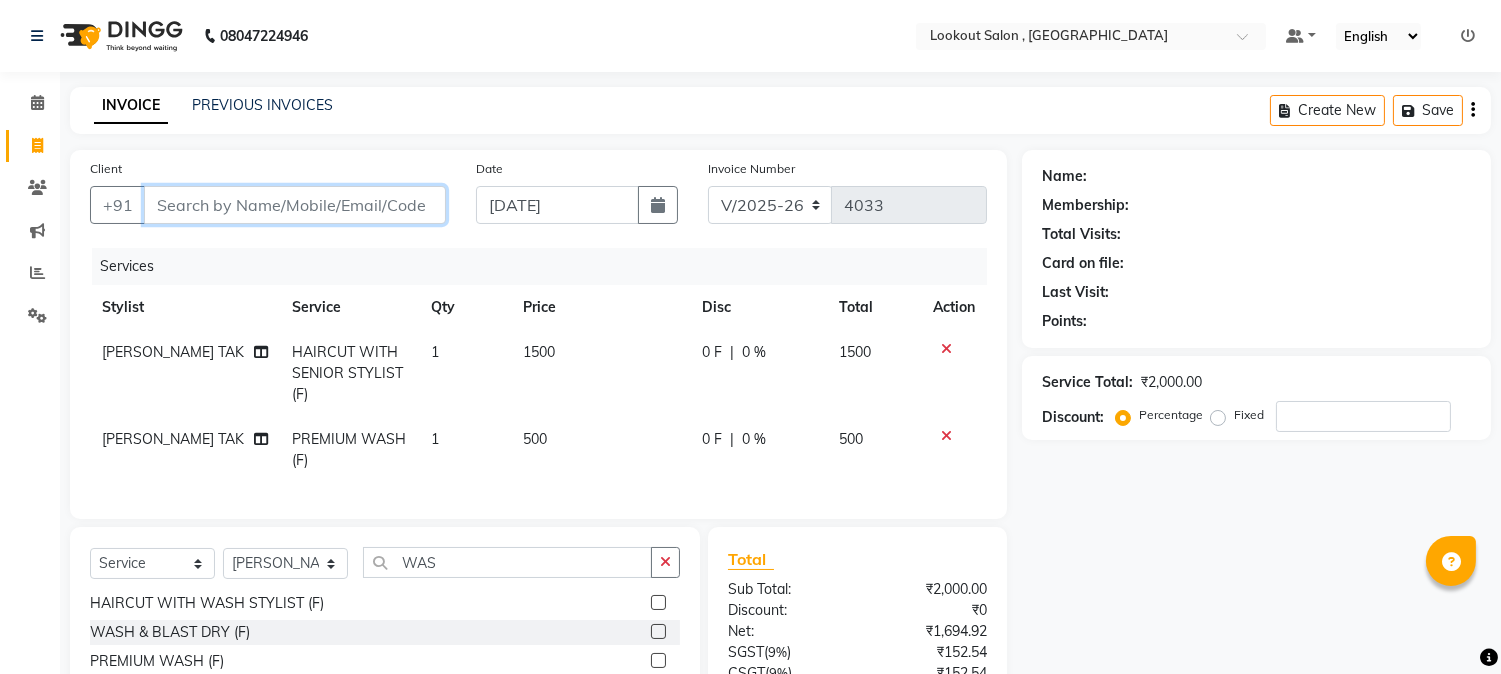 click on "Client" at bounding box center [295, 205] 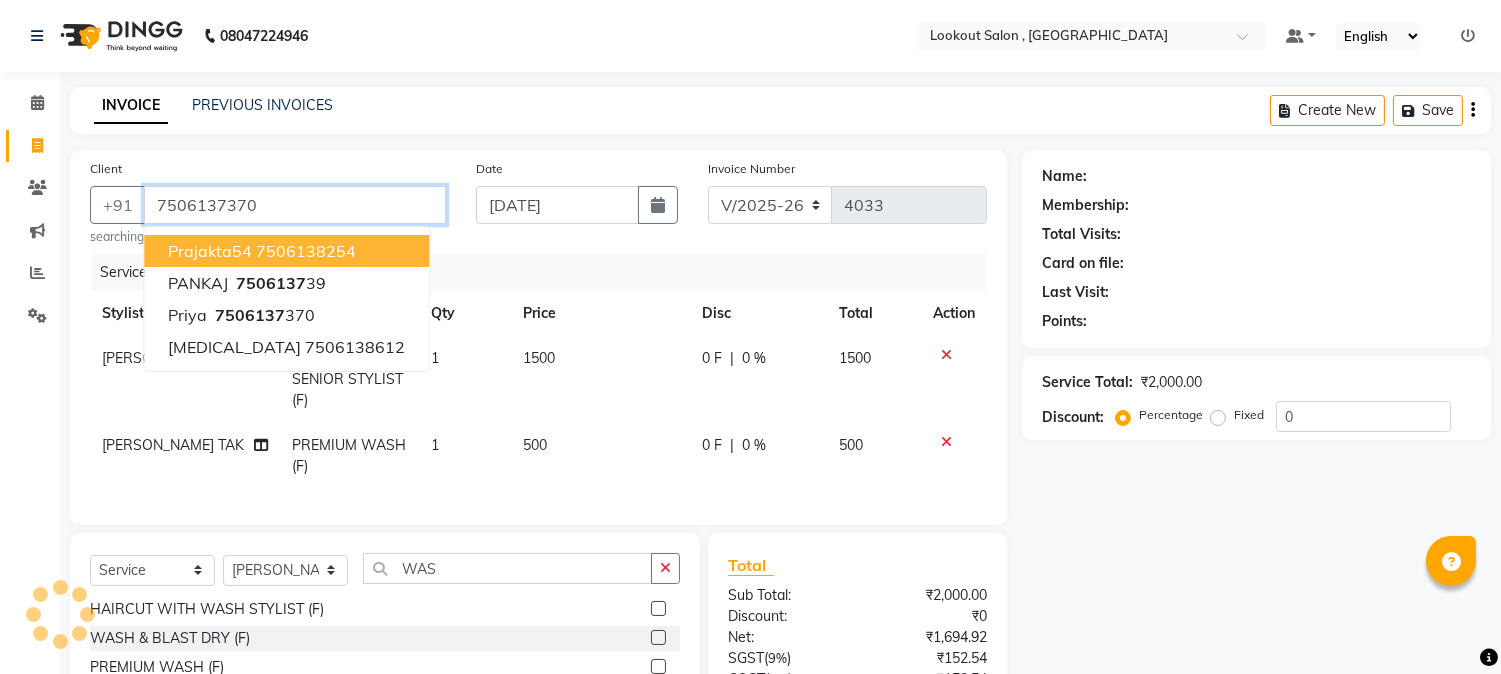 type on "7506137370" 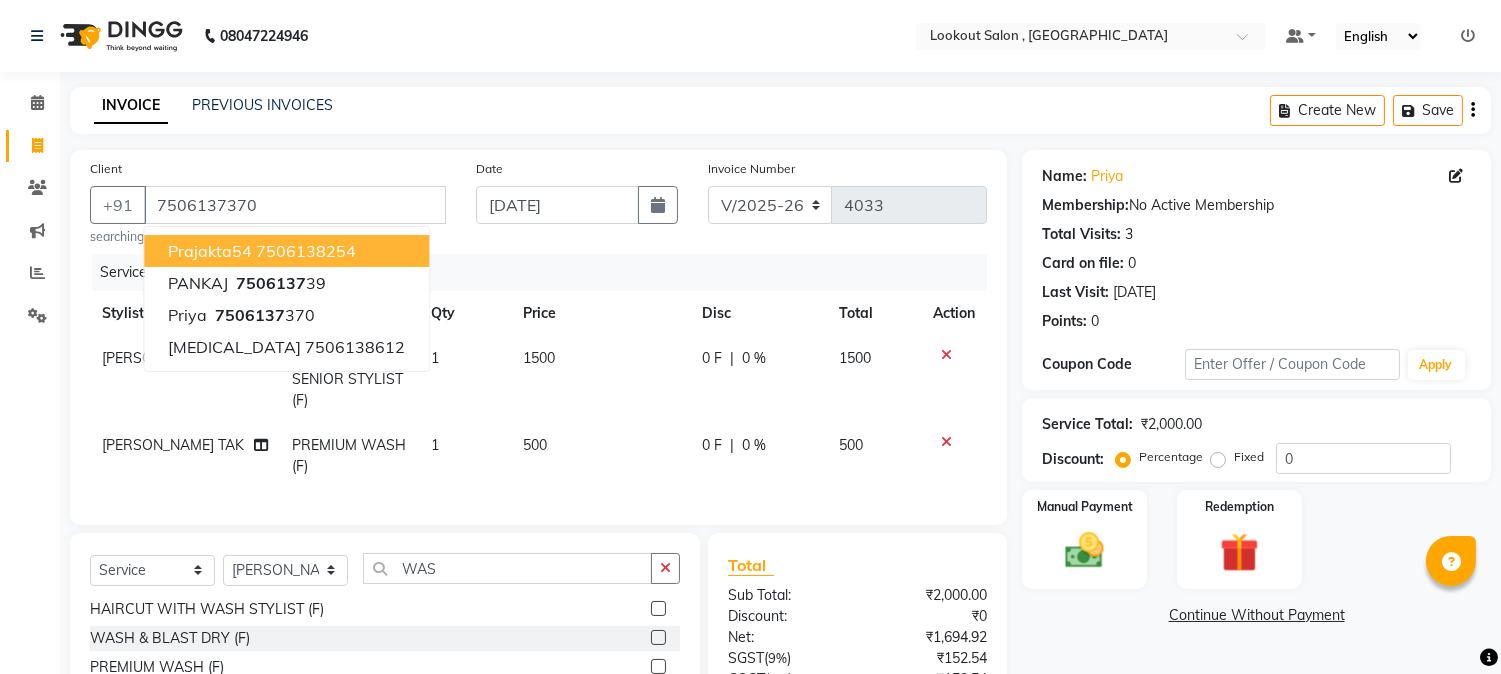 click on "Services" 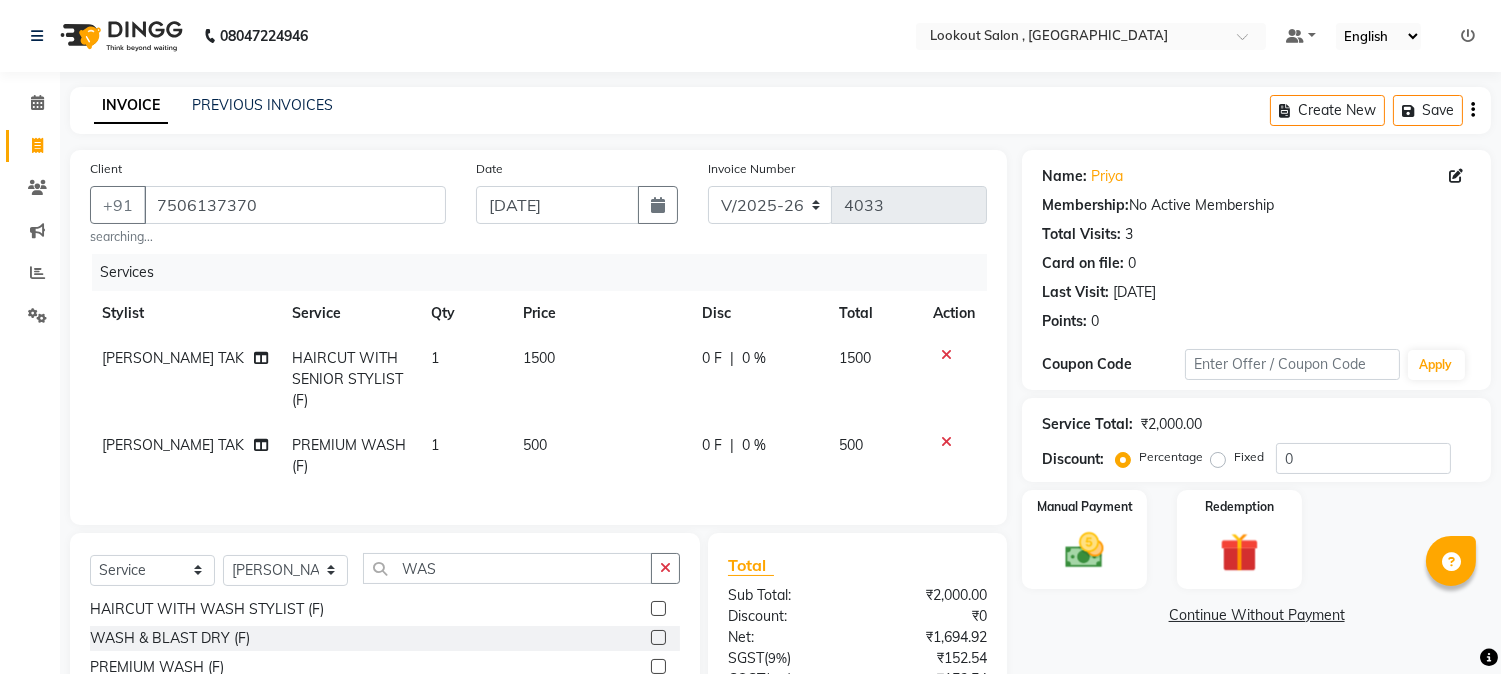scroll, scrollTop: 201, scrollLeft: 0, axis: vertical 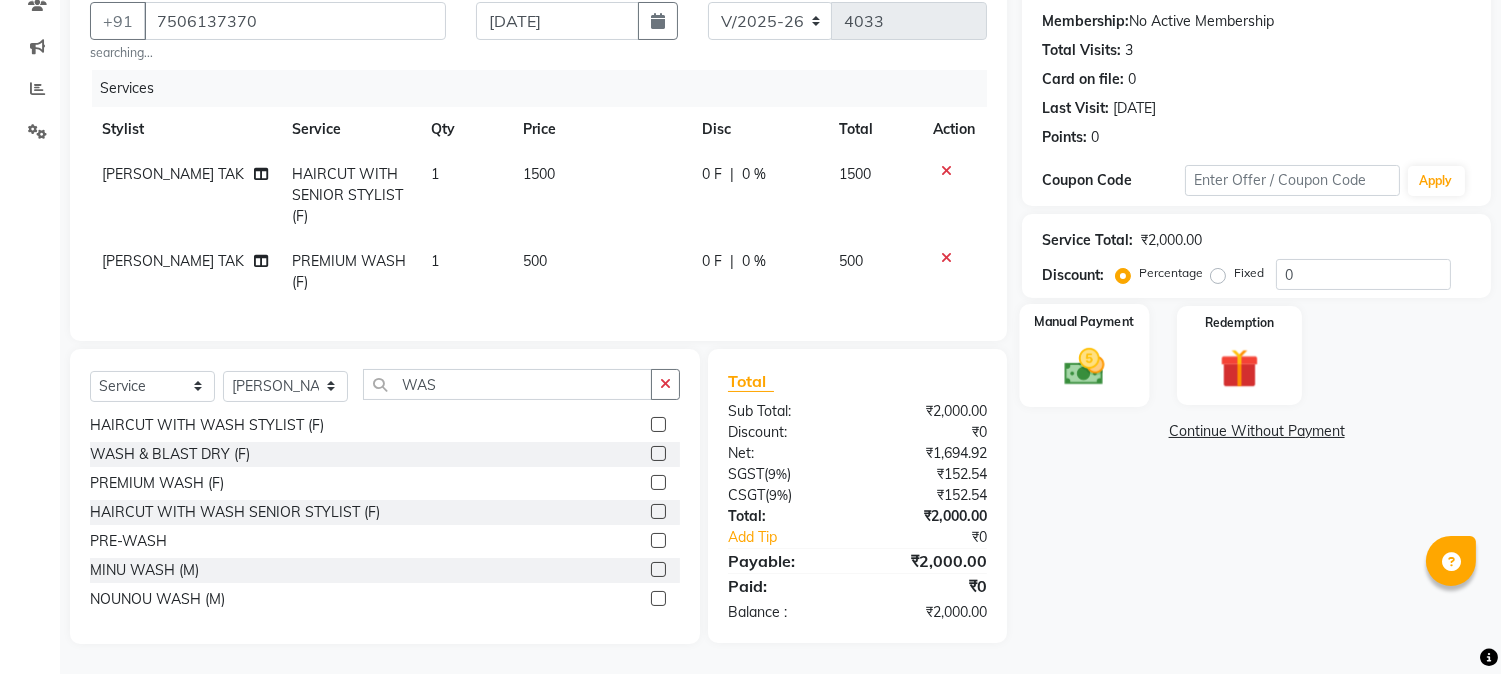 click 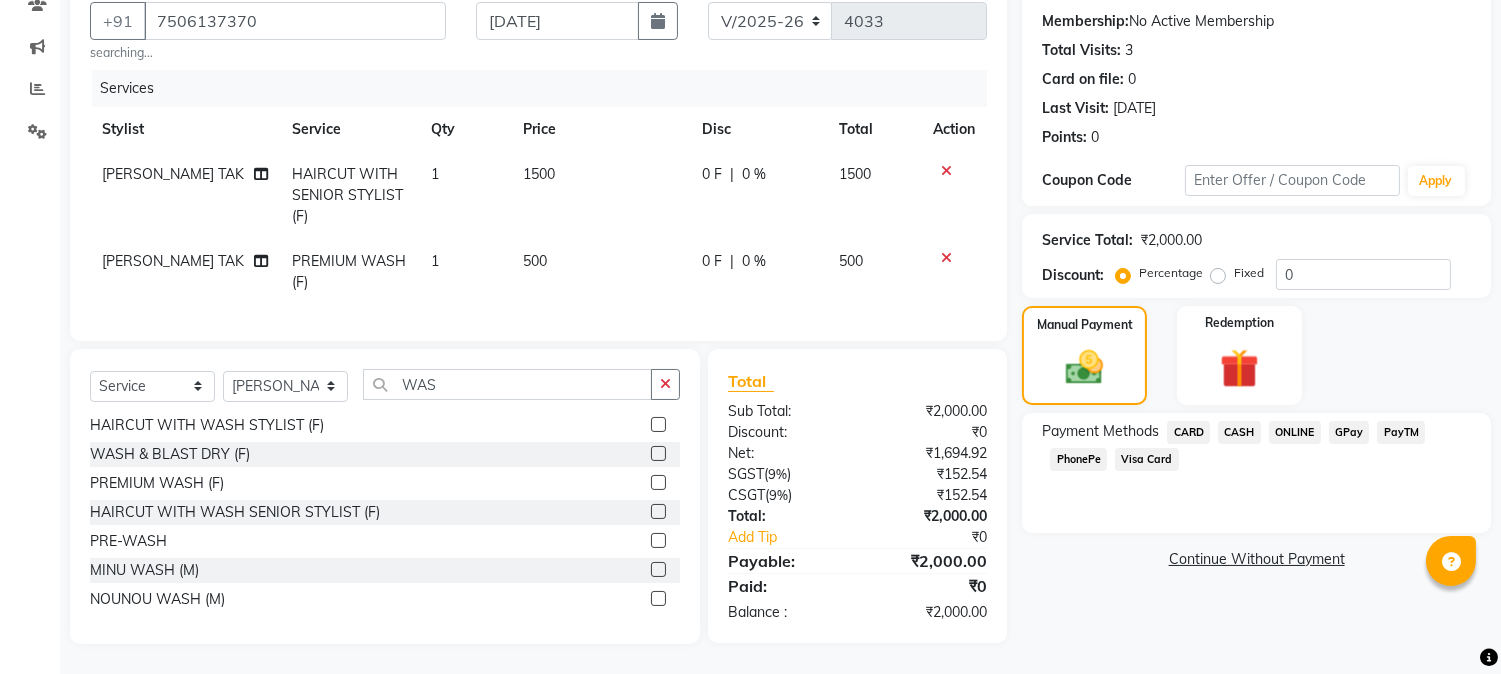 click on "PhonePe" 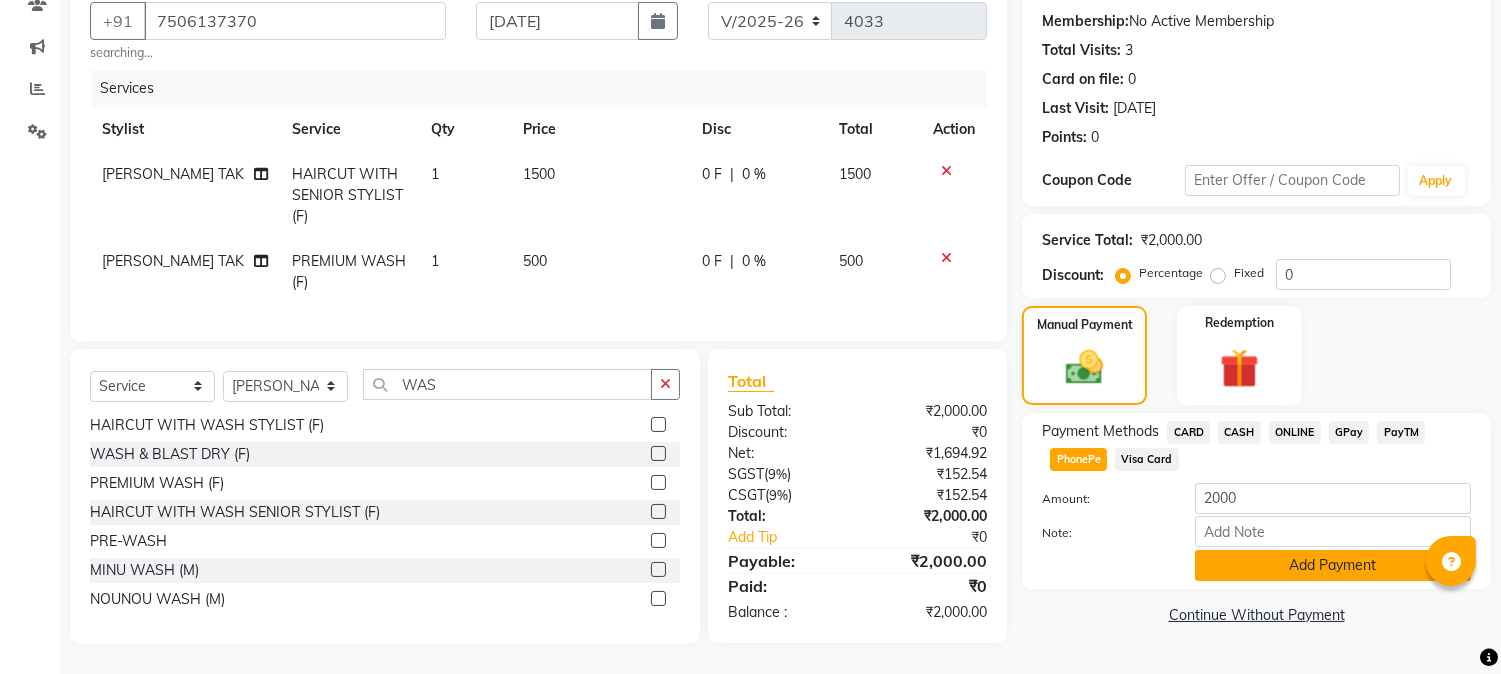 click on "Add Payment" 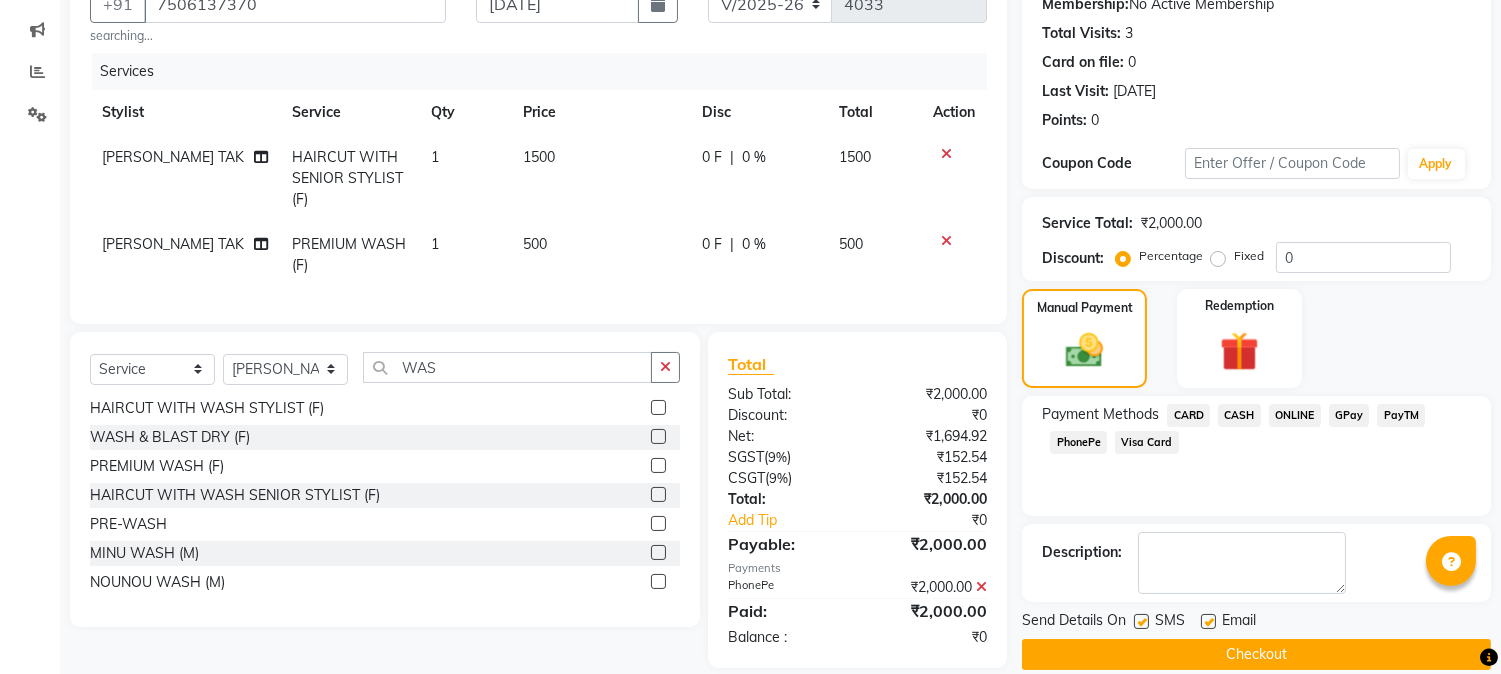 click on "Checkout" 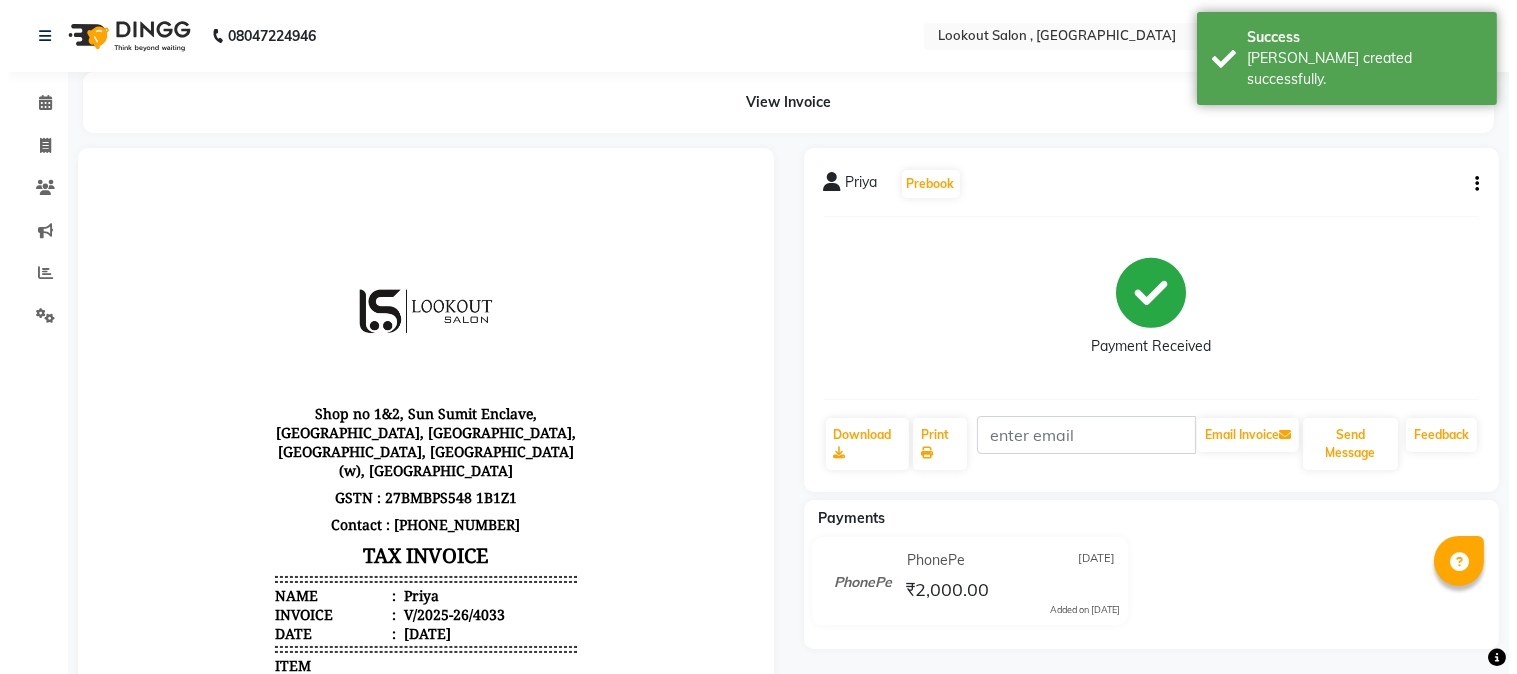 scroll, scrollTop: 0, scrollLeft: 0, axis: both 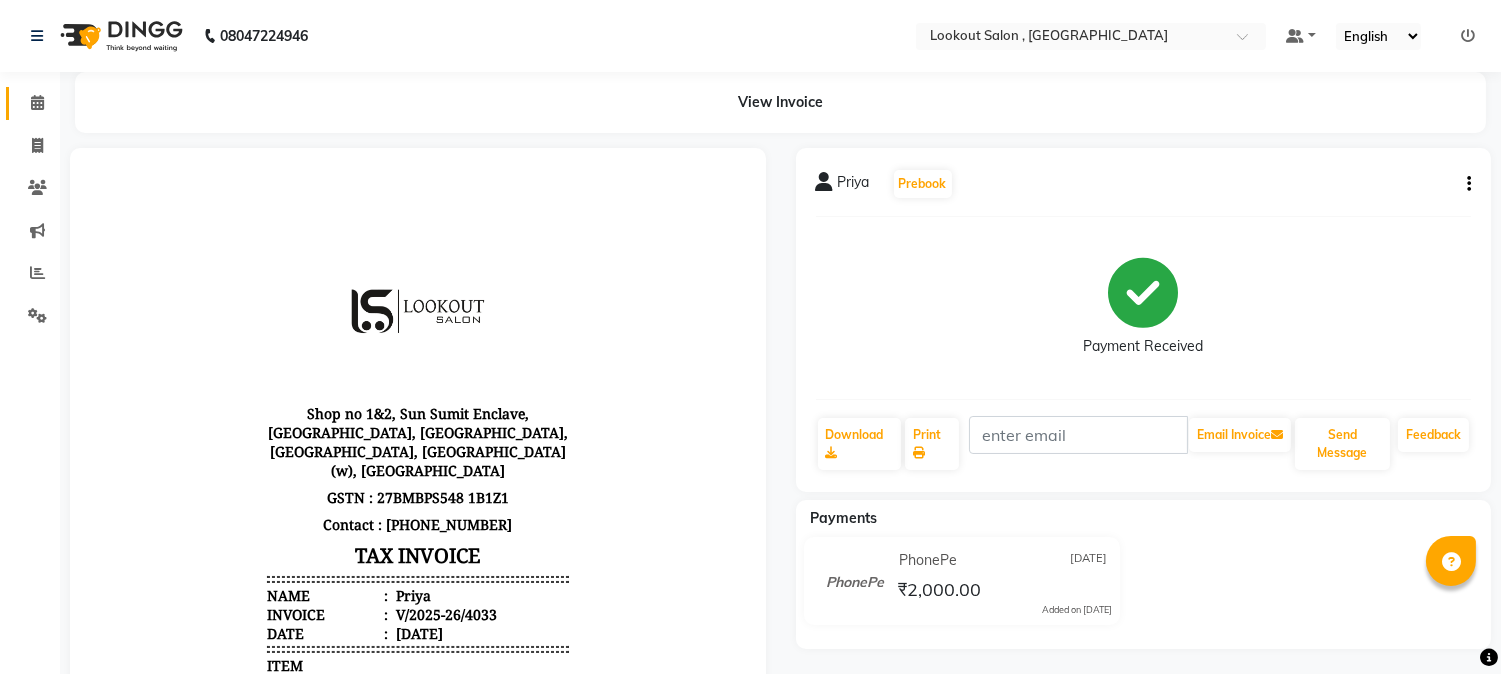 click on "Calendar" 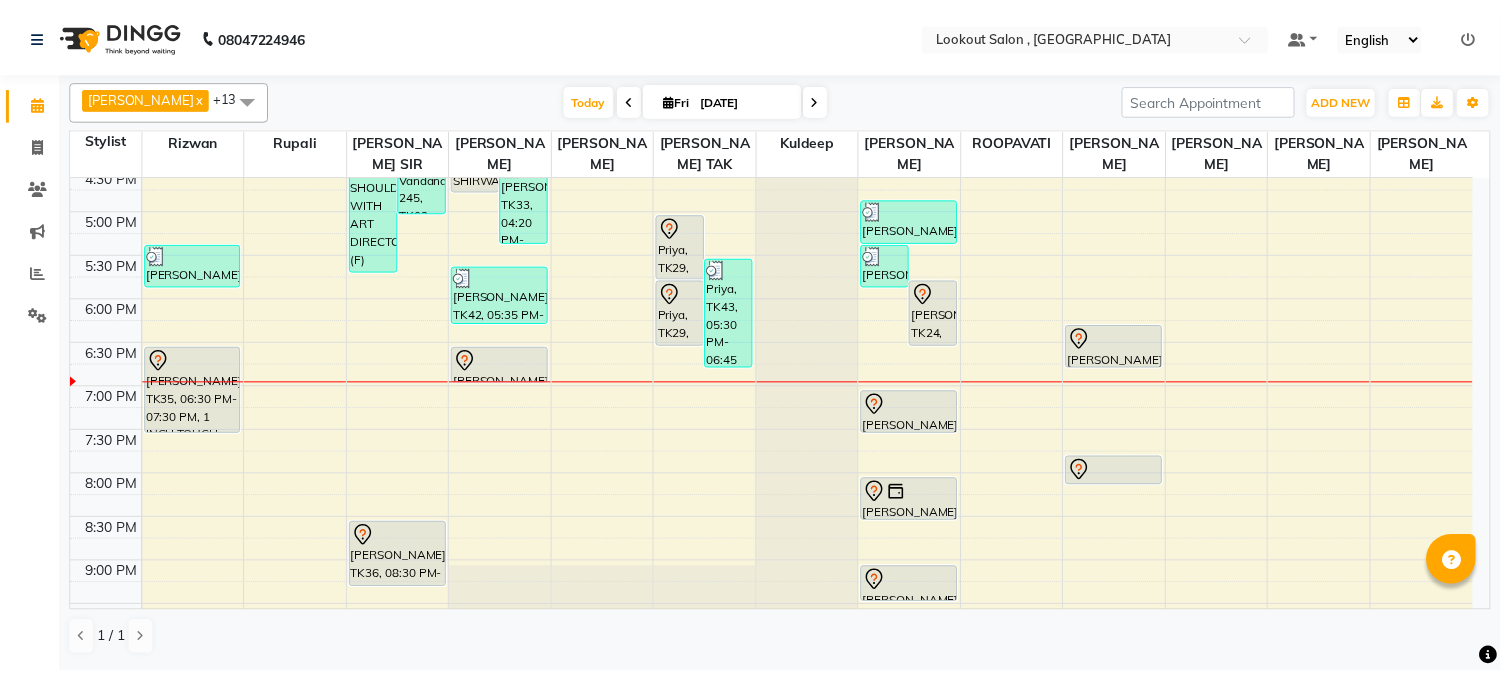 scroll, scrollTop: 800, scrollLeft: 0, axis: vertical 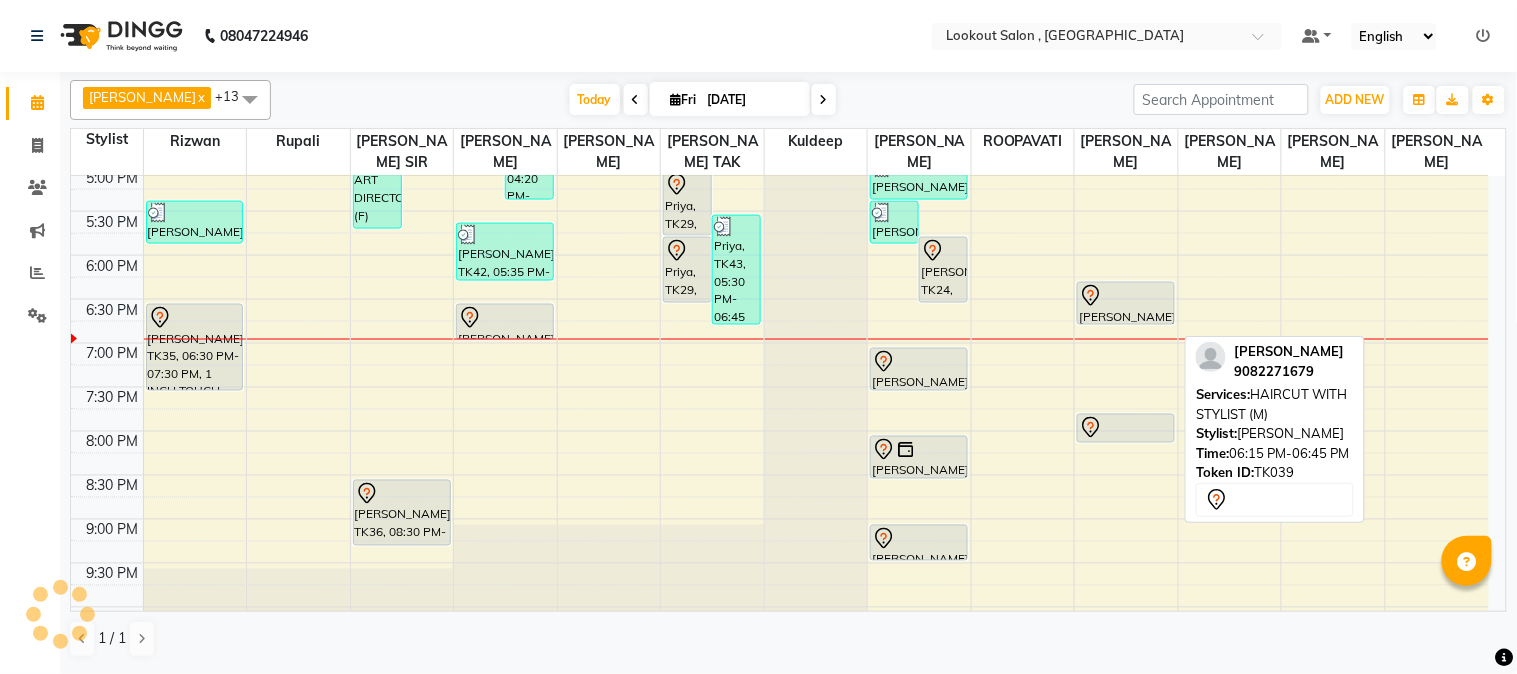 click at bounding box center (1126, 296) 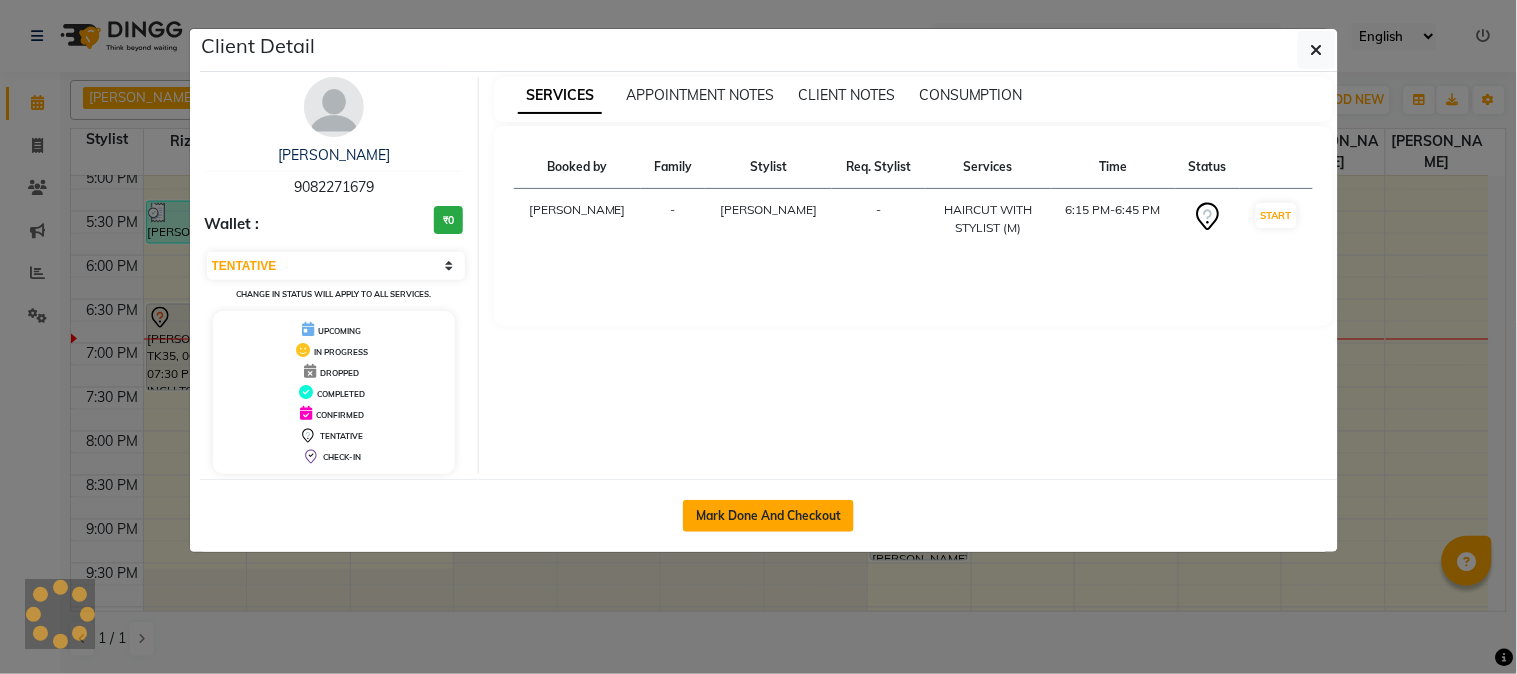 click on "Mark Done And Checkout" 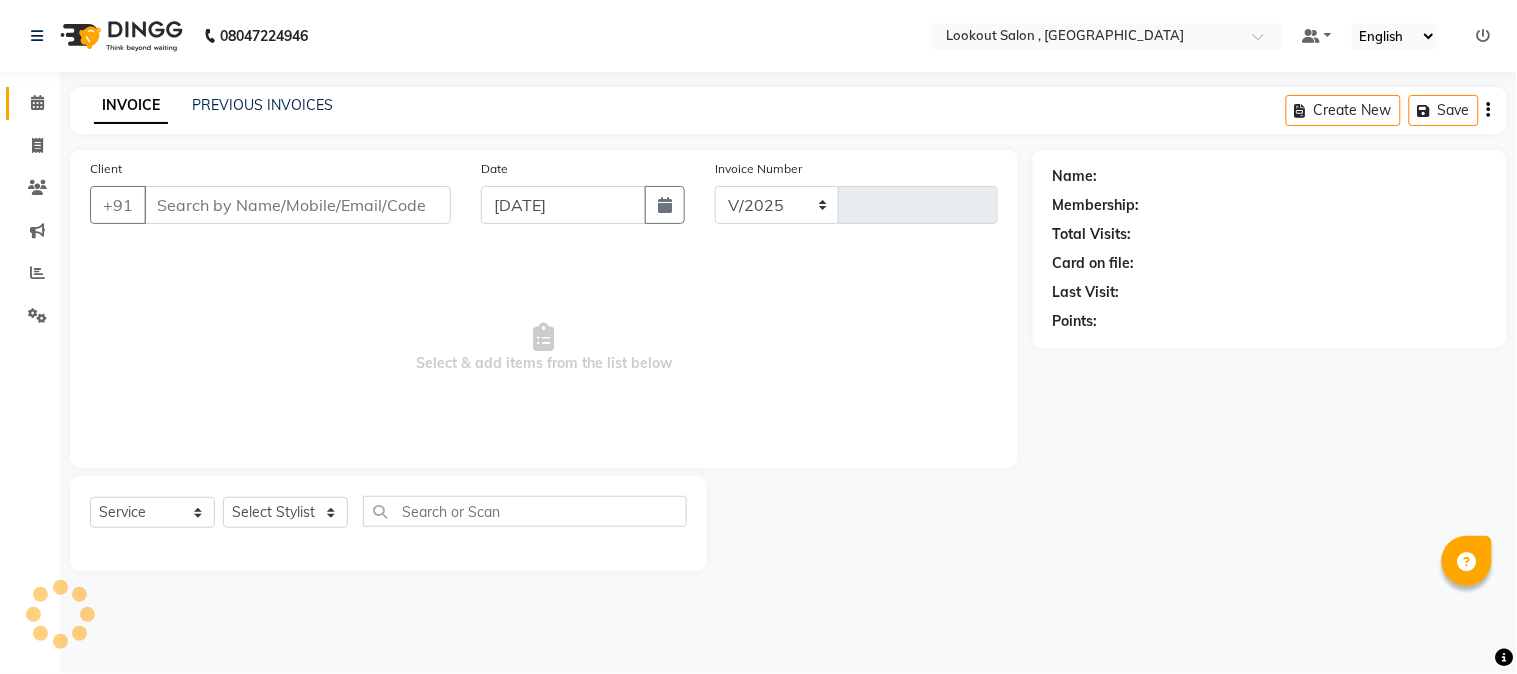 select on "151" 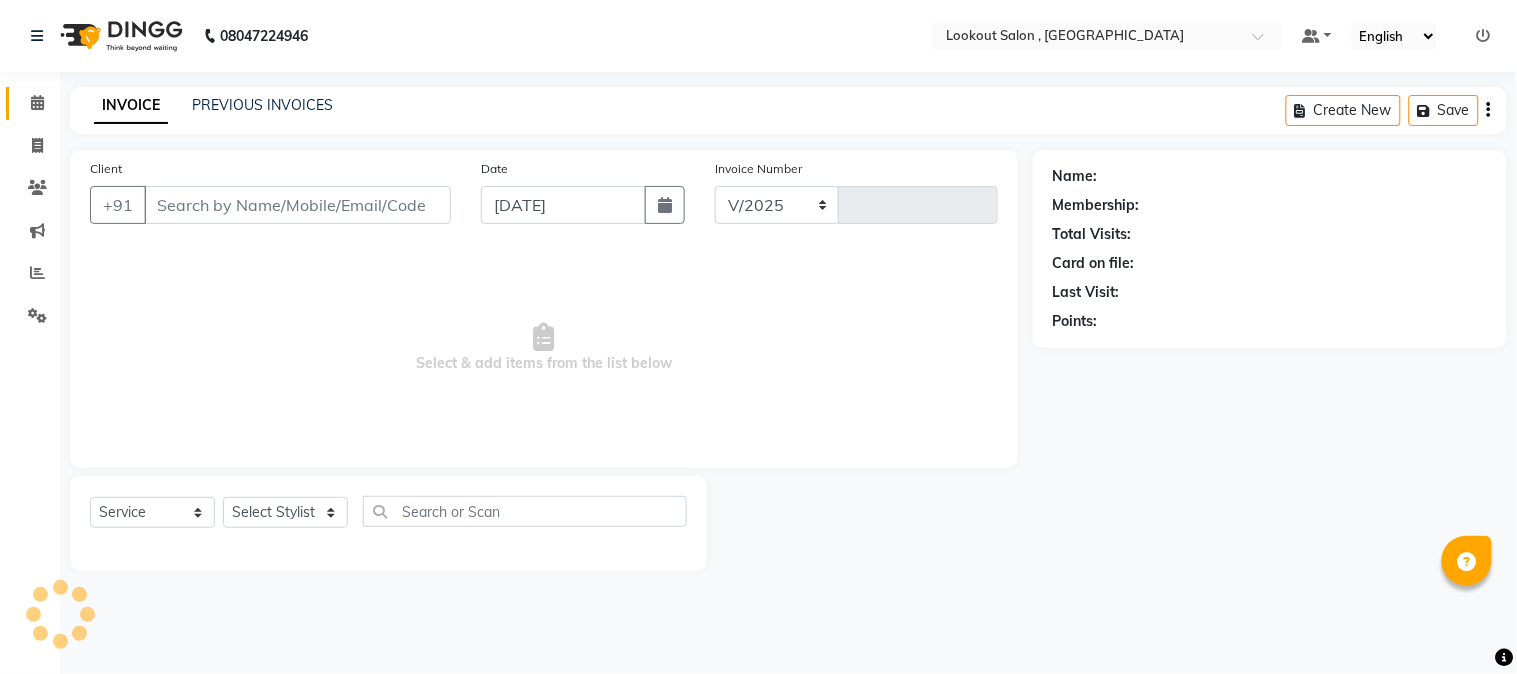 type on "4034" 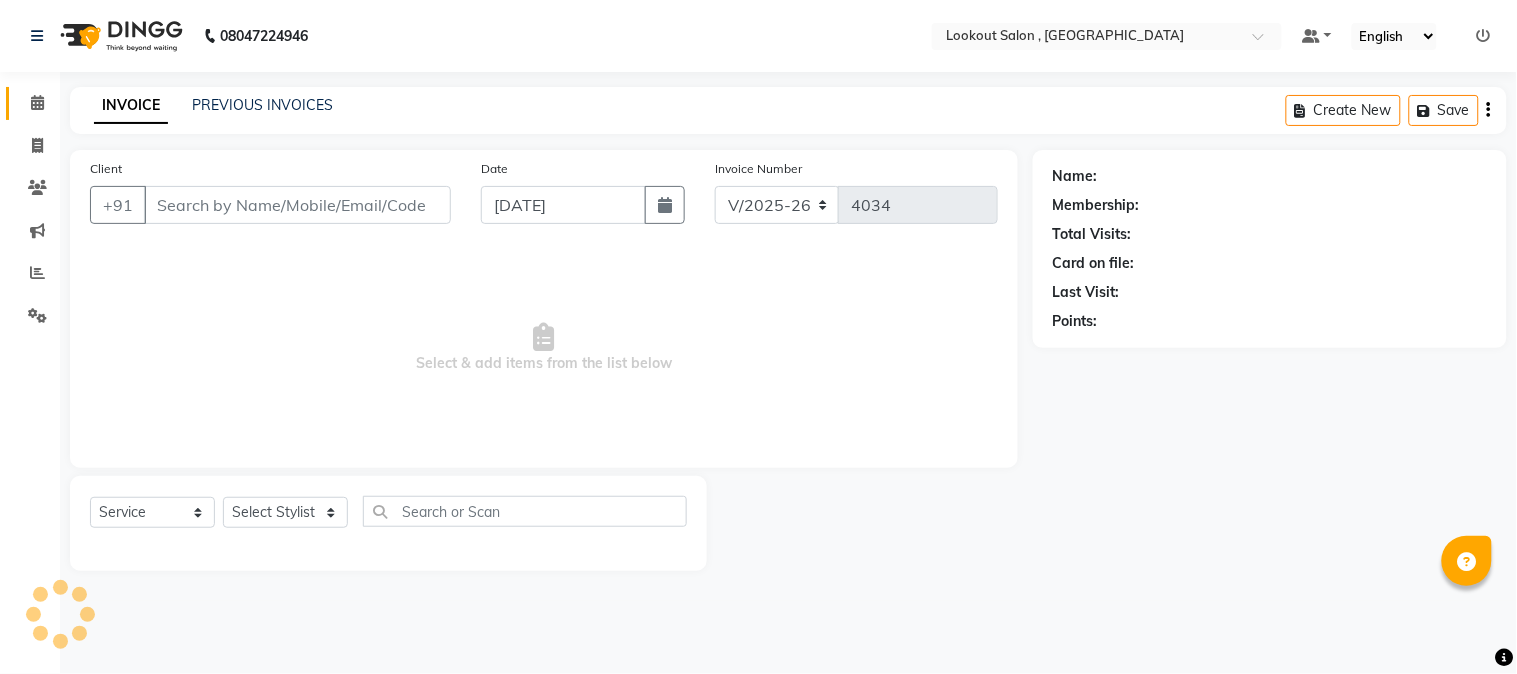 type on "9082271679" 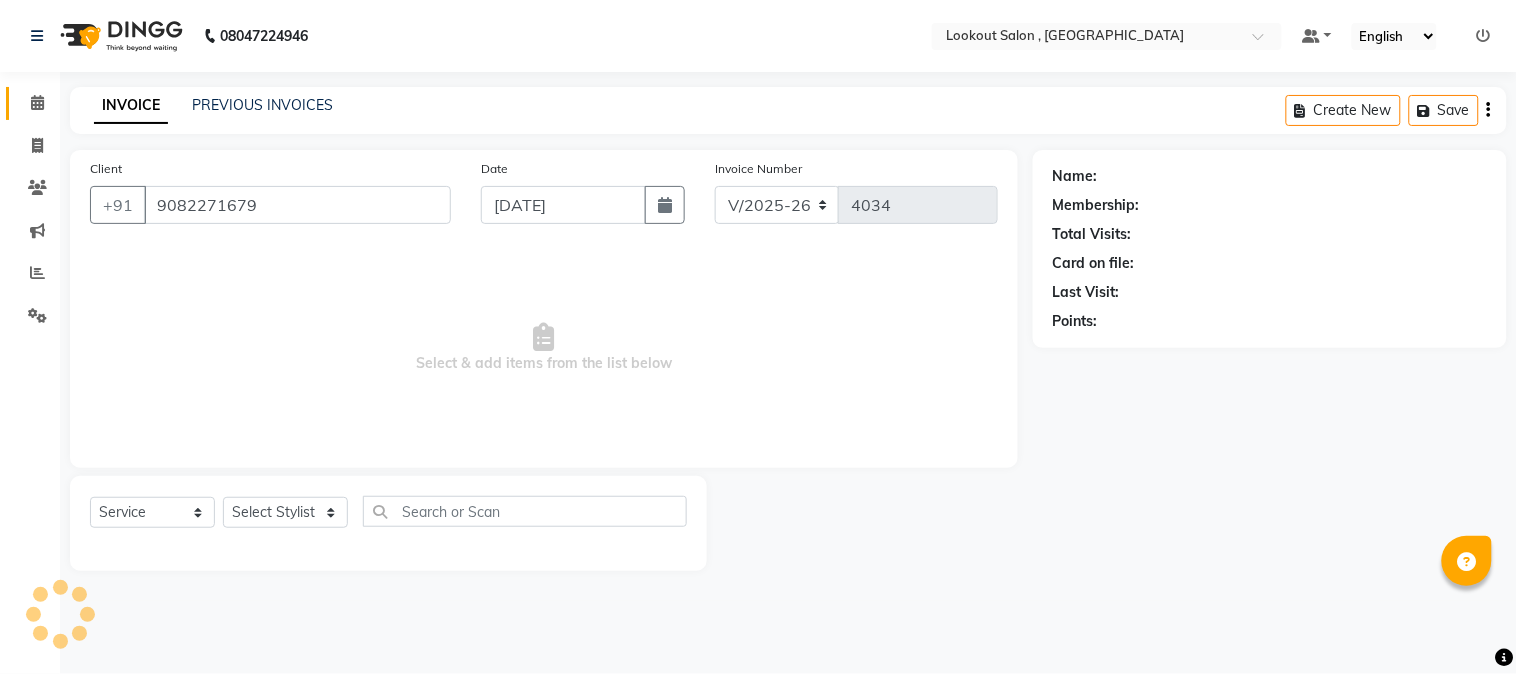 select on "24828" 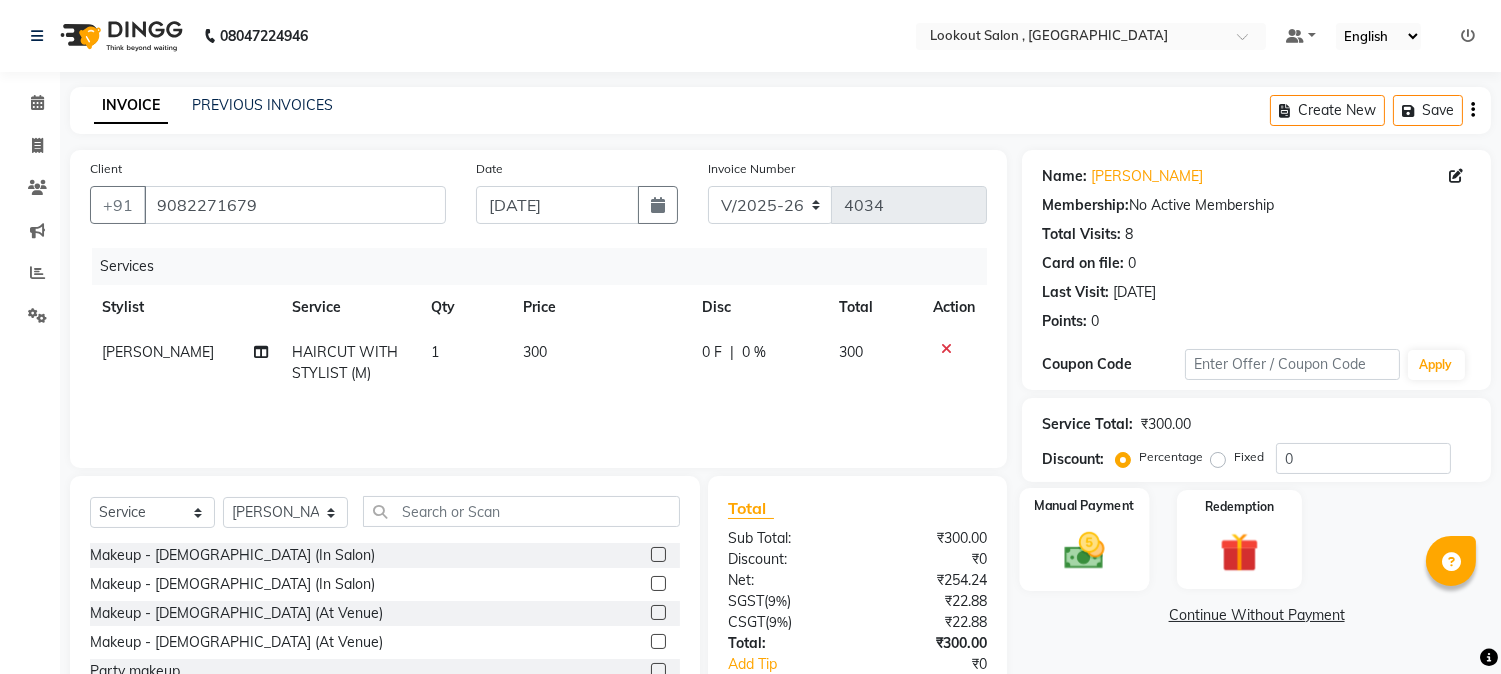 click 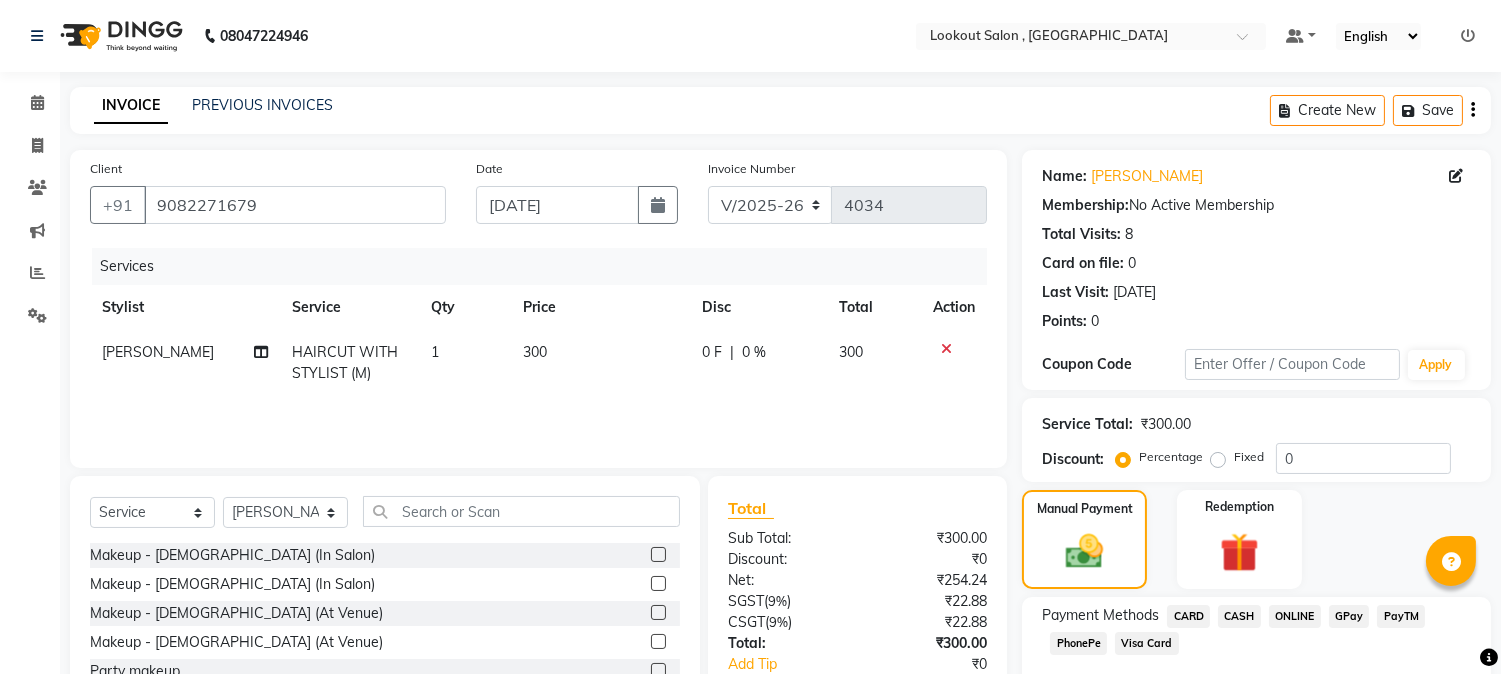 click on "CASH" 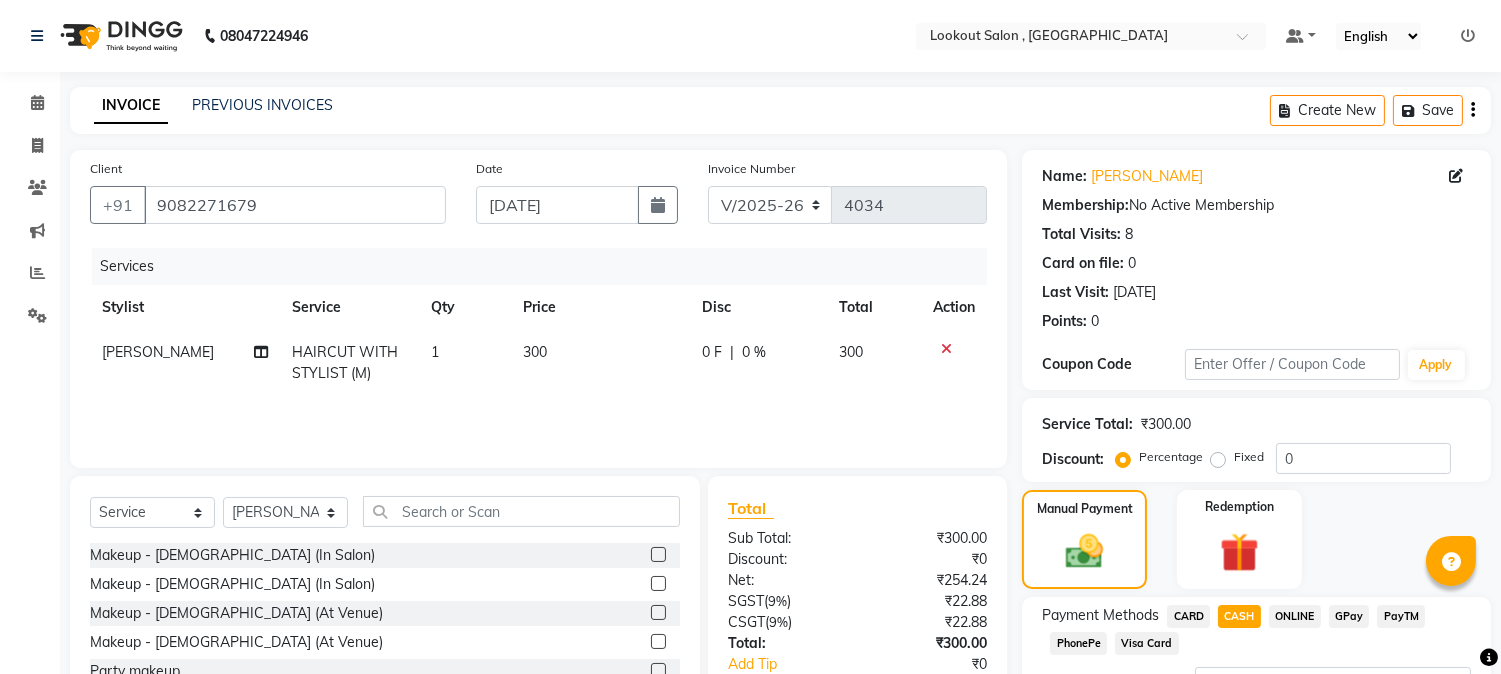 scroll, scrollTop: 126, scrollLeft: 0, axis: vertical 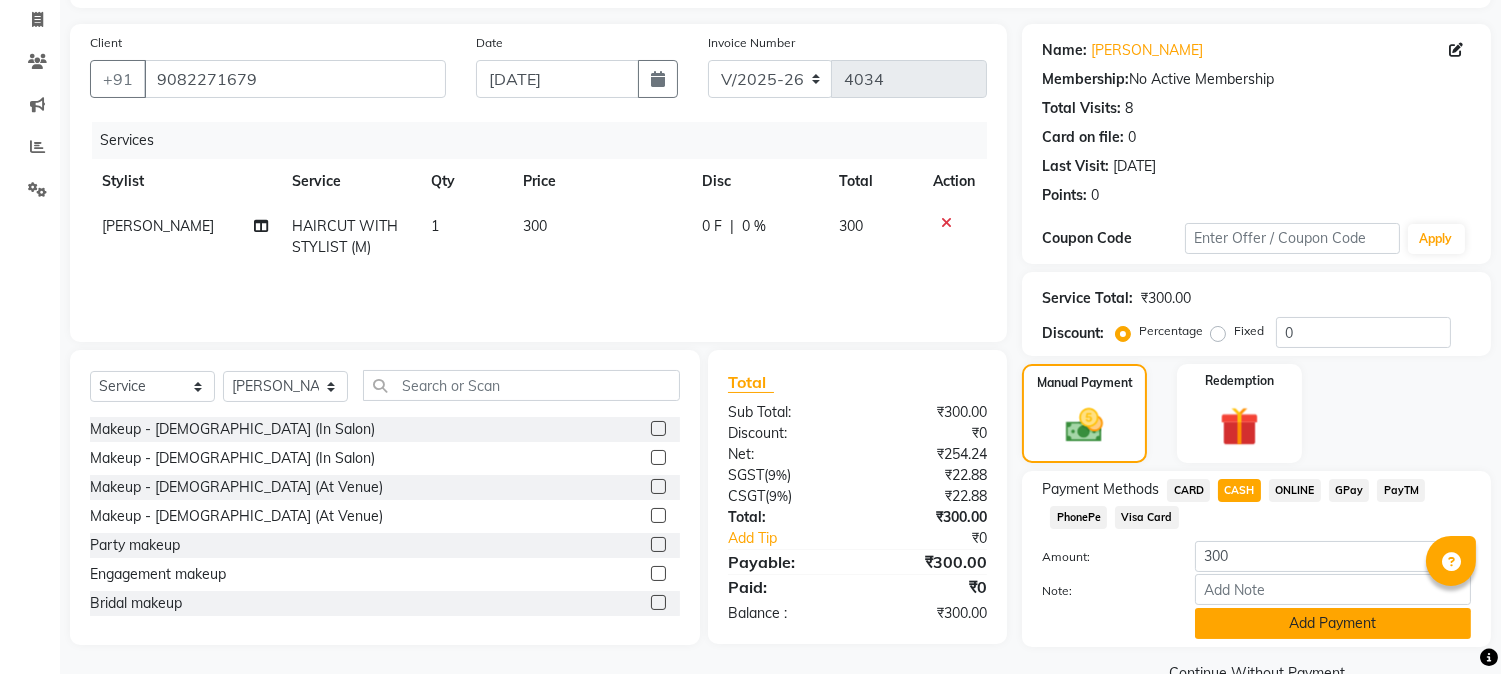 click on "Add Payment" 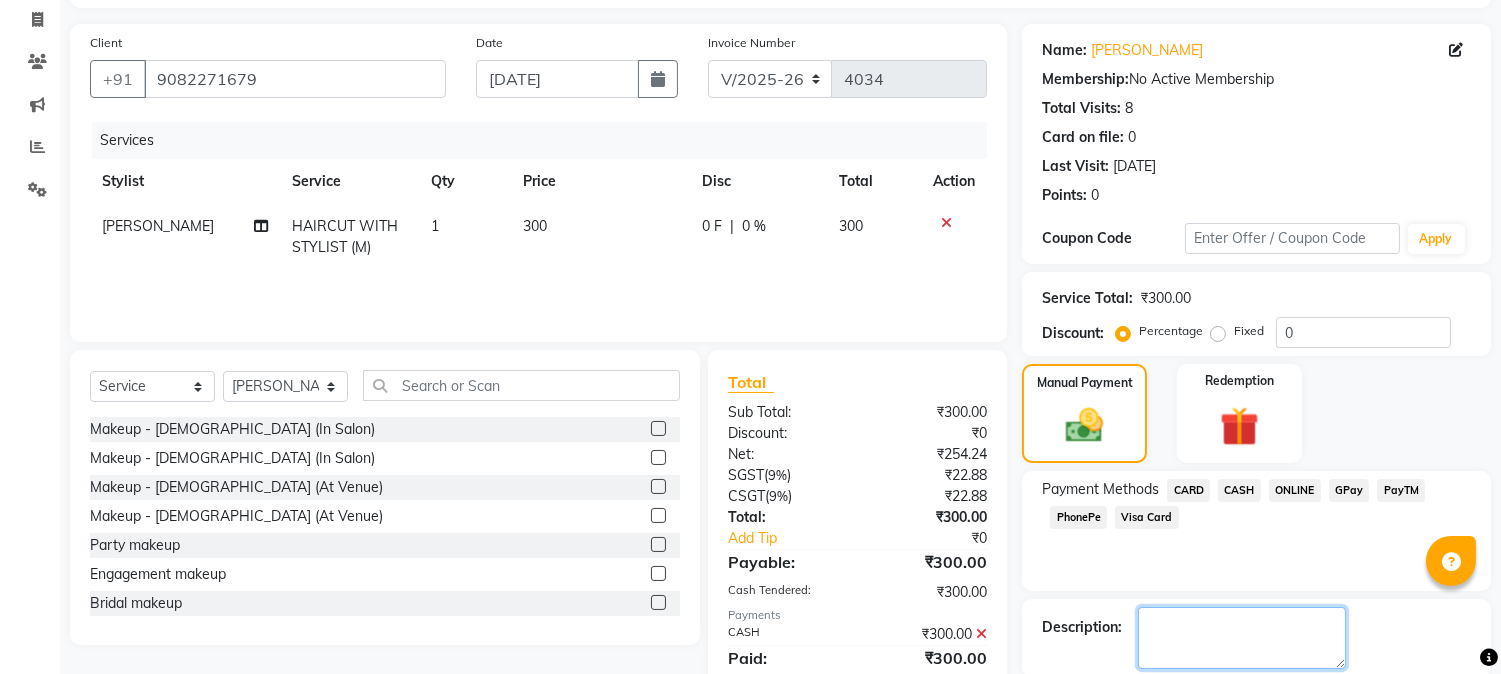 click 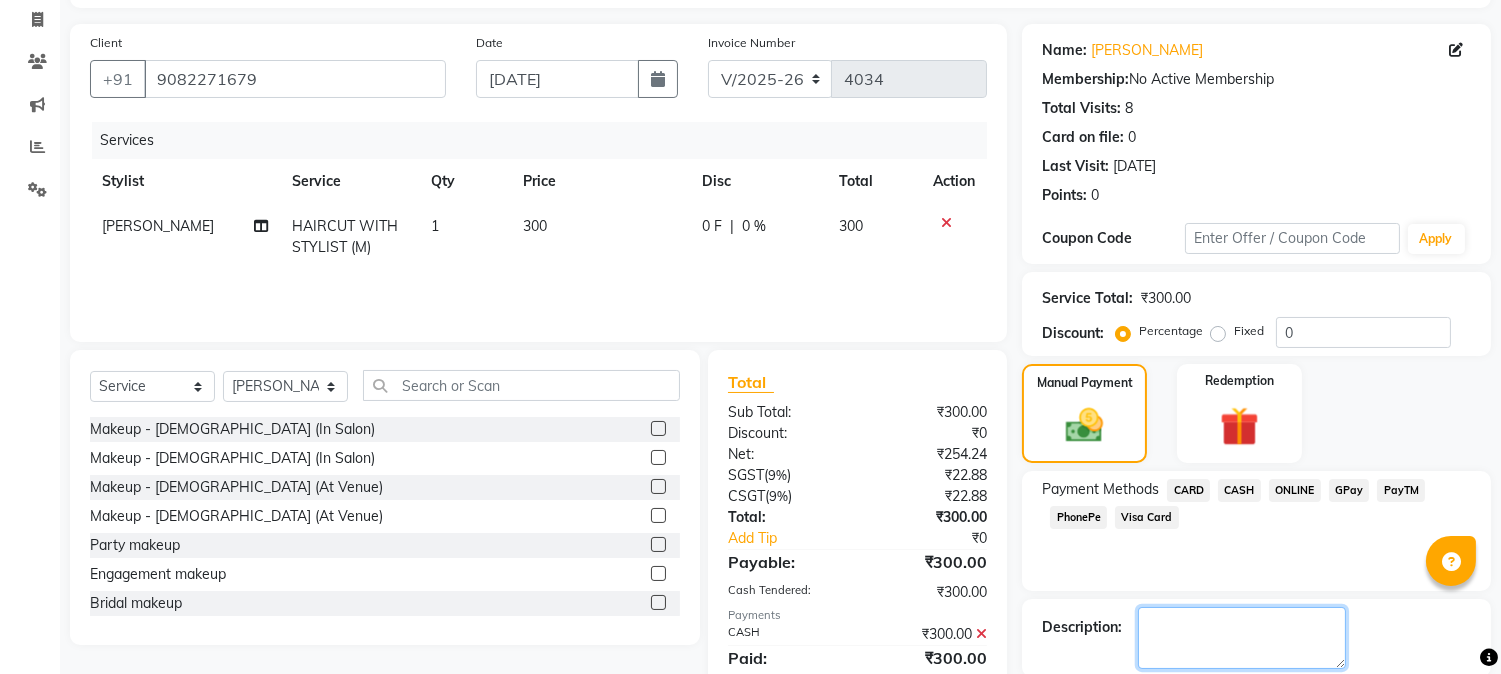 scroll, scrollTop: 225, scrollLeft: 0, axis: vertical 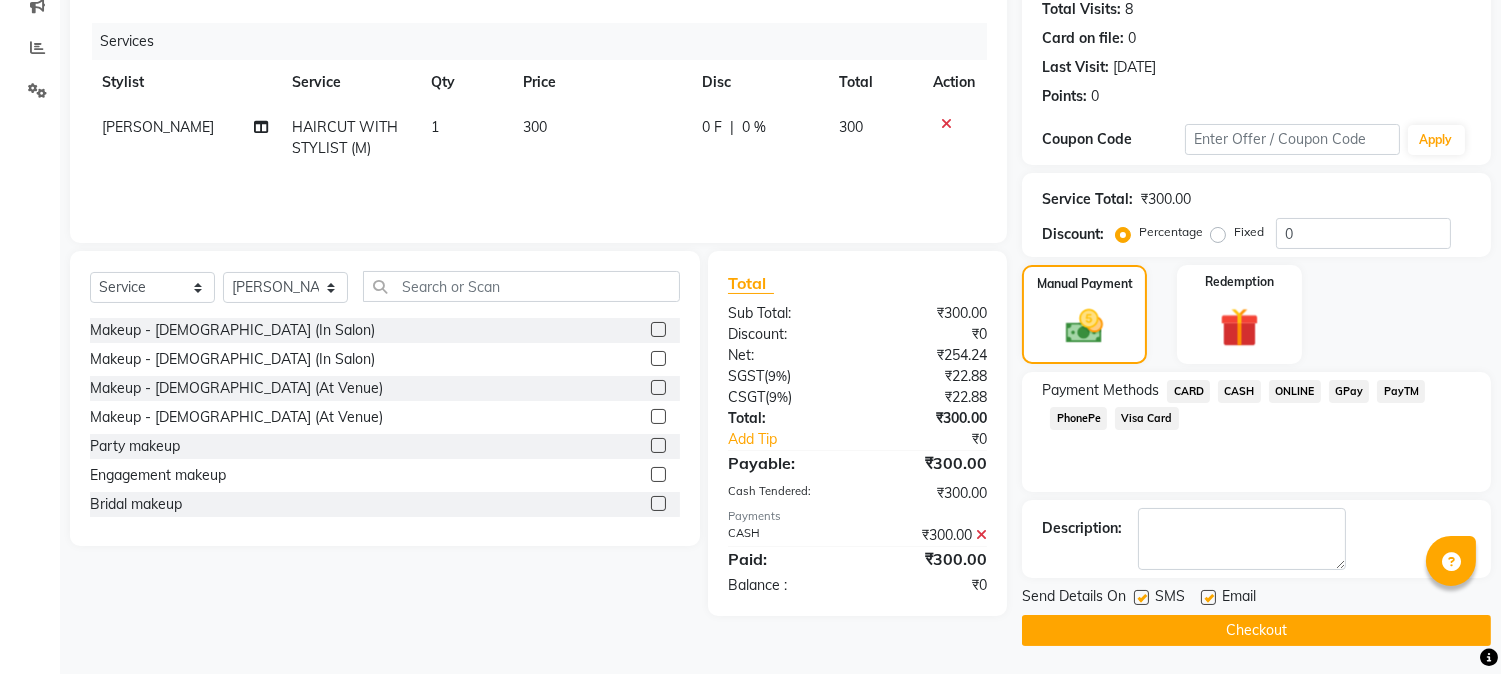 click on "Checkout" 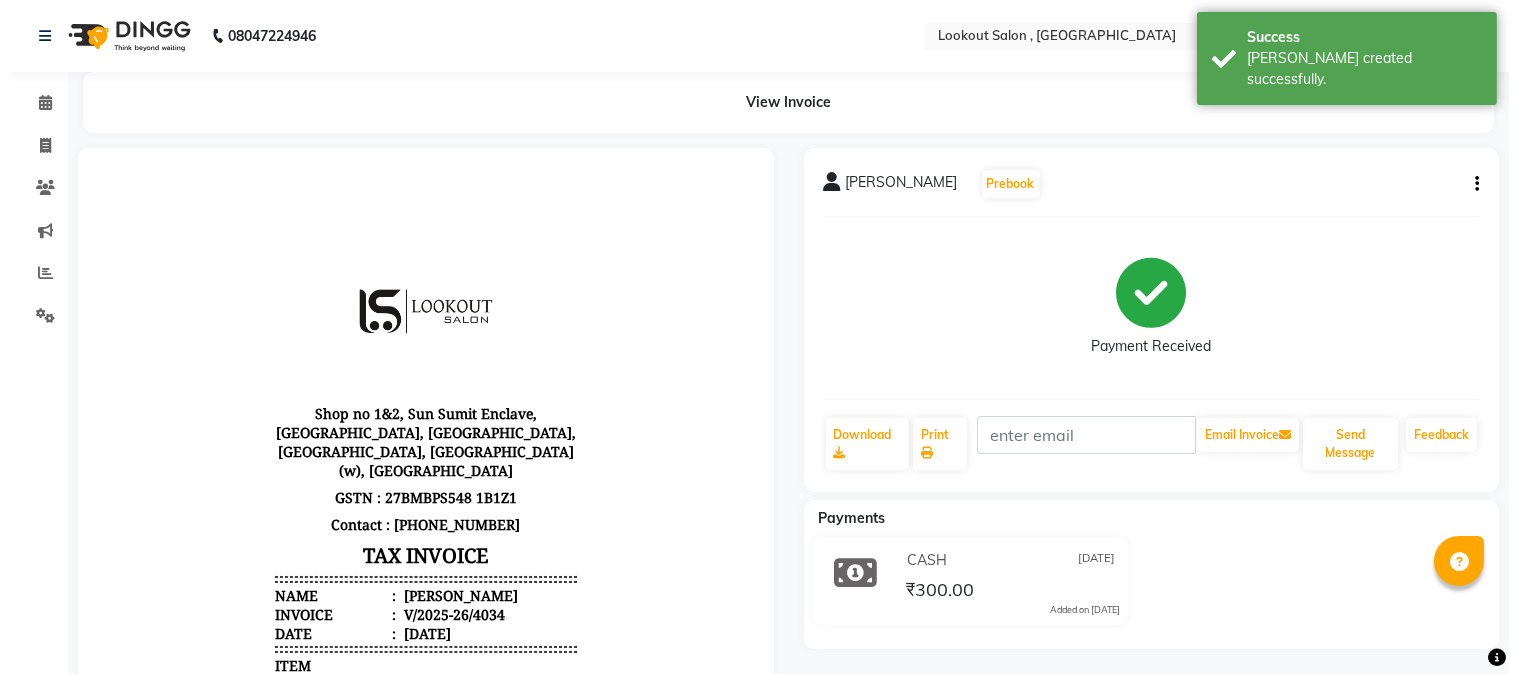 scroll, scrollTop: 0, scrollLeft: 0, axis: both 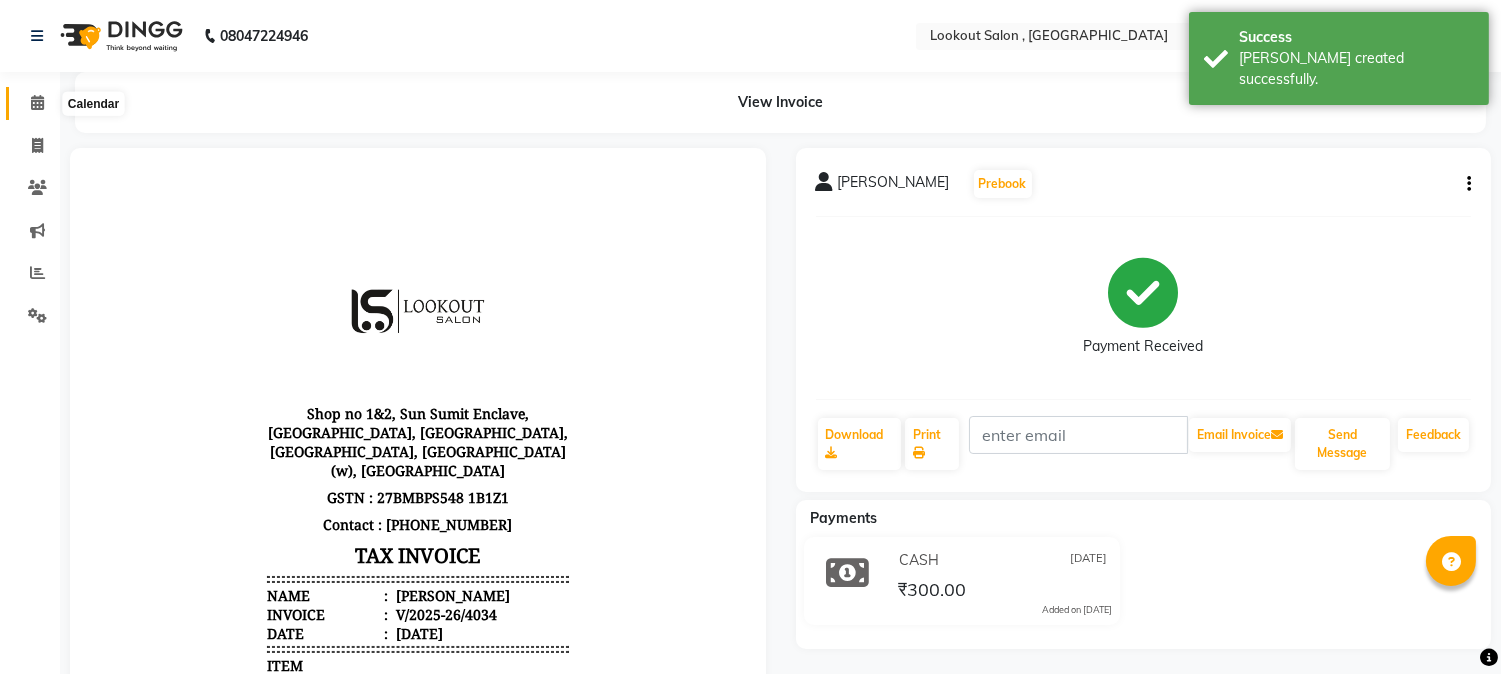 click 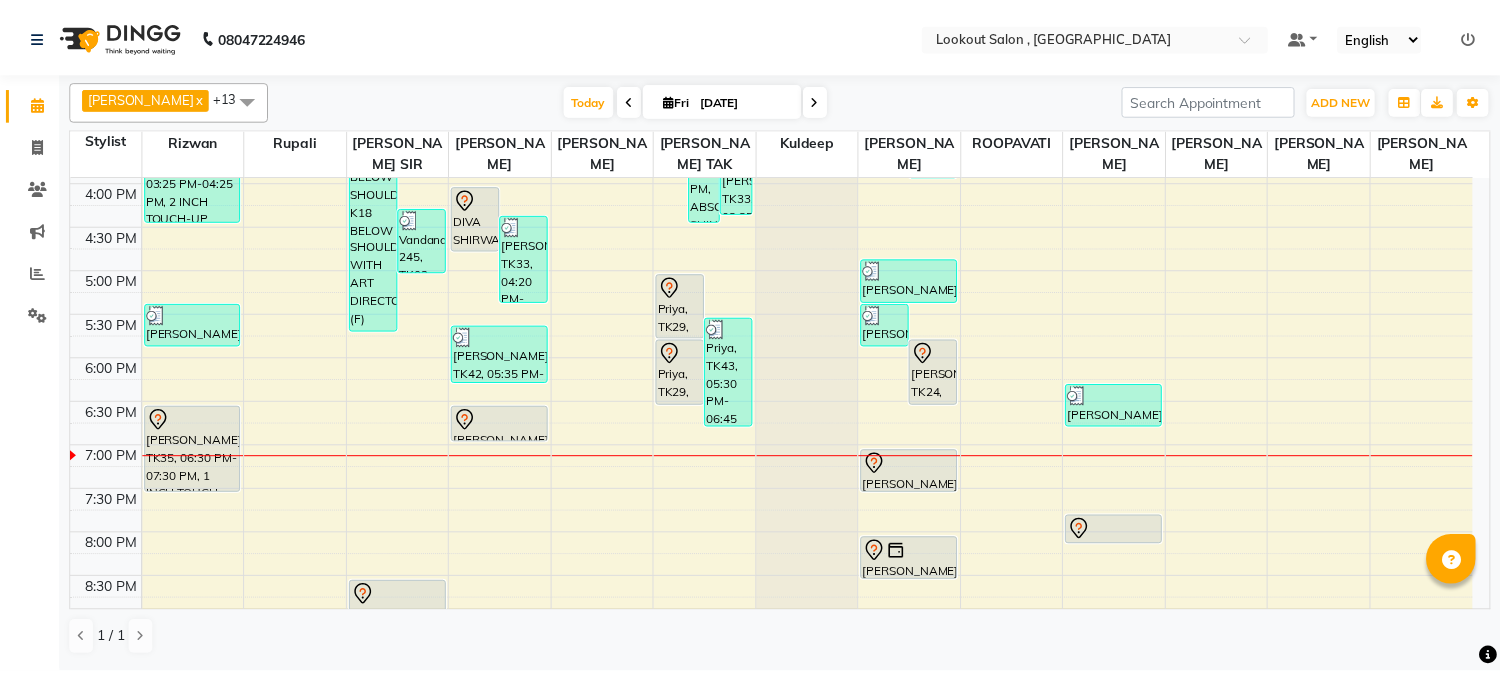 scroll, scrollTop: 688, scrollLeft: 0, axis: vertical 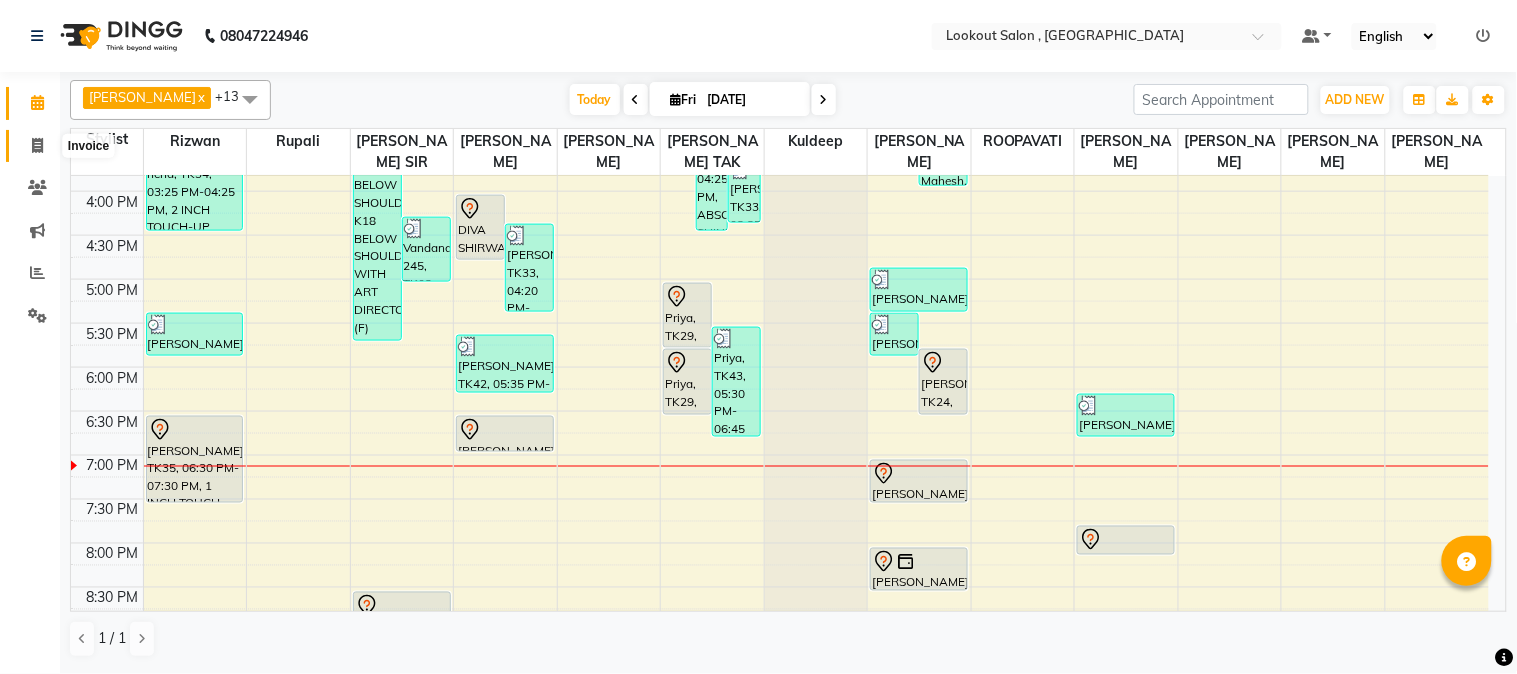 click 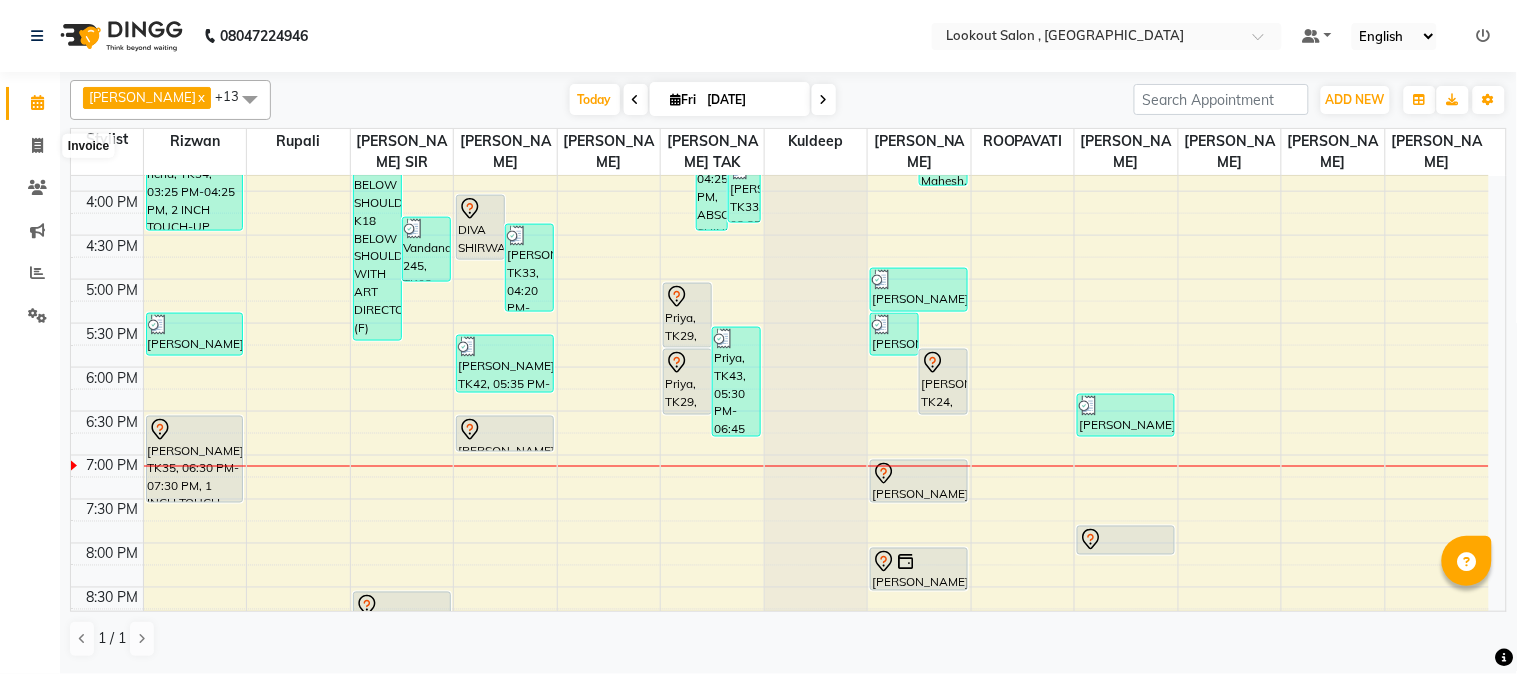 select on "service" 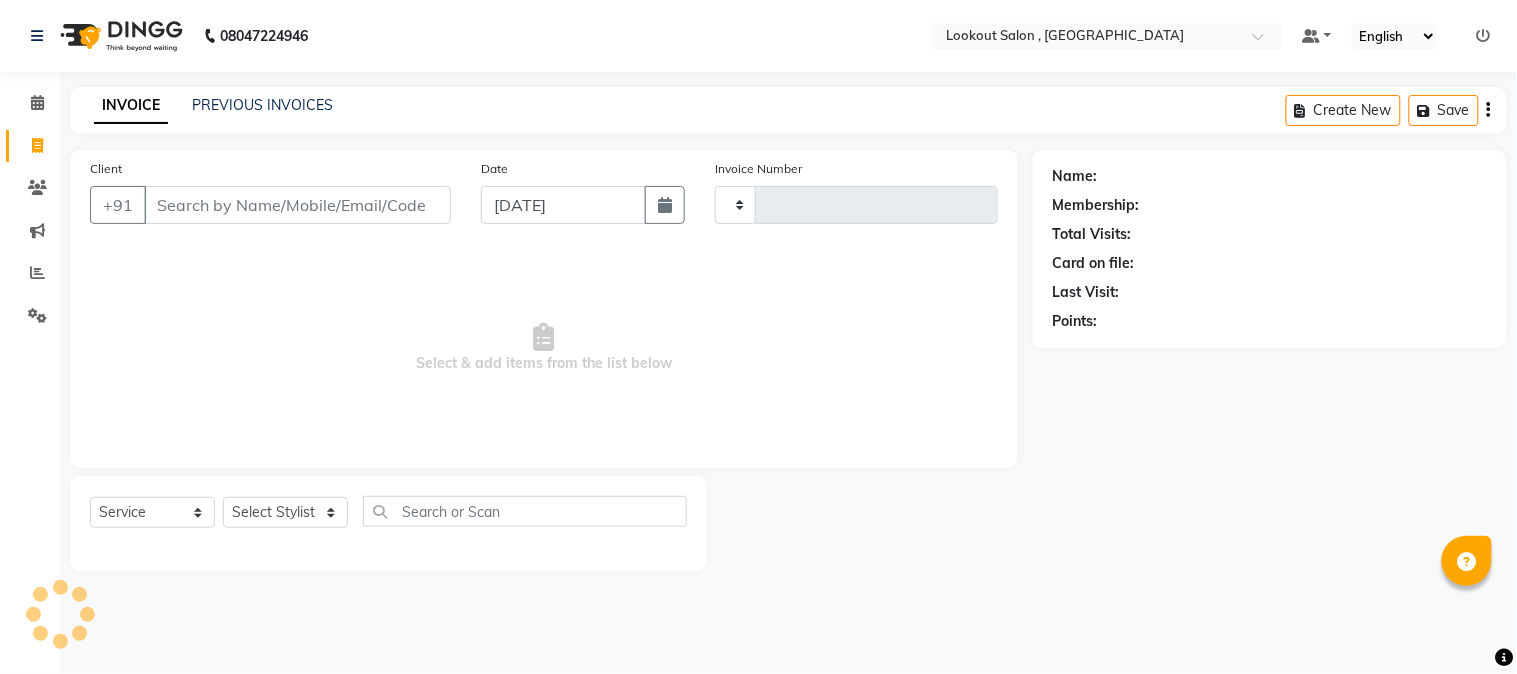 type on "4035" 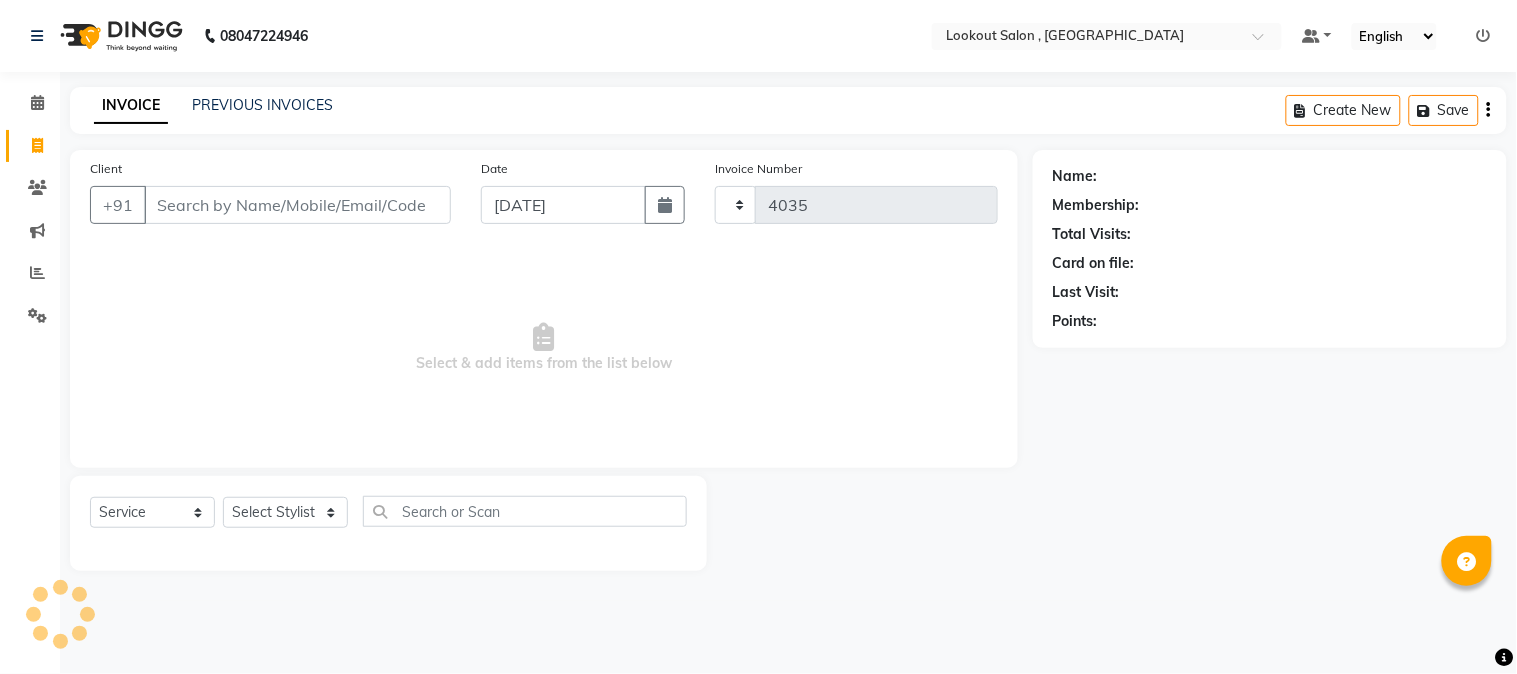 select on "151" 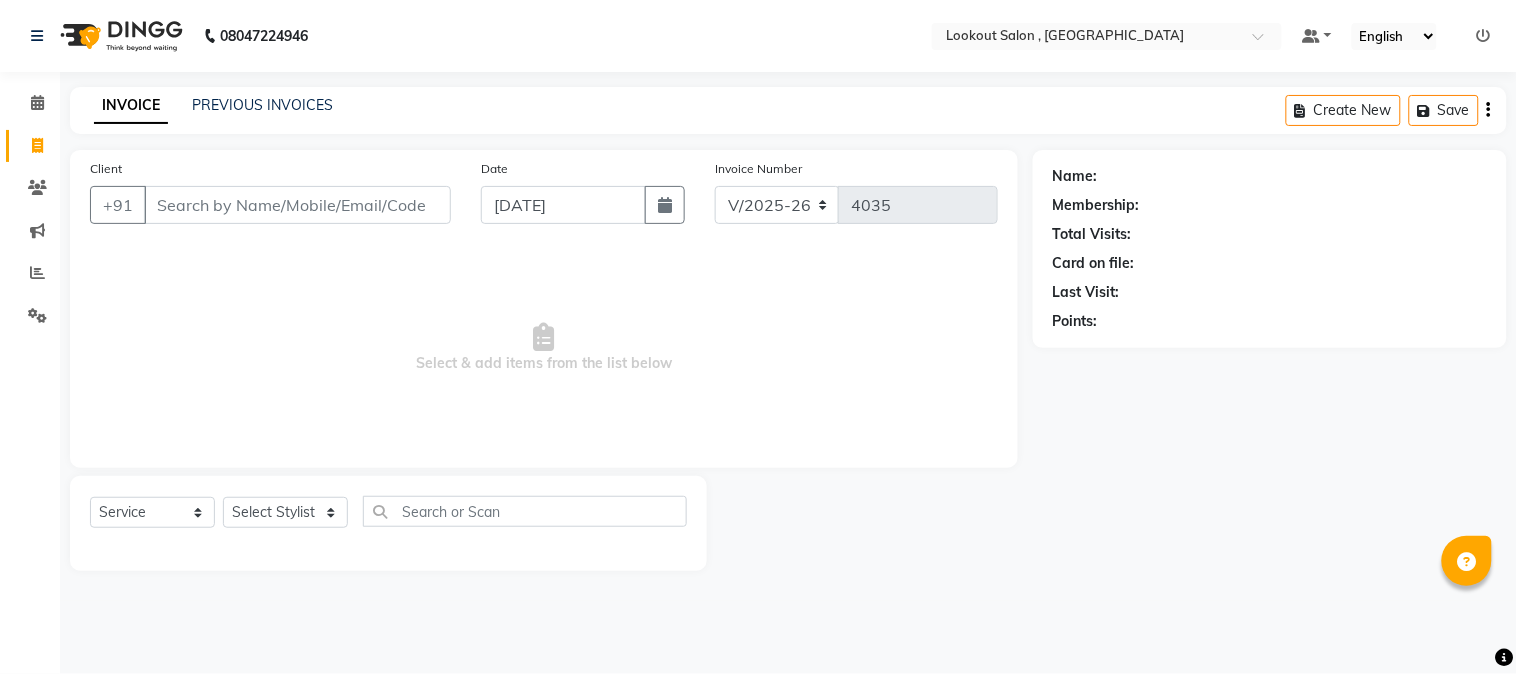click on "Client" at bounding box center [297, 205] 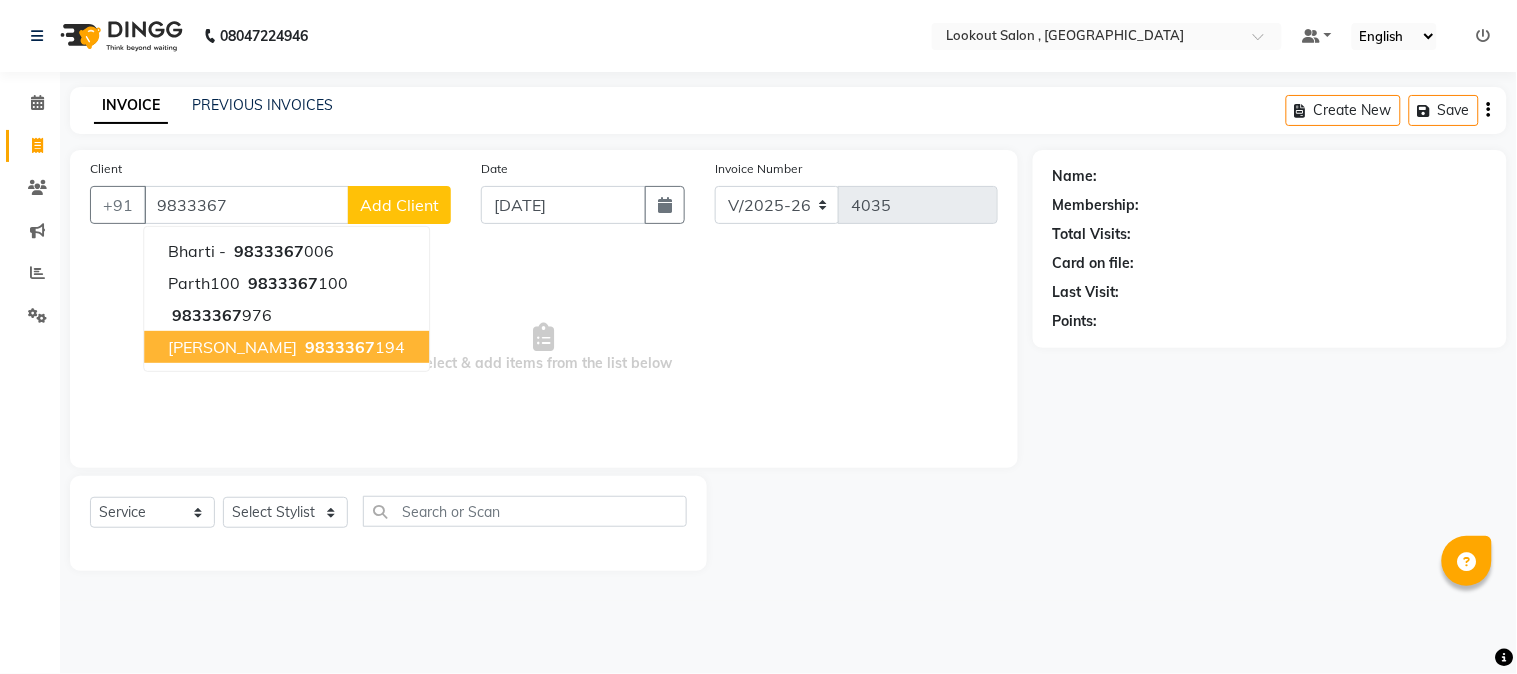 drag, startPoint x: 184, startPoint y: 360, endPoint x: 188, endPoint y: 375, distance: 15.524175 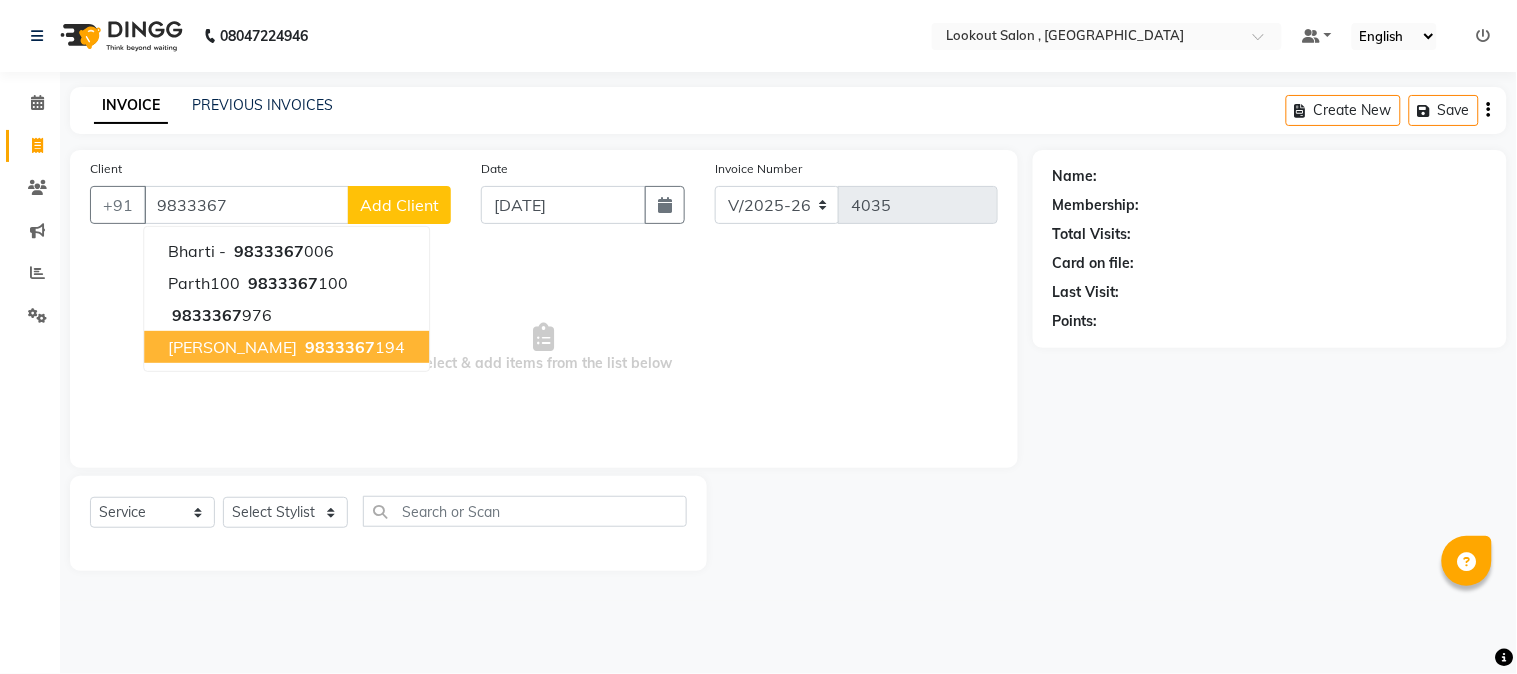 click on "9833367" at bounding box center (340, 347) 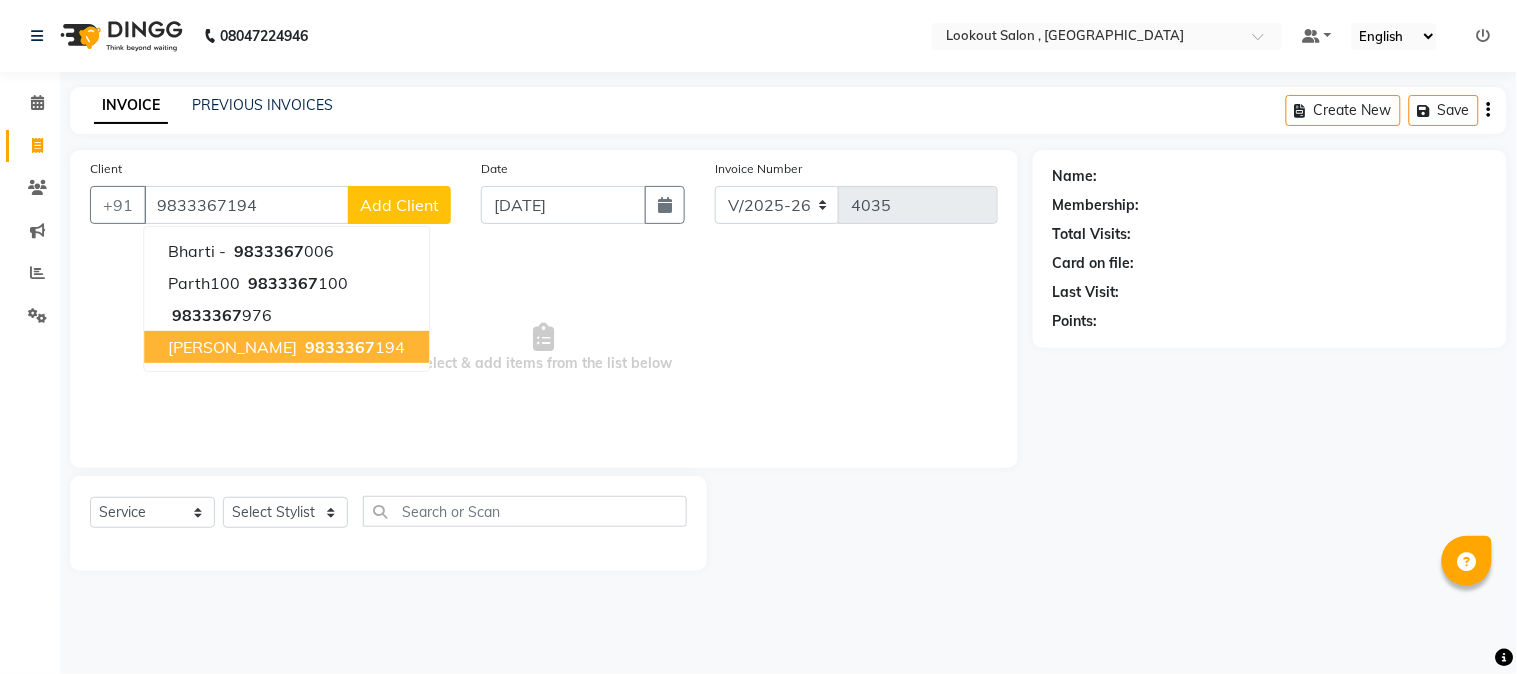 type on "9833367194" 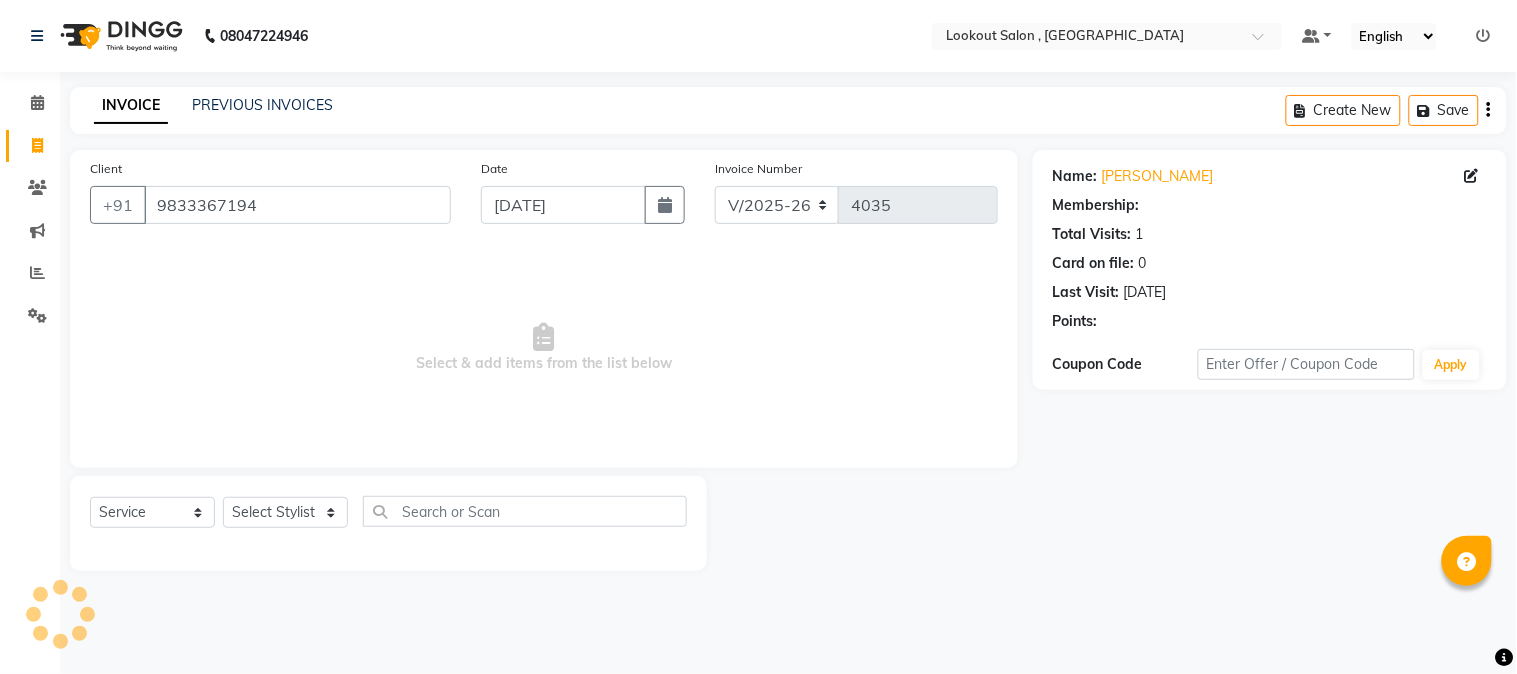 select on "1: Object" 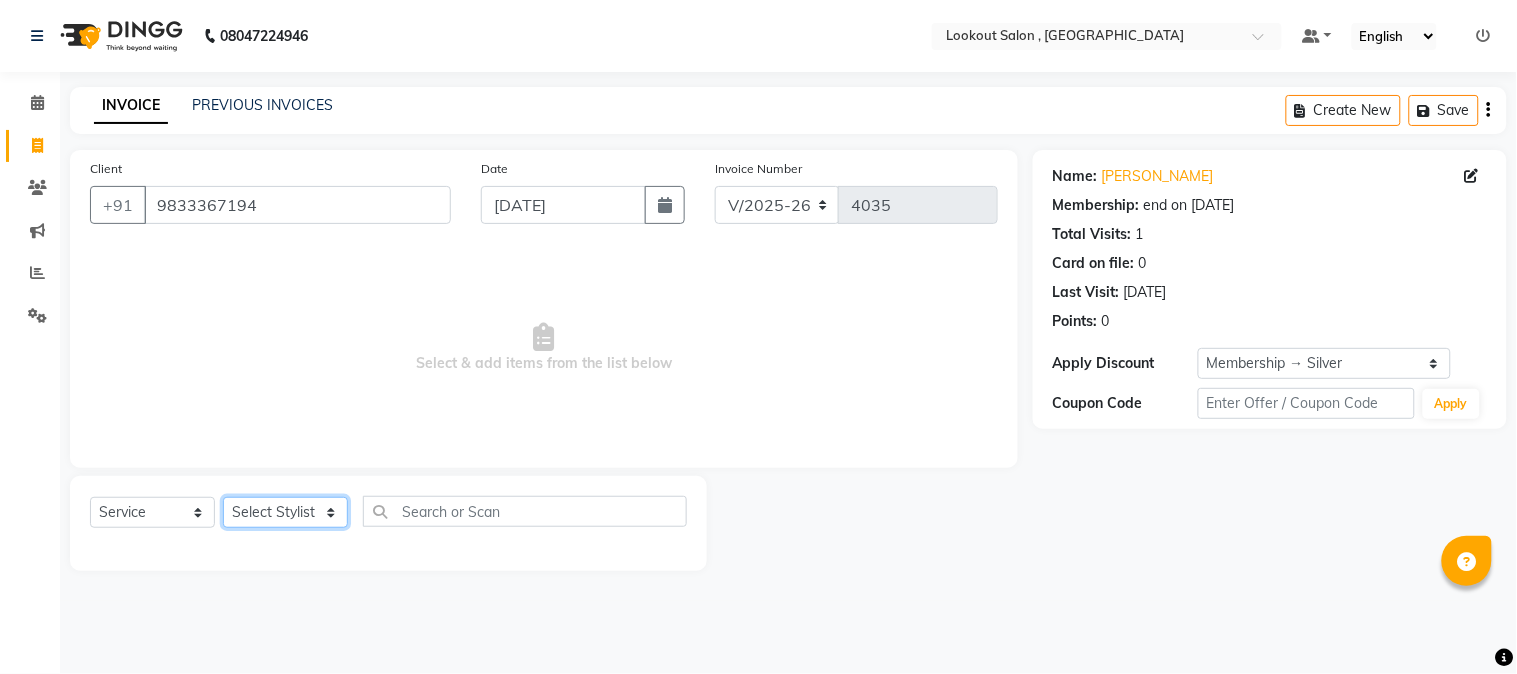 click on "Select Stylist [PERSON_NAME] [PERSON_NAME] kuldeep [PERSON_NAME] [PERSON_NAME] NANDINI [PERSON_NAME] [PERSON_NAME] [PERSON_NAME] [PERSON_NAME] SADAF [PERSON_NAME] TAK shweta kashyap" 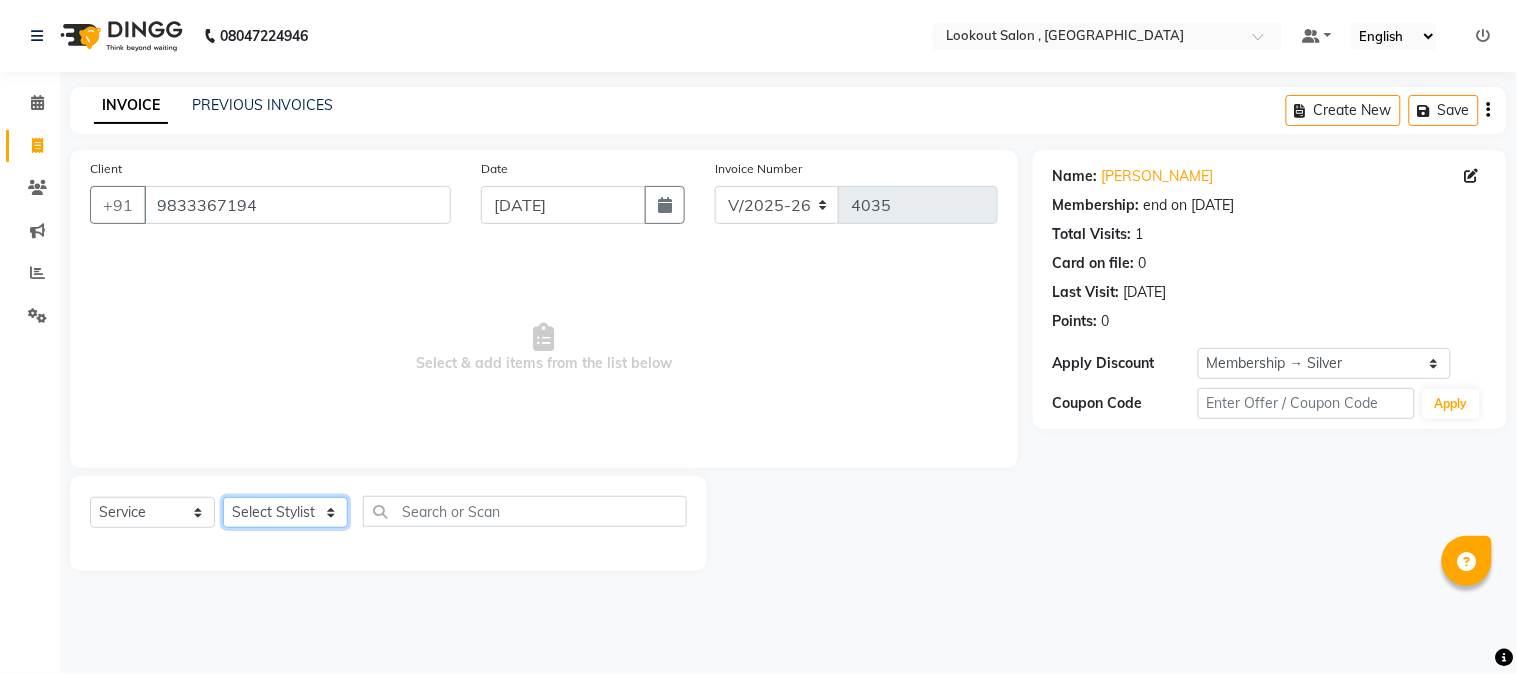 select on "20721" 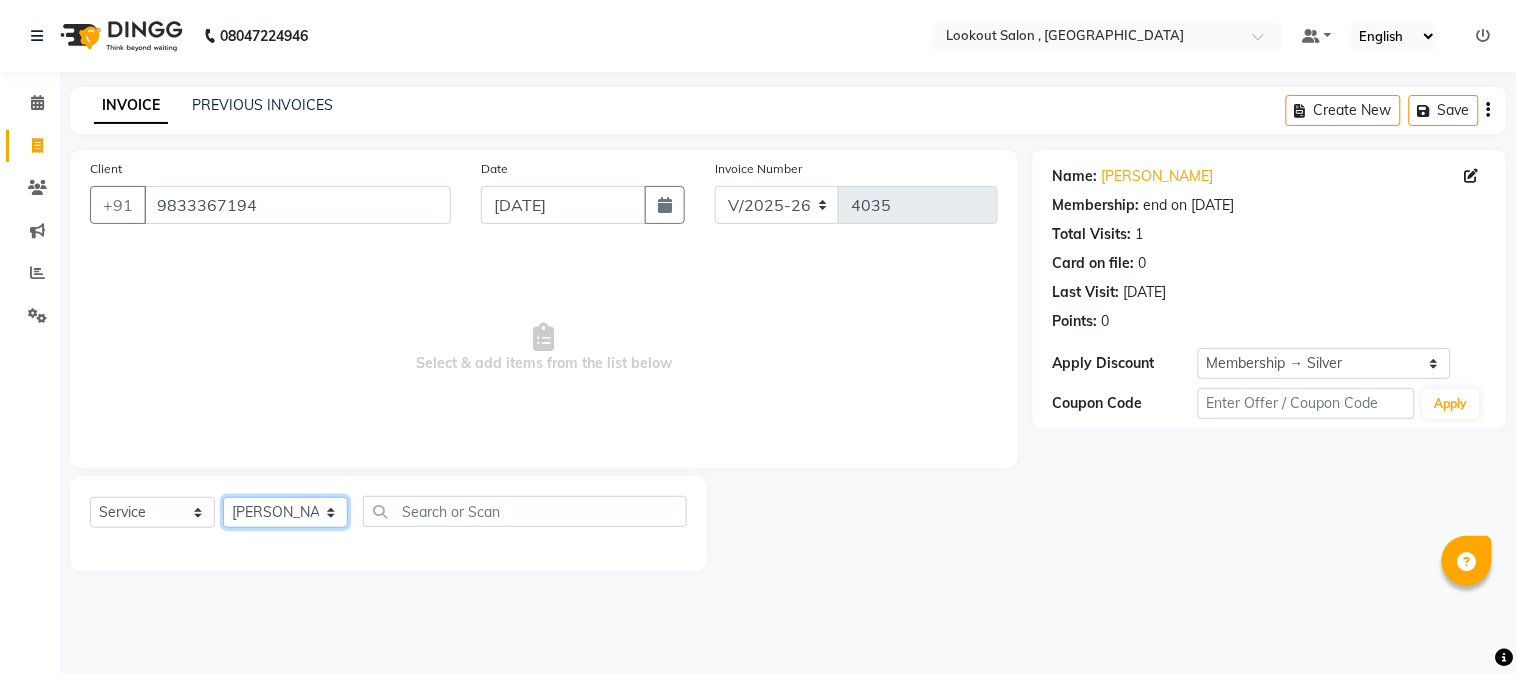 click on "Select Stylist [PERSON_NAME] [PERSON_NAME] kuldeep [PERSON_NAME] [PERSON_NAME] NANDINI [PERSON_NAME] [PERSON_NAME] [PERSON_NAME] [PERSON_NAME] SADAF [PERSON_NAME] TAK shweta kashyap" 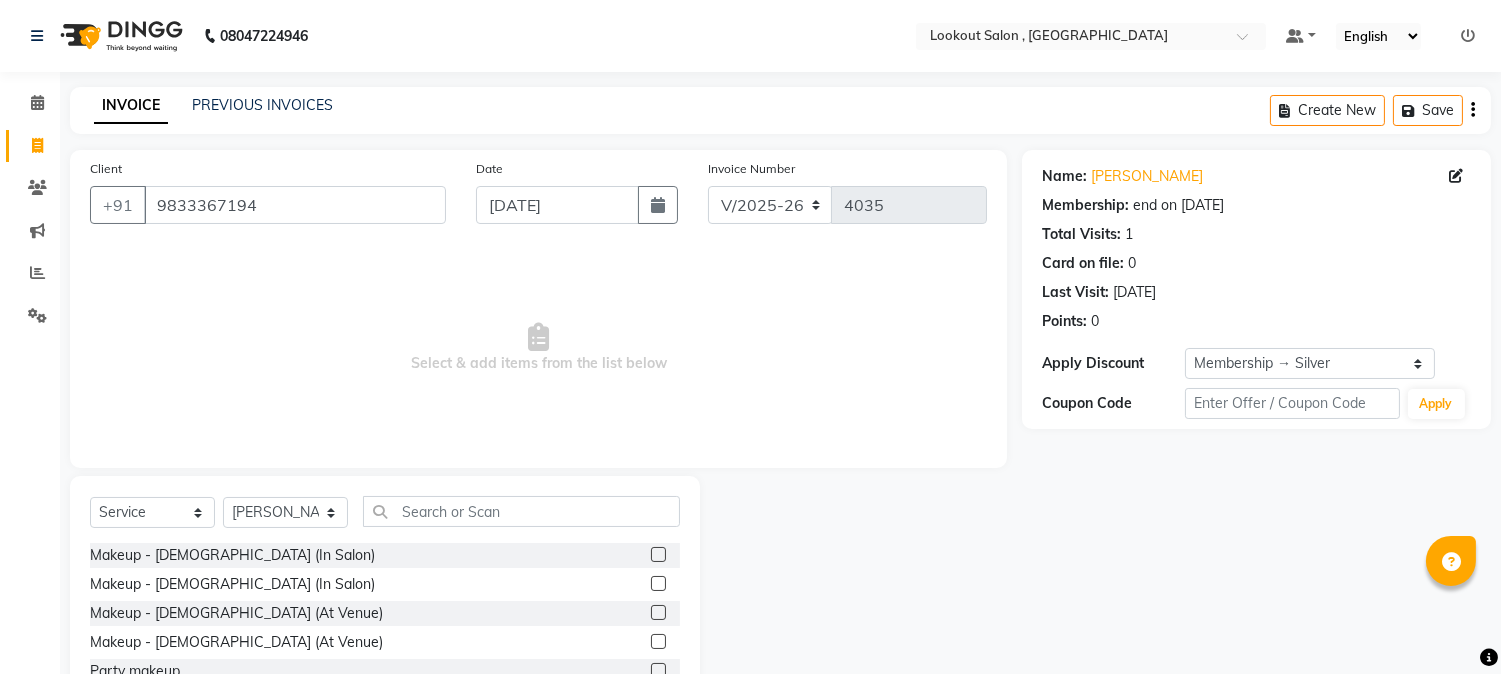 click on "Select  Service  Product  Membership  Package Voucher Prepaid Gift Card  Select Stylist AMIT SOLANKI jishan shekh kuldeep MANDAR GOSAVI MANISHA SAHU NANDINI GUPTA NIPUL SIR NISAR AHMED PIRJADE Rizwan ROOPAVATI Rupali  RUPESH SADAF SHAIKH SAHIL TAK shweta kashyap Makeup - Female (In Salon)  Makeup - Male (In Salon)  Makeup - Female (At Venue)  Makeup - Male (At Venue)  Party makeup  Engagement makeup  Bridal makeup  Sider Makeup  Groom makeup  EAR STUD  HAIR EXTENSION  HAIRCUT WITH STYLIST (M)  HAIRCUT WITH WASH STYLIST (M)  HAIRCUT WITH CREATIVE STYLIST (M)  BEAD TRIM  BEARD CRAFTING  BALD  SHAVE  WASH & STYLING (M)  PREMIUM WASH (M)  STYLING (M)  HAIRCUT WITH SENIOR STYLIST(M)  HAIRCUT WITH ART DIRECTOR  HAIR LINE SET  HAIRCUT WITH STYLIST (F)  HAIRCUT WITH WASH STYLIST (F)  HAIRCUT WITH ART DIRECTOR (F)  WASH & BLAST DRY (F)  PREMIUM WASH (F)  BLOWDRY  BELOW SHOULDER  BLOWDRY  UPTO SHOULDER  IRONING BELOW SHOULDER  IRONING UPTO SHOULDER  TONGS  BELOW SHOULDER  TONGS  UPTO SHOULDER  BLOWDRY UPTO WAIST  FACE" 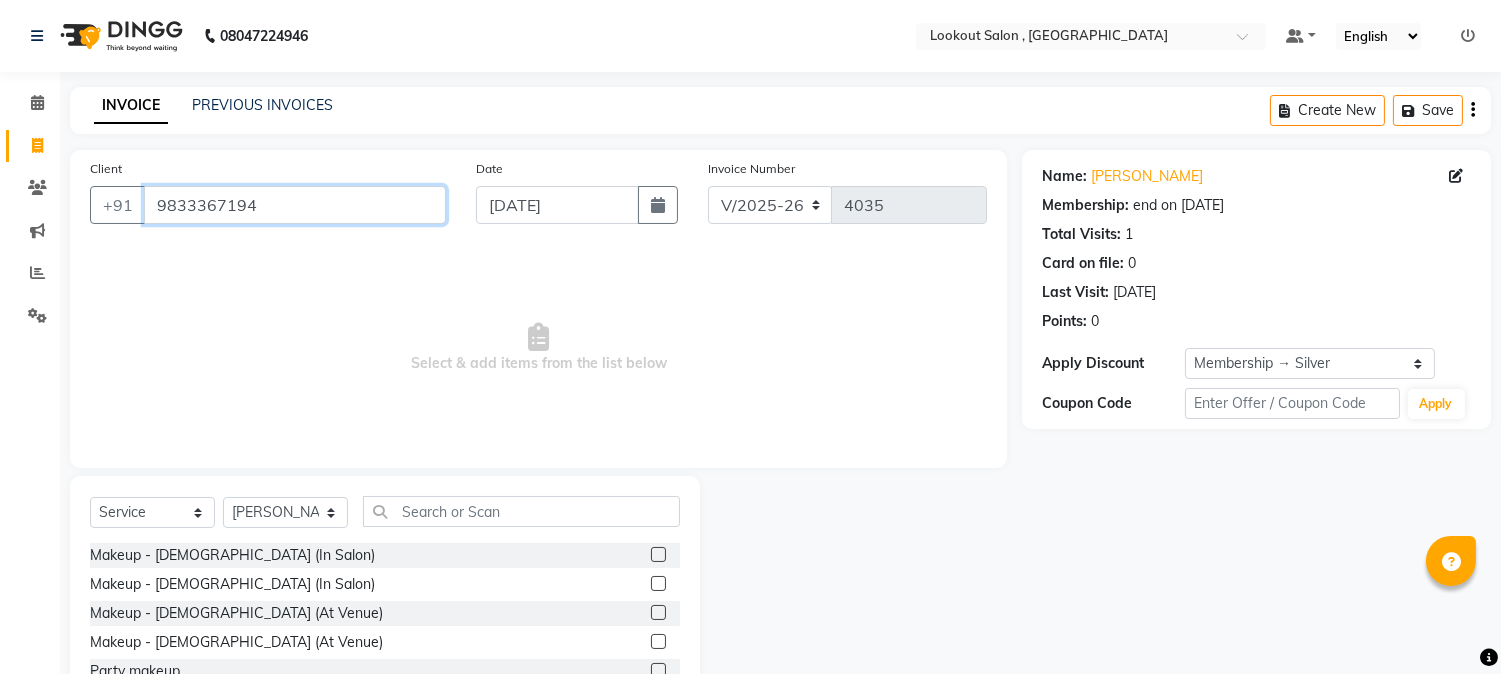 click on "9833367194" at bounding box center (295, 205) 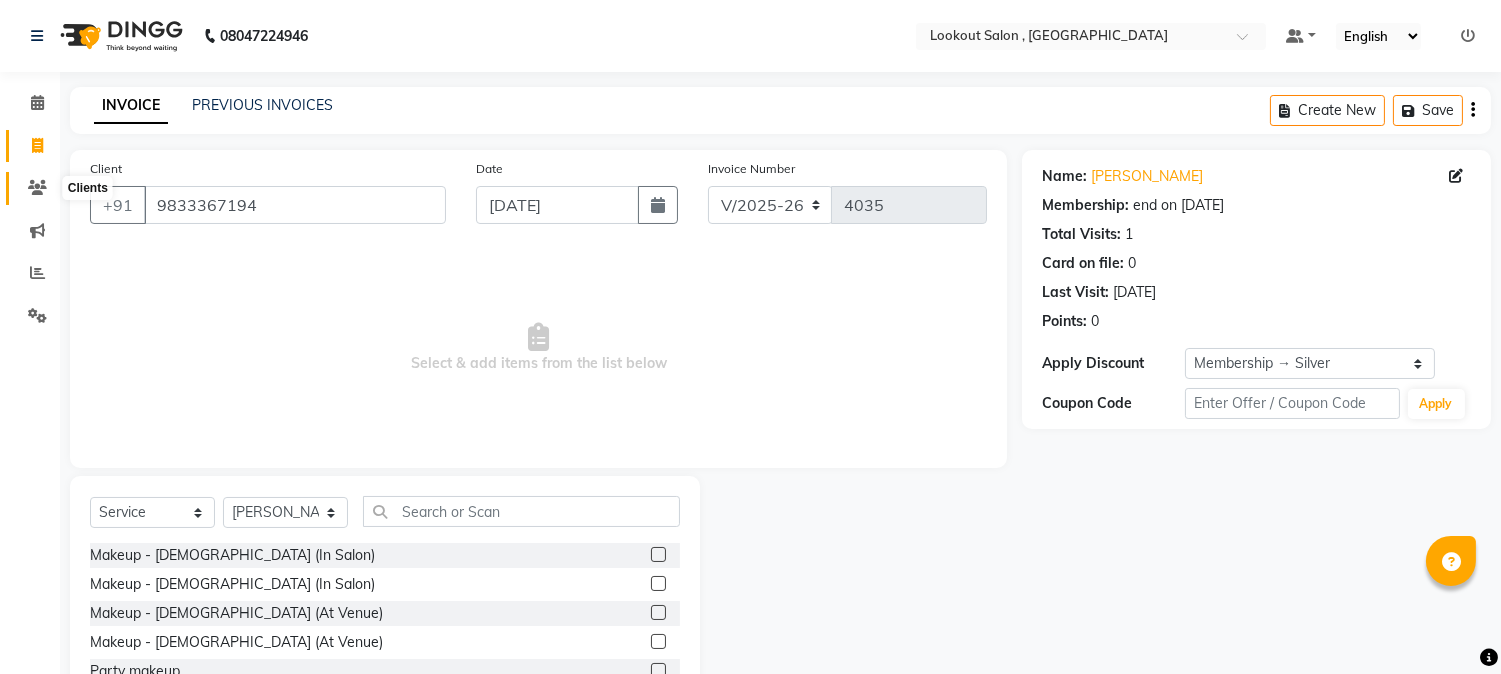 click 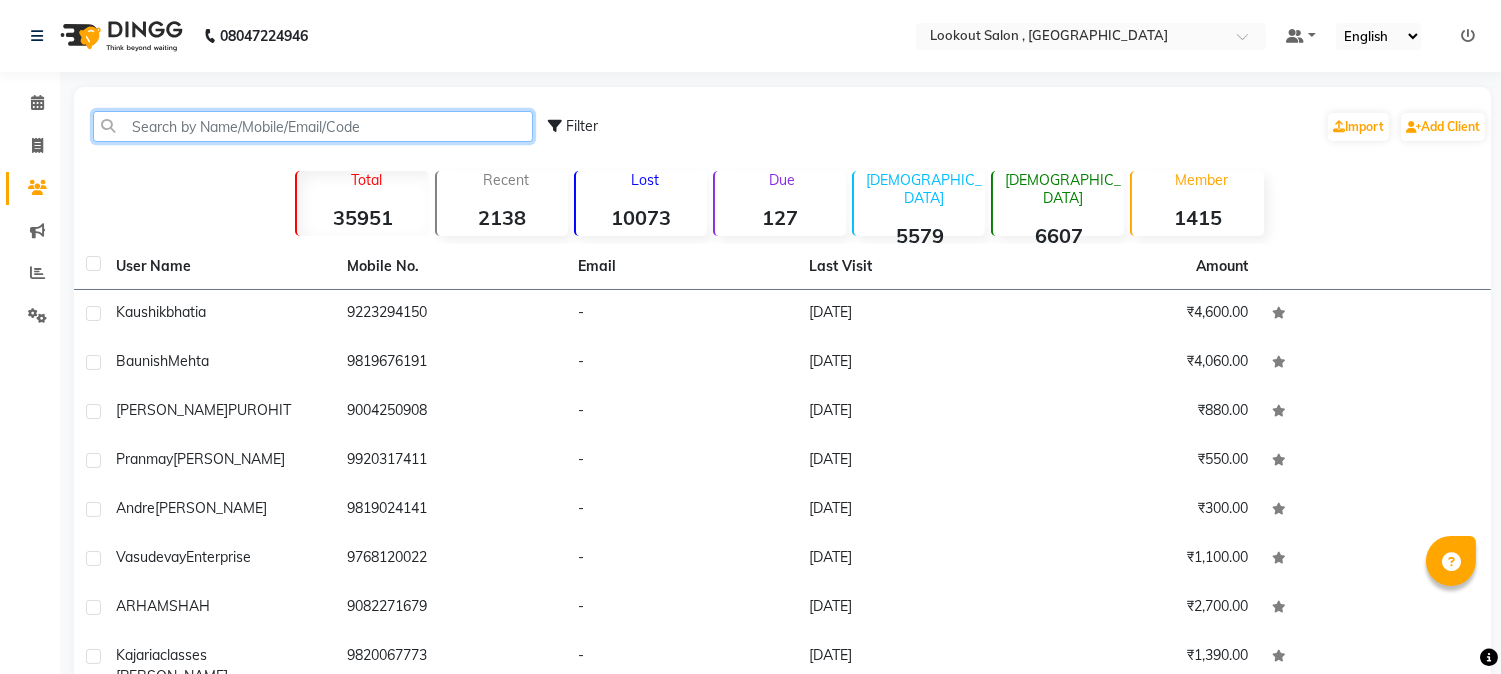 click 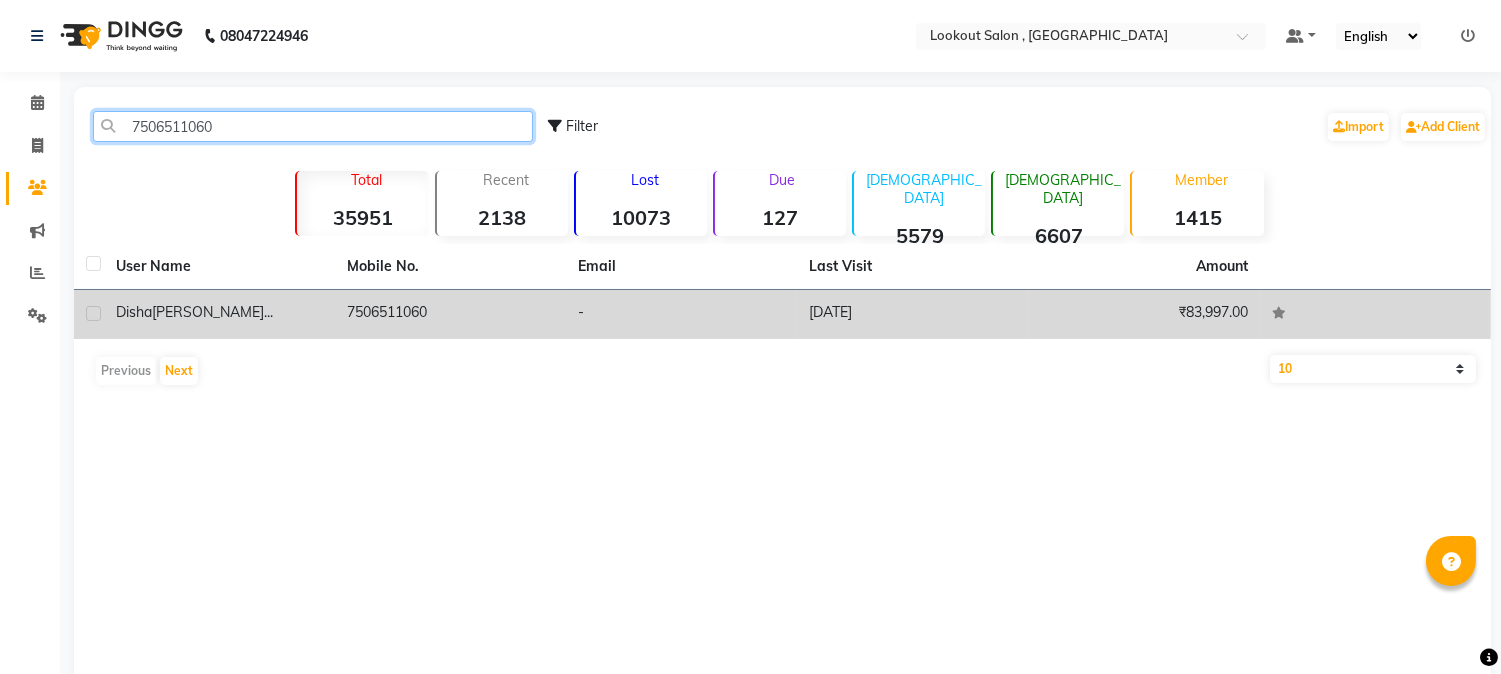 type on "7506511060" 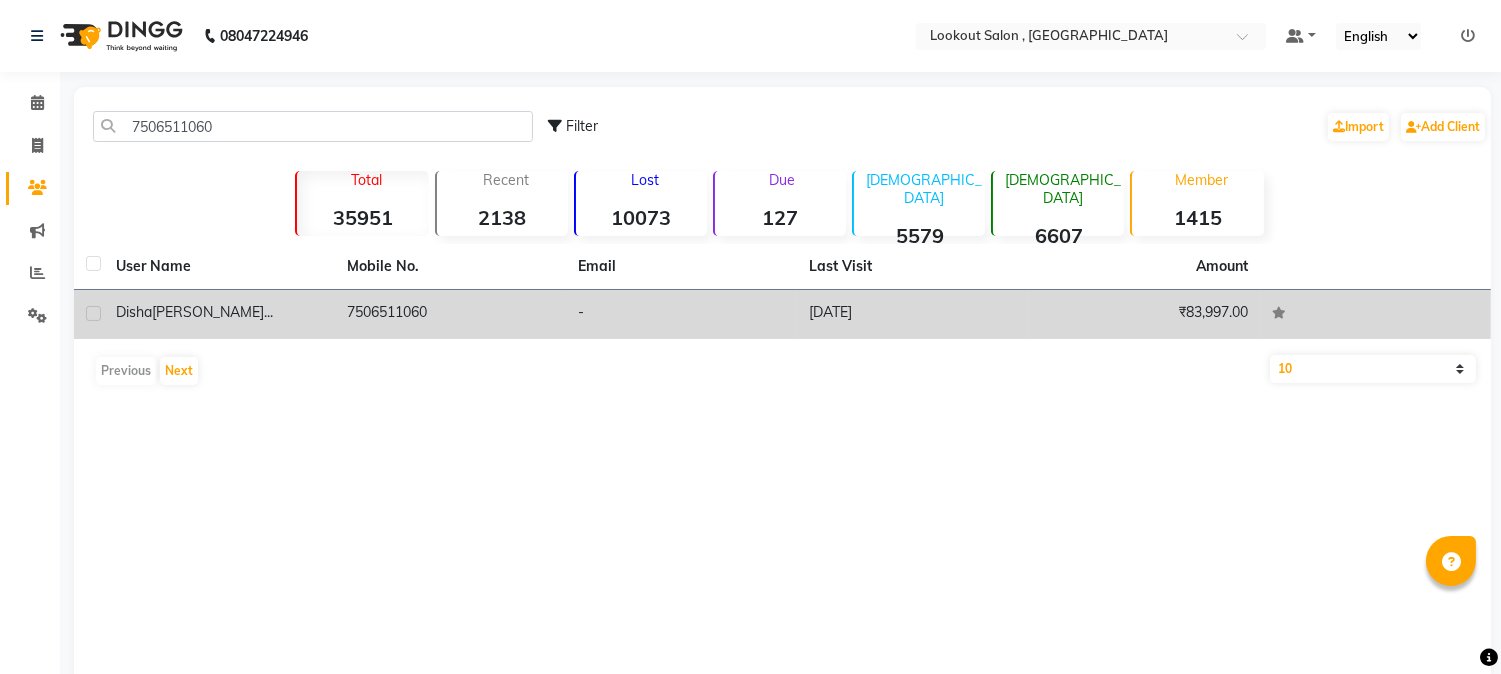 click on "[PERSON_NAME]..." 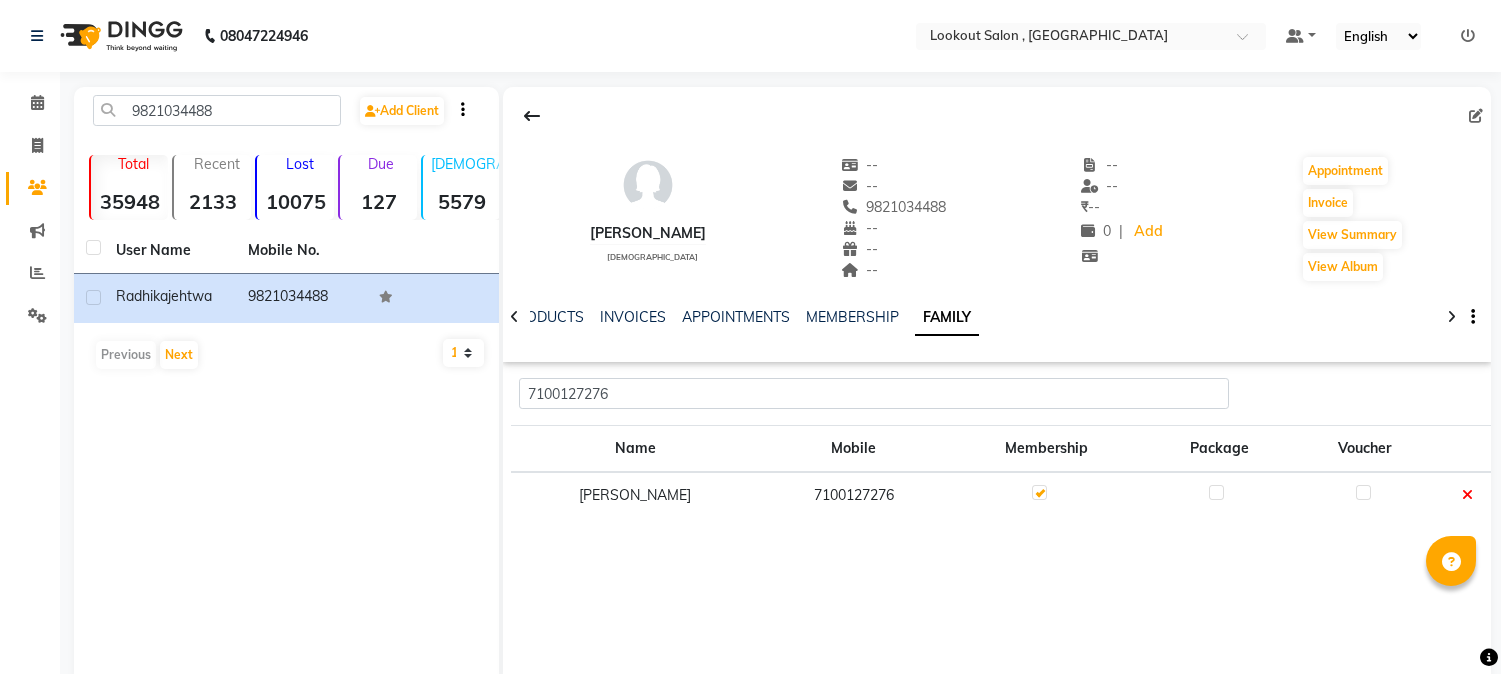 scroll, scrollTop: 0, scrollLeft: 0, axis: both 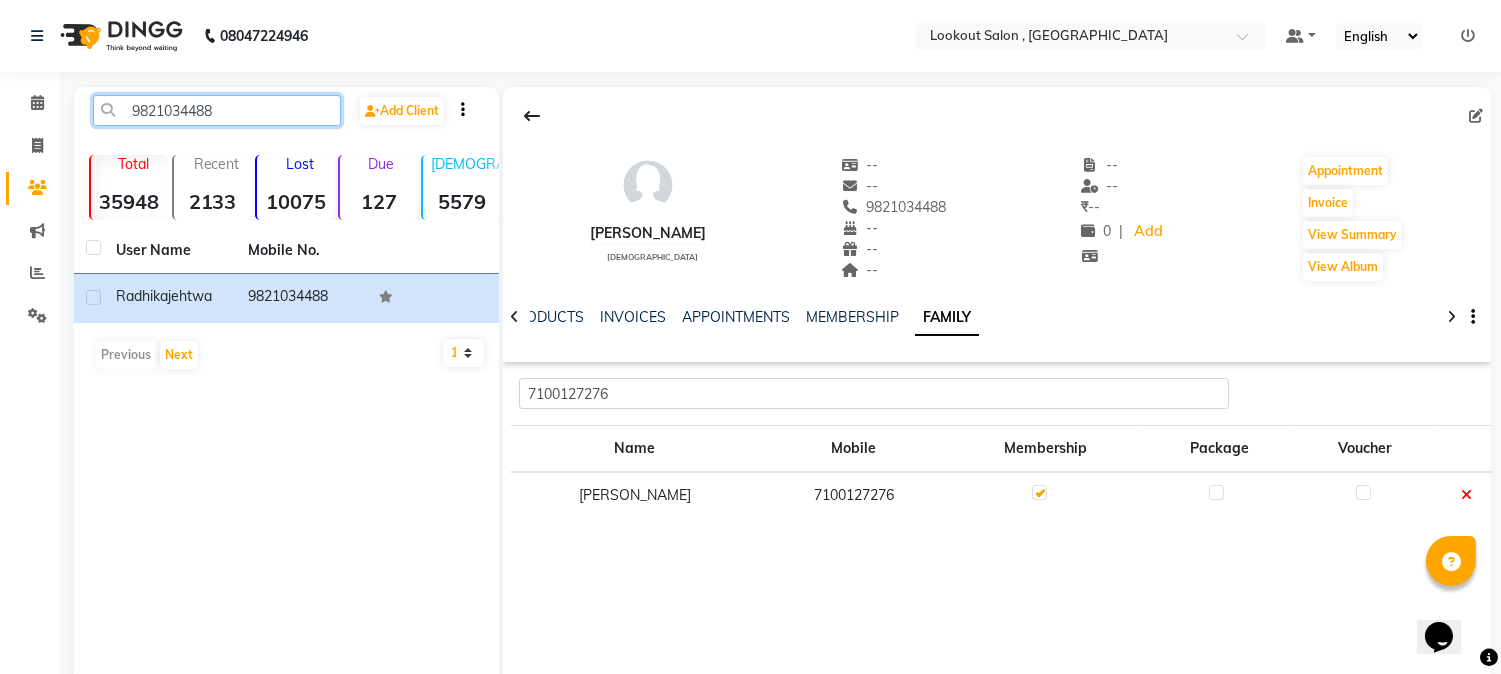 click on "9821034488" 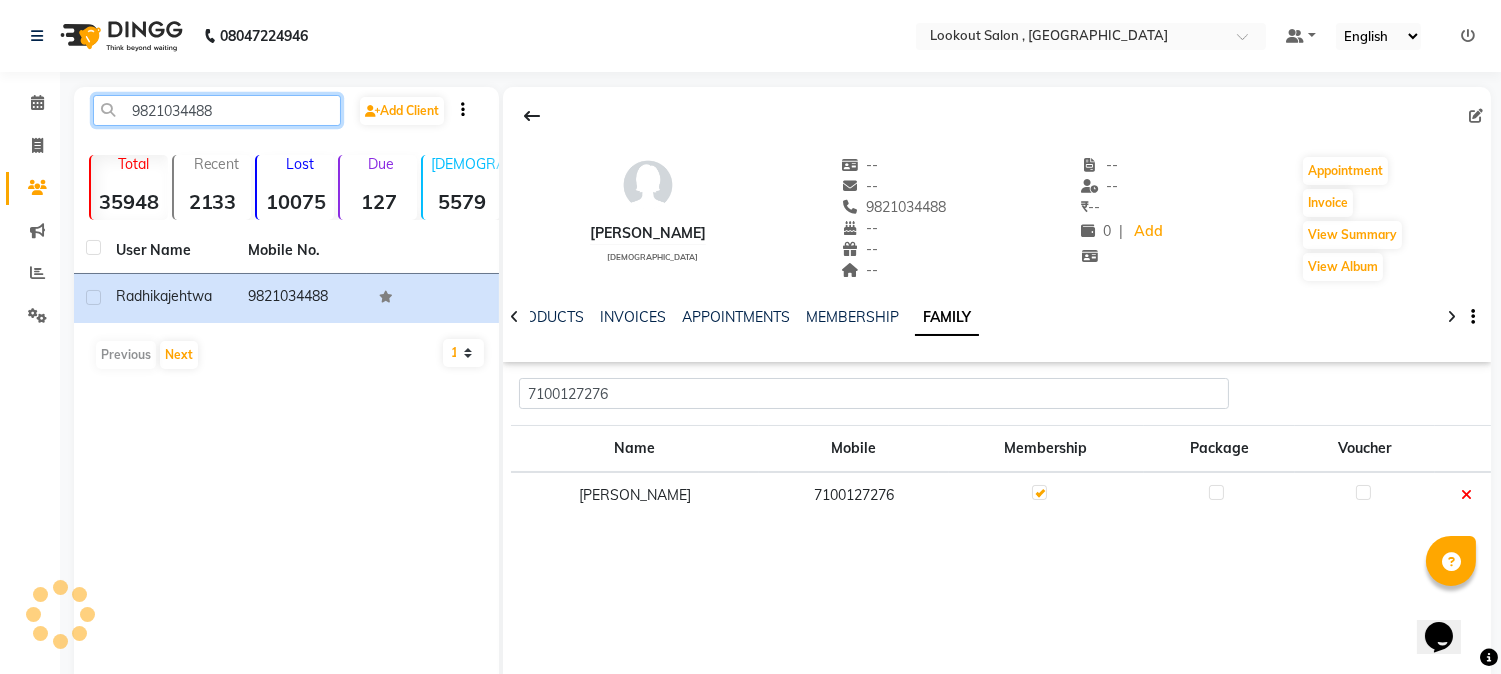 paste on "33367194" 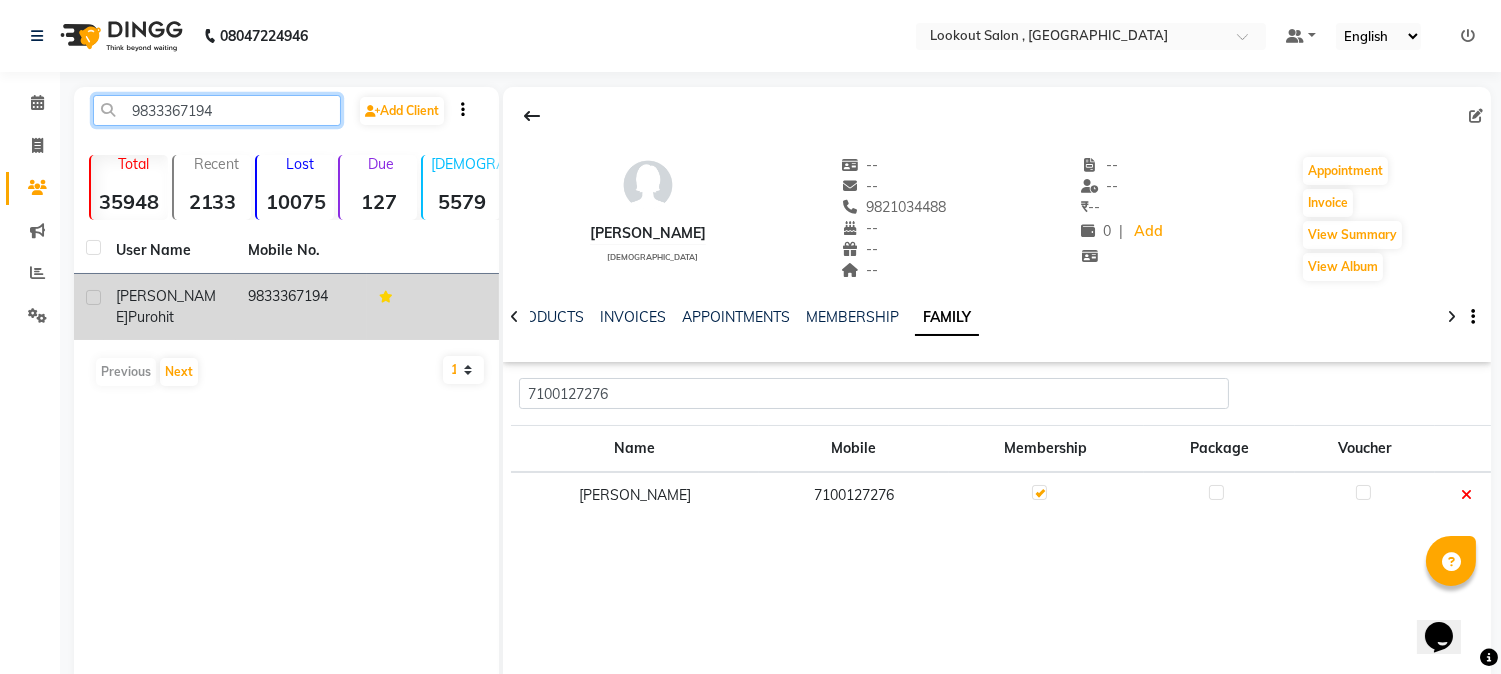 type on "9833367194" 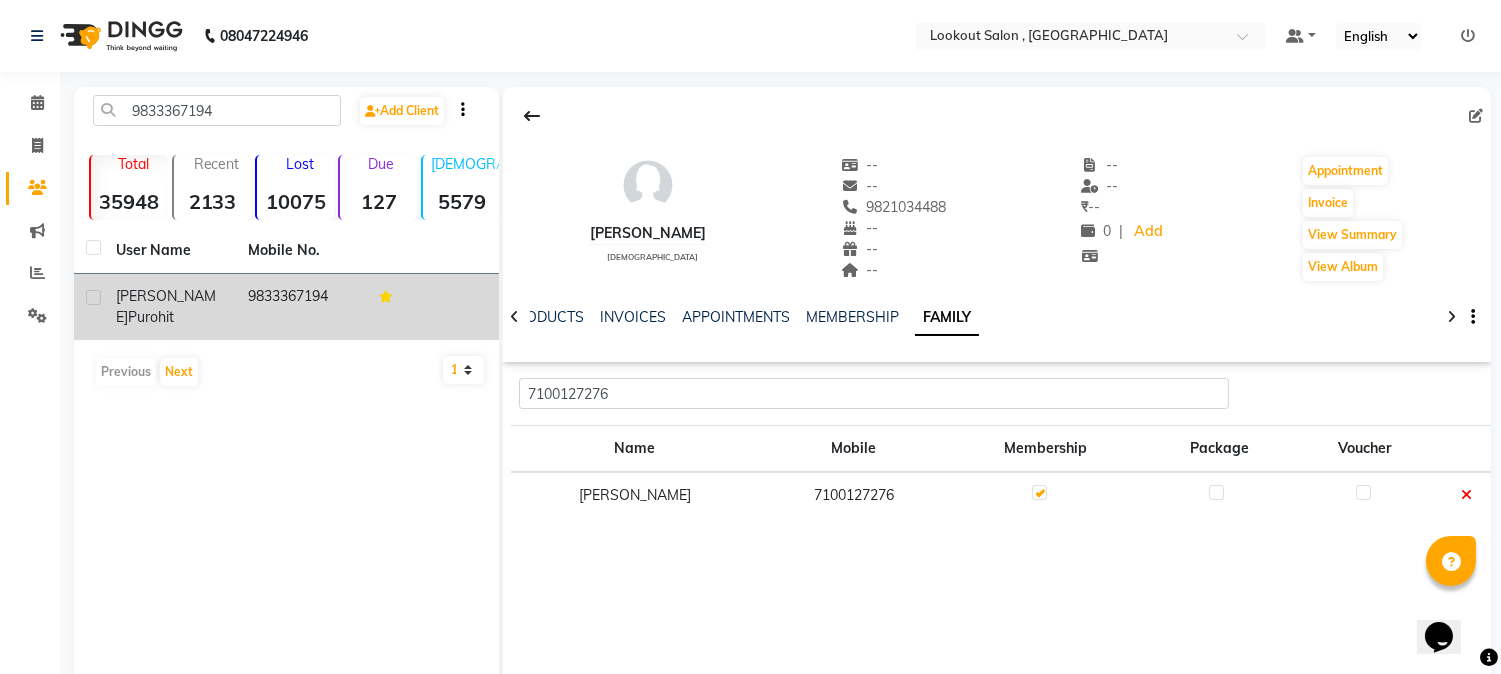 click on "9833367194" 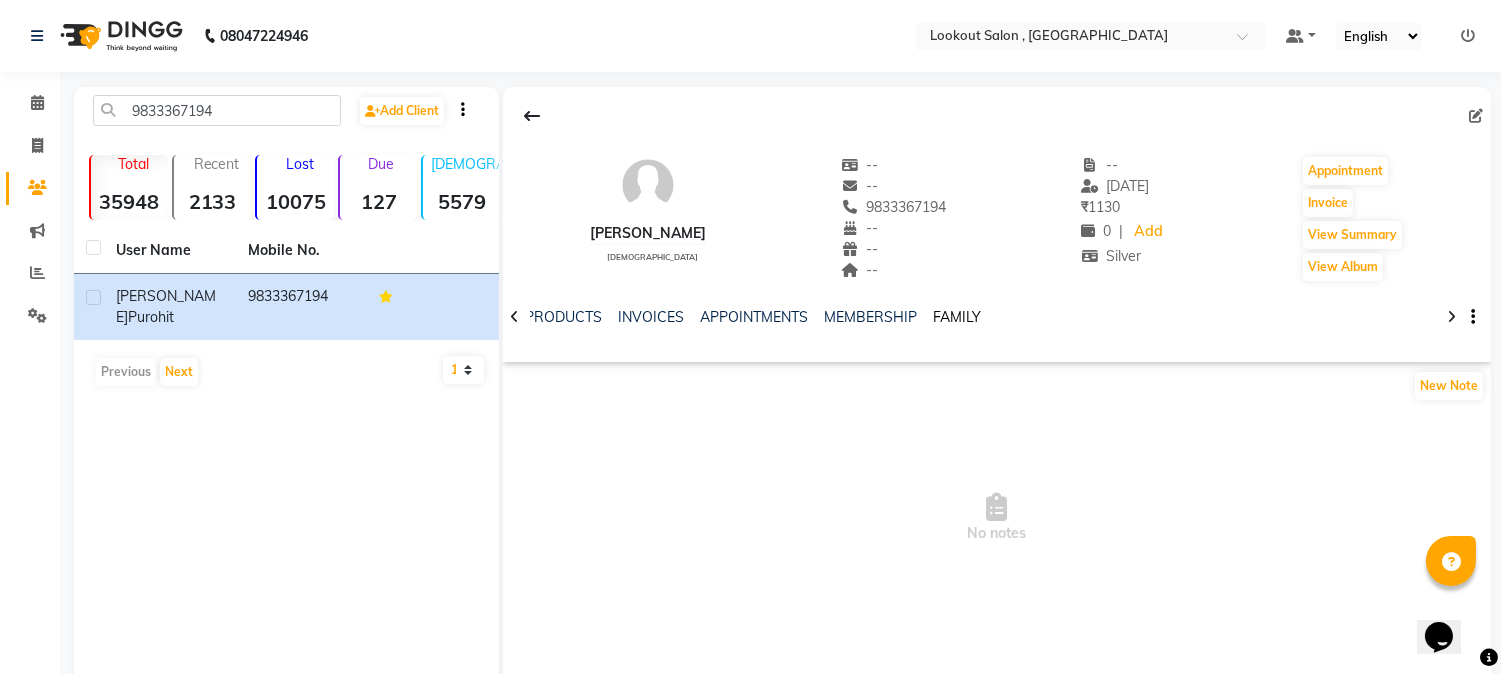 click on "FAMILY" 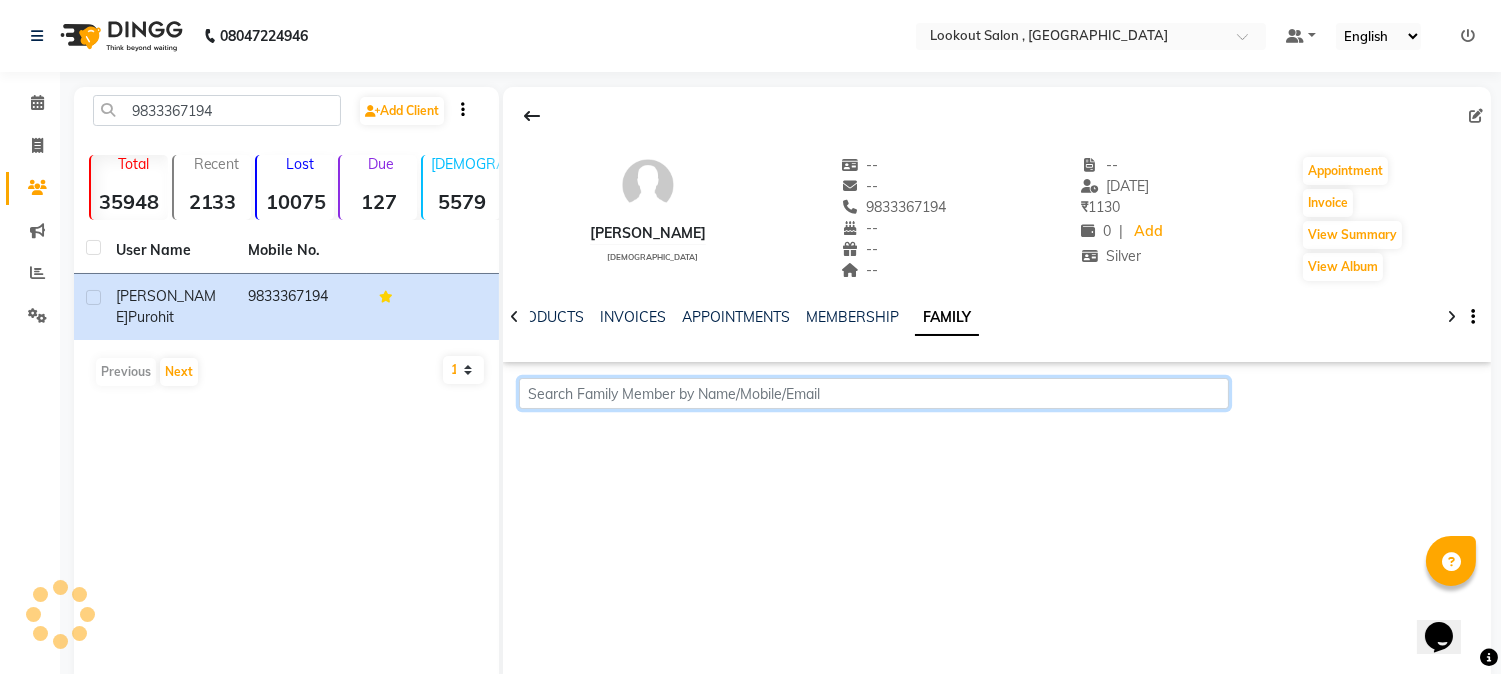 click at bounding box center [873, 393] 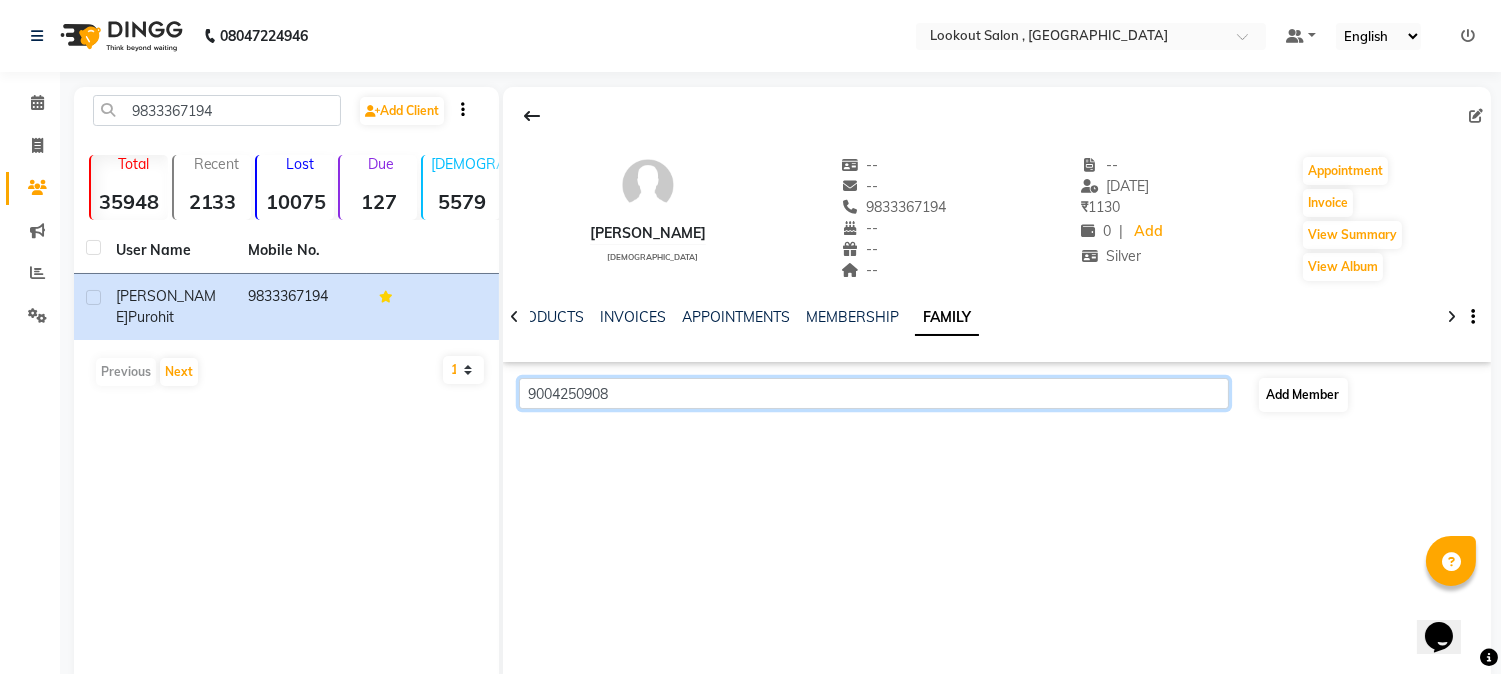 type on "9004250908" 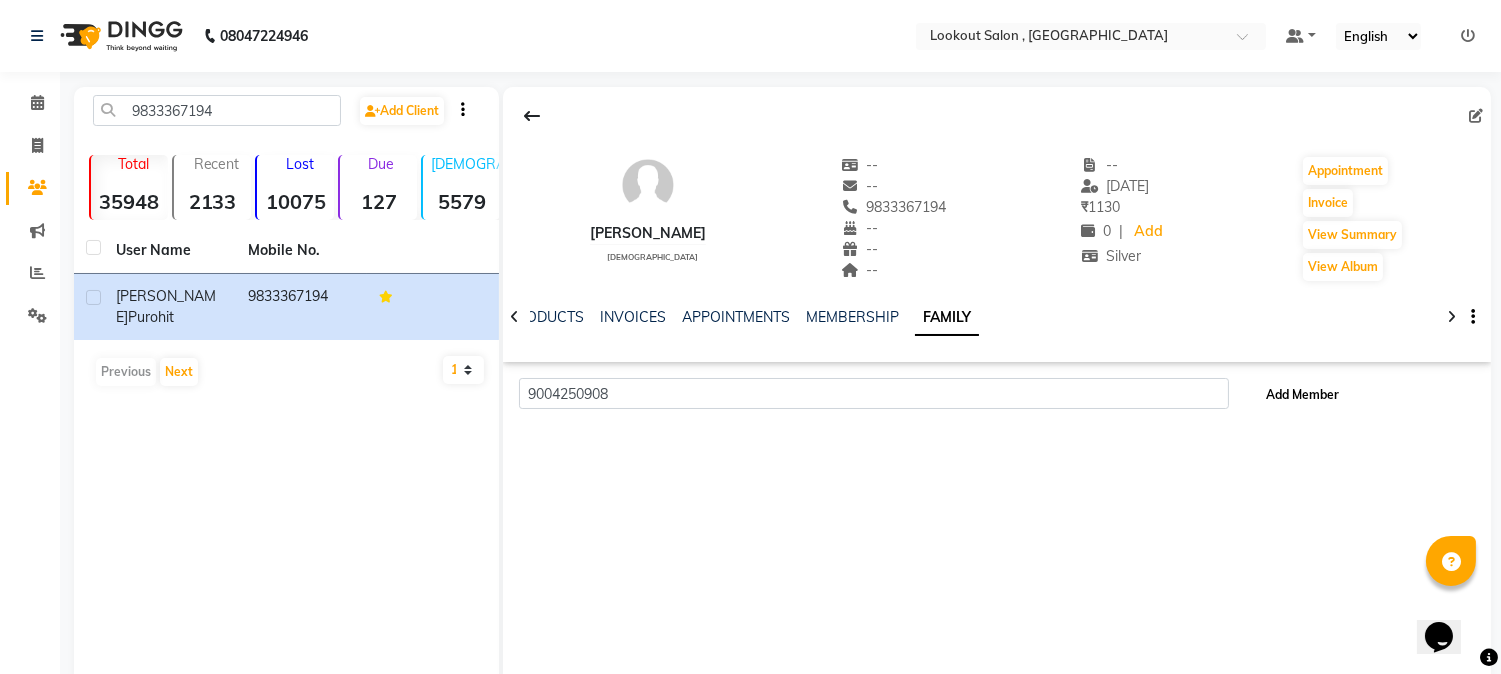 click on "Add Member" 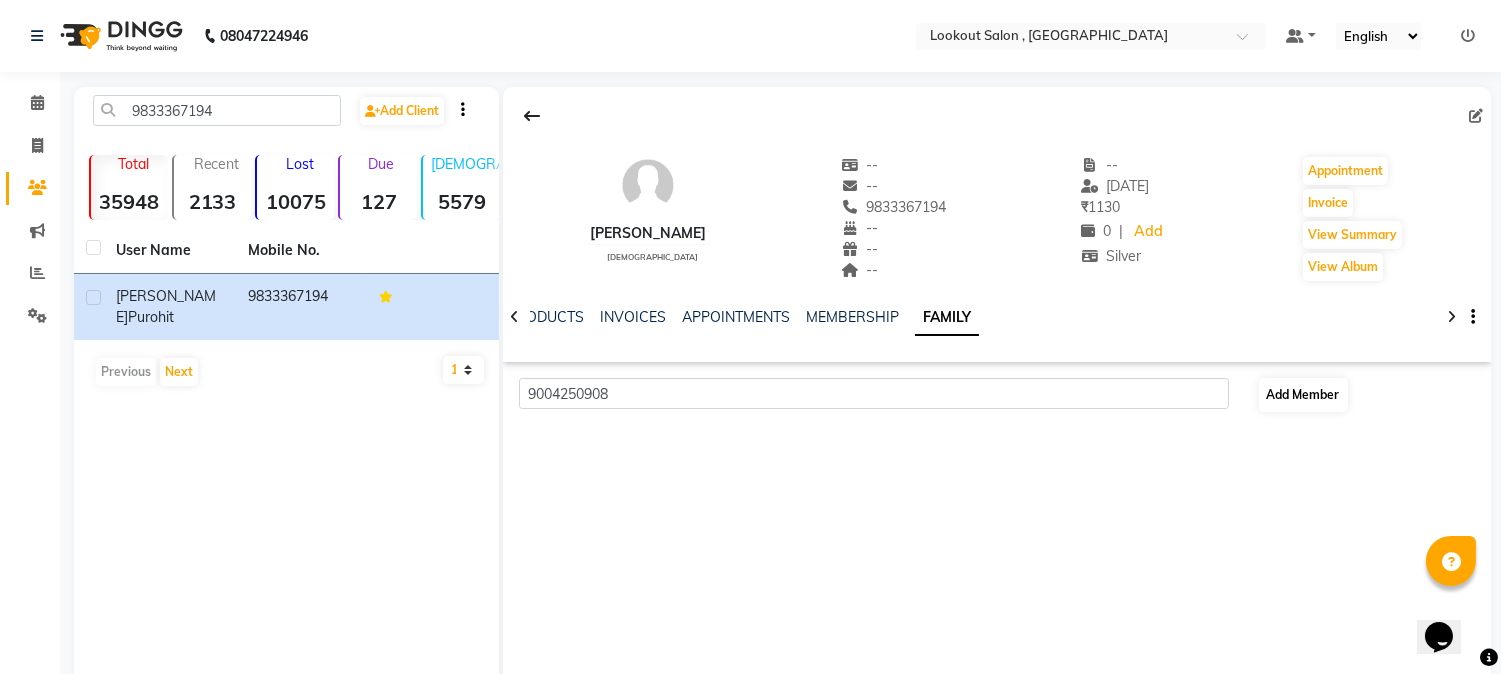 select on "22" 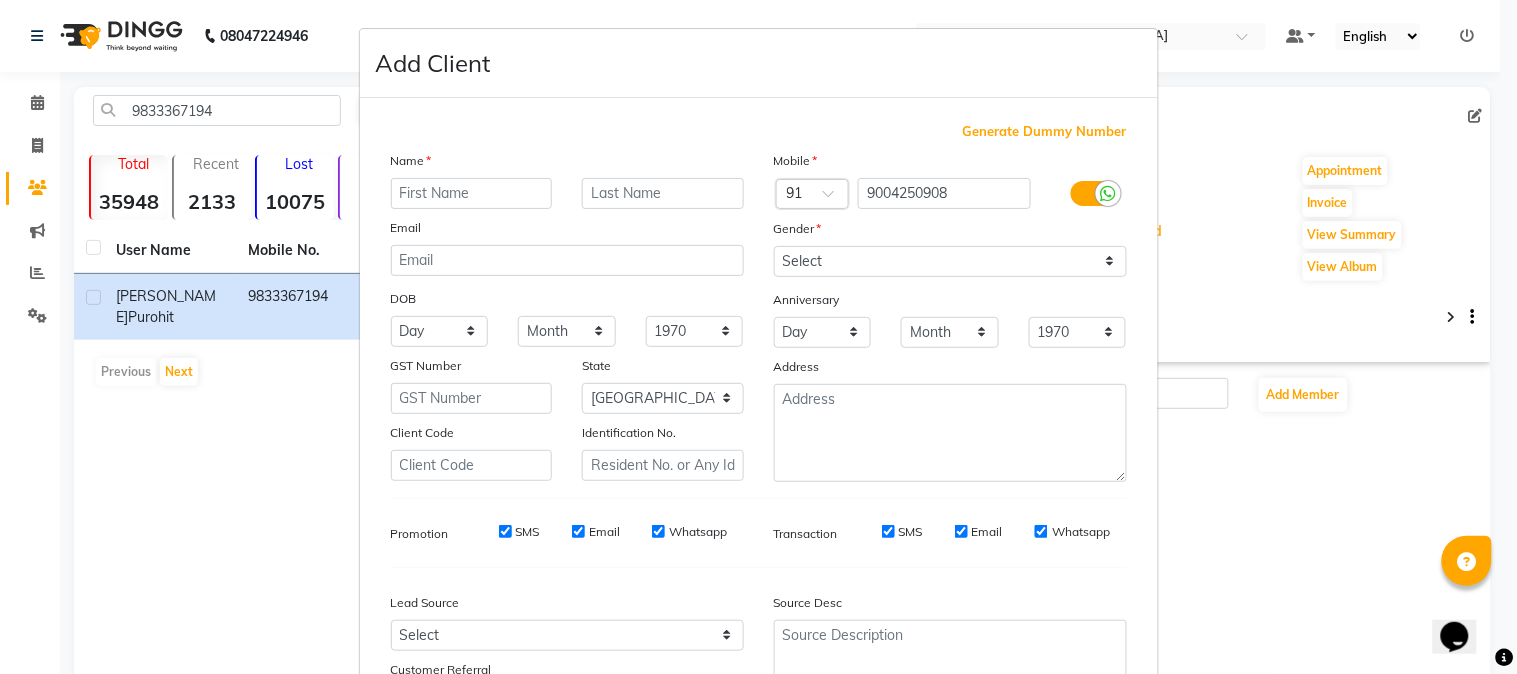 click at bounding box center (472, 193) 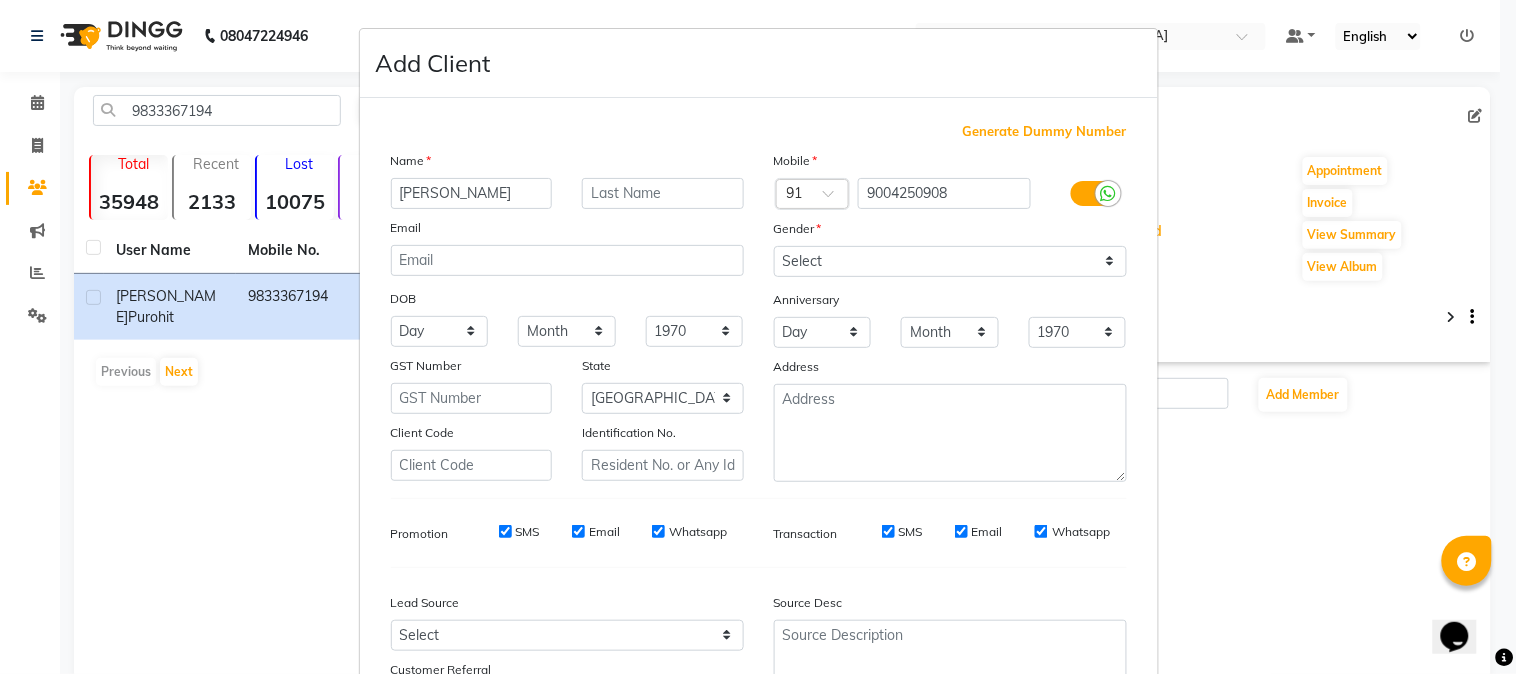 type on "[PERSON_NAME]" 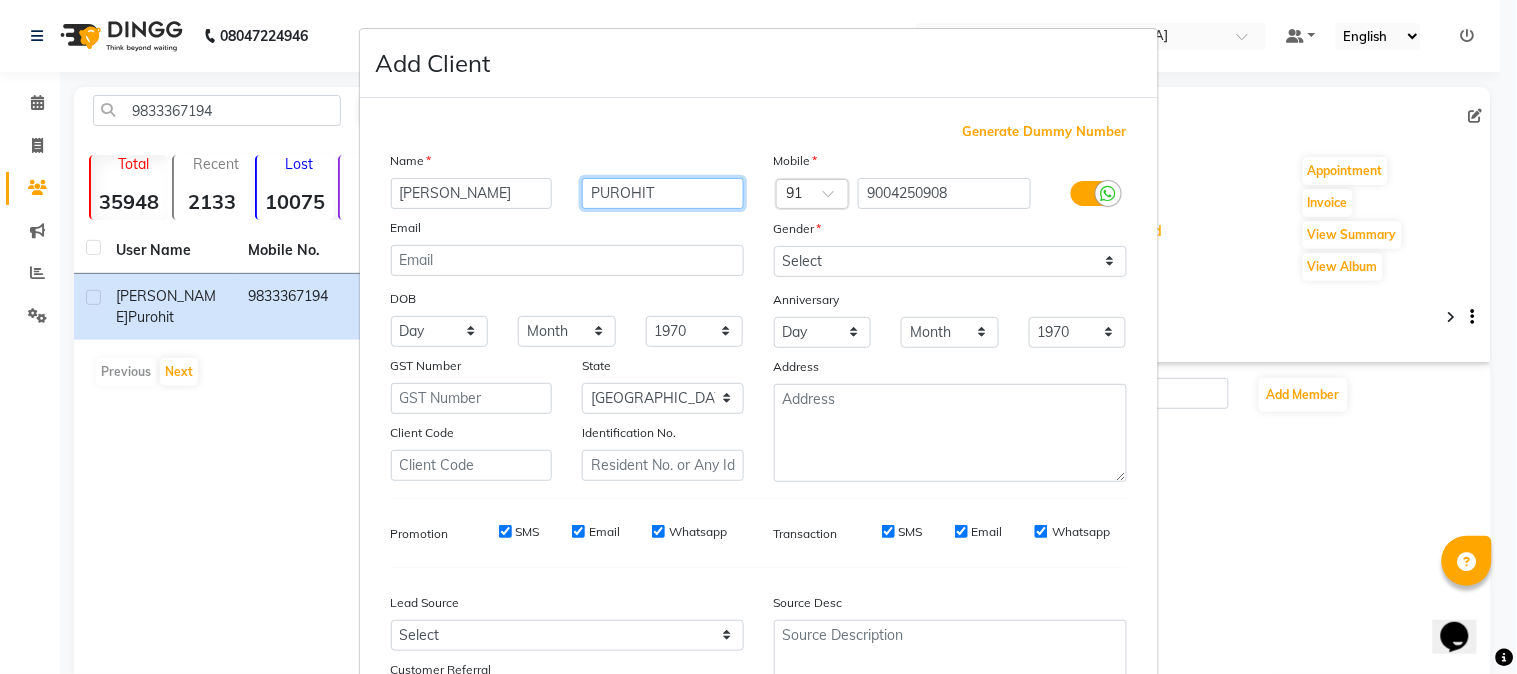 type on "PUROHIT" 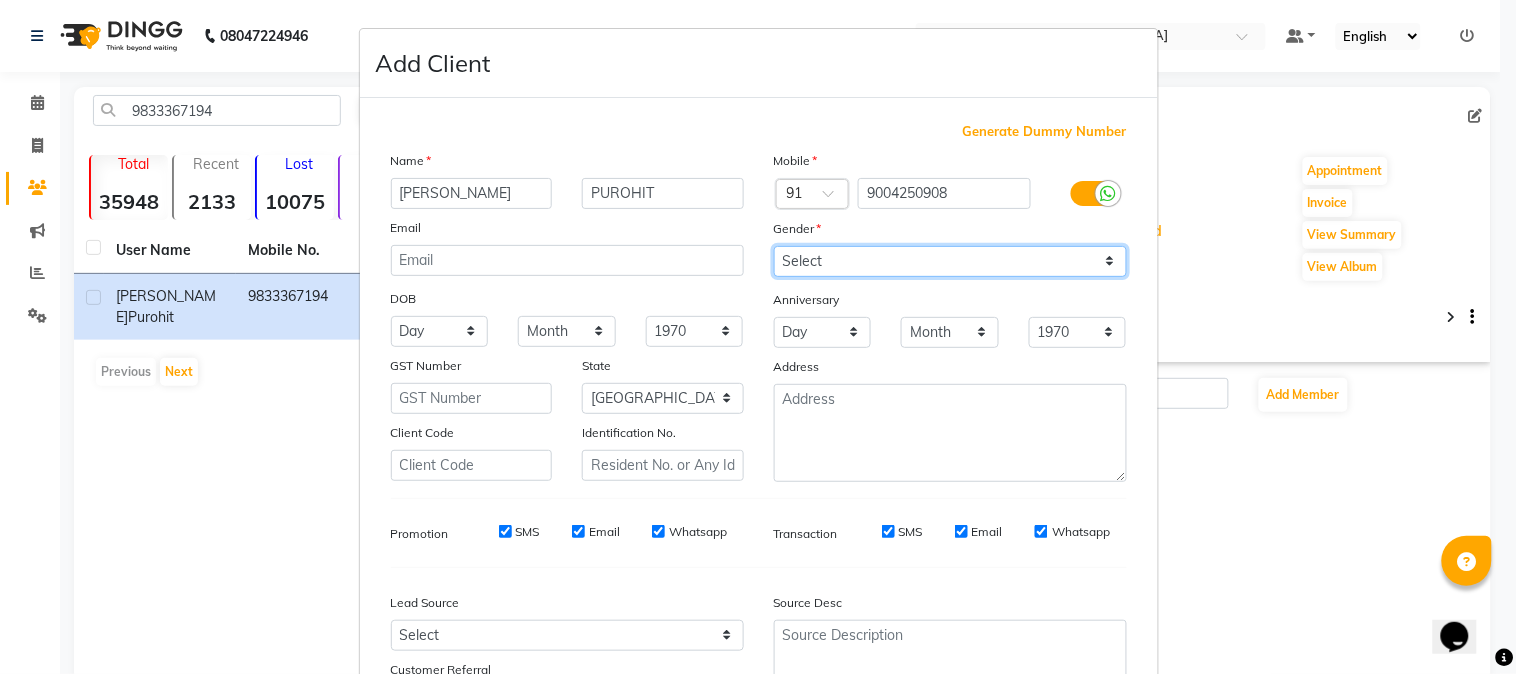 click on "Select [DEMOGRAPHIC_DATA] [DEMOGRAPHIC_DATA] Other Prefer Not To Say" at bounding box center (950, 261) 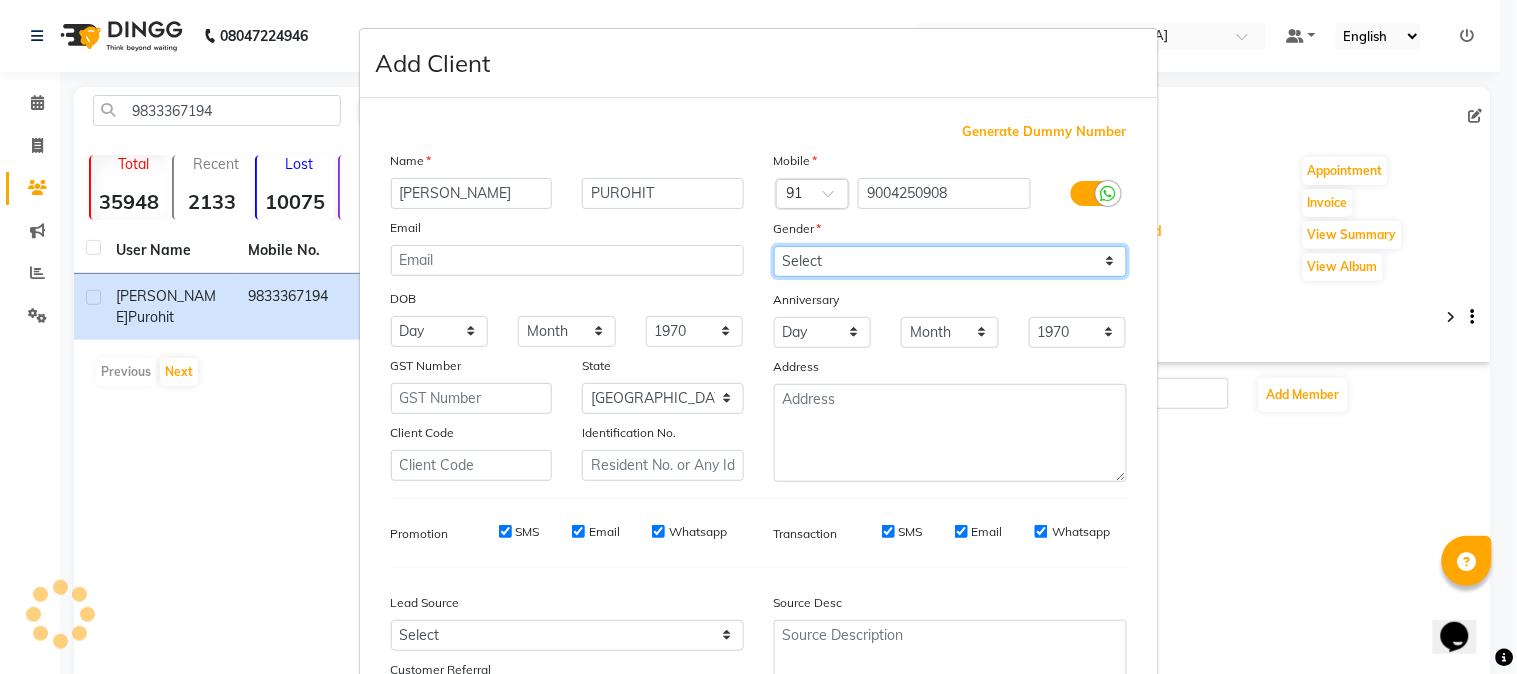 select on "[DEMOGRAPHIC_DATA]" 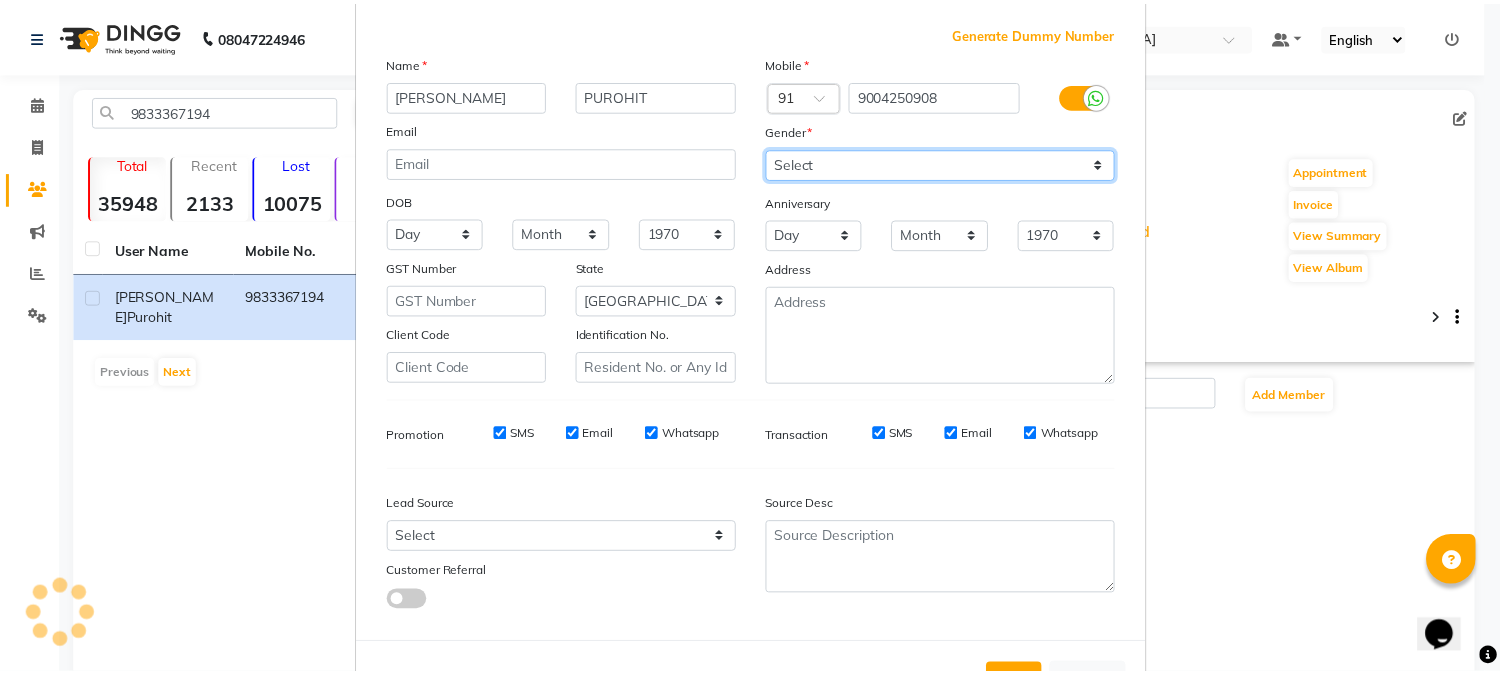 scroll, scrollTop: 176, scrollLeft: 0, axis: vertical 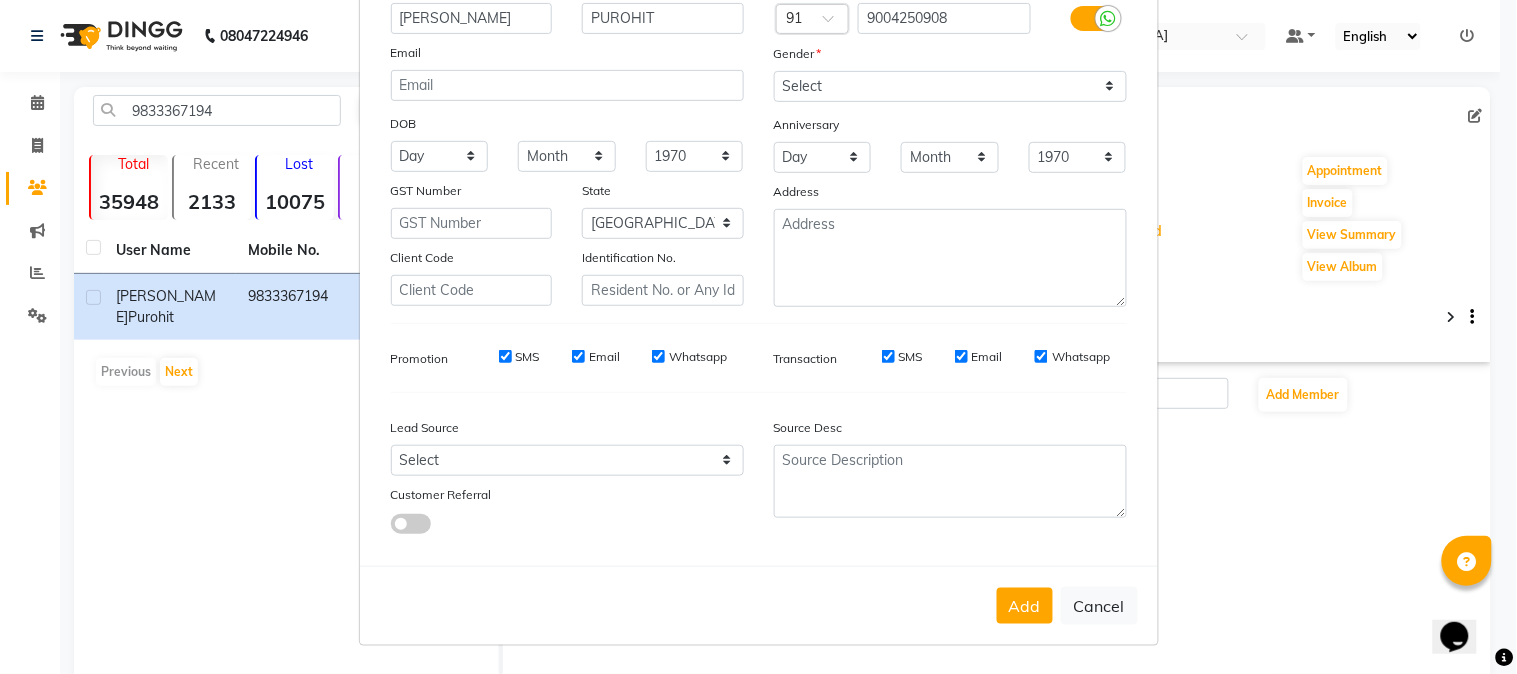 click on "Add" at bounding box center (1025, 606) 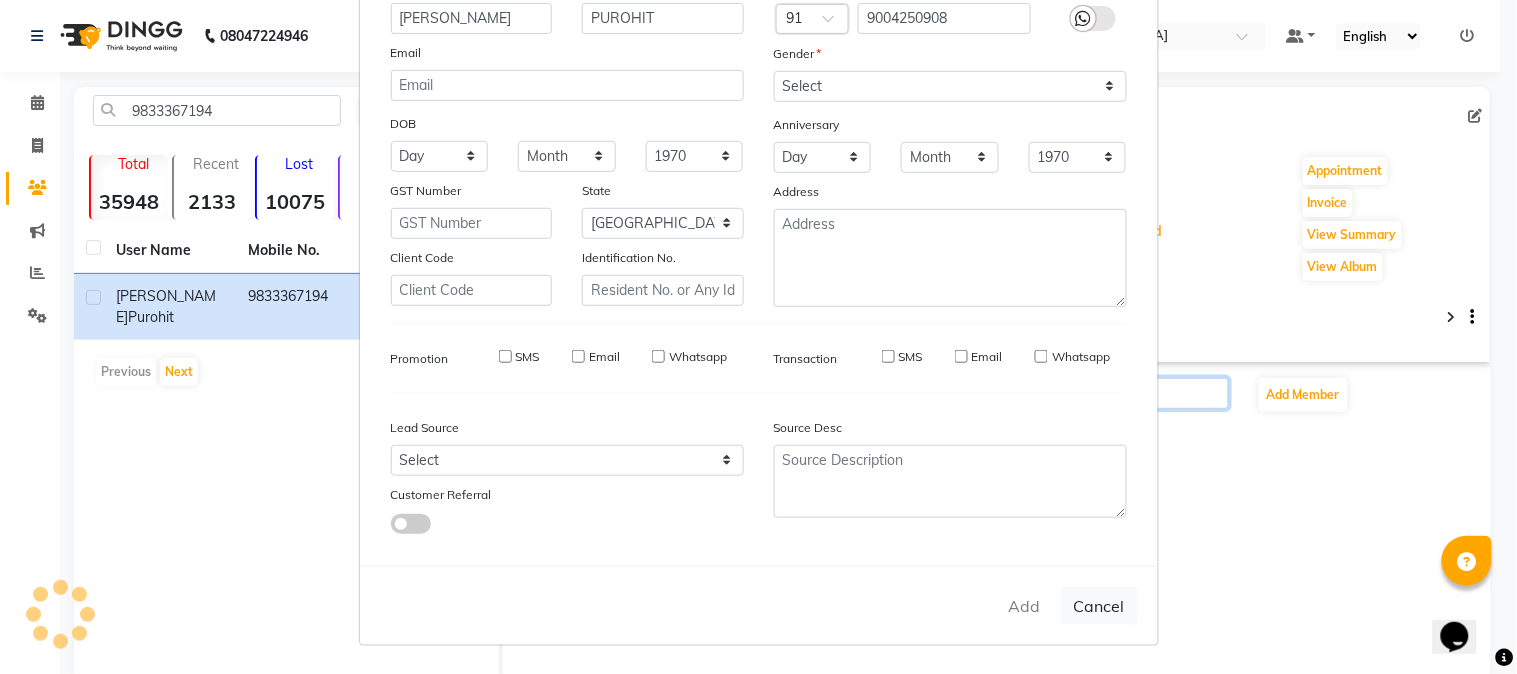 type 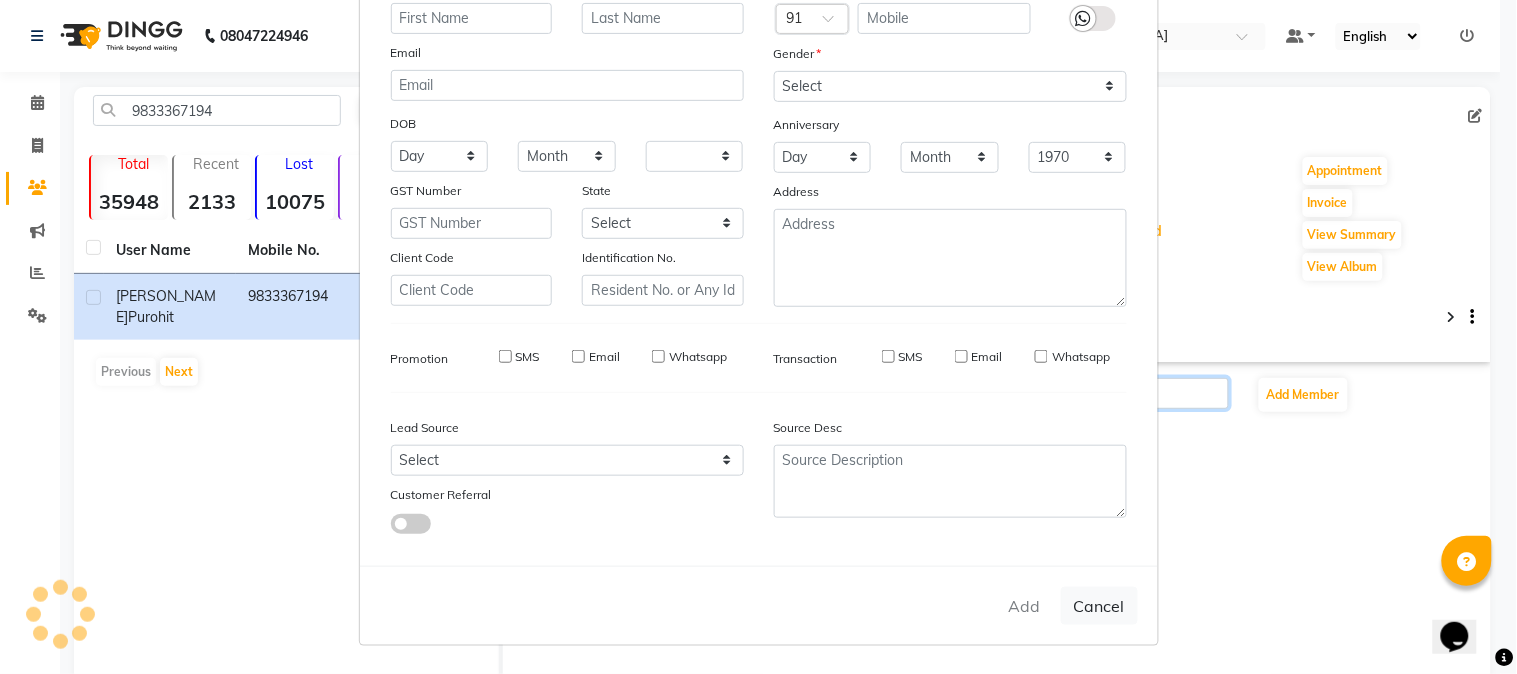select 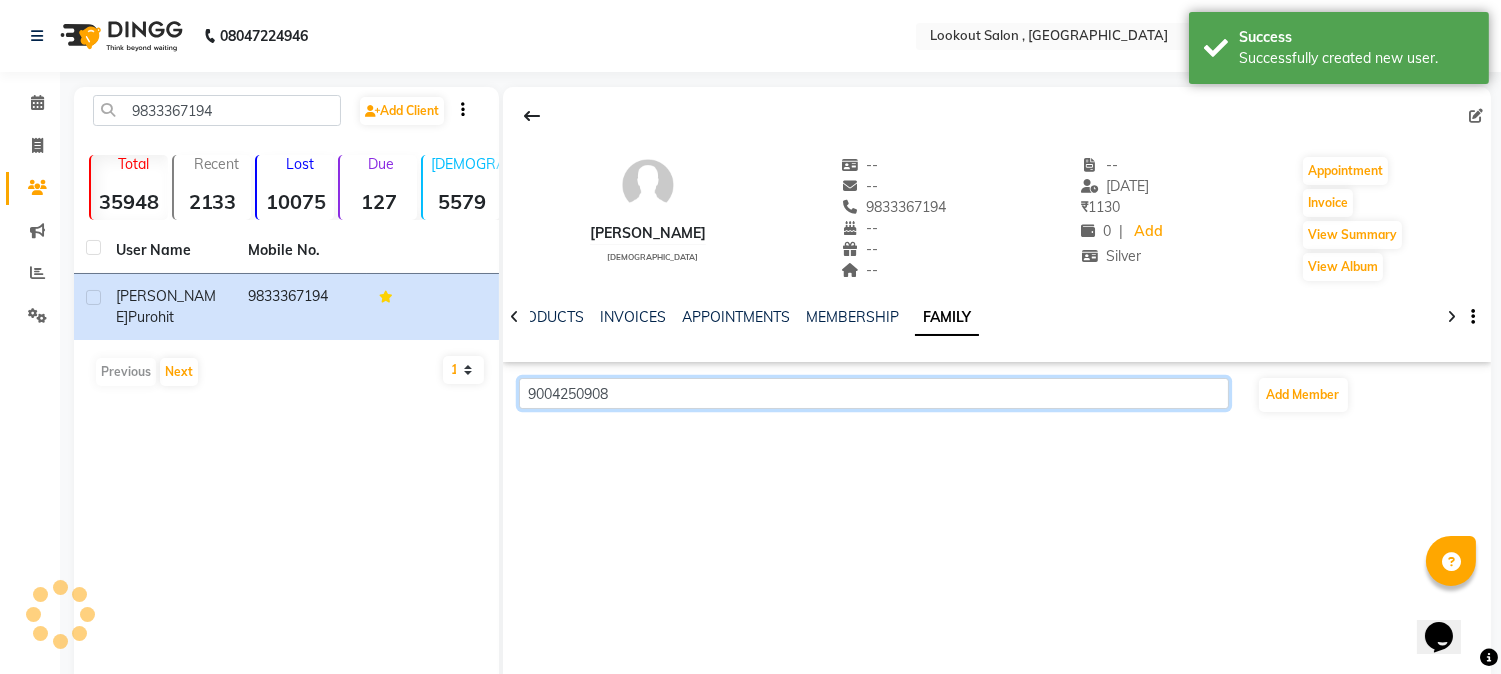 click on "9004250908" at bounding box center [873, 393] 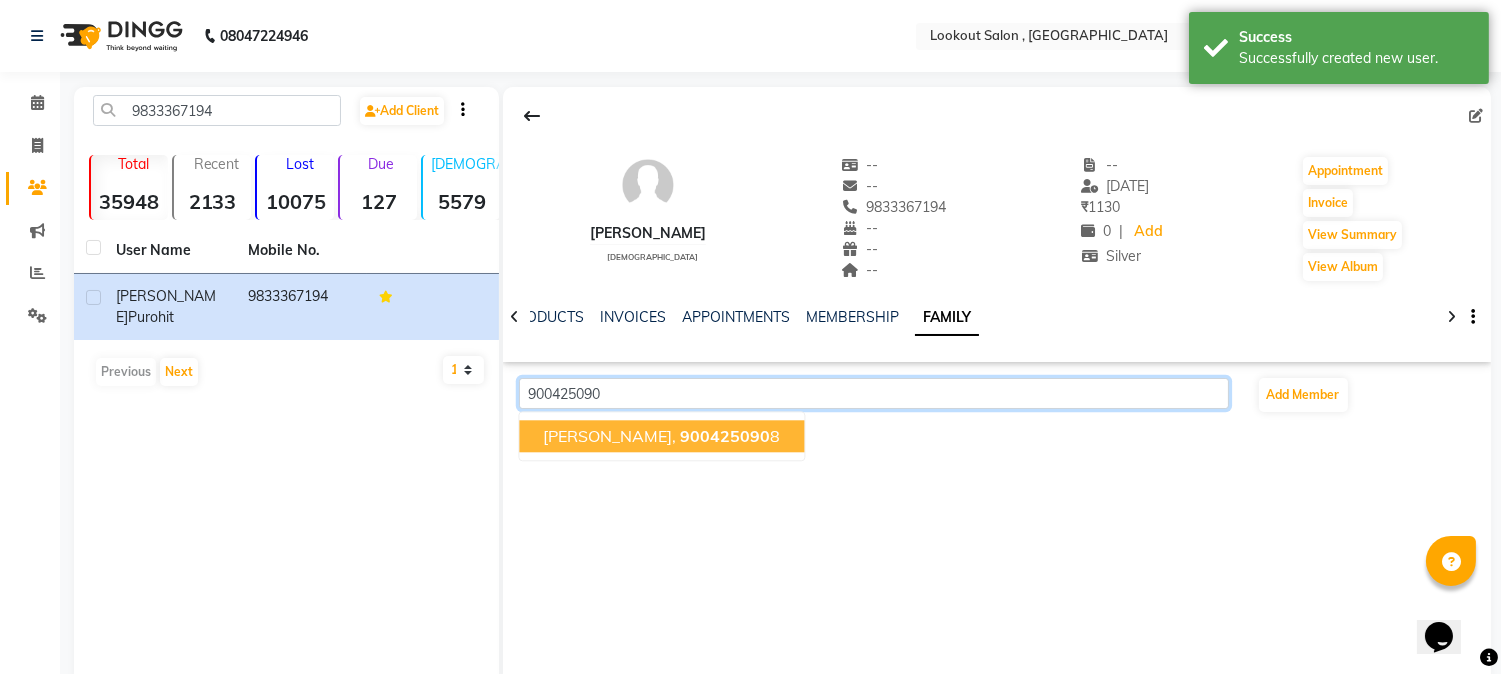 click on "[PERSON_NAME]," at bounding box center [610, 436] 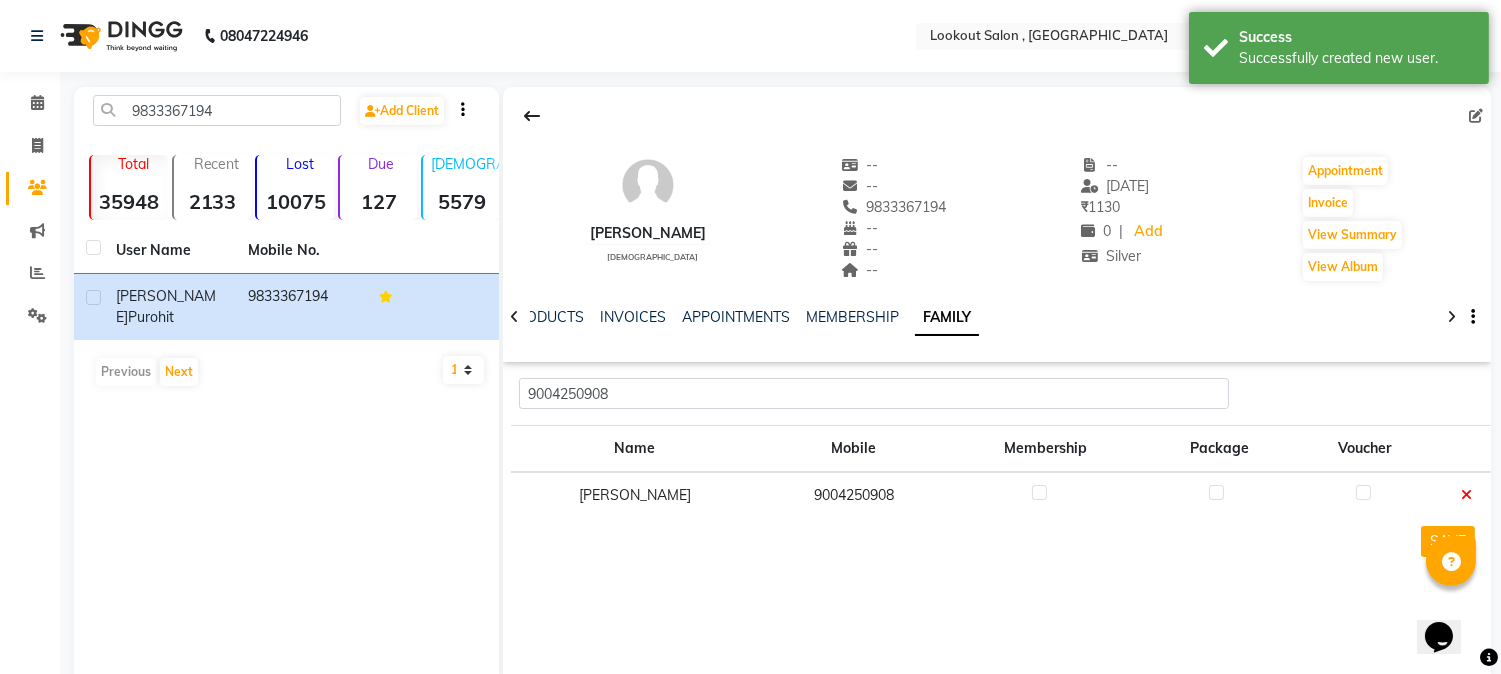 click 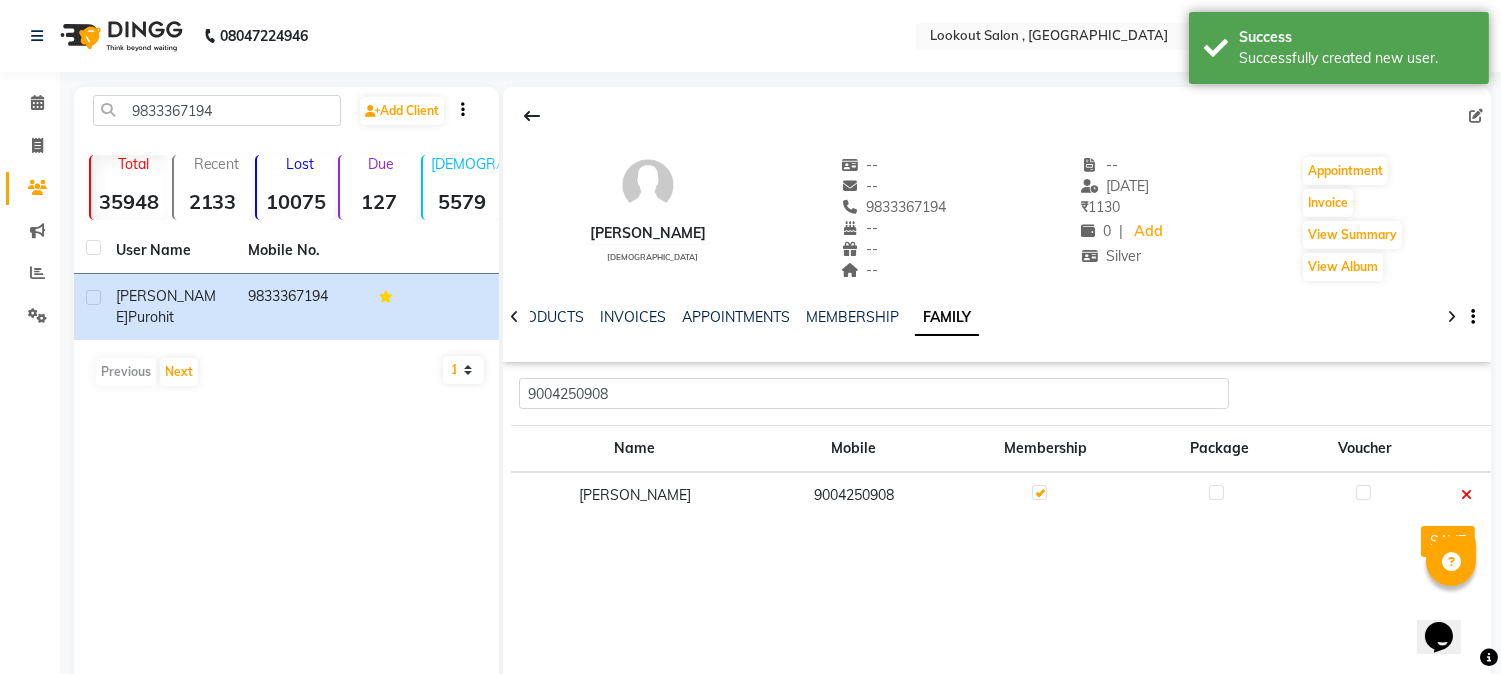 scroll, scrollTop: 42, scrollLeft: 0, axis: vertical 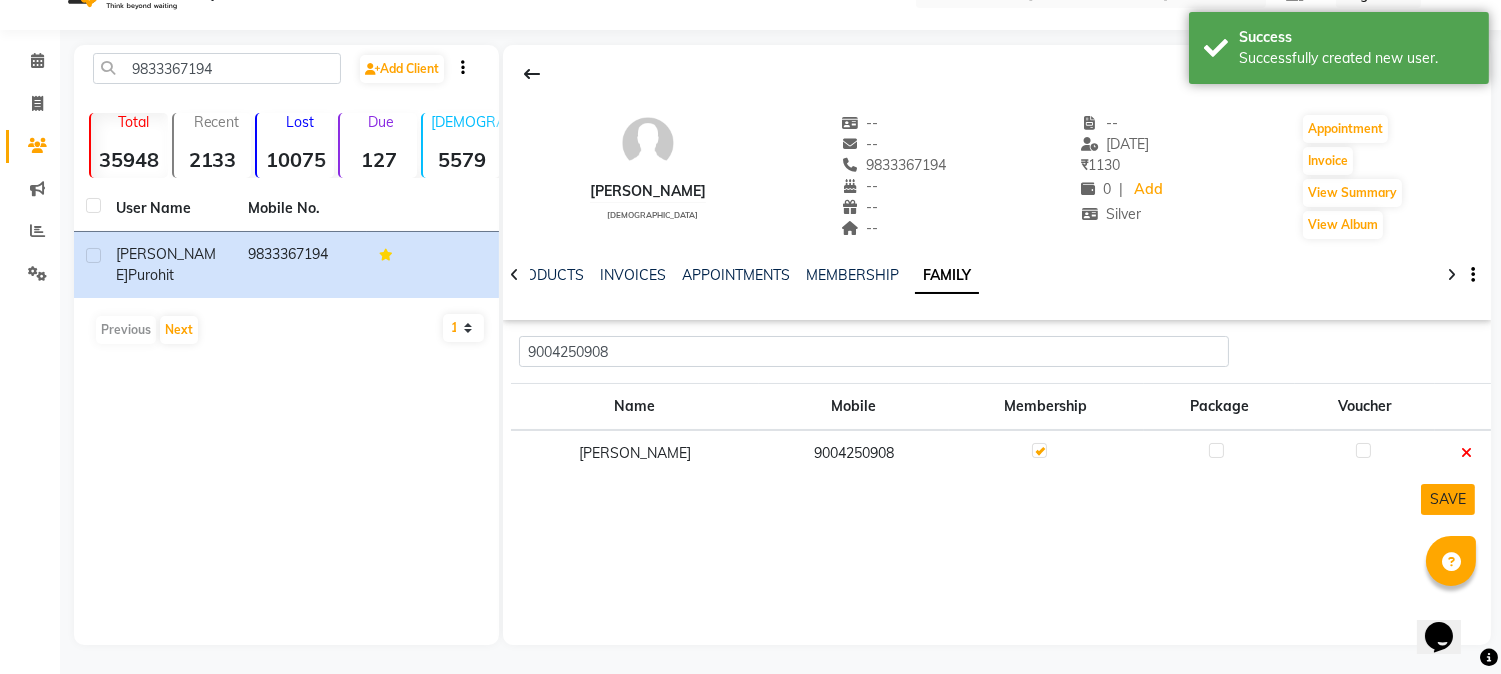 click on "SAVE" 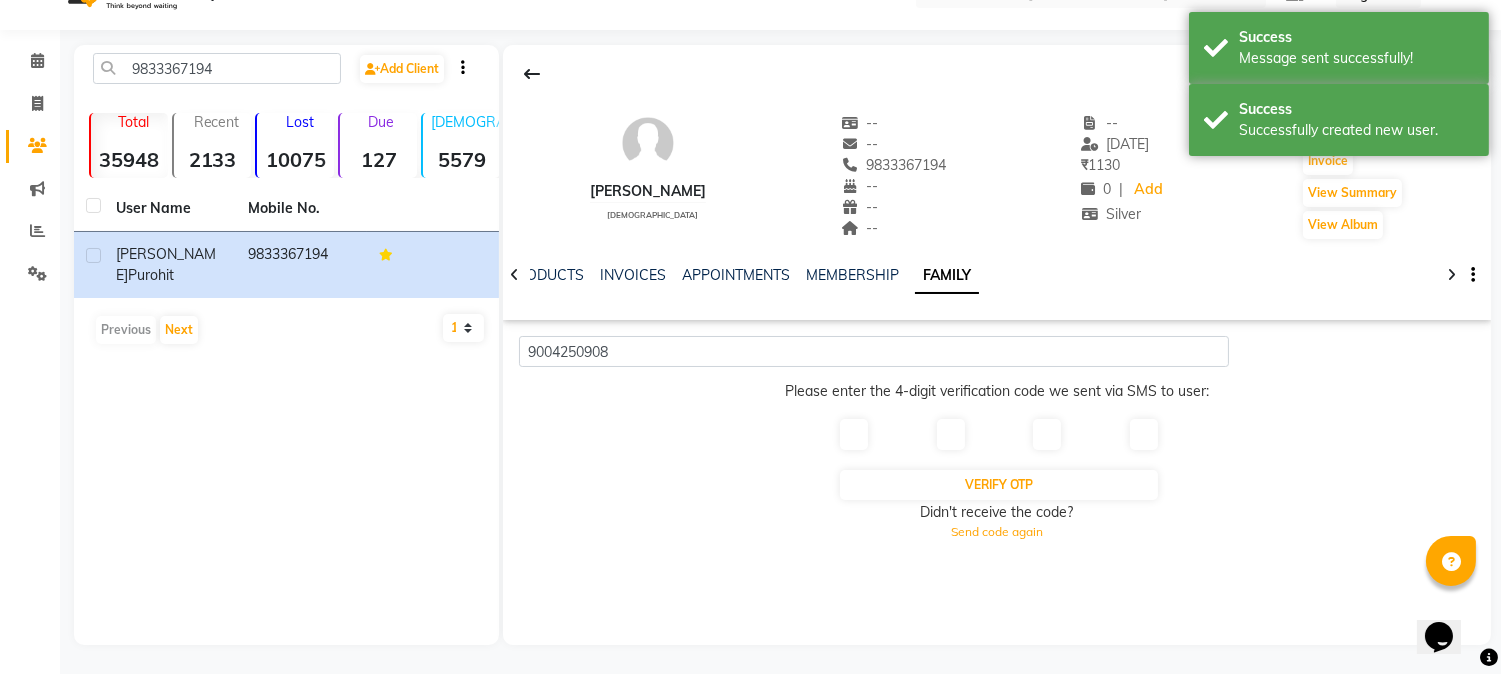 click at bounding box center [854, 434] 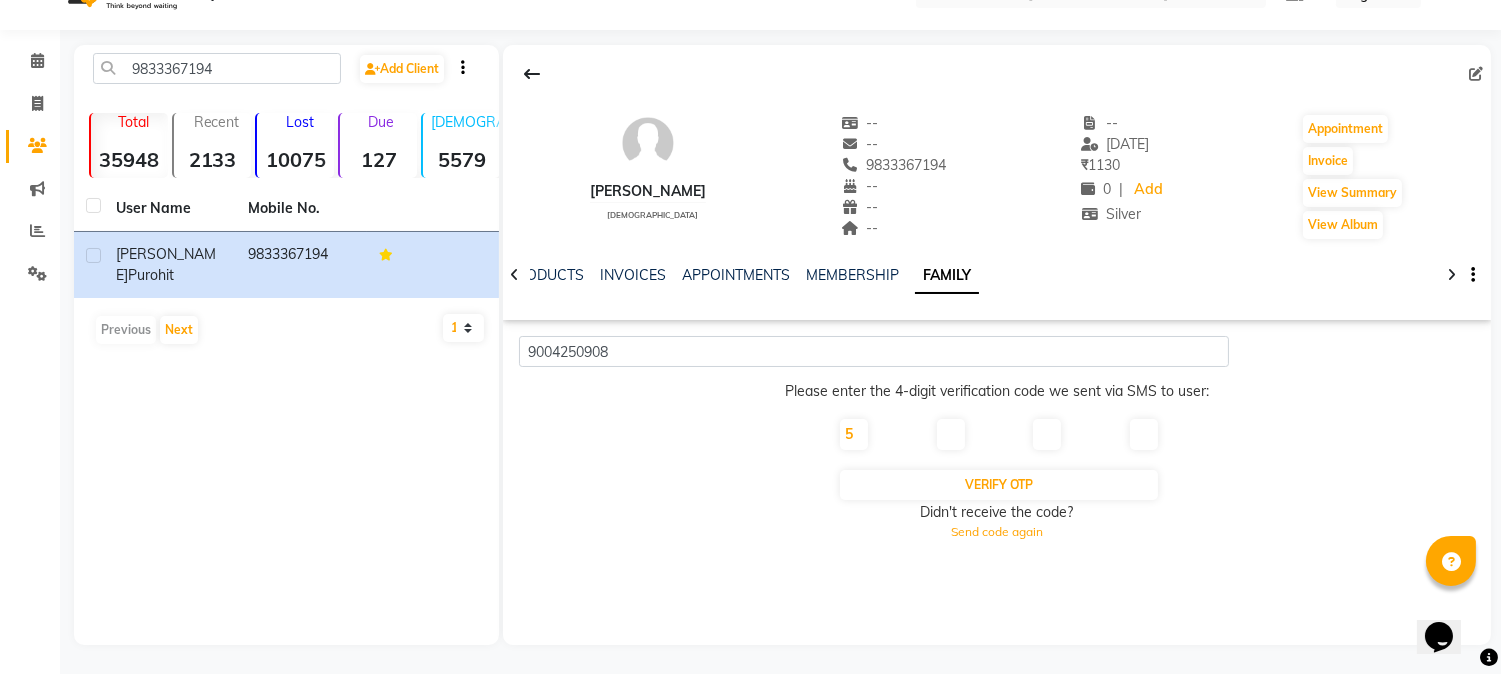type on "5" 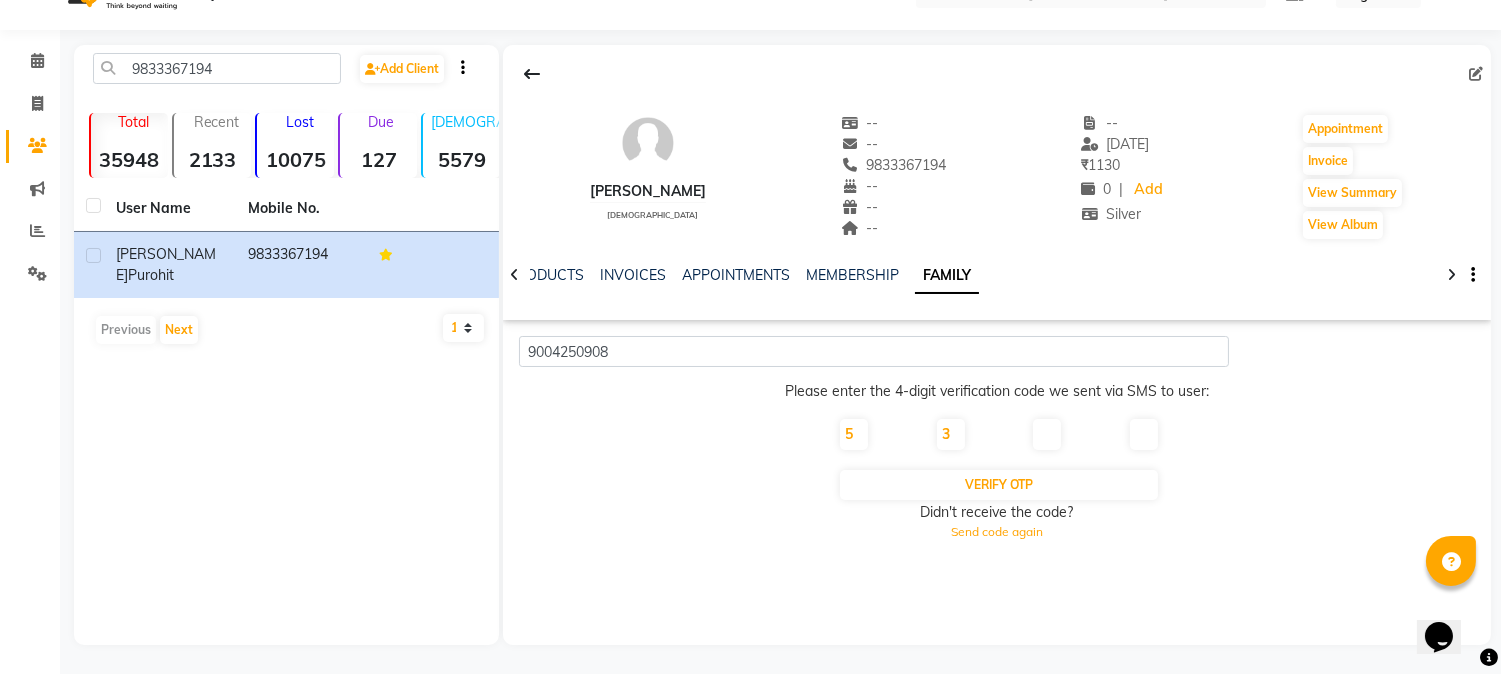 type on "3" 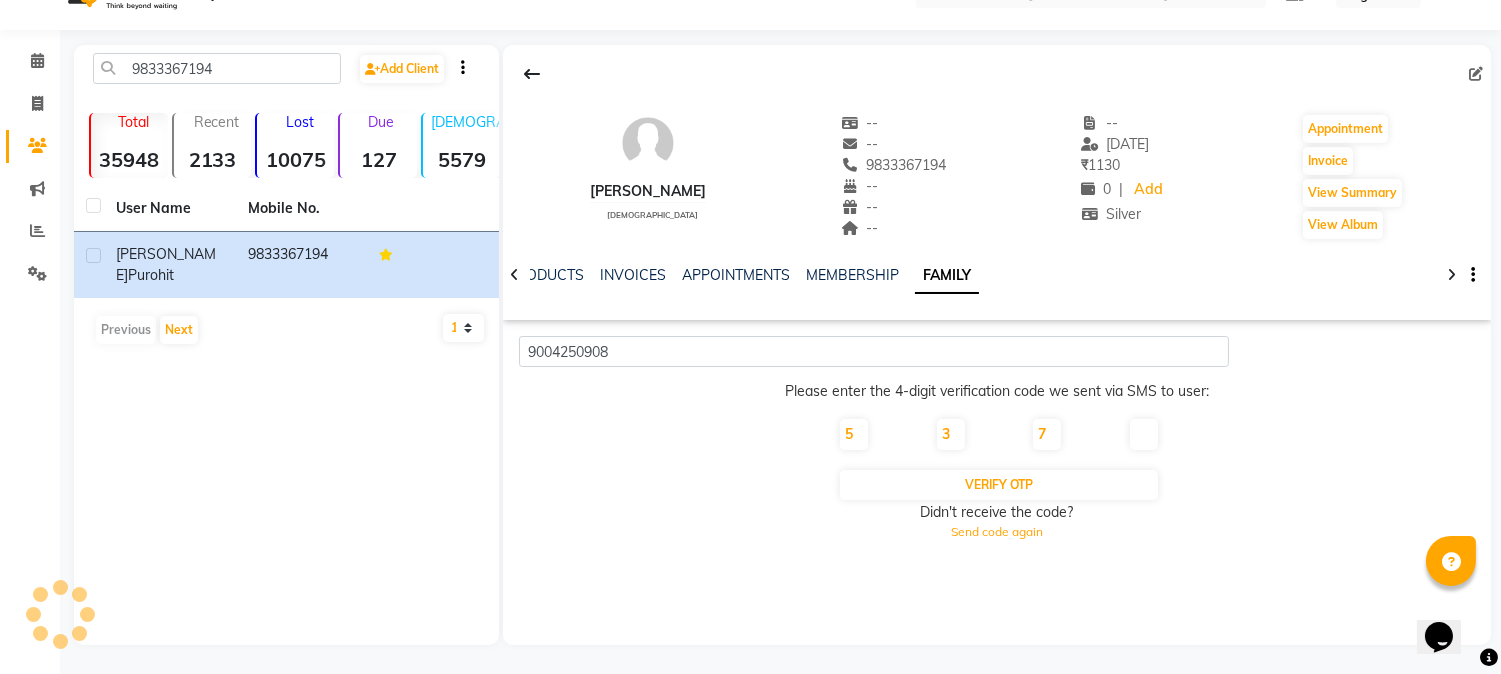 type on "7" 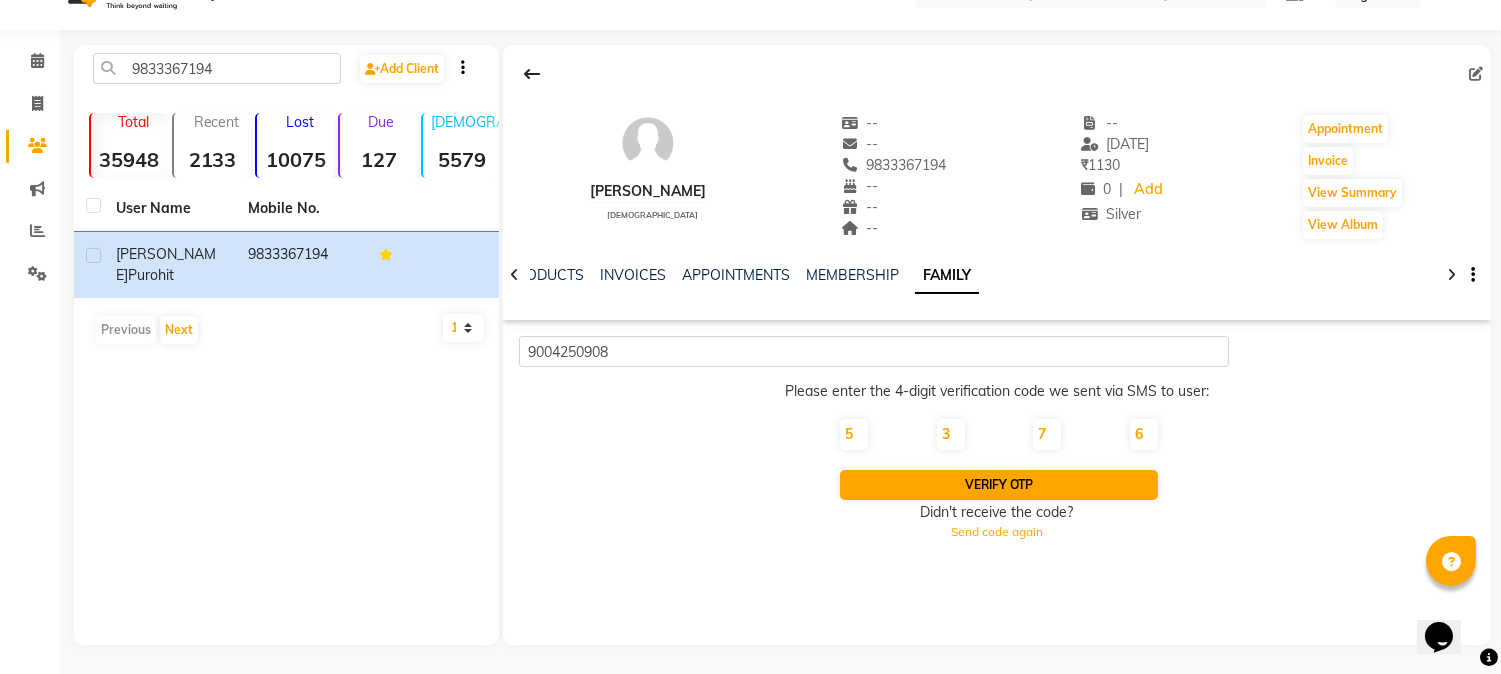 type on "6" 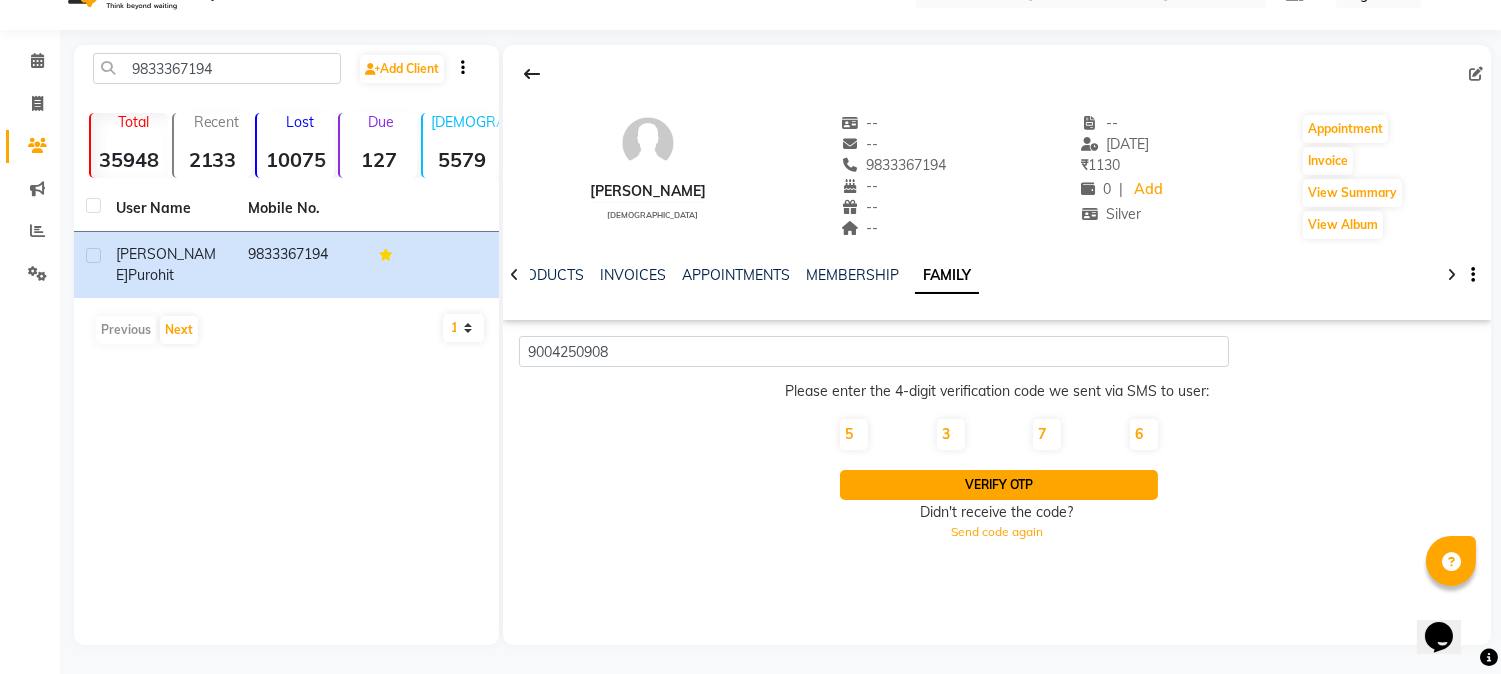 click on "Verify OTP" at bounding box center (998, 485) 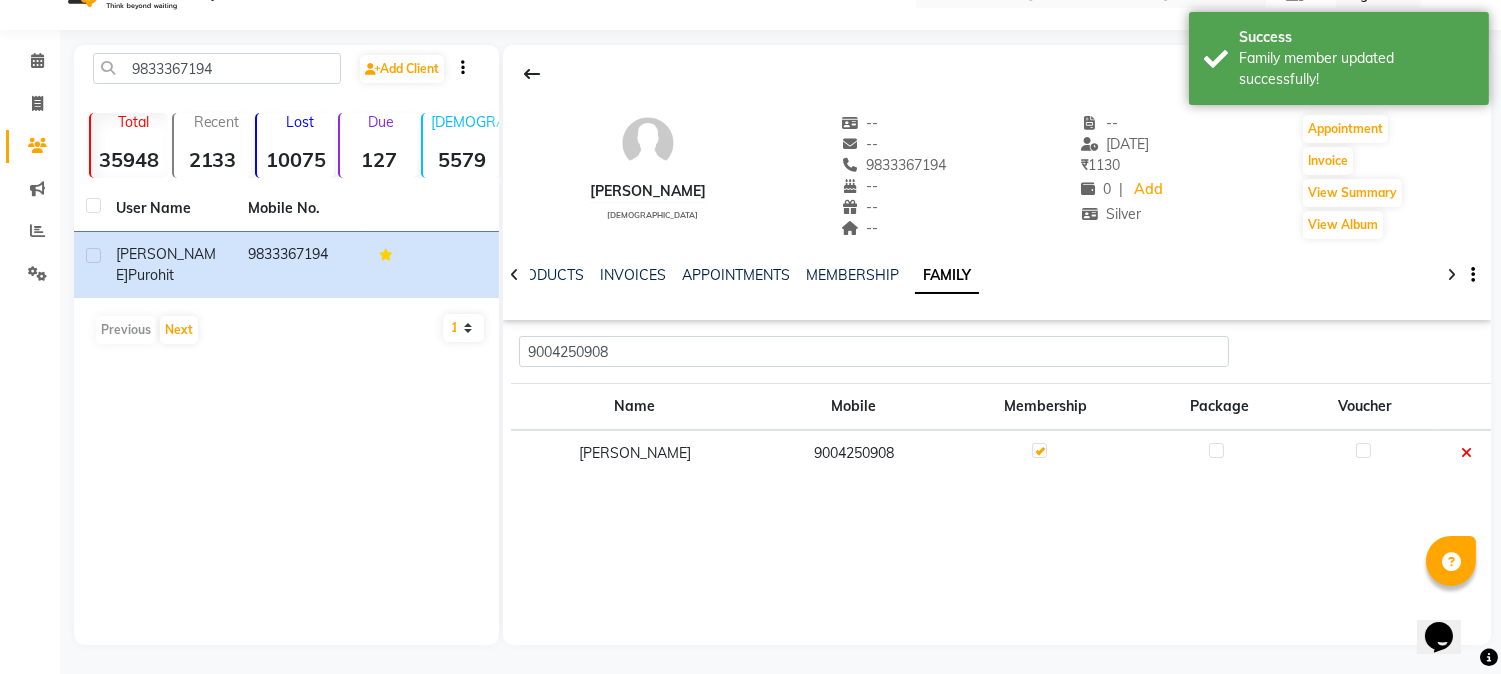 click on "9004250908" 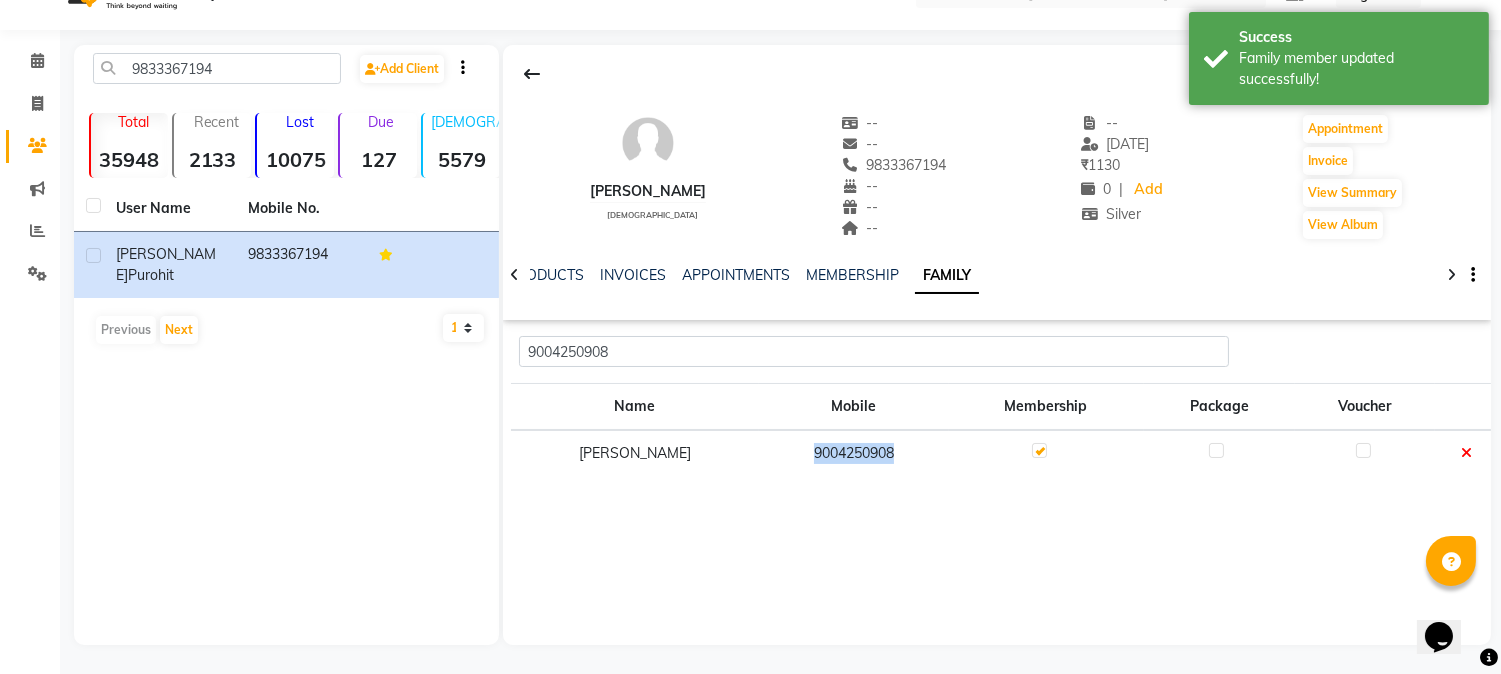 click on "9004250908" 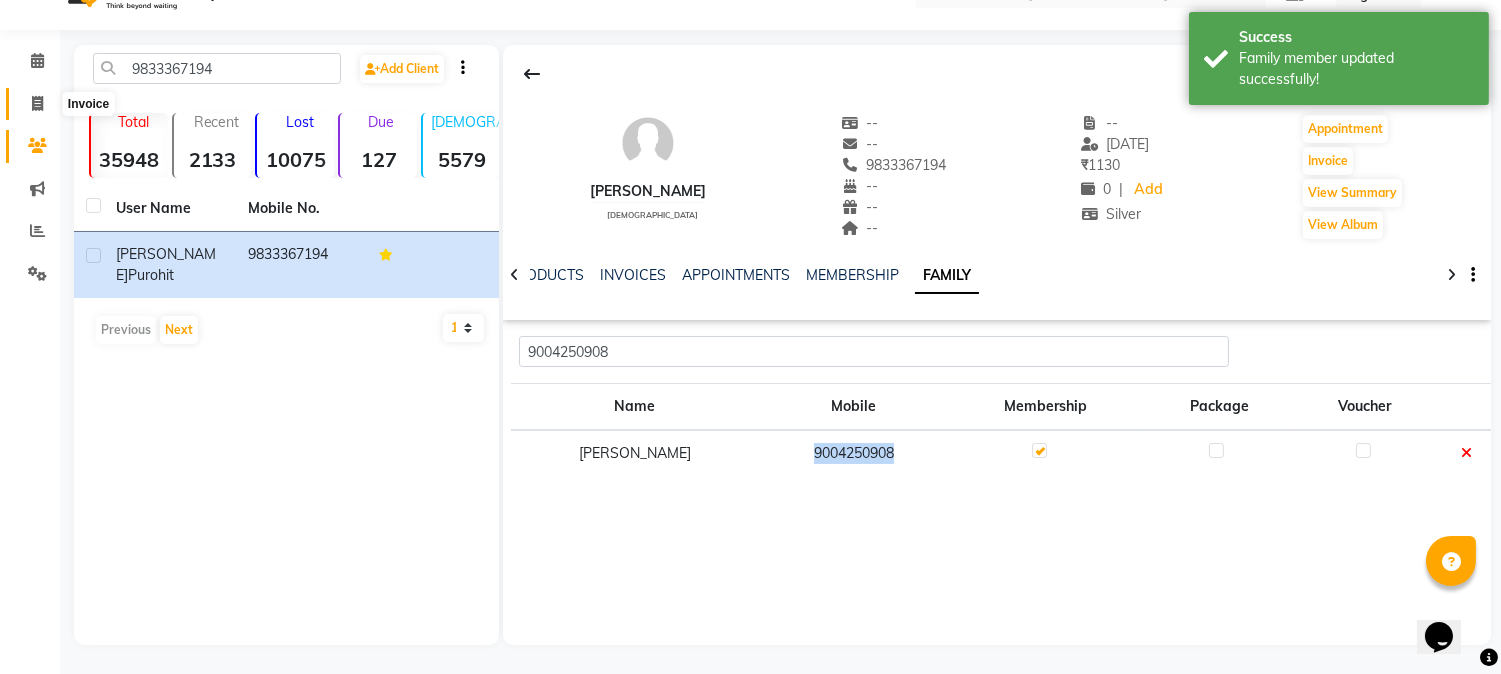 drag, startPoint x: 32, startPoint y: 92, endPoint x: 57, endPoint y: 124, distance: 40.60788 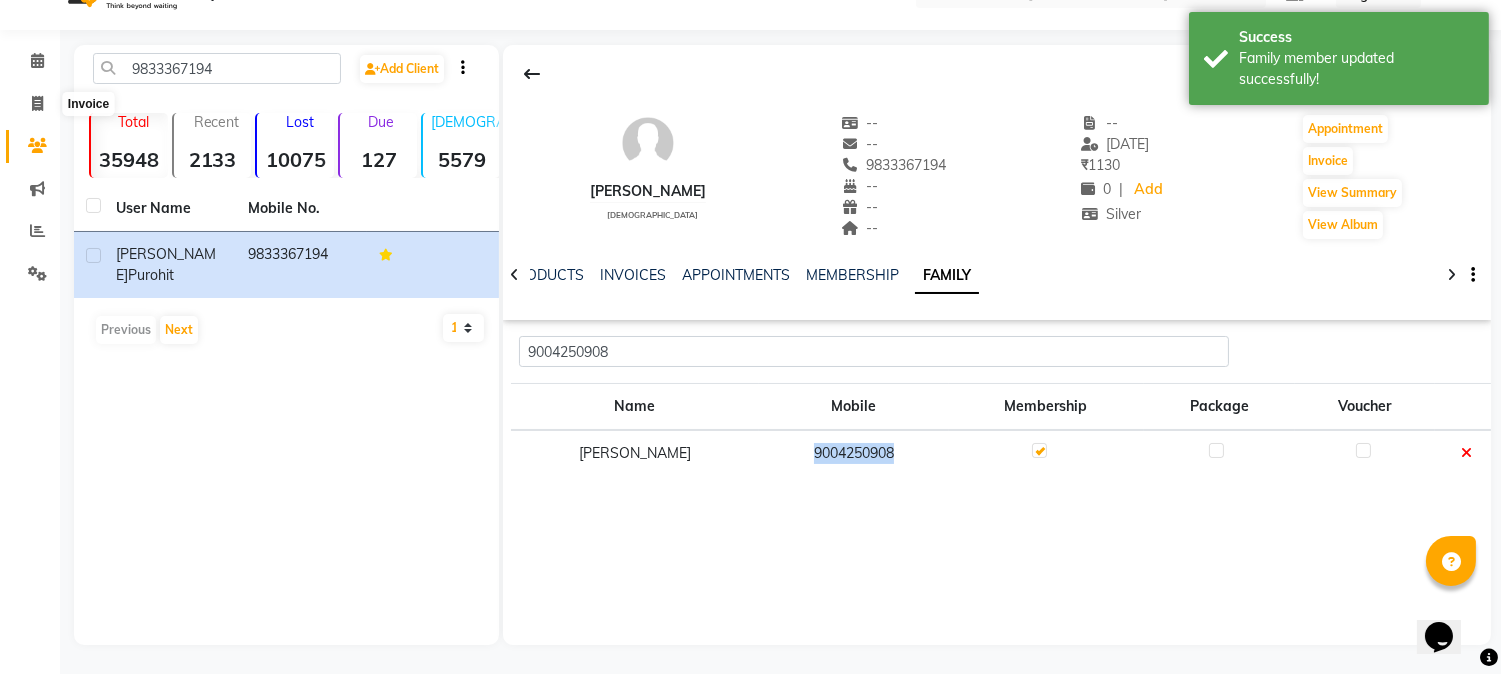 select on "service" 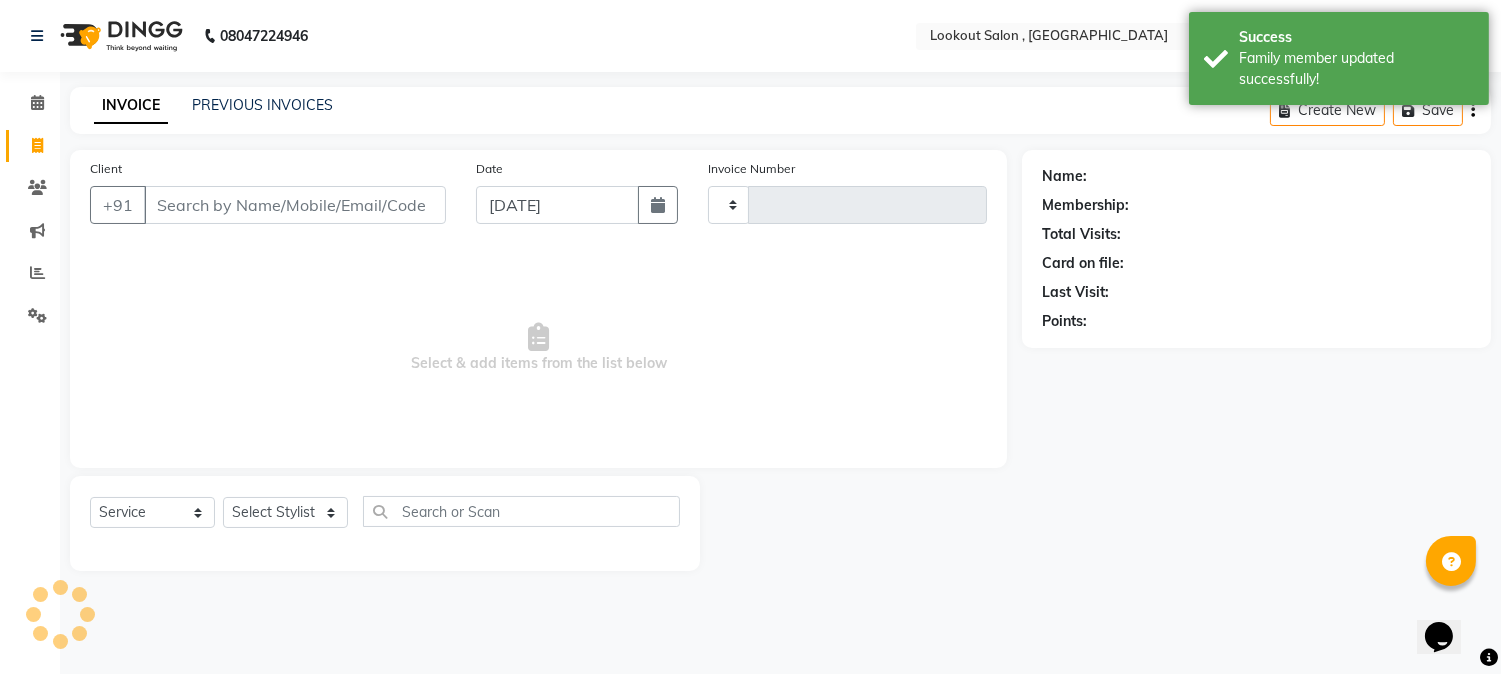 scroll, scrollTop: 0, scrollLeft: 0, axis: both 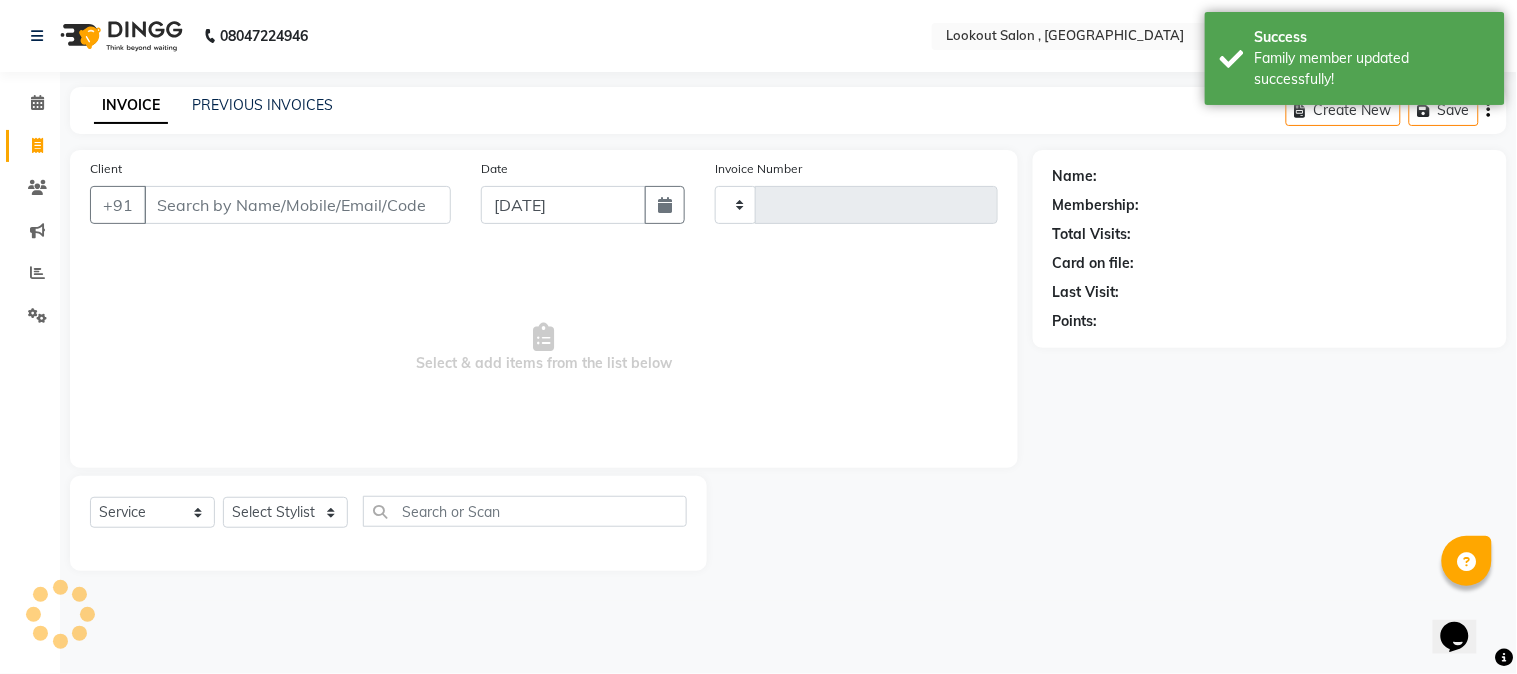 click on "Client" at bounding box center (297, 205) 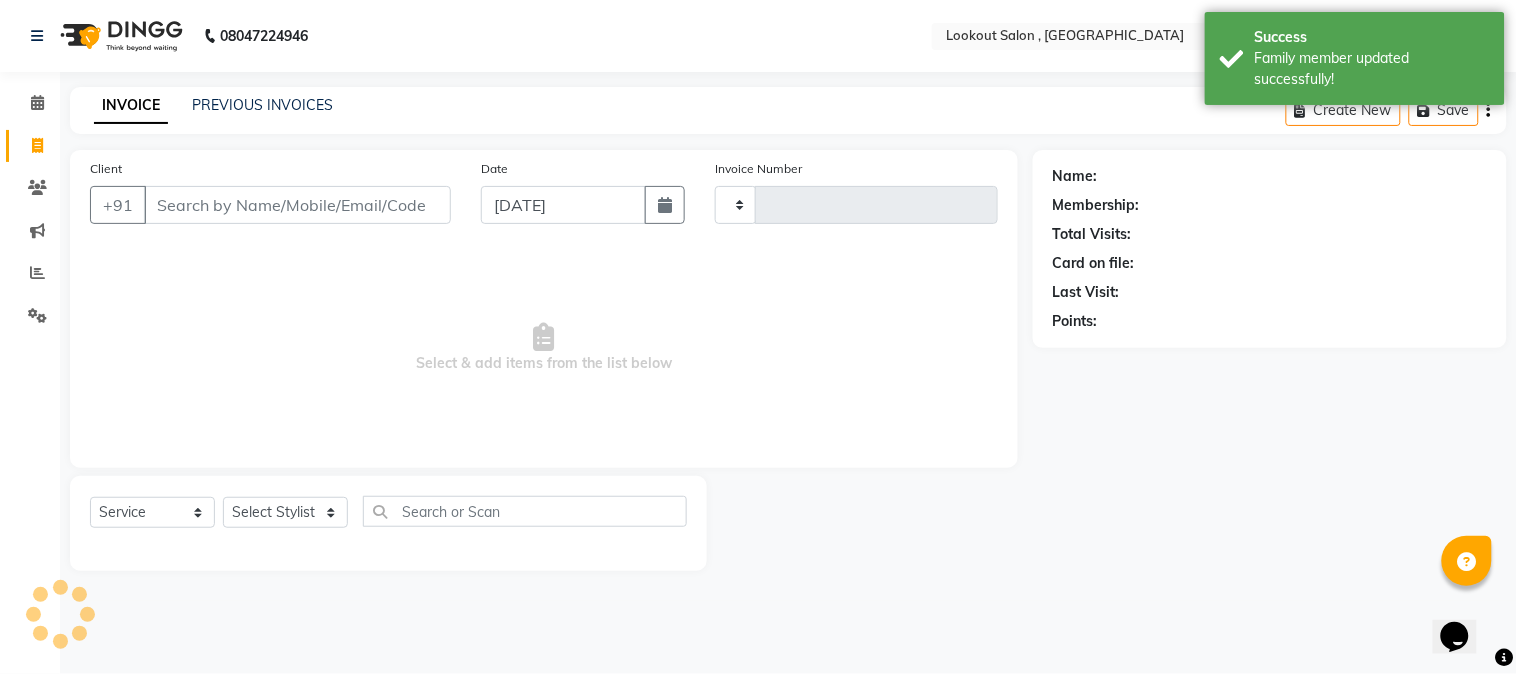 type on "4035" 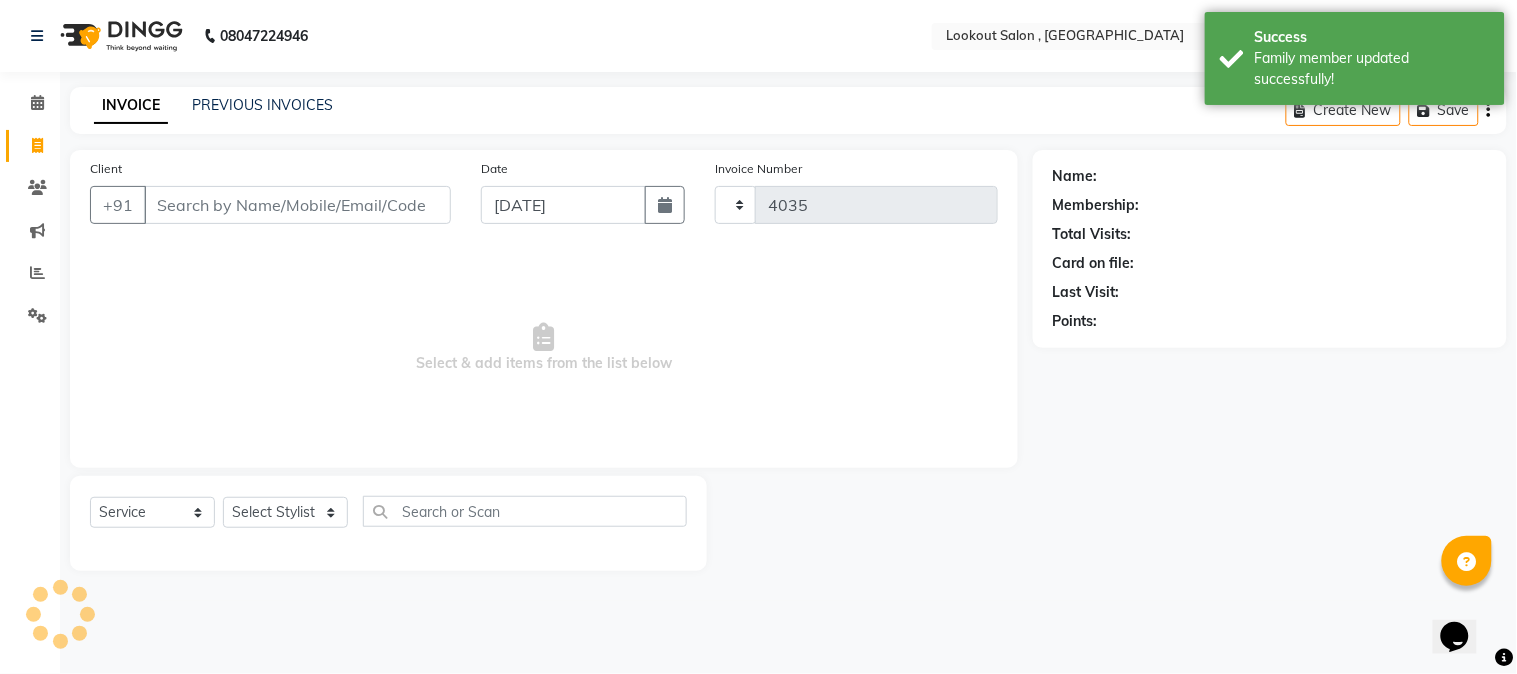 select on "151" 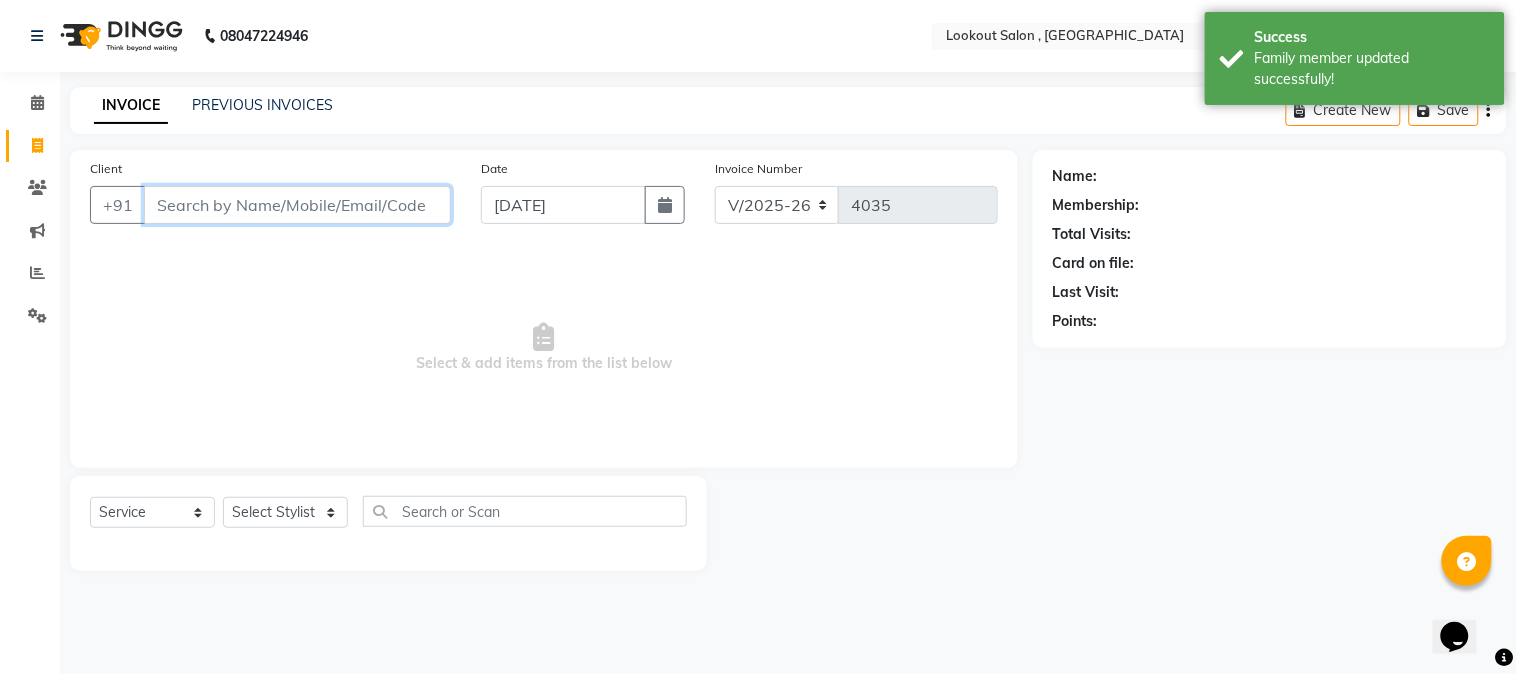 drag, startPoint x: 192, startPoint y: 295, endPoint x: 152, endPoint y: 221, distance: 84.118965 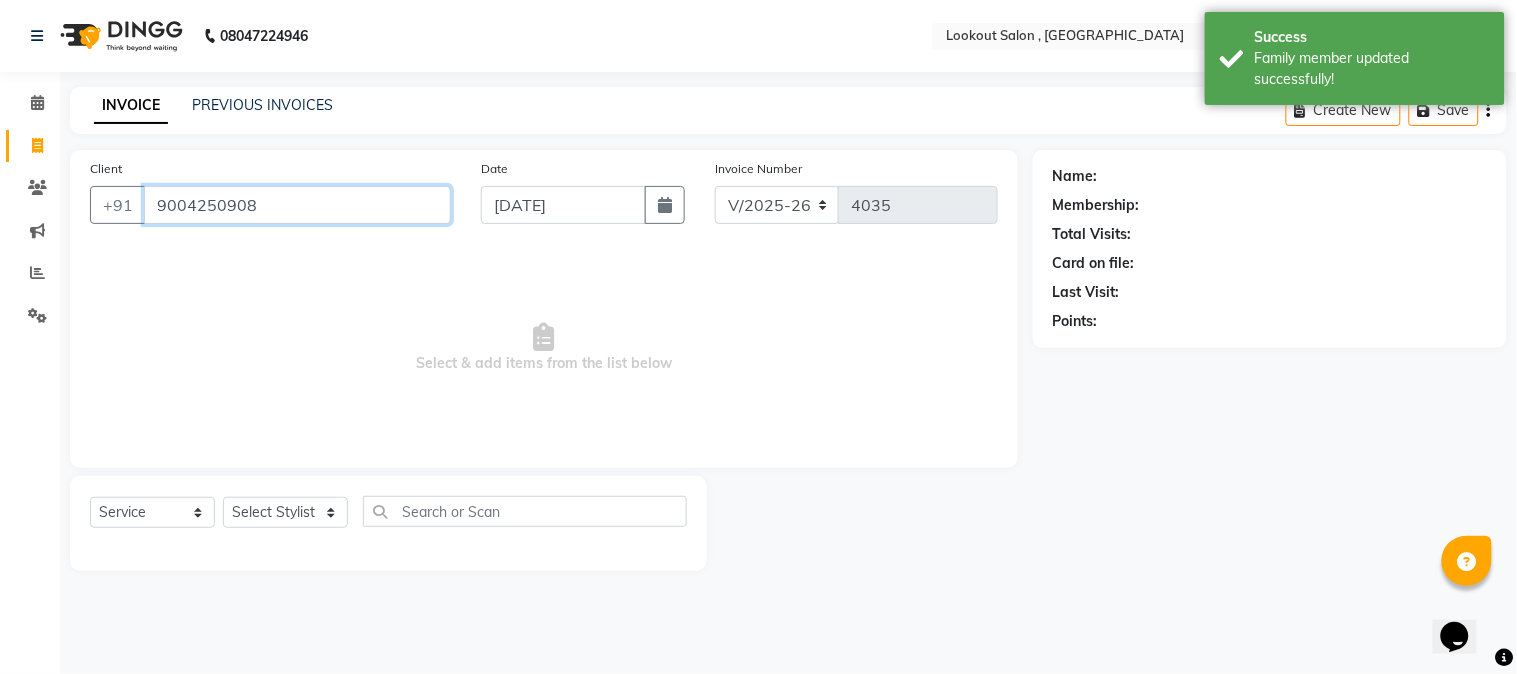 type on "9004250908" 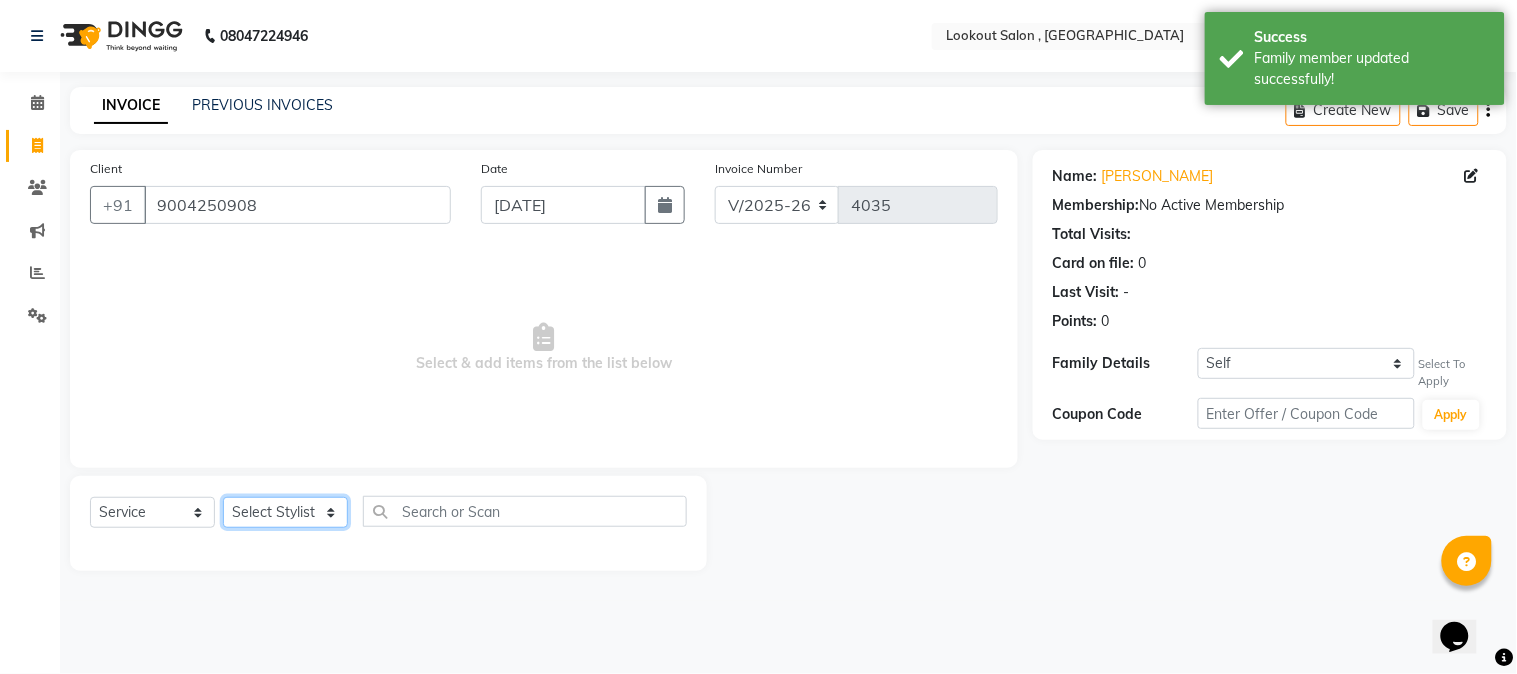 click on "Select Stylist [PERSON_NAME] [PERSON_NAME] kuldeep [PERSON_NAME] [PERSON_NAME] NANDINI [PERSON_NAME] [PERSON_NAME] [PERSON_NAME] [PERSON_NAME] SADAF [PERSON_NAME] TAK shweta kashyap" 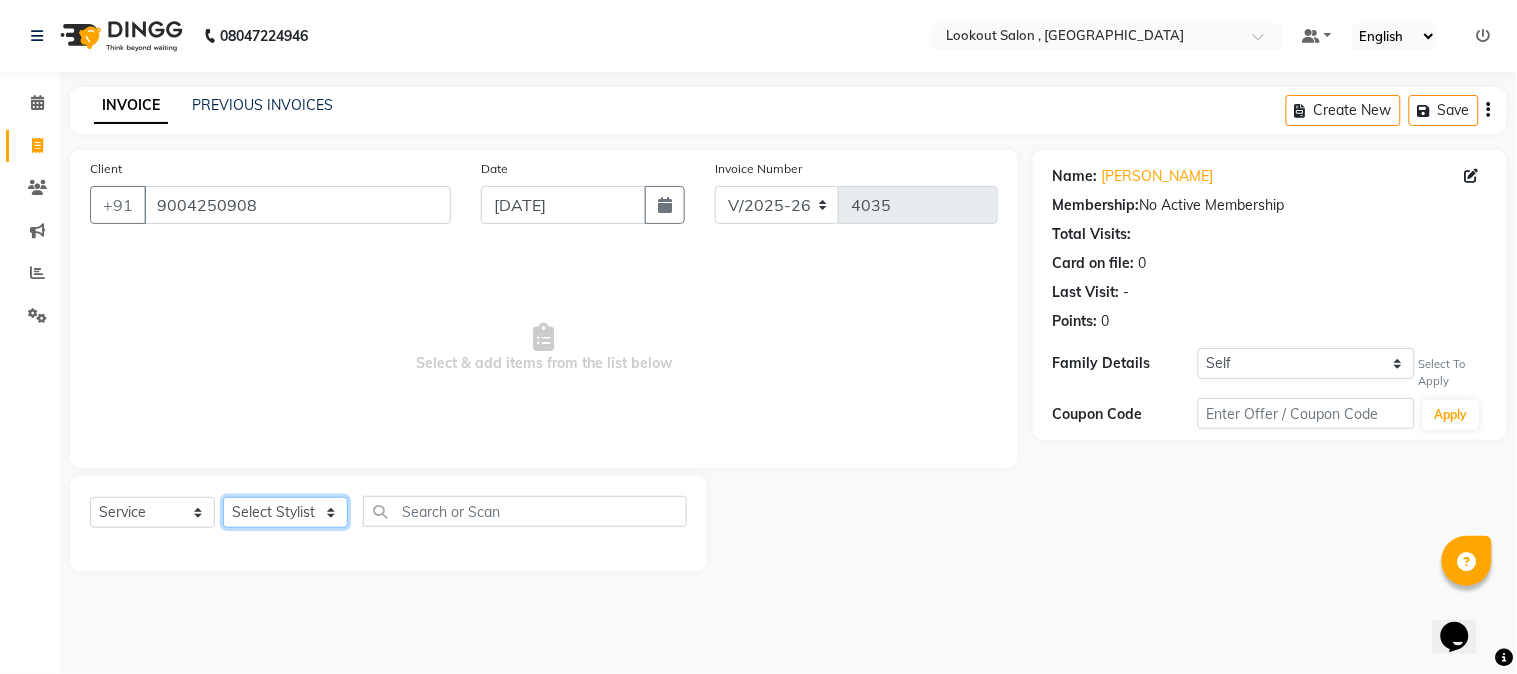 select on "20721" 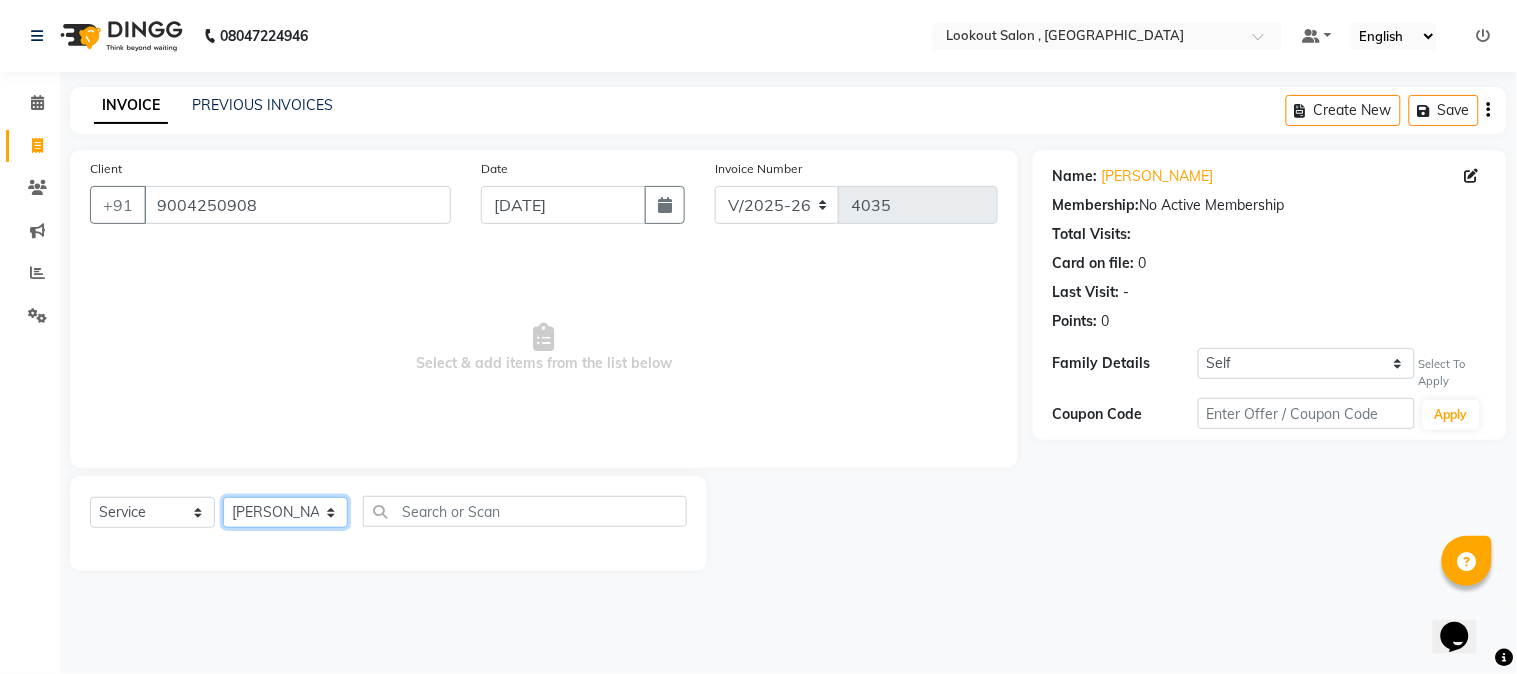 click on "Select Stylist [PERSON_NAME] [PERSON_NAME] kuldeep [PERSON_NAME] [PERSON_NAME] NANDINI [PERSON_NAME] [PERSON_NAME] [PERSON_NAME] [PERSON_NAME] SADAF [PERSON_NAME] TAK shweta kashyap" 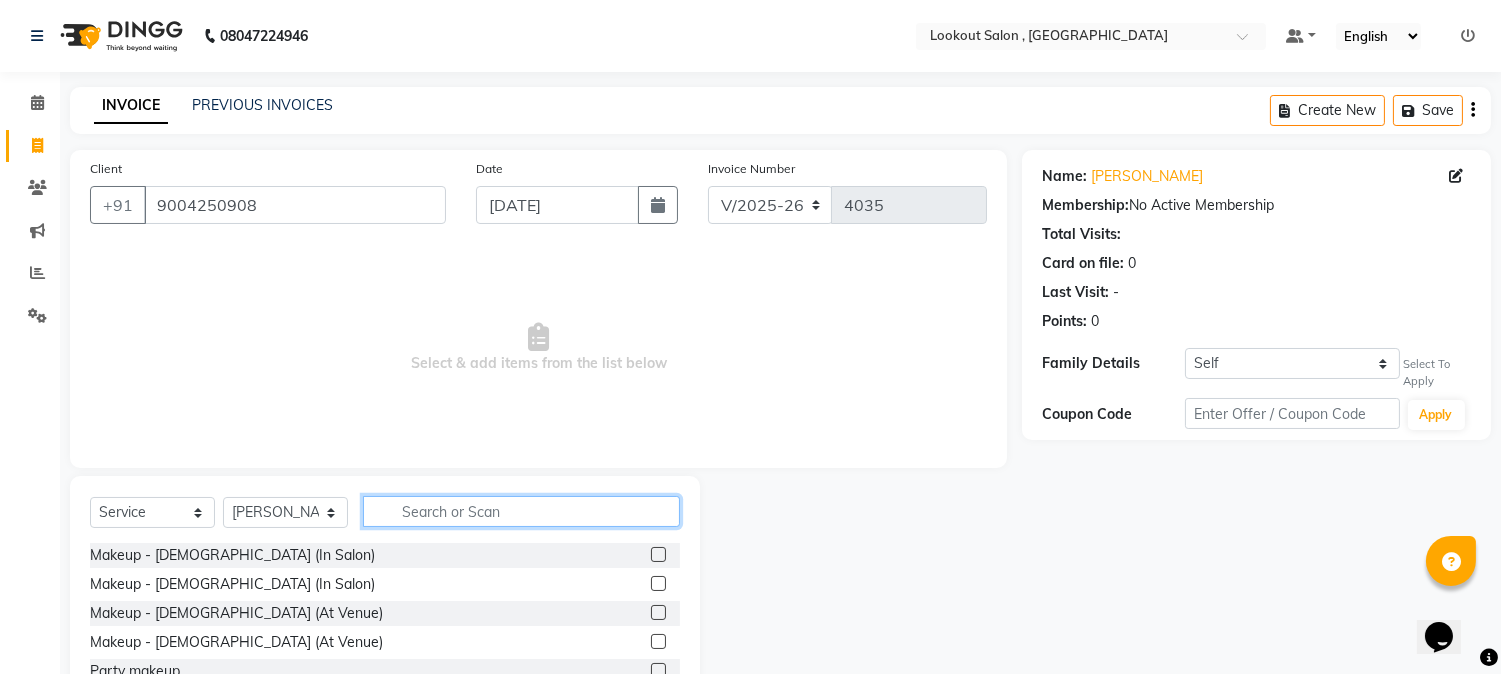 click 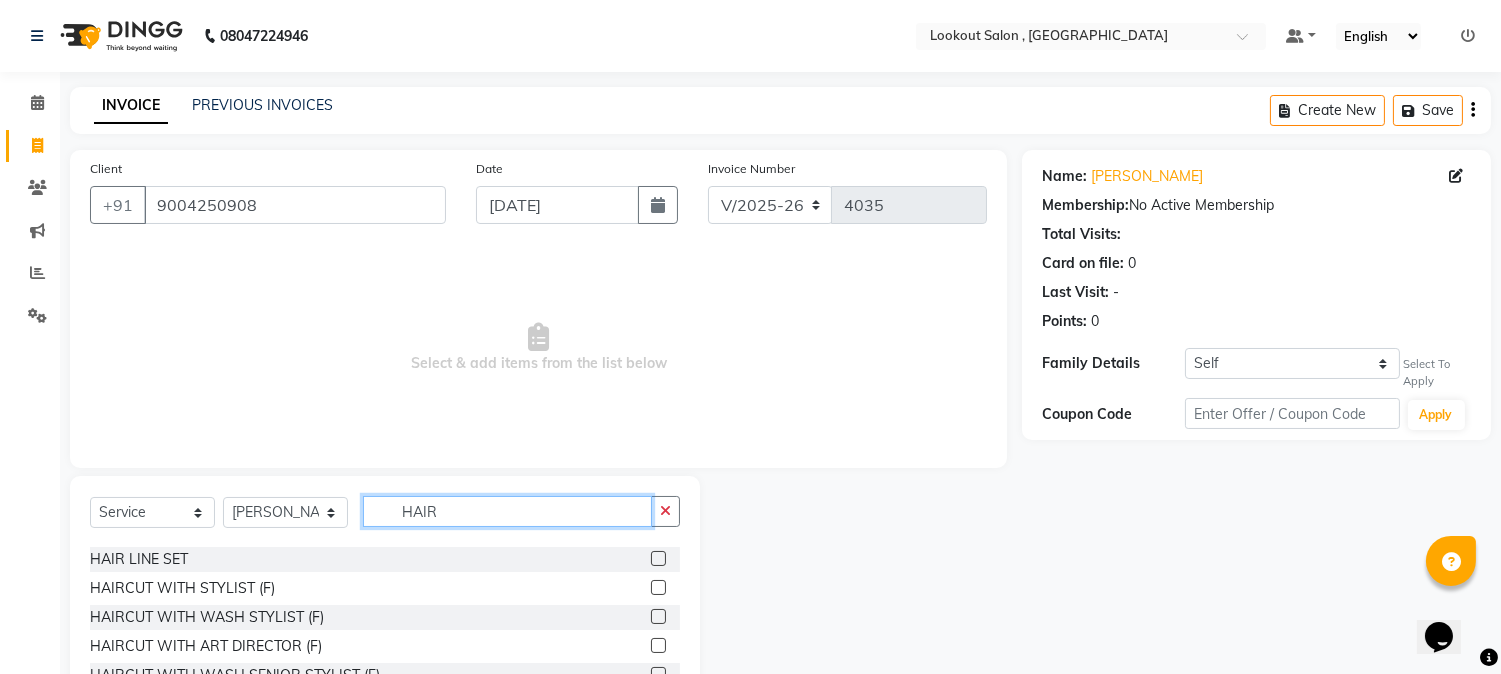 scroll, scrollTop: 222, scrollLeft: 0, axis: vertical 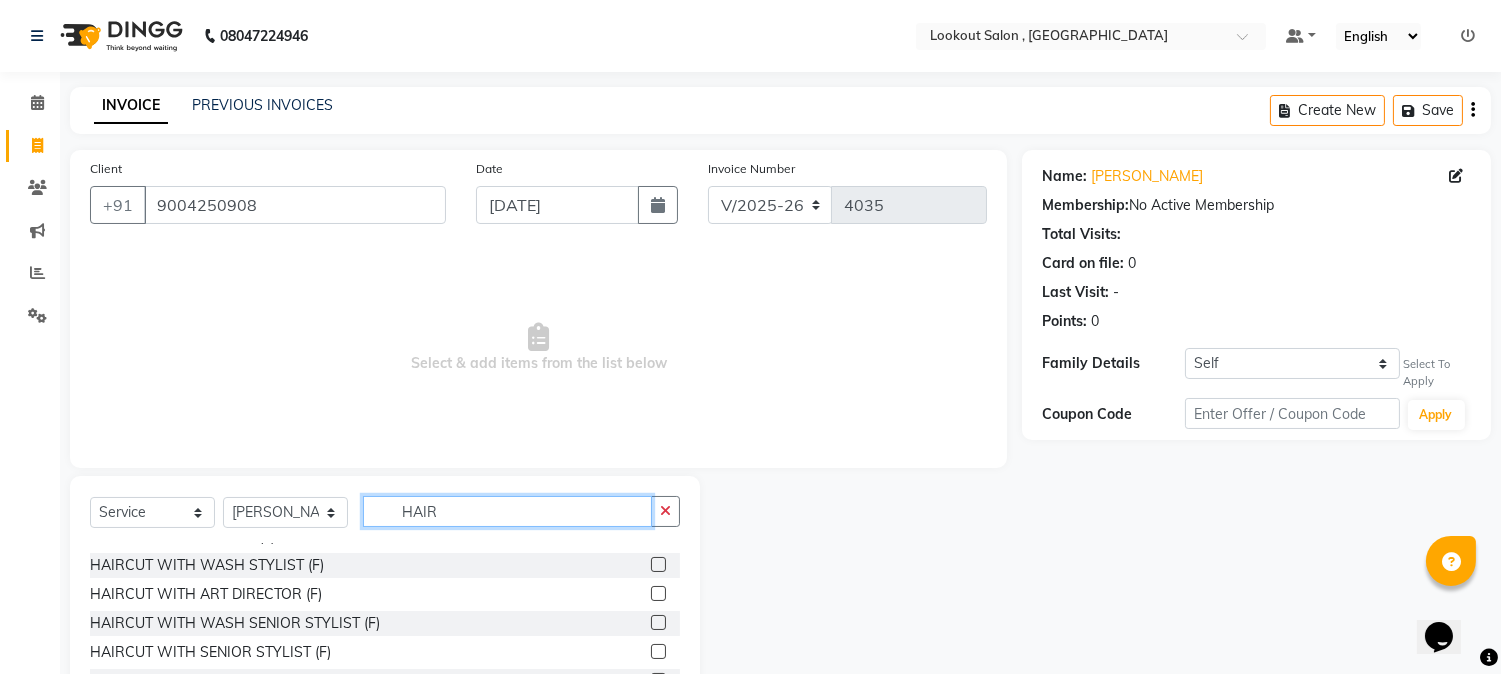 type on "HAIR" 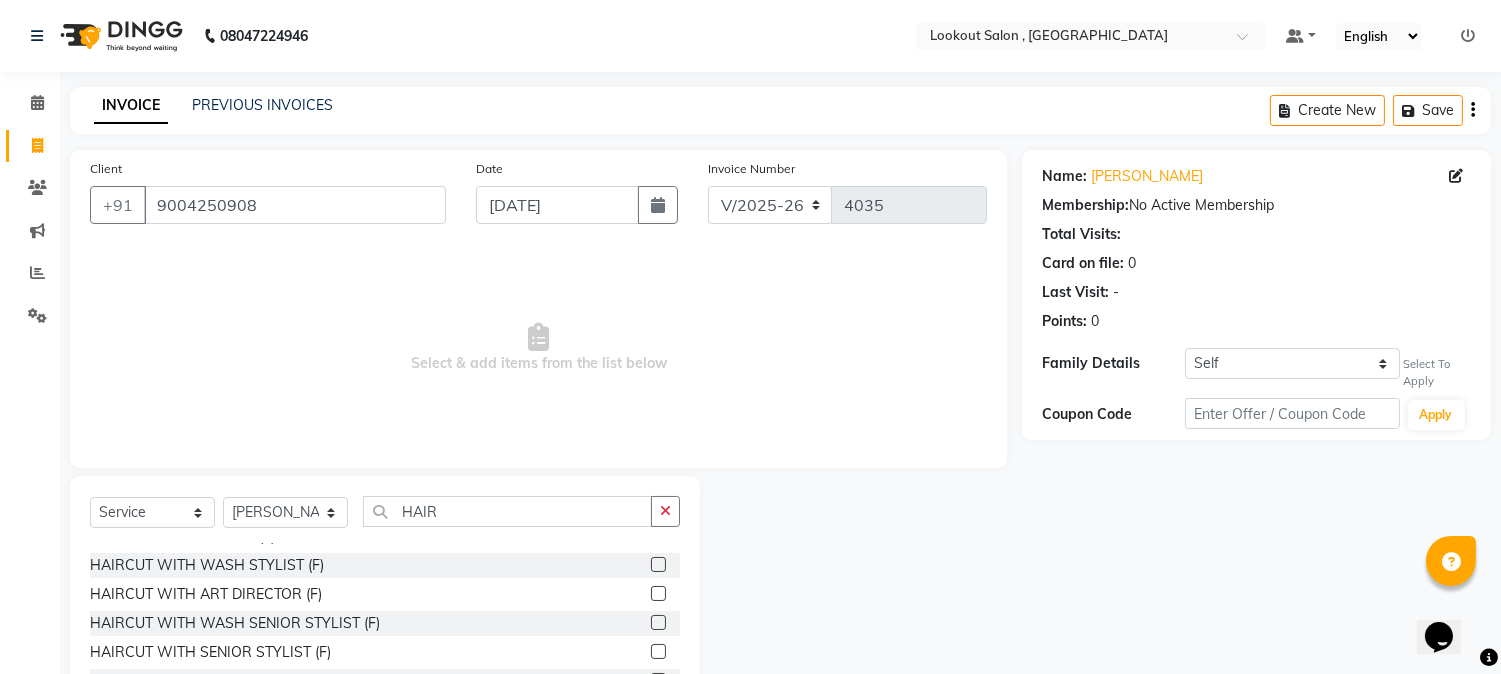 click 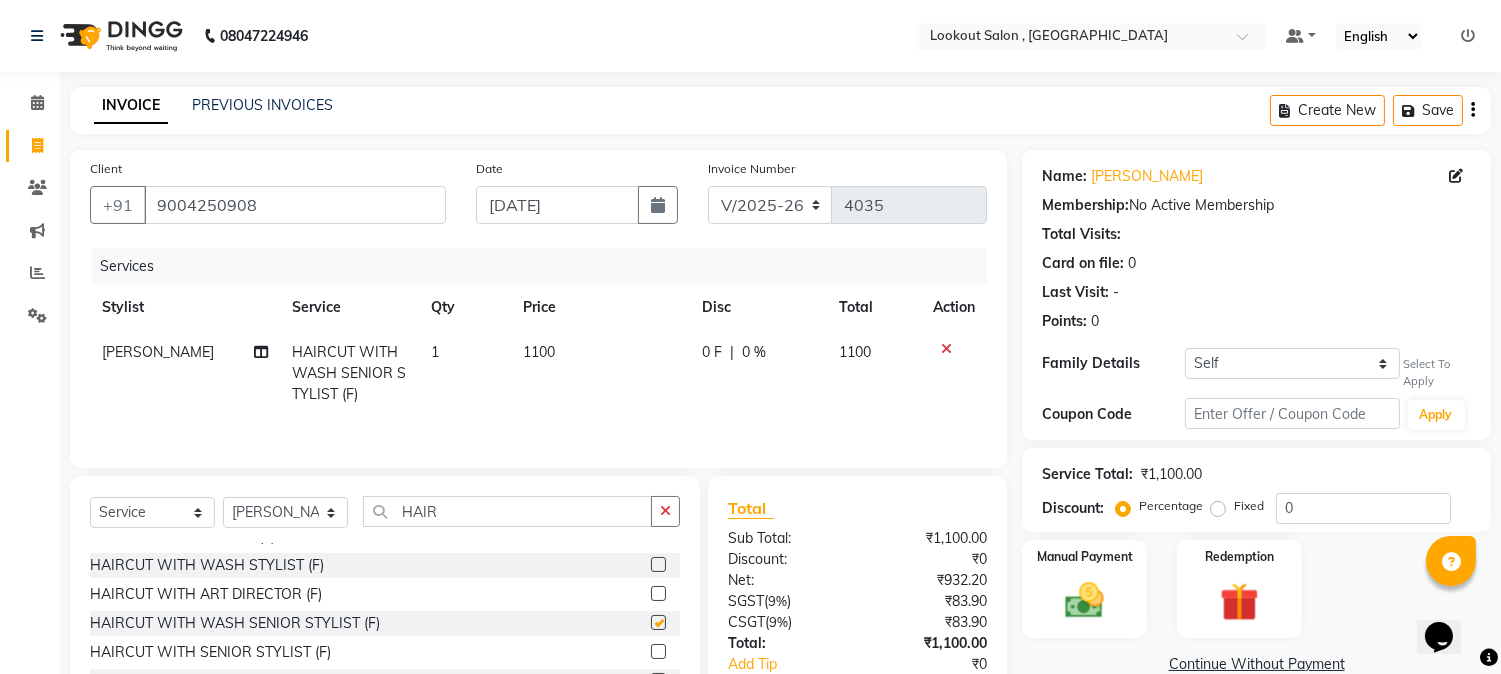 checkbox on "false" 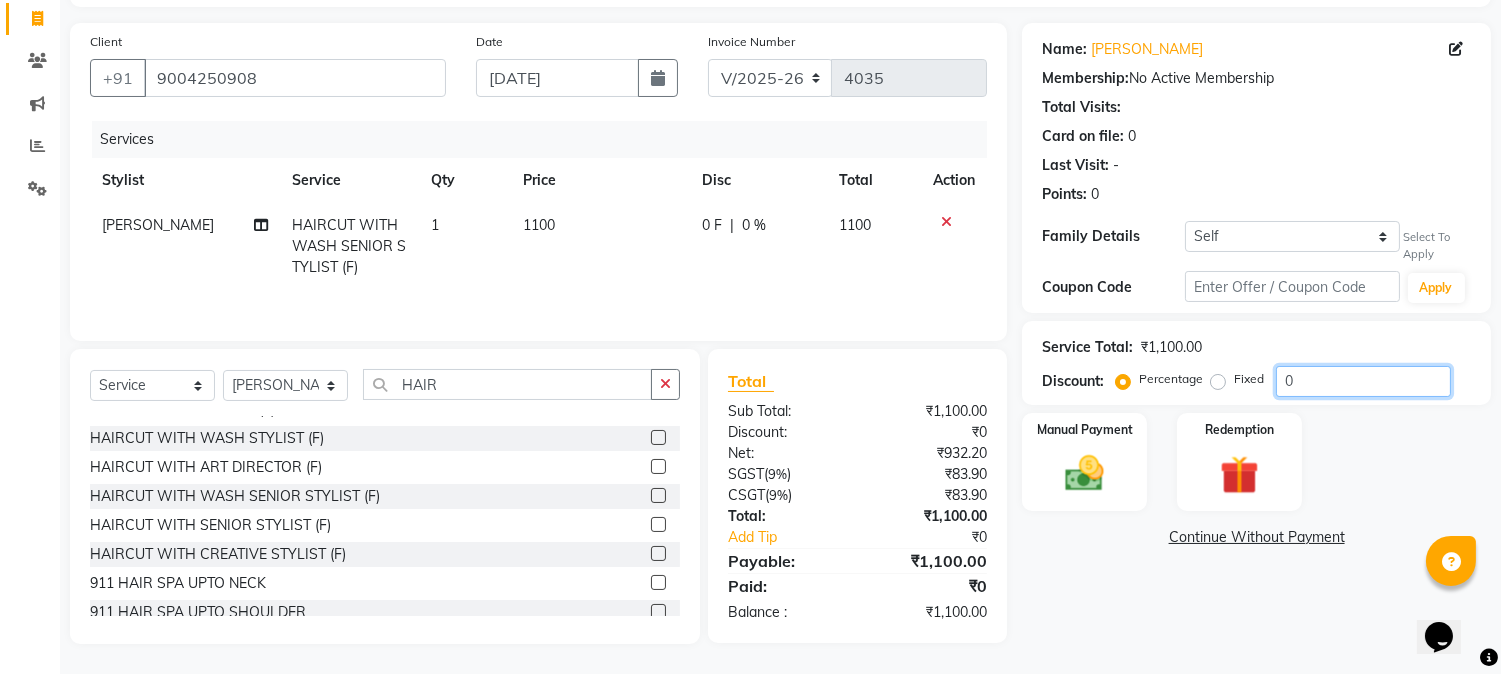click on "0" 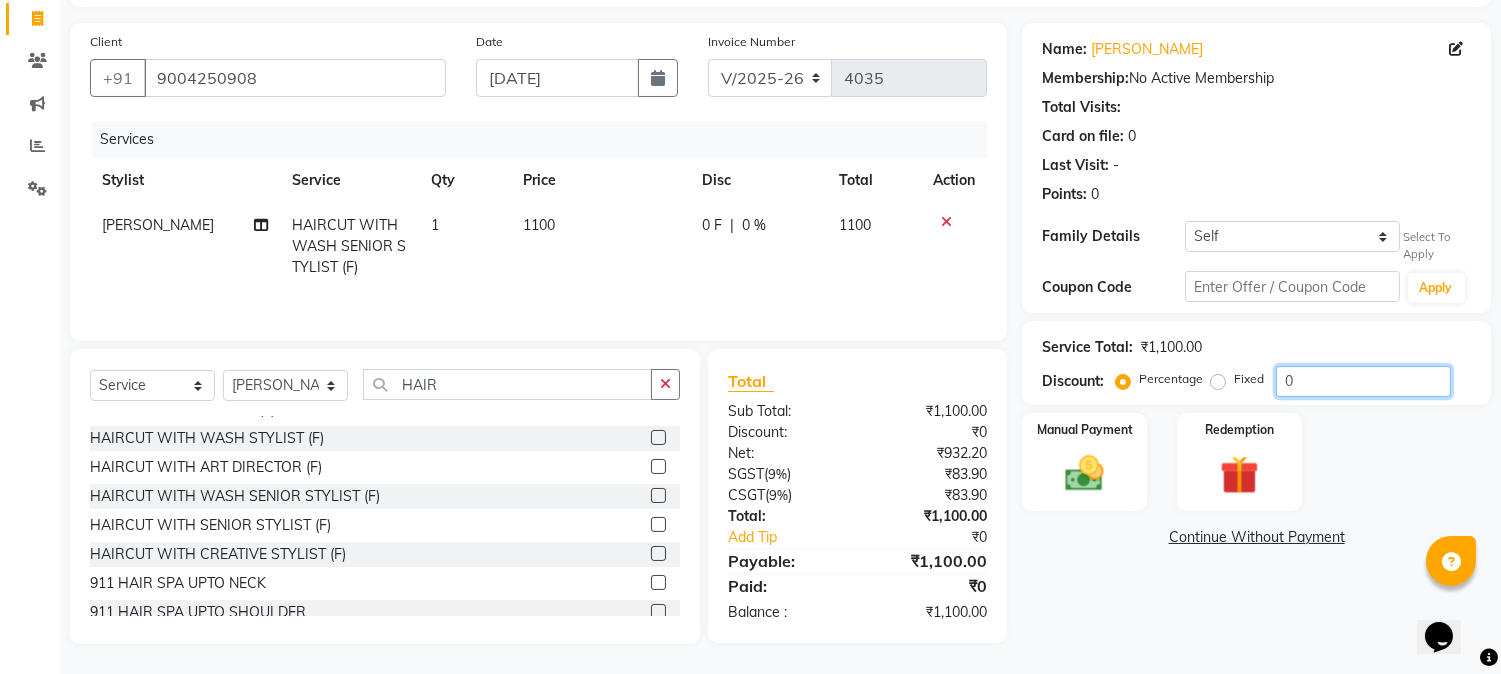 click on "0" 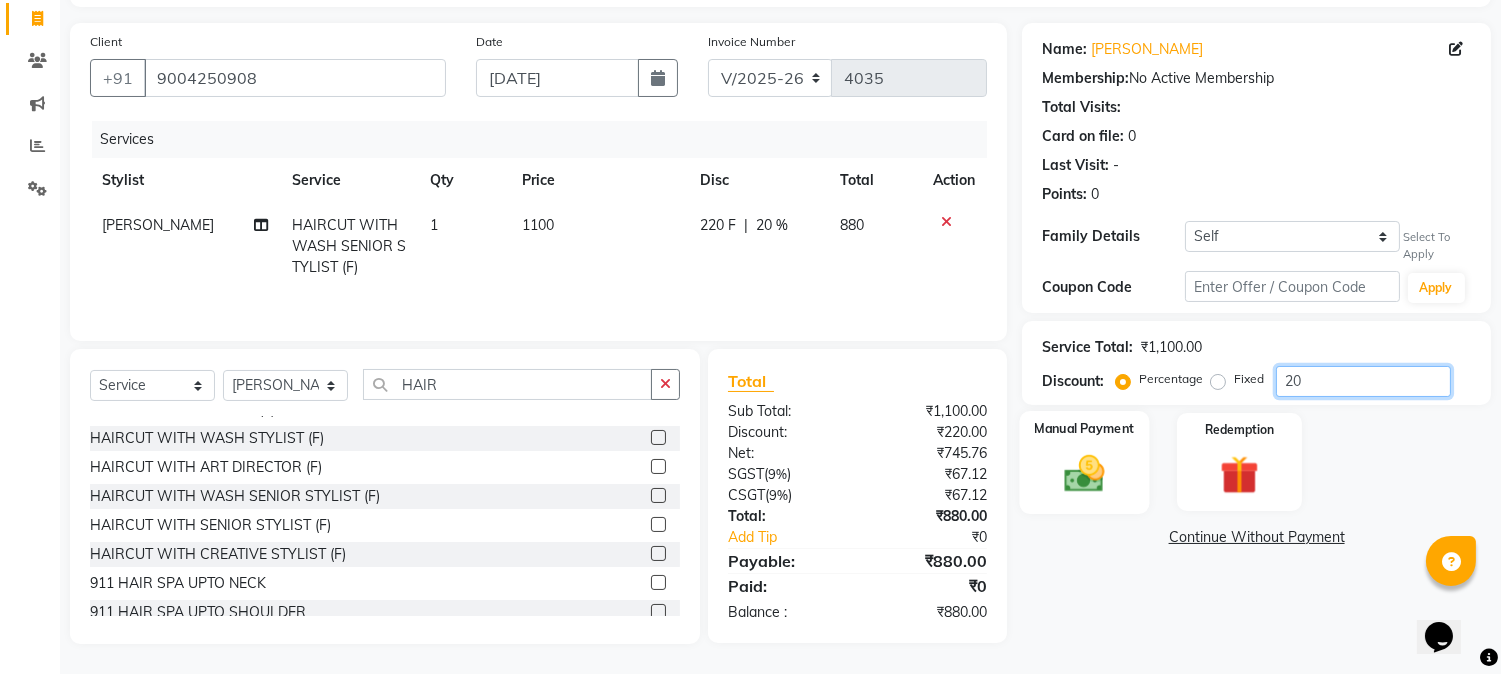 type on "20" 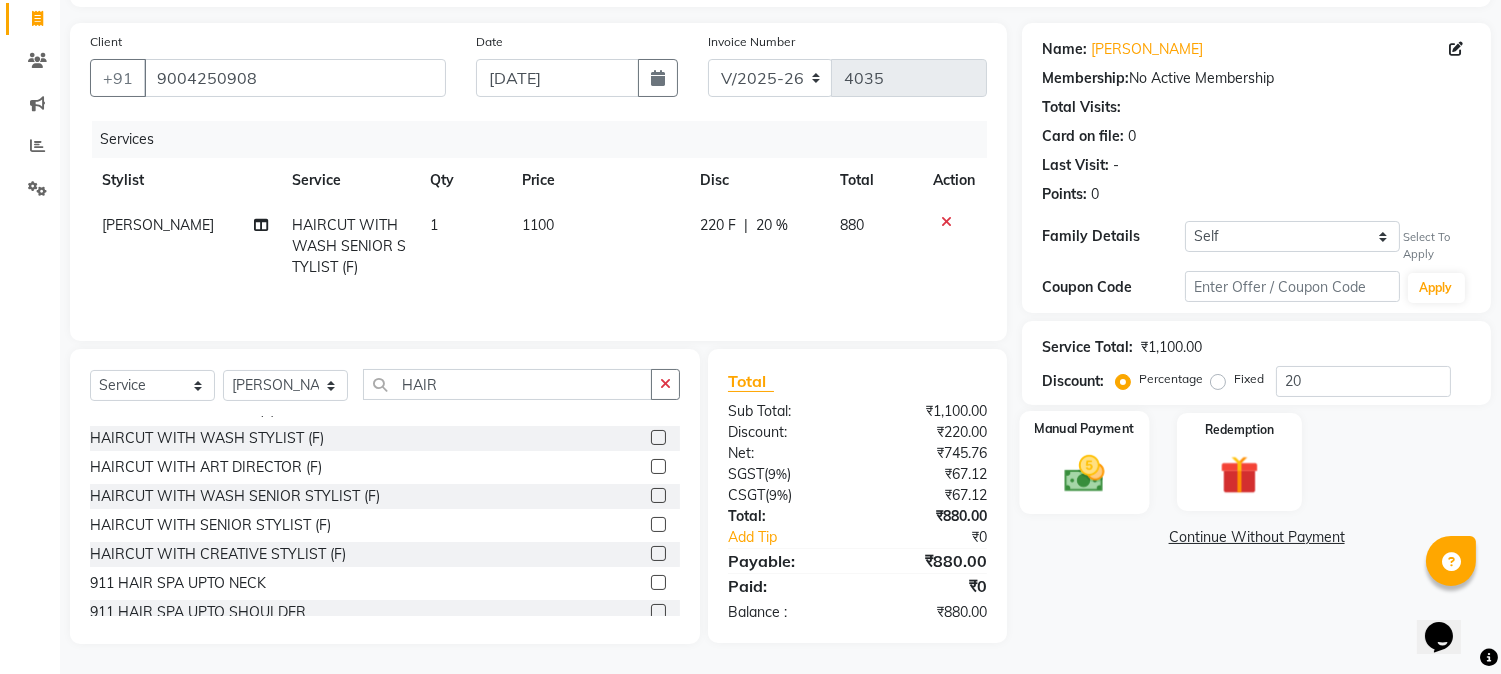 click on "Manual Payment" 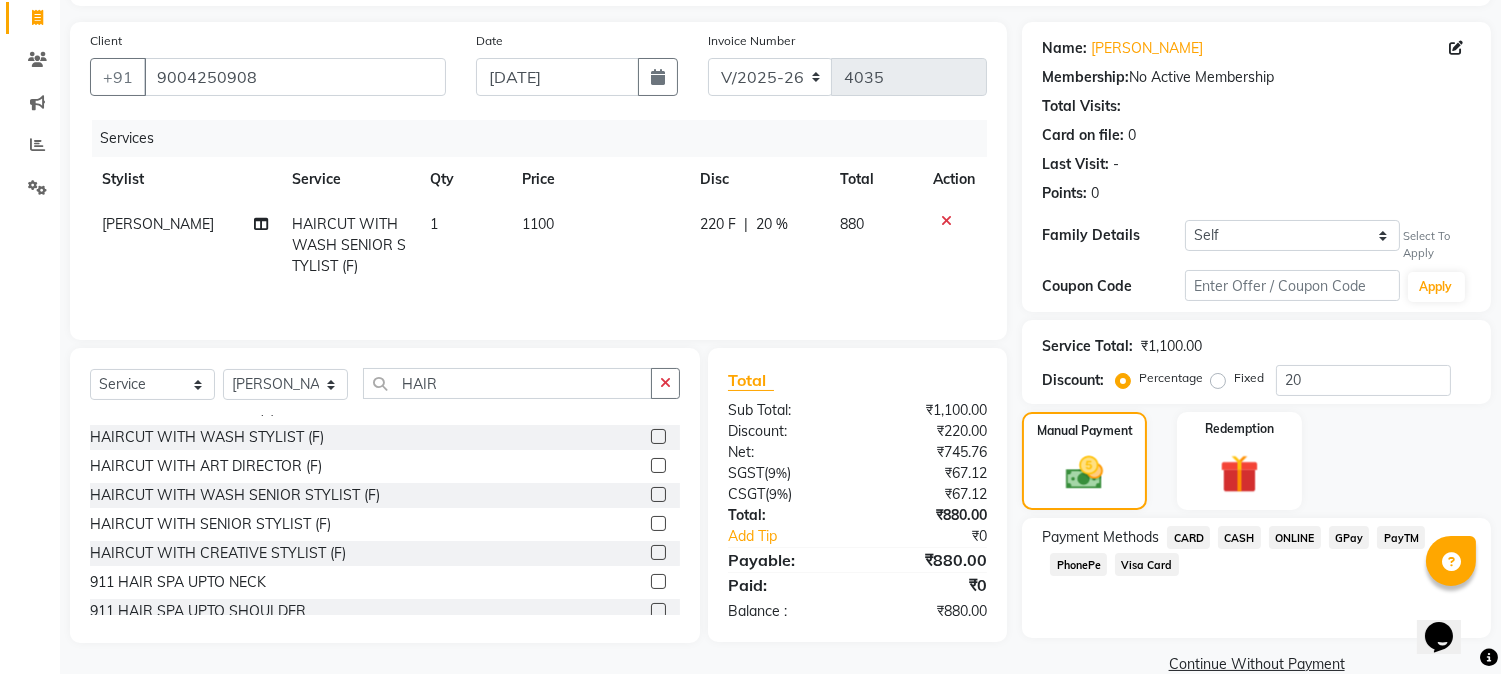 click on "CASH" 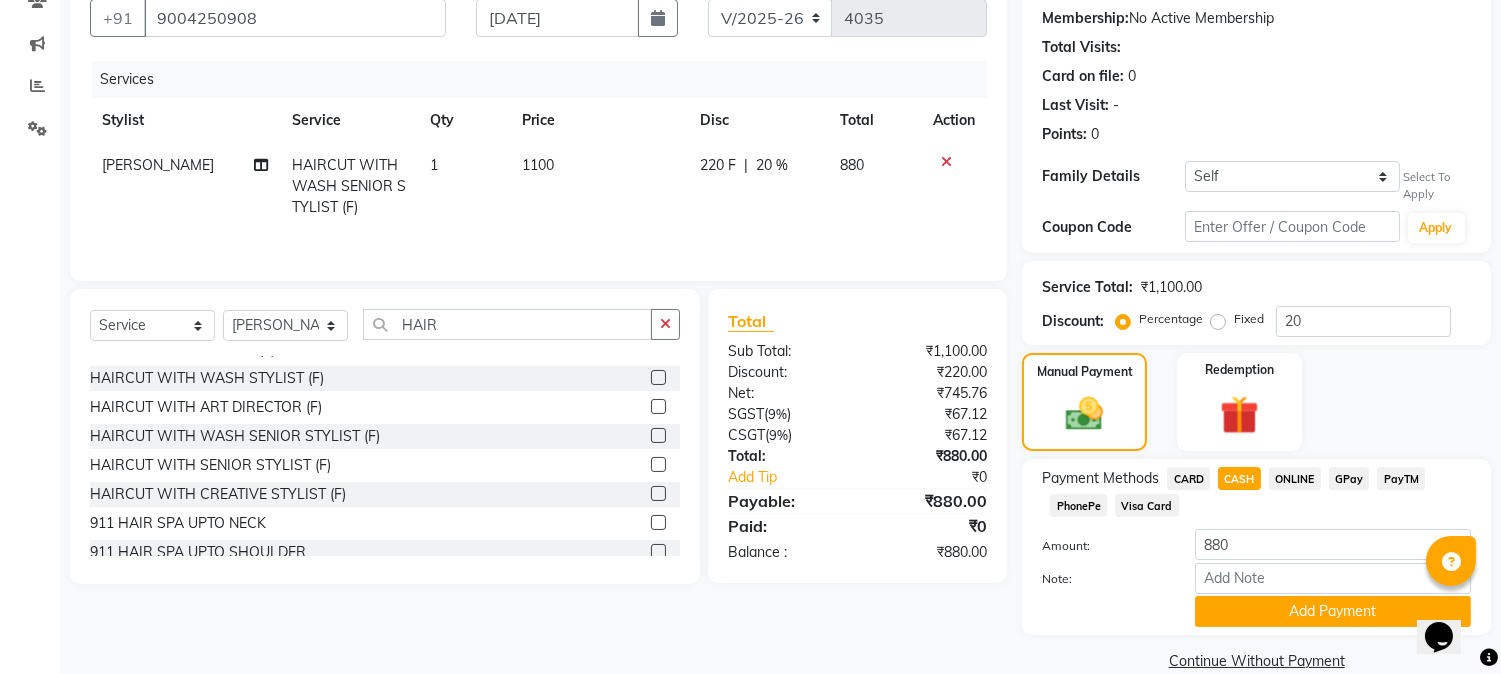 scroll, scrollTop: 220, scrollLeft: 0, axis: vertical 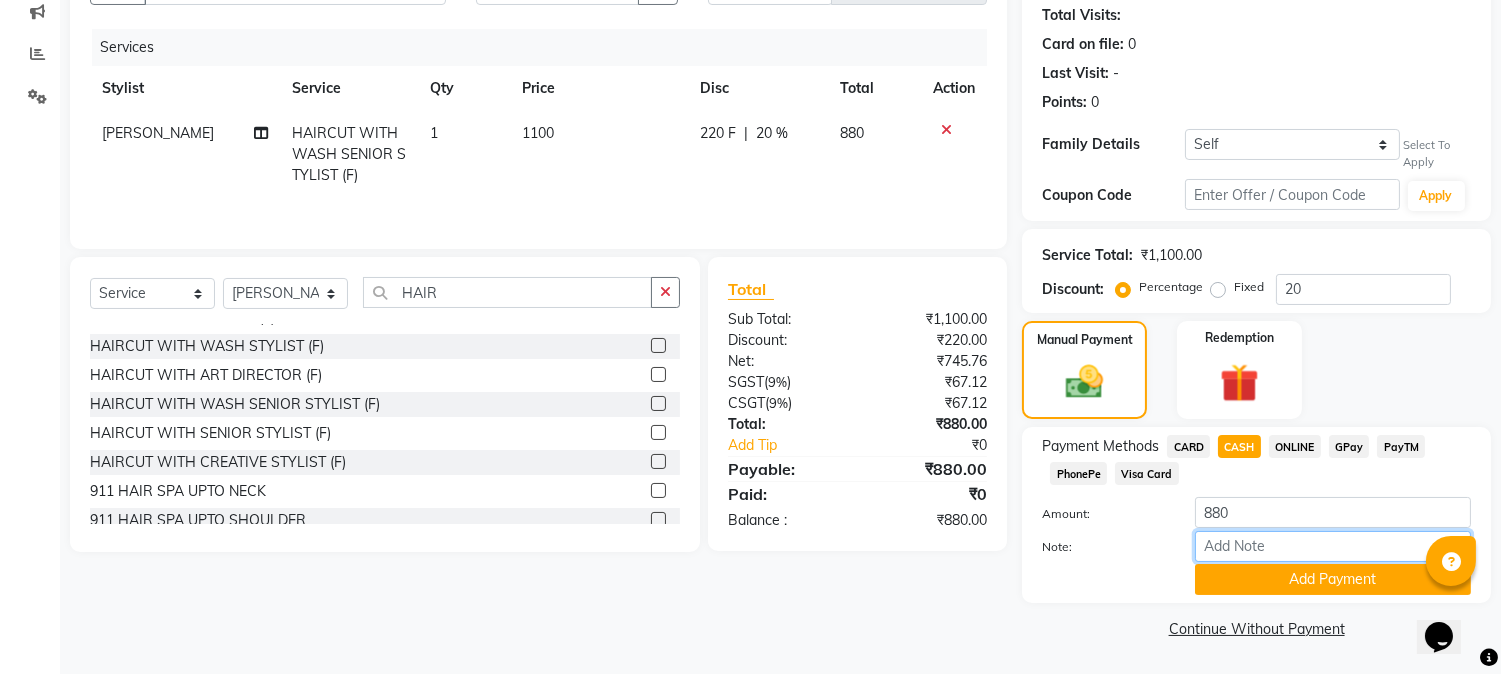 click on "Note:" at bounding box center (1333, 546) 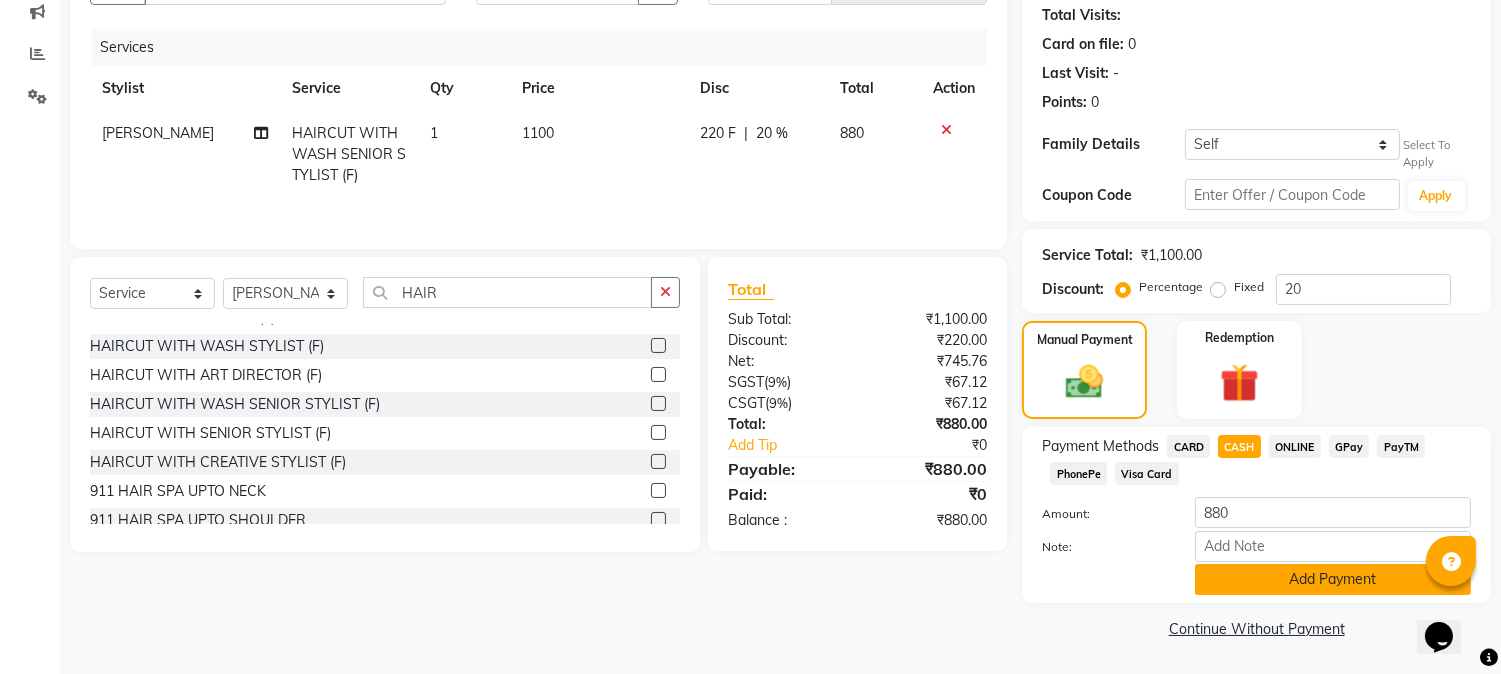click on "Add Payment" 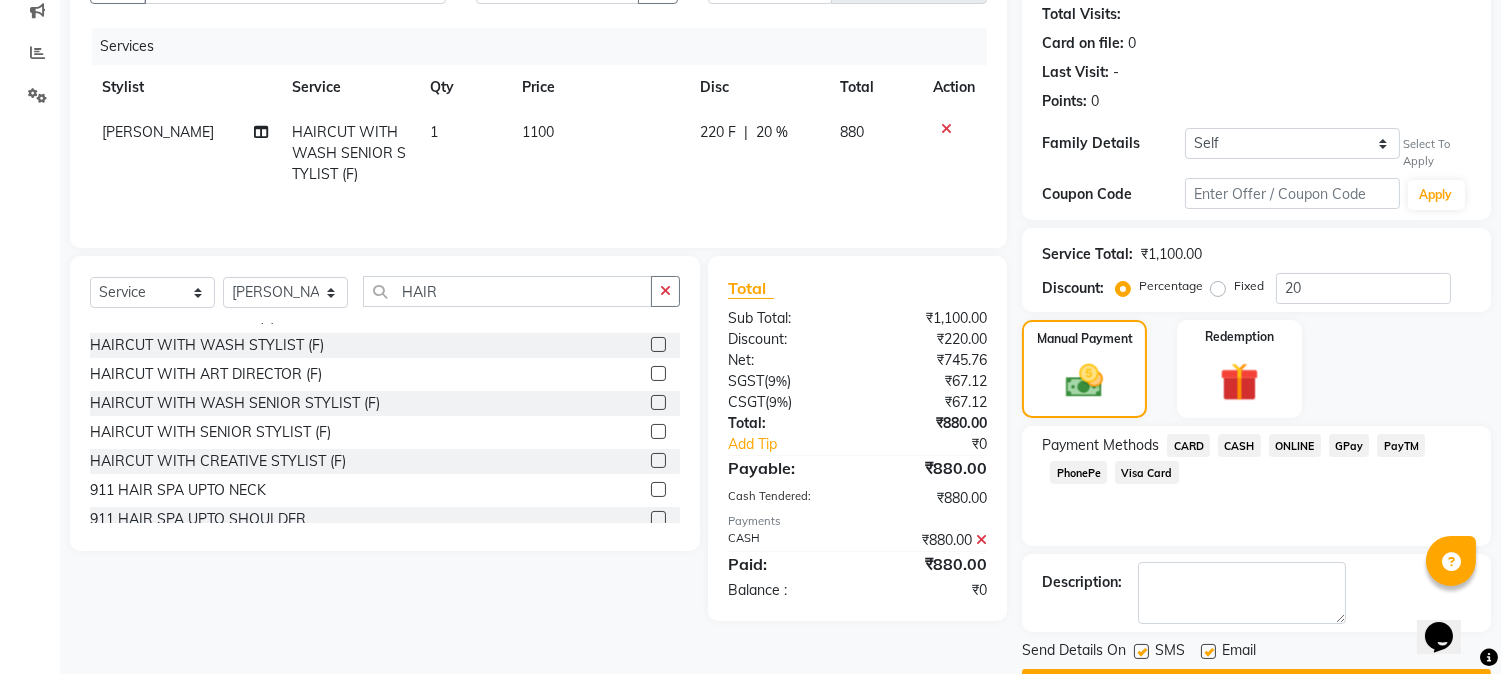 scroll, scrollTop: 275, scrollLeft: 0, axis: vertical 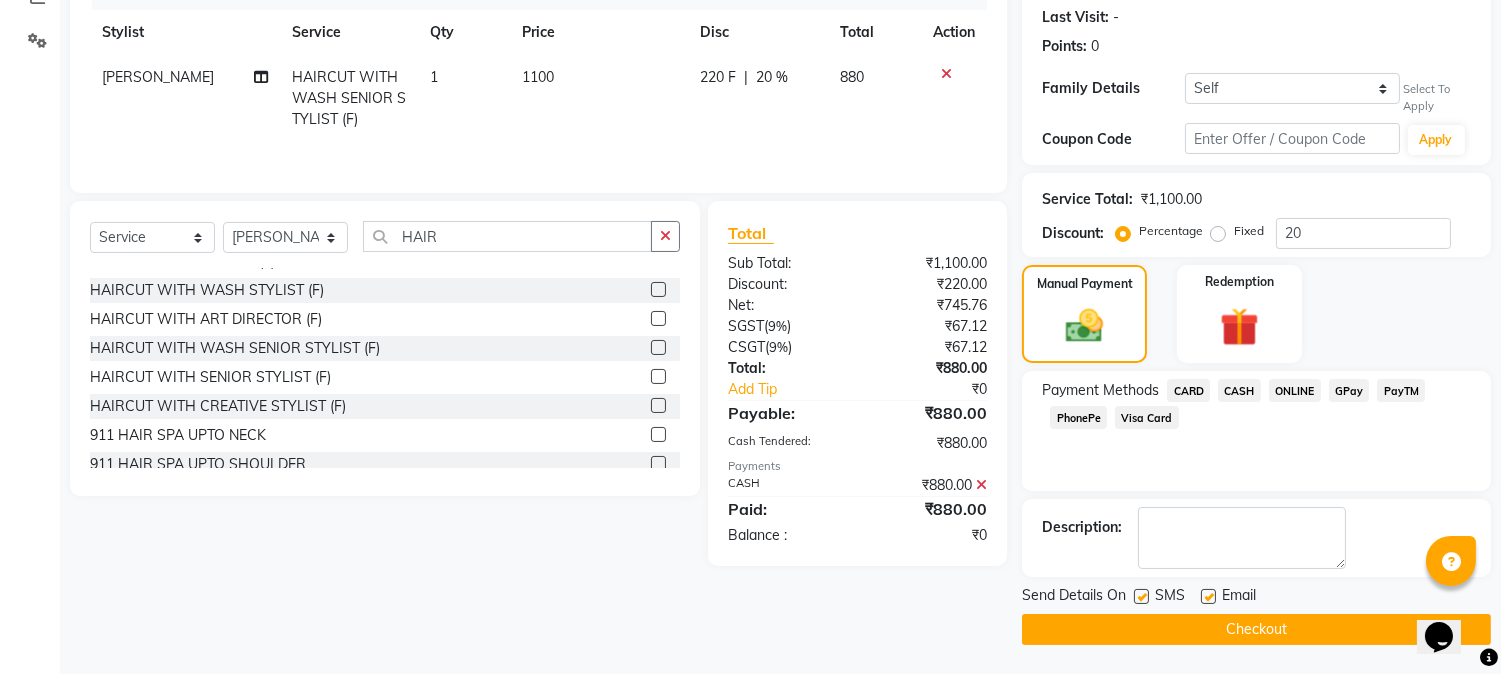 click on "Checkout" 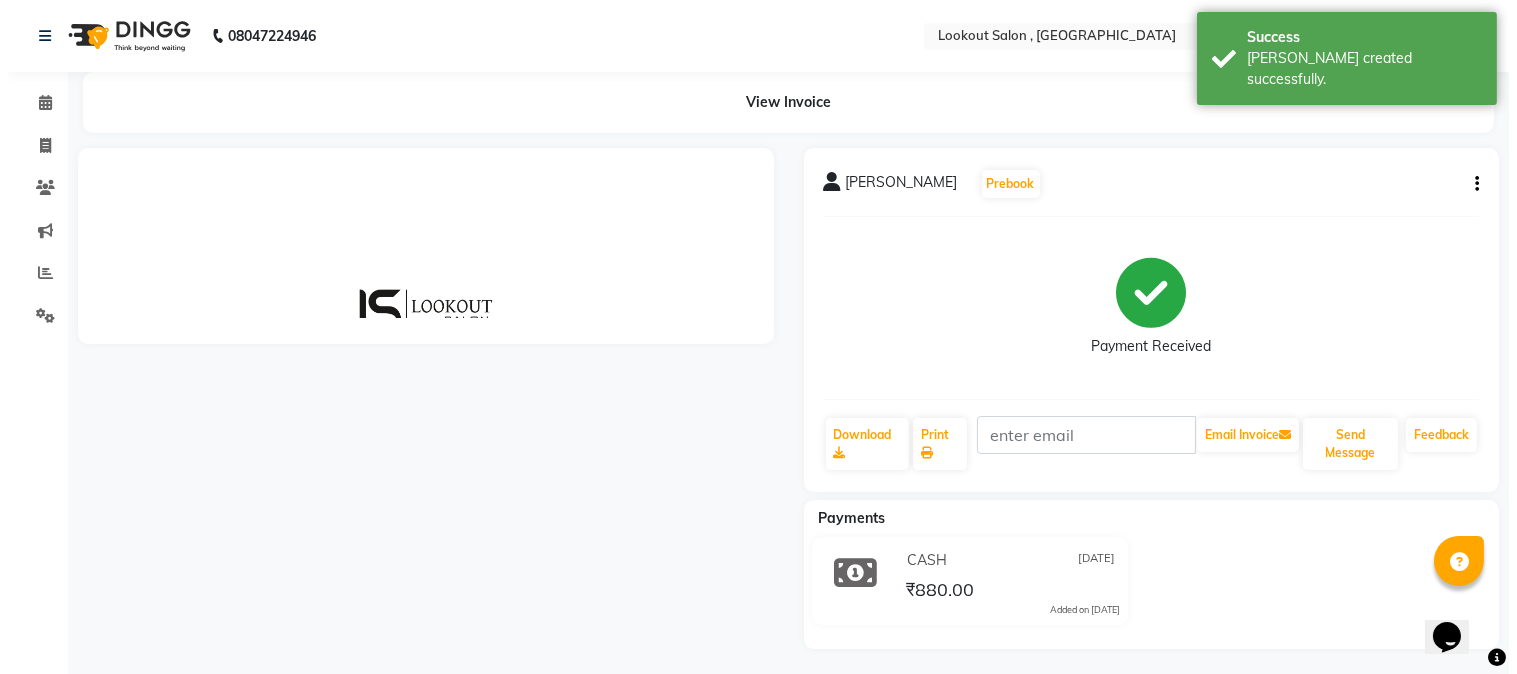 scroll, scrollTop: 0, scrollLeft: 0, axis: both 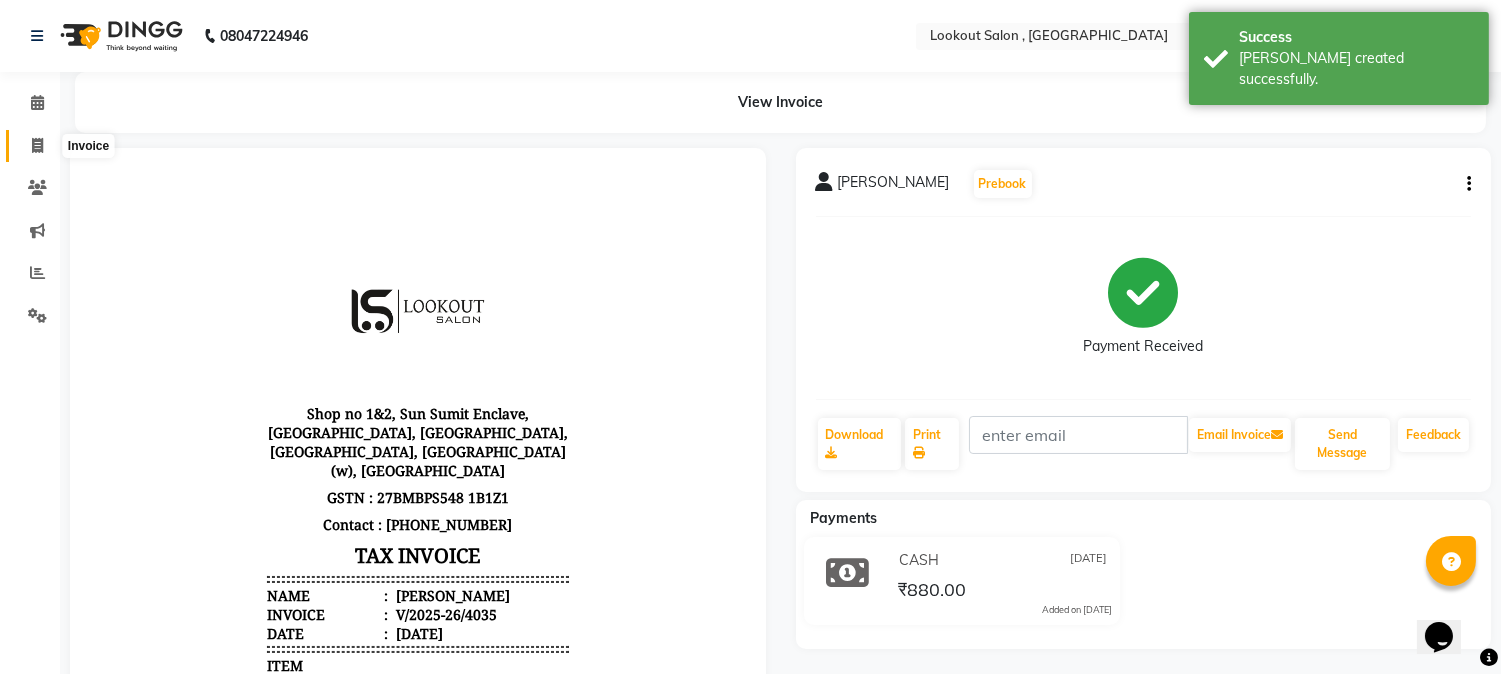 click 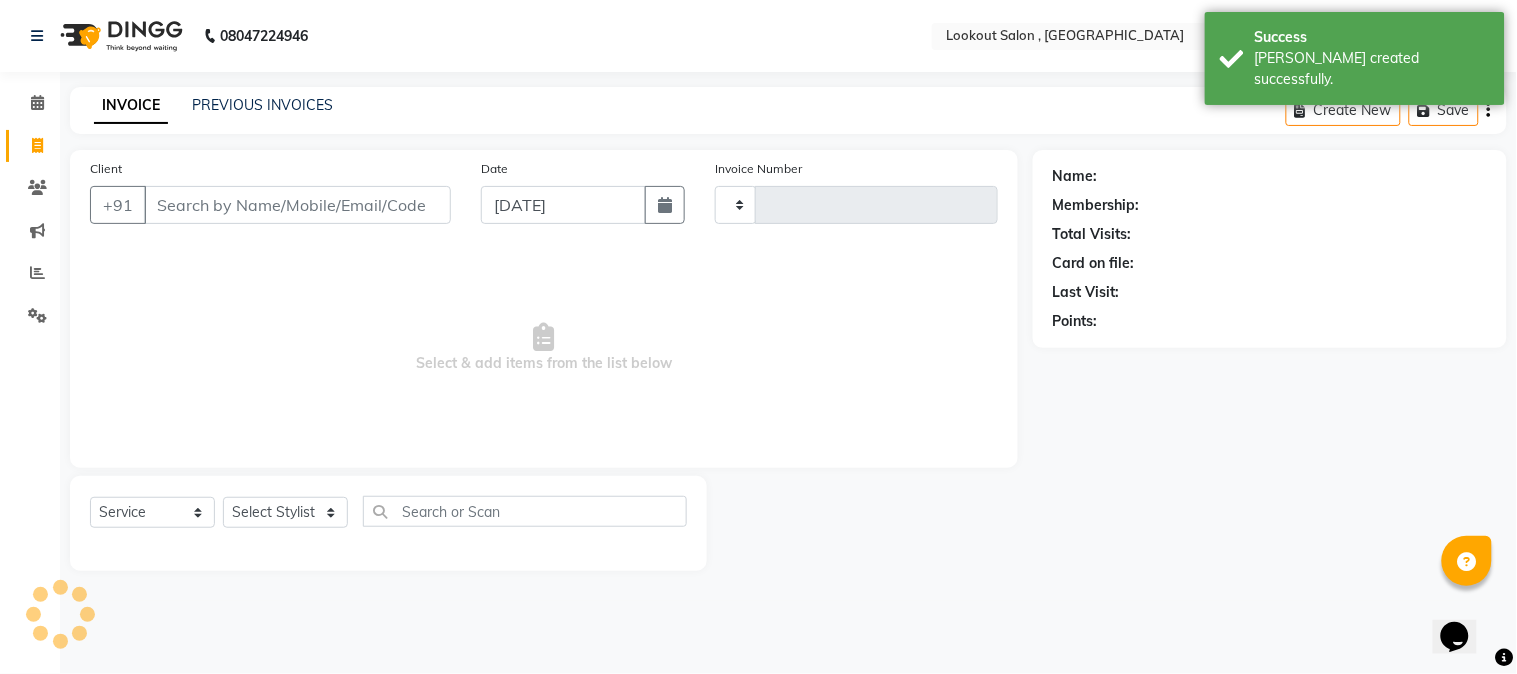 type on "4036" 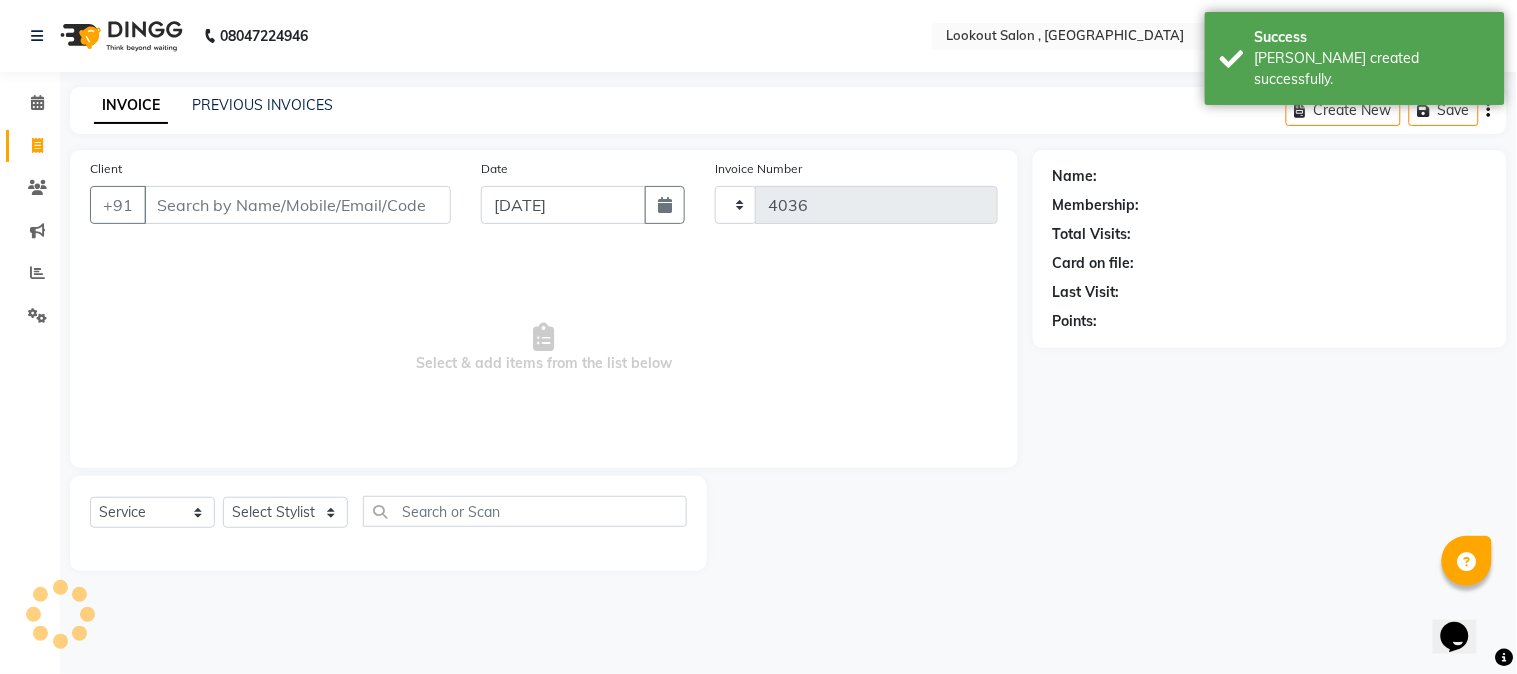 select on "151" 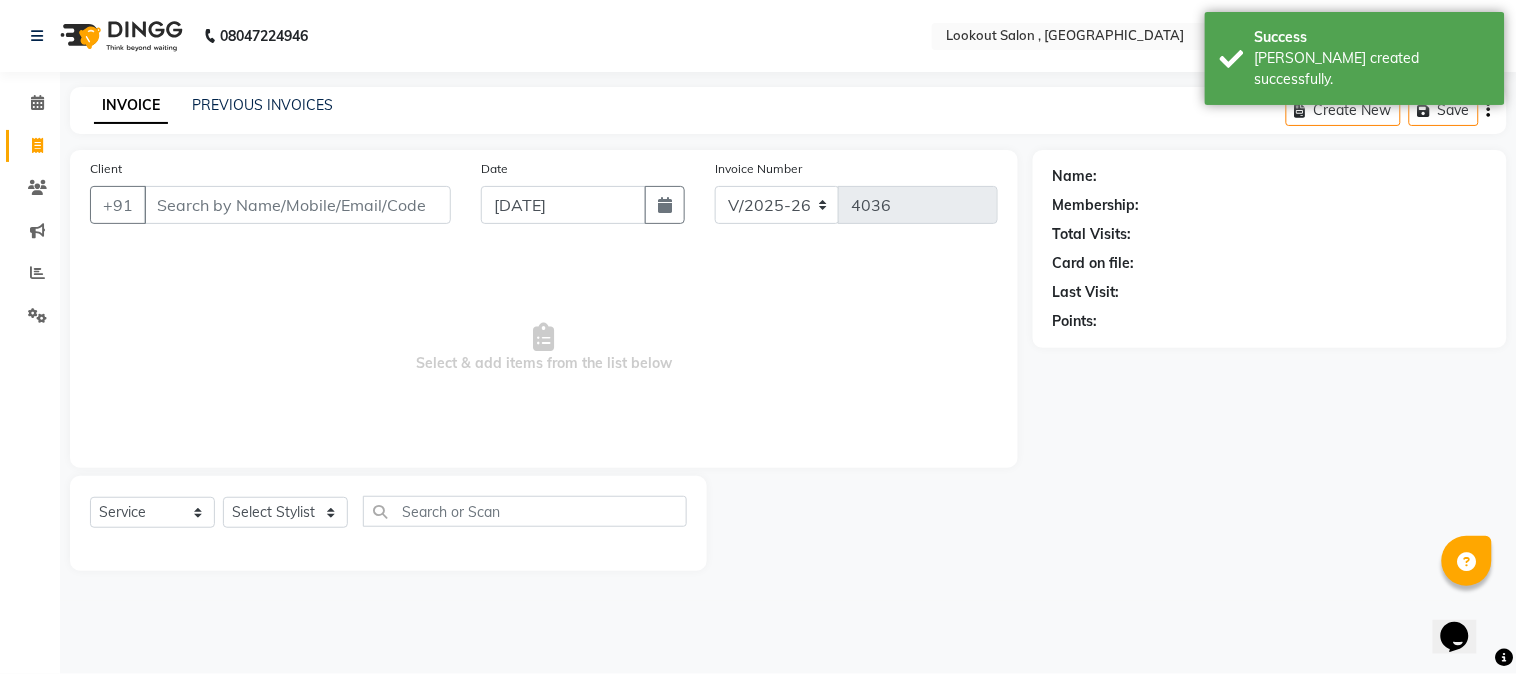 click on "Client" at bounding box center (297, 205) 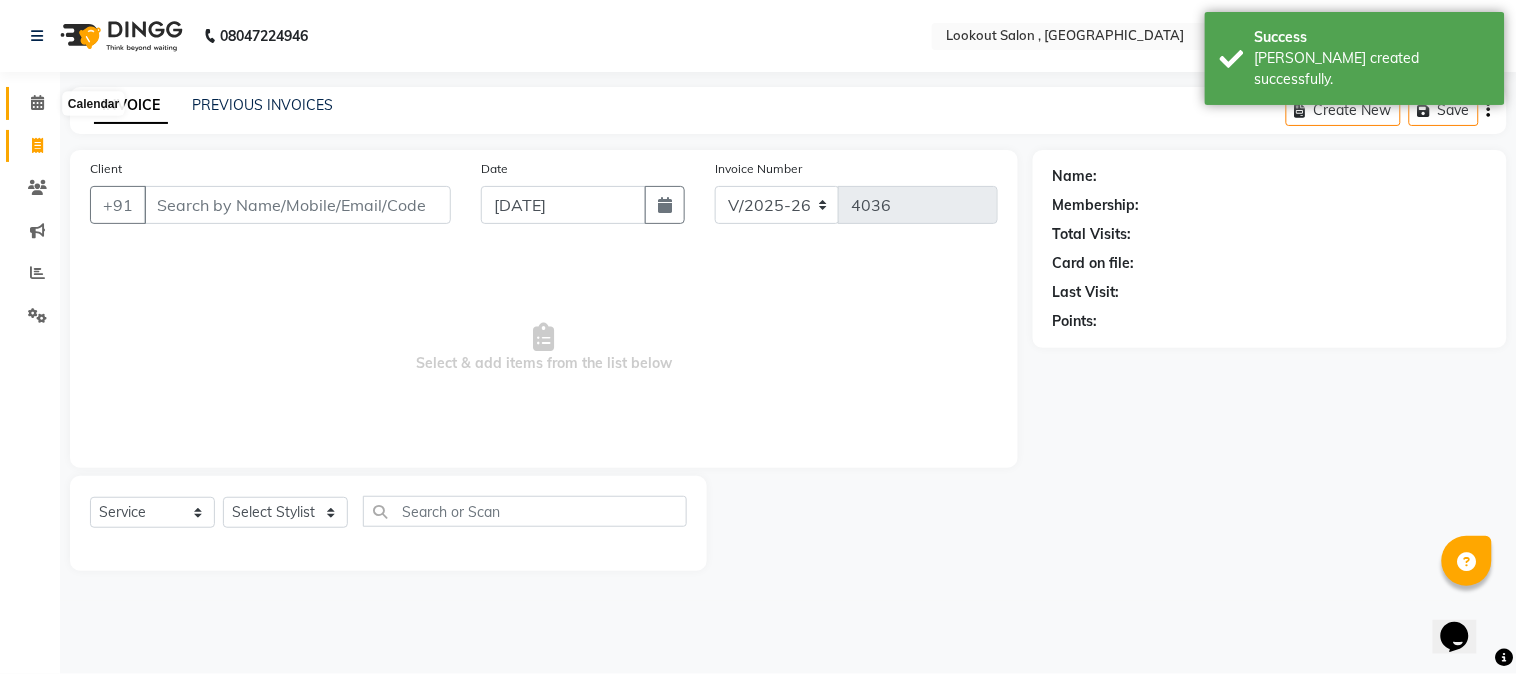 click 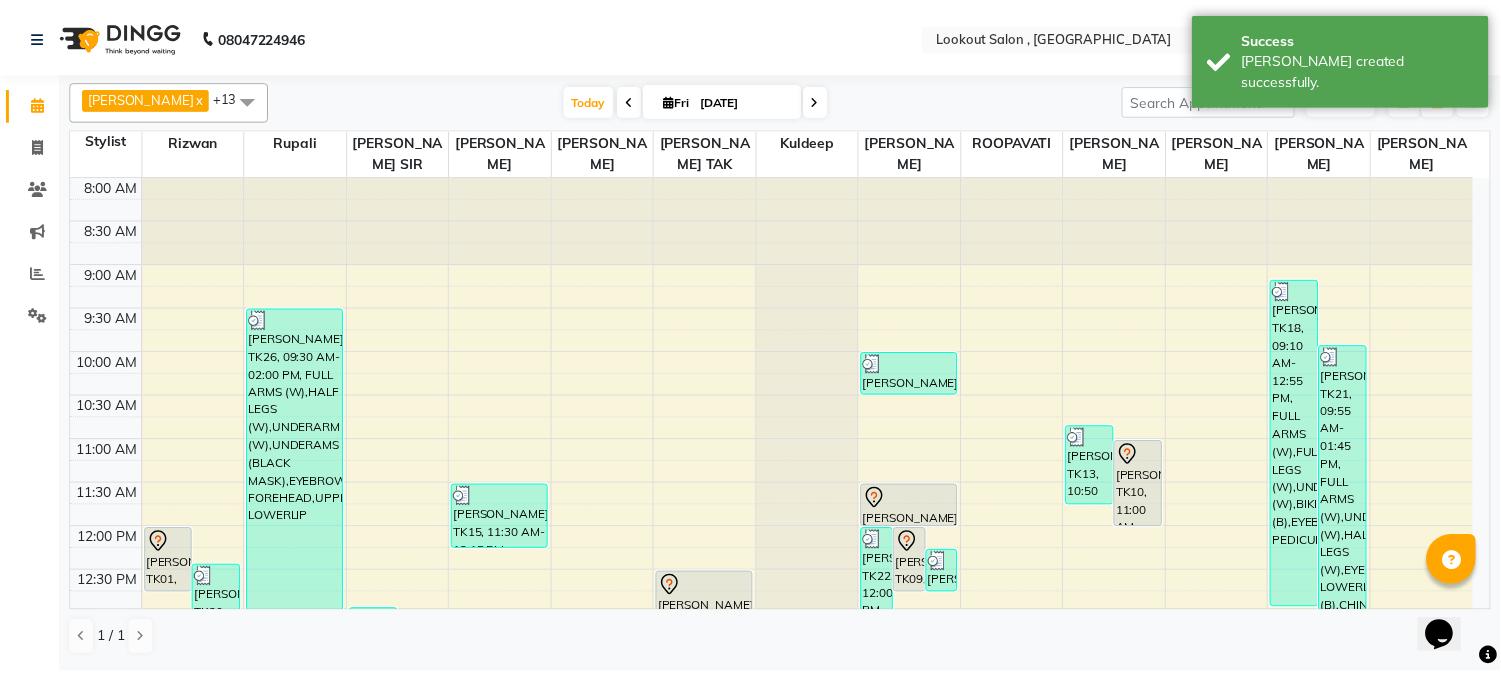 scroll, scrollTop: 911, scrollLeft: 0, axis: vertical 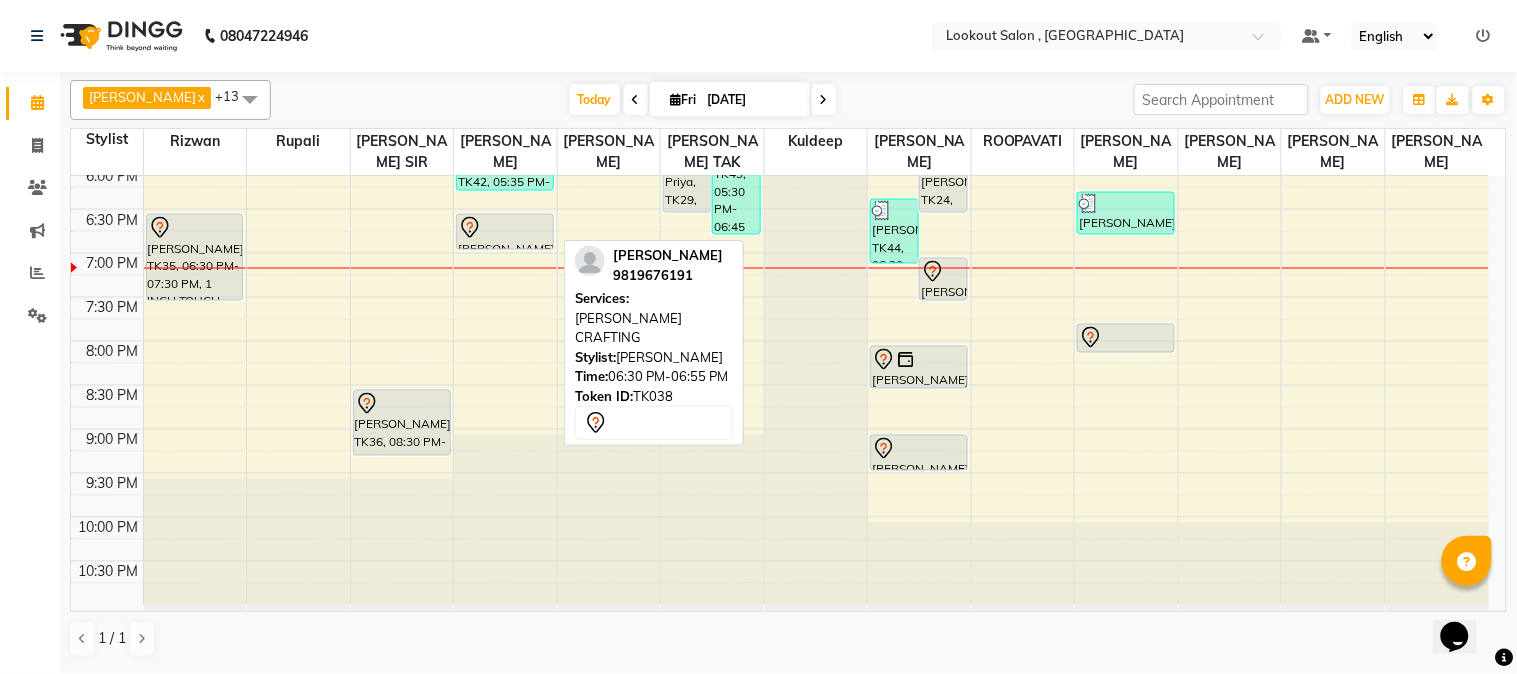 click on "[PERSON_NAME], TK38, 06:30 PM-06:55 PM, [PERSON_NAME] CRAFTING" at bounding box center (505, 232) 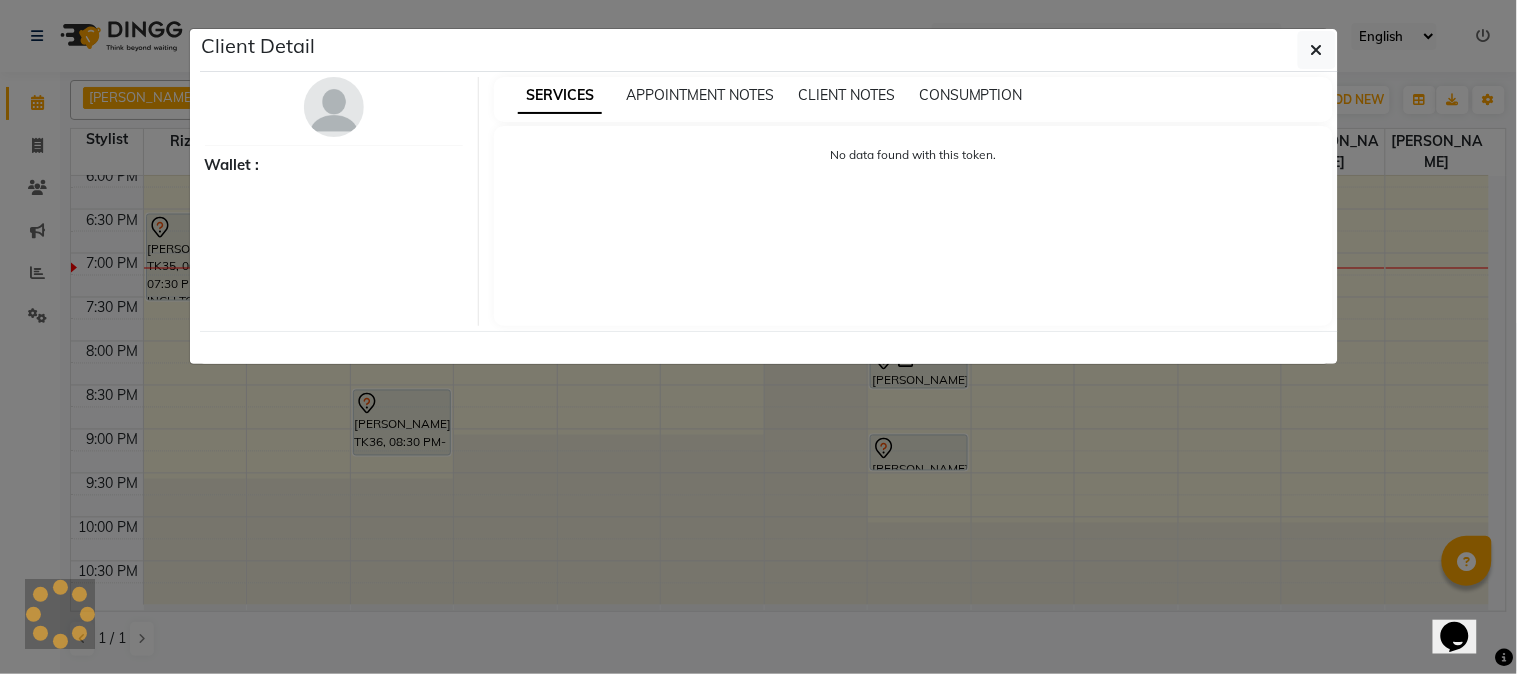 select on "7" 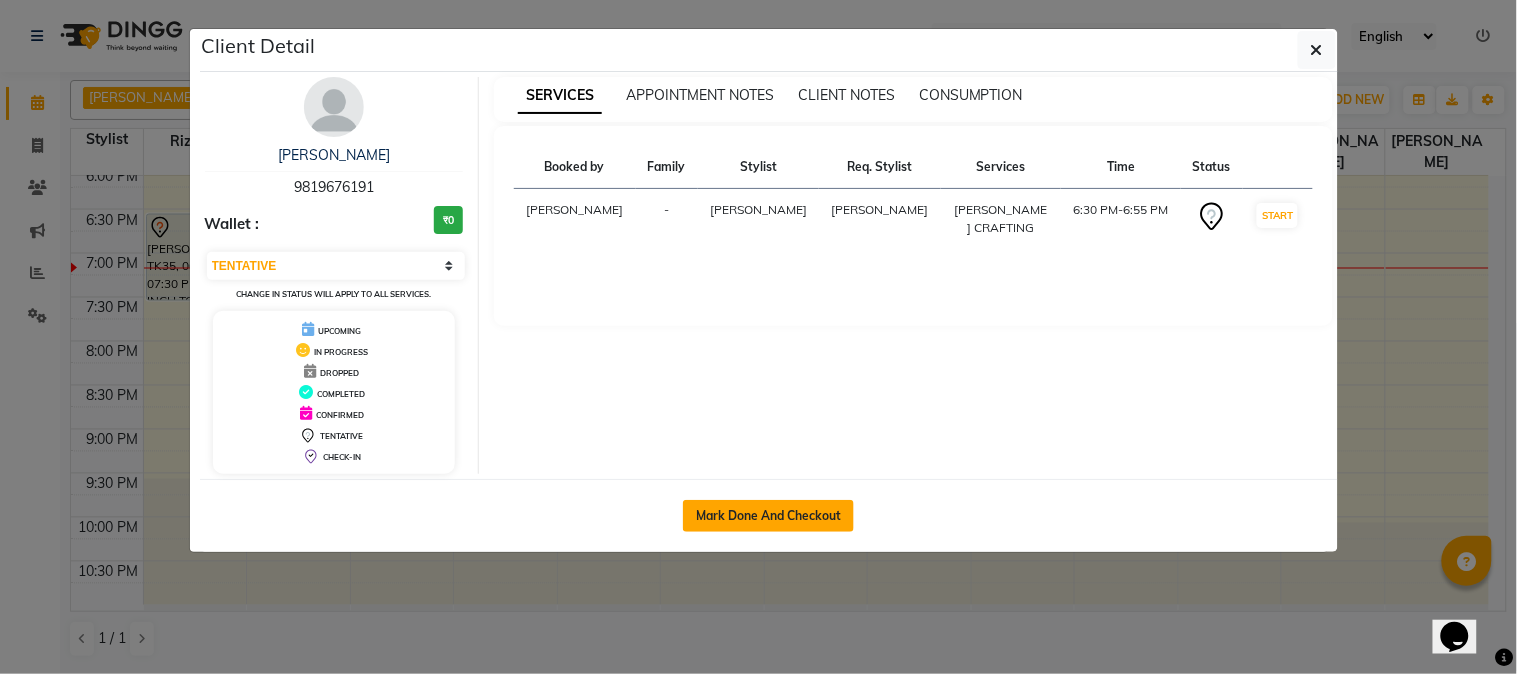 click on "Mark Done And Checkout" 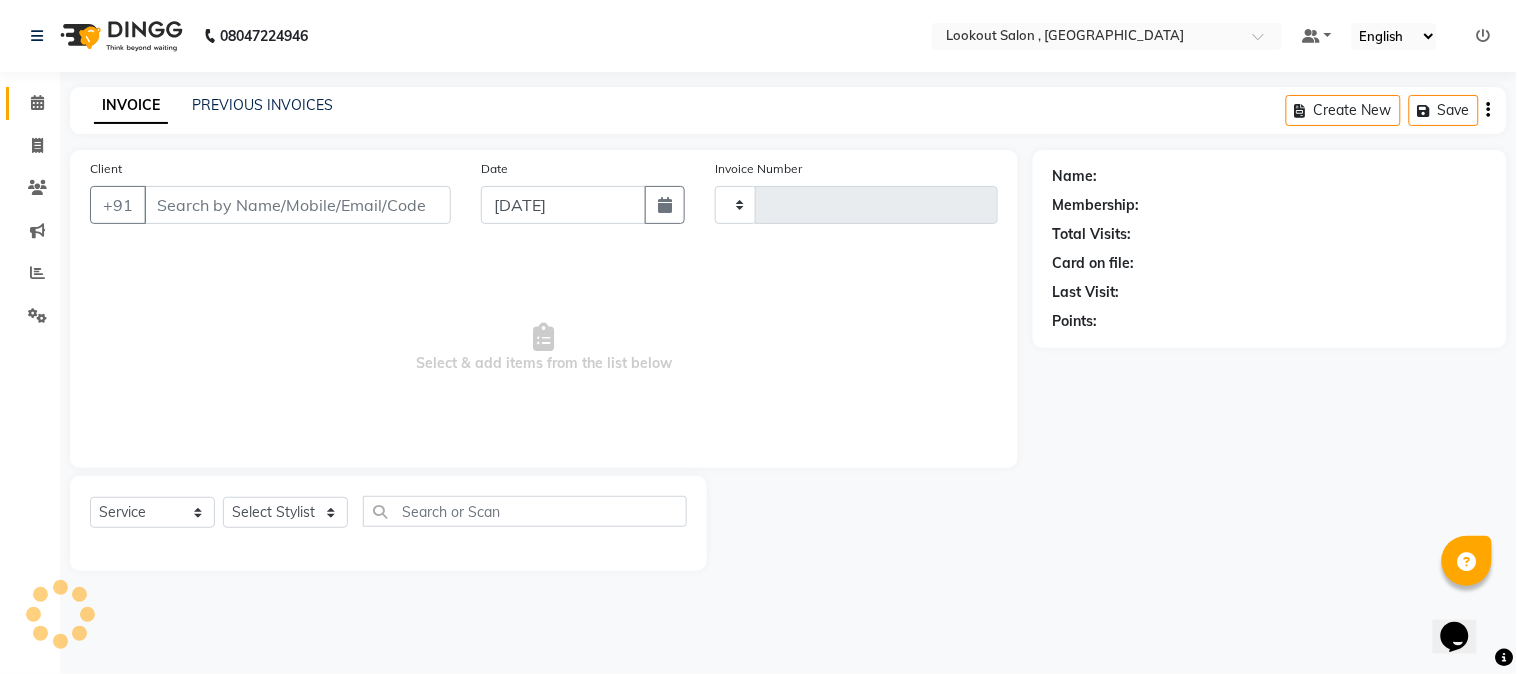 type on "4036" 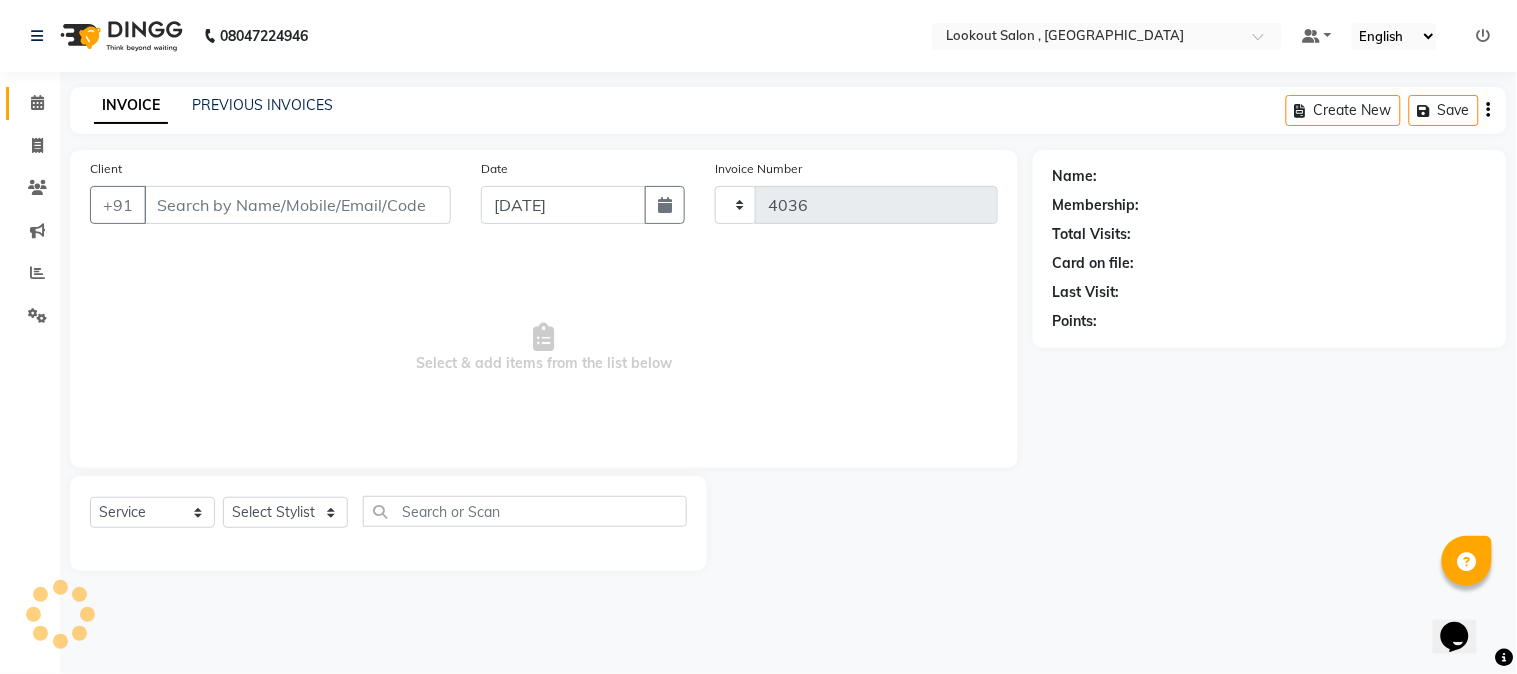select on "151" 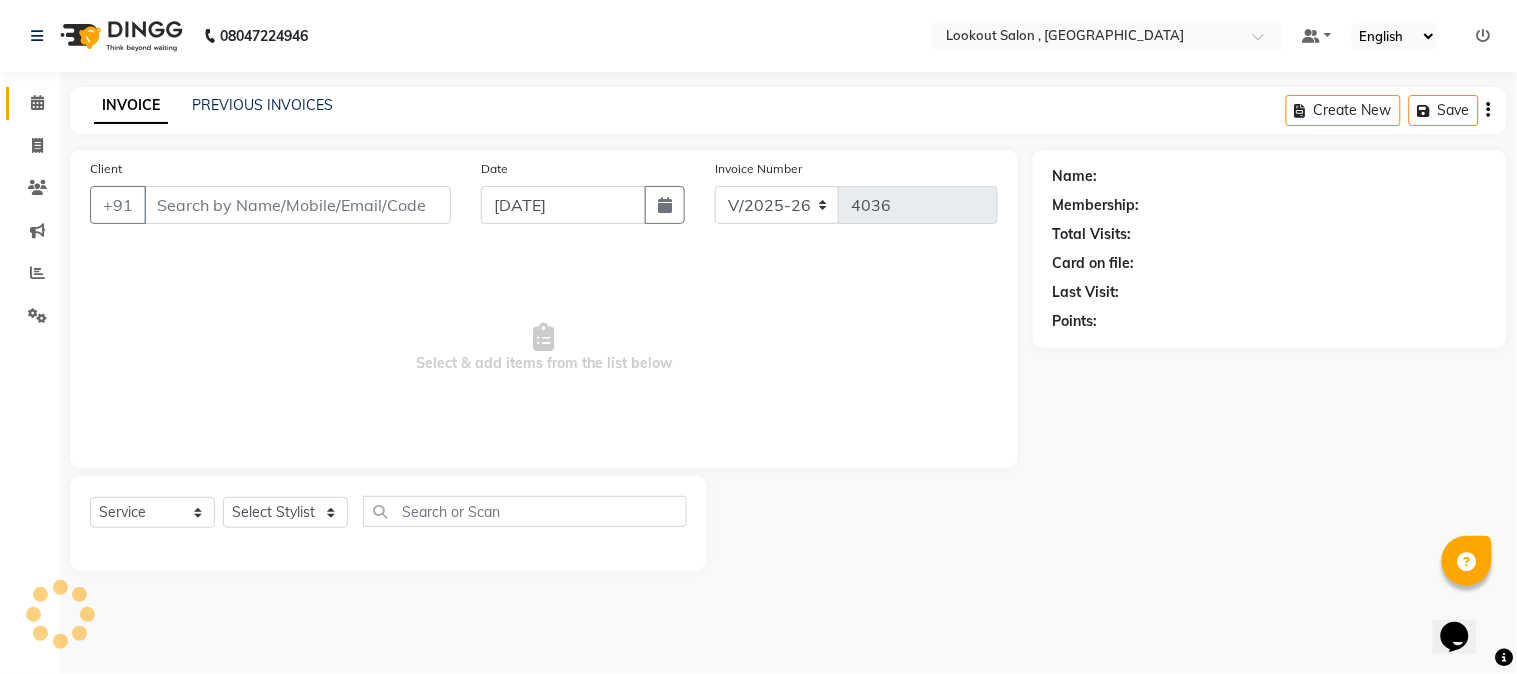 type on "9819676191" 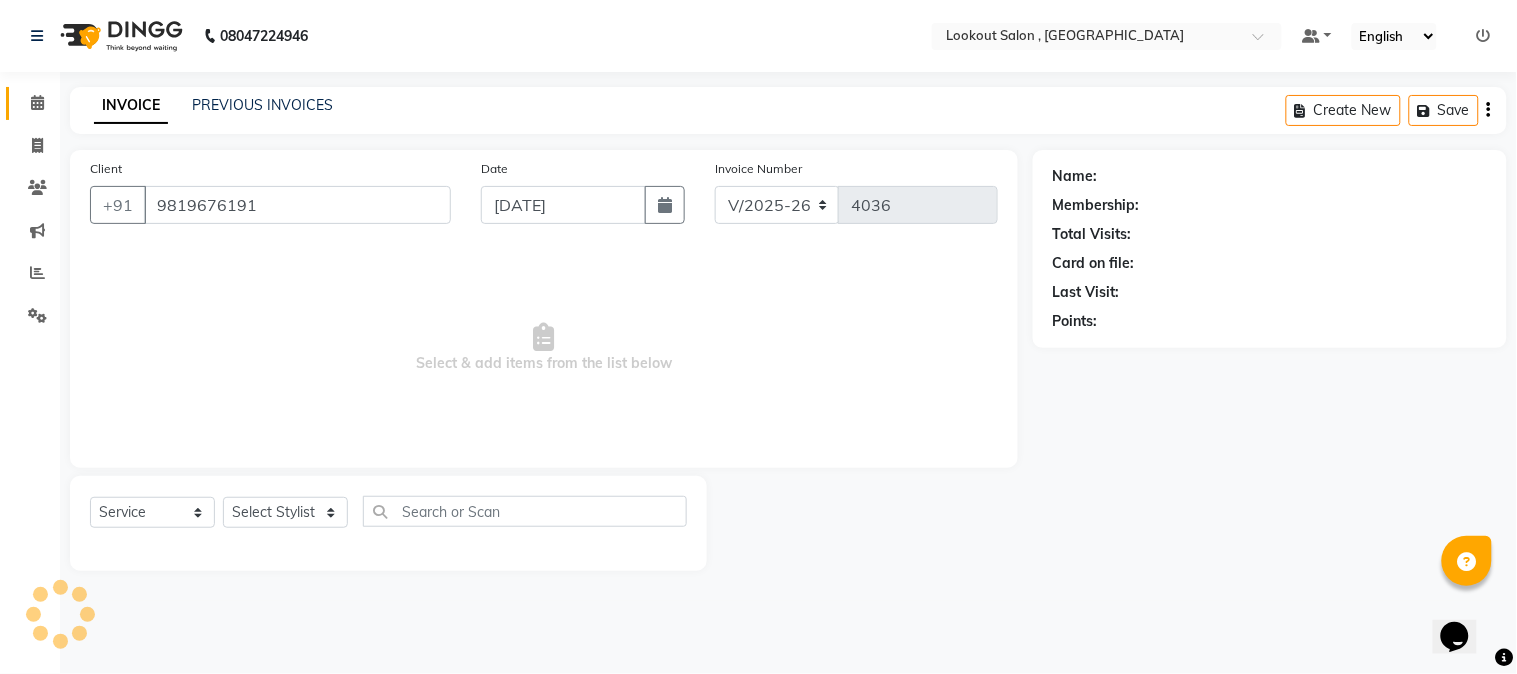 select on "7174" 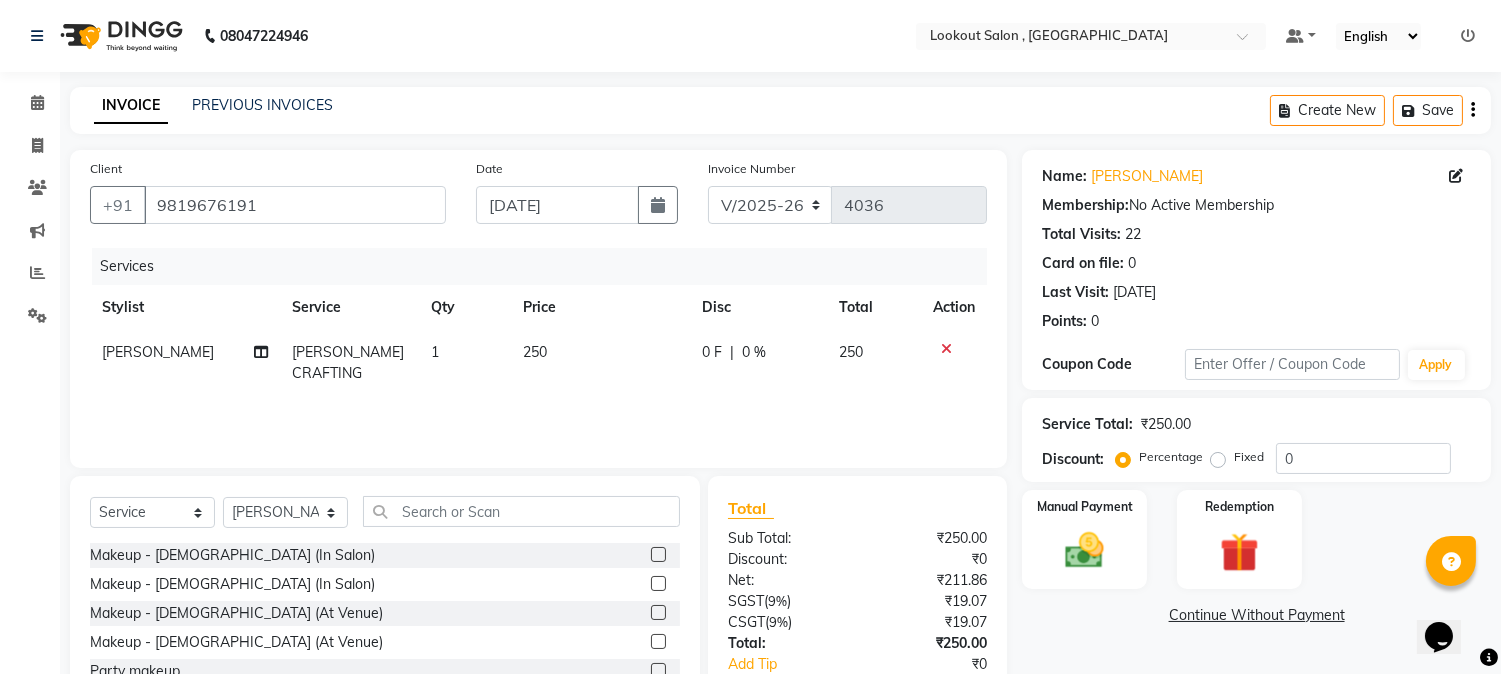click on "[PERSON_NAME]" 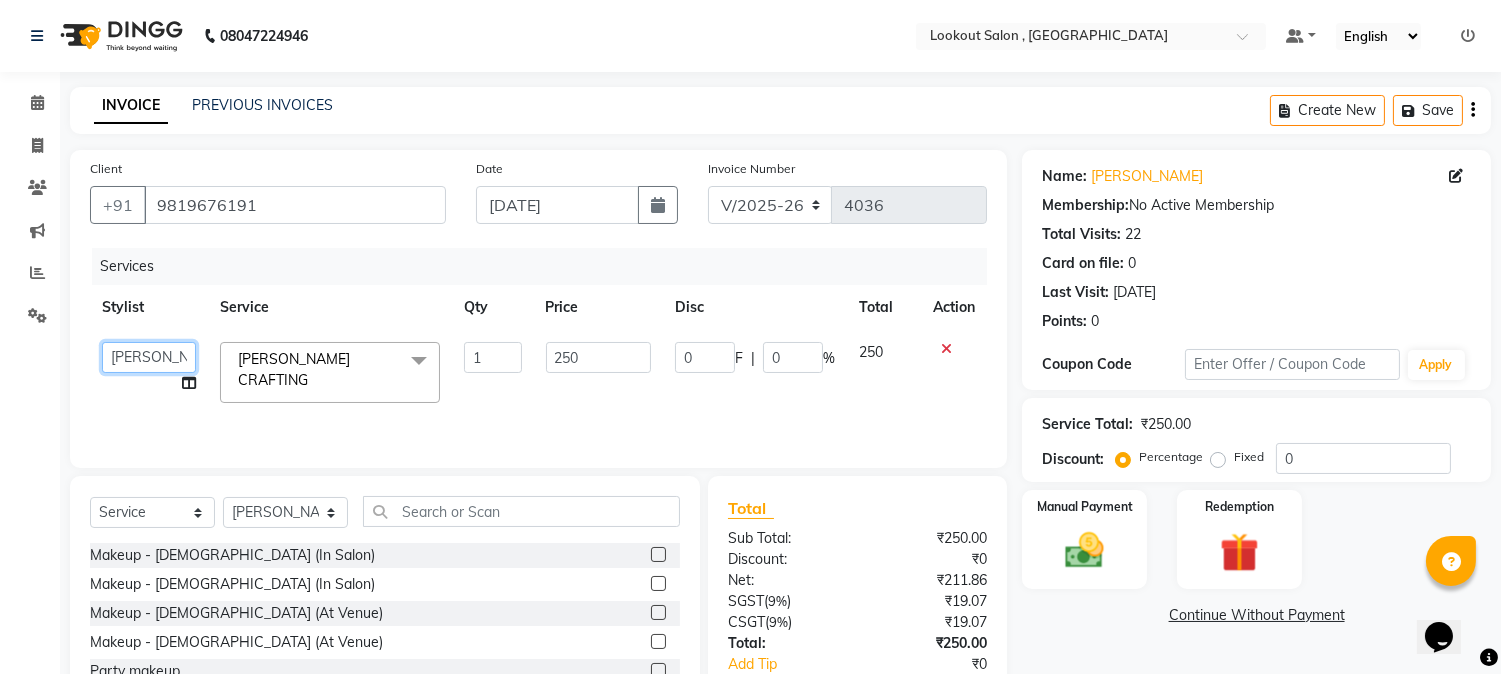 click on "AMIT SOLANKI   jishan shekh   kuldeep   MANDAR GOSAVI   MANISHA SAHU   NANDINI GUPTA   NIPUL SIR   NISAR AHMED PIRJADE   Rizwan   ROOPAVATI   Rupali    RUPESH   SADAF SHAIKH   SAHIL TAK   shweta kashyap" 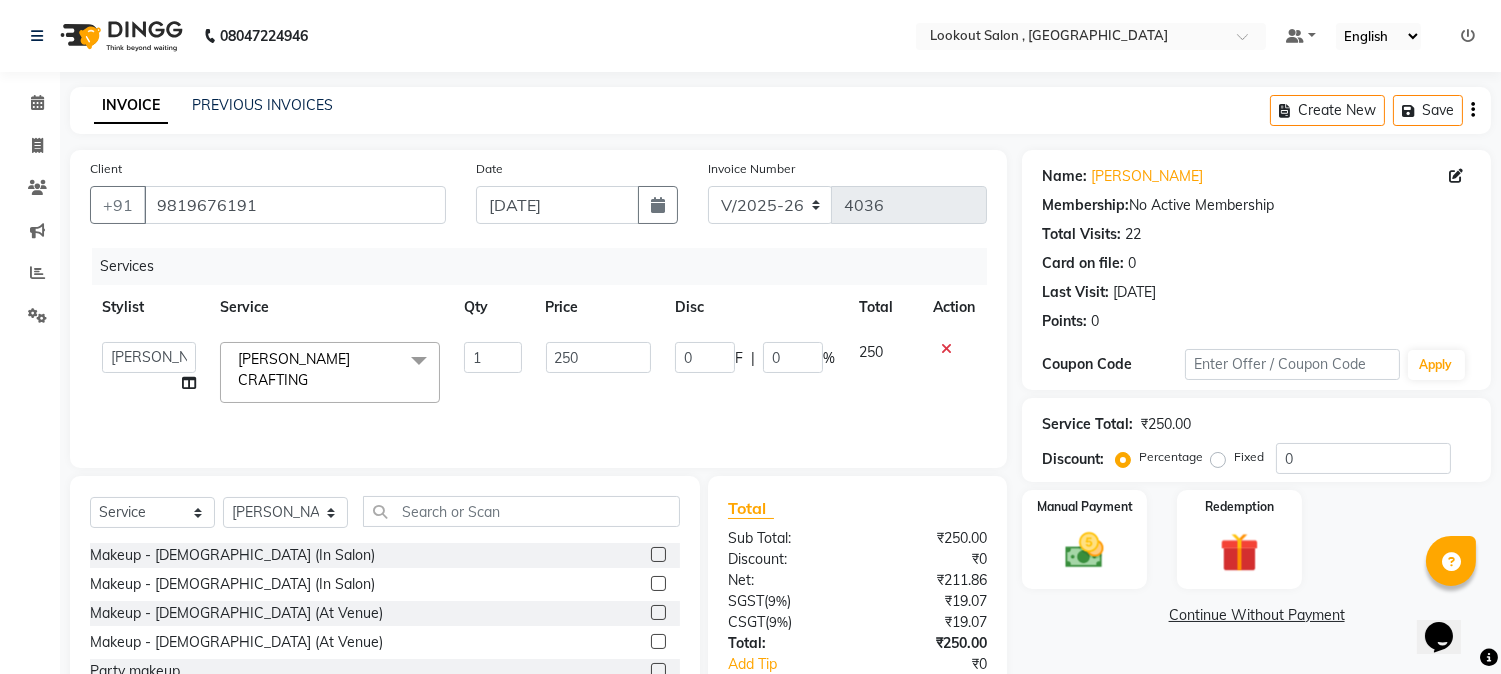 select on "24828" 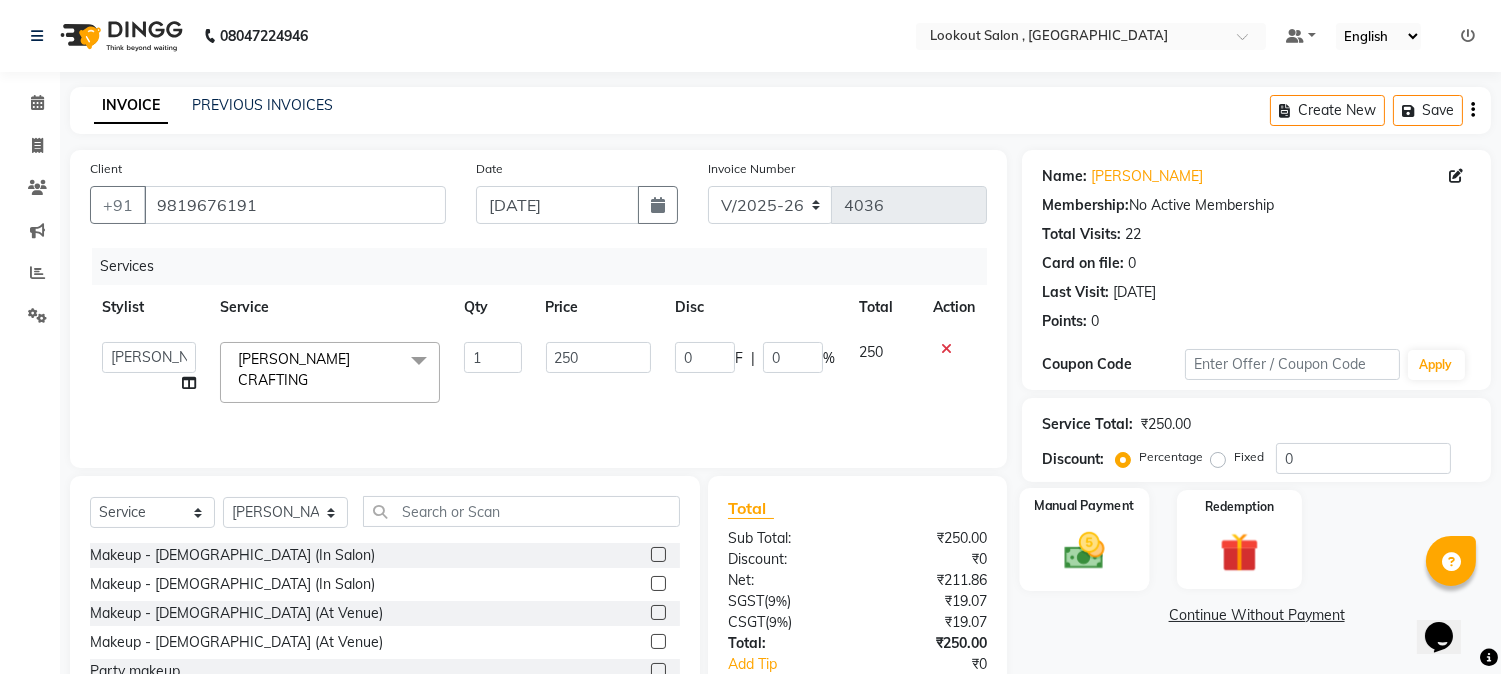 click on "Manual Payment" 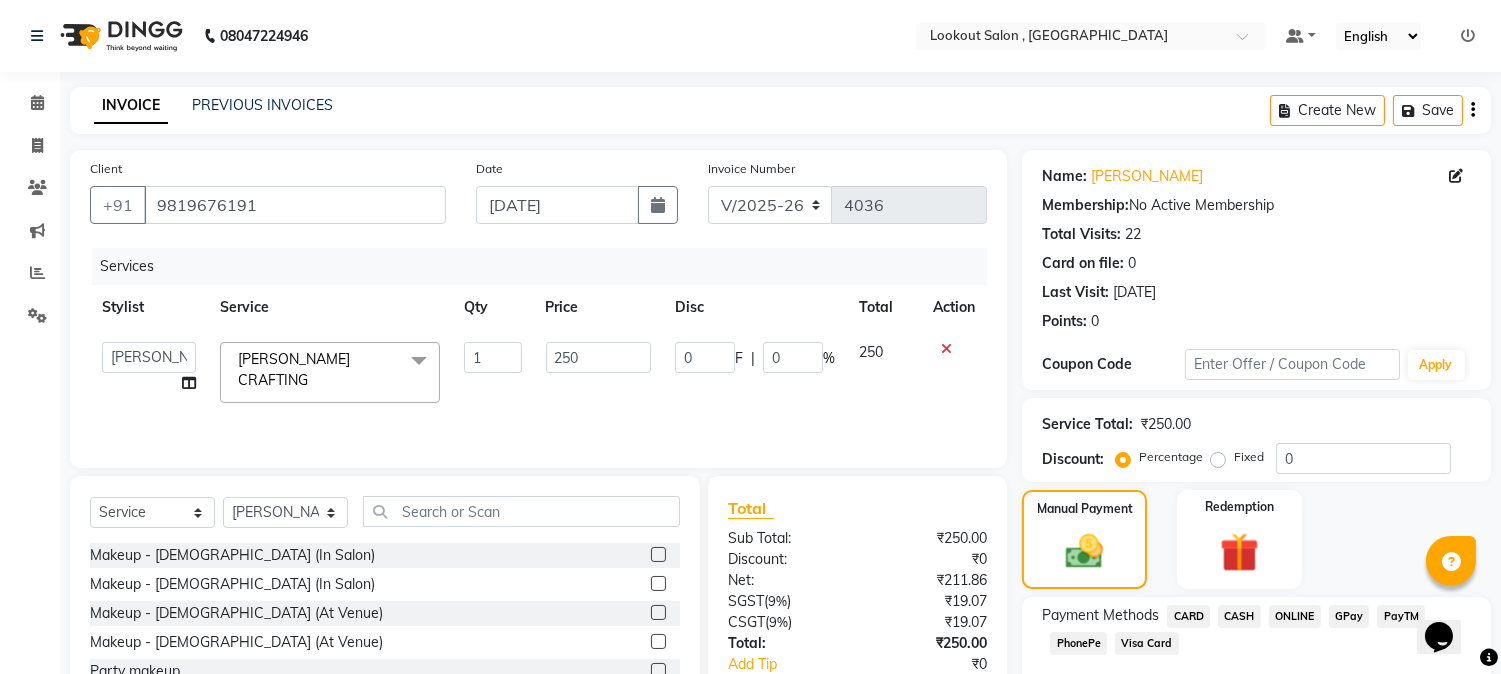 click on "CASH" 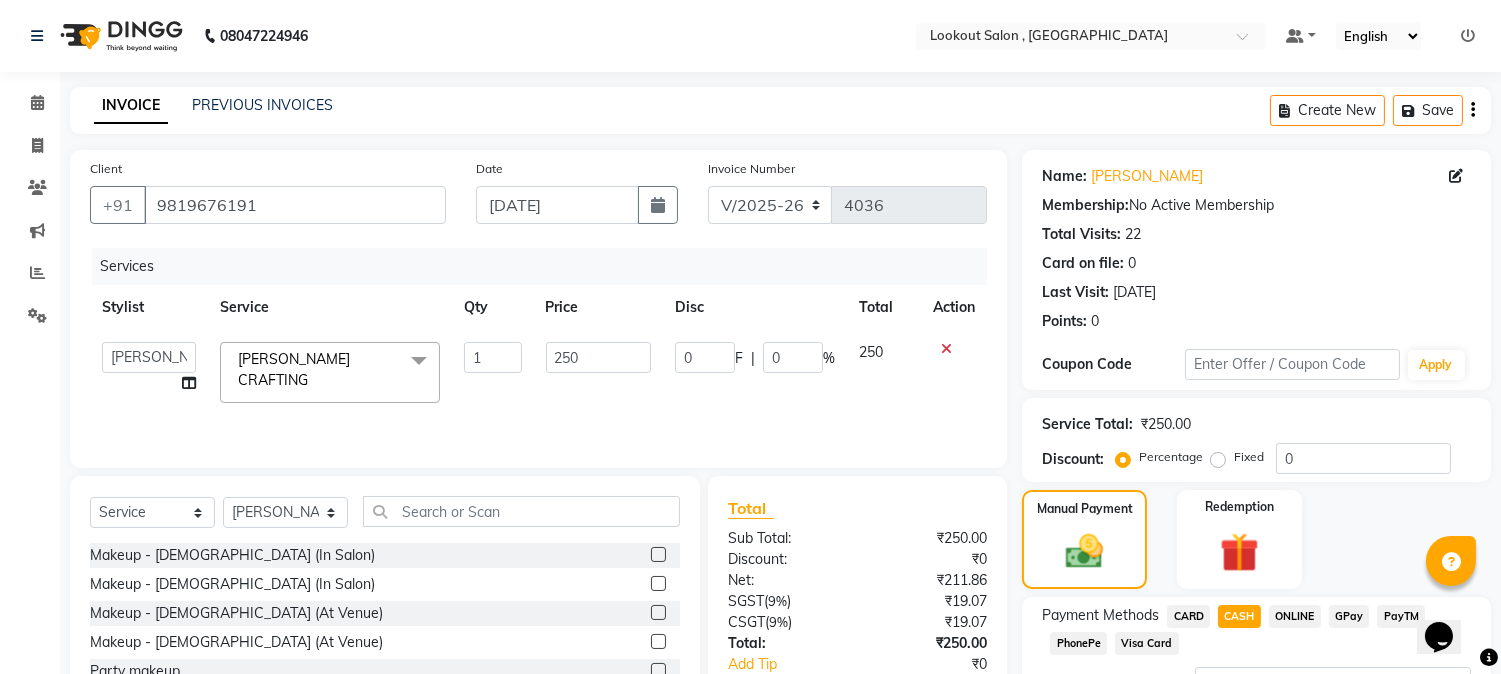 scroll, scrollTop: 170, scrollLeft: 0, axis: vertical 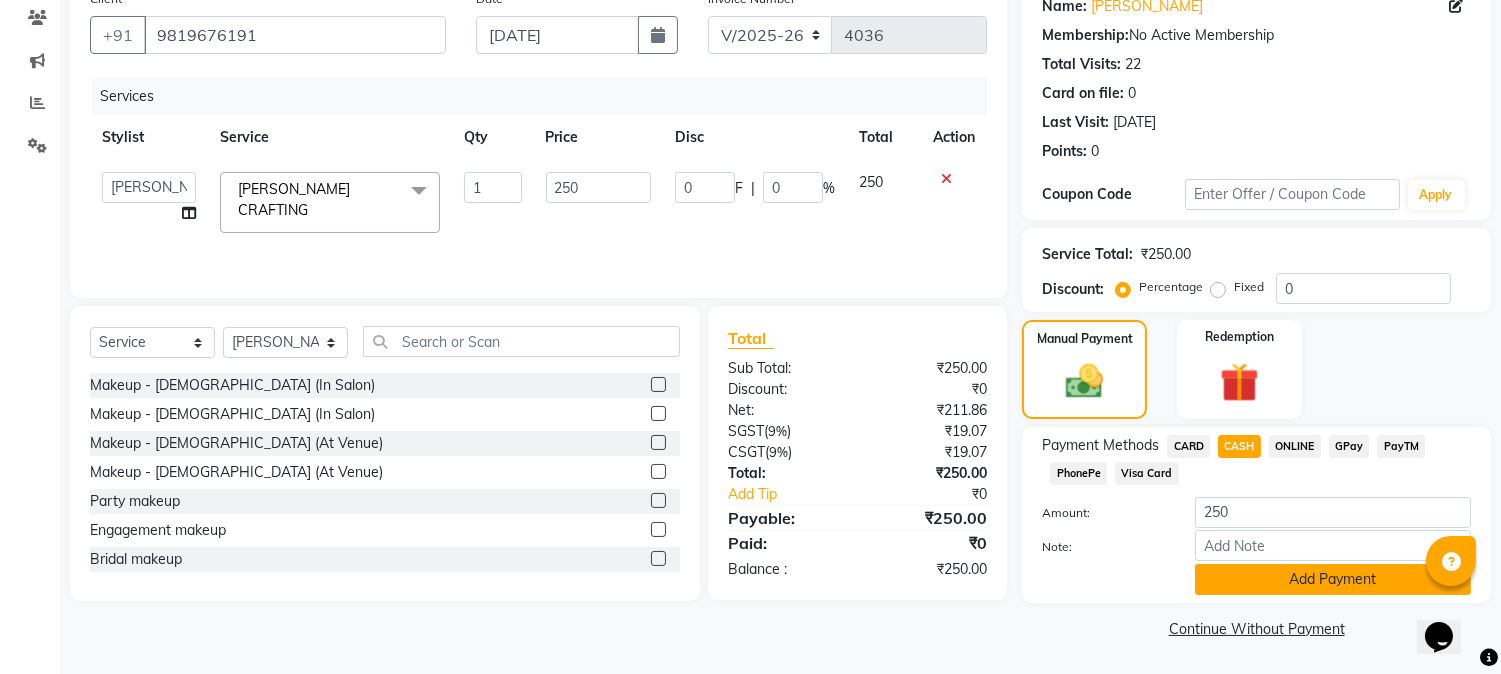 click on "Add Payment" 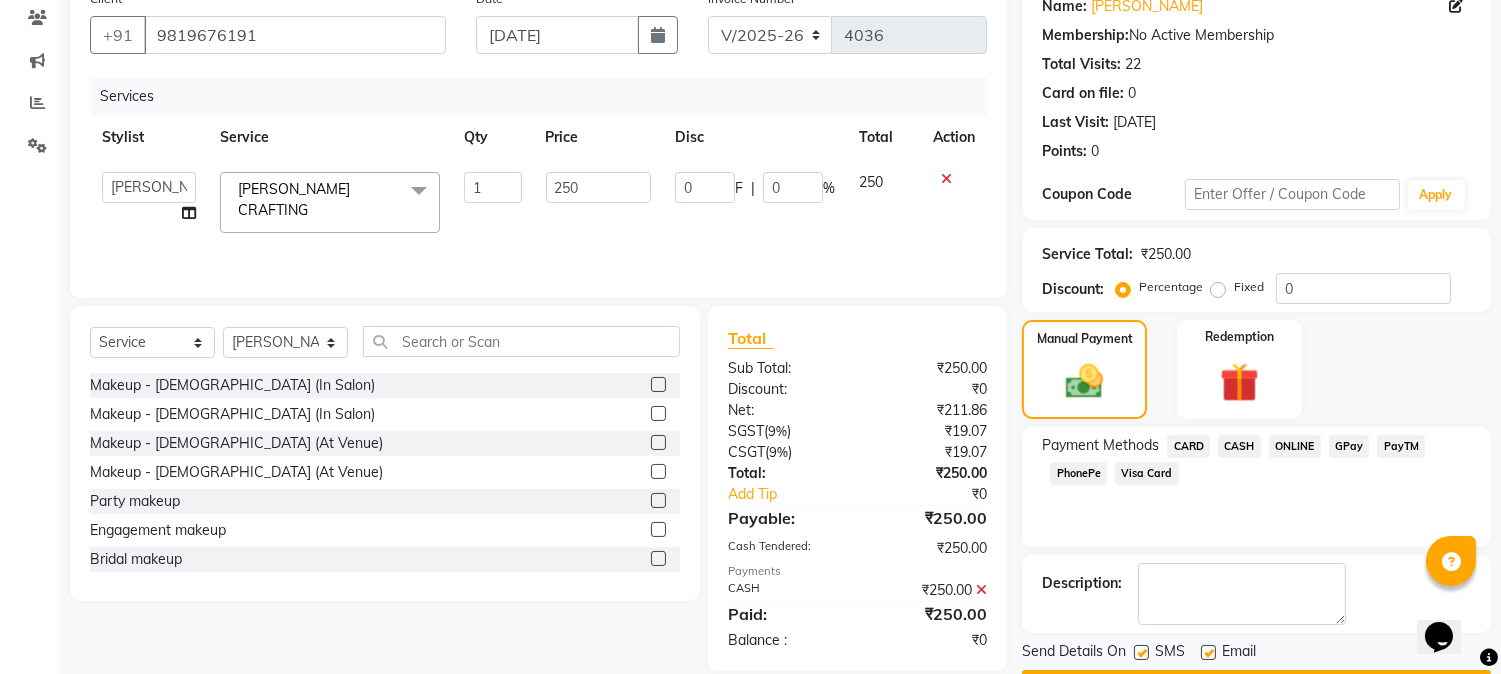 scroll, scrollTop: 225, scrollLeft: 0, axis: vertical 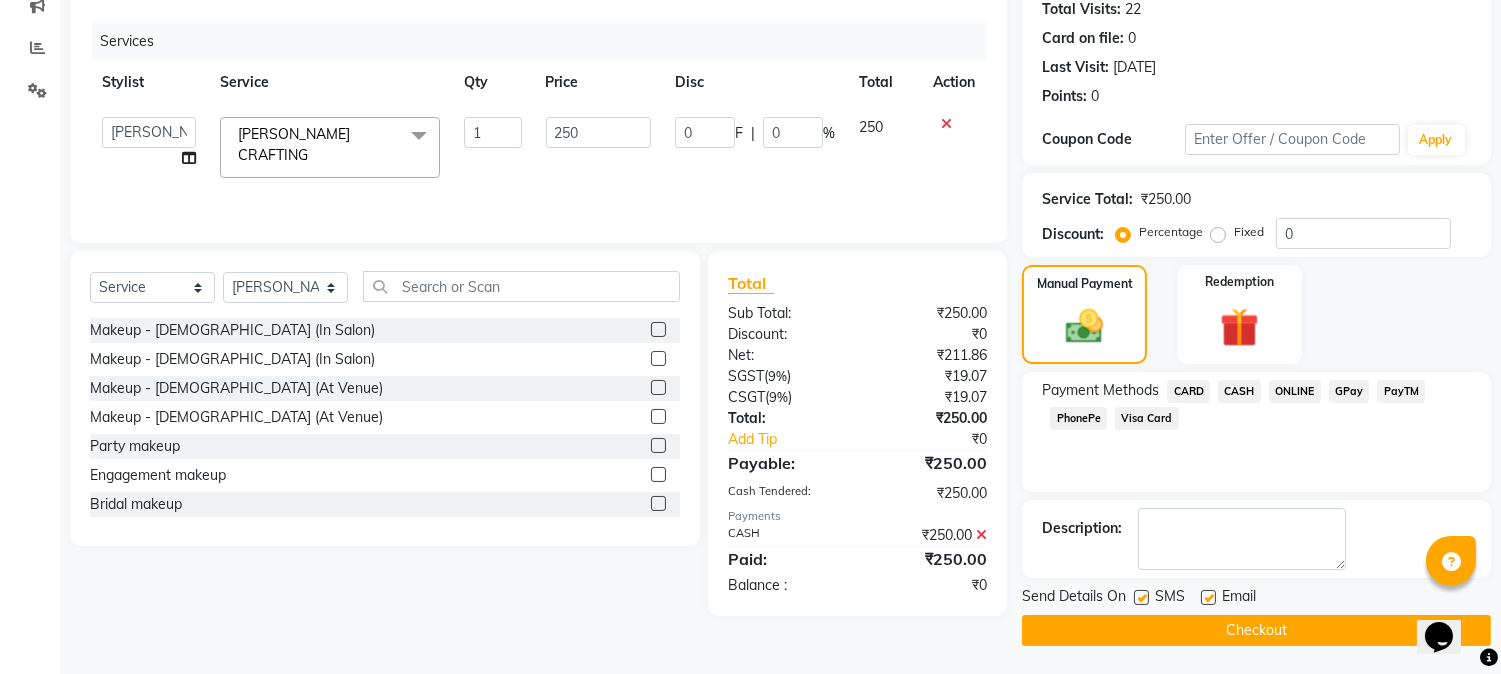 click on "Checkout" 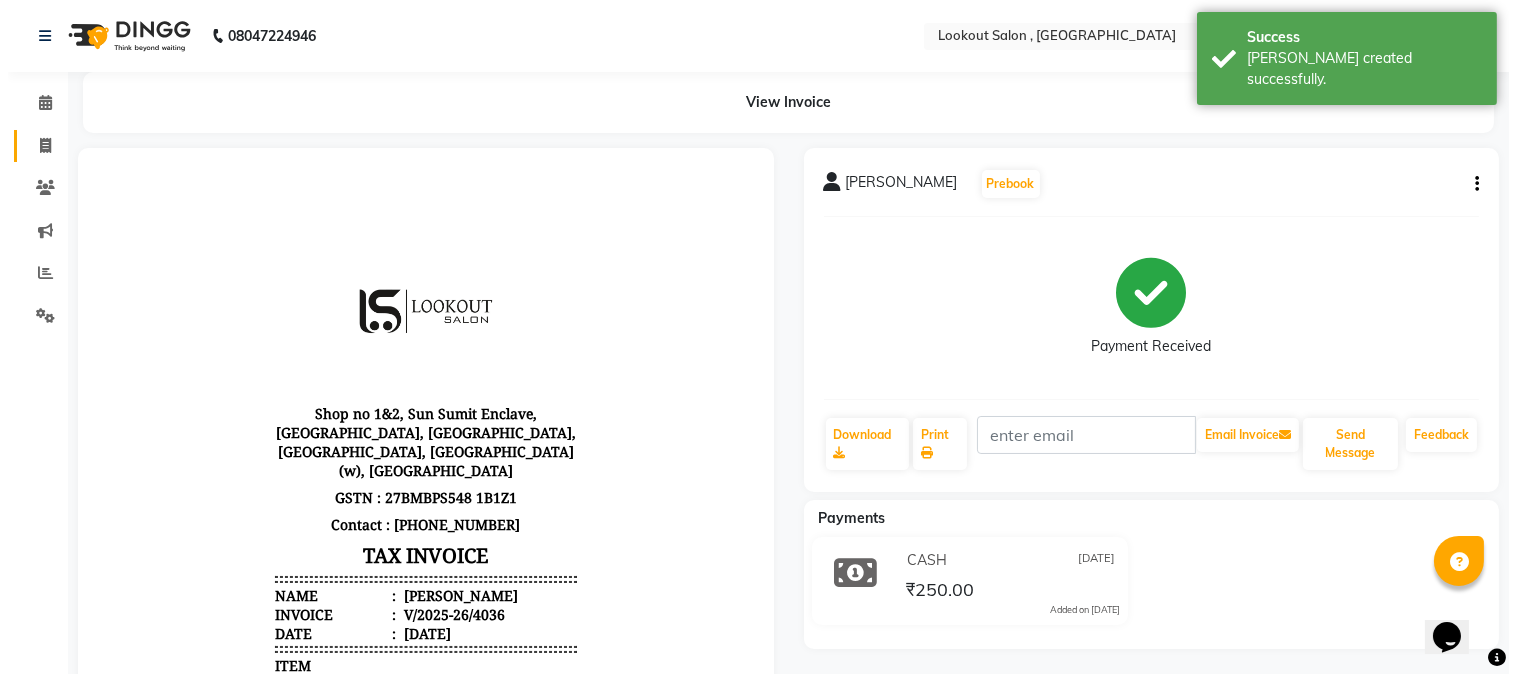 scroll, scrollTop: 0, scrollLeft: 0, axis: both 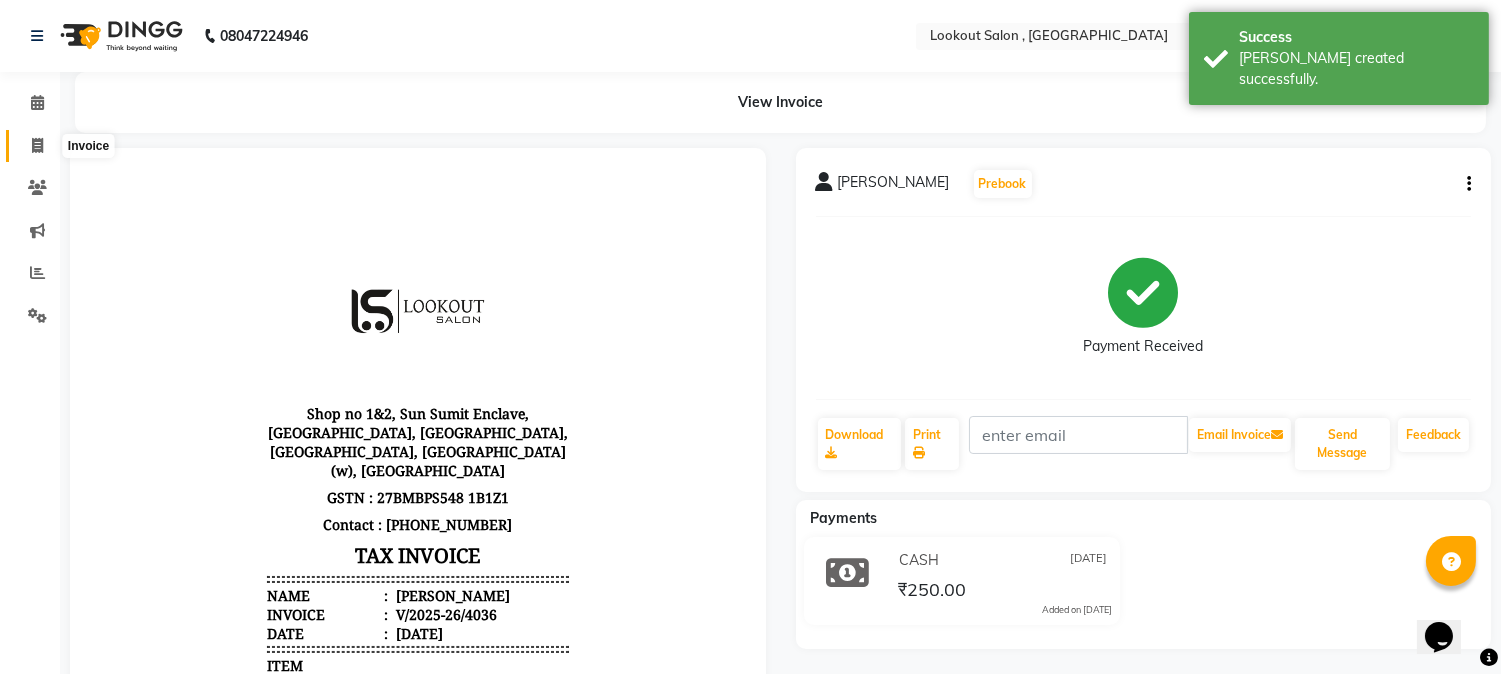 click 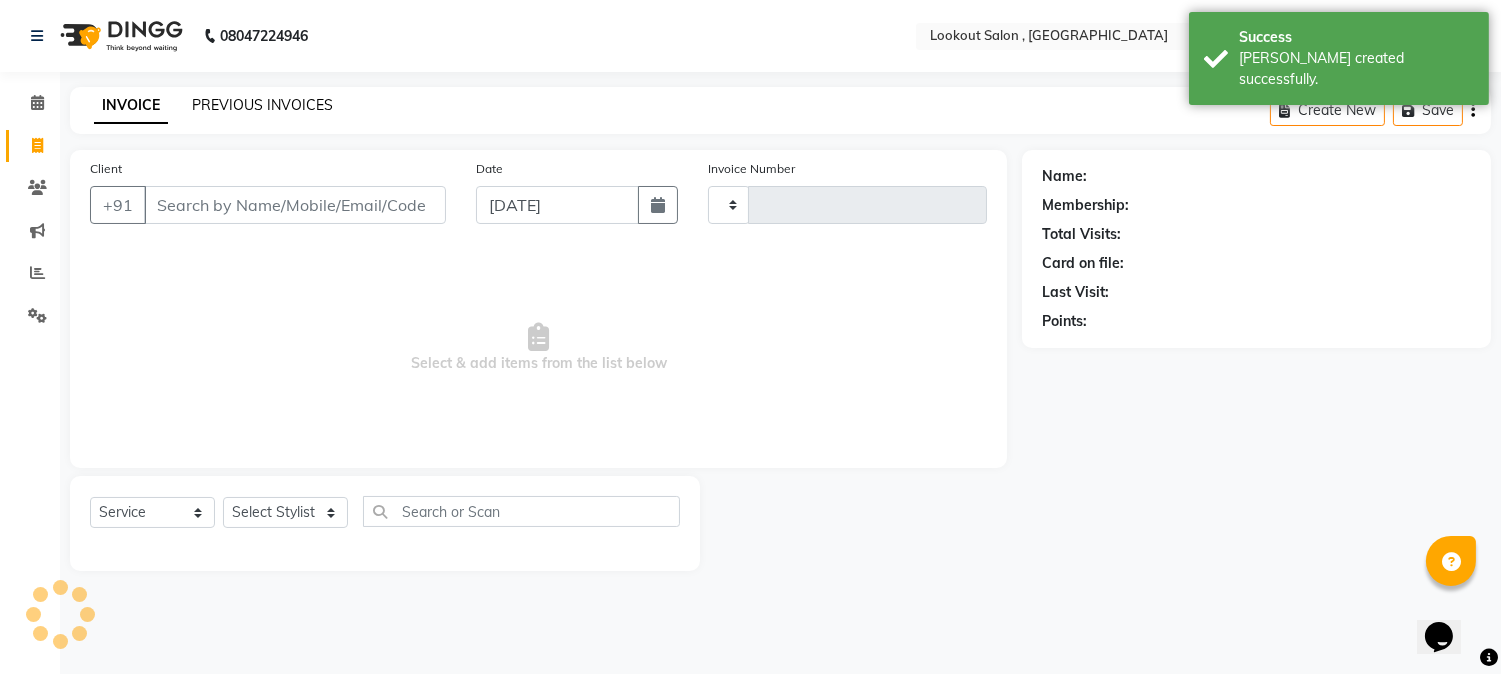type on "4037" 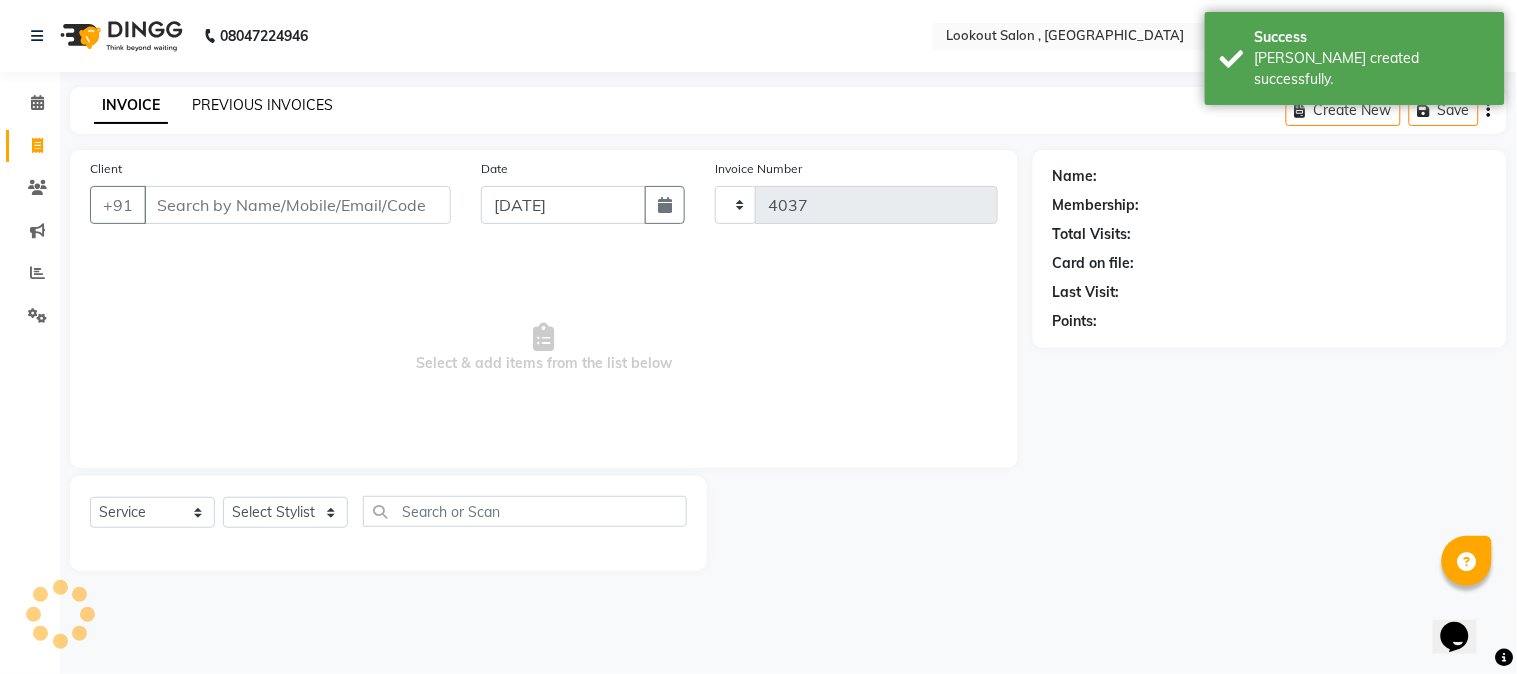 select on "151" 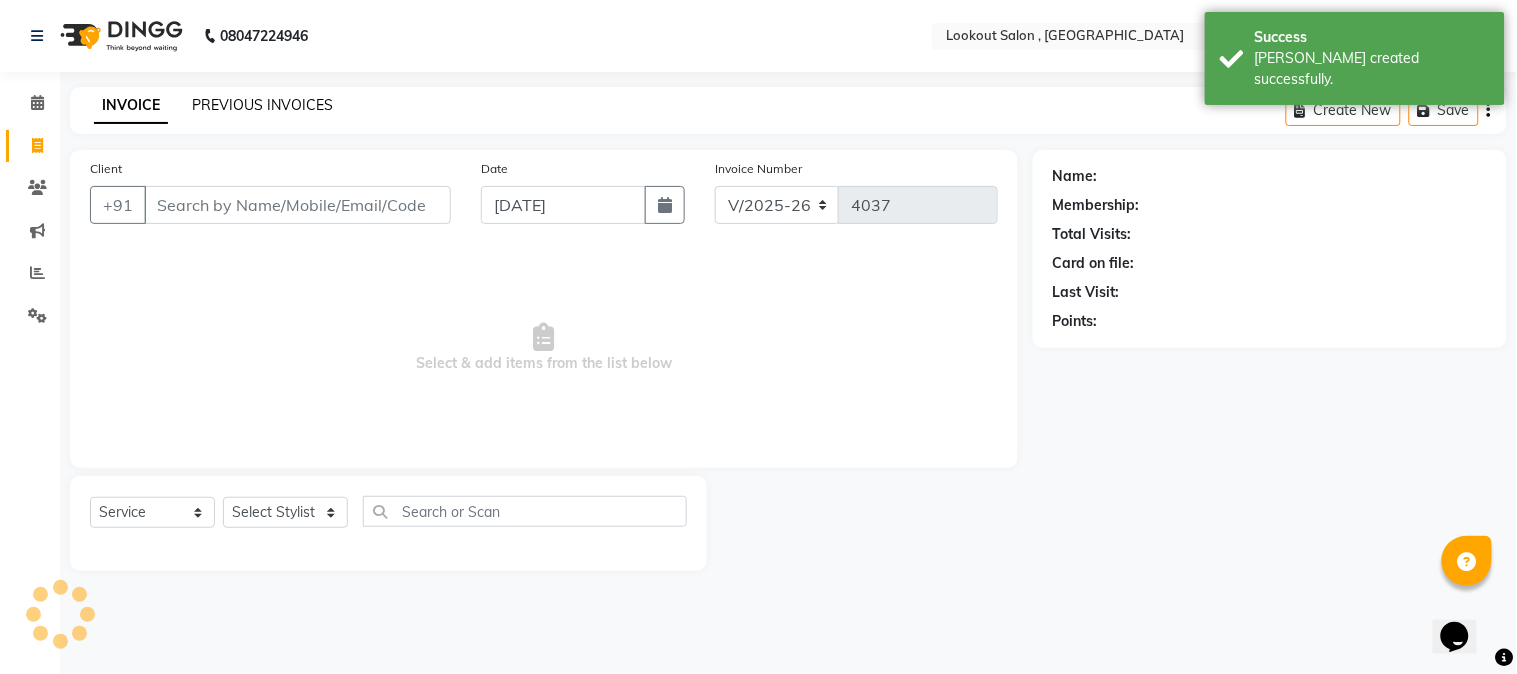 click on "PREVIOUS INVOICES" 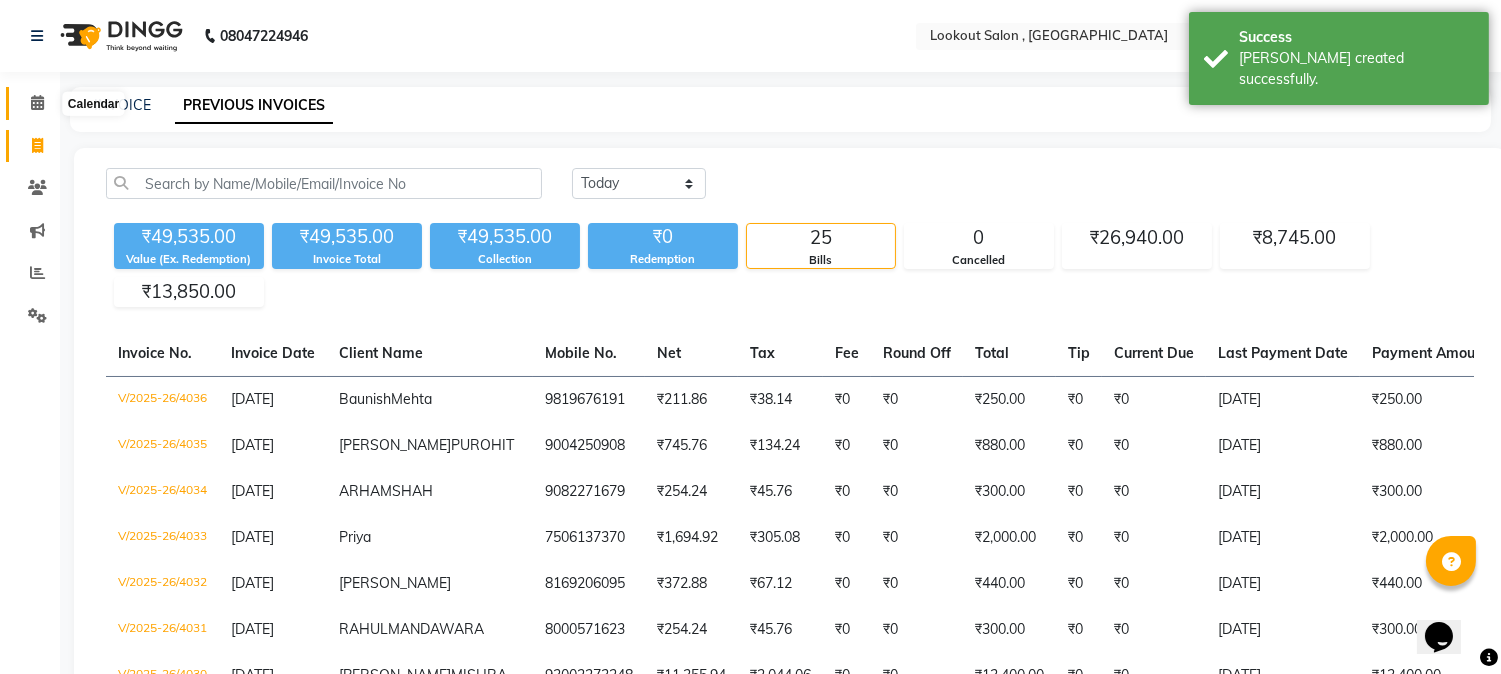 click 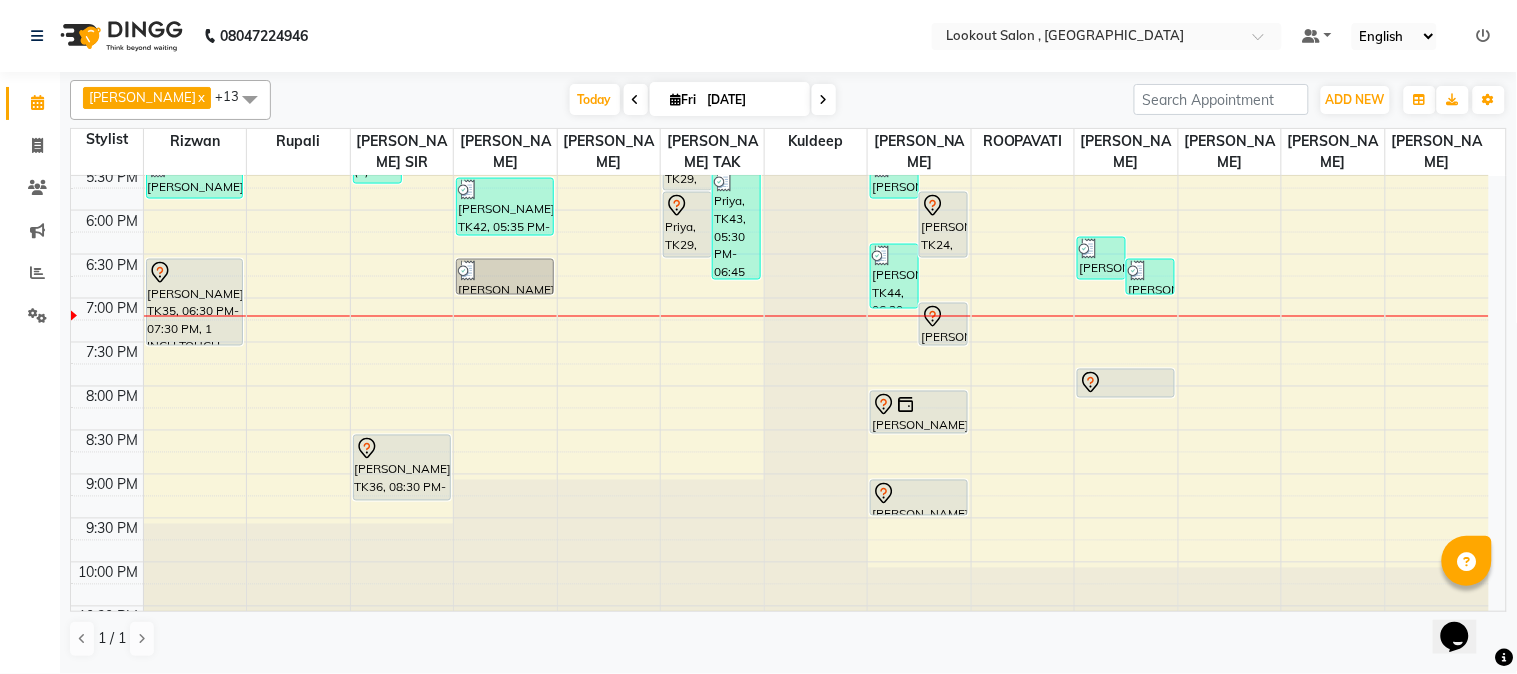 scroll, scrollTop: 911, scrollLeft: 0, axis: vertical 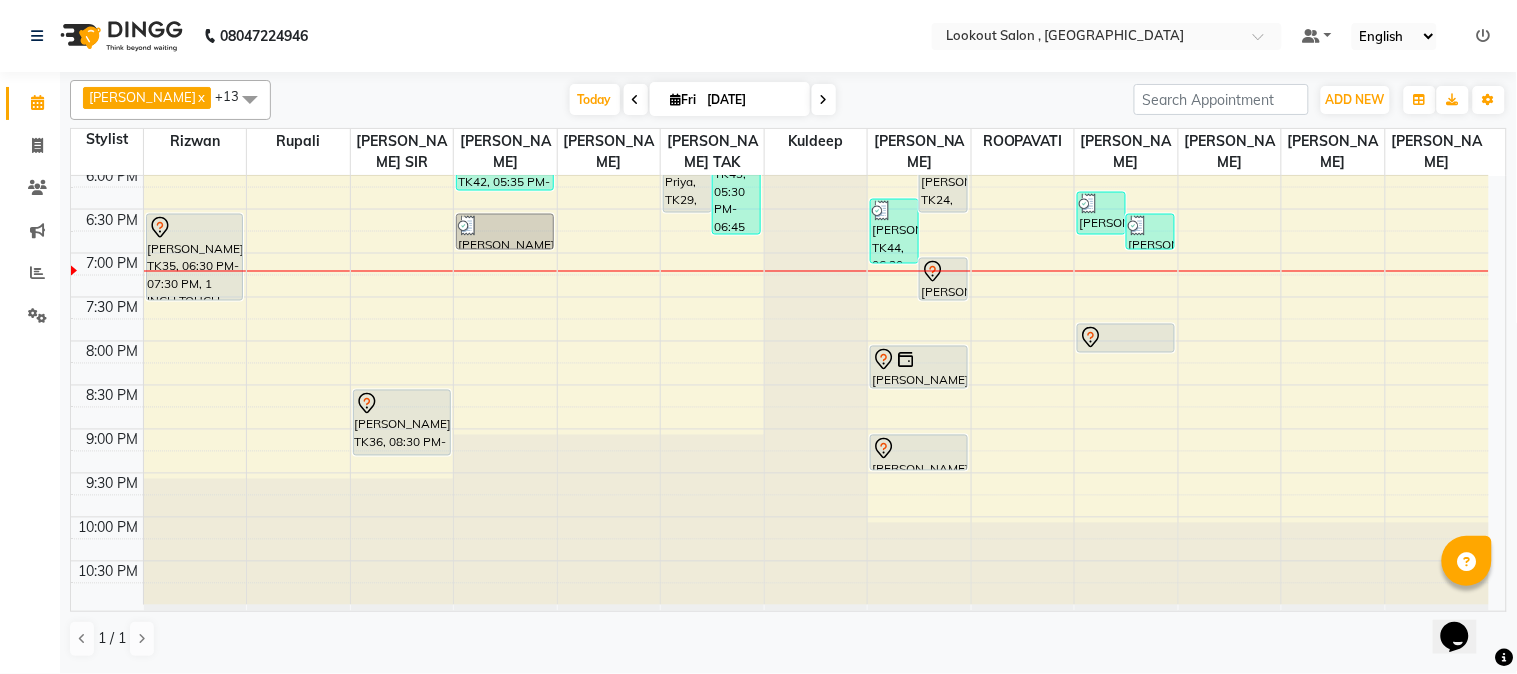 click on "8:00 AM 8:30 AM 9:00 AM 9:30 AM 10:00 AM 10:30 AM 11:00 AM 11:30 AM 12:00 PM 12:30 PM 1:00 PM 1:30 PM 2:00 PM 2:30 PM 3:00 PM 3:30 PM 4:00 PM 4:30 PM 5:00 PM 5:30 PM 6:00 PM 6:30 PM 7:00 PM 7:30 PM 8:00 PM 8:30 PM 9:00 PM 9:30 PM 10:00 PM 10:30 PM             BHAVNA THADESHWAR, TK01, 12:00 PM-12:45 PM, ARGAN SPA - UPTO WAIST     Dr Neeta Mahtre, TK20, 12:25 PM-01:25 PM, OI LIQUID LUSTER (F)     fareen khan, TK23, 01:50 PM-02:20 PM, HAIRCUT WITH STYLIST (M)     Nandita Pradhan, TK30, 02:15 PM-03:15 PM, OI LIQUID LUSTER (F)     neha, TK34, 03:25 PM-04:25 PM, 2 INCH TOUCH-UP (WITHOUT AMMONIA)     Jenyl Shah, TK37, 05:20 PM-05:50 PM, HAIRCUT WITH STYLIST (M)             Anita MEENA, TK35, 06:30 PM-07:30 PM, 1 INCH TOUCH-UP  (WITHOUT AMMONIA)     KETKI GAIKWAD, TK26, 09:30 AM-02:00 PM, FULL ARMS (W),HALF LEGS  (W),UNDERARM (W),UNDERAMS (BLACK MASK),EYEBROW,CHIN/ FOREHEAD,UPPERLIP/ LOWERLIP                 shivanya mishra, TK03, 02:00 PM-02:45 PM, HAIRCUT WITH ART DIRECTOR (F)" at bounding box center [780, -55] 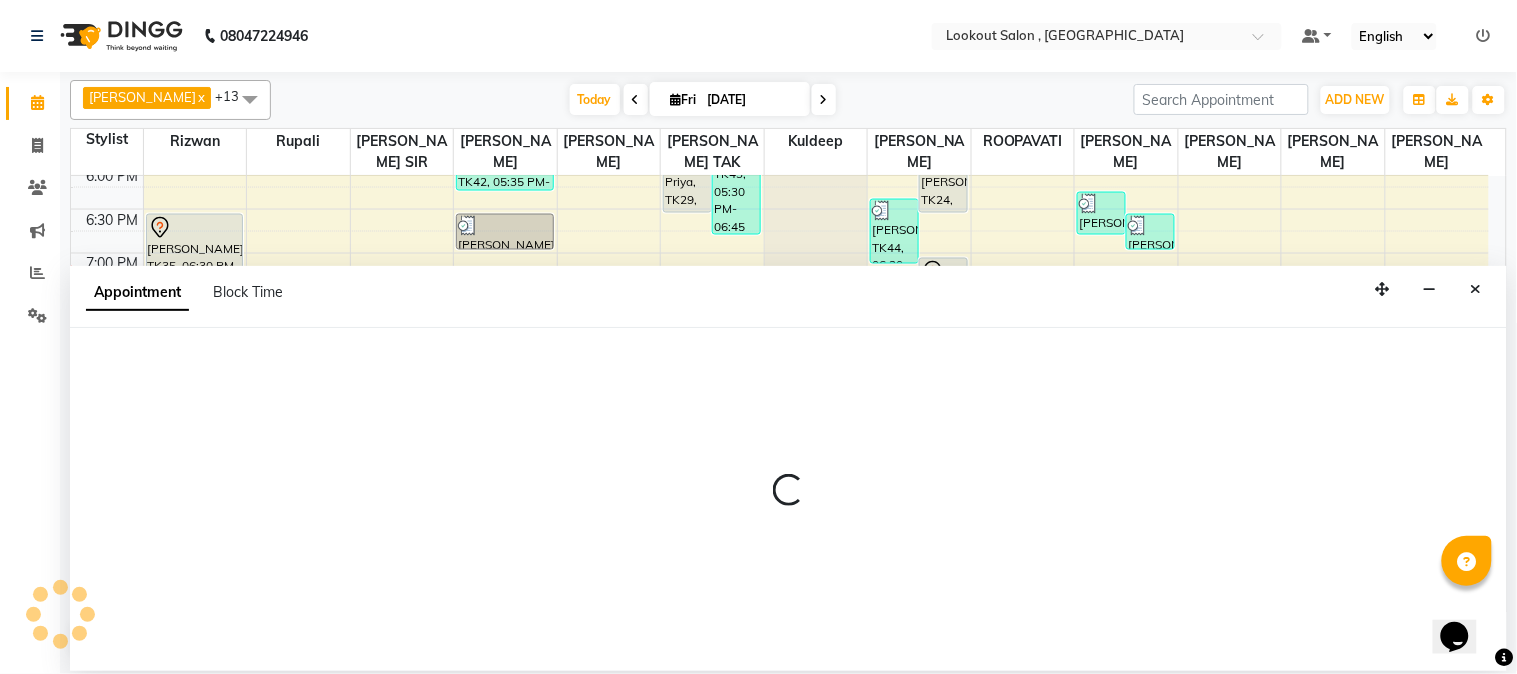 select on "7174" 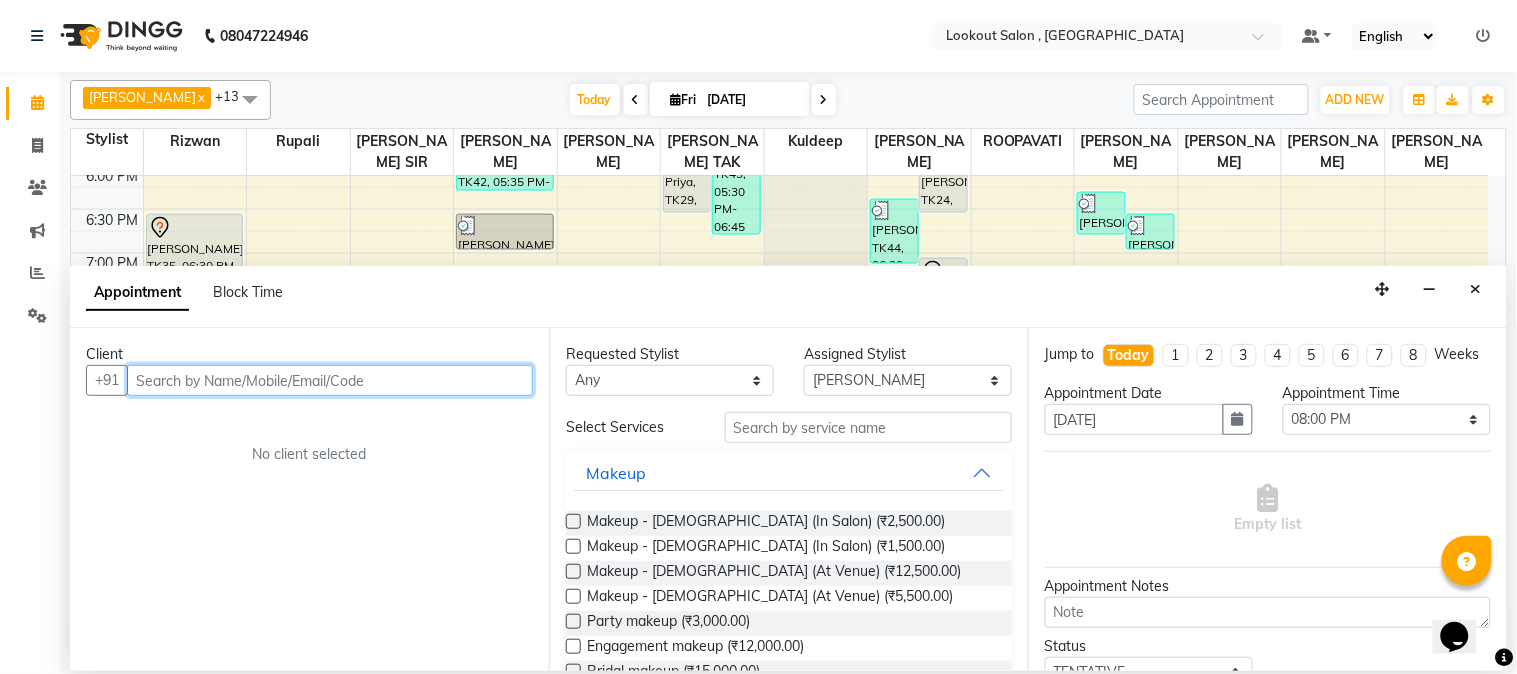 click at bounding box center [330, 380] 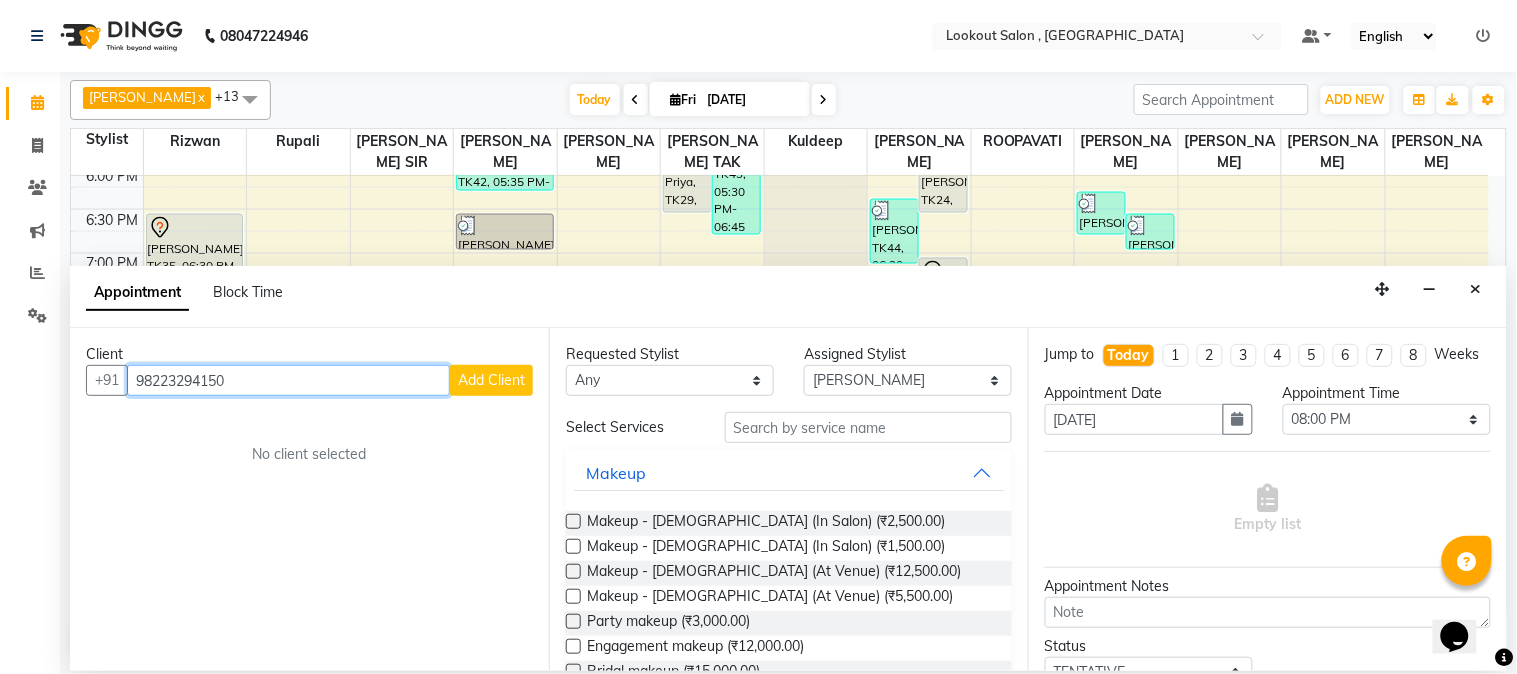 click on "98223294150" at bounding box center [288, 380] 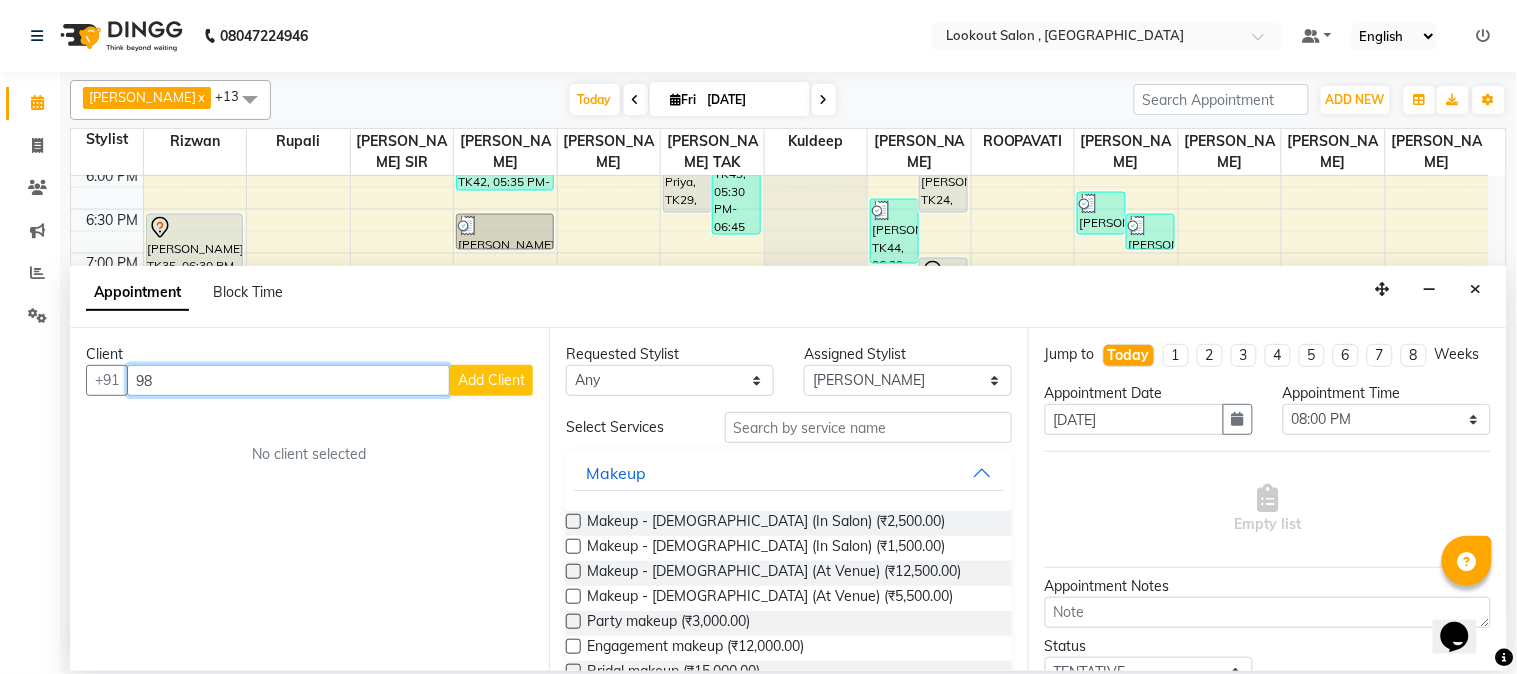 type on "9" 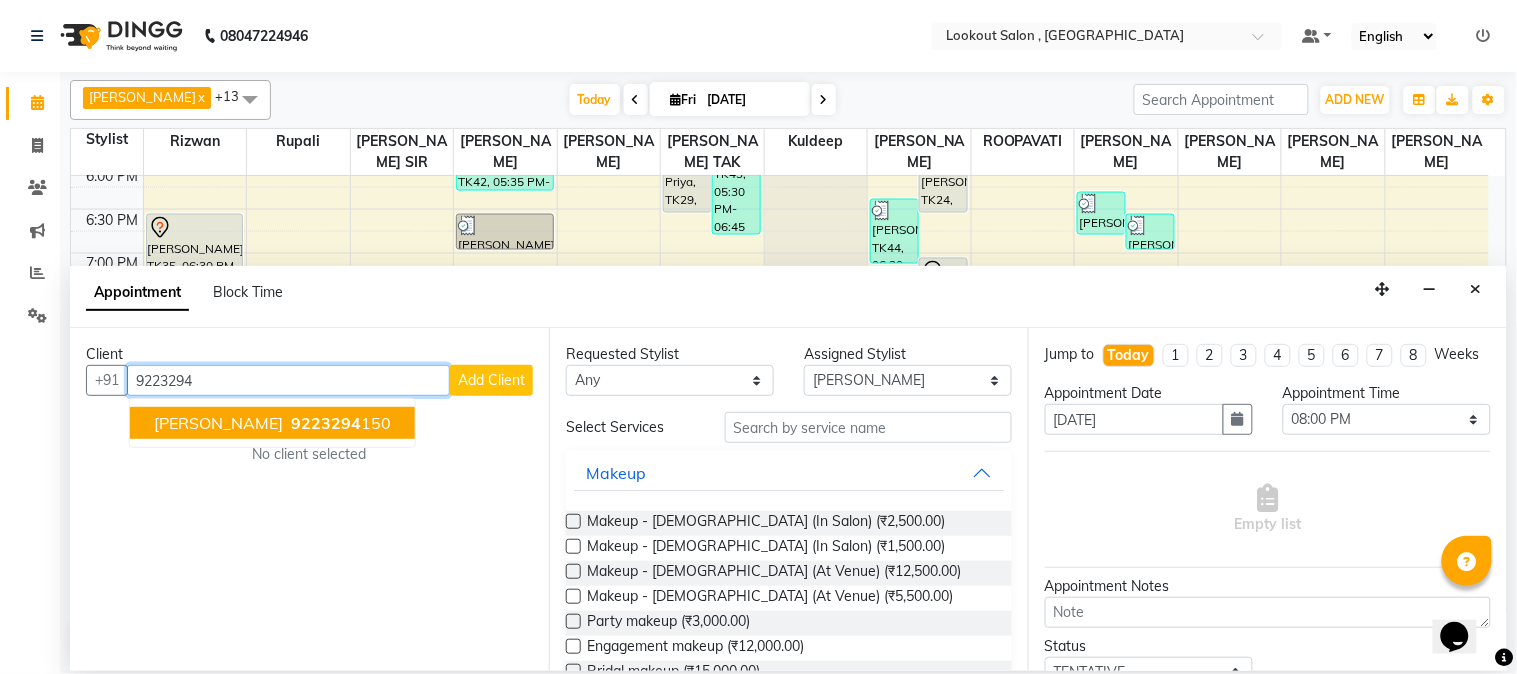 click on "9223294" at bounding box center [326, 423] 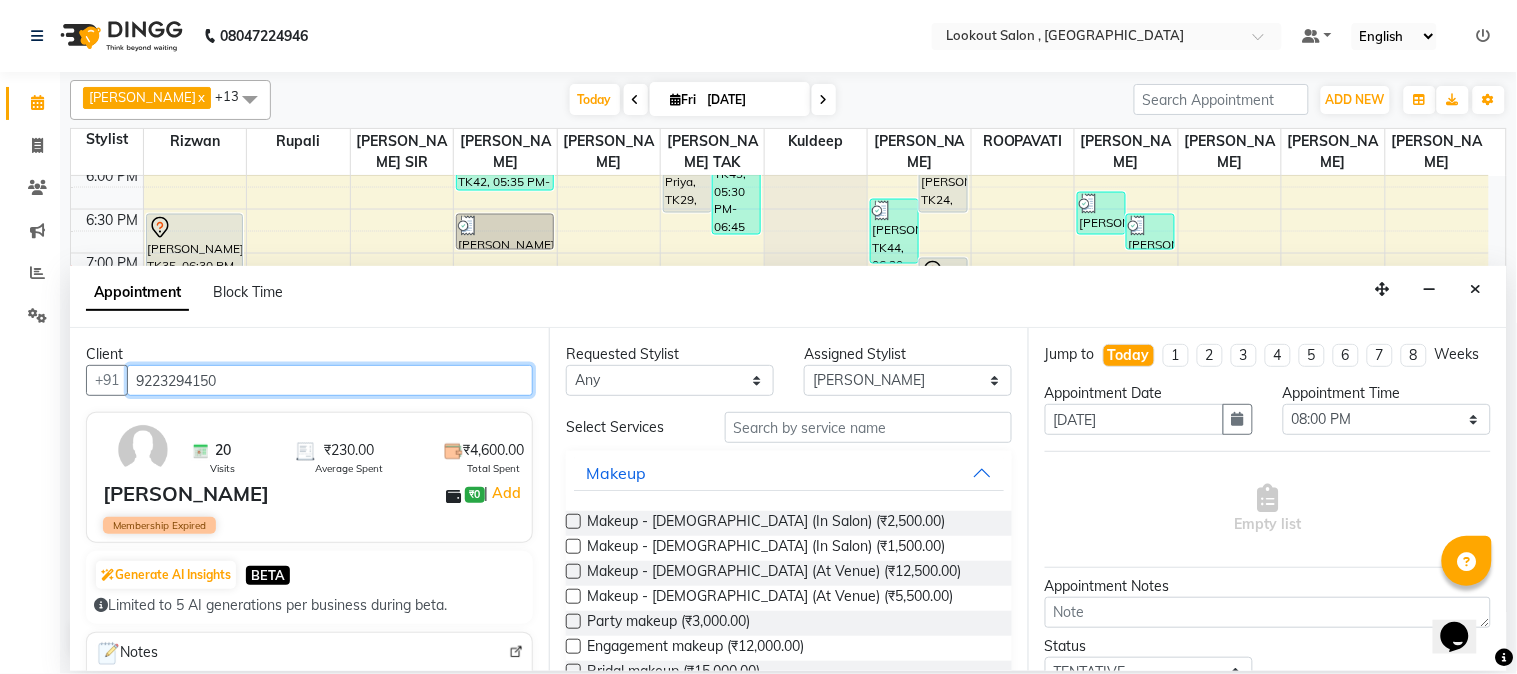 type on "9223294150" 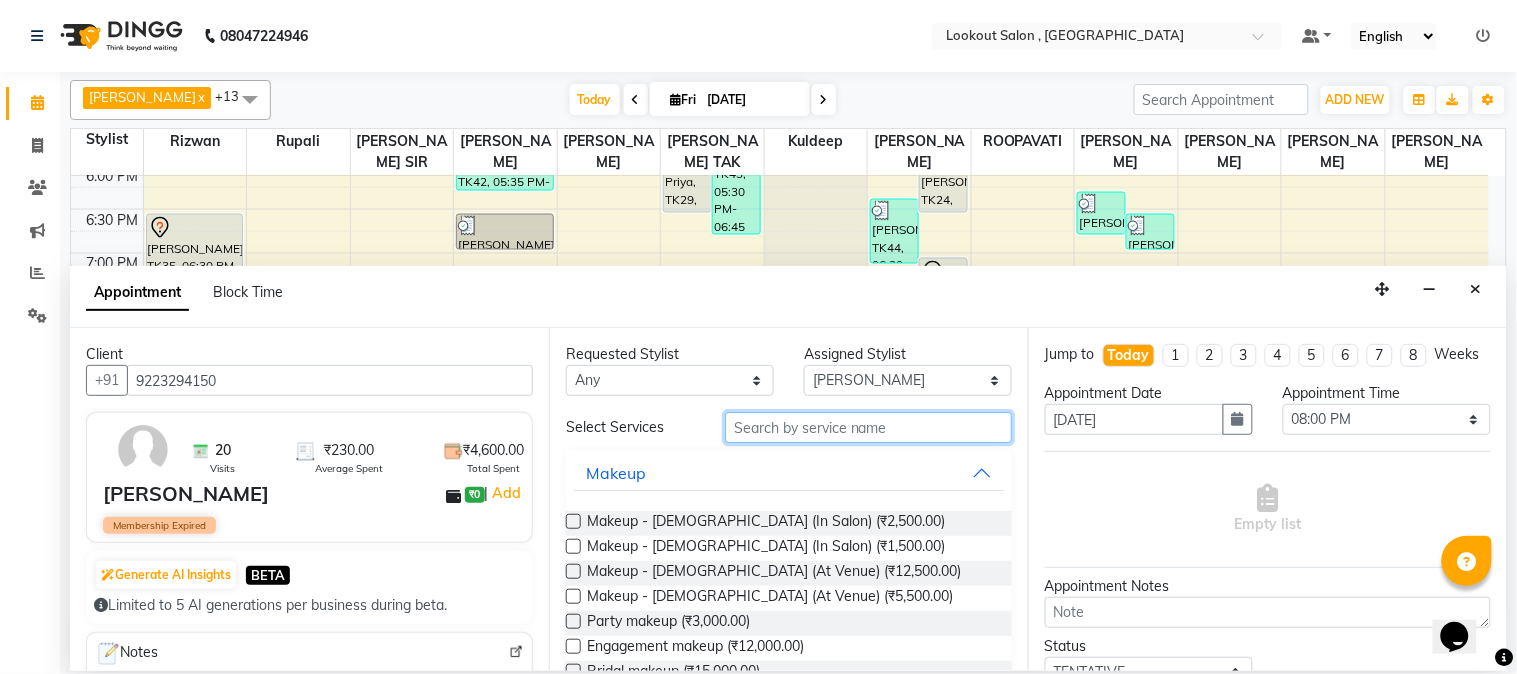 click at bounding box center (868, 427) 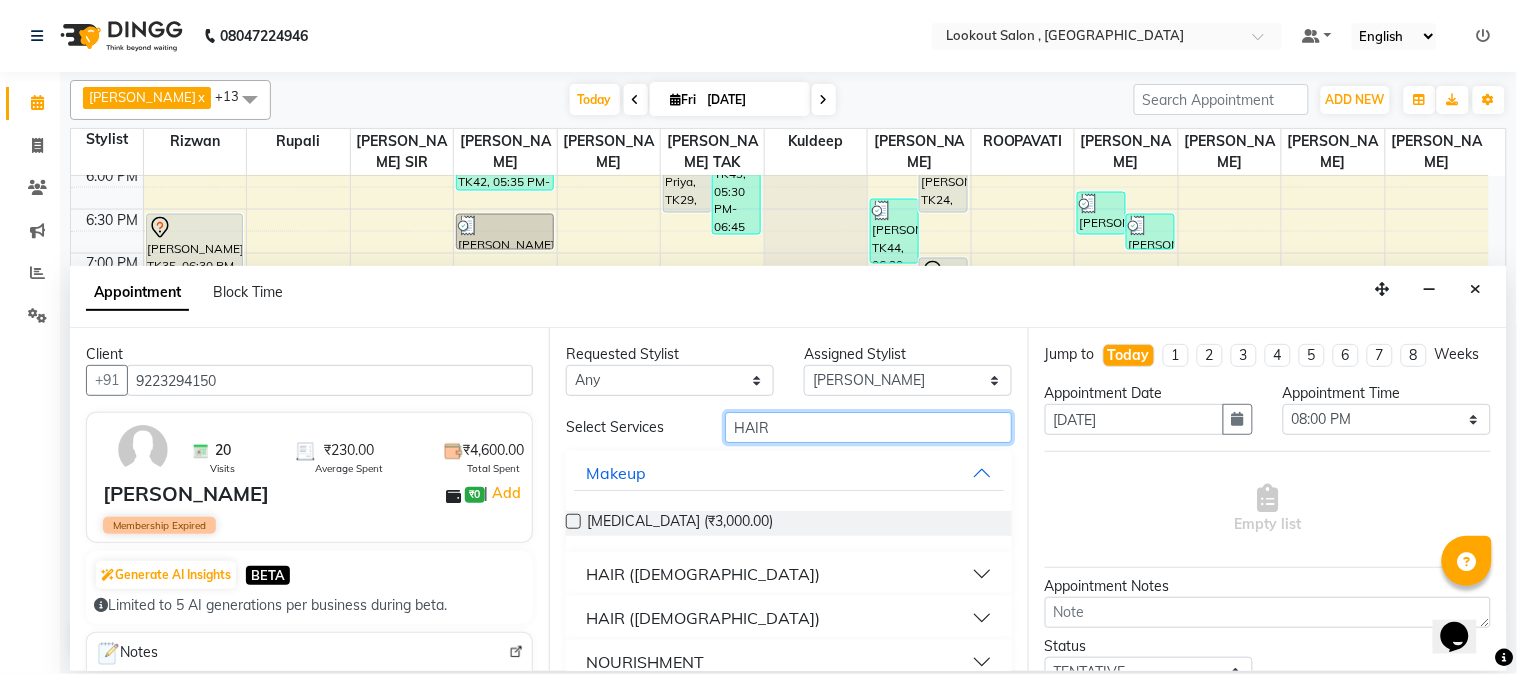 type on "HAIR" 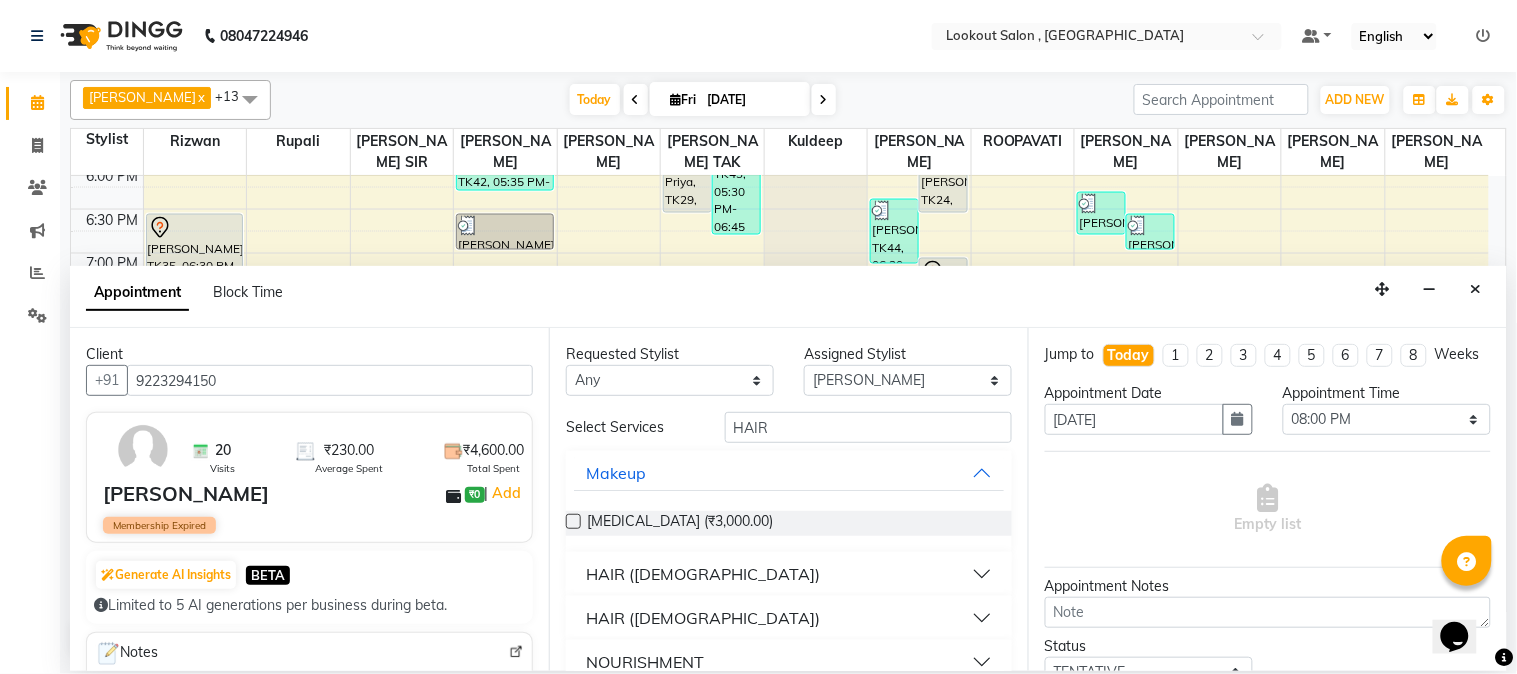 click on "HAIR (MALE)" at bounding box center (703, 574) 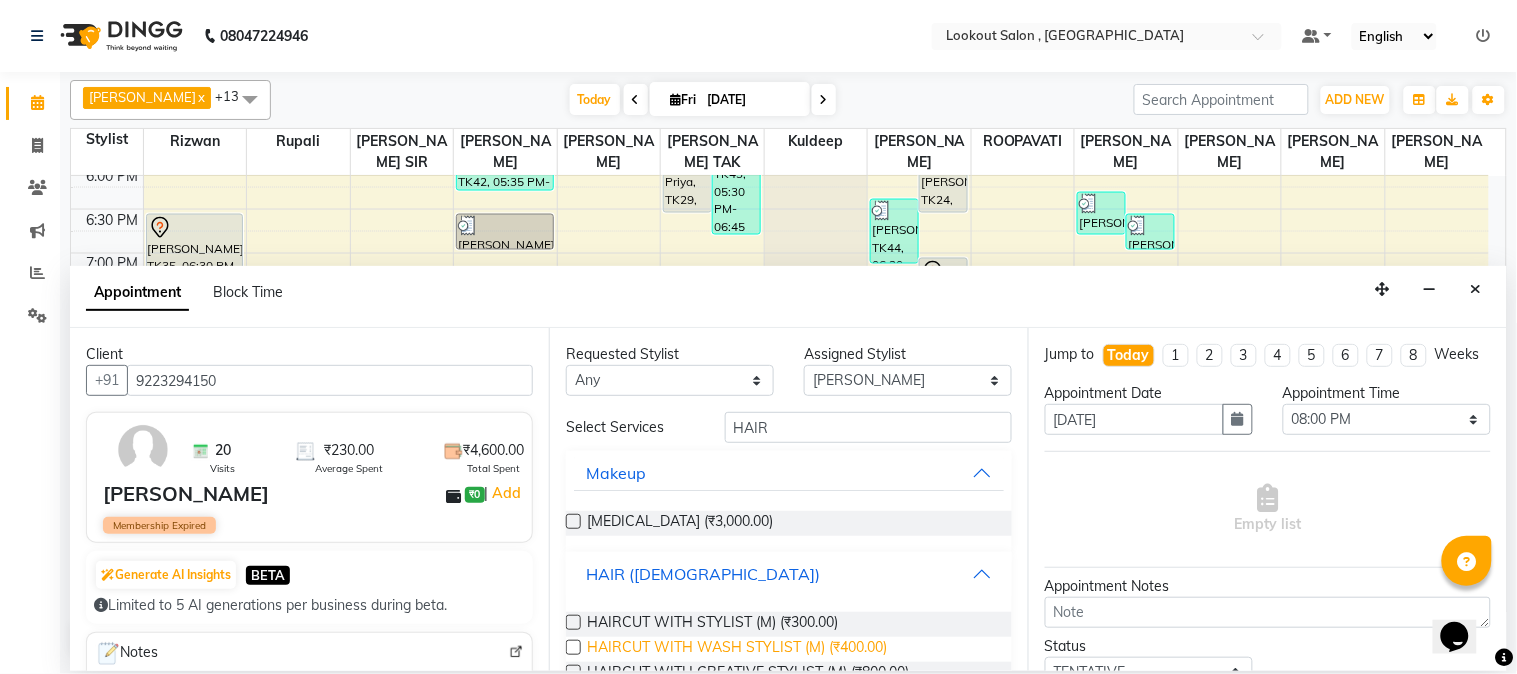 scroll, scrollTop: 60, scrollLeft: 0, axis: vertical 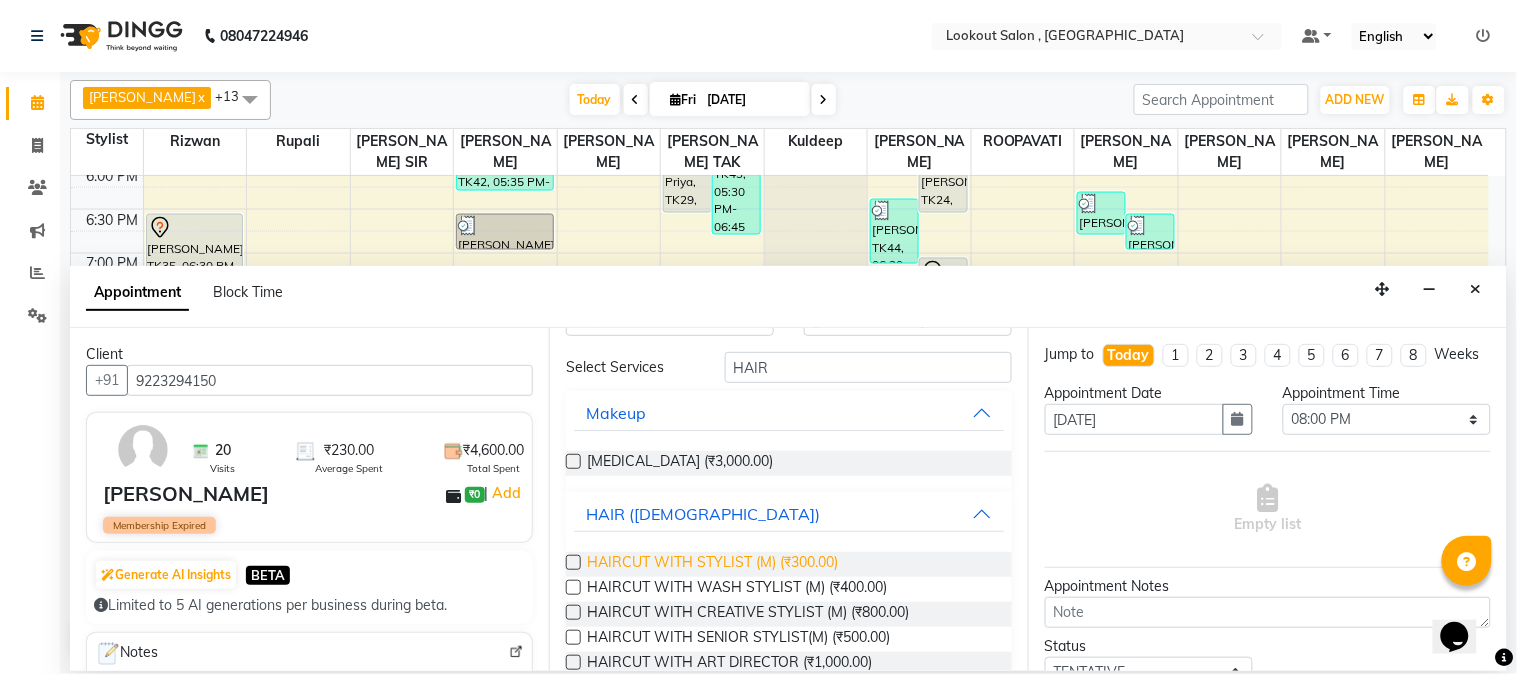 click on "HAIRCUT WITH STYLIST (M) (₹300.00)" at bounding box center (712, 564) 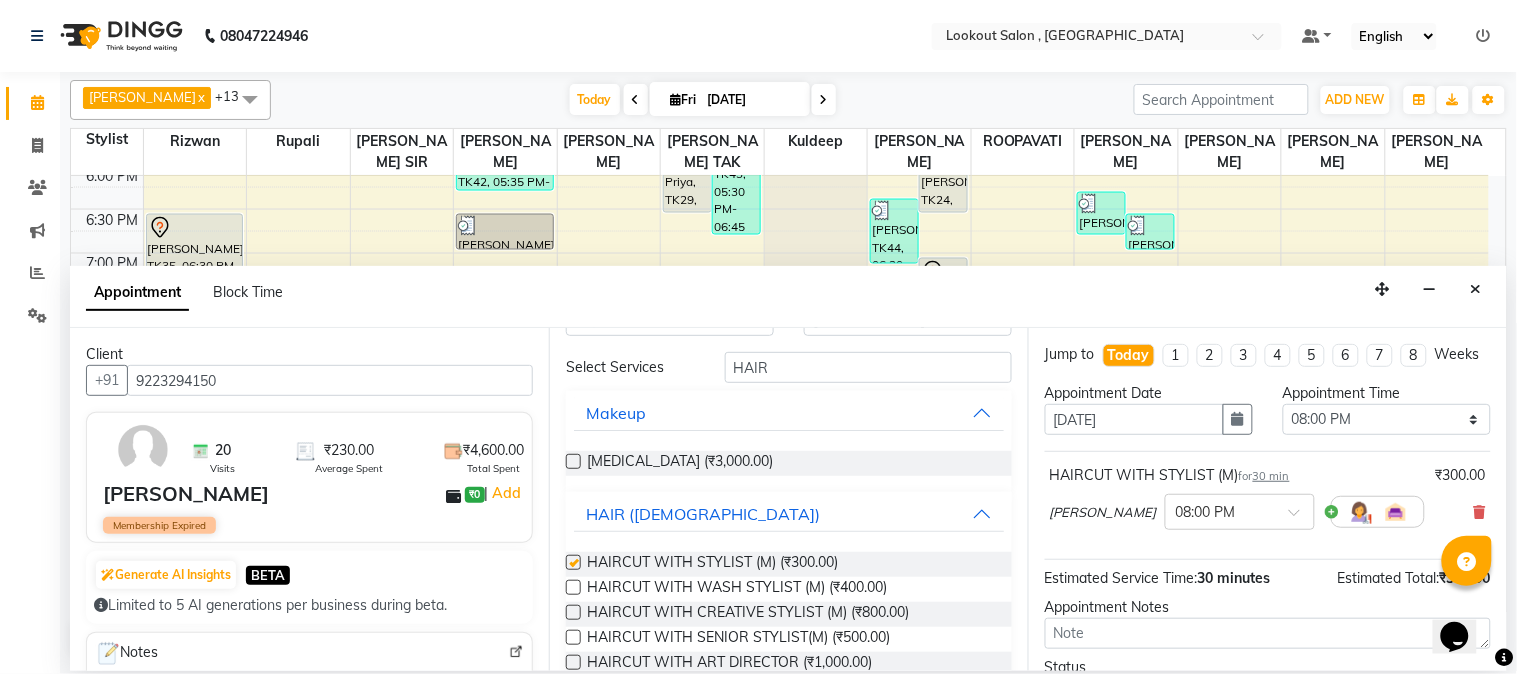 checkbox on "false" 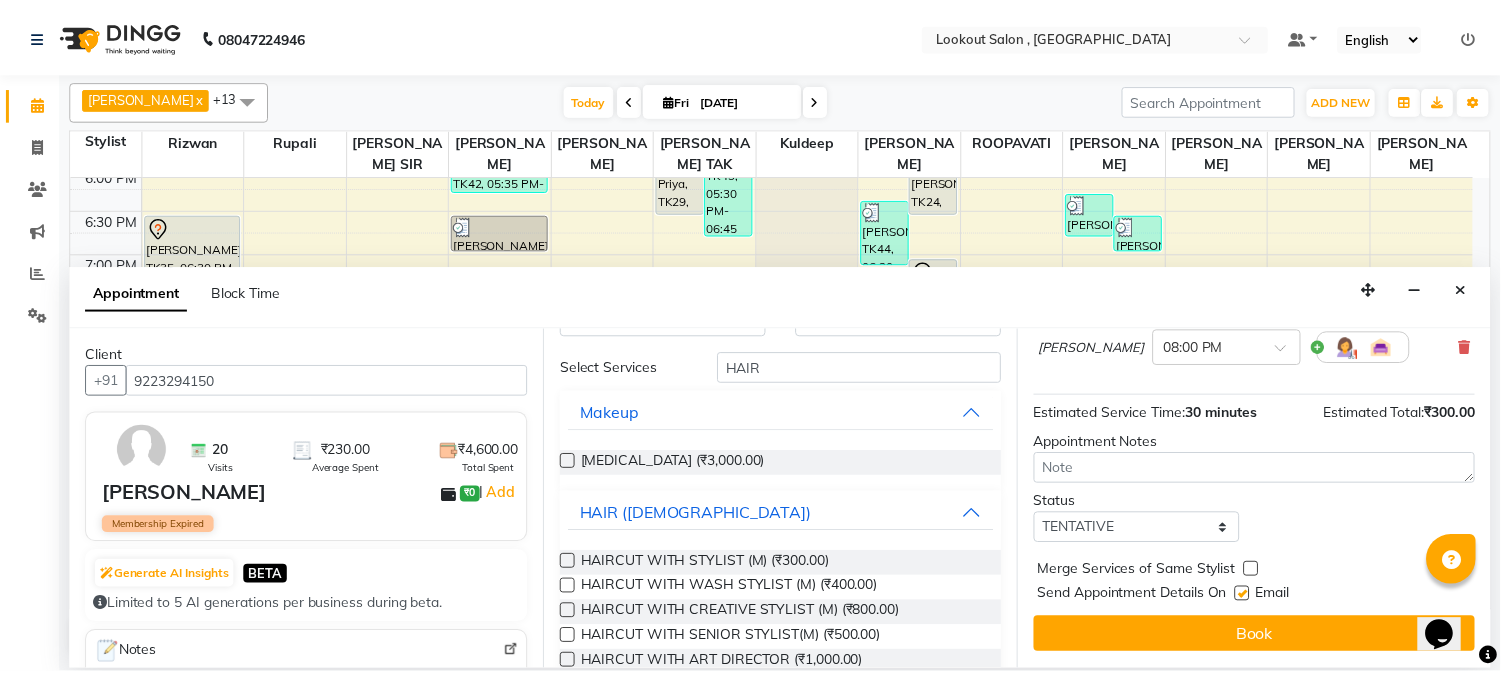 scroll, scrollTop: 183, scrollLeft: 0, axis: vertical 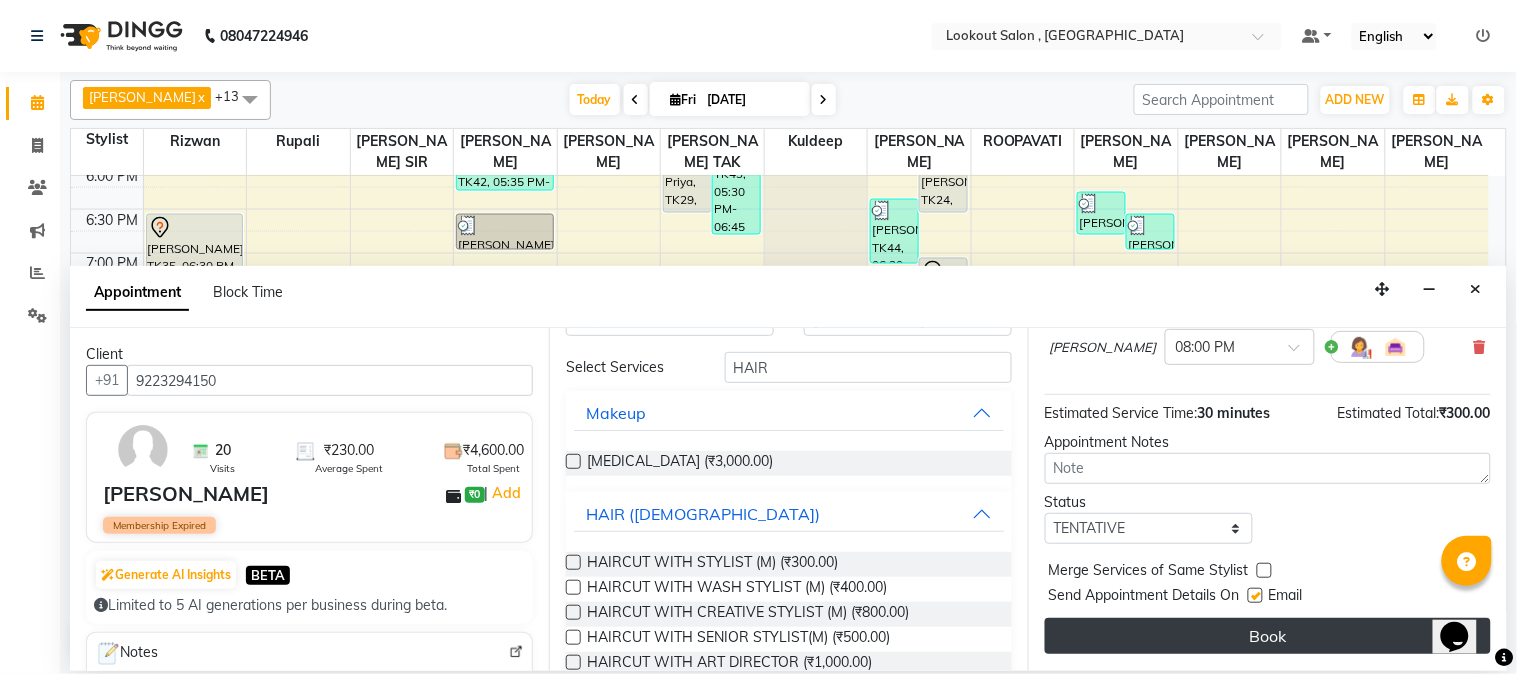 click on "Book" at bounding box center [1268, 636] 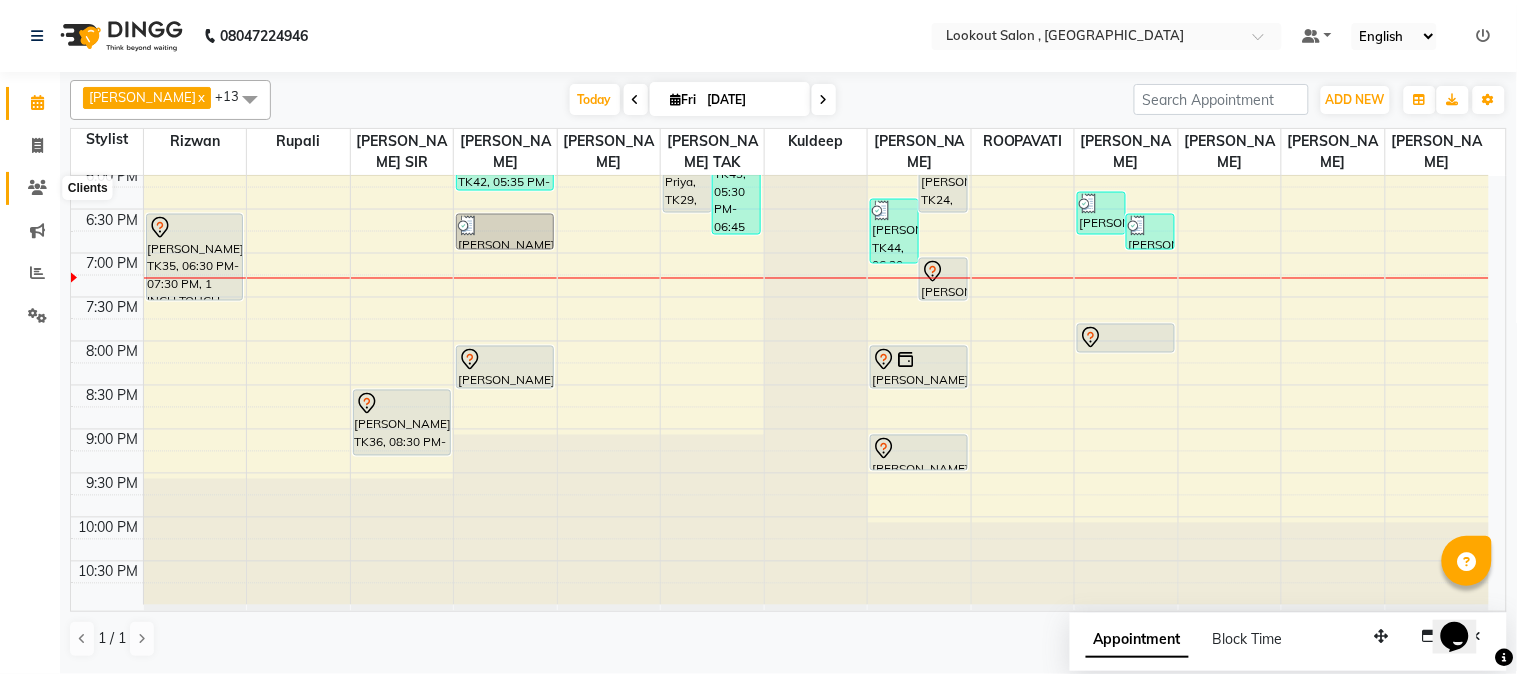 click 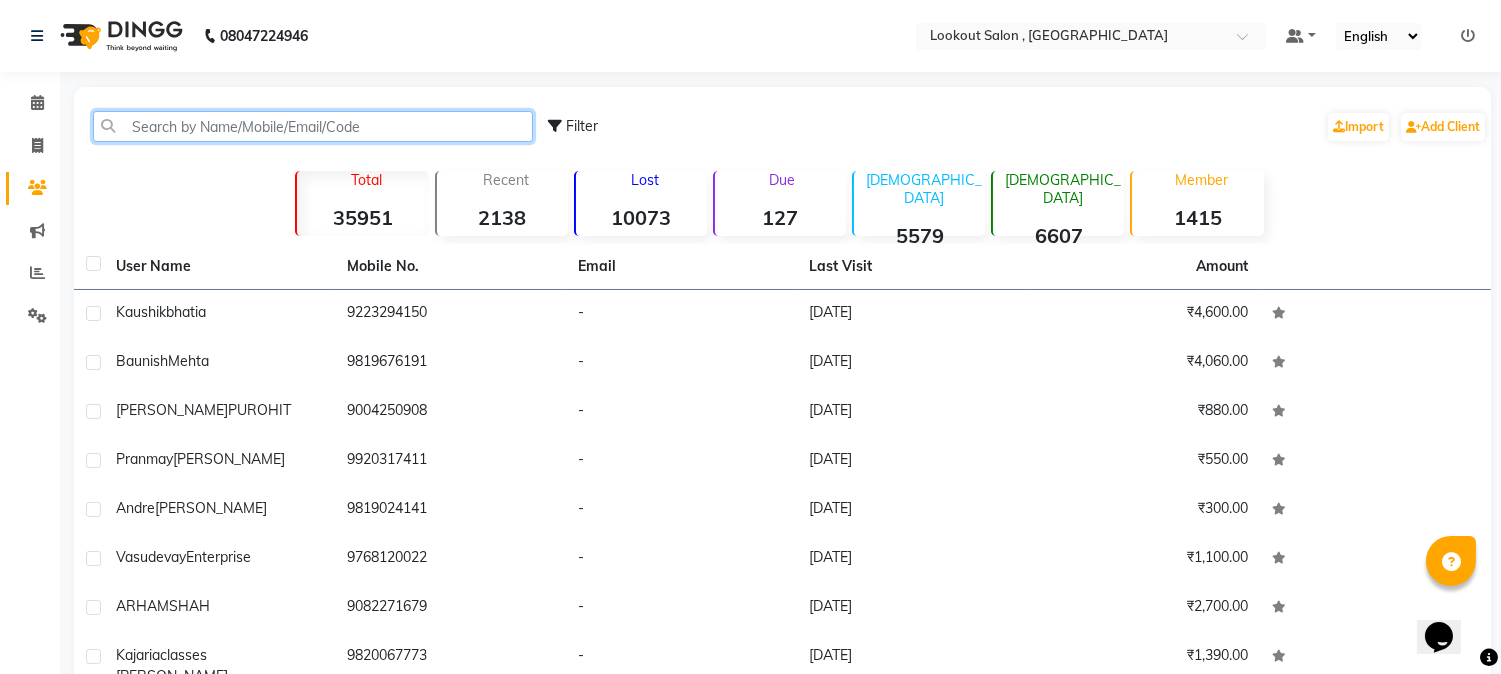 click 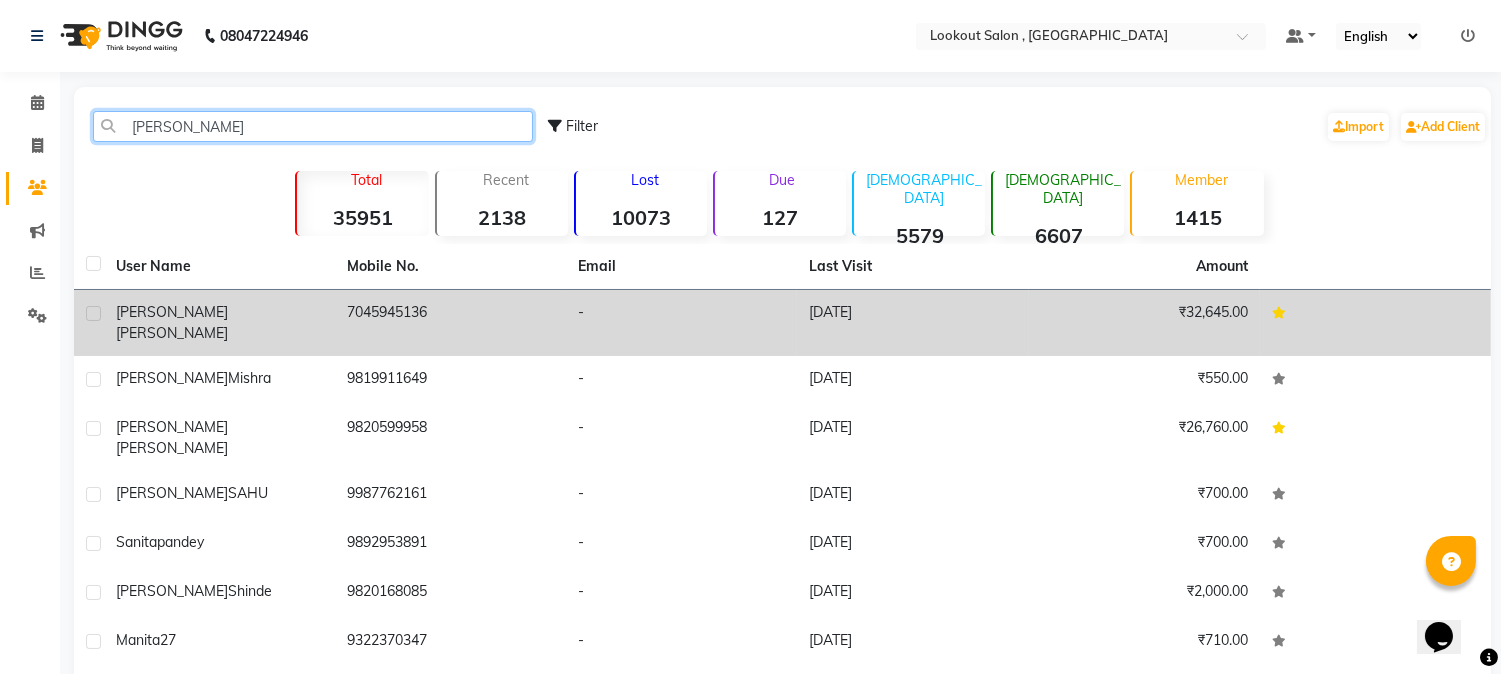 type on "ANITA" 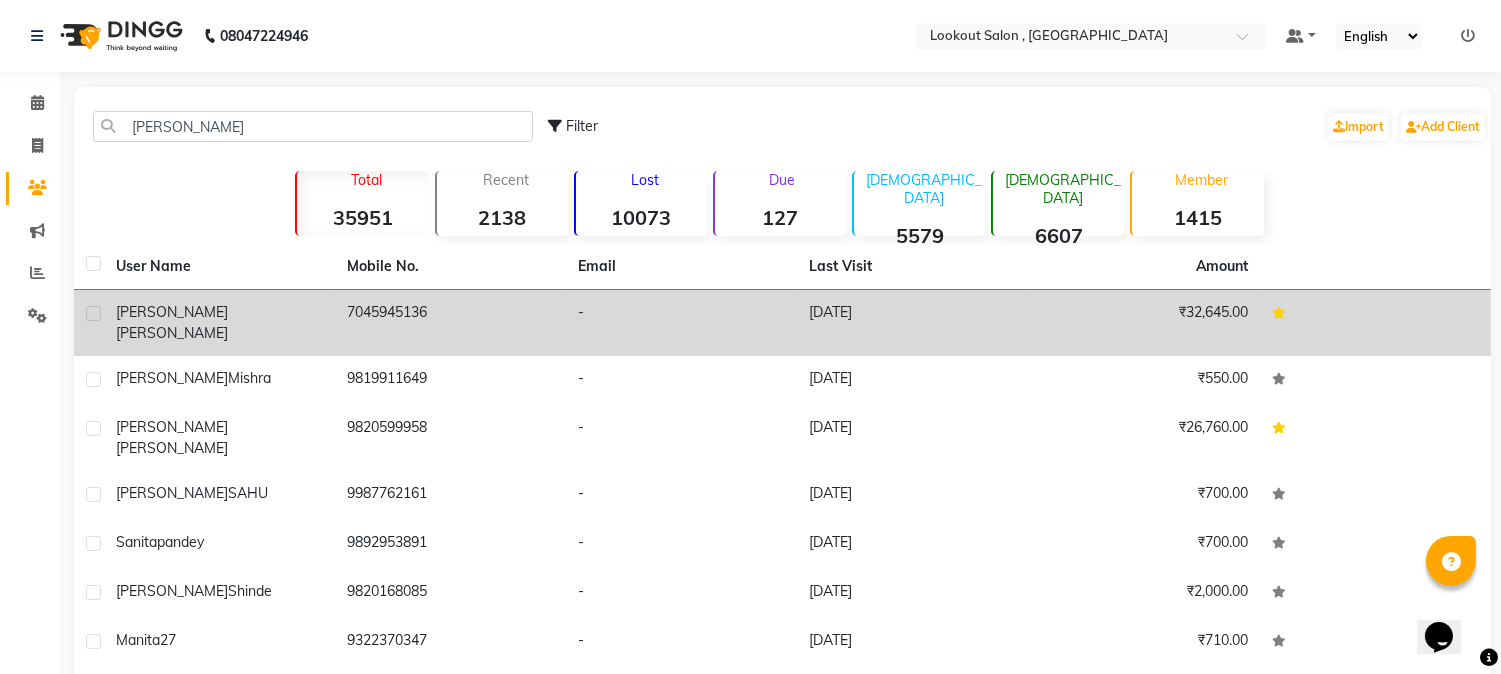 click on "Anita  Yadav" 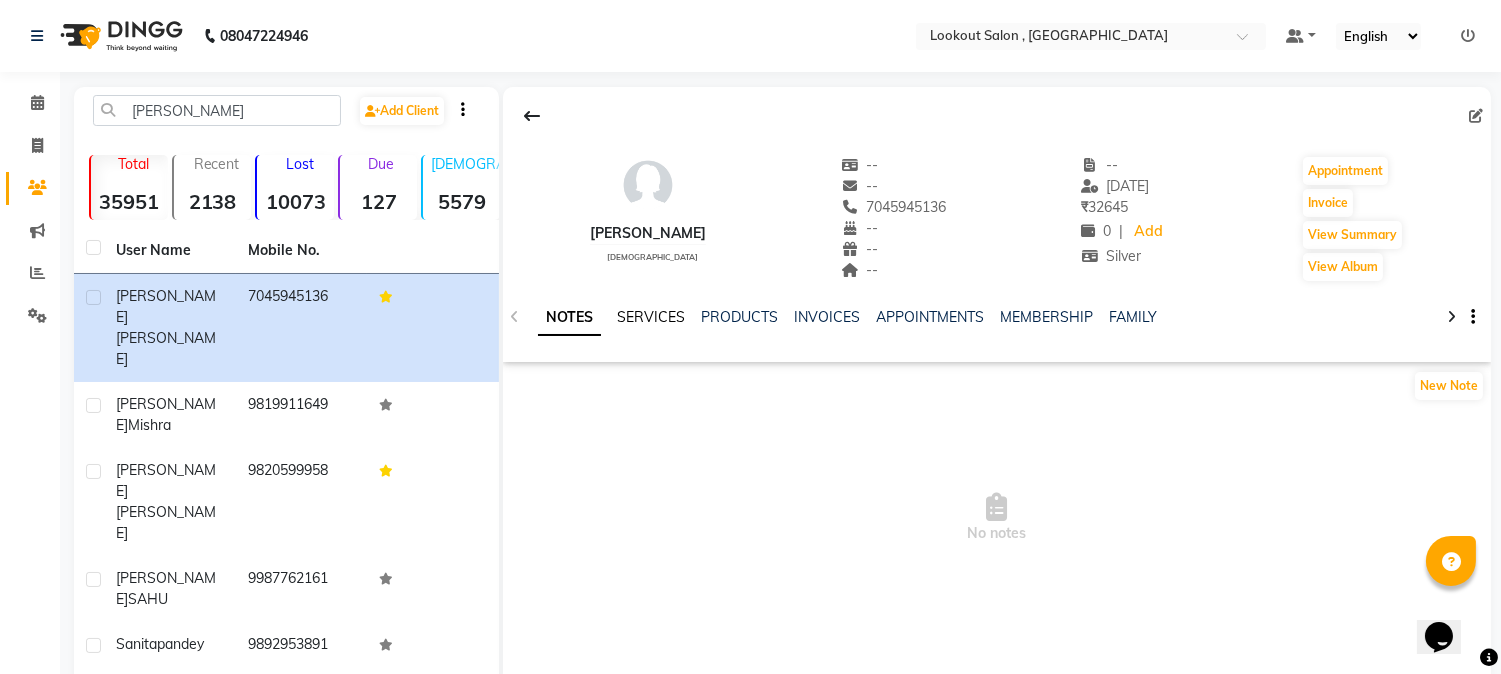 click on "SERVICES" 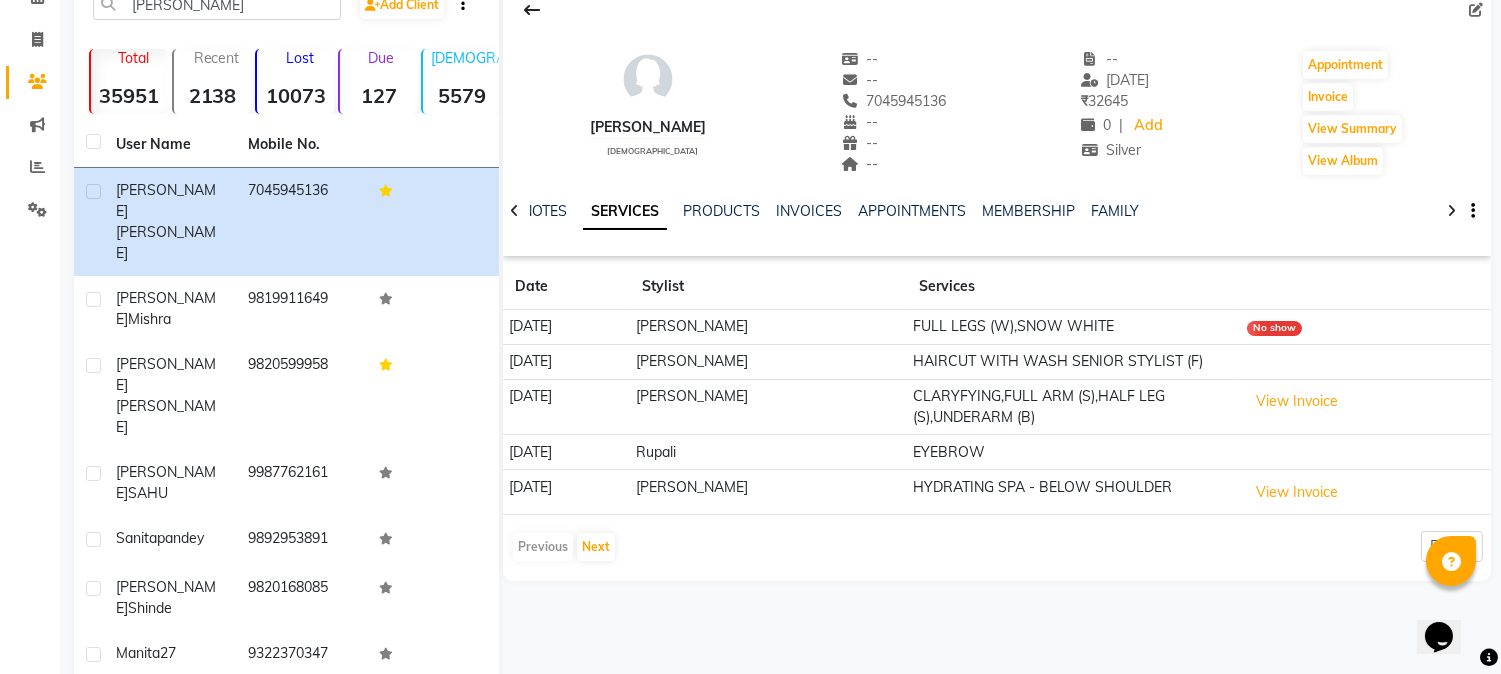 scroll, scrollTop: 111, scrollLeft: 0, axis: vertical 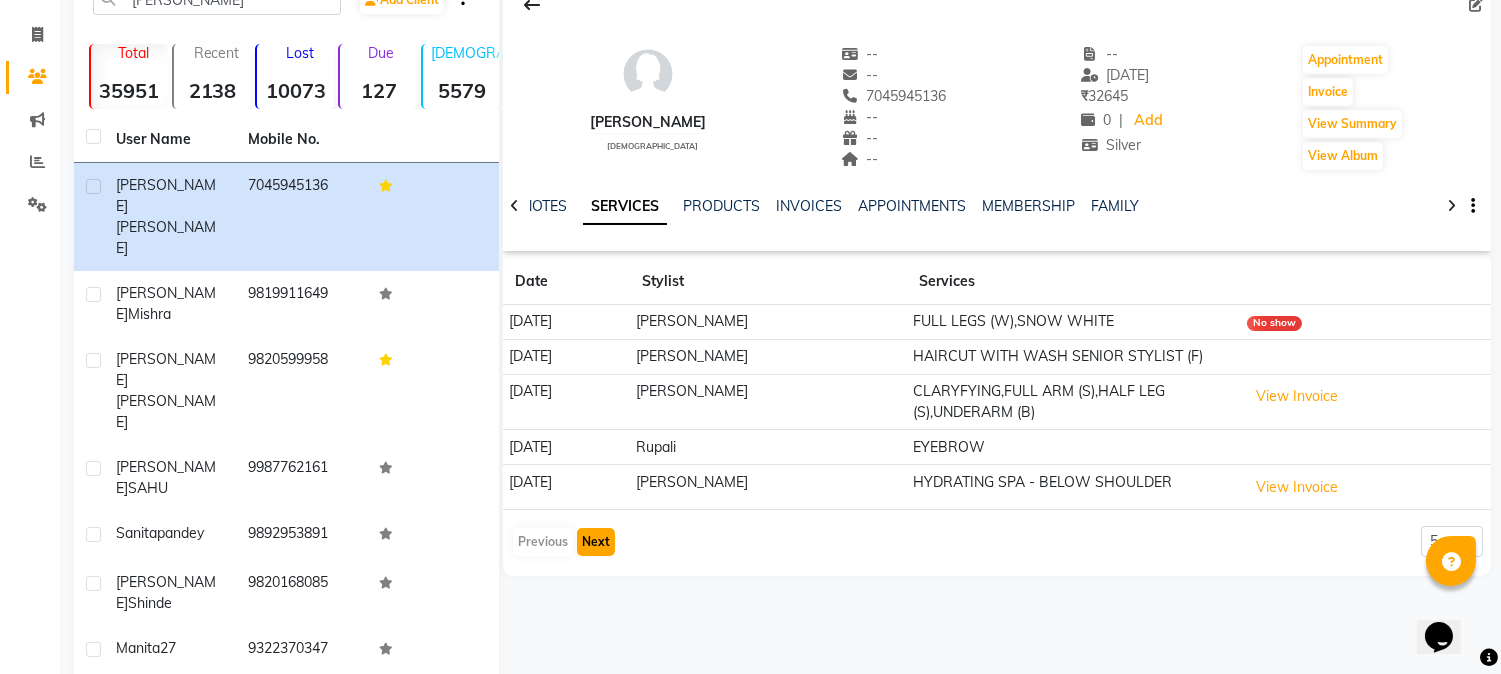 click on "Next" 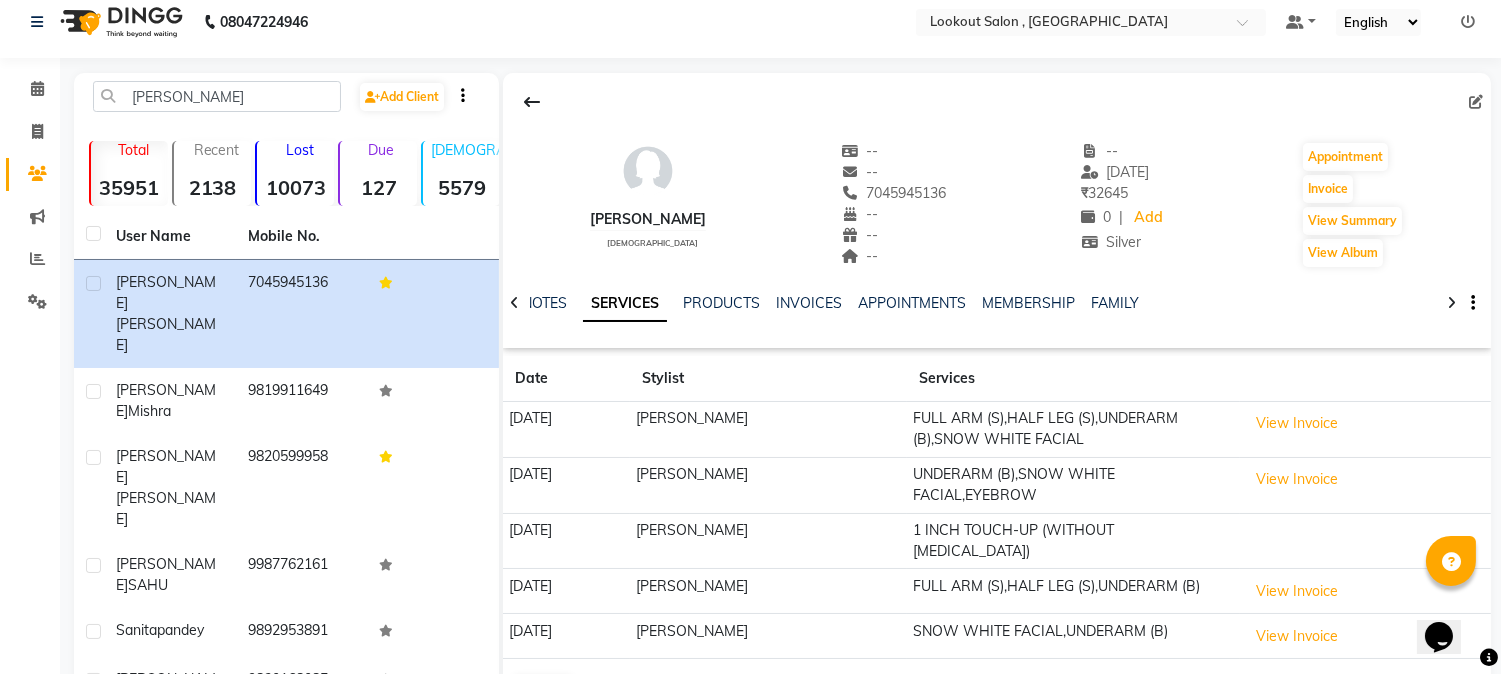 scroll, scrollTop: 0, scrollLeft: 0, axis: both 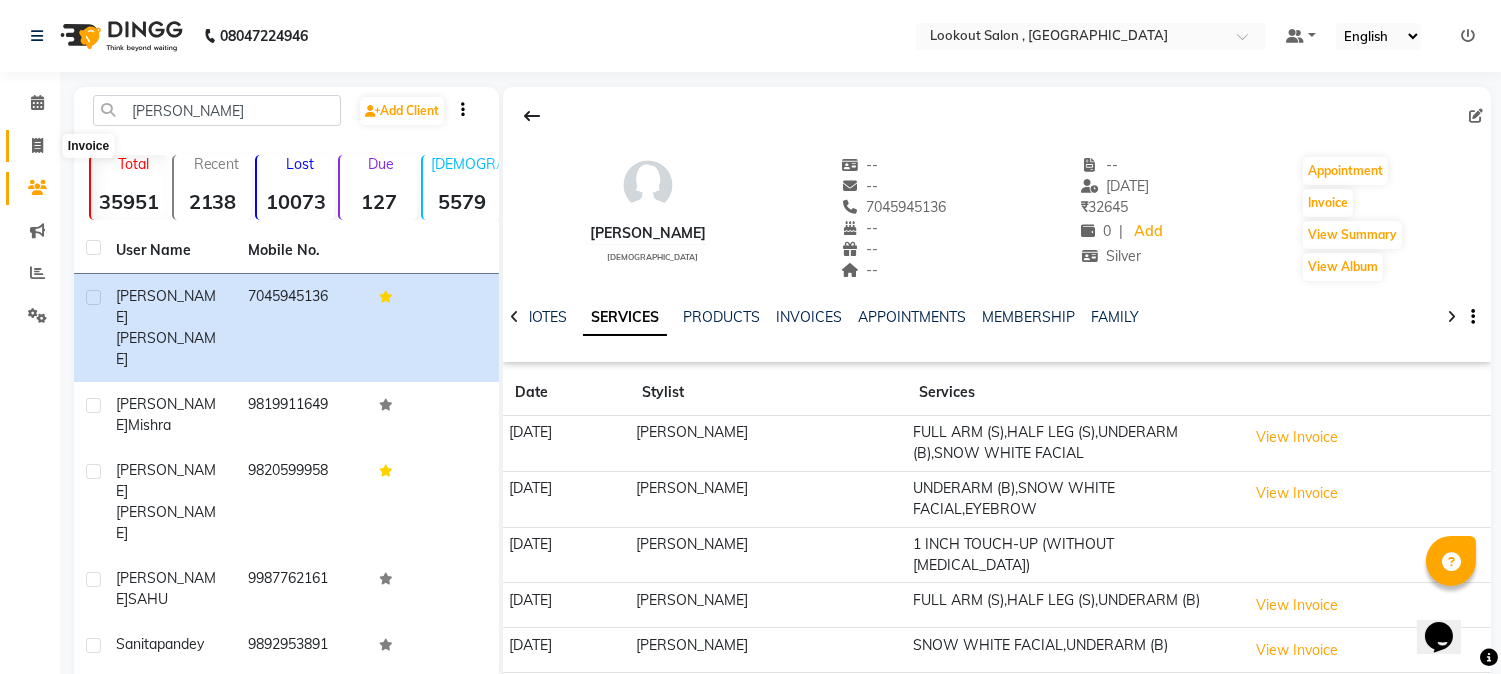 click 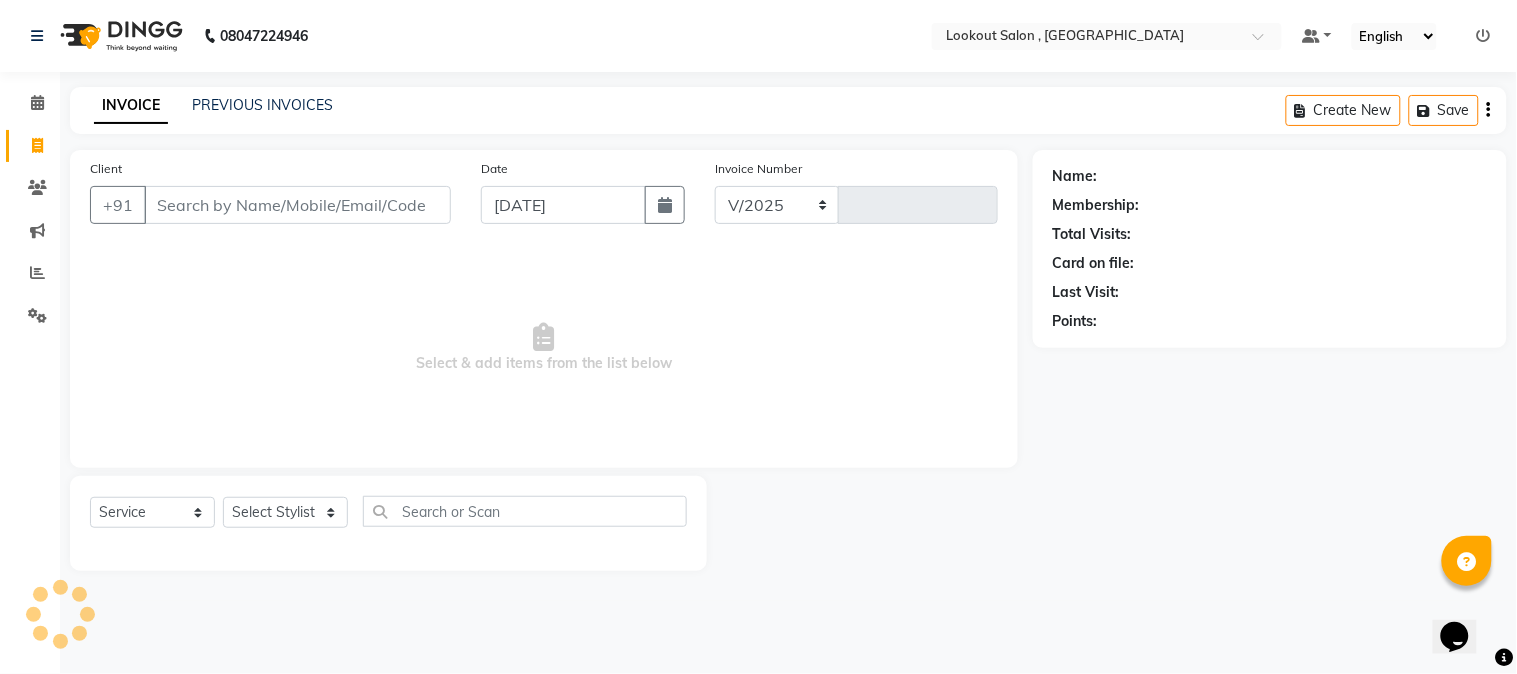 select on "151" 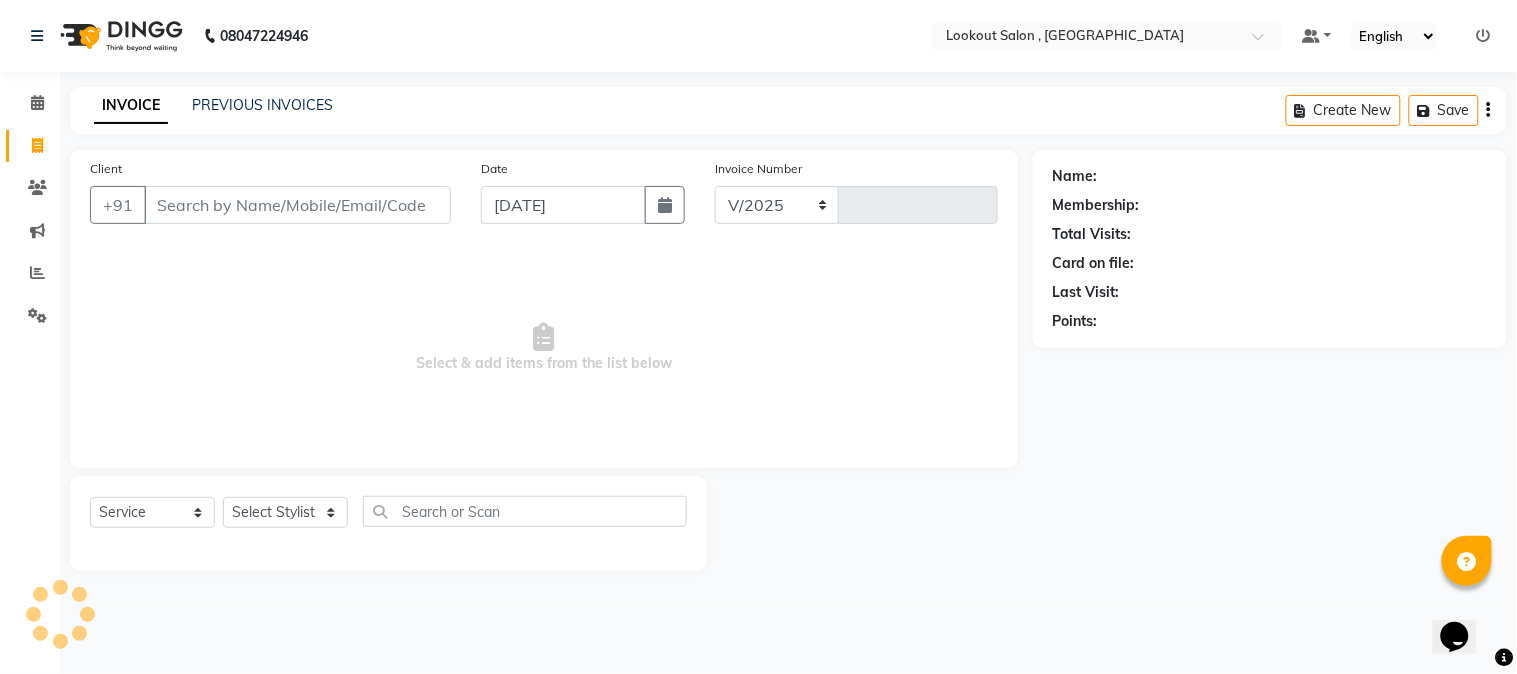type on "4037" 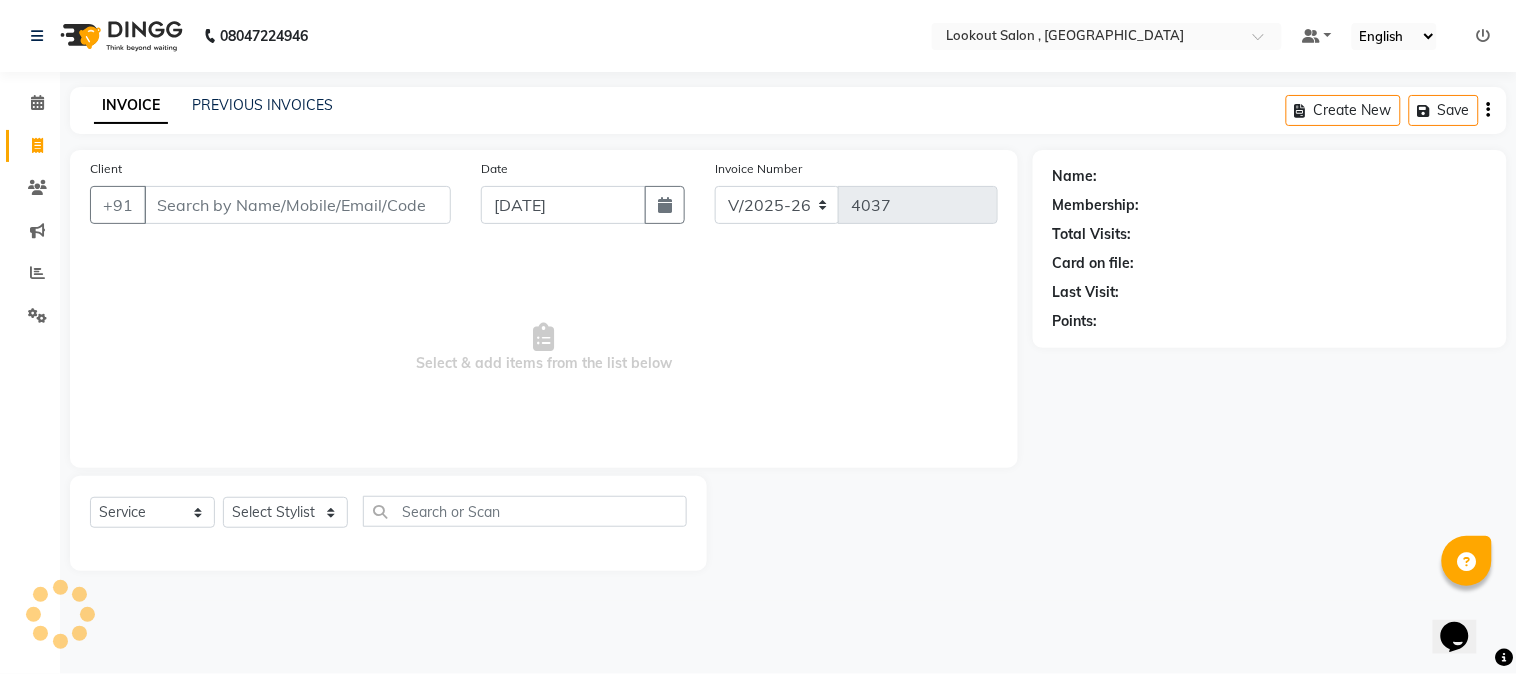 click on "Client" at bounding box center [297, 205] 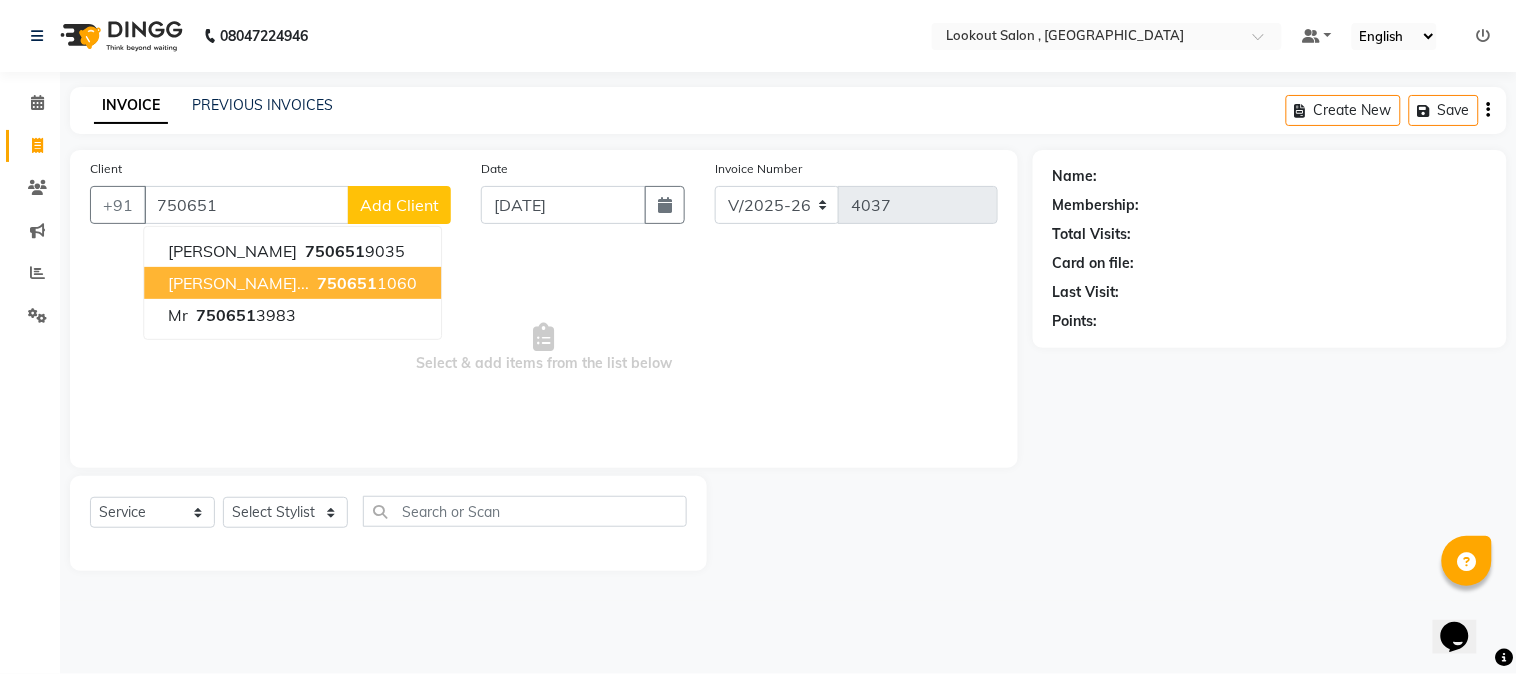 click on "Disha Meheta...   750651 1060" at bounding box center [292, 283] 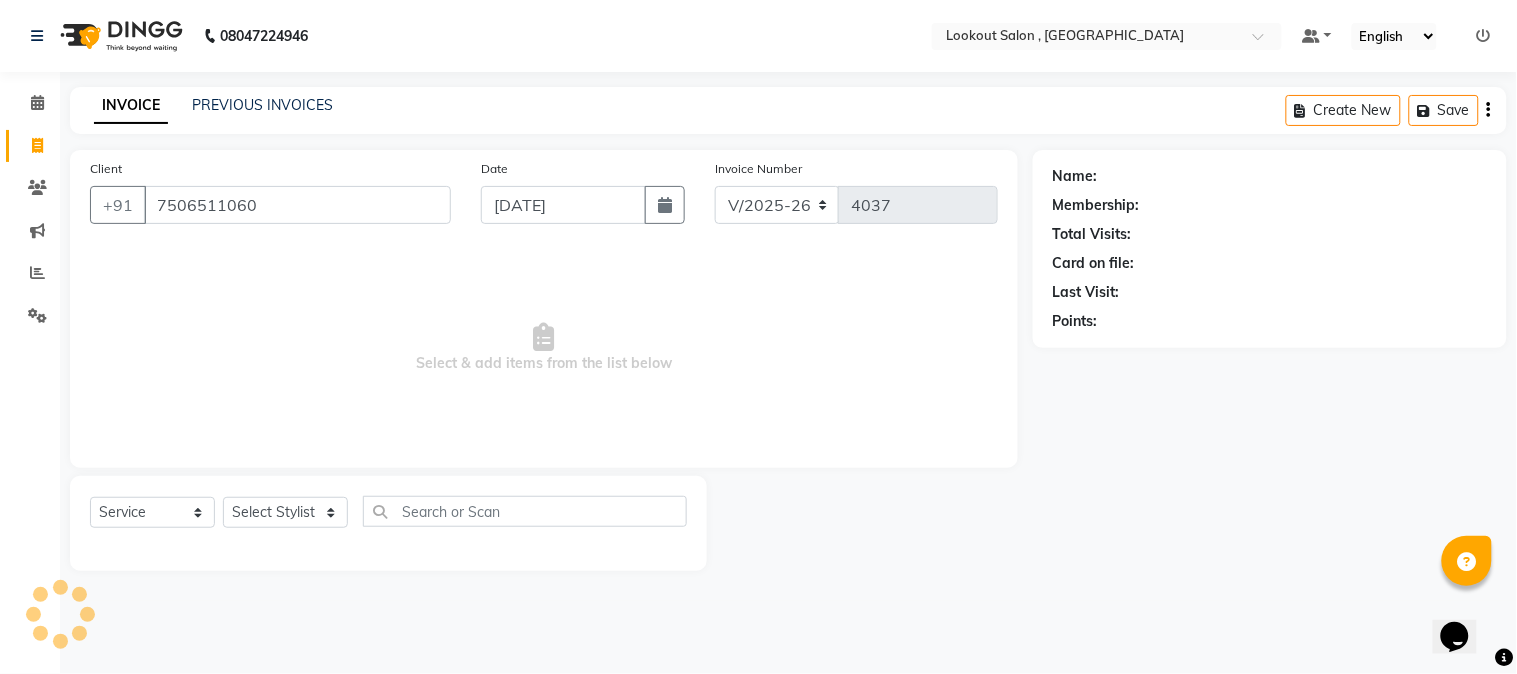 type on "7506511060" 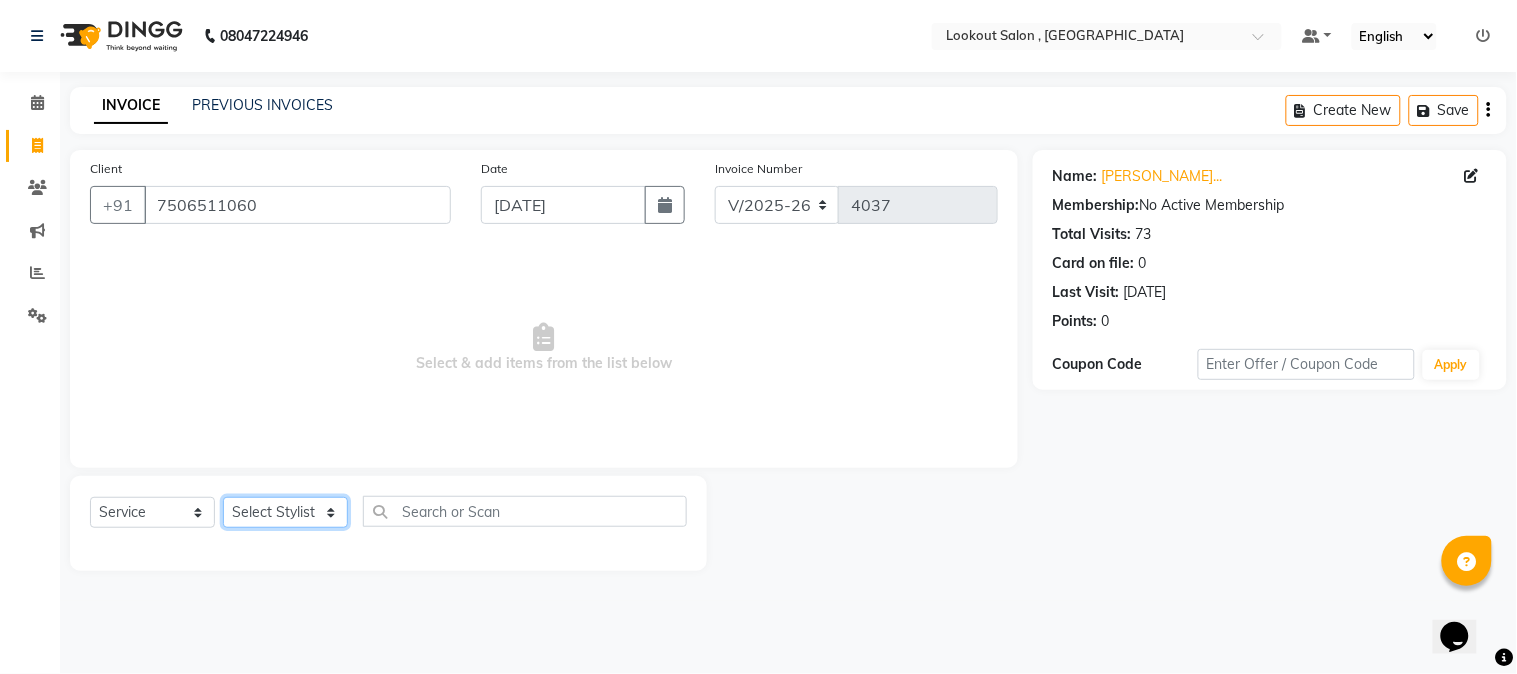 click on "Select Stylist AMIT SOLANKI jishan shekh kuldeep MANDAR GOSAVI MANISHA SAHU NANDINI GUPTA NIPUL SIR NISAR AHMED PIRJADE Rizwan ROOPAVATI Rupali  RUPESH SADAF SHAIKH SAHIL TAK shweta kashyap" 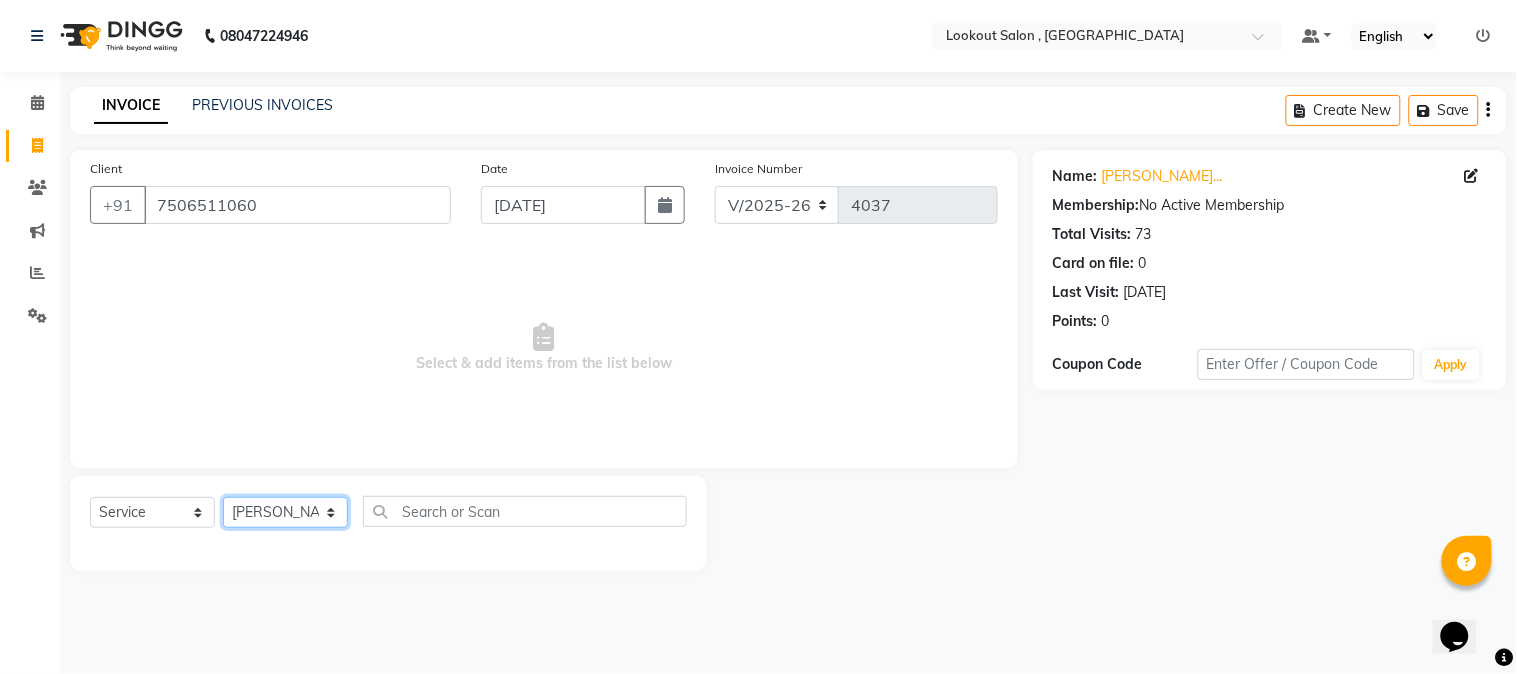 click on "Select Stylist AMIT SOLANKI jishan shekh kuldeep MANDAR GOSAVI MANISHA SAHU NANDINI GUPTA NIPUL SIR NISAR AHMED PIRJADE Rizwan ROOPAVATI Rupali  RUPESH SADAF SHAIKH SAHIL TAK shweta kashyap" 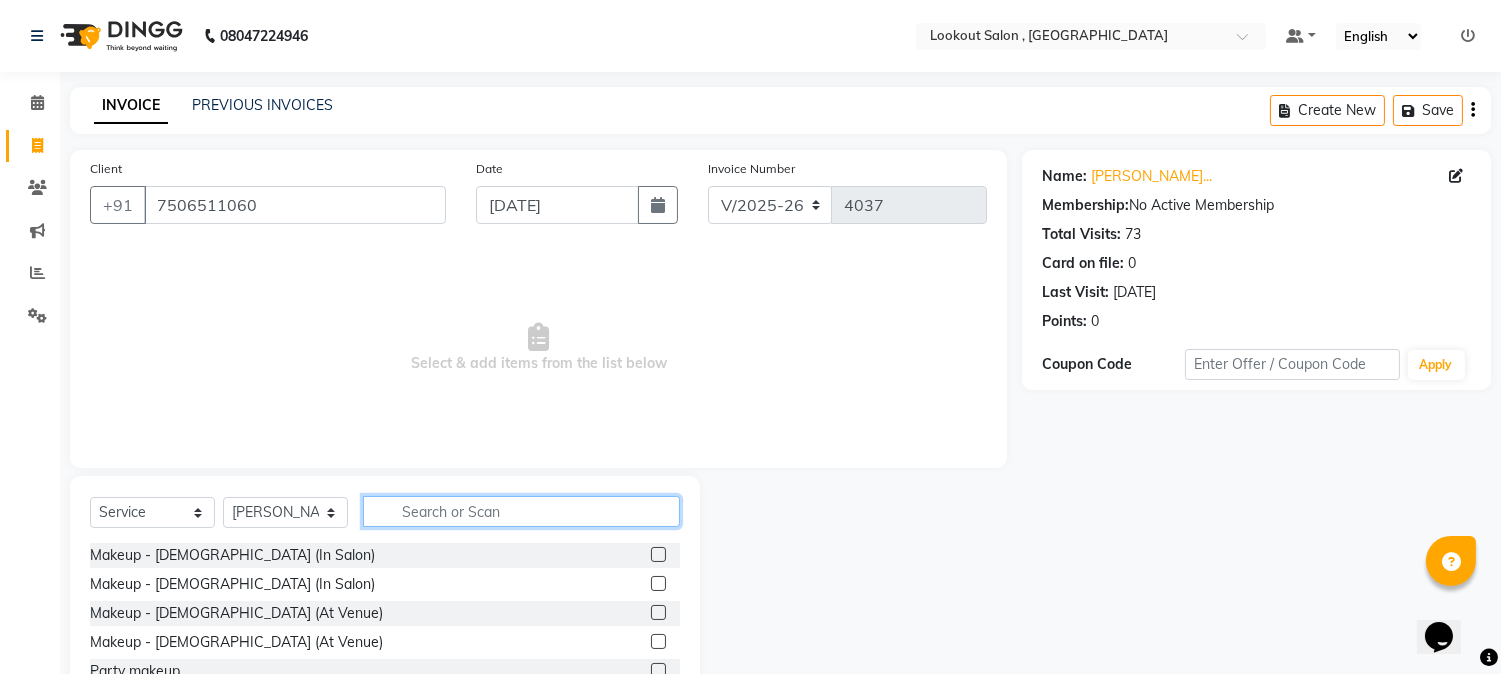 click 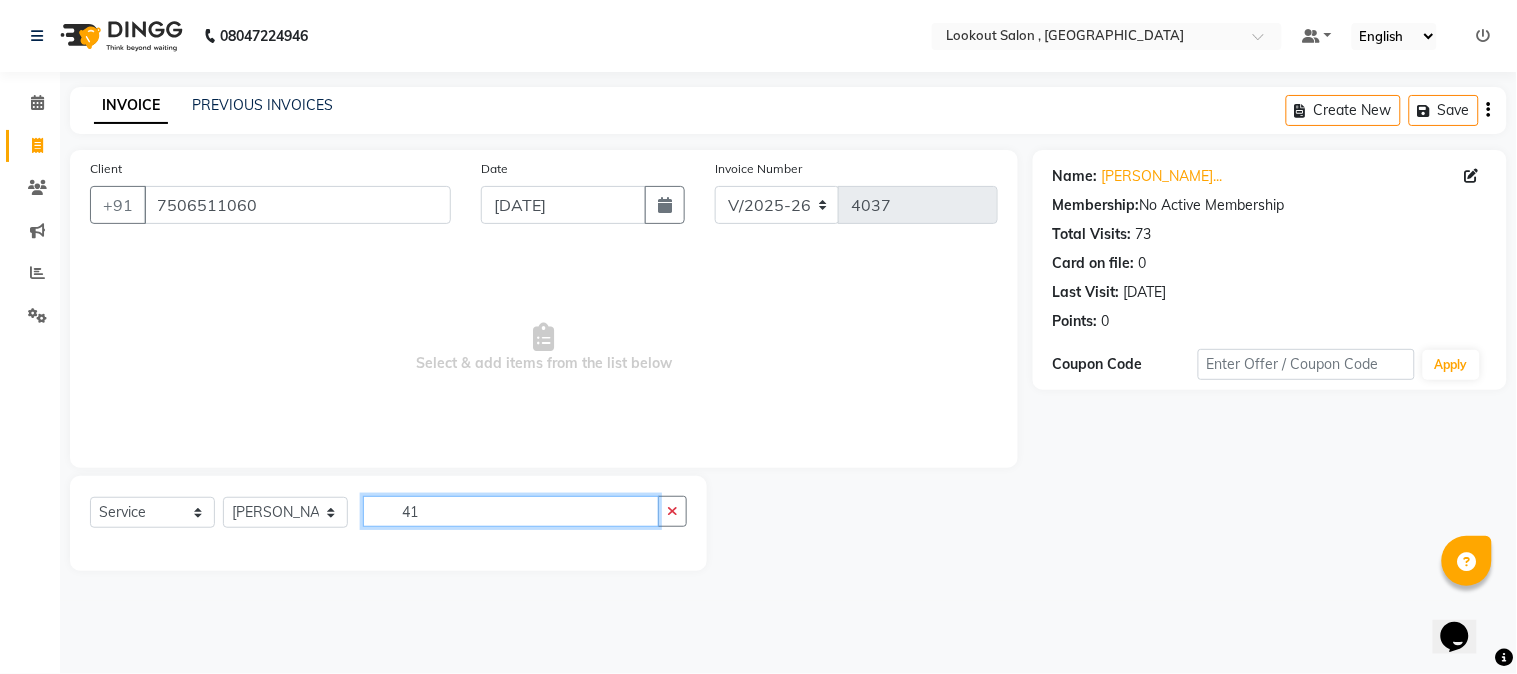 type on "4" 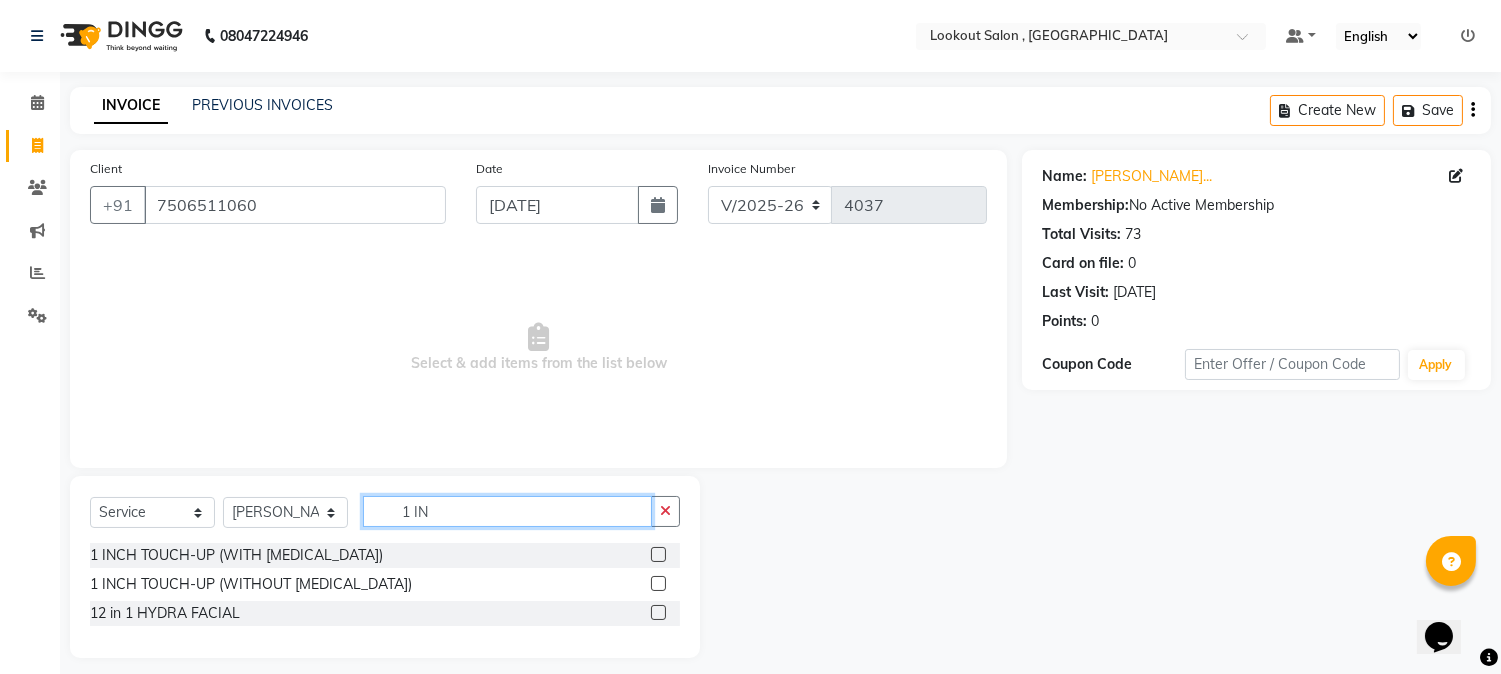 type on "1 IN" 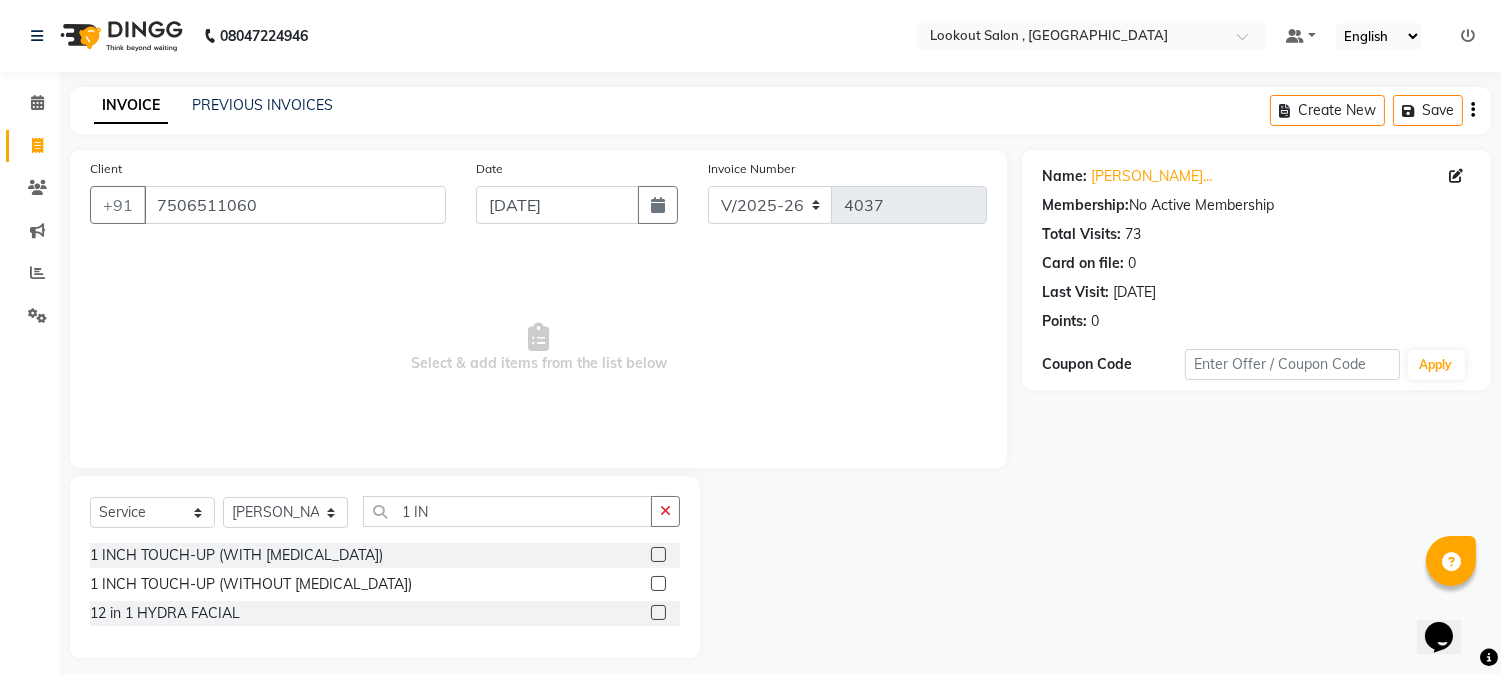 drag, startPoint x: 421, startPoint y: 533, endPoint x: 662, endPoint y: 557, distance: 242.19208 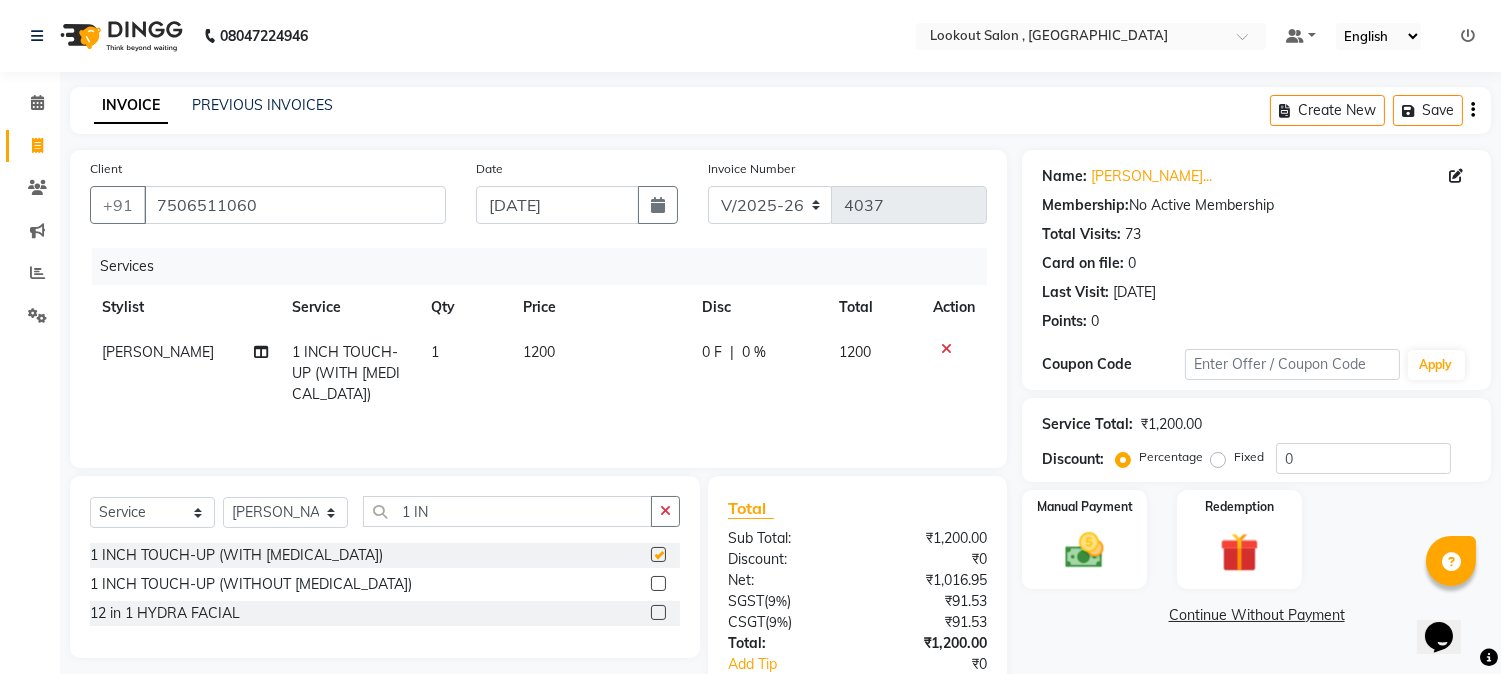 checkbox on "false" 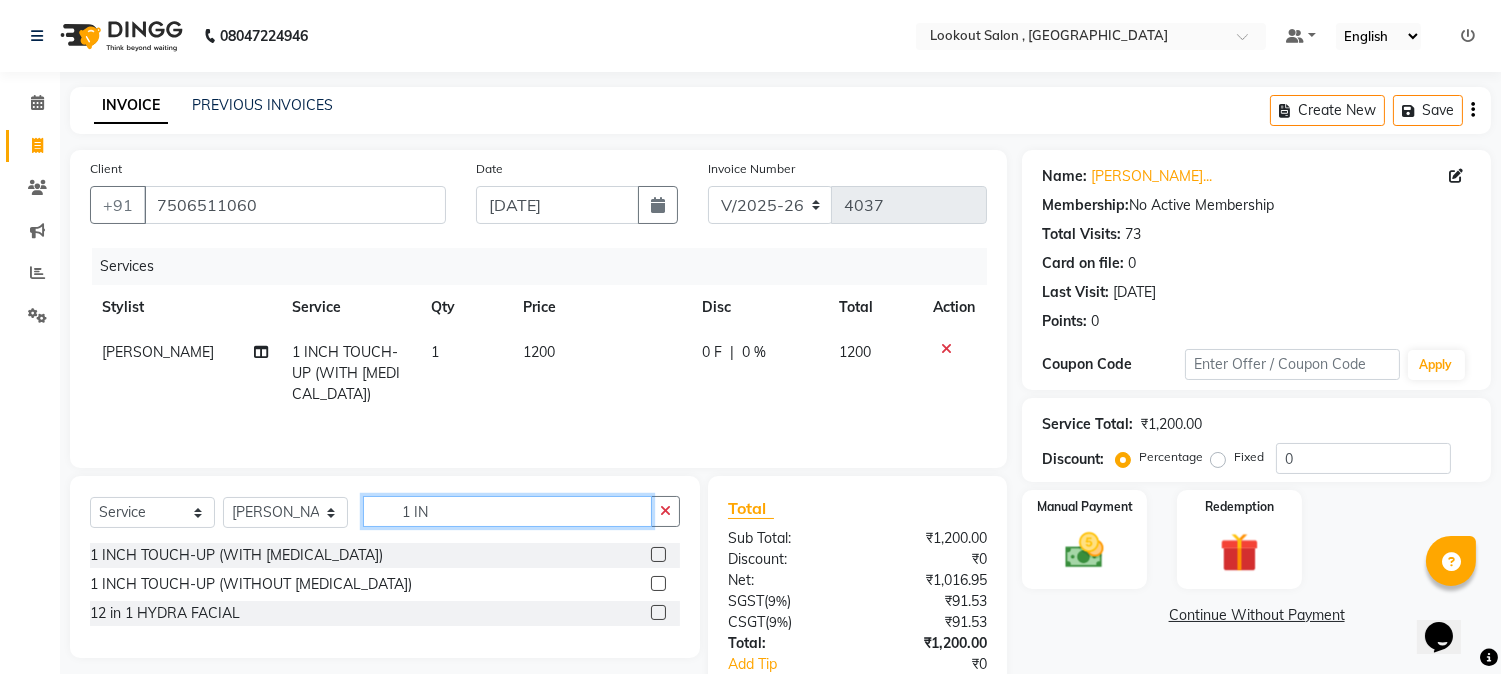 click on "1 IN" 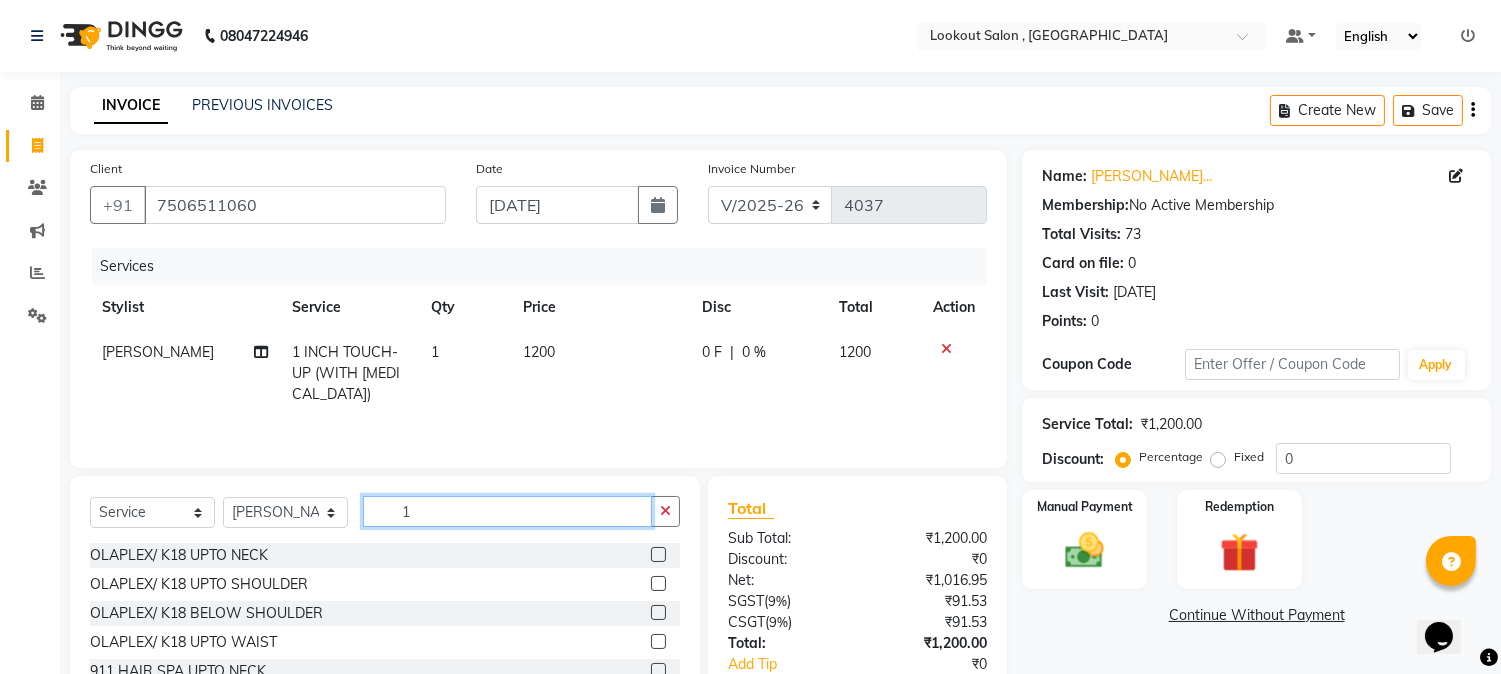 type on "1" 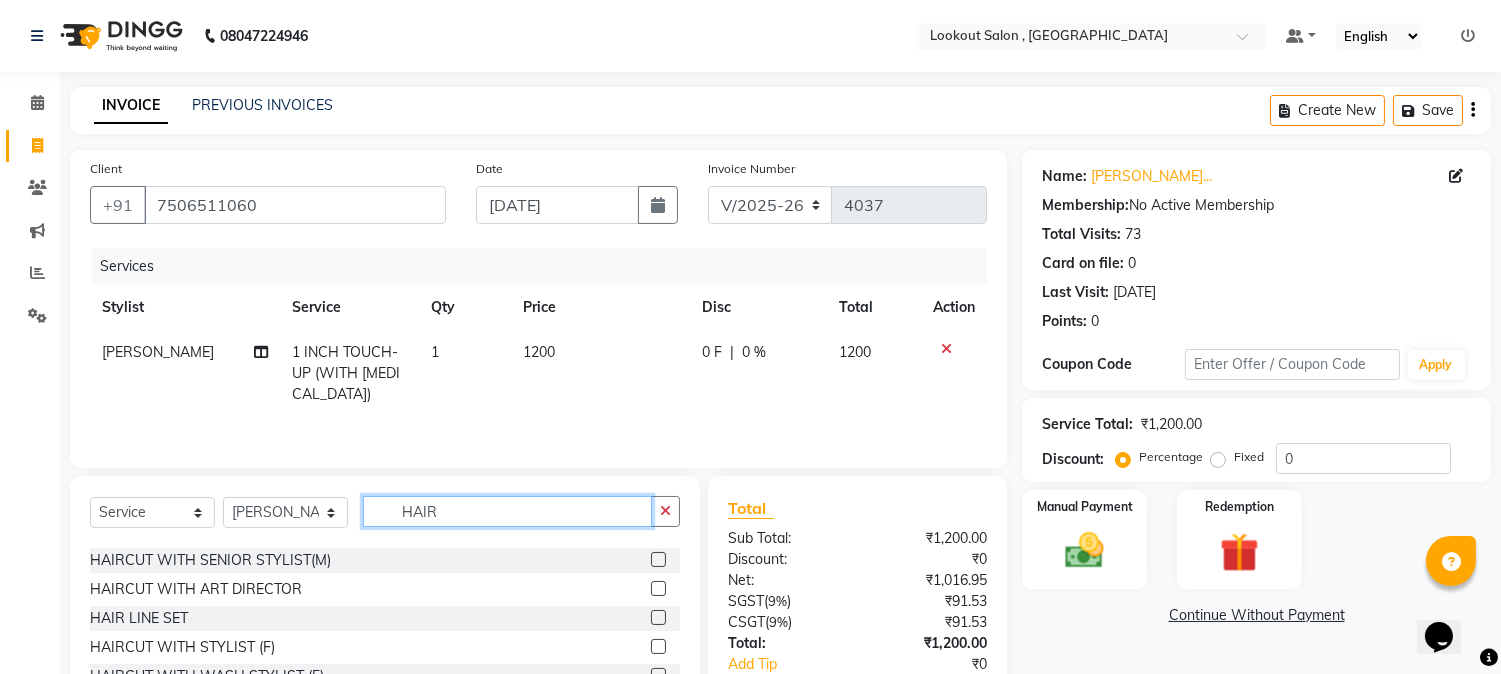 scroll, scrollTop: 222, scrollLeft: 0, axis: vertical 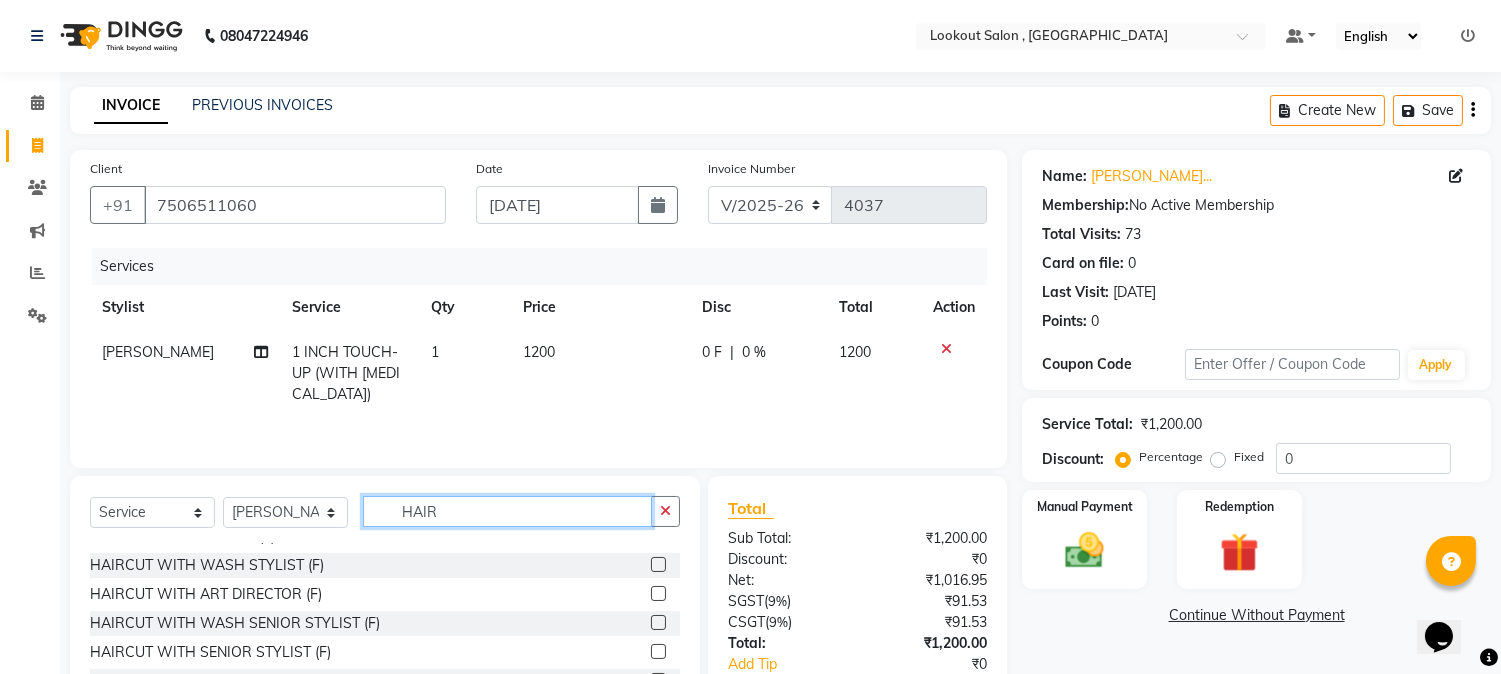 type on "HAIR" 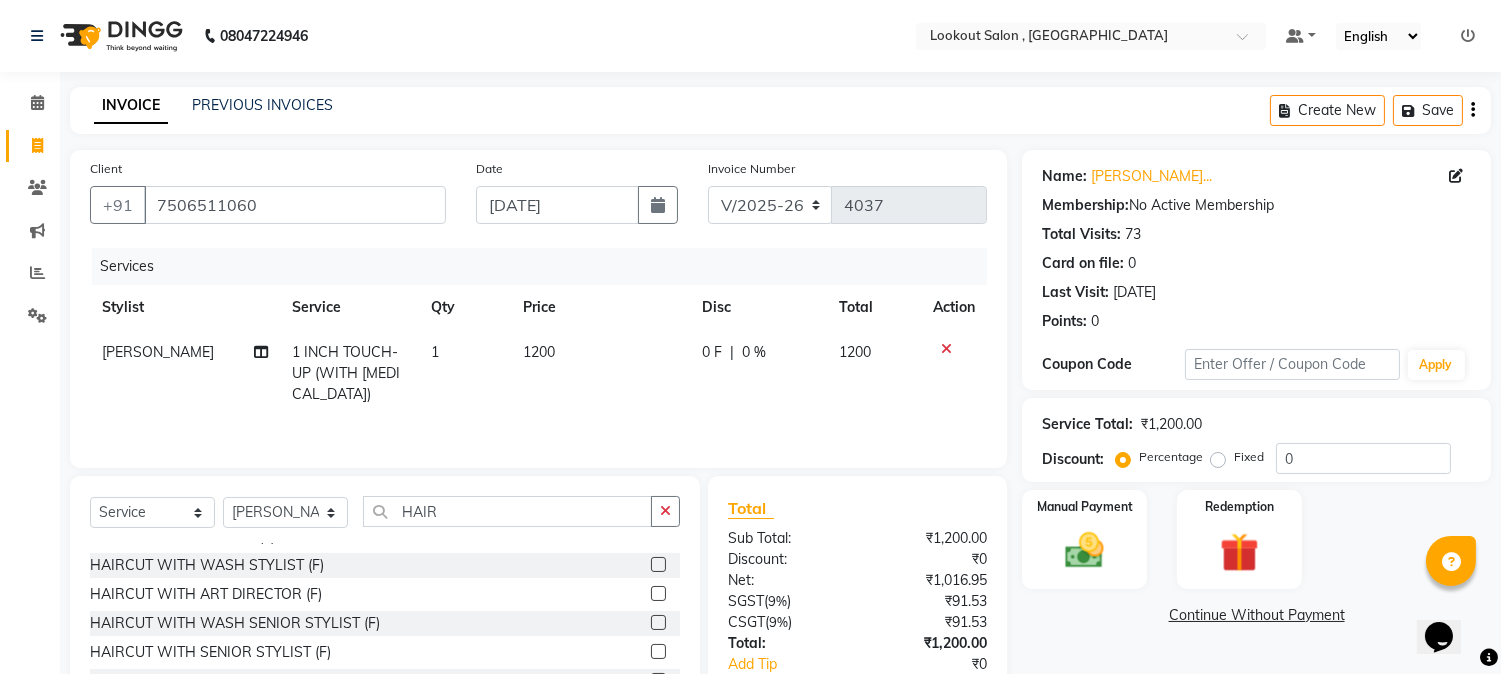 click 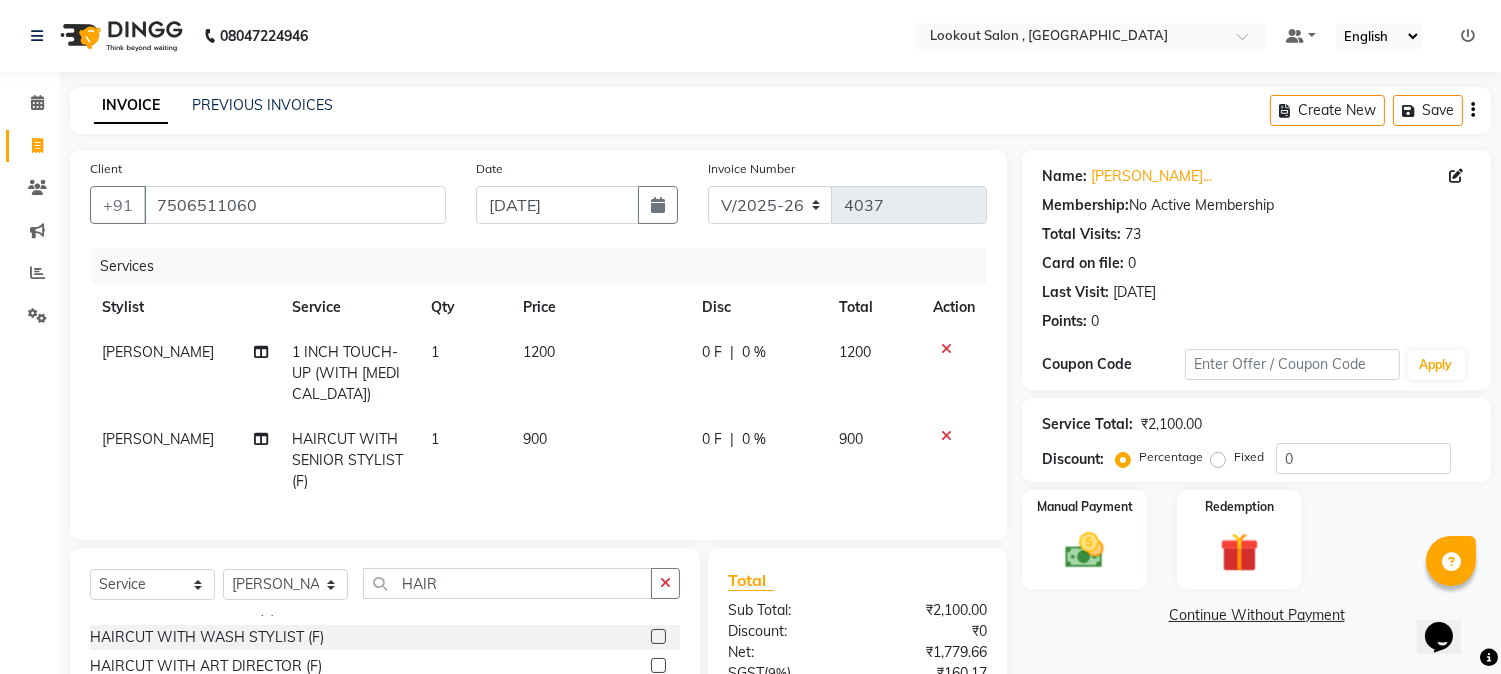 checkbox on "false" 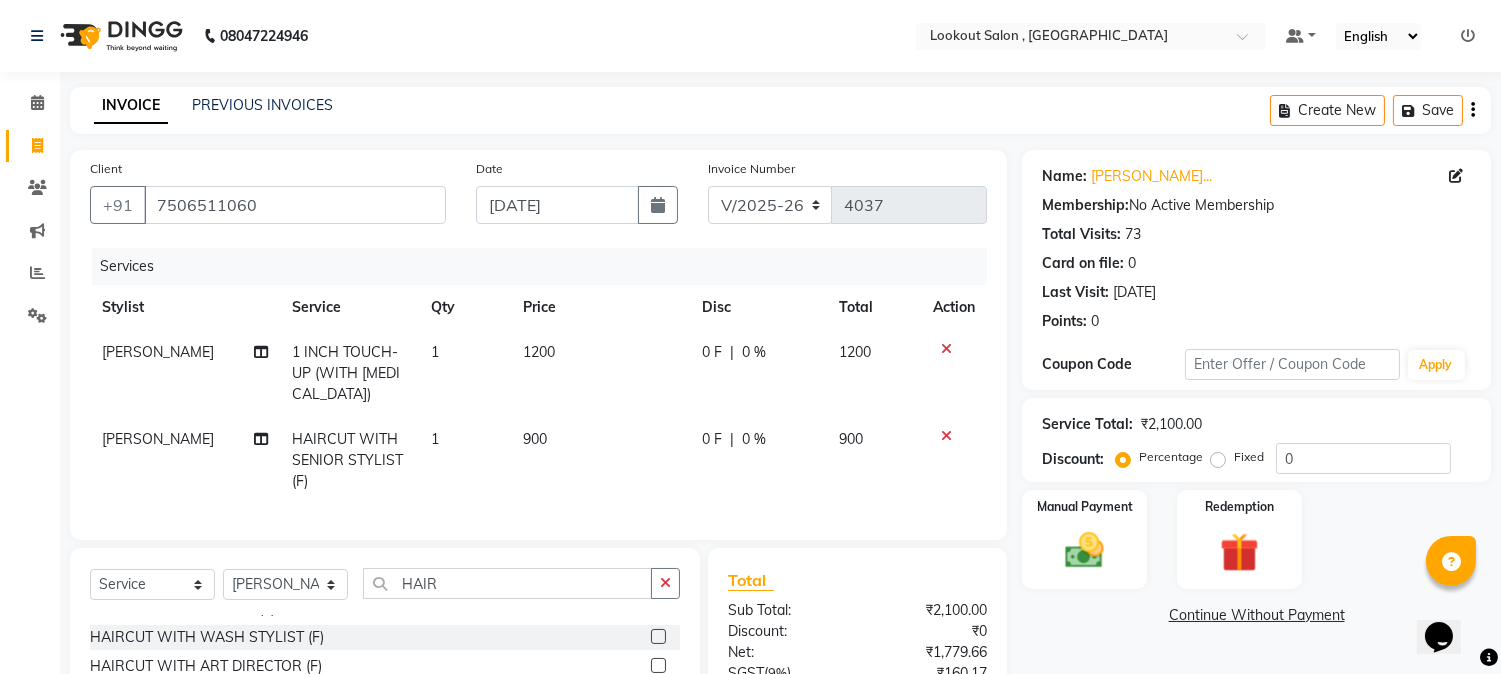 scroll, scrollTop: 215, scrollLeft: 0, axis: vertical 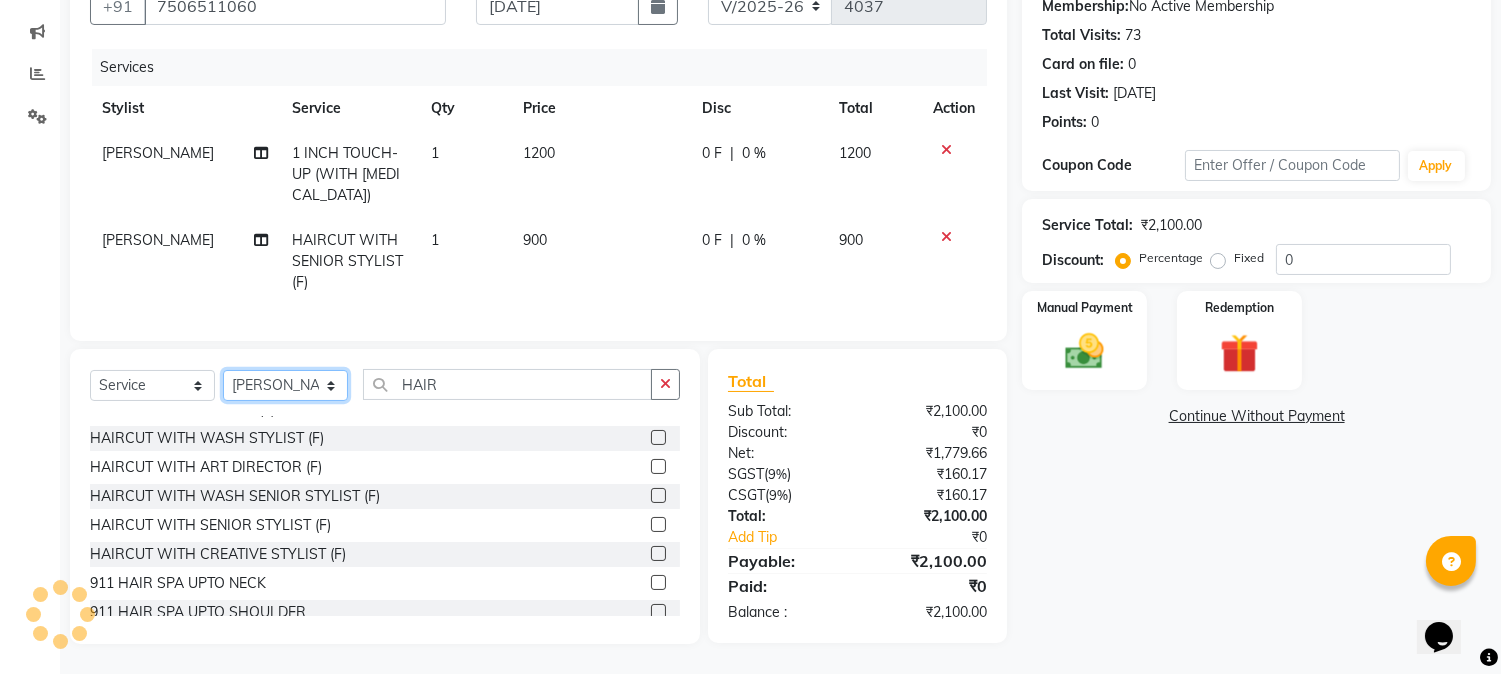 click on "Select Stylist AMIT SOLANKI jishan shekh kuldeep MANDAR GOSAVI MANISHA SAHU NANDINI GUPTA NIPUL SIR NISAR AHMED PIRJADE Rizwan ROOPAVATI Rupali  RUPESH SADAF SHAIKH SAHIL TAK shweta kashyap" 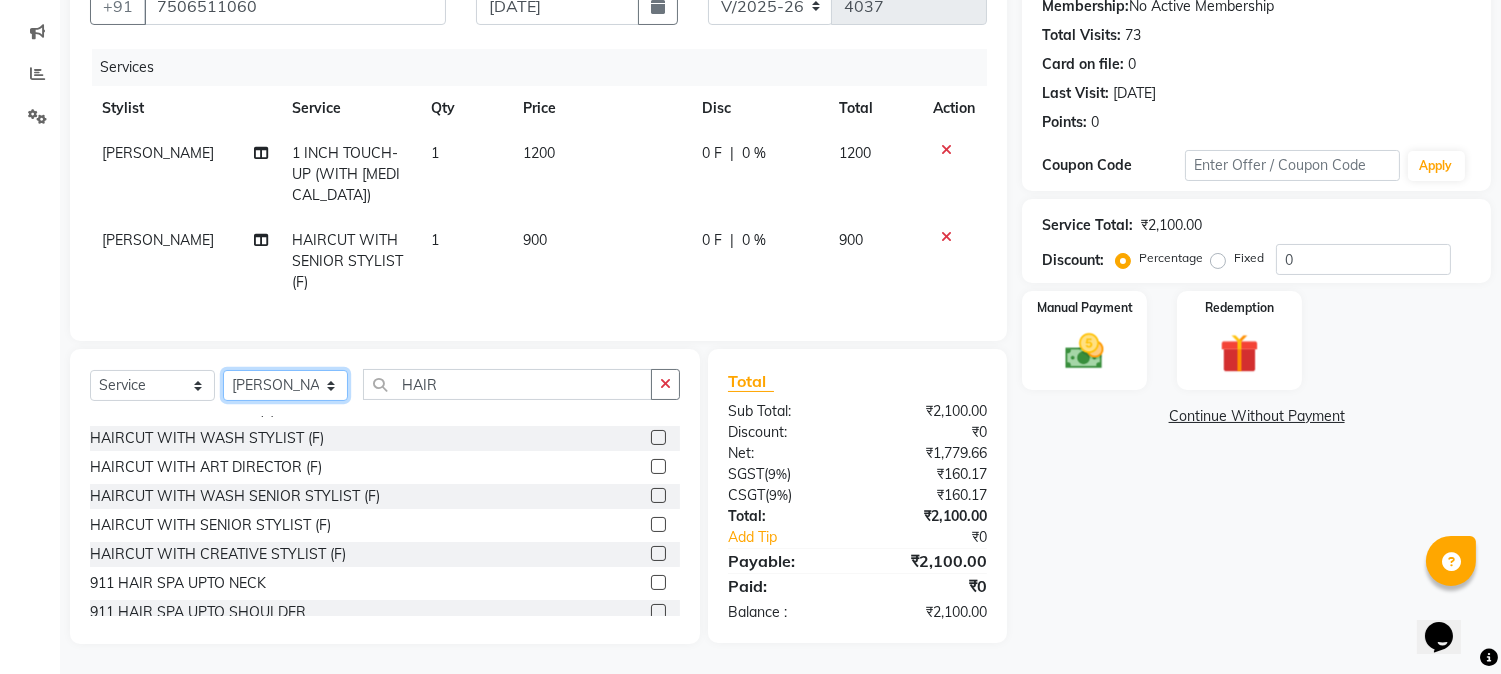 select on "75452" 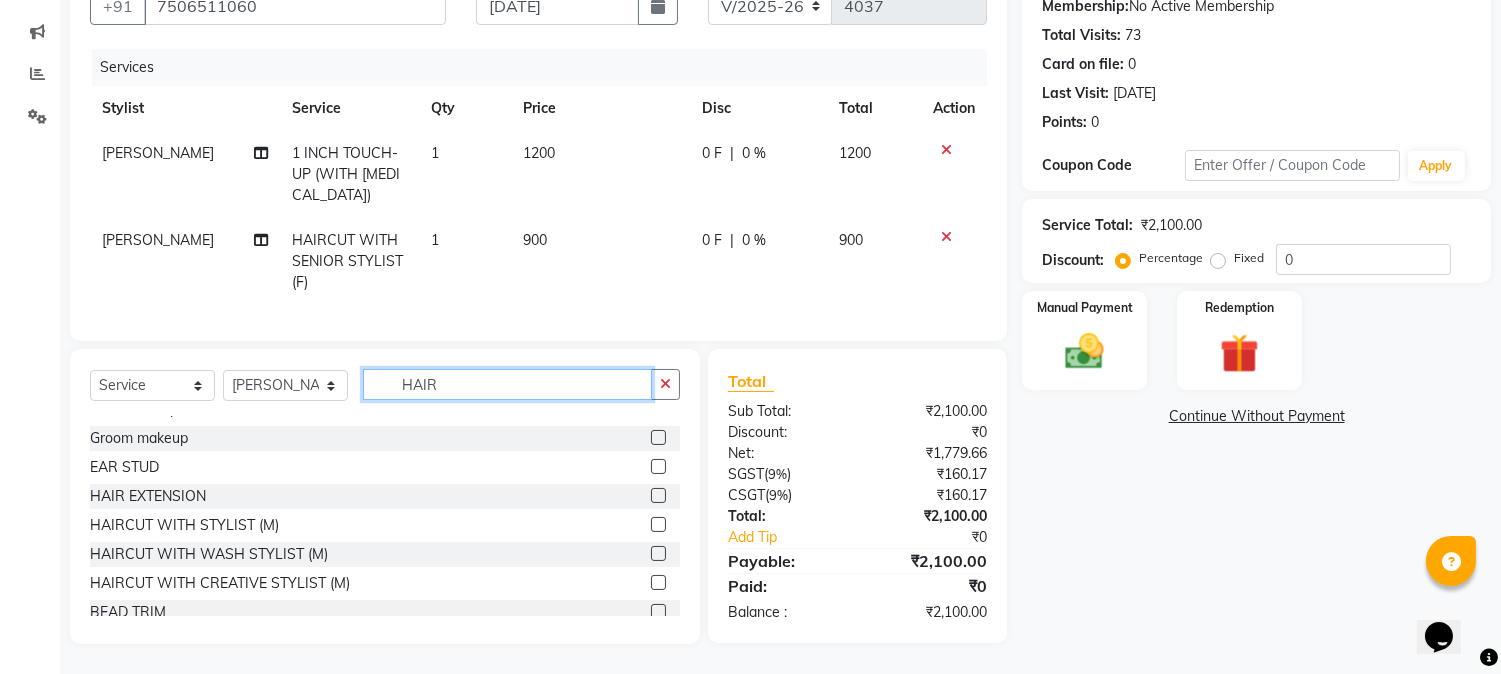 click on "HAIR" 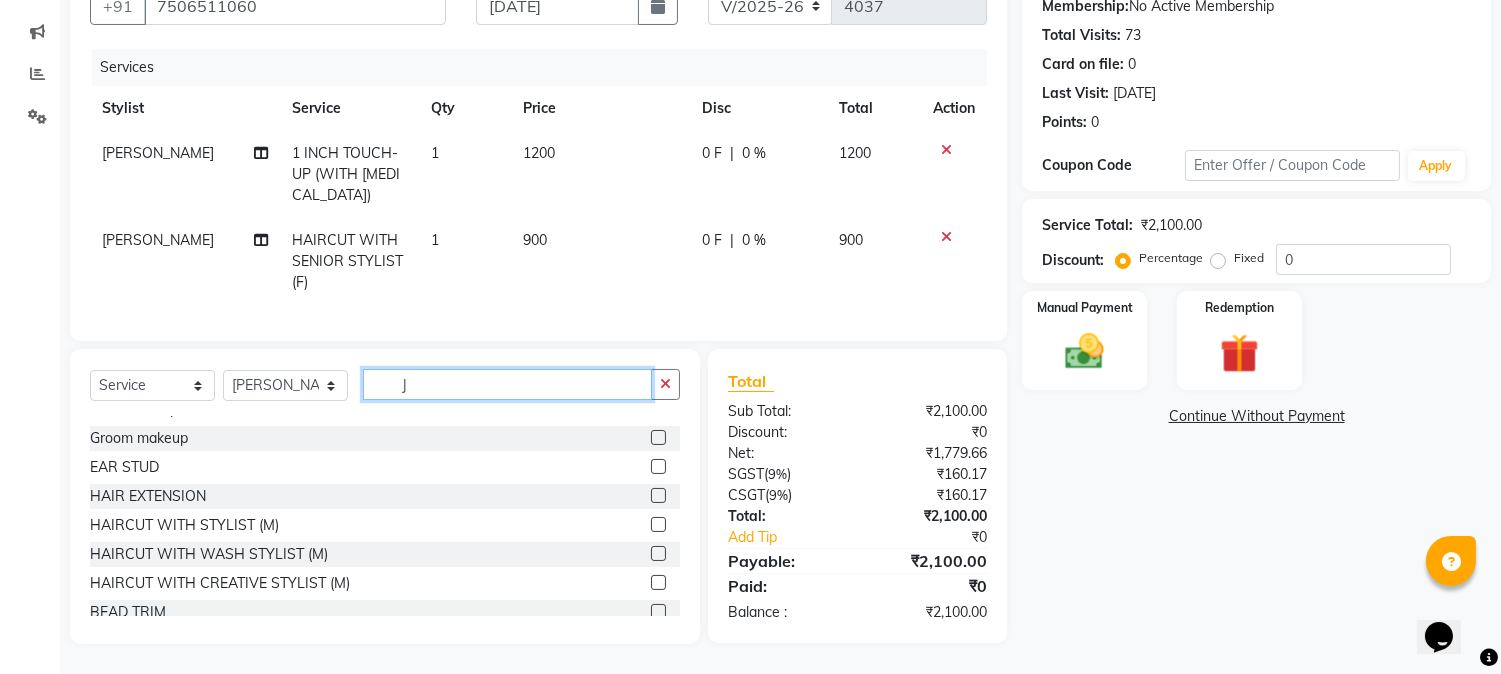 scroll, scrollTop: 214, scrollLeft: 0, axis: vertical 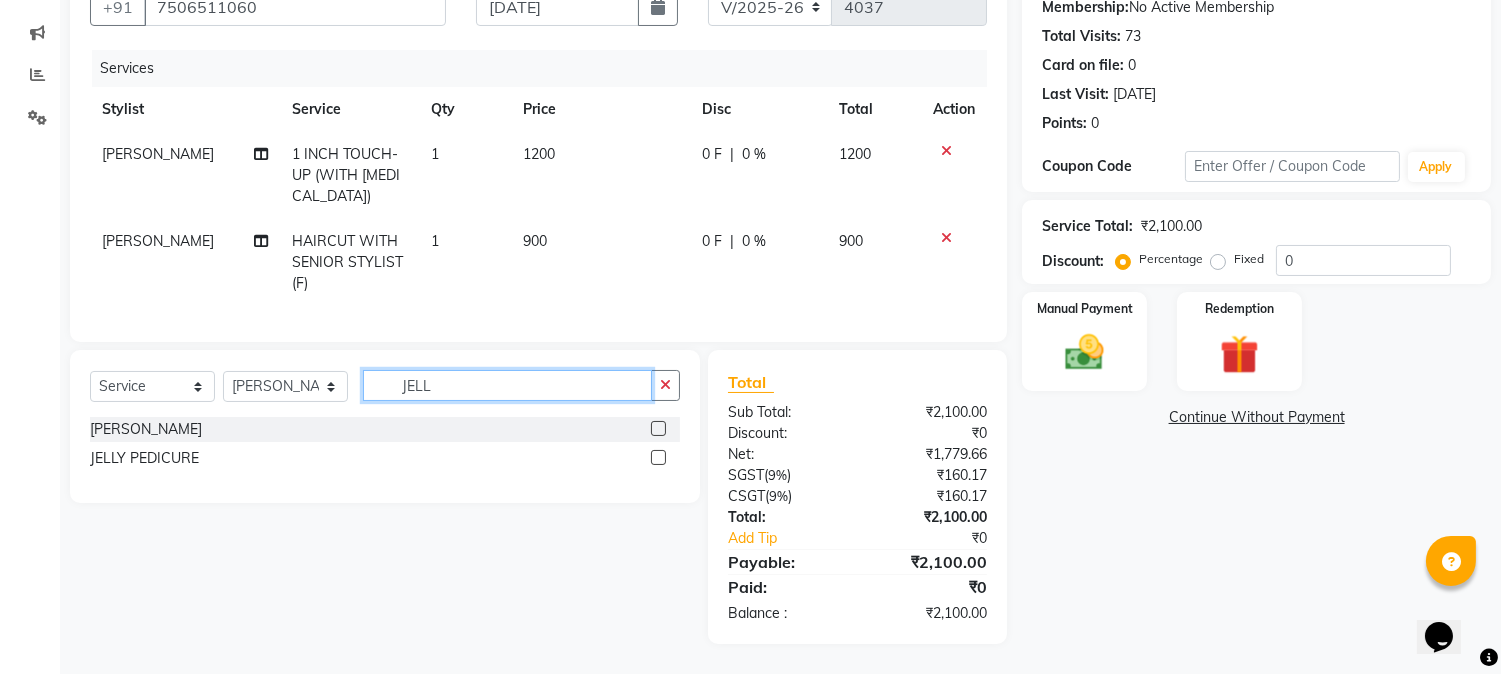type on "JELL" 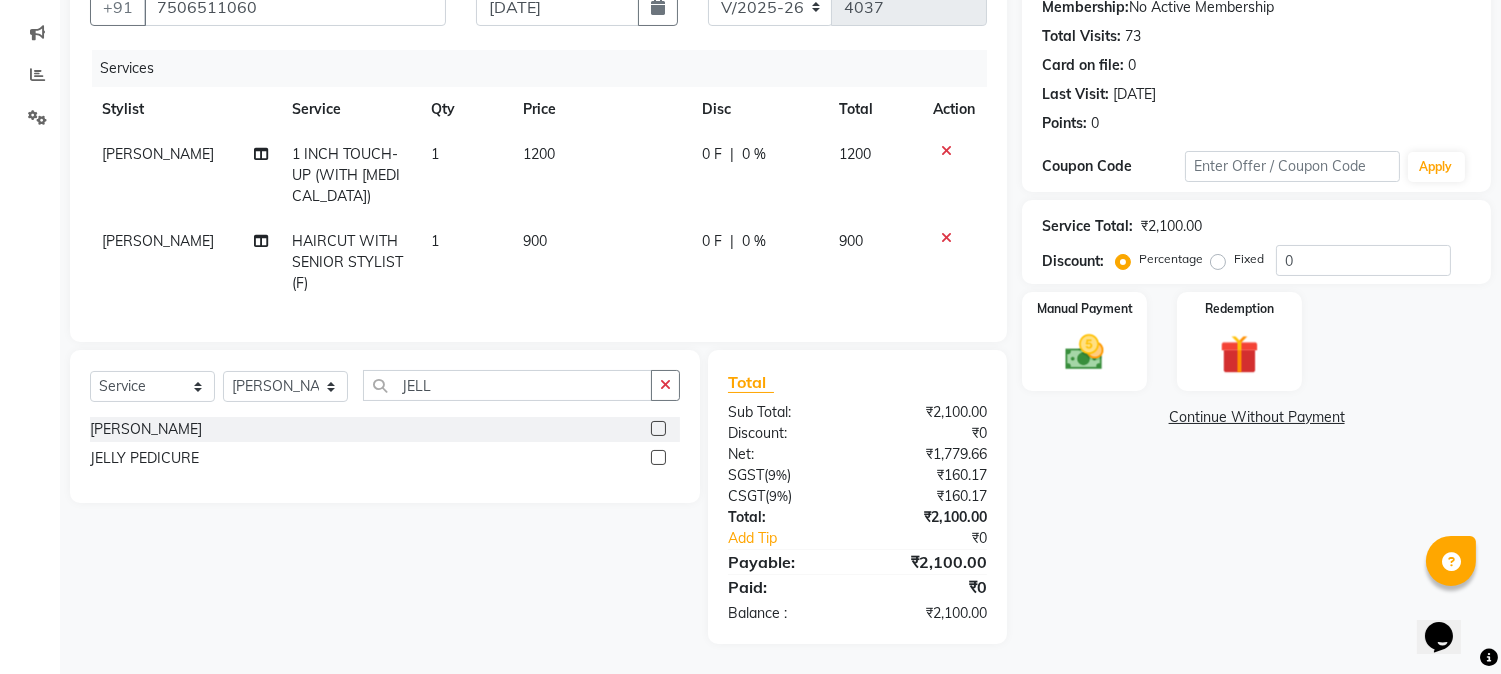 click 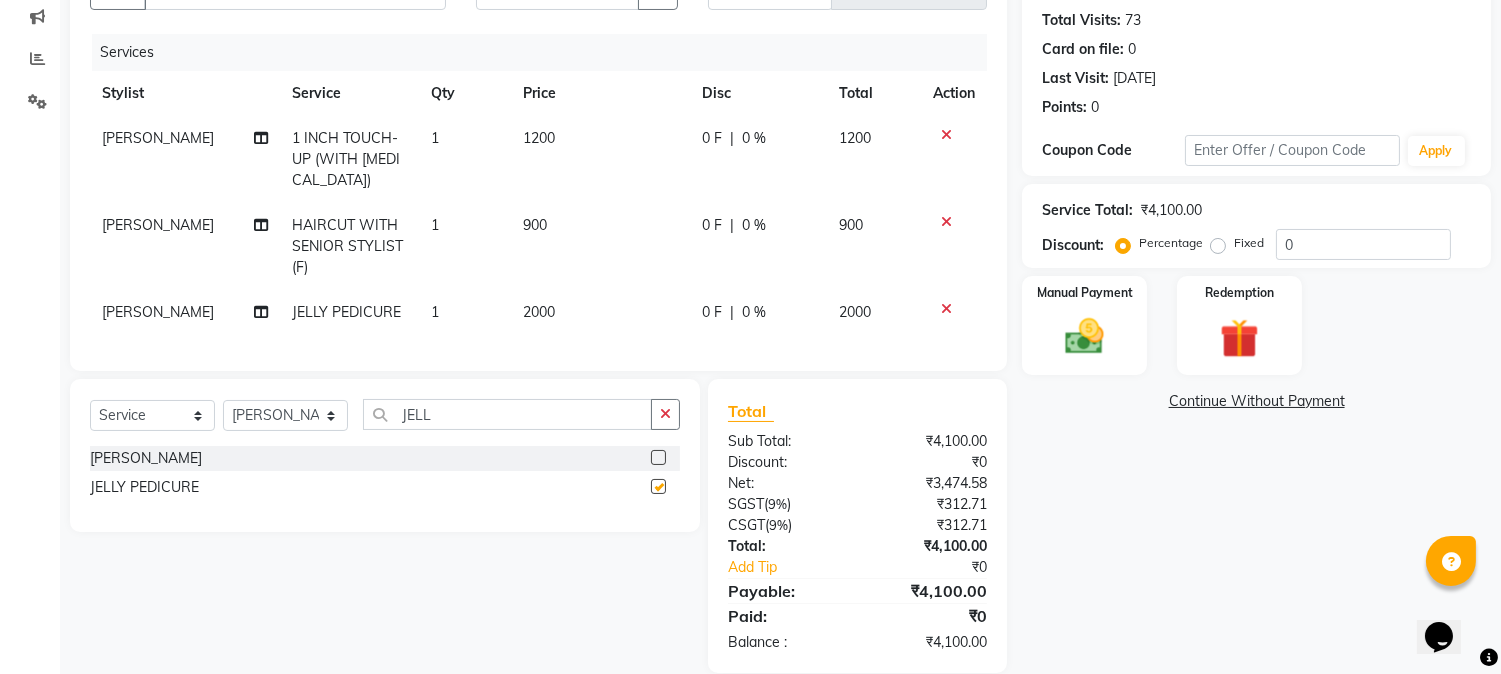 checkbox on "false" 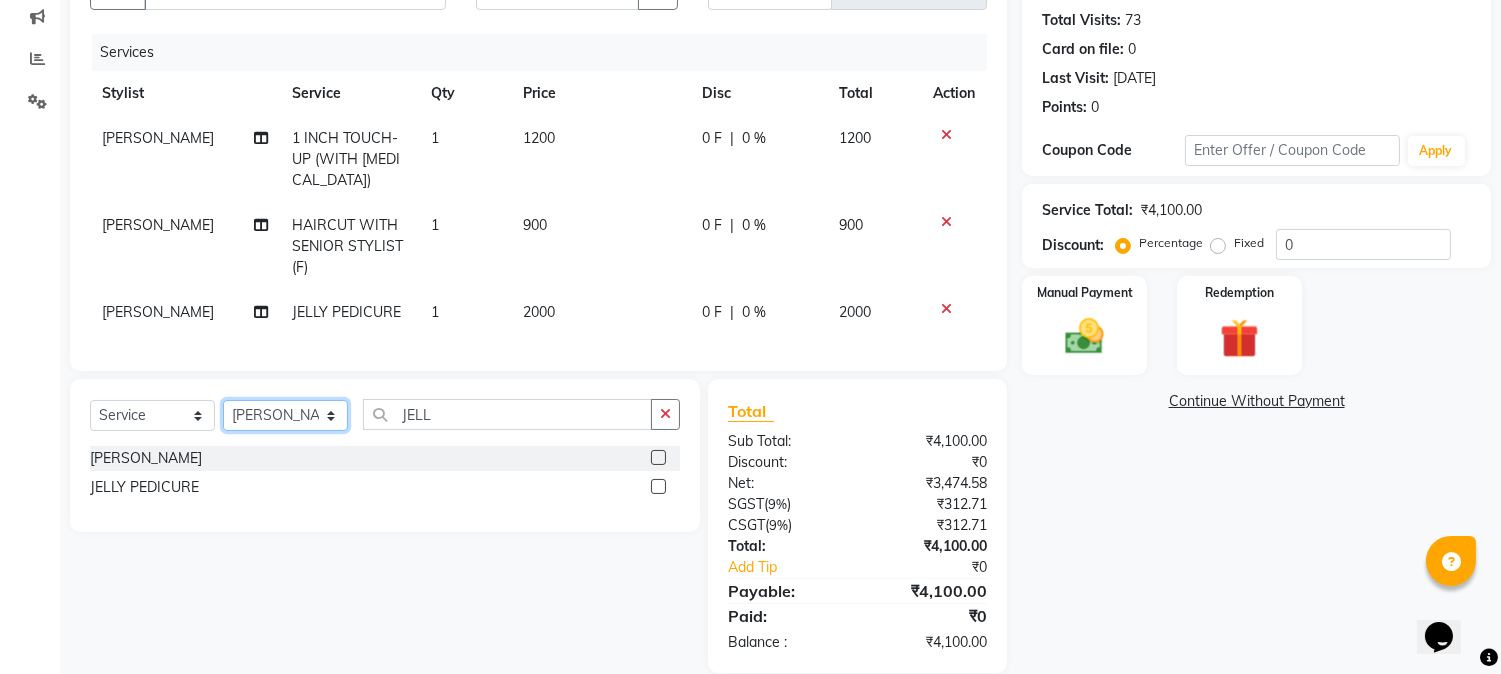 click on "Select Stylist AMIT SOLANKI jishan shekh kuldeep MANDAR GOSAVI MANISHA SAHU NANDINI GUPTA NIPUL SIR NISAR AHMED PIRJADE Rizwan ROOPAVATI Rupali  RUPESH SADAF SHAIKH SAHIL TAK shweta kashyap" 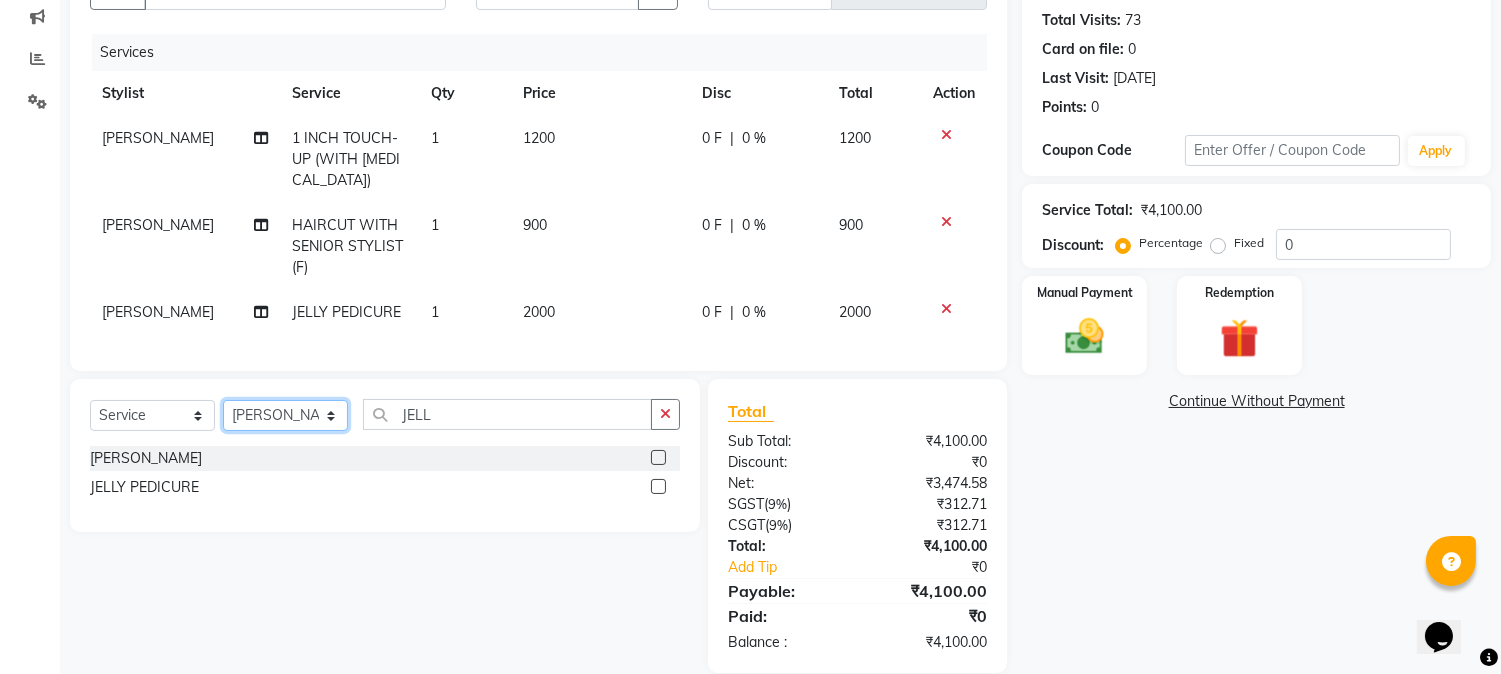 select on "24827" 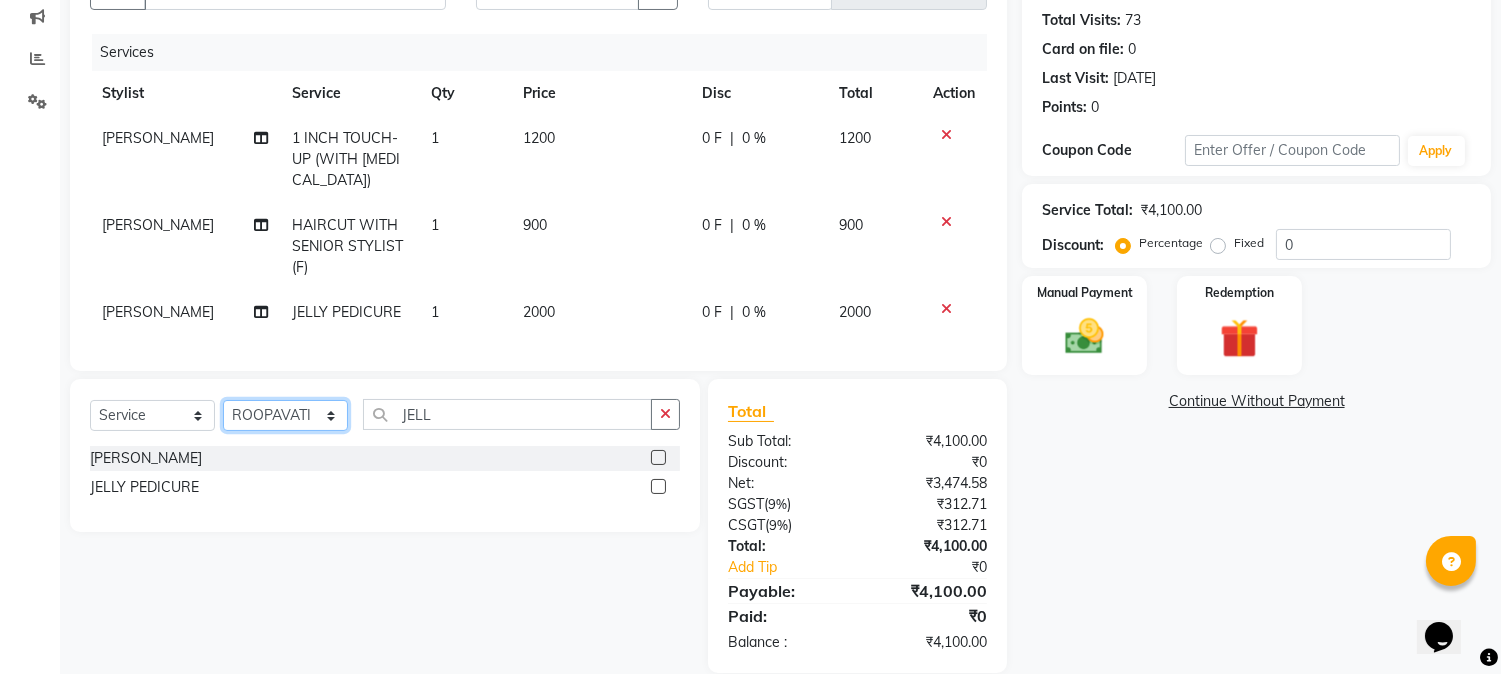 click on "Select Stylist AMIT SOLANKI jishan shekh kuldeep MANDAR GOSAVI MANISHA SAHU NANDINI GUPTA NIPUL SIR NISAR AHMED PIRJADE Rizwan ROOPAVATI Rupali  RUPESH SADAF SHAIKH SAHIL TAK shweta kashyap" 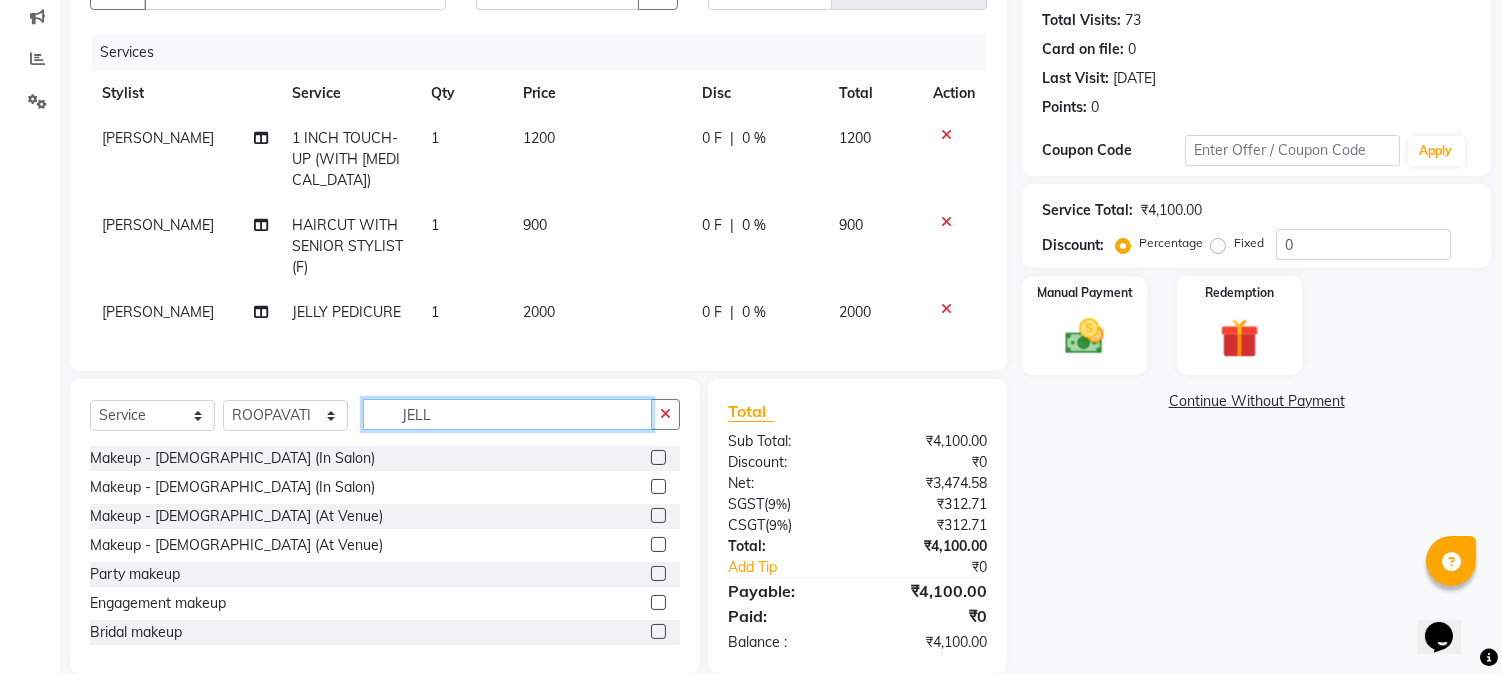 click on "JELL" 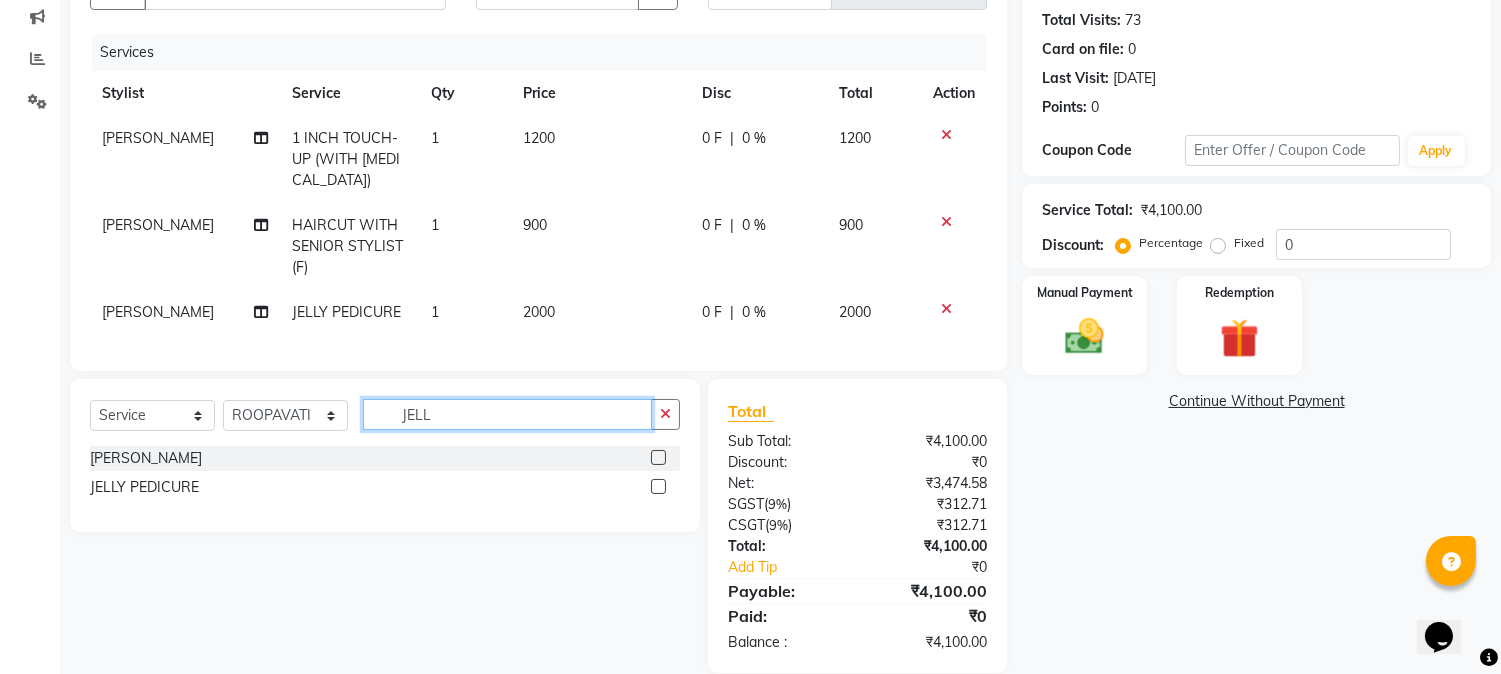 type on "JELL" 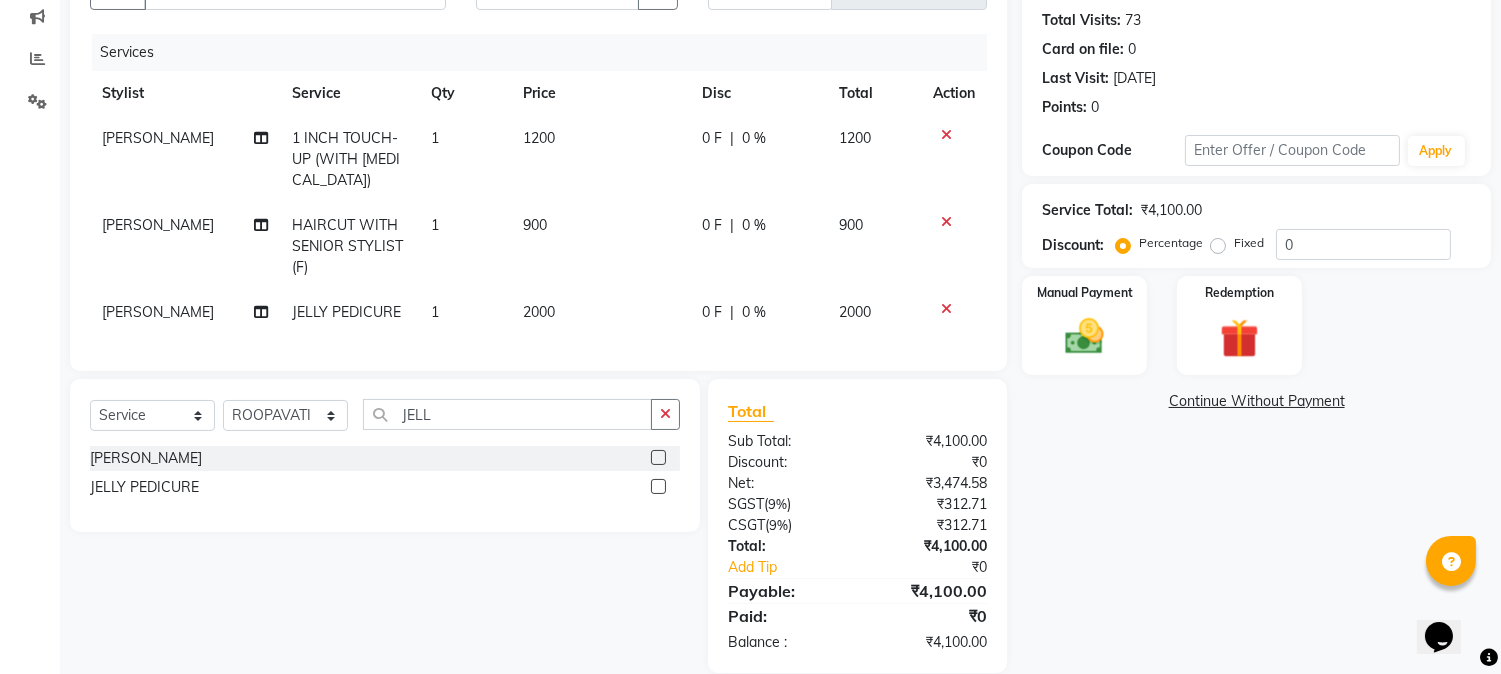 click 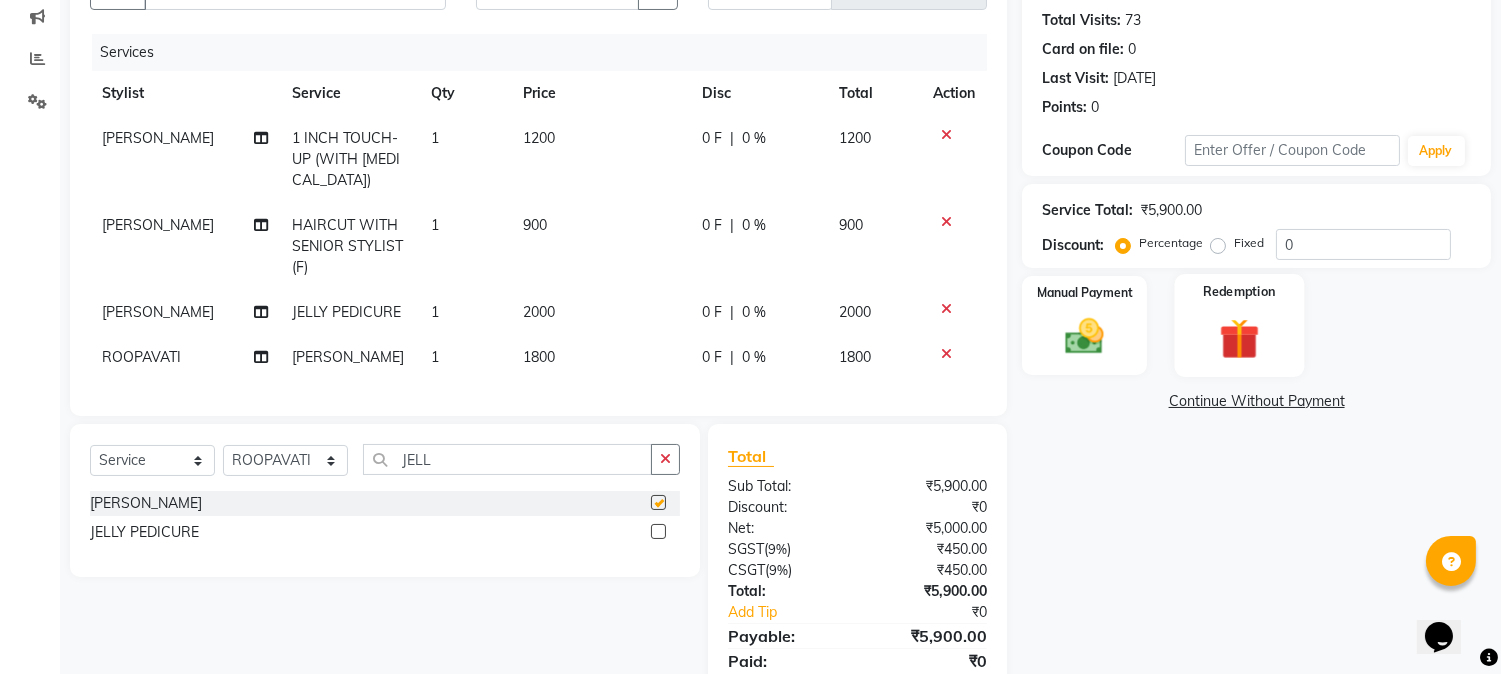 checkbox on "false" 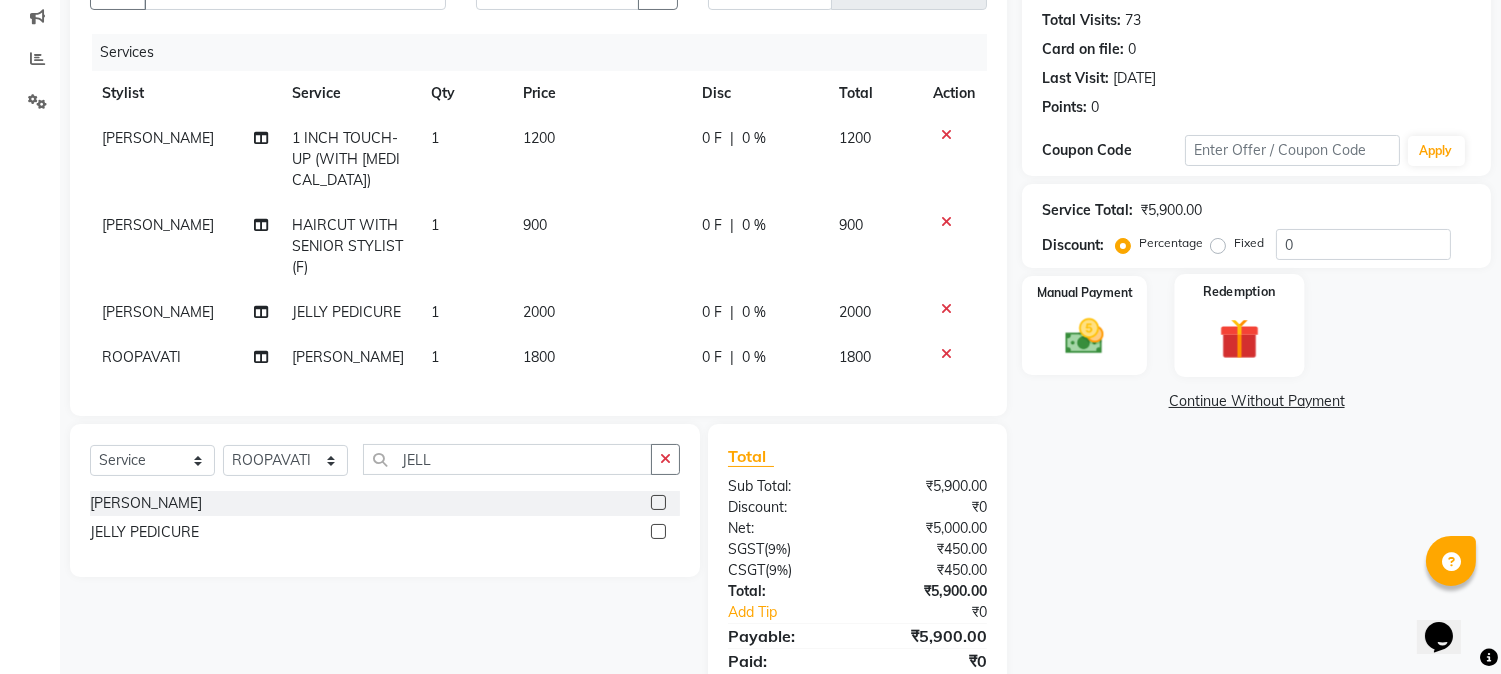 scroll, scrollTop: 325, scrollLeft: 0, axis: vertical 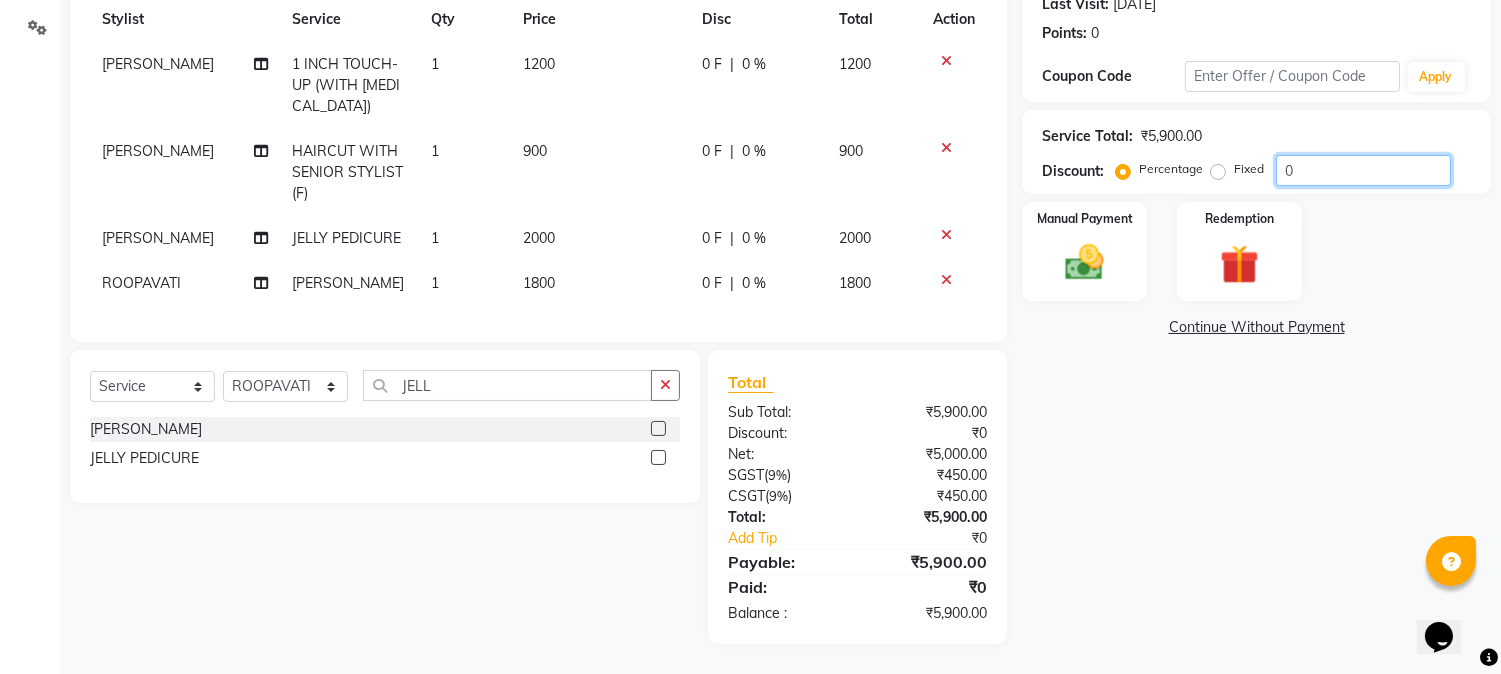 click on "0" 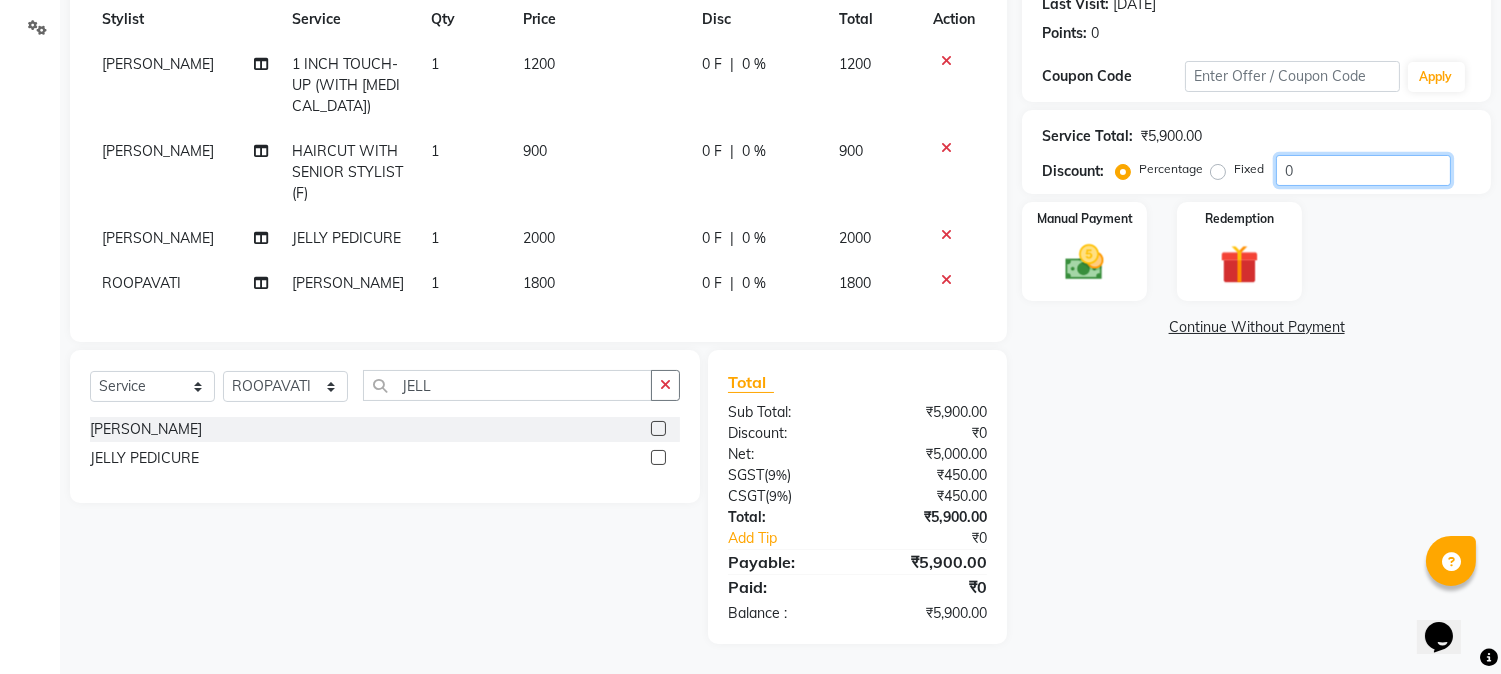 click on "0" 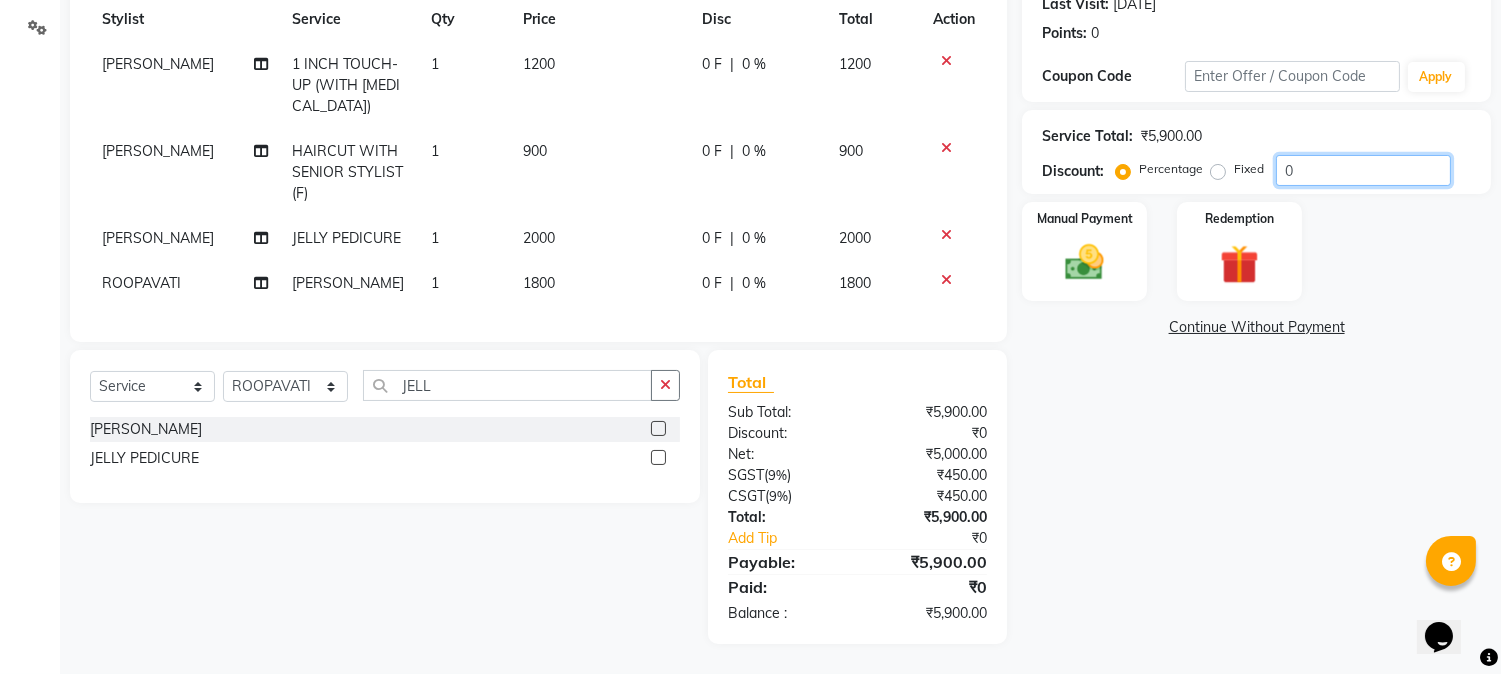 click on "0" 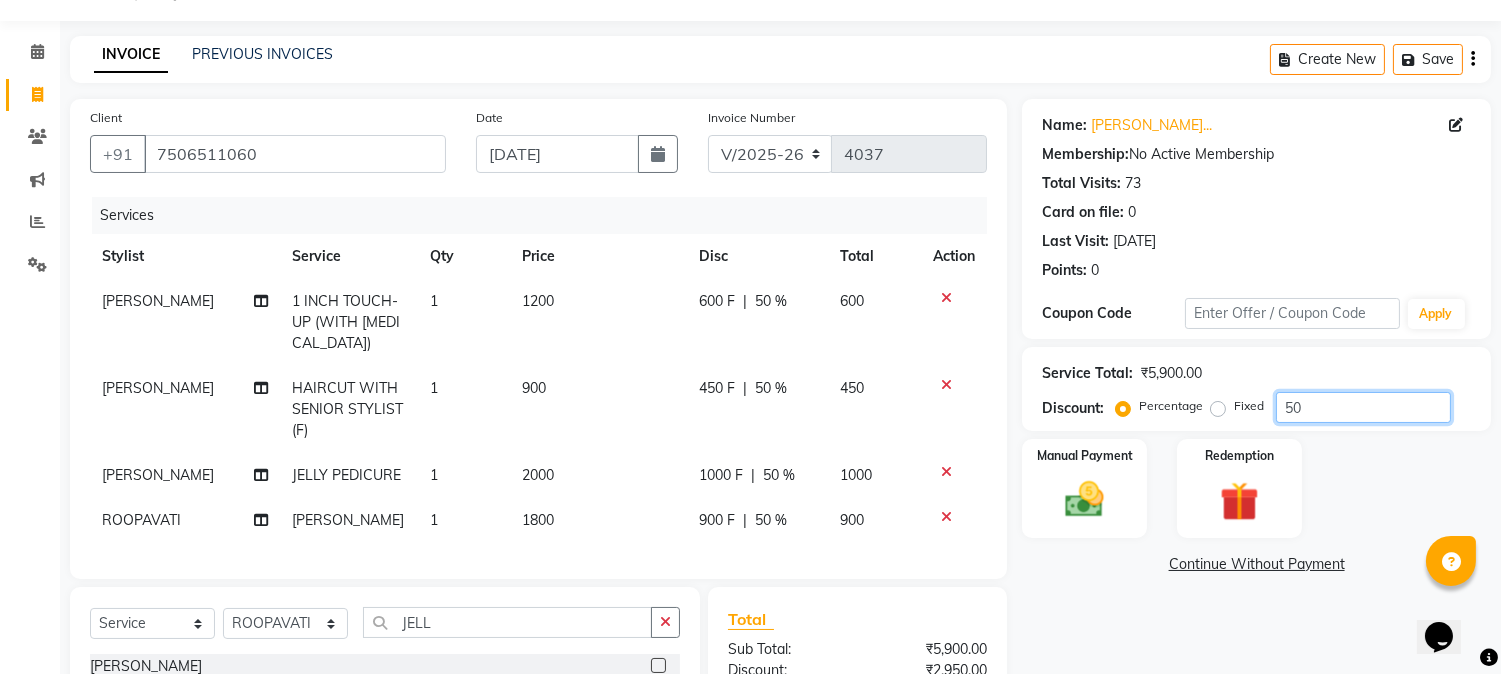 scroll, scrollTop: 0, scrollLeft: 0, axis: both 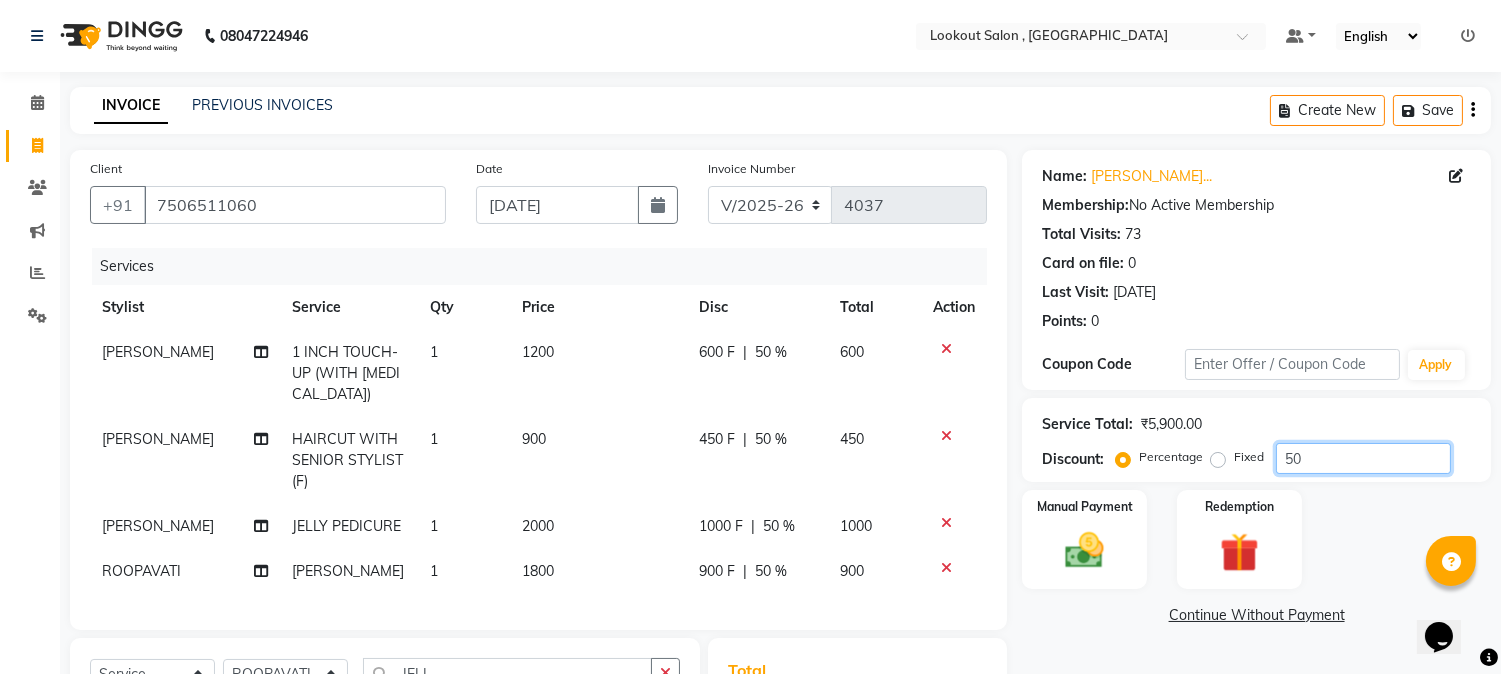 type on "50" 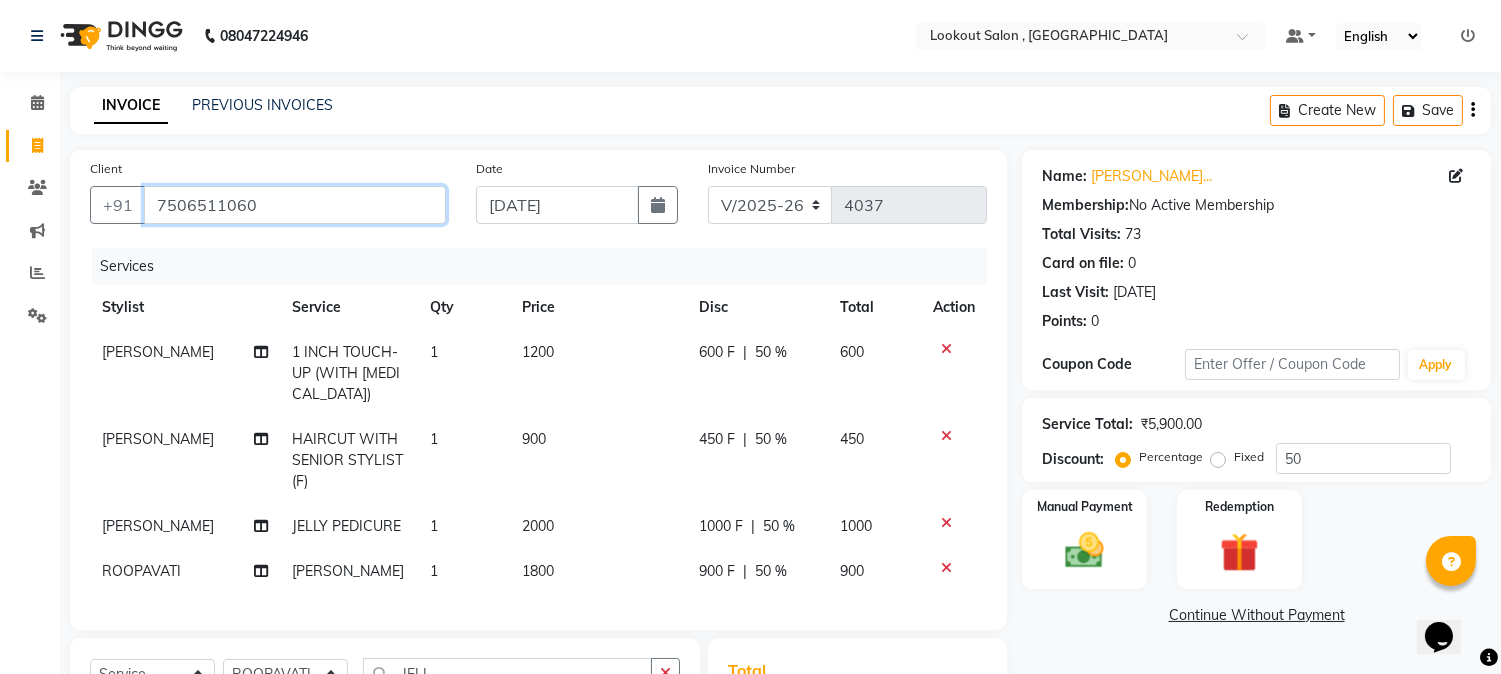 click on "7506511060" at bounding box center [295, 205] 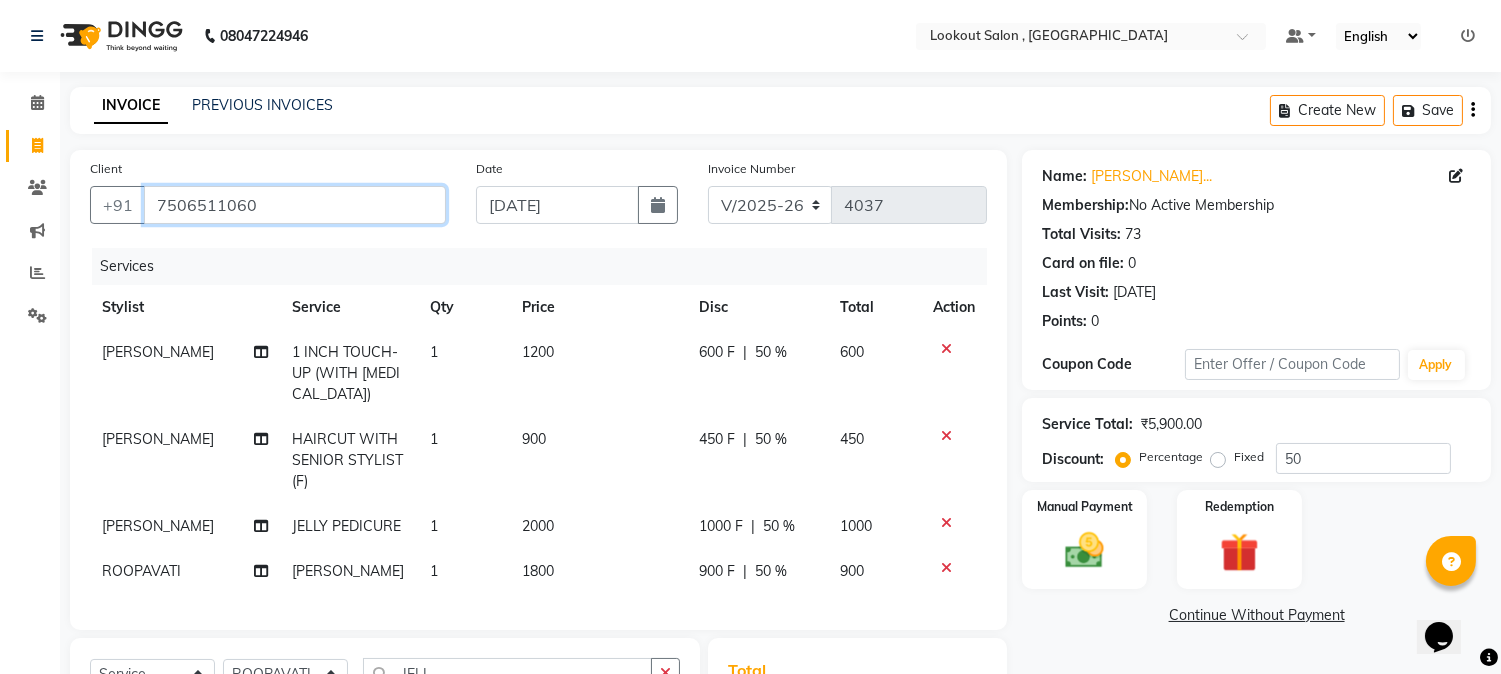 scroll, scrollTop: 325, scrollLeft: 0, axis: vertical 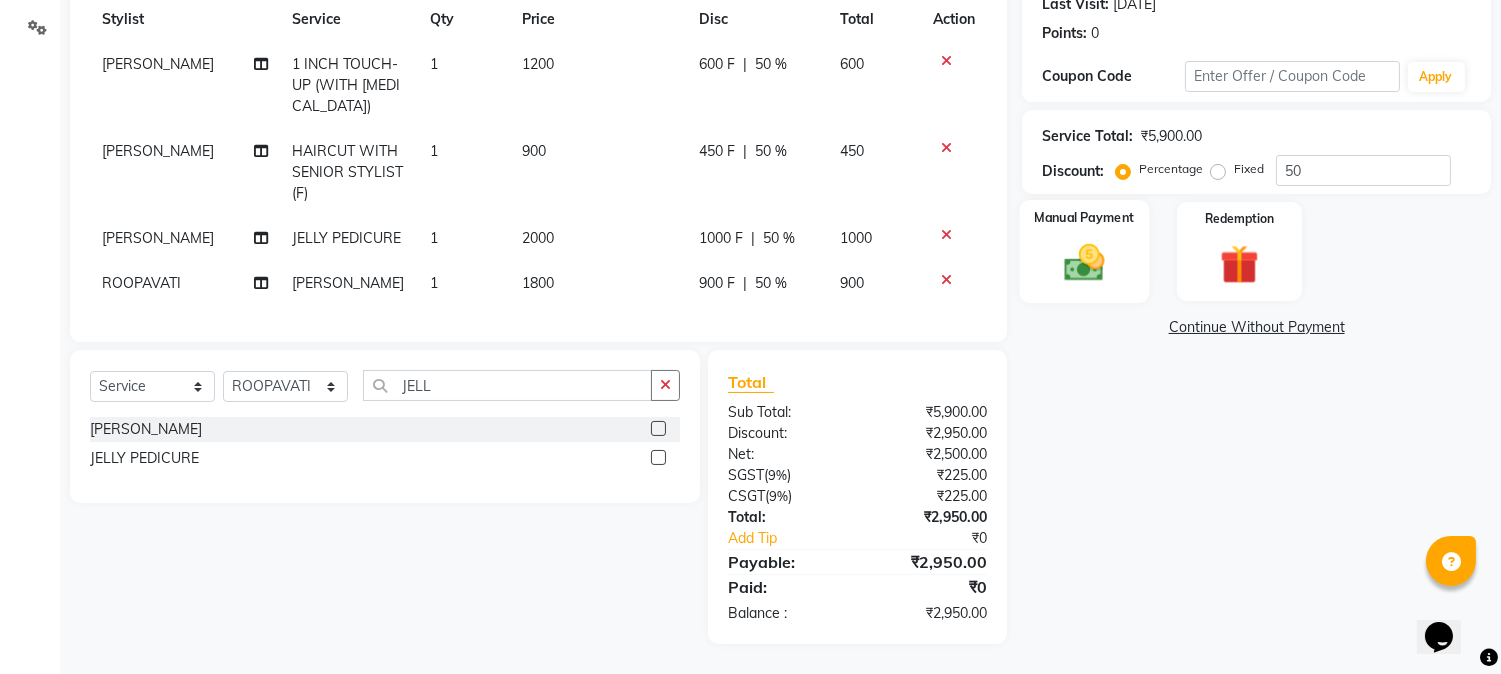 click 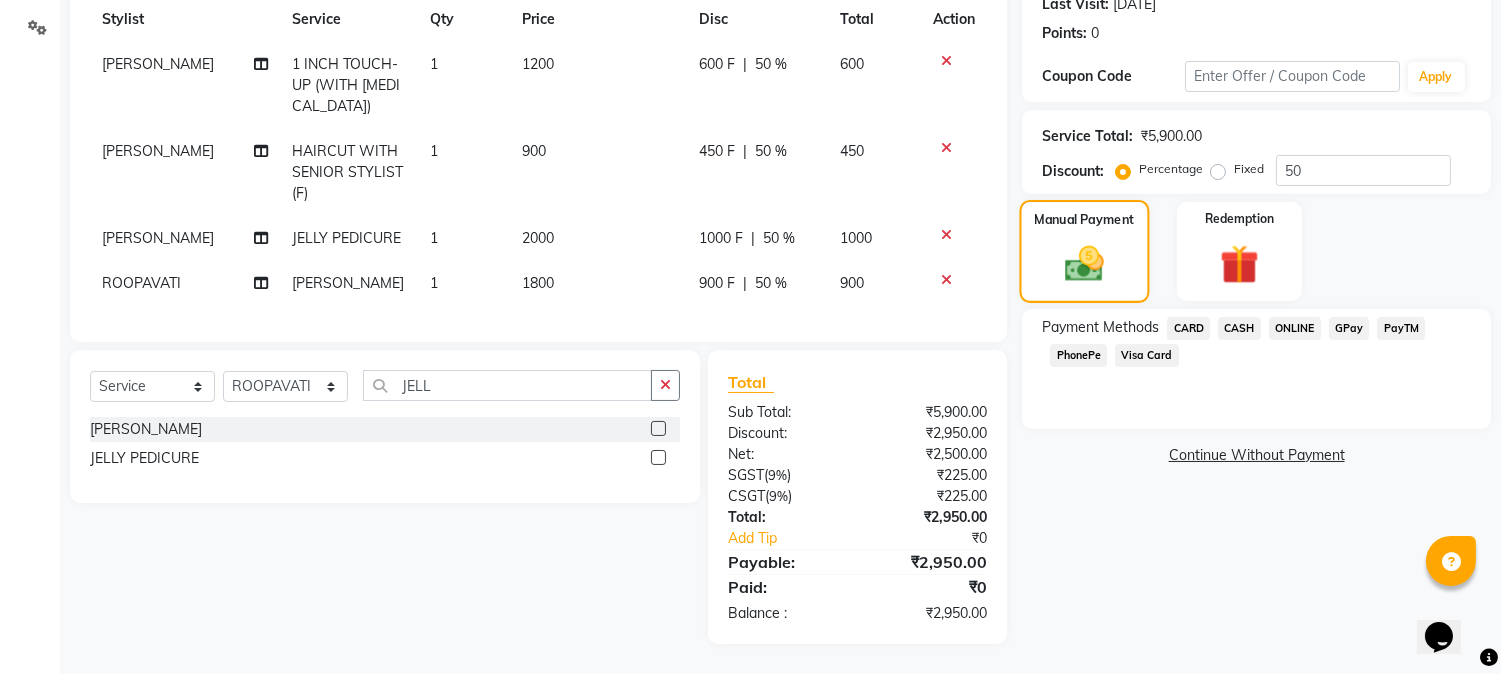click 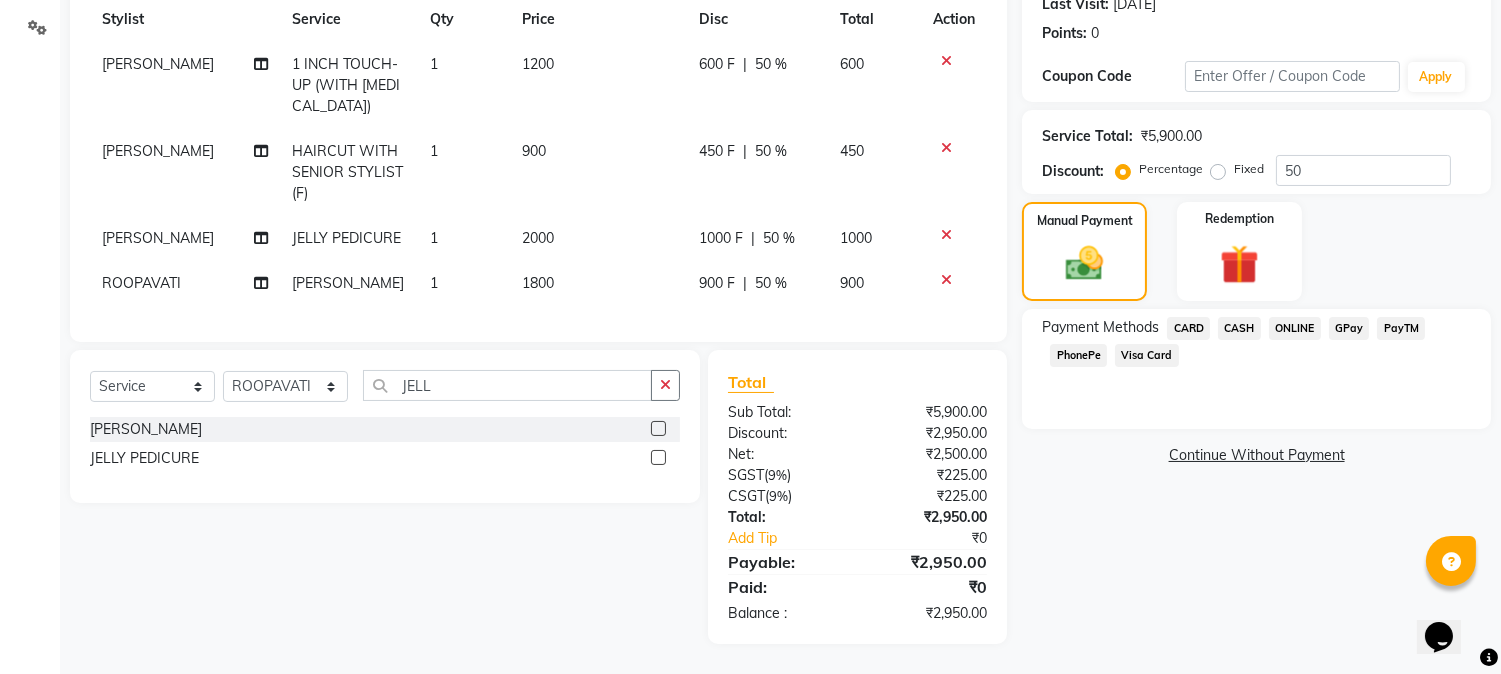 click on "CARD" 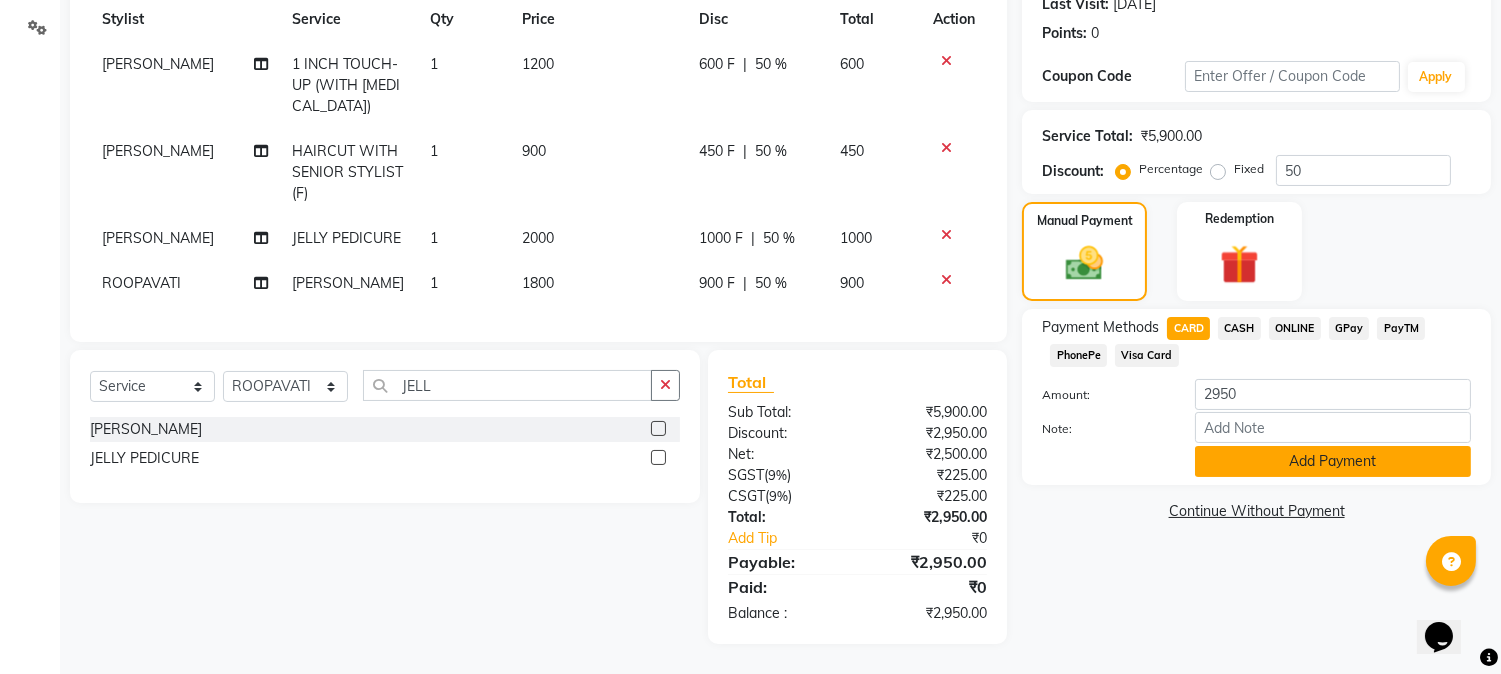 click on "Add Payment" 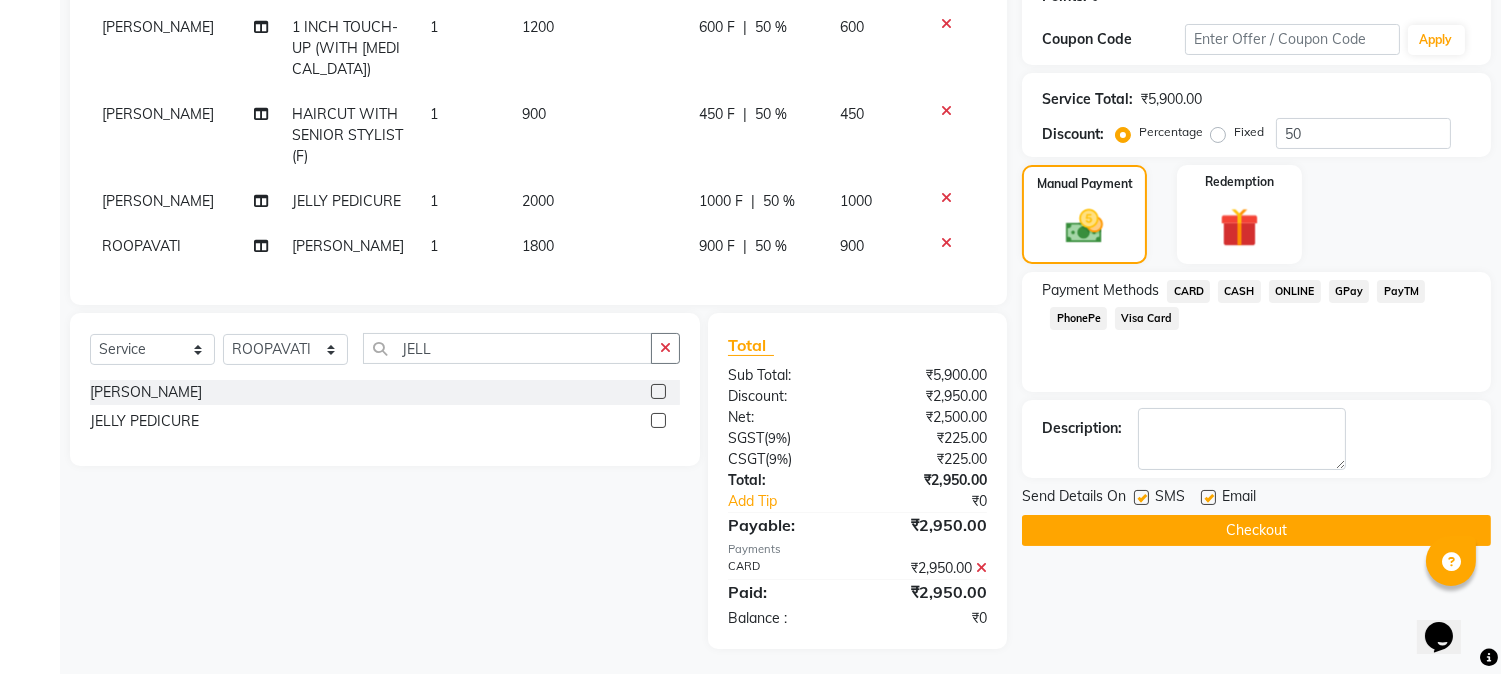 scroll, scrollTop: 366, scrollLeft: 0, axis: vertical 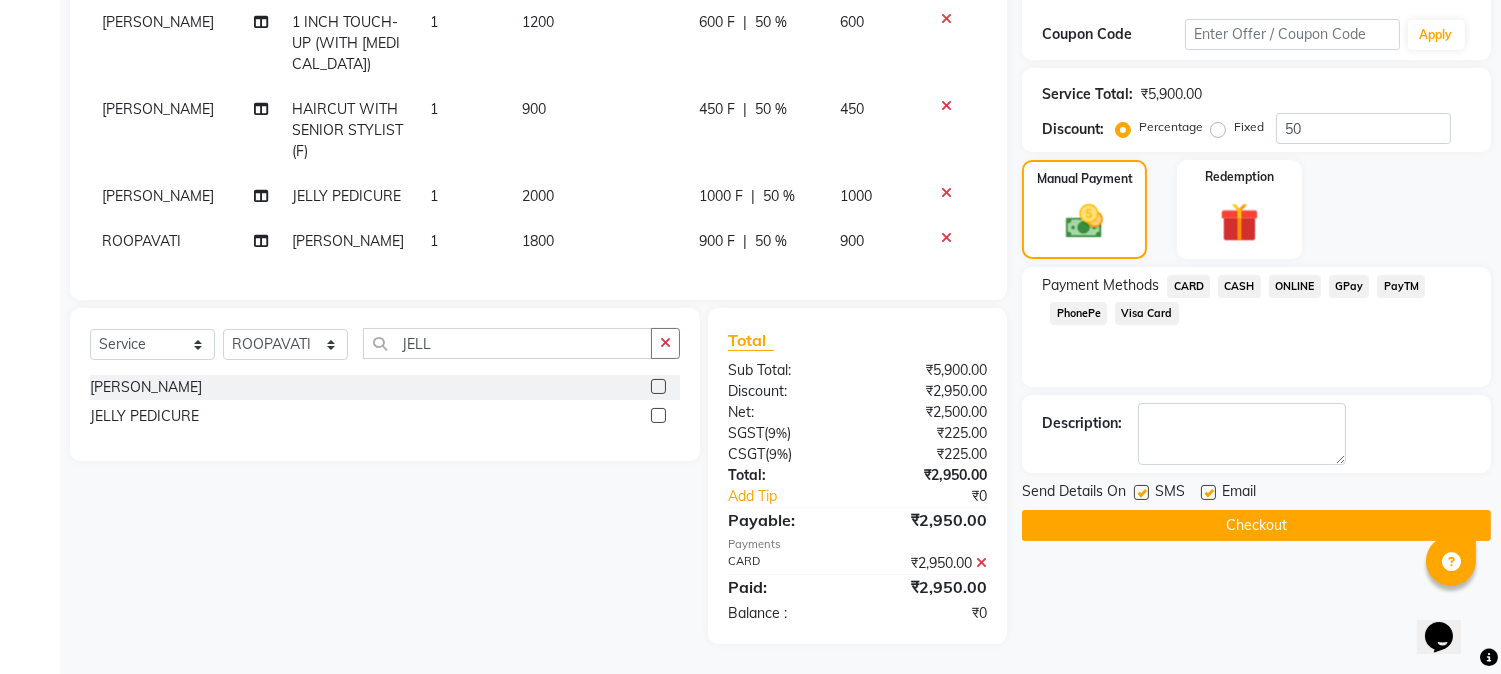 click 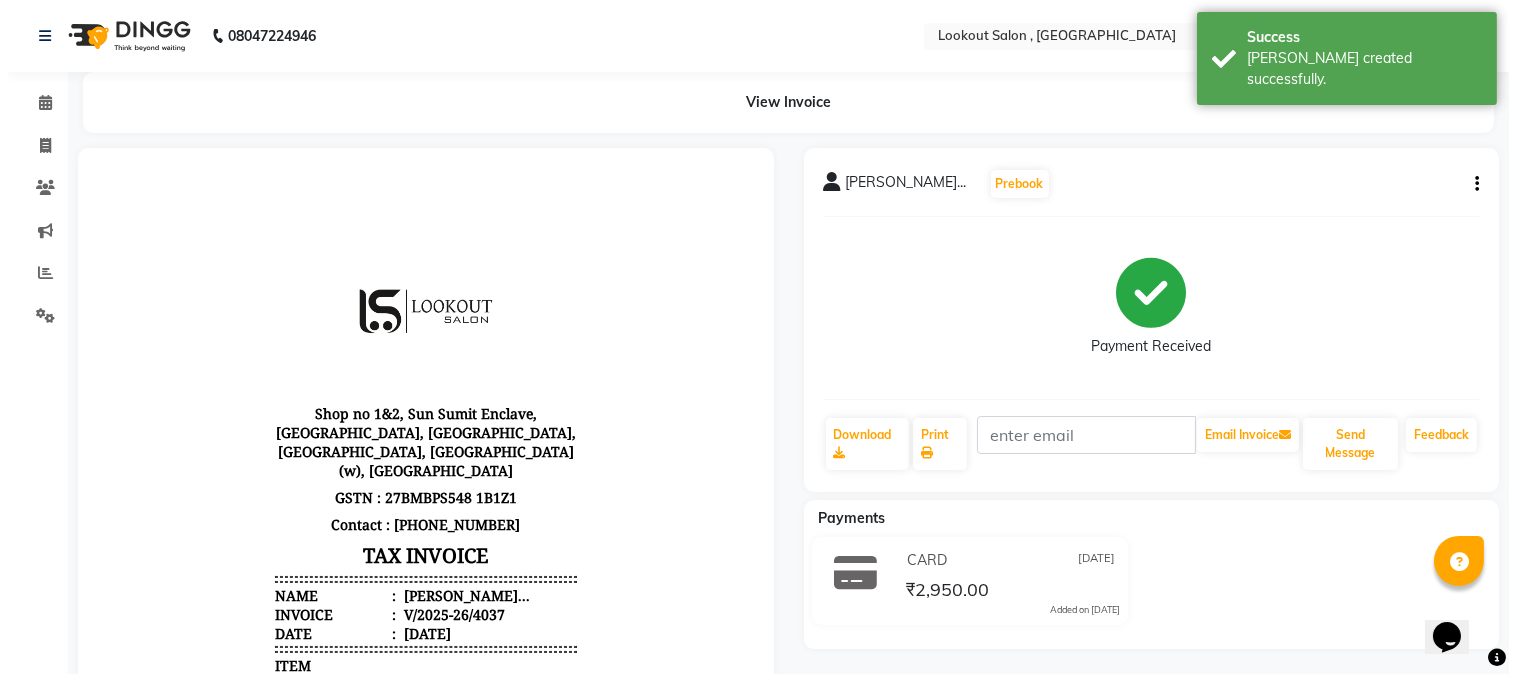 scroll, scrollTop: 0, scrollLeft: 0, axis: both 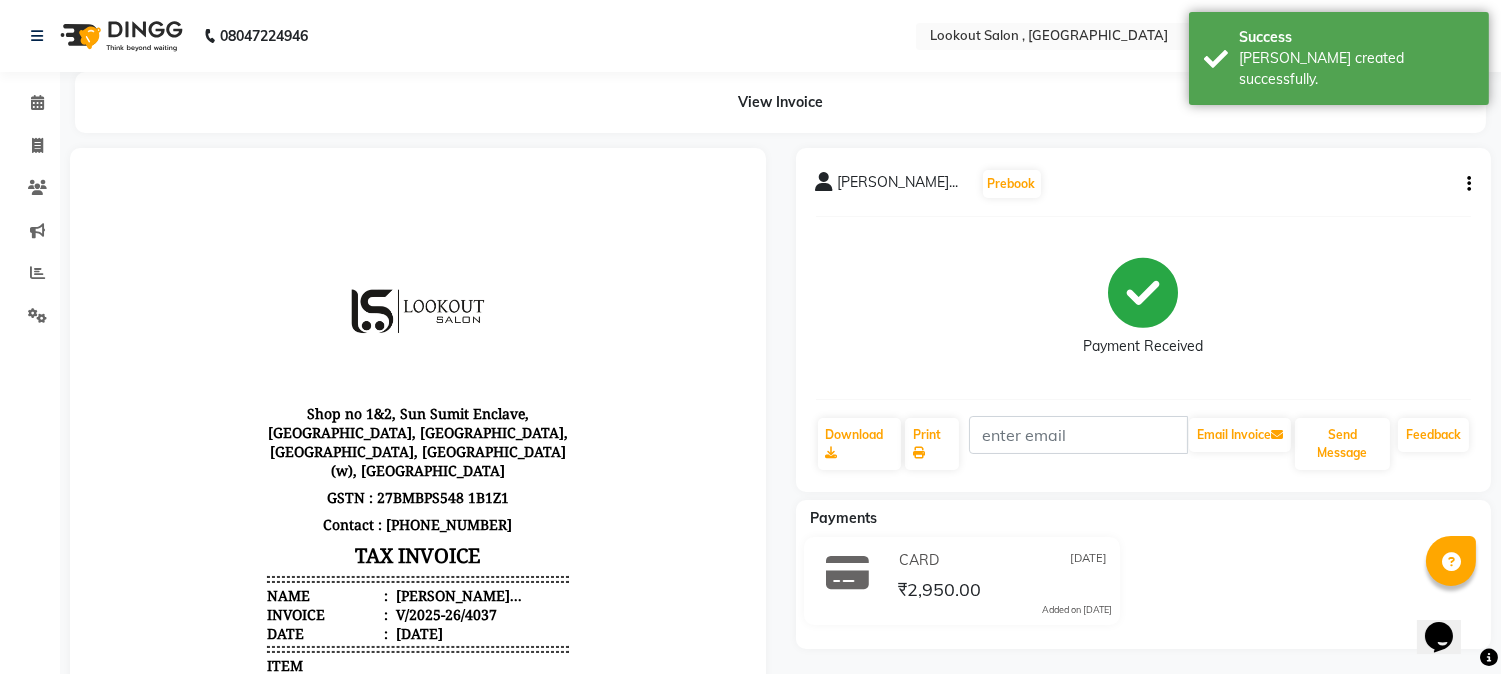 click on "Disha Meheta...  Prebook   Payment Received  Download  Print   Email Invoice   Send Message Feedback" 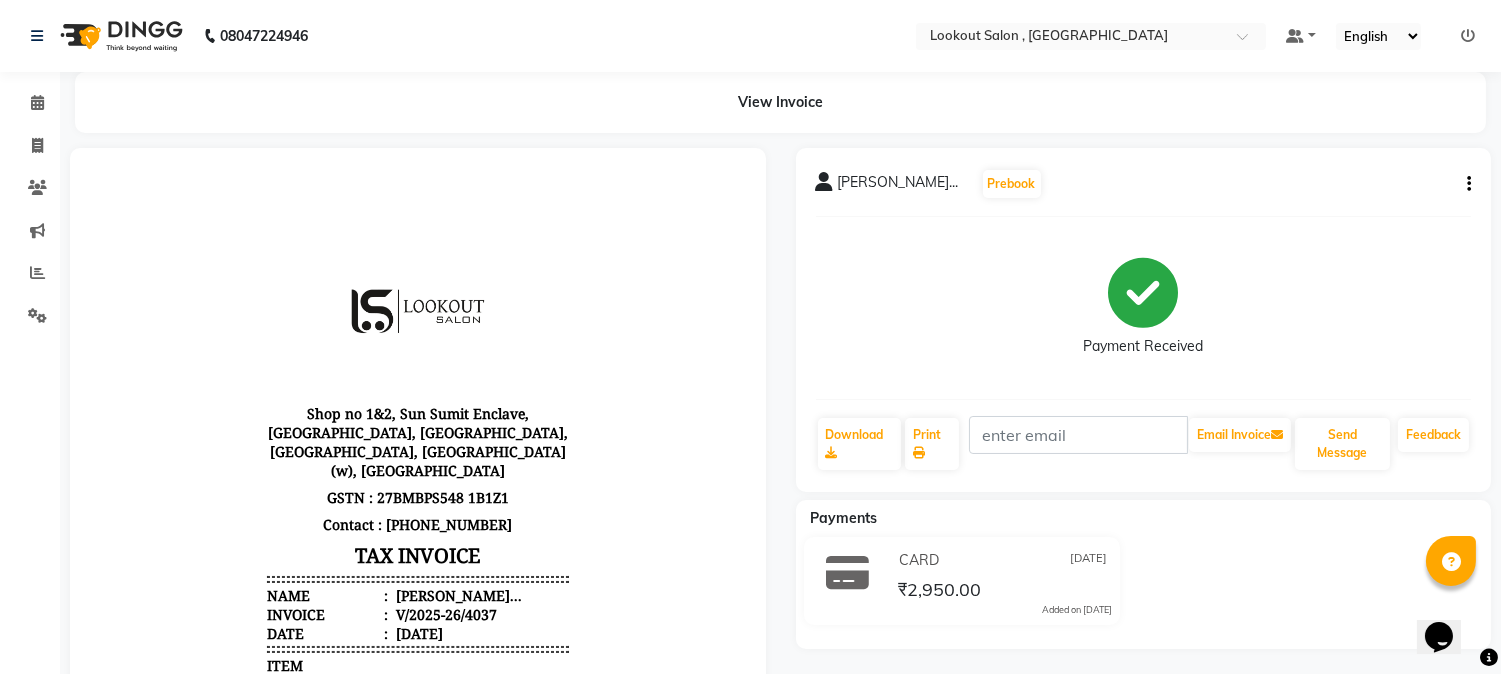 click 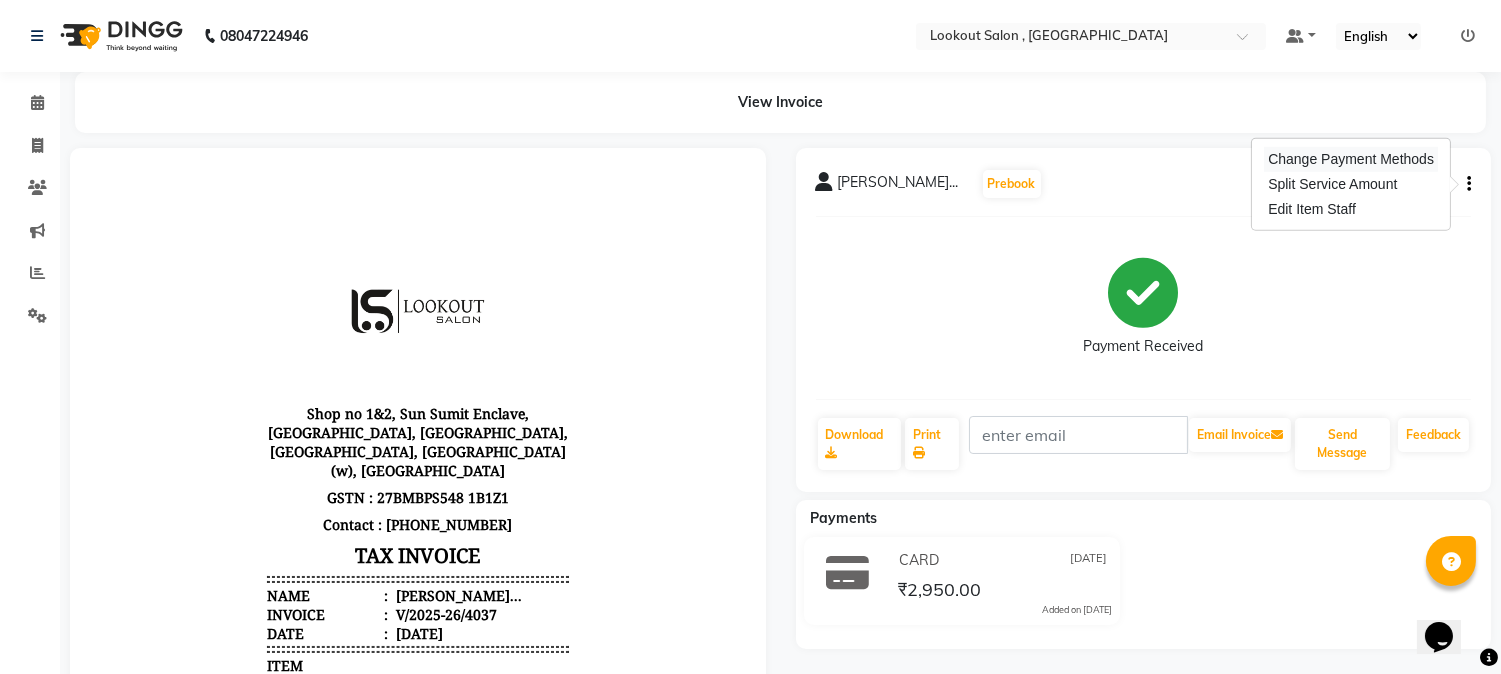 click on "Change Payment Methods" at bounding box center (1351, 159) 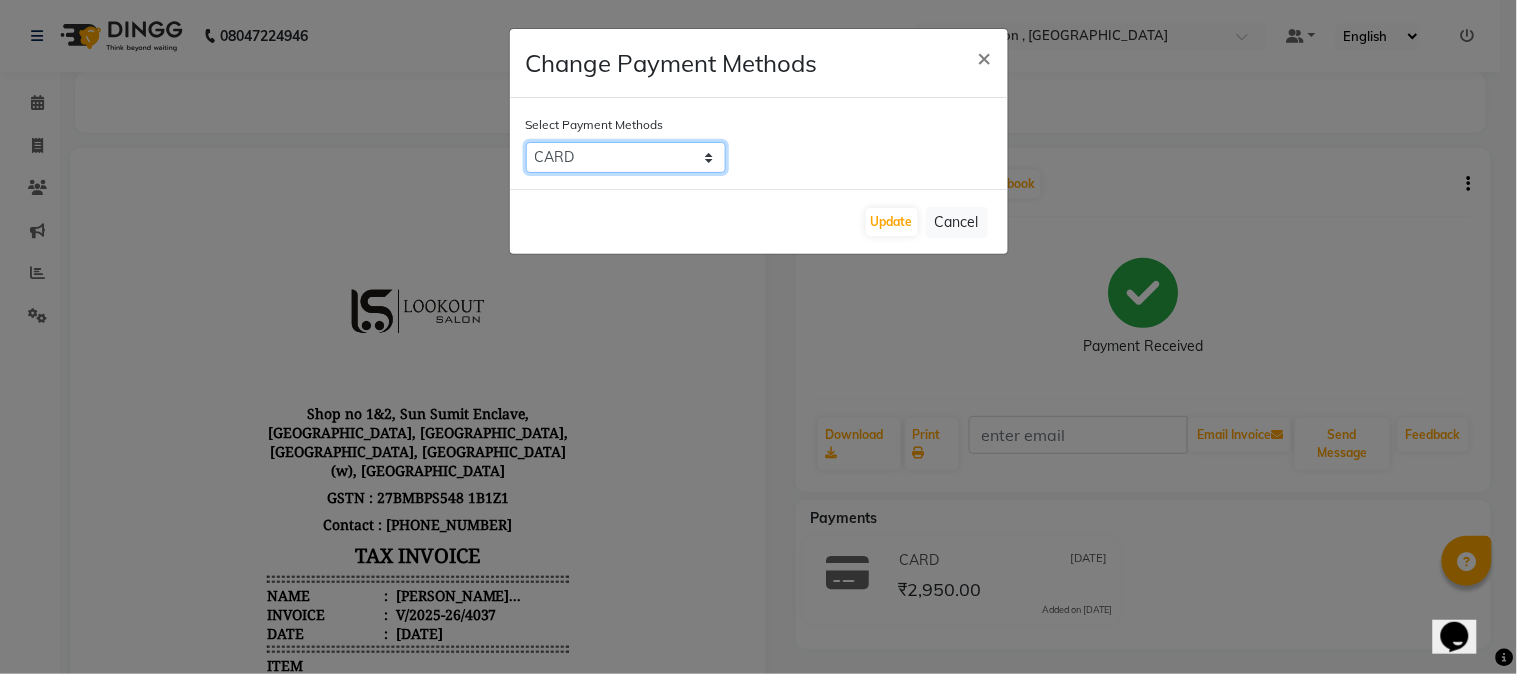 click on "CARD   CASH   ONLINE   GPay   PayTM   PhonePe   Visa Card" 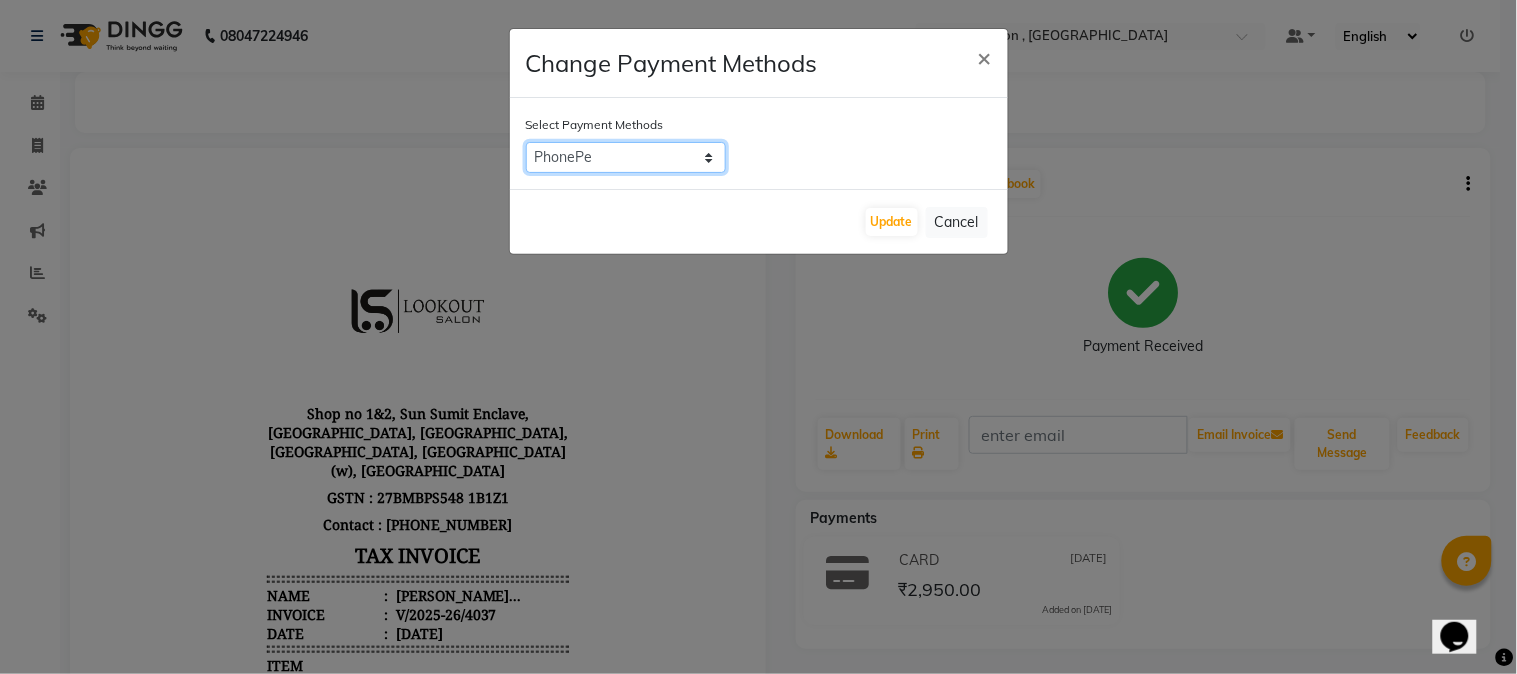 click on "CARD   CASH   ONLINE   GPay   PayTM   PhonePe   Visa Card" 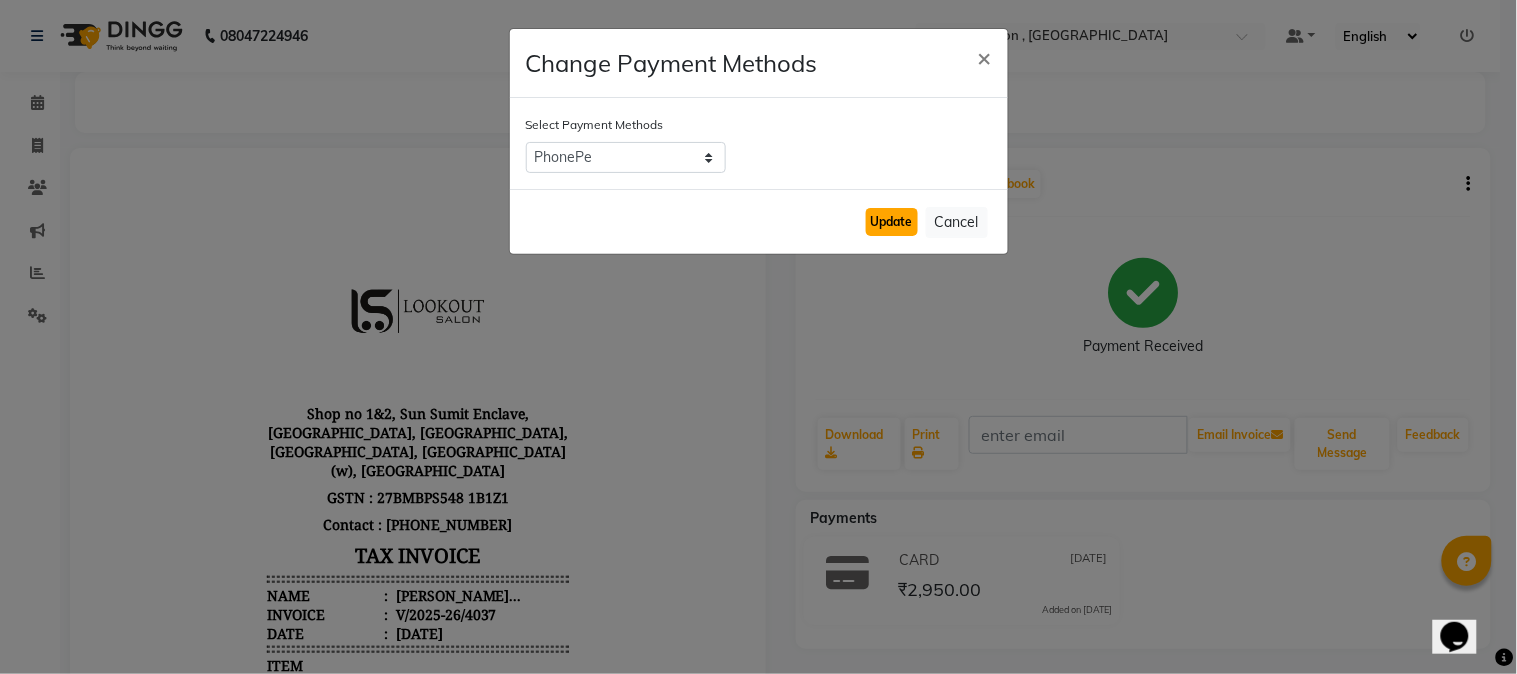 click on "Update" 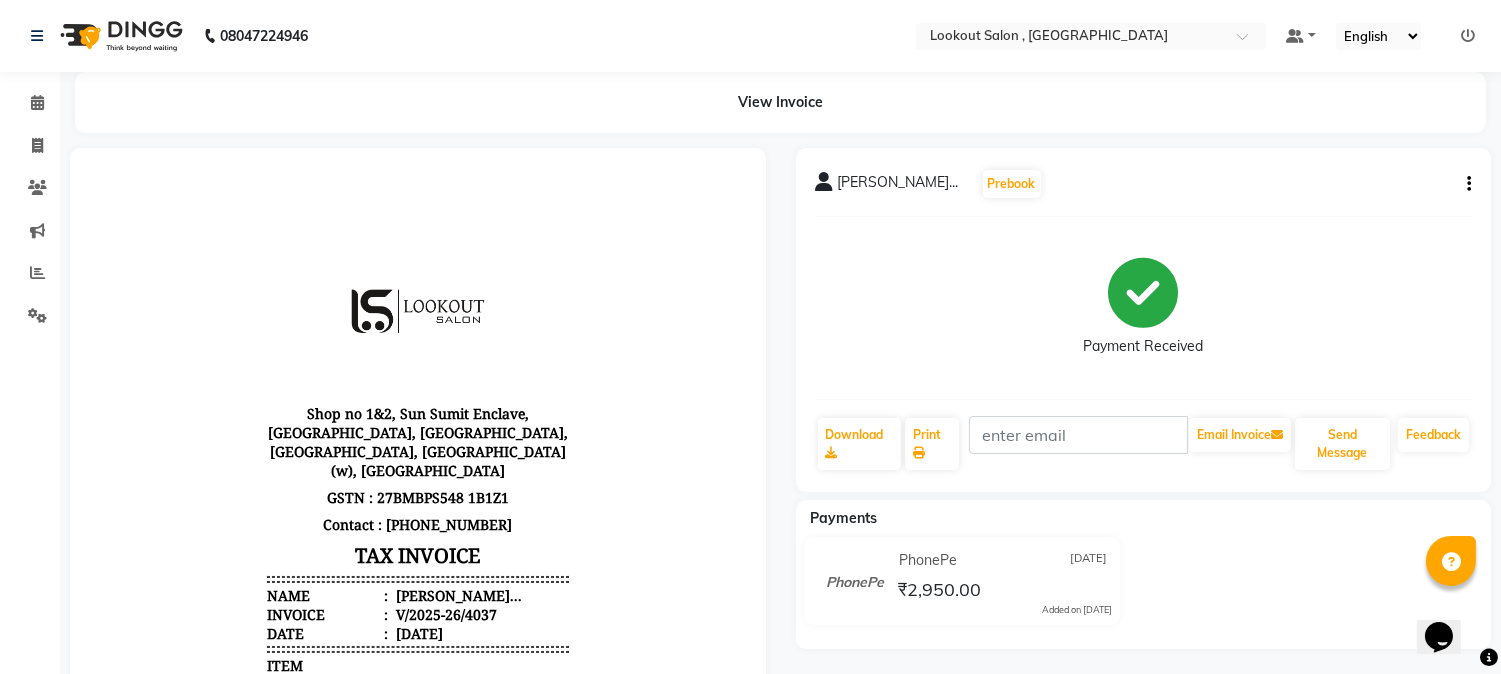 drag, startPoint x: 816, startPoint y: 70, endPoint x: 303, endPoint y: 140, distance: 517.7538 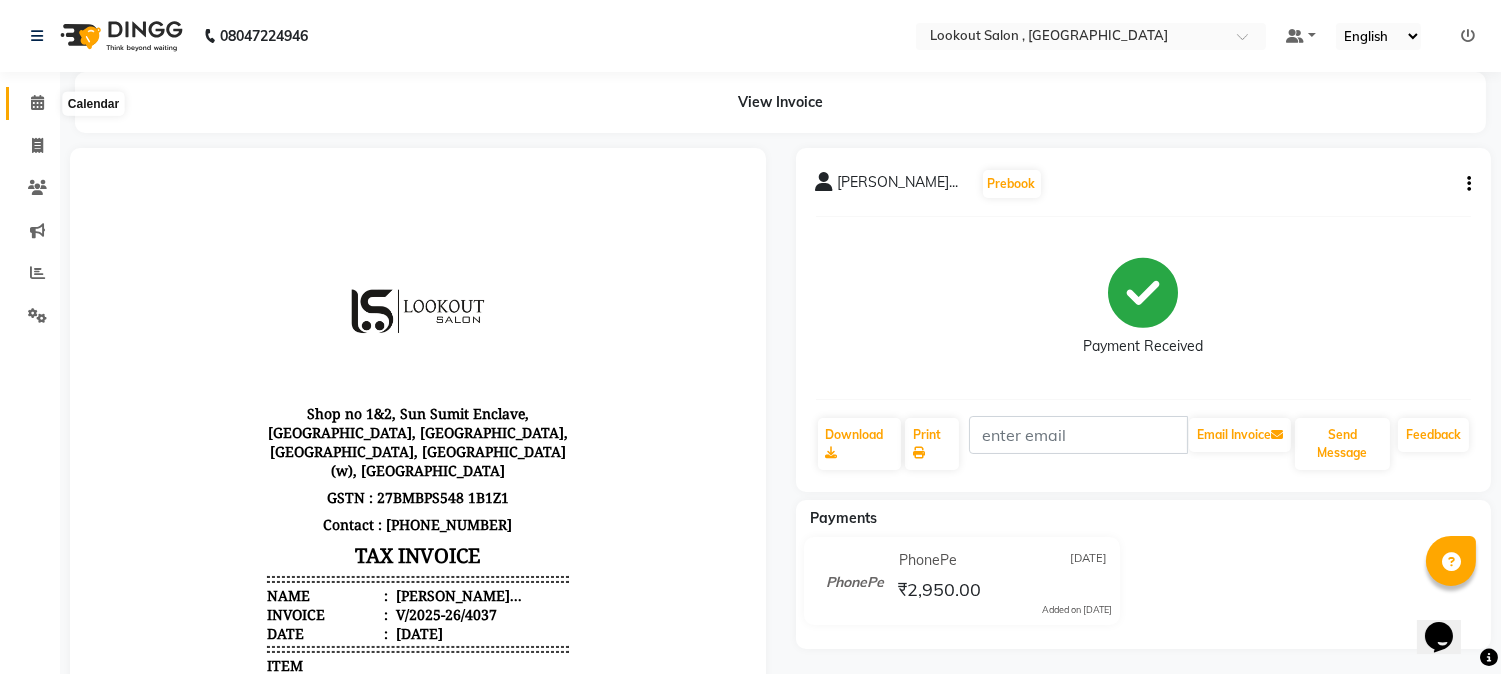 click 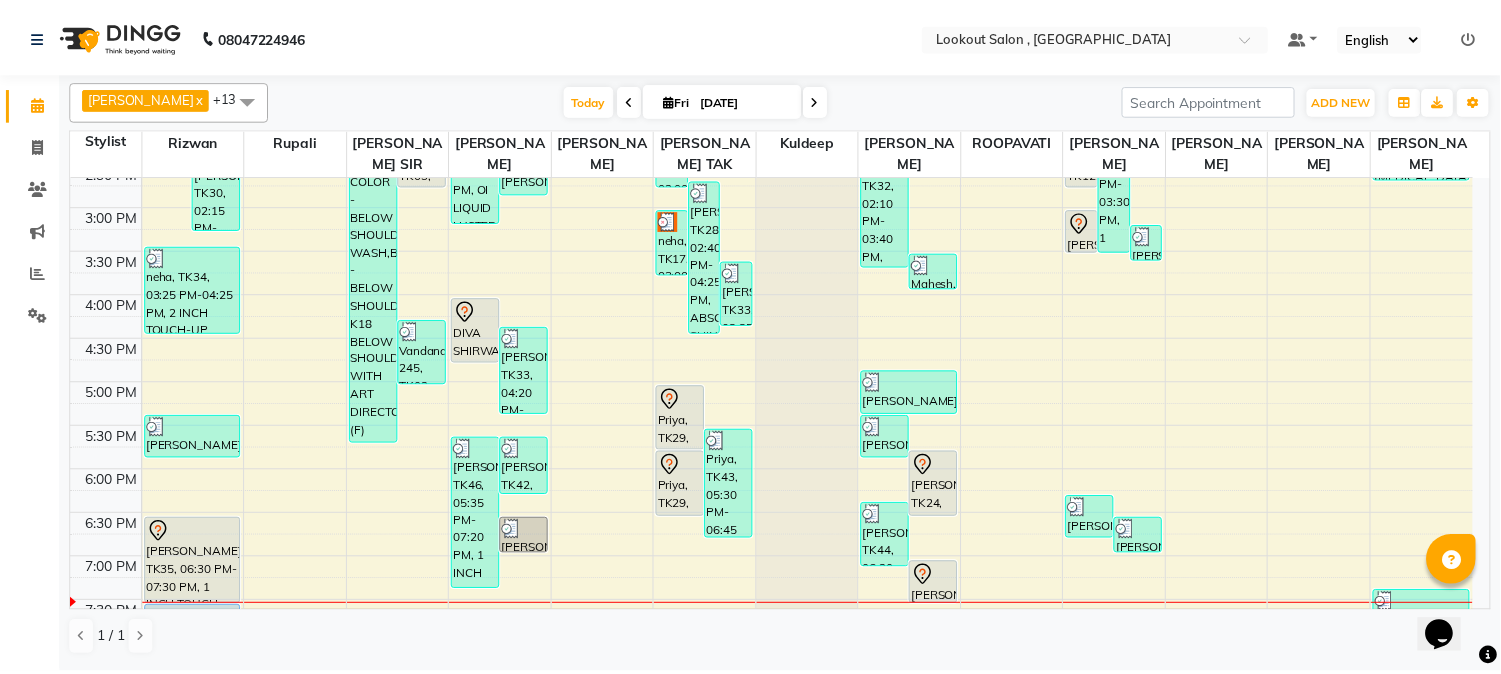scroll, scrollTop: 777, scrollLeft: 0, axis: vertical 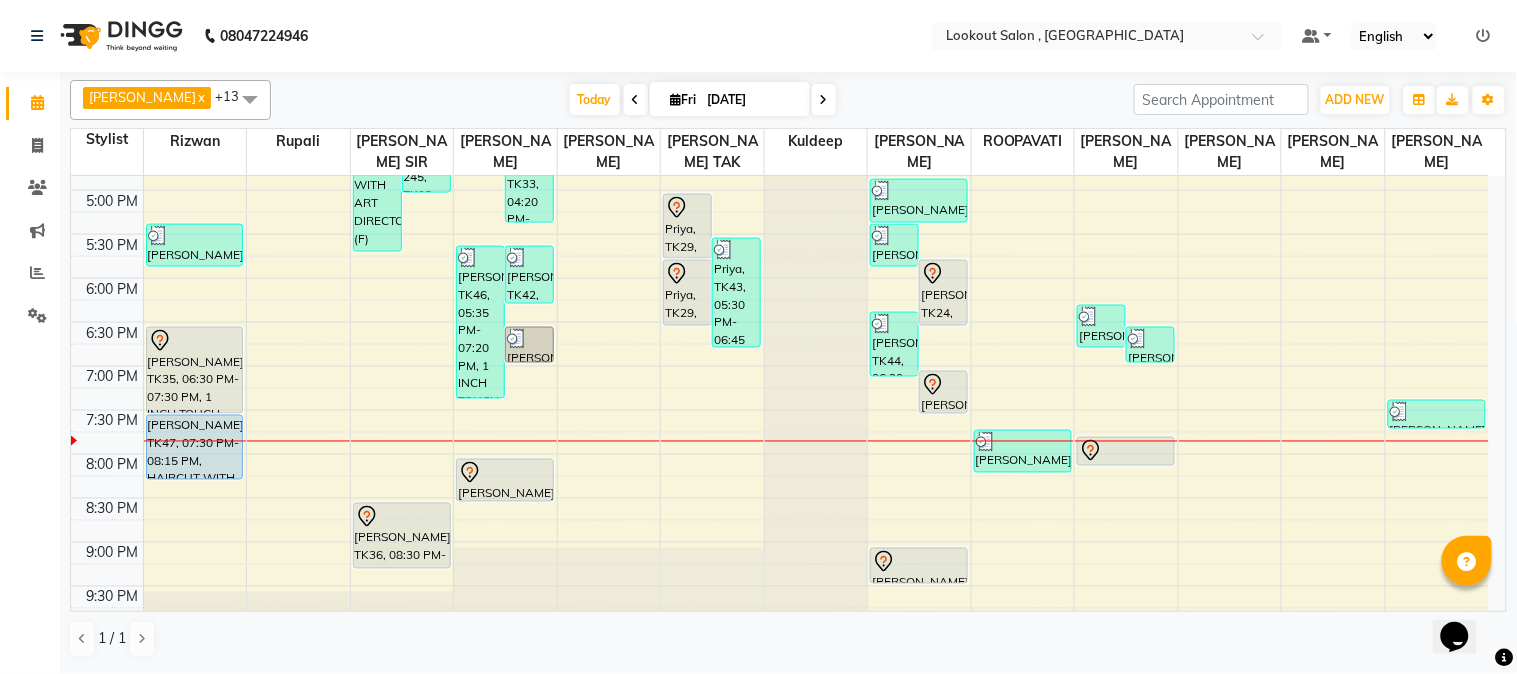 click at bounding box center [107, 487] 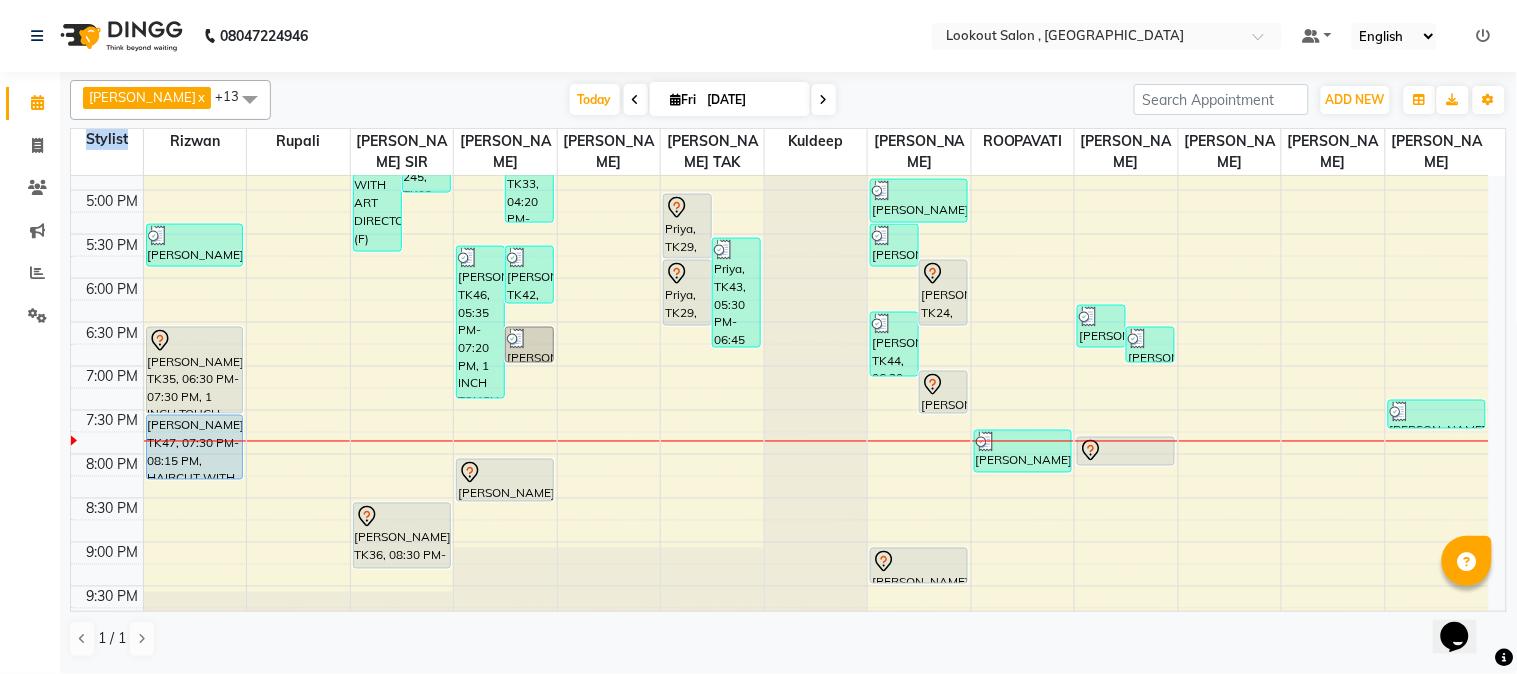 click on "AFZAL ANSARI  x AMIT SOLANKI  x jishan khan   x kuldeep  x NANDINI GUPTA  x NIPUL SIR  x NISAR AHMED PIRJADE  x Rizwan  x ROOPAVATI  x Rupali   x RUPESH  x SAHIL TAK  x shweta kashyap  x MANISHA SAHU  x +13 Select All AMIT SOLANKI jishan shekh kuldeep MANISHA SAHU NANDINI GUPTA NIPUL SIR NISAR AHMED PIRJADE Rizwan ROOPAVATI Rupali  RUPESH SAHIL TAK shweta kashyap Today  Fri 11-07-2025 Toggle Dropdown Add Appointment Add Invoice Add Expense Add Attendance Add Client Add Transaction Toggle Dropdown Add Appointment Add Invoice Add Expense Add Attendance Add Client ADD NEW Toggle Dropdown Add Appointment Add Invoice Add Expense Add Attendance Add Client Add Transaction AFZAL ANSARI  x AMIT SOLANKI  x jishan khan   x kuldeep  x NANDINI GUPTA  x NIPUL SIR  x NISAR AHMED PIRJADE  x Rizwan  x ROOPAVATI  x Rupali   x RUPESH  x SAHIL TAK  x shweta kashyap  x MANISHA SAHU  x +13 Select All AMIT SOLANKI jishan shekh kuldeep MANISHA SAHU NANDINI GUPTA NIPUL SIR NISAR AHMED PIRJADE Rizwan RUPESH" at bounding box center [788, 100] 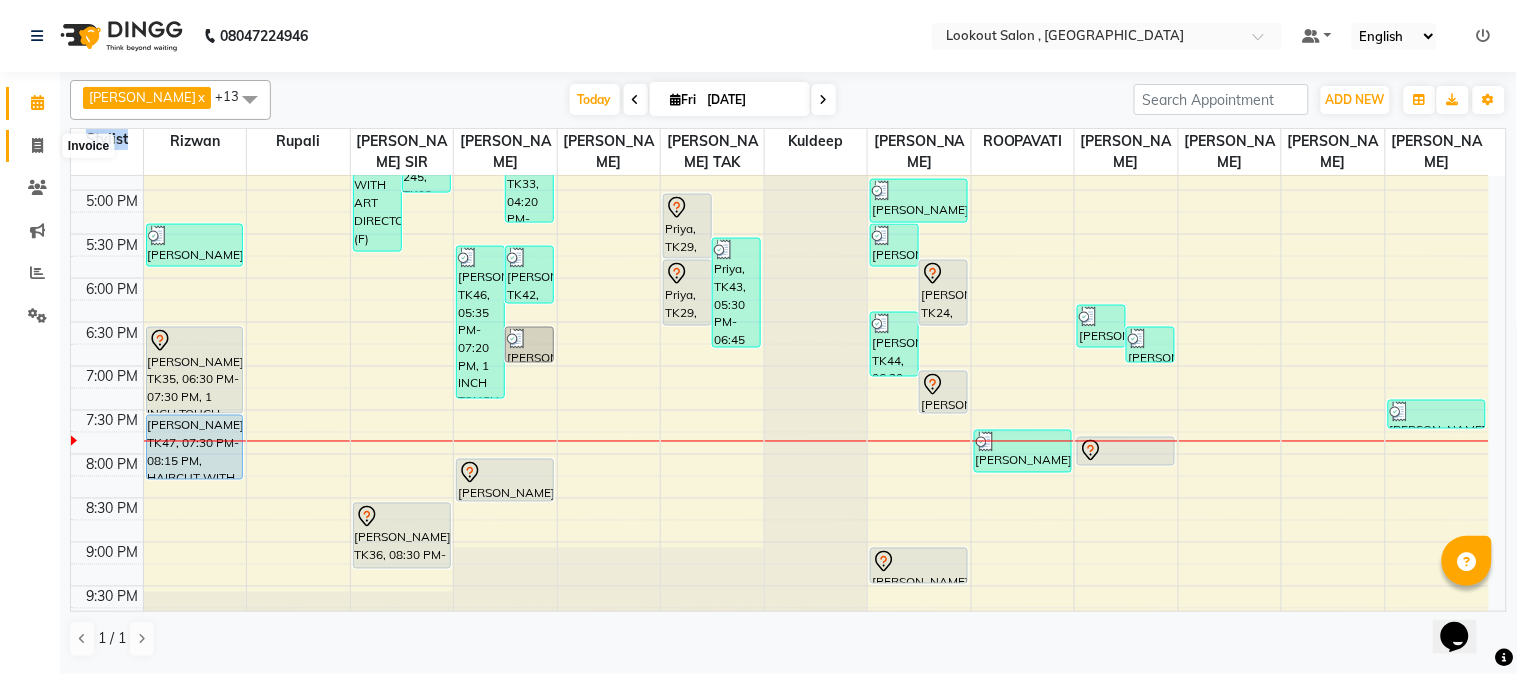 click 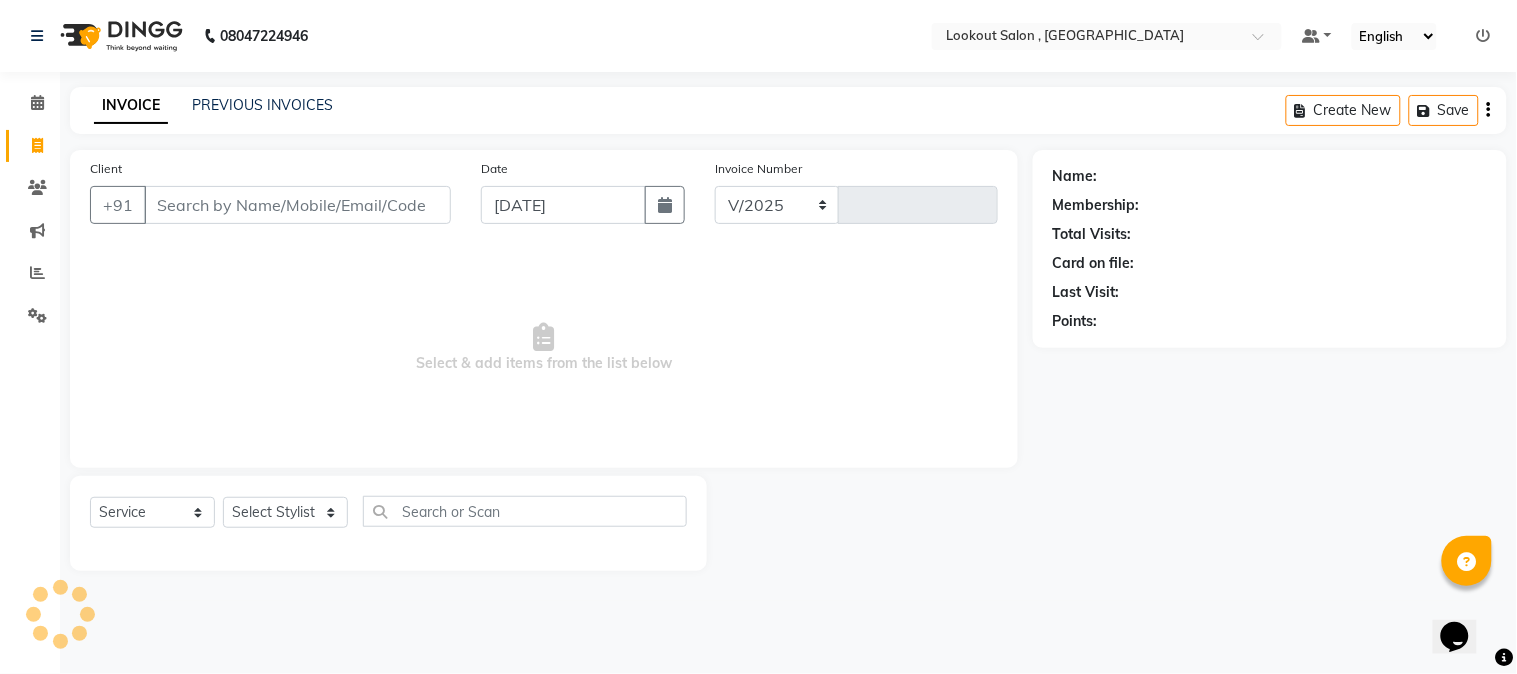 select on "151" 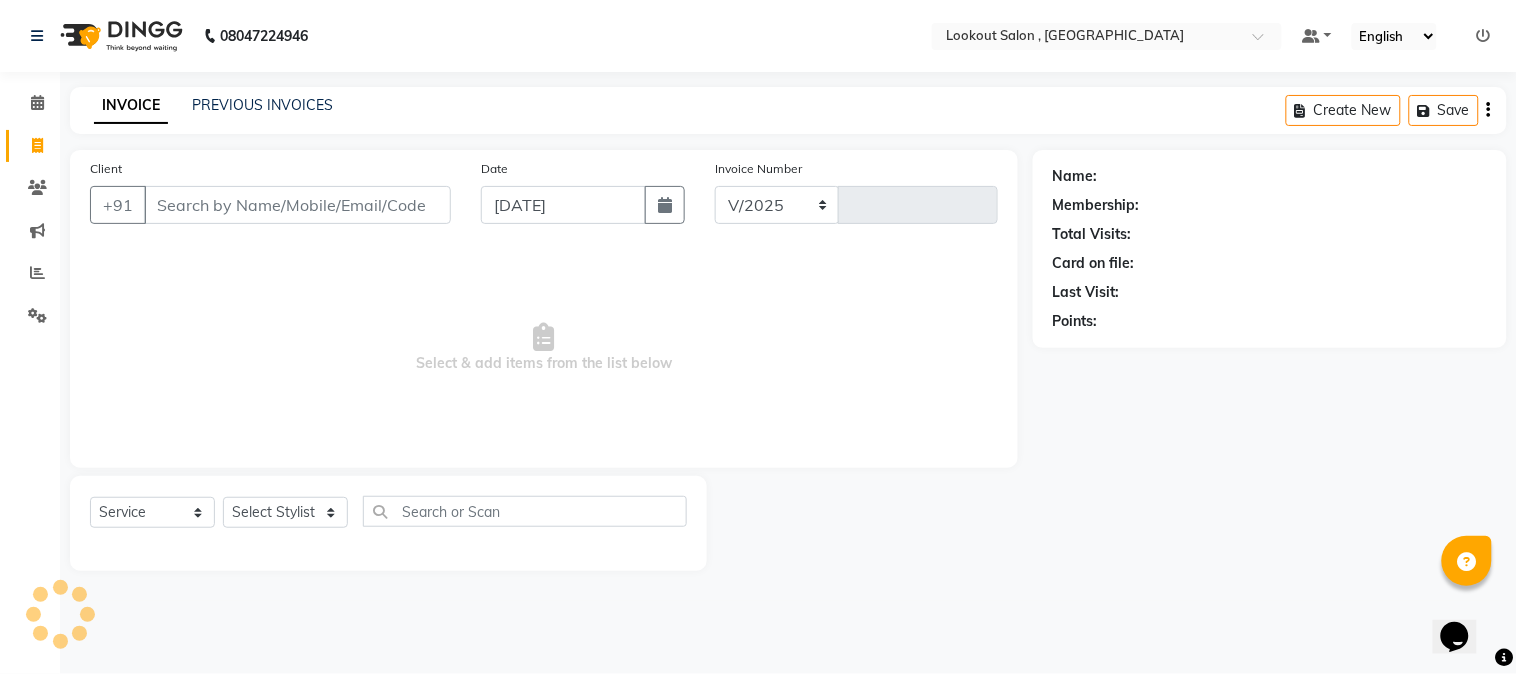 type on "4039" 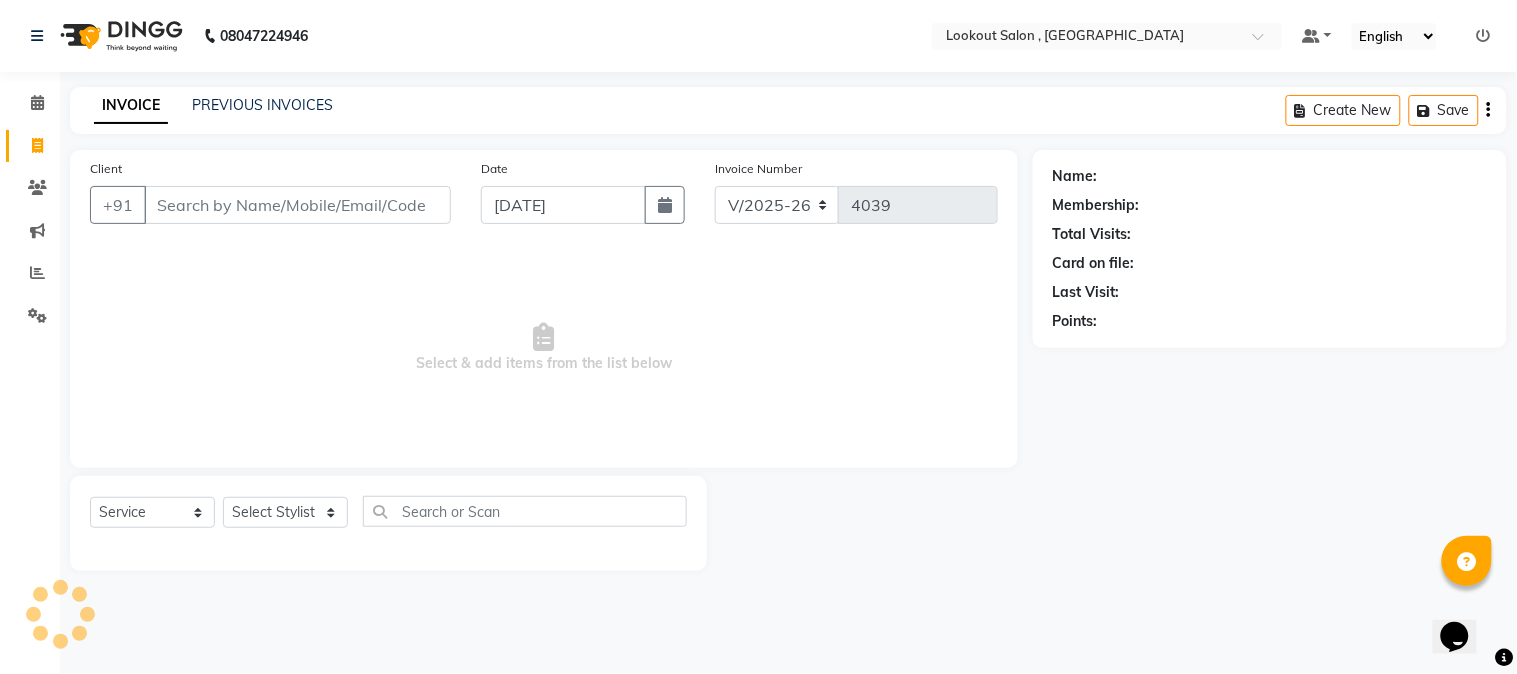 click on "Client" at bounding box center (297, 205) 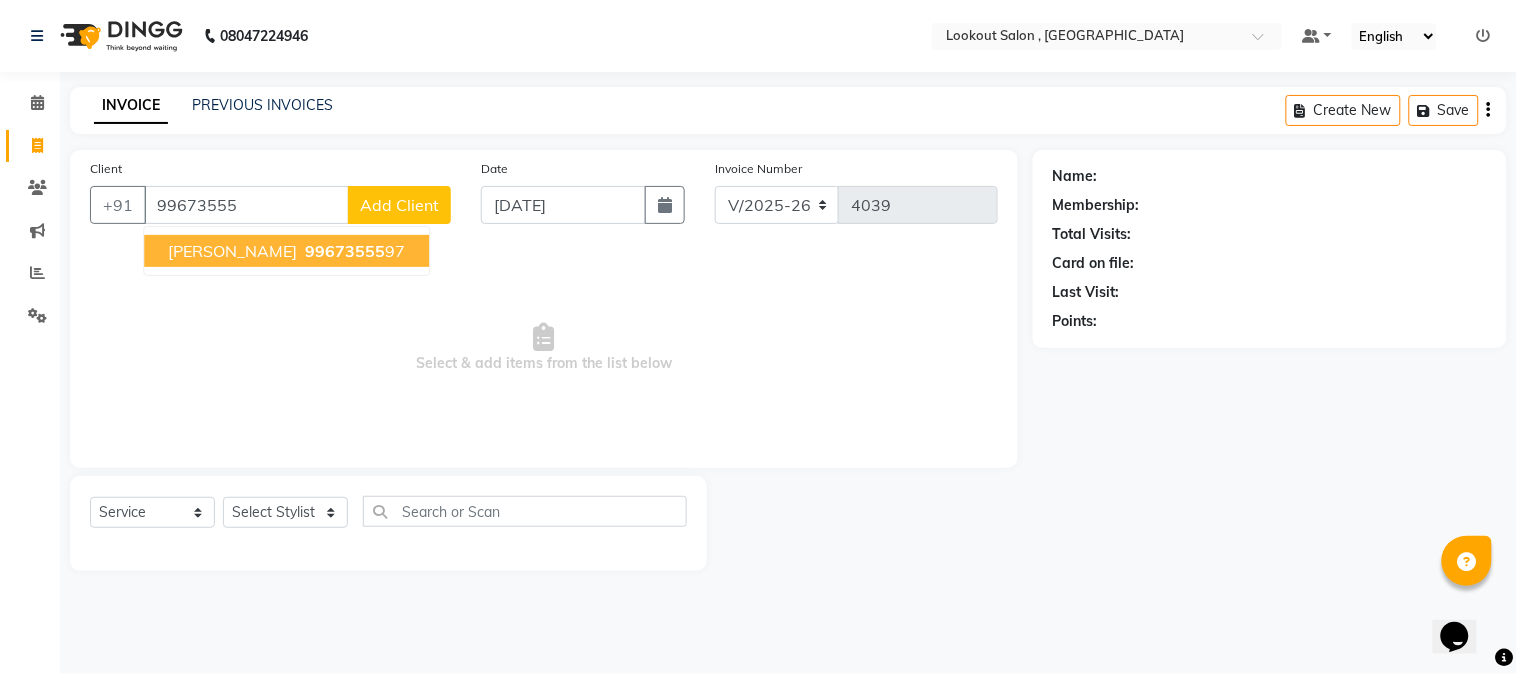 click on "sagar patel   99673555 97" at bounding box center [286, 251] 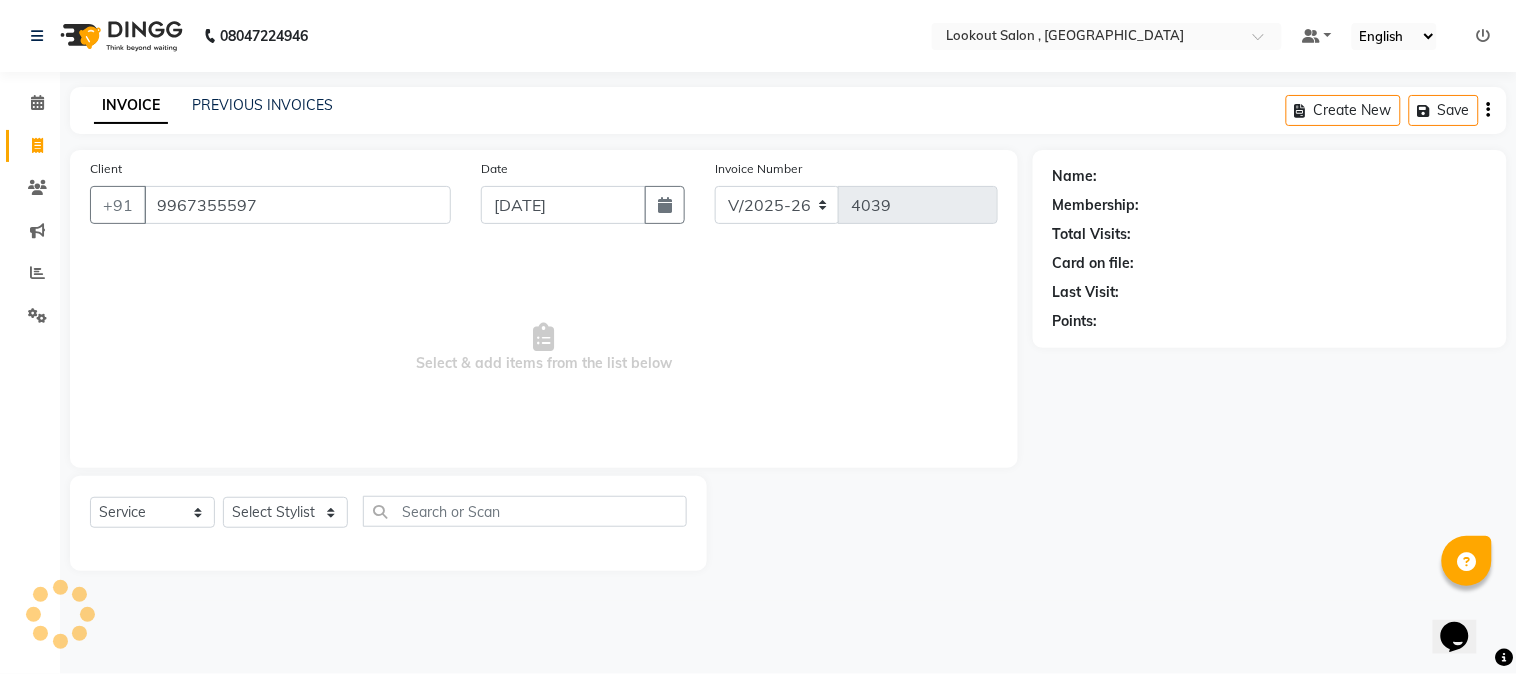 type on "9967355597" 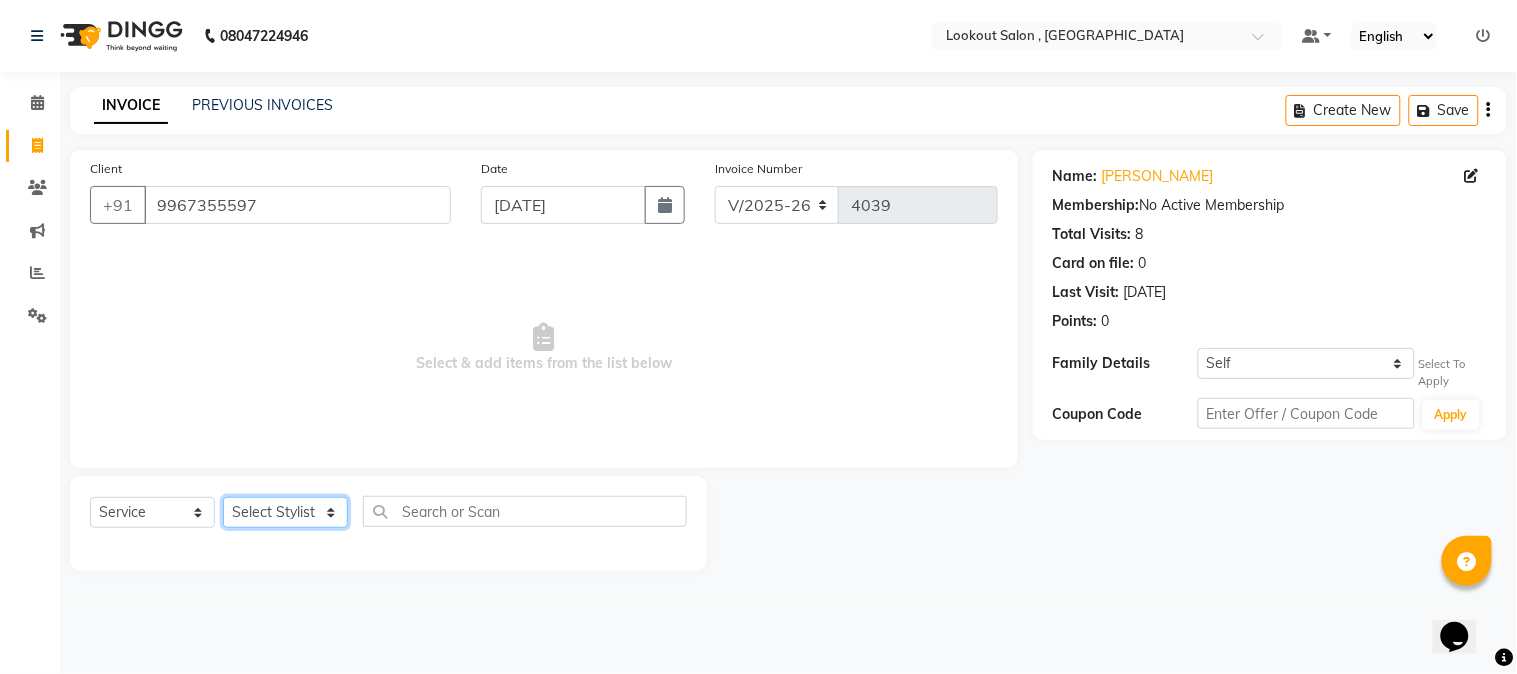 click on "Select Stylist AMIT SOLANKI jishan shekh kuldeep MANDAR GOSAVI MANISHA SAHU NANDINI GUPTA NIPUL SIR NISAR AHMED PIRJADE Rizwan ROOPAVATI Rupali  RUPESH SADAF SHAIKH SAHIL TAK shweta kashyap" 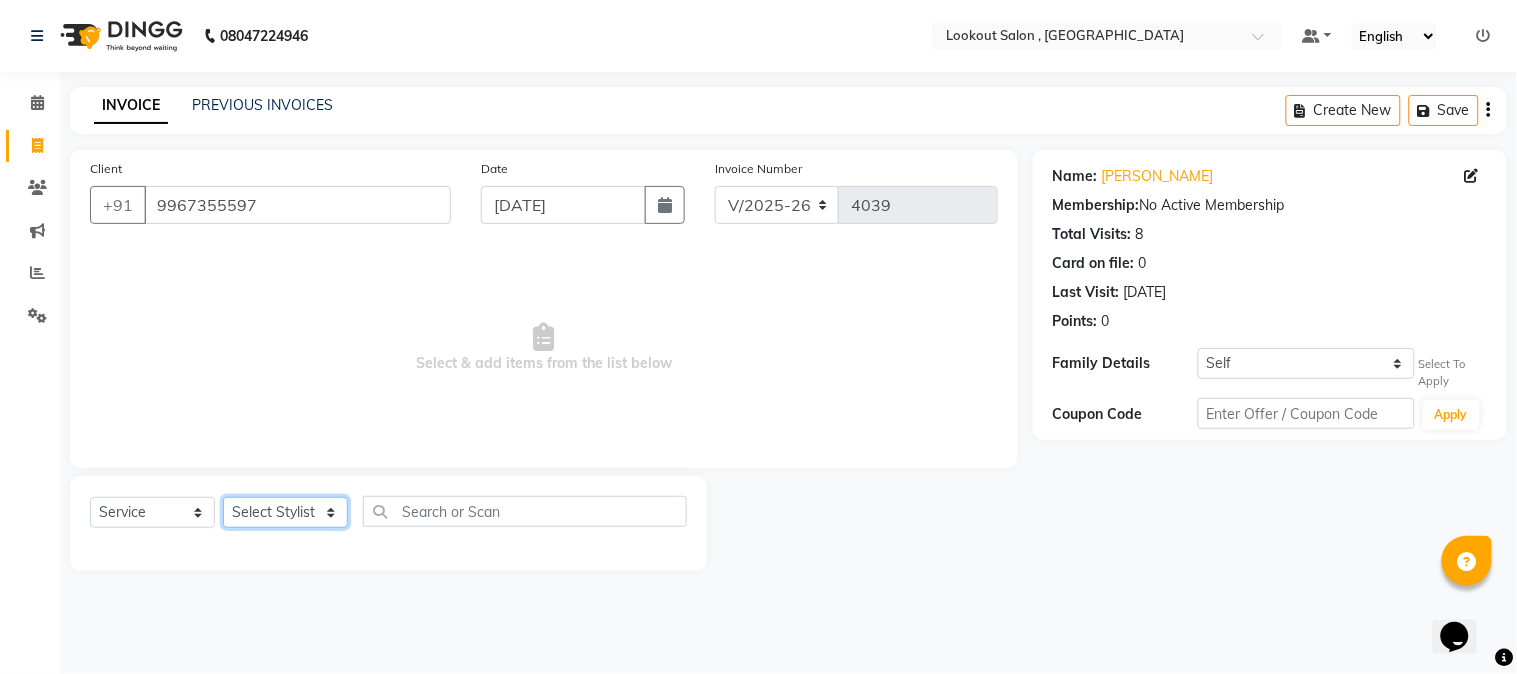 select on "7174" 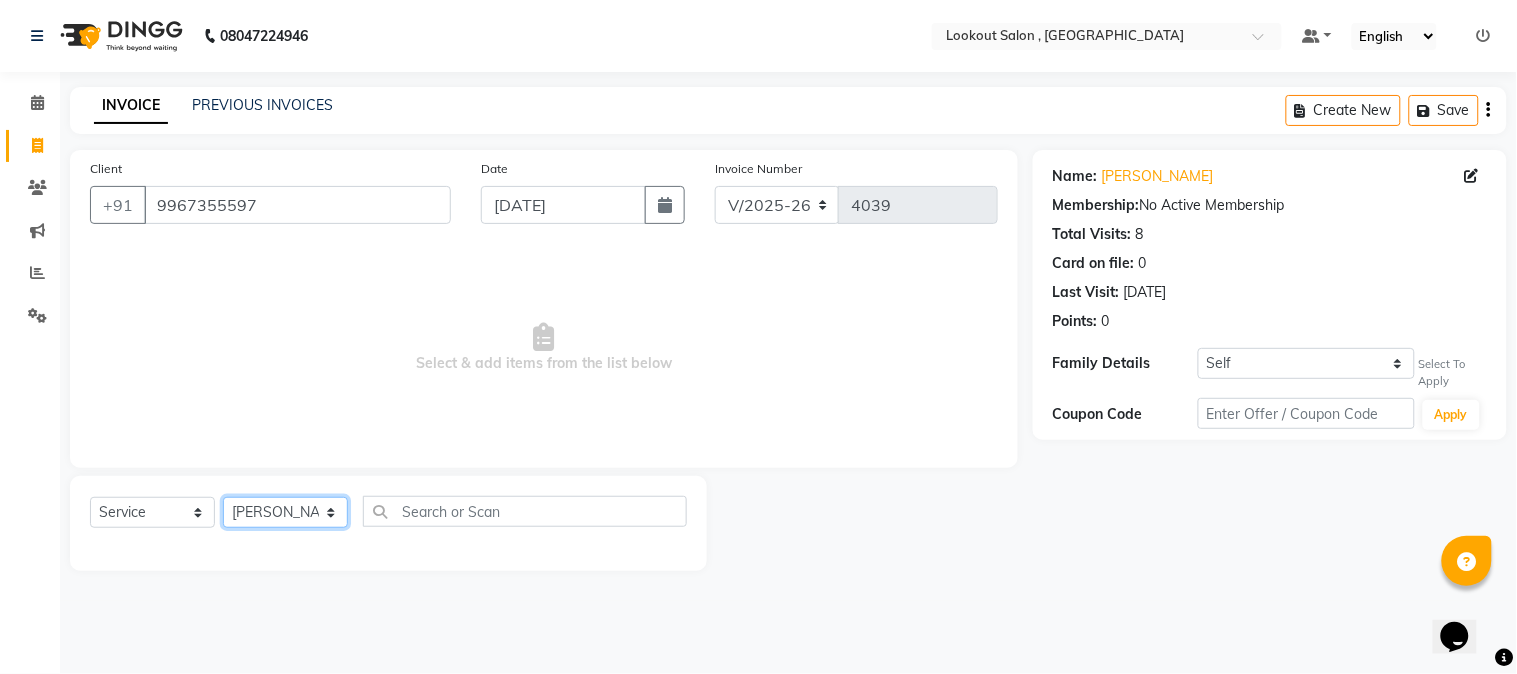 click on "Select Stylist AMIT SOLANKI jishan shekh kuldeep MANDAR GOSAVI MANISHA SAHU NANDINI GUPTA NIPUL SIR NISAR AHMED PIRJADE Rizwan ROOPAVATI Rupali  RUPESH SADAF SHAIKH SAHIL TAK shweta kashyap" 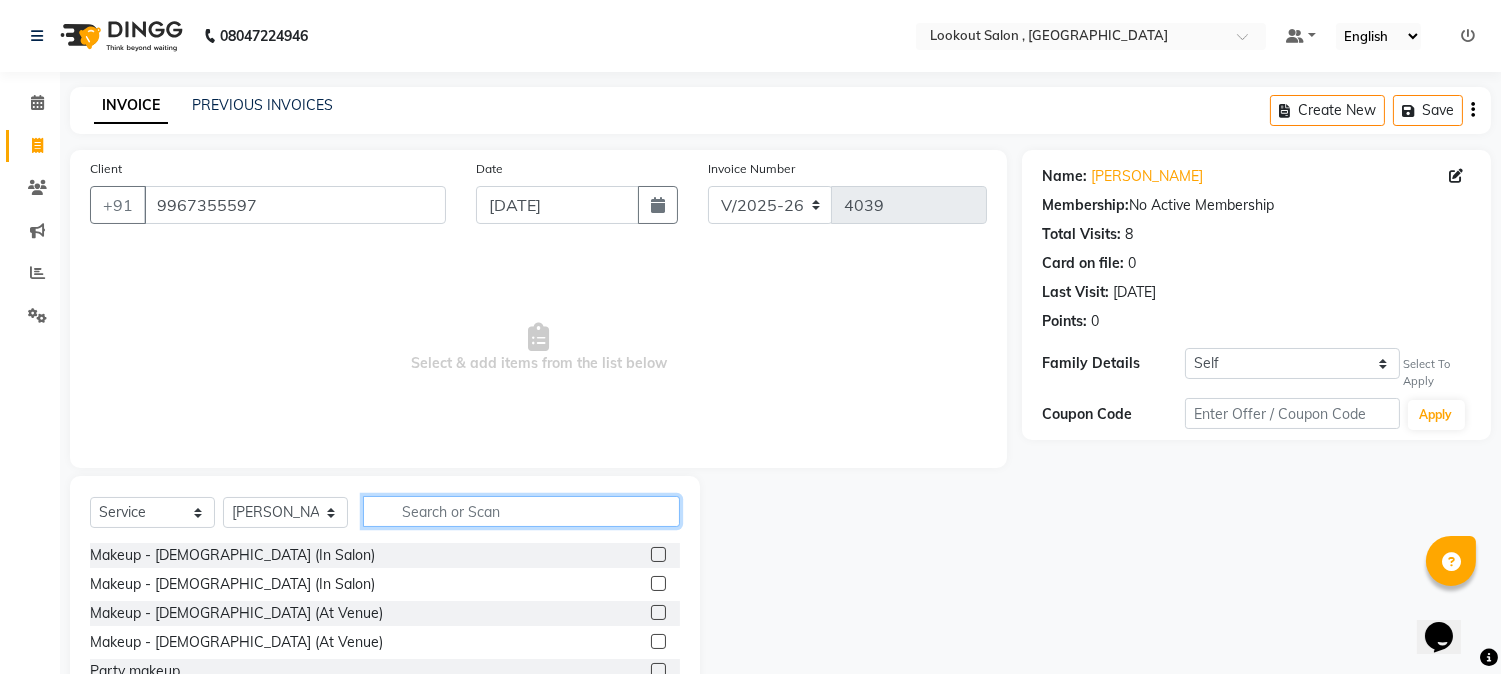 click 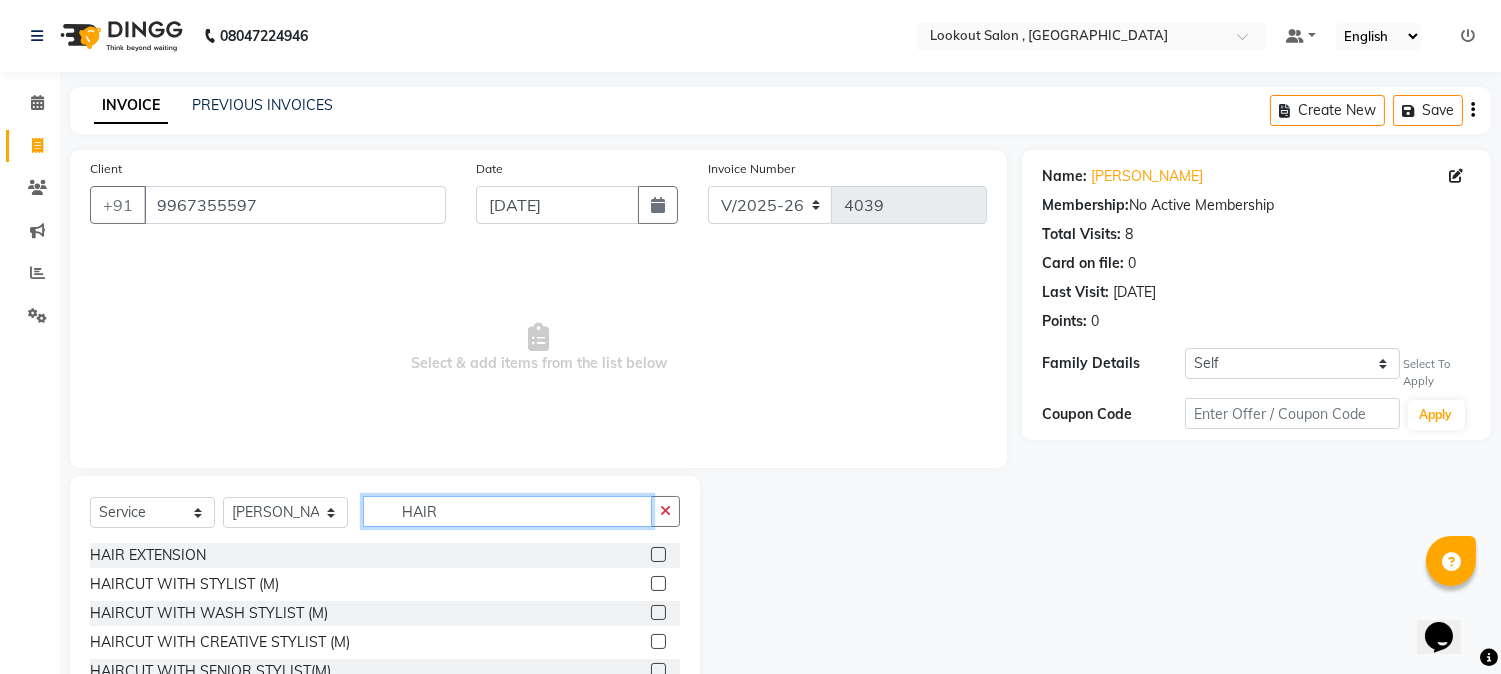 type on "HAIR" 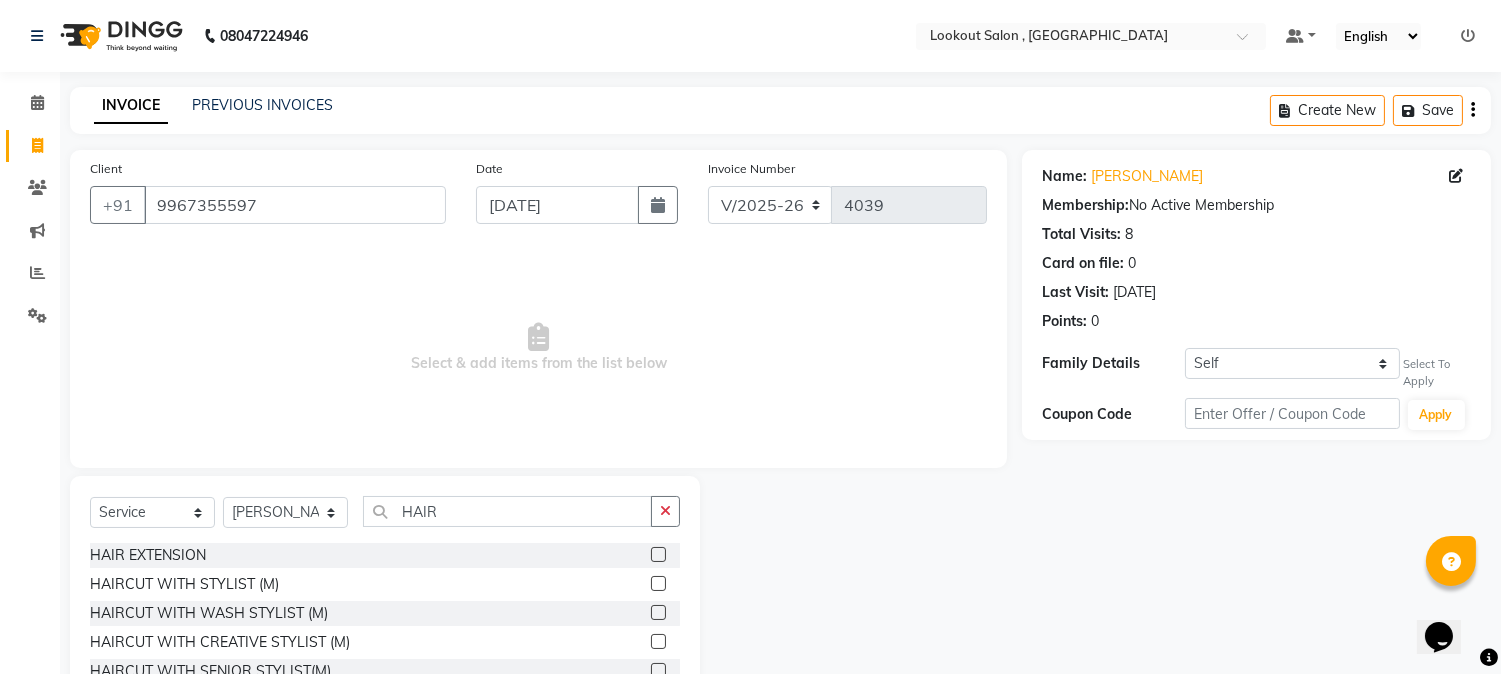 click 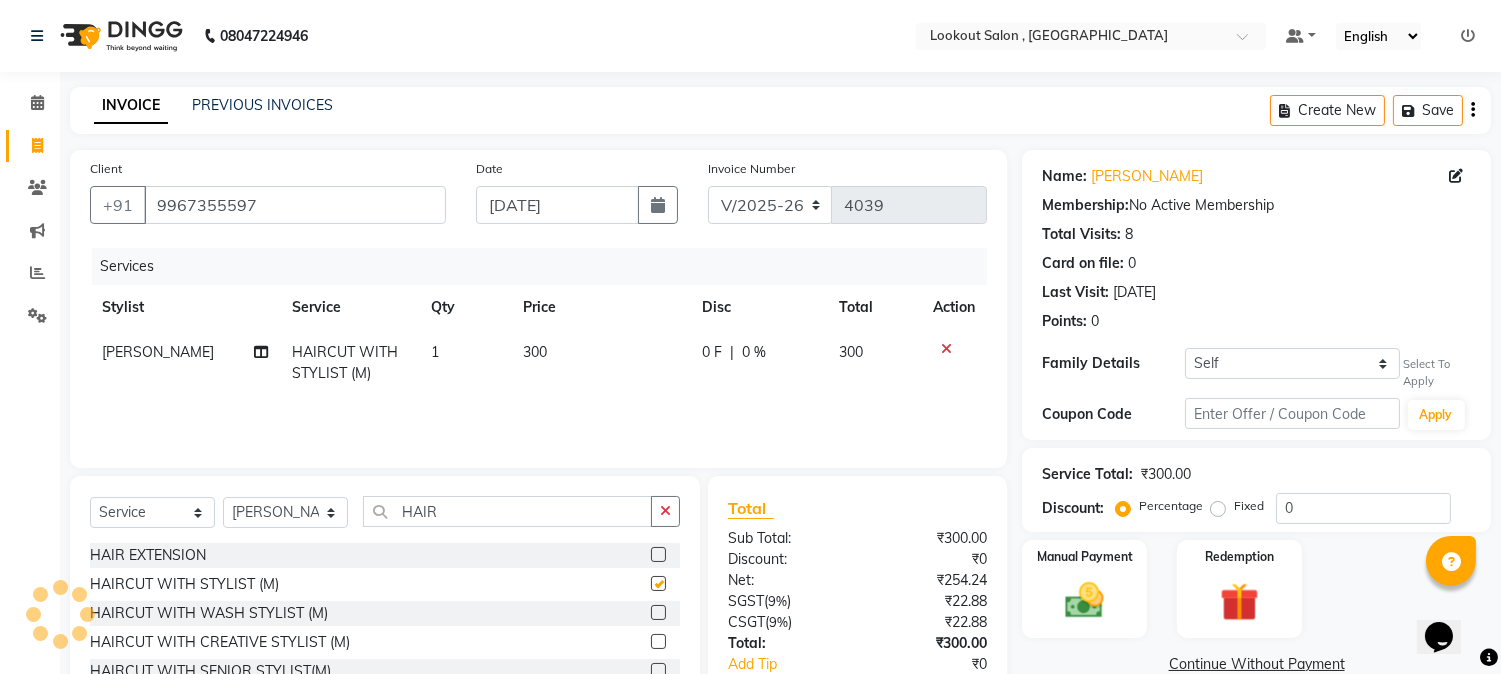 checkbox on "false" 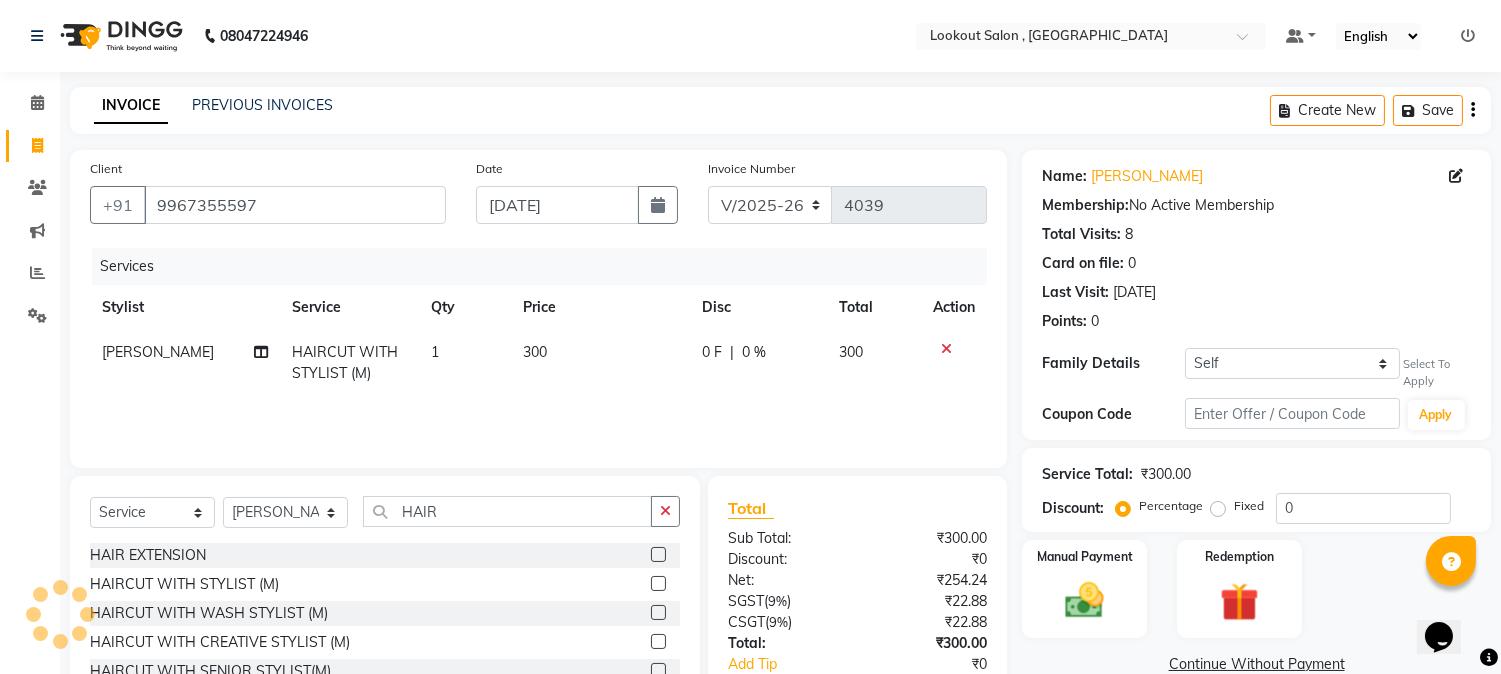 click on "Select  Service  Product  Membership  Package Voucher Prepaid Gift Card  Select Stylist AMIT SOLANKI jishan shekh kuldeep MANDAR GOSAVI MANISHA SAHU NANDINI GUPTA NIPUL SIR NISAR AHMED PIRJADE Rizwan ROOPAVATI Rupali  RUPESH SADAF SHAIKH SAHIL TAK shweta kashyap HAIR" 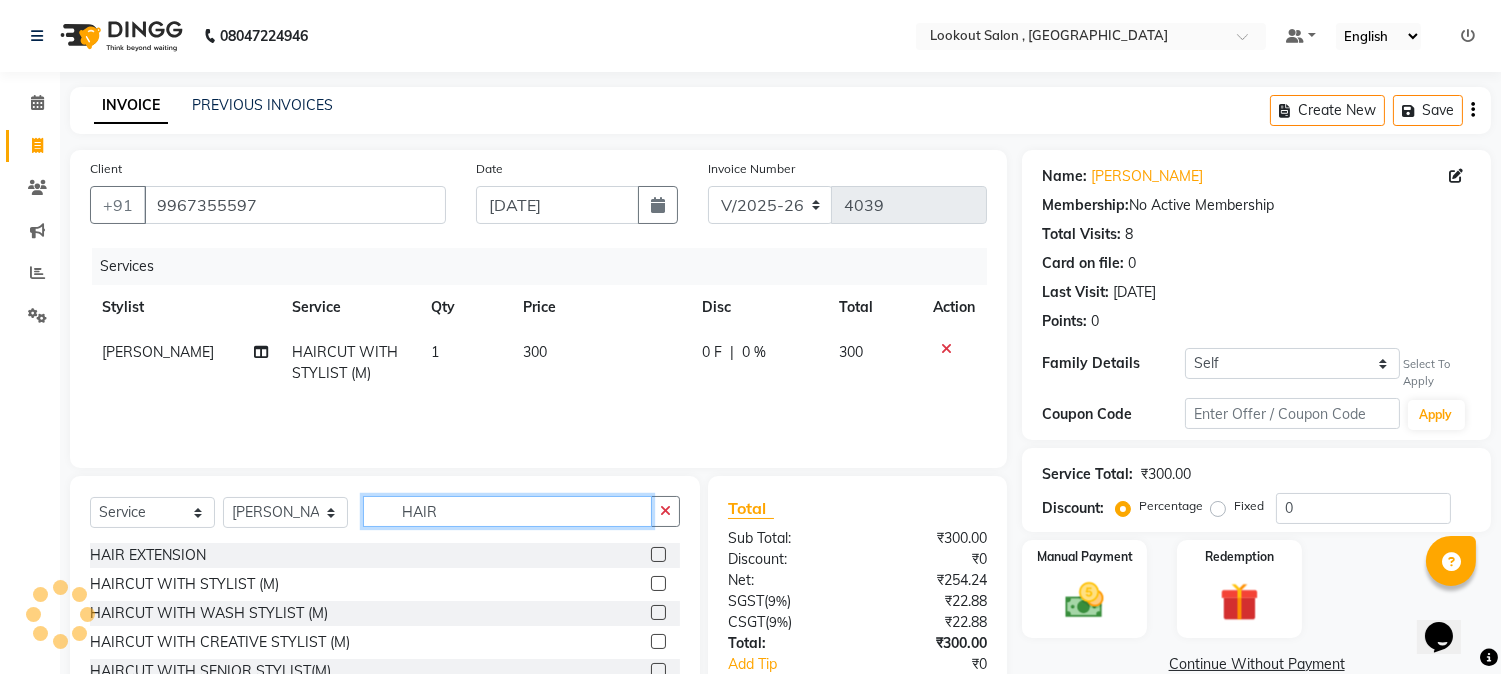 click on "HAIR" 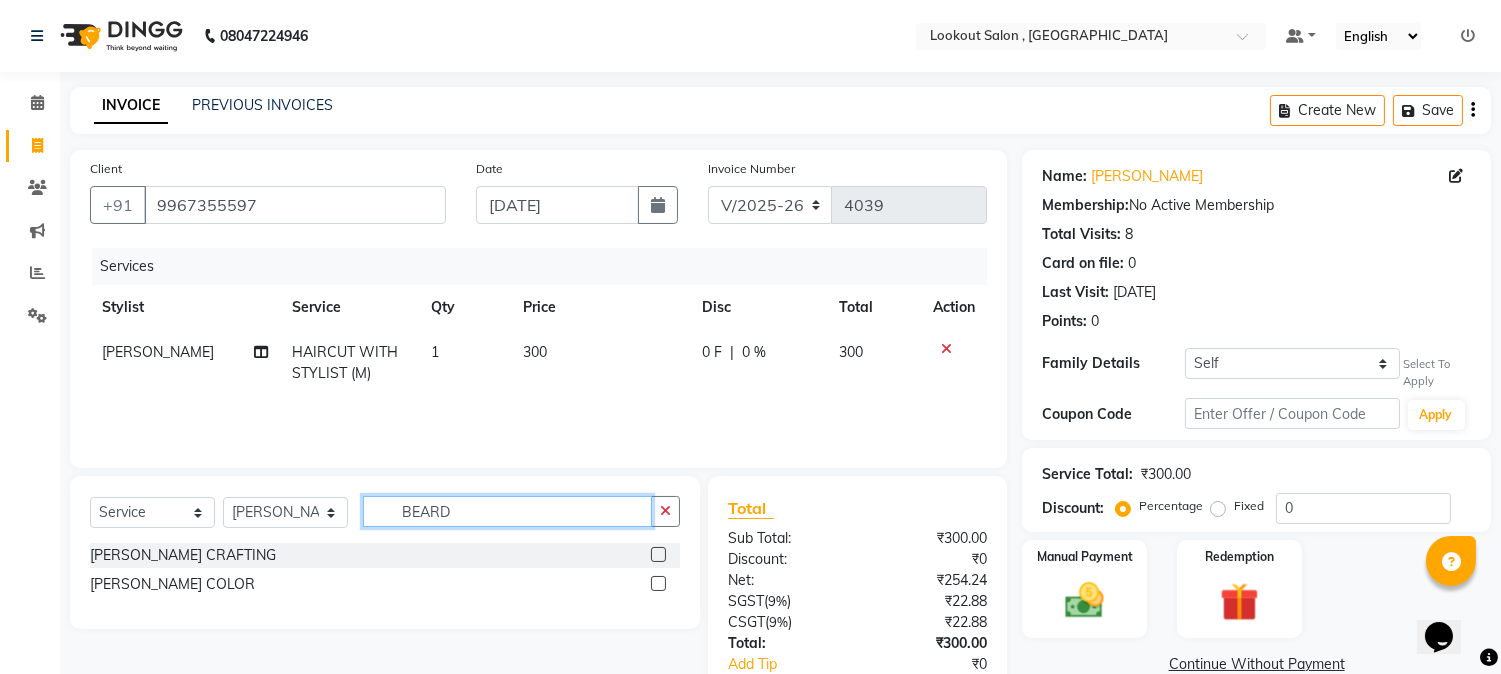 type on "BEARD" 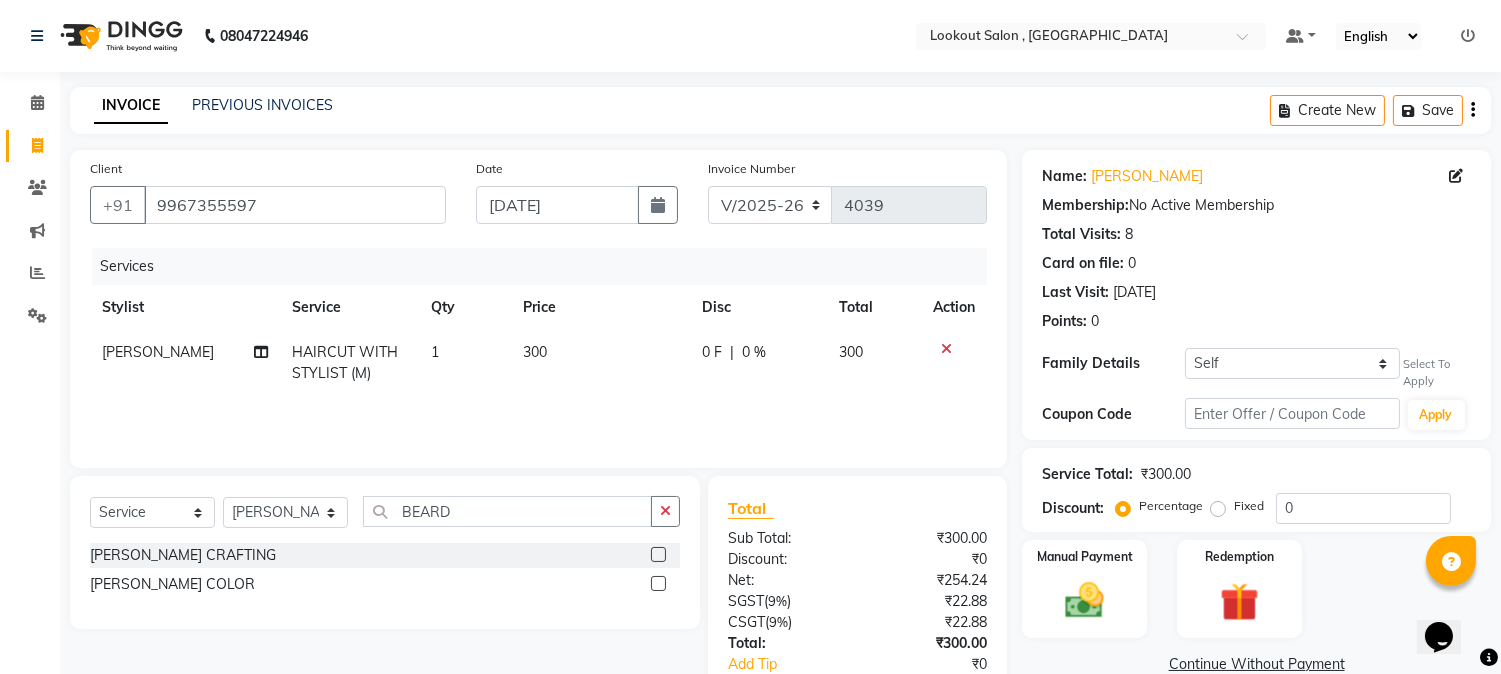 click 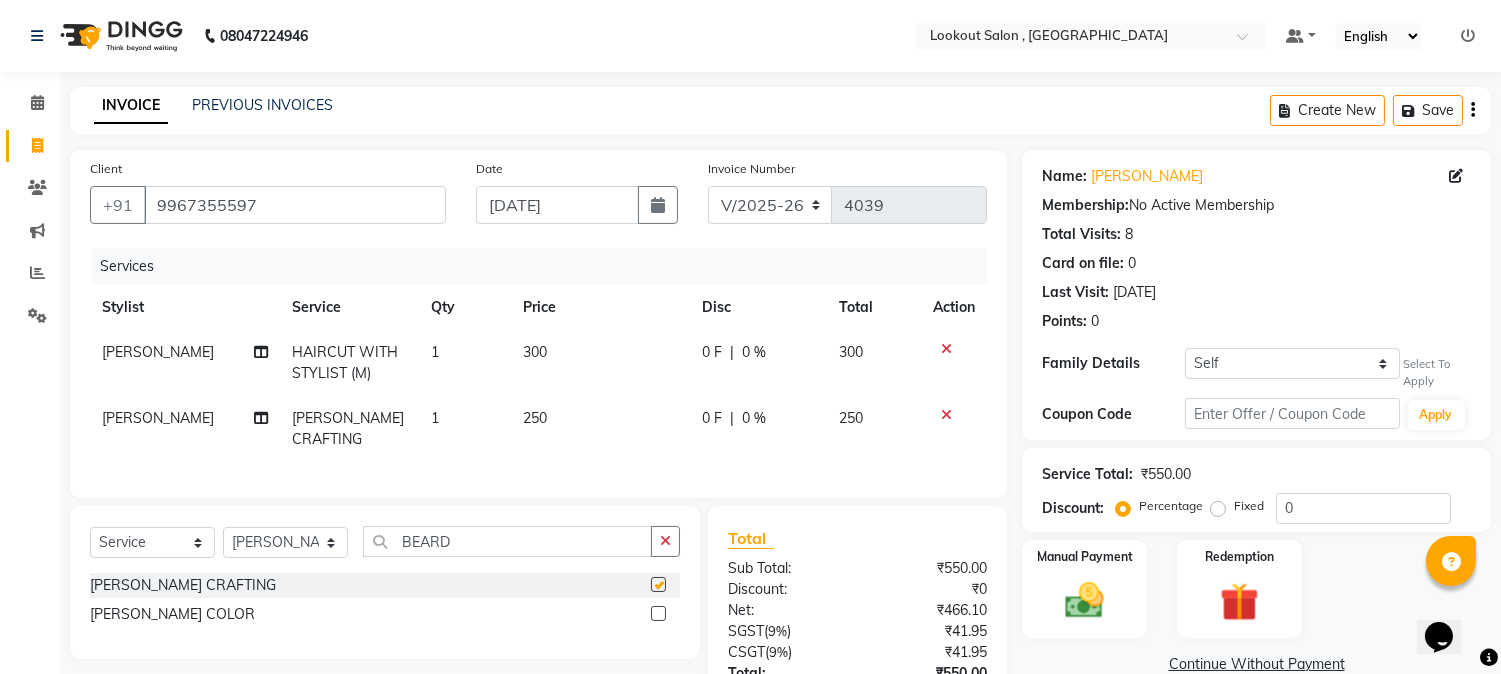 checkbox on "false" 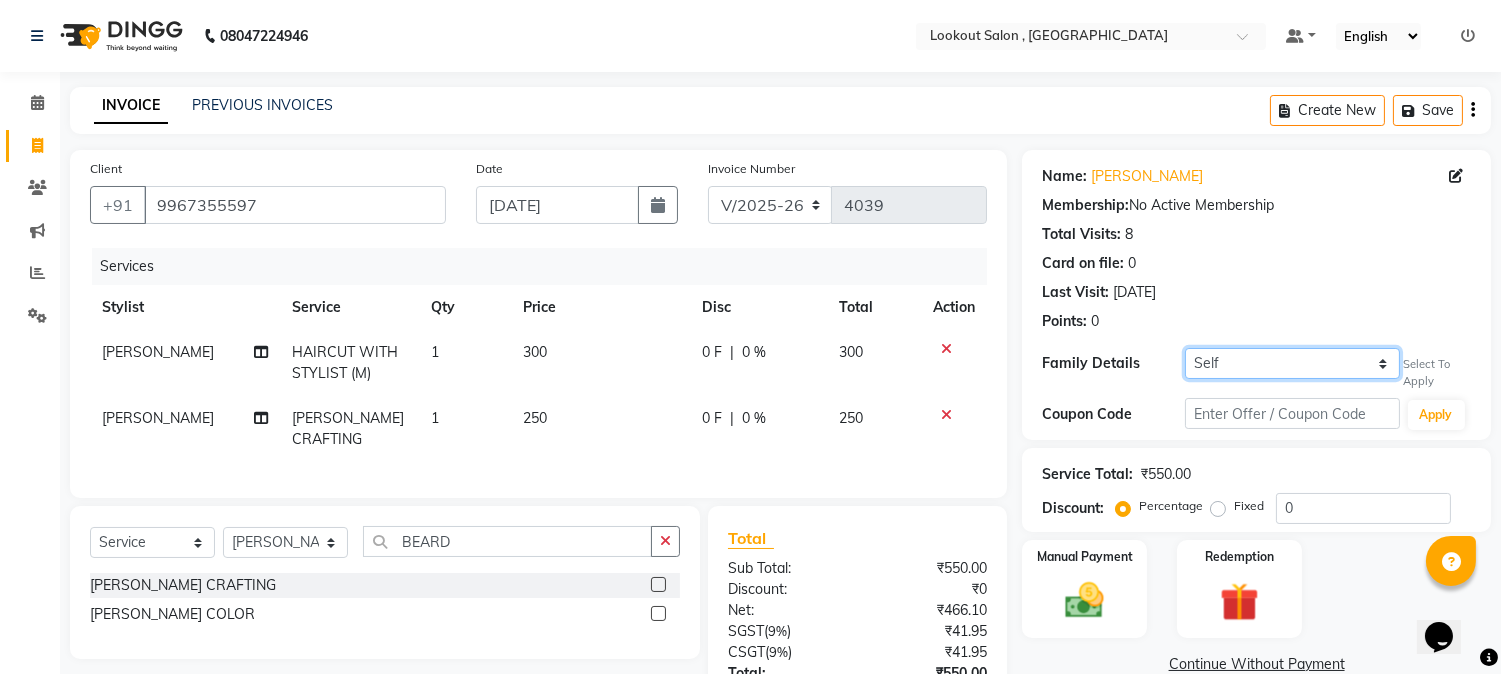 click on "Self suchi patel foram ramjiyani" 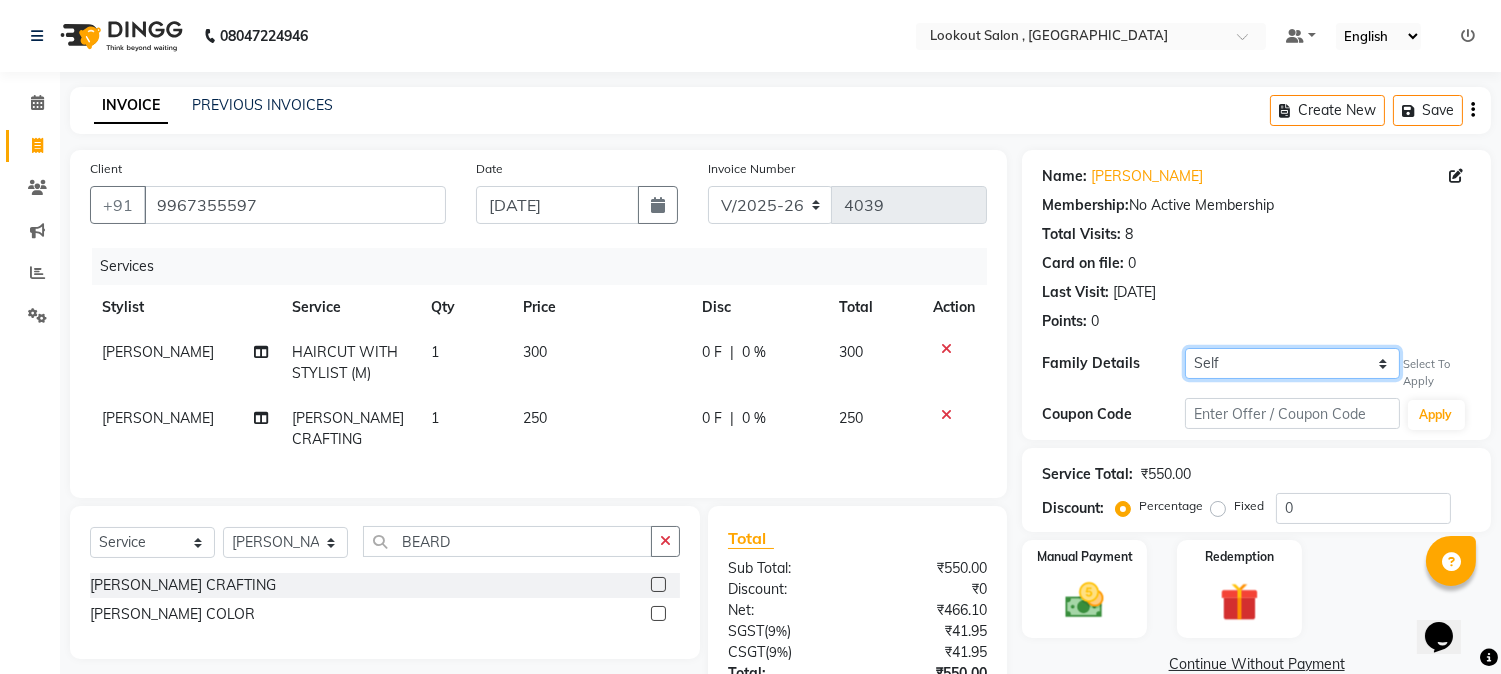 select on "2553114" 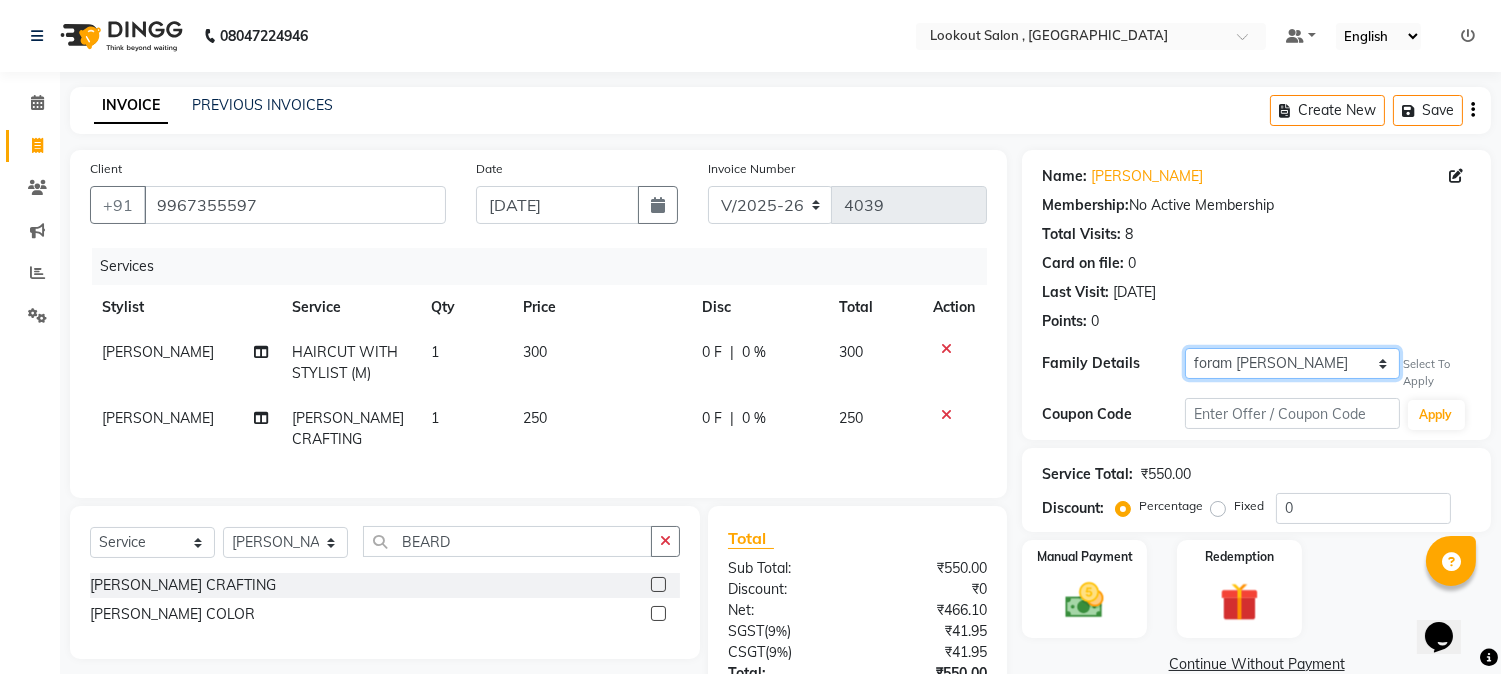 click on "Self suchi patel foram ramjiyani" 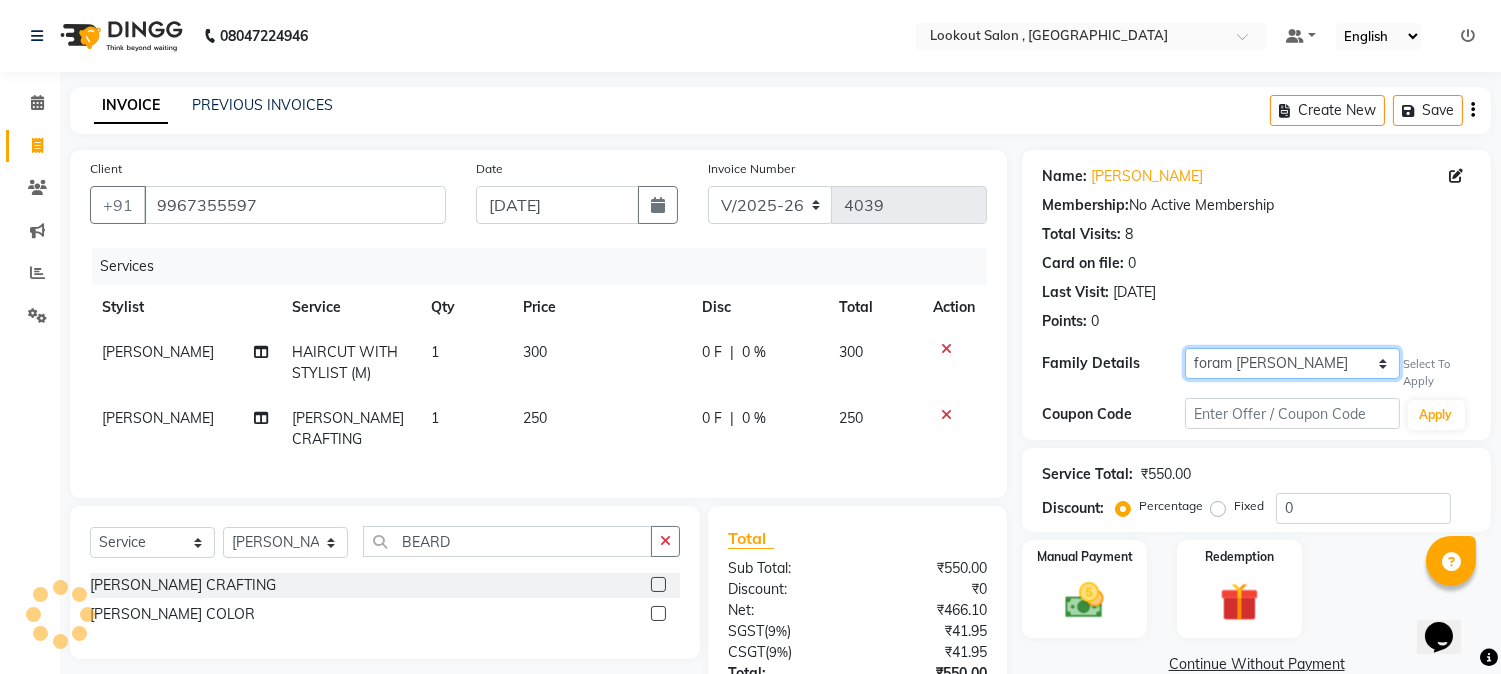 select on "1: Object" 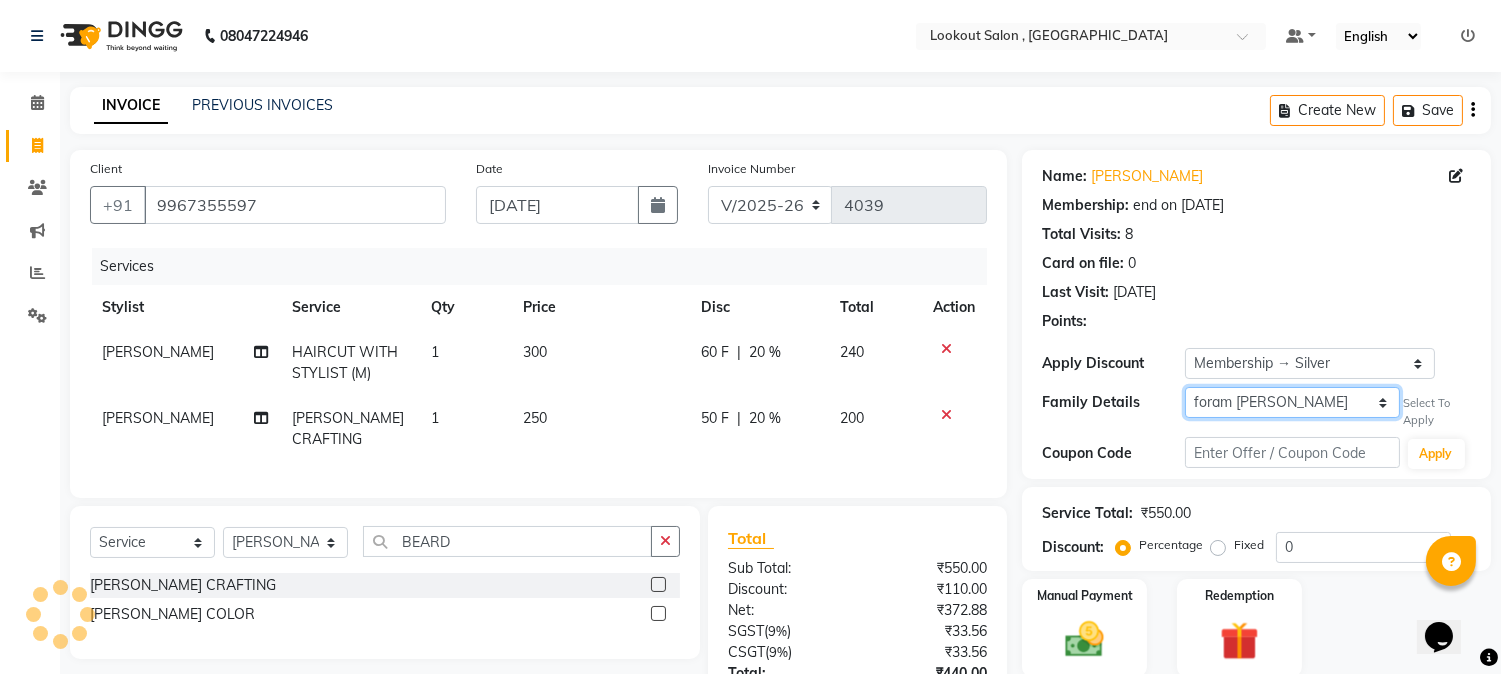 click on "Self suchi patel foram ramjiyani" 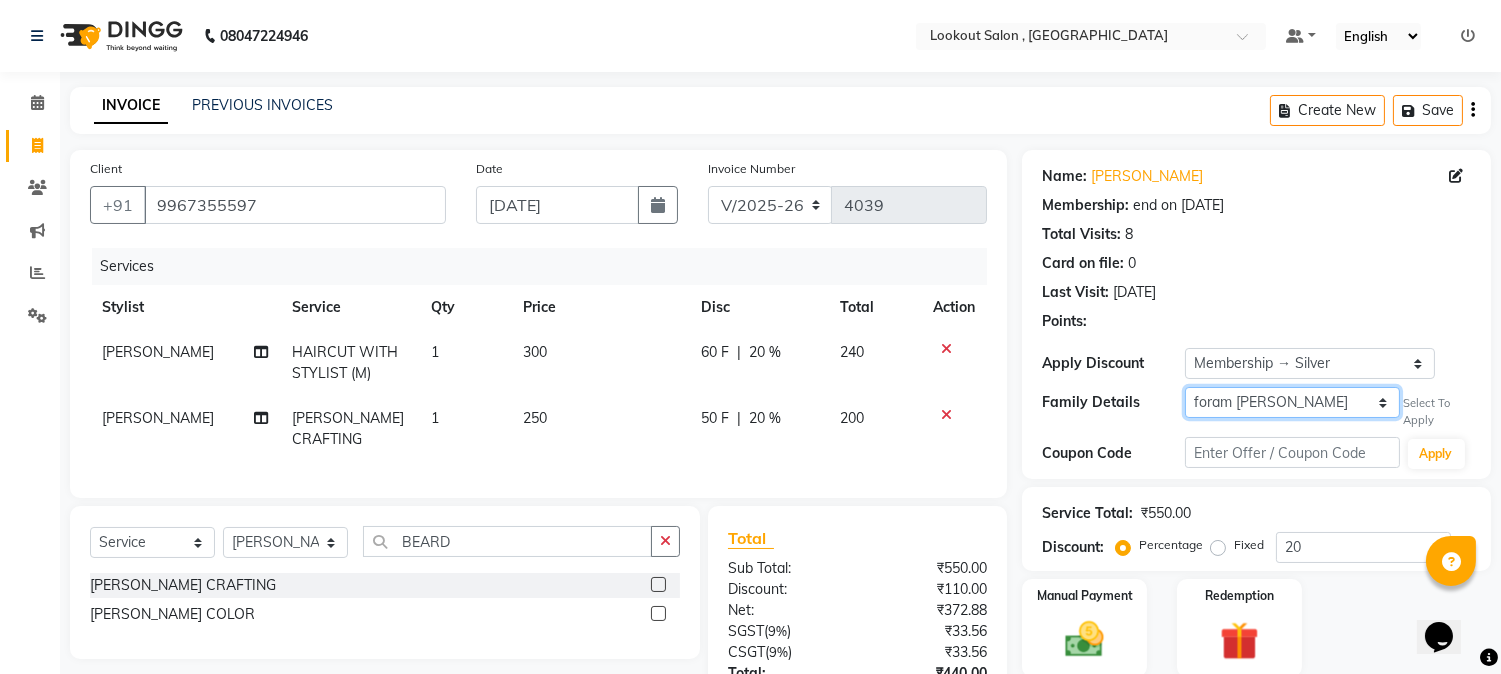 select on "self" 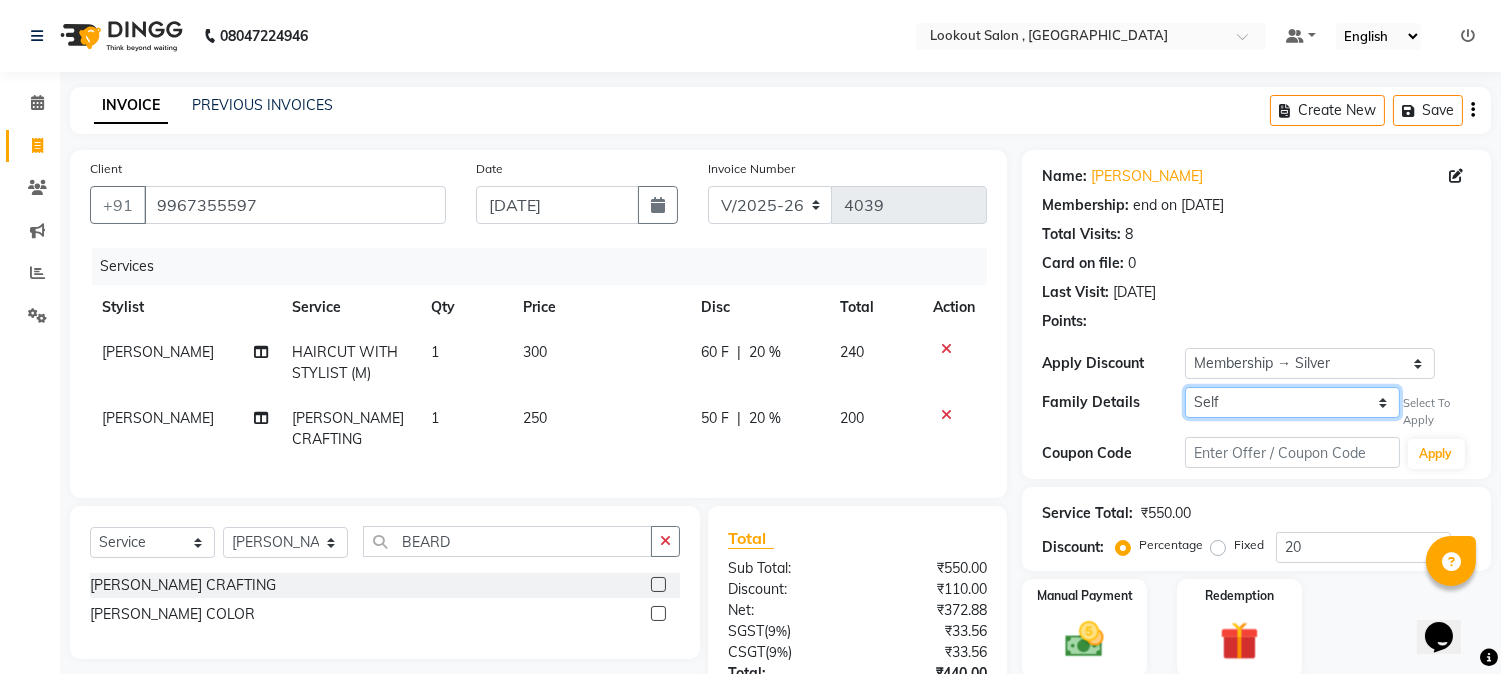 click on "Self suchi patel foram ramjiyani" 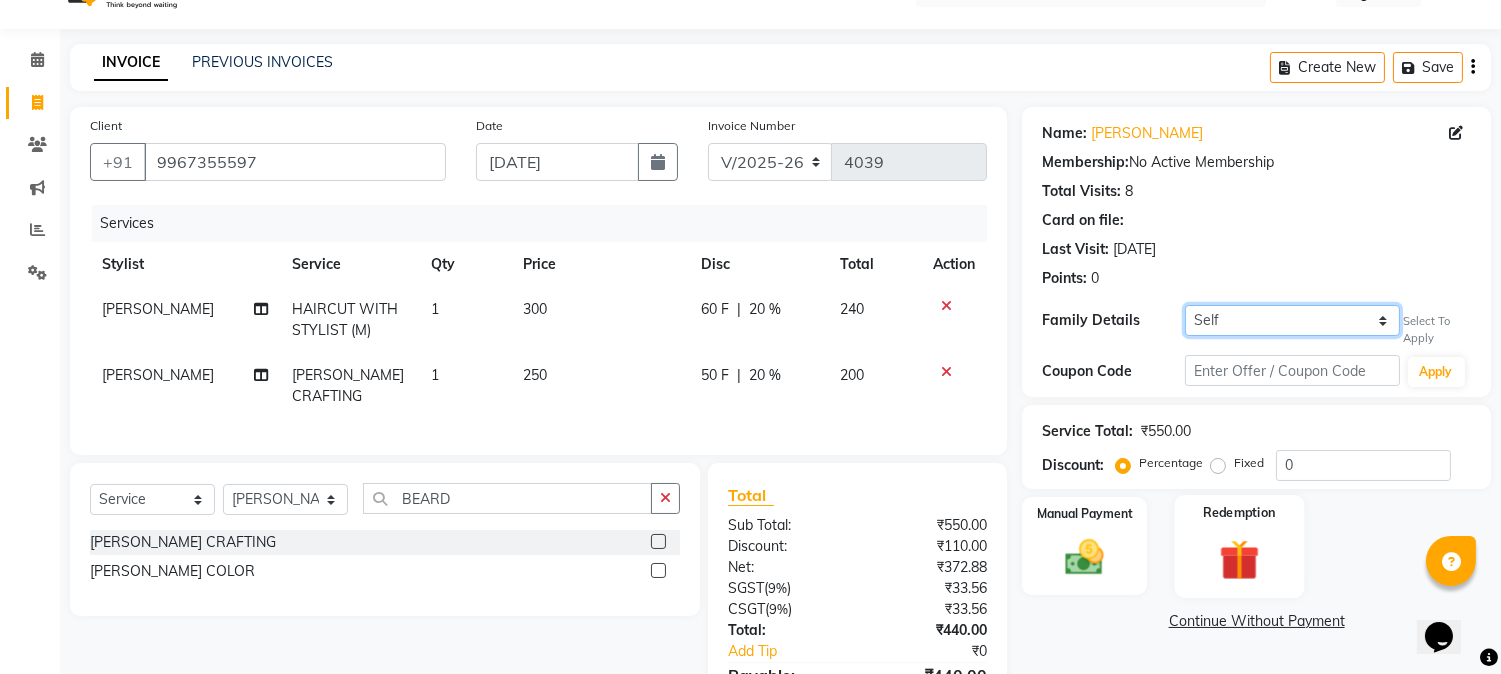 scroll, scrollTop: 172, scrollLeft: 0, axis: vertical 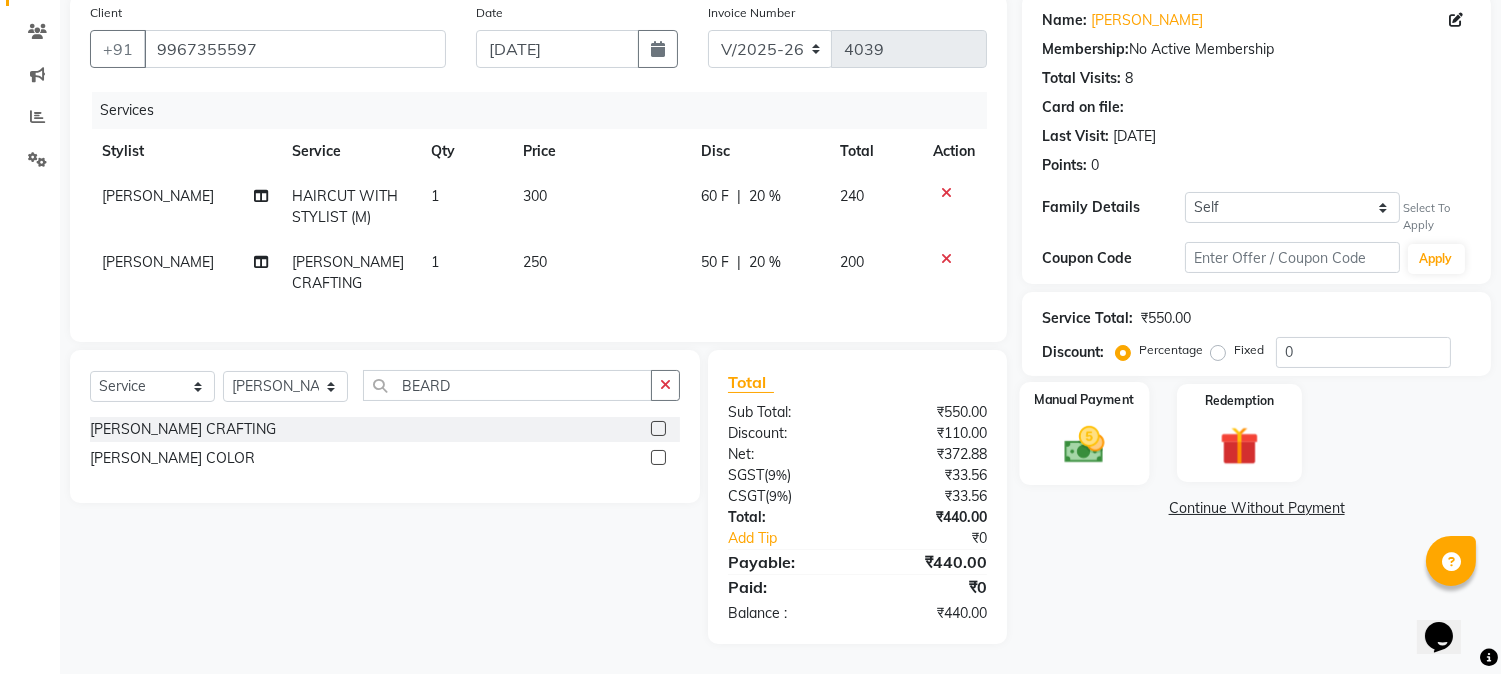 click 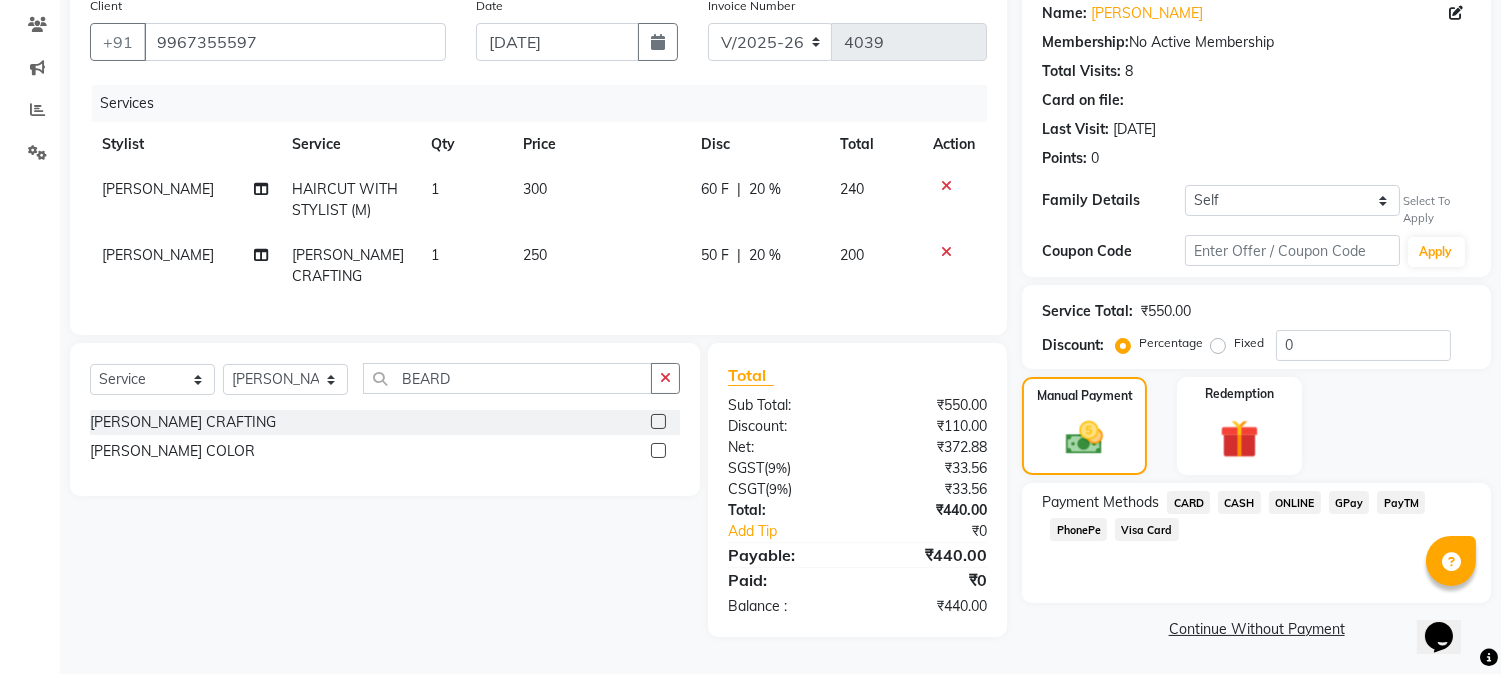 click on "PhonePe" 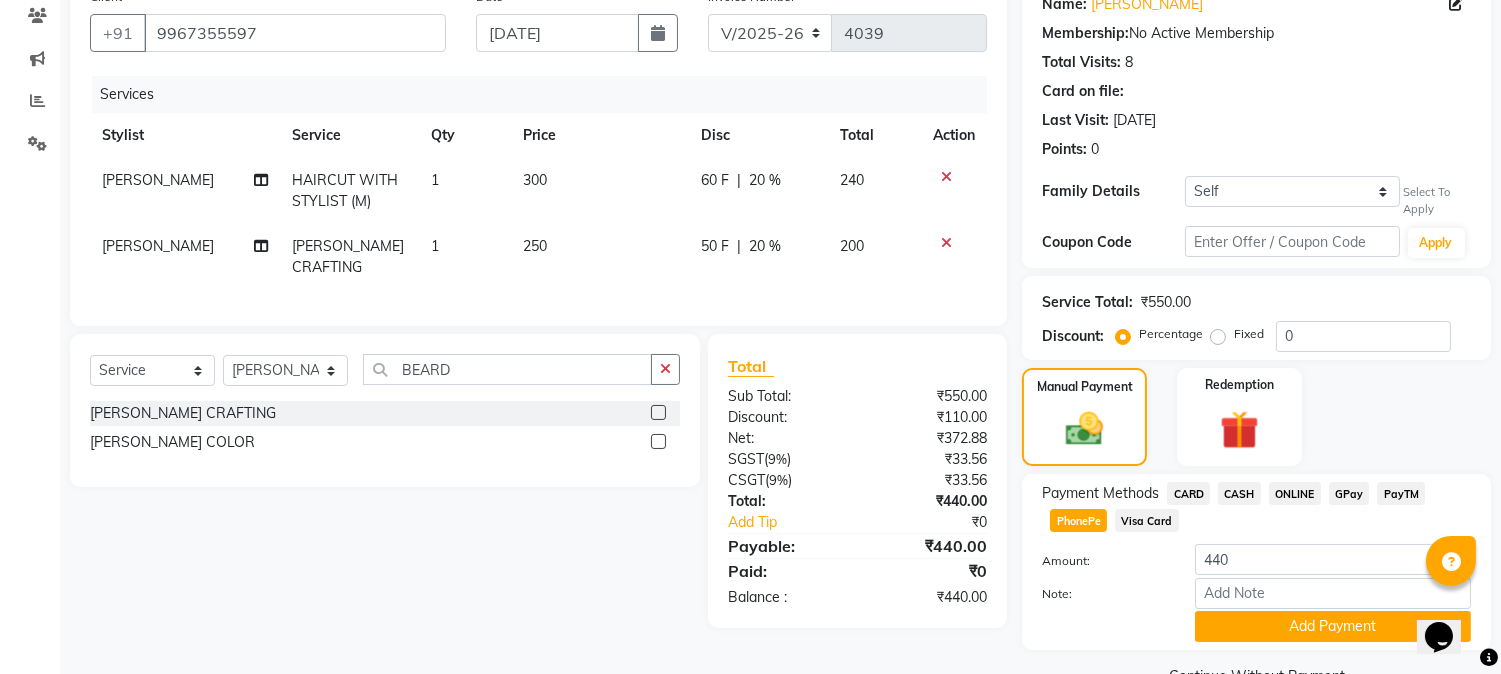 scroll, scrollTop: 220, scrollLeft: 0, axis: vertical 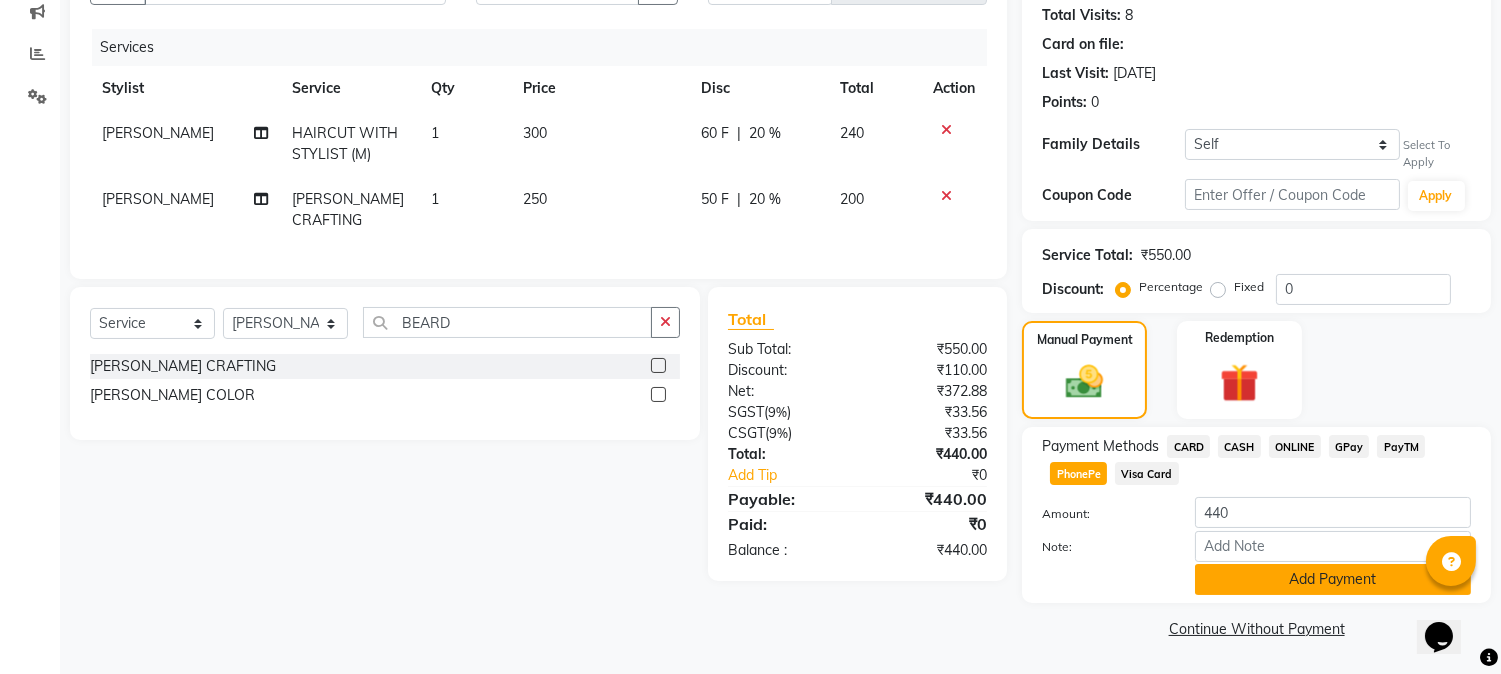 click on "Add Payment" 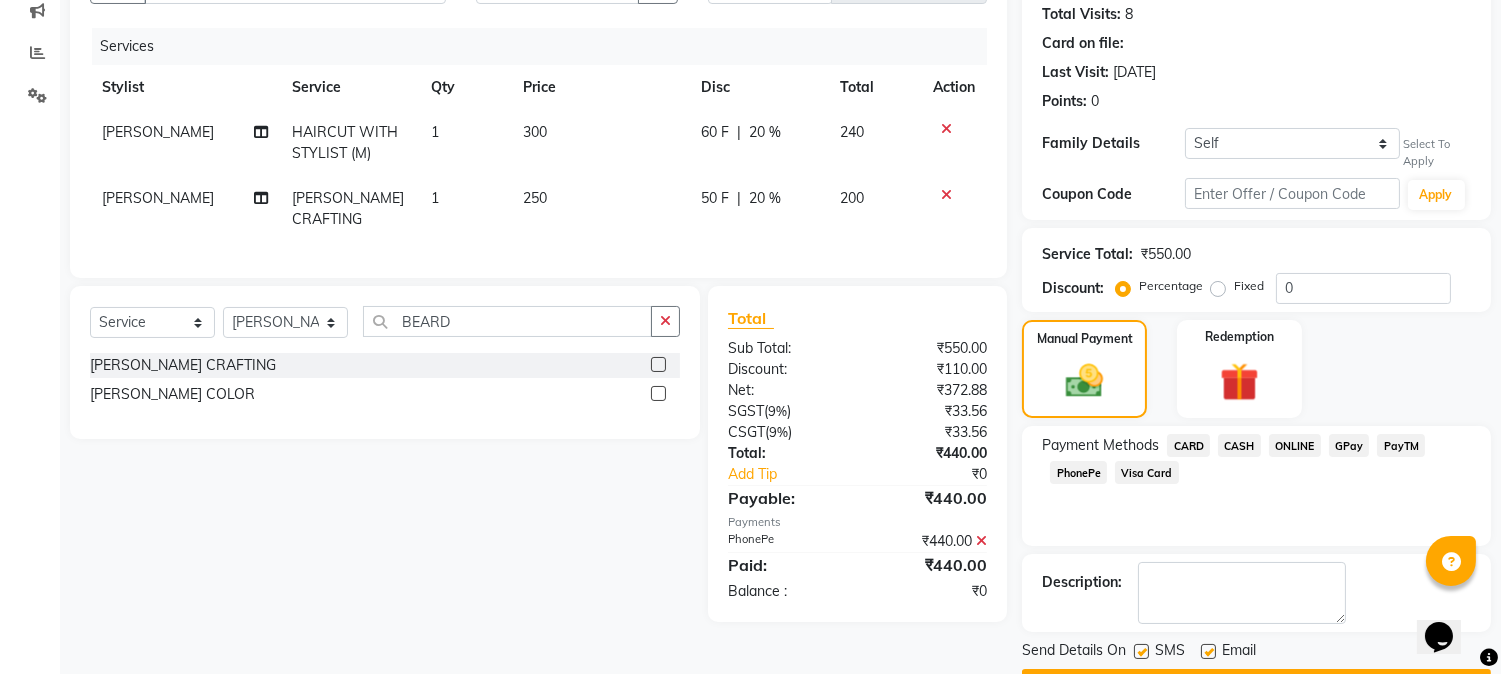 scroll, scrollTop: 275, scrollLeft: 0, axis: vertical 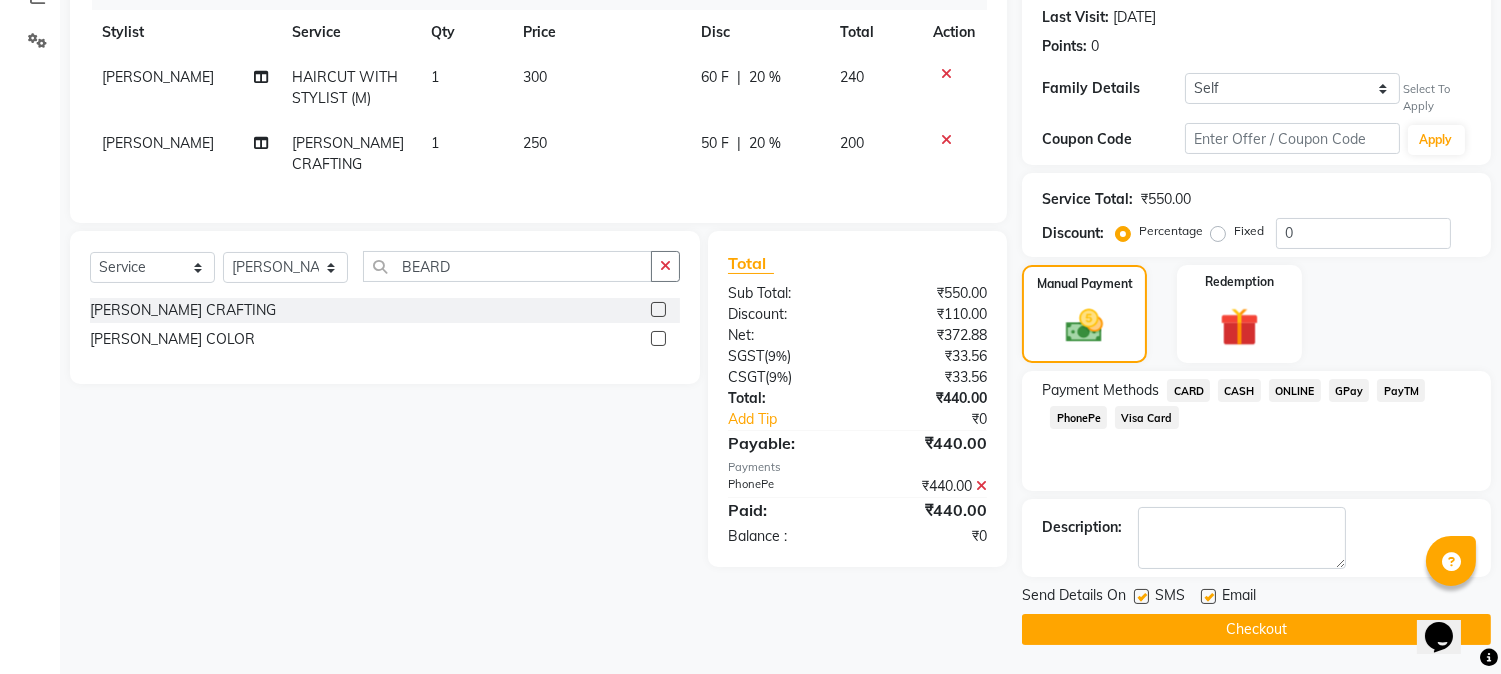 click on "Checkout" 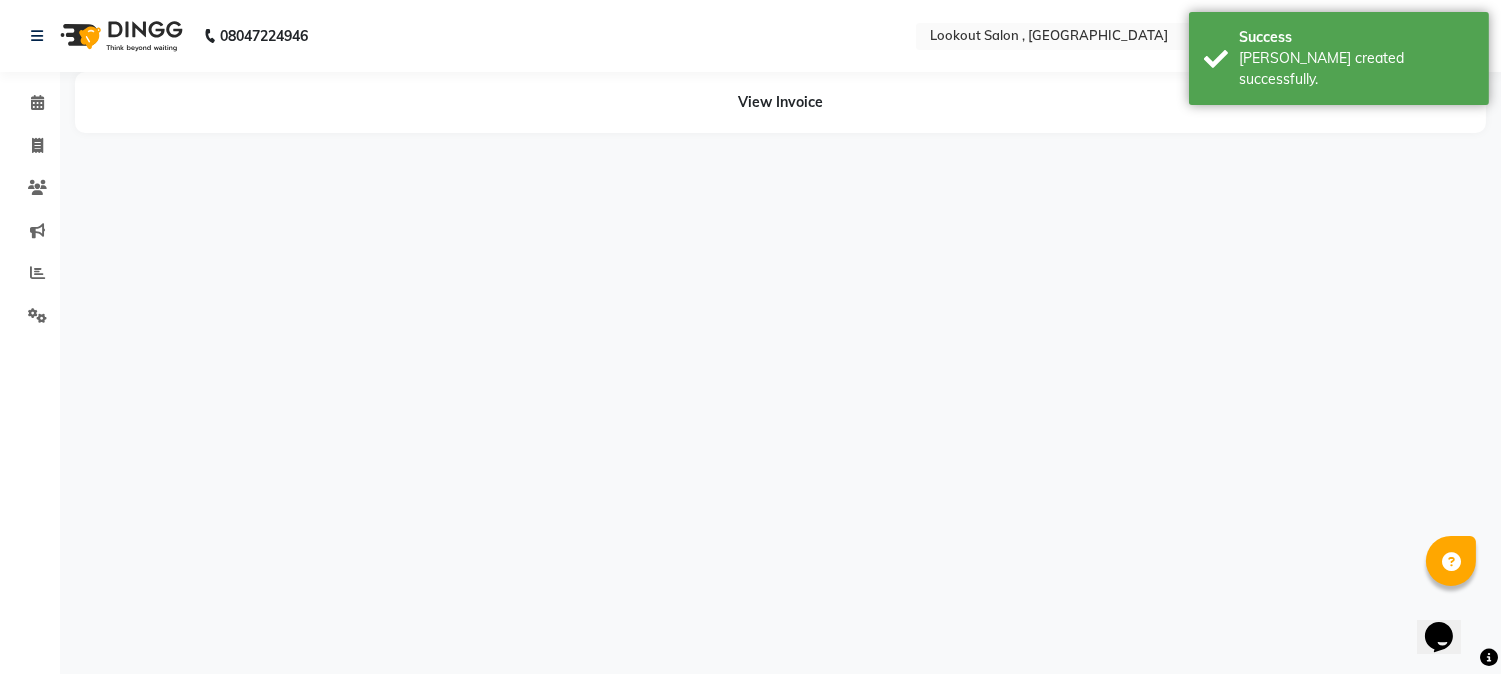 scroll, scrollTop: 0, scrollLeft: 0, axis: both 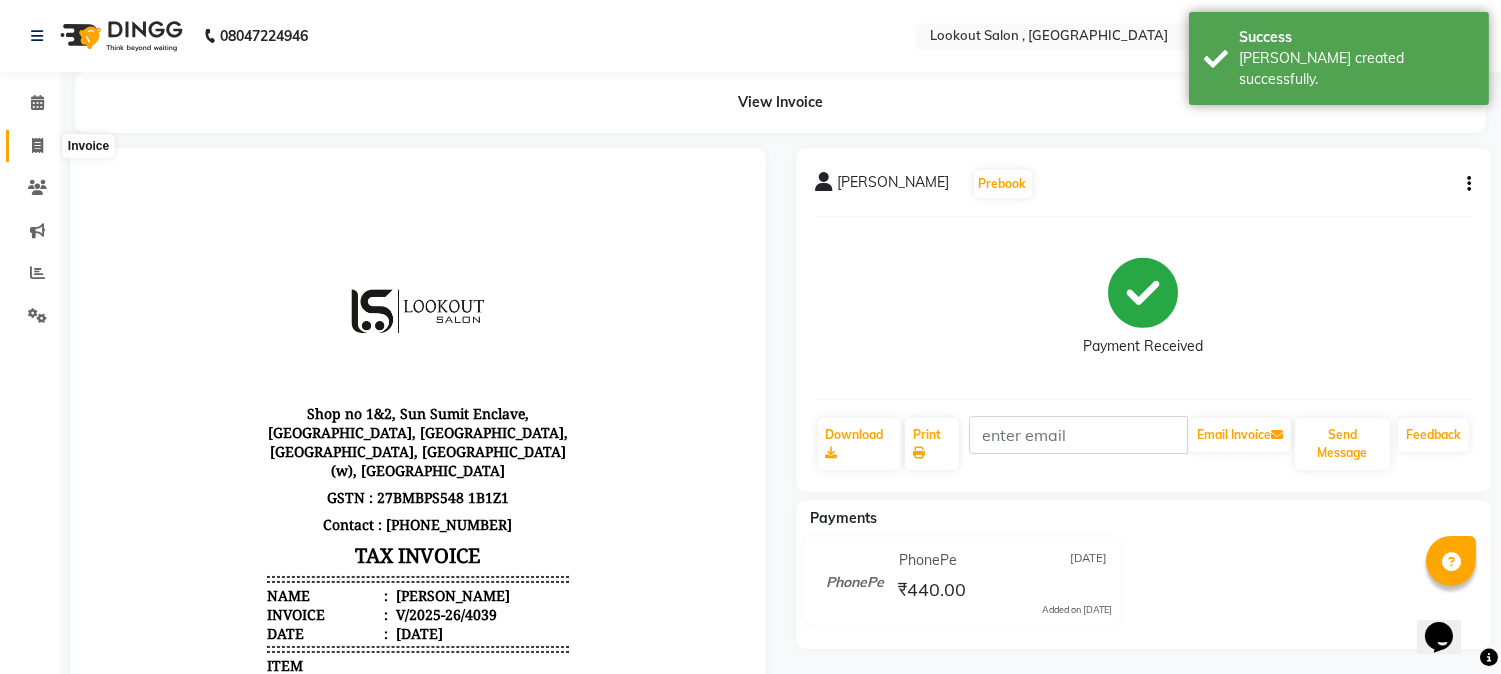 click 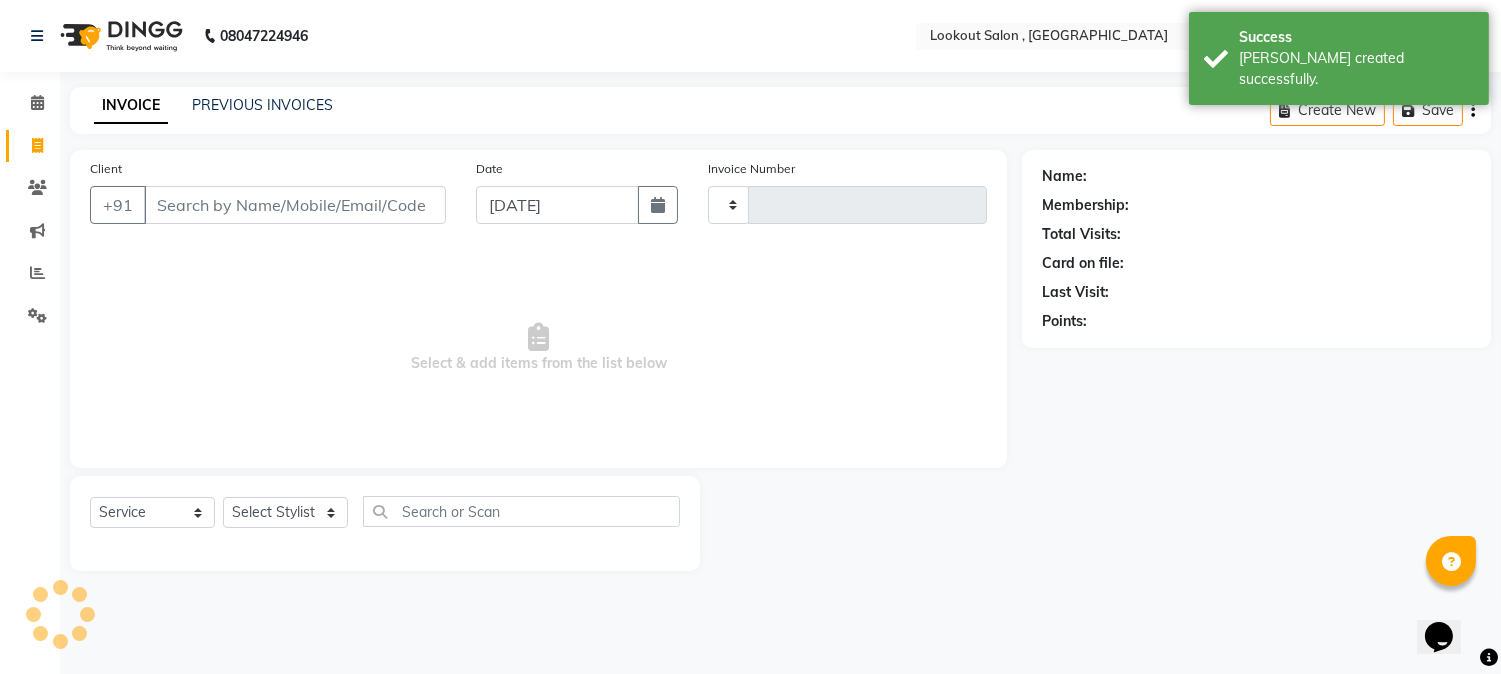 type on "4040" 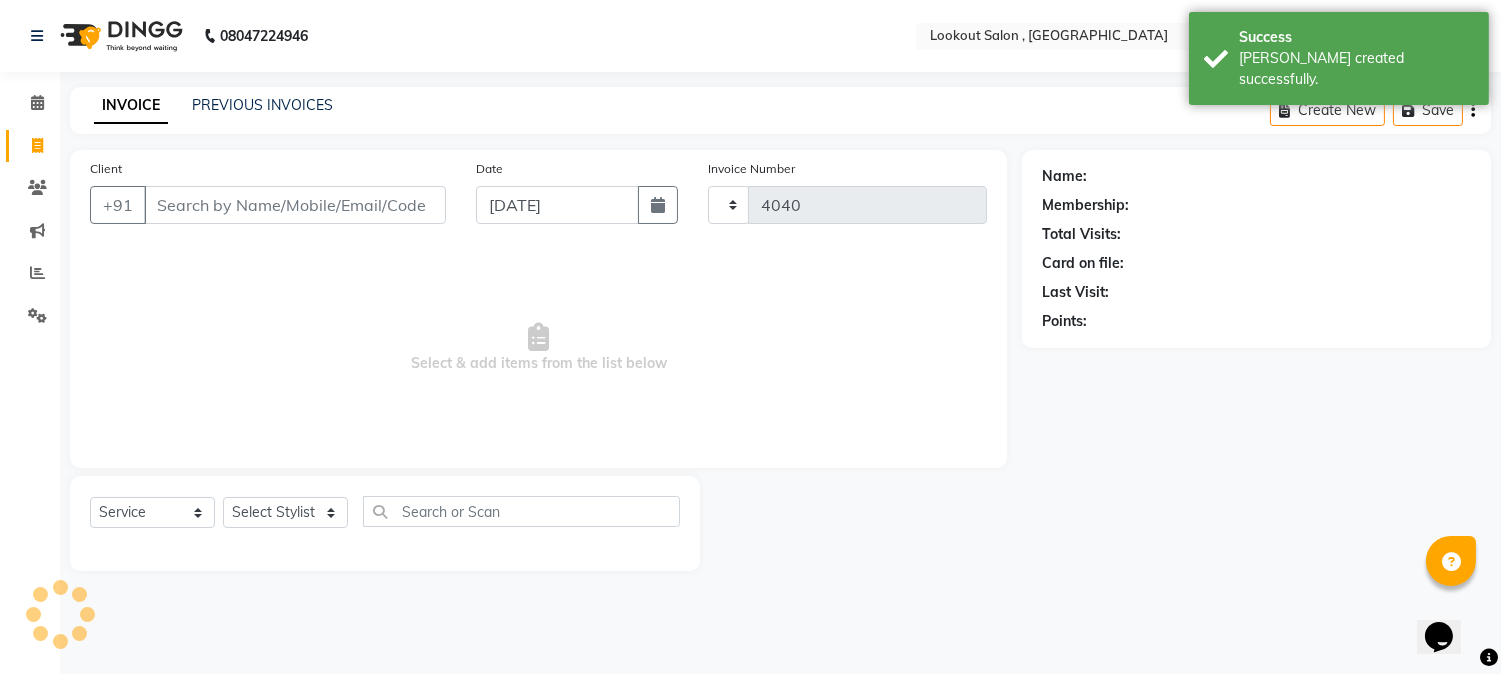select on "151" 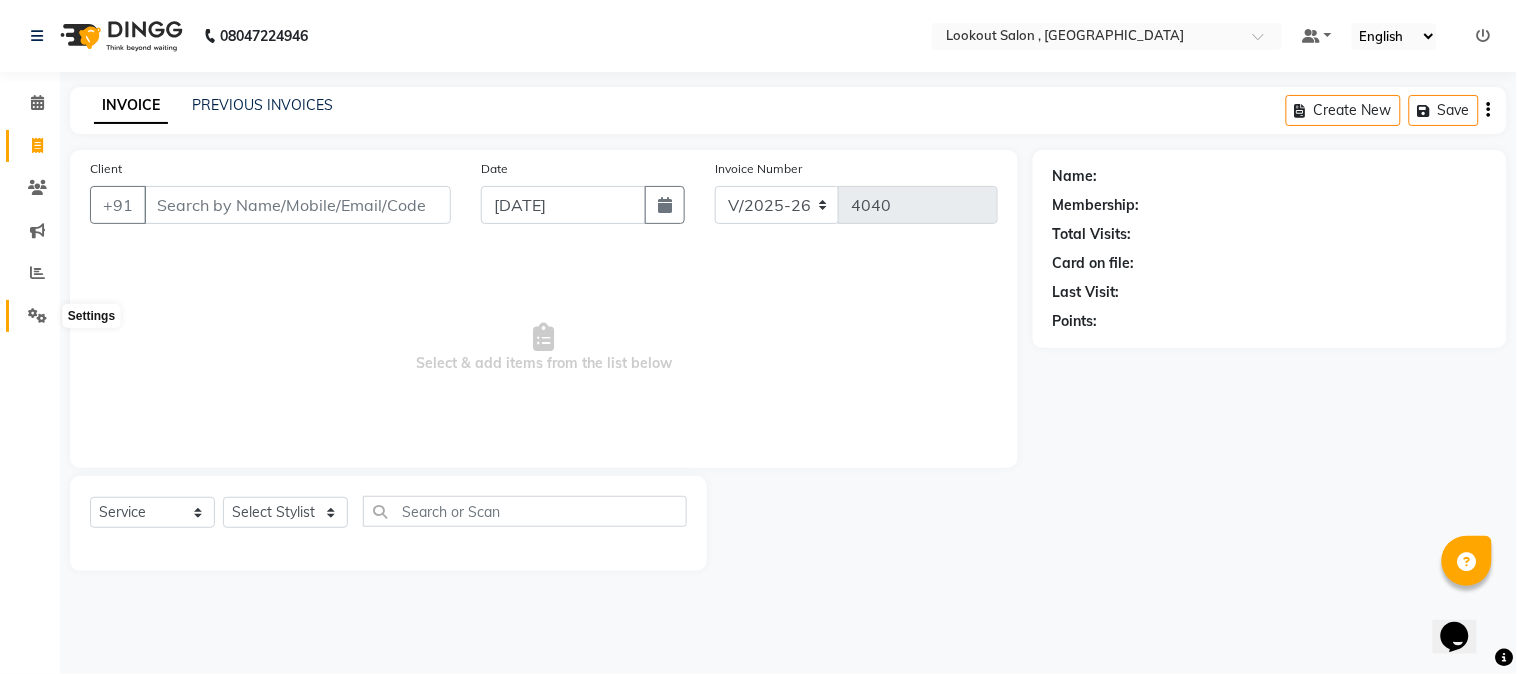click 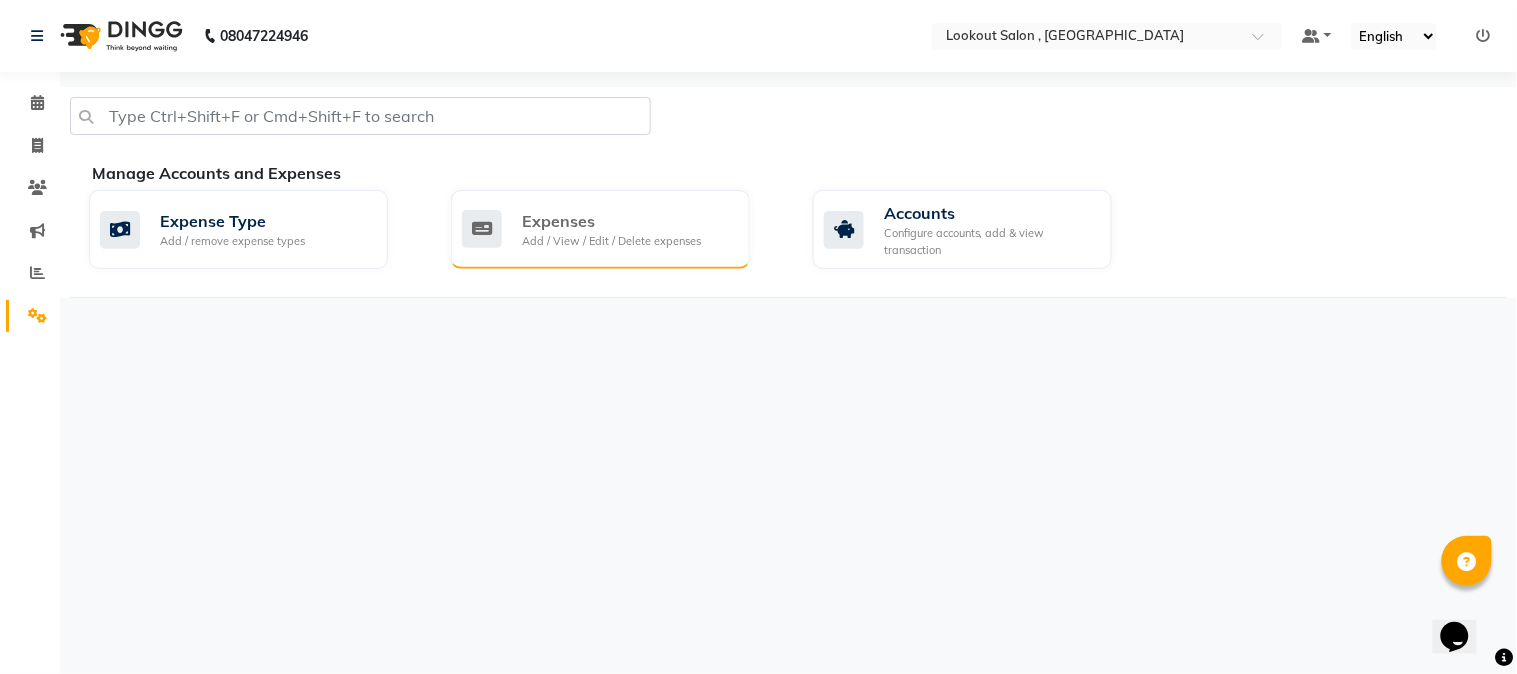 click on "Expenses" 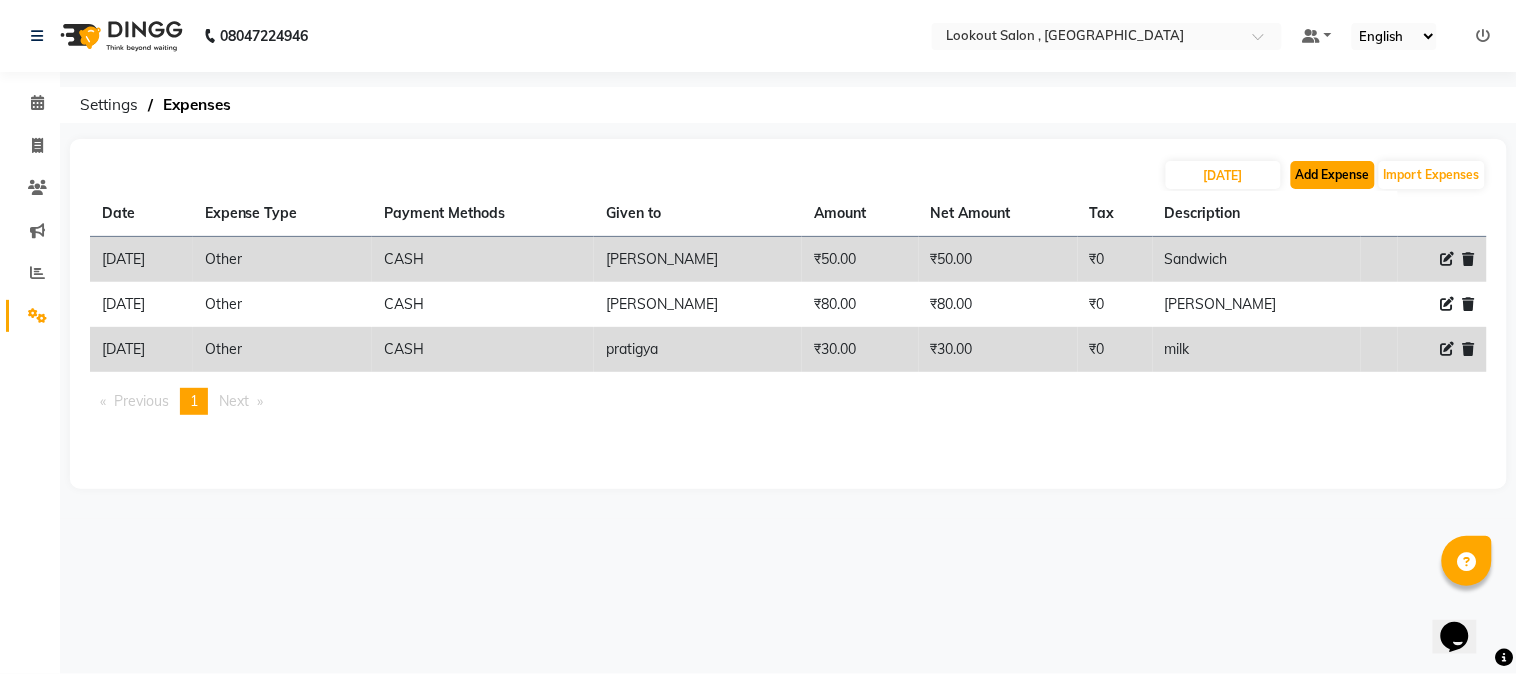 click on "Add Expense" 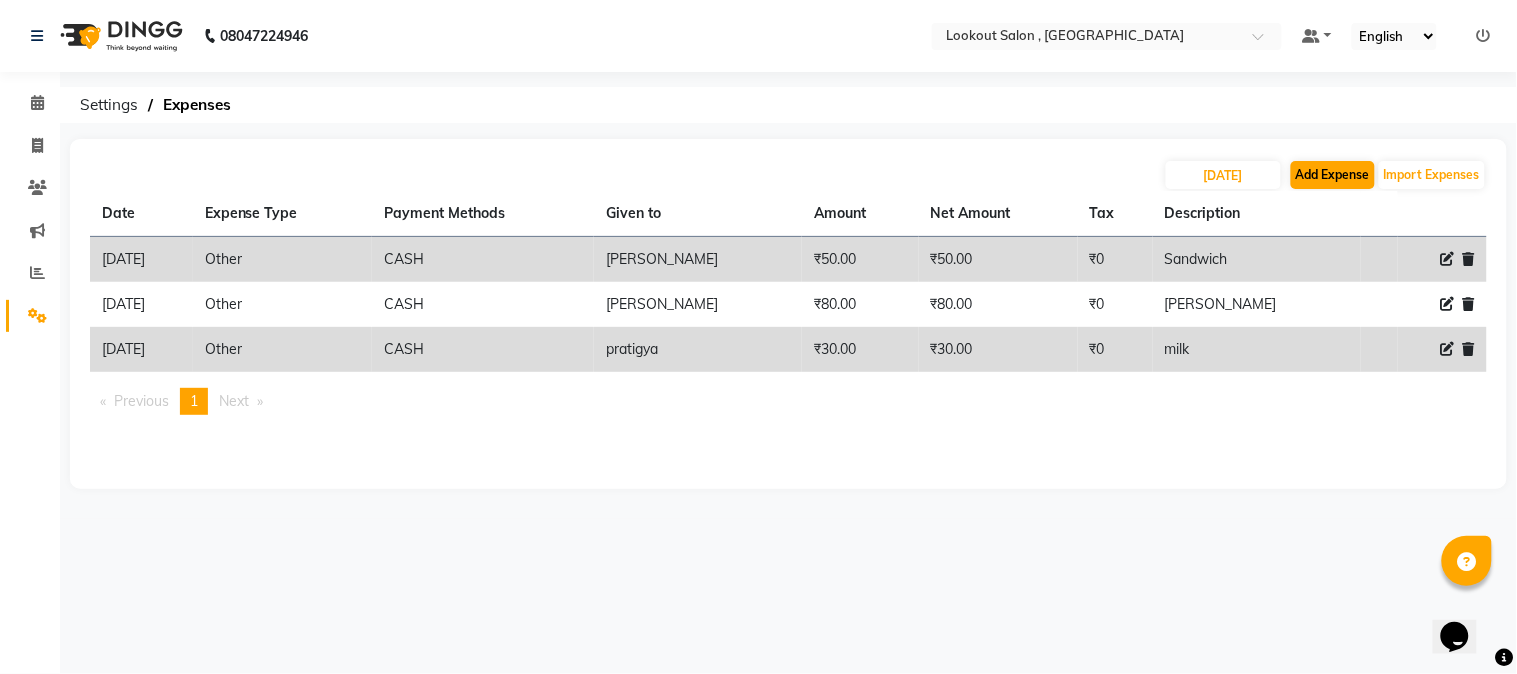 select on "1" 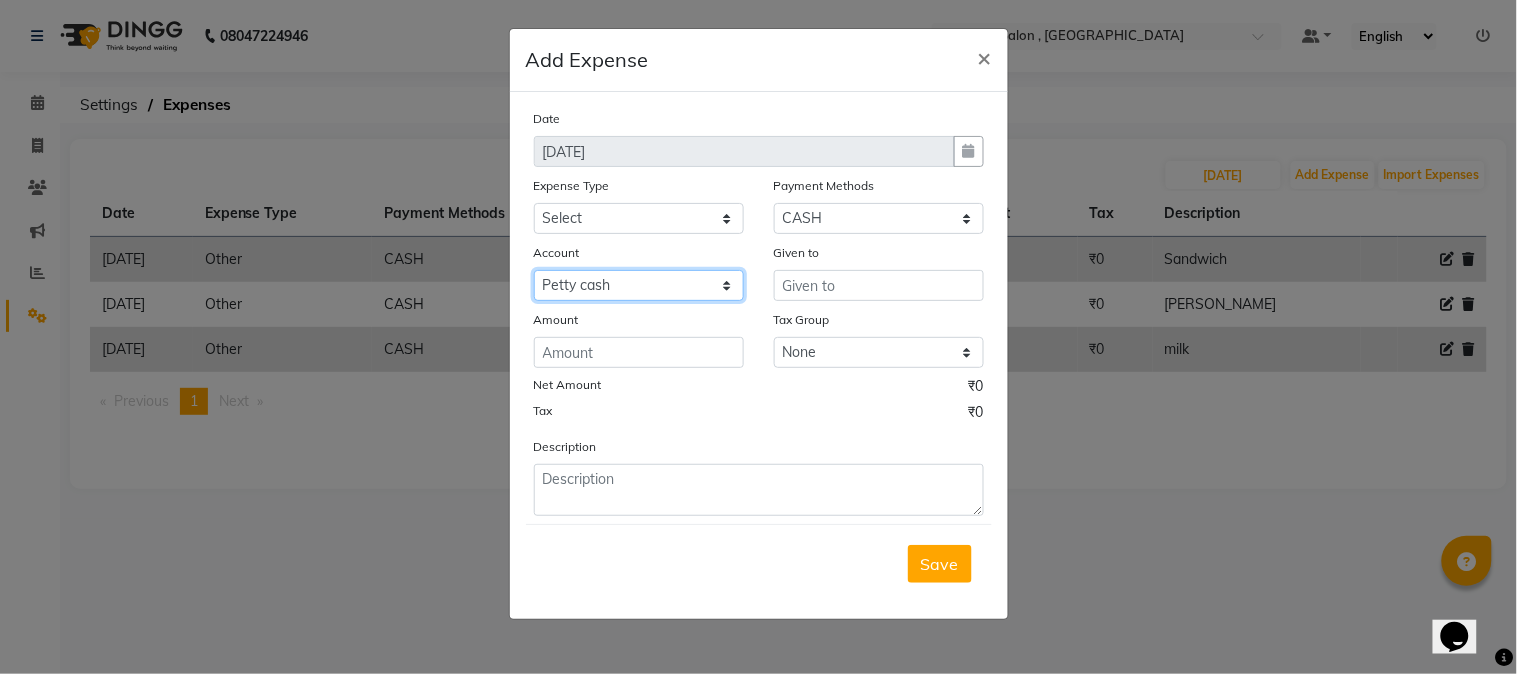 drag, startPoint x: 583, startPoint y: 275, endPoint x: 595, endPoint y: 298, distance: 25.942244 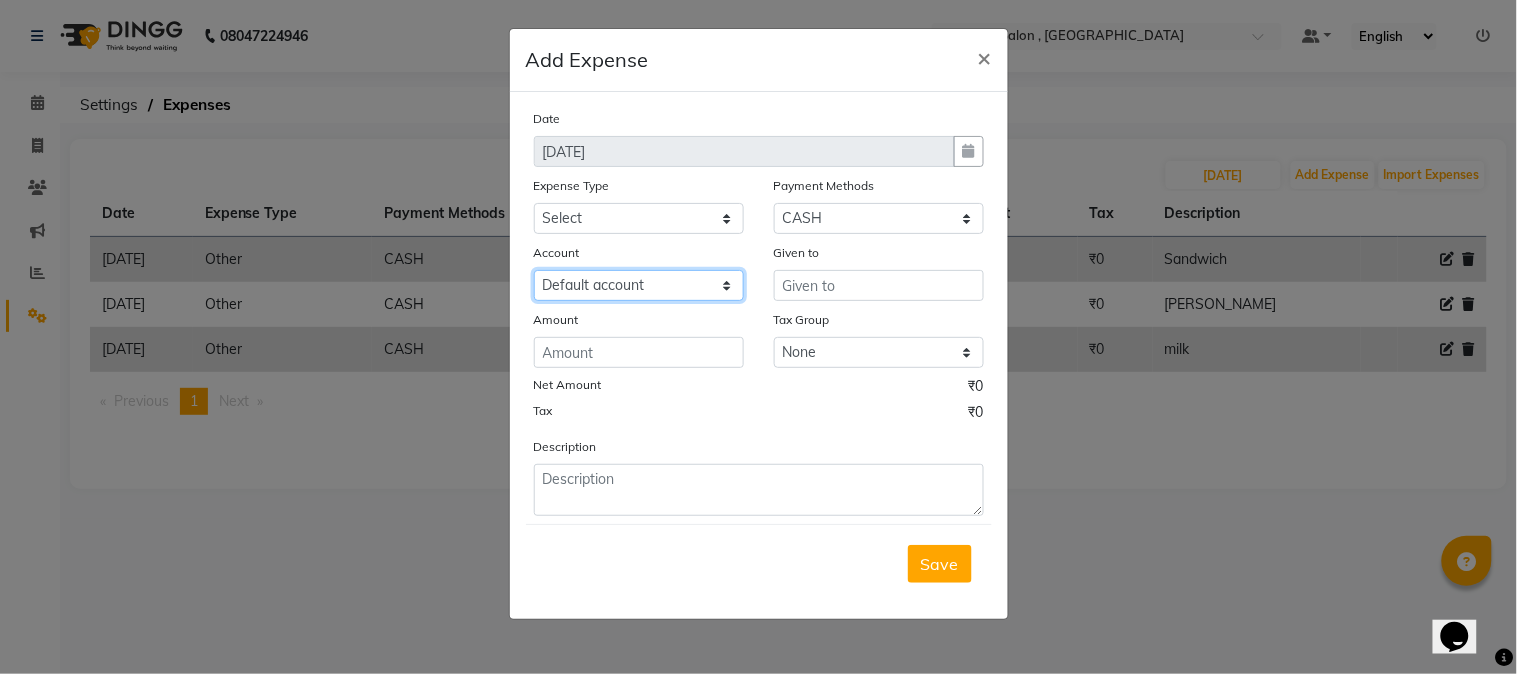 click on "Select Default account Petty cash" 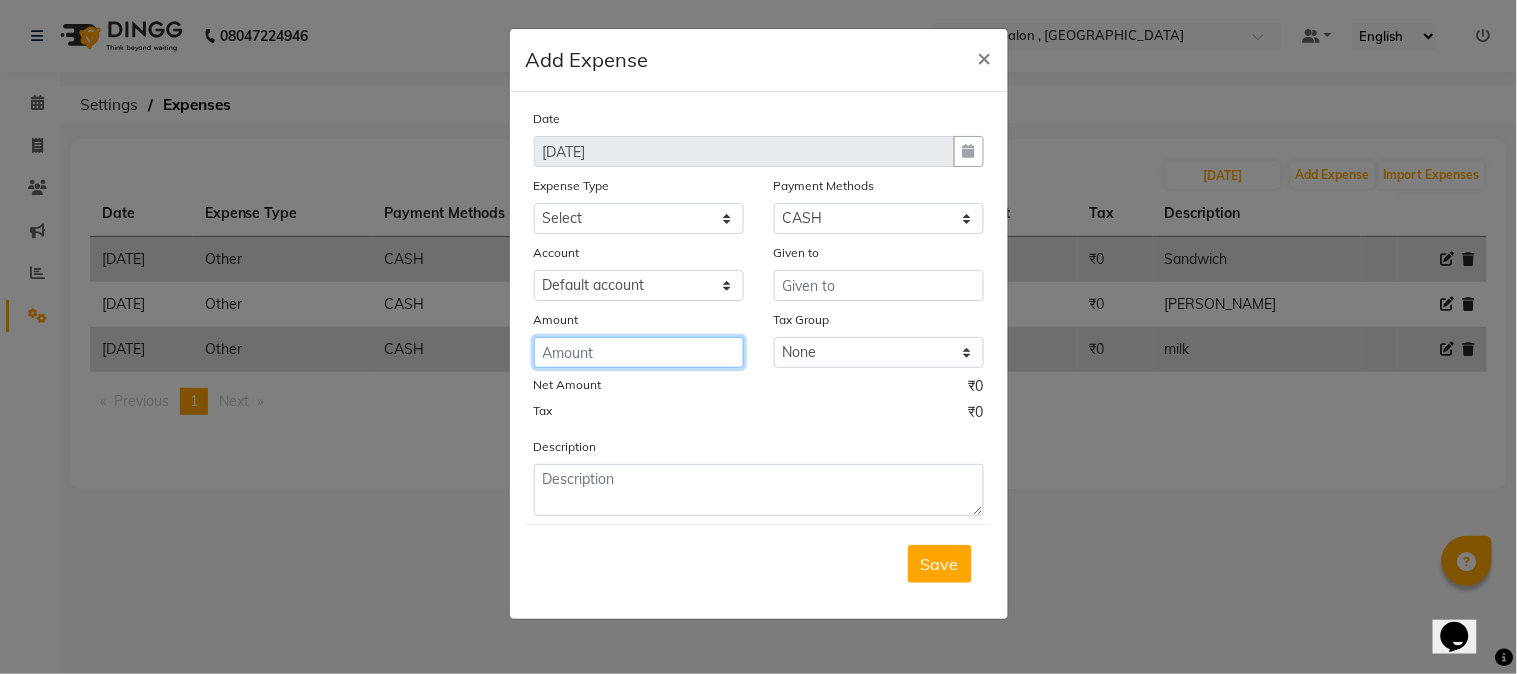 click 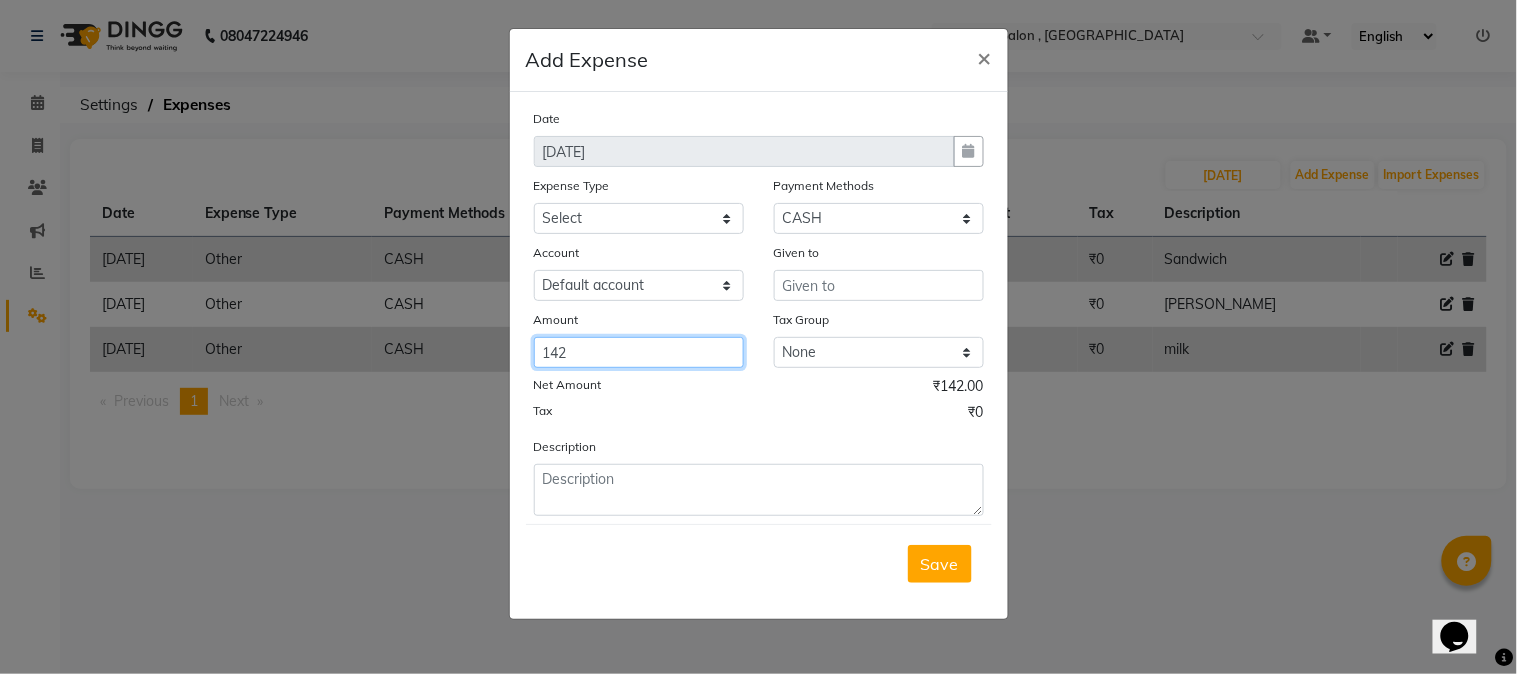 type on "142" 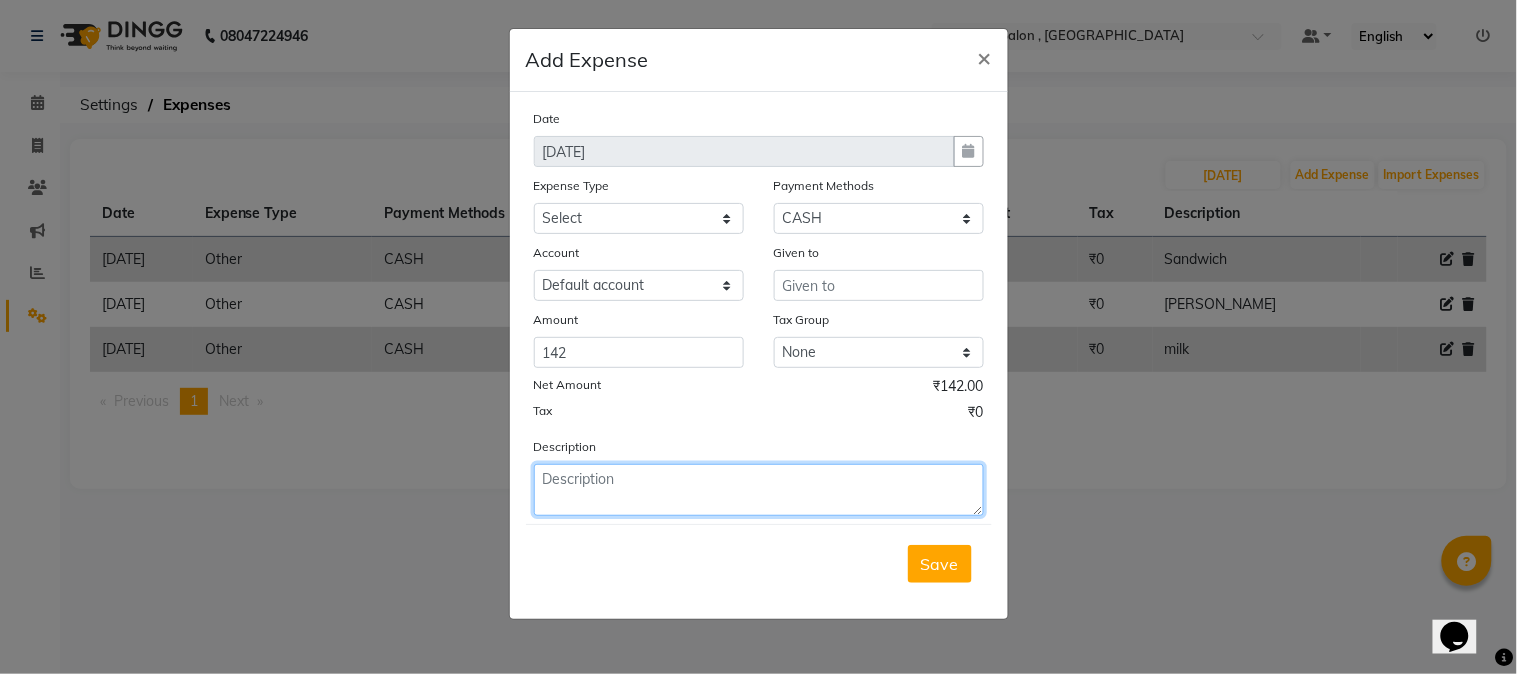 click 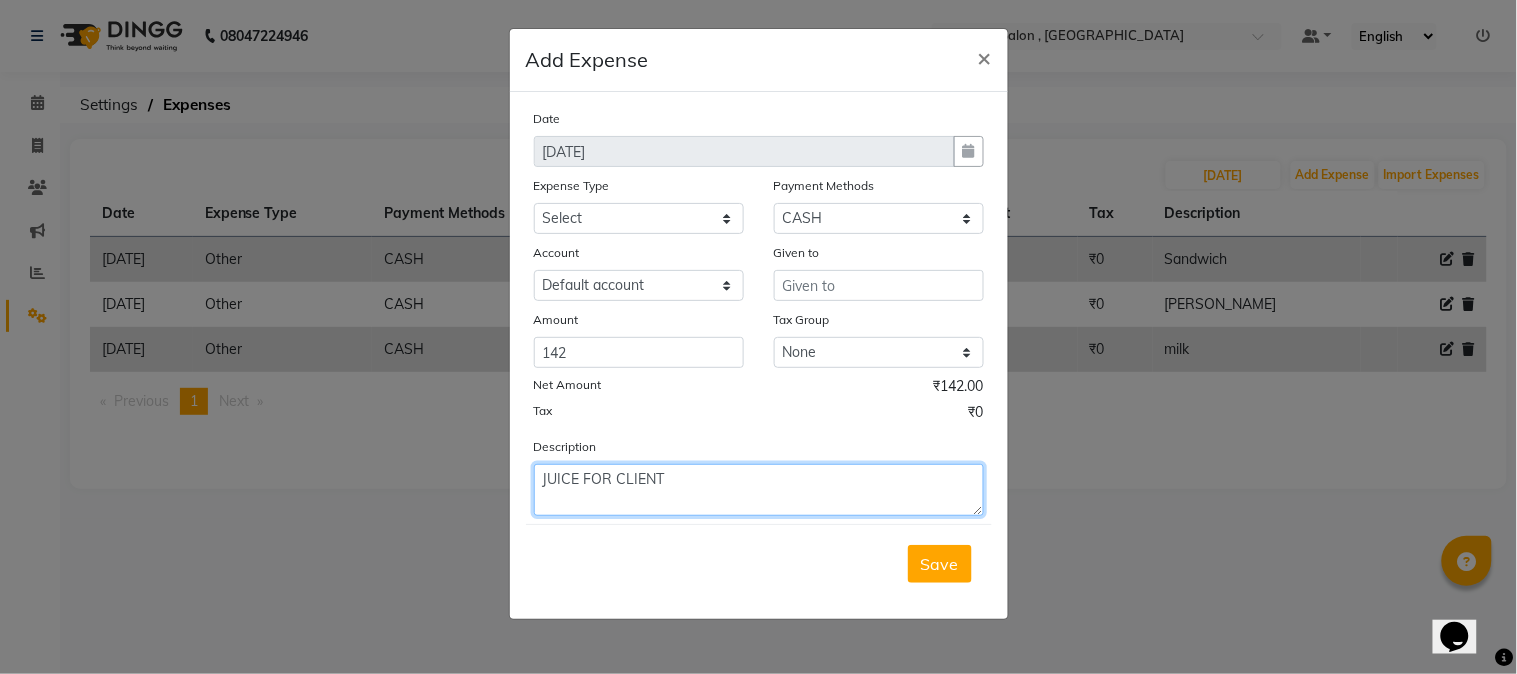 type on "JUICE FOR CLIENT" 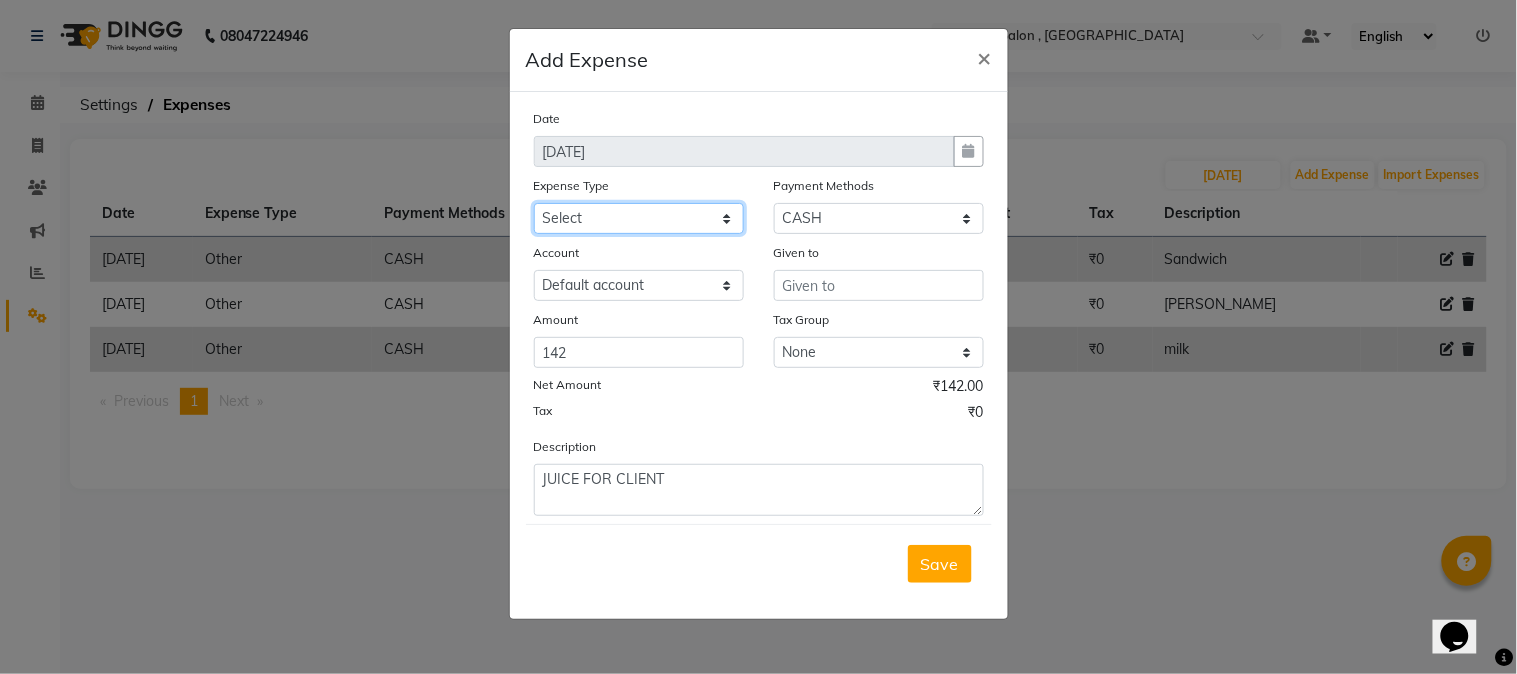 click on "Select Advance Salary Bank charges Car maintenance  Cash transfer to bank Cash transfer to hub Client Snacks Clinical charges Equipment Fuel Govt fee Incentive Insurance International purchase Loan Repayment Maintenance Marketing Miscellaneous MRA Other Pantry Product Rent Salary Staff Snacks Tax Tea & Refreshment Utilities" 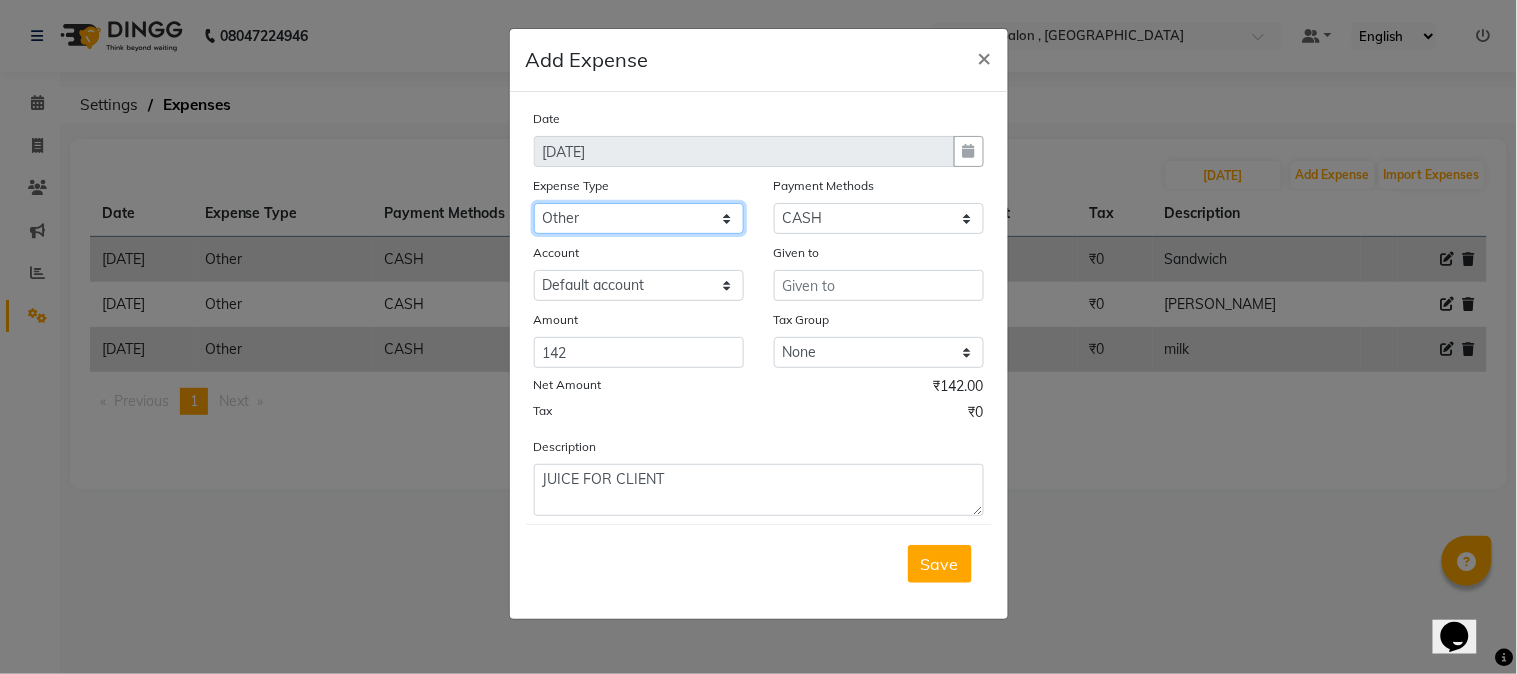 click on "Select Advance Salary Bank charges Car maintenance  Cash transfer to bank Cash transfer to hub Client Snacks Clinical charges Equipment Fuel Govt fee Incentive Insurance International purchase Loan Repayment Maintenance Marketing Miscellaneous MRA Other Pantry Product Rent Salary Staff Snacks Tax Tea & Refreshment Utilities" 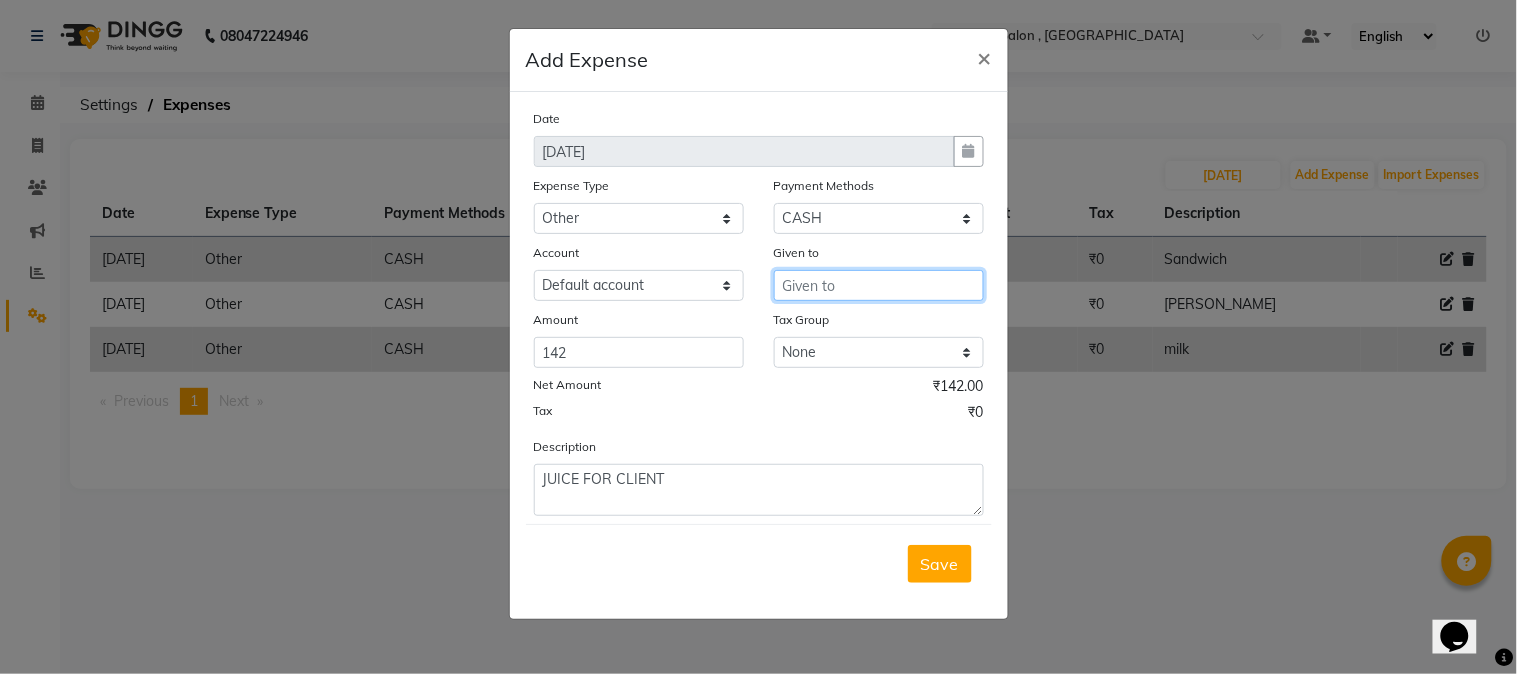 click at bounding box center (879, 285) 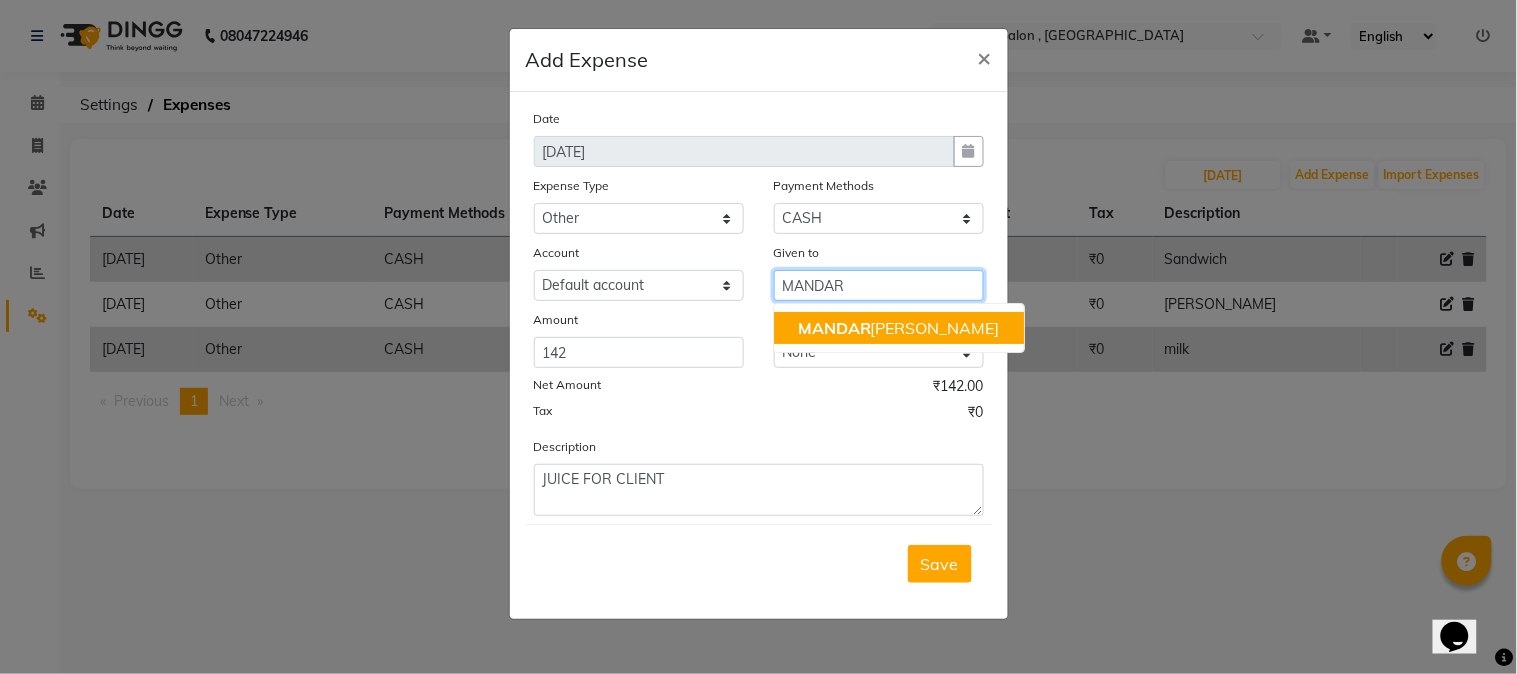 click on "MANDAR  GOSAVI" at bounding box center (899, 328) 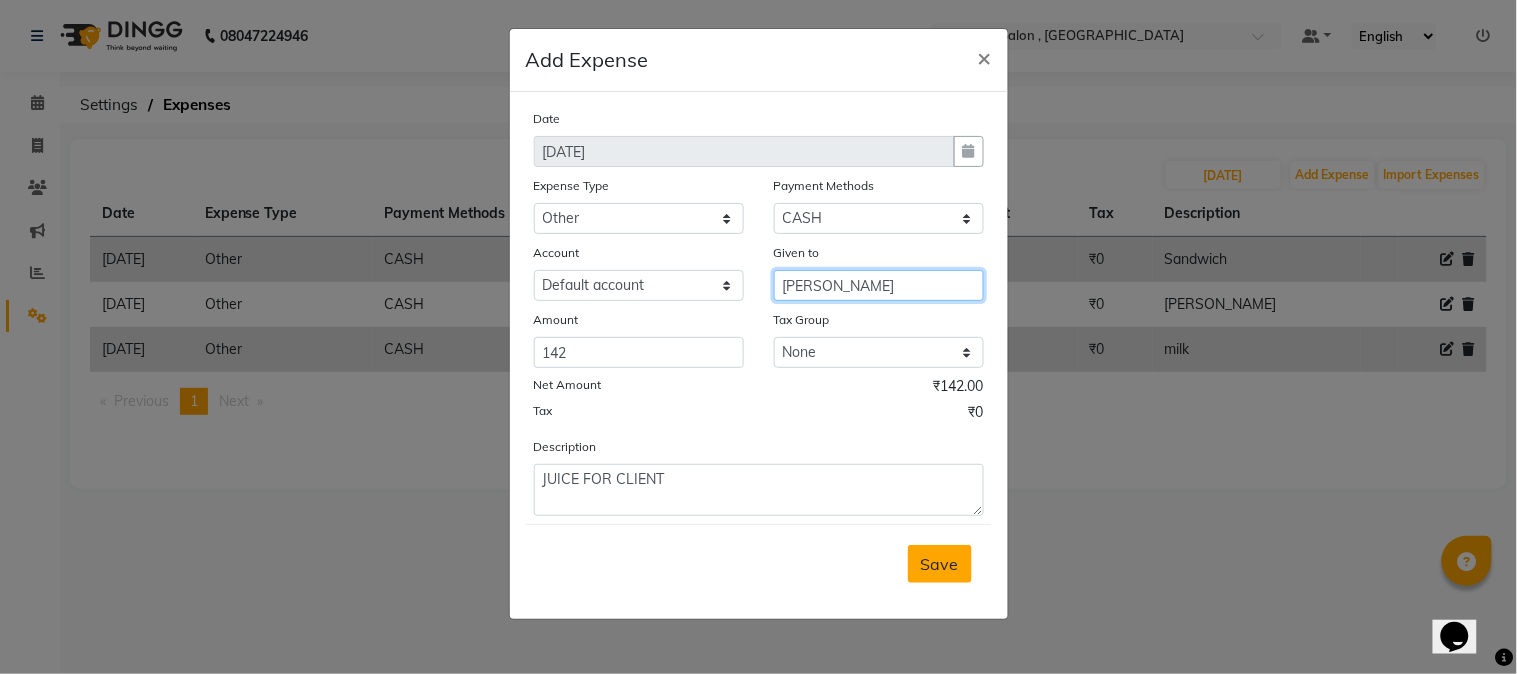 type on "[PERSON_NAME]" 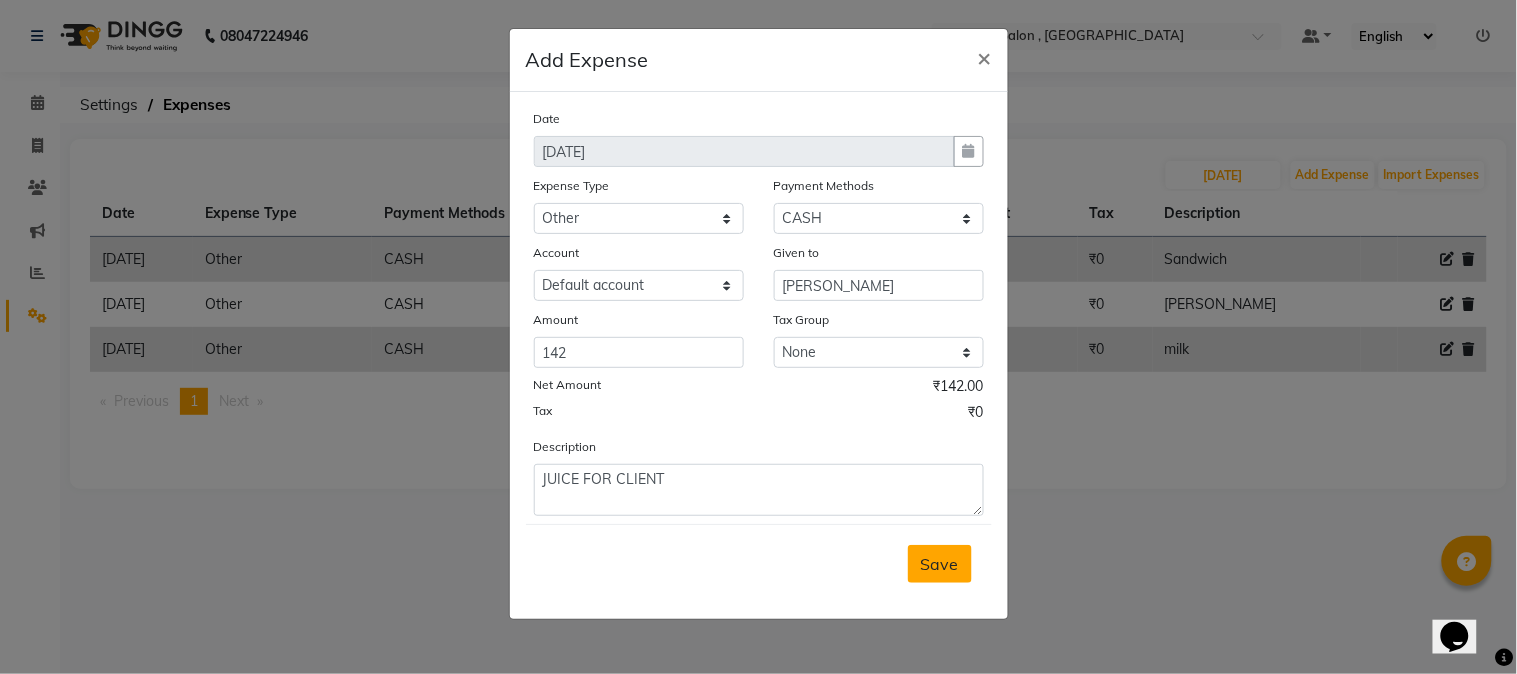 click on "Save" at bounding box center (940, 564) 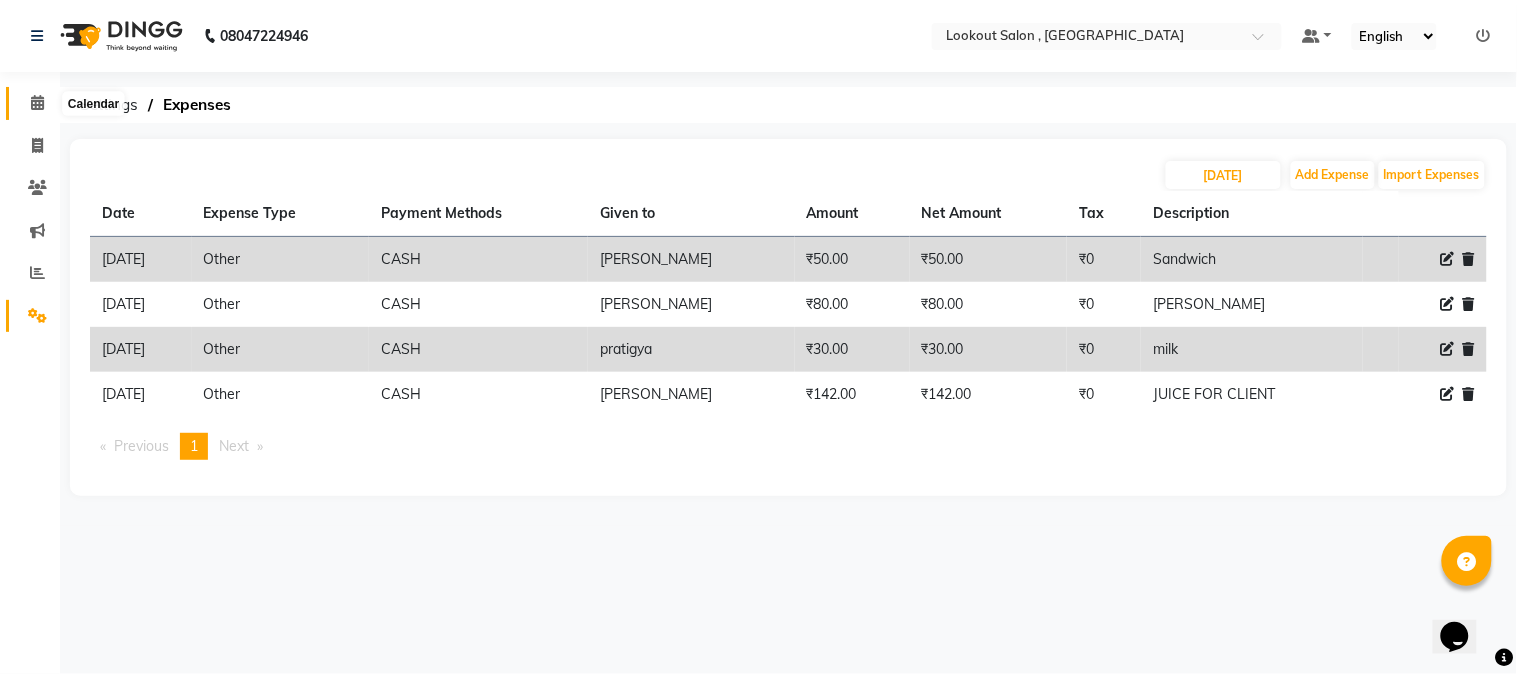 click 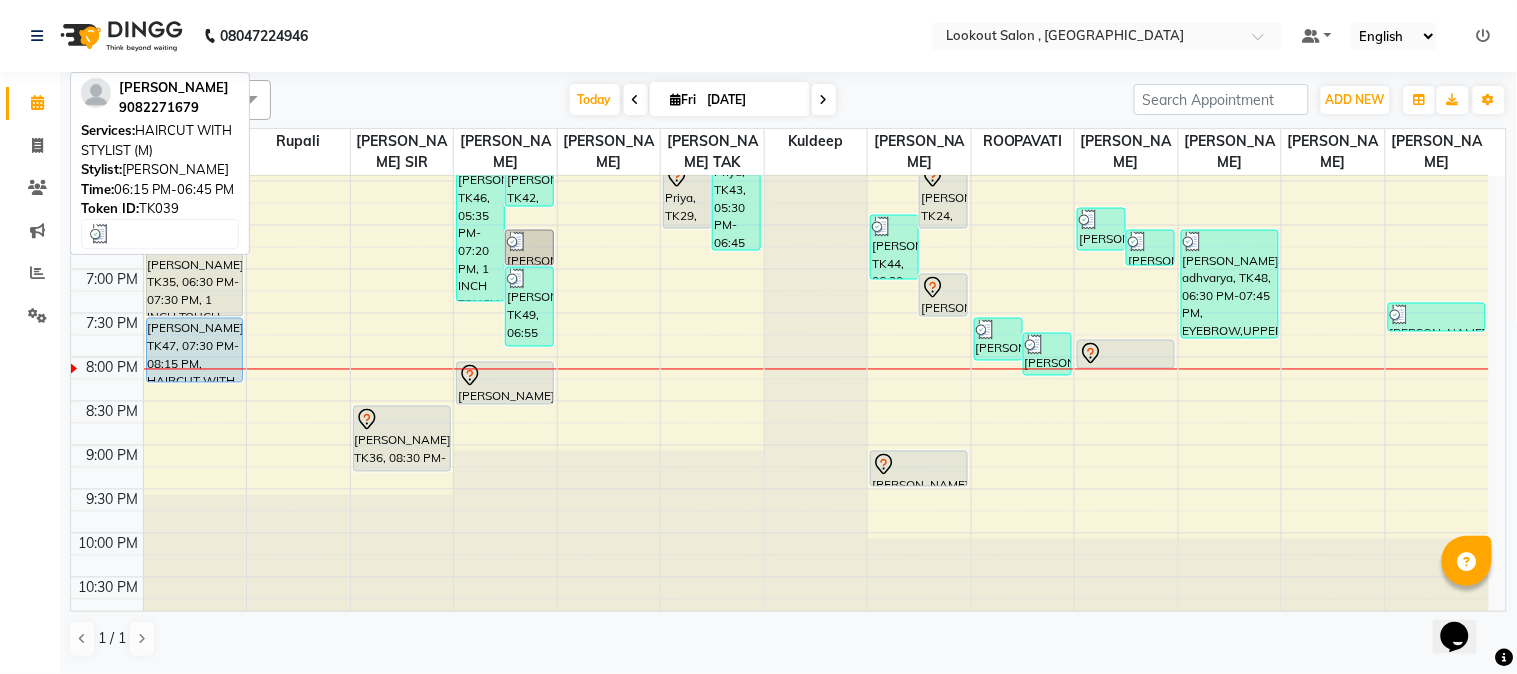 scroll, scrollTop: 911, scrollLeft: 0, axis: vertical 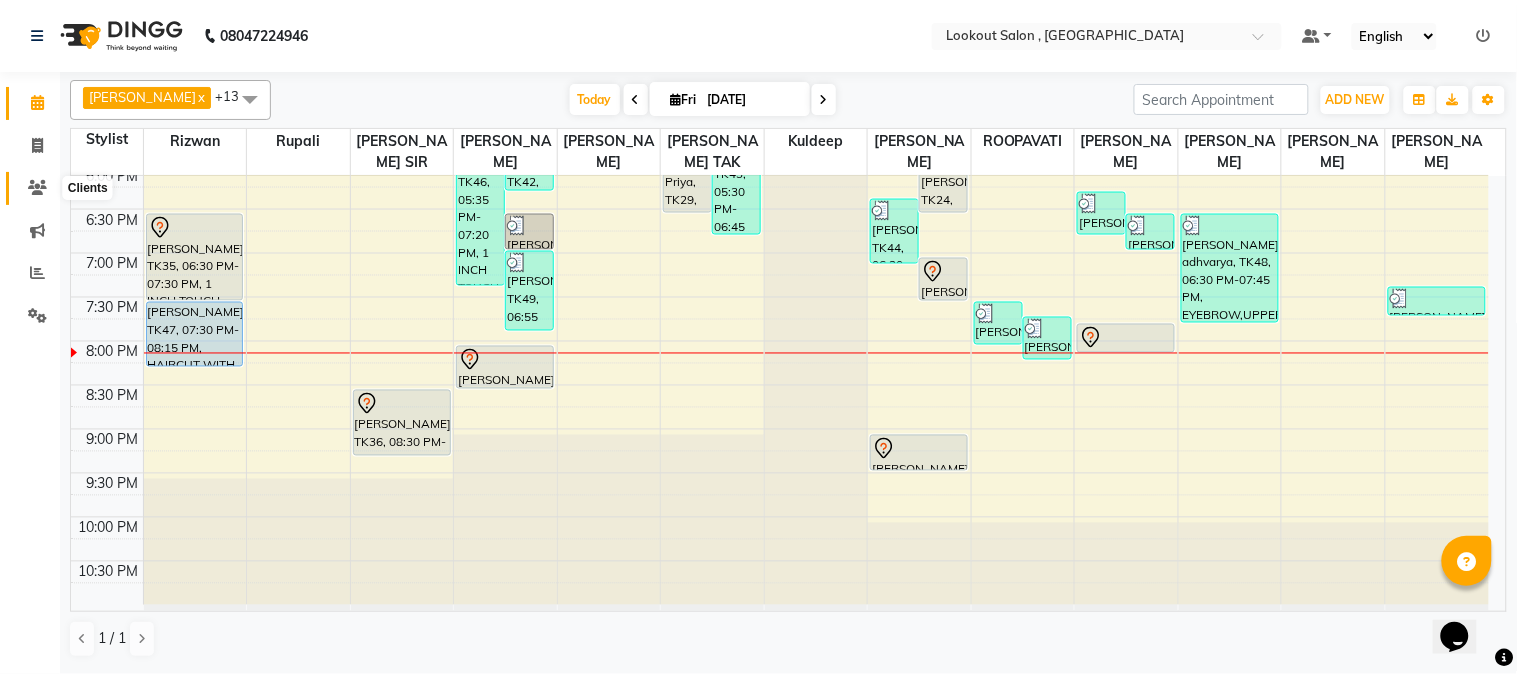 click 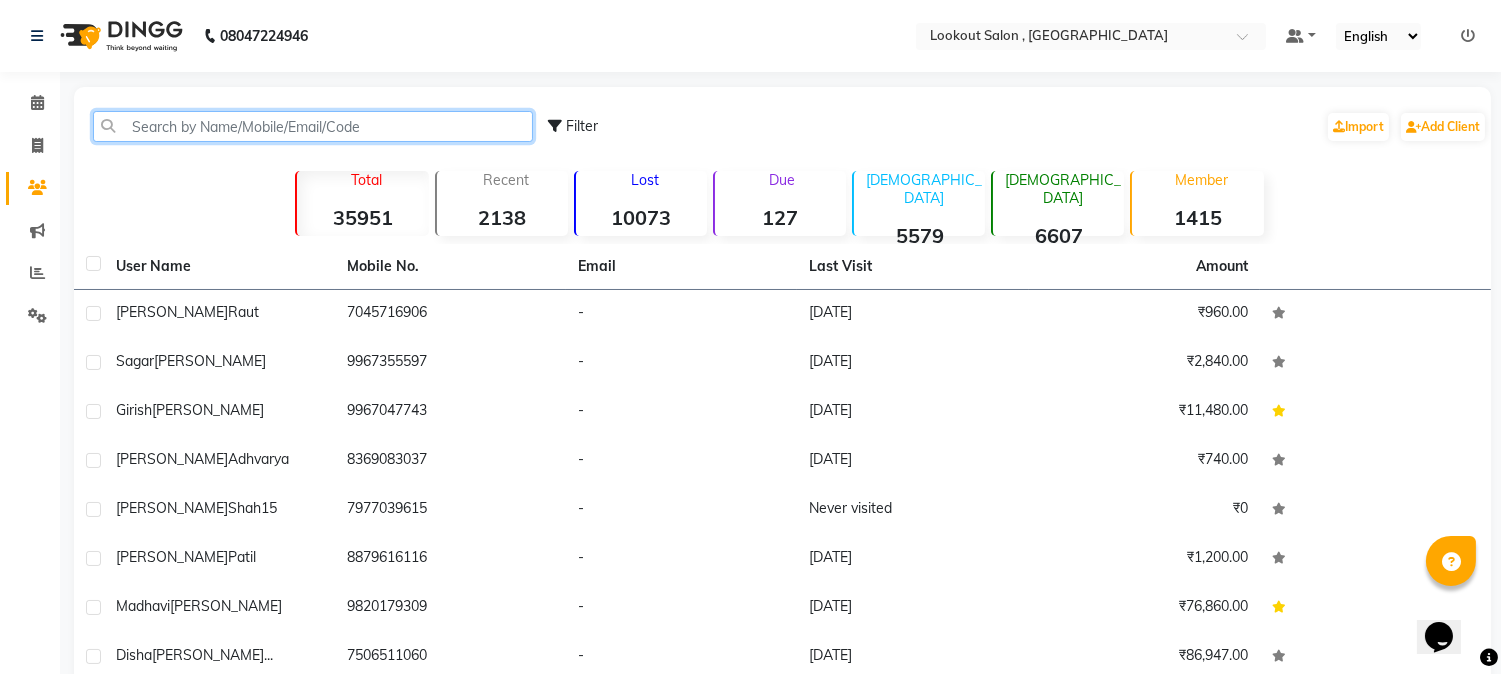 click 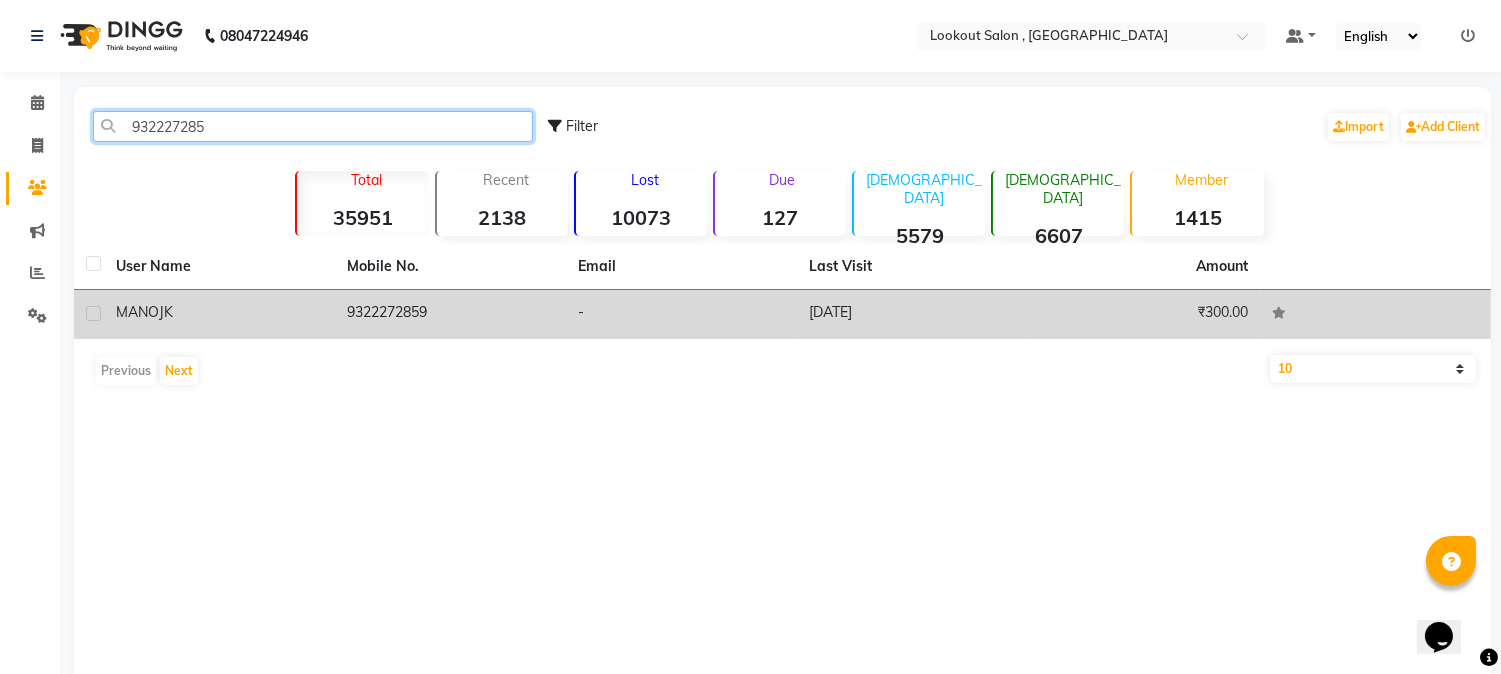 type on "932227285" 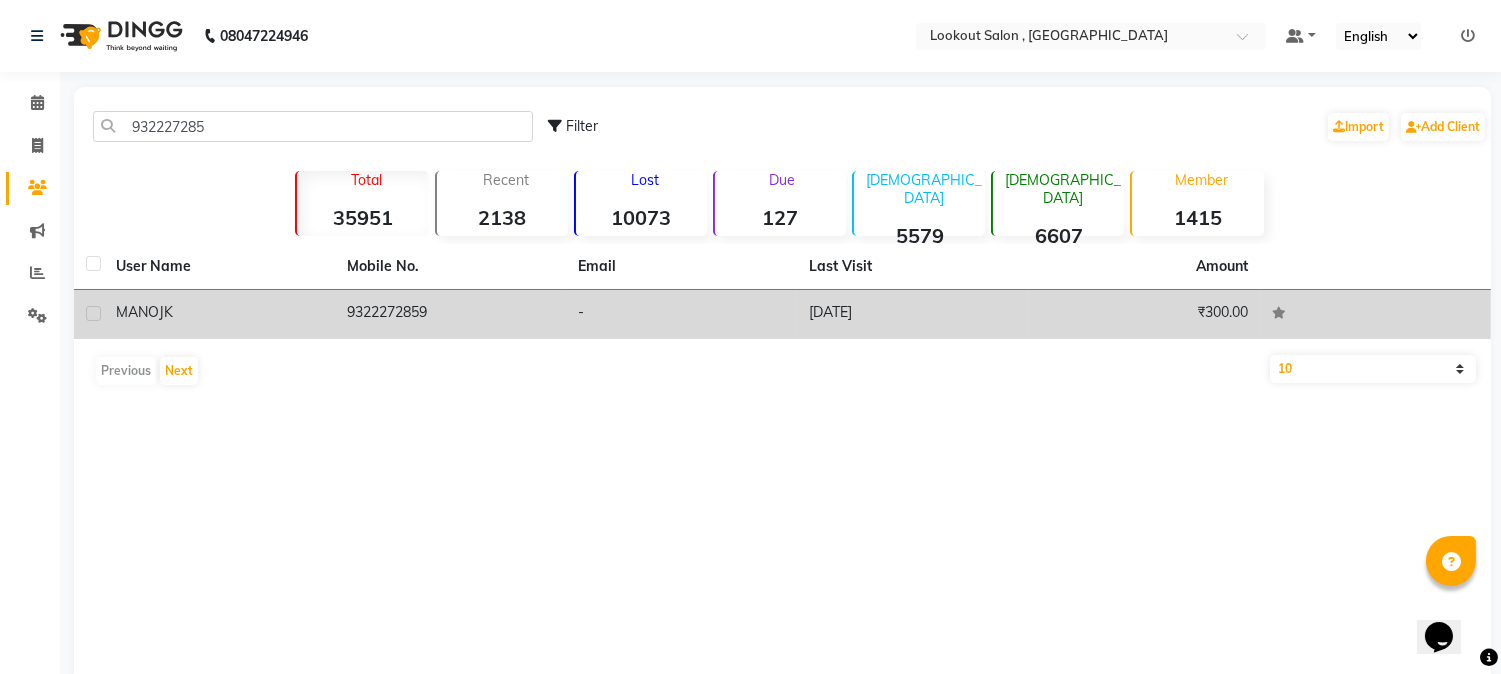 click on "MANOJ  K" 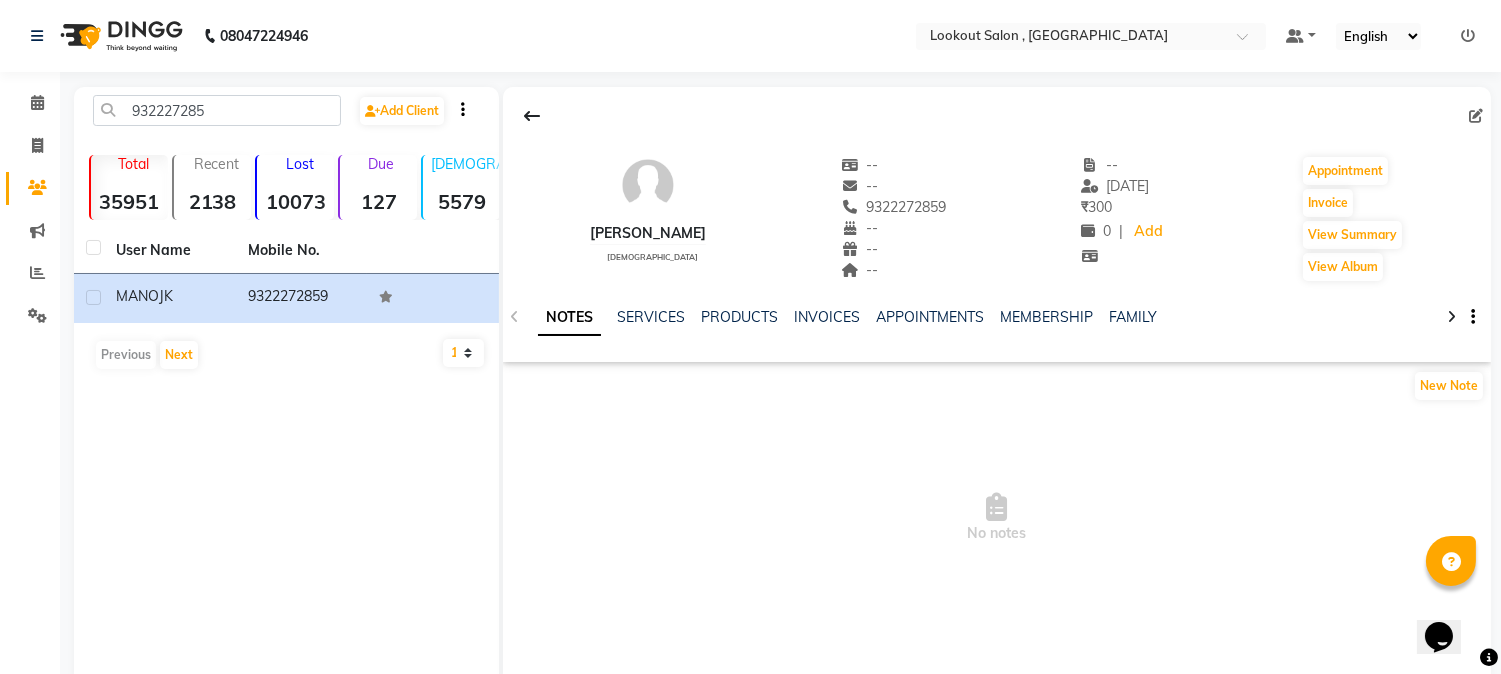 click on "NOTES SERVICES PRODUCTS INVOICES APPOINTMENTS MEMBERSHIP FAMILY" 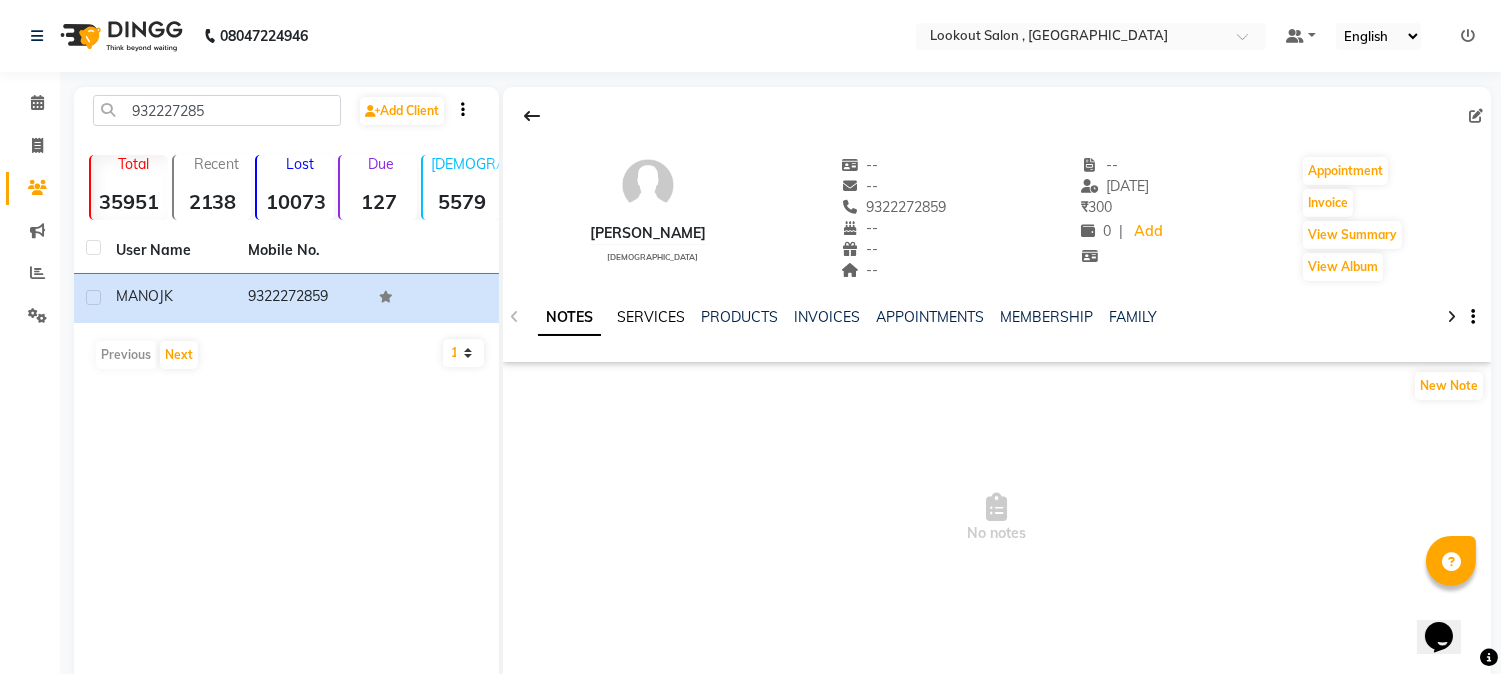 click on "SERVICES" 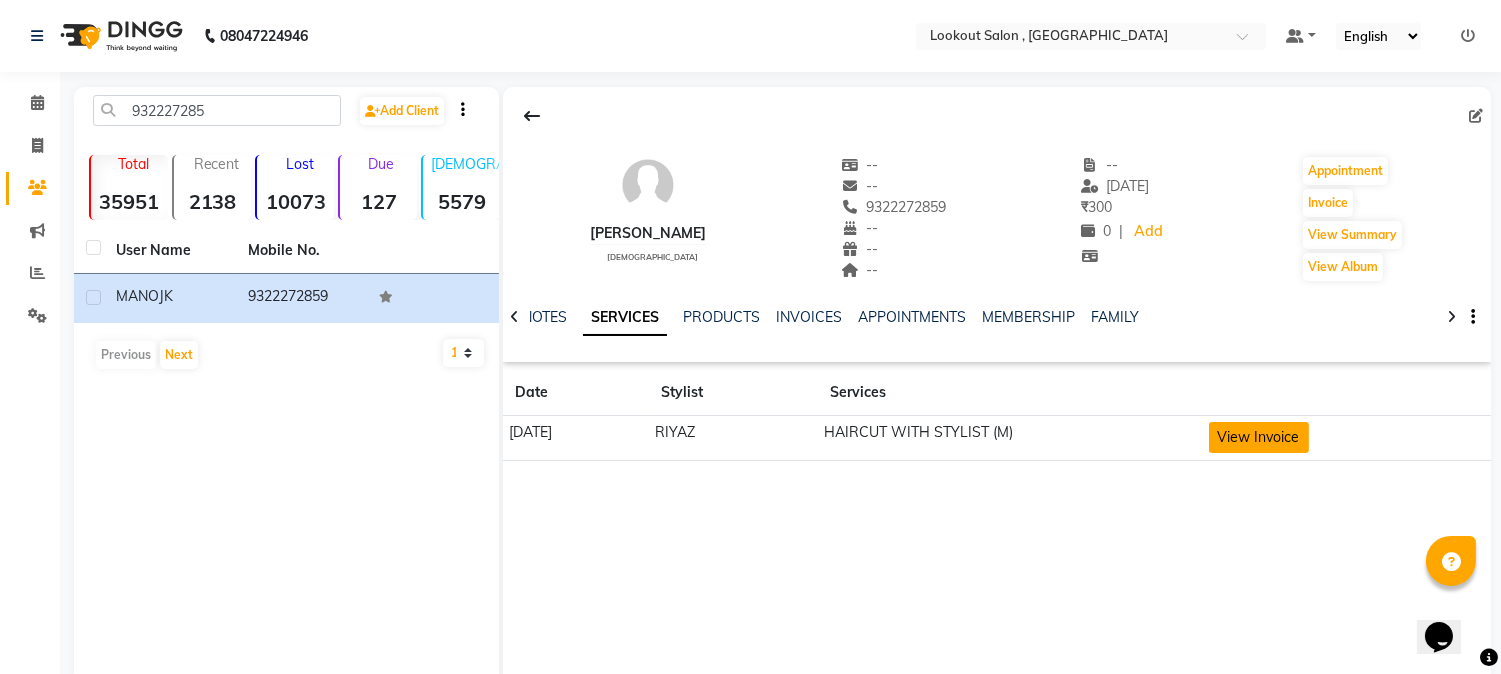 click on "View Invoice" 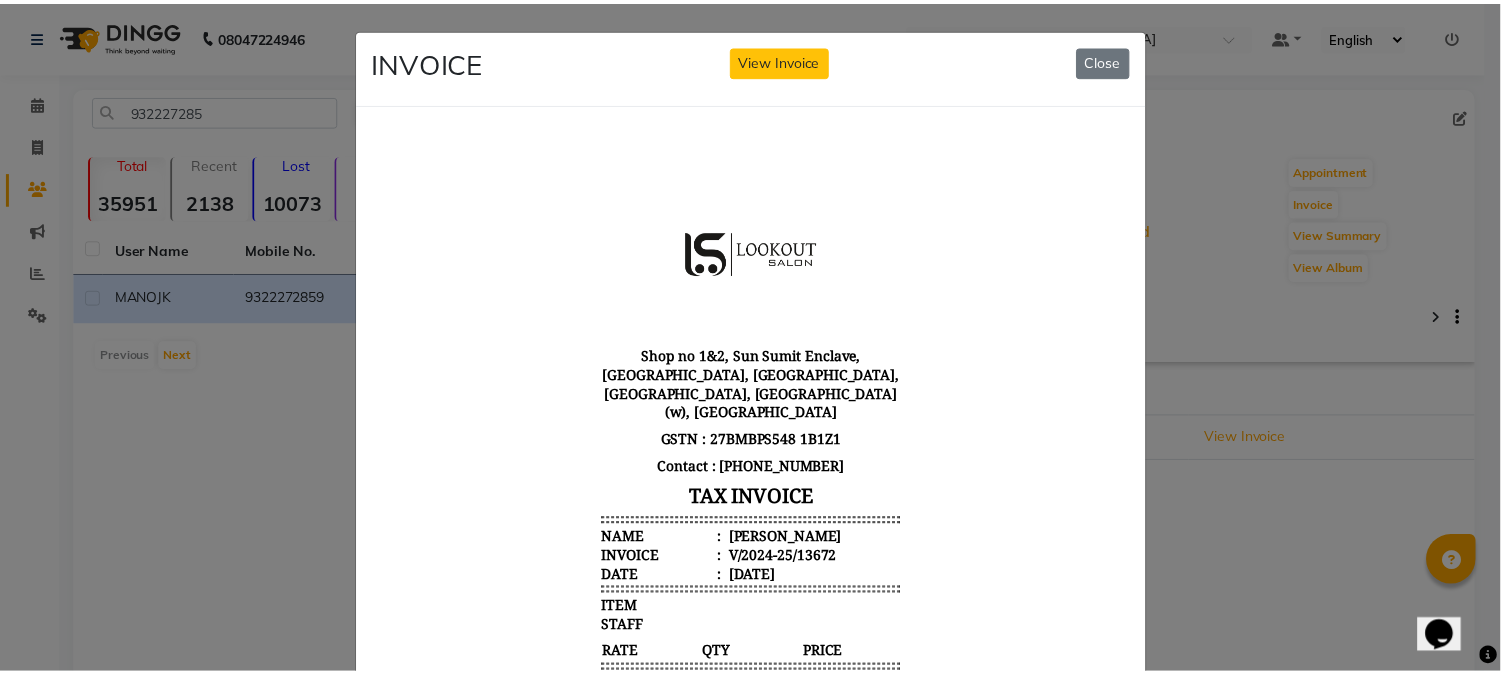 scroll, scrollTop: 15, scrollLeft: 0, axis: vertical 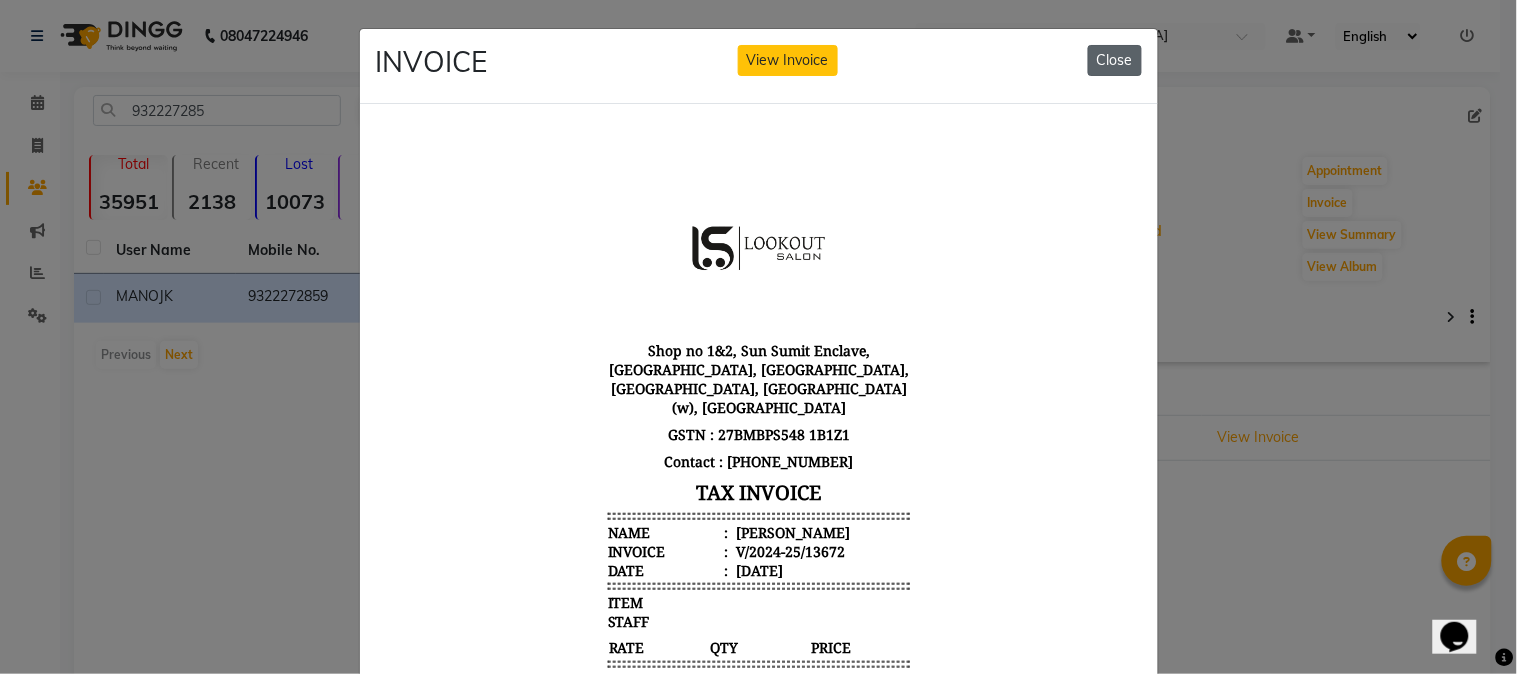 click on "Close" 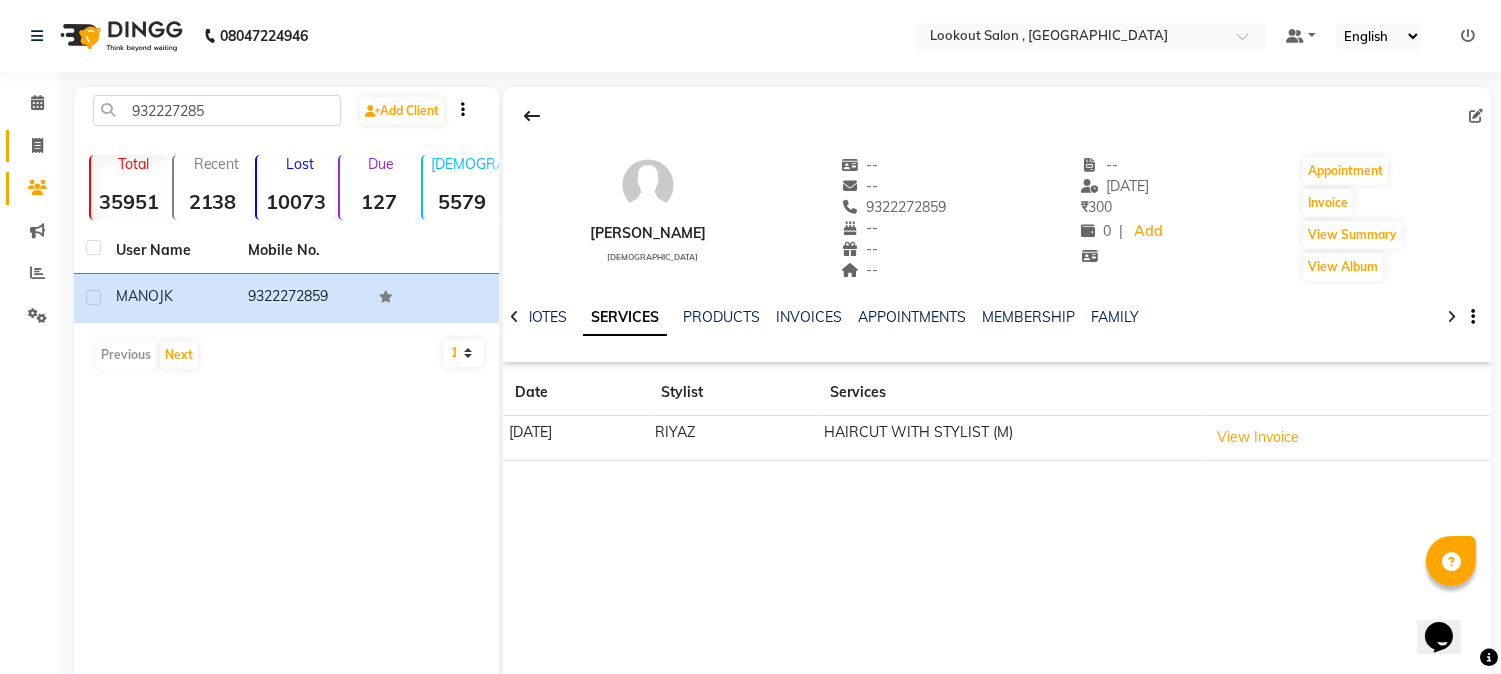 click 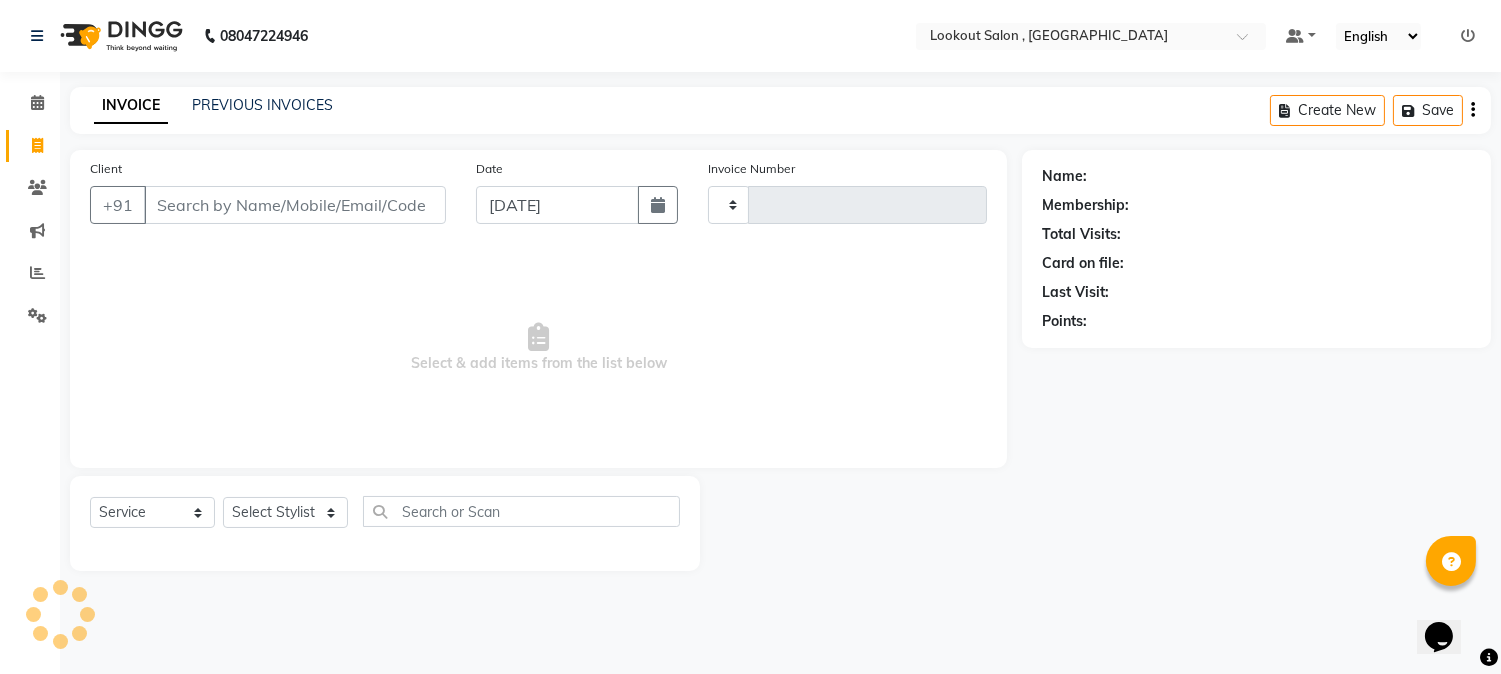 type on "4041" 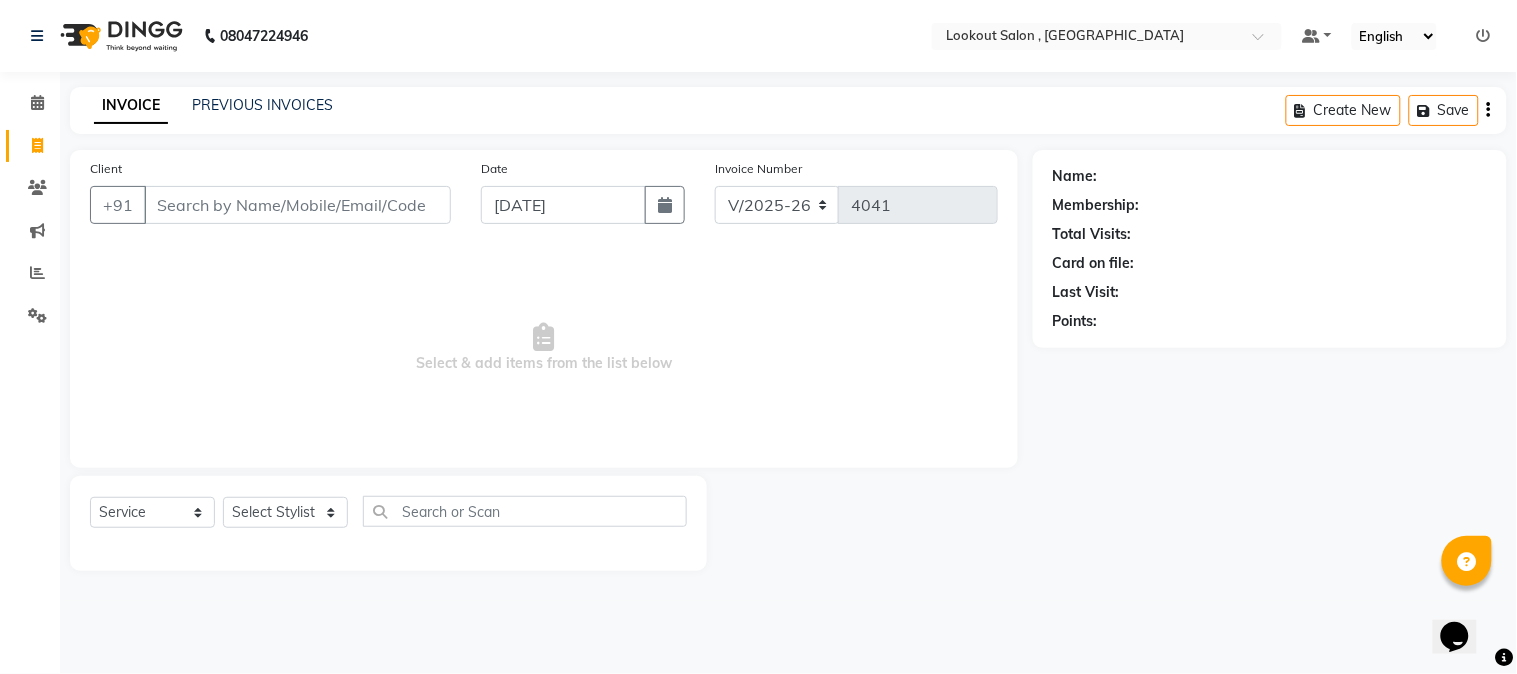 click on "Client +91" 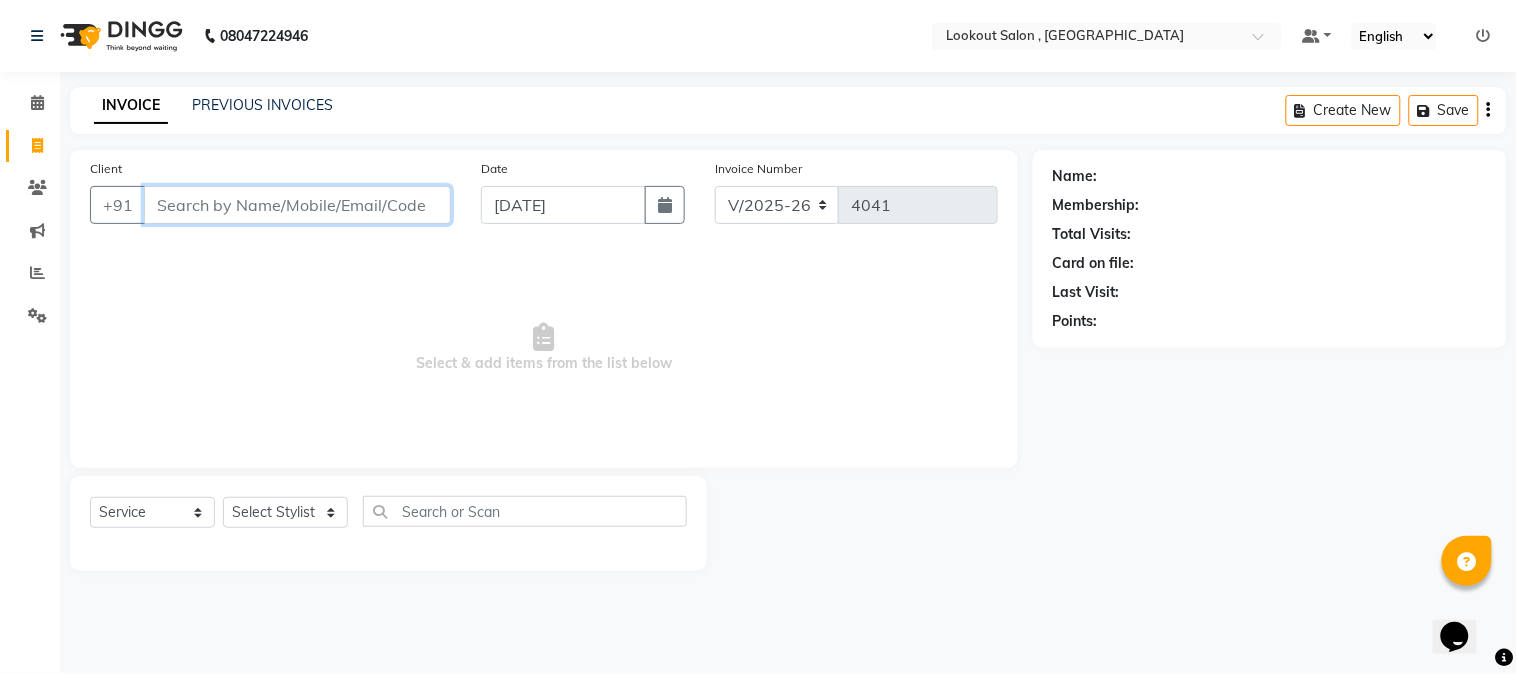 click on "Client" at bounding box center [297, 205] 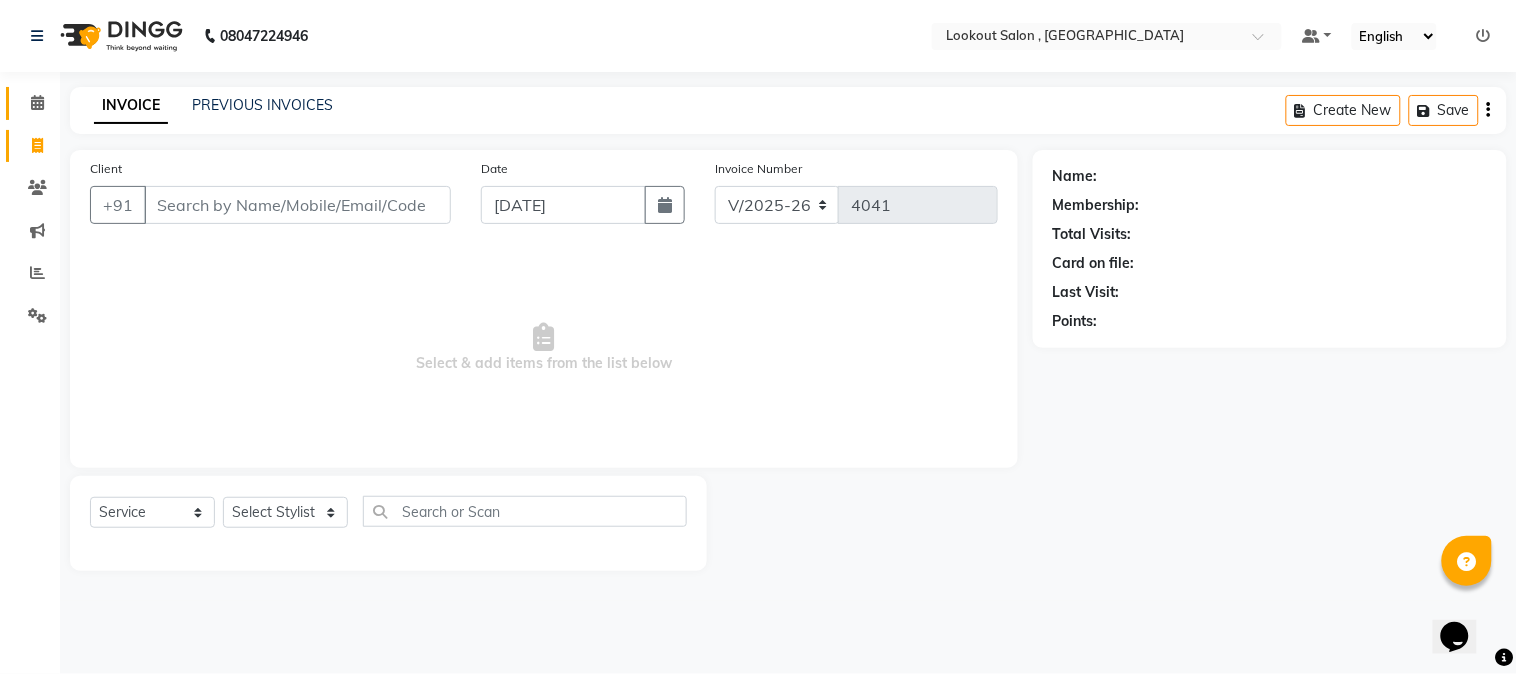 click on "Calendar" 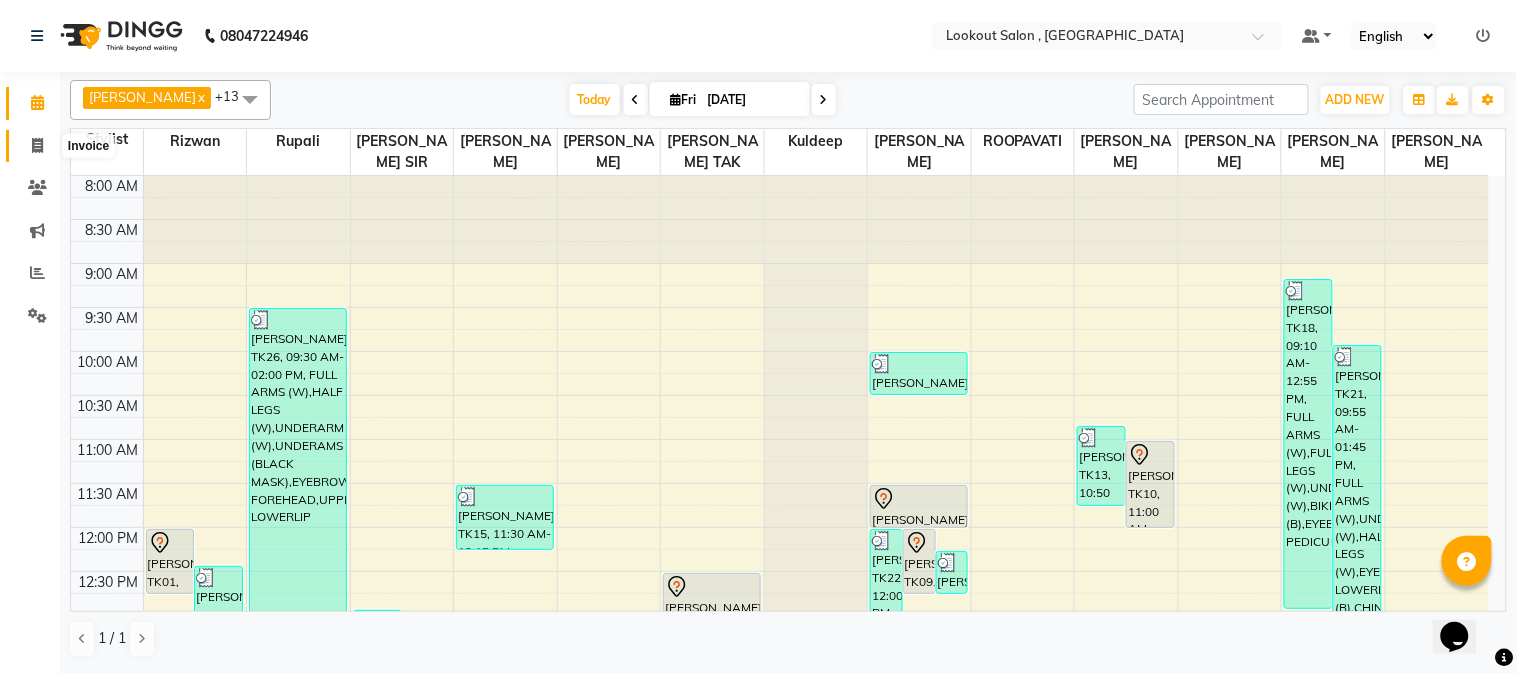 click 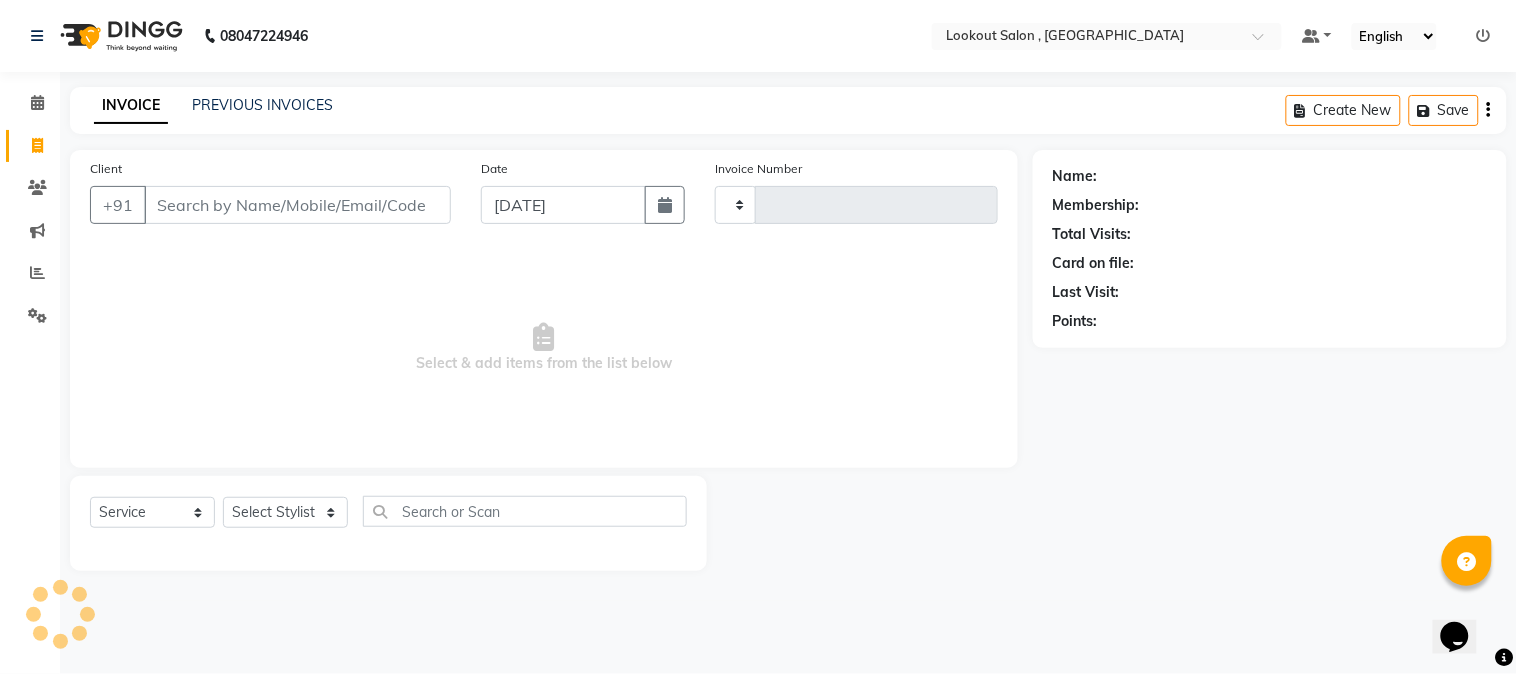 type on "4041" 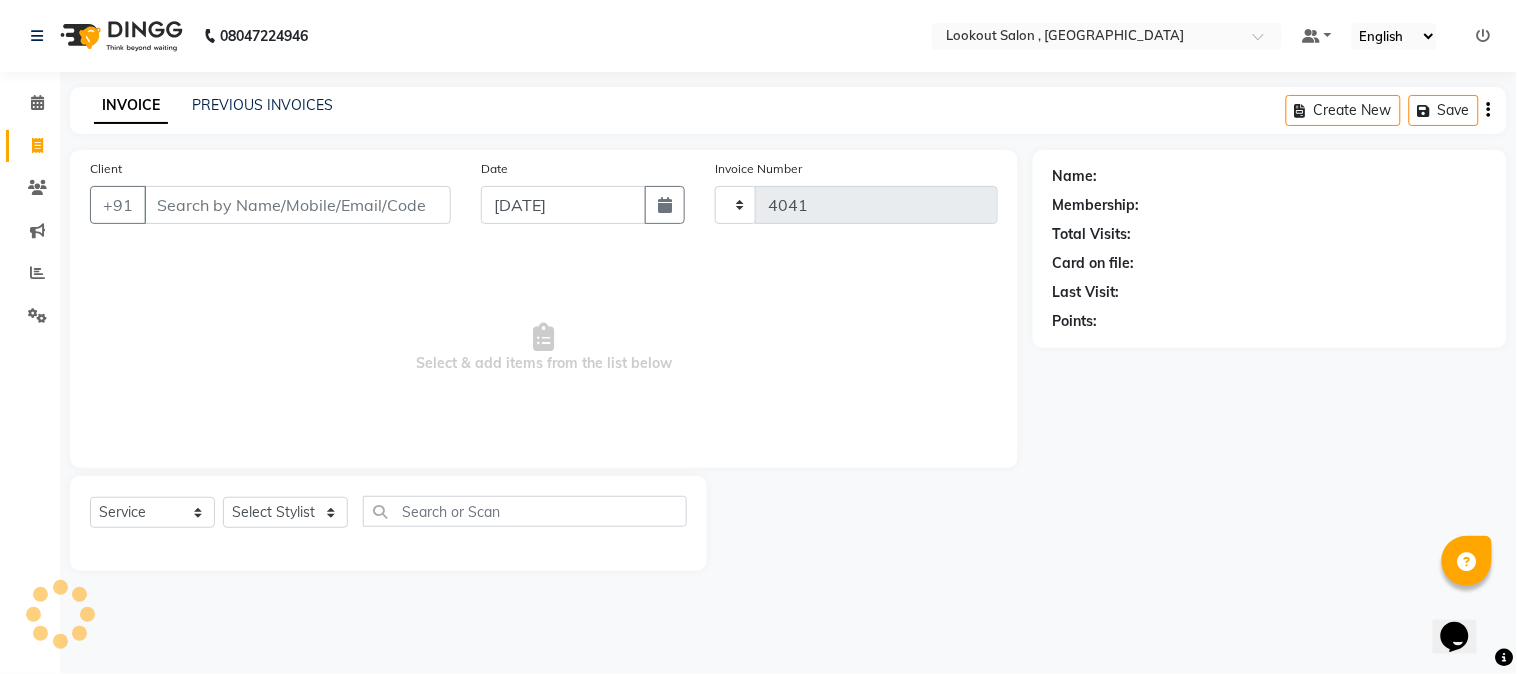 select on "151" 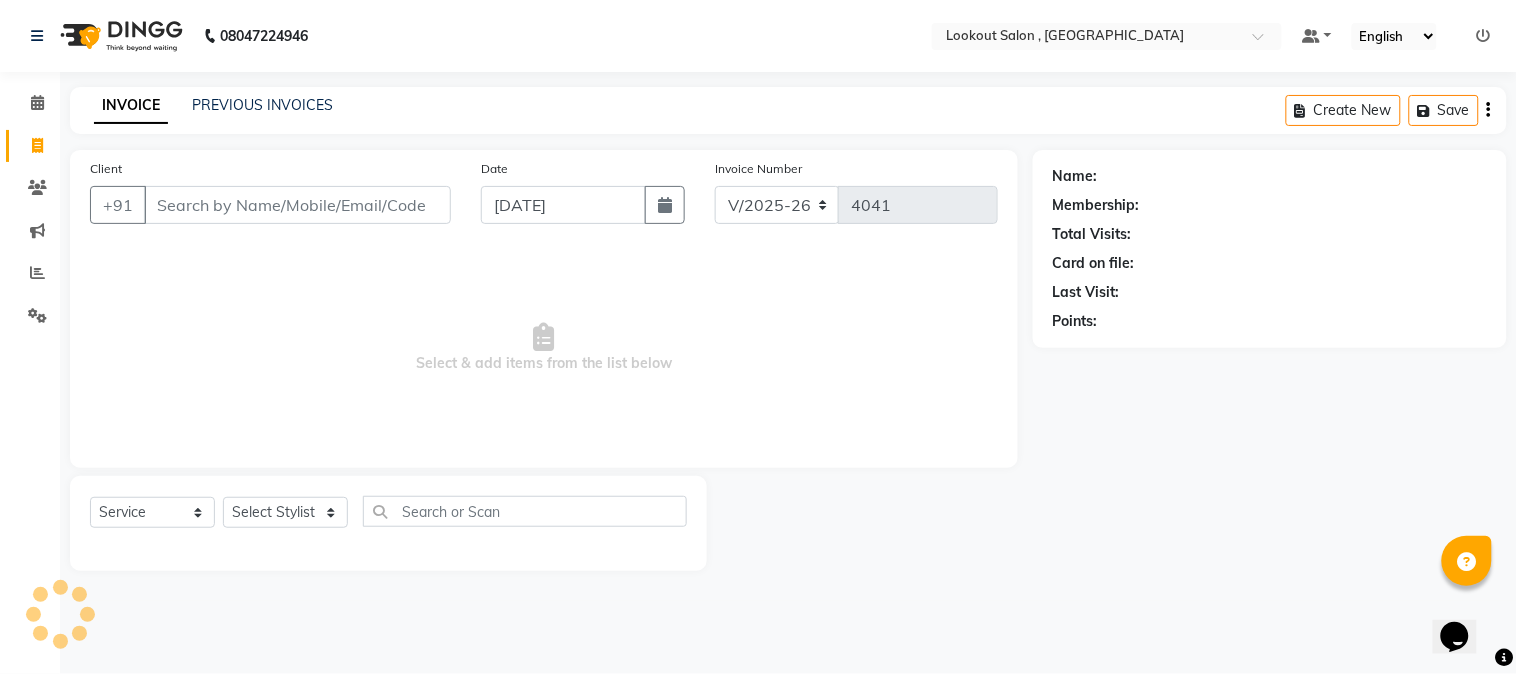 click on "Client" at bounding box center (297, 205) 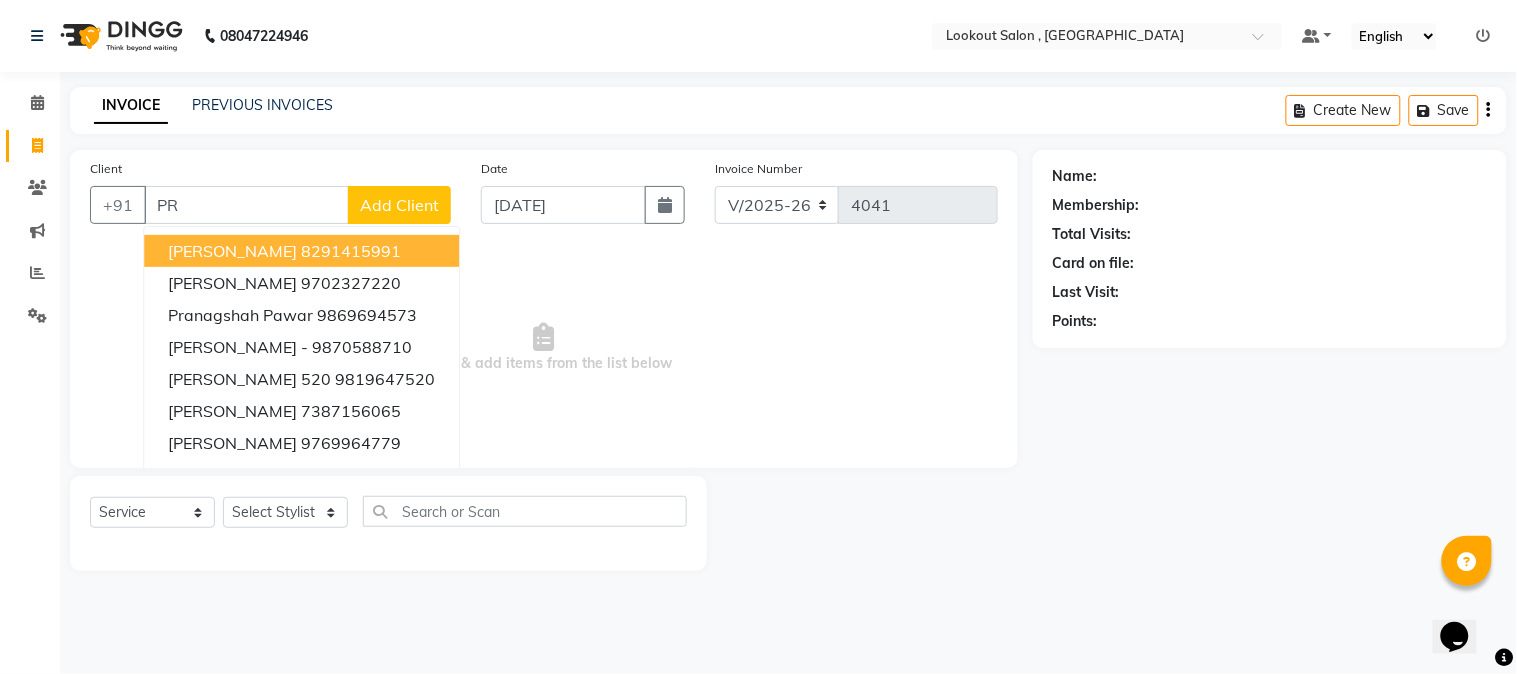 type on "P" 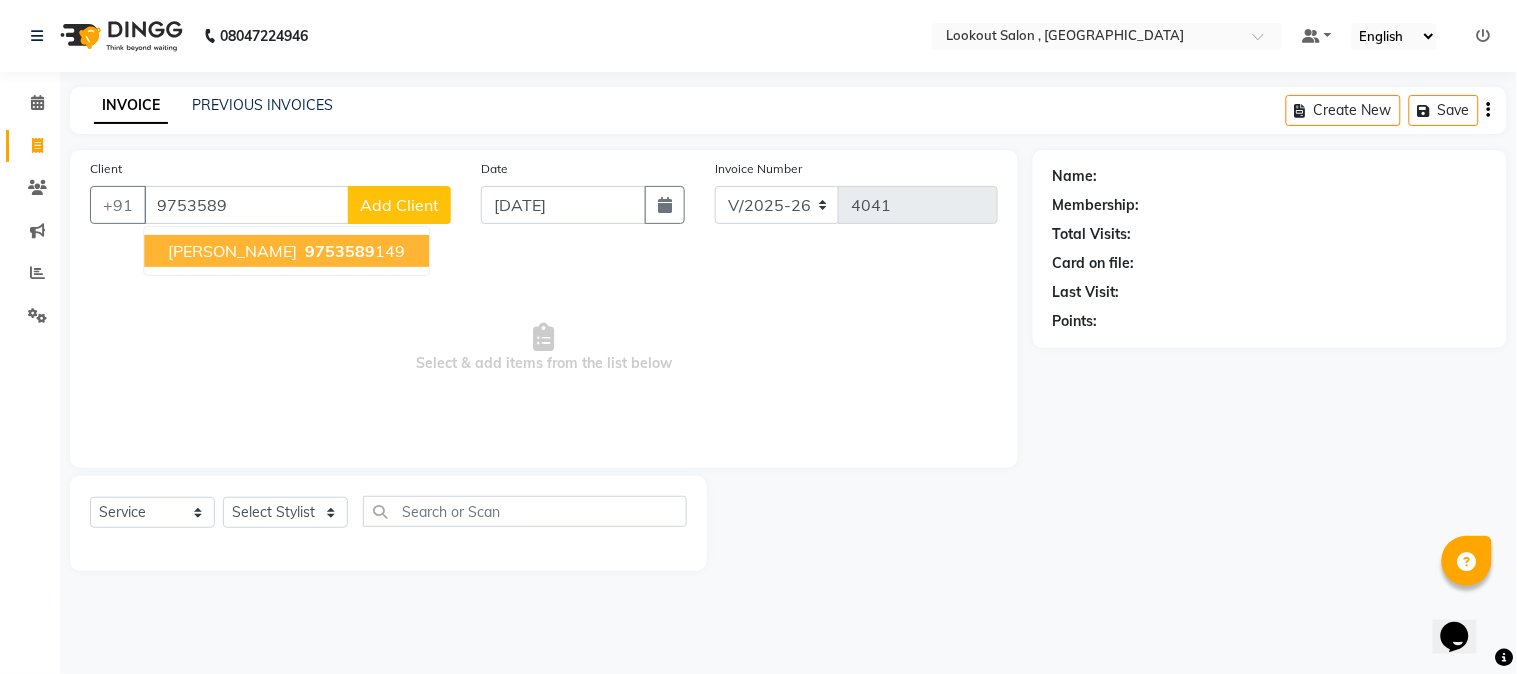 click on "pranay   9753589 149" at bounding box center (286, 251) 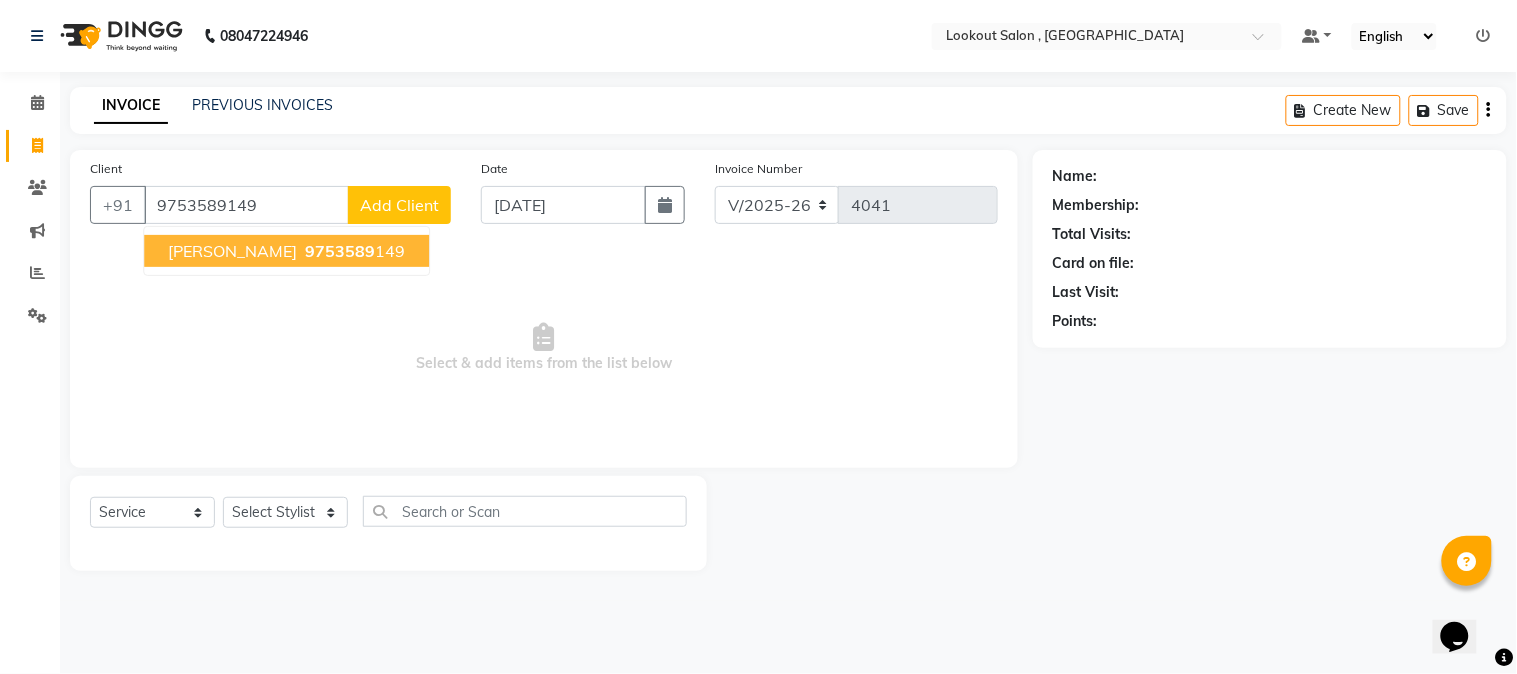type on "9753589149" 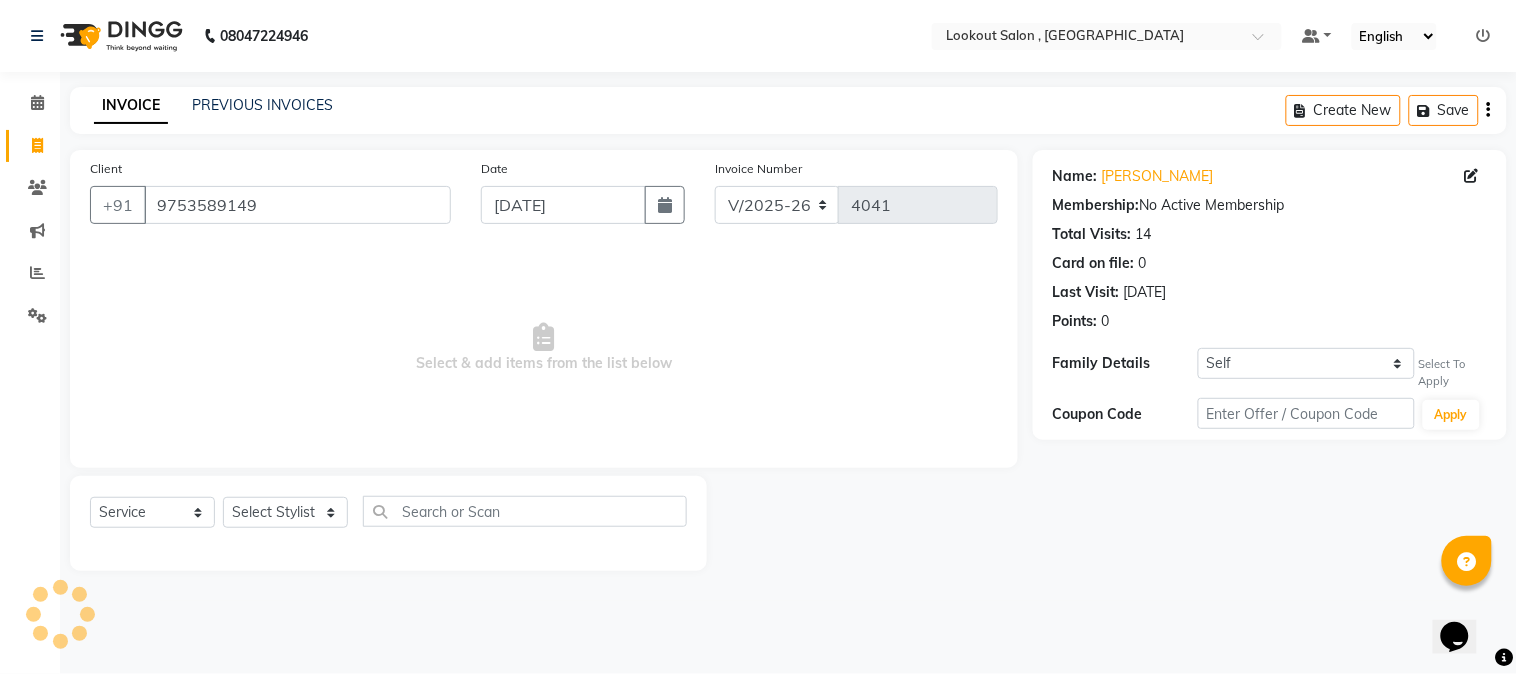 click on "Name: Pranay  Membership:  No Active Membership  Total Visits:  14 Card on file:  0 Last Visit:   22-05-2025 Points:   0  Family Details Self PARIDHI LUNAVAT Select To Apply Coupon Code Apply" 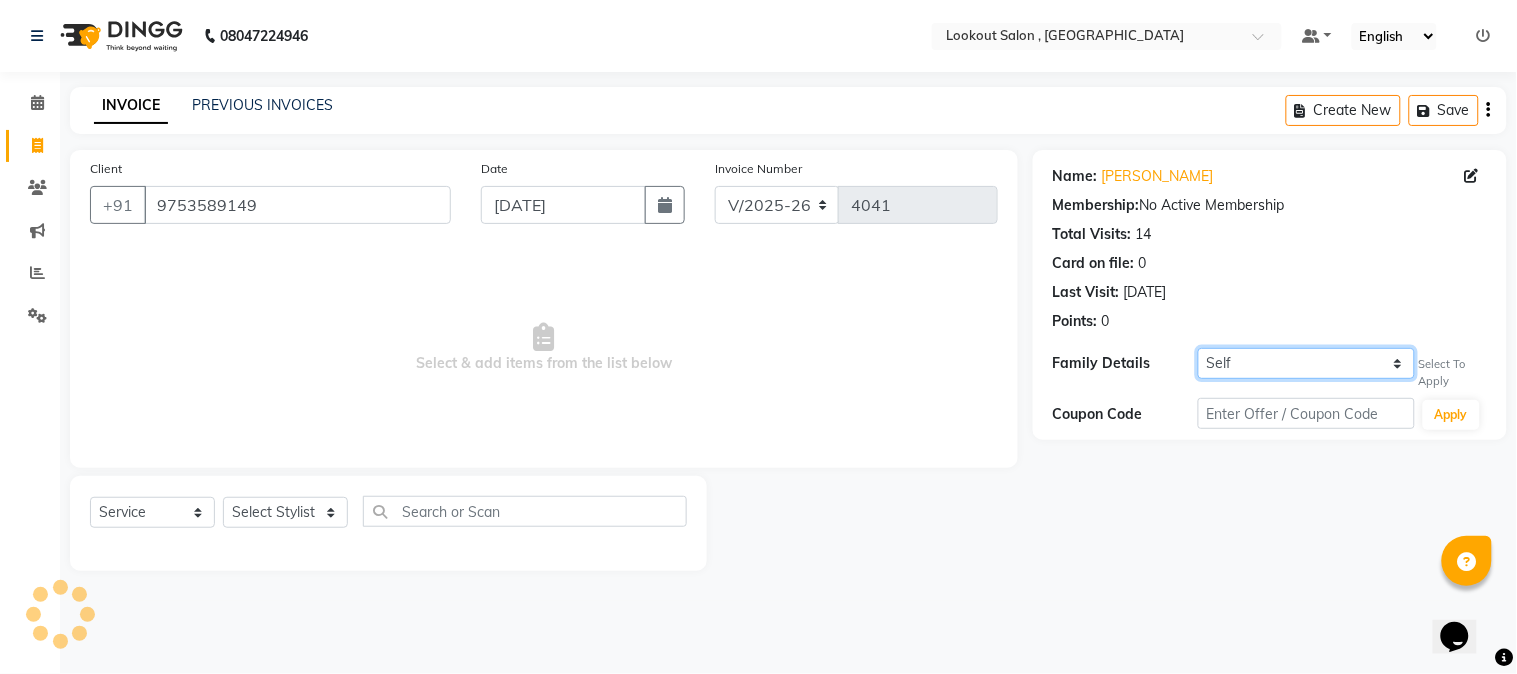 click on "Self PARIDHI LUNAVAT" 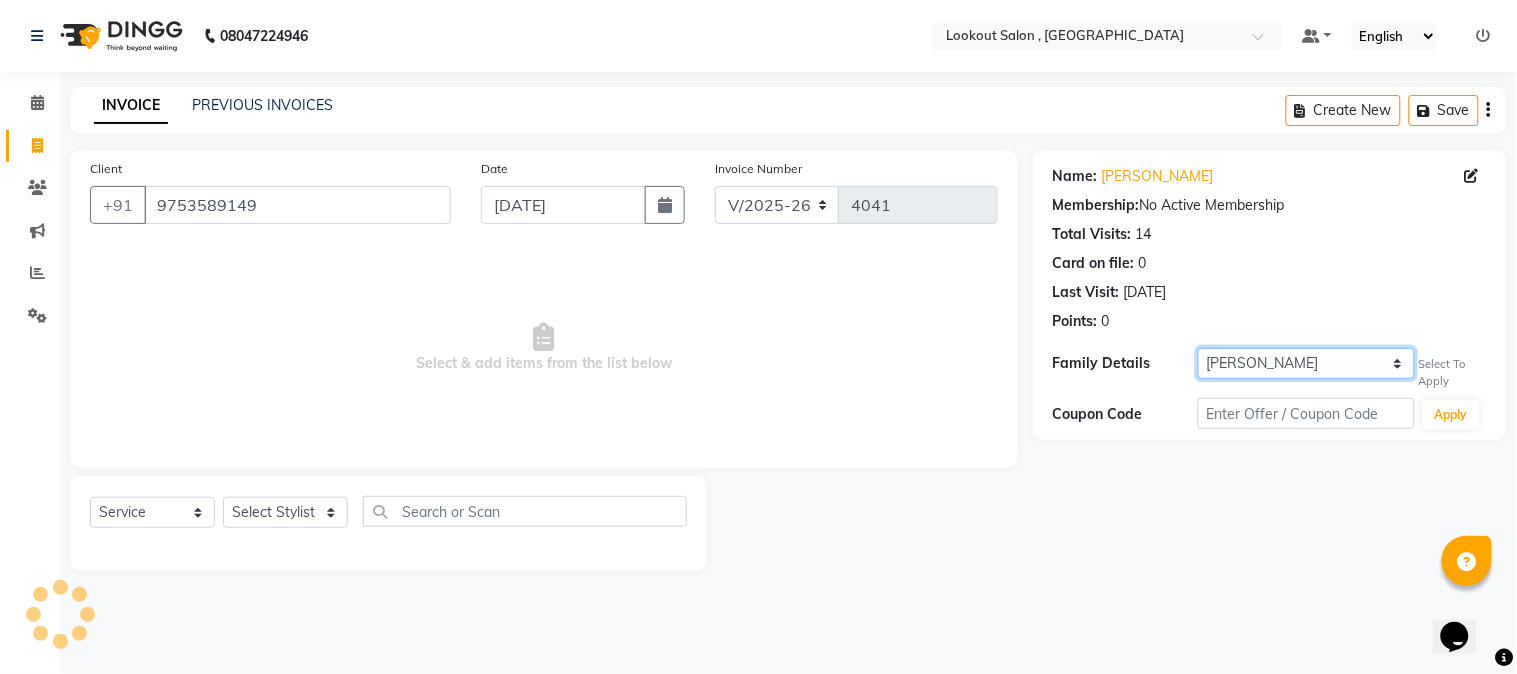 click on "Self PARIDHI LUNAVAT" 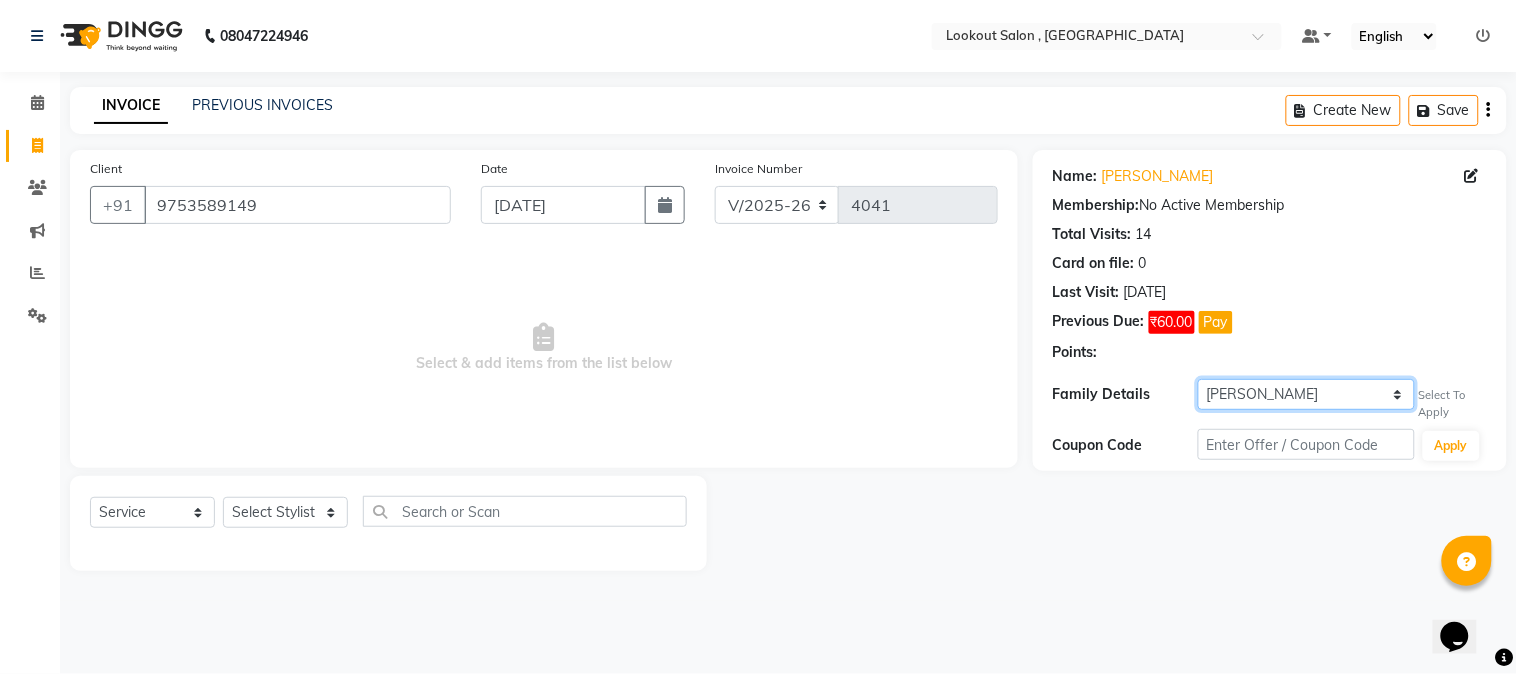 click on "Self PARIDHI LUNAVAT" 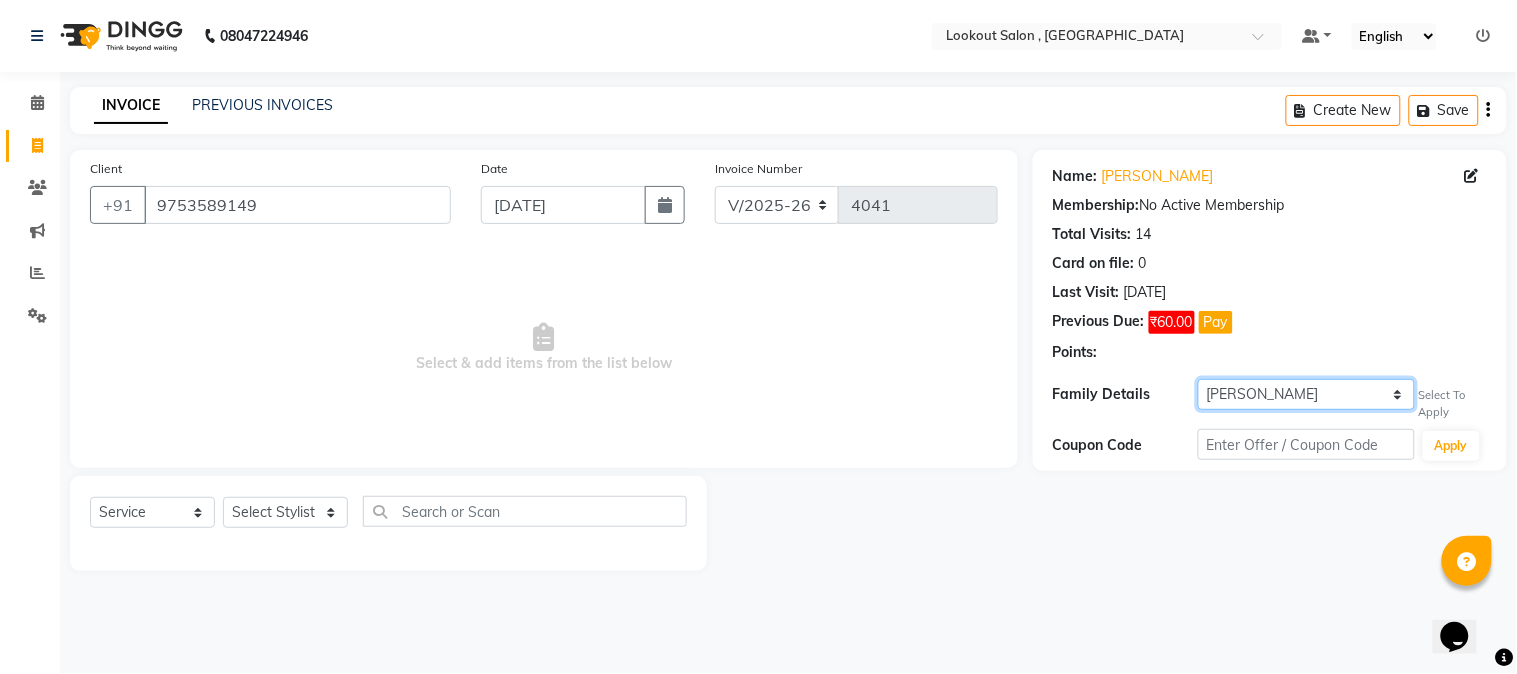 click on "Self PARIDHI LUNAVAT" 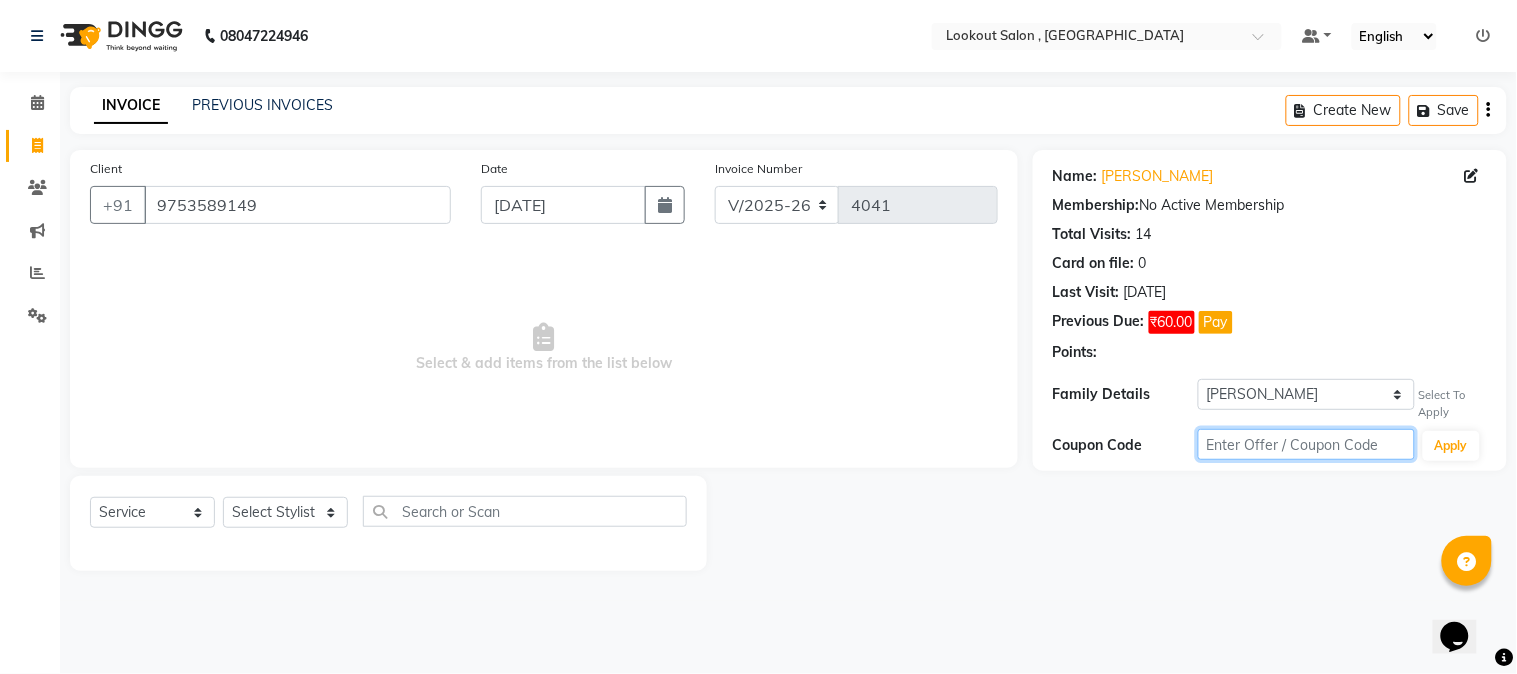 click 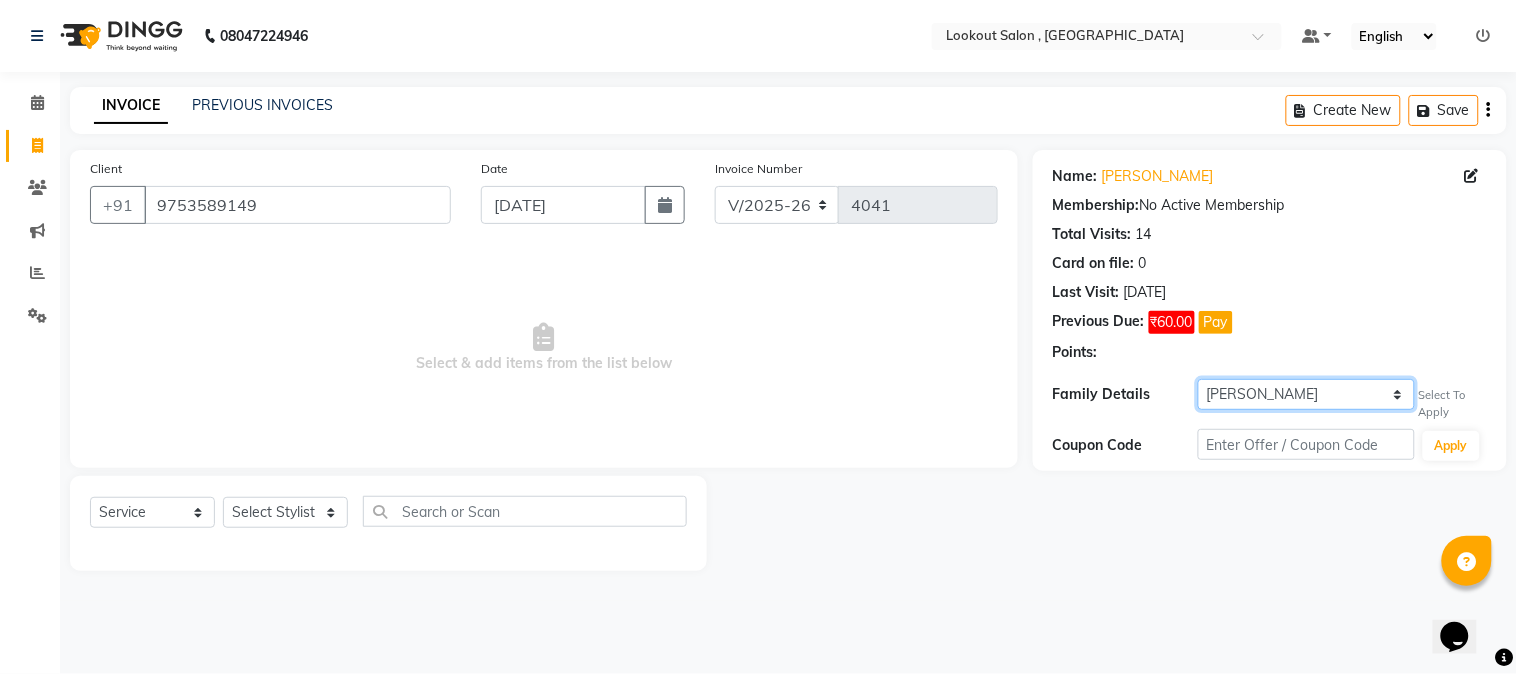 click on "Self PARIDHI LUNAVAT" 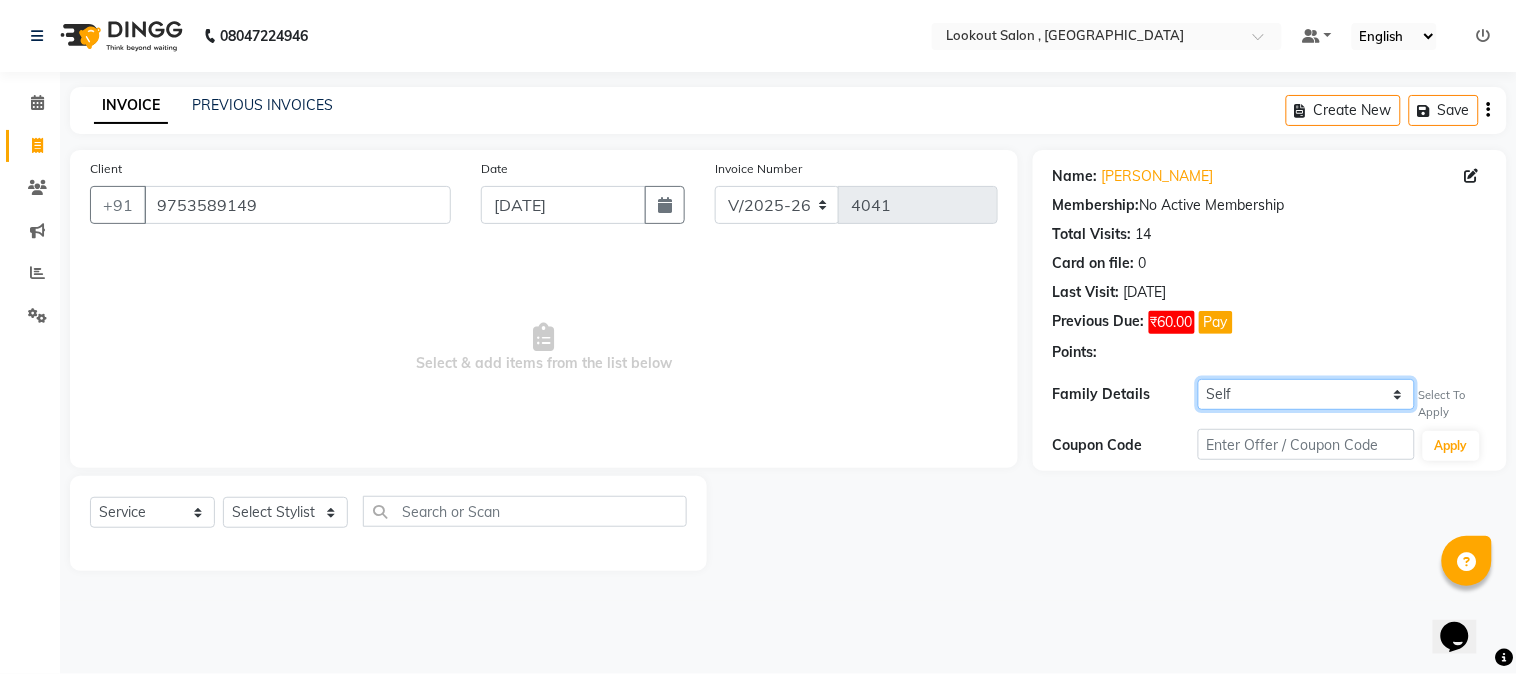click on "Self PARIDHI LUNAVAT" 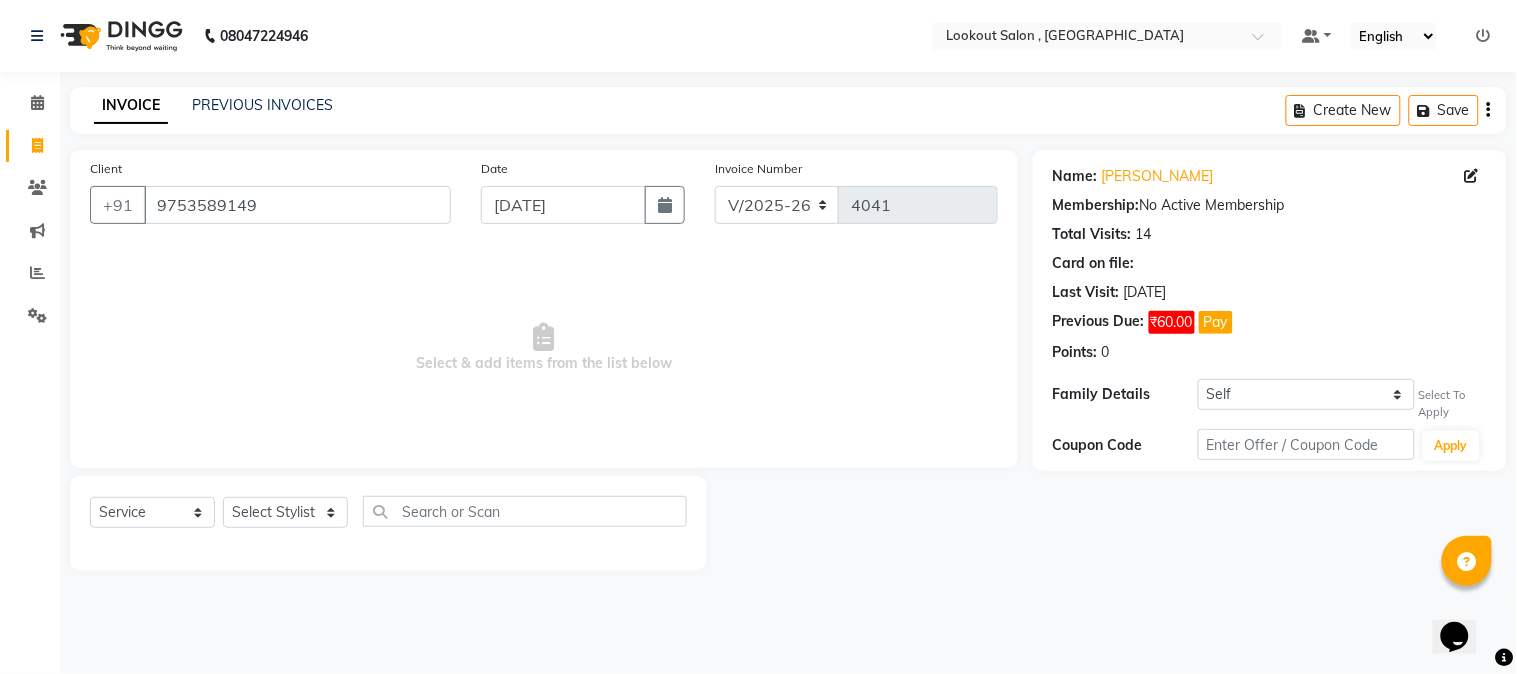 click on "Client +91 9753589149" 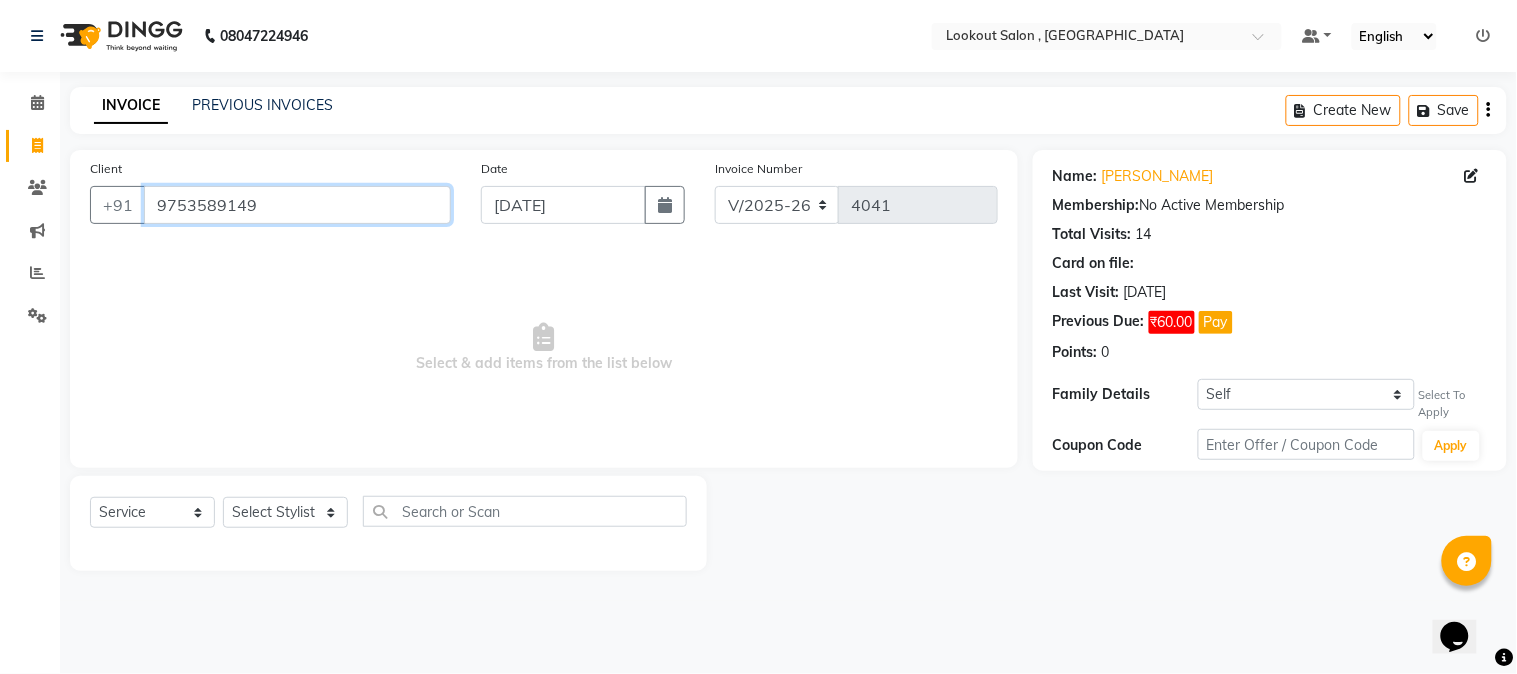 click on "9753589149" at bounding box center [297, 205] 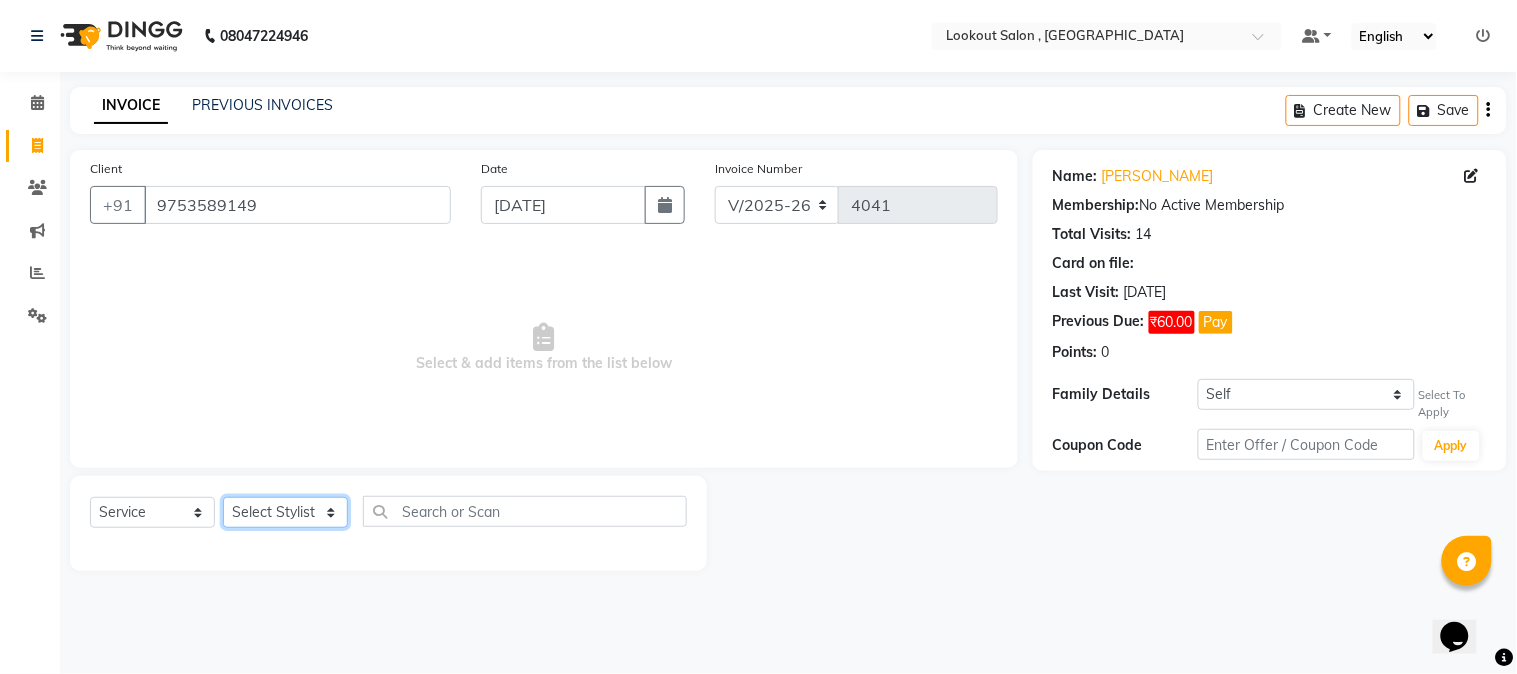 click on "Select Stylist AMIT SOLANKI jishan shekh kuldeep MANDAR GOSAVI MANISHA SAHU NANDINI GUPTA NIPUL SIR NISAR AHMED PIRJADE Rizwan ROOPAVATI Rupali  RUPESH SADAF SHAIKH SAHIL TAK shweta kashyap" 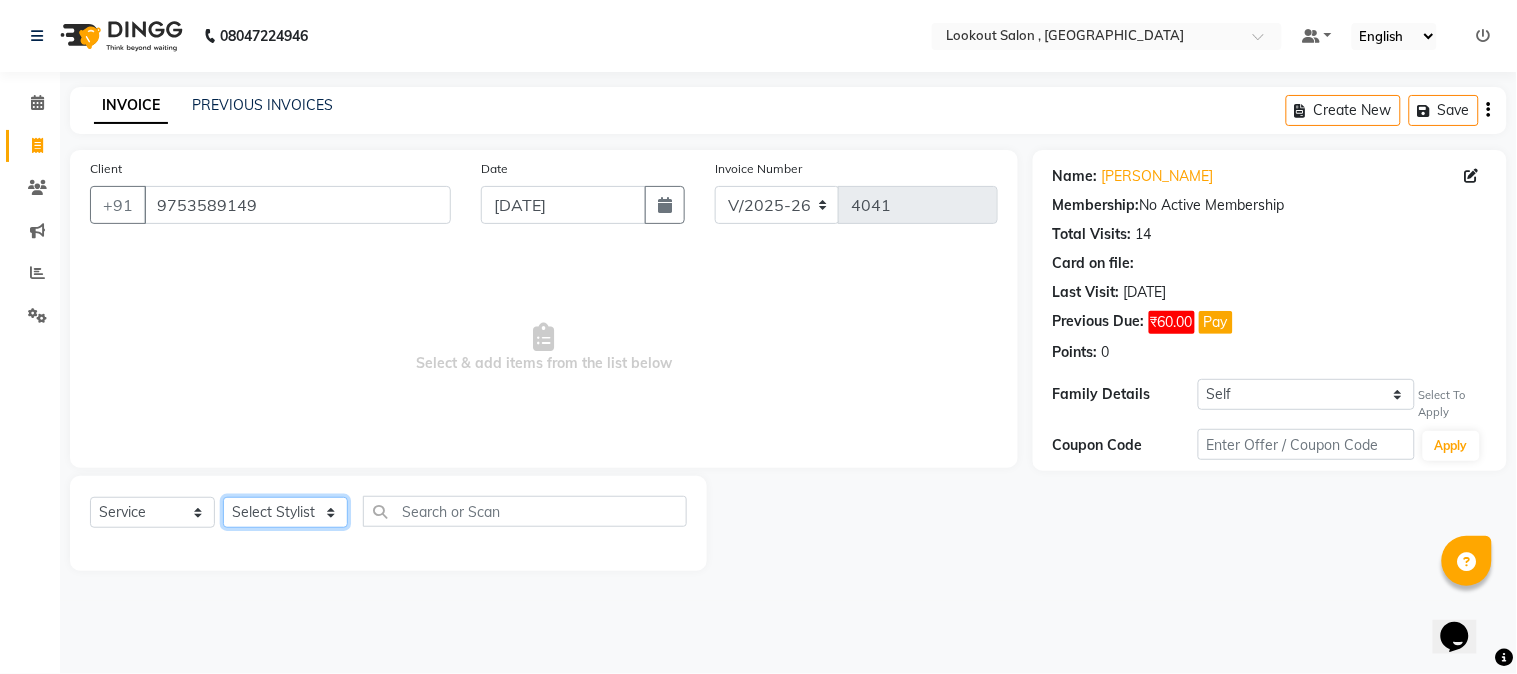 select on "20721" 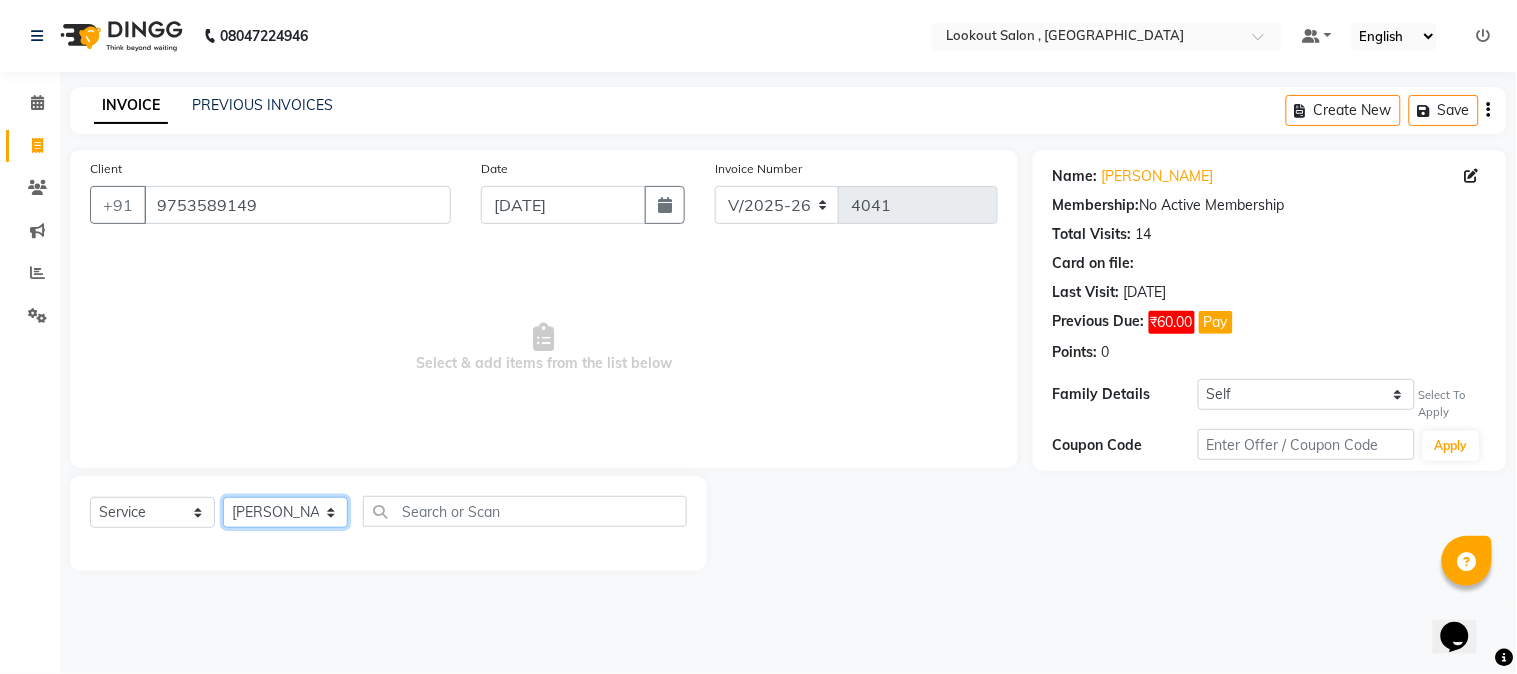 click on "Select Stylist AMIT SOLANKI jishan shekh kuldeep MANDAR GOSAVI MANISHA SAHU NANDINI GUPTA NIPUL SIR NISAR AHMED PIRJADE Rizwan ROOPAVATI Rupali  RUPESH SADAF SHAIKH SAHIL TAK shweta kashyap" 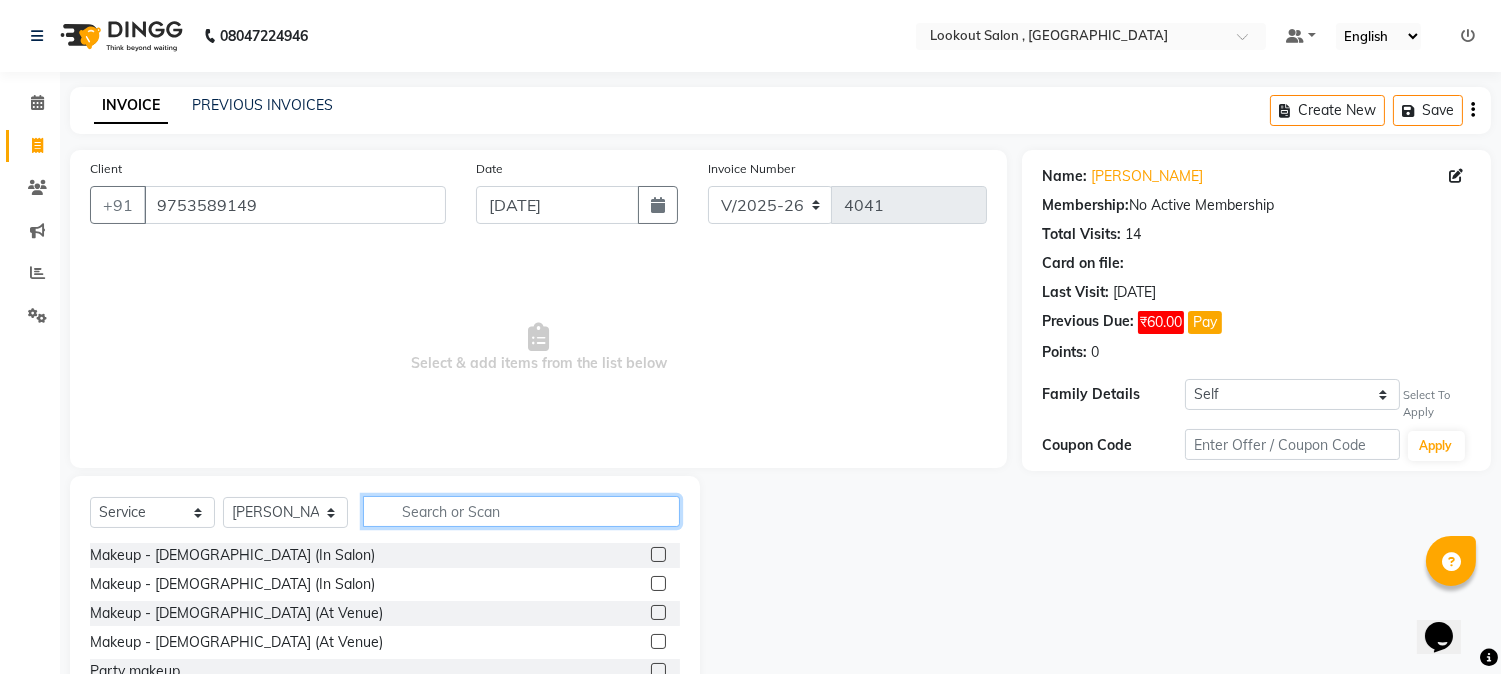click 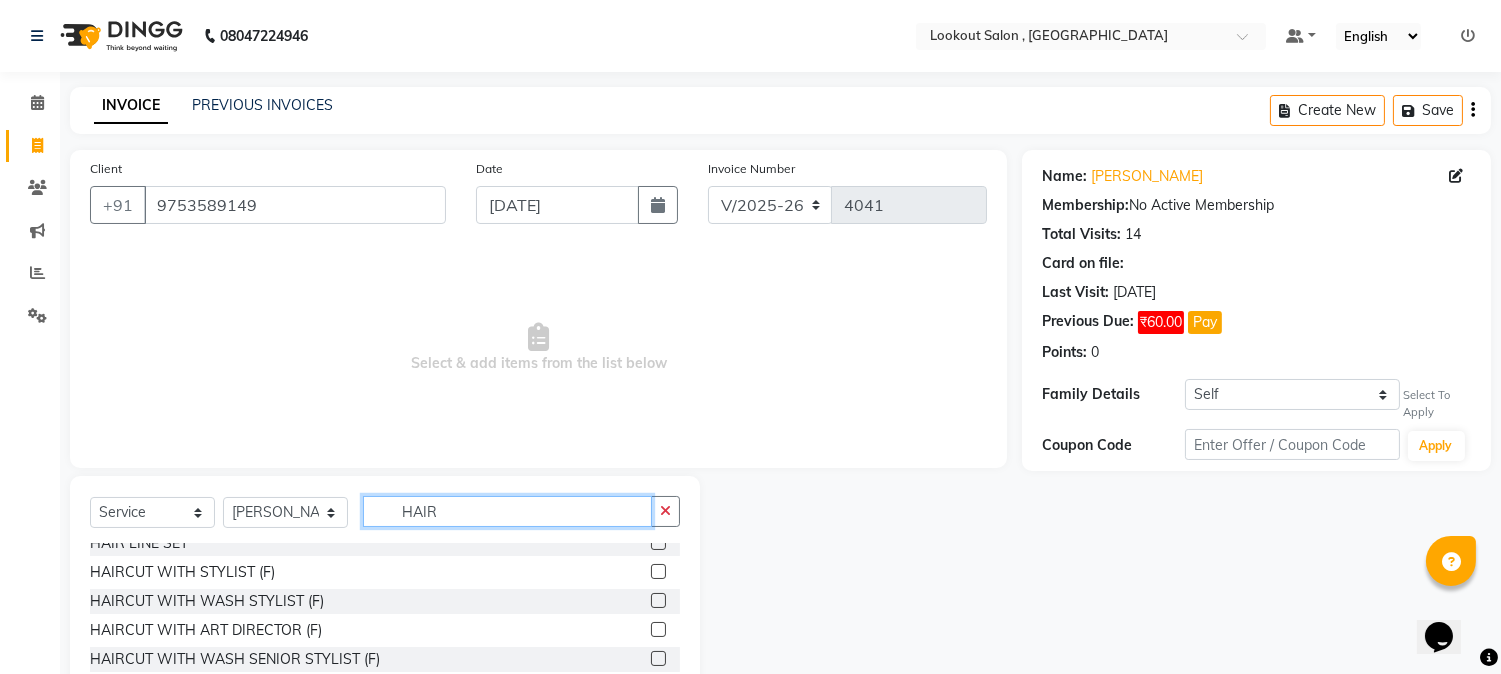 scroll, scrollTop: 222, scrollLeft: 0, axis: vertical 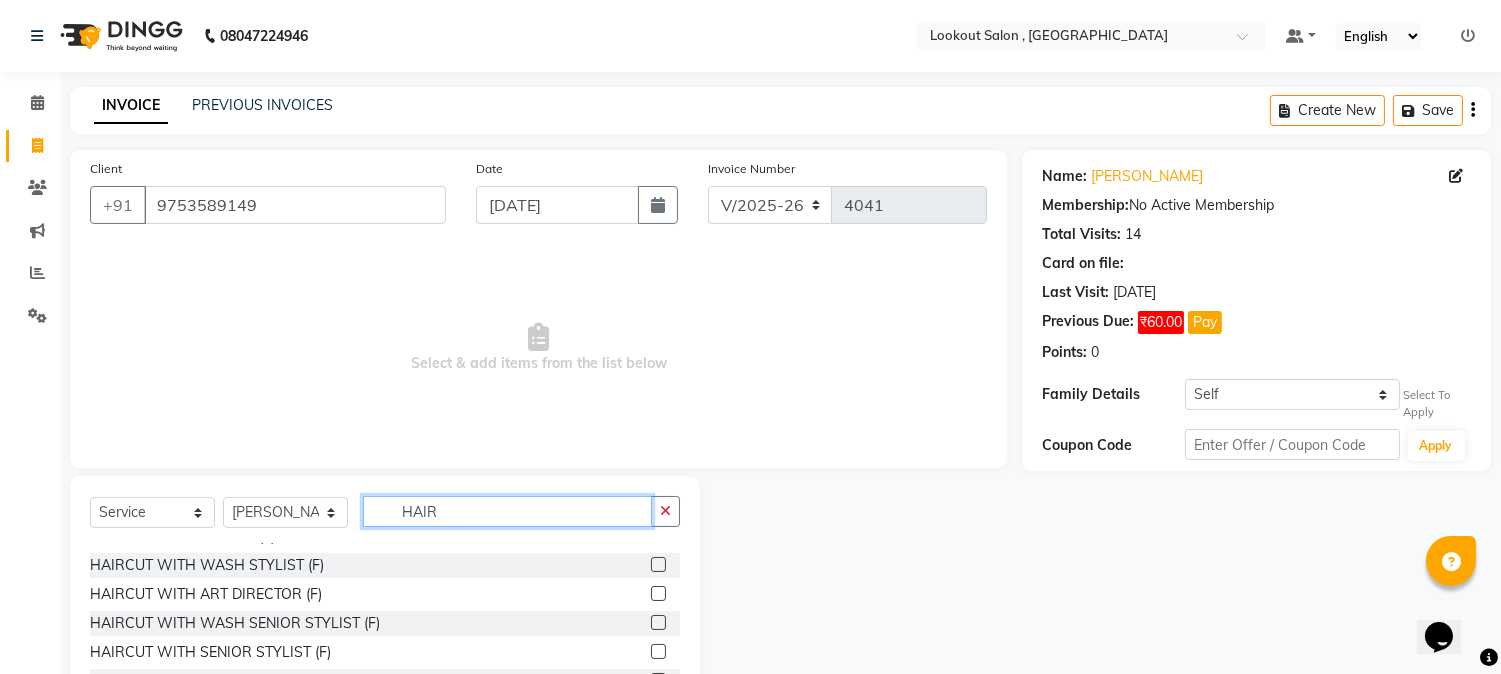 type on "HAIR" 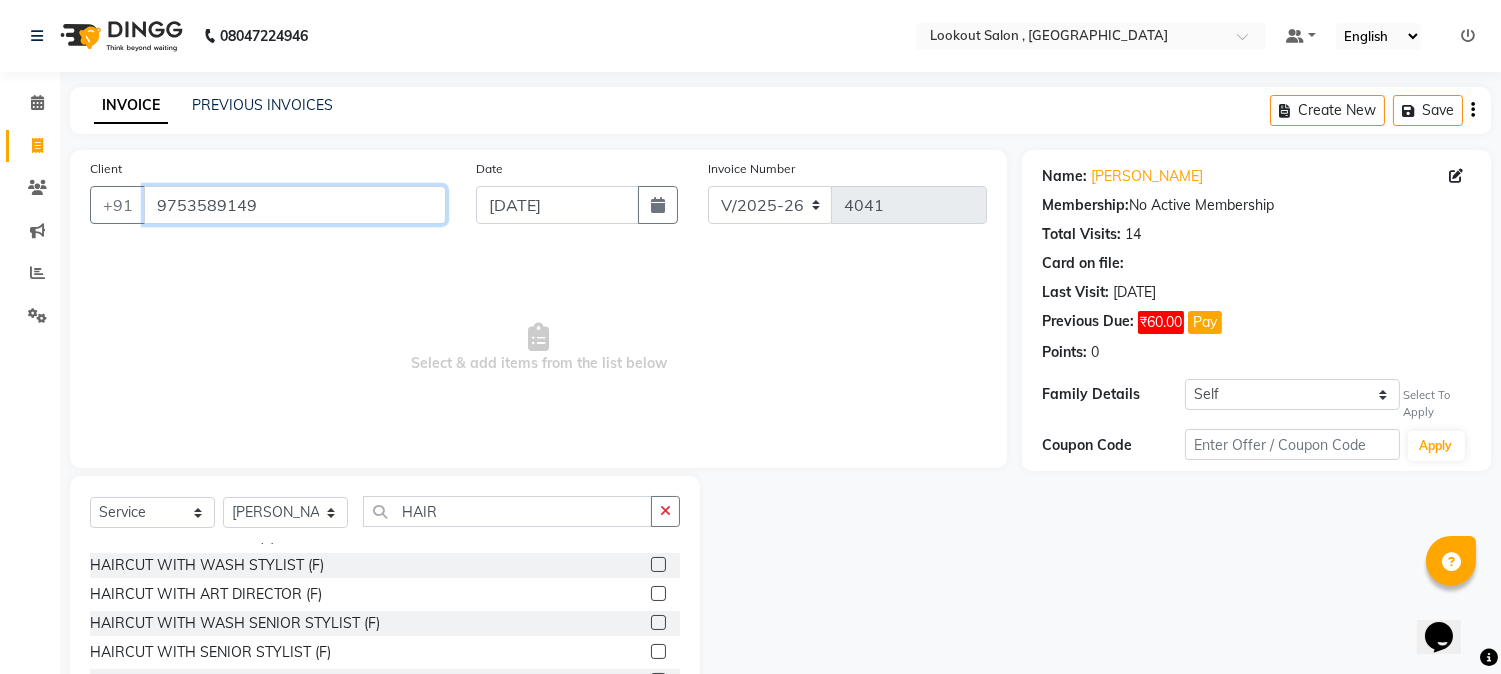 click on "9753589149" at bounding box center (295, 205) 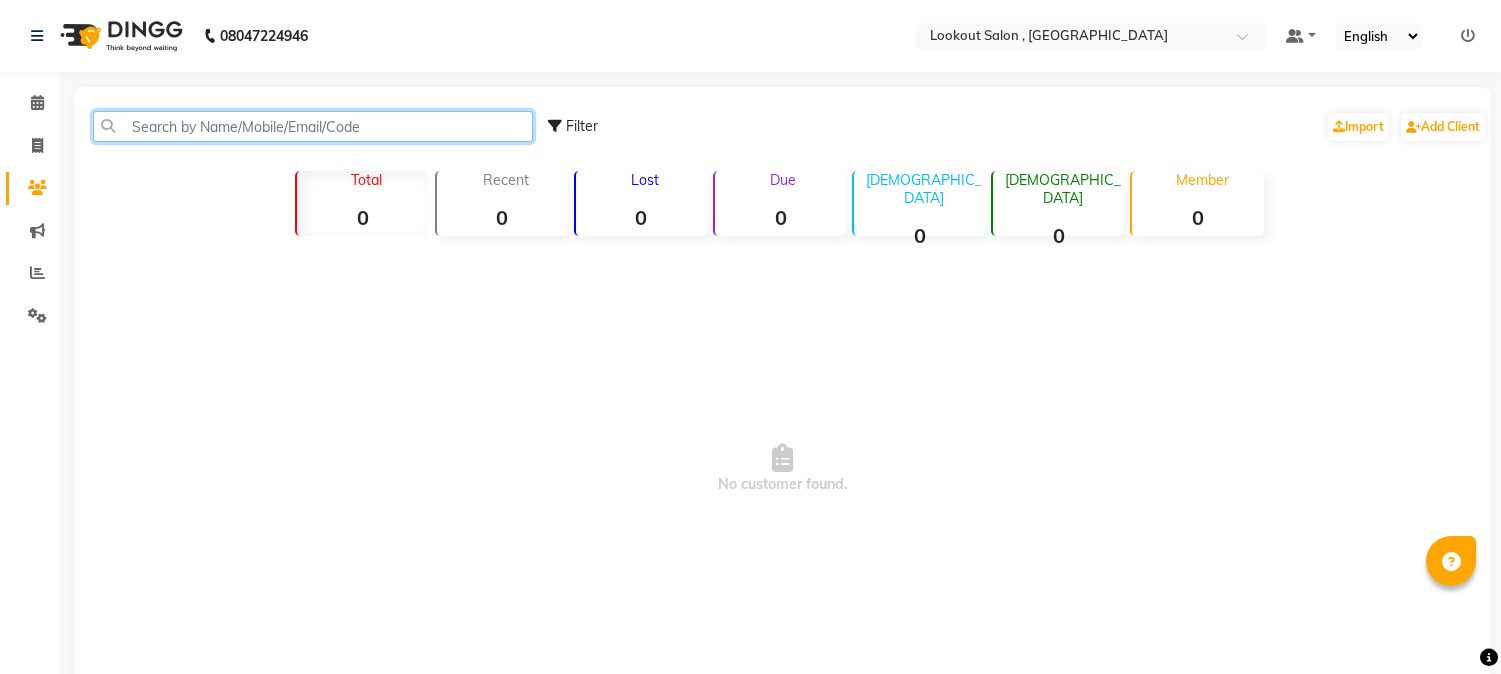 click 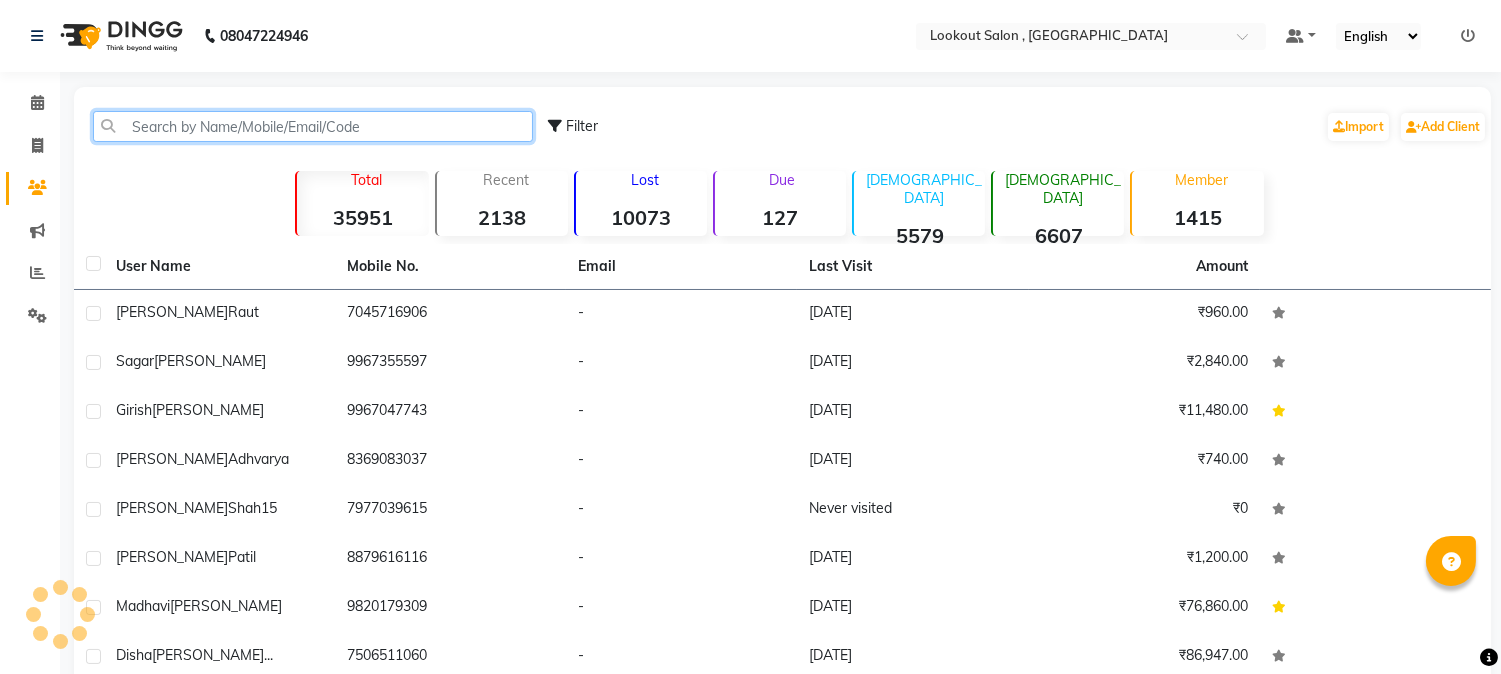 paste on "9753589149" 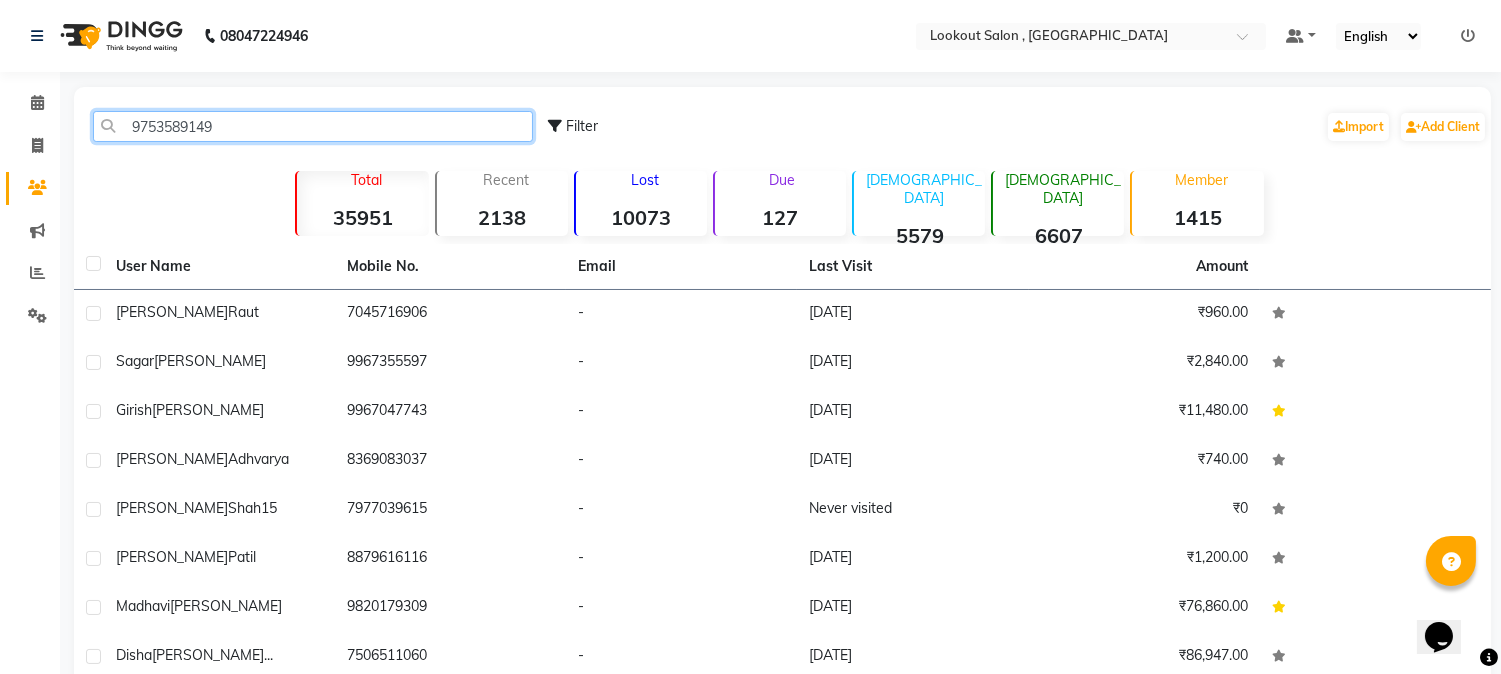 scroll, scrollTop: 0, scrollLeft: 0, axis: both 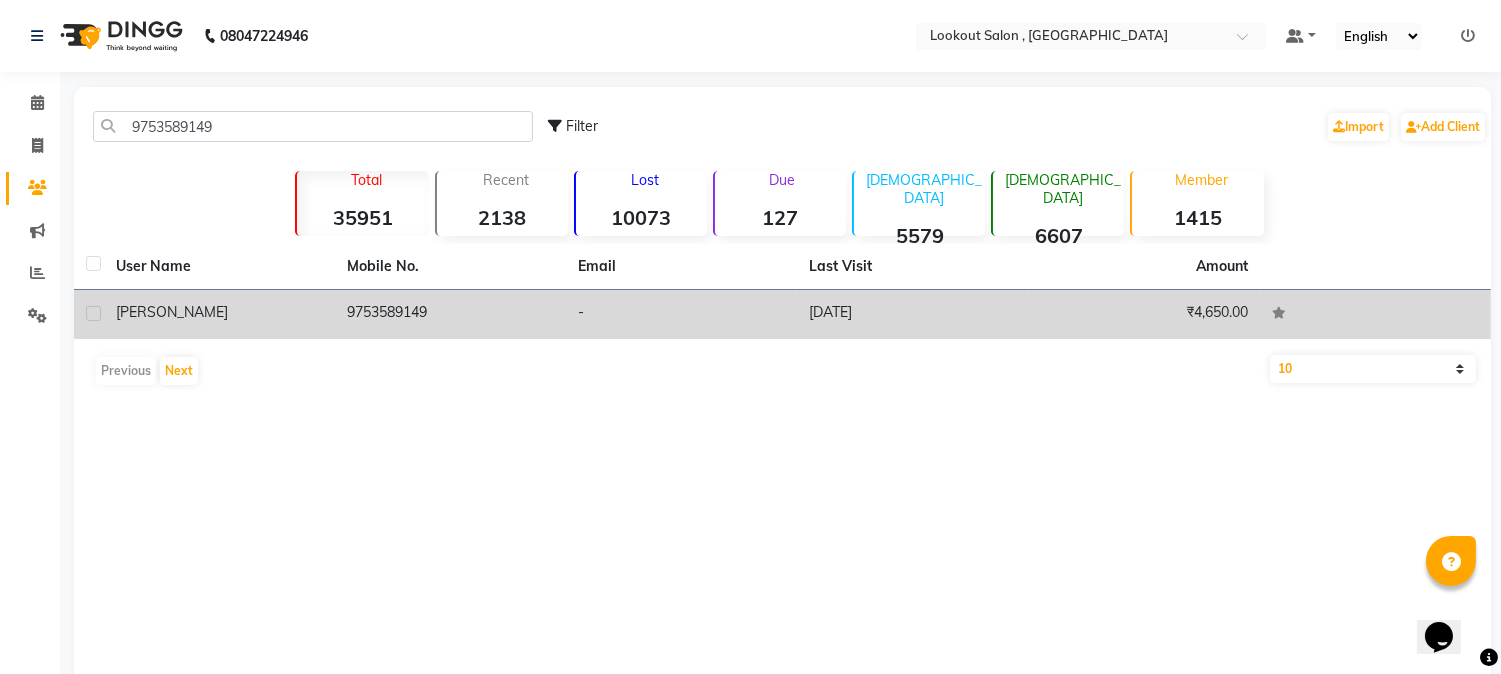 click on "9753589149" 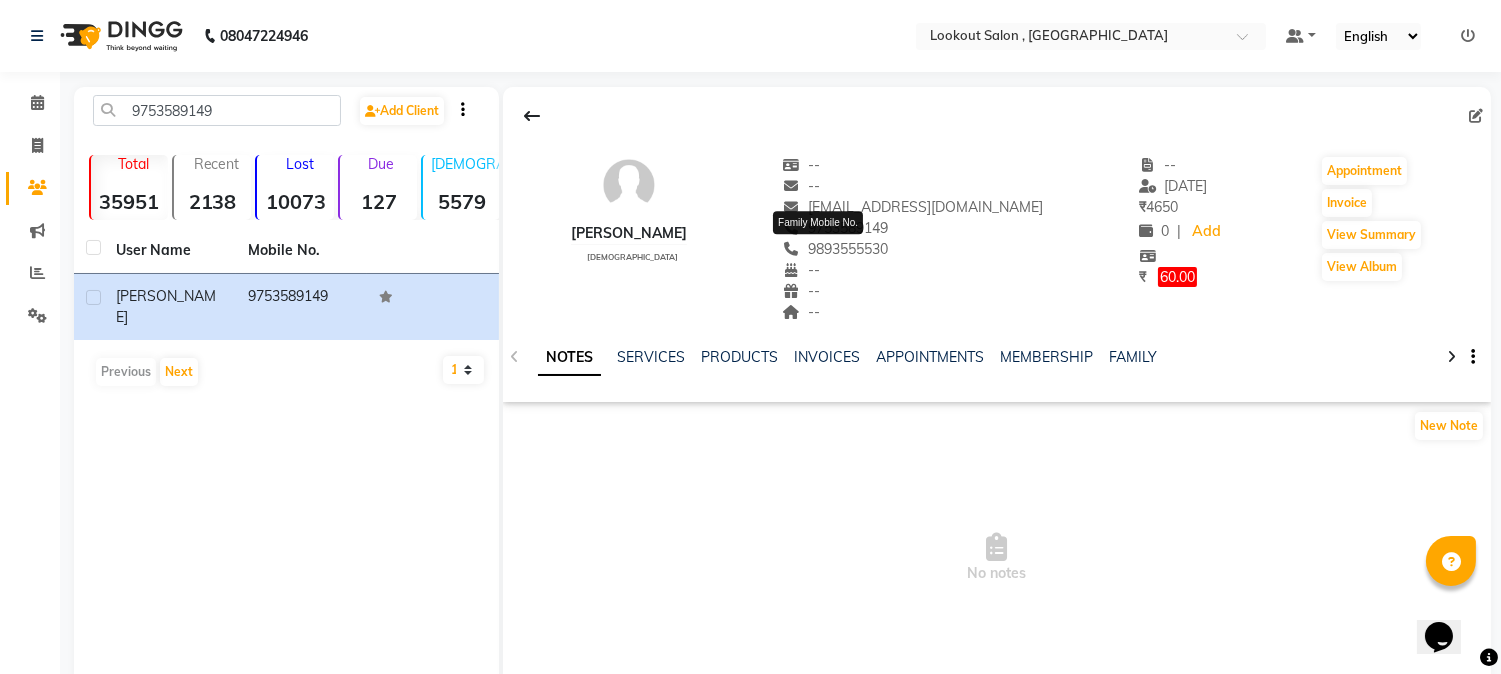 click on "9893555530" 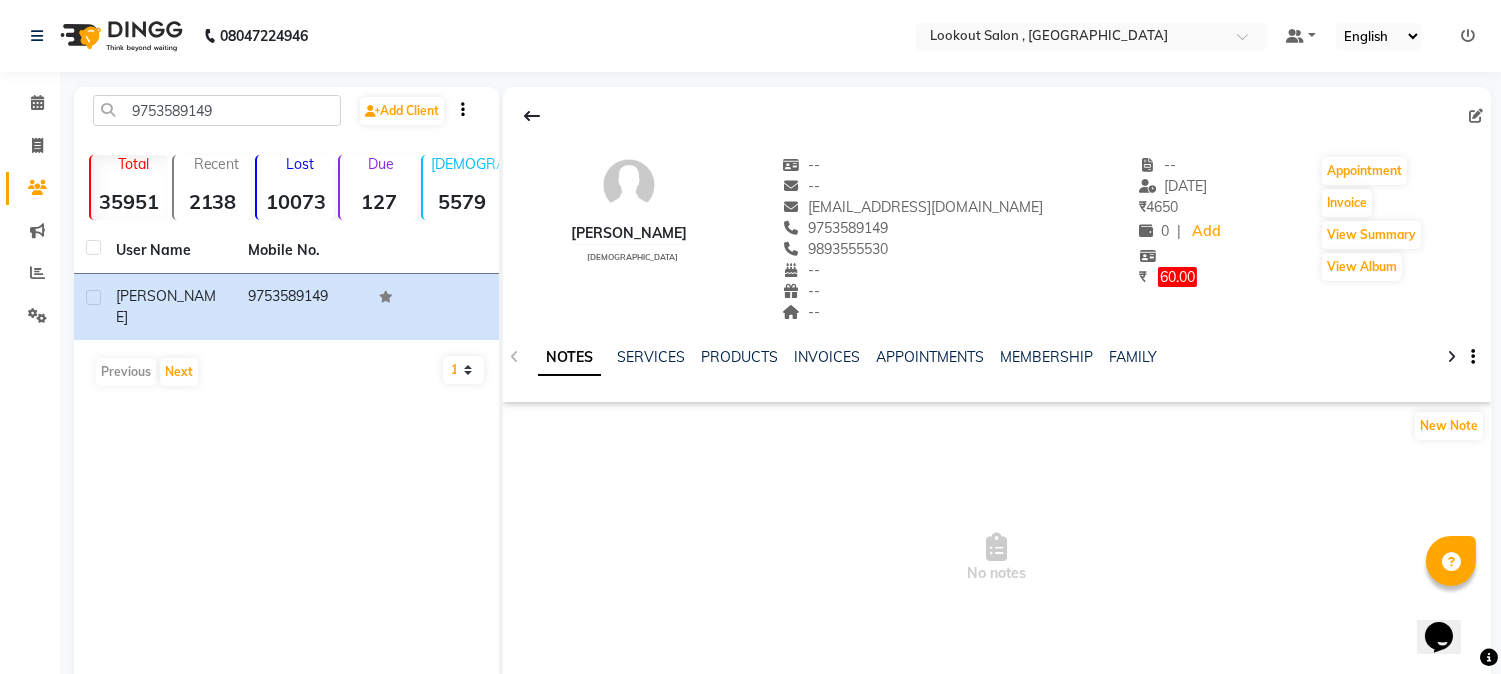copy on "9893555530" 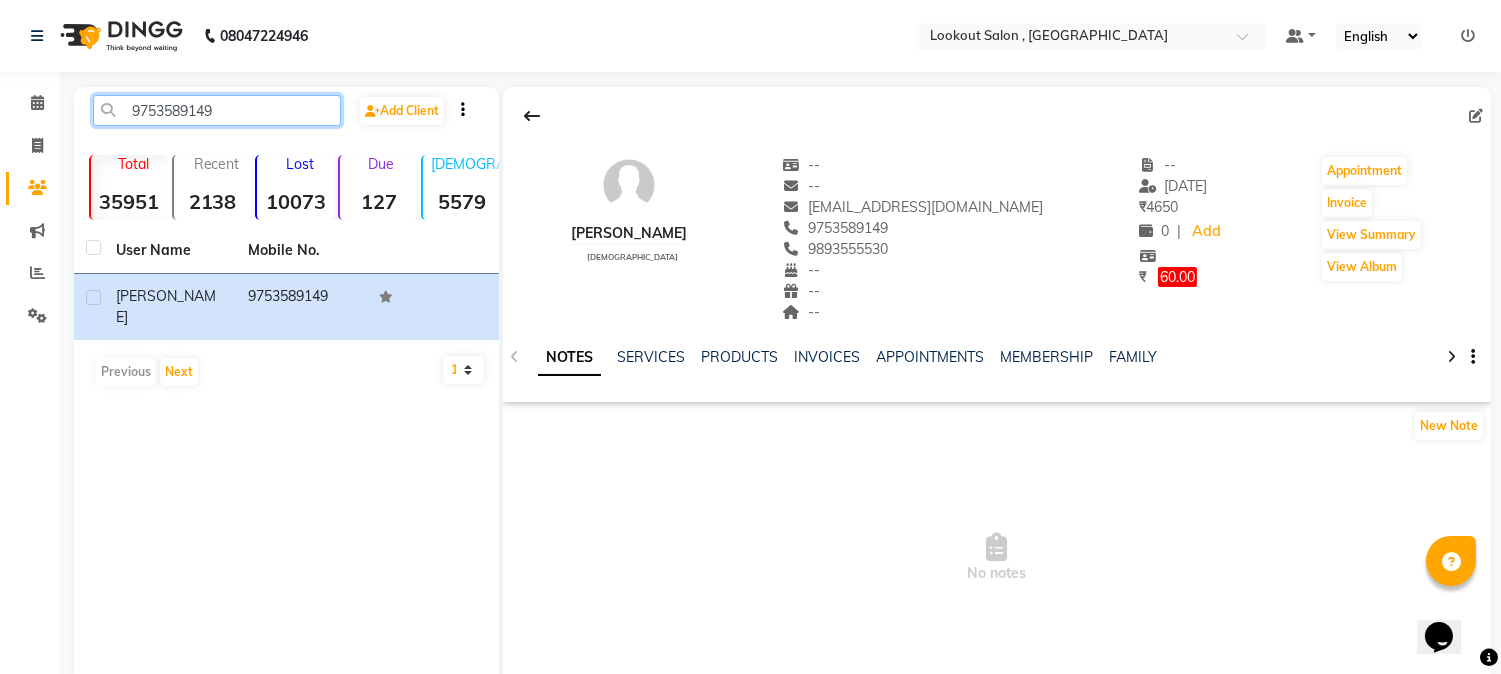 click on "9753589149" 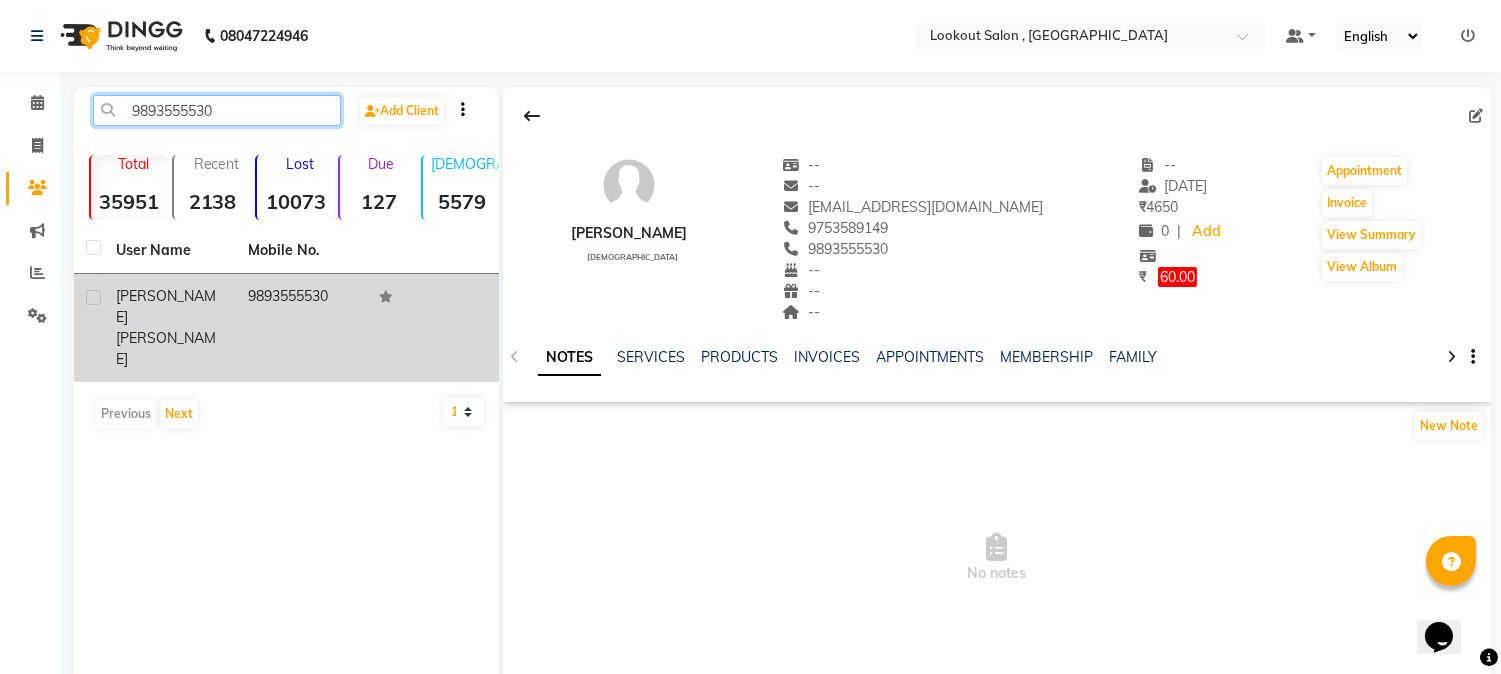type on "9893555530" 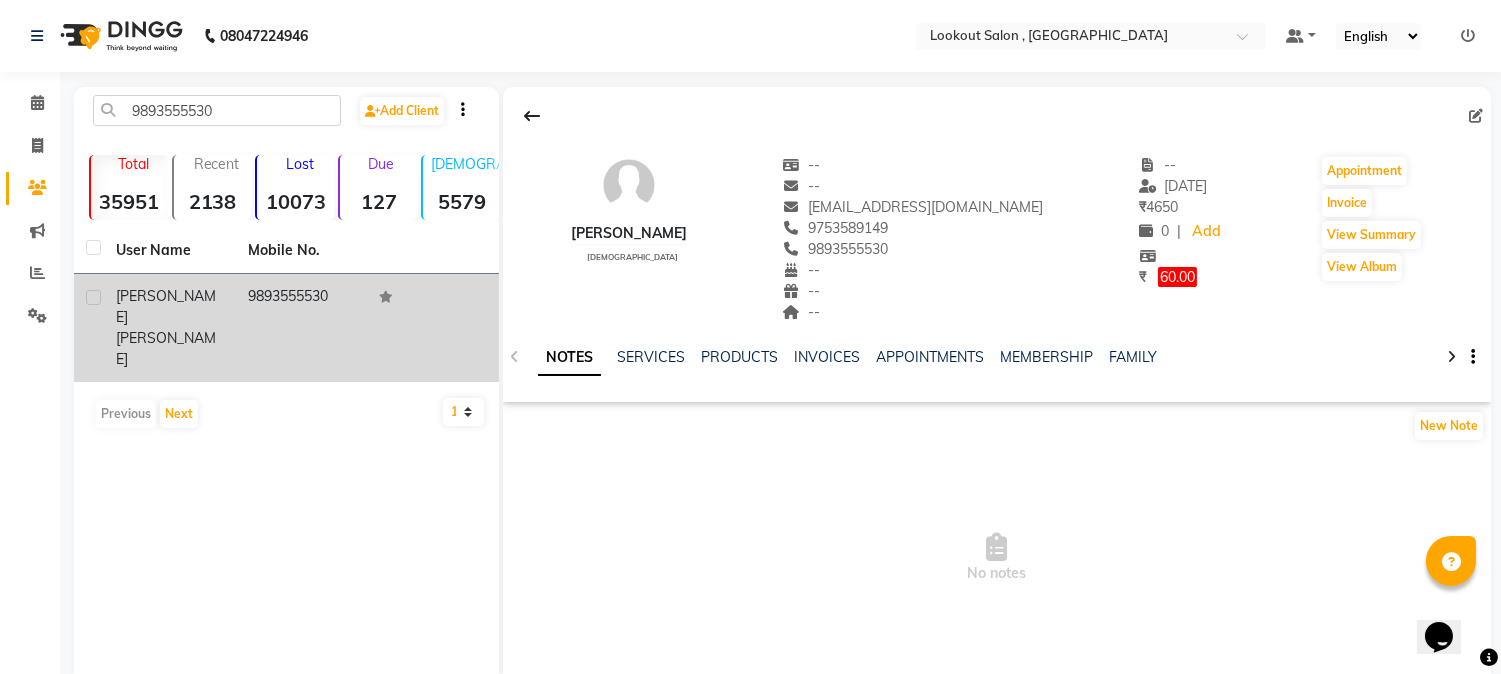 click on "9893555530" 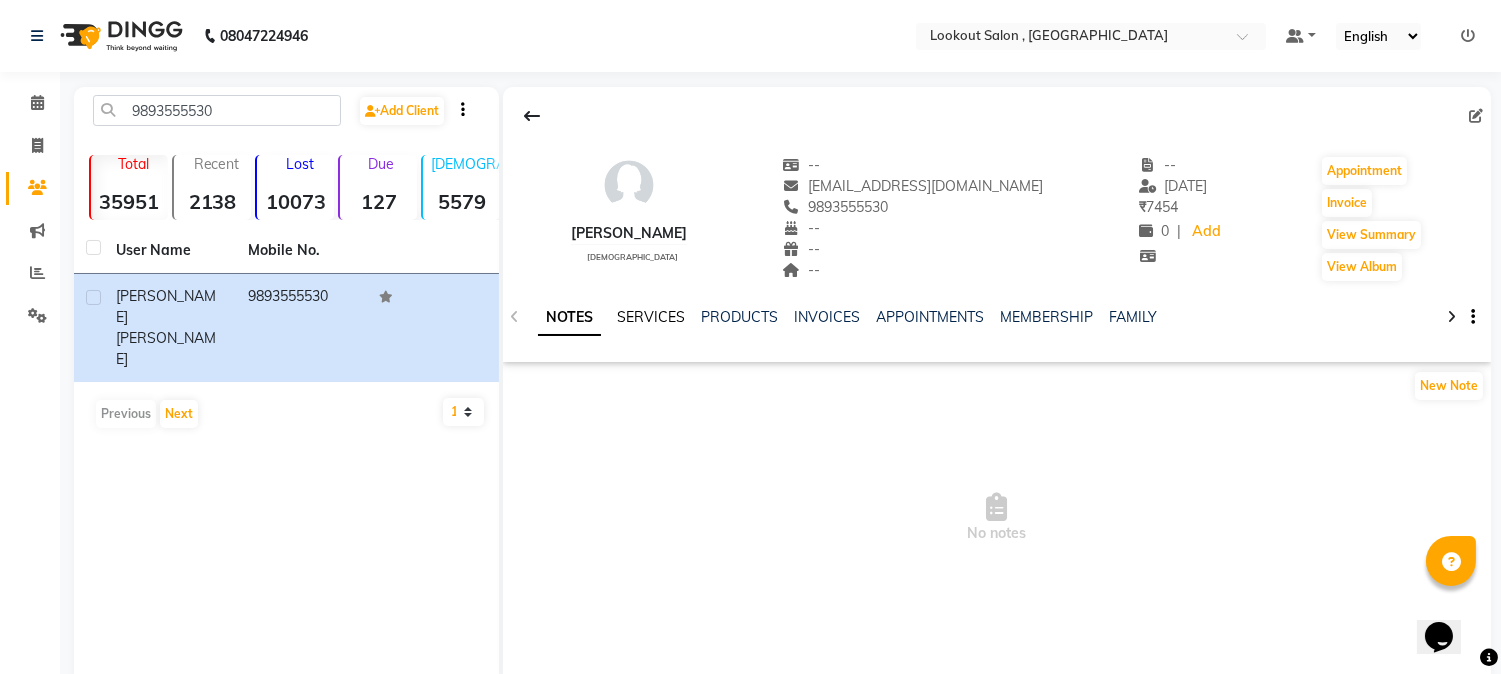 click on "SERVICES" 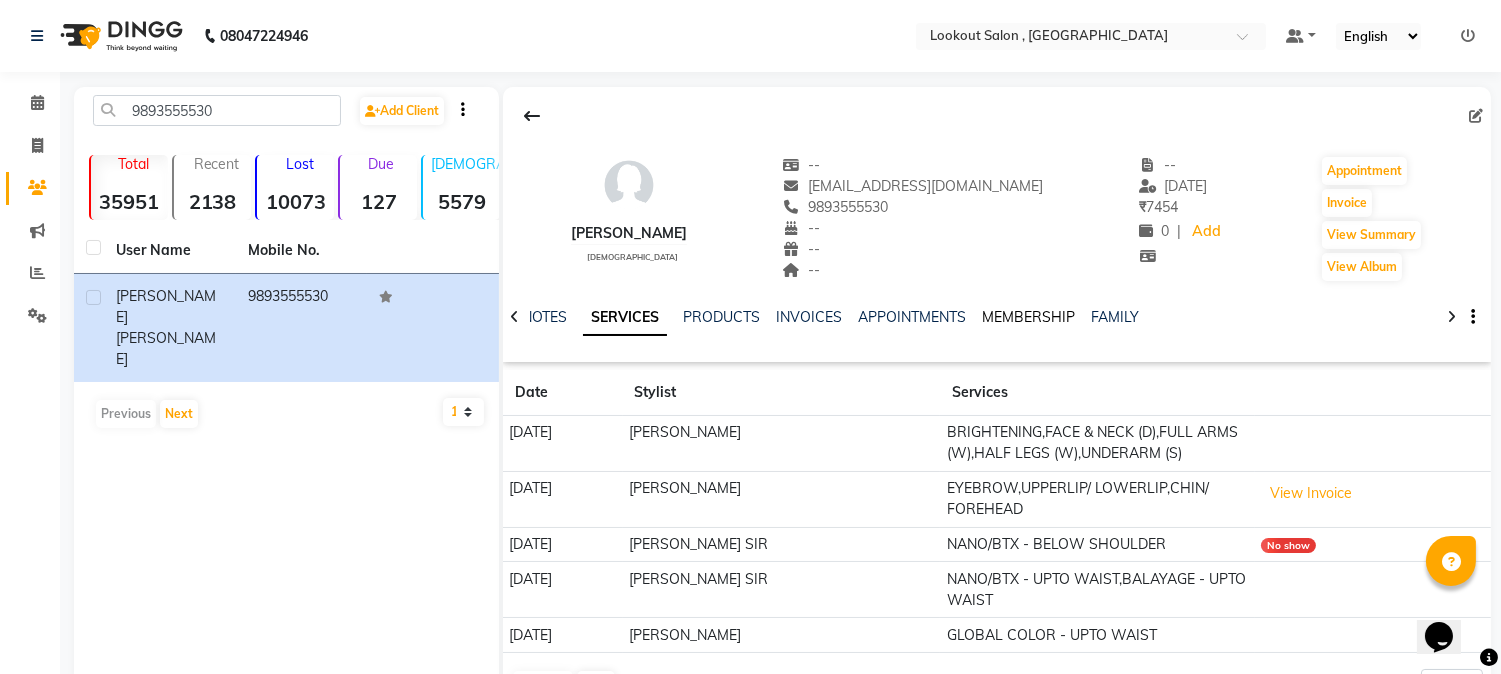 click on "MEMBERSHIP" 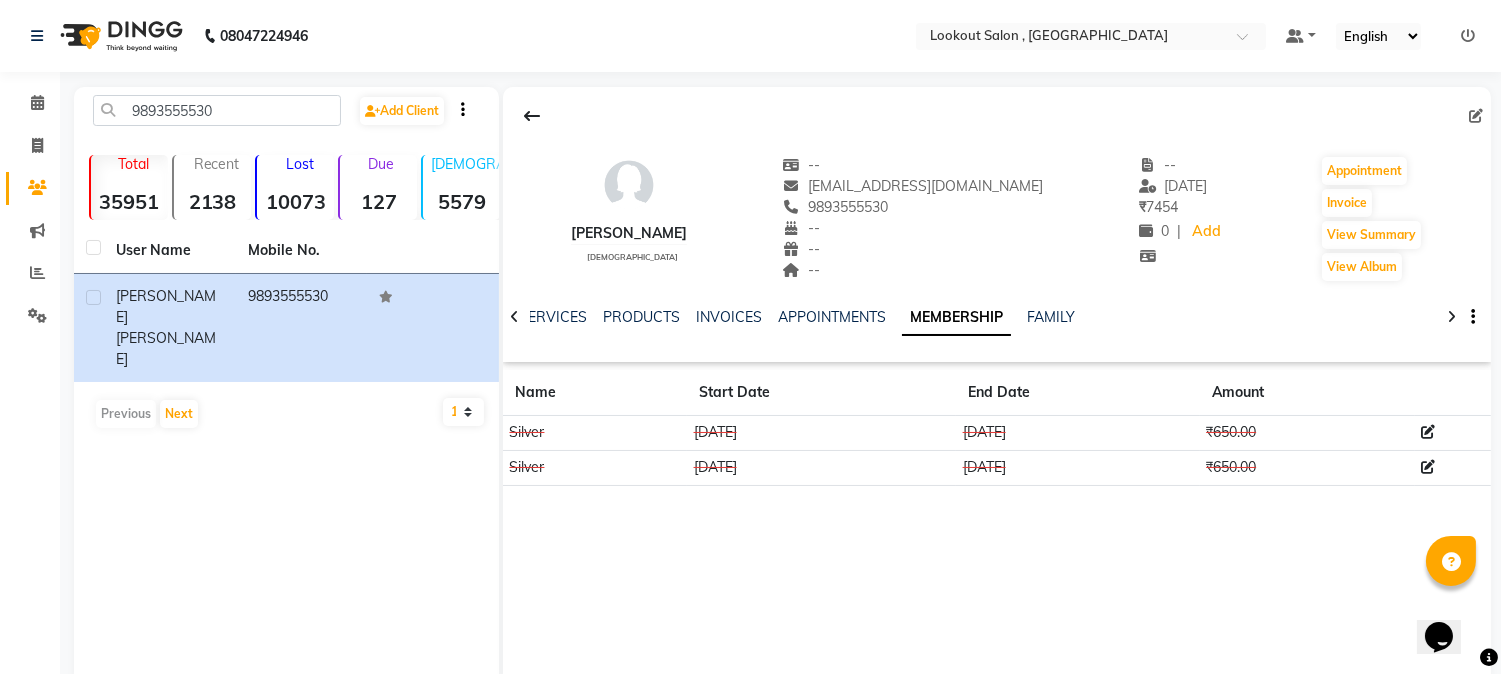 click on "PARIDHI LUNAVAT   female  --   pari.lunawat92@gmail.com   9893555530  --  --  --  -- 14-03-2025 ₹    7454 0 |  Add   Appointment   Invoice  View Summary  View Album" 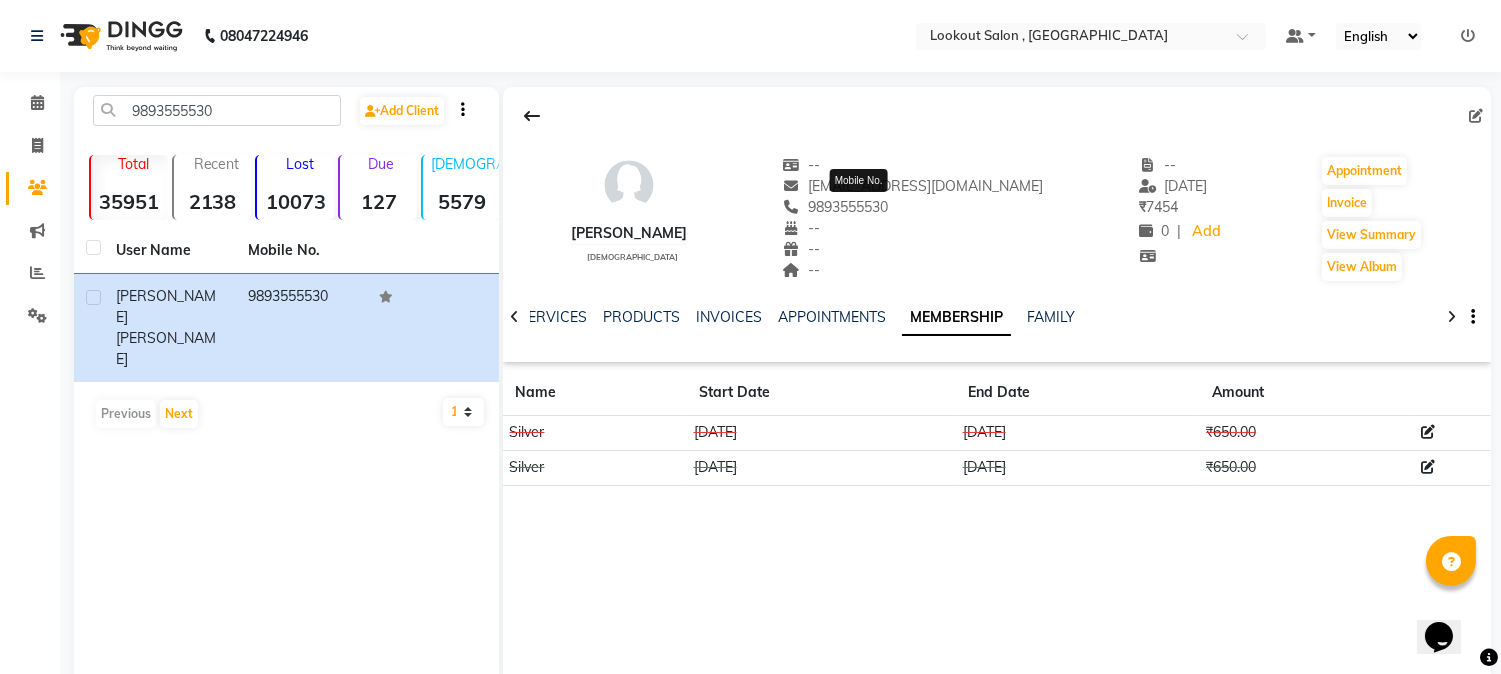 click on "9893555530" 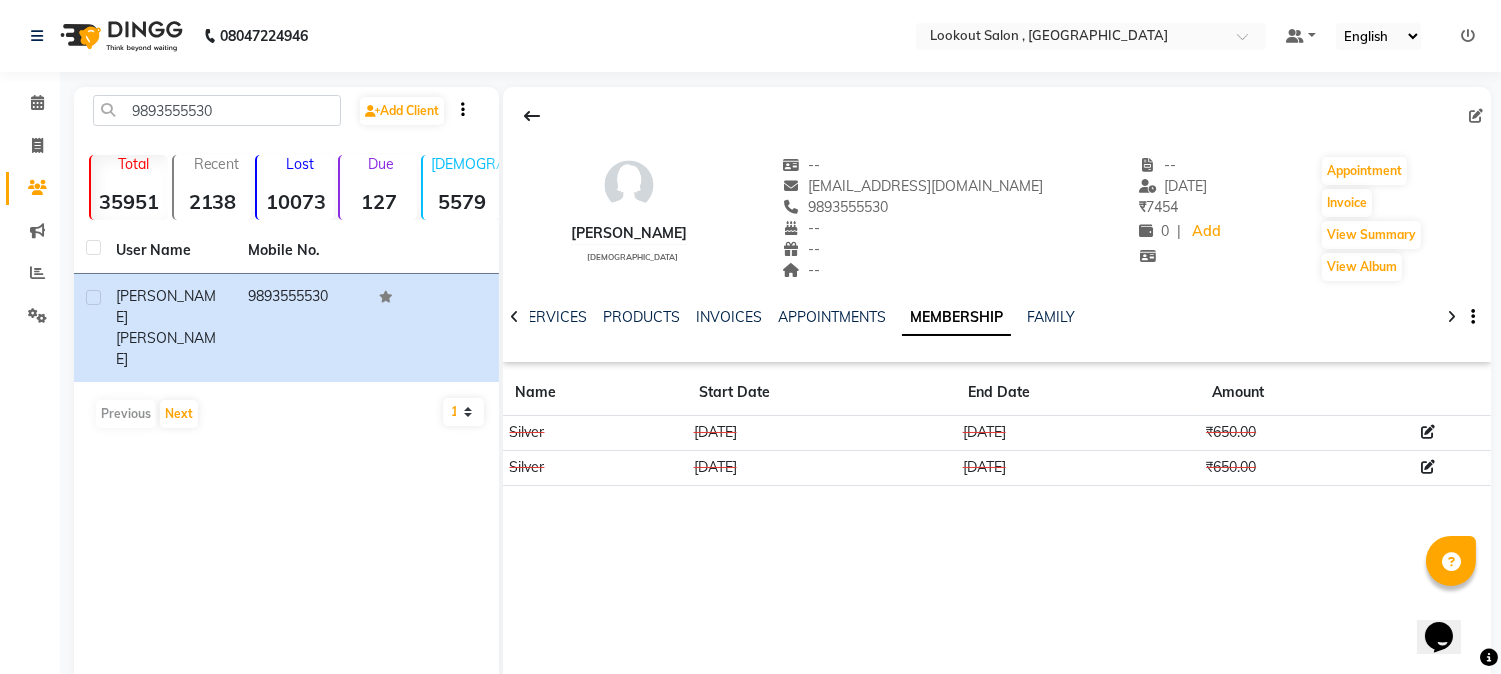 click on "9893555530" 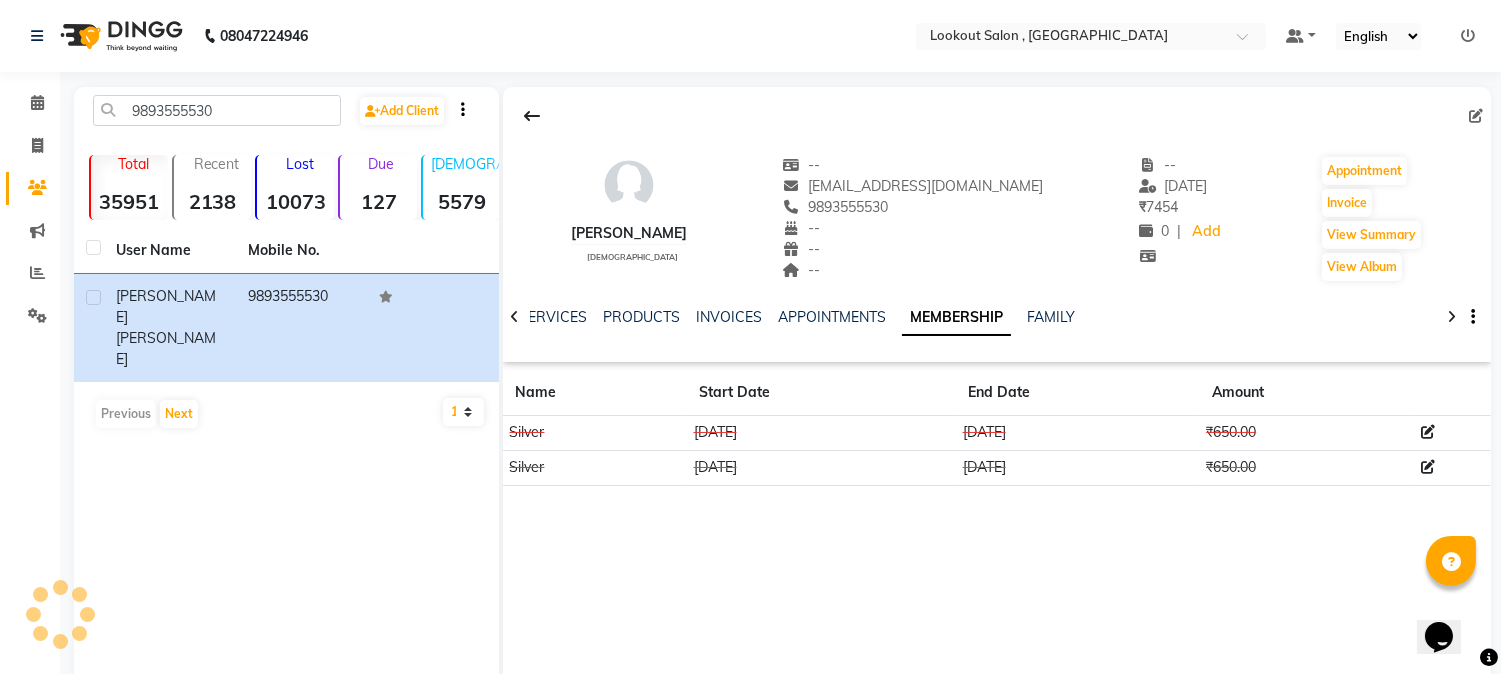 copy on "9893555530" 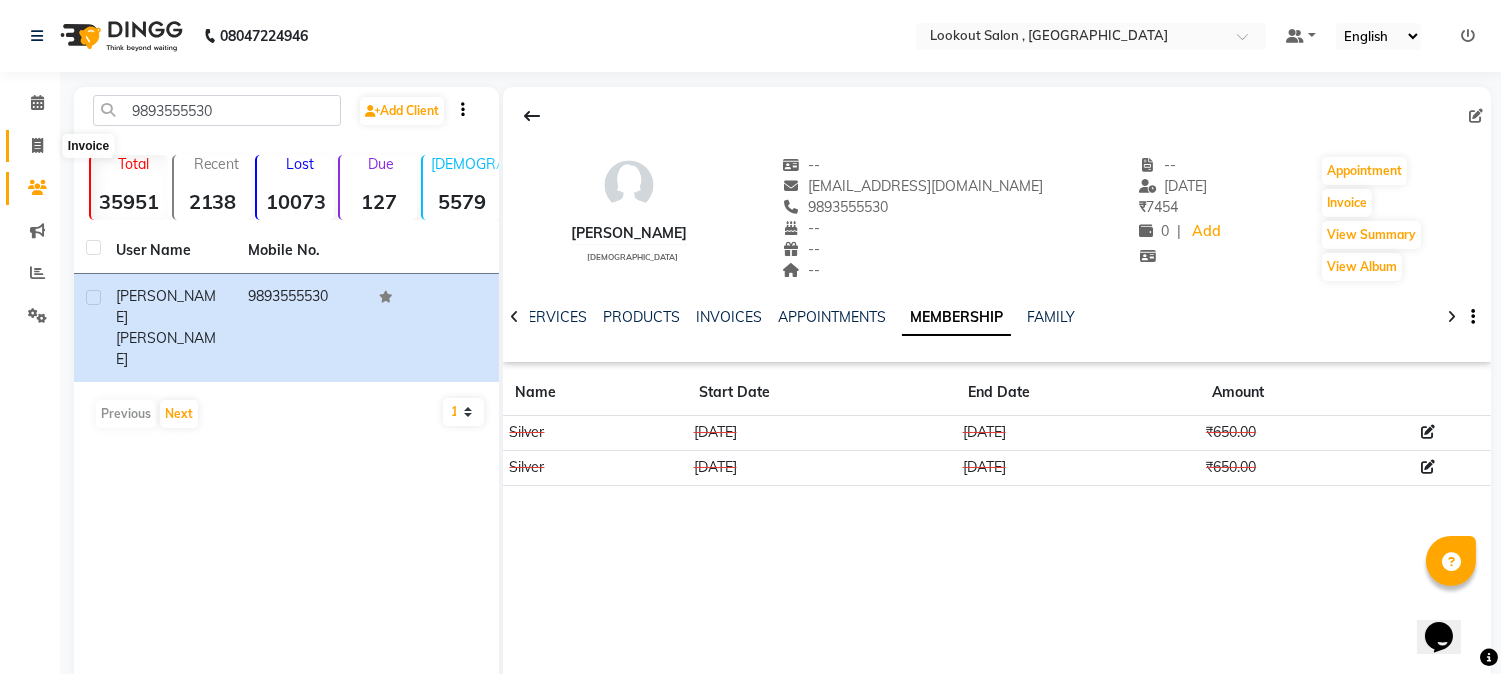 click 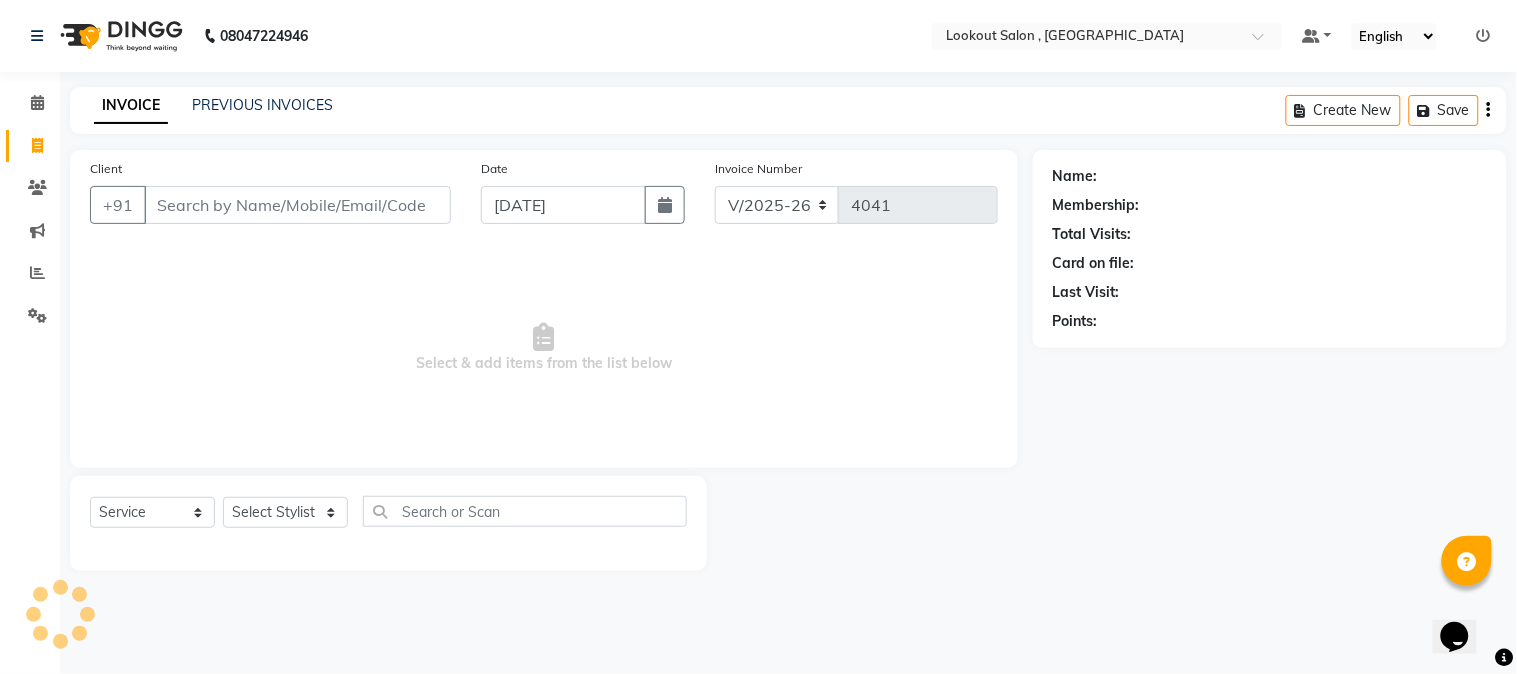 click on "Client" at bounding box center [297, 205] 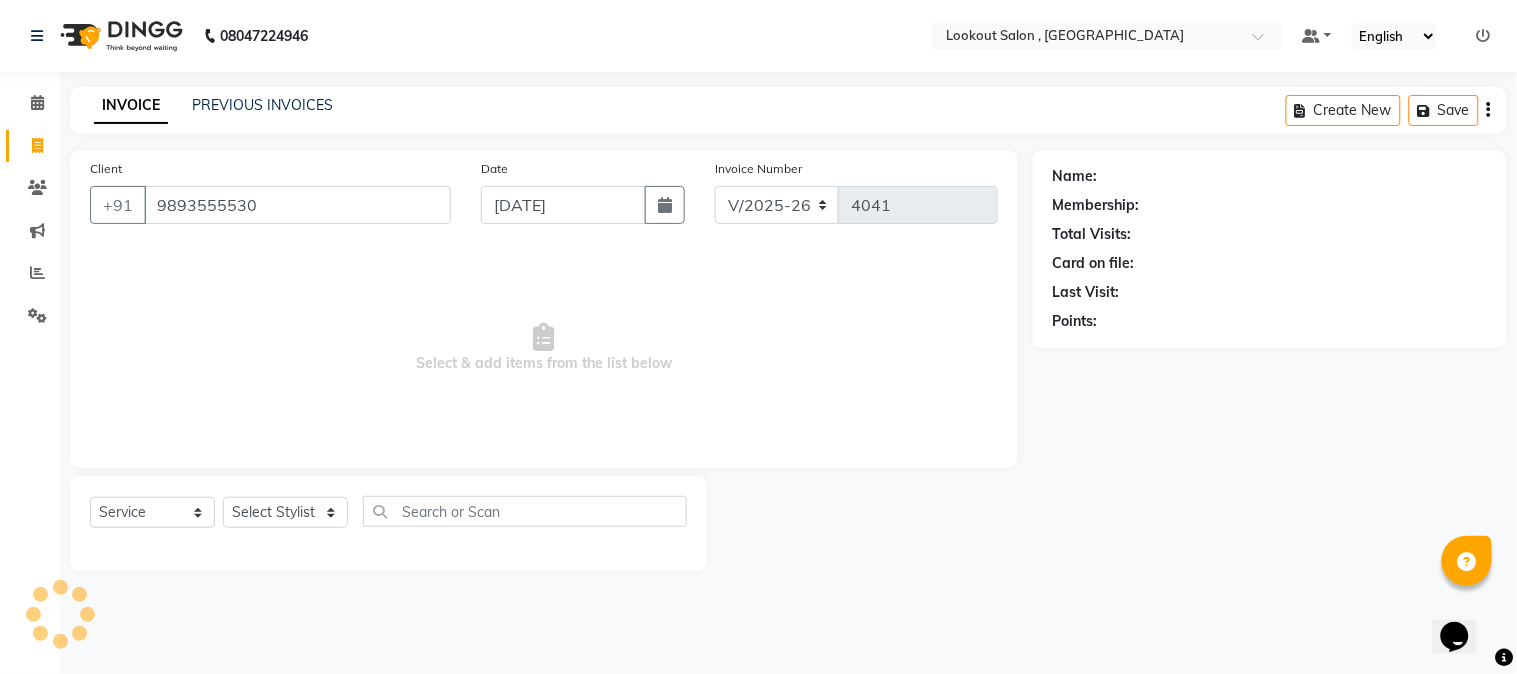 type on "9893555530" 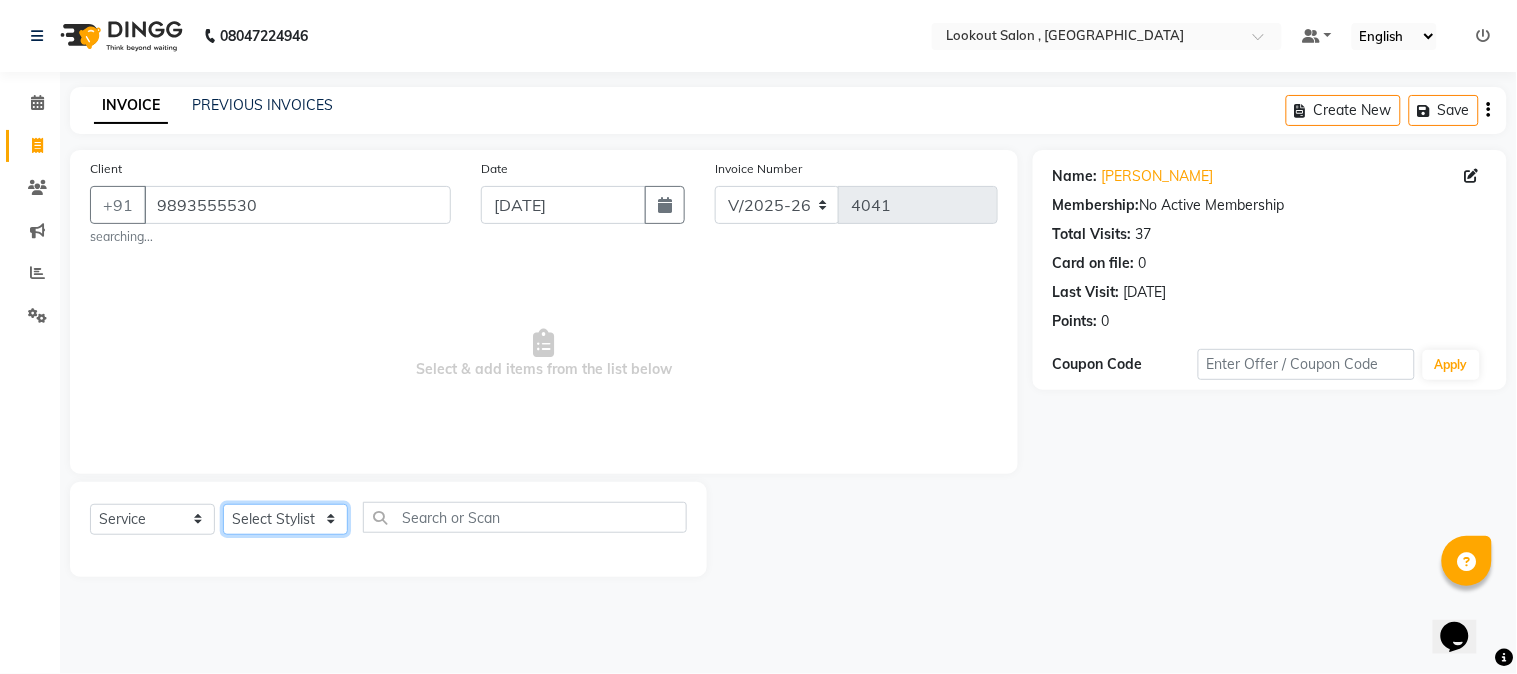 click on "Select Stylist [PERSON_NAME] [PERSON_NAME] kuldeep [PERSON_NAME] [PERSON_NAME] NANDINI [PERSON_NAME] [PERSON_NAME] [PERSON_NAME] [PERSON_NAME] SADAF [PERSON_NAME] TAK shweta kashyap" 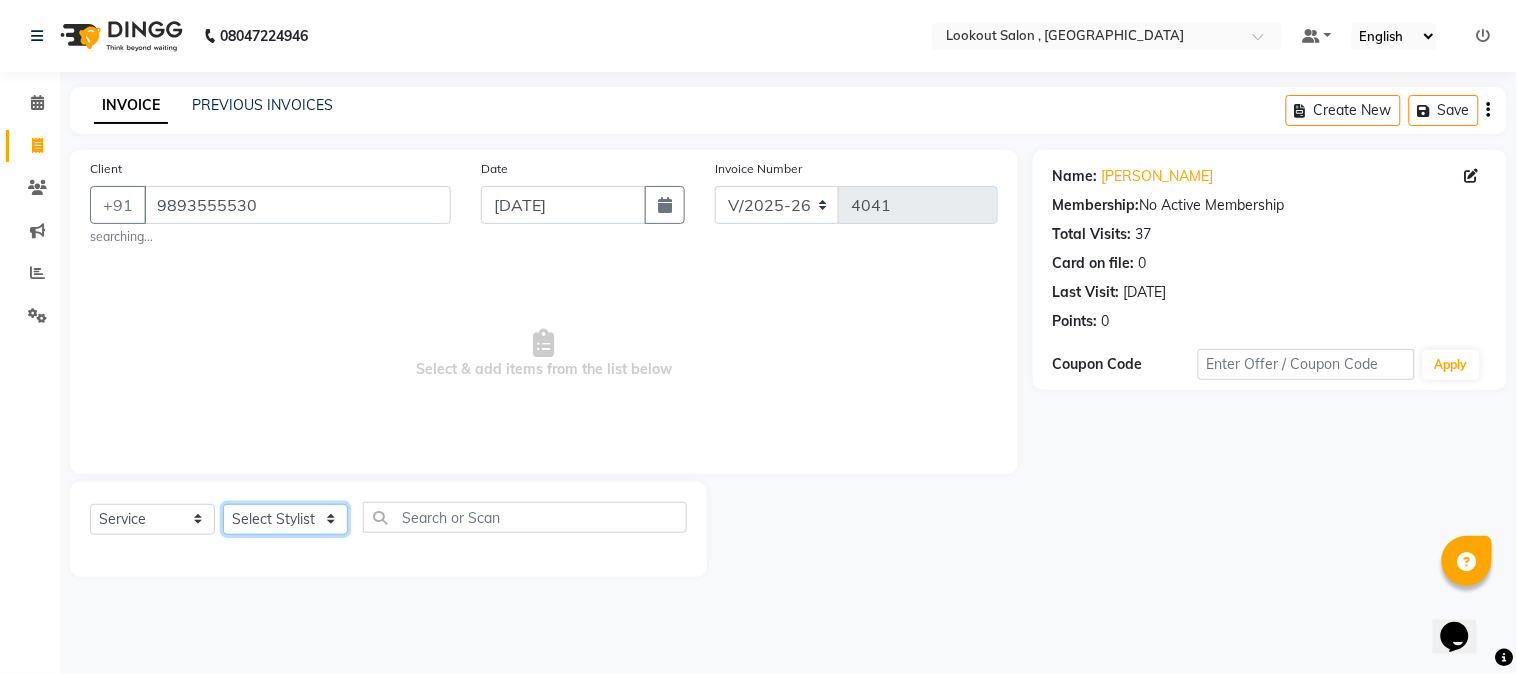 select on "20721" 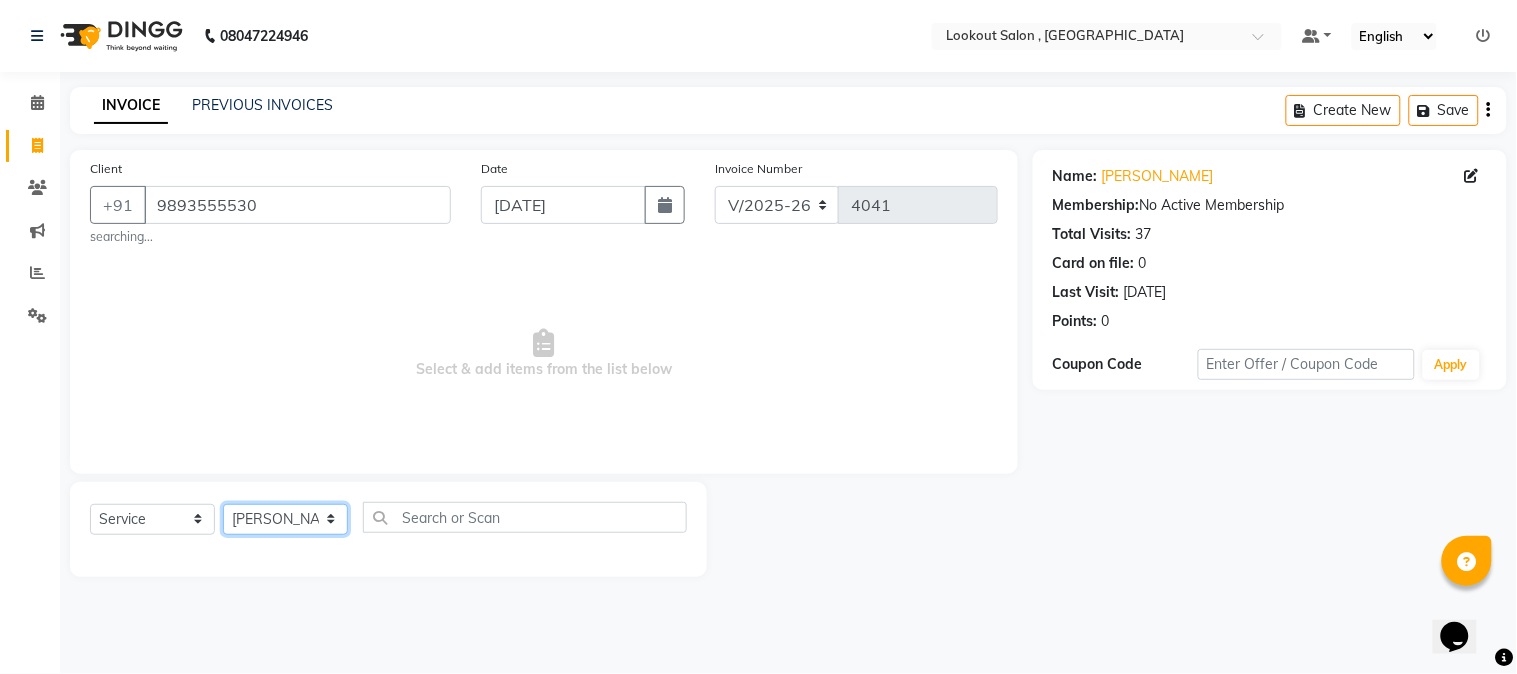 click on "Select Stylist [PERSON_NAME] [PERSON_NAME] kuldeep [PERSON_NAME] [PERSON_NAME] NANDINI [PERSON_NAME] [PERSON_NAME] [PERSON_NAME] [PERSON_NAME] SADAF [PERSON_NAME] TAK shweta kashyap" 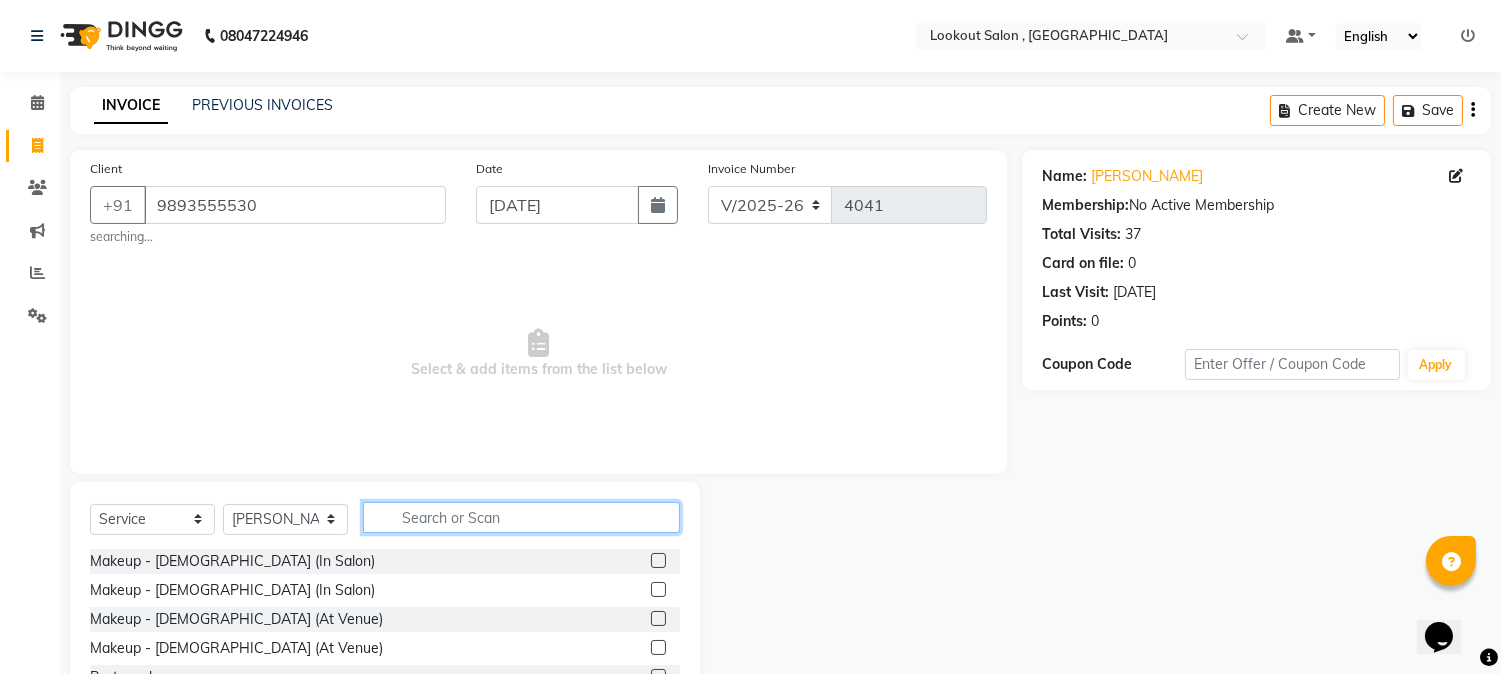 click 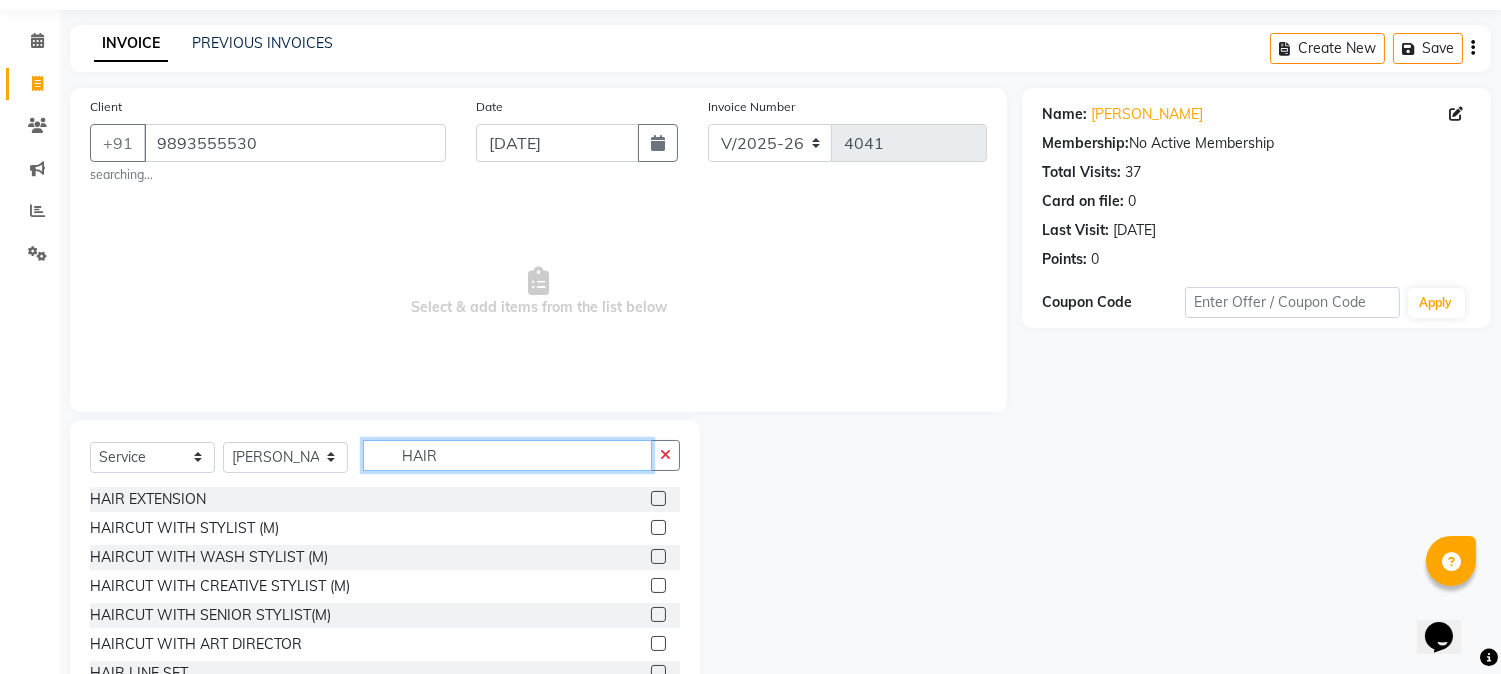 scroll, scrollTop: 111, scrollLeft: 0, axis: vertical 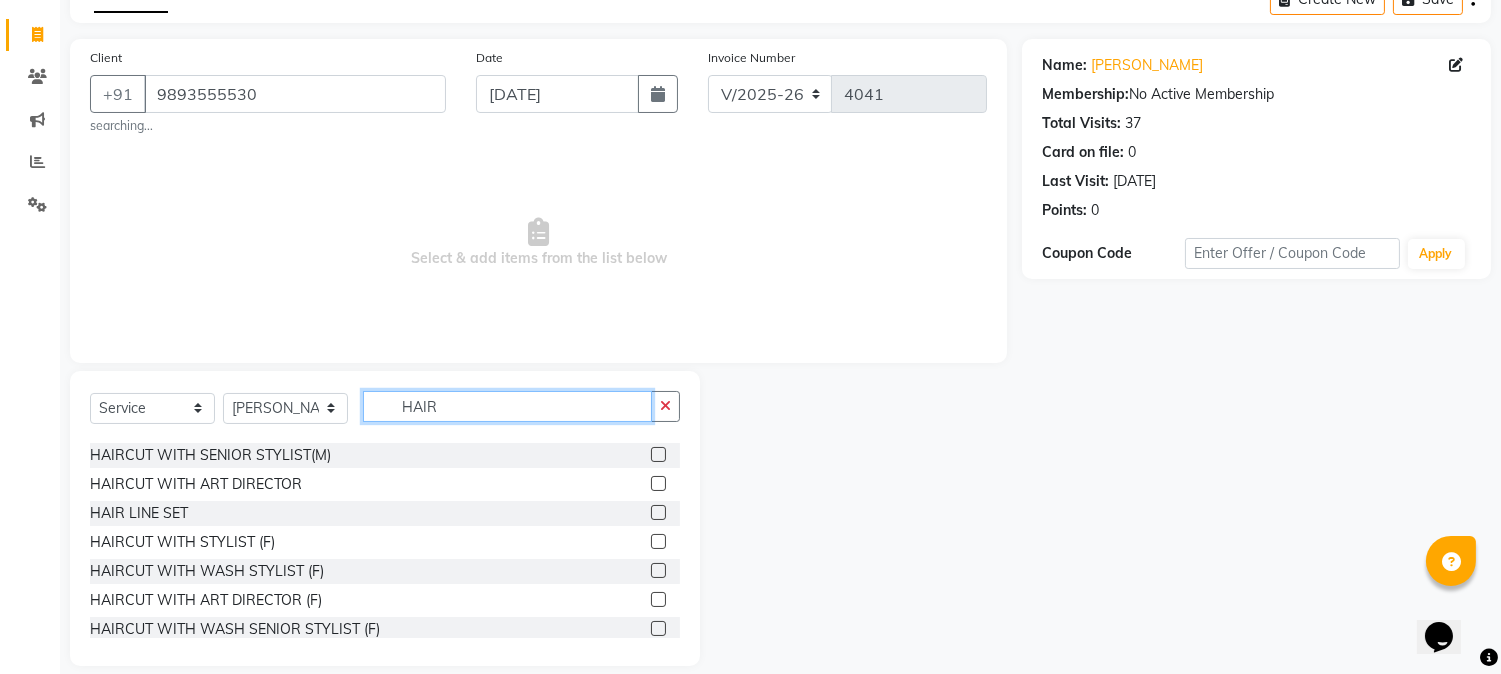 type on "HAIR" 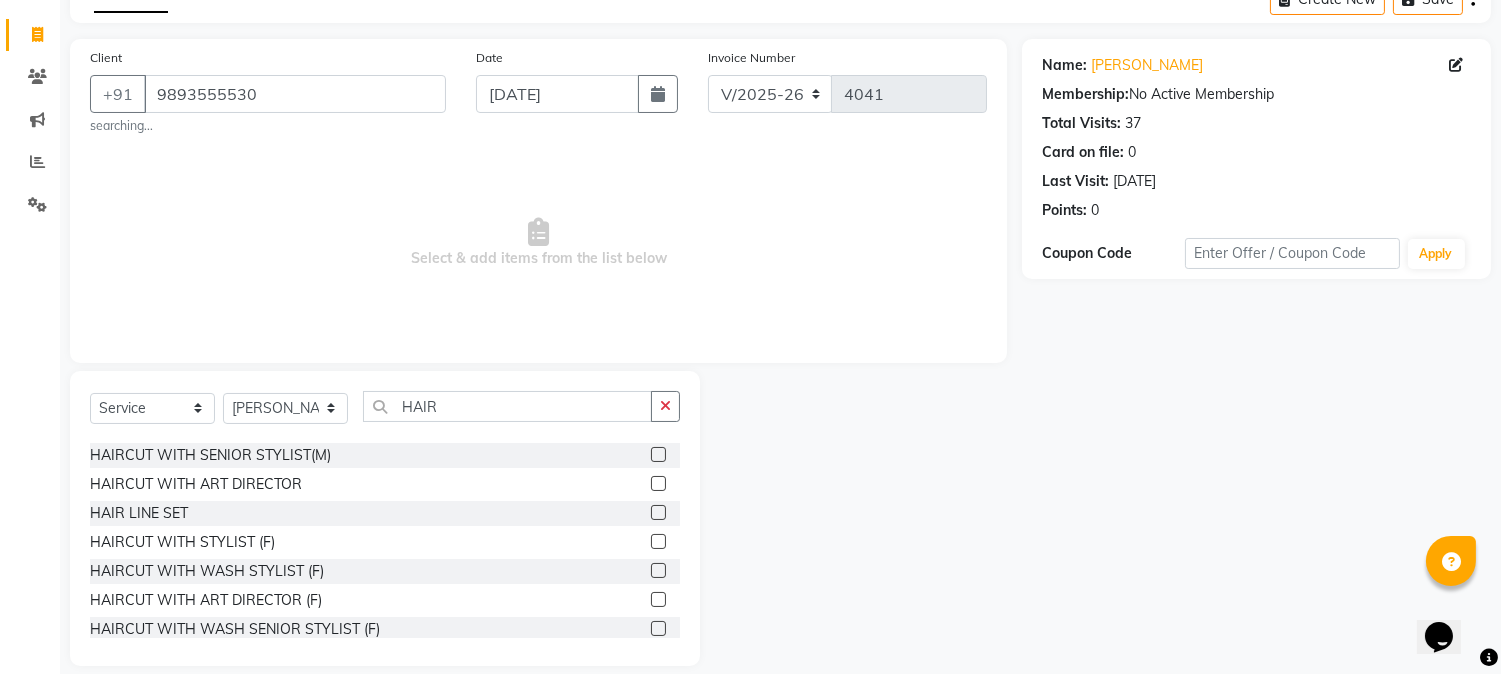 click 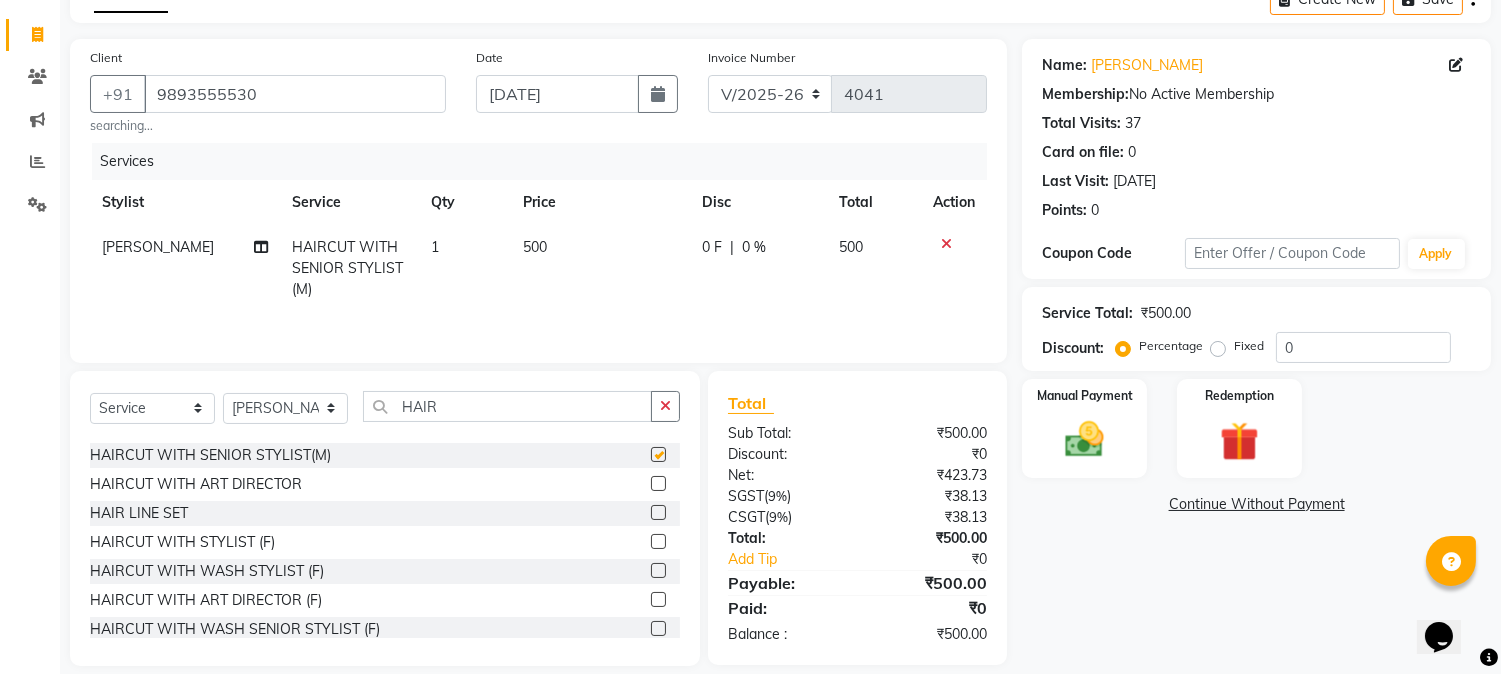 checkbox on "false" 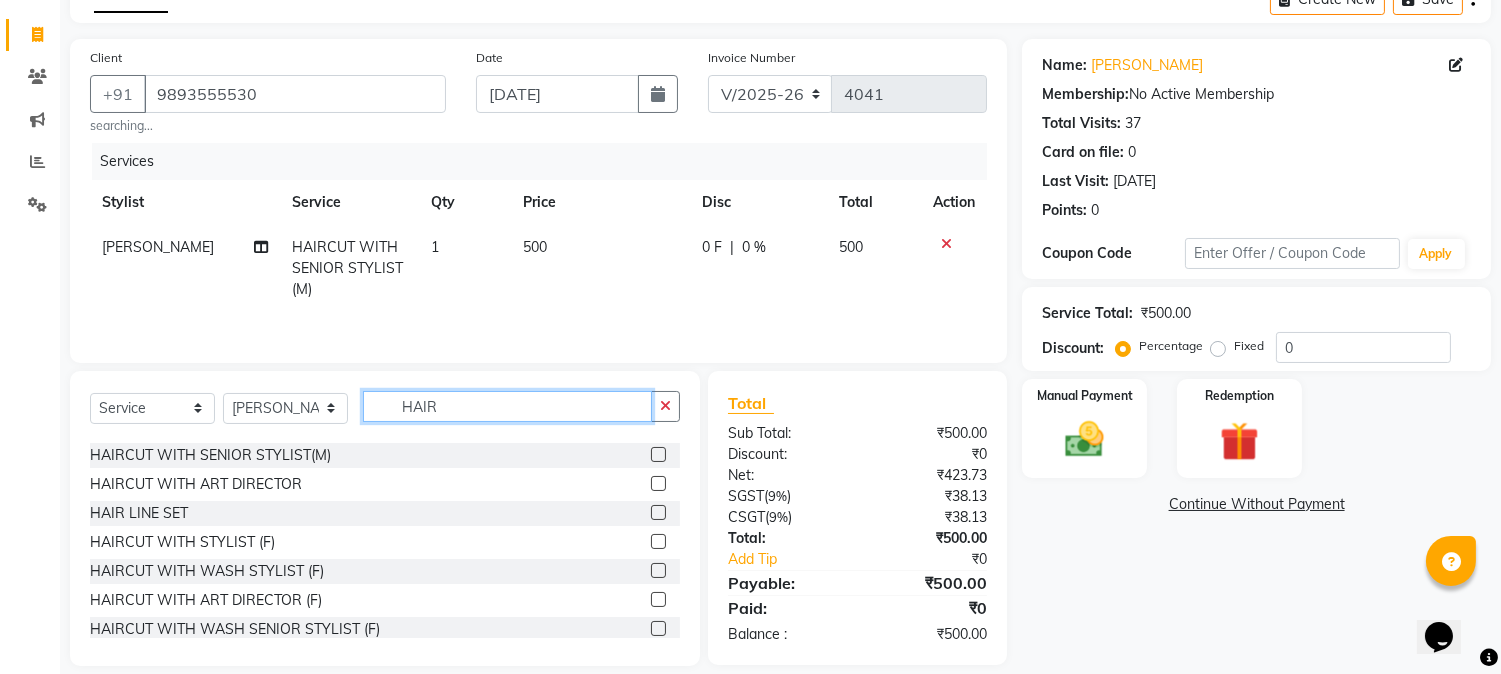 click on "HAIR" 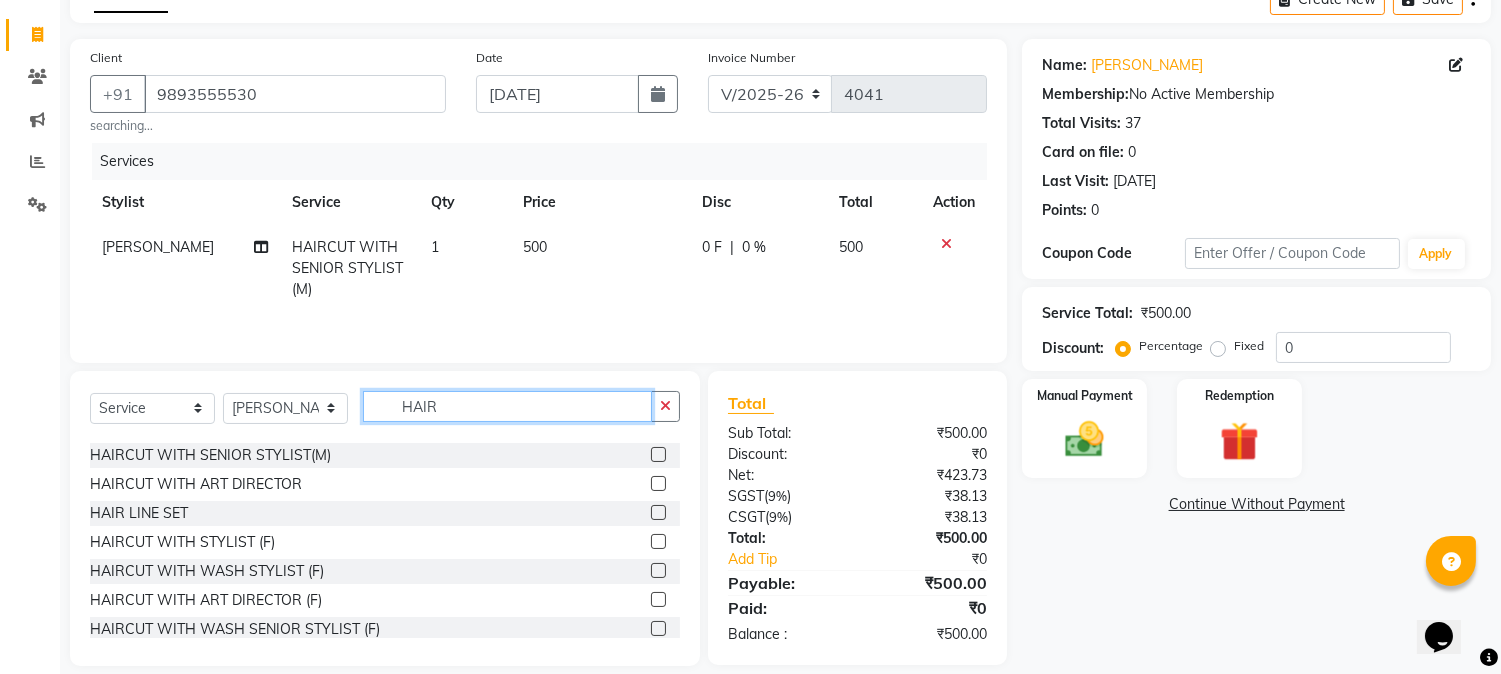 drag, startPoint x: 425, startPoint y: 404, endPoint x: 471, endPoint y: 390, distance: 48.08326 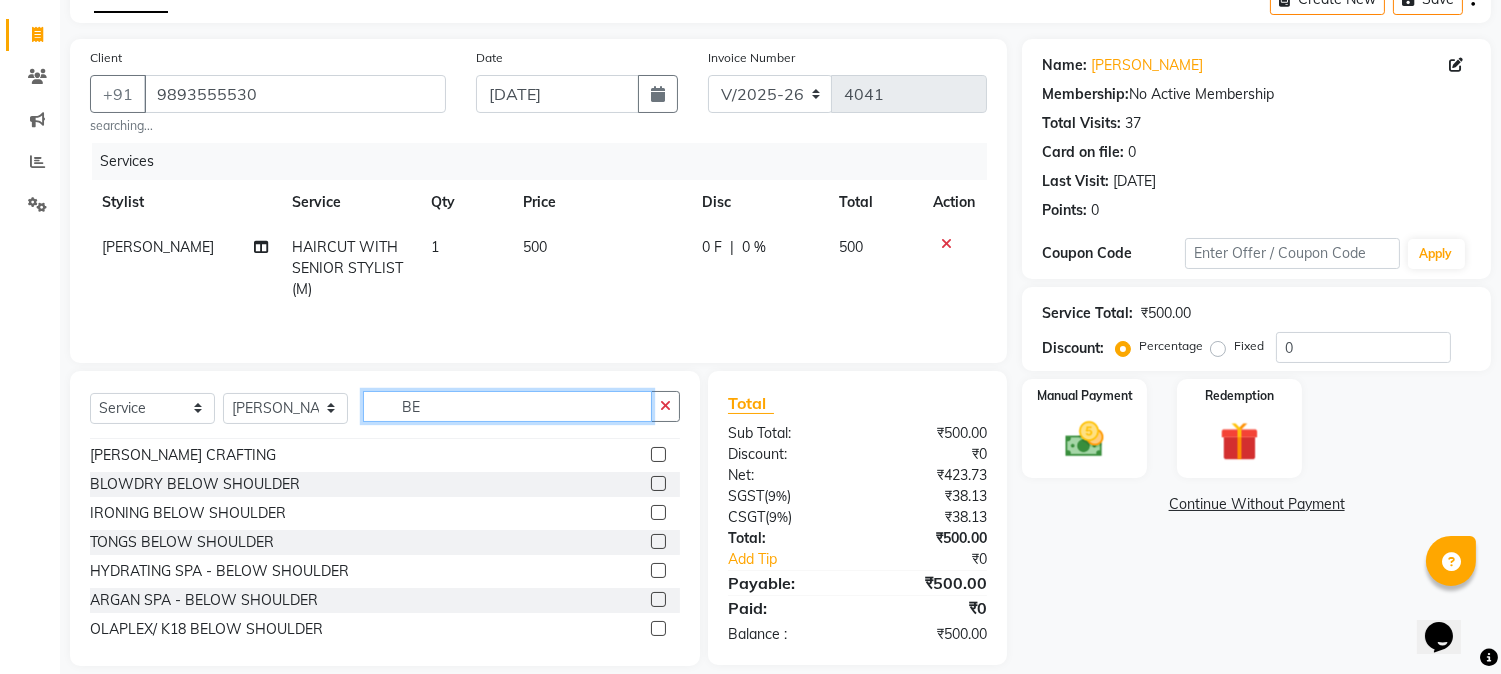 scroll, scrollTop: 0, scrollLeft: 0, axis: both 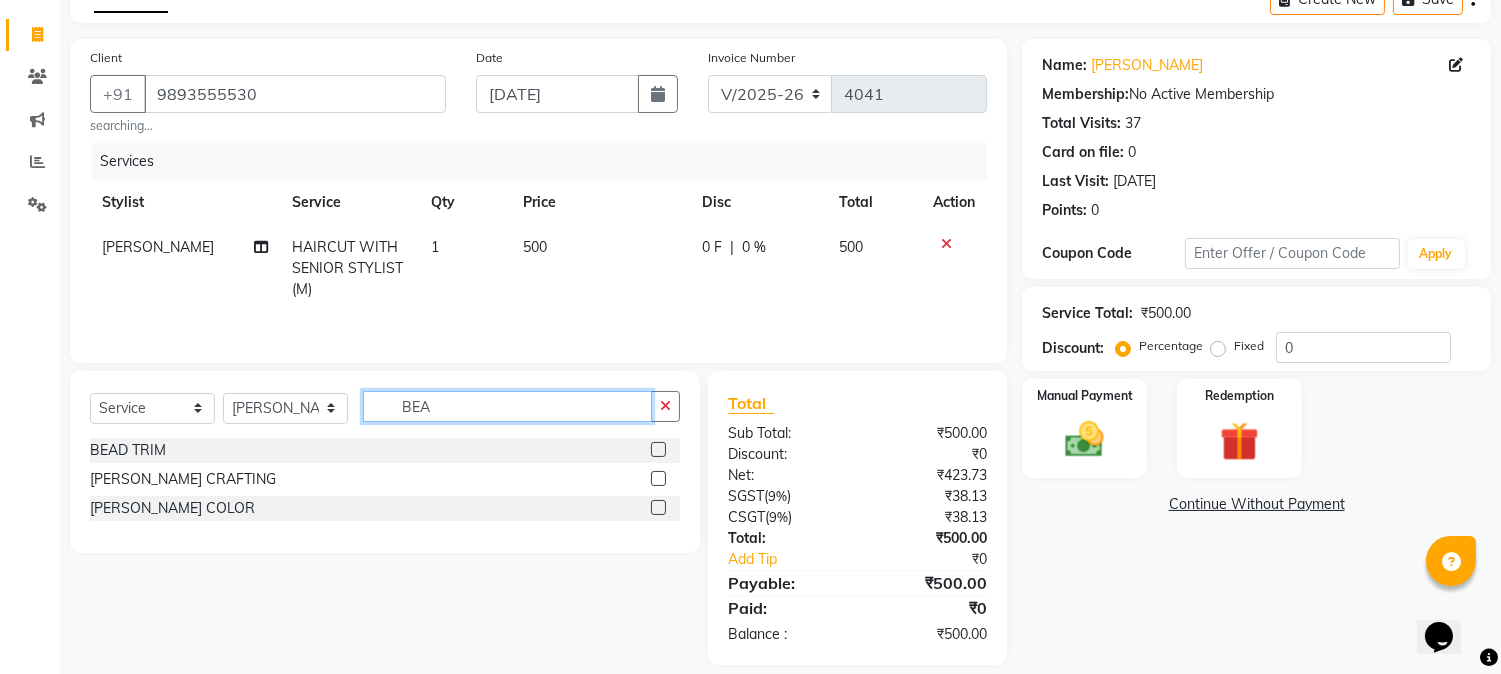 type on "BEA" 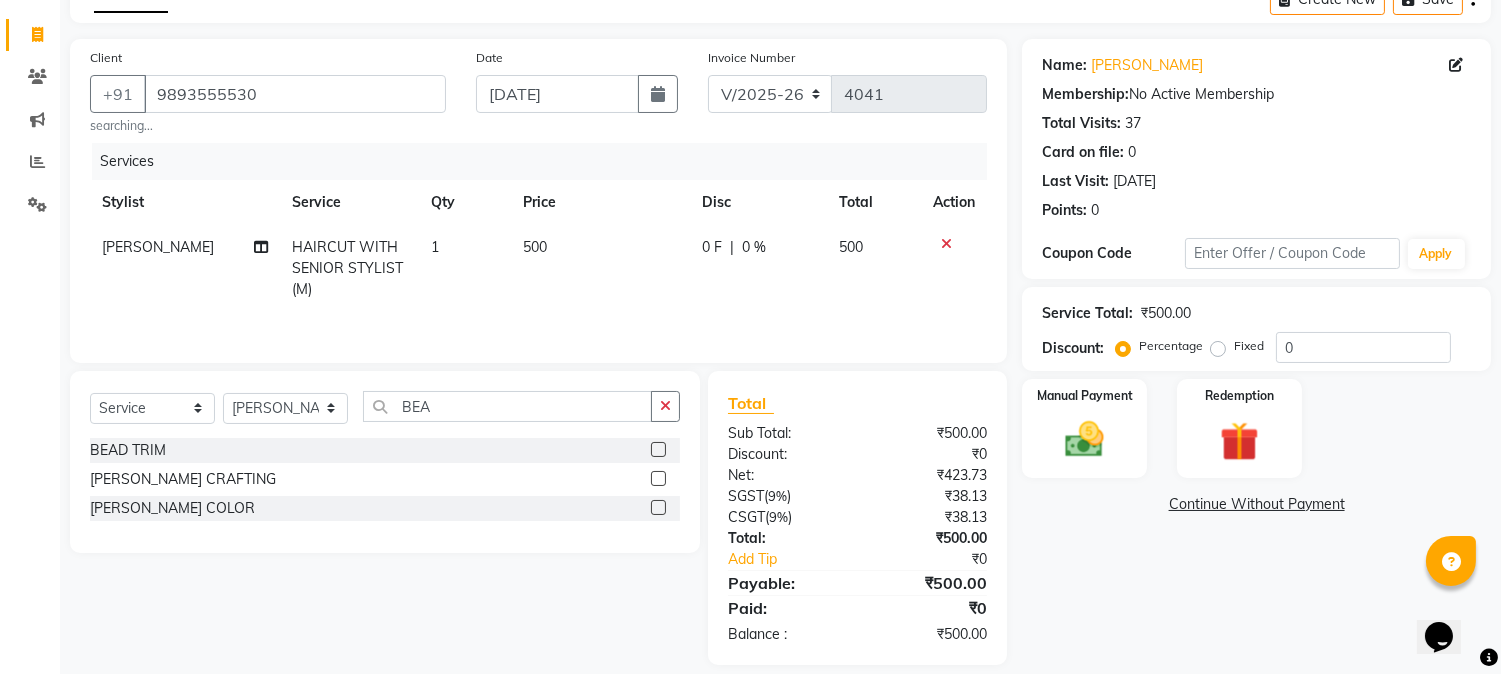 click 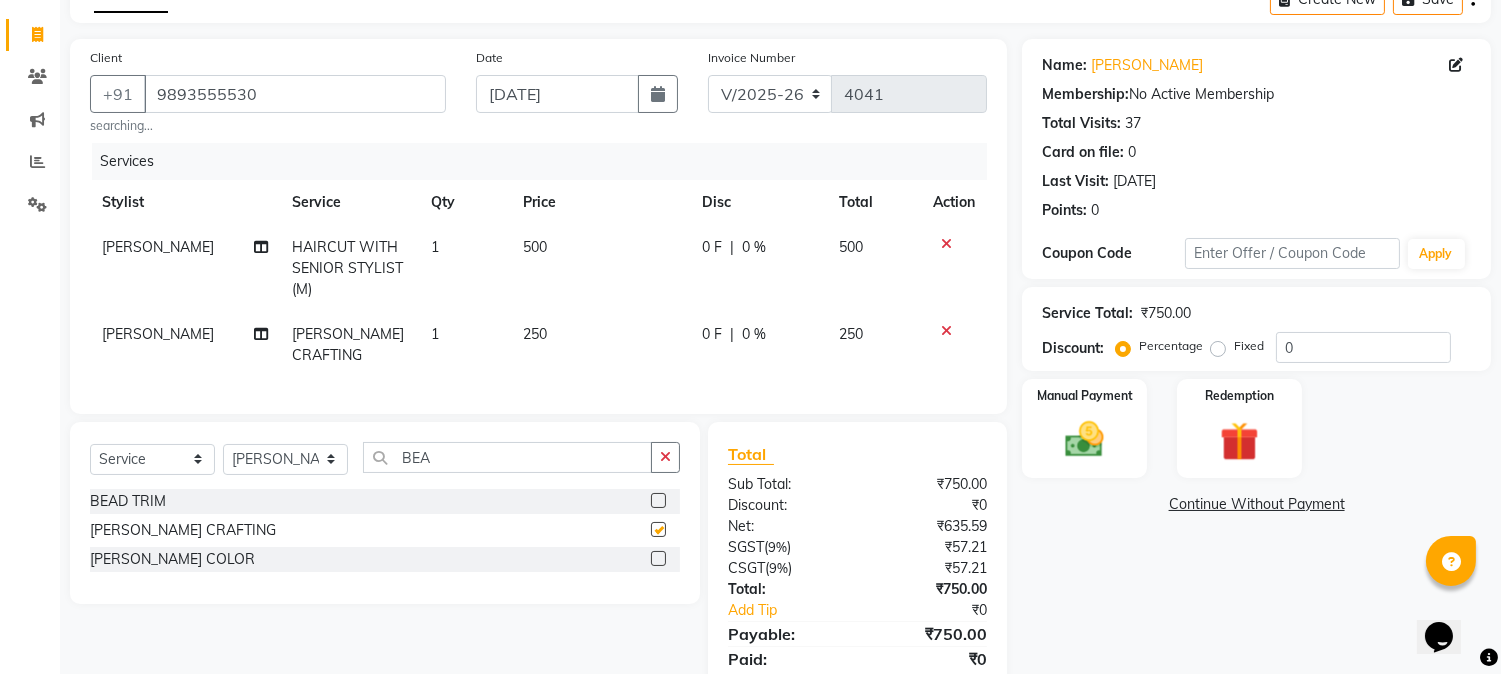 checkbox on "false" 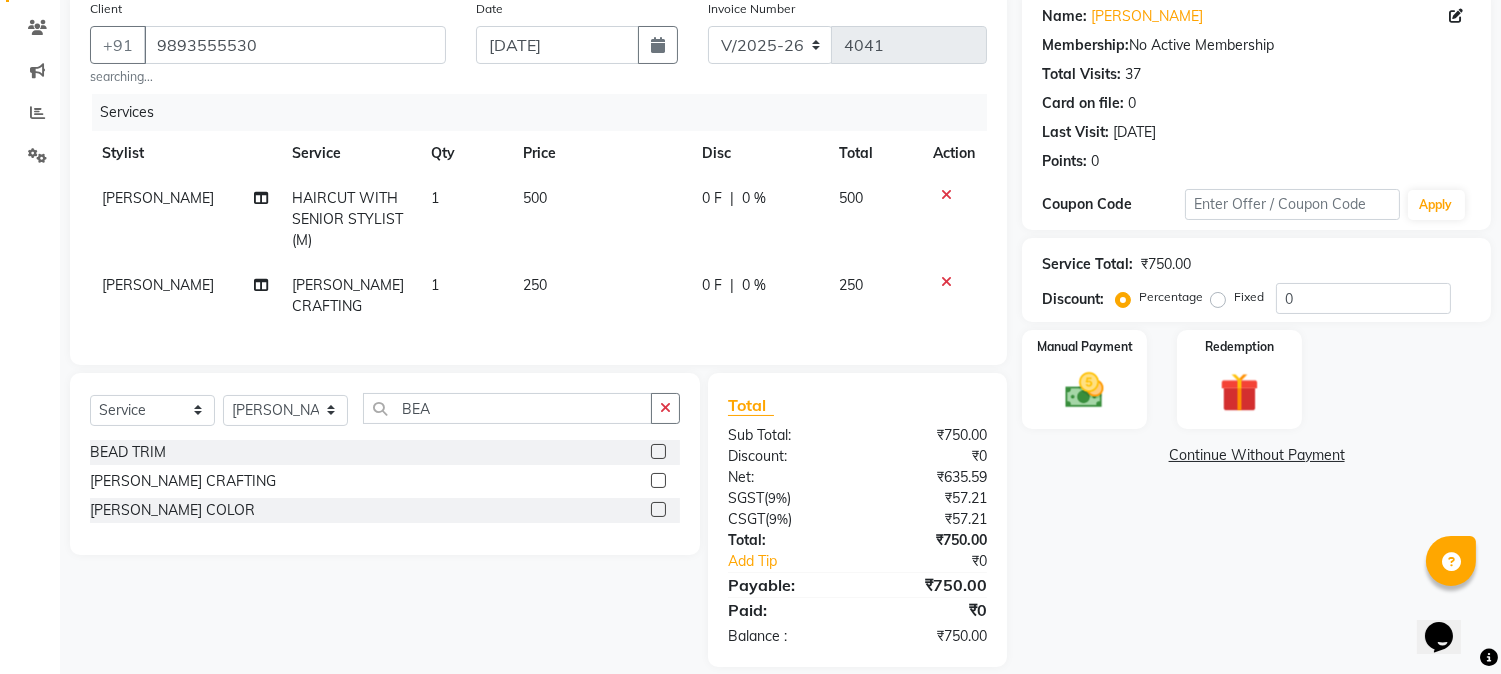 scroll, scrollTop: 200, scrollLeft: 0, axis: vertical 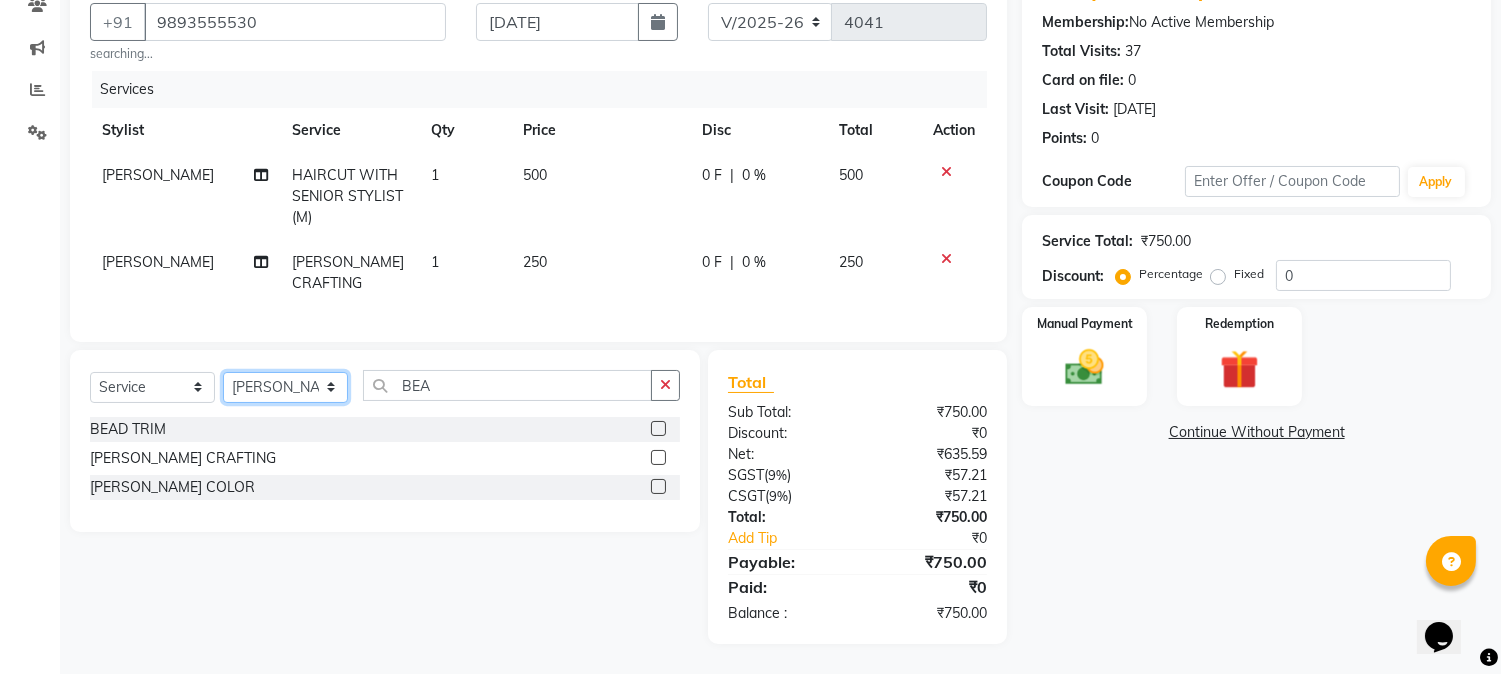 click on "Select Stylist [PERSON_NAME] [PERSON_NAME] kuldeep [PERSON_NAME] [PERSON_NAME] NANDINI [PERSON_NAME] [PERSON_NAME] [PERSON_NAME] [PERSON_NAME] SADAF [PERSON_NAME] TAK shweta kashyap" 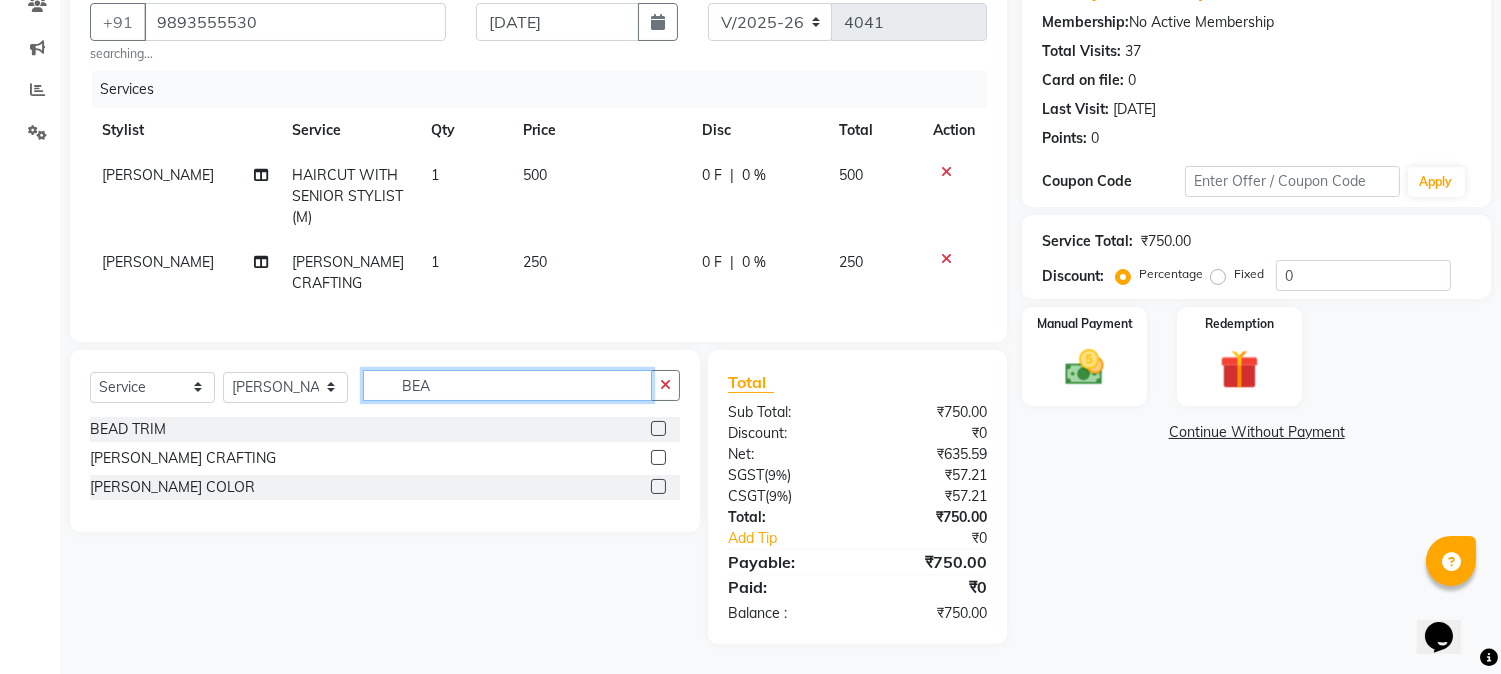 click on "BEA" 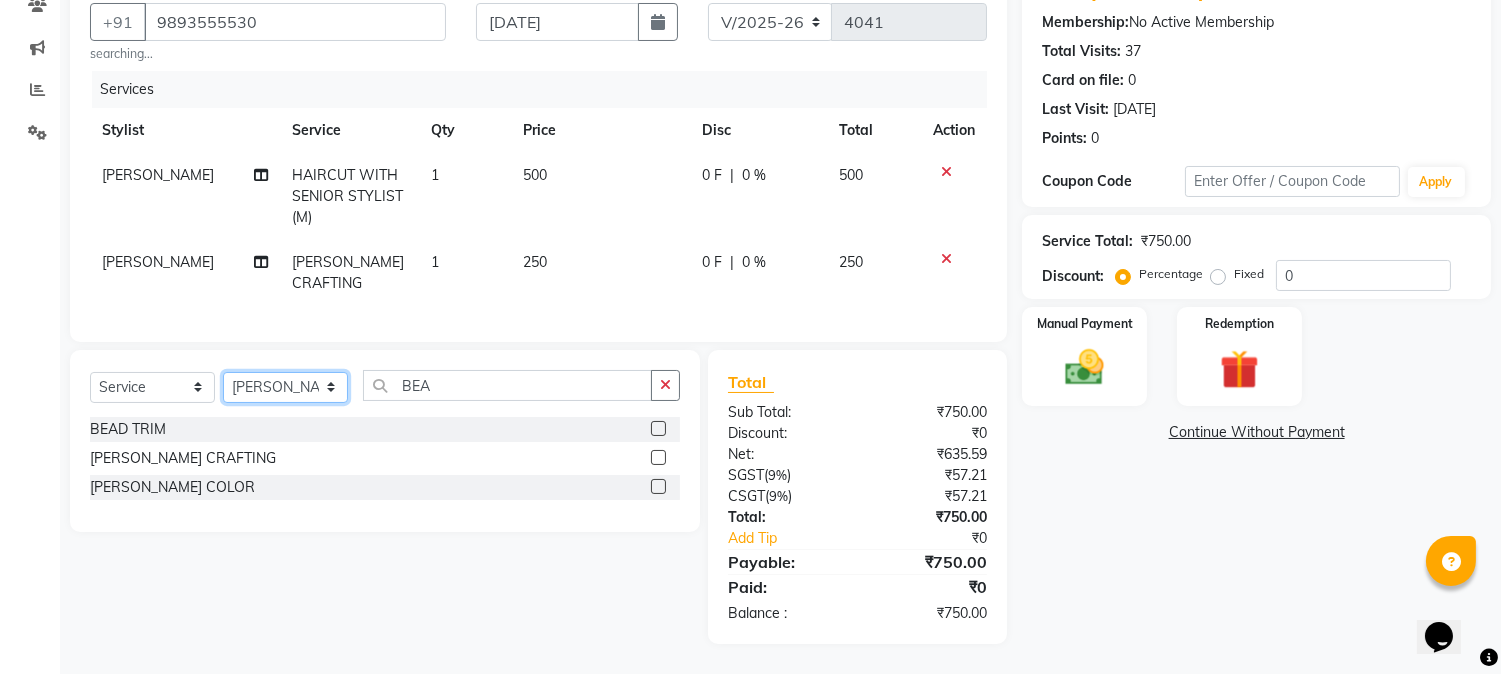 click on "Select Stylist [PERSON_NAME] [PERSON_NAME] kuldeep [PERSON_NAME] [PERSON_NAME] NANDINI [PERSON_NAME] [PERSON_NAME] [PERSON_NAME] [PERSON_NAME] SADAF [PERSON_NAME] TAK shweta kashyap" 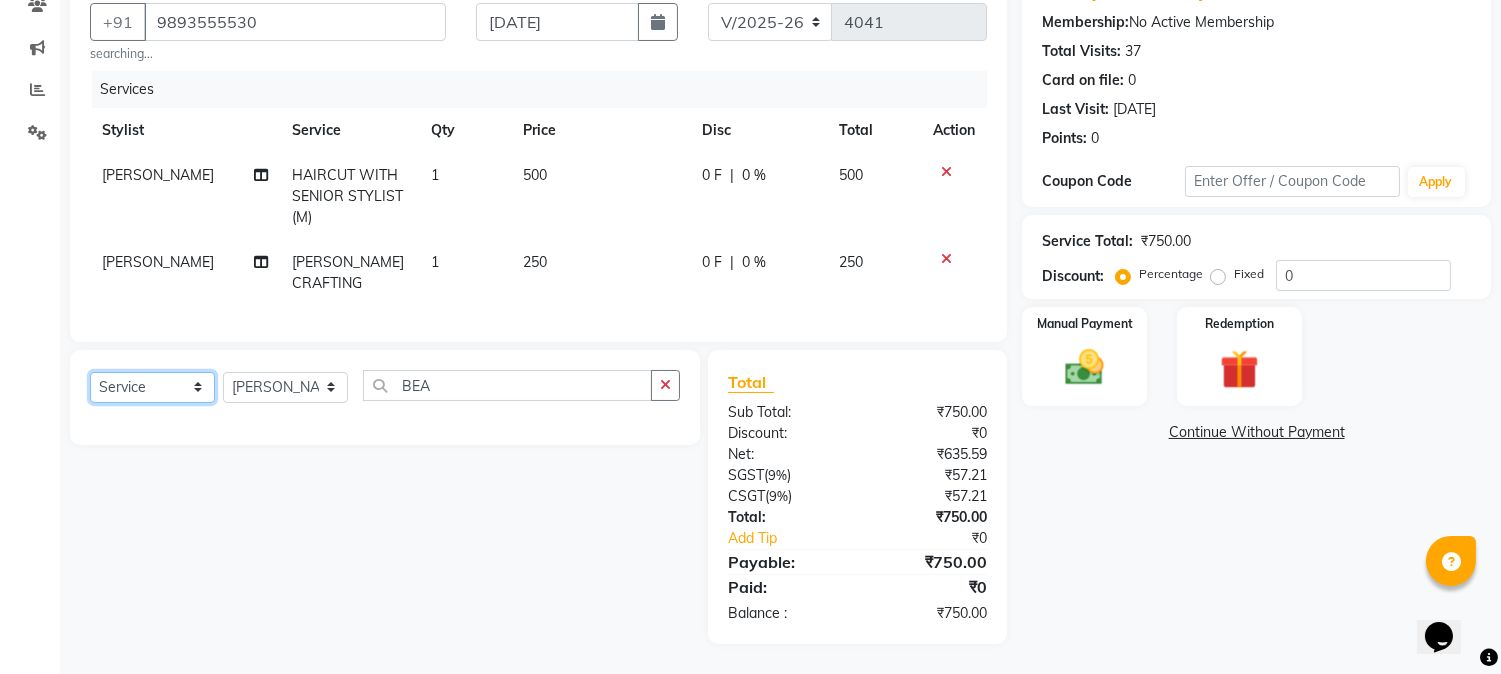 click on "Select  Service  Product  Membership  Package Voucher Prepaid Gift Card" 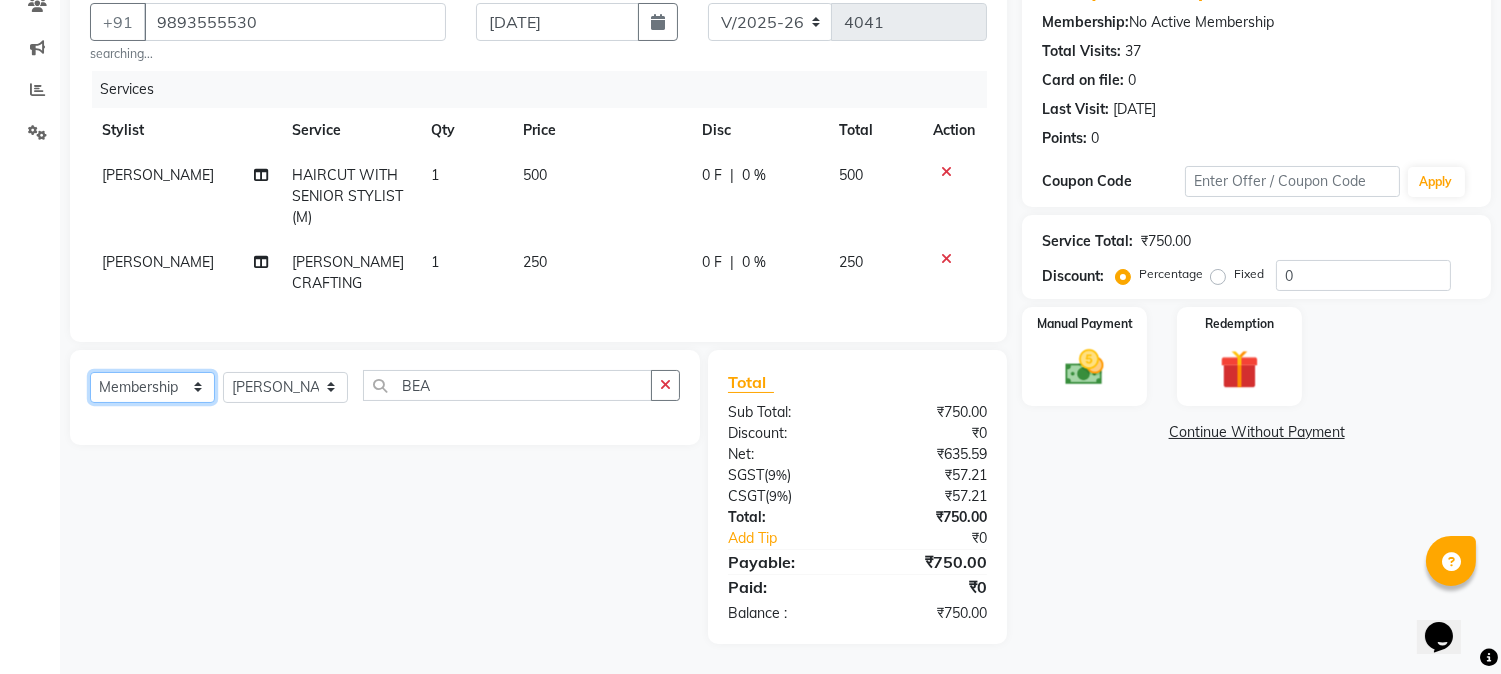 click on "Select  Service  Product  Membership  Package Voucher Prepaid Gift Card" 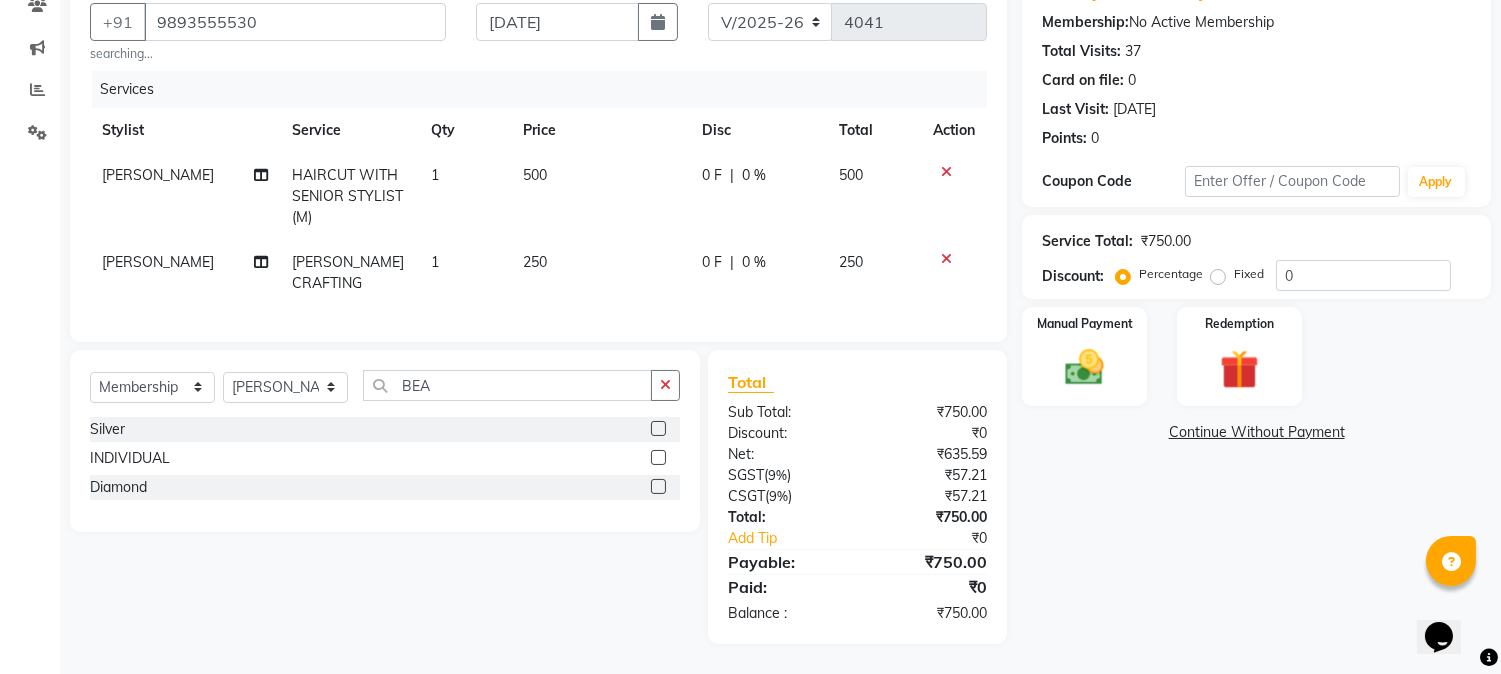 click 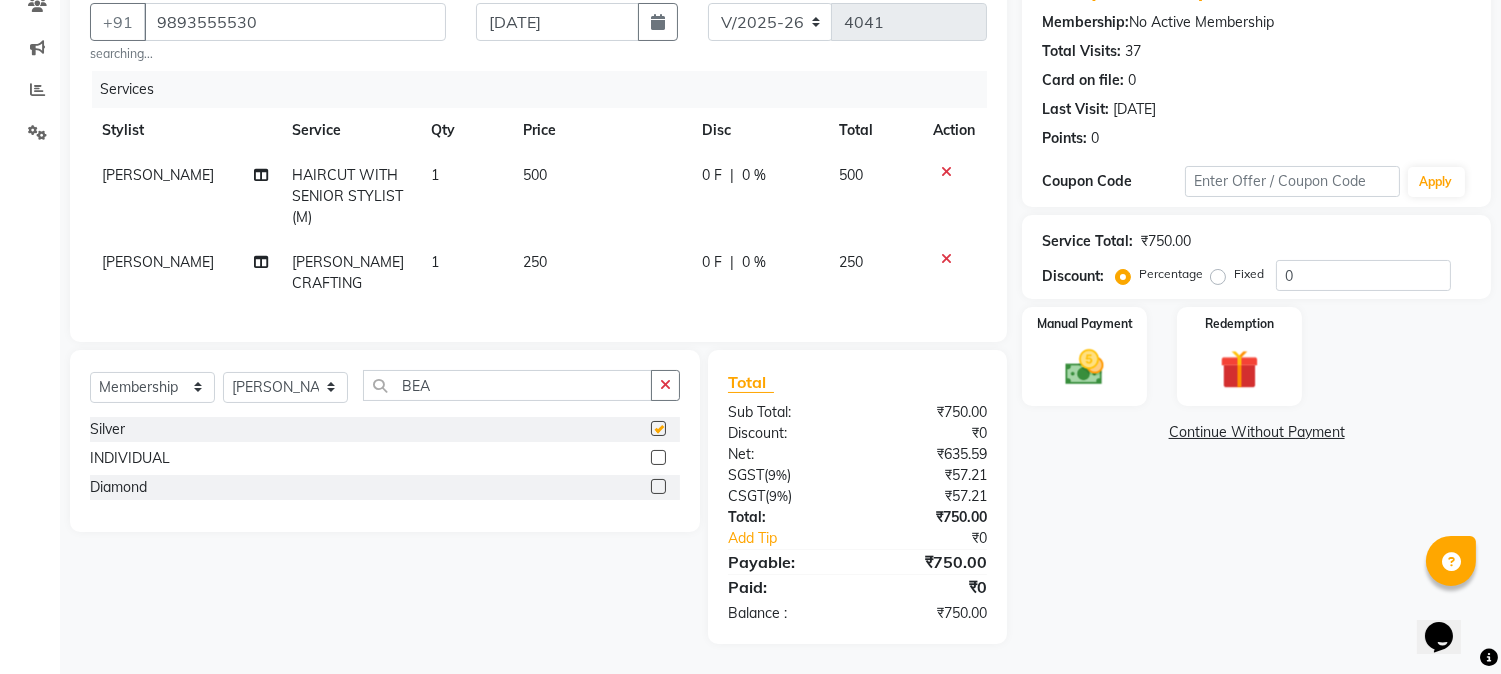 select on "select" 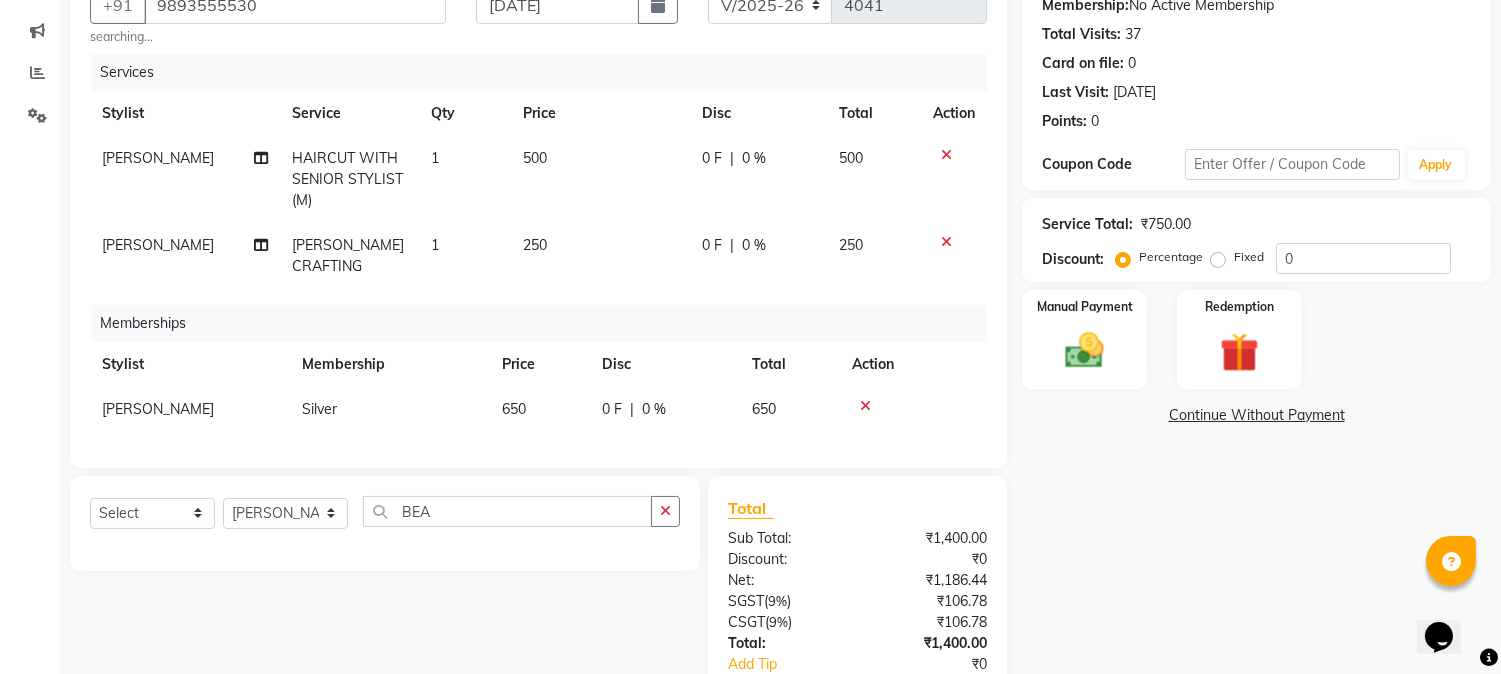 scroll, scrollTop: 343, scrollLeft: 0, axis: vertical 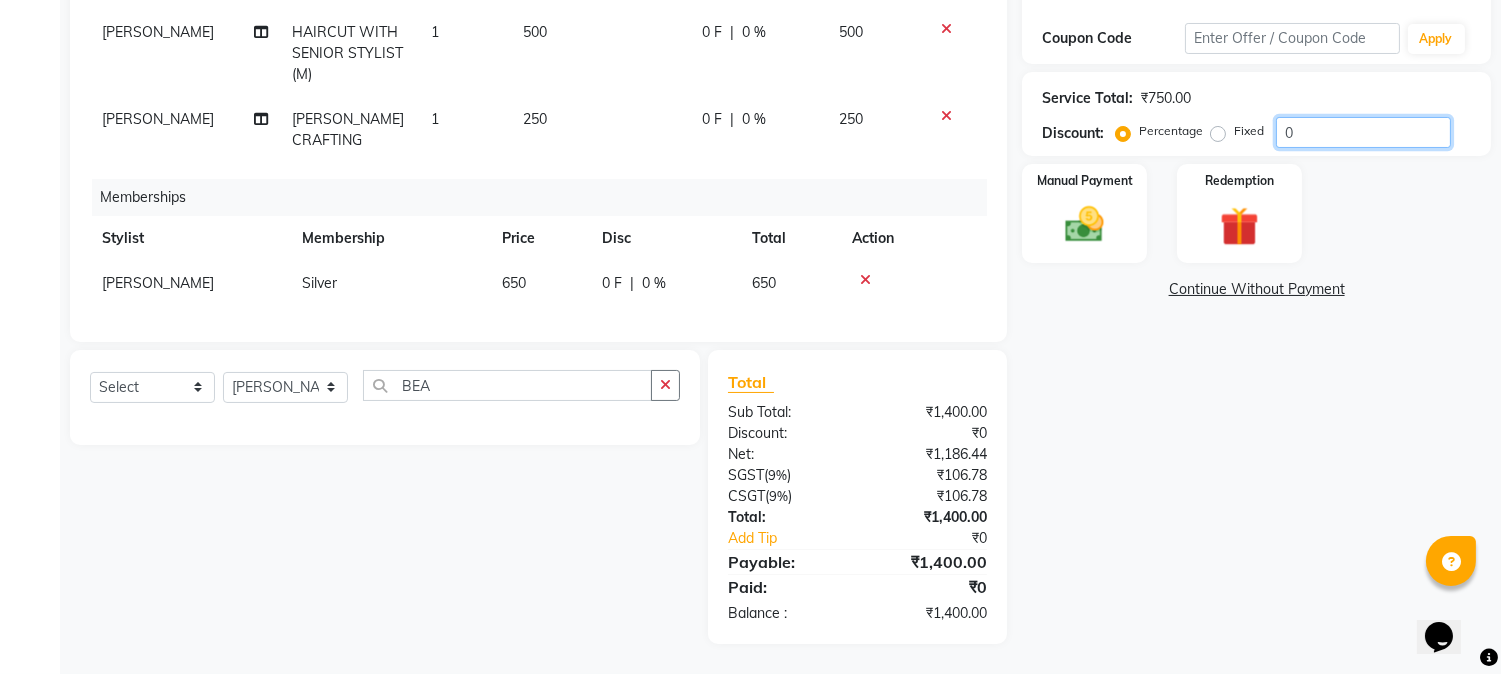 click on "0" 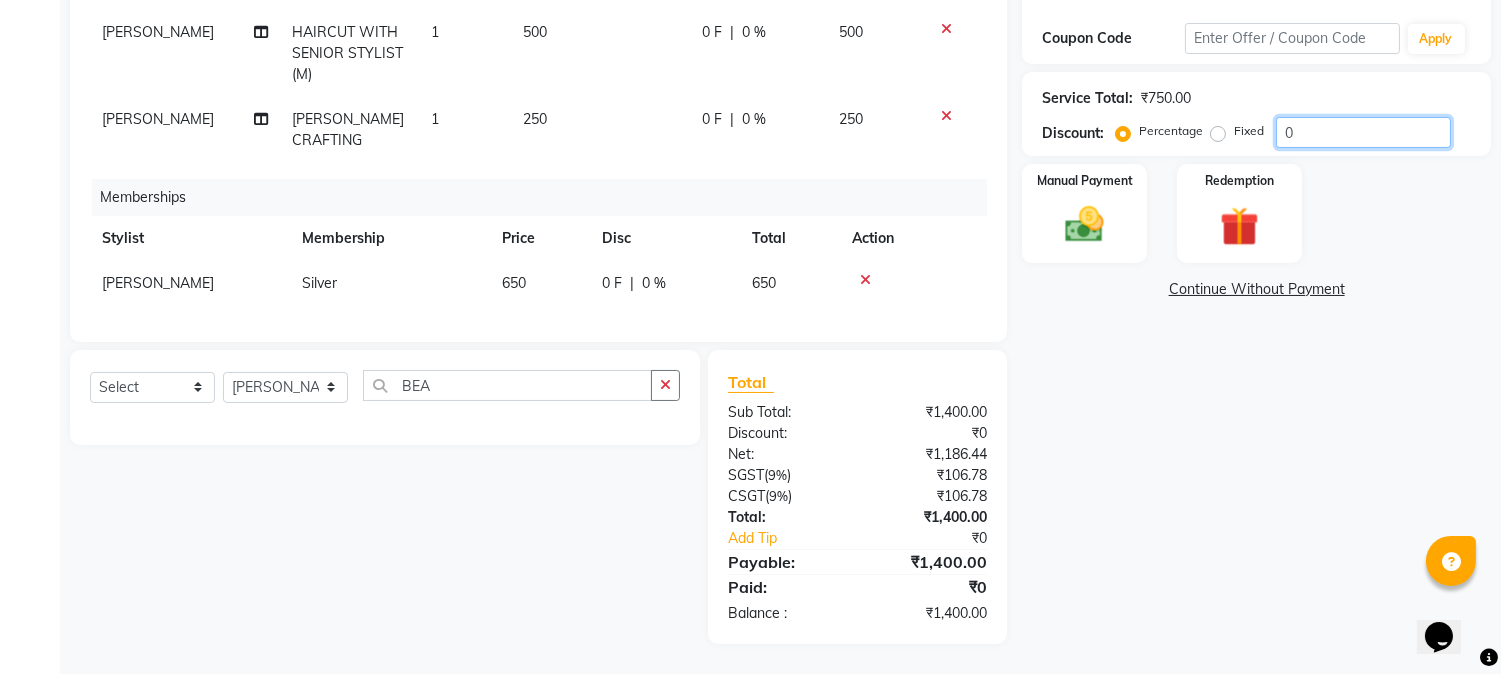 click on "0" 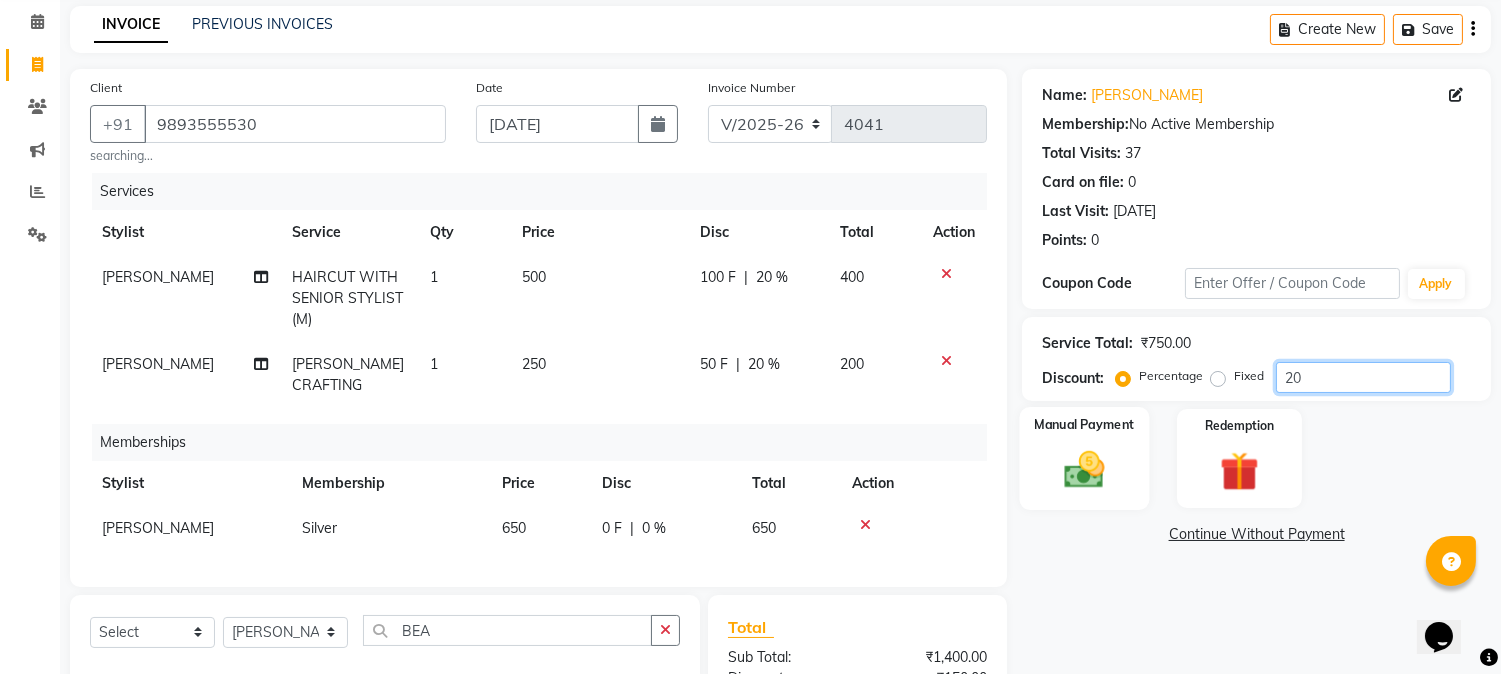scroll, scrollTop: 121, scrollLeft: 0, axis: vertical 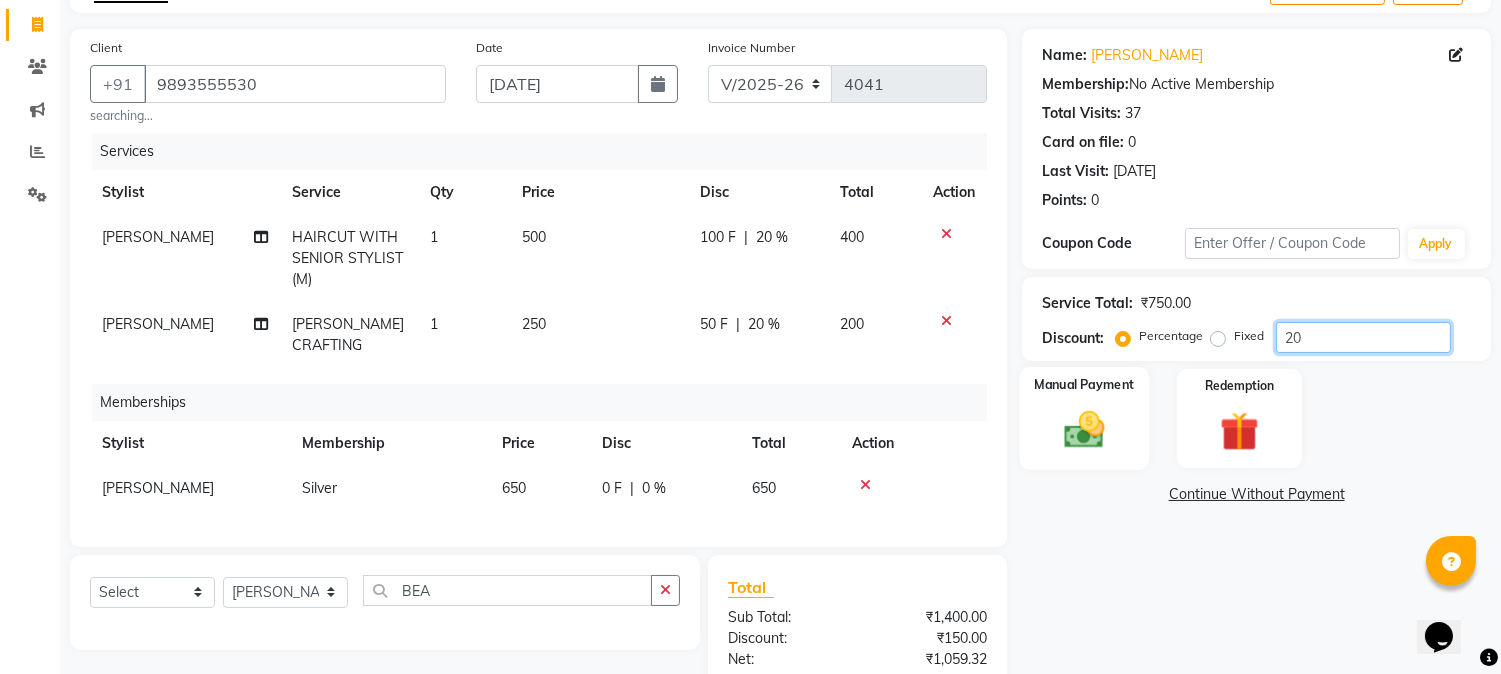 type on "20" 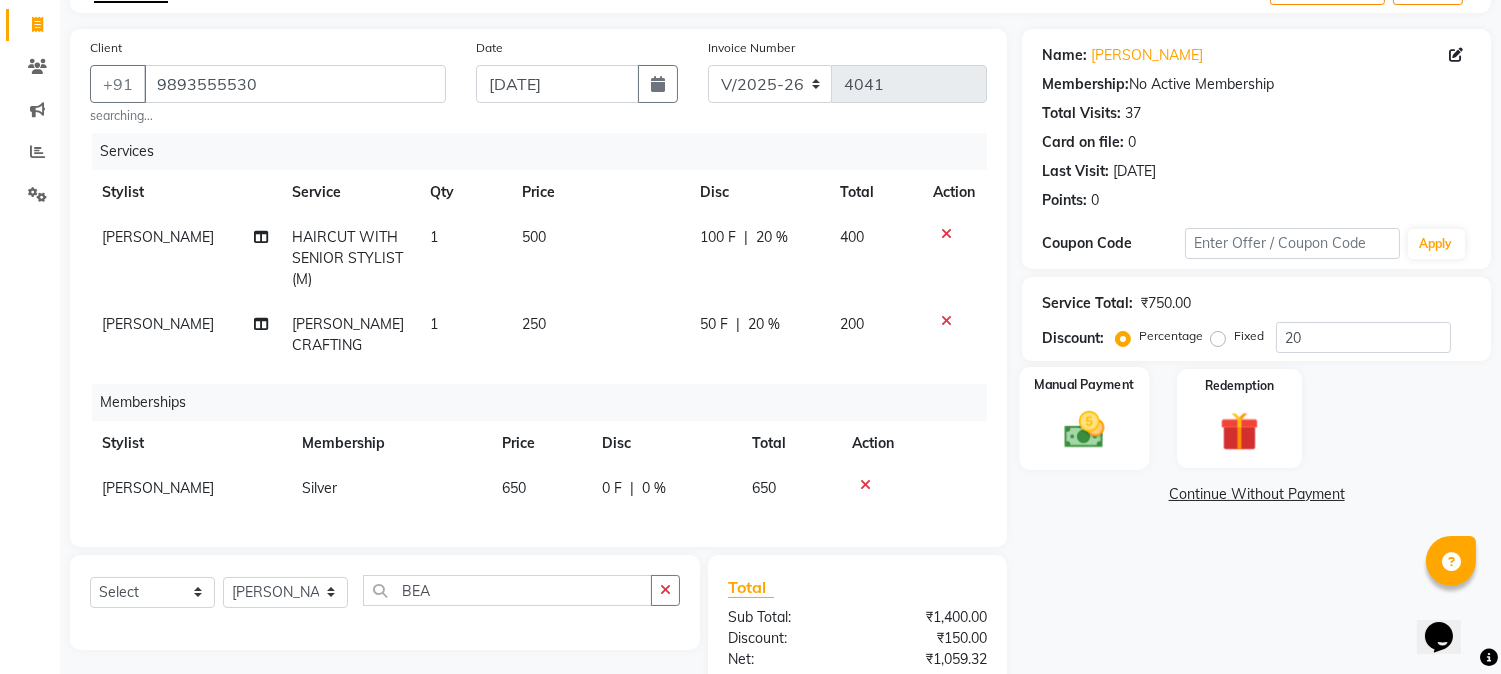 click 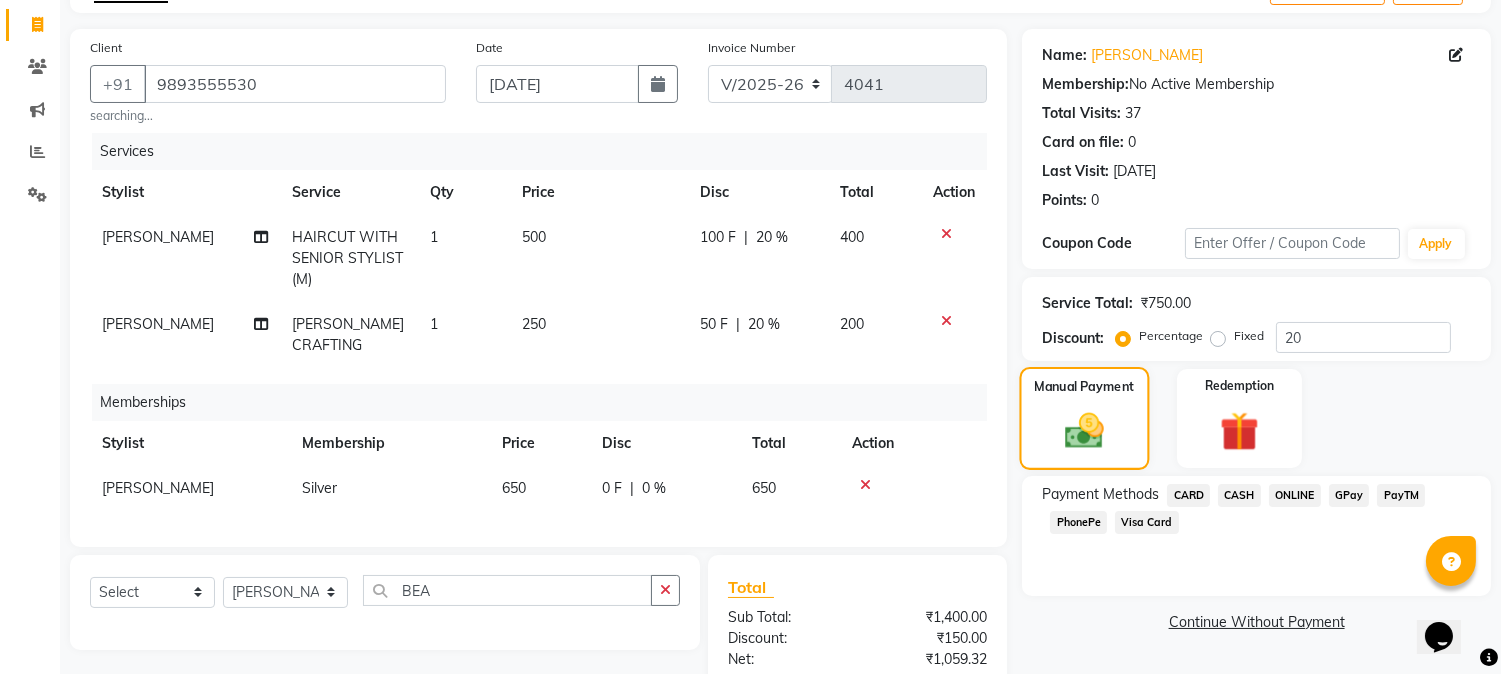 click on "Manual Payment" 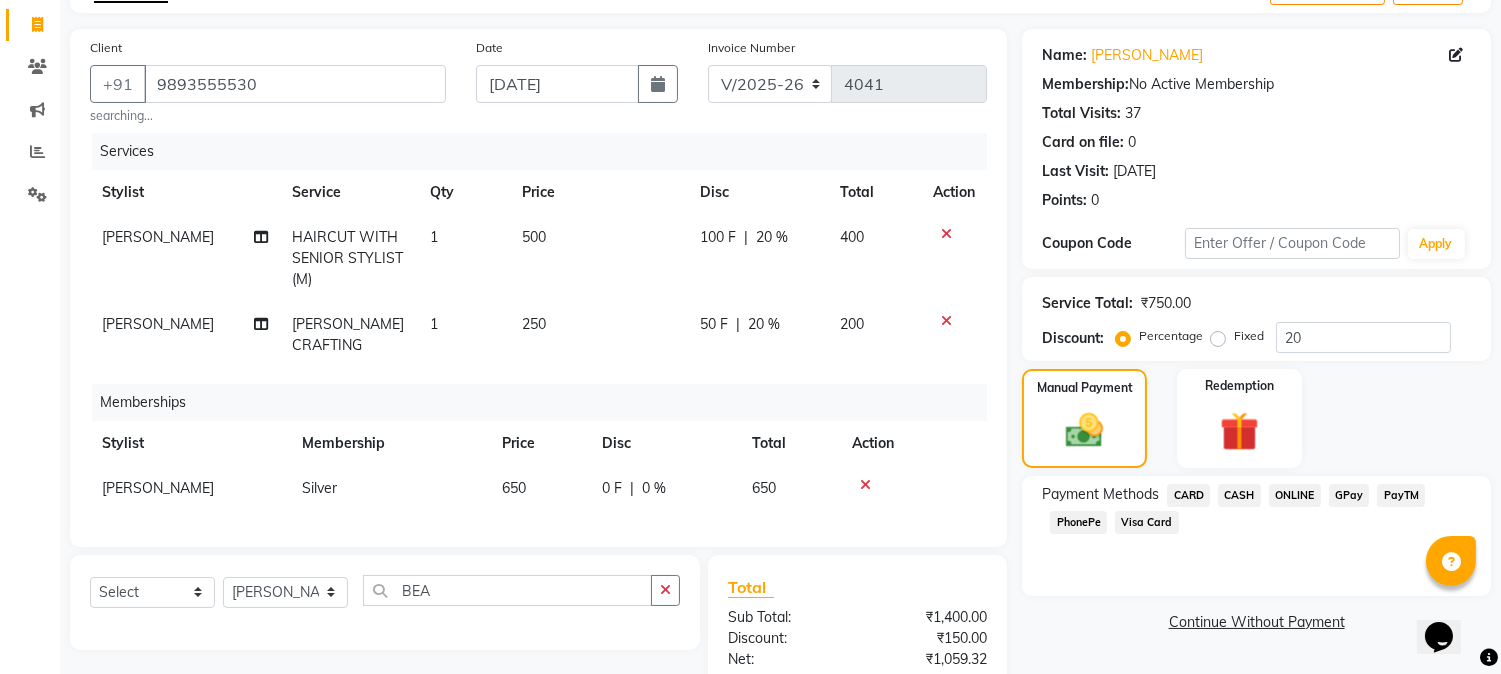 click on "PhonePe" 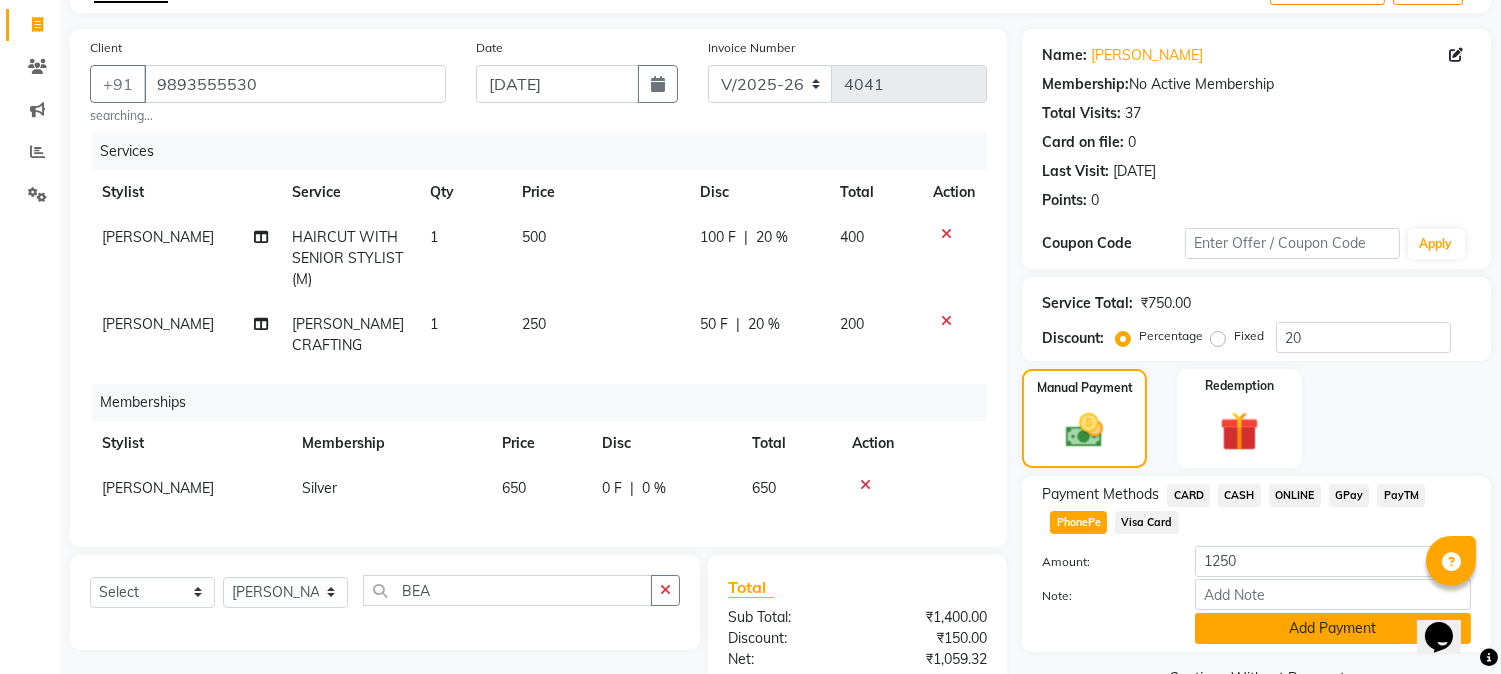 click on "Add Payment" 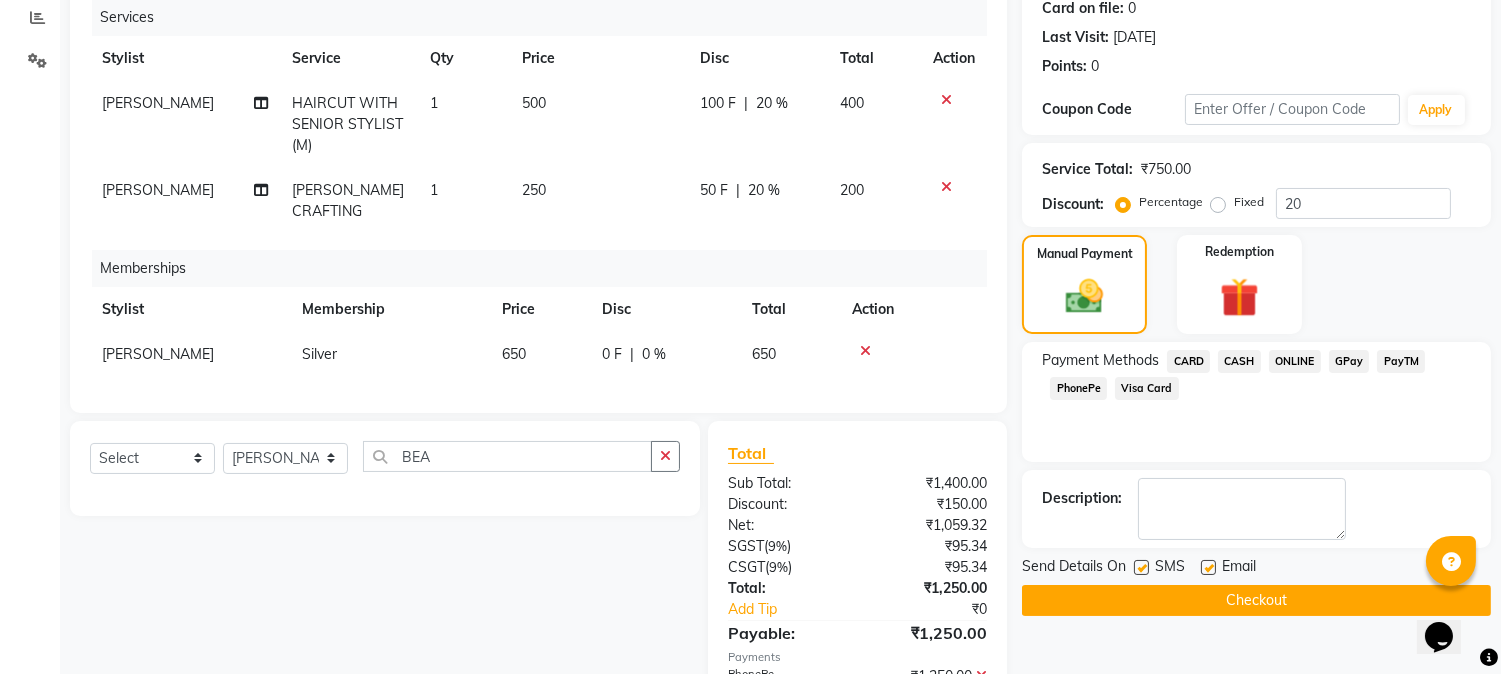 scroll, scrollTop: 384, scrollLeft: 0, axis: vertical 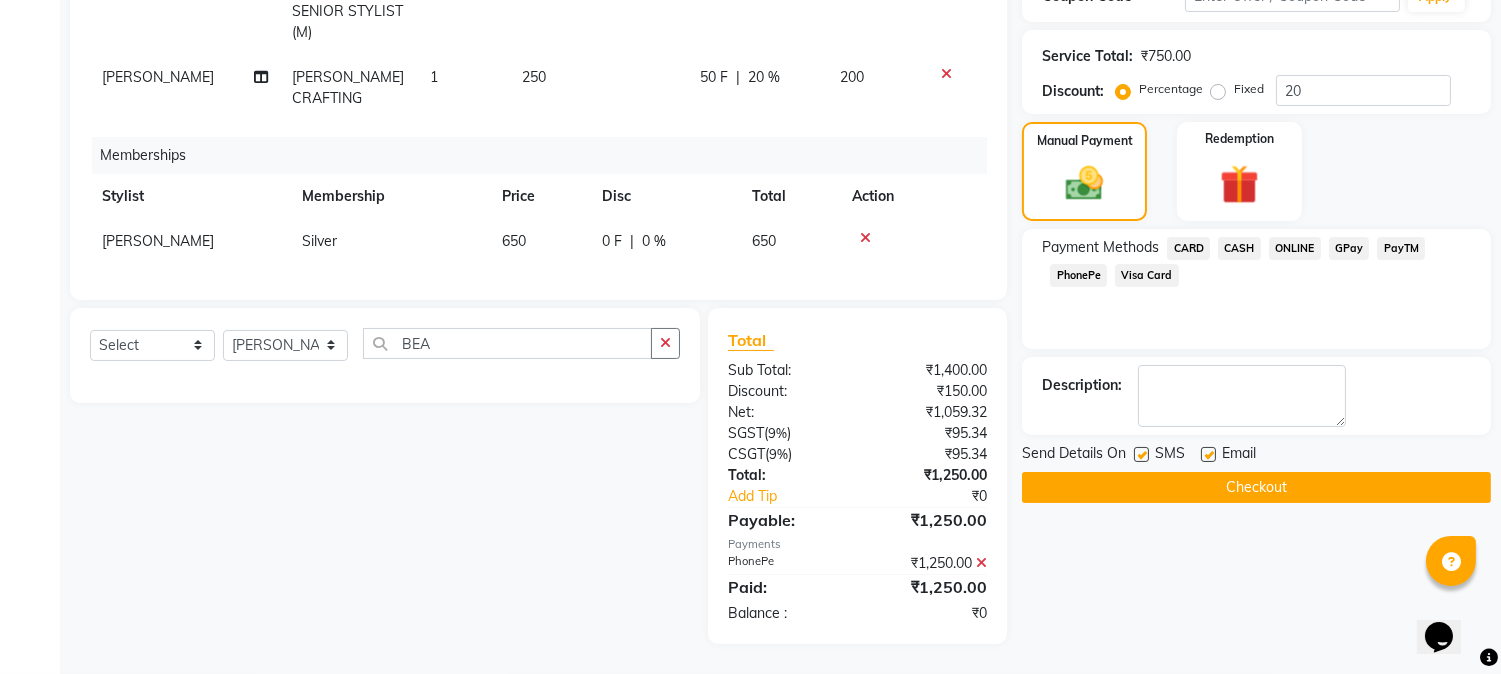 click on "Checkout" 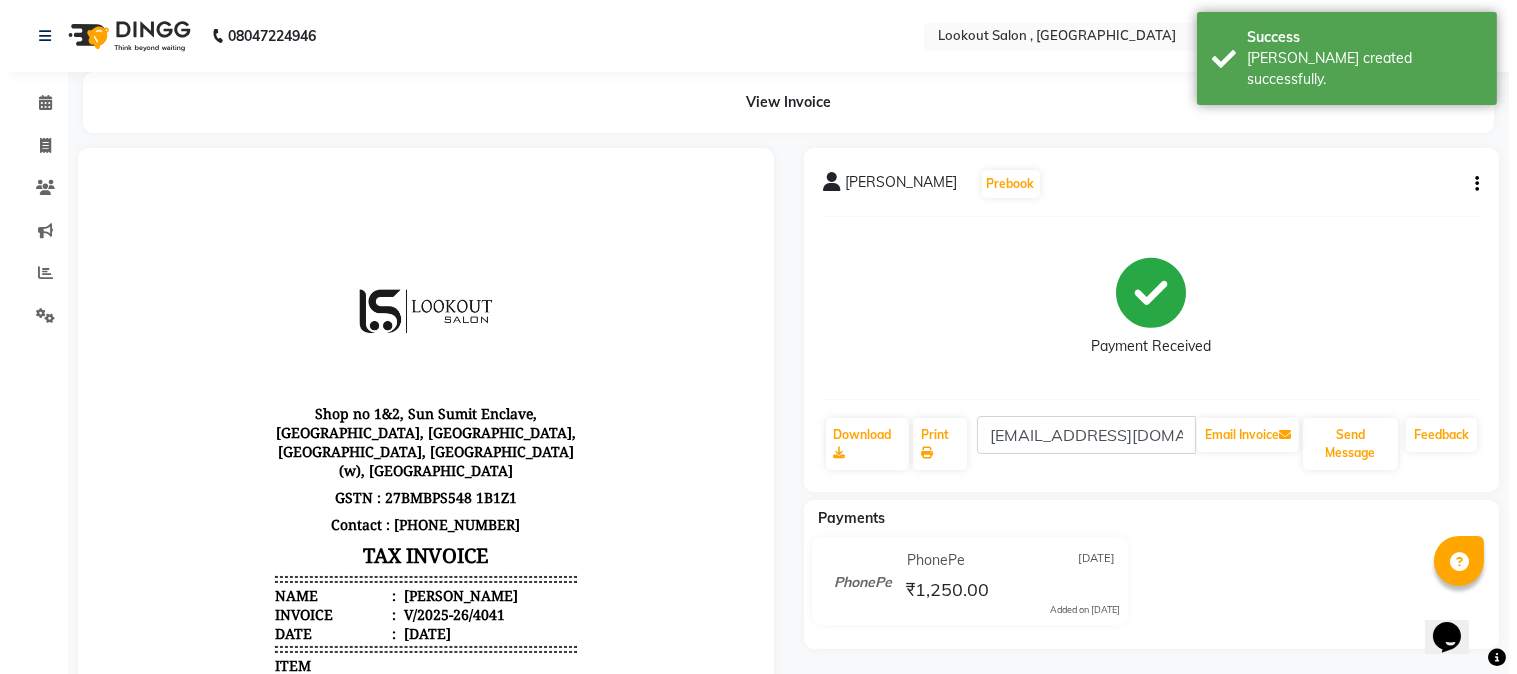 scroll, scrollTop: 0, scrollLeft: 0, axis: both 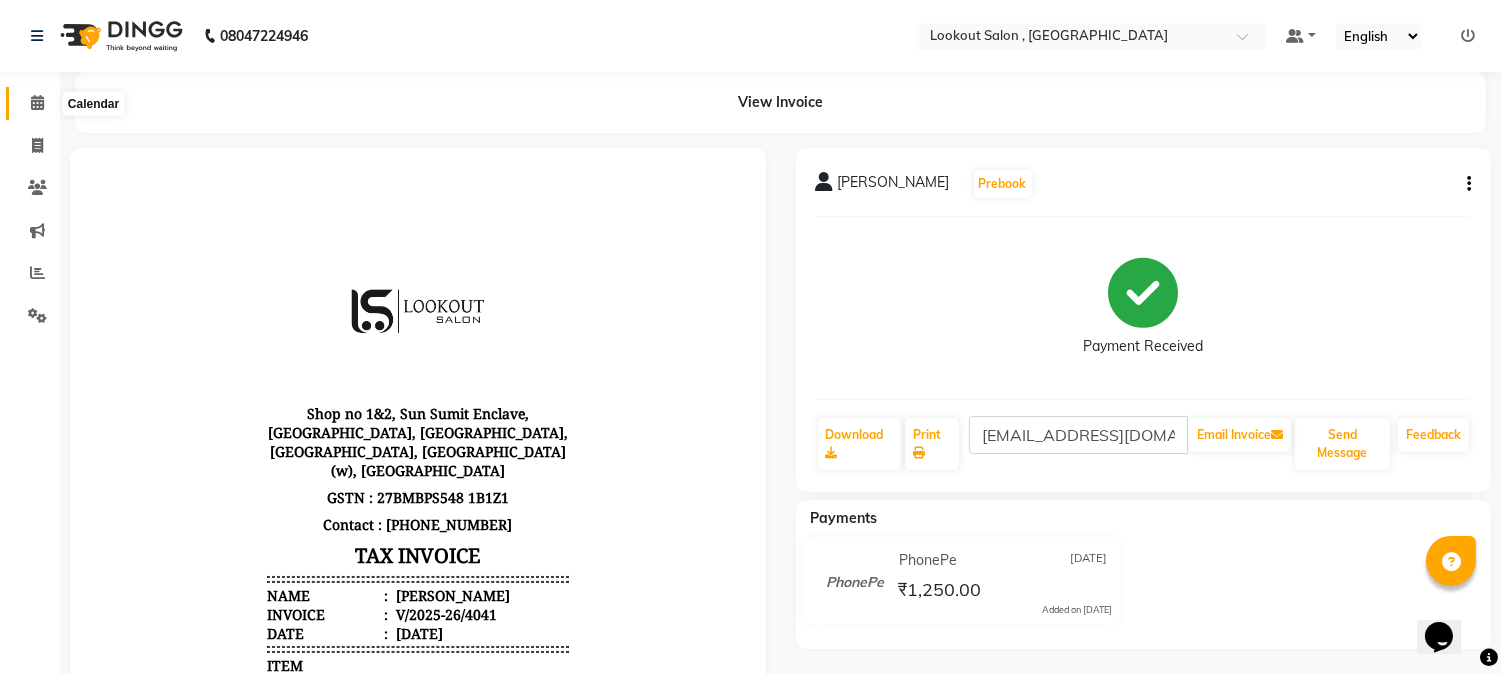 click 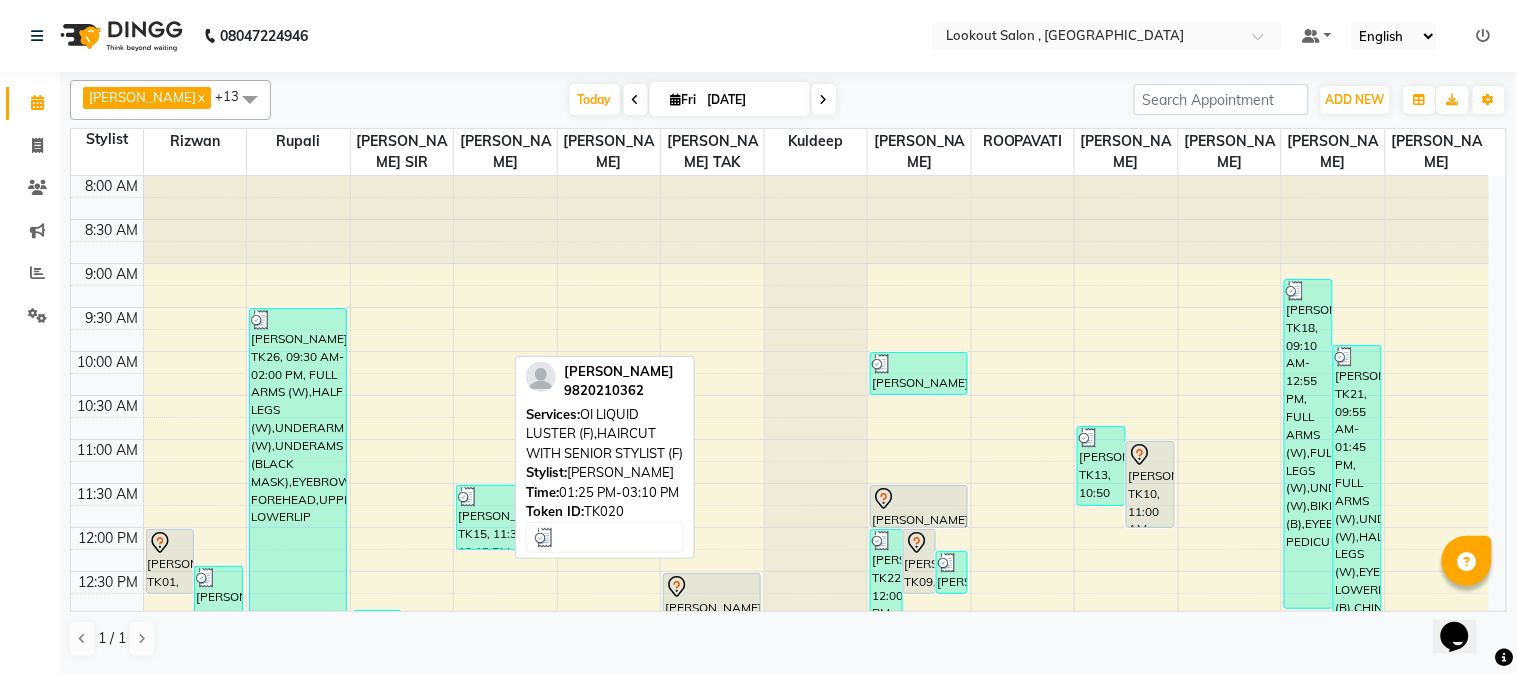 scroll, scrollTop: 333, scrollLeft: 0, axis: vertical 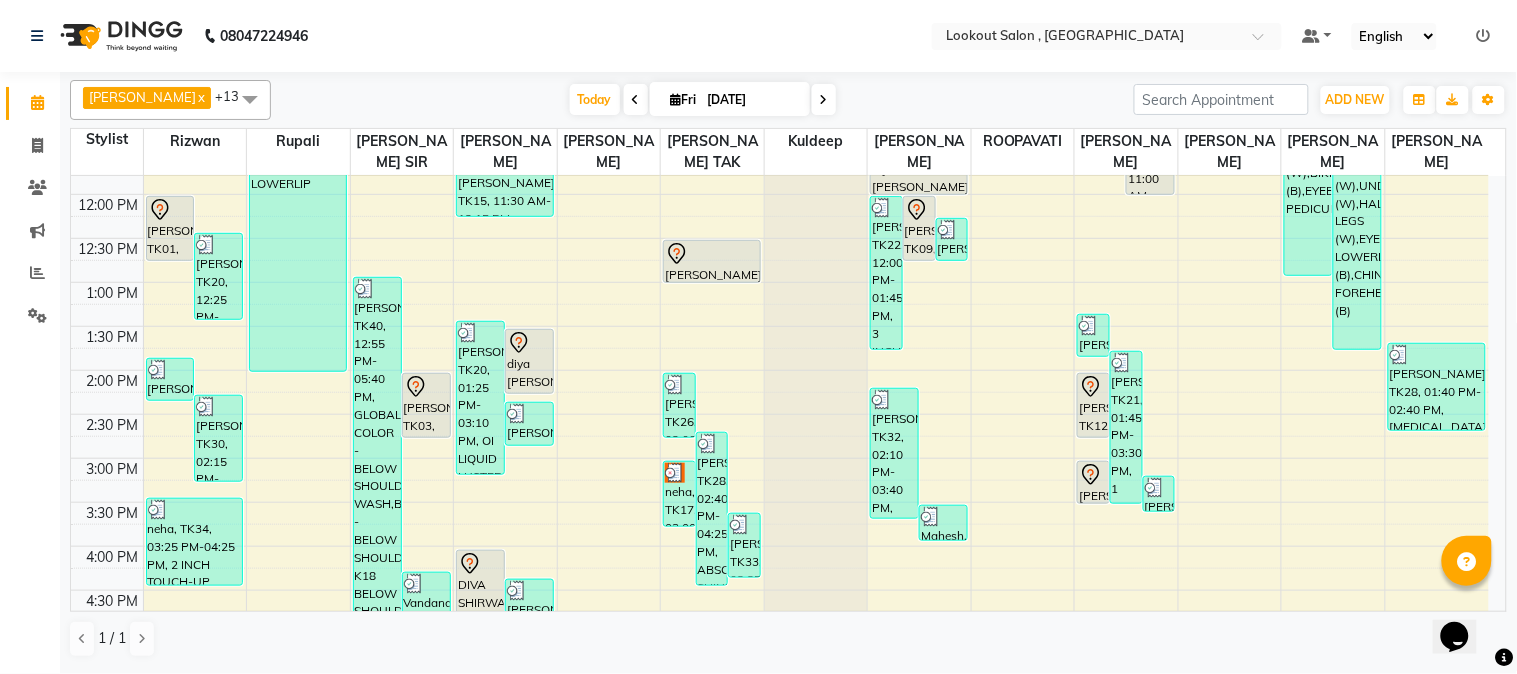 click at bounding box center (824, 99) 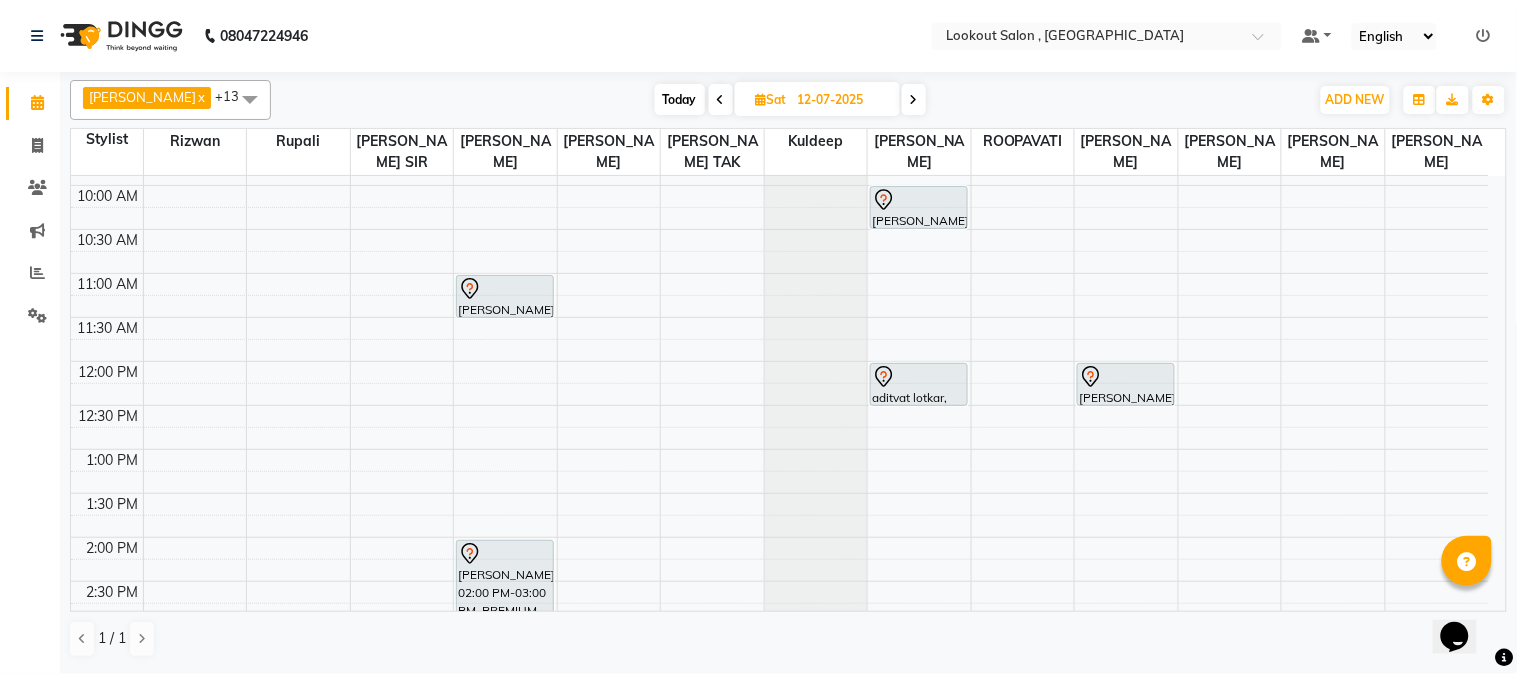 scroll, scrollTop: 0, scrollLeft: 0, axis: both 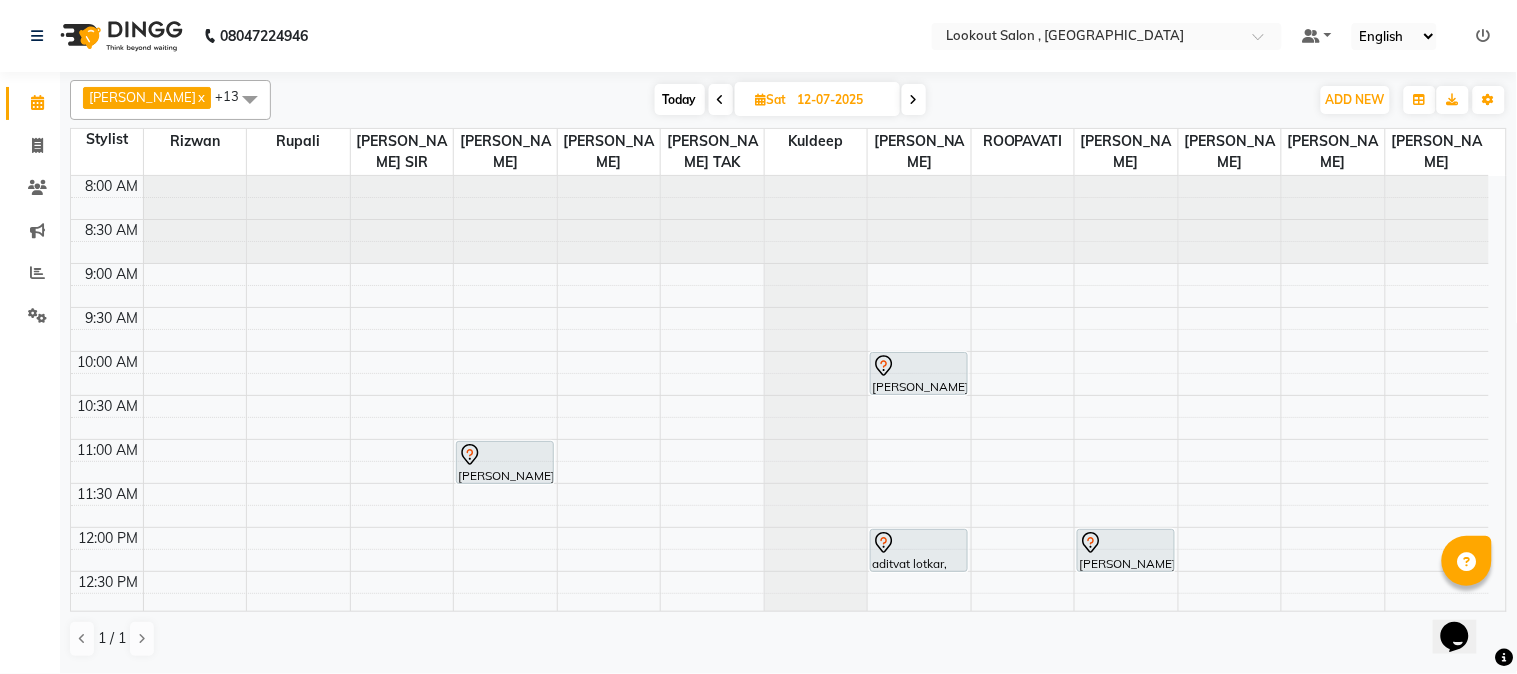 click on "8:00 AM 8:30 AM 9:00 AM 9:30 AM 10:00 AM 10:30 AM 11:00 AM 11:30 AM 12:00 PM 12:30 PM 1:00 PM 1:30 PM 2:00 PM 2:30 PM 3:00 PM 3:30 PM 4:00 PM 4:30 PM 5:00 PM 5:30 PM 6:00 PM 6:30 PM 7:00 PM 7:30 PM 8:00 PM 8:30 PM 9:00 PM 9:30 PM 10:00 PM 10:30 PM 11:00 PM 11:30 PM             Deepali, 04:00 PM-05:30 PM, HIGHLIGHTS-BELOW SHOULDER             Sohil Shah15, 11:00 AM-11:30 AM, HAIRCUT WITH STYLIST (M)             shravani joshi, 02:00 PM-03:00 PM, PREMIUM BTX BELOW SHOULDER              girish soneja, 07:00 PM-07:30 PM, HAIRCUT WITH STYLIST (M)             girish soneja, 07:30 PM-07:55 PM, BEARD CRAFTING             nikhil shah, 10:00 AM-10:30 AM, HAIRCUT WITH SENIOR STYLIST(M)             aditvat lotkar, 12:00 PM-12:30 PM, HAIRCUT WITH SENIOR STYLIST(M)             pranav patil, 12:00 PM-12:30 PM, HAIRCUT WITH STYLIST (M)" at bounding box center (780, 879) 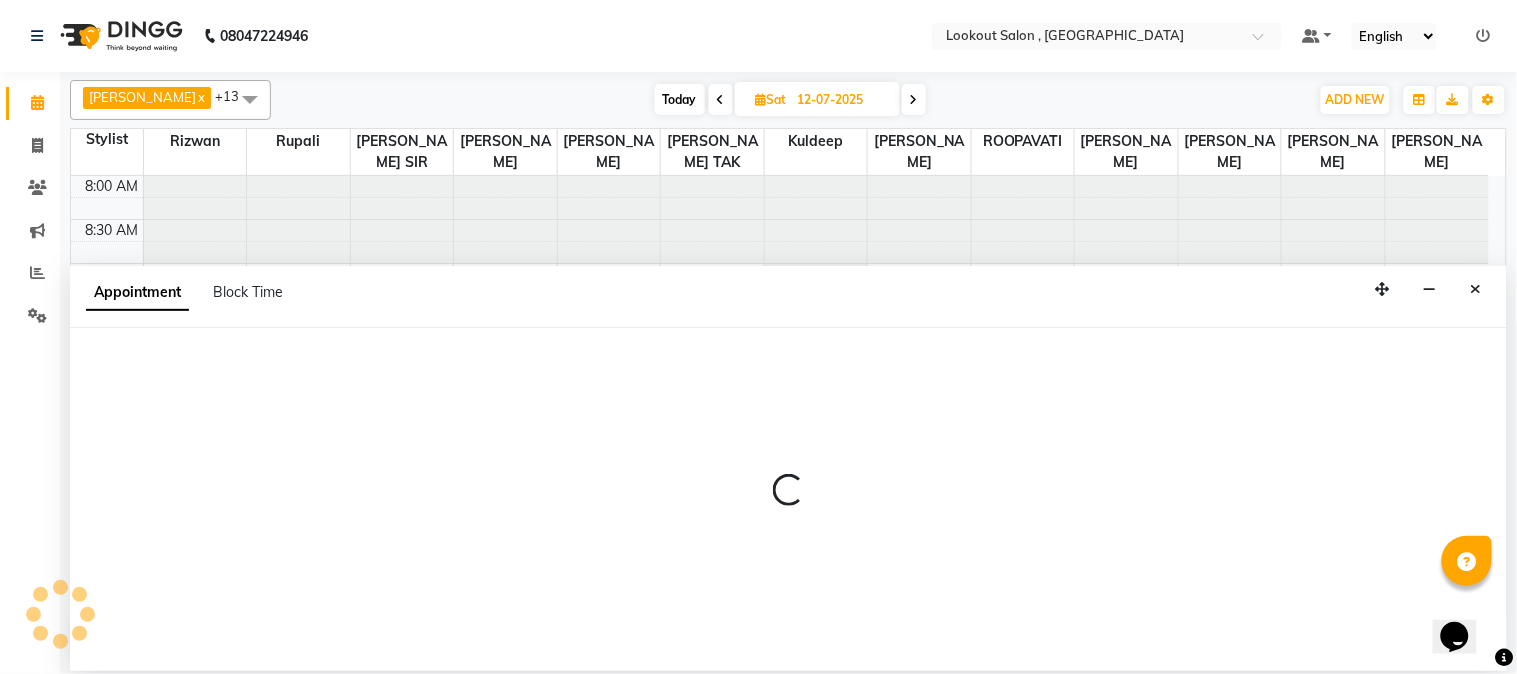 select on "20721" 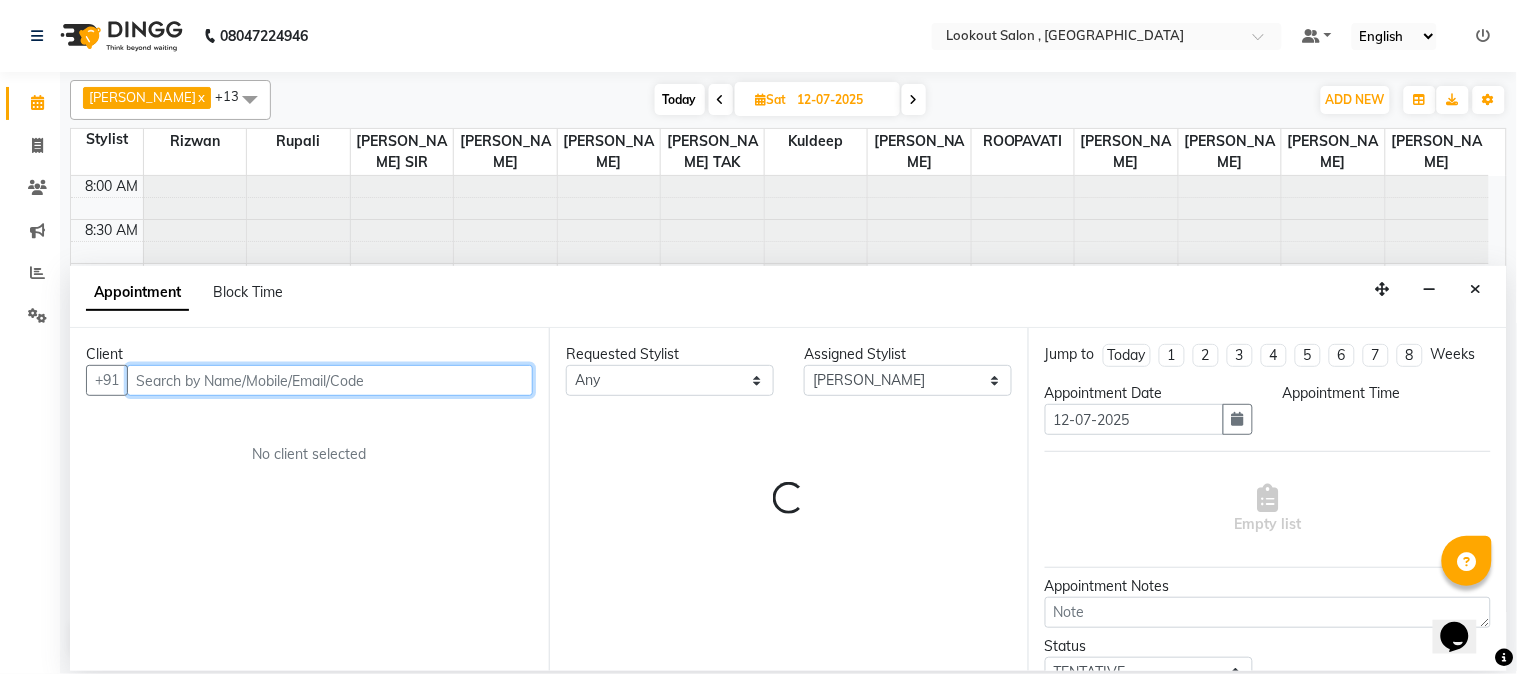 select on "660" 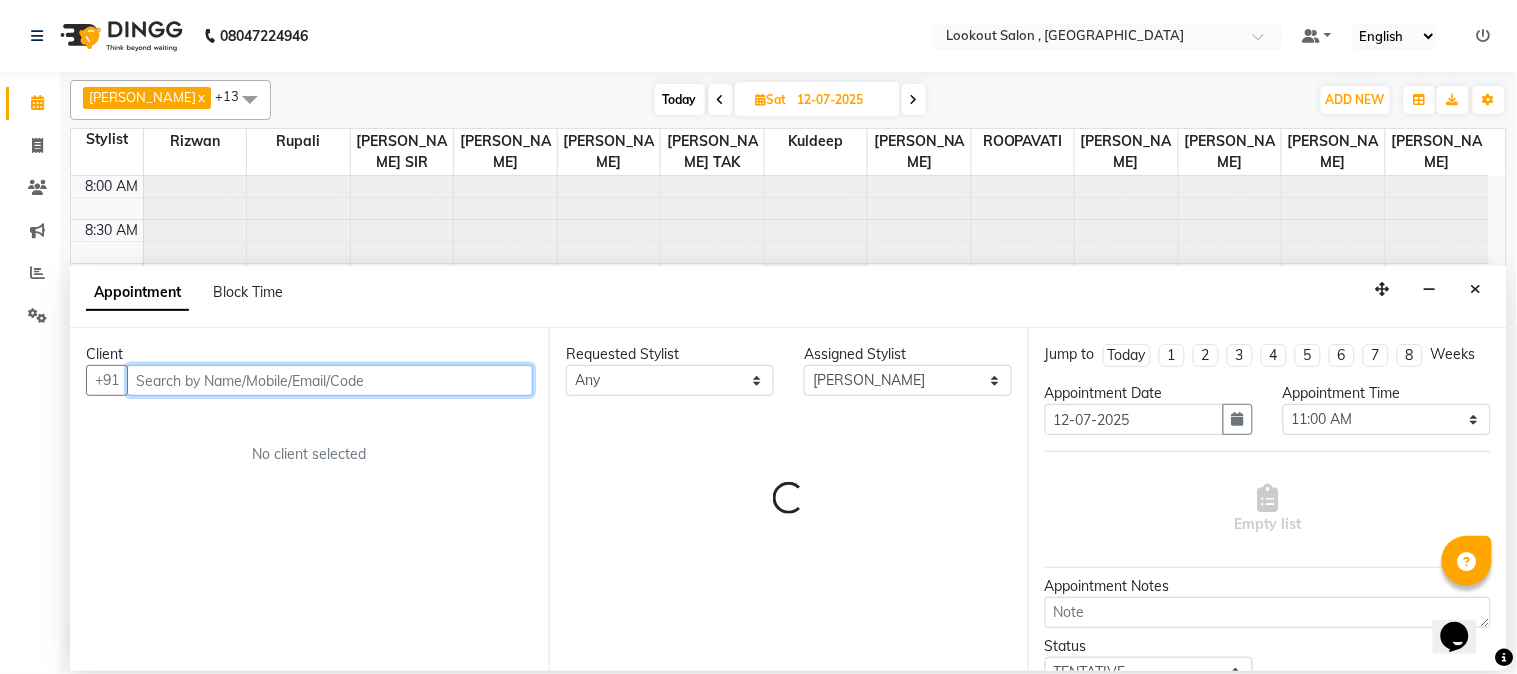 click at bounding box center (330, 380) 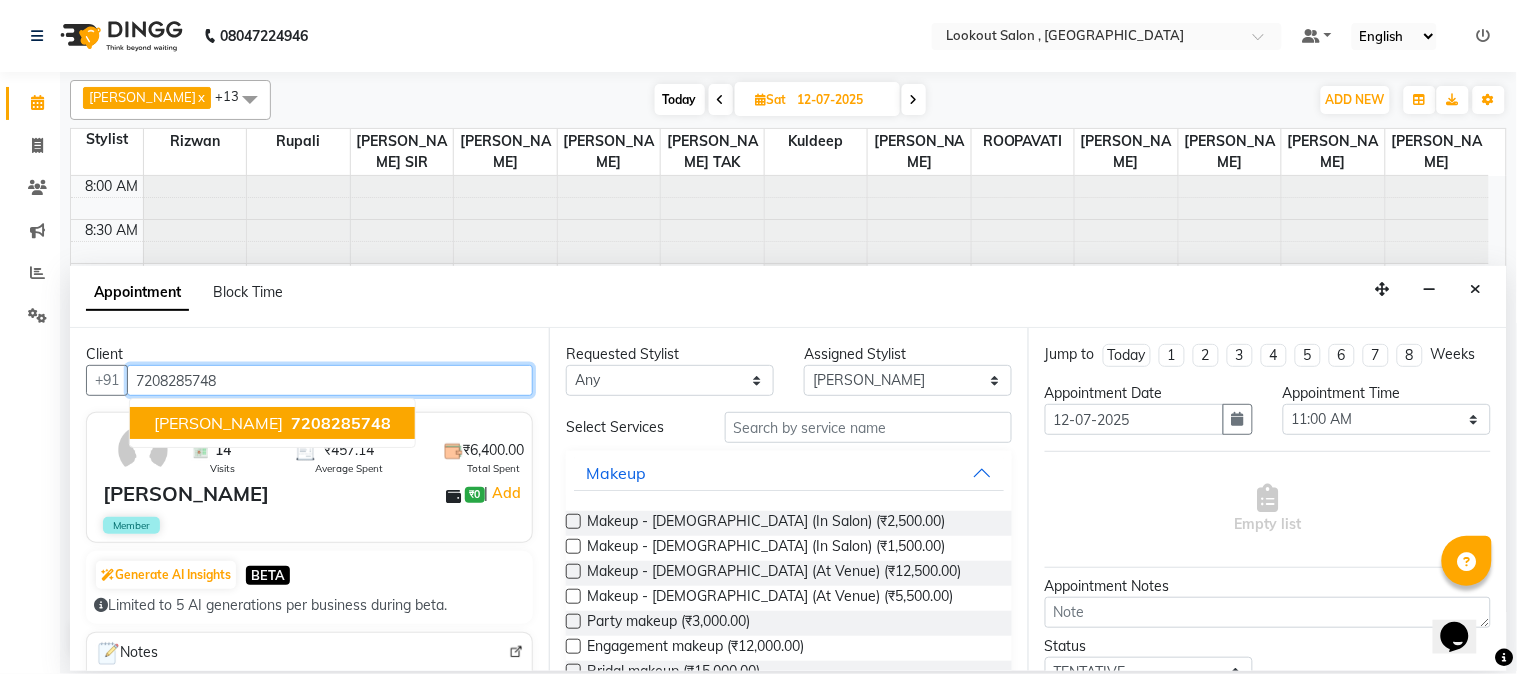 drag, startPoint x: 226, startPoint y: 412, endPoint x: 245, endPoint y: 422, distance: 21.470911 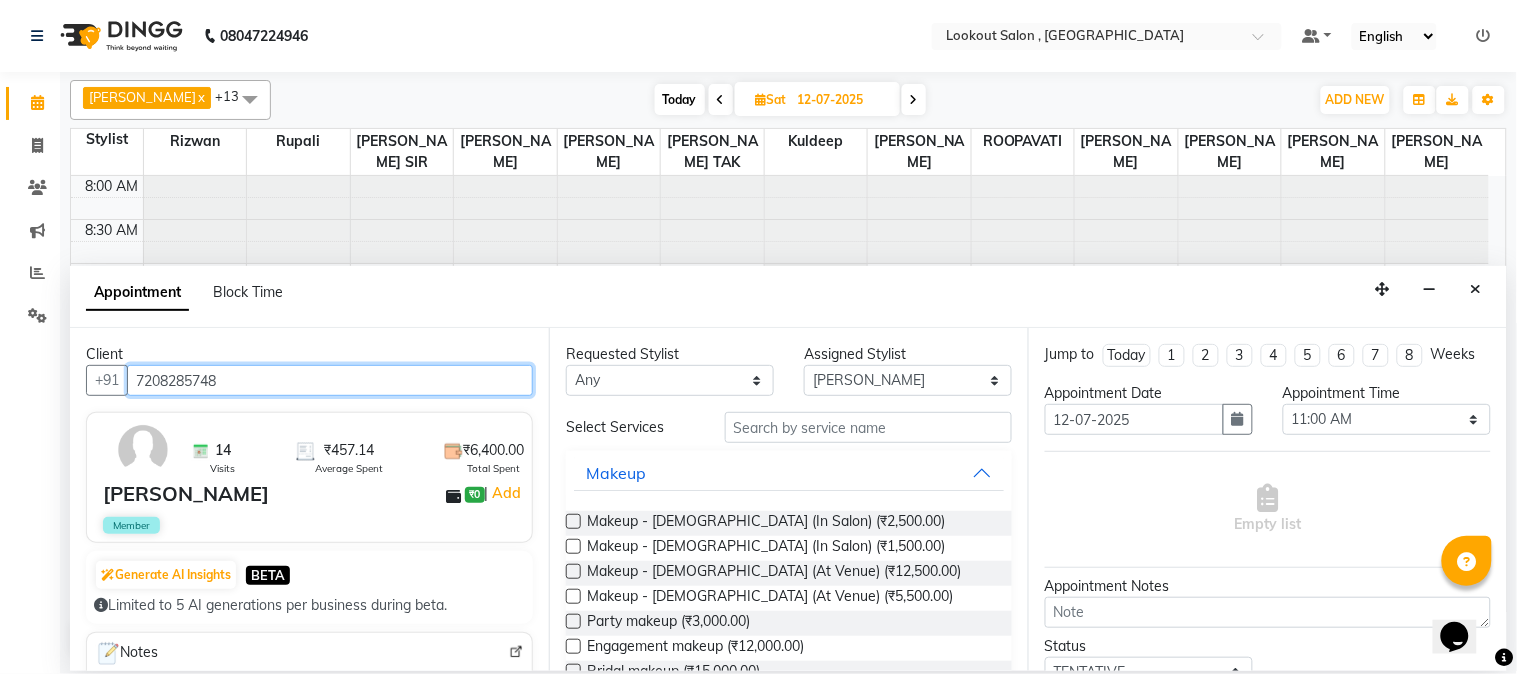 type on "7208285748" 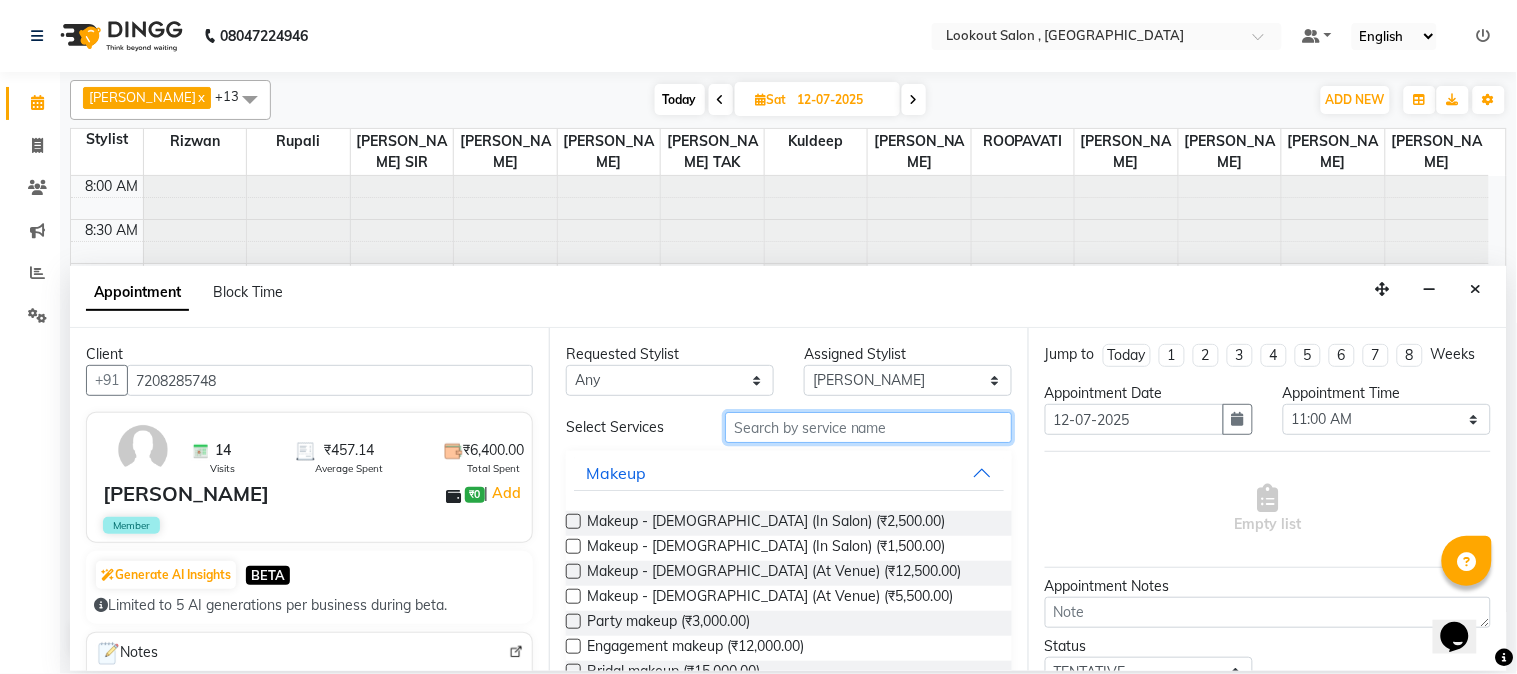 click at bounding box center [868, 427] 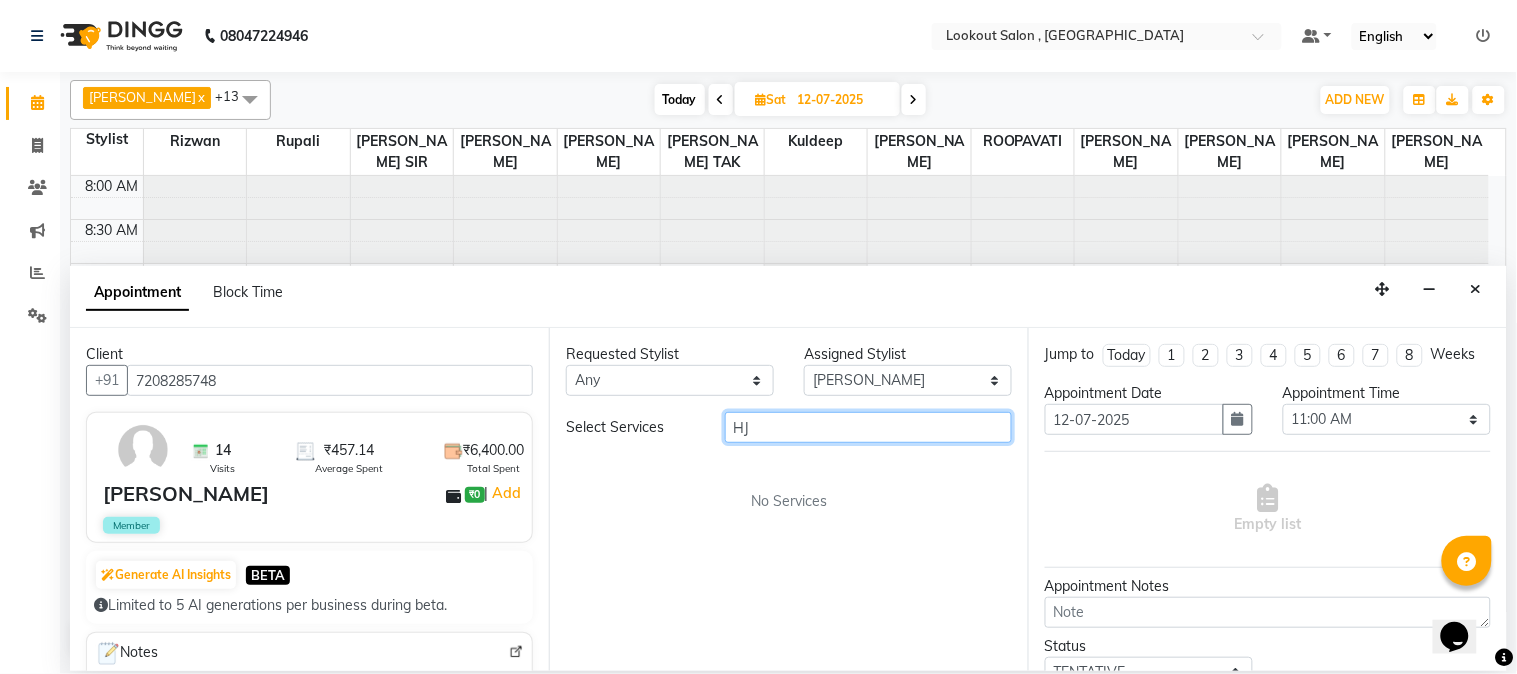 type on "H" 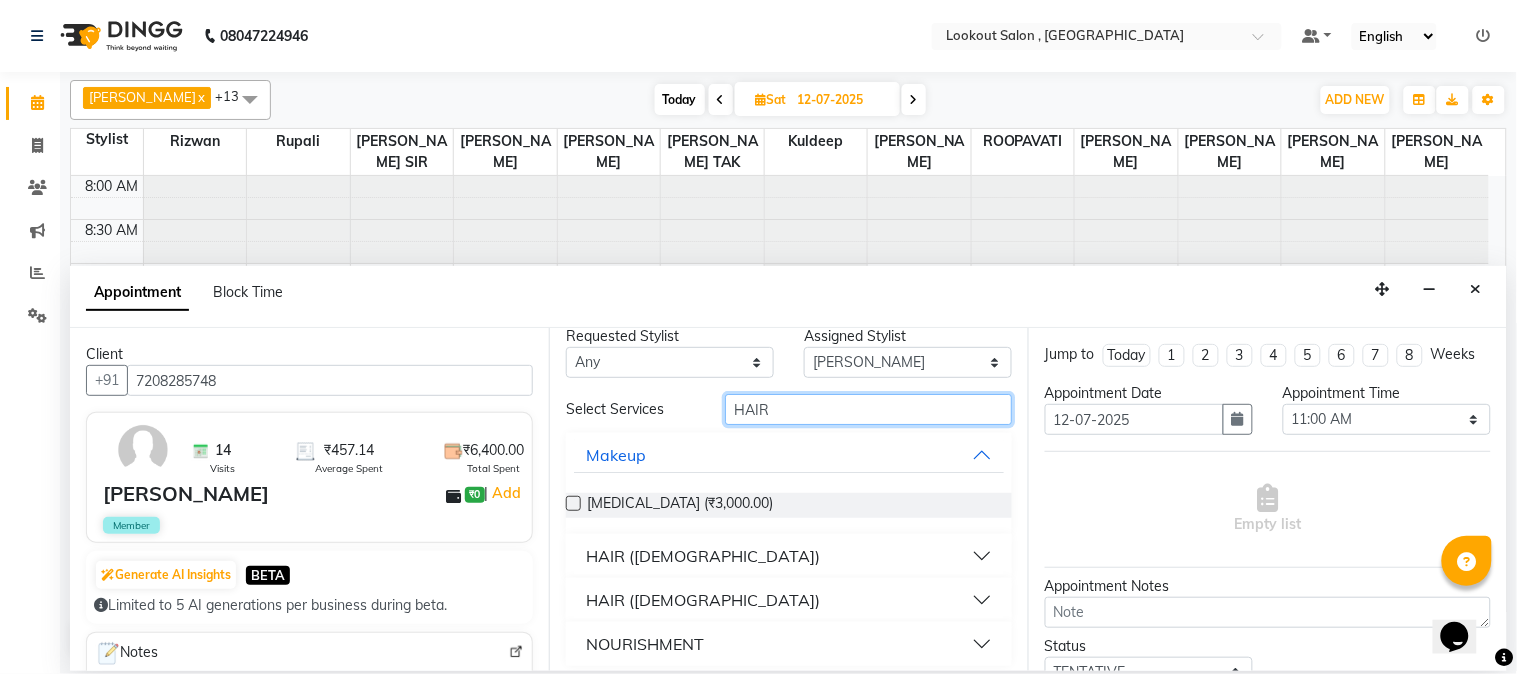 scroll, scrollTop: 28, scrollLeft: 0, axis: vertical 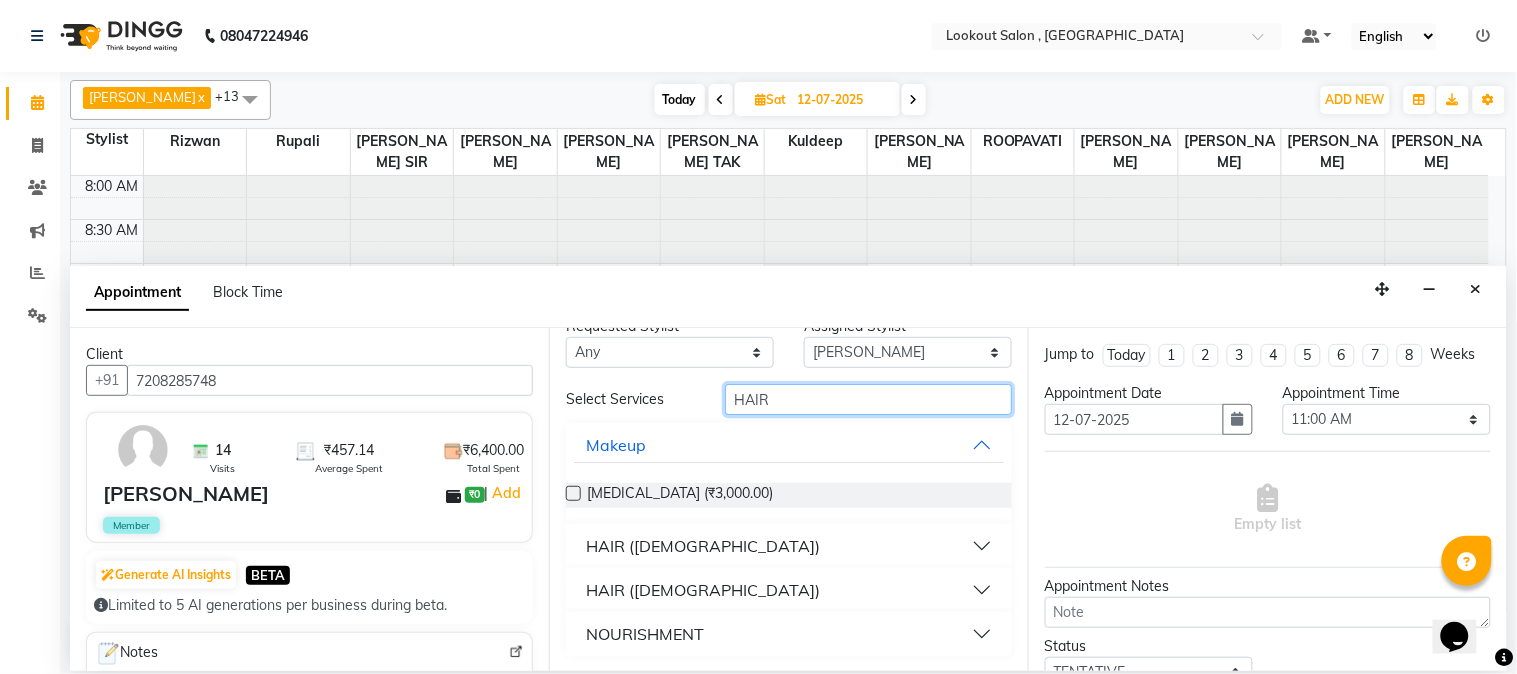 type on "HAIR" 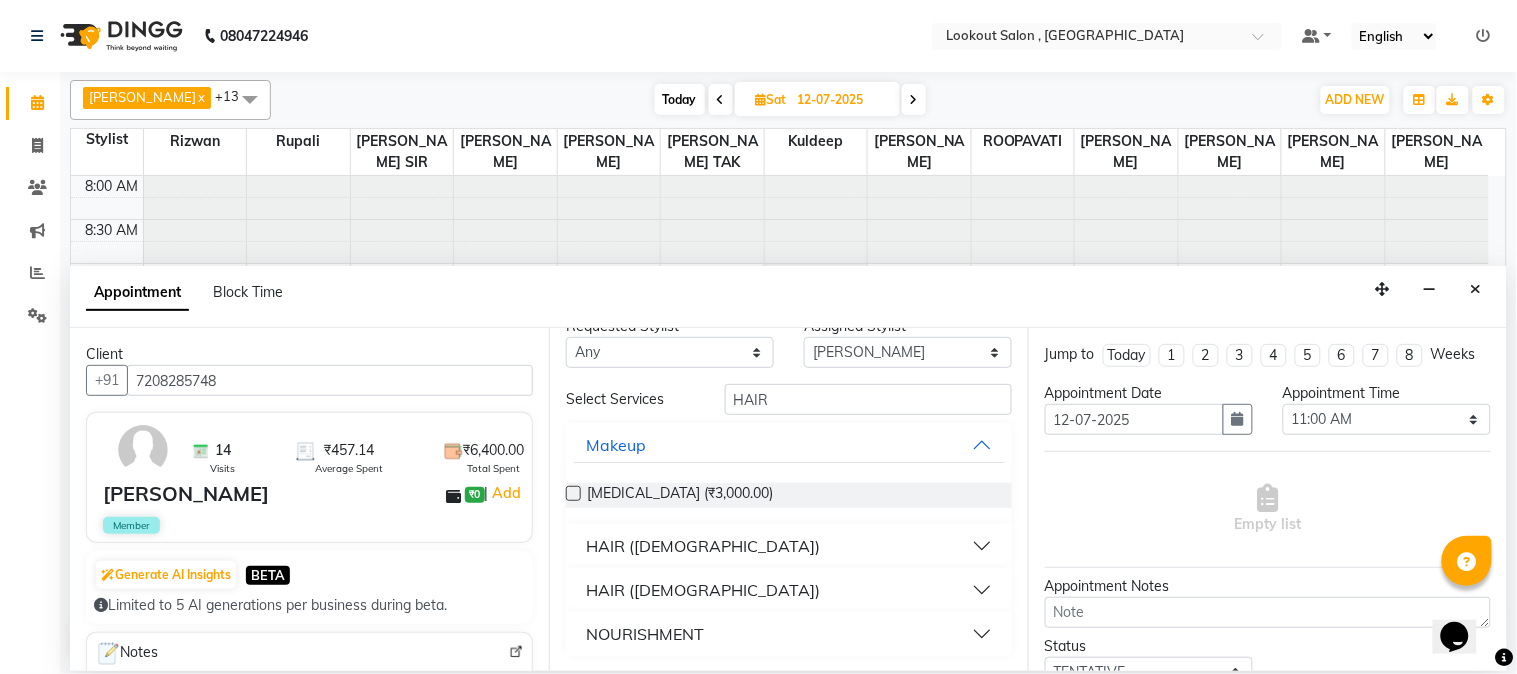 click on "HAIR ([DEMOGRAPHIC_DATA])" at bounding box center [703, 546] 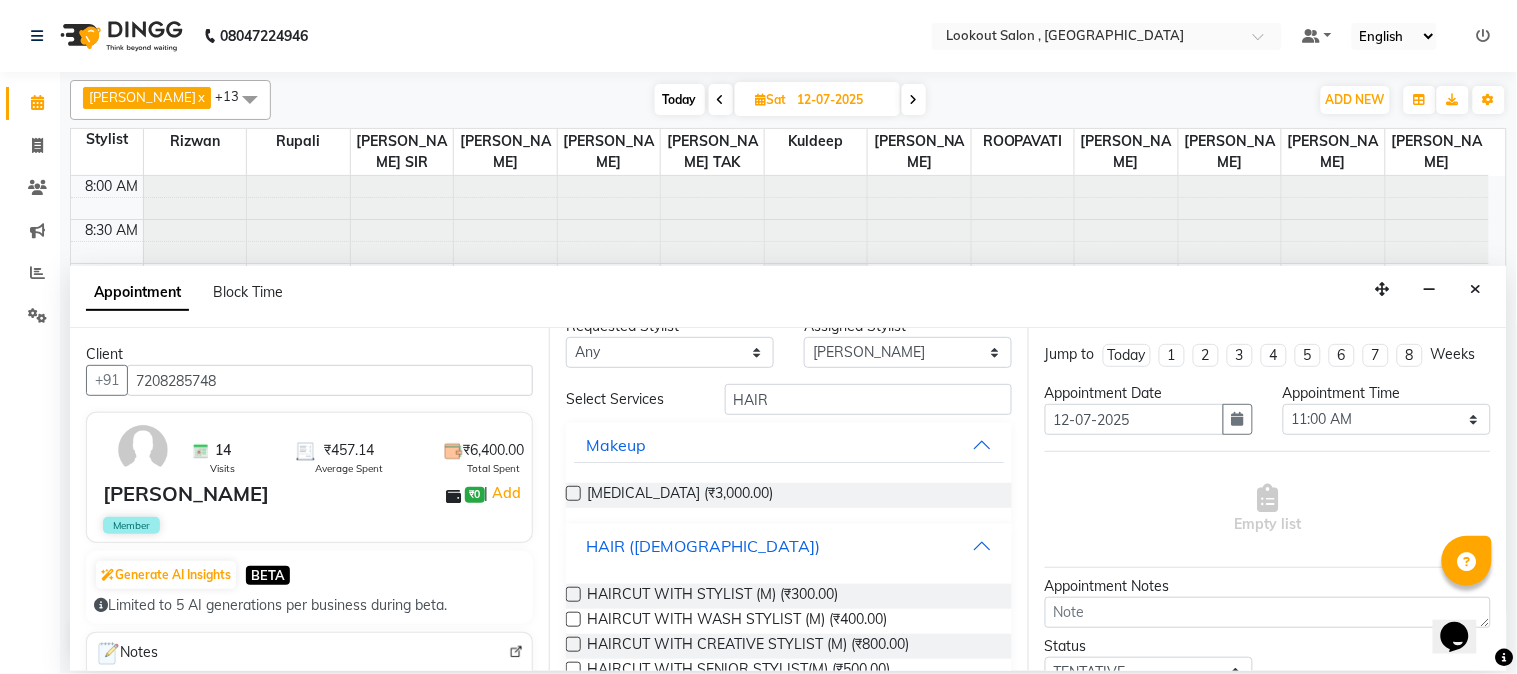 scroll, scrollTop: 206, scrollLeft: 0, axis: vertical 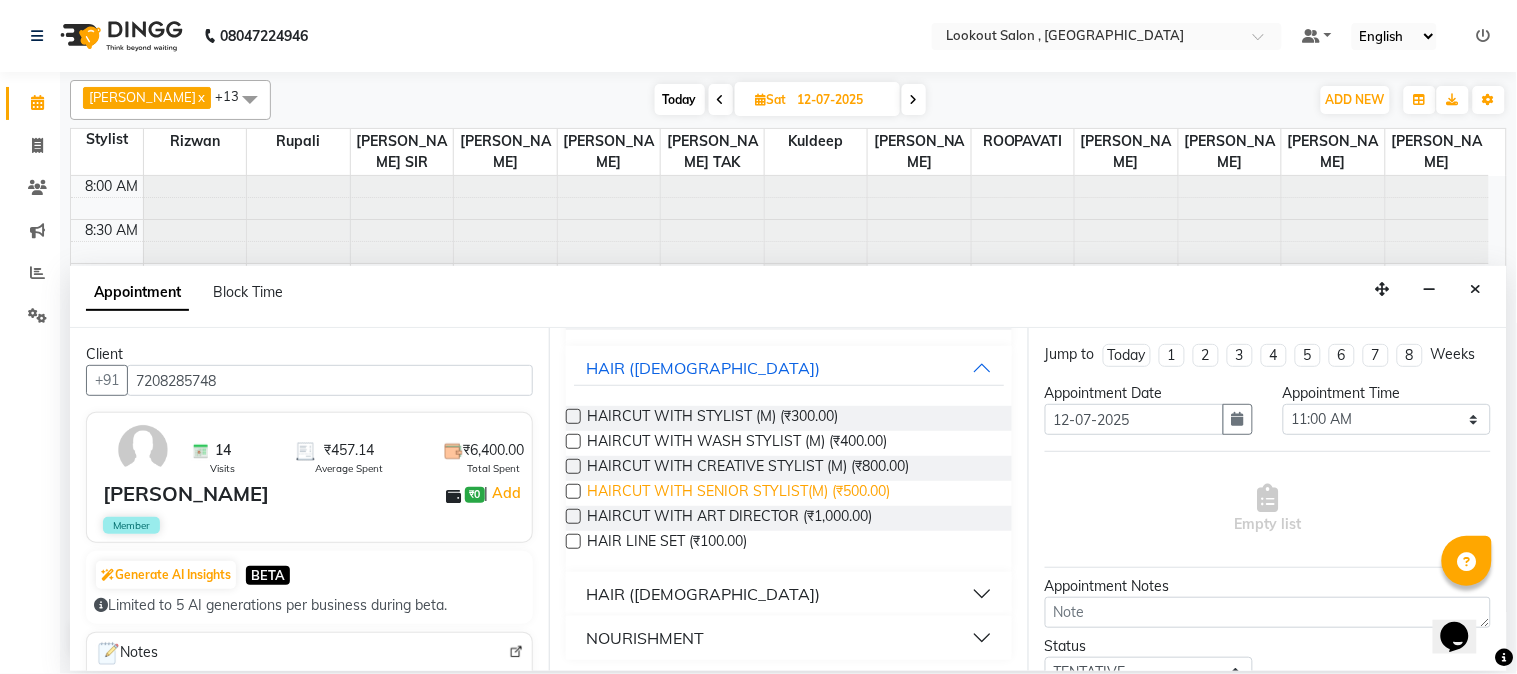 click on "HAIRCUT WITH SENIOR STYLIST(M) (₹500.00)" at bounding box center (738, 493) 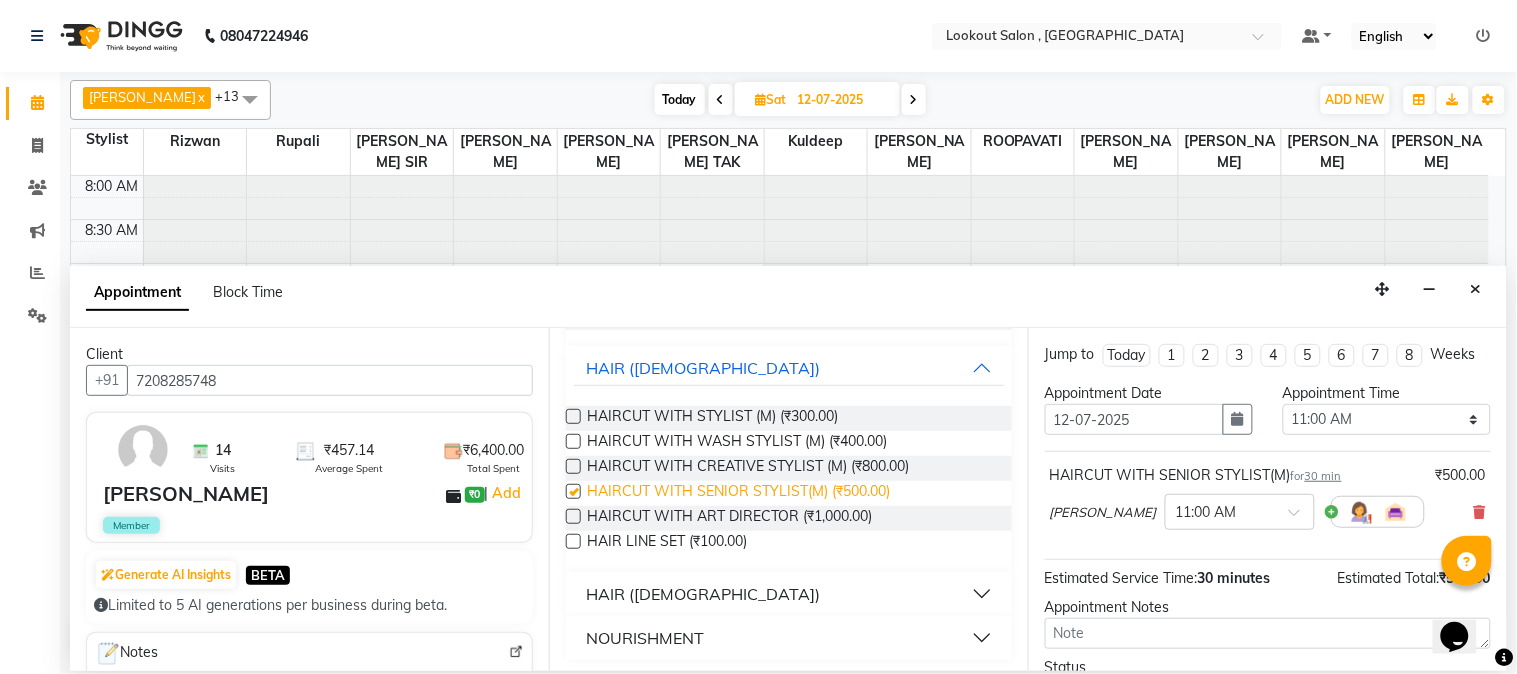 checkbox on "false" 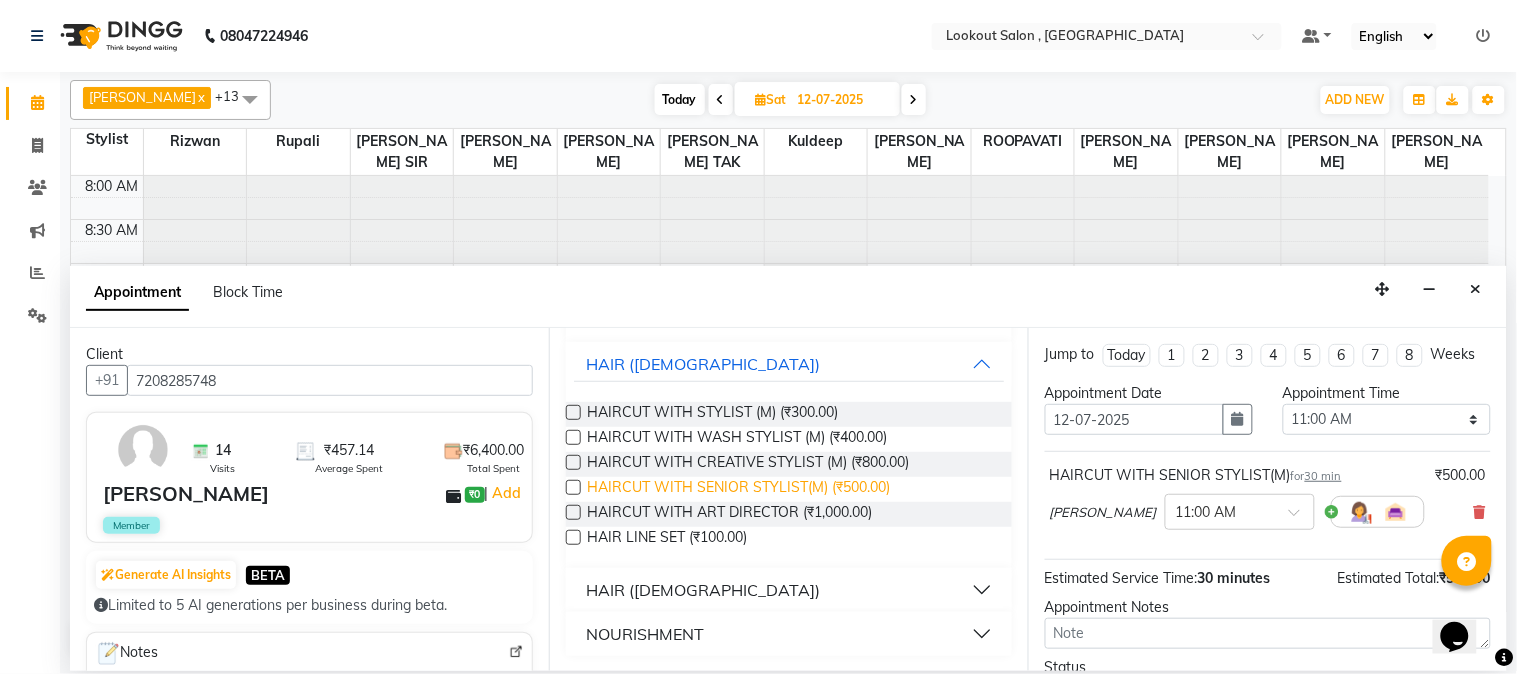 scroll, scrollTop: 211, scrollLeft: 0, axis: vertical 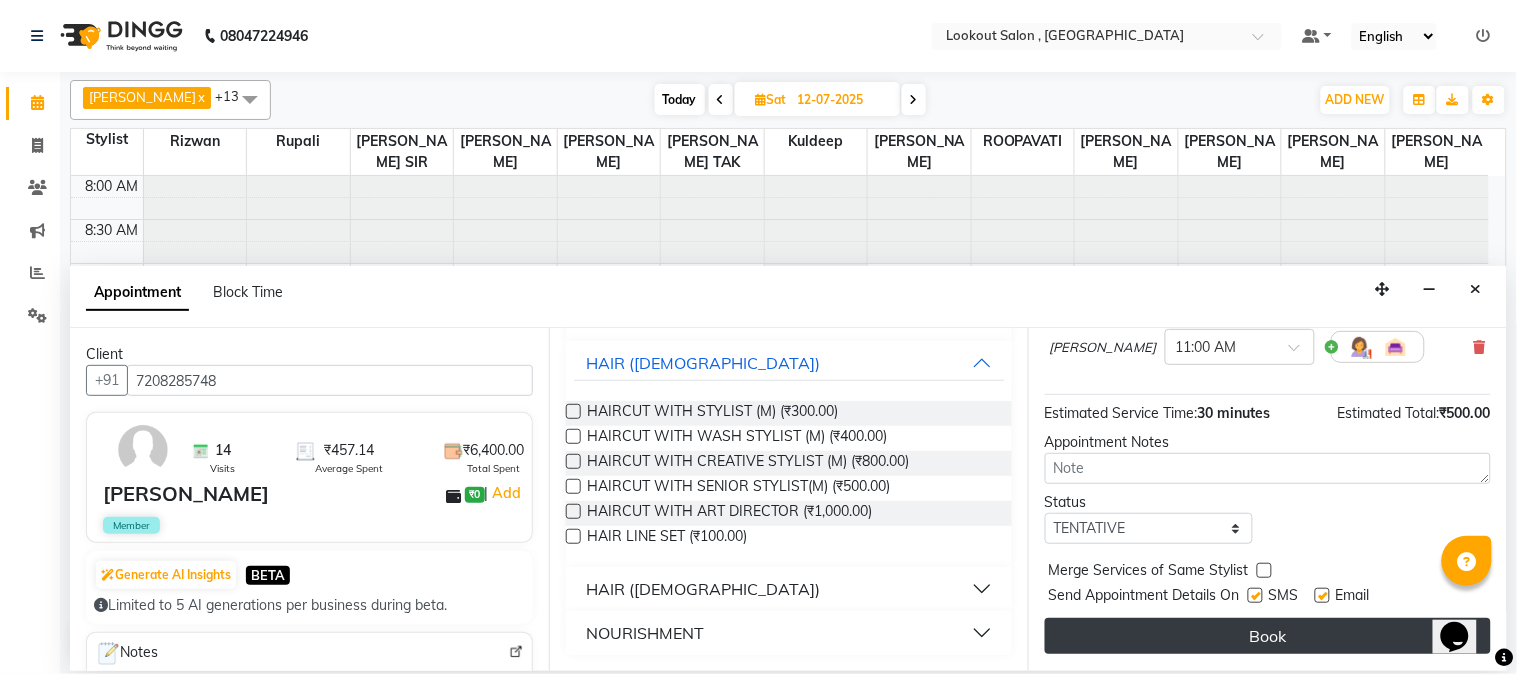 click on "Book" at bounding box center [1268, 636] 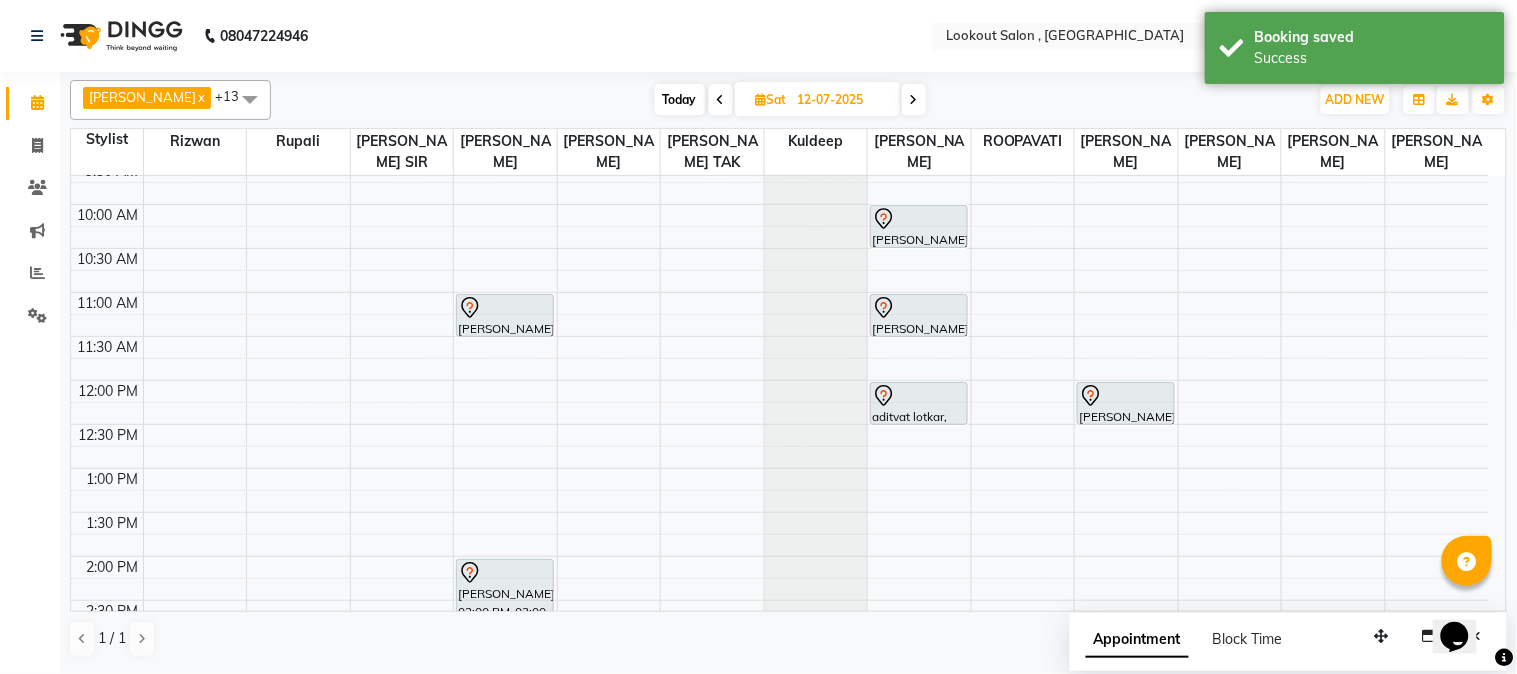 scroll, scrollTop: 111, scrollLeft: 0, axis: vertical 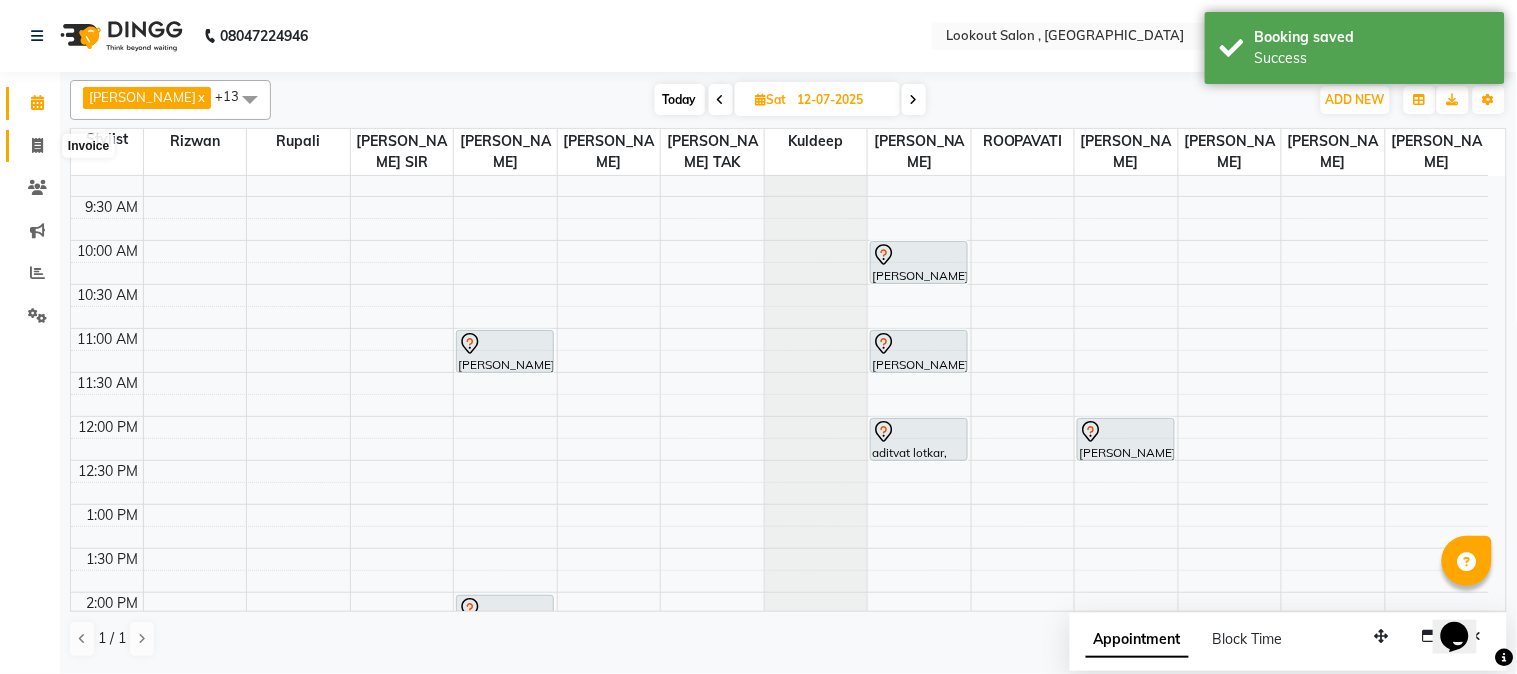 click 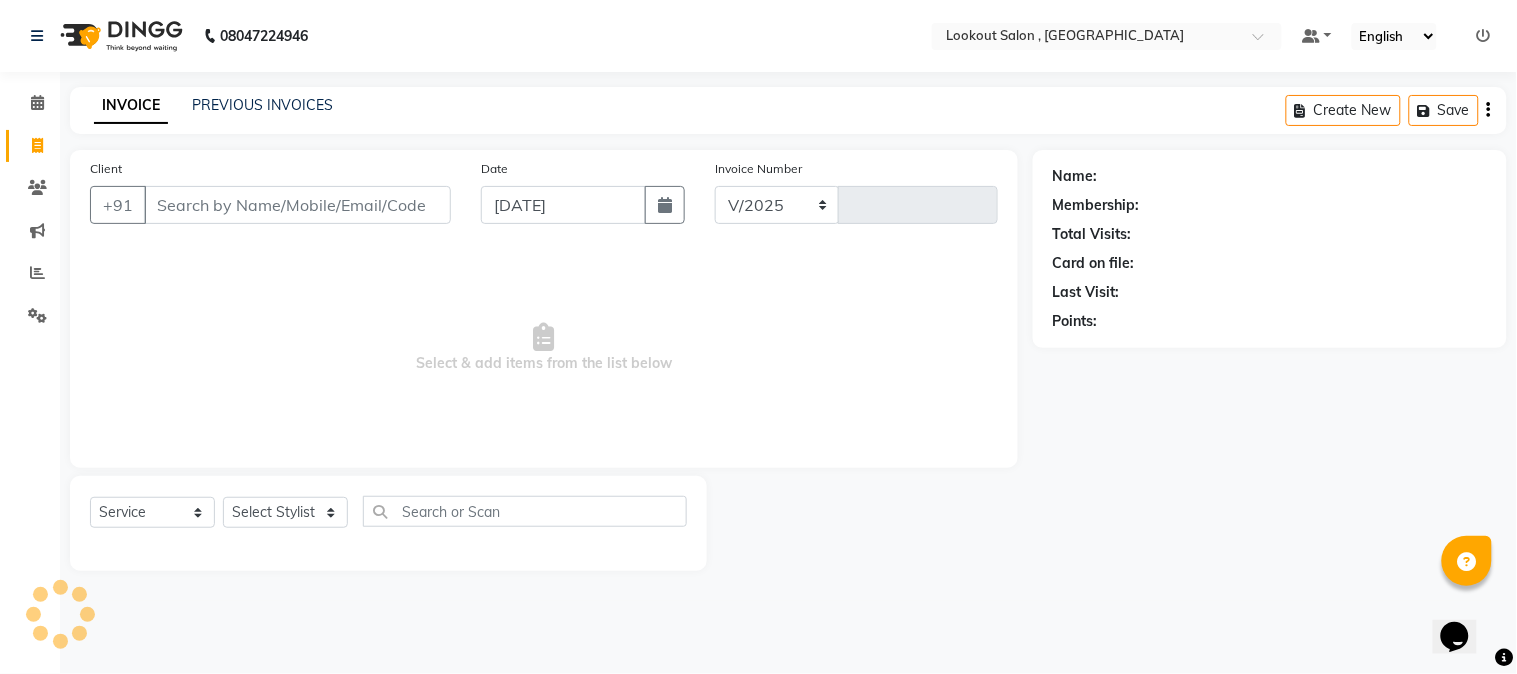 select on "151" 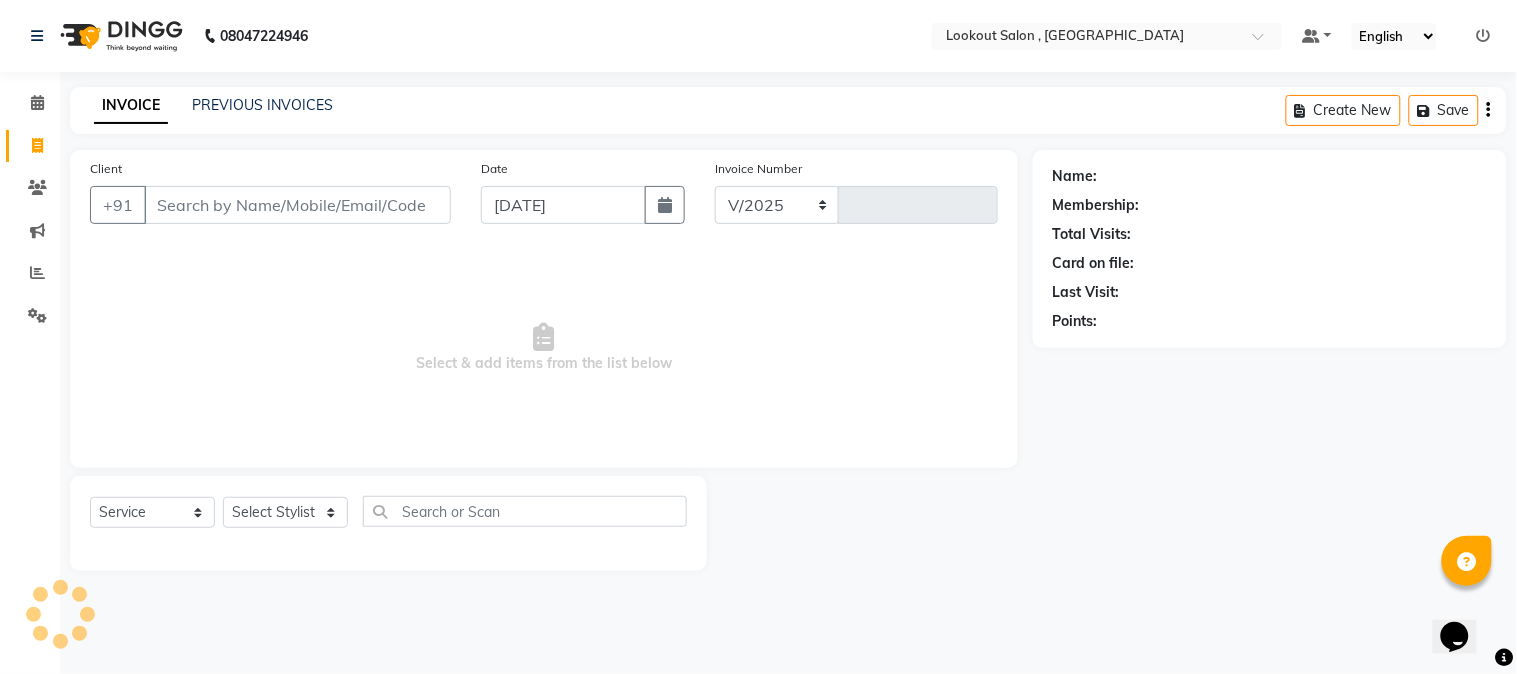 type on "4042" 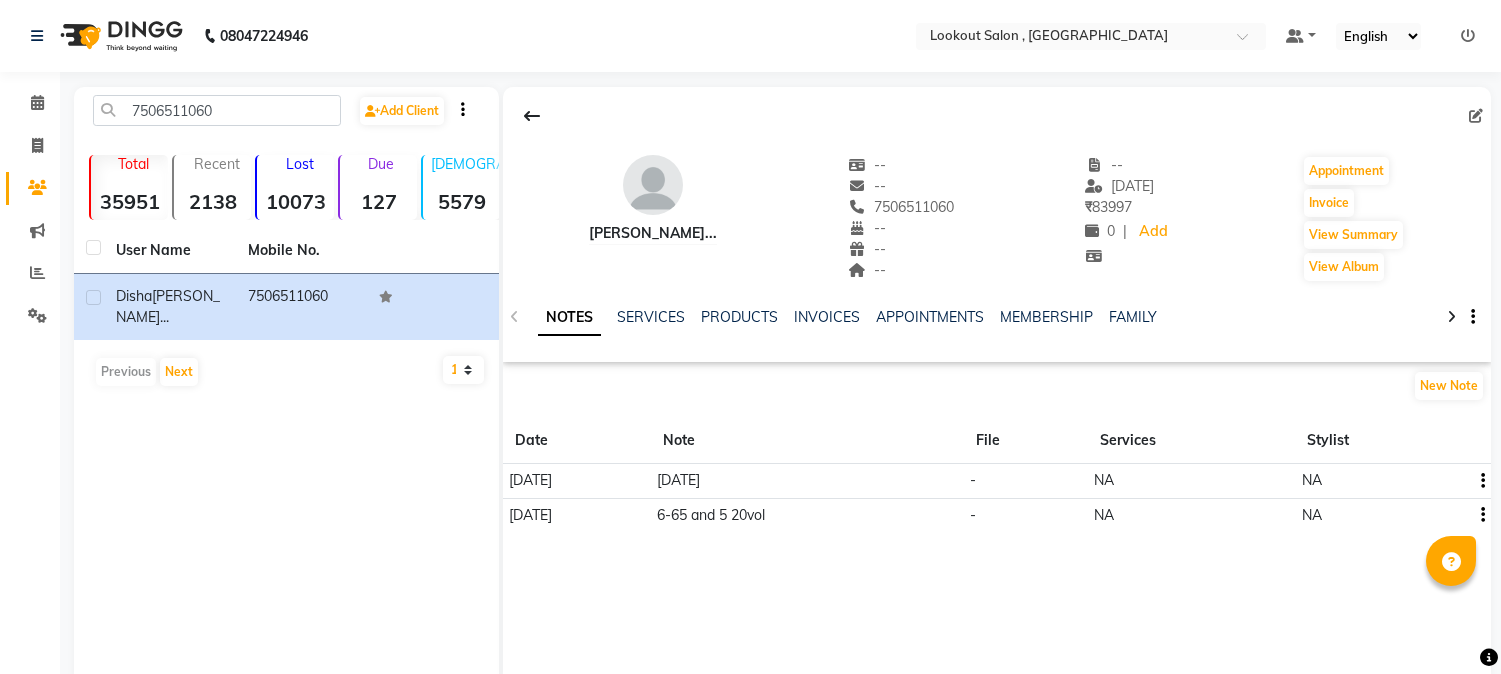 scroll, scrollTop: 0, scrollLeft: 0, axis: both 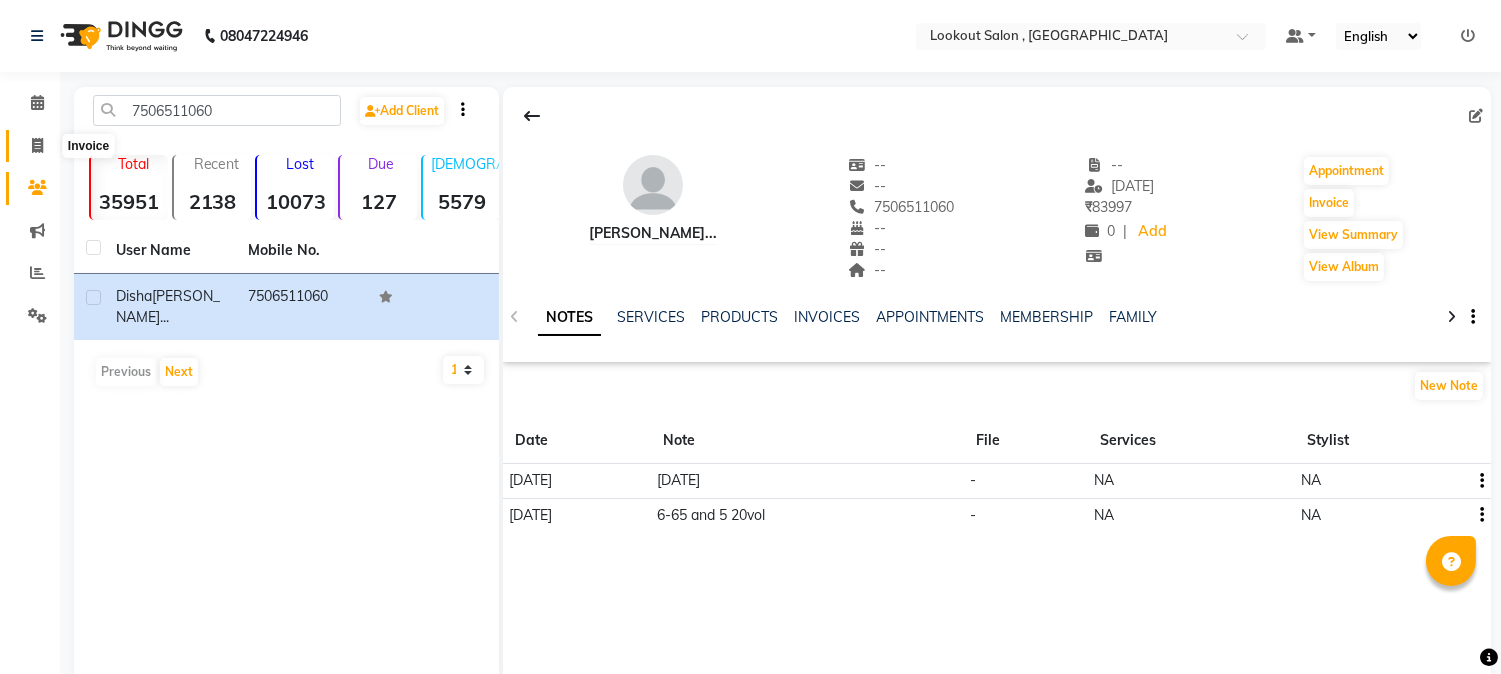 click 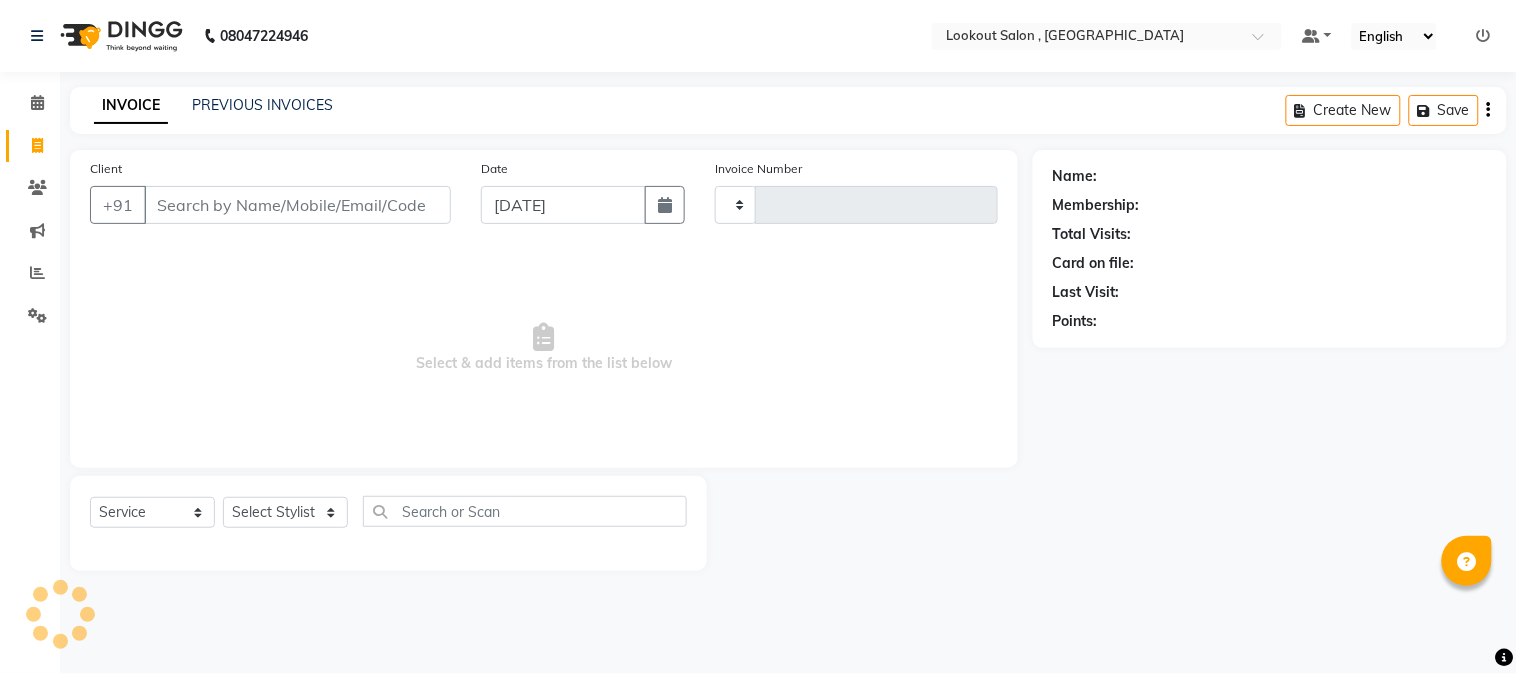 type on "4042" 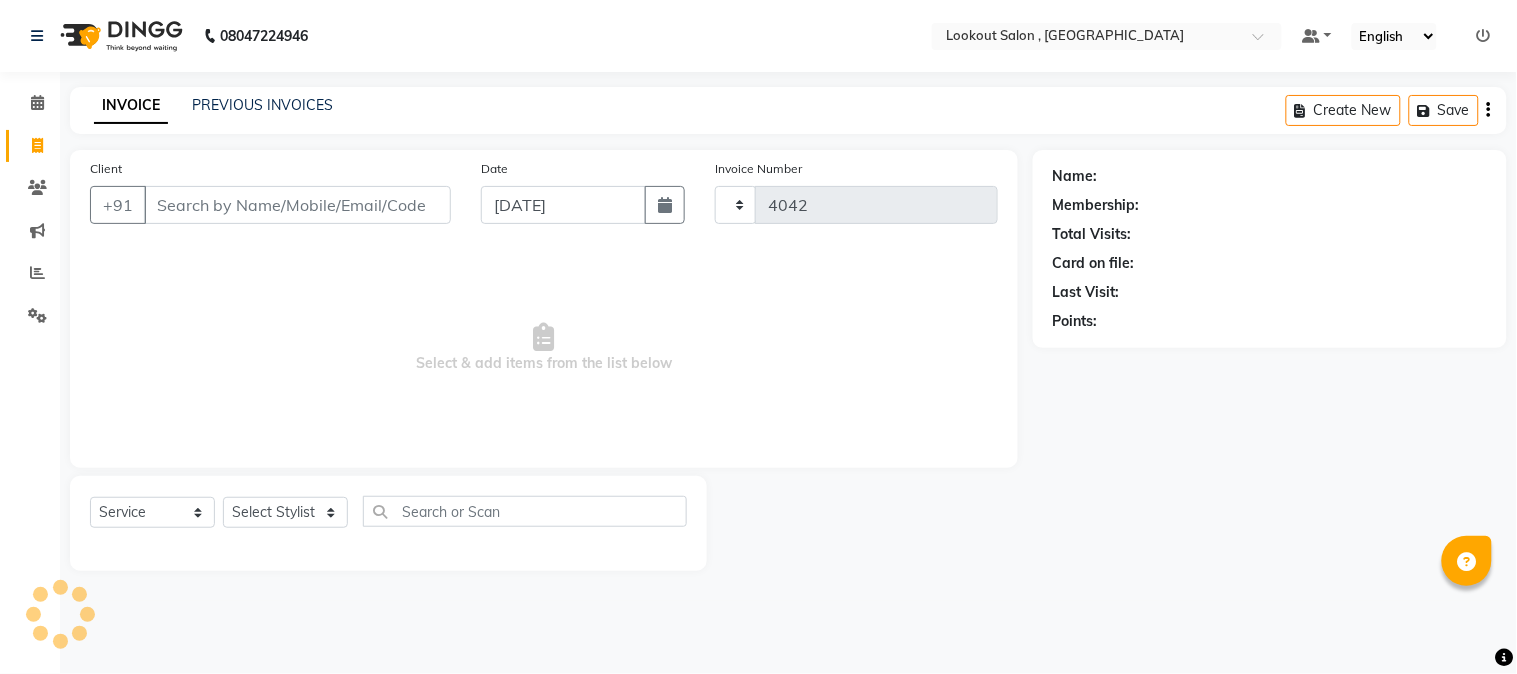 select on "151" 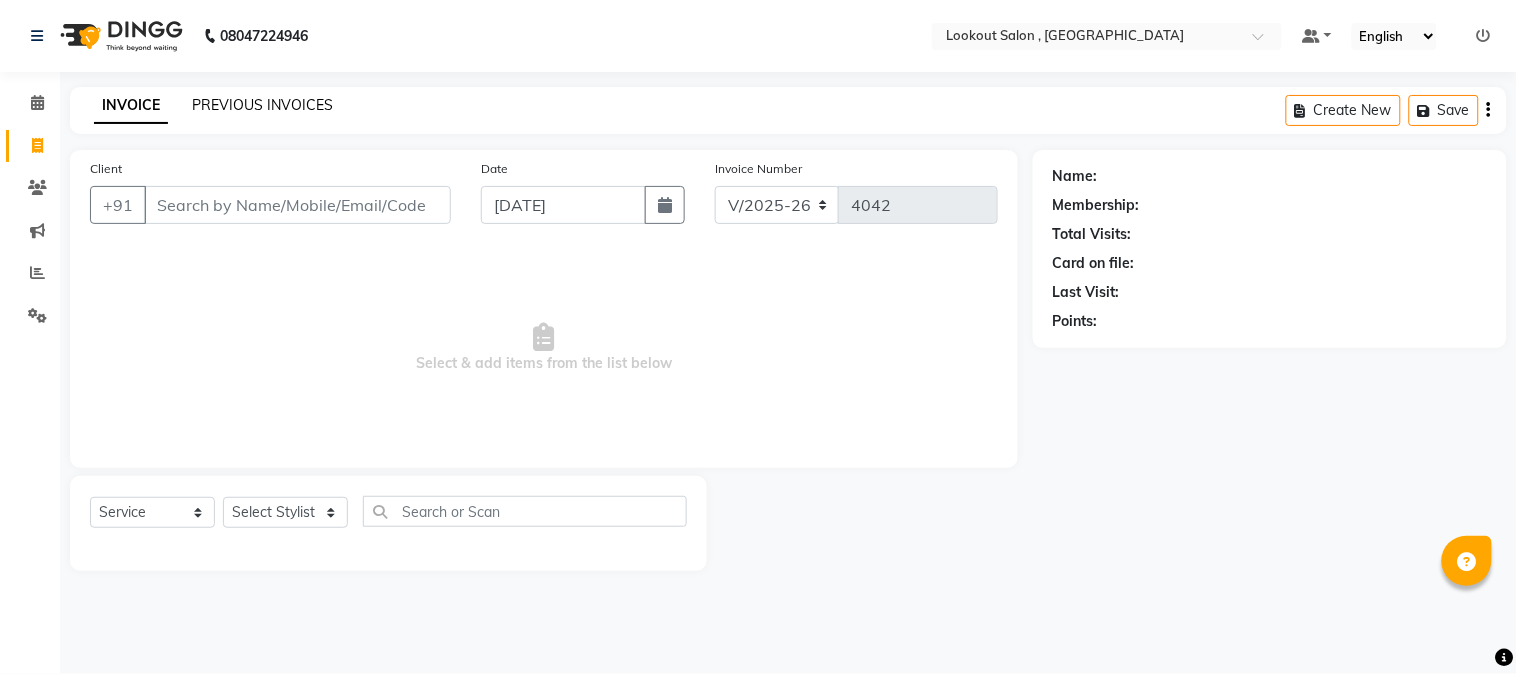 click on "PREVIOUS INVOICES" 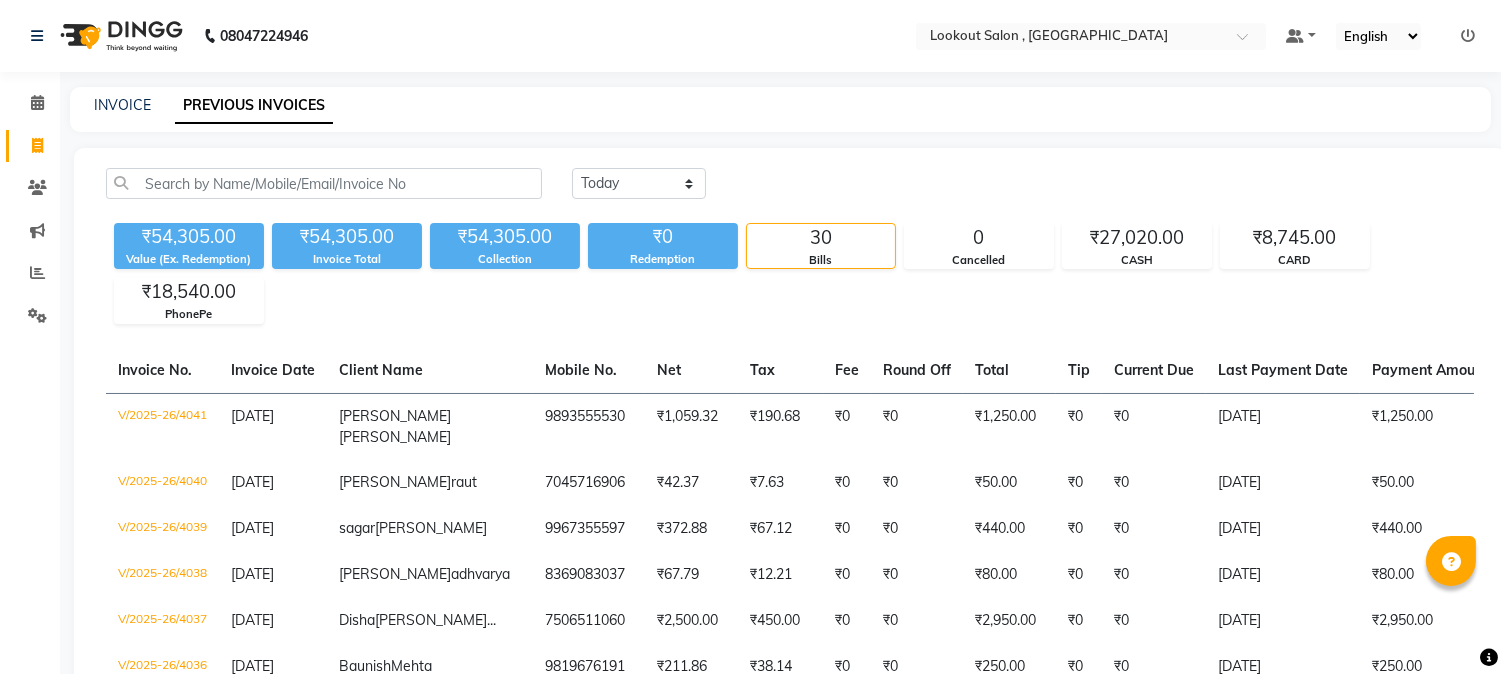 scroll, scrollTop: 44, scrollLeft: 0, axis: vertical 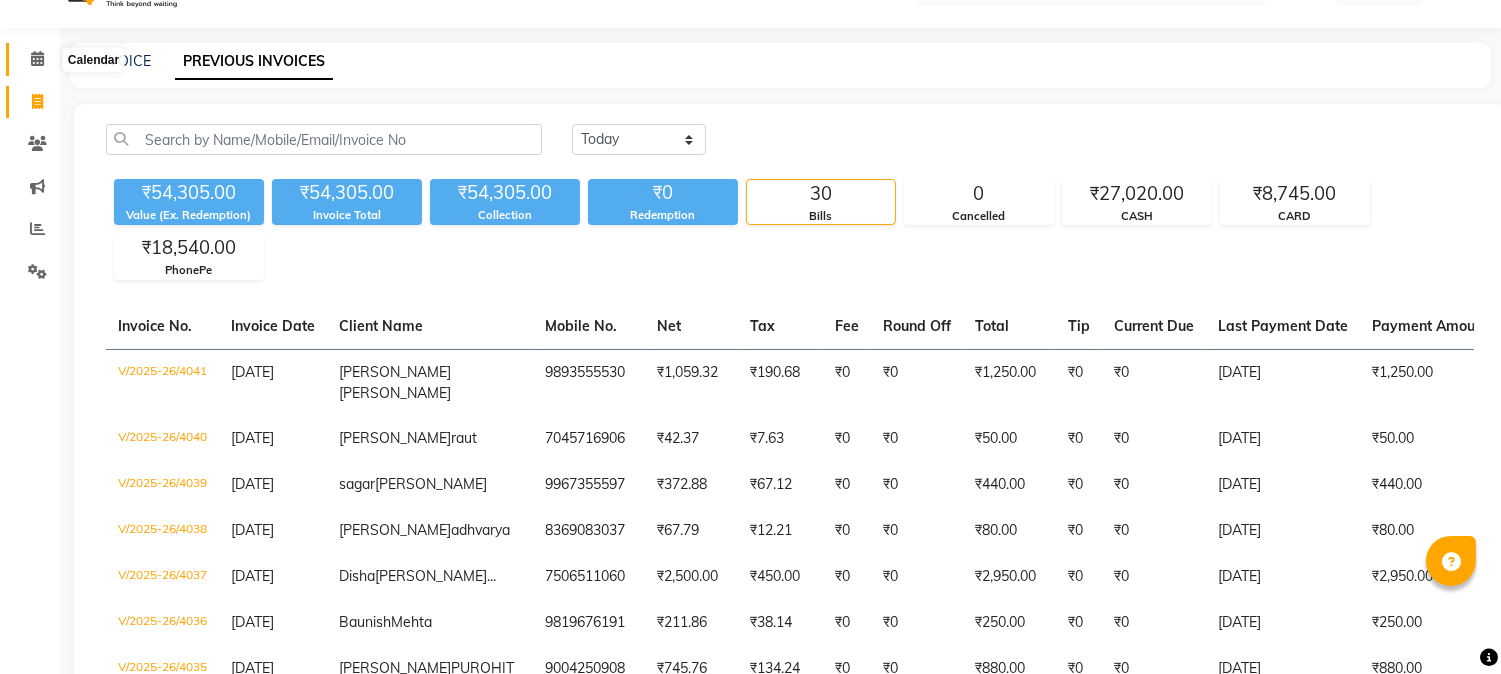 click 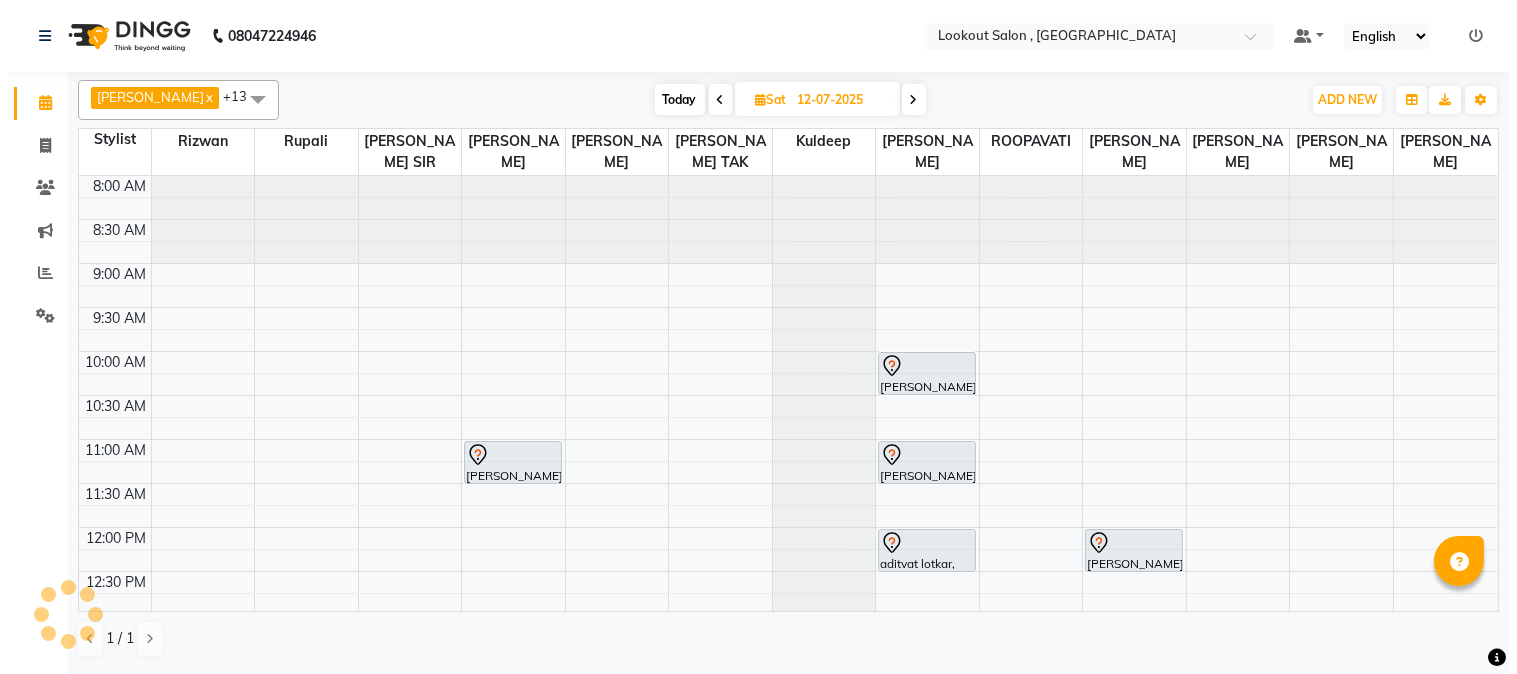 scroll, scrollTop: 0, scrollLeft: 0, axis: both 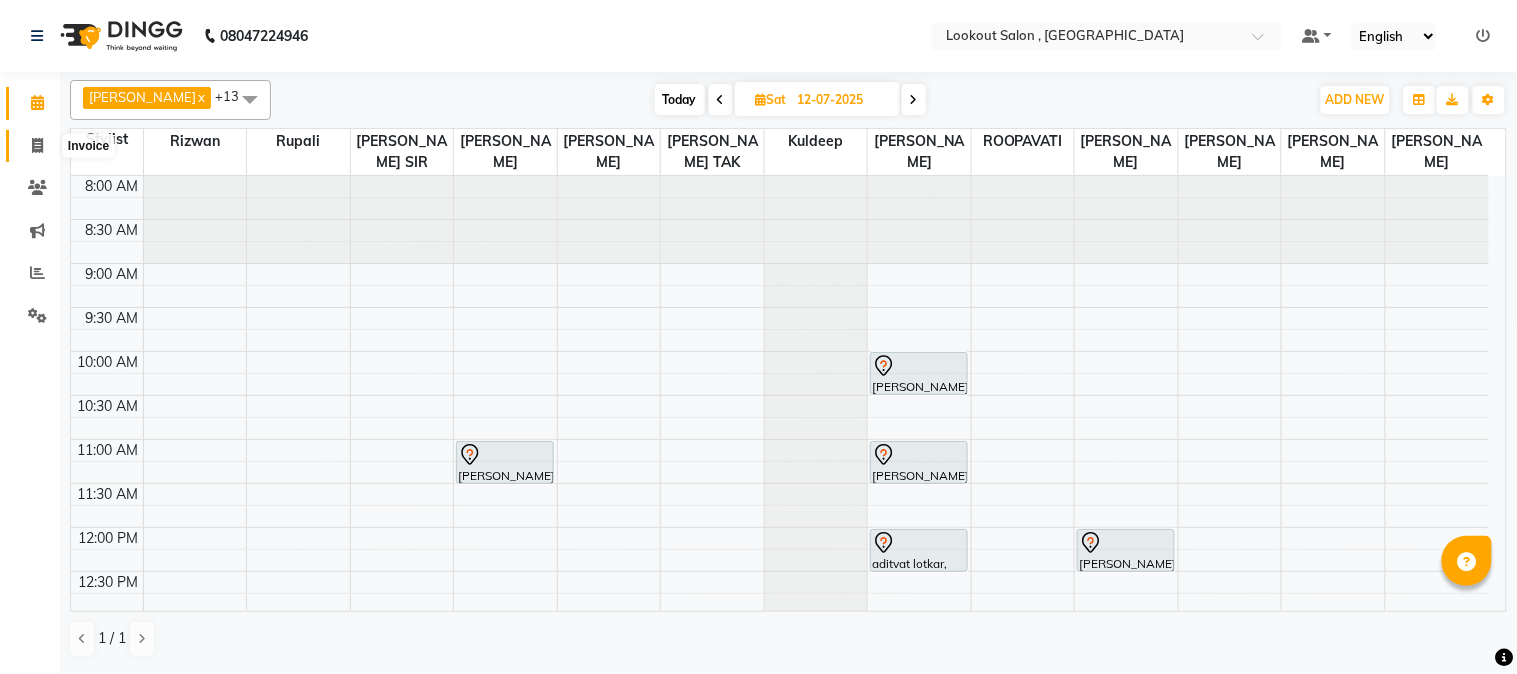 click 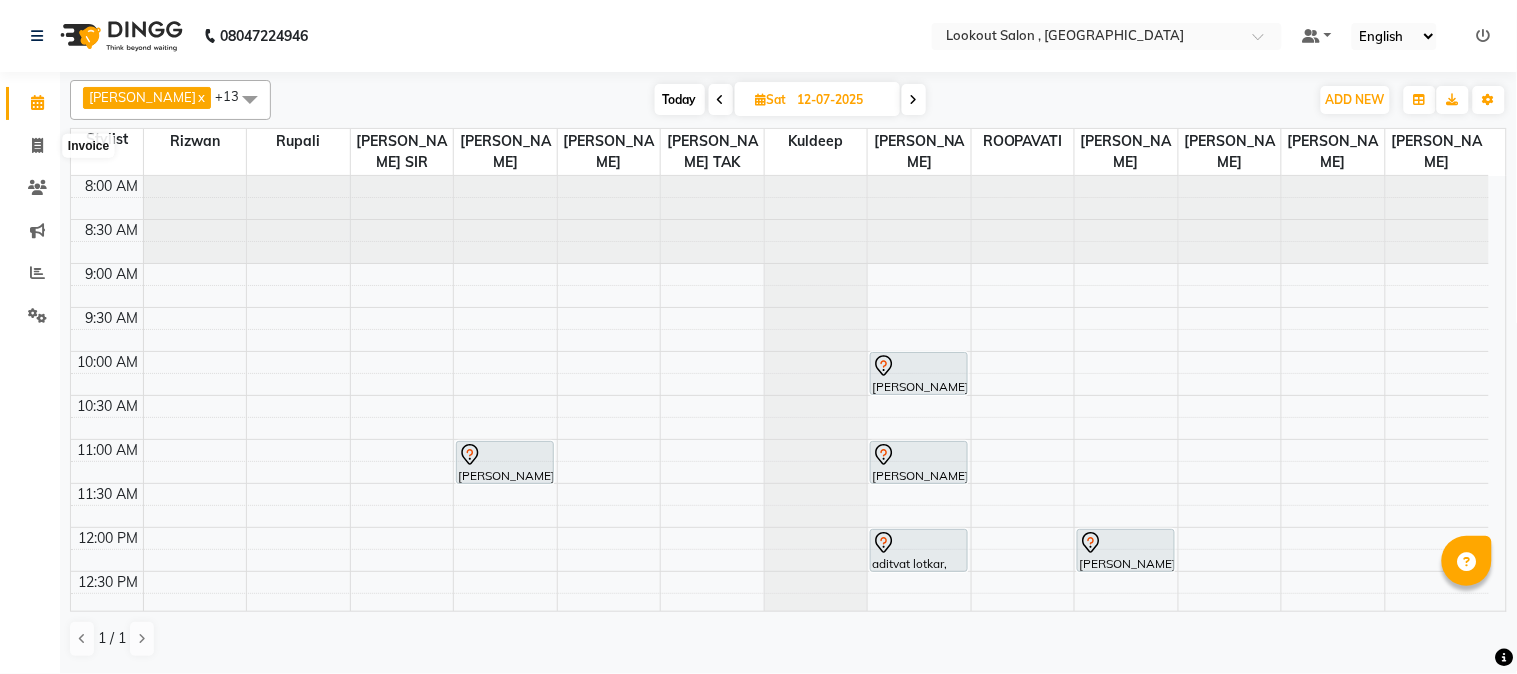 select on "151" 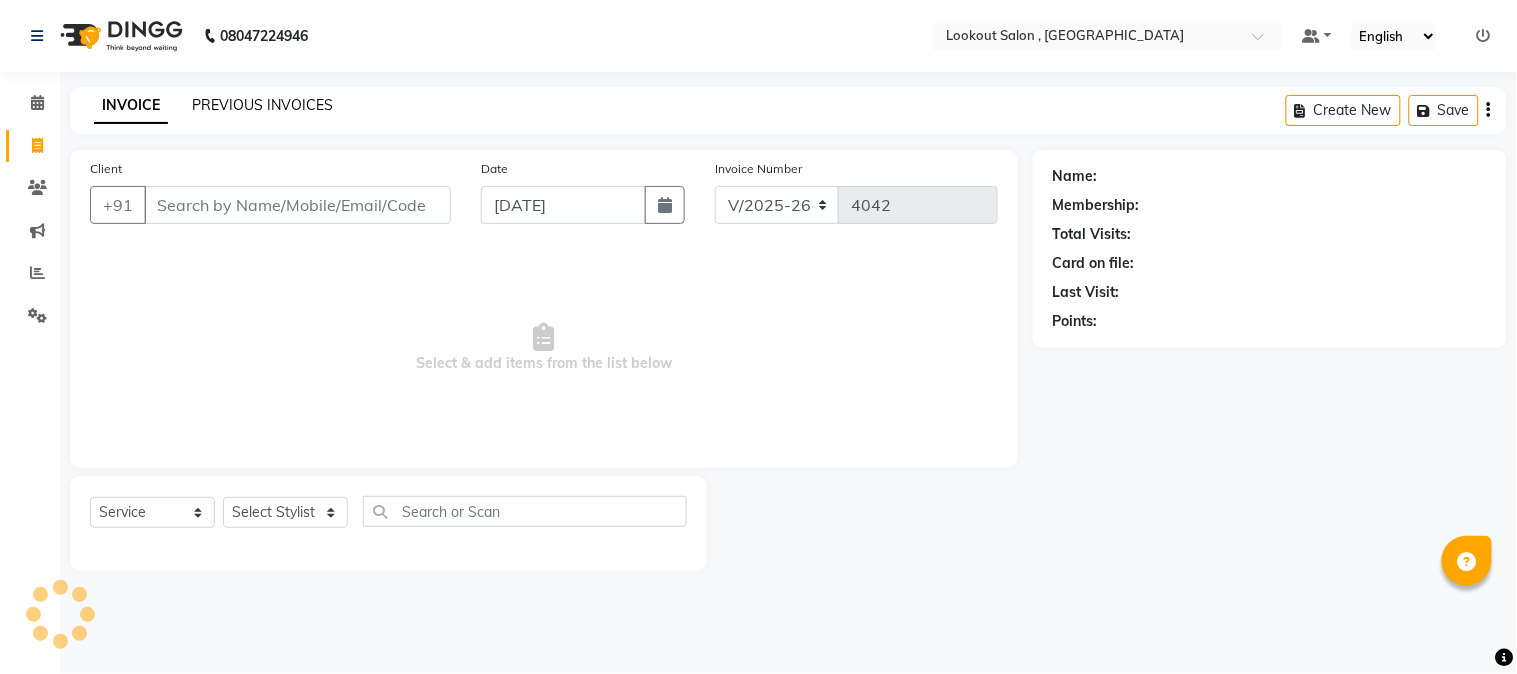click on "PREVIOUS INVOICES" 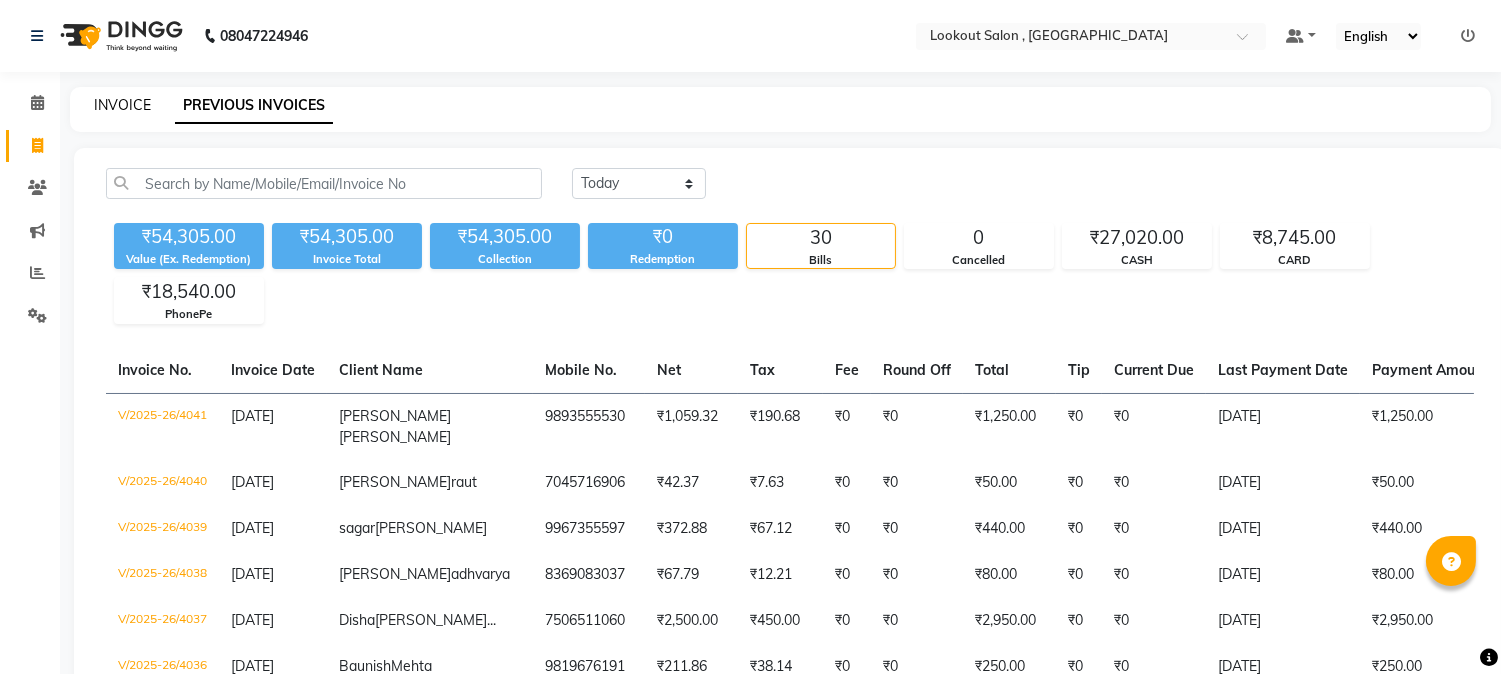 click on "INVOICE" 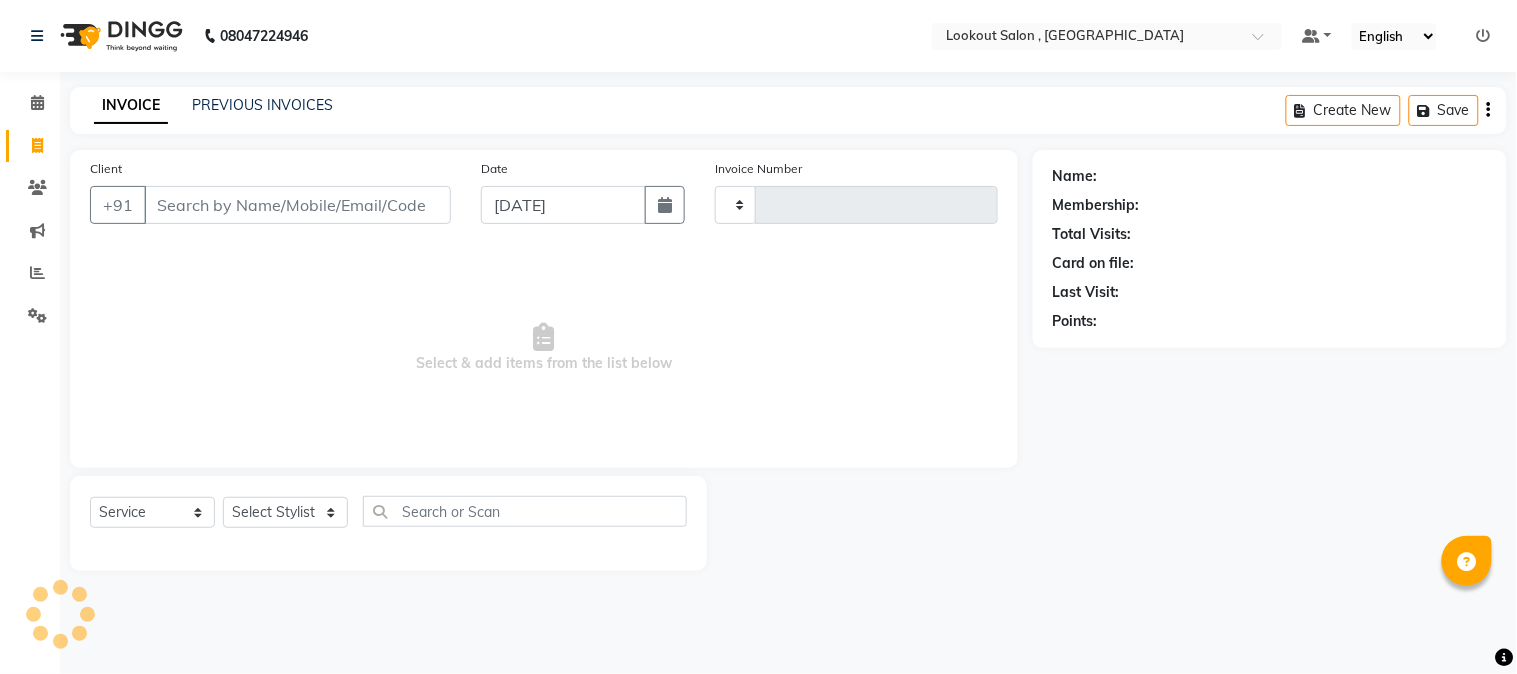 type on "4042" 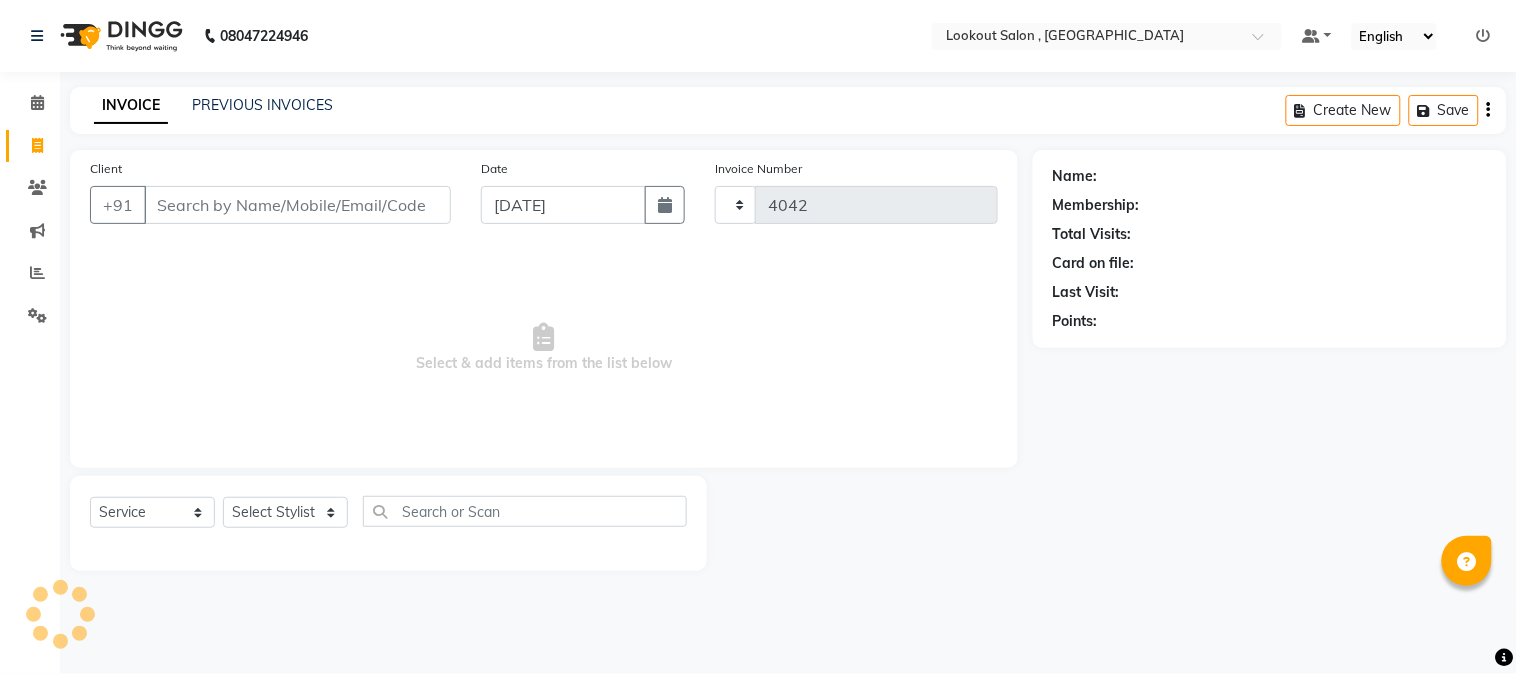 select on "151" 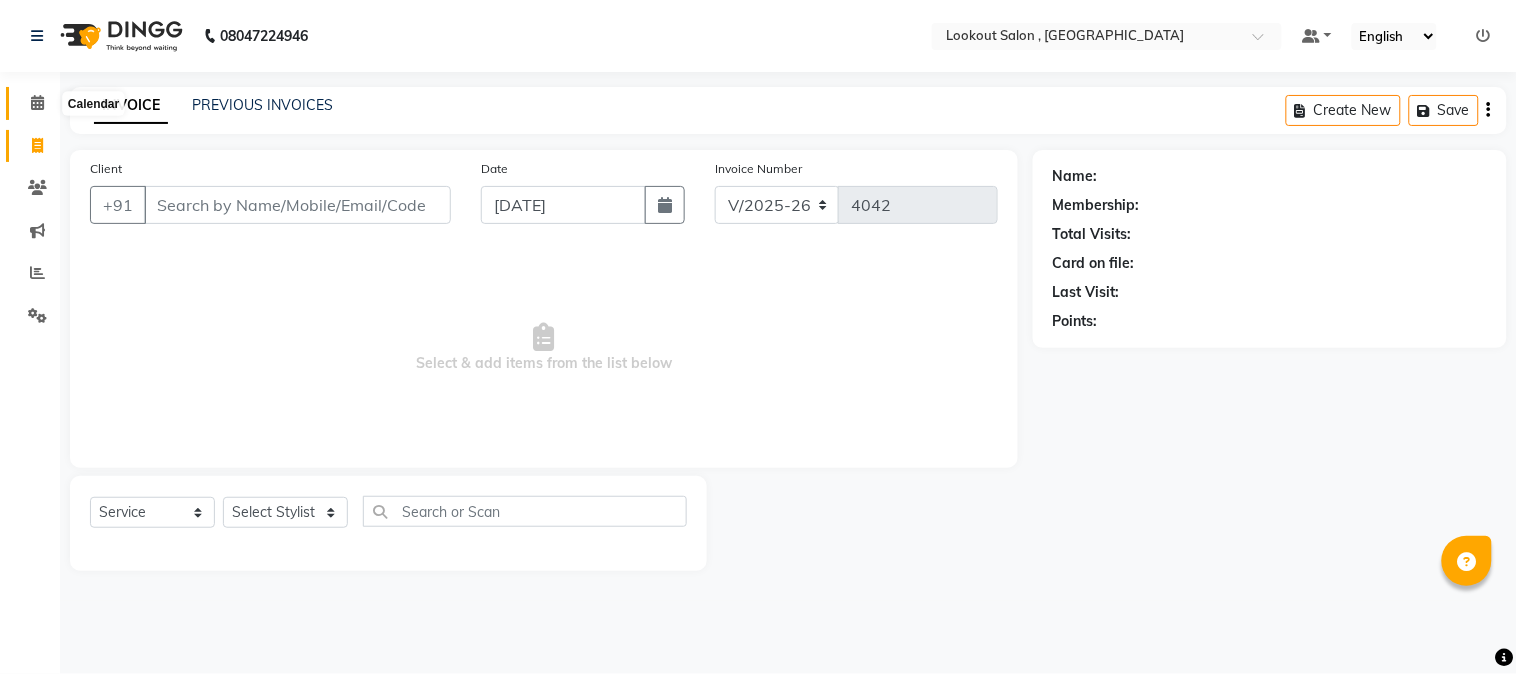 drag, startPoint x: 37, startPoint y: 102, endPoint x: 1157, endPoint y: 53, distance: 1121.0714 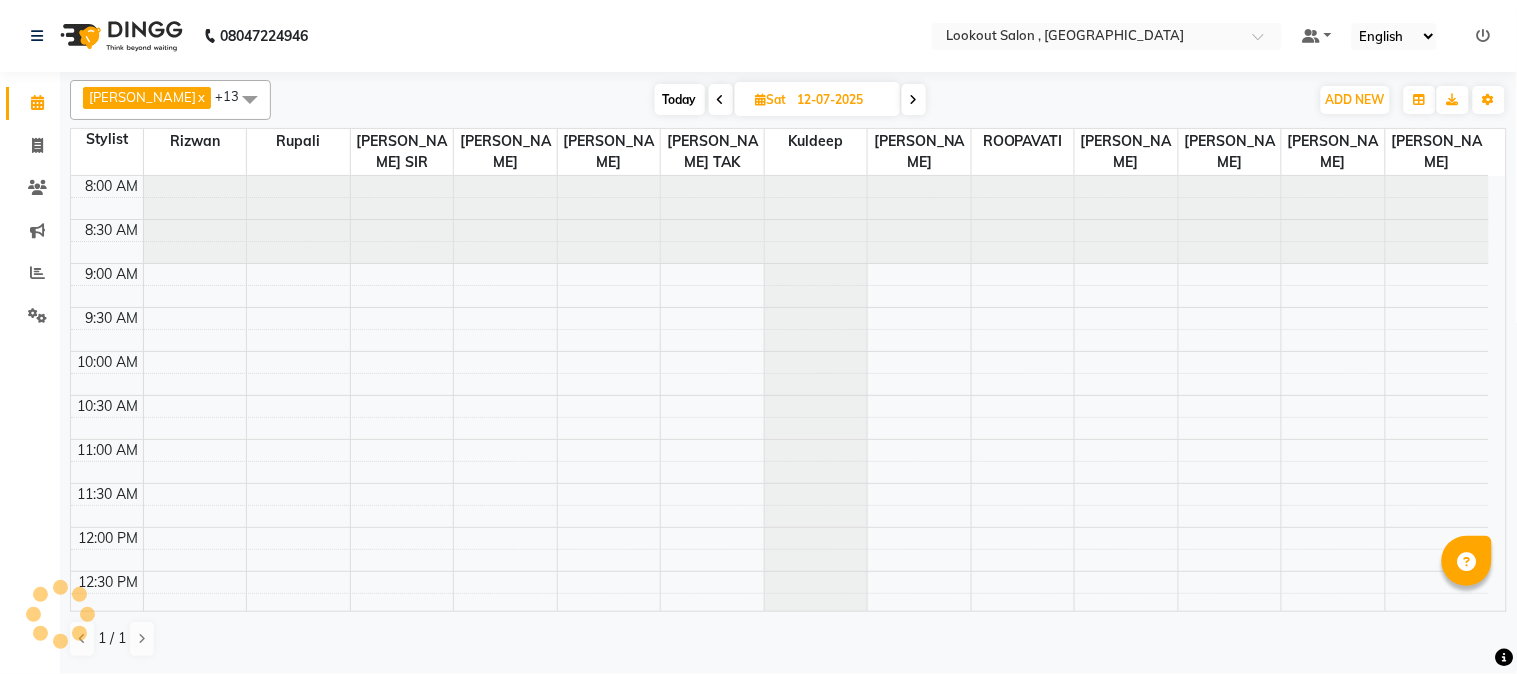 scroll, scrollTop: 0, scrollLeft: 0, axis: both 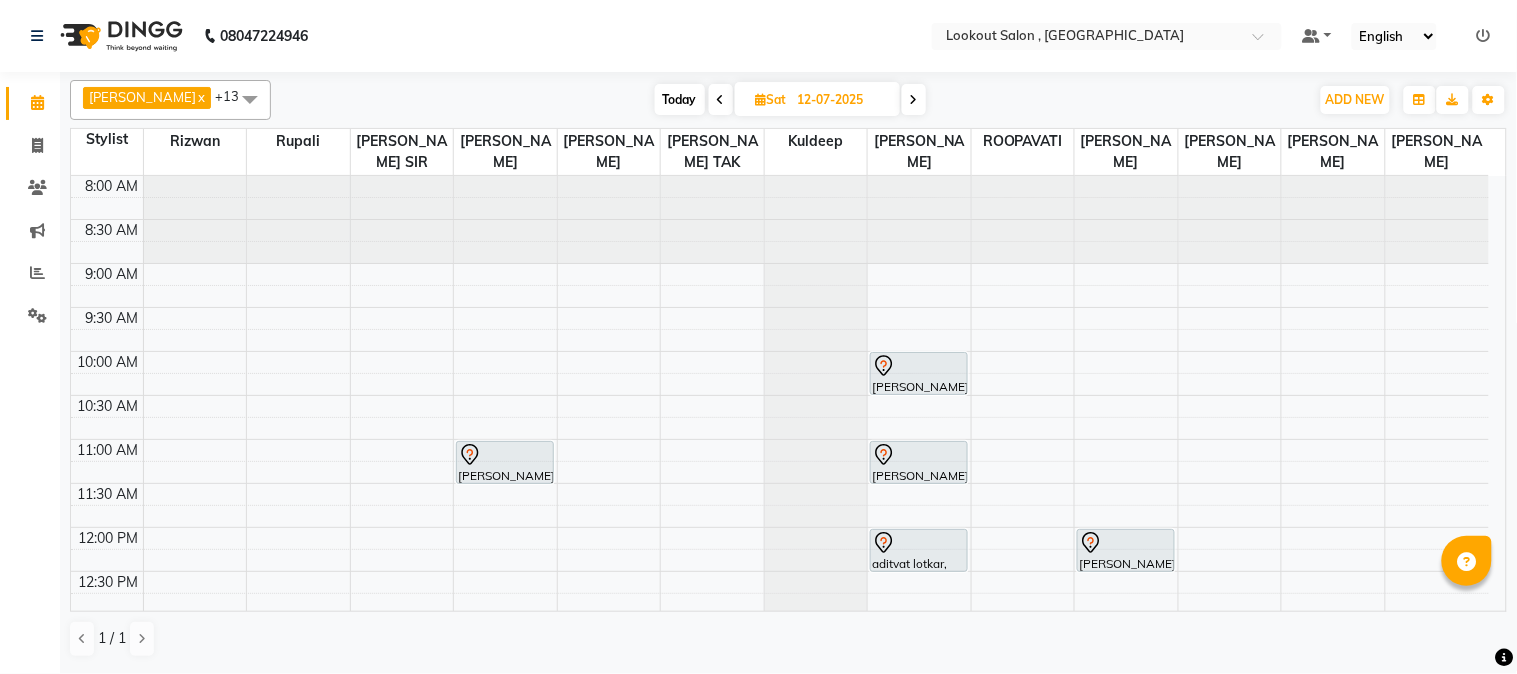 click on "Today" at bounding box center (680, 99) 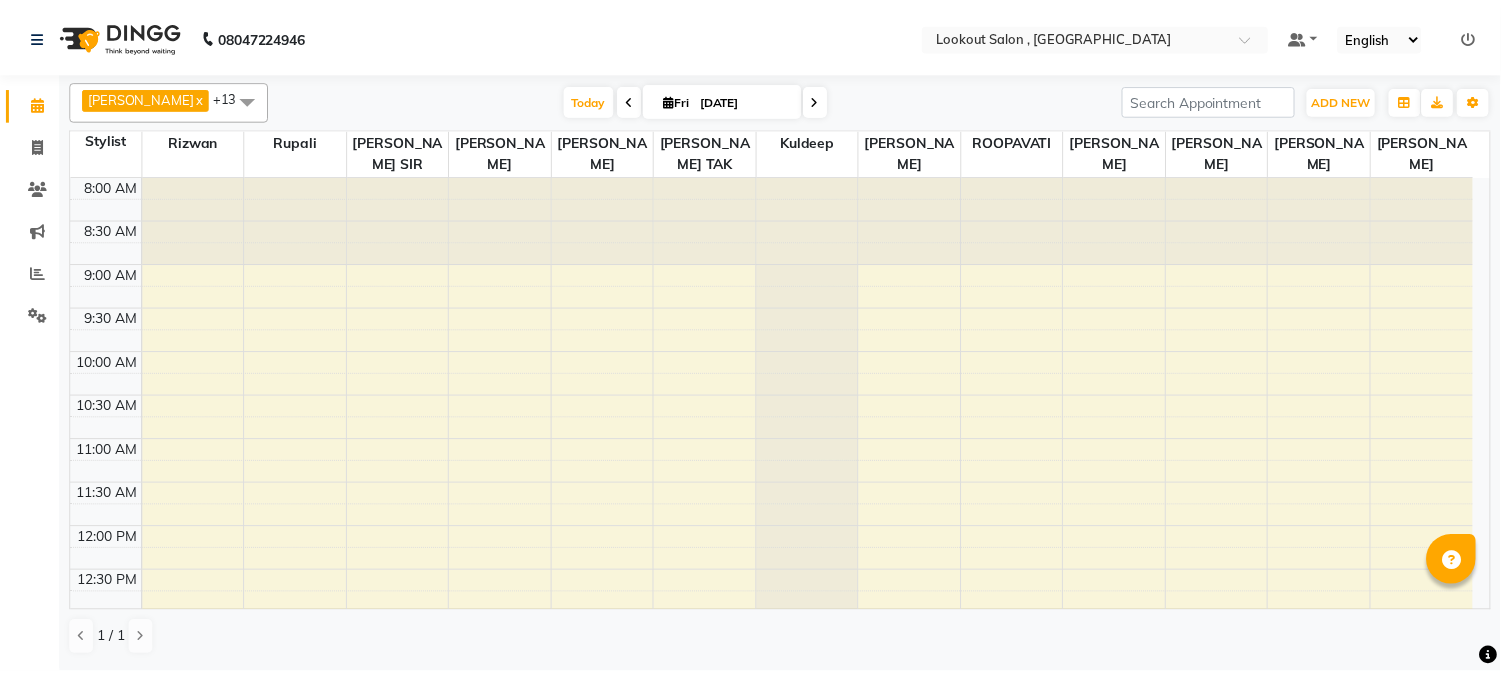scroll, scrollTop: 912, scrollLeft: 0, axis: vertical 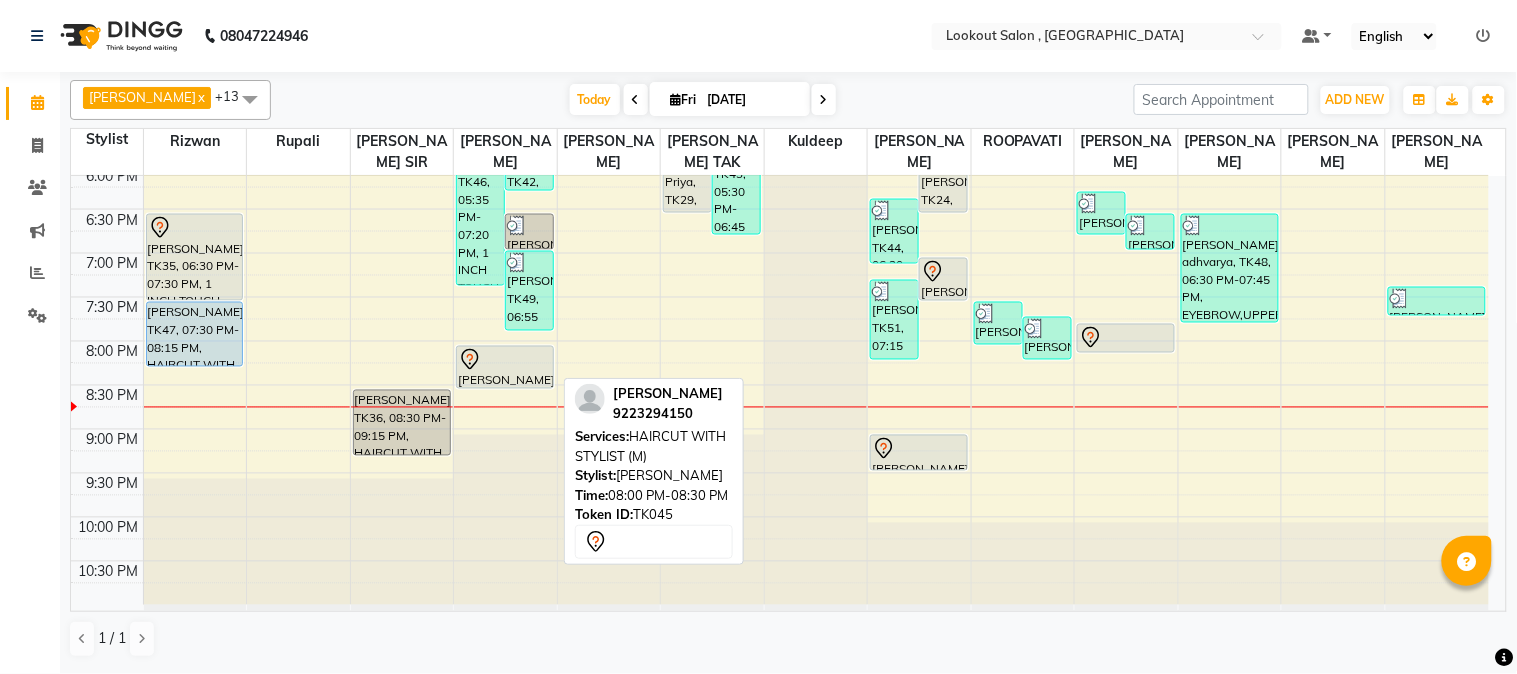 click on "[PERSON_NAME], TK45, 08:00 PM-08:30 PM, HAIRCUT WITH STYLIST (M)" at bounding box center (505, 367) 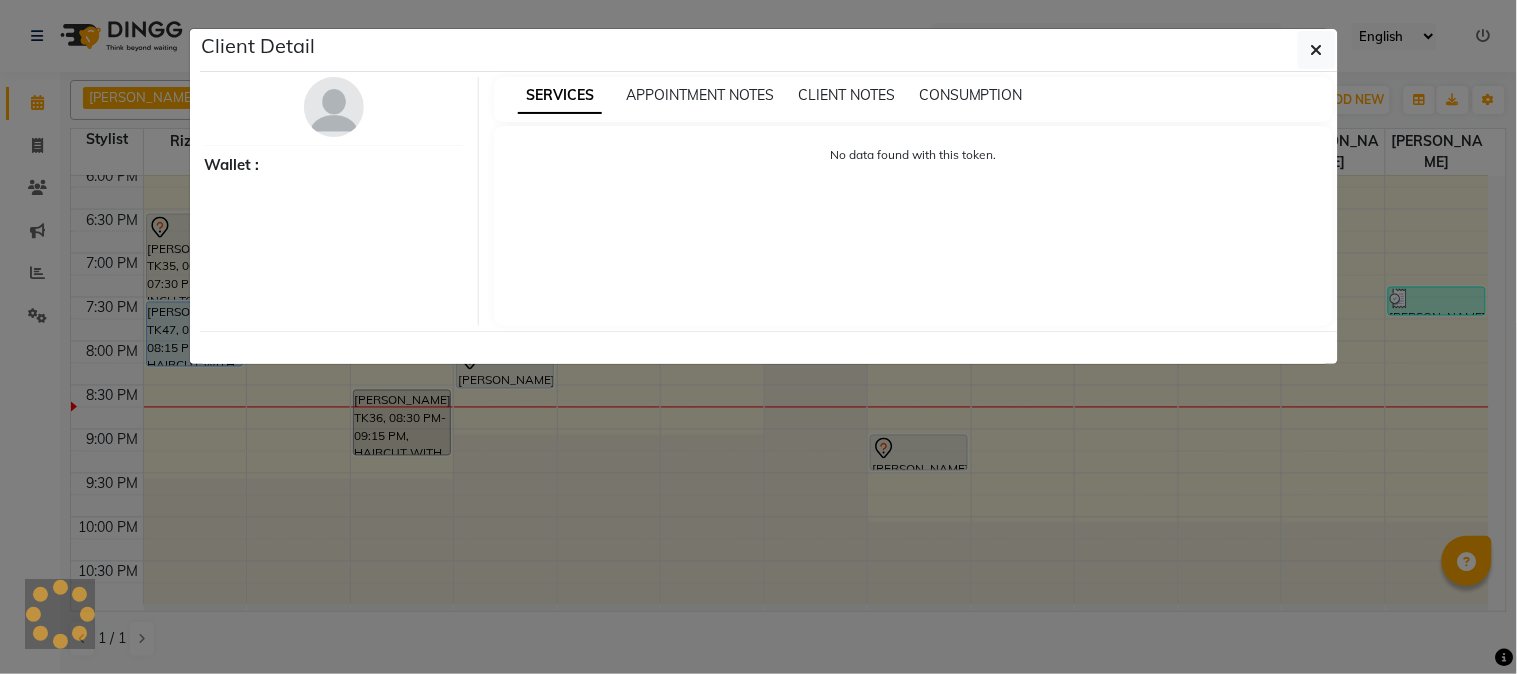 select on "7" 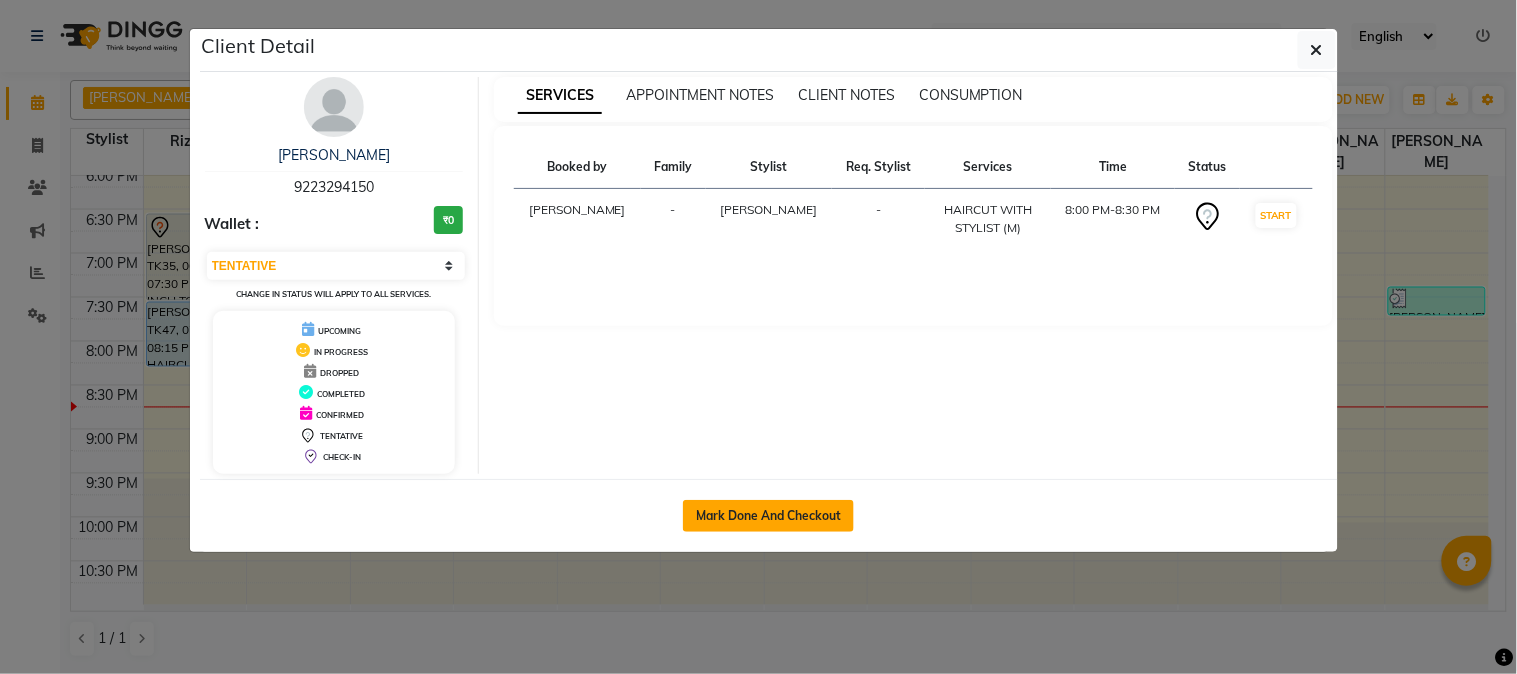 click on "Mark Done And Checkout" 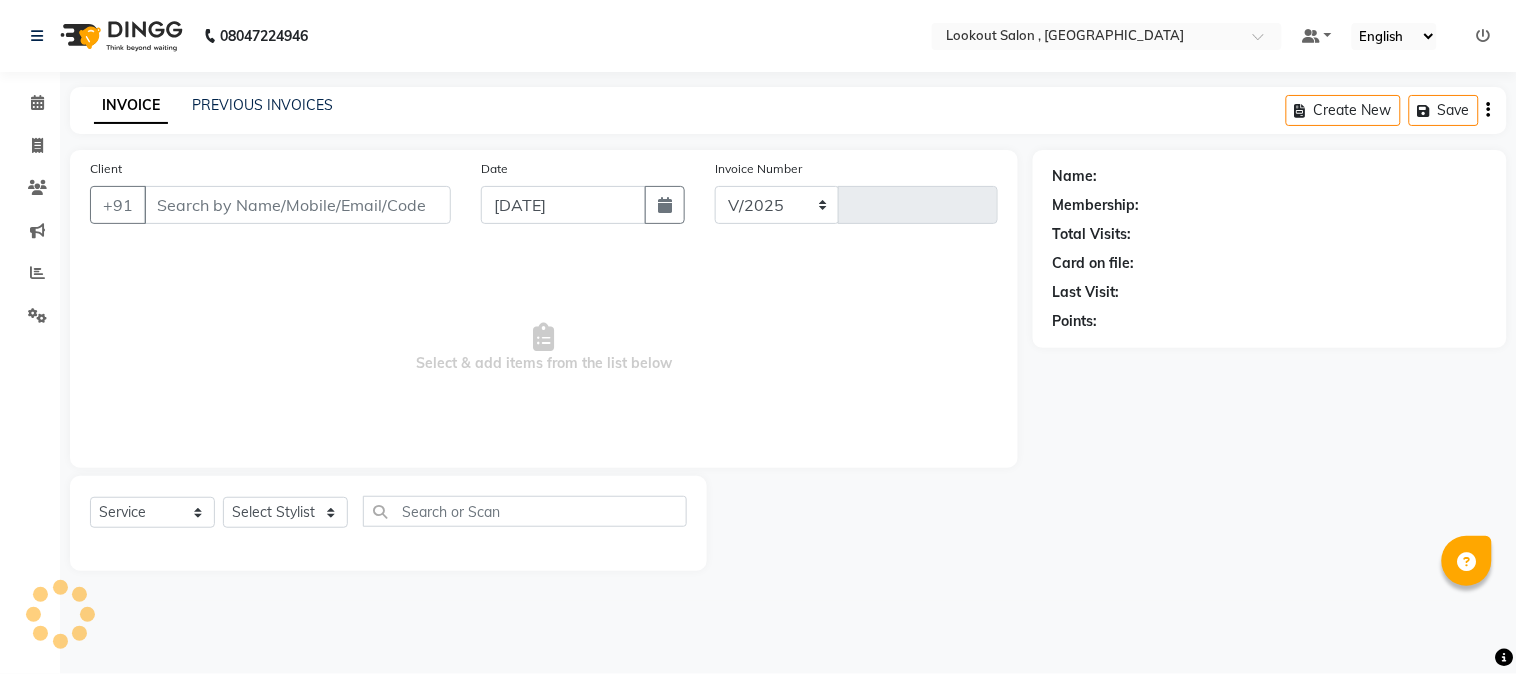 select on "151" 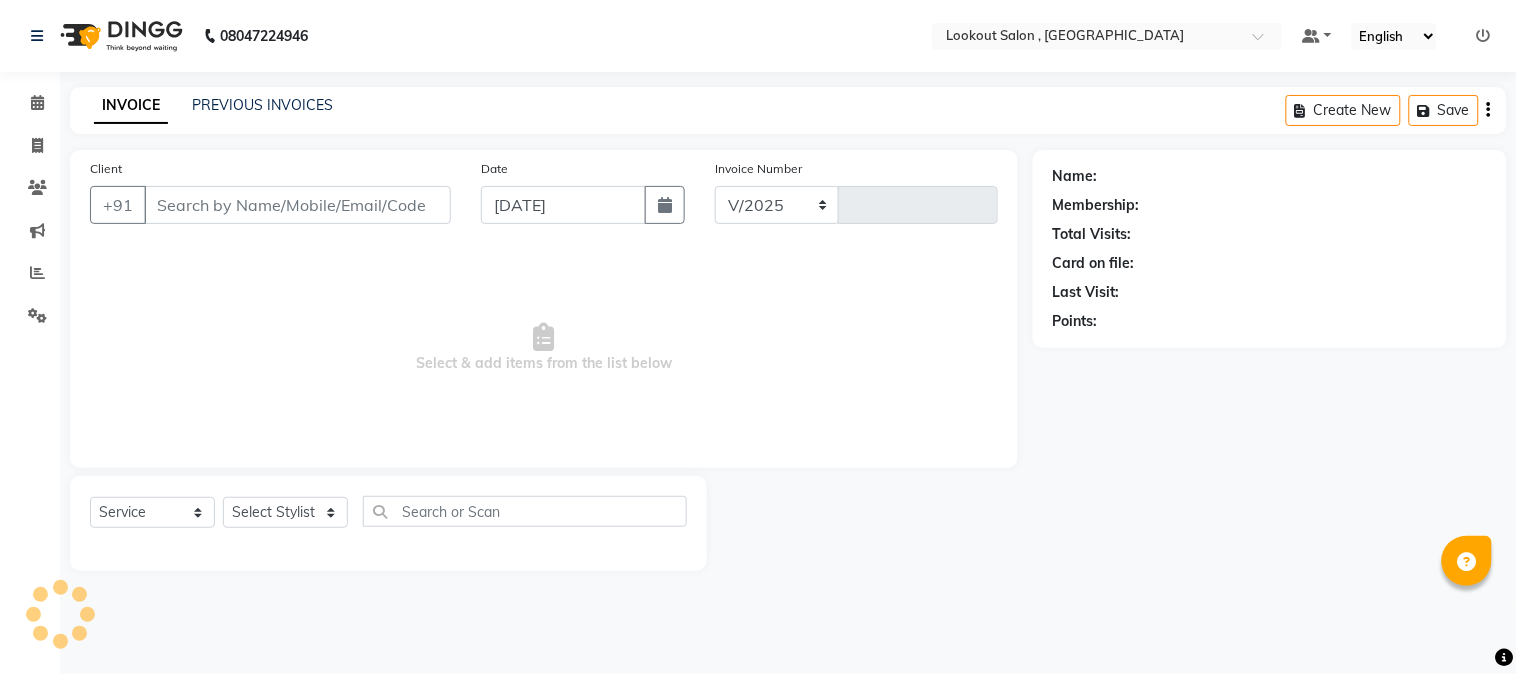 type on "4042" 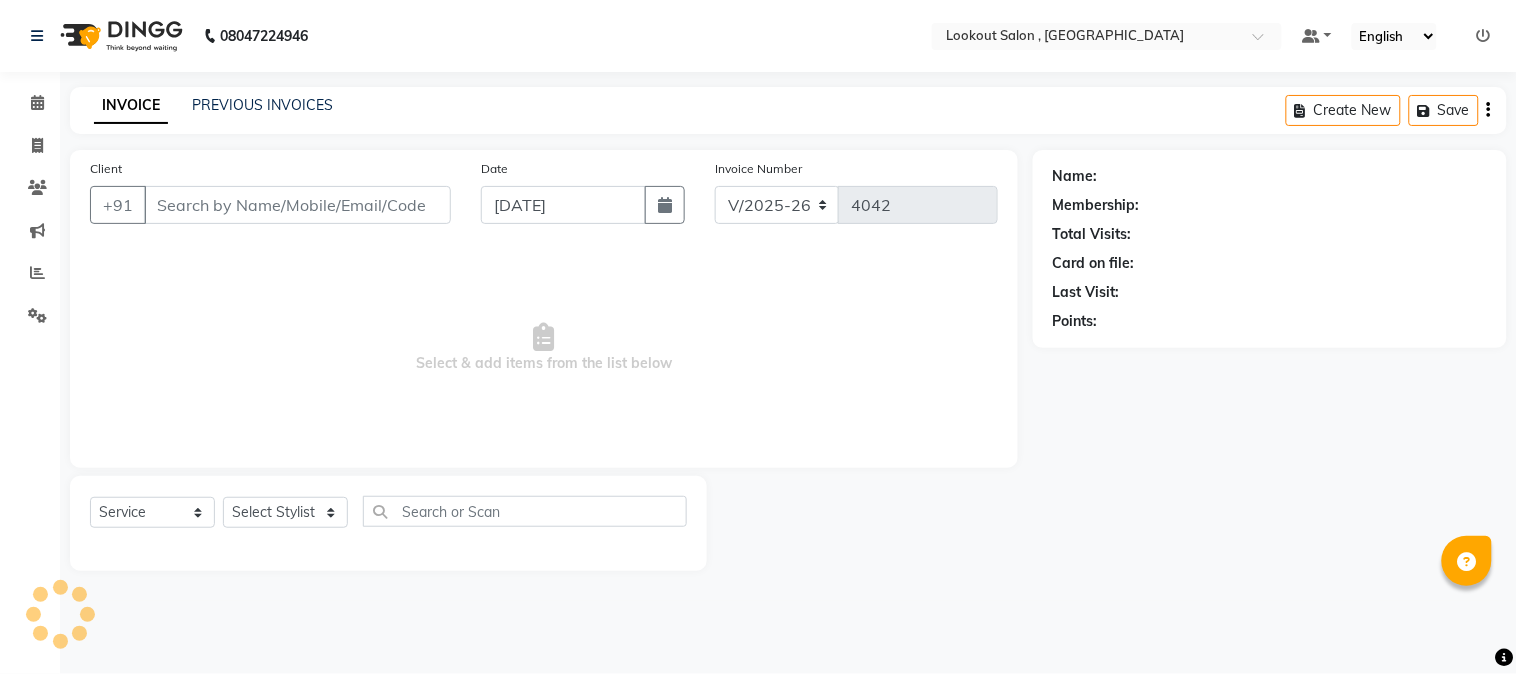 type on "9223294150" 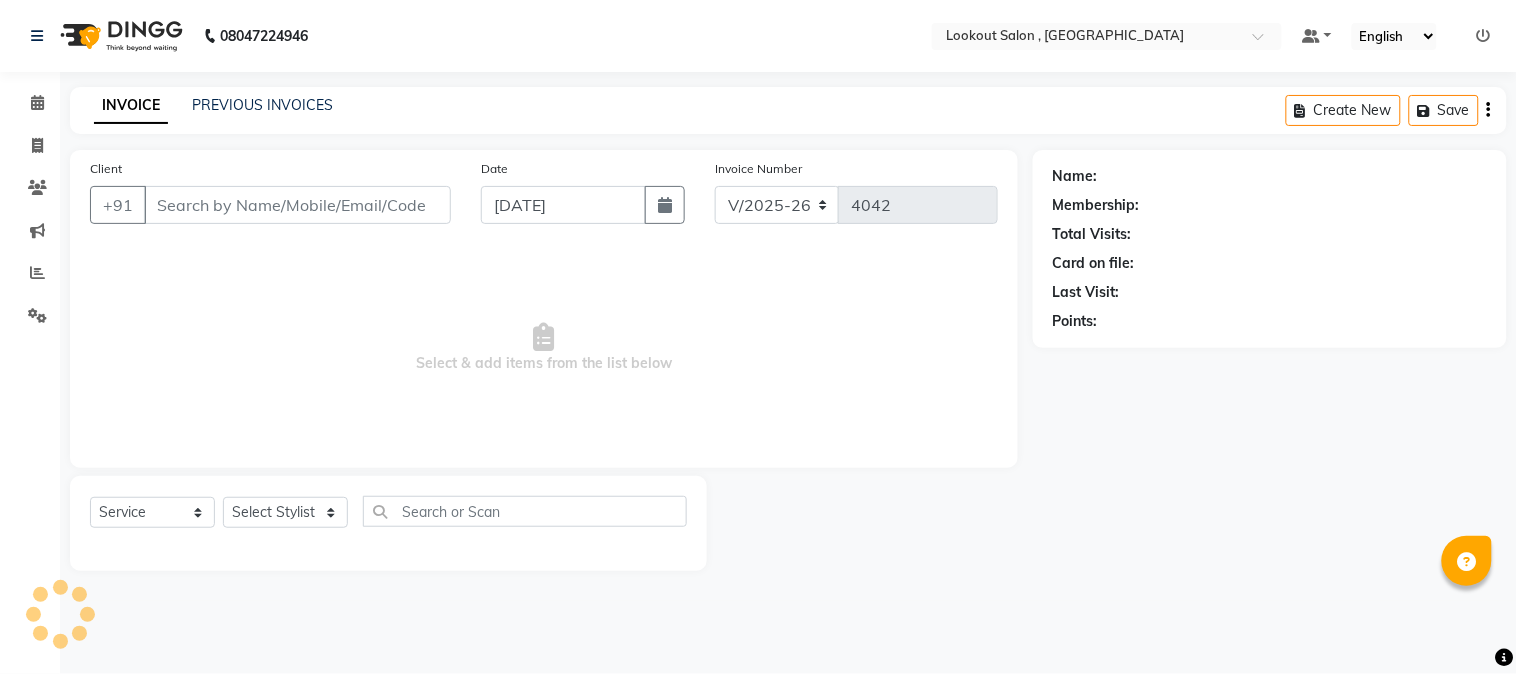 select on "7174" 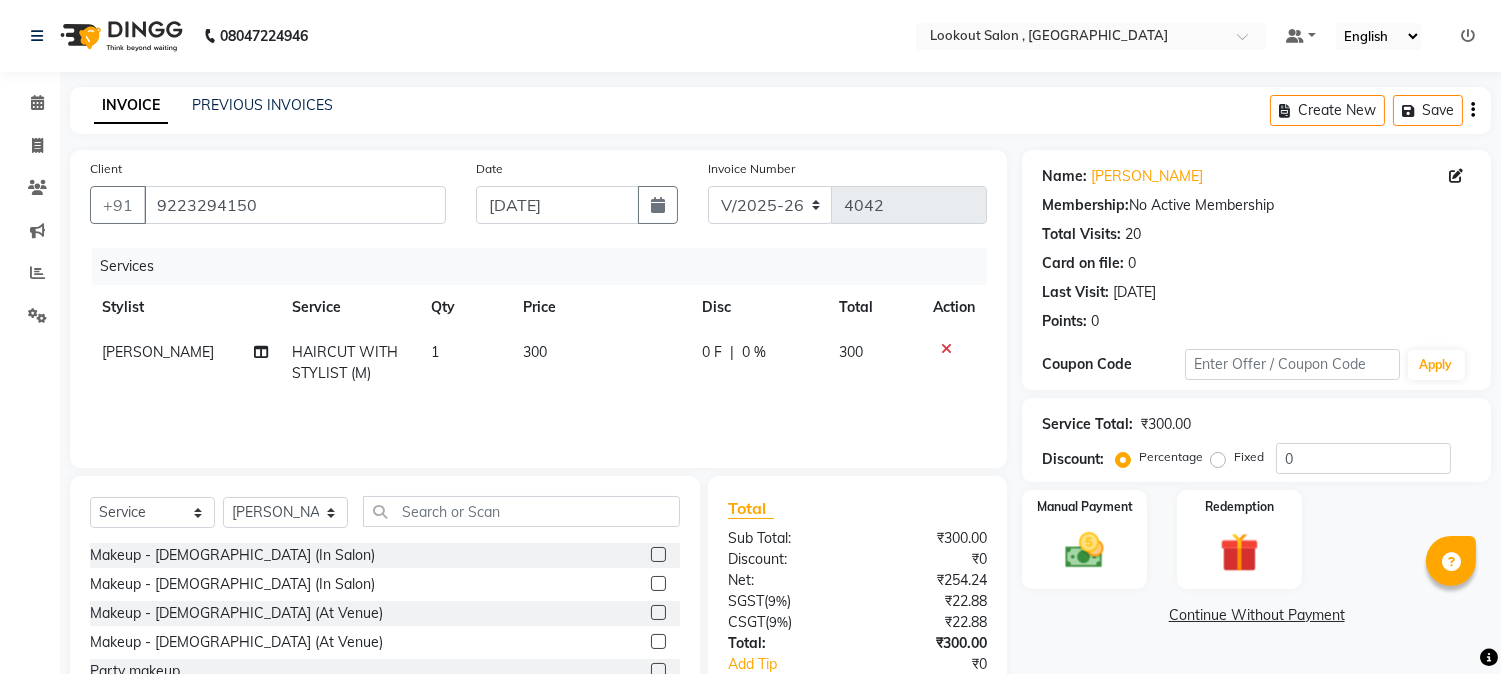 click 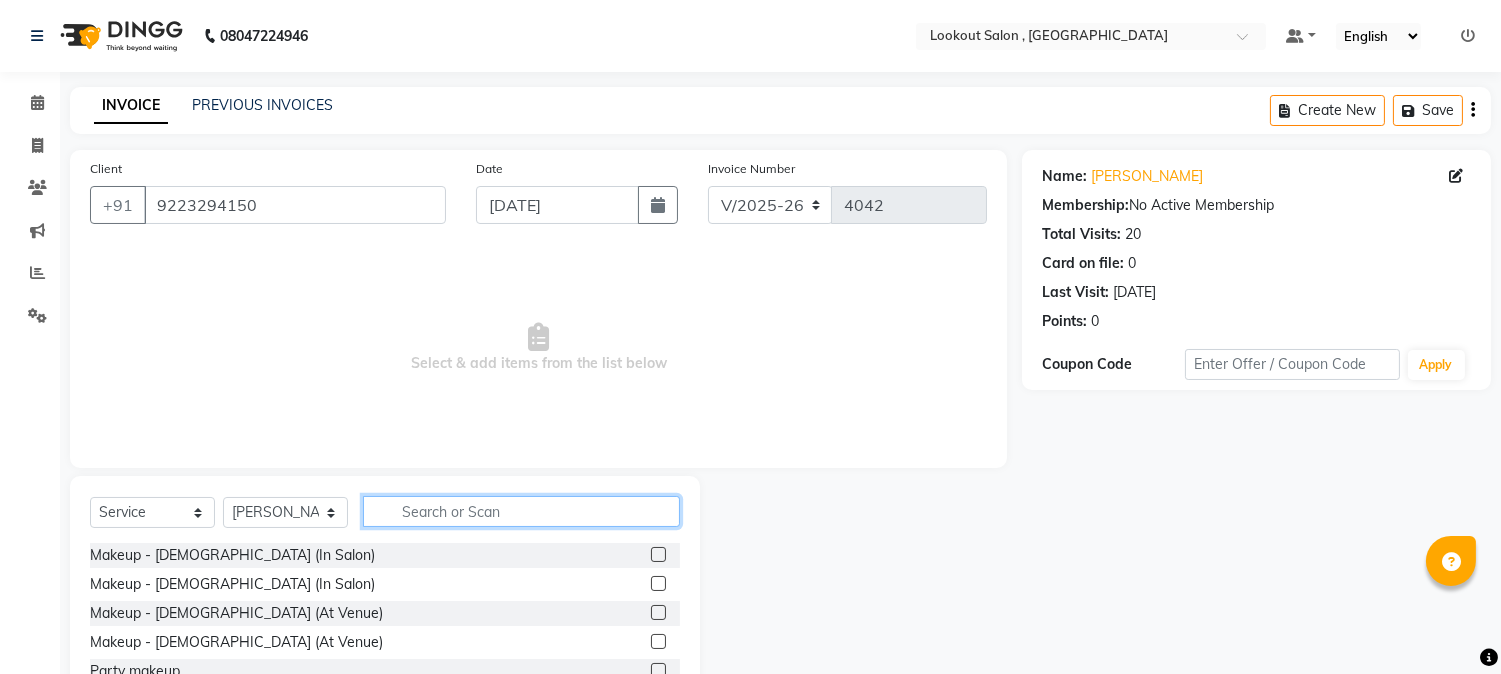click 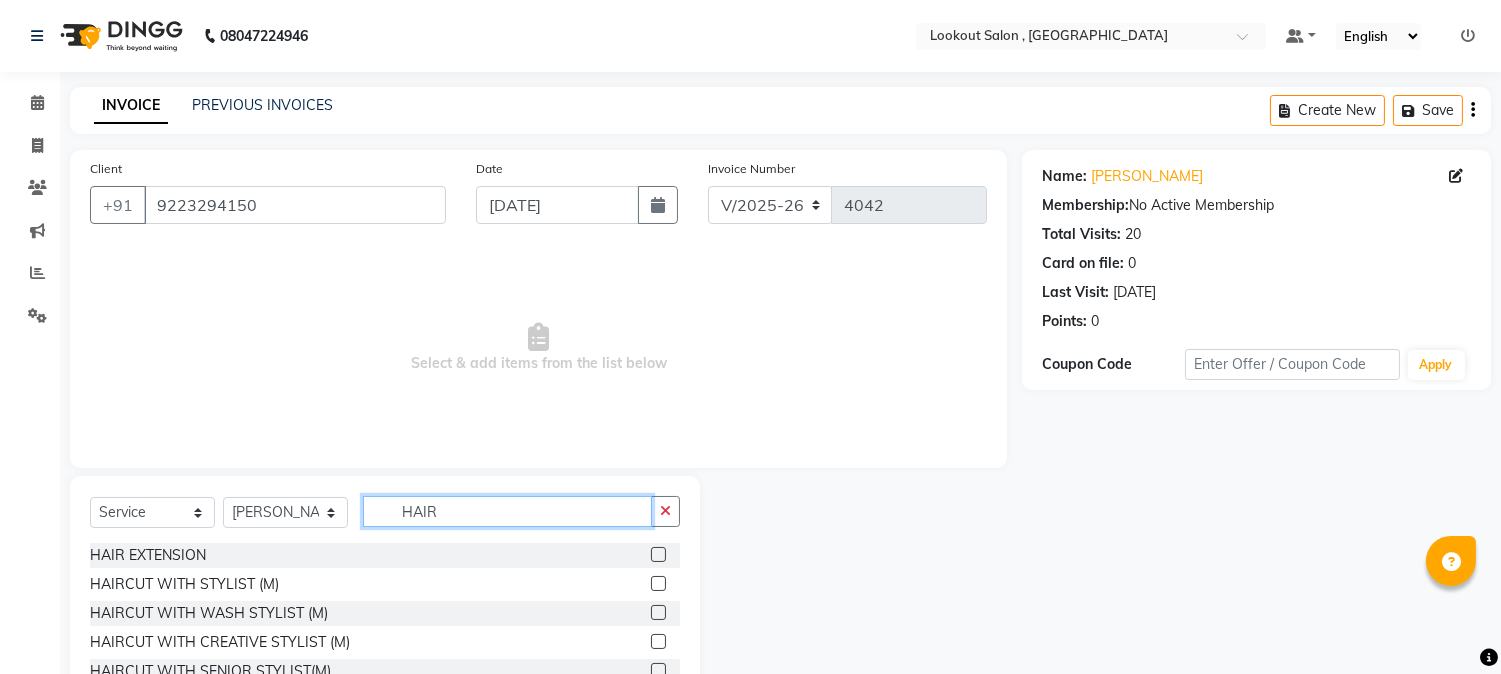 type on "HAIR" 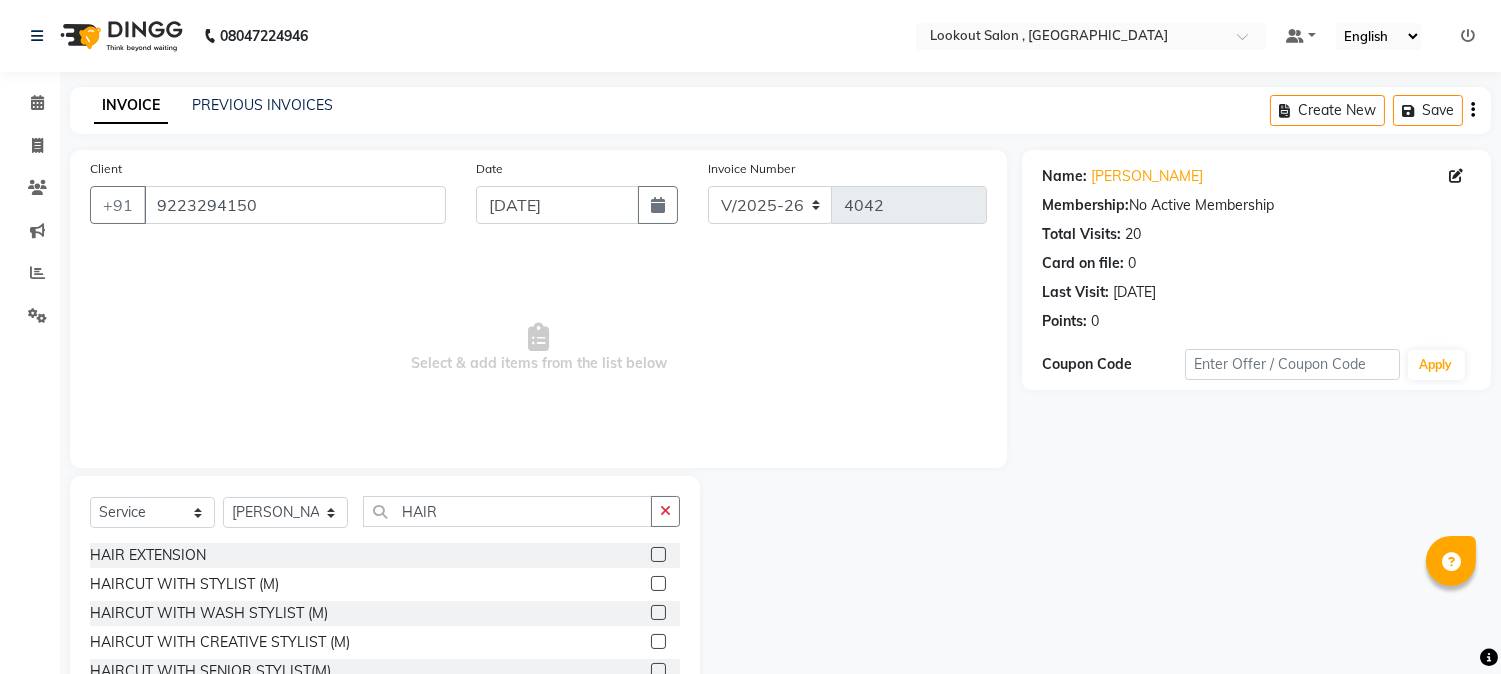 click 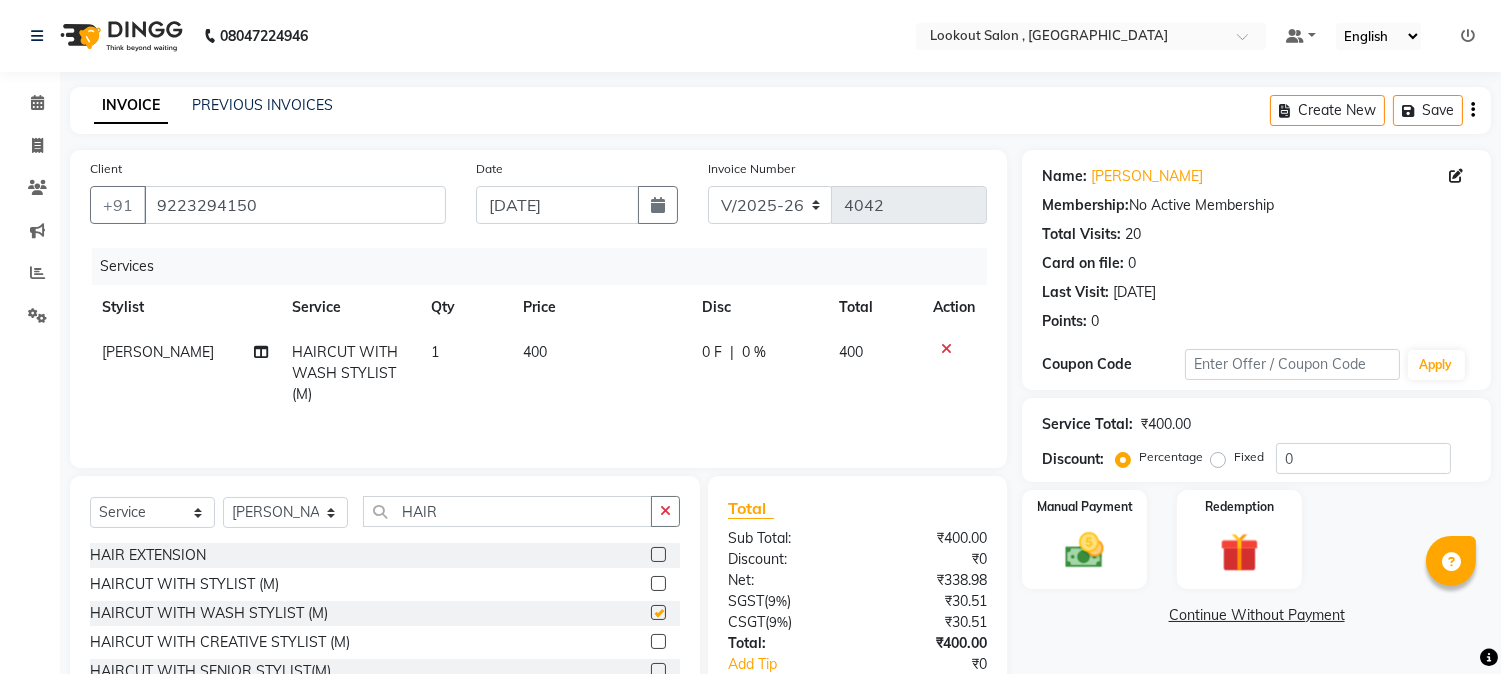 checkbox on "false" 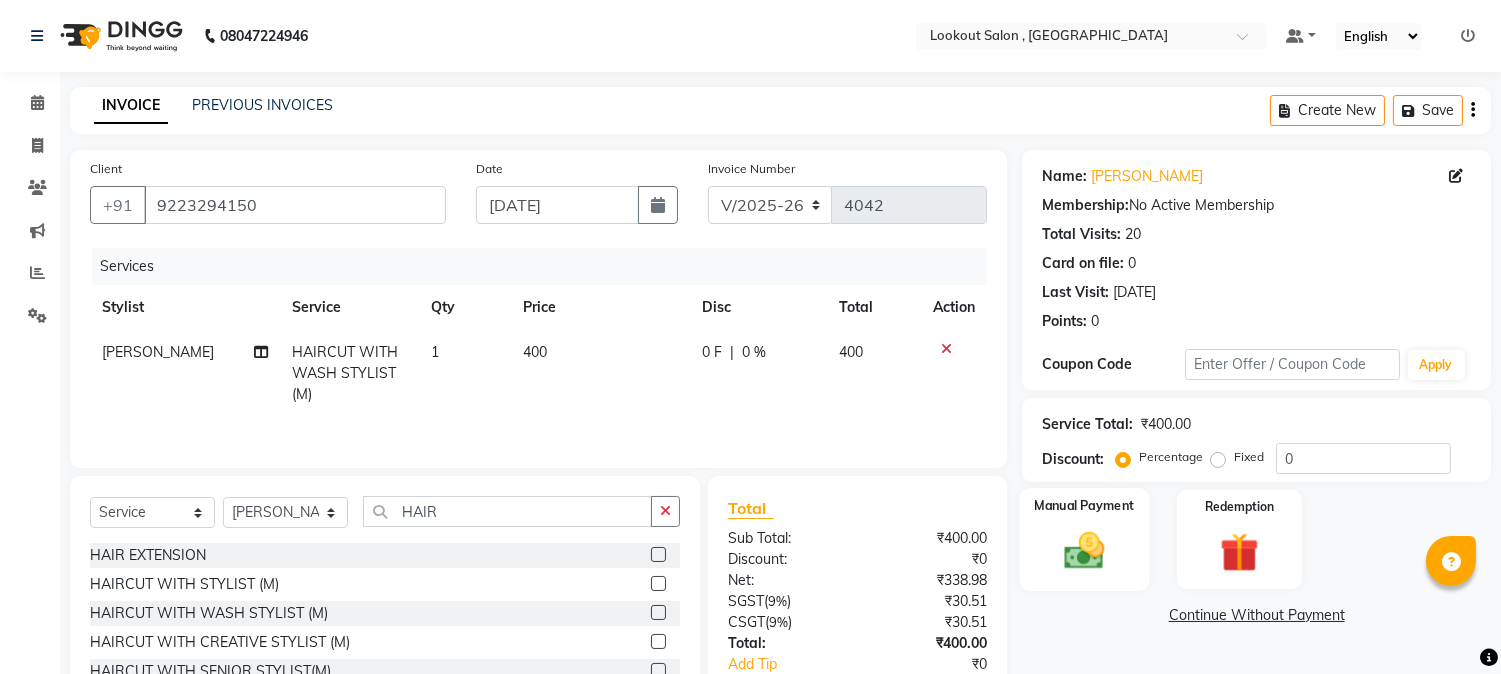 click 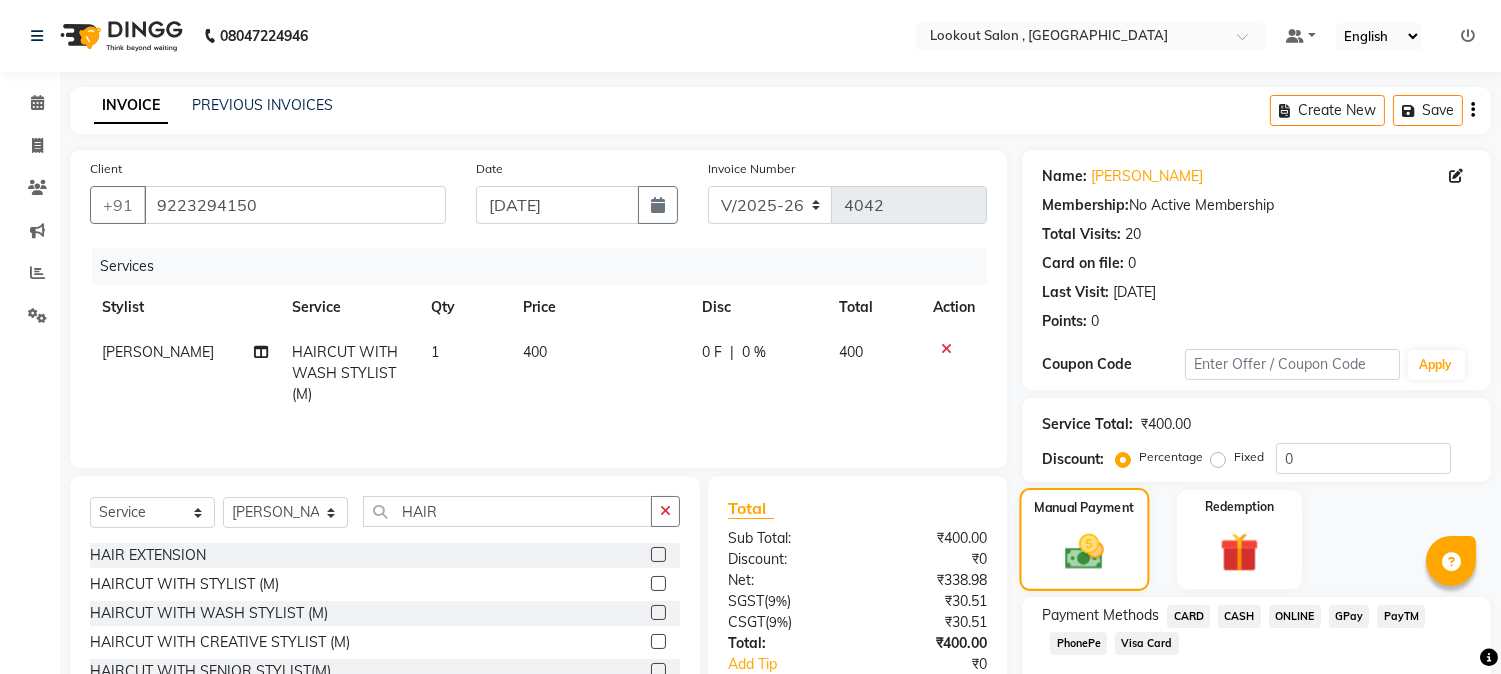 click on "Service Total:  ₹400.00  Discount:  Percentage   Fixed  0" 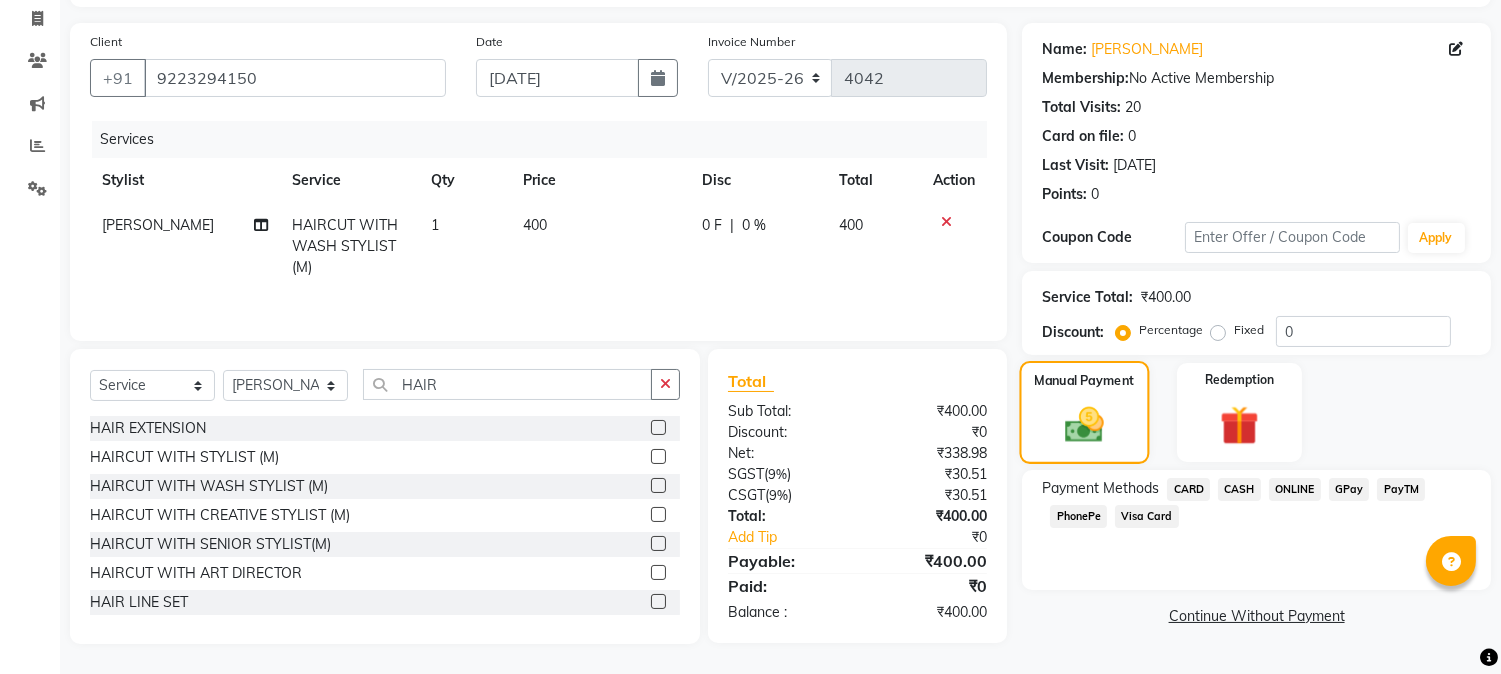 click 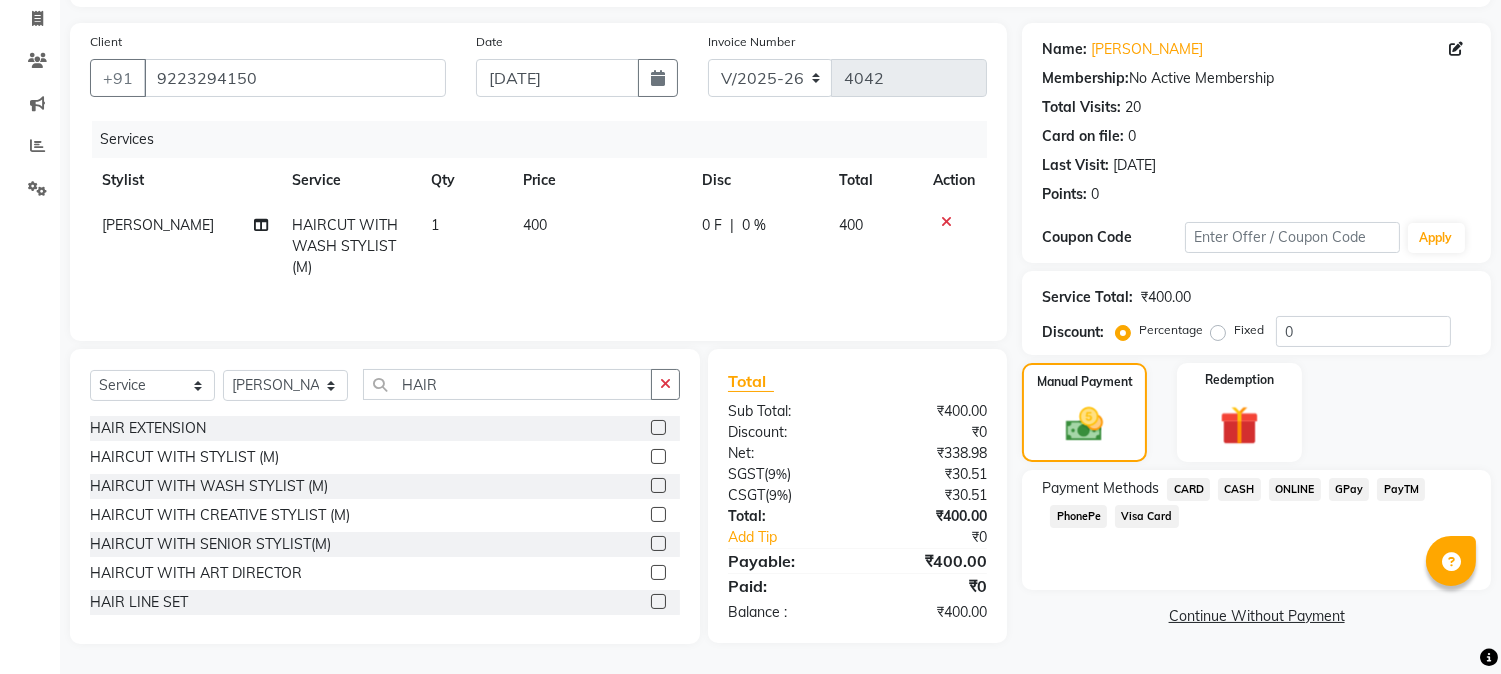 click on "PhonePe" 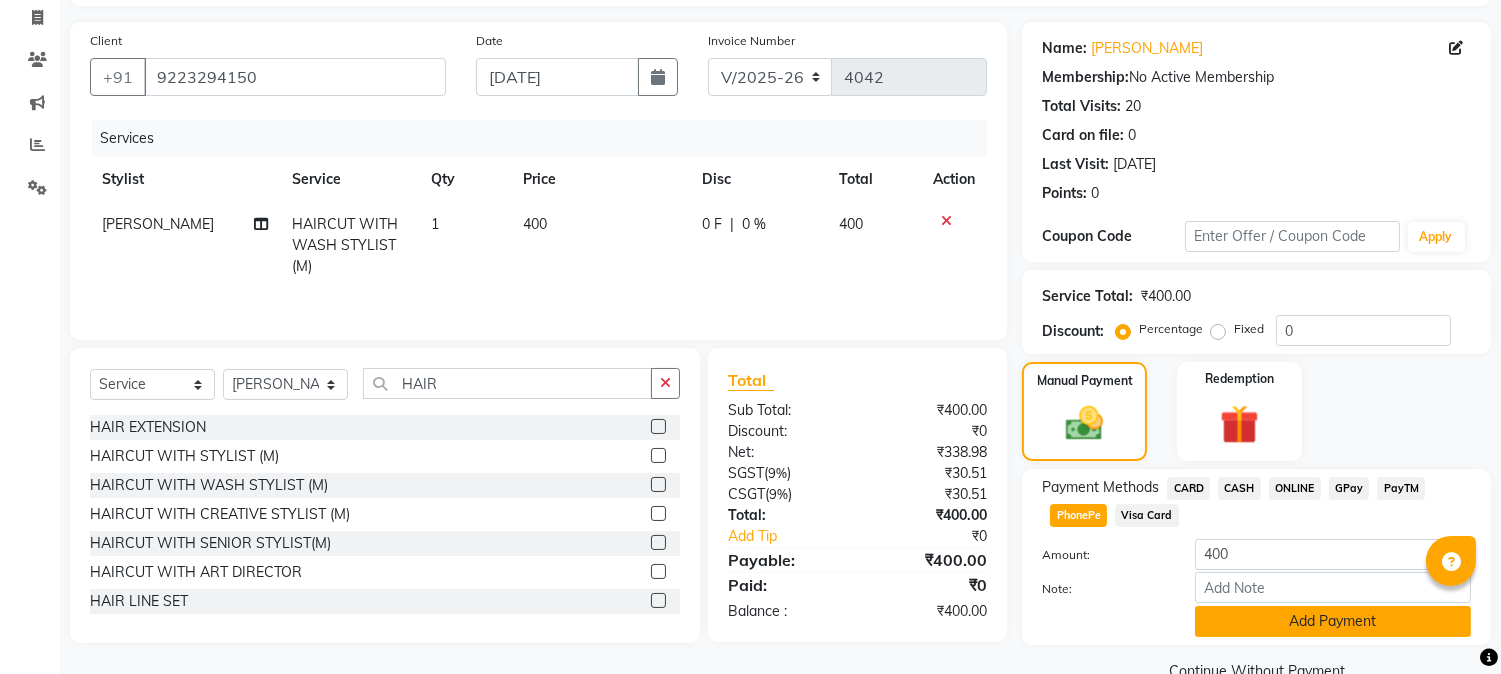 click on "Add Payment" 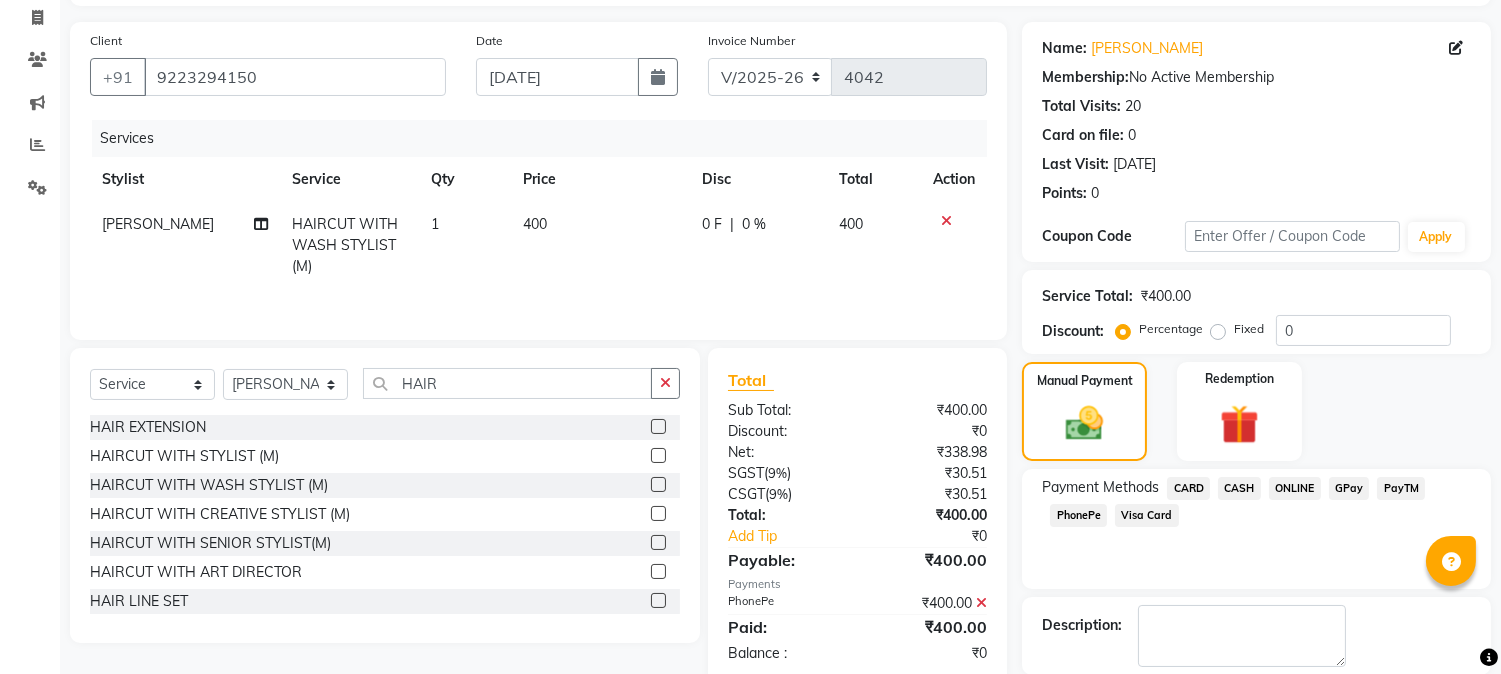 scroll, scrollTop: 225, scrollLeft: 0, axis: vertical 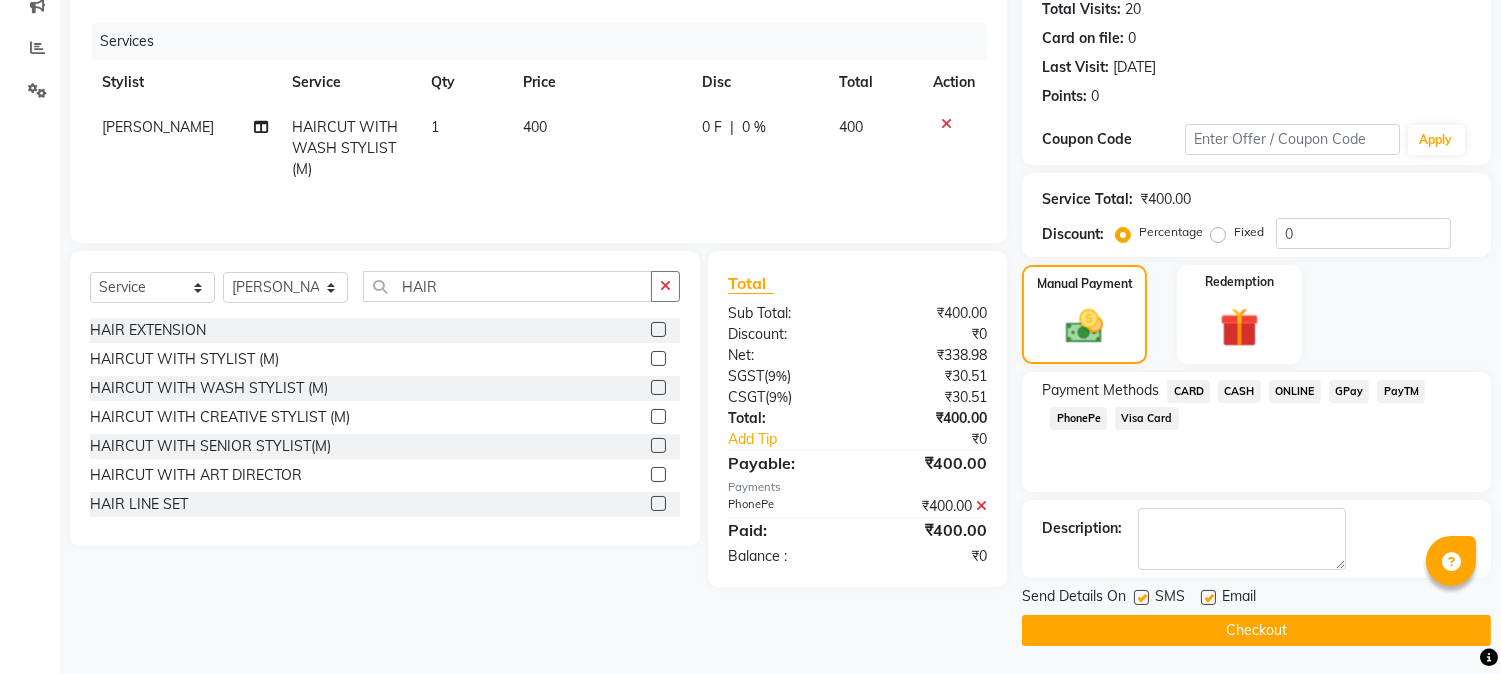 click on "INVOICE PREVIOUS INVOICES Create New   Save  Client +91 9223294150 Date 11-07-2025 Invoice Number V/2025 V/2025-26 4042 Services Stylist Service Qty Price Disc Total Action jishan shekh HAIRCUT WITH WASH STYLIST (M) 1 400 0 F | 0 % 400 Select  Service  Product  Membership  Package Voucher Prepaid Gift Card  Select Stylist AMIT SOLANKI jishan shekh kuldeep MANDAR GOSAVI MANISHA SAHU NANDINI GUPTA NIPUL SIR NISAR AHMED PIRJADE Rizwan ROOPAVATI Rupali  RUPESH SADAF SHAIKH SAHIL TAK shweta kashyap HAIR HAIR EXTENSION  HAIRCUT WITH STYLIST (M)  HAIRCUT WITH WASH STYLIST (M)  HAIRCUT WITH CREATIVE STYLIST (M)  HAIRCUT WITH SENIOR STYLIST(M)  HAIRCUT WITH ART DIRECTOR  HAIR LINE SET  HAIRCUT WITH STYLIST (F)  HAIRCUT WITH WASH STYLIST (F)  HAIRCUT WITH ART DIRECTOR (F)  HAIRCUT WITH WASH SENIOR STYLIST (F)  HAIRCUT WITH SENIOR STYLIST (F)  HAIRCUT WITH CREATIVE STYLIST (F)  911  HAIR SPA UPTO NECK  911 HAIR SPA UPTO SHOULDER  911 HAIR SPA BELOW SHOULDER  911 HAIR SPA UPTO WAIST  Total Sub Total: ₹400.00 Discount:" 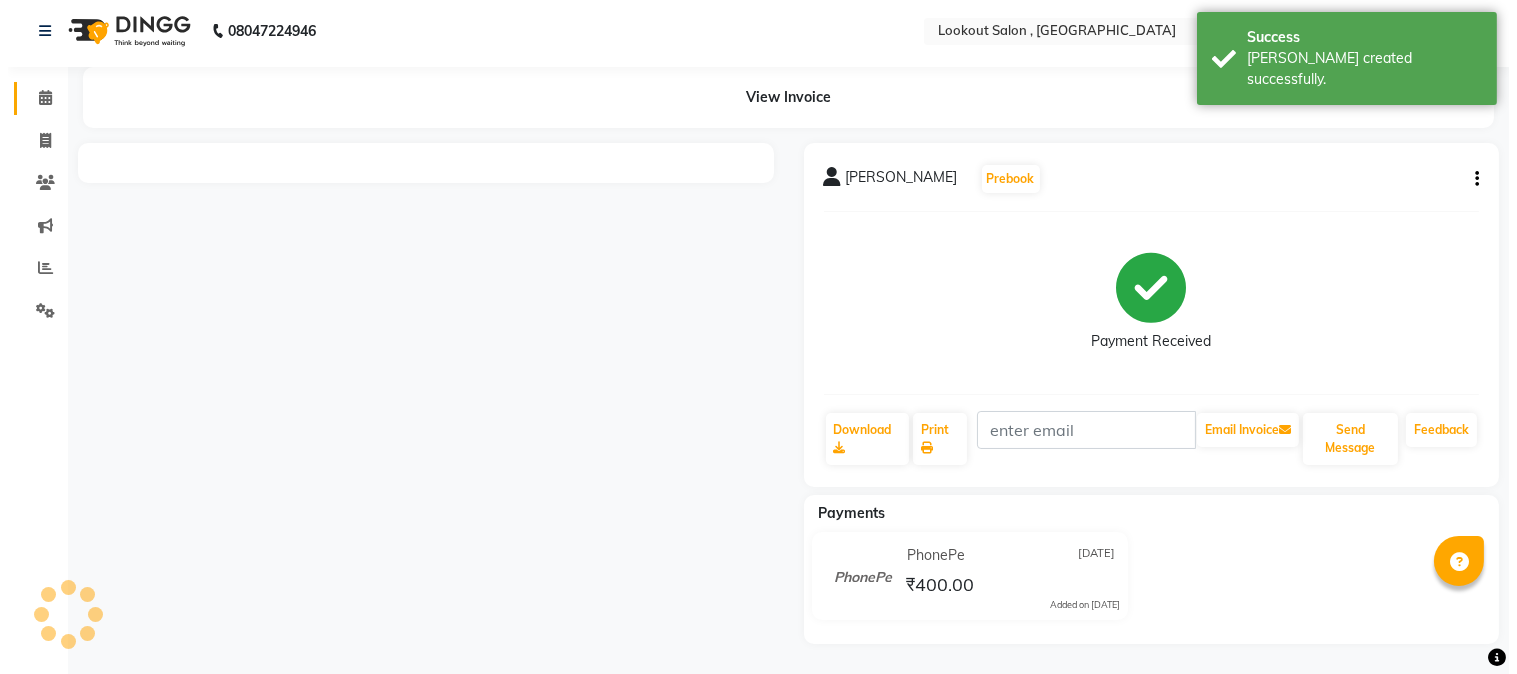 scroll, scrollTop: 0, scrollLeft: 0, axis: both 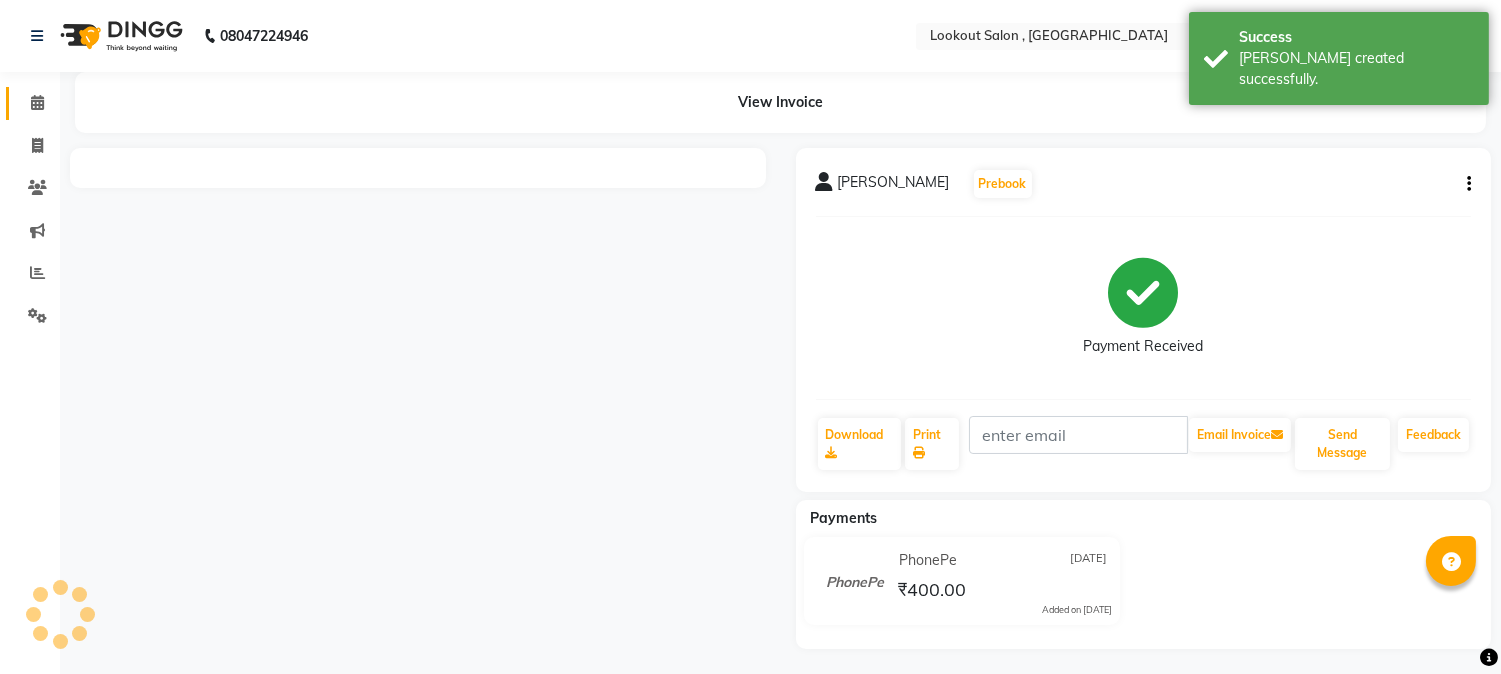 click 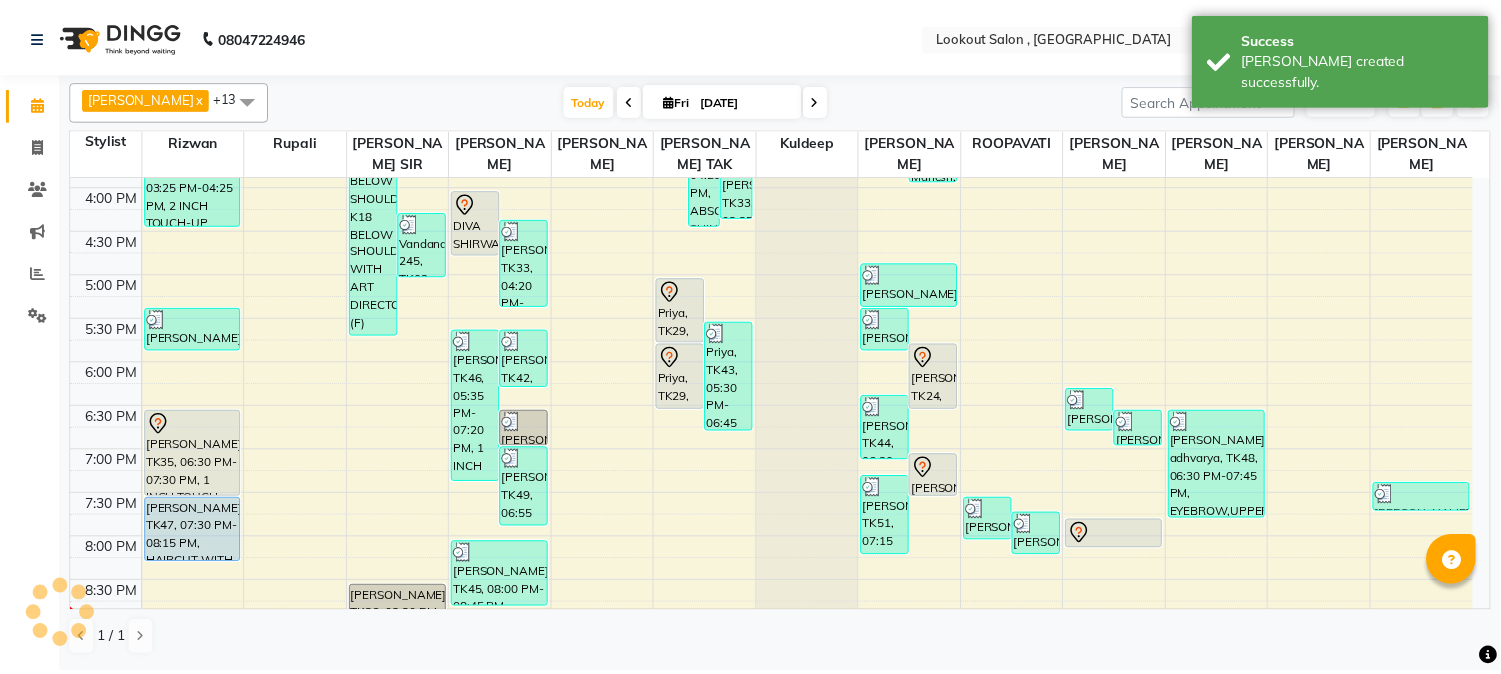 scroll, scrollTop: 911, scrollLeft: 0, axis: vertical 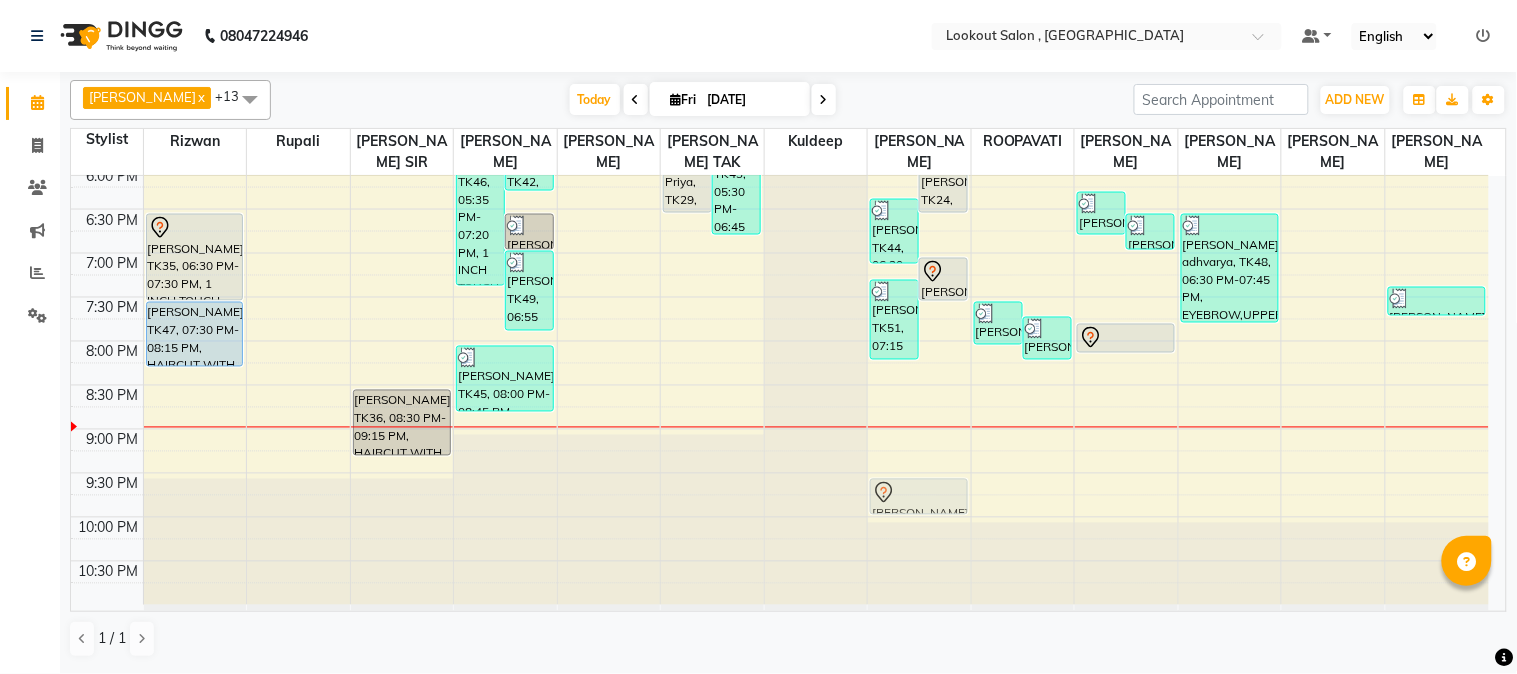 drag, startPoint x: 903, startPoint y: 461, endPoint x: 902, endPoint y: 506, distance: 45.01111 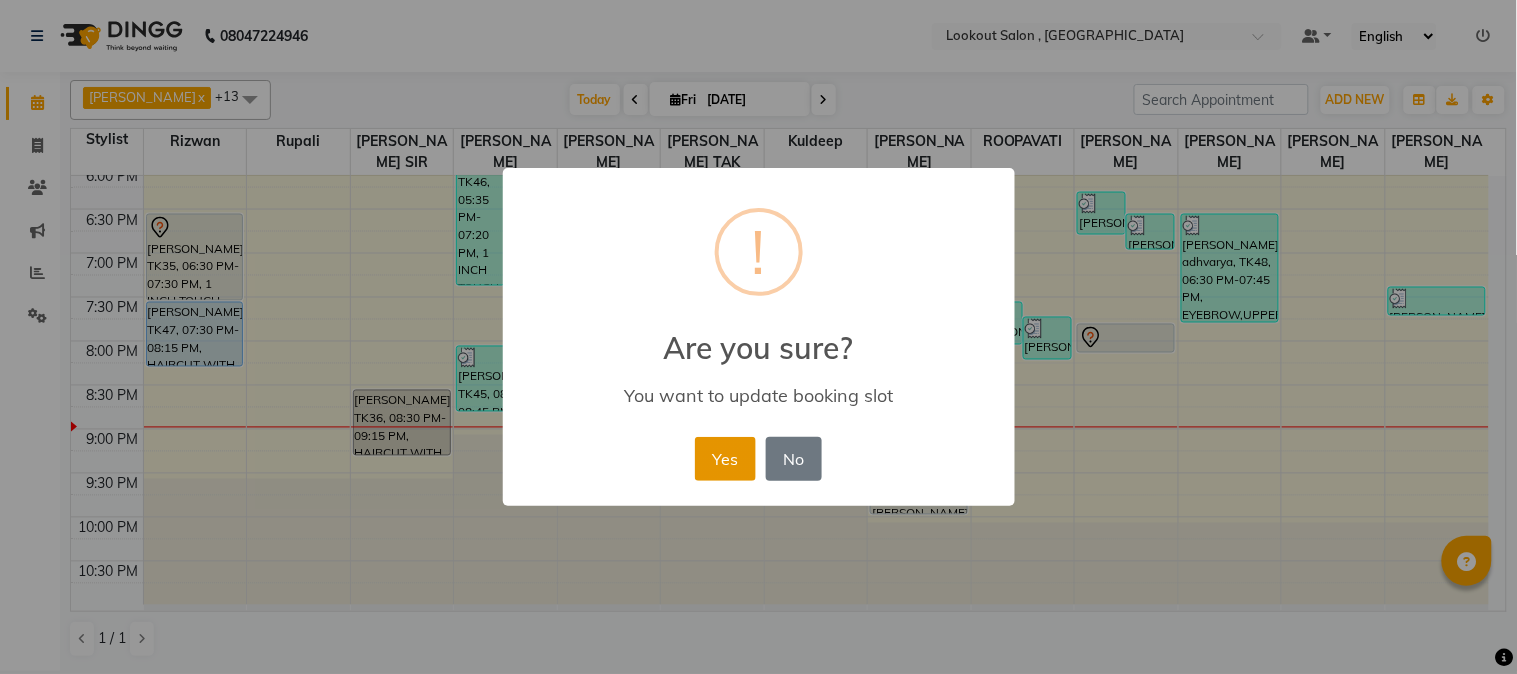 click on "Yes" at bounding box center (725, 459) 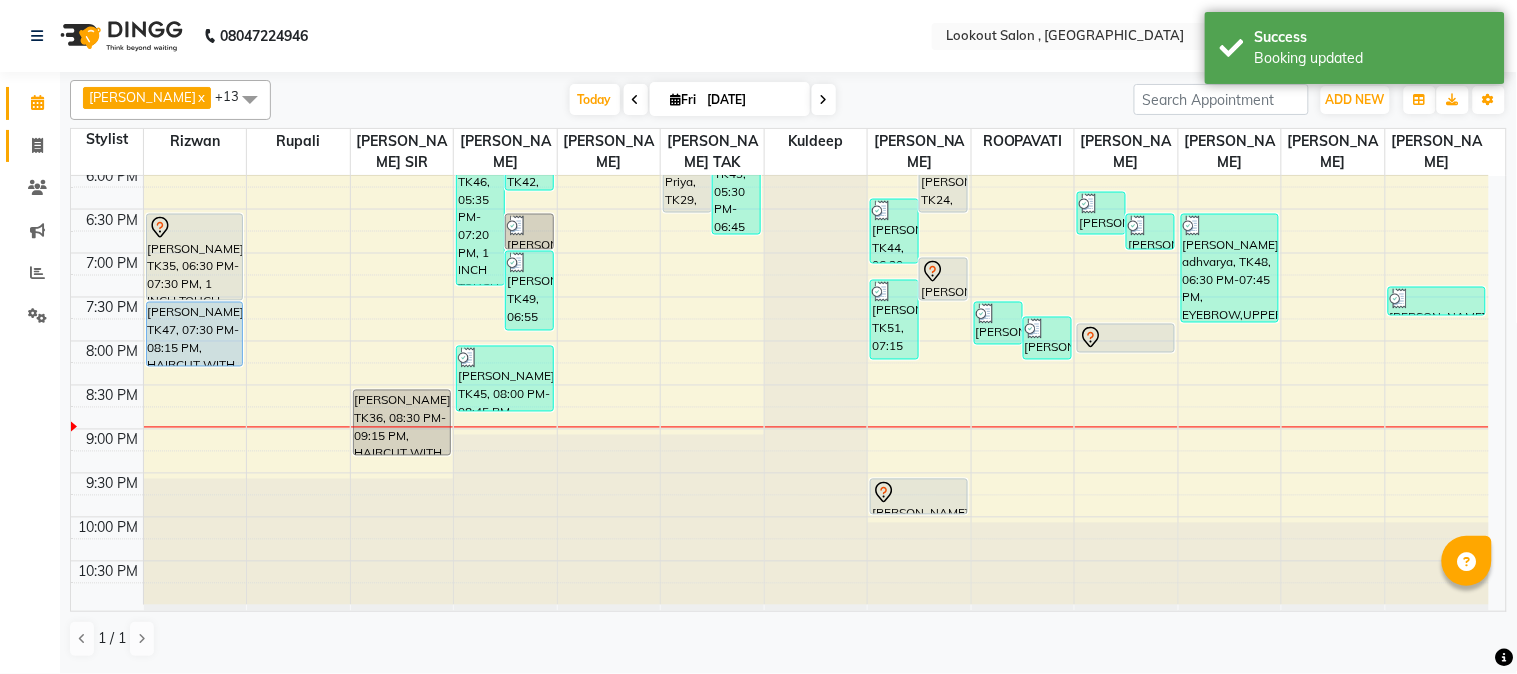 click on "Invoice" 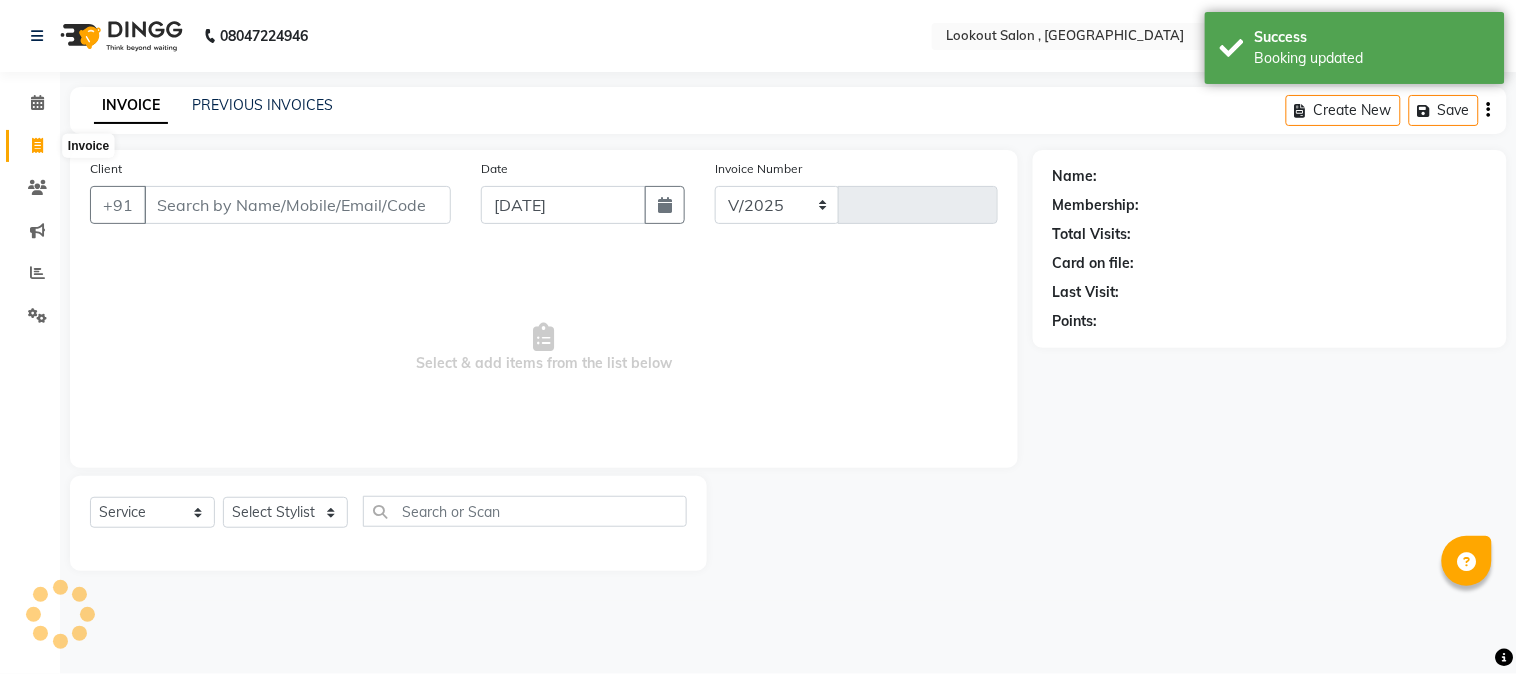 select on "151" 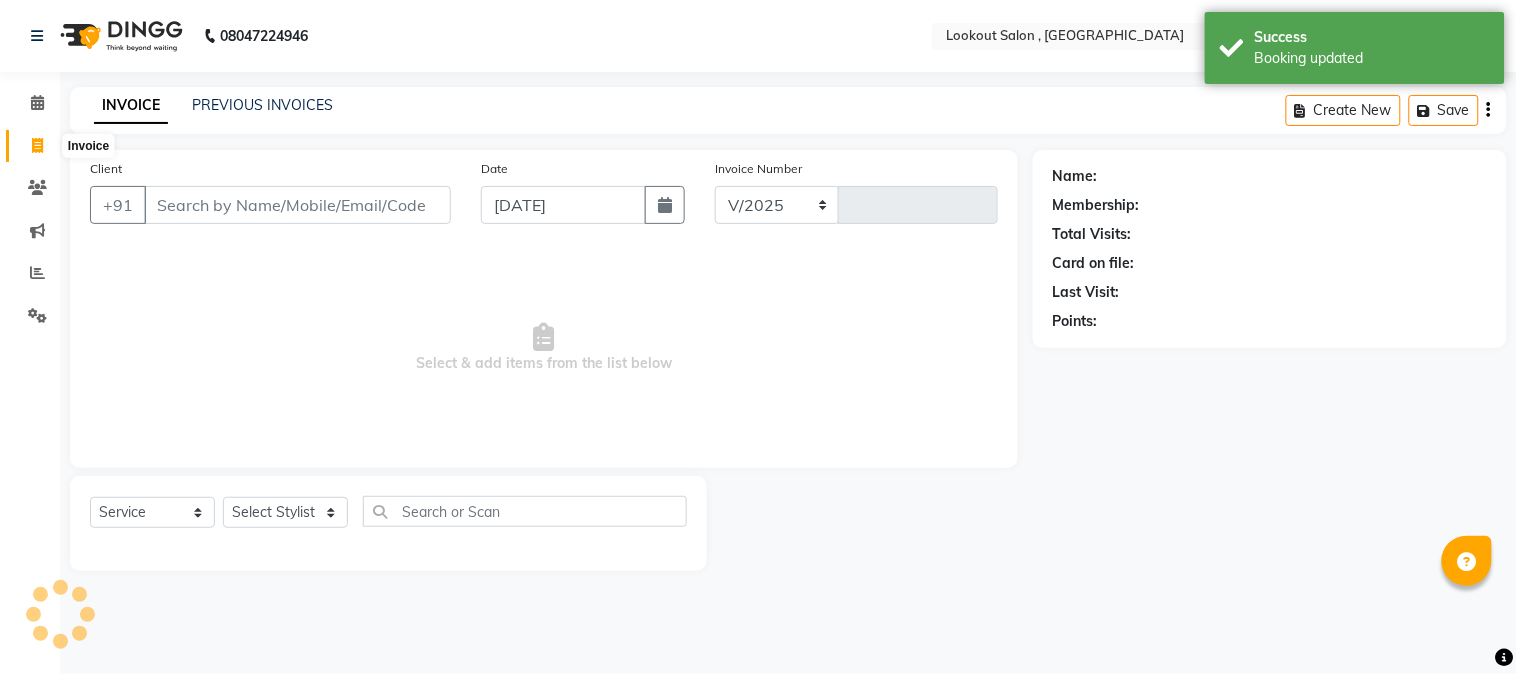 type on "4043" 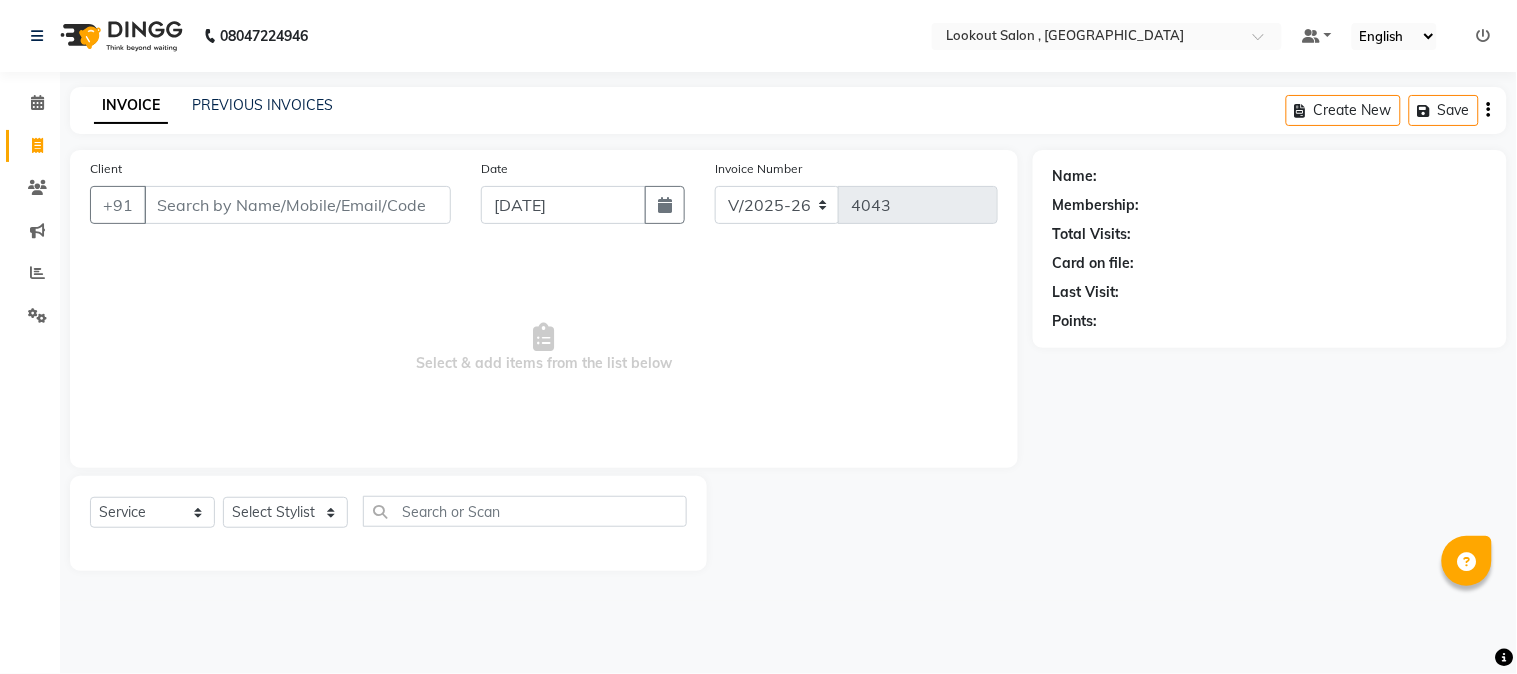 click on "Client" at bounding box center [297, 205] 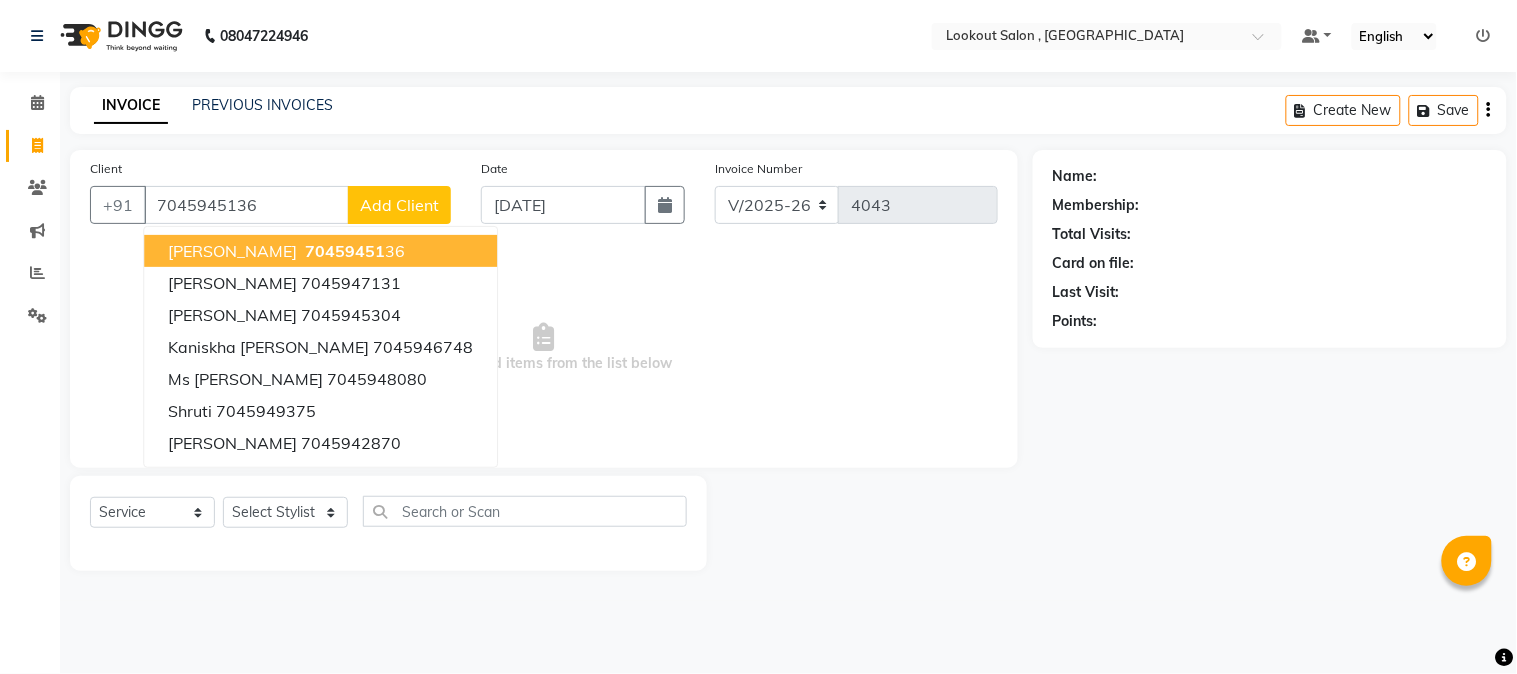 type on "7045945136" 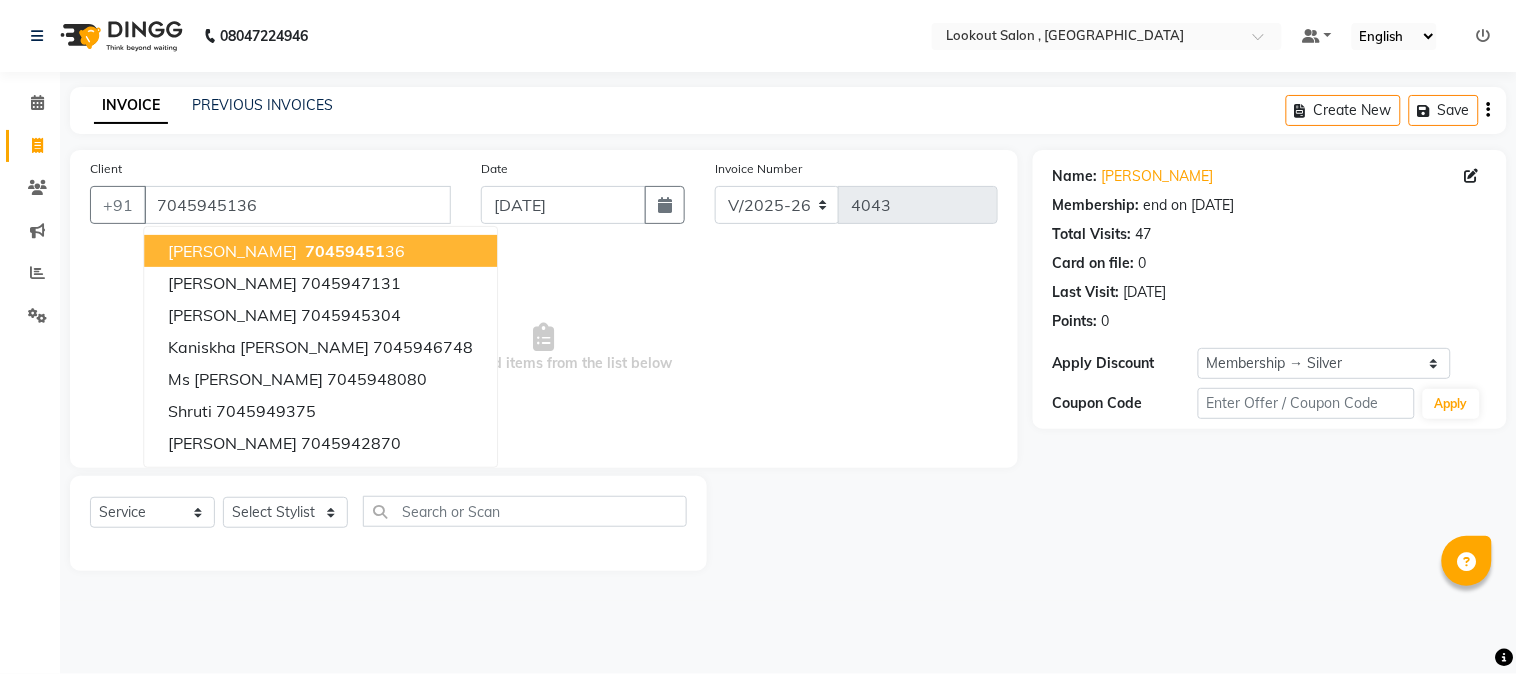 click on "70459451 36" at bounding box center (353, 251) 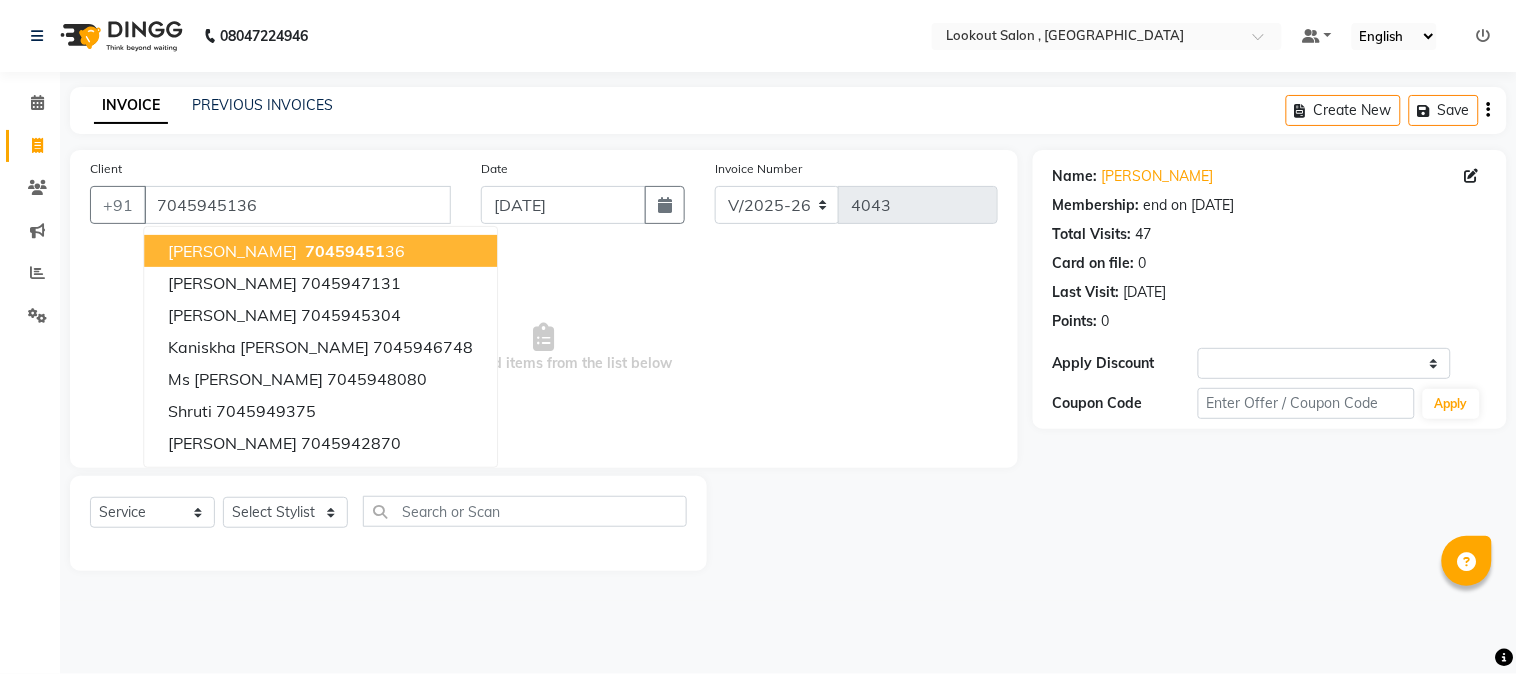 select on "1: Object" 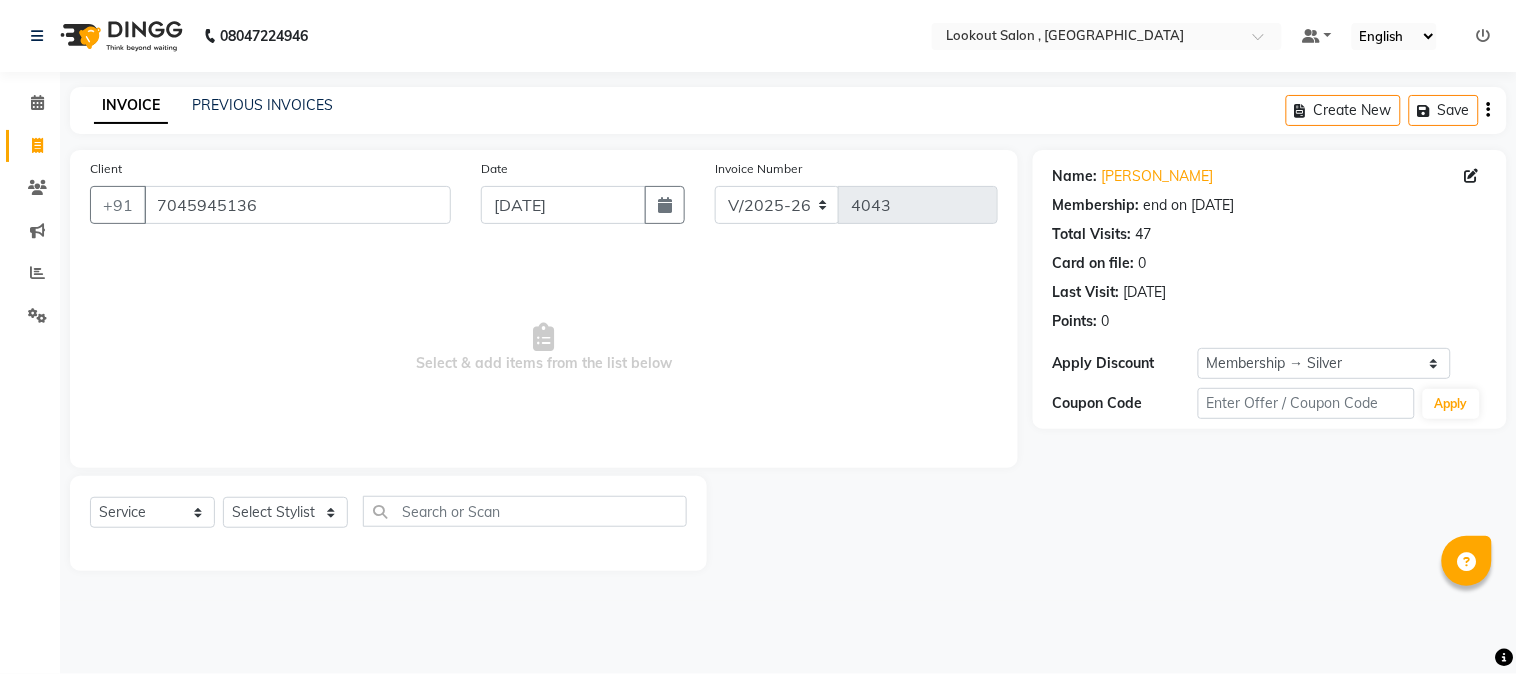 click on "Select  Service  Product  Membership  Package Voucher Prepaid Gift Card  Select Stylist AMIT SOLANKI jishan shekh kuldeep MANDAR GOSAVI MANISHA SAHU NANDINI GUPTA NIPUL SIR NISAR AHMED PIRJADE Rizwan ROOPAVATI Rupali  RUPESH SADAF SHAIKH SAHIL TAK shweta kashyap" 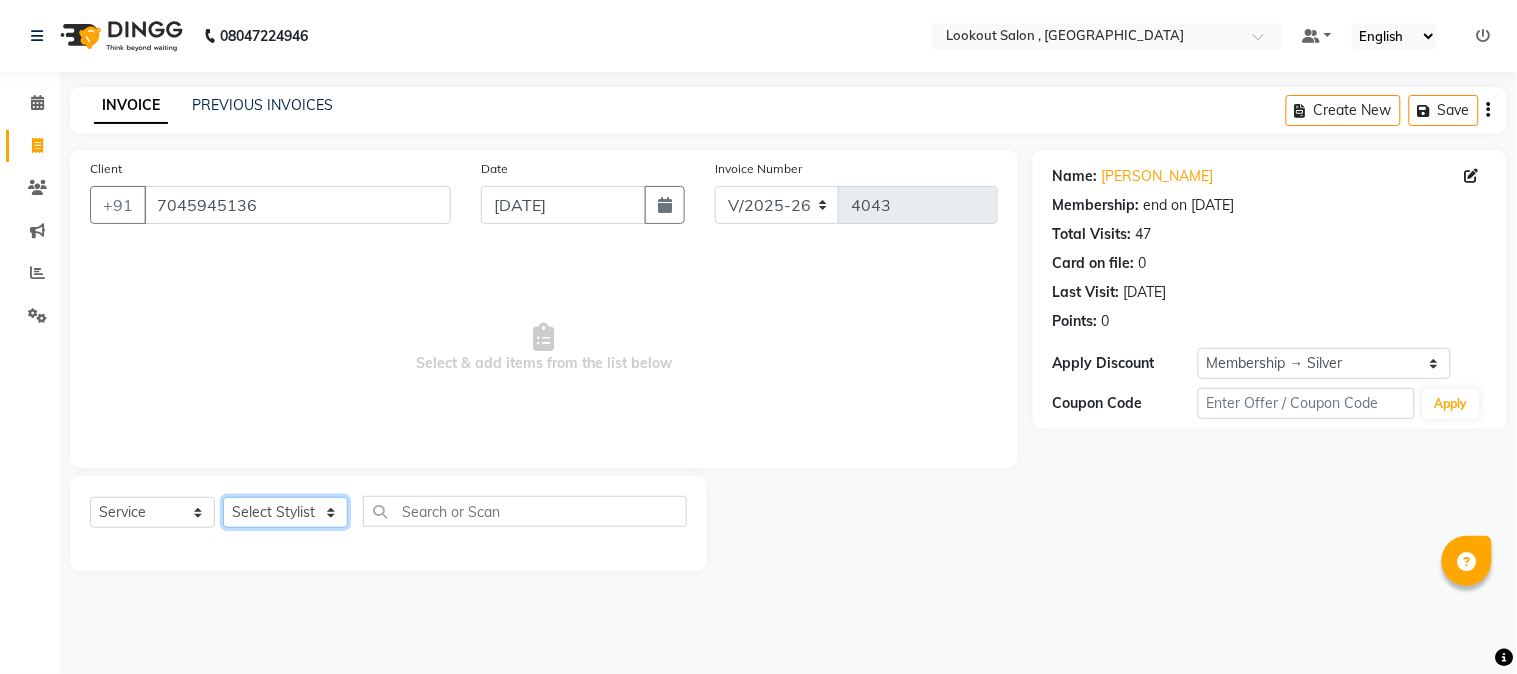 click on "Select Stylist [PERSON_NAME] [PERSON_NAME] kuldeep [PERSON_NAME] [PERSON_NAME] NANDINI [PERSON_NAME] [PERSON_NAME] [PERSON_NAME] [PERSON_NAME] SADAF [PERSON_NAME] TAK shweta kashyap" 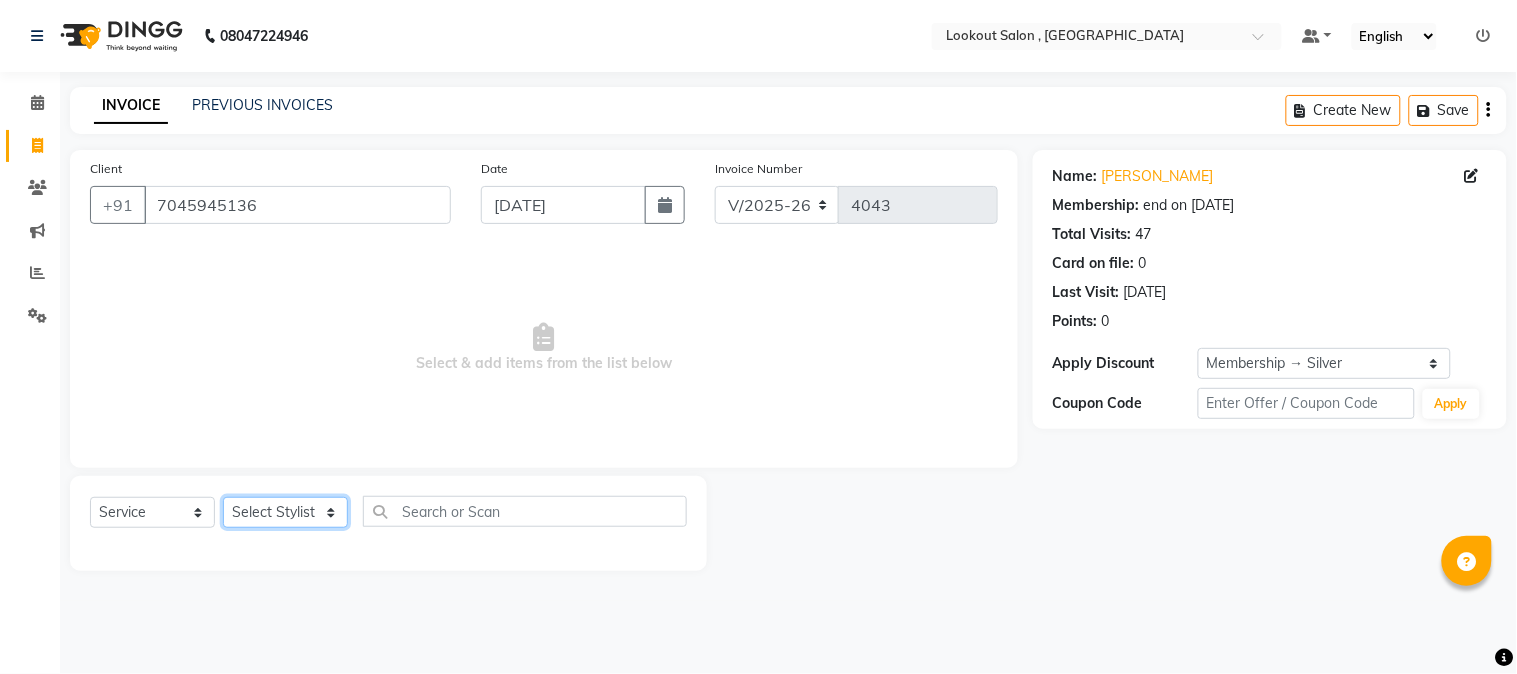 select on "4387" 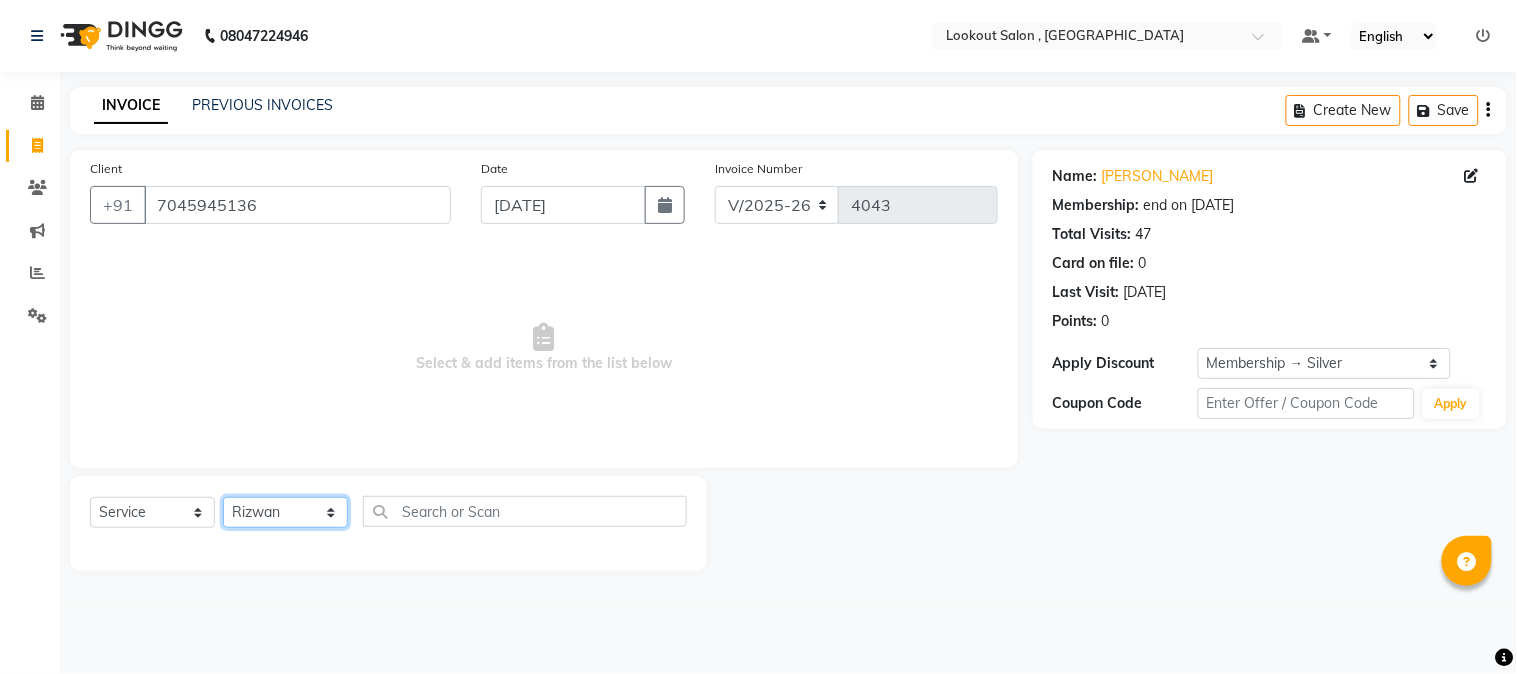 click on "Select Stylist [PERSON_NAME] [PERSON_NAME] kuldeep [PERSON_NAME] [PERSON_NAME] NANDINI [PERSON_NAME] [PERSON_NAME] [PERSON_NAME] [PERSON_NAME] SADAF [PERSON_NAME] TAK shweta kashyap" 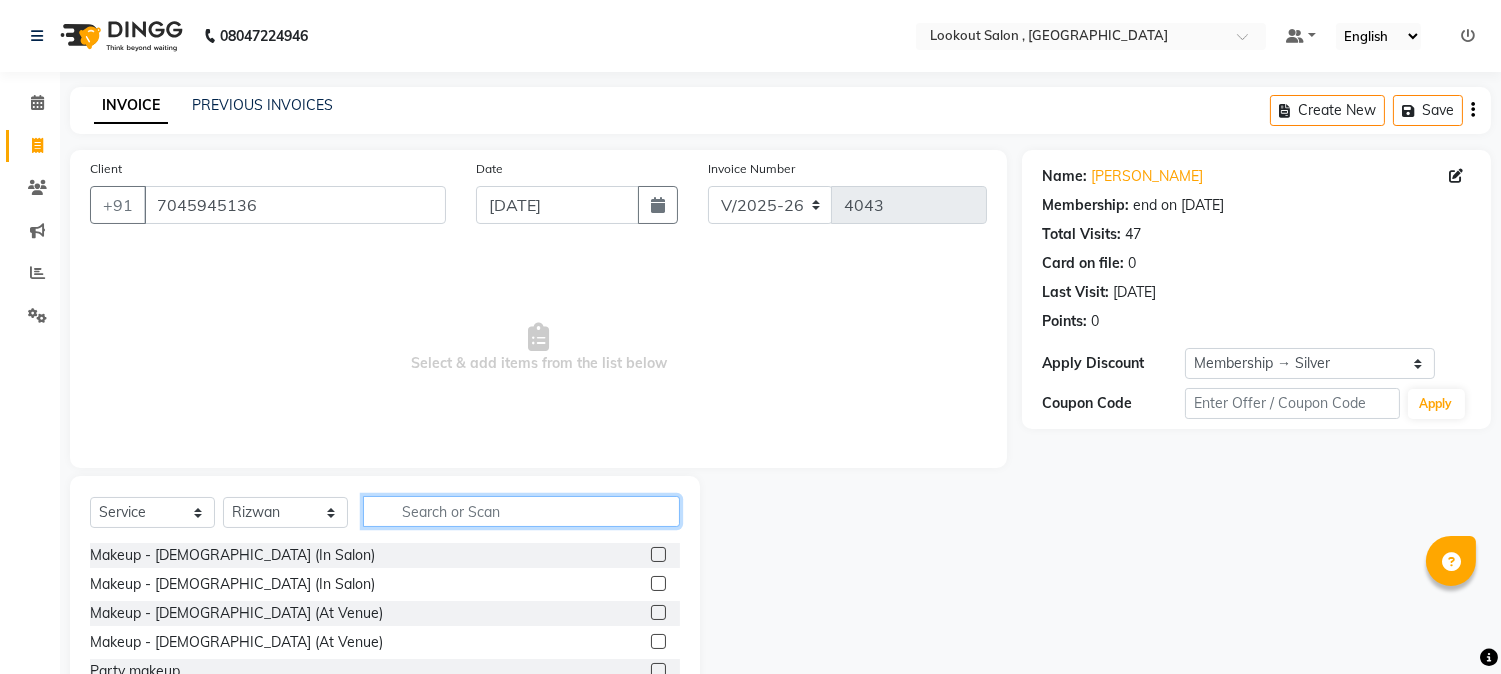 click 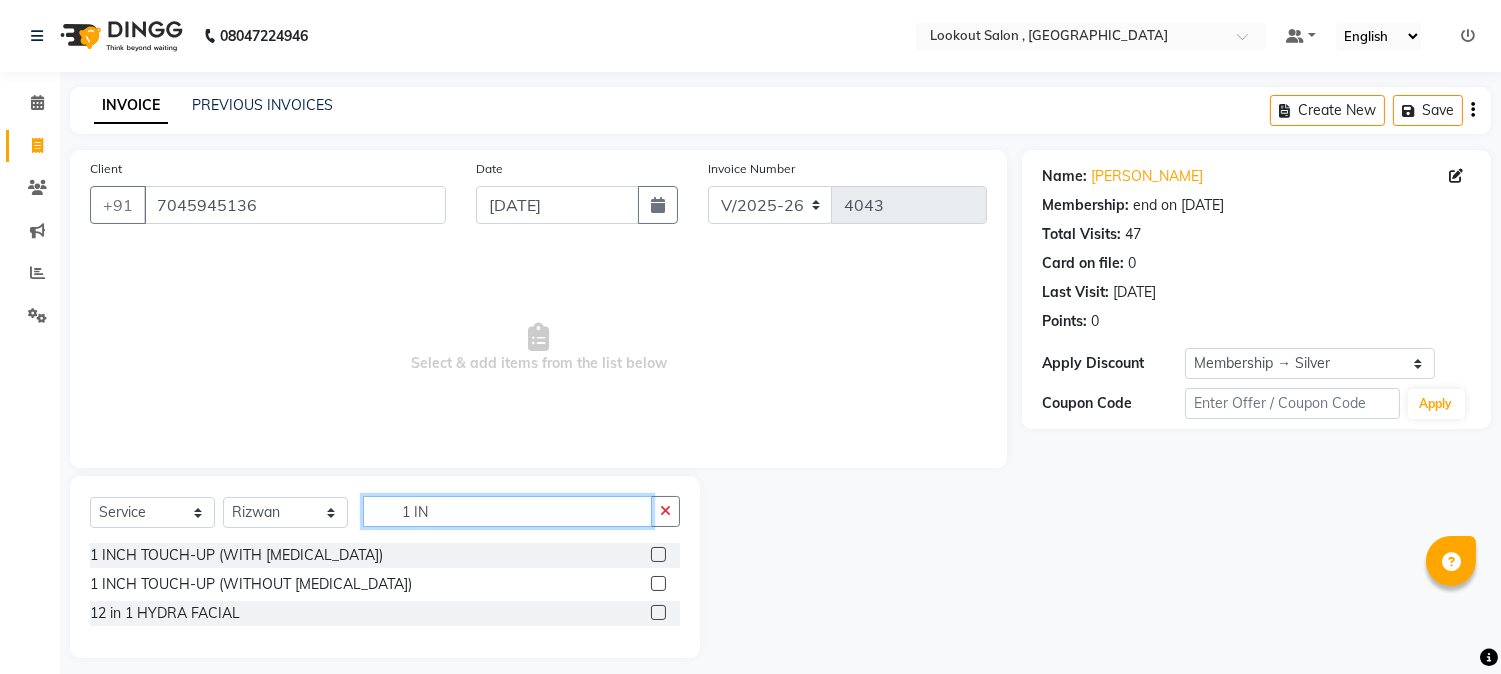 type on "1 IN" 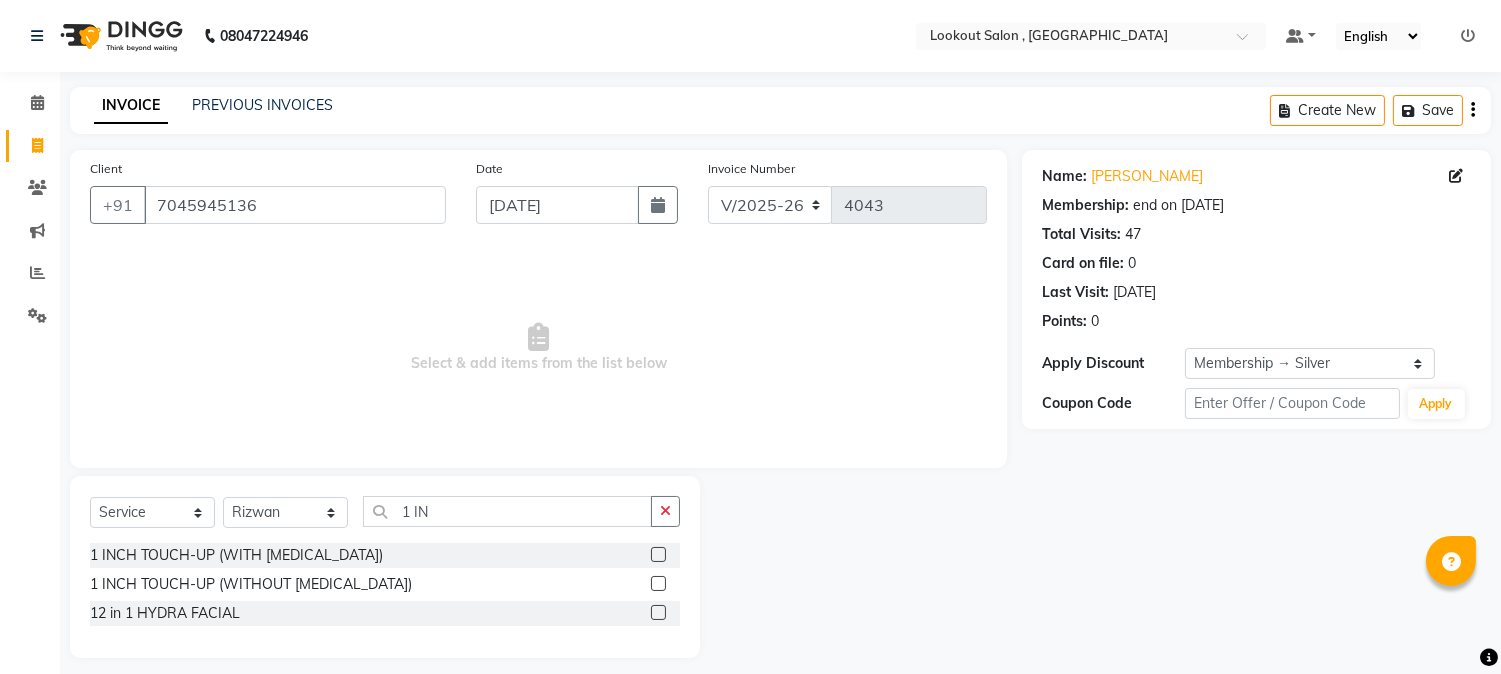 click 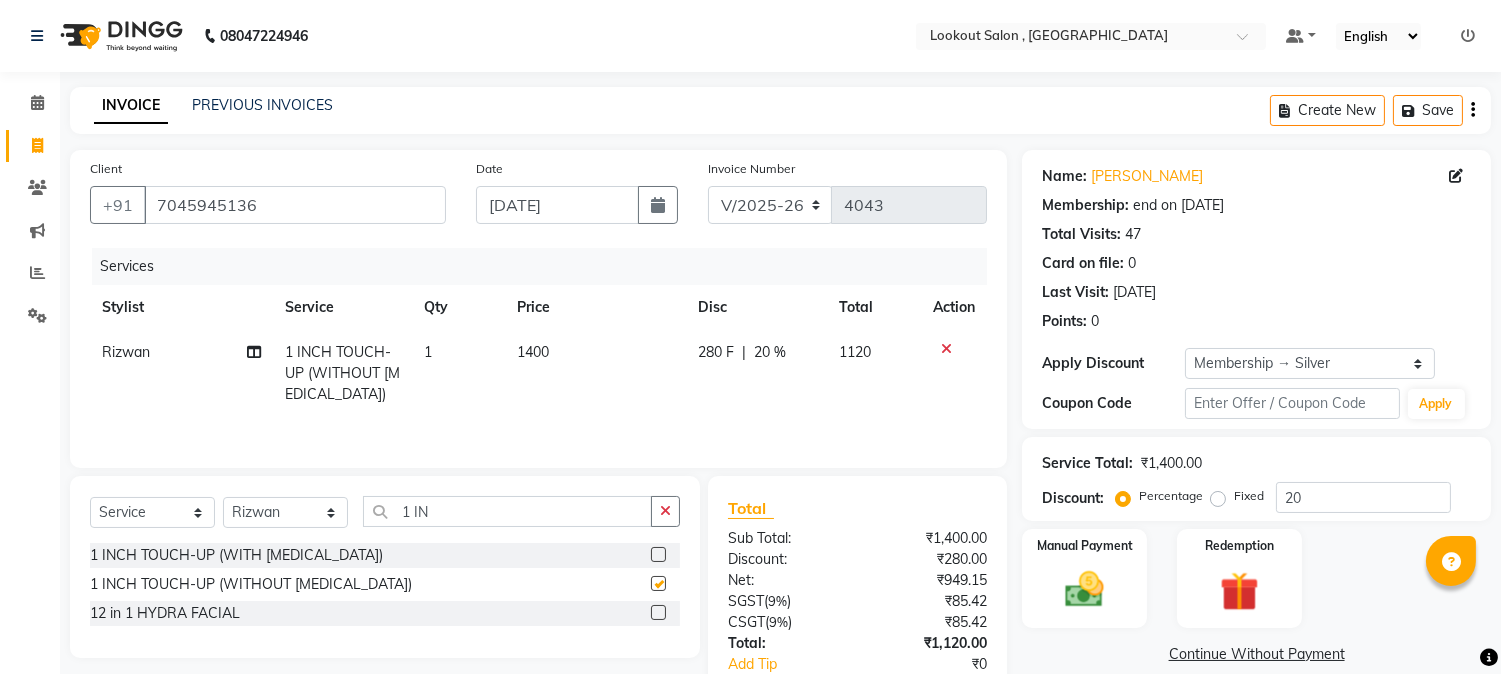 checkbox on "false" 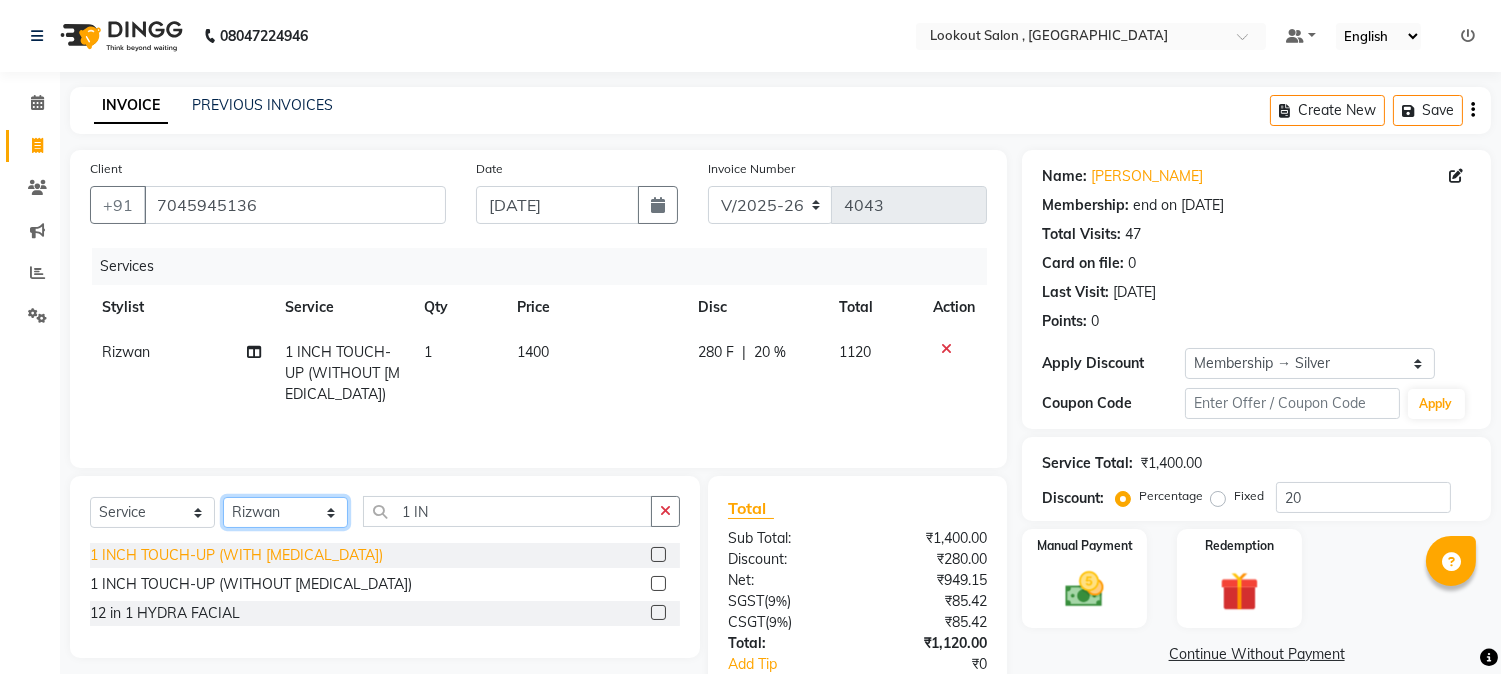 drag, startPoint x: 266, startPoint y: 525, endPoint x: 253, endPoint y: 560, distance: 37.336308 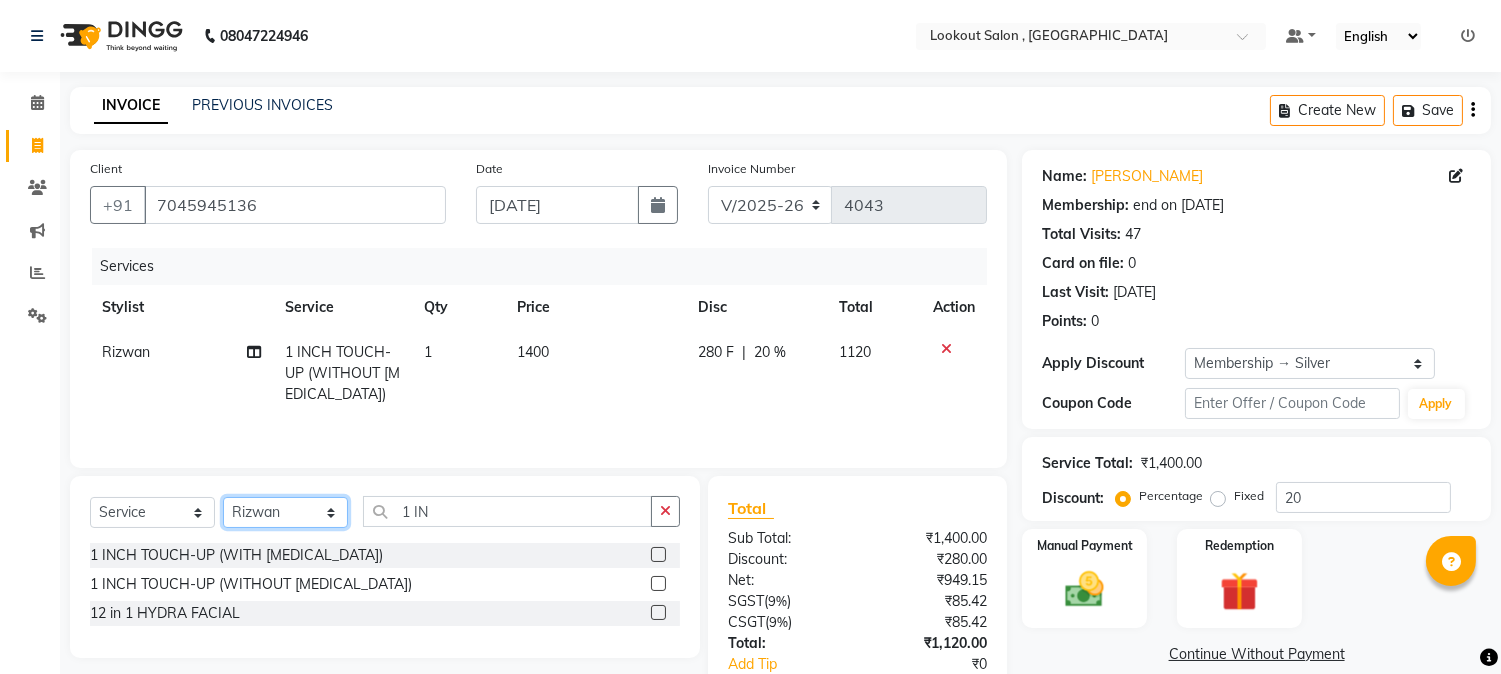 select on "43261" 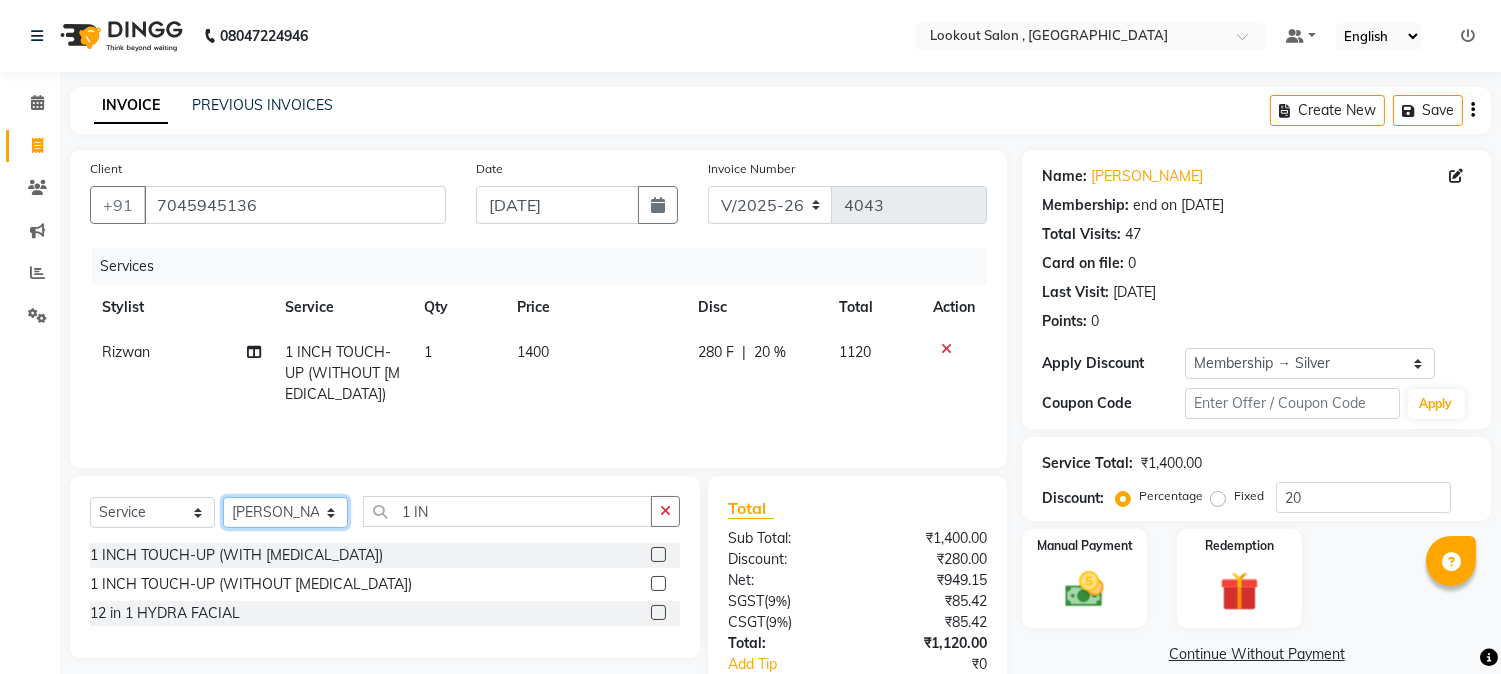 click on "Select Stylist [PERSON_NAME] [PERSON_NAME] kuldeep [PERSON_NAME] [PERSON_NAME] NANDINI [PERSON_NAME] [PERSON_NAME] [PERSON_NAME] [PERSON_NAME] SADAF [PERSON_NAME] TAK shweta kashyap" 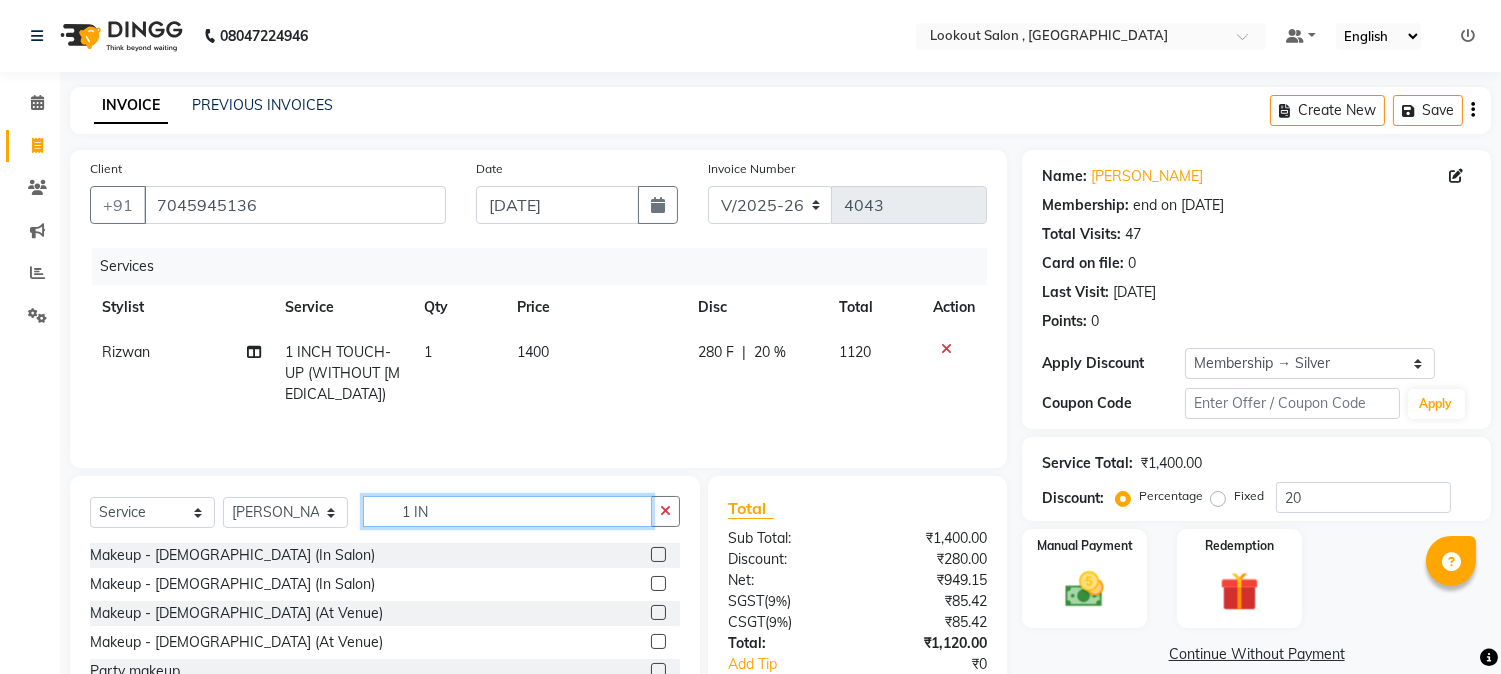 click on "1 IN" 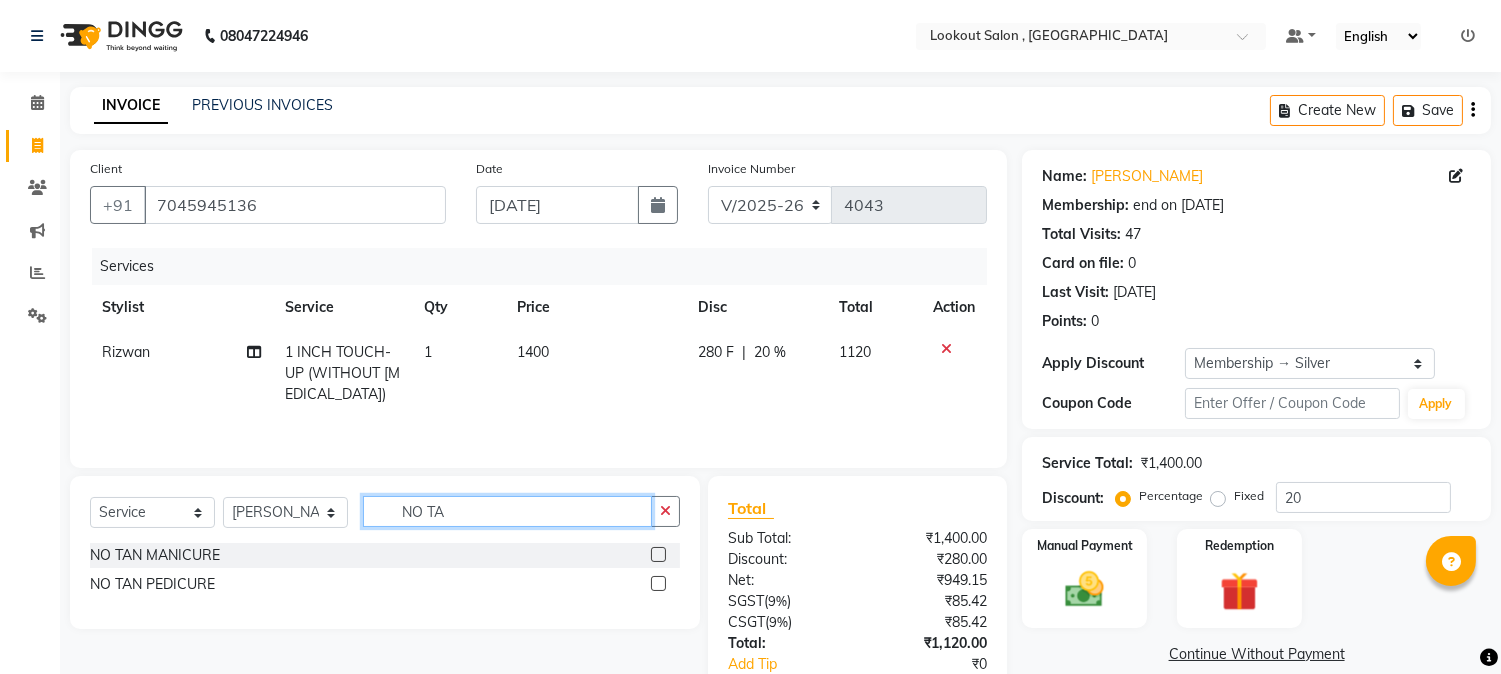 type on "NO TA" 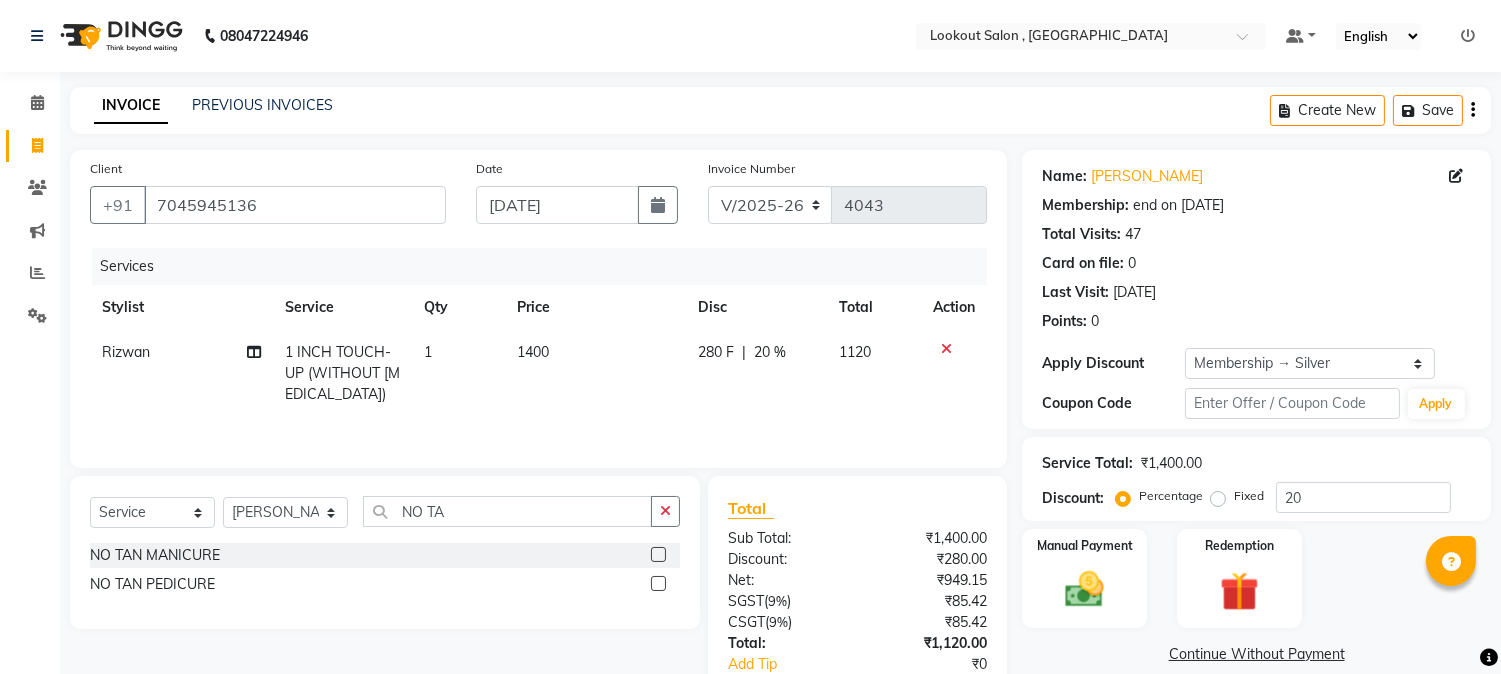 click on "Client +91 7045945136 Date 11-07-2025 Invoice Number V/2025 V/2025-26 4043 Services Stylist Service Qty Price Disc Total Action Rizwan 1 INCH TOUCH-UP  (WITHOUT AMMONIA) 1 1400 280 F | 20 % 1120 Select  Service  Product  Membership  Package Voucher Prepaid Gift Card  Select Stylist AMIT SOLANKI jishan shekh kuldeep MANDAR GOSAVI MANISHA SAHU NANDINI GUPTA NIPUL SIR NISAR AHMED PIRJADE Rizwan ROOPAVATI Rupali  RUPESH SADAF SHAIKH SAHIL TAK shweta kashyap NO TA NO TAN MANICURE  NO TAN PEDICURE  Total Sub Total: ₹1,400.00 Discount: ₹280.00 Net: ₹949.15 SGST  ( 9% ) ₹85.42 CSGT  ( 9% ) ₹85.42 Total: ₹1,120.00 Add Tip ₹0 Payable: ₹1,120.00 Paid: ₹0 Balance   : ₹1,120.00" 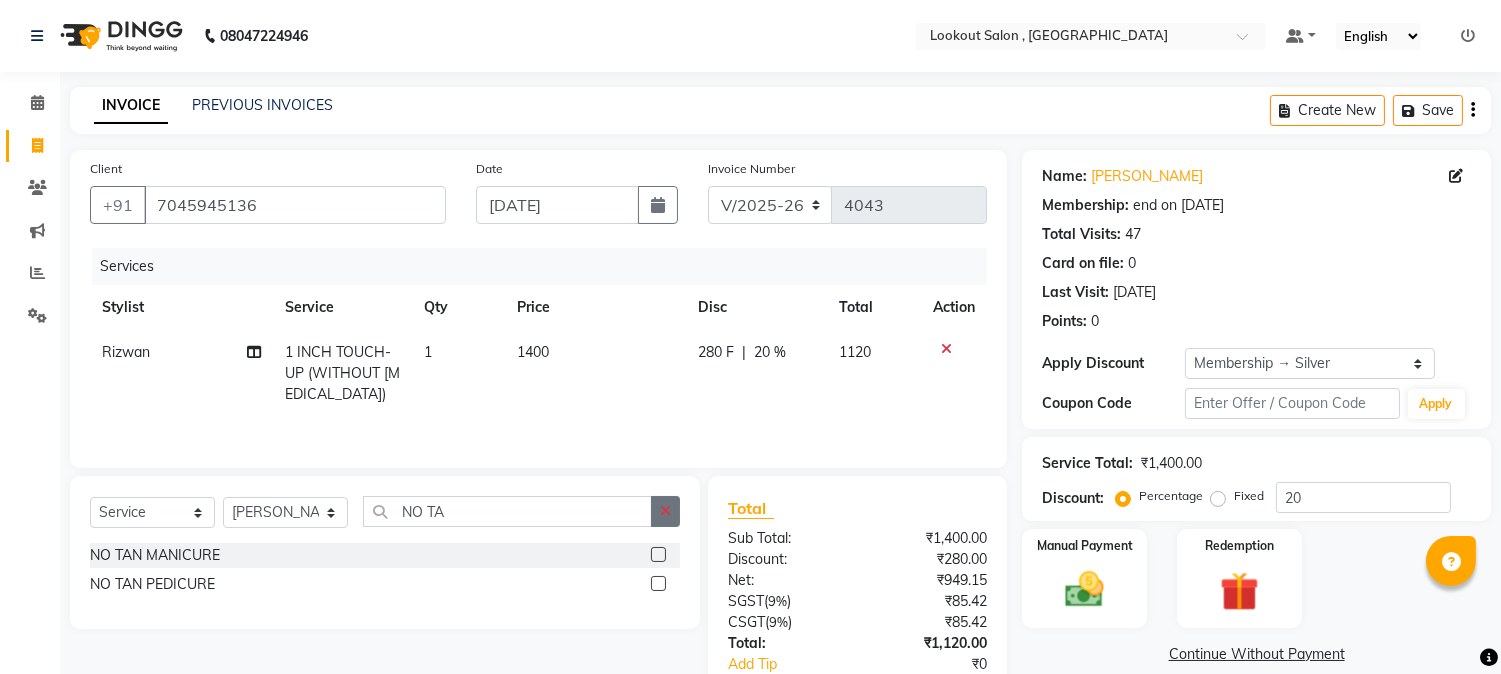 click 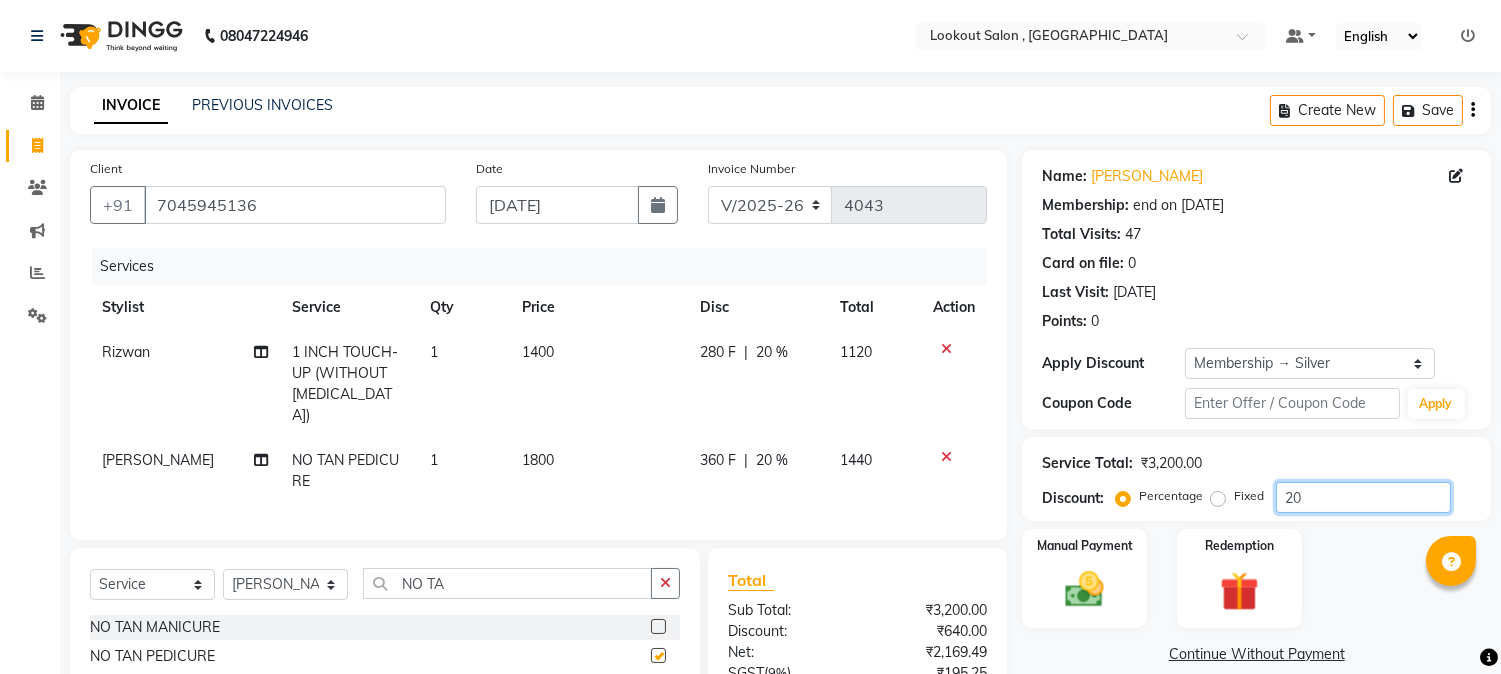 click on "20" 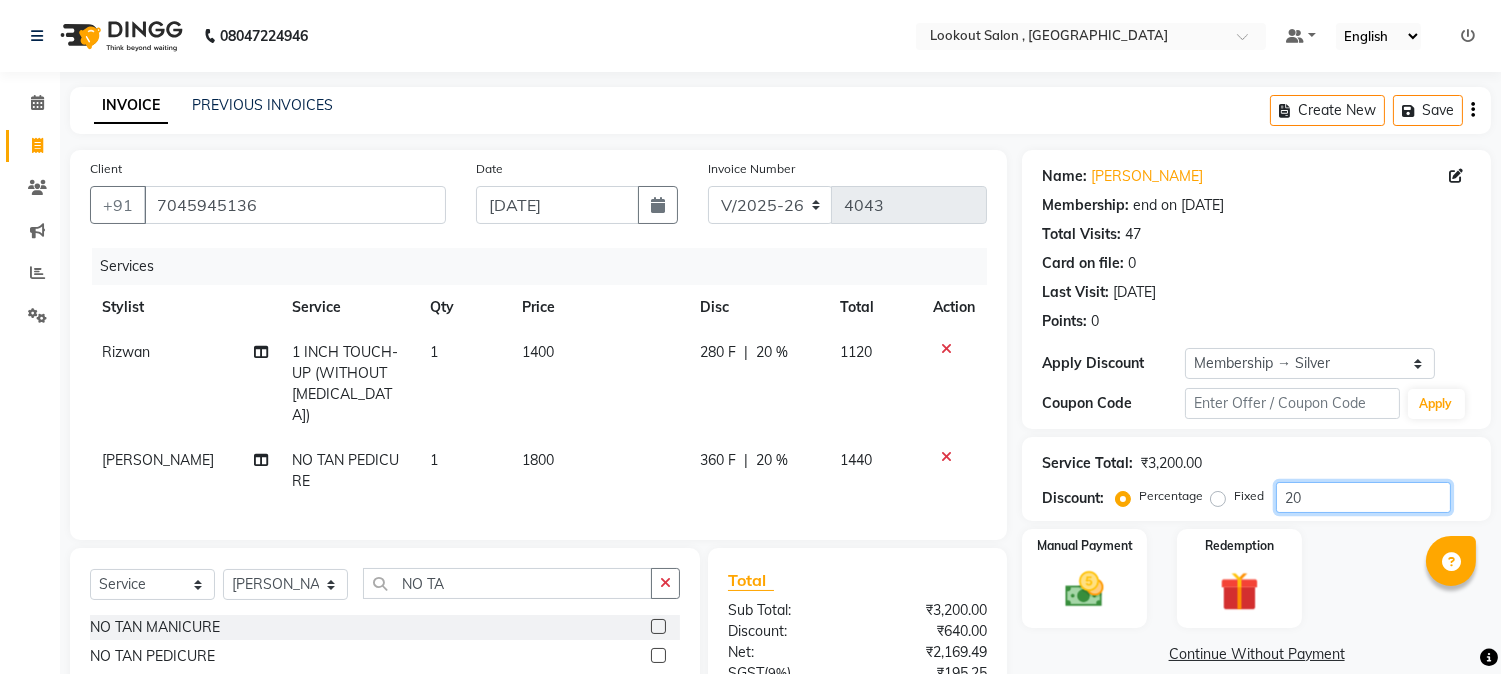 click on "20" 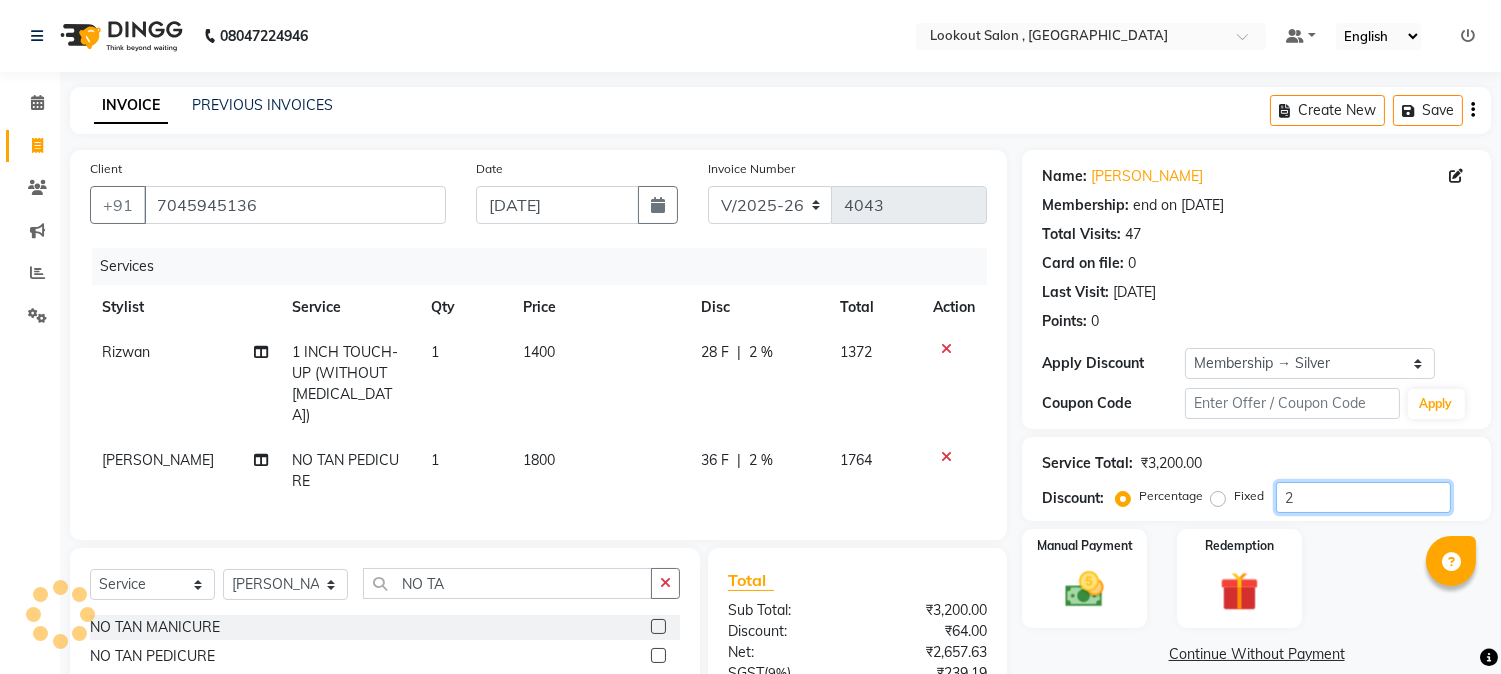 scroll, scrollTop: 193, scrollLeft: 0, axis: vertical 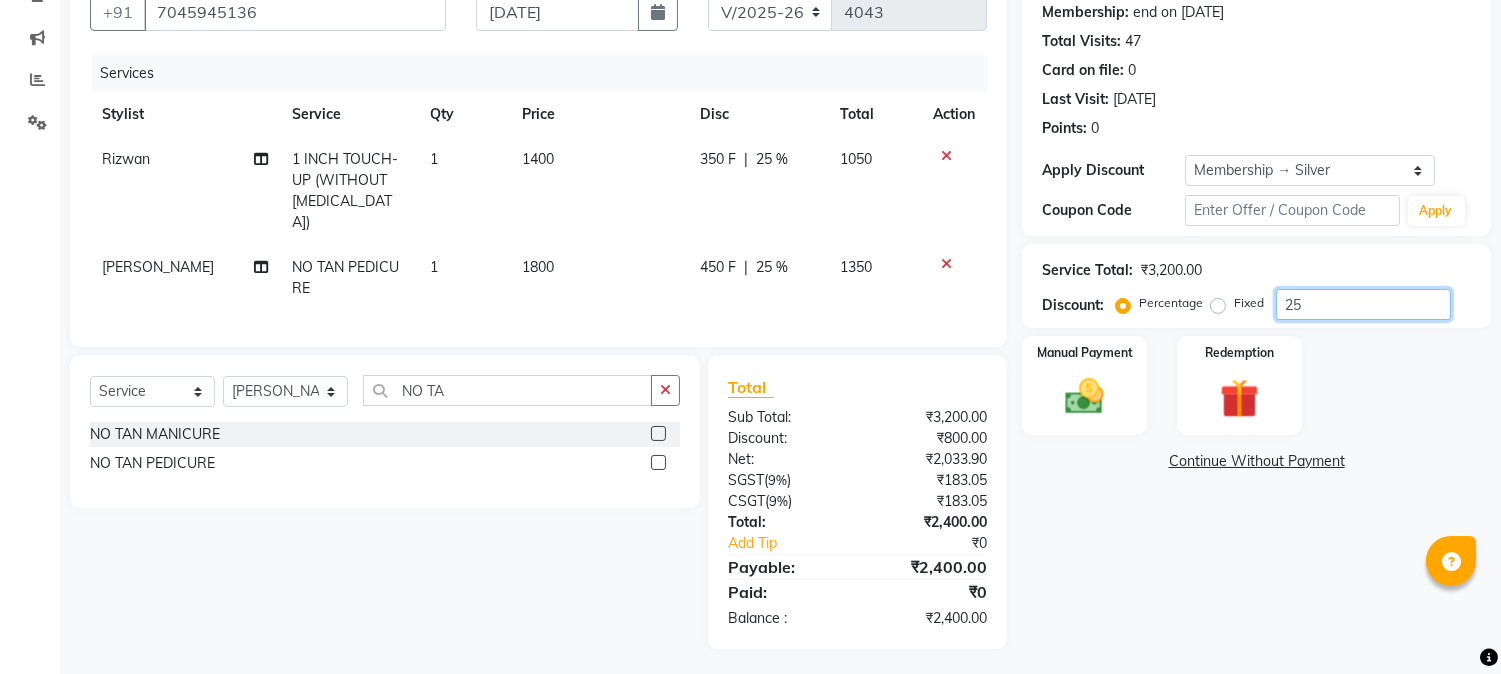 type on "2" 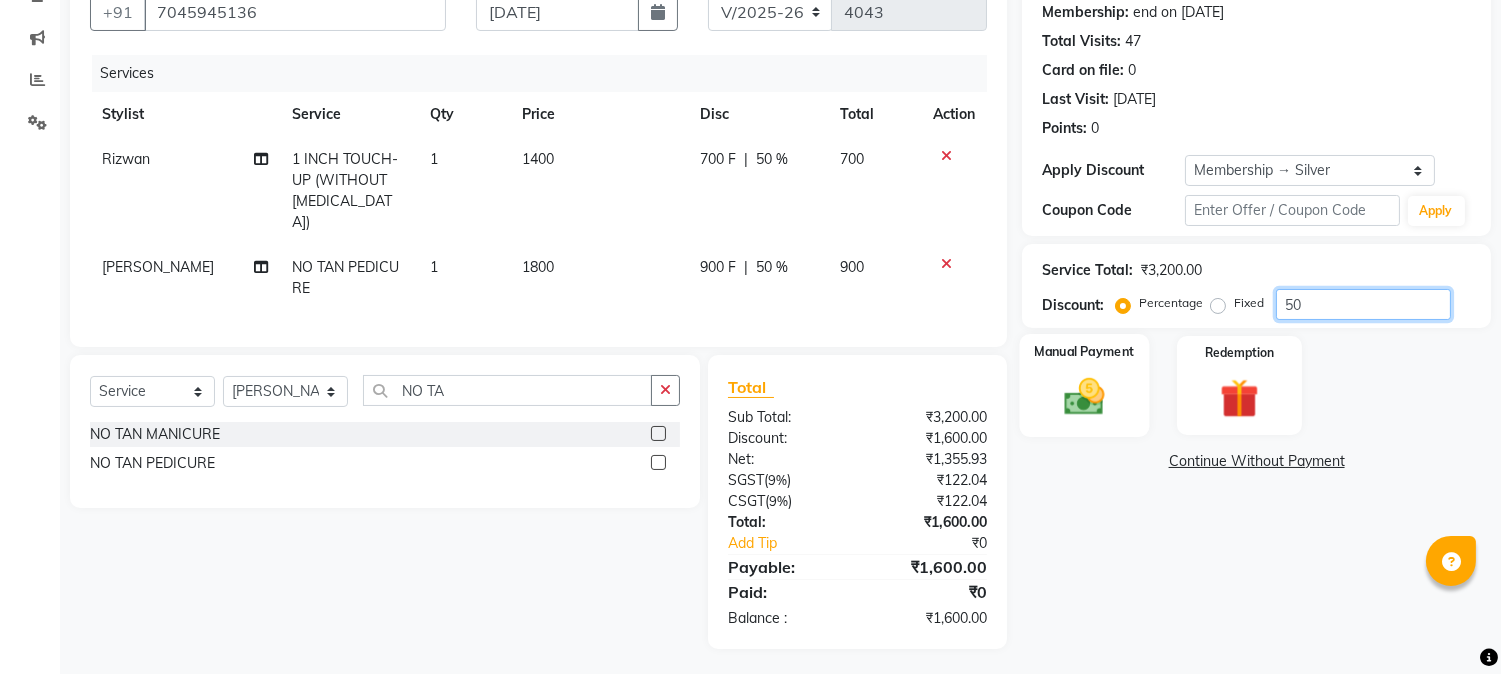 type on "50" 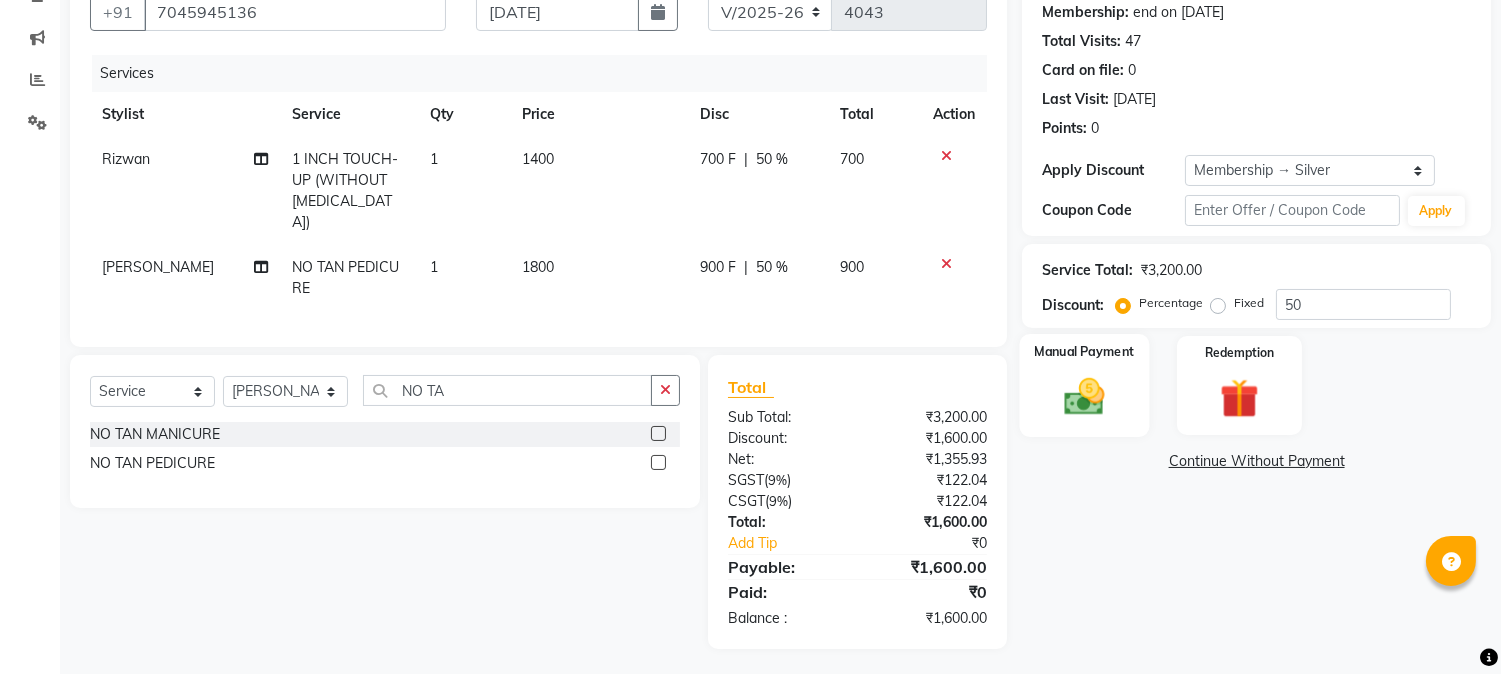 click on "Manual Payment" 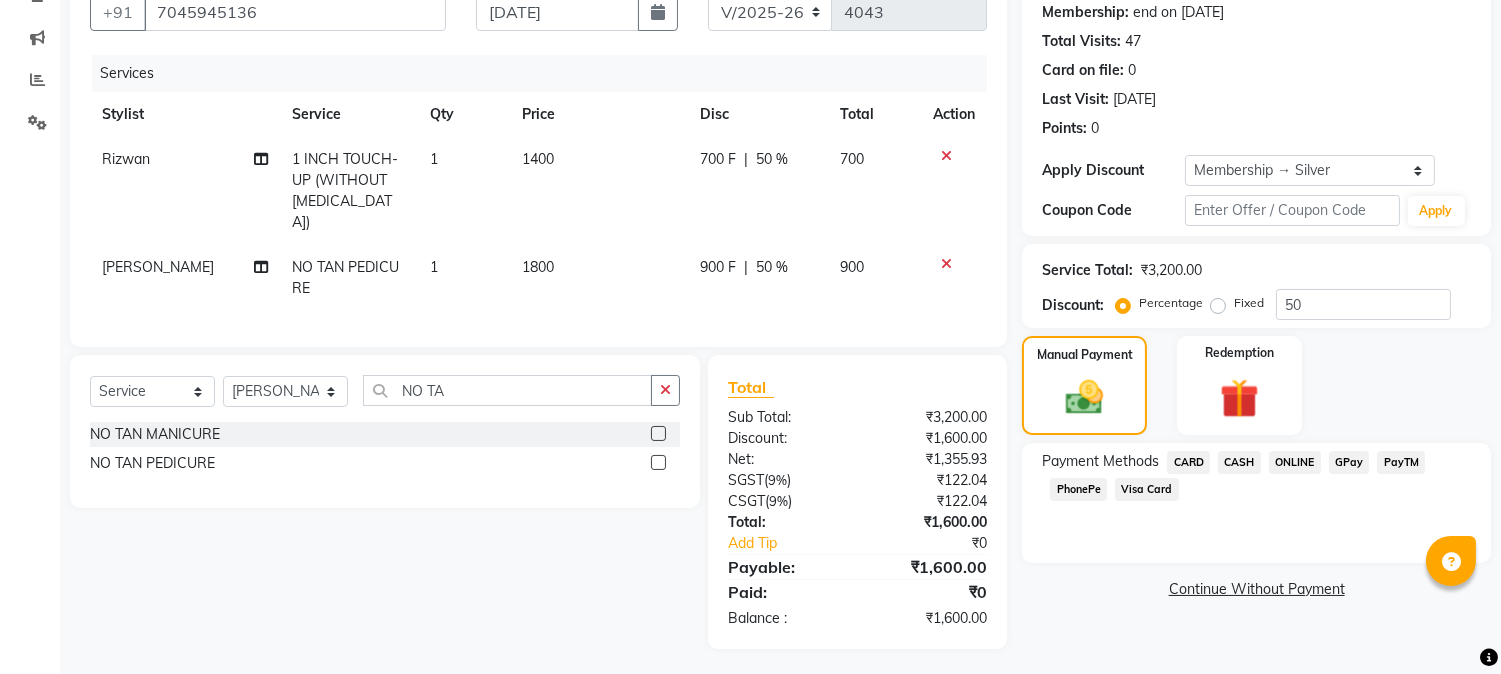 click on "Payment Methods  CARD   CASH   ONLINE   GPay   PayTM   PhonePe   Visa Card" 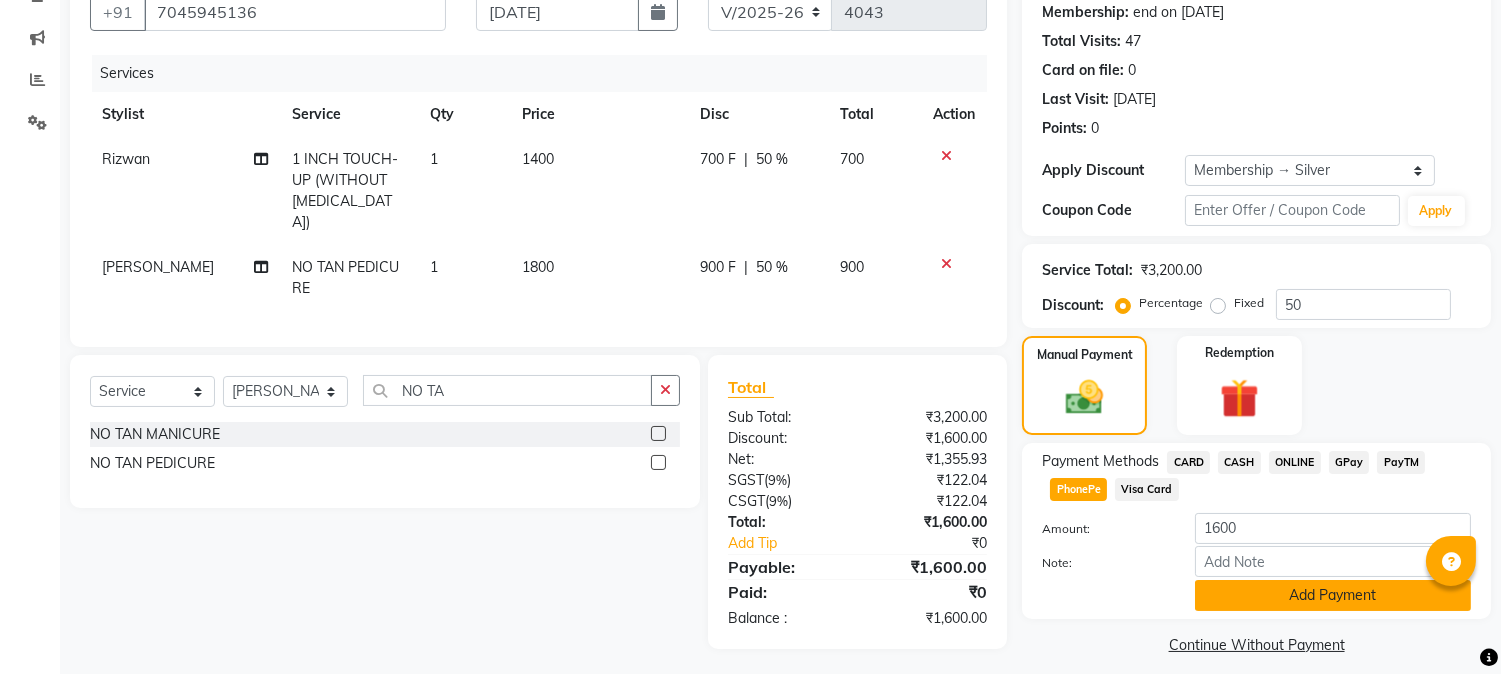 click on "Add Payment" 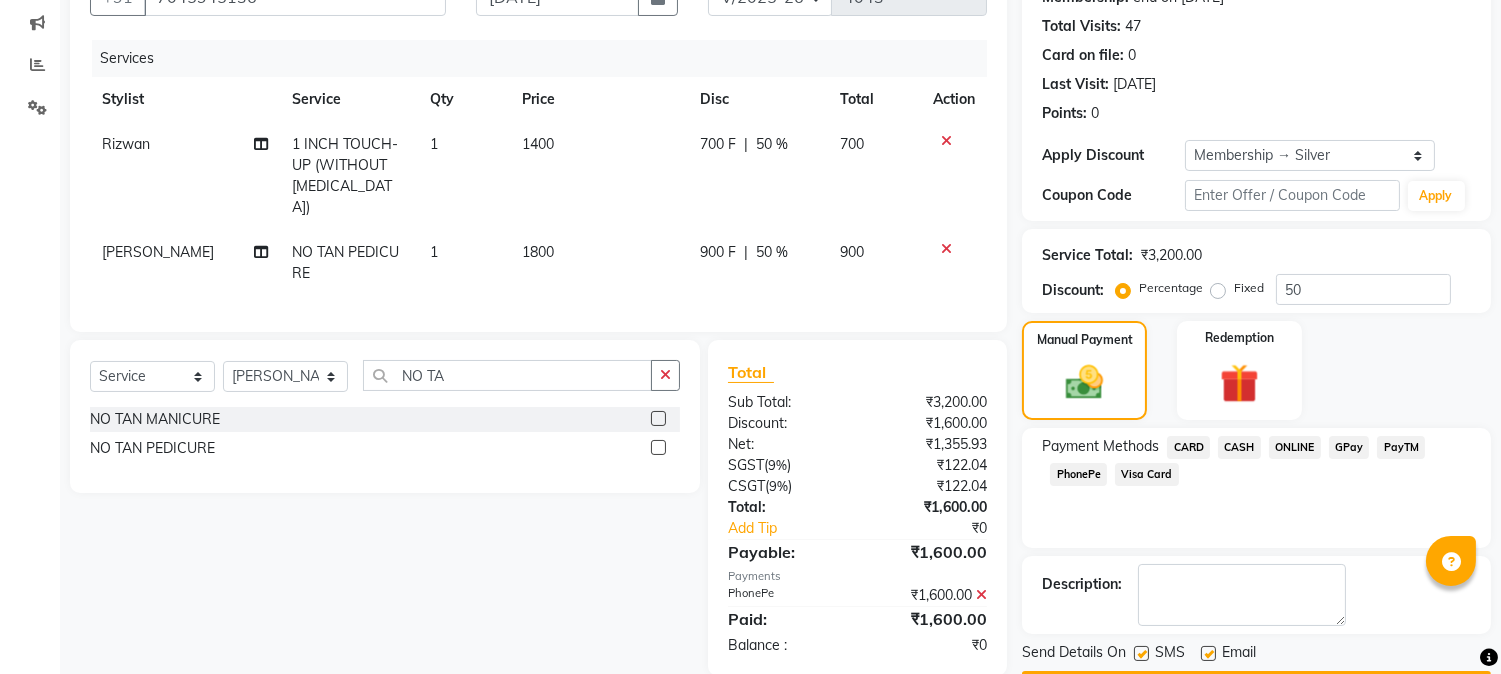 scroll, scrollTop: 265, scrollLeft: 0, axis: vertical 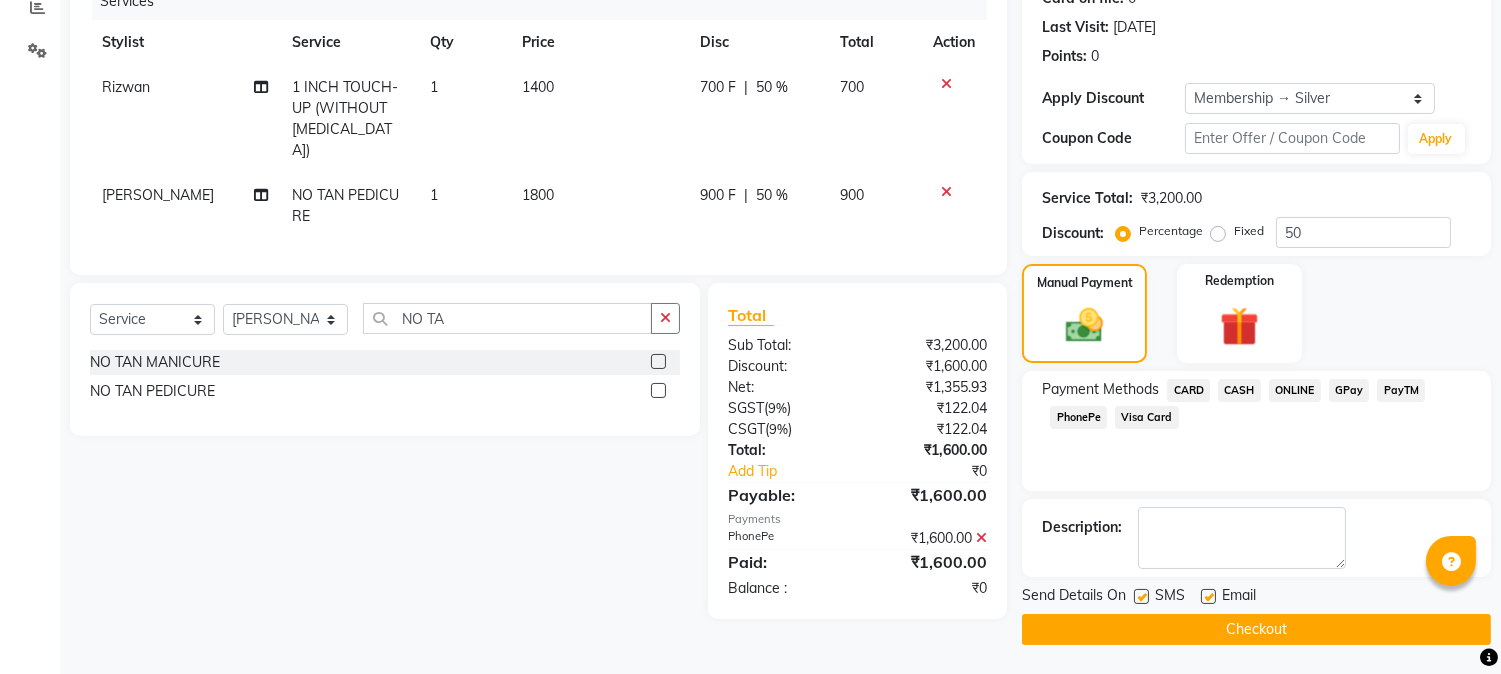 click on "Checkout" 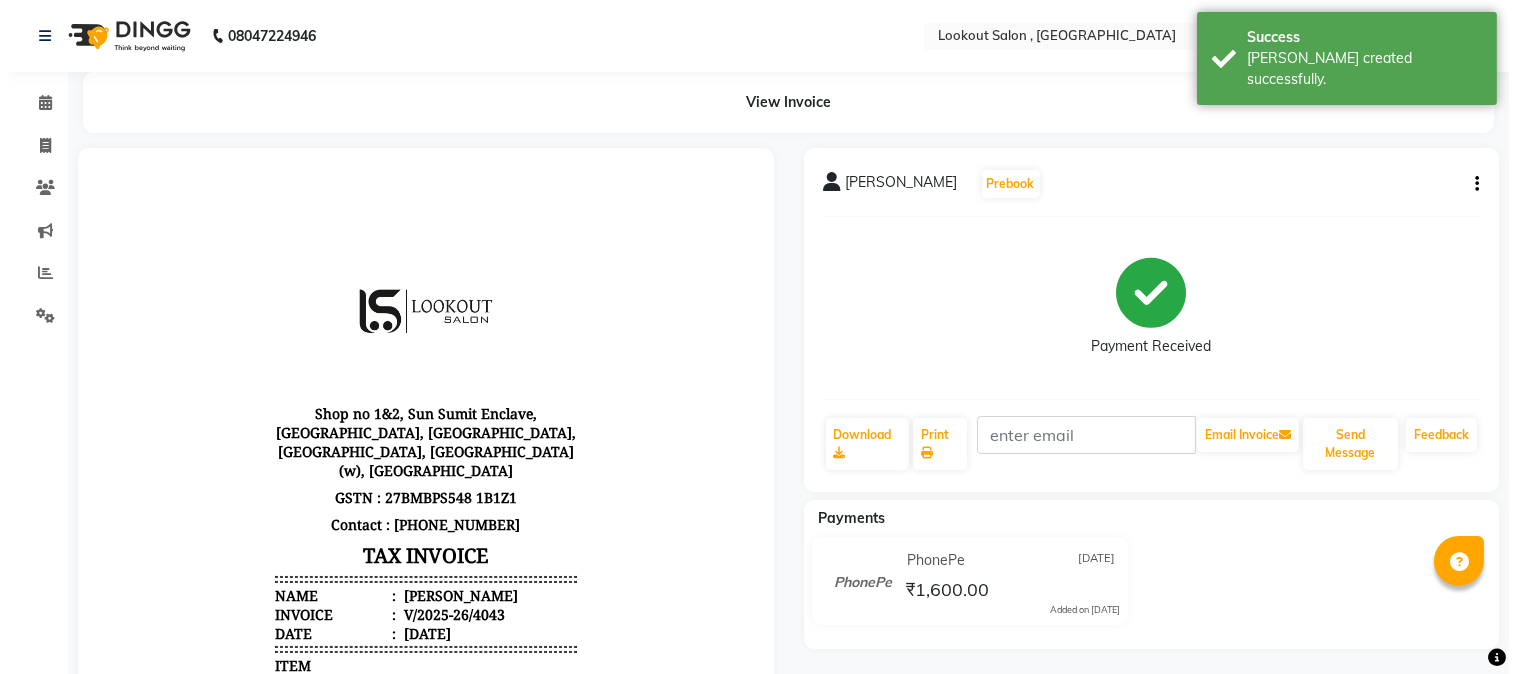scroll, scrollTop: 0, scrollLeft: 0, axis: both 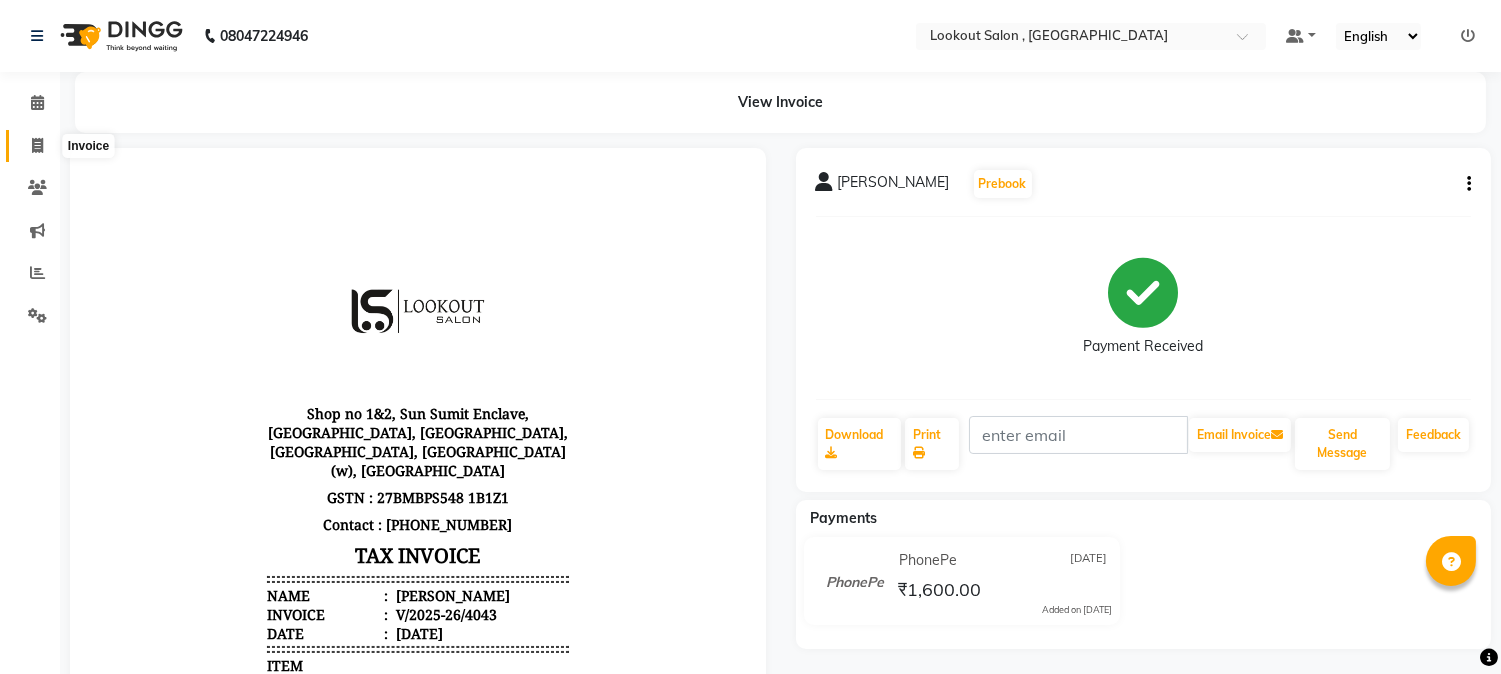 click 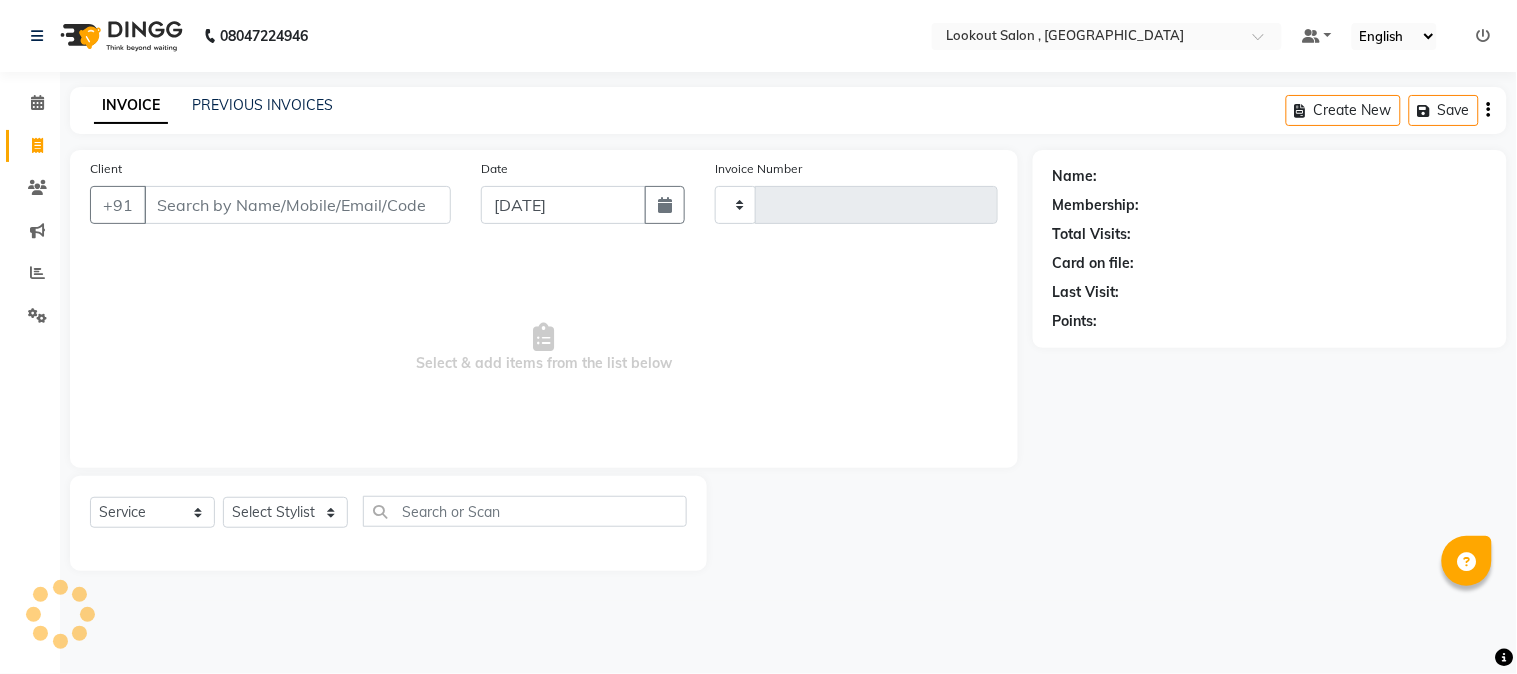 type on "4044" 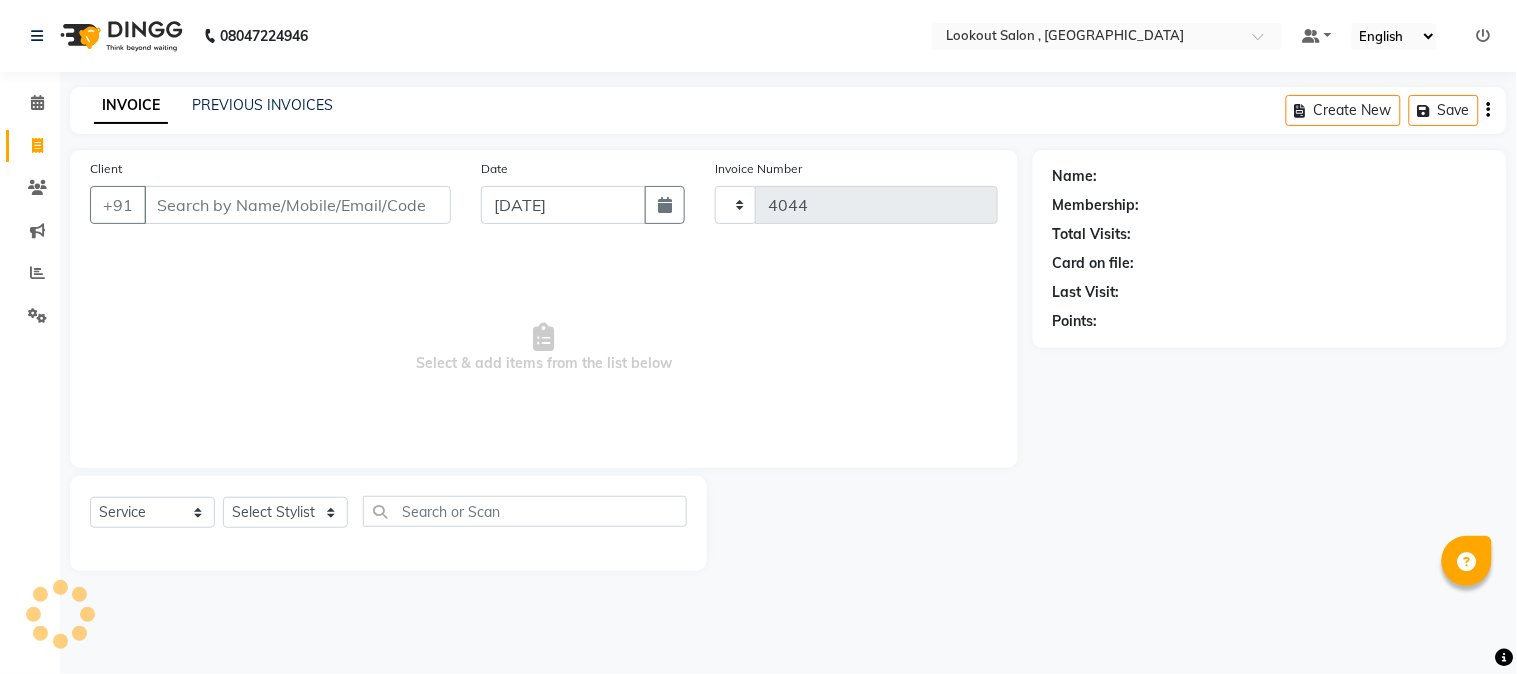 select on "151" 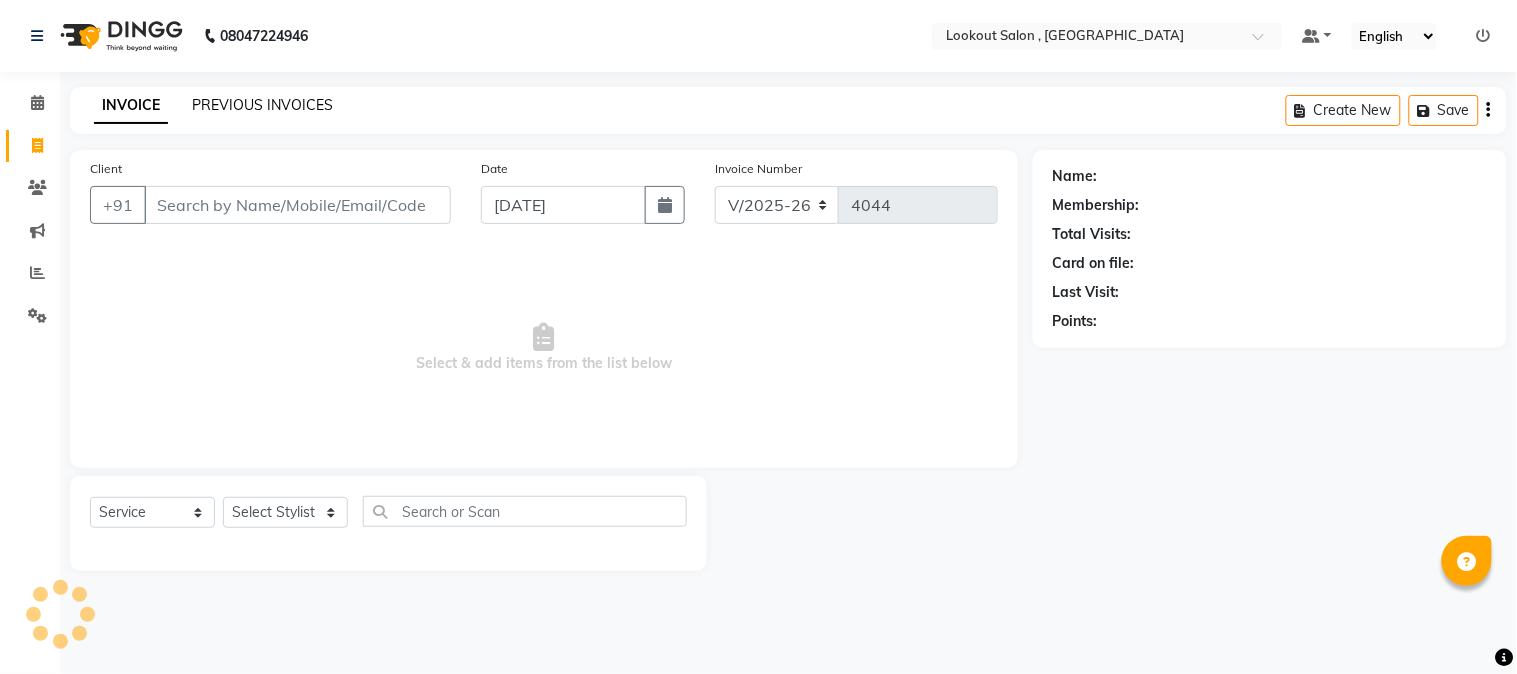 click on "PREVIOUS INVOICES" 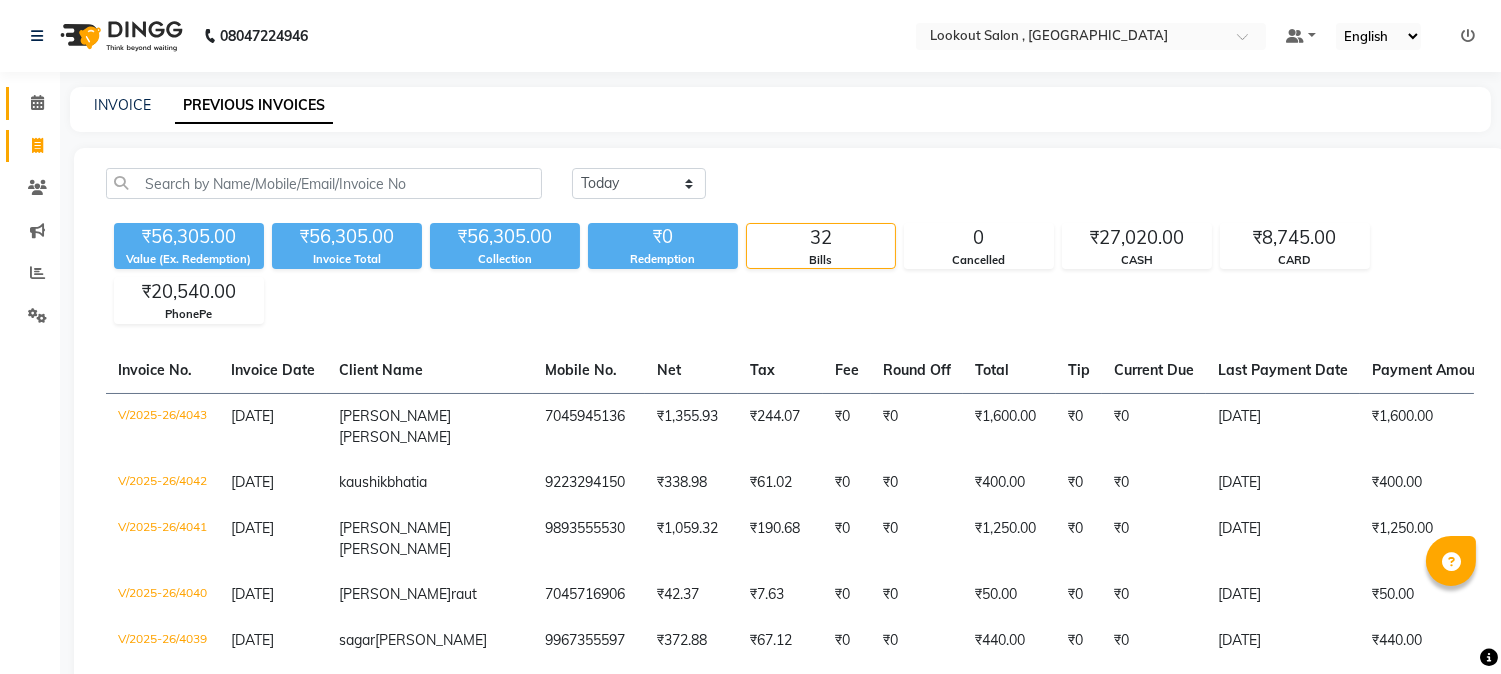 click 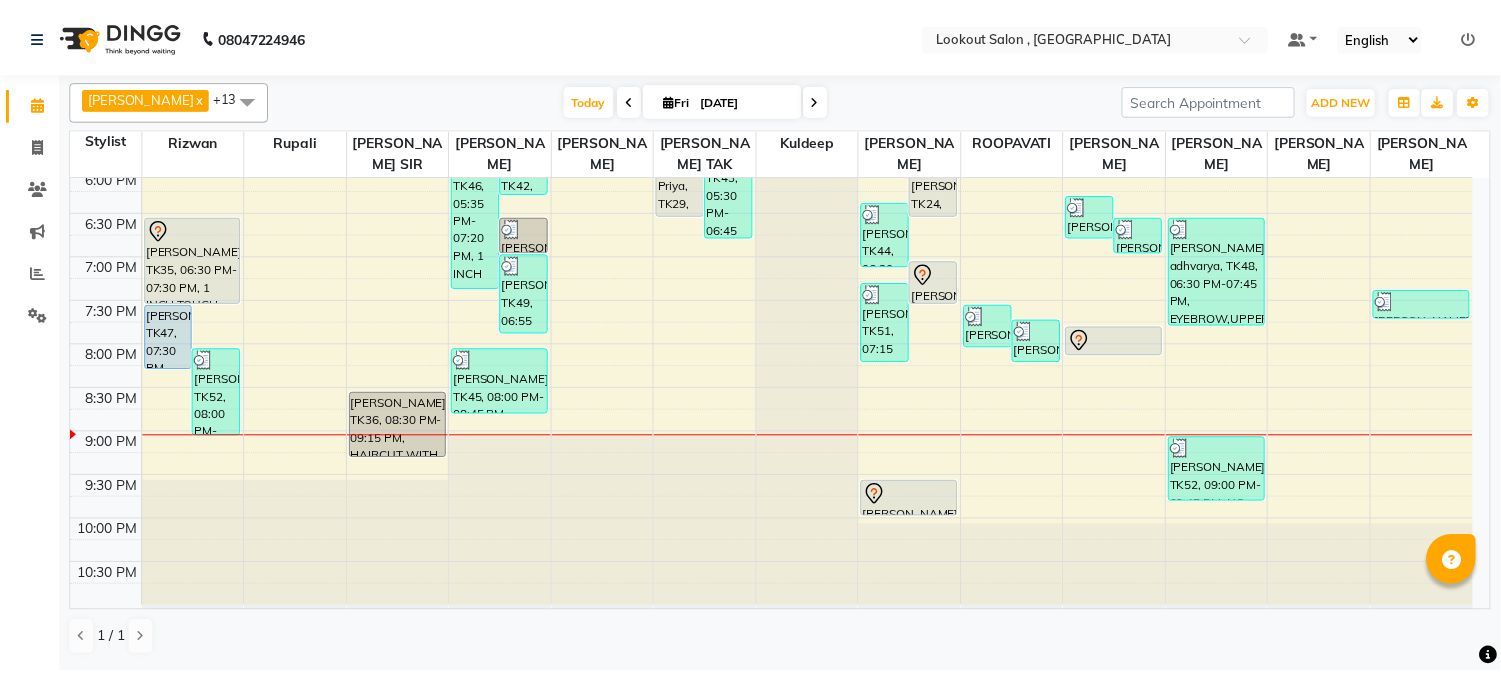 scroll, scrollTop: 911, scrollLeft: 0, axis: vertical 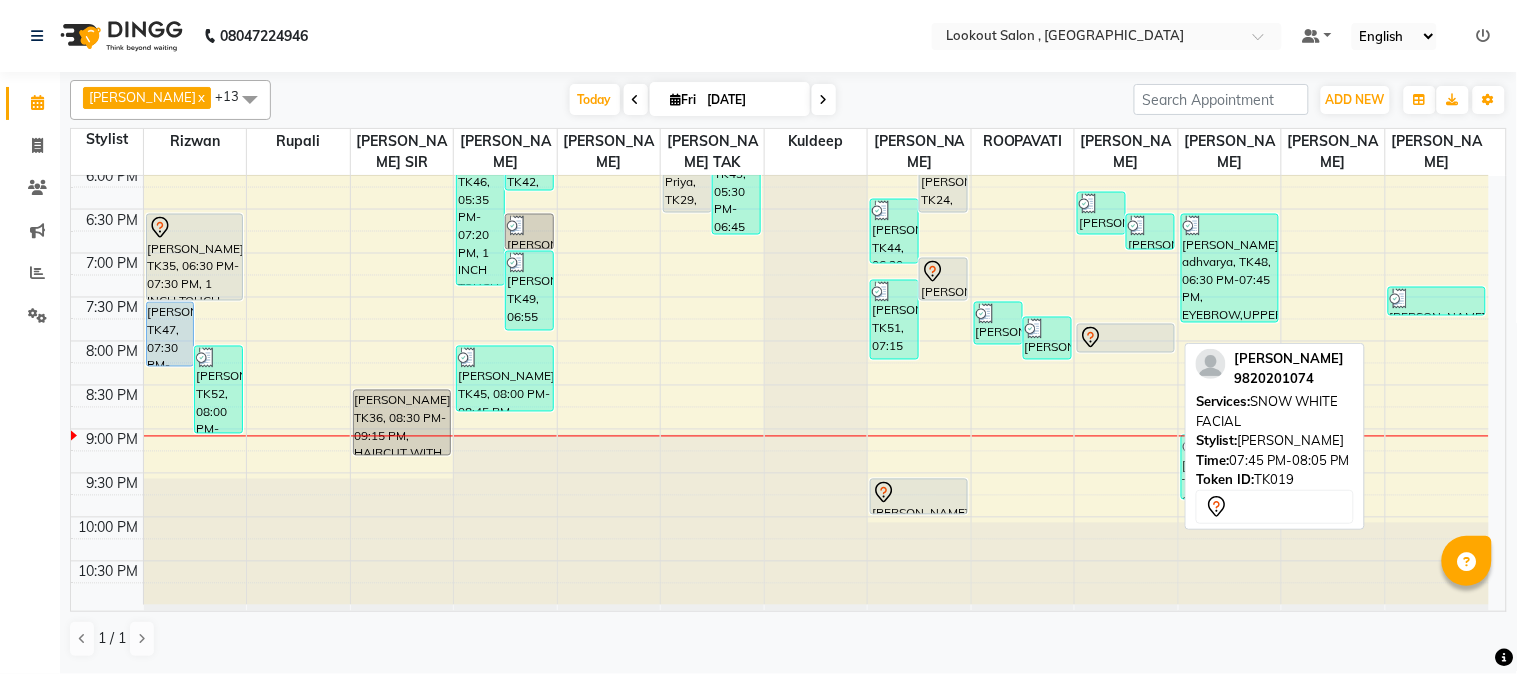 click at bounding box center (1126, 338) 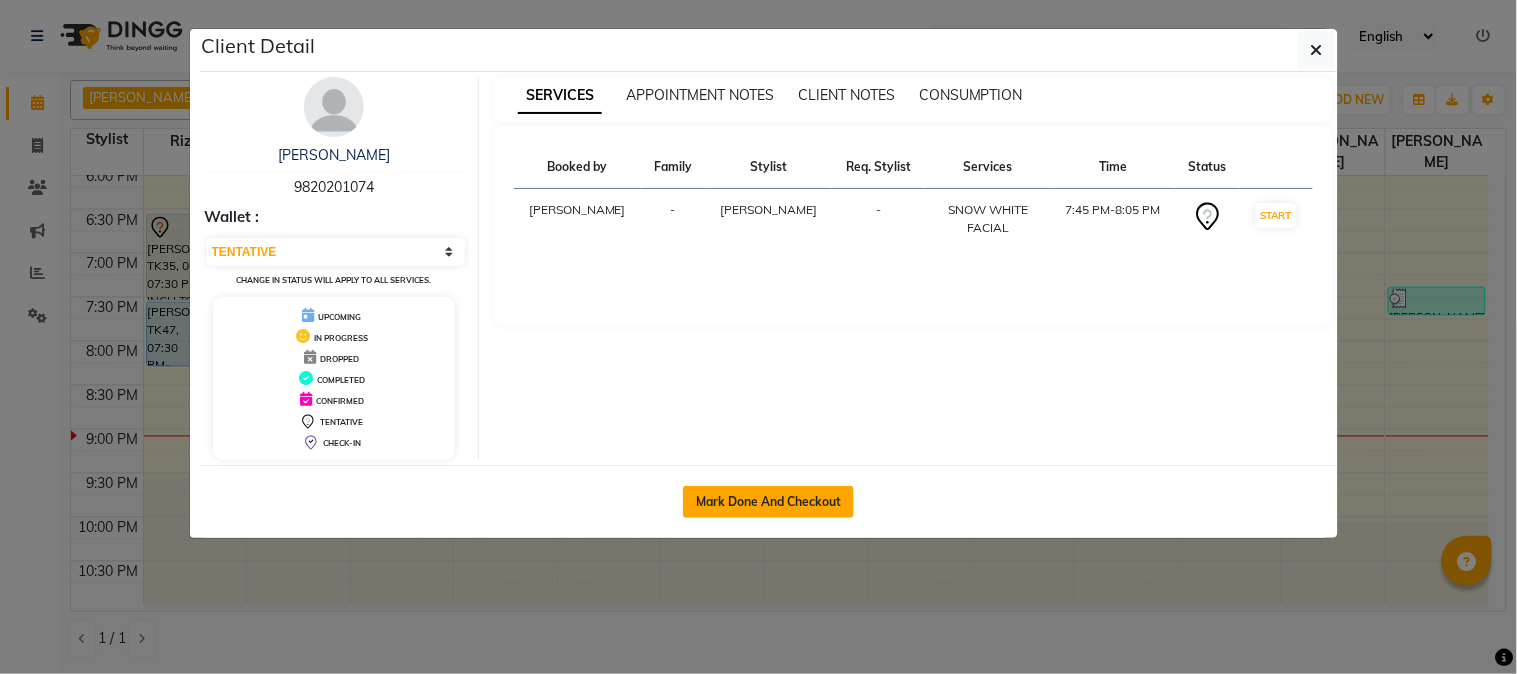 click on "Mark Done And Checkout" 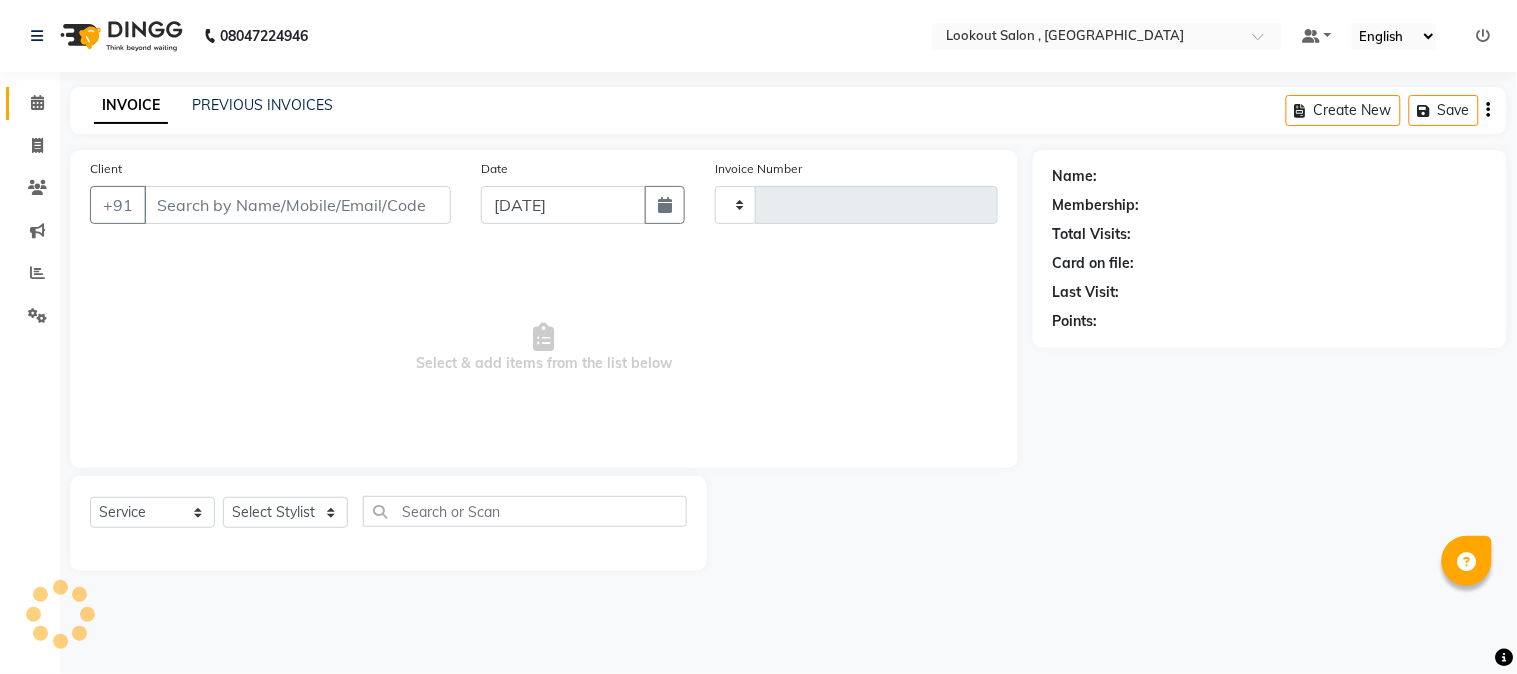 type on "4044" 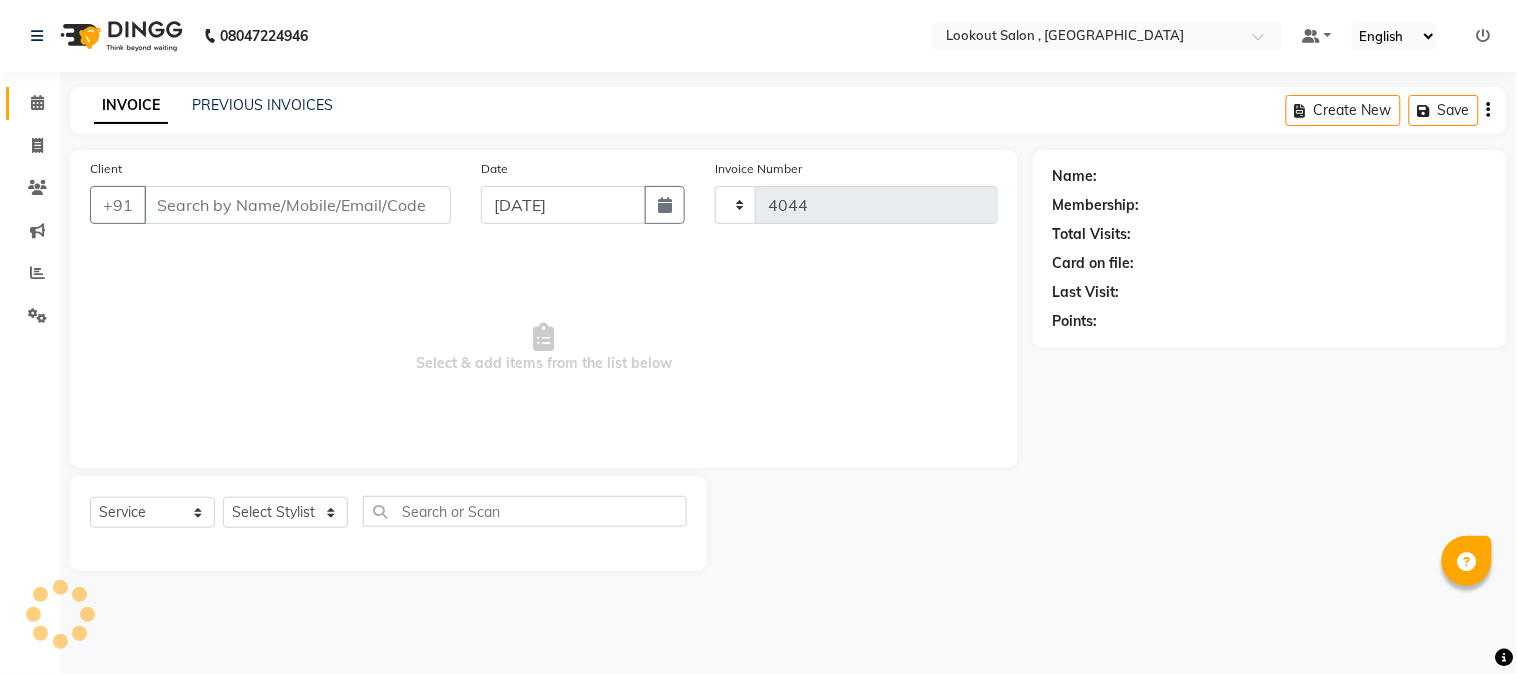 select on "151" 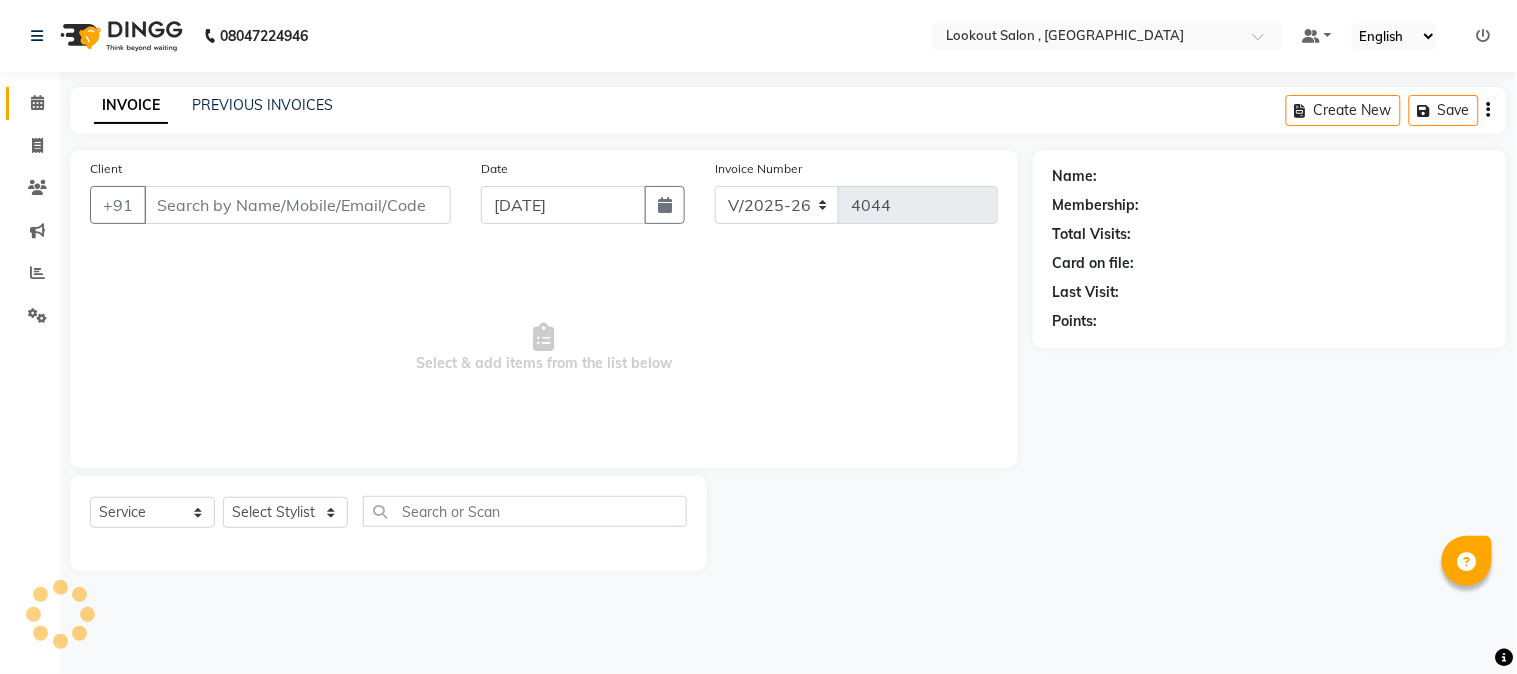 type on "9820201074" 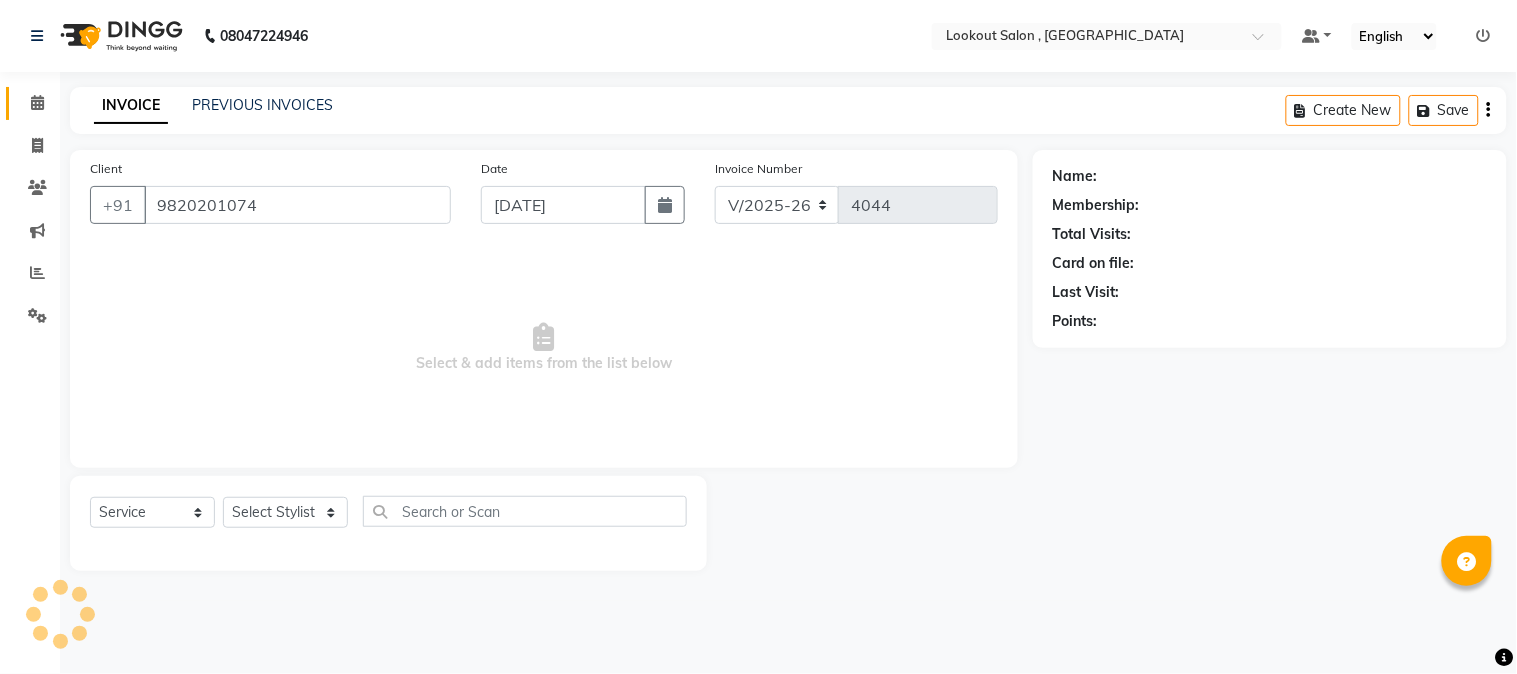 select on "24828" 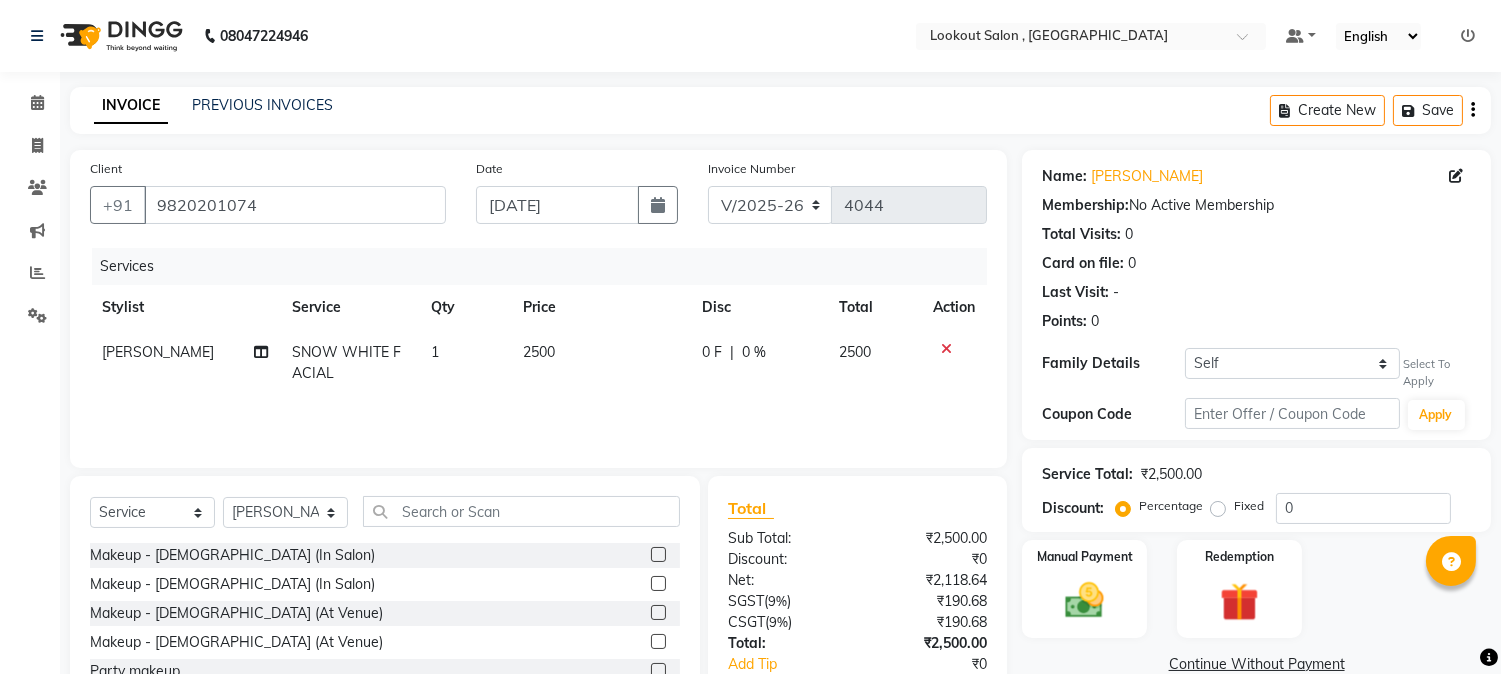 click 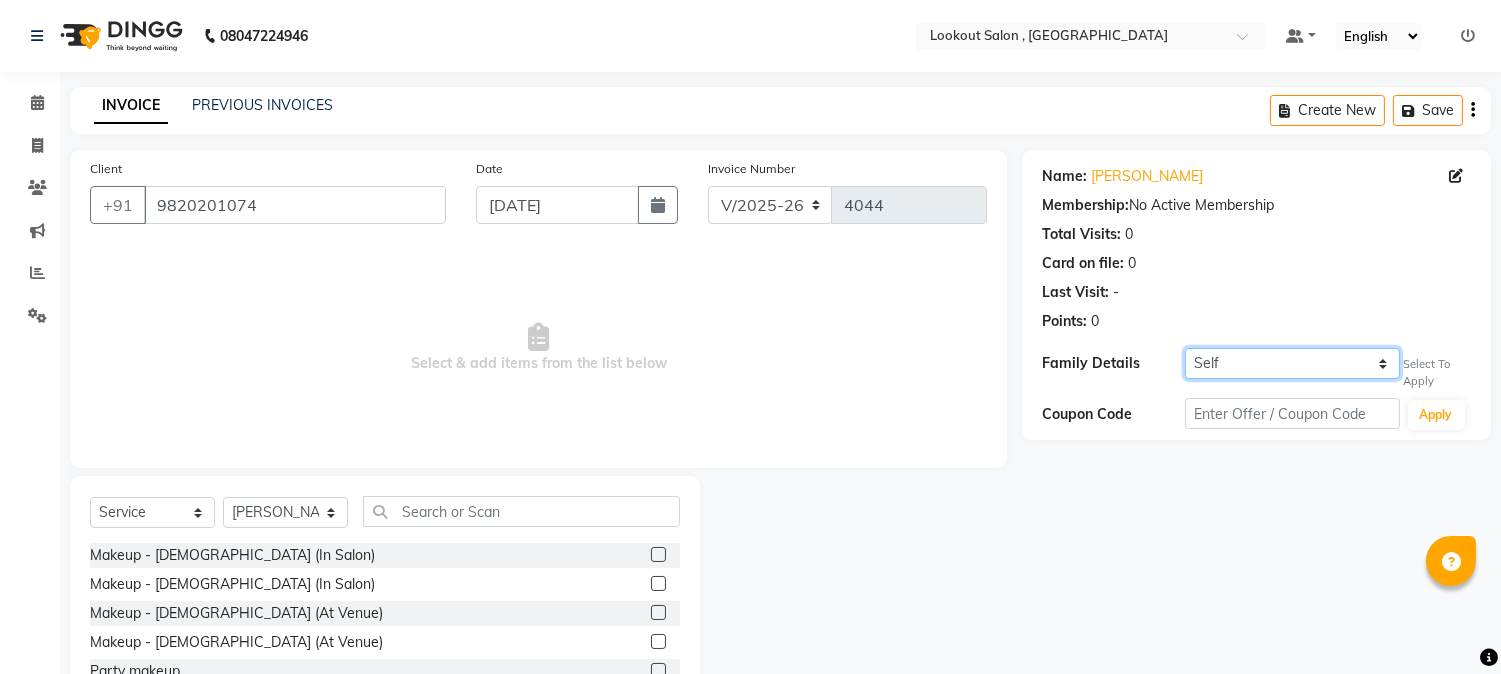 click on "Self ATUL" 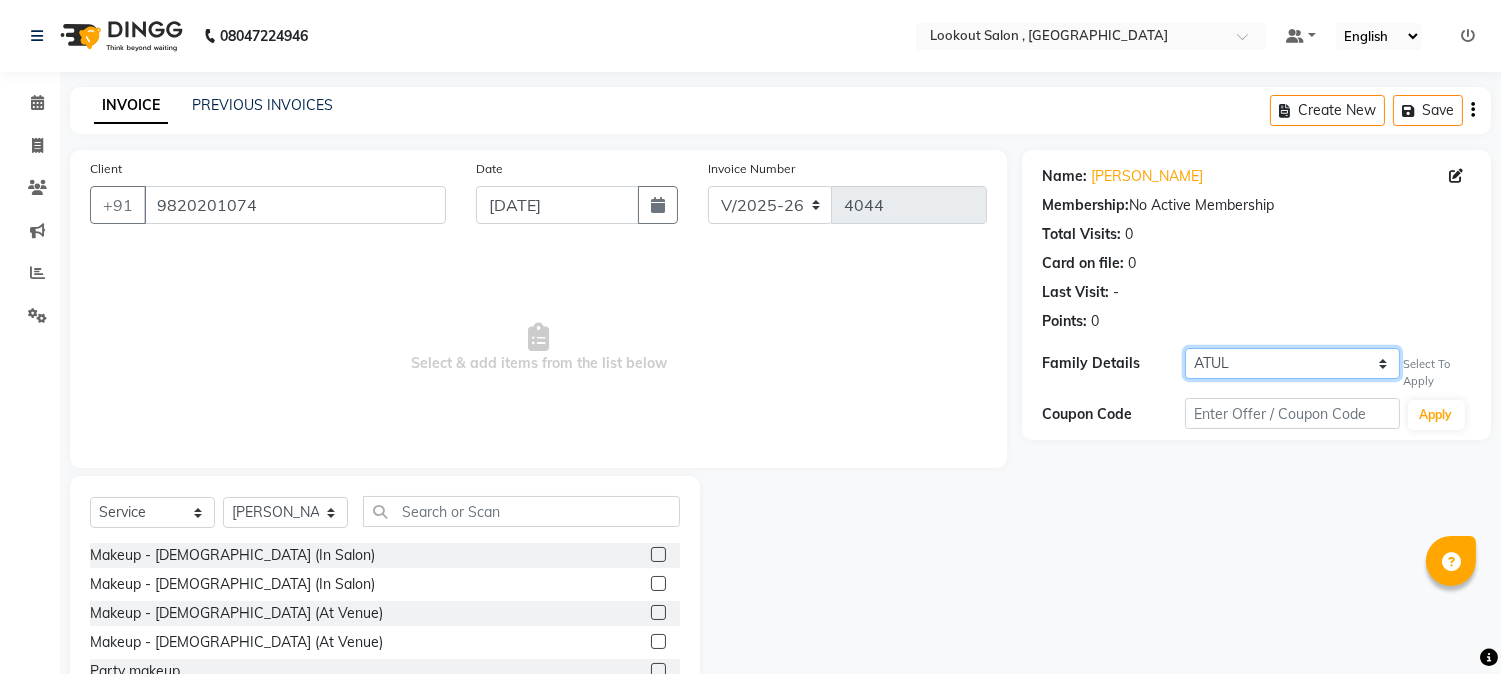 click on "Self ATUL" 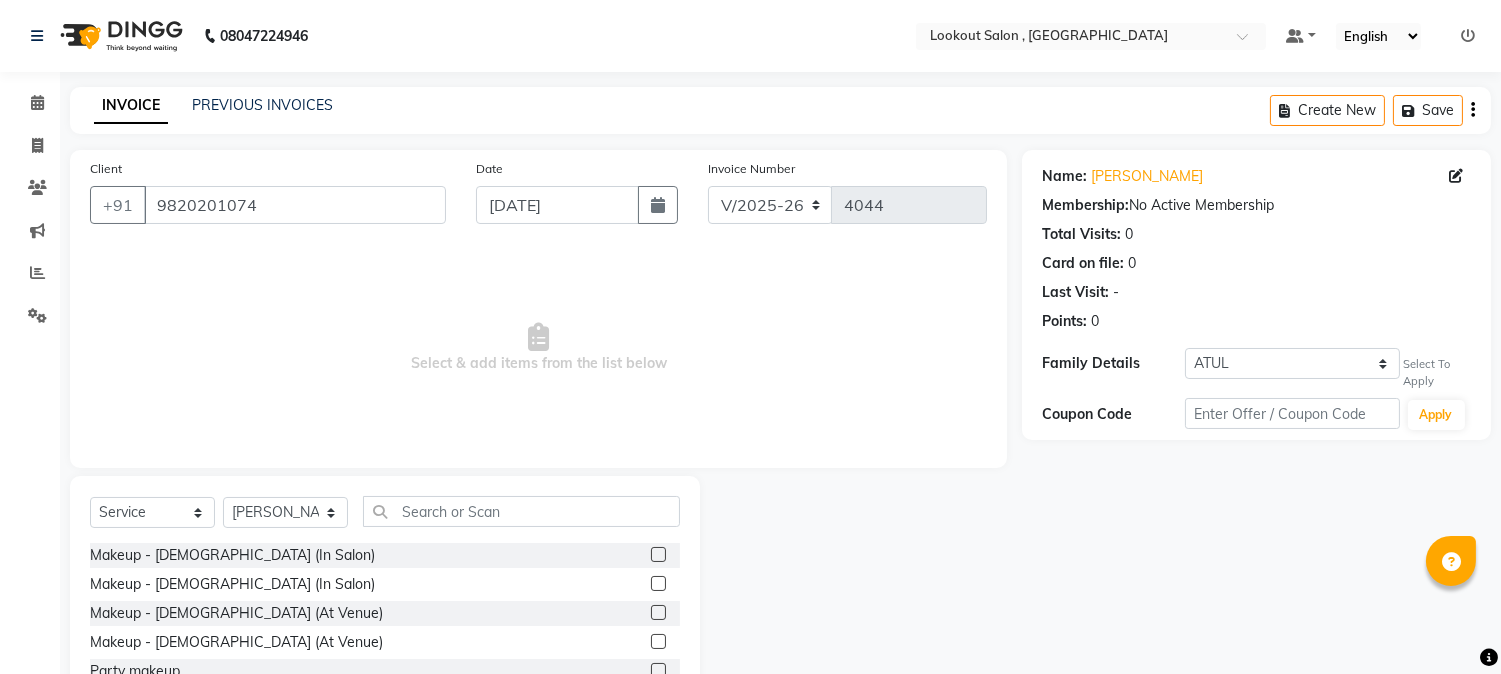 select on "1: Object" 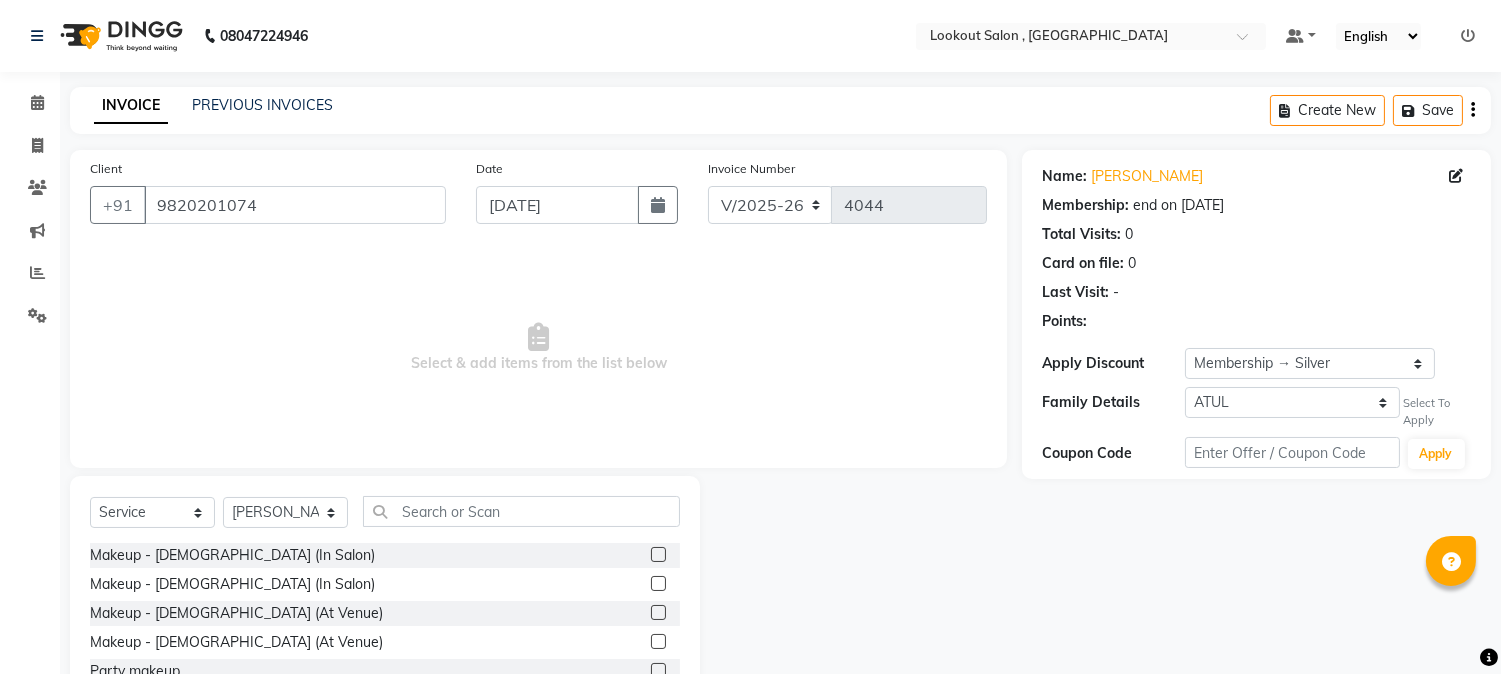 click on "Select Membership → Silver" 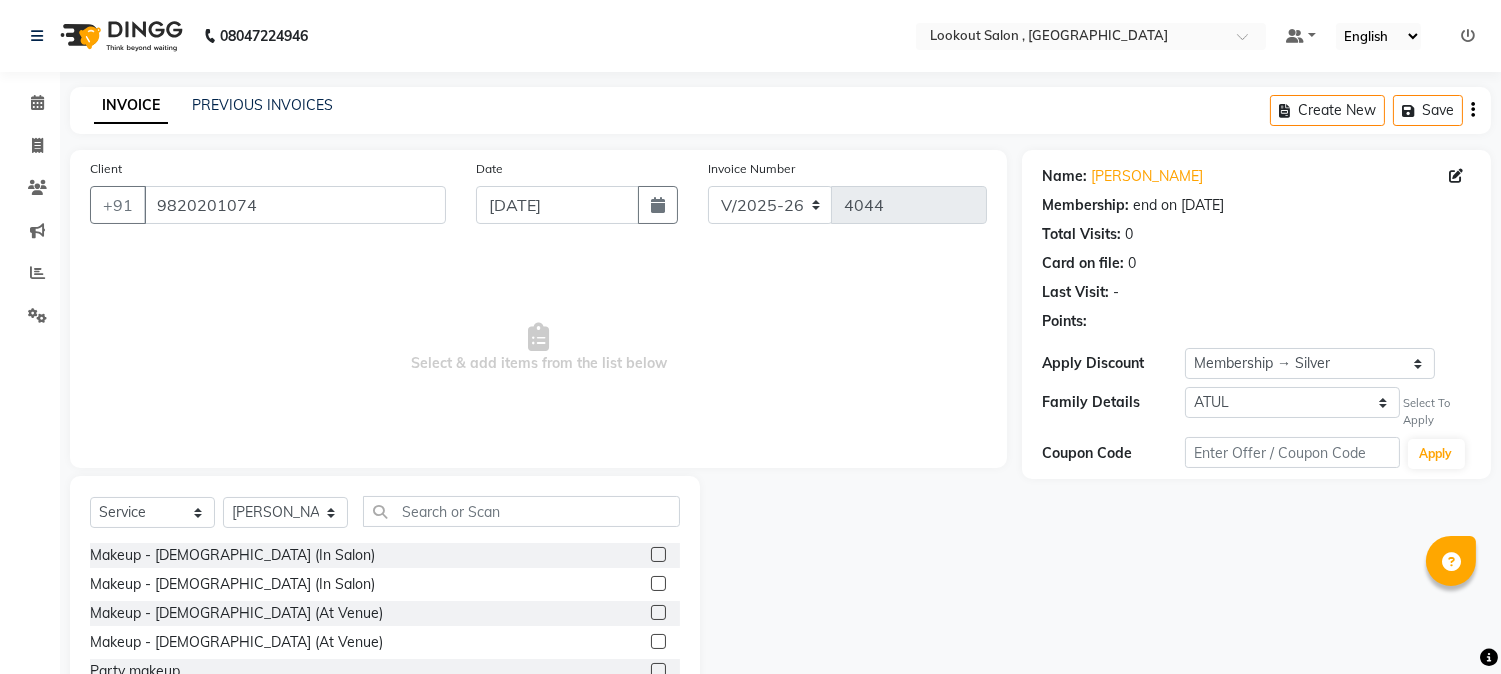 click on "Name: Anila Dikay Membership: end on 05-05-2026 Total Visits:  0 Card on file:  0 Last Visit:   - Points:  Apply Discount Select Membership → Silver Family Details Self ATUL  Select To Apply Coupon Code Apply" 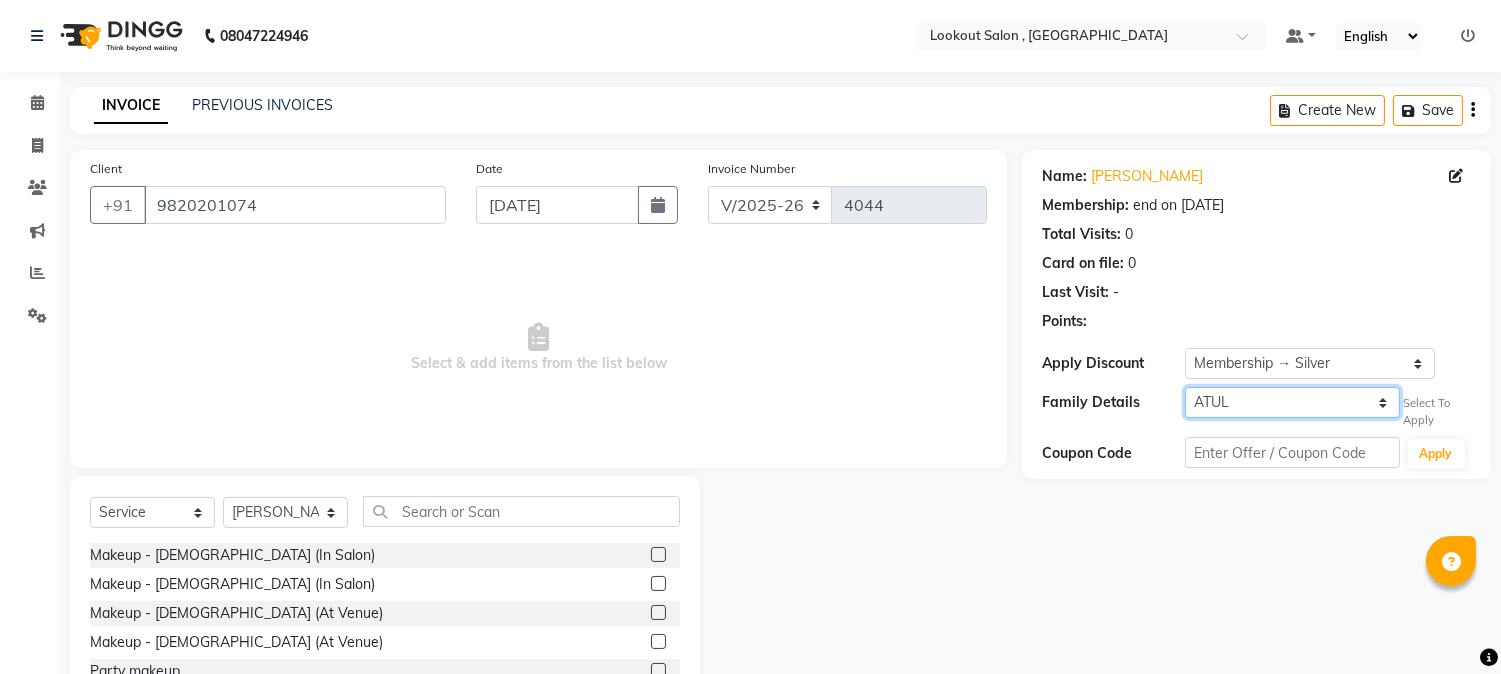 click on "Self ATUL" 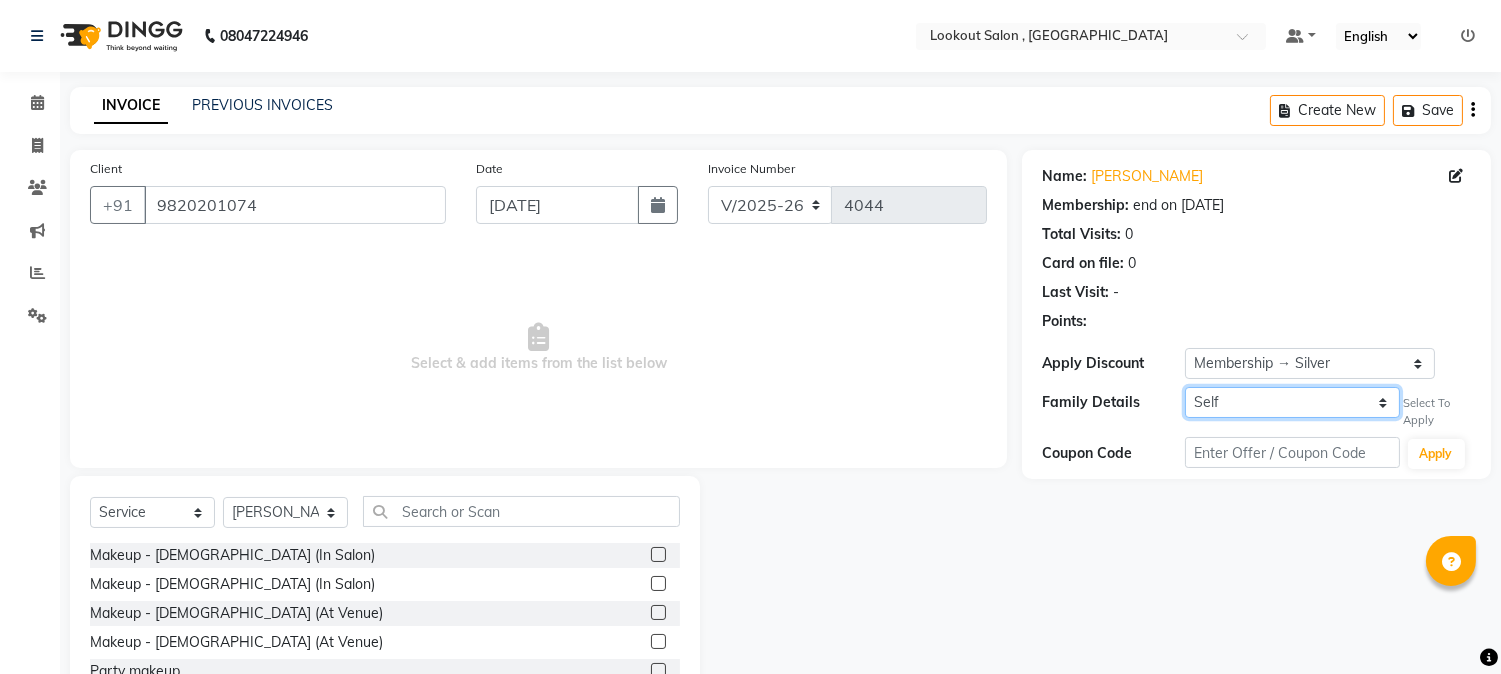 click on "Self ATUL" 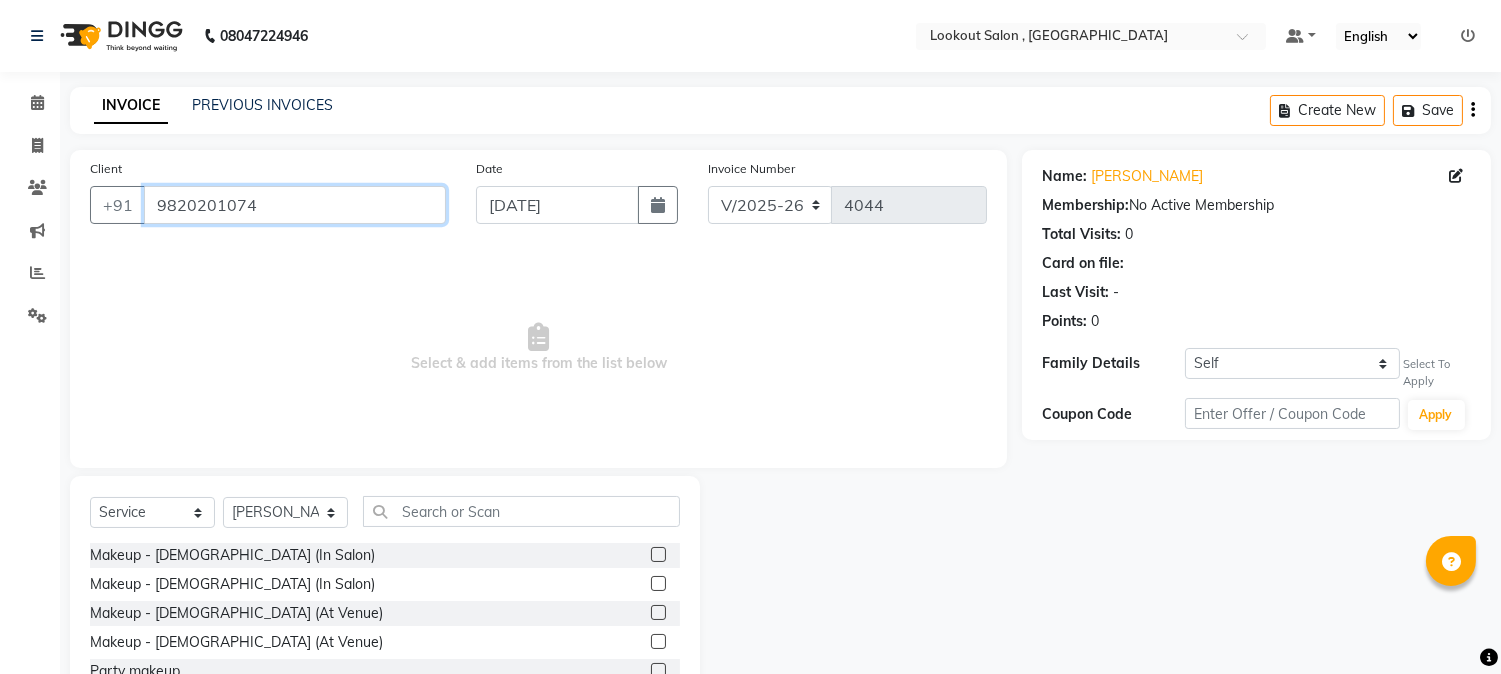 click on "9820201074" at bounding box center (295, 205) 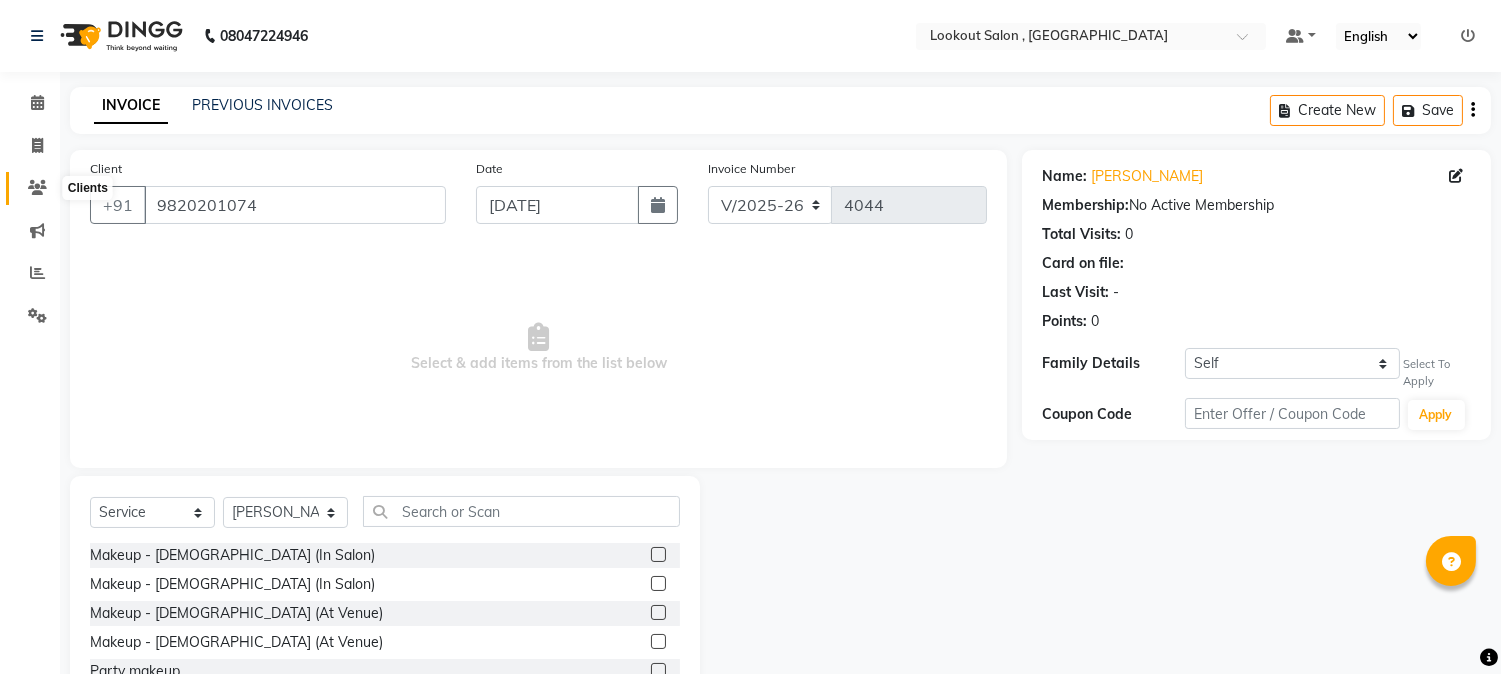 click 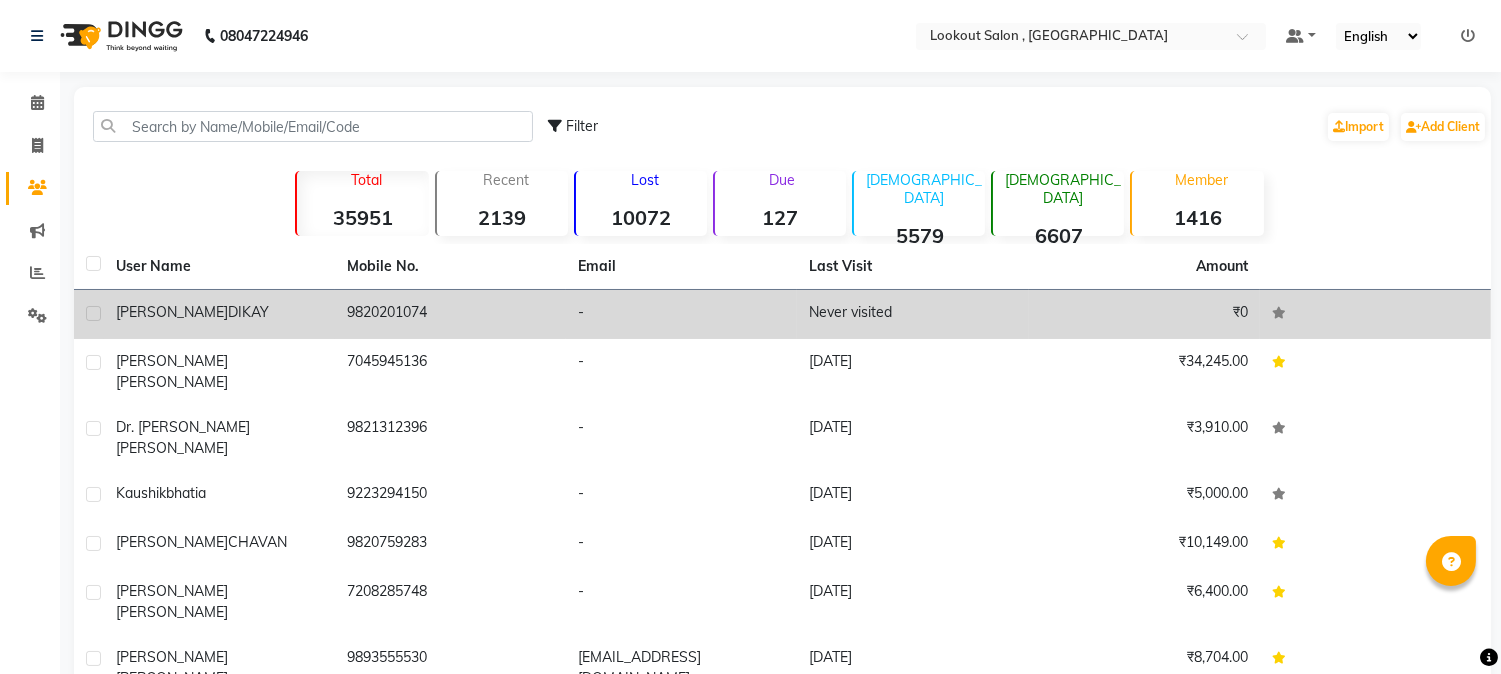 click on "DIKAY" 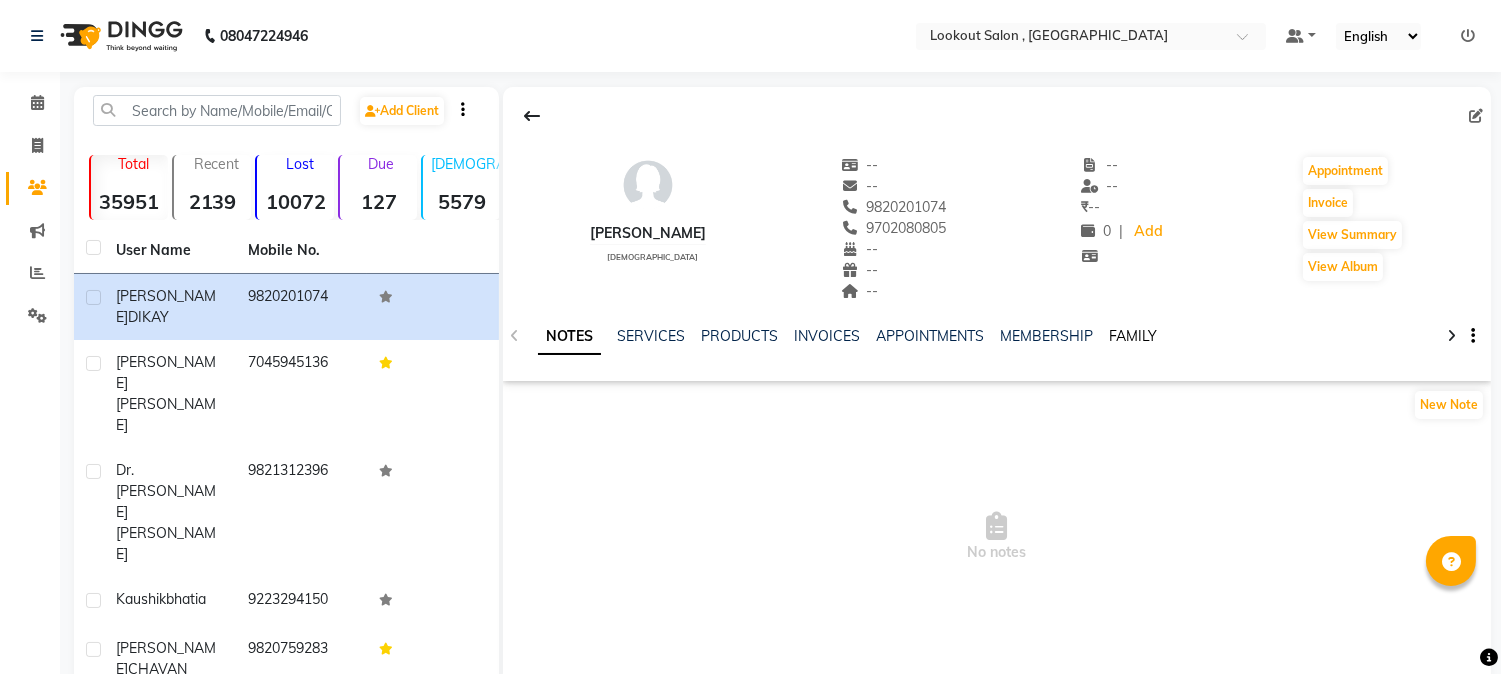 click on "FAMILY" 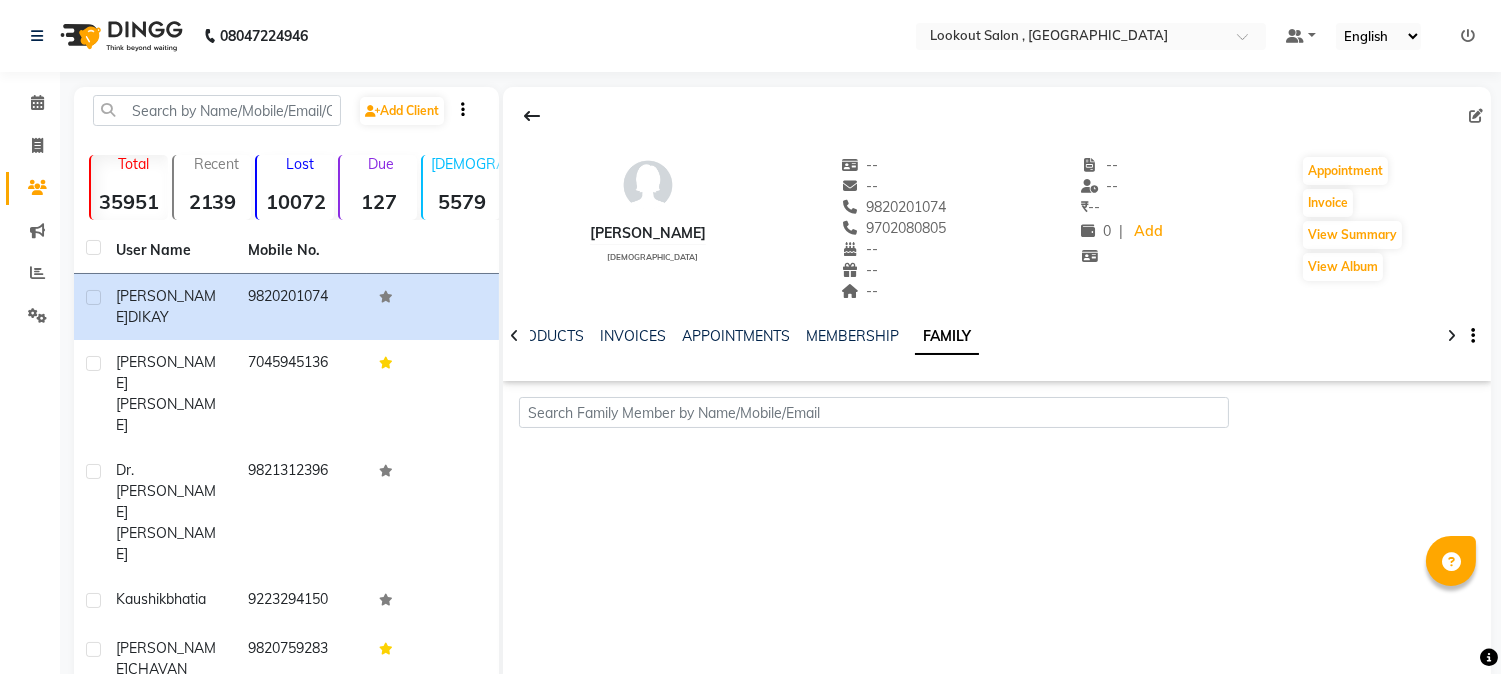 click on "9820201074" 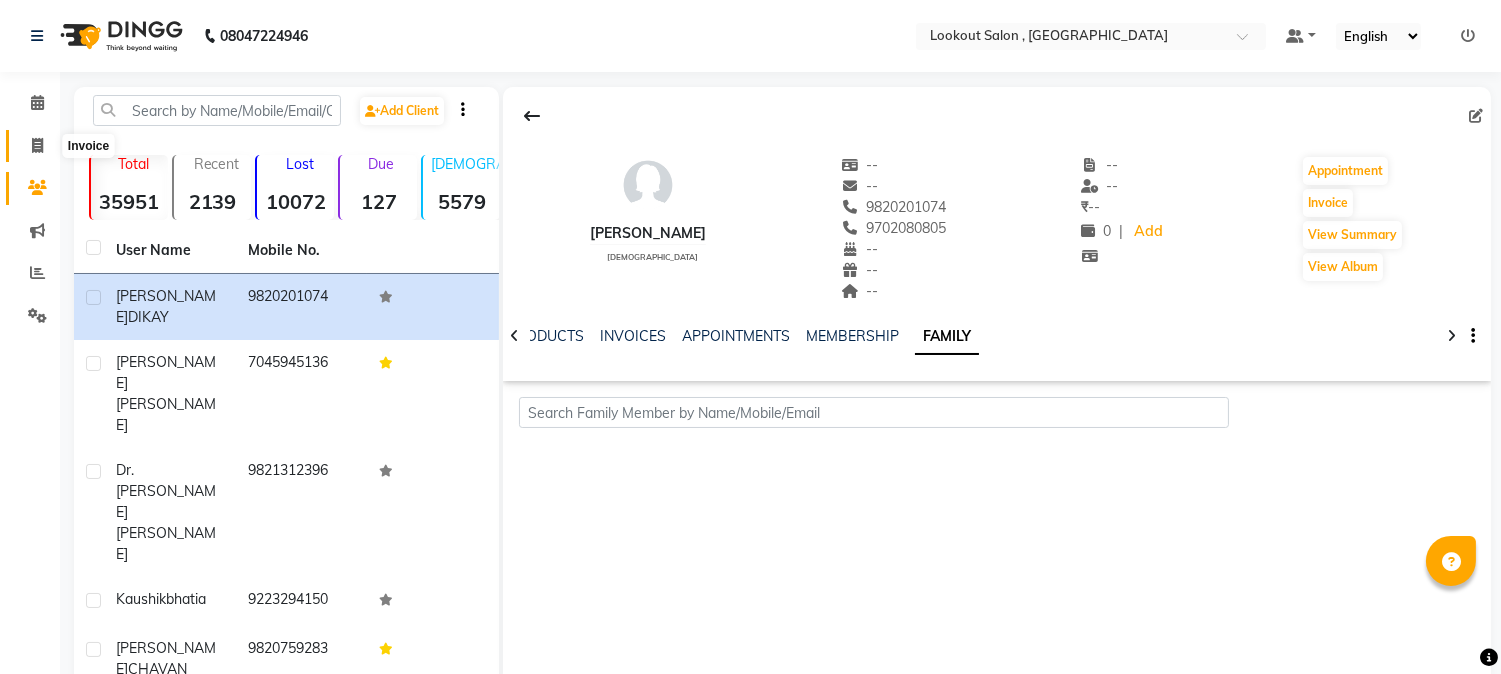 click 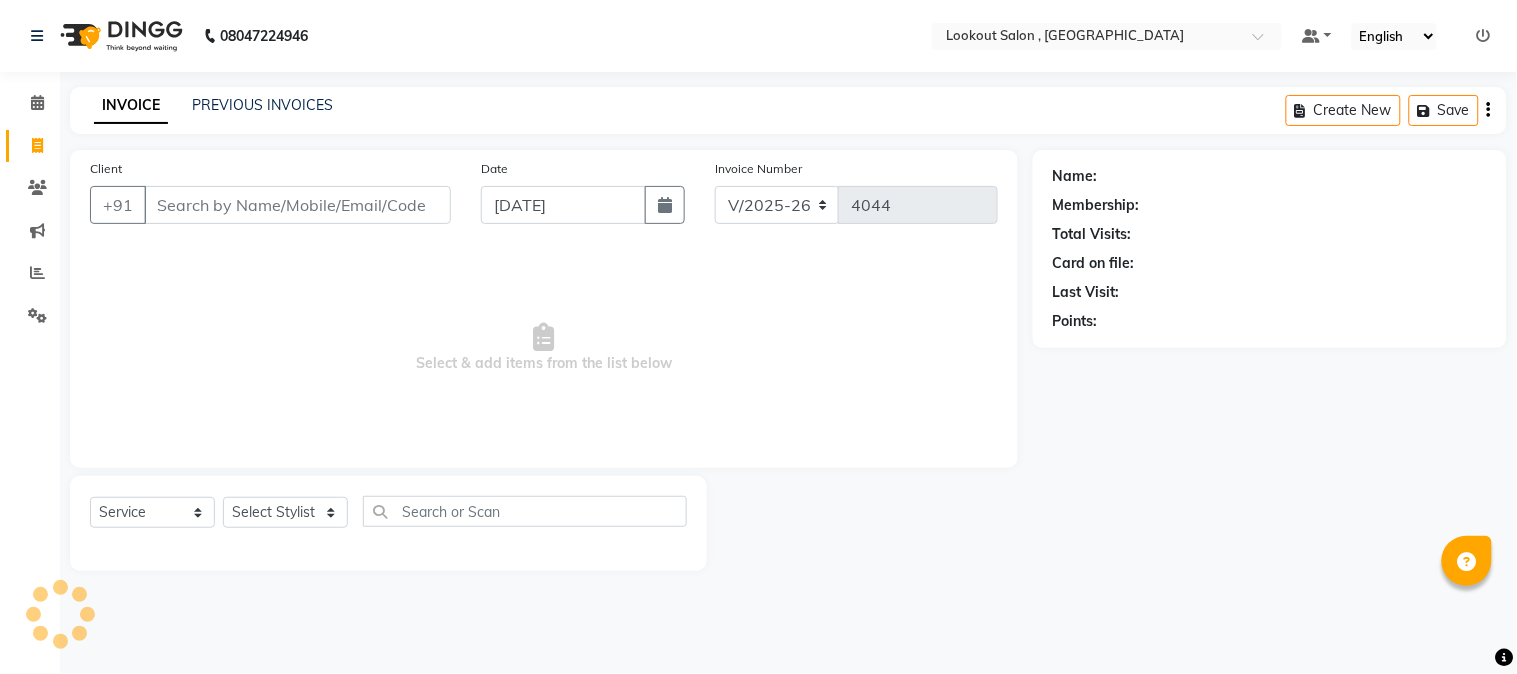 click on "Client" at bounding box center [297, 205] 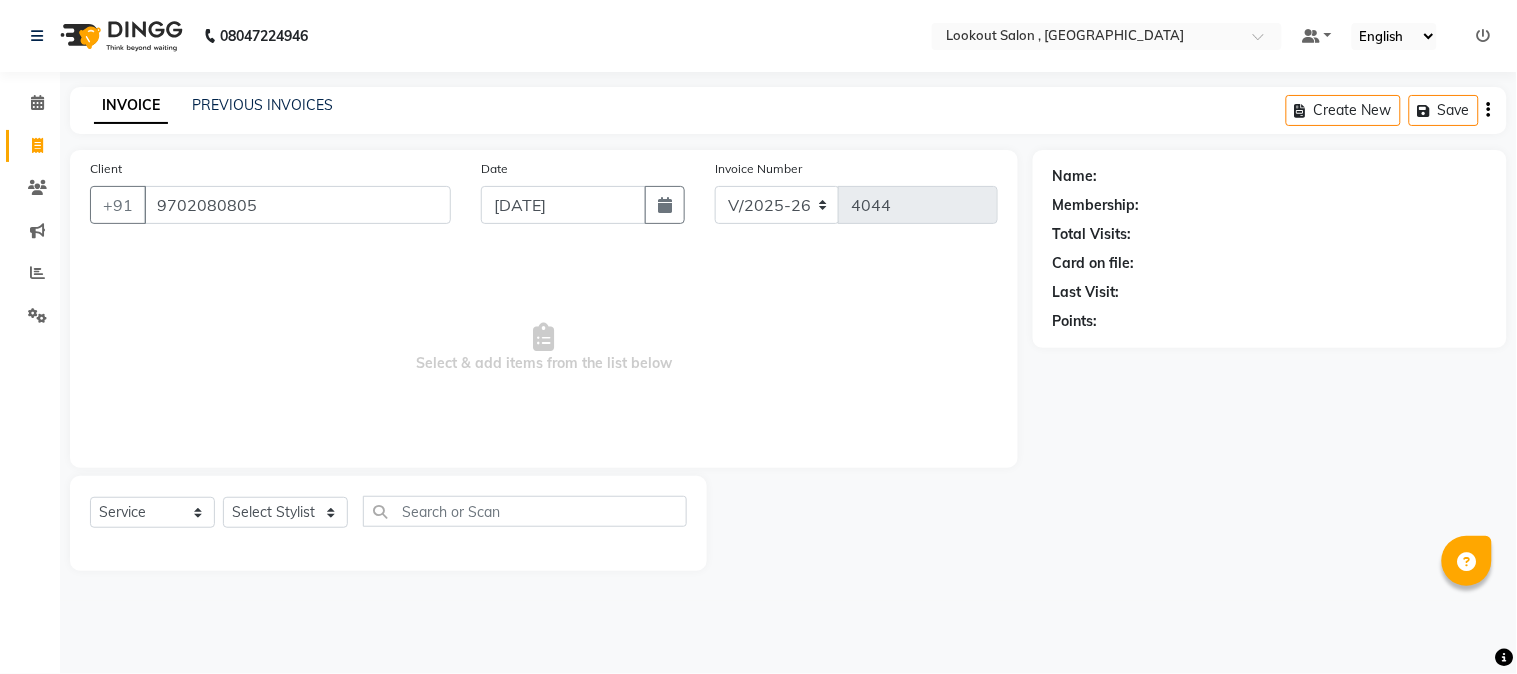 type on "9702080805" 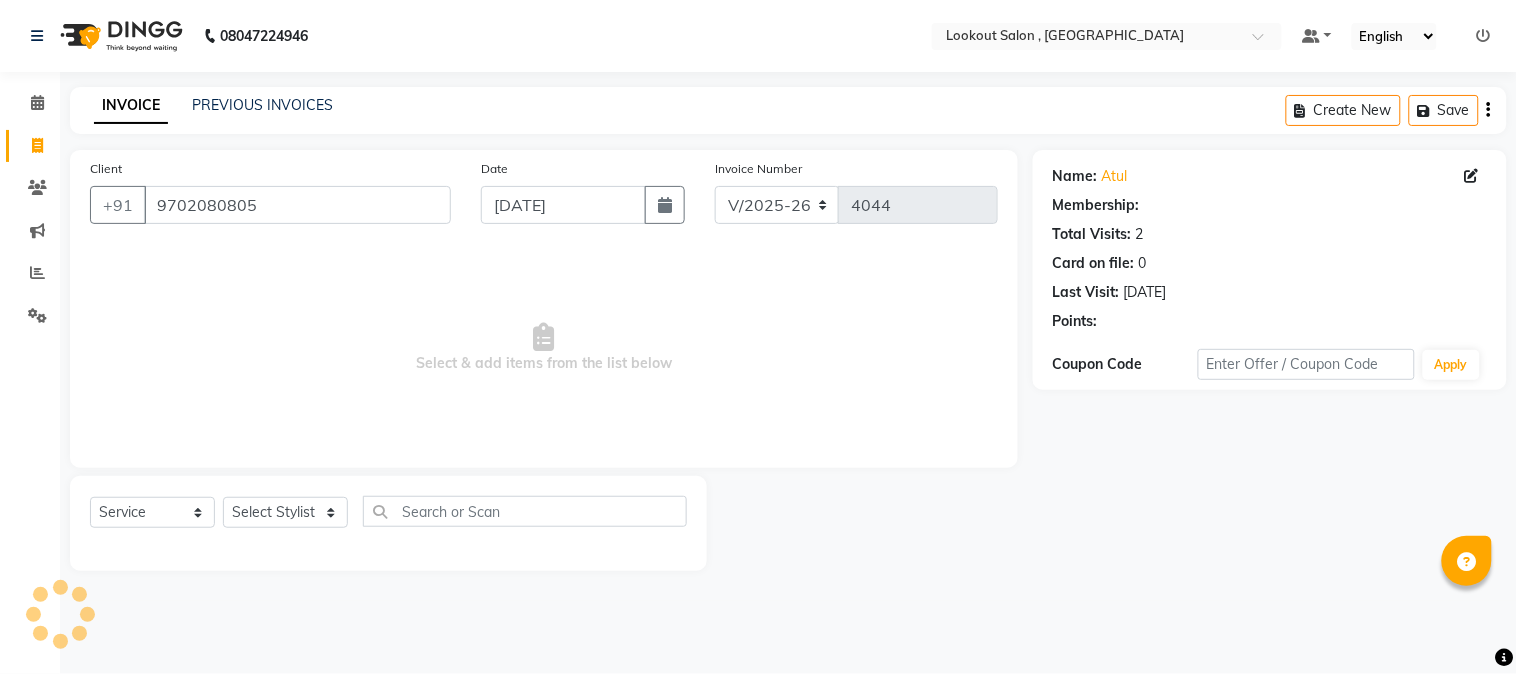 select on "1: Object" 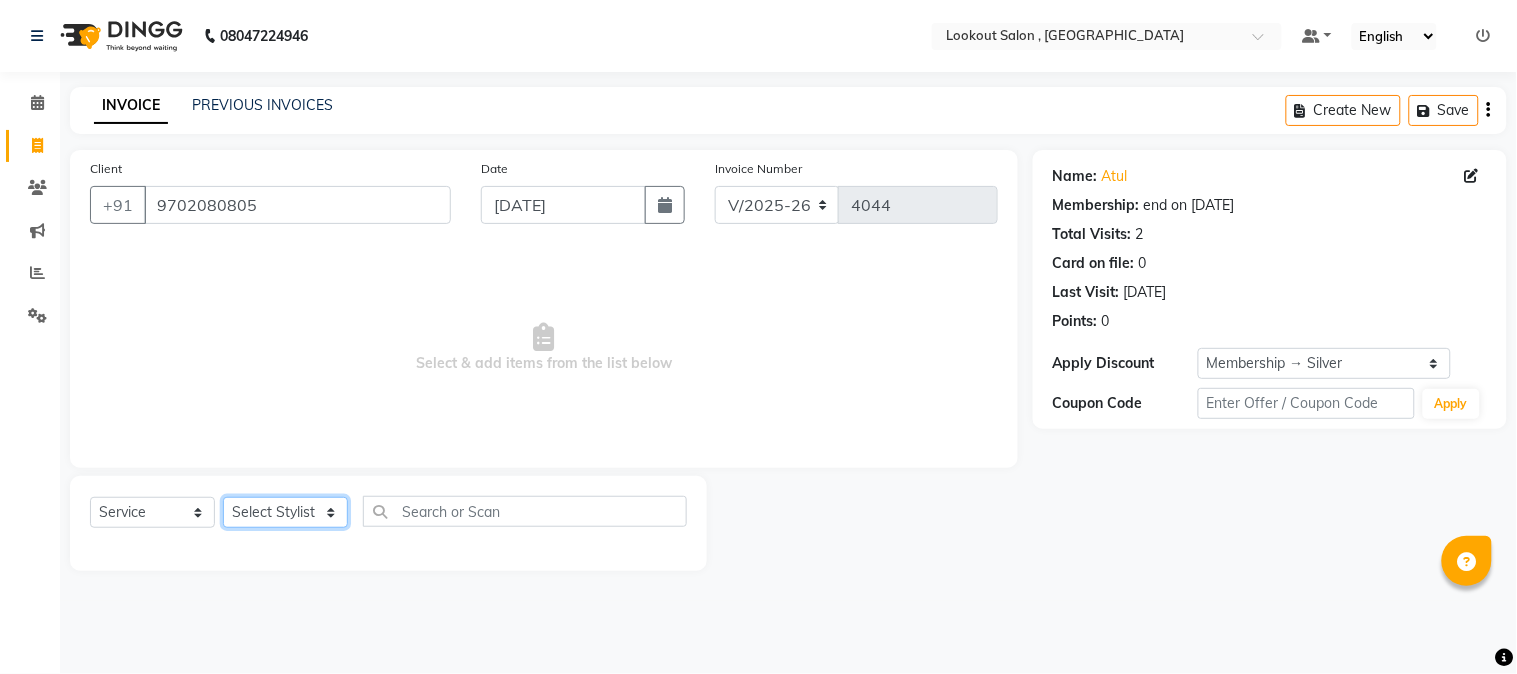 click on "Select Stylist AMIT SOLANKI jishan shekh kuldeep MANDAR GOSAVI MANISHA SAHU NANDINI GUPTA NIPUL SIR NISAR AHMED PIRJADE Rizwan ROOPAVATI Rupali  RUPESH SADAF SHAIKH SAHIL TAK shweta kashyap" 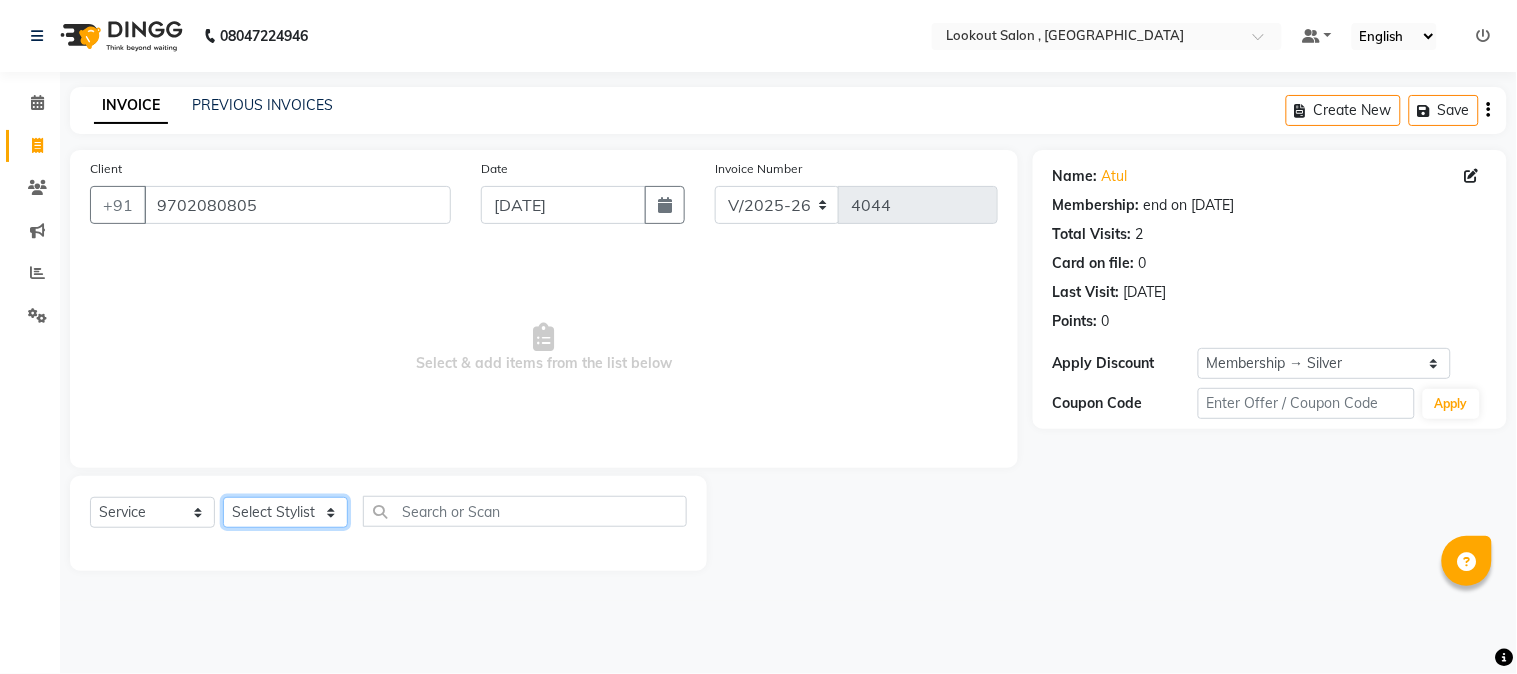 select on "7174" 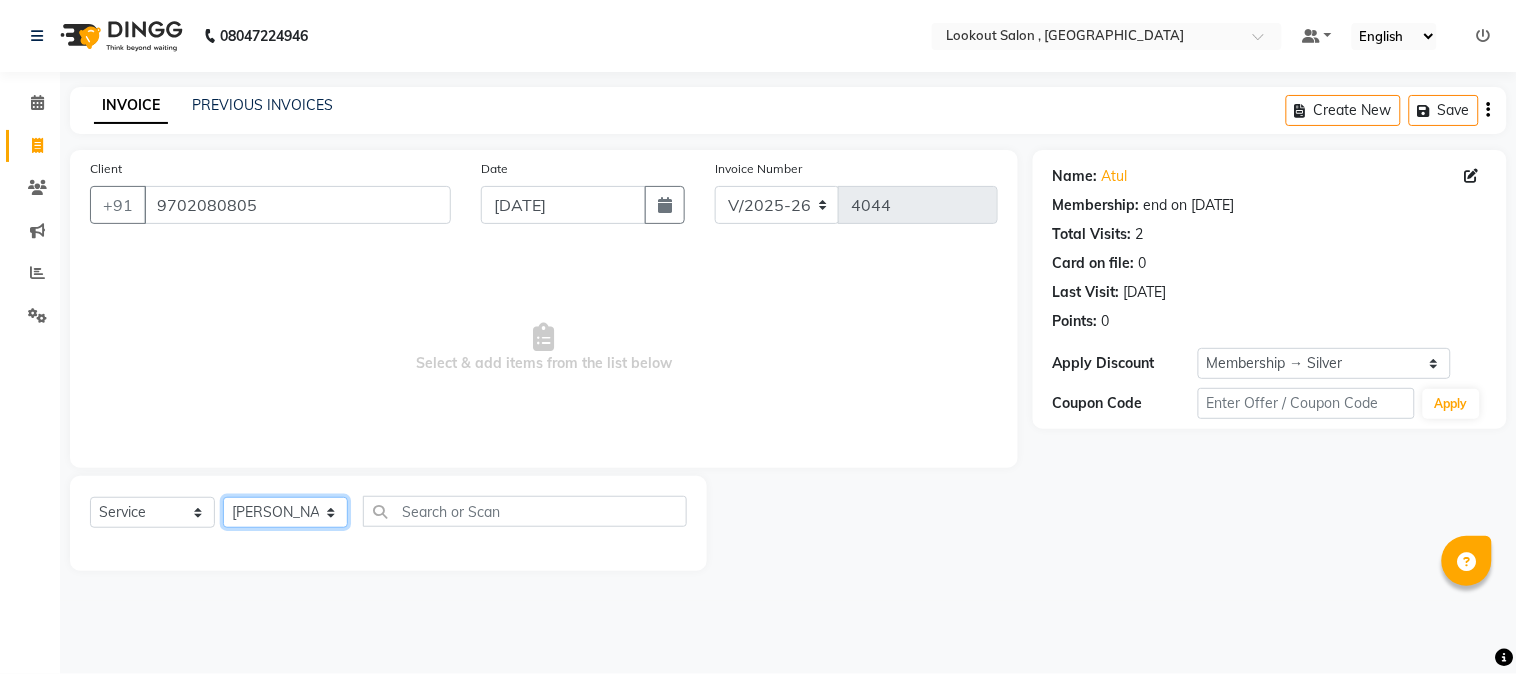 click on "Select Stylist AMIT SOLANKI jishan shekh kuldeep MANDAR GOSAVI MANISHA SAHU NANDINI GUPTA NIPUL SIR NISAR AHMED PIRJADE Rizwan ROOPAVATI Rupali  RUPESH SADAF SHAIKH SAHIL TAK shweta kashyap" 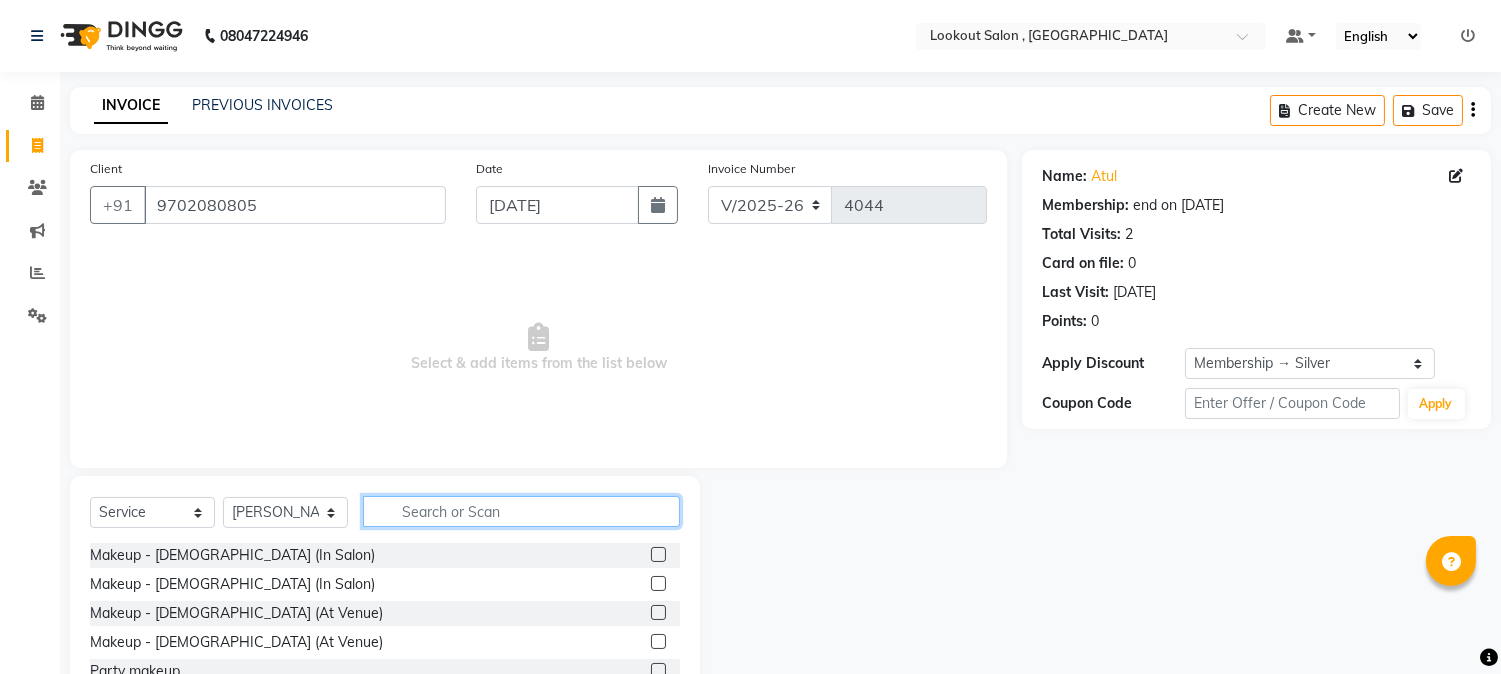 click 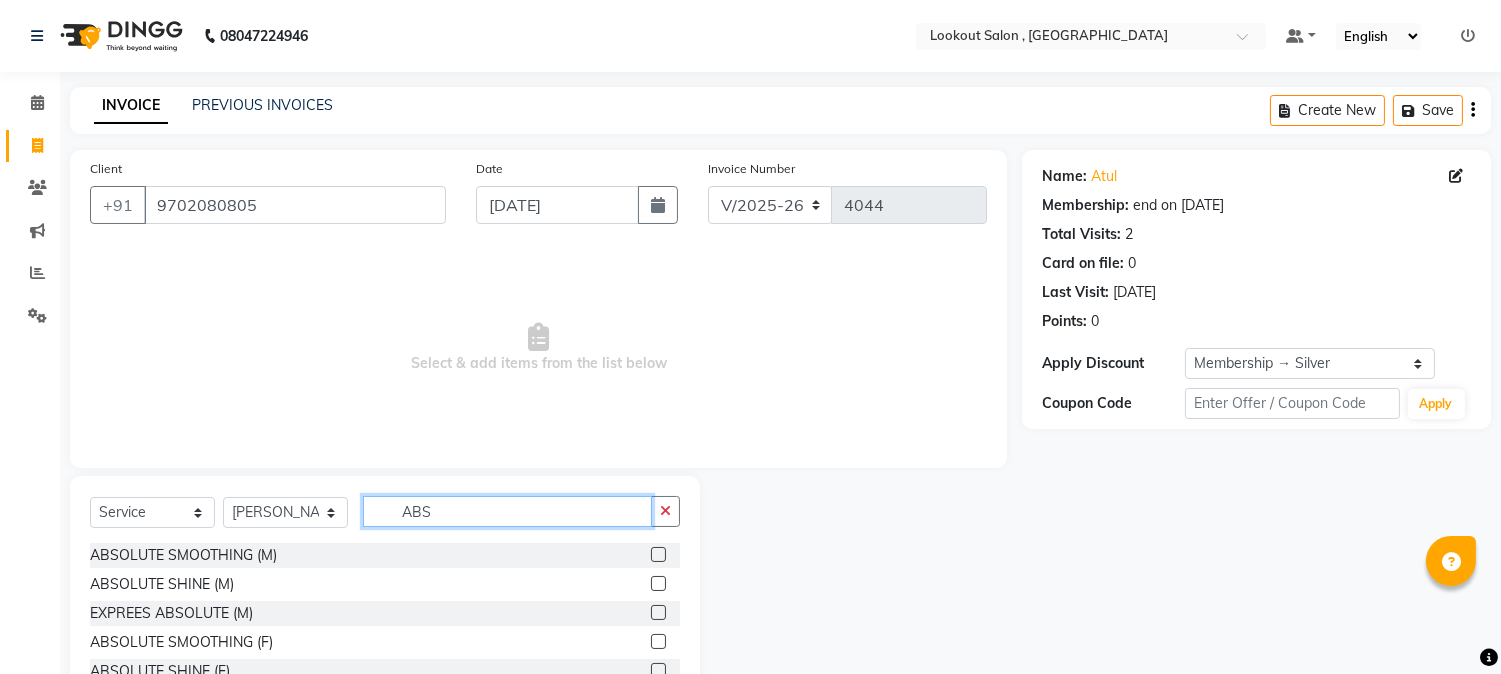 type on "ABS" 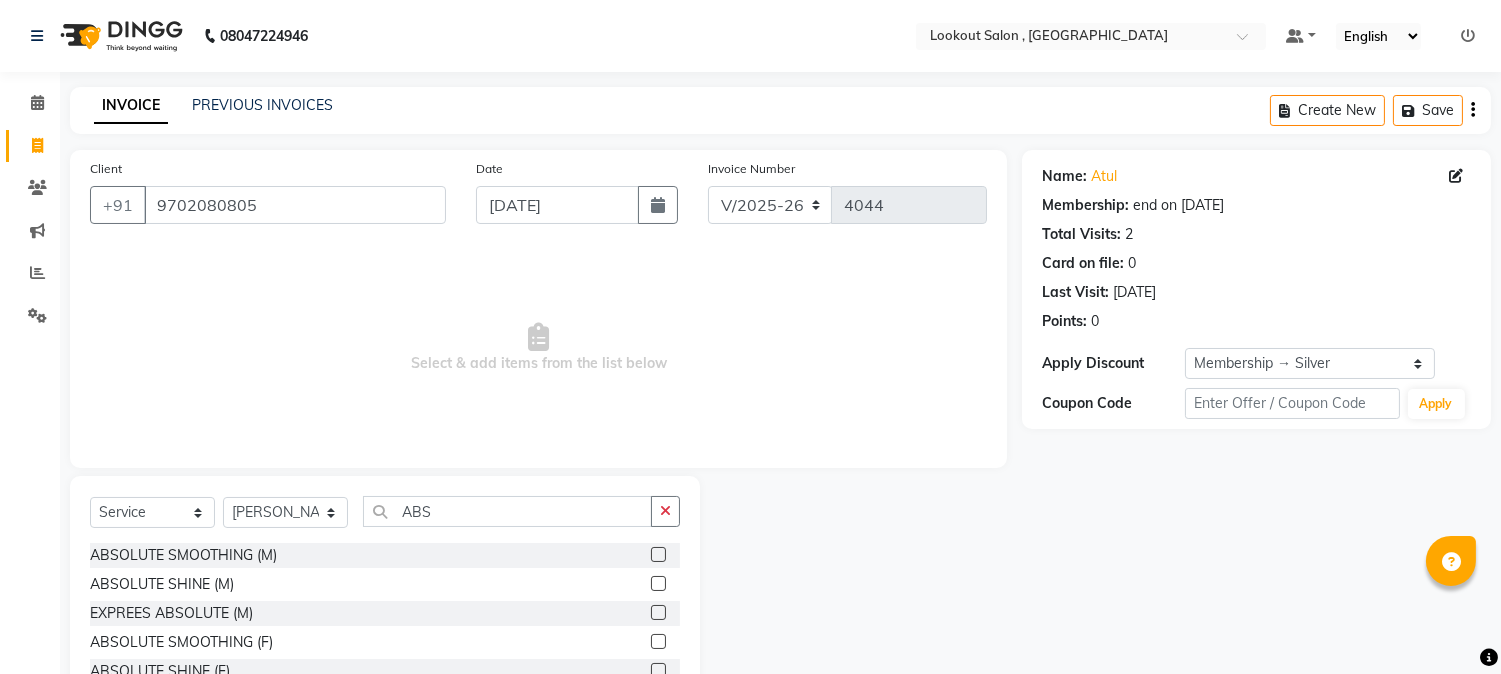 click 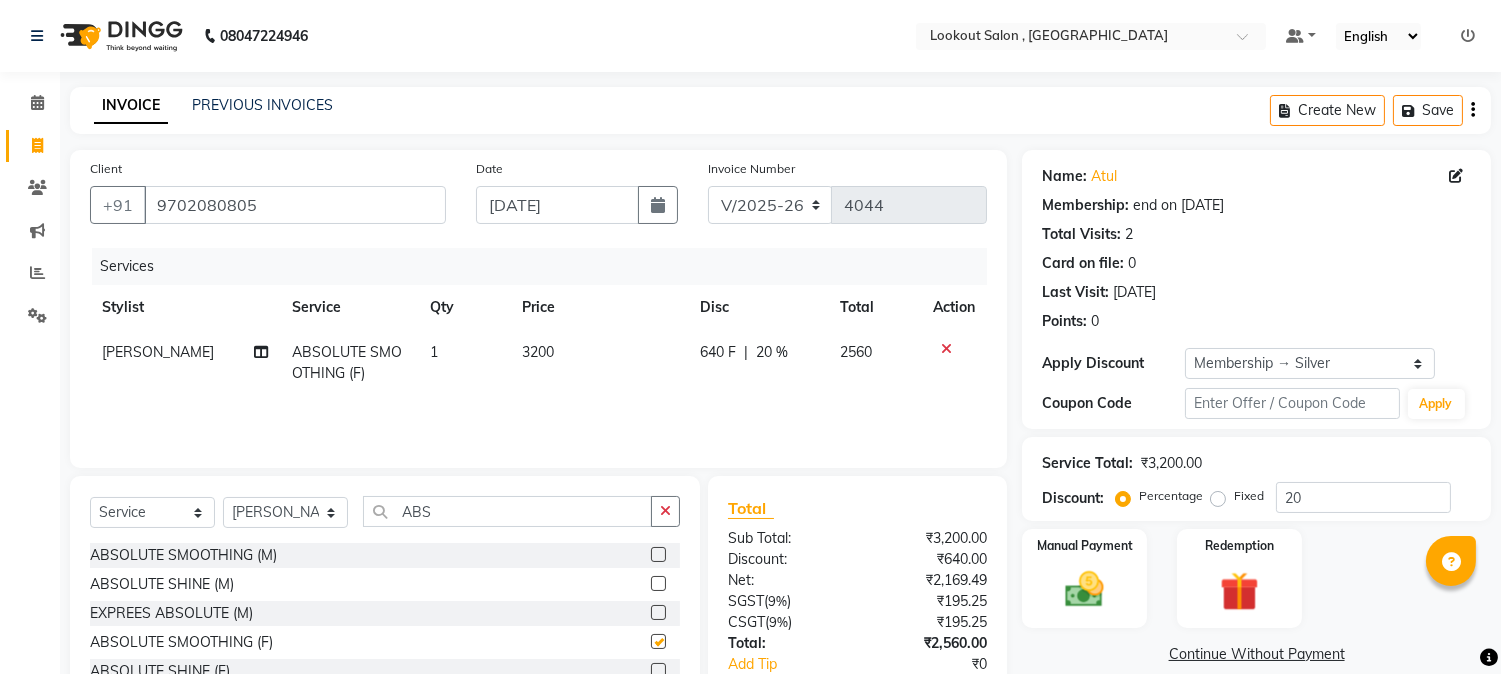 checkbox on "false" 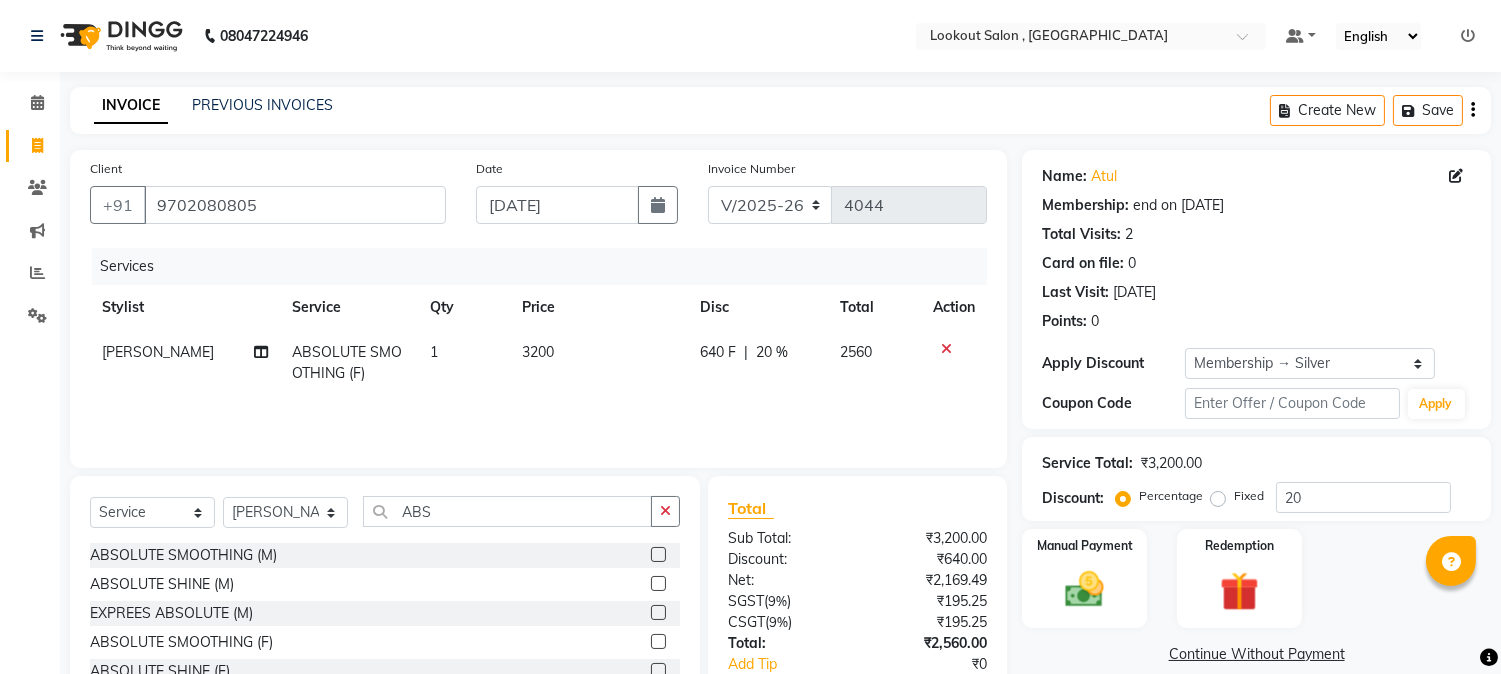 click on "3200" 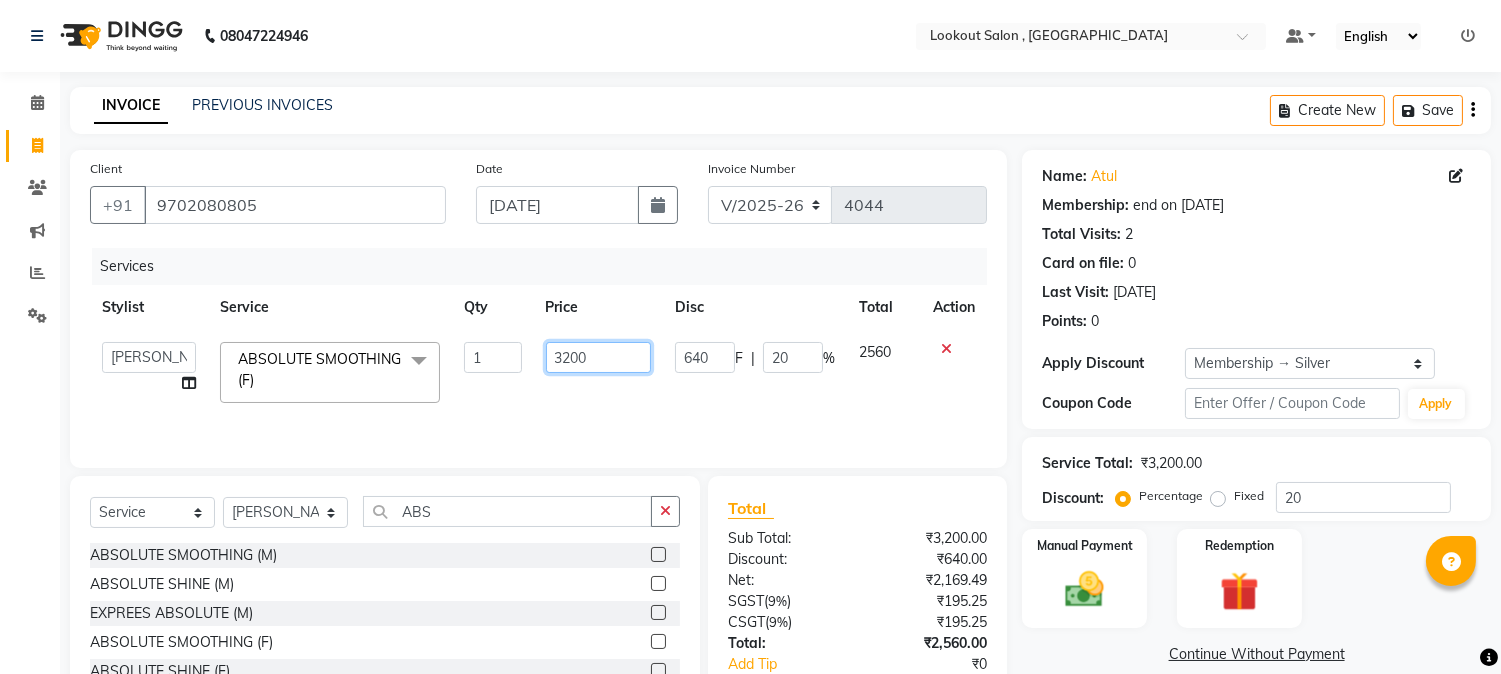 click on "3200" 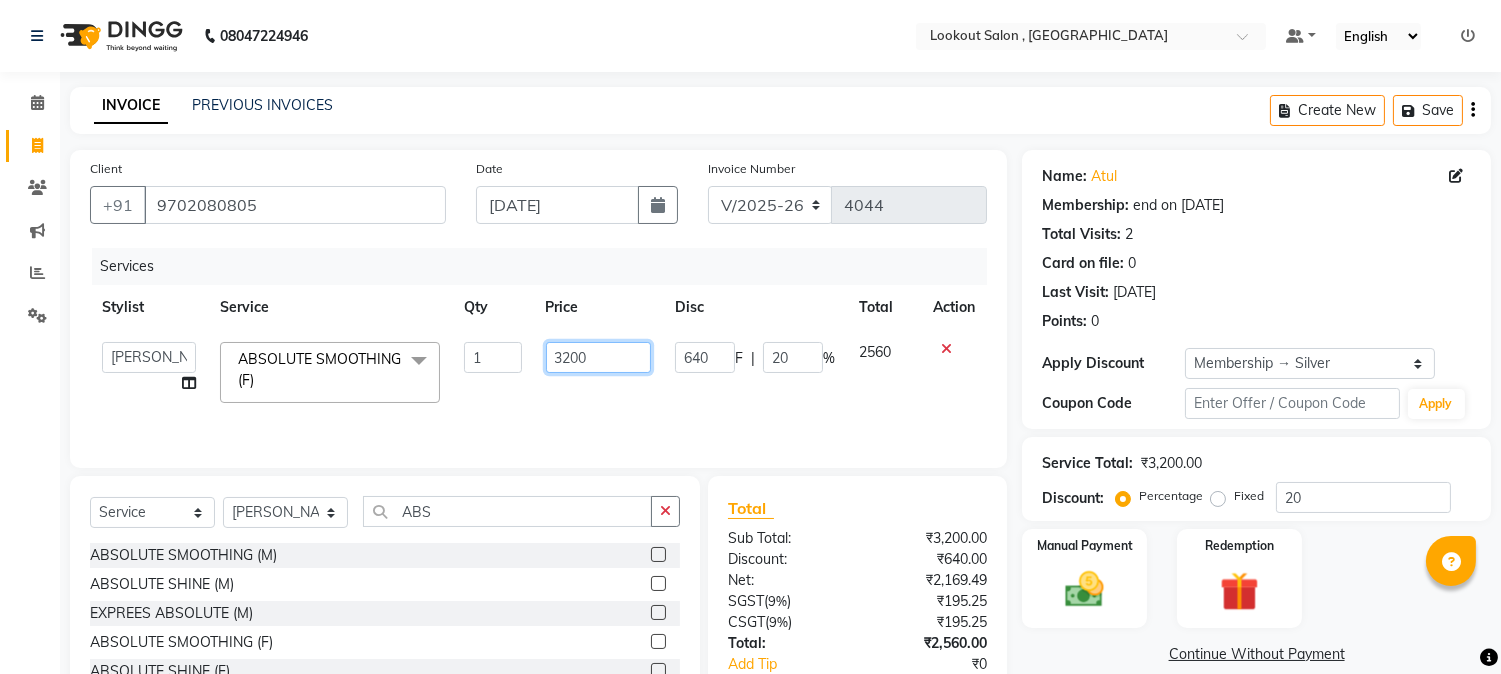 click on "3200" 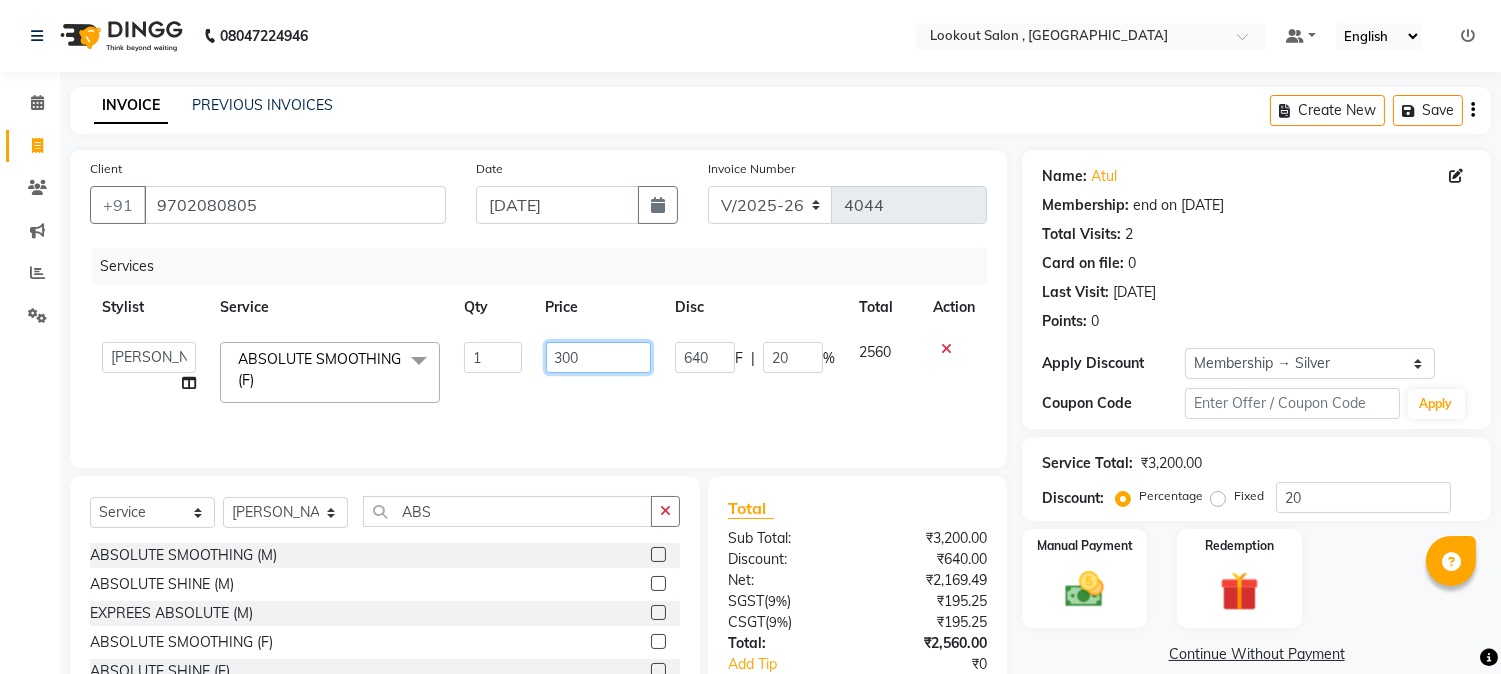type on "3000" 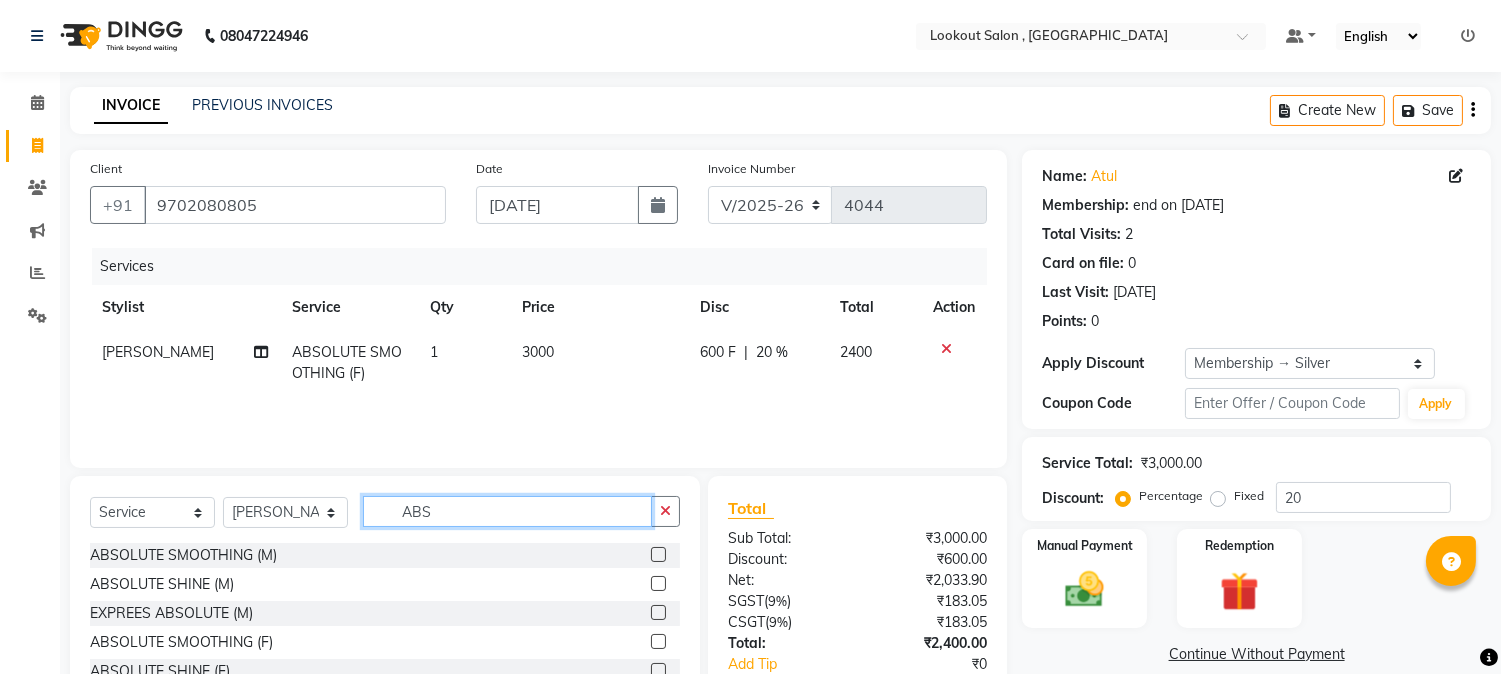 click on "ABS" 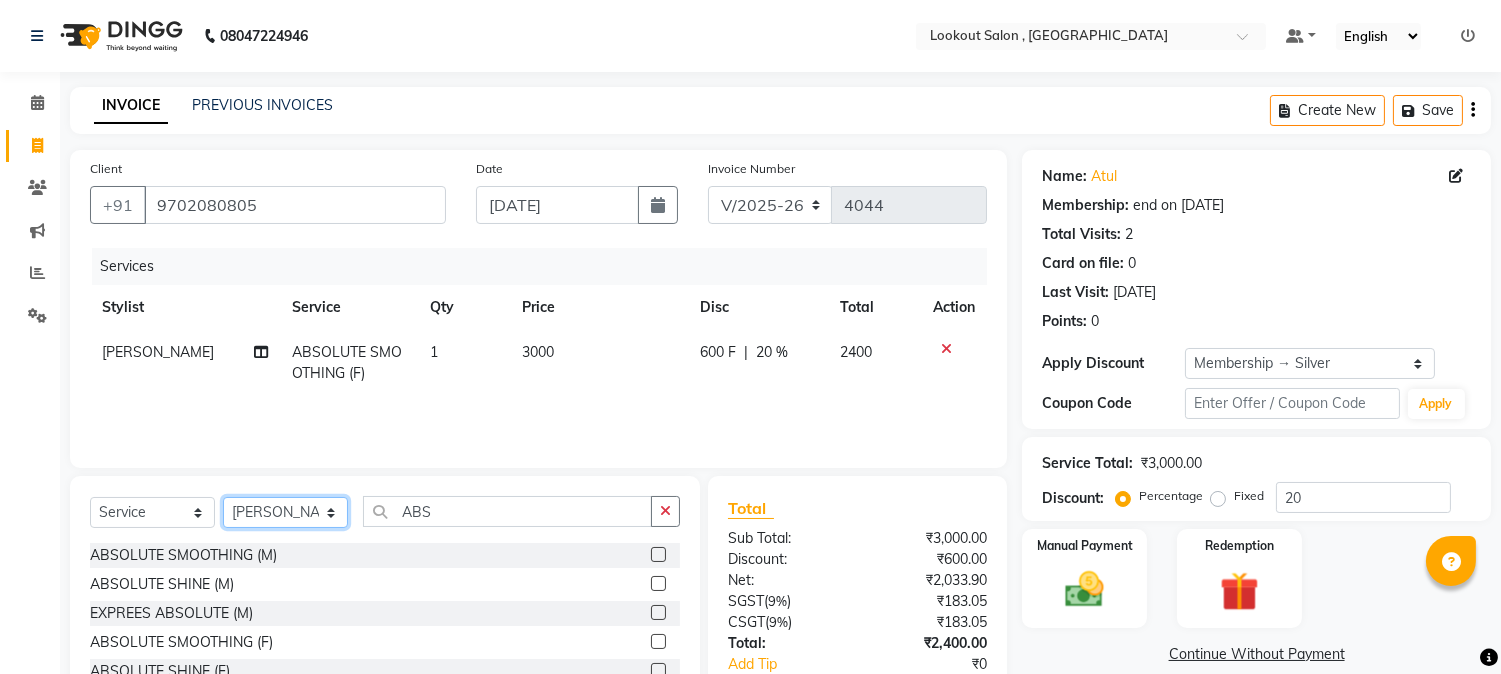 click on "Select Stylist AMIT SOLANKI jishan shekh kuldeep MANDAR GOSAVI MANISHA SAHU NANDINI GUPTA NIPUL SIR NISAR AHMED PIRJADE Rizwan ROOPAVATI Rupali  RUPESH SADAF SHAIKH SAHIL TAK shweta kashyap" 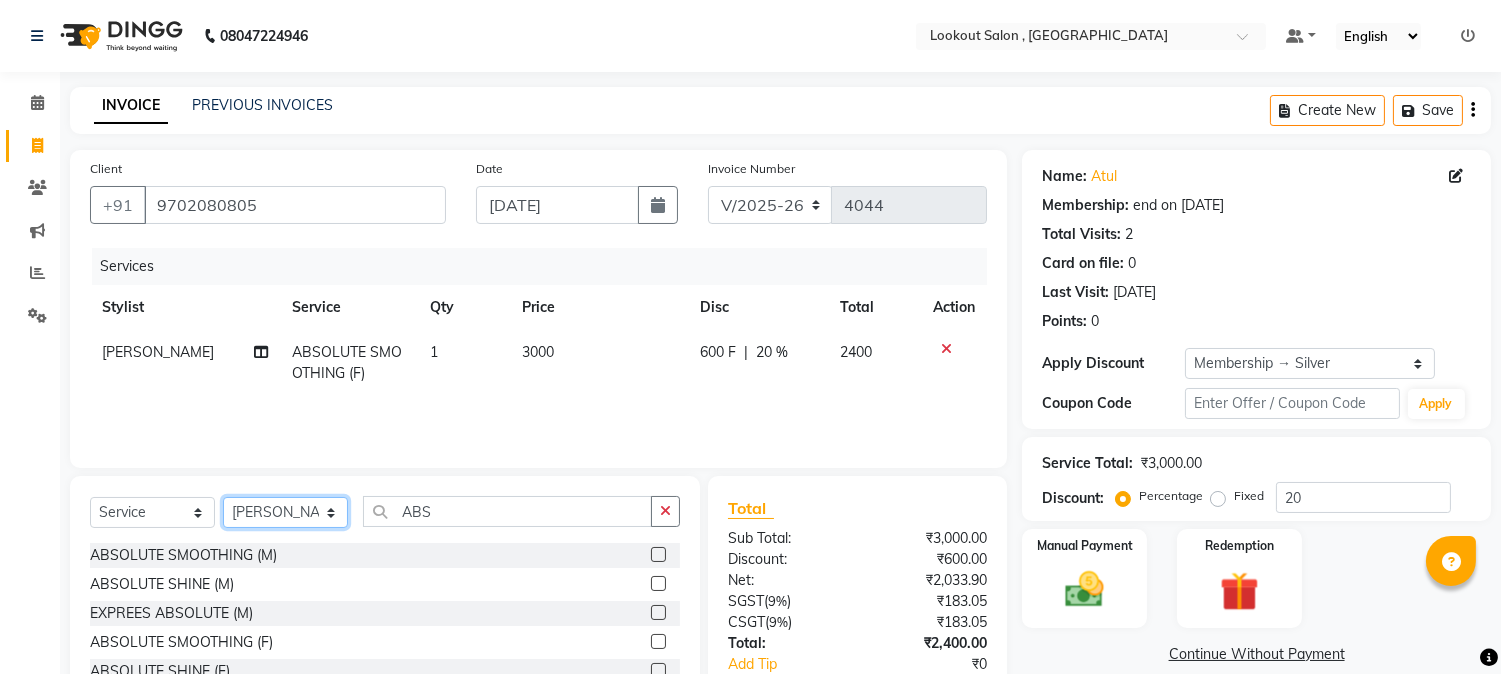 select on "24828" 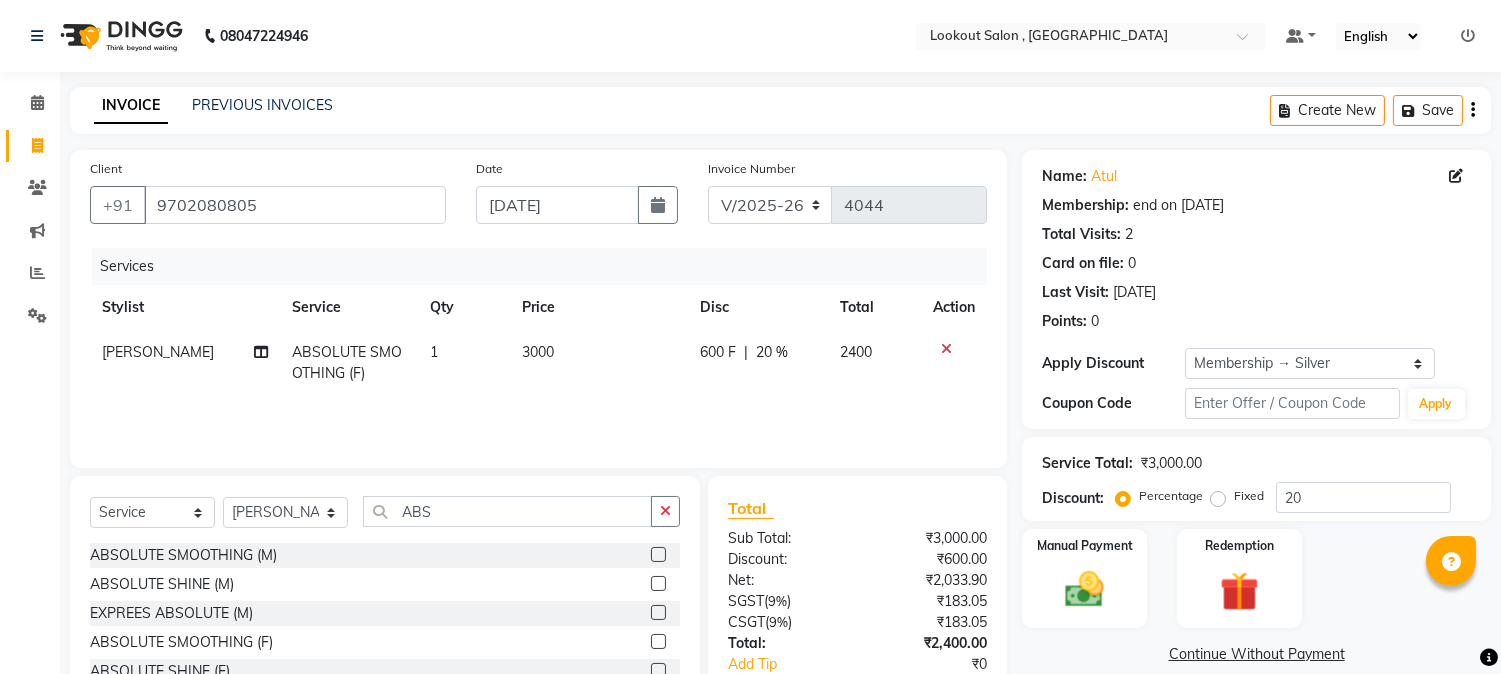 click on "Services Stylist Service Qty Price Disc Total Action jishan shekh ABSOLUTE SMOOTHING (F) 1 3000 600 F | 20 % 2400" 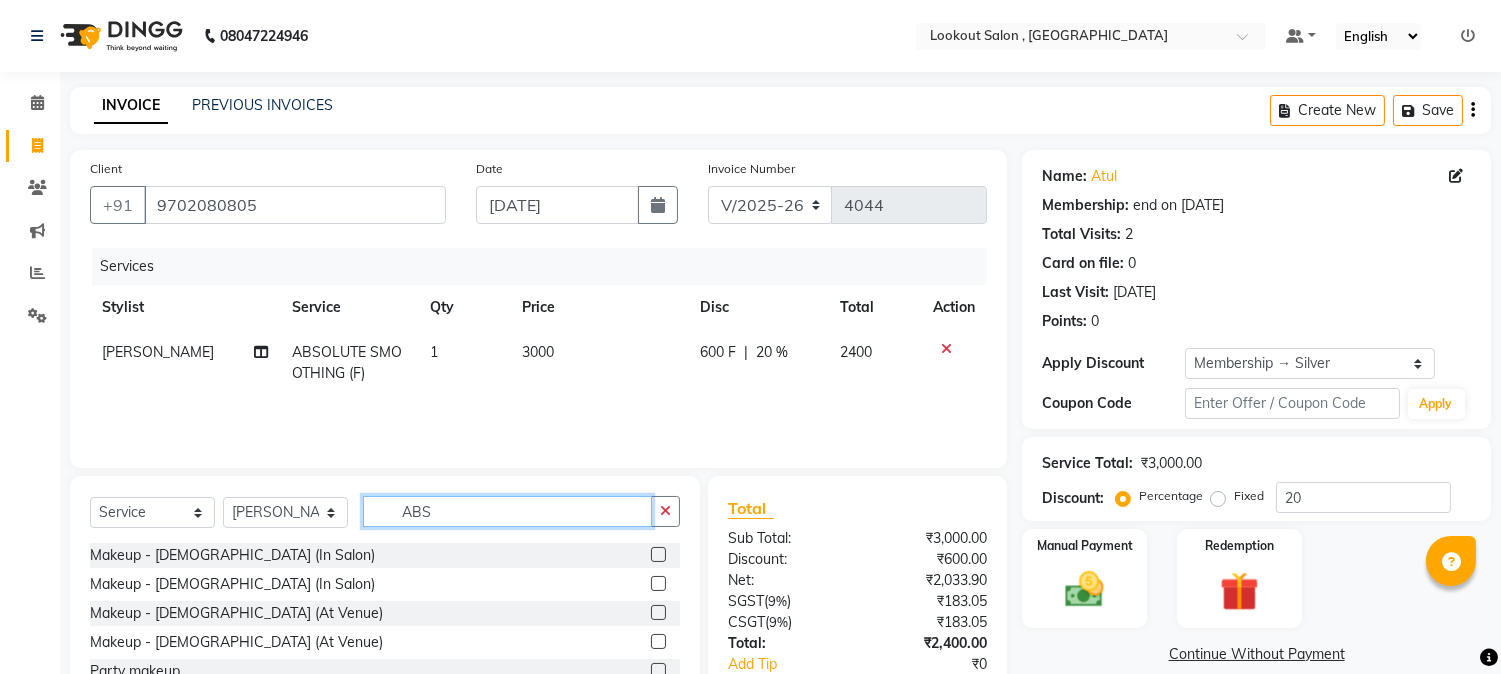 click on "ABS" 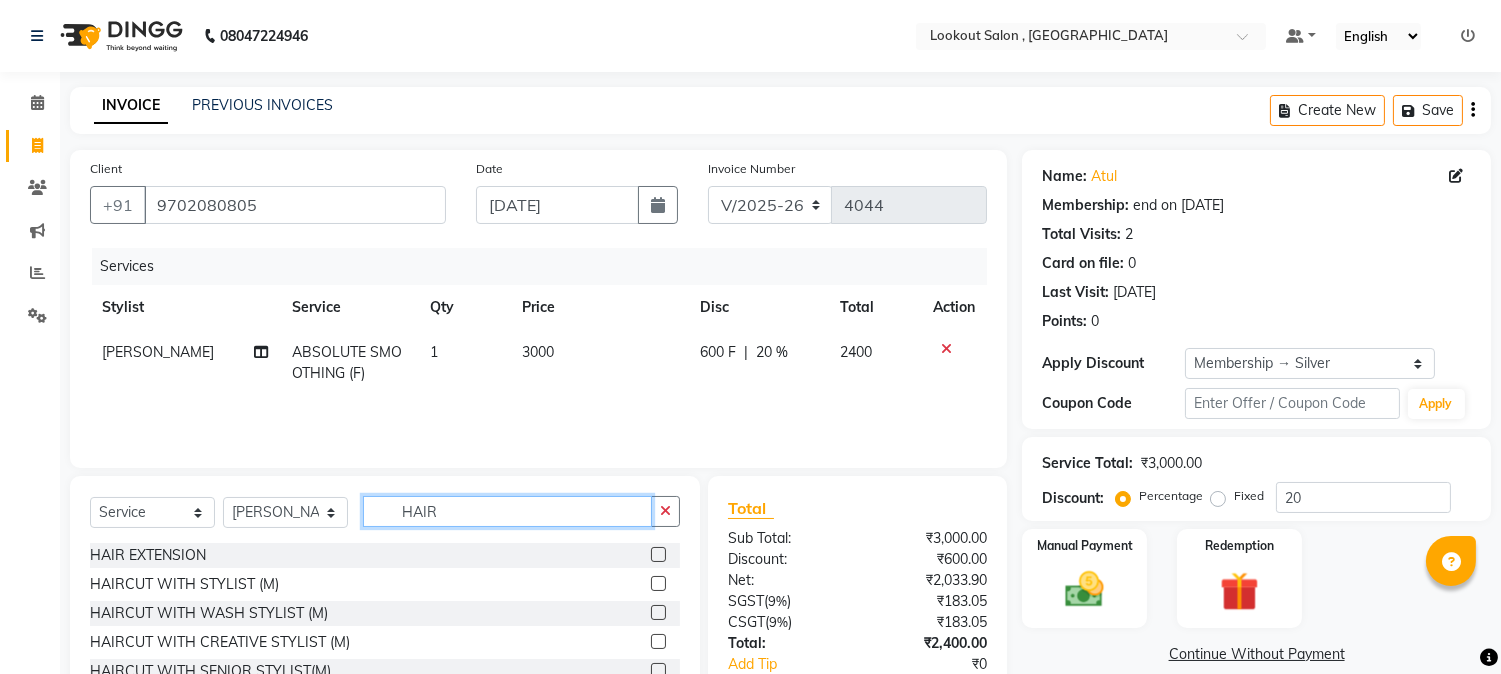 type on "HAIR" 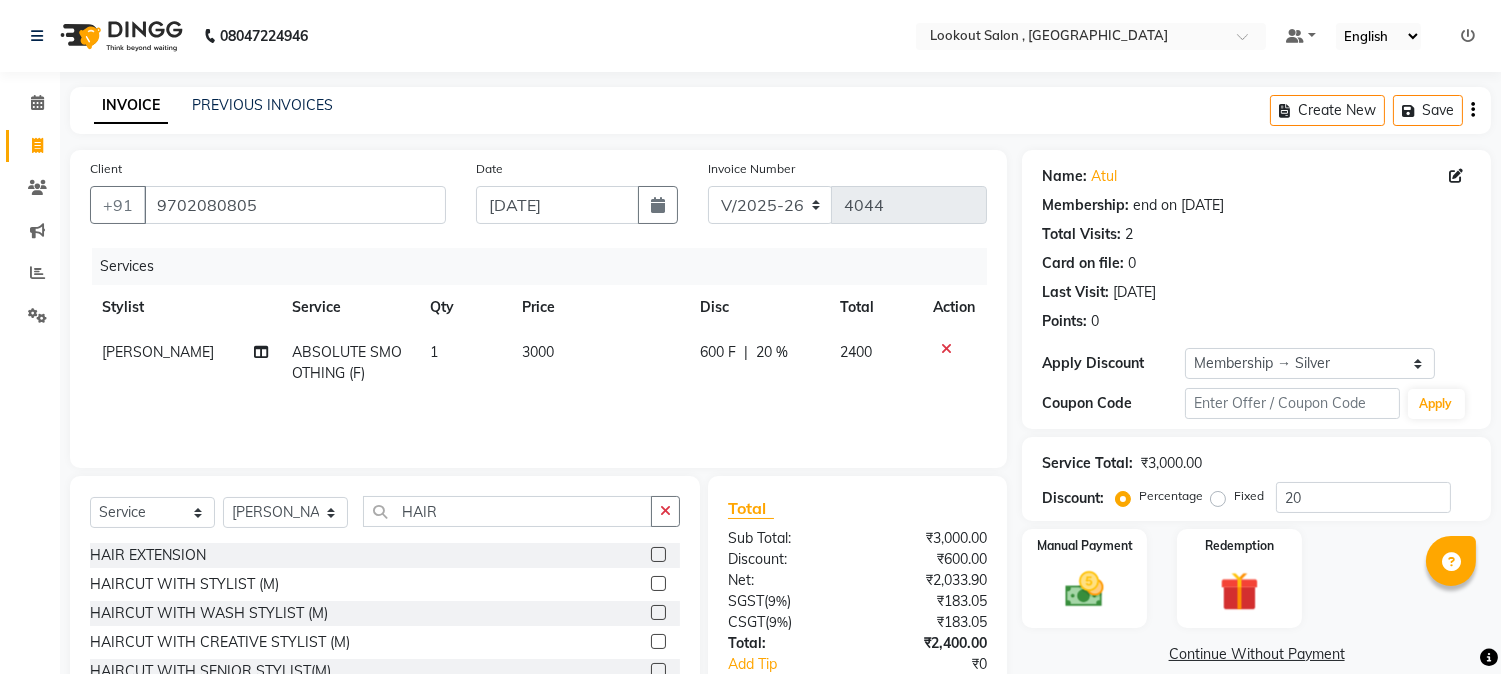 click 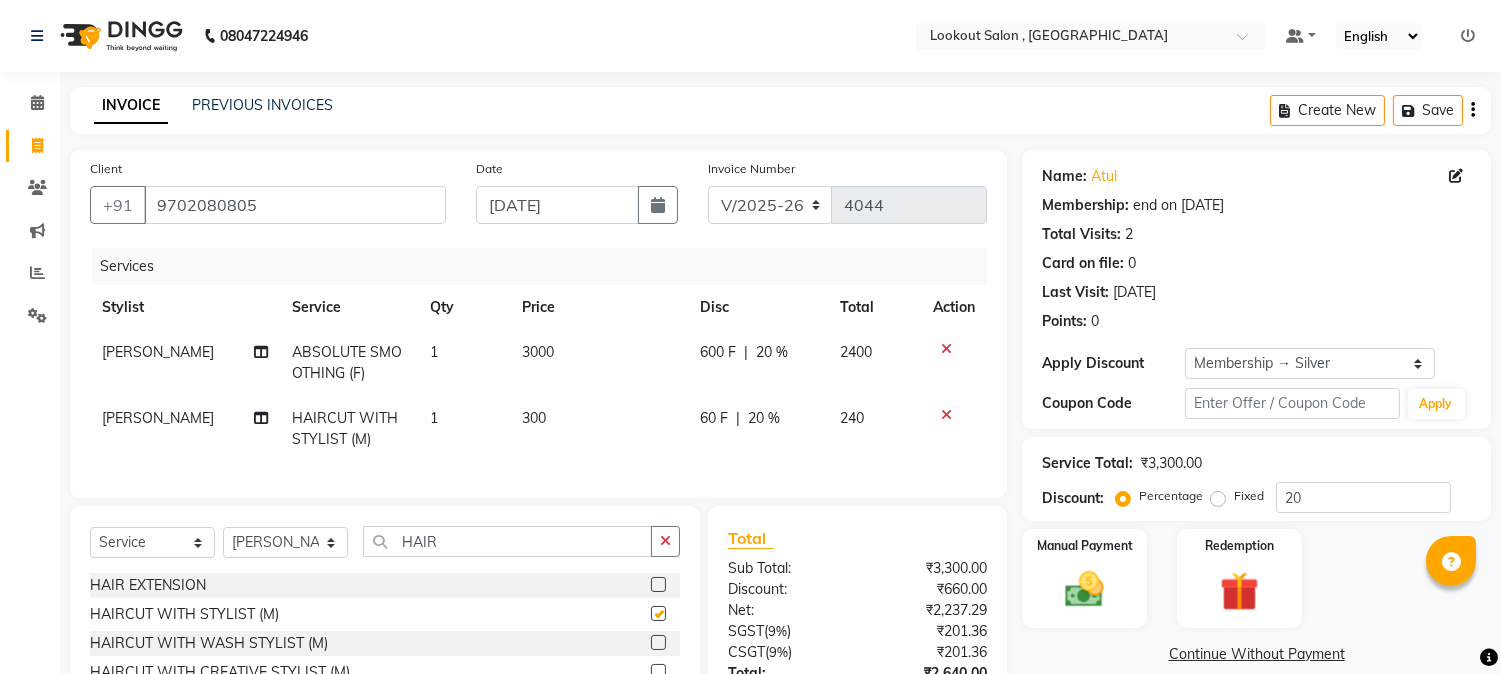 click on "20 %" 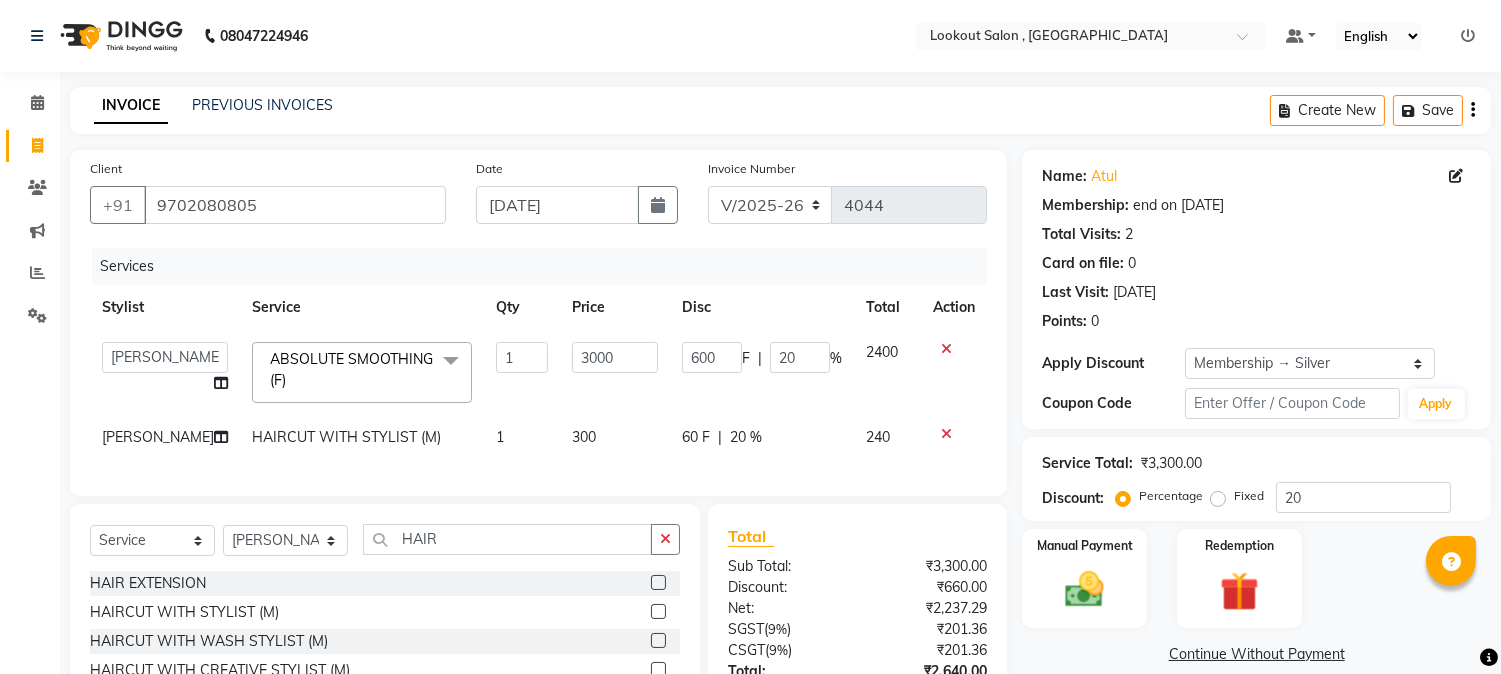 checkbox on "false" 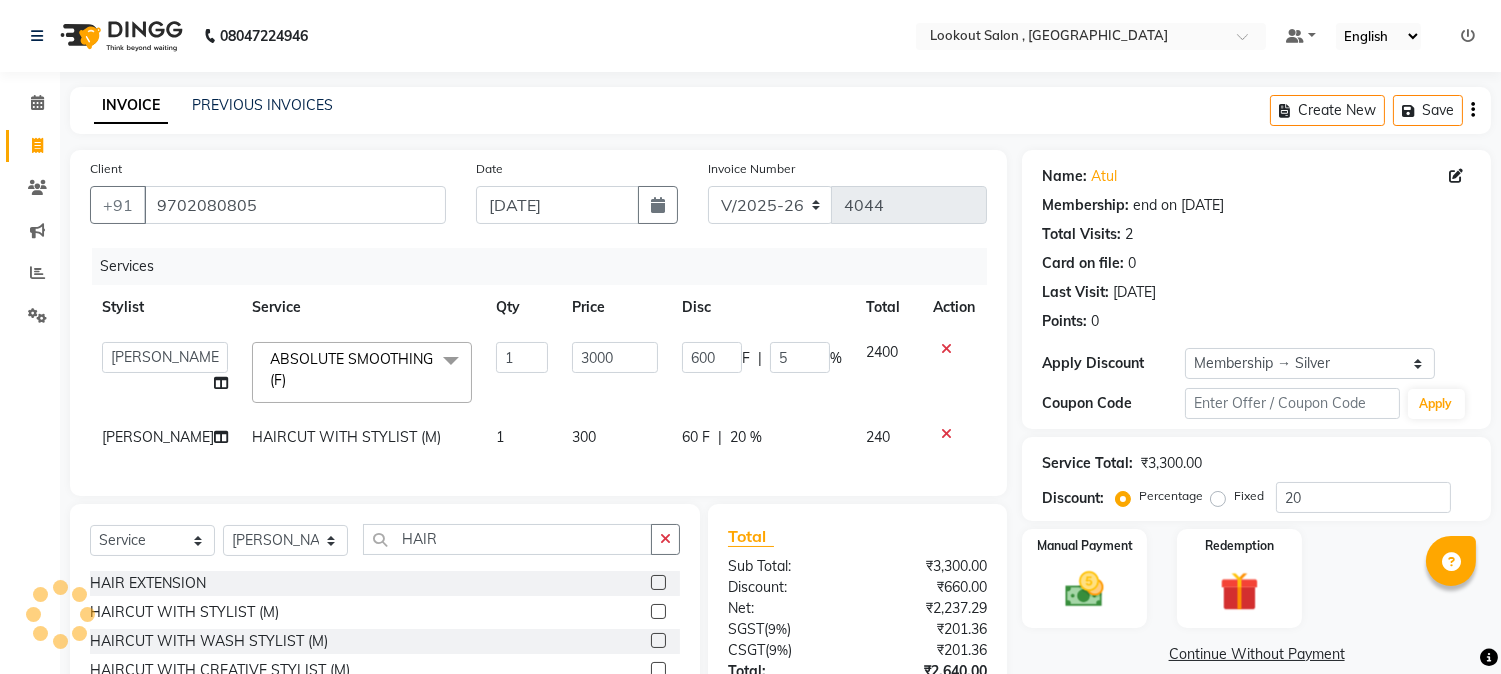 scroll, scrollTop: 171, scrollLeft: 0, axis: vertical 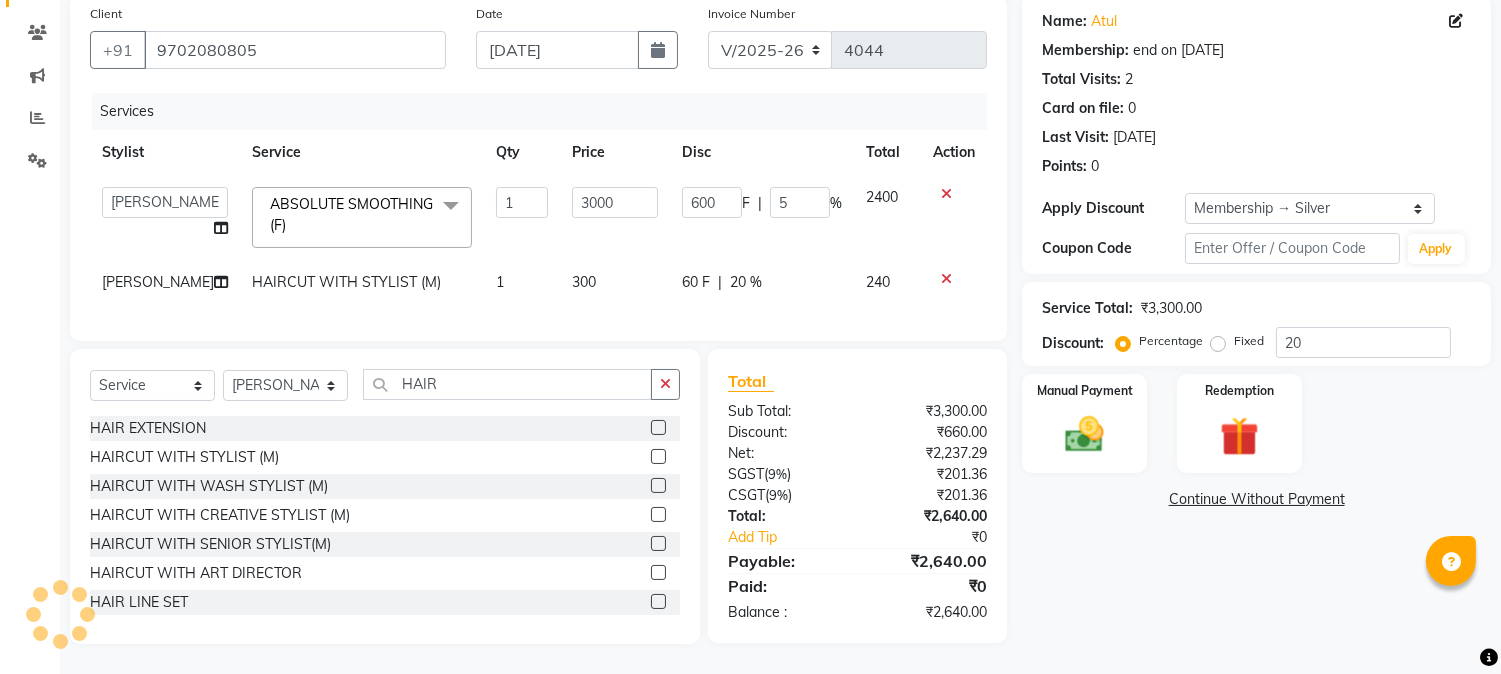 type on "50" 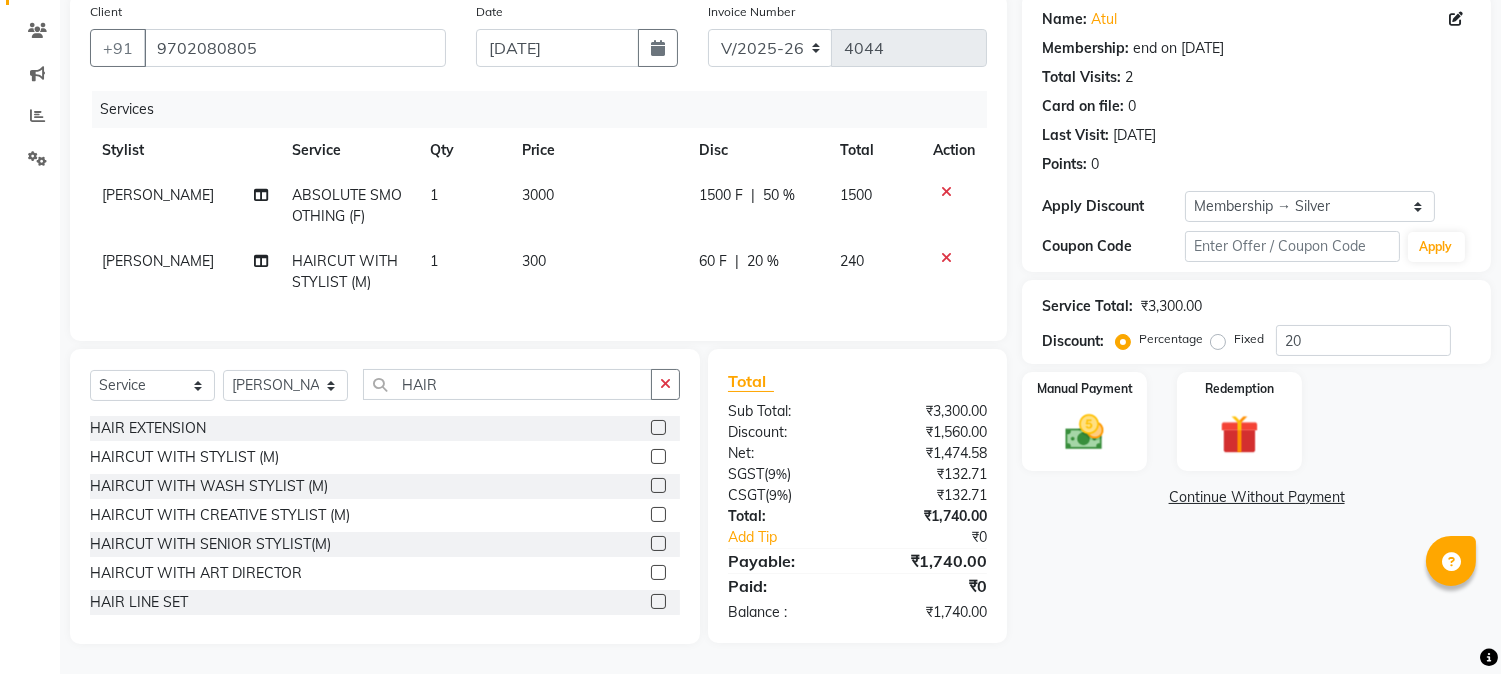 click on "jishan shekh ABSOLUTE SMOOTHING (F) 1 3000 1500 F | 50 % 1500 RUPESH HAIRCUT WITH STYLIST (M) 1 300 60 F | 20 % 240" 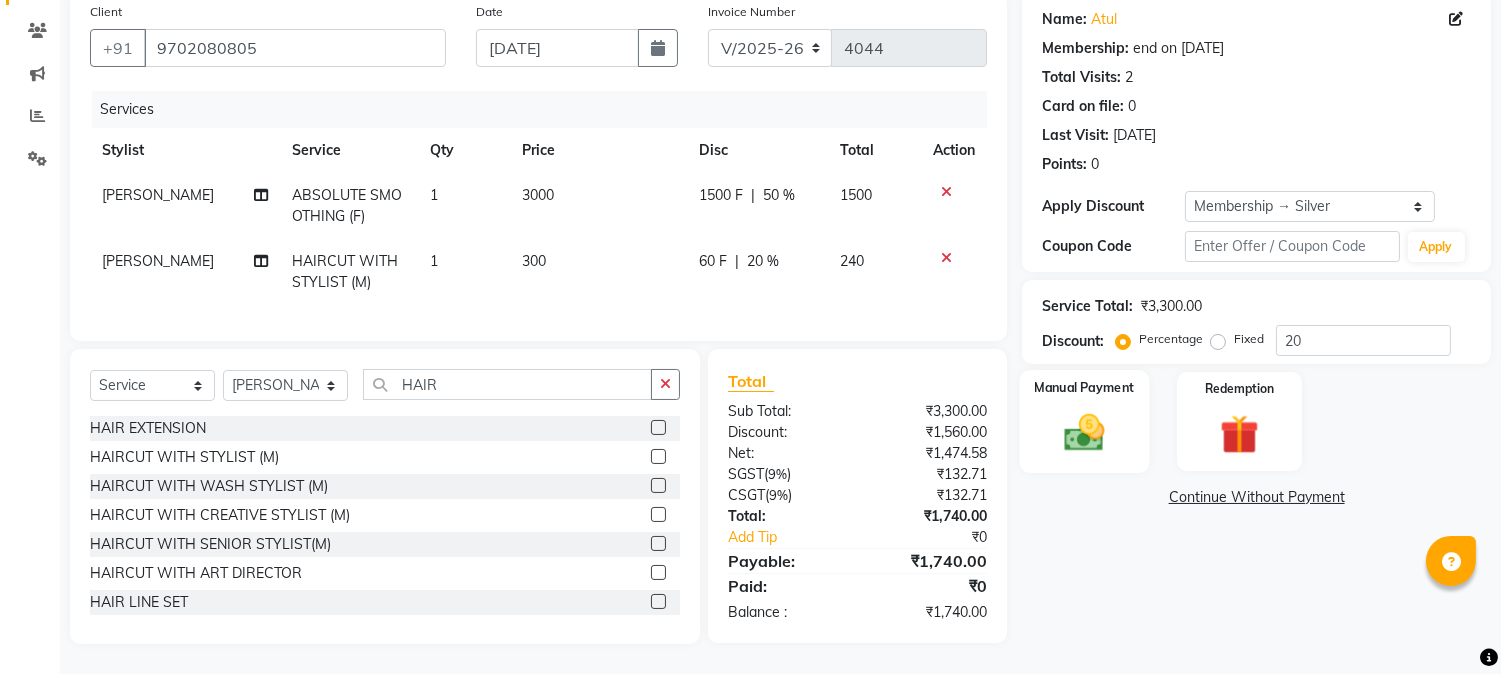 click on "Manual Payment" 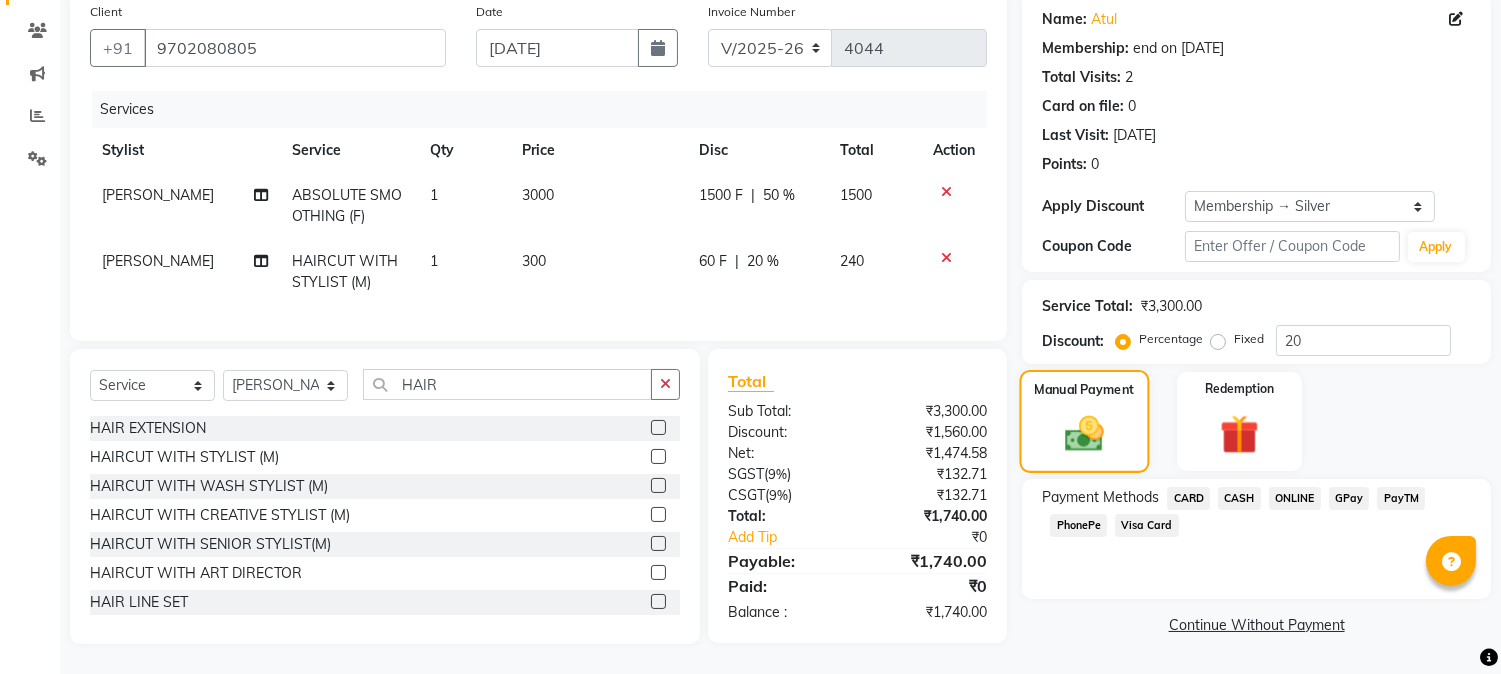scroll, scrollTop: 173, scrollLeft: 0, axis: vertical 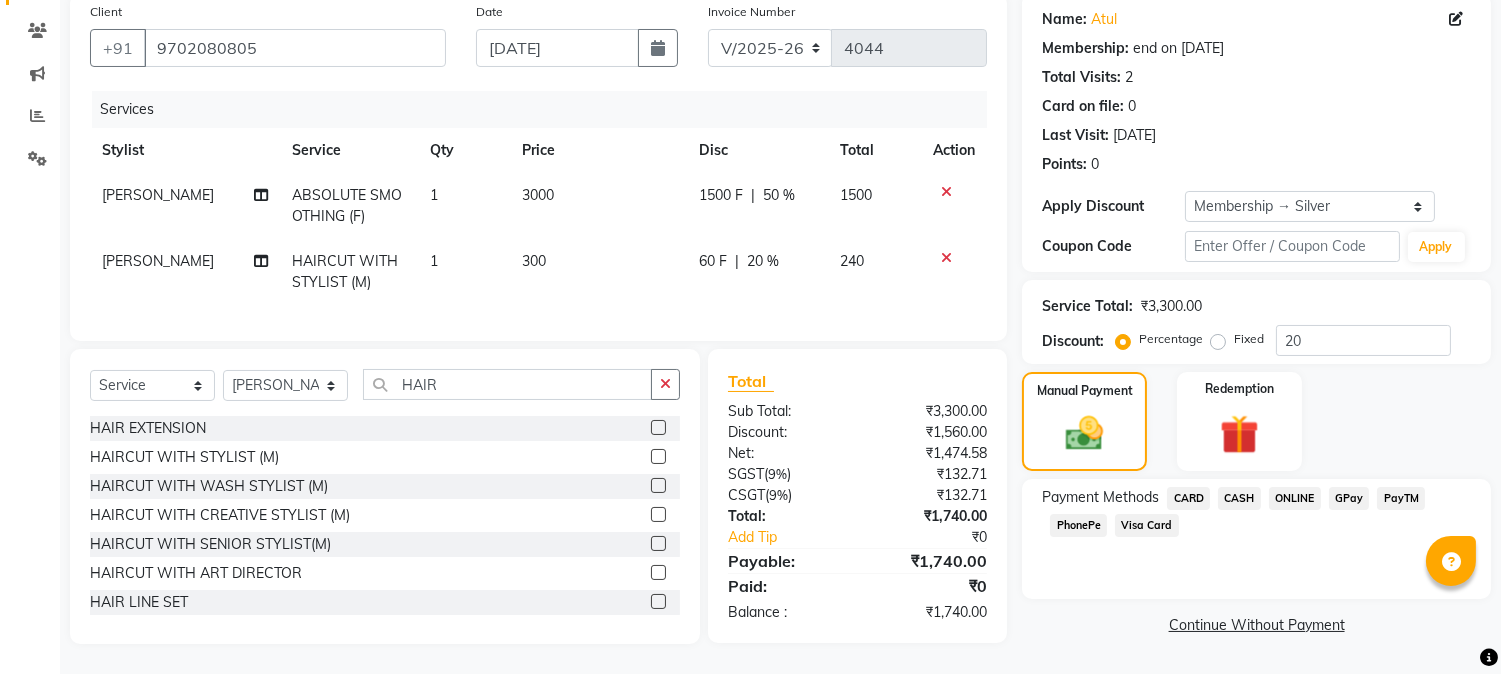 click on "CASH" 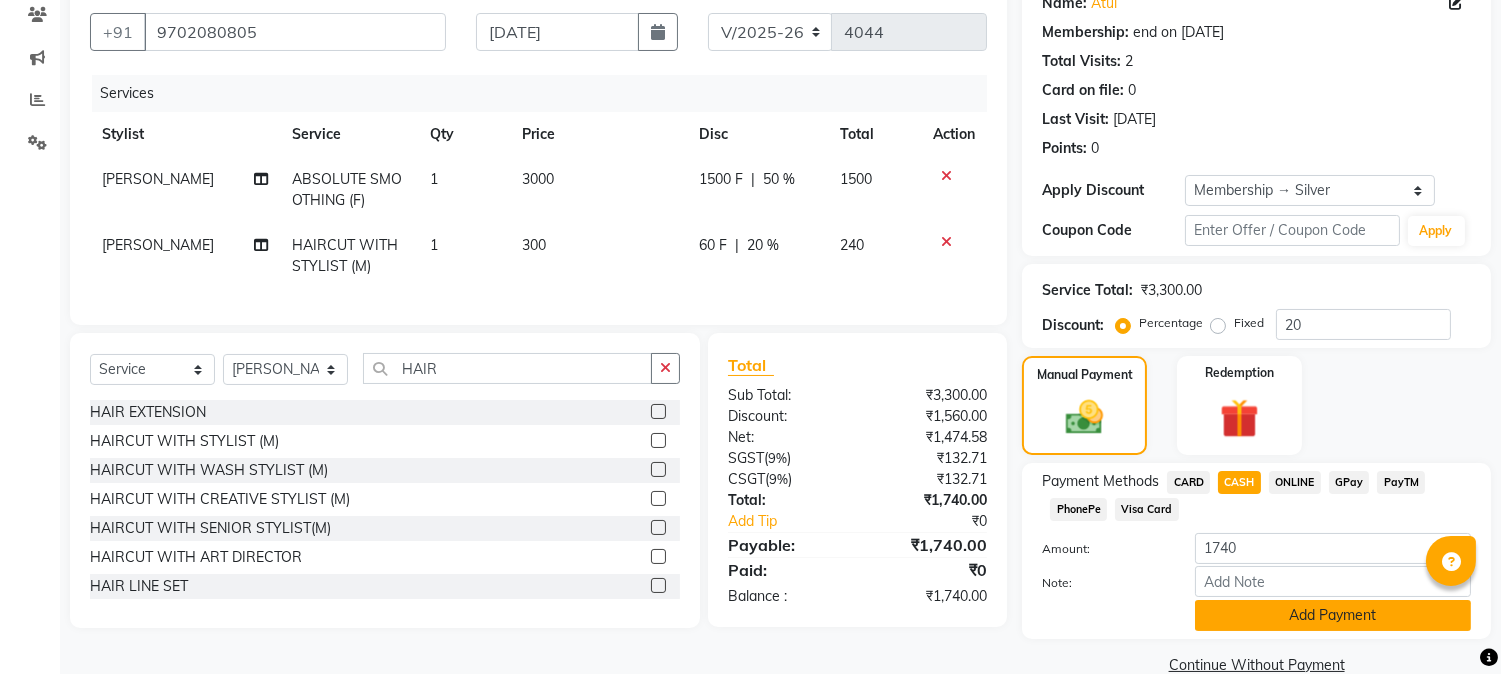 click on "Add Payment" 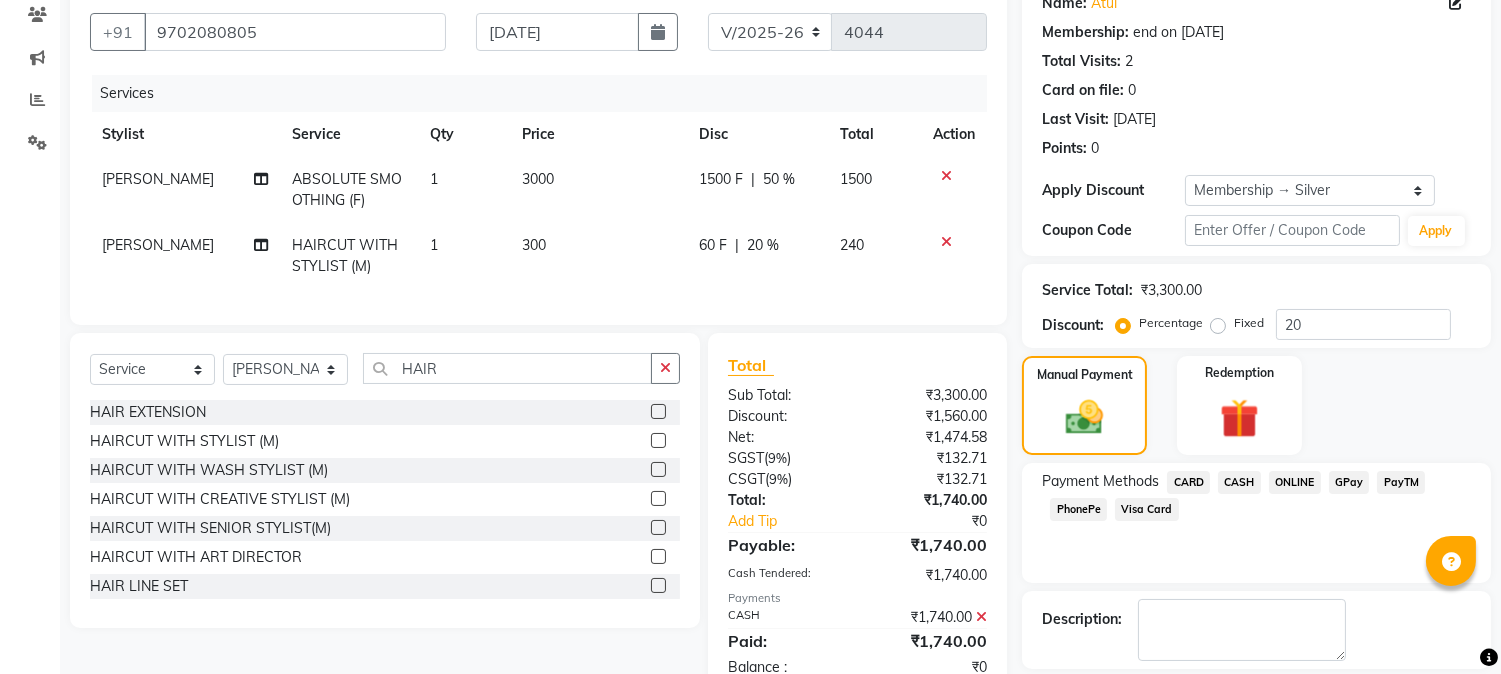 click on "Checkout" 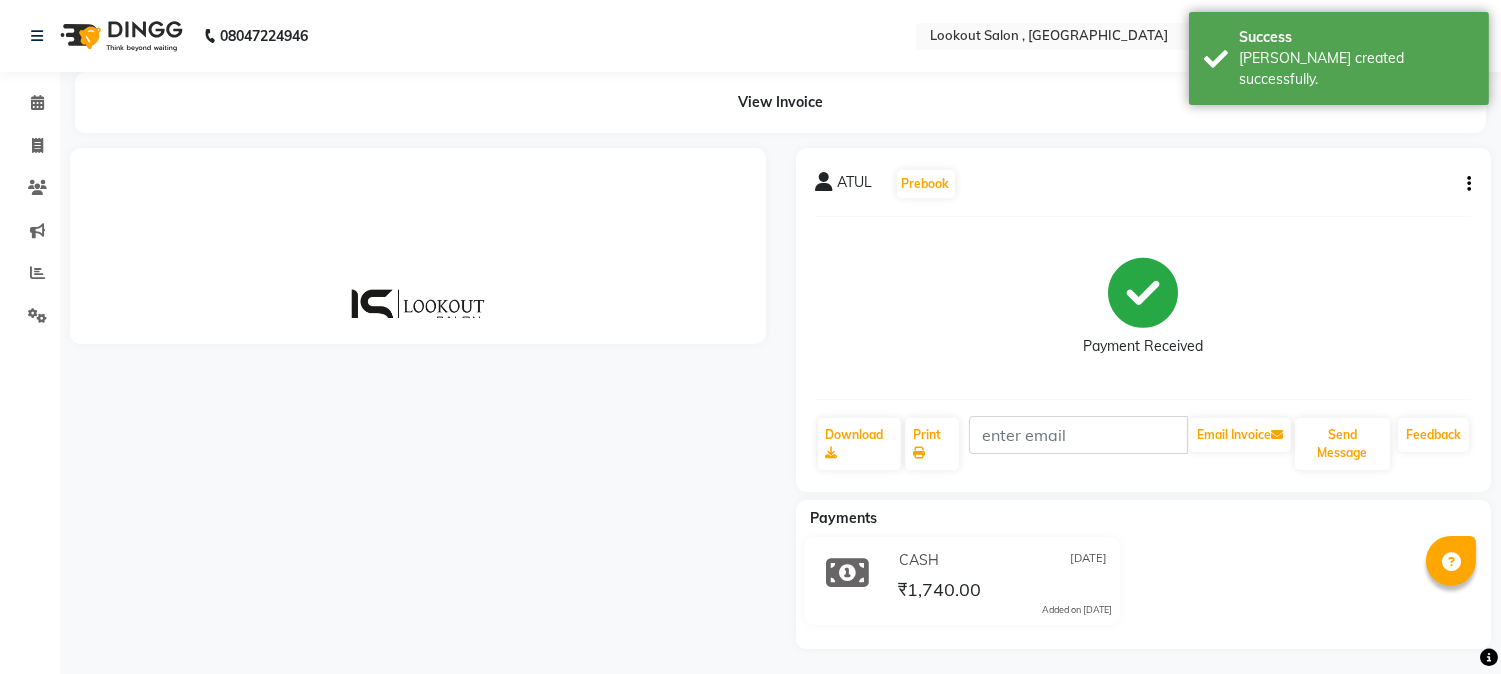 scroll, scrollTop: 0, scrollLeft: 0, axis: both 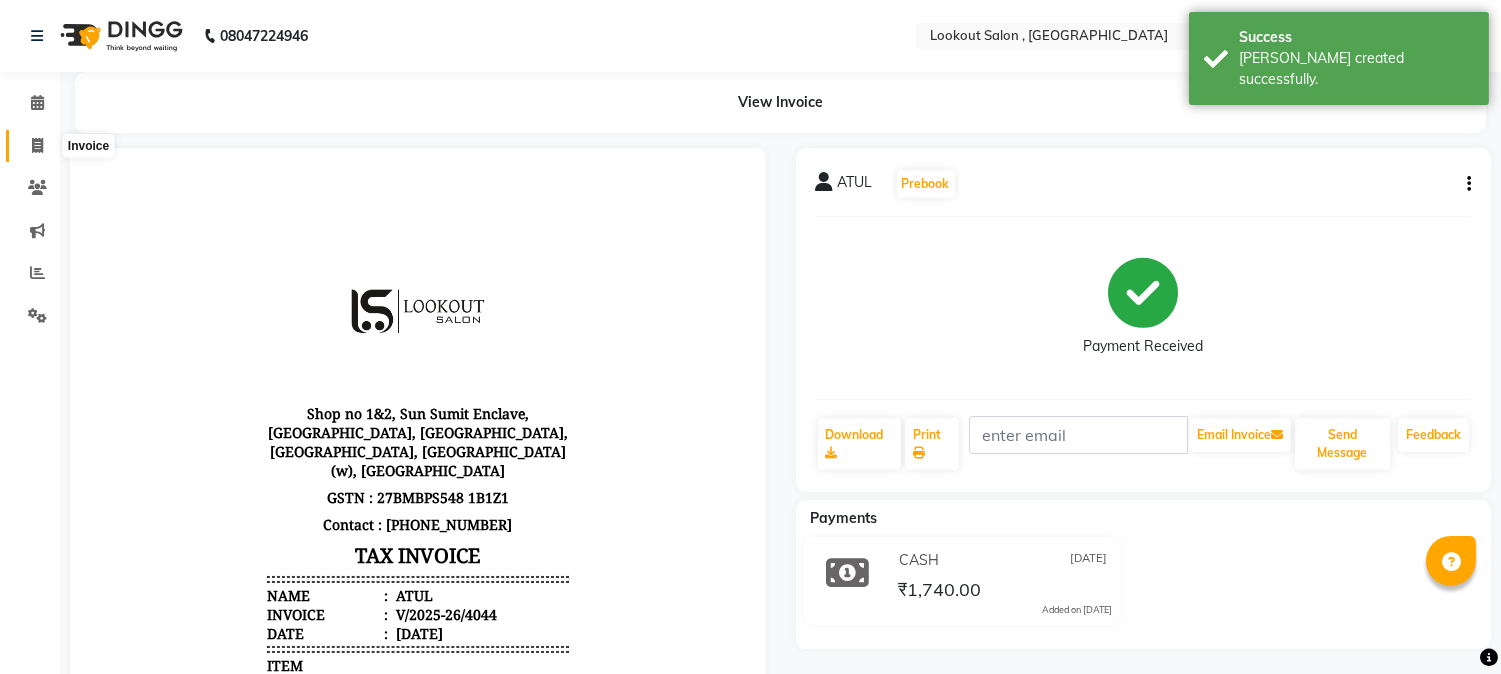 click 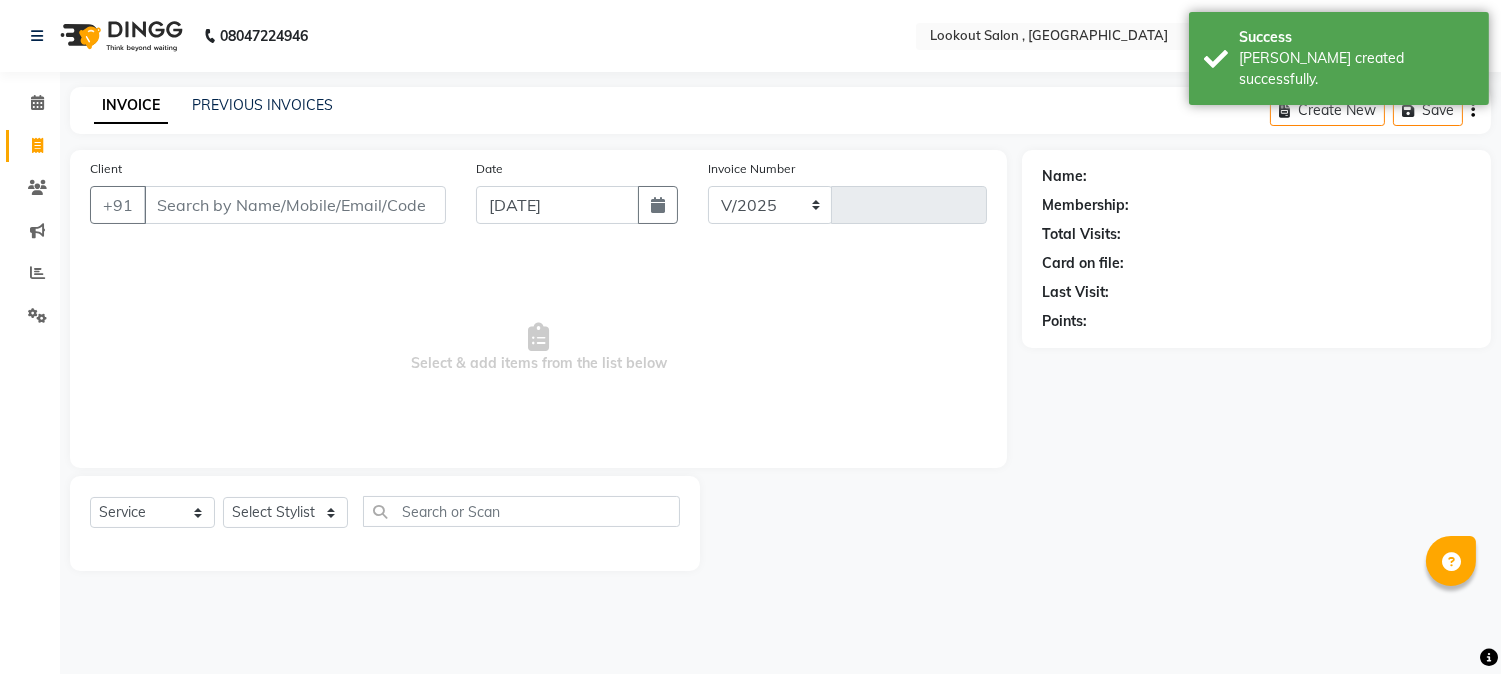 select on "151" 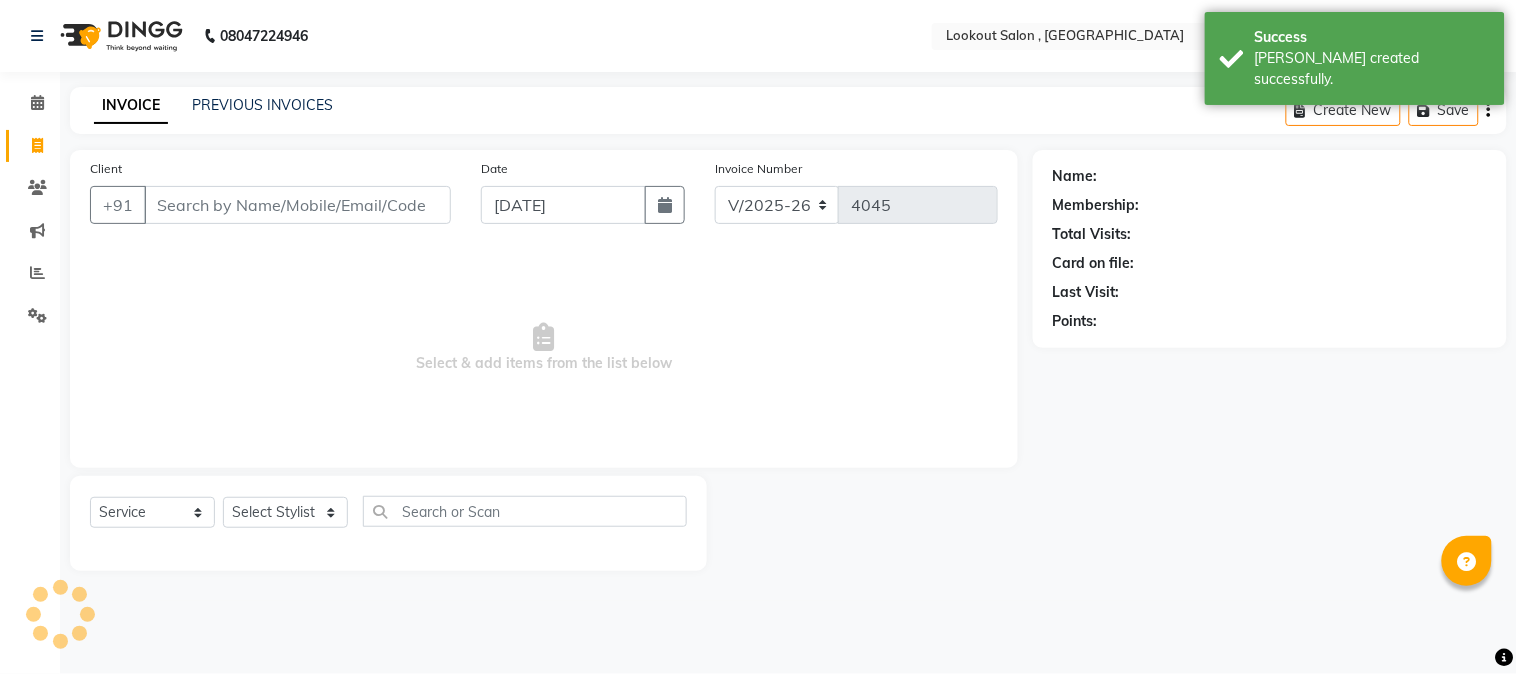 click on "Client" at bounding box center [297, 205] 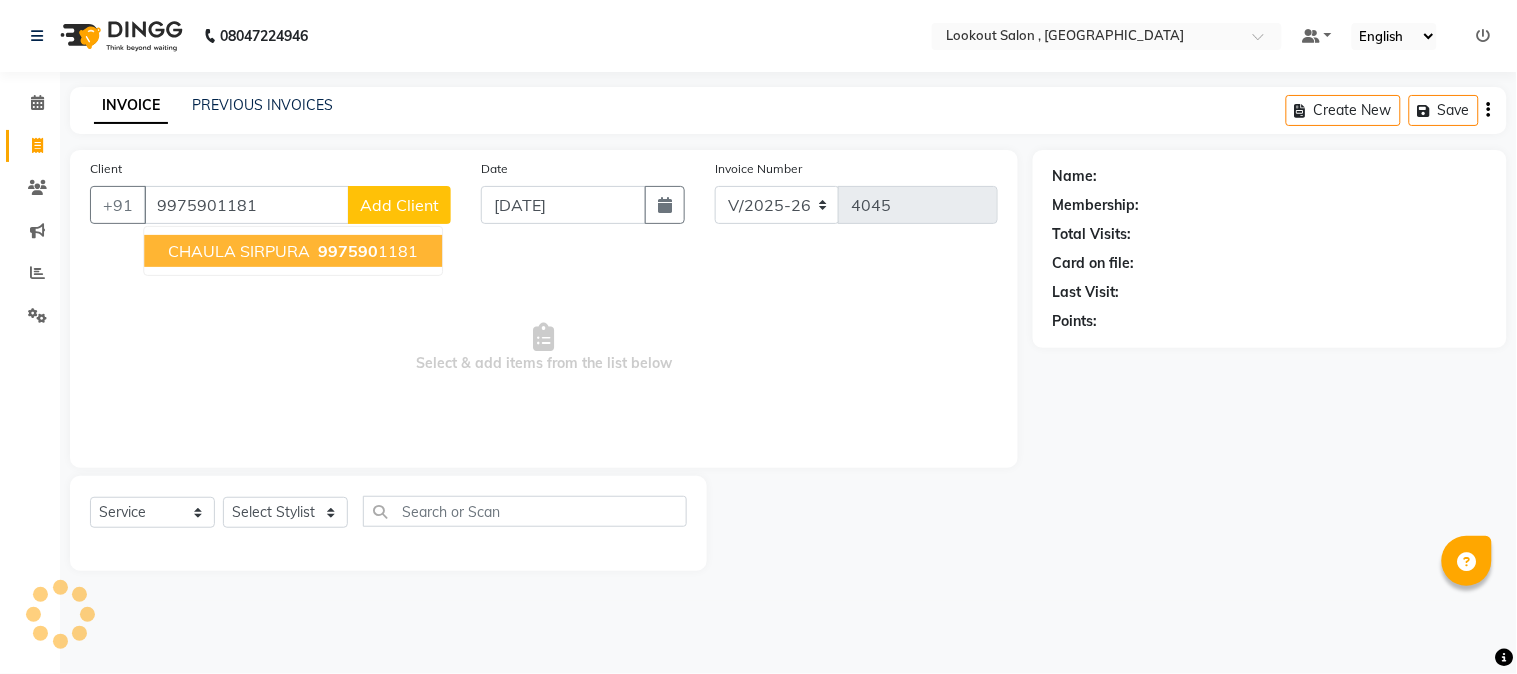 type on "9975901181" 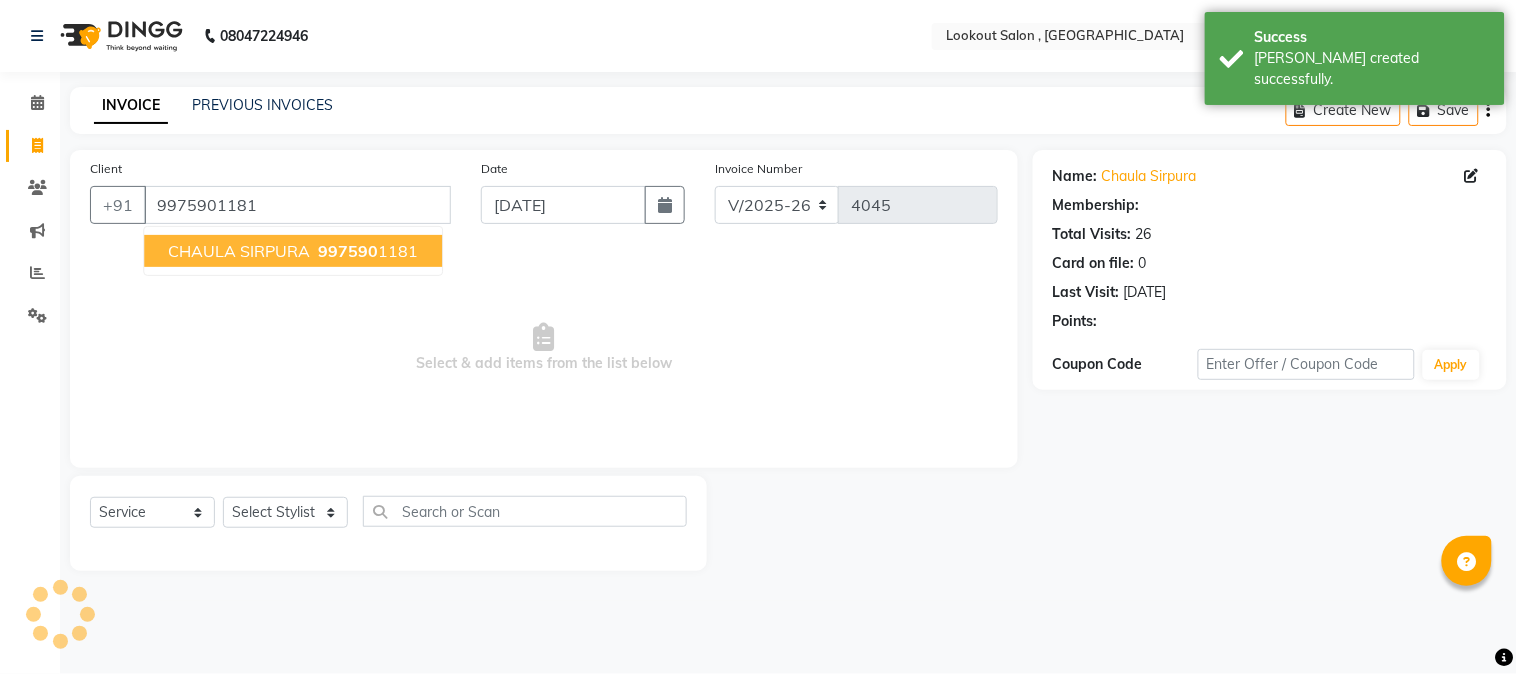 select on "1: Object" 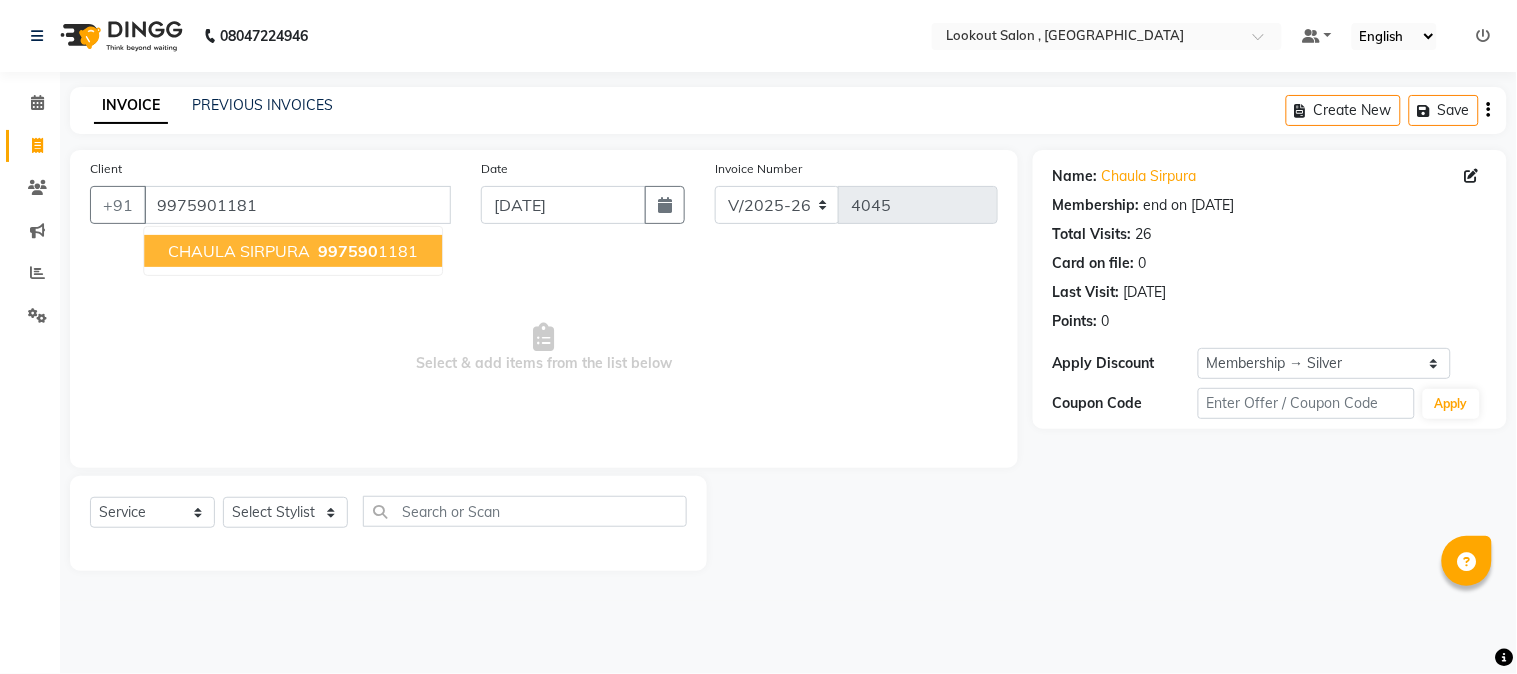 click on "997590 1181" at bounding box center [366, 251] 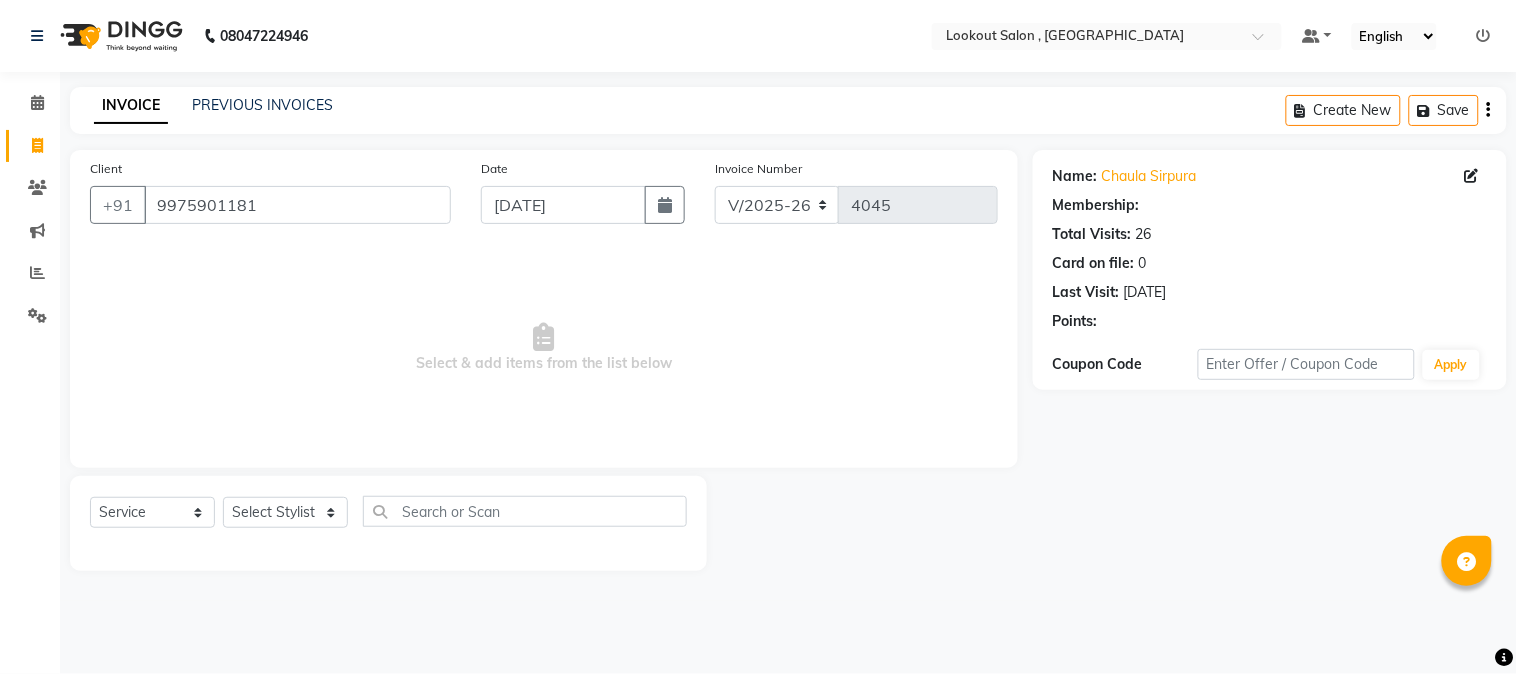 select on "1: Object" 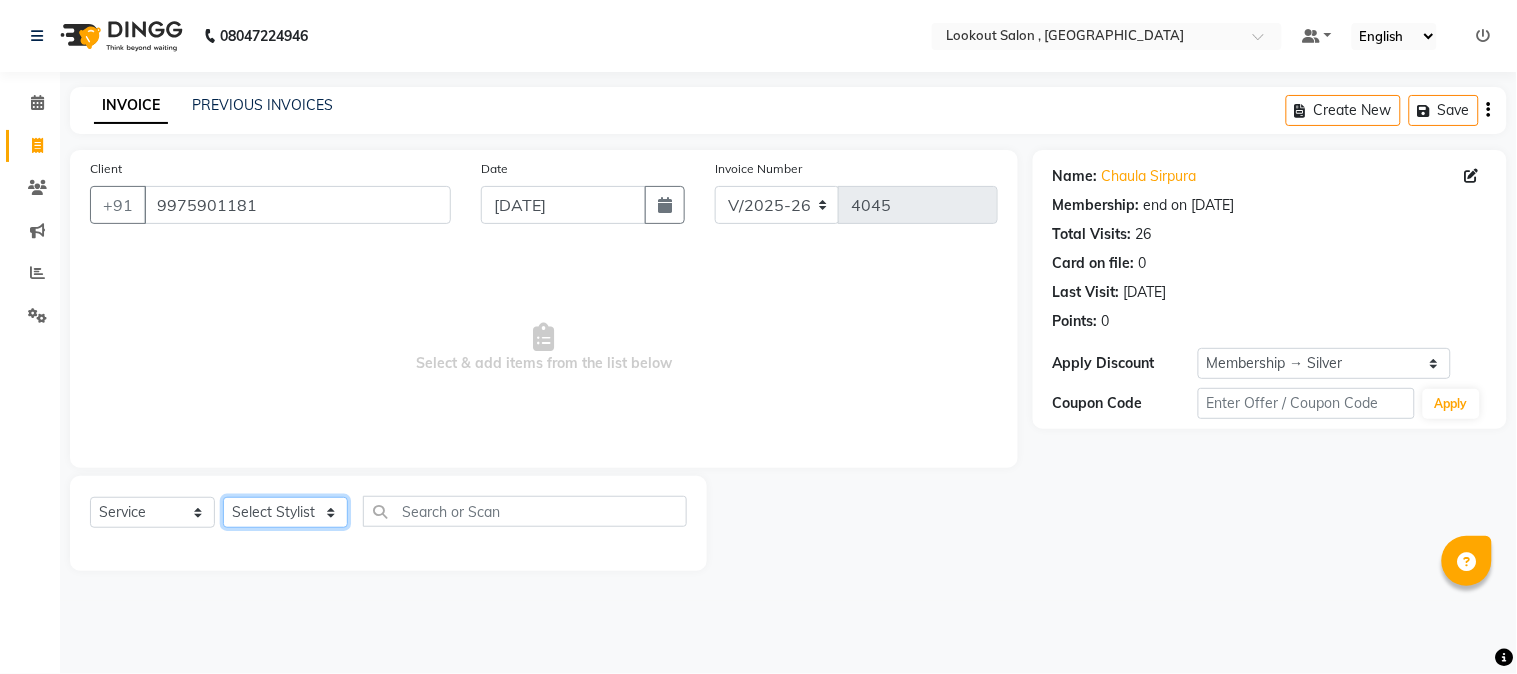 click on "Select Stylist AMIT SOLANKI jishan shekh kuldeep MANDAR GOSAVI MANISHA SAHU NANDINI GUPTA NIPUL SIR NISAR AHMED PIRJADE Rizwan ROOPAVATI Rupali  RUPESH SADAF SHAIKH SAHIL TAK shweta kashyap" 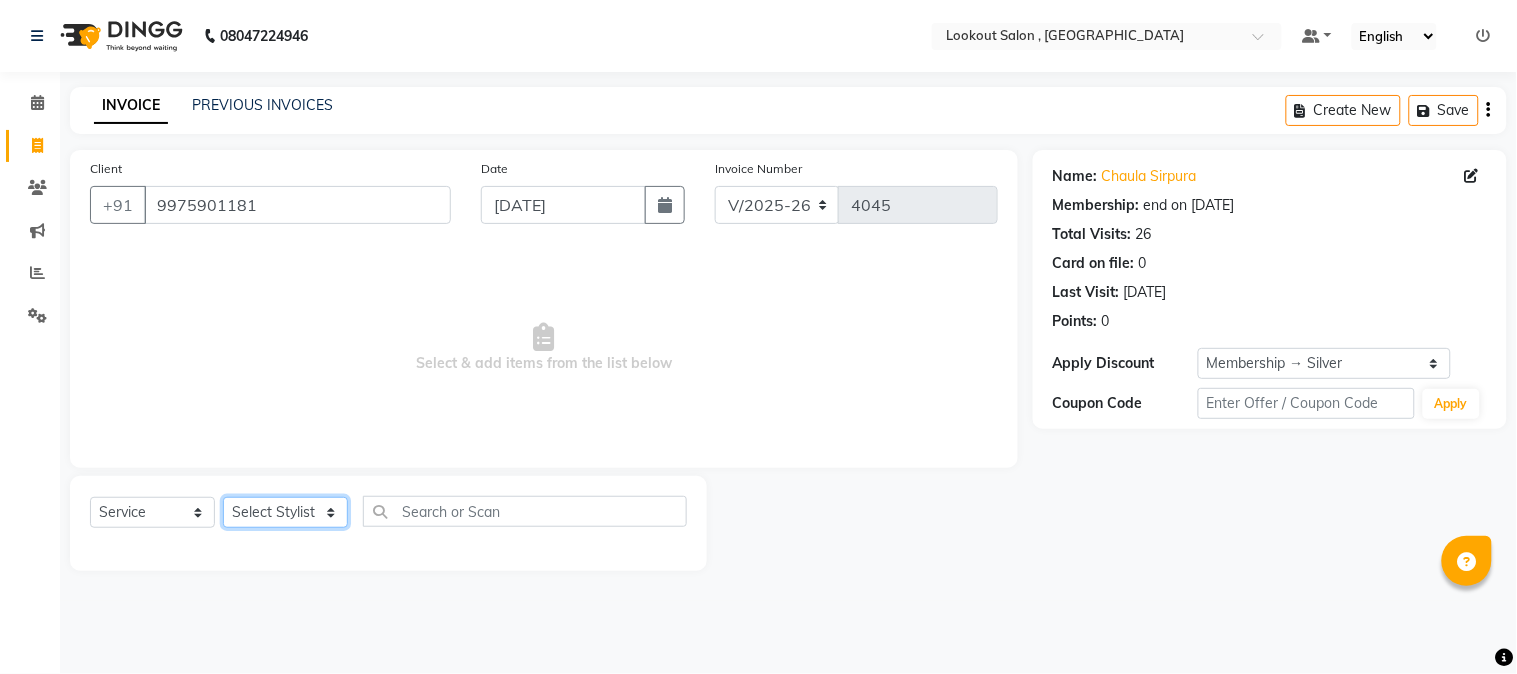 select on "24828" 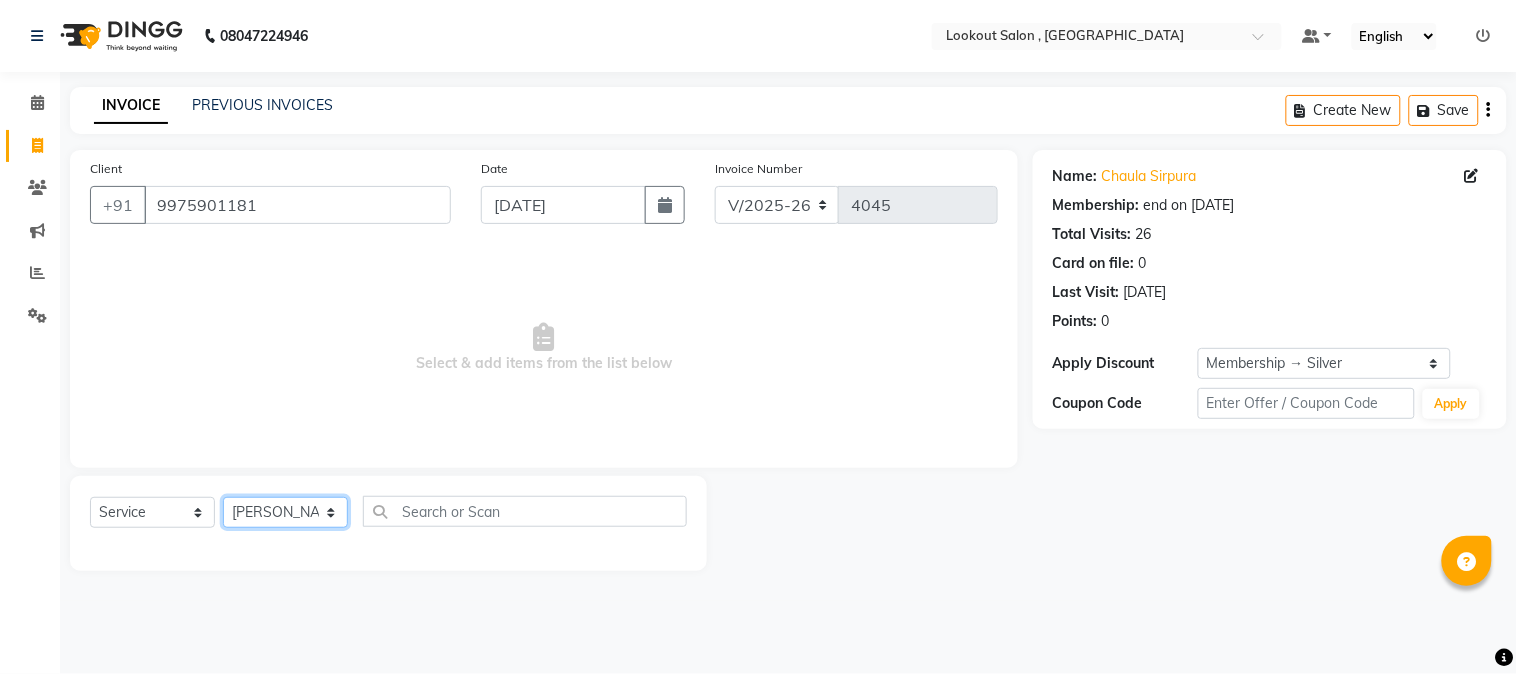 click on "Select Stylist AMIT SOLANKI jishan shekh kuldeep MANDAR GOSAVI MANISHA SAHU NANDINI GUPTA NIPUL SIR NISAR AHMED PIRJADE Rizwan ROOPAVATI Rupali  RUPESH SADAF SHAIKH SAHIL TAK shweta kashyap" 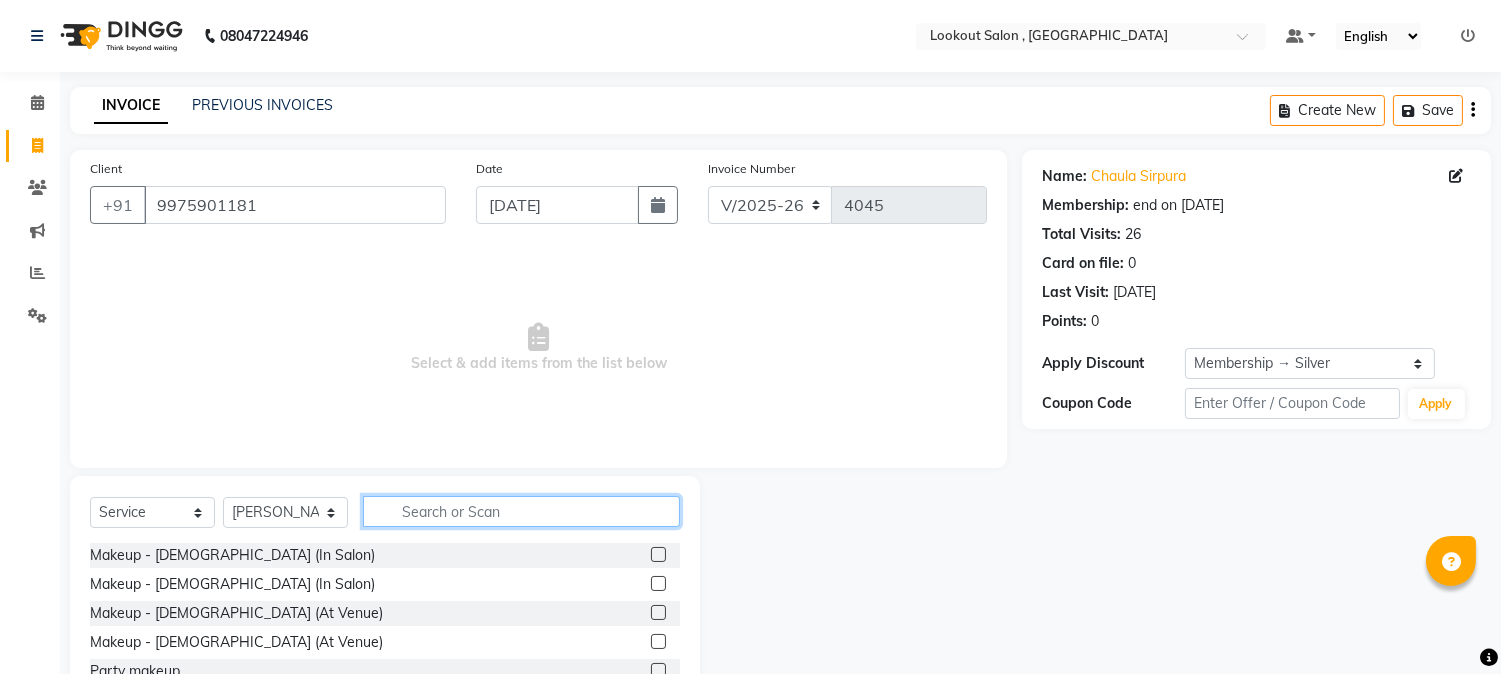 click 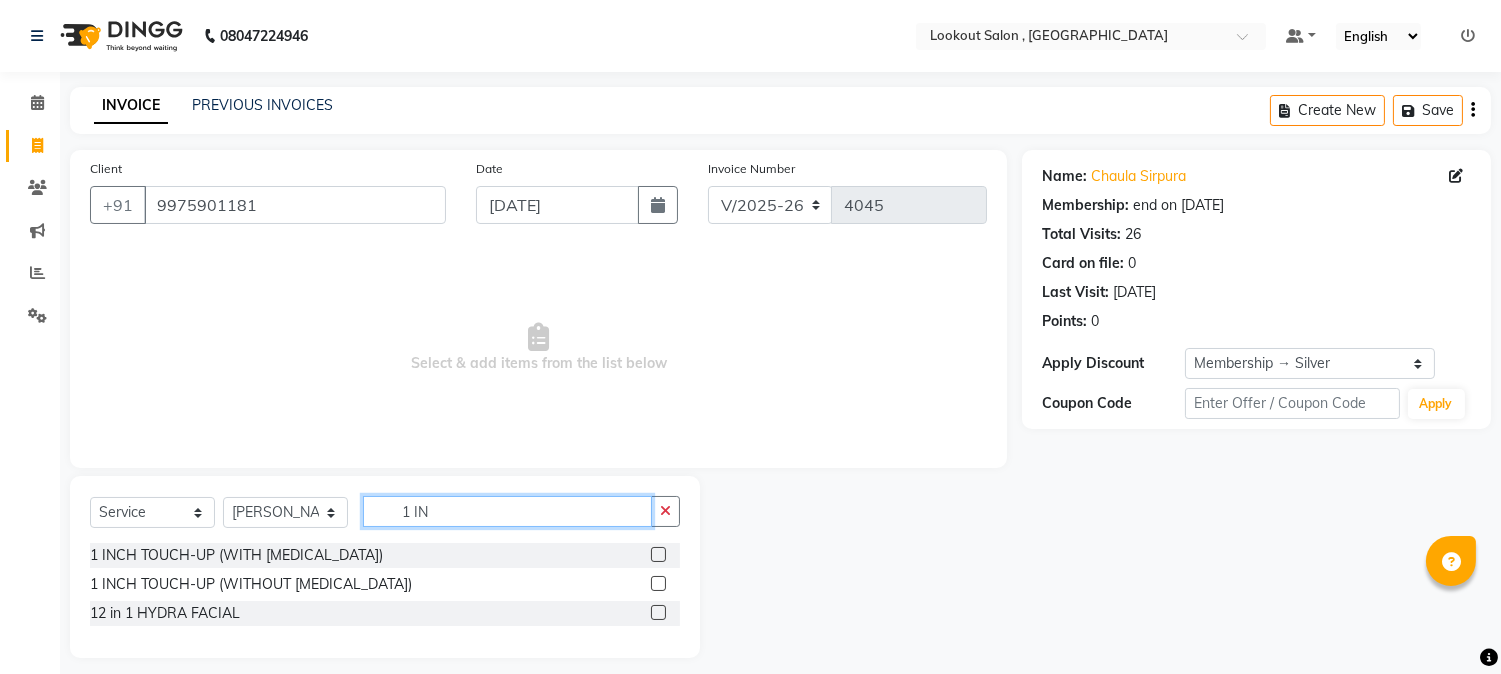 type on "1 IN" 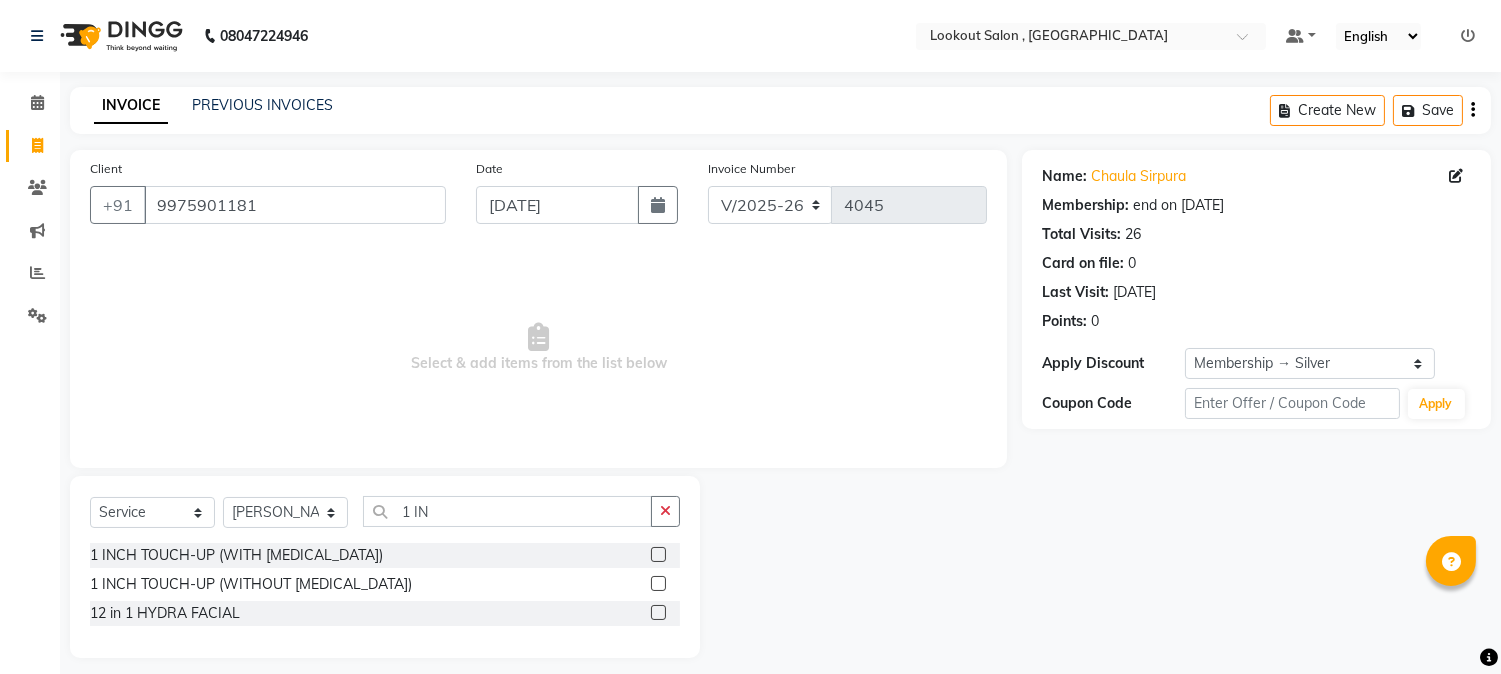 click 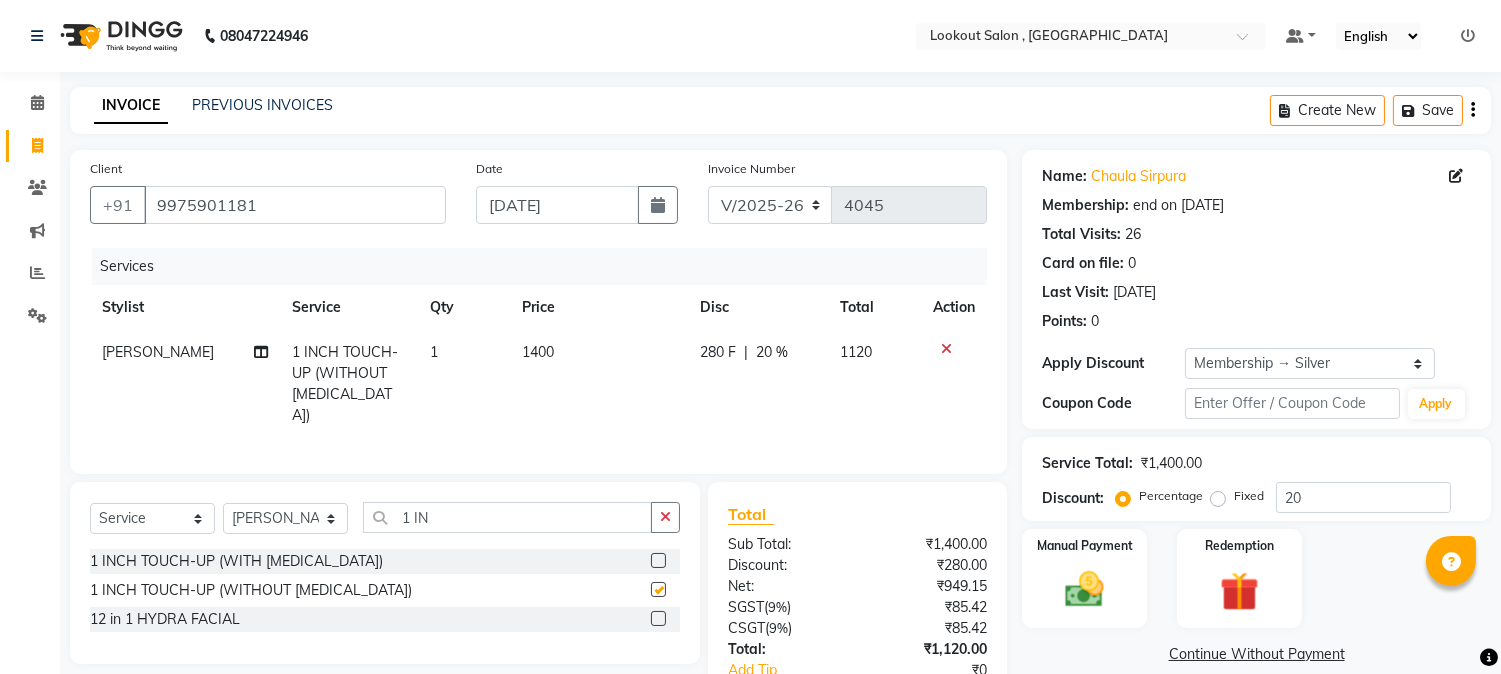checkbox on "false" 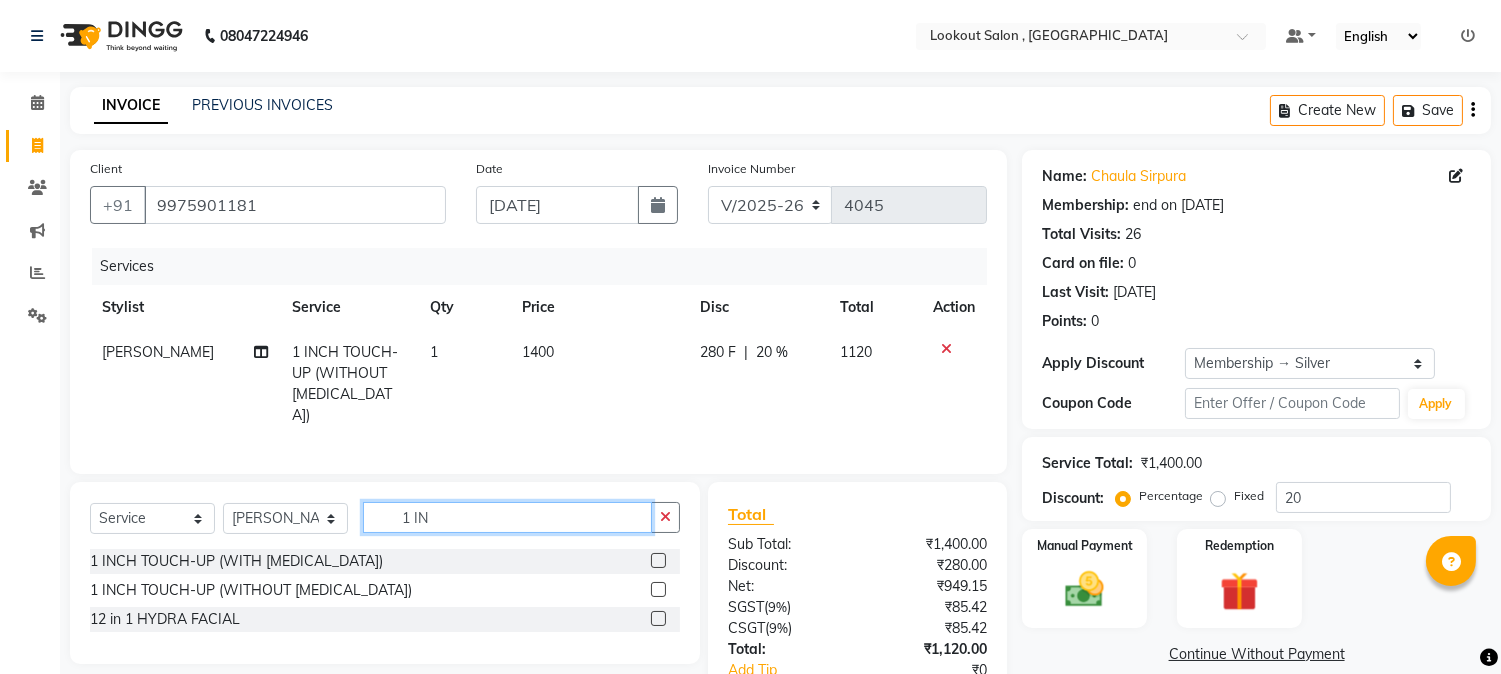 click on "1 IN" 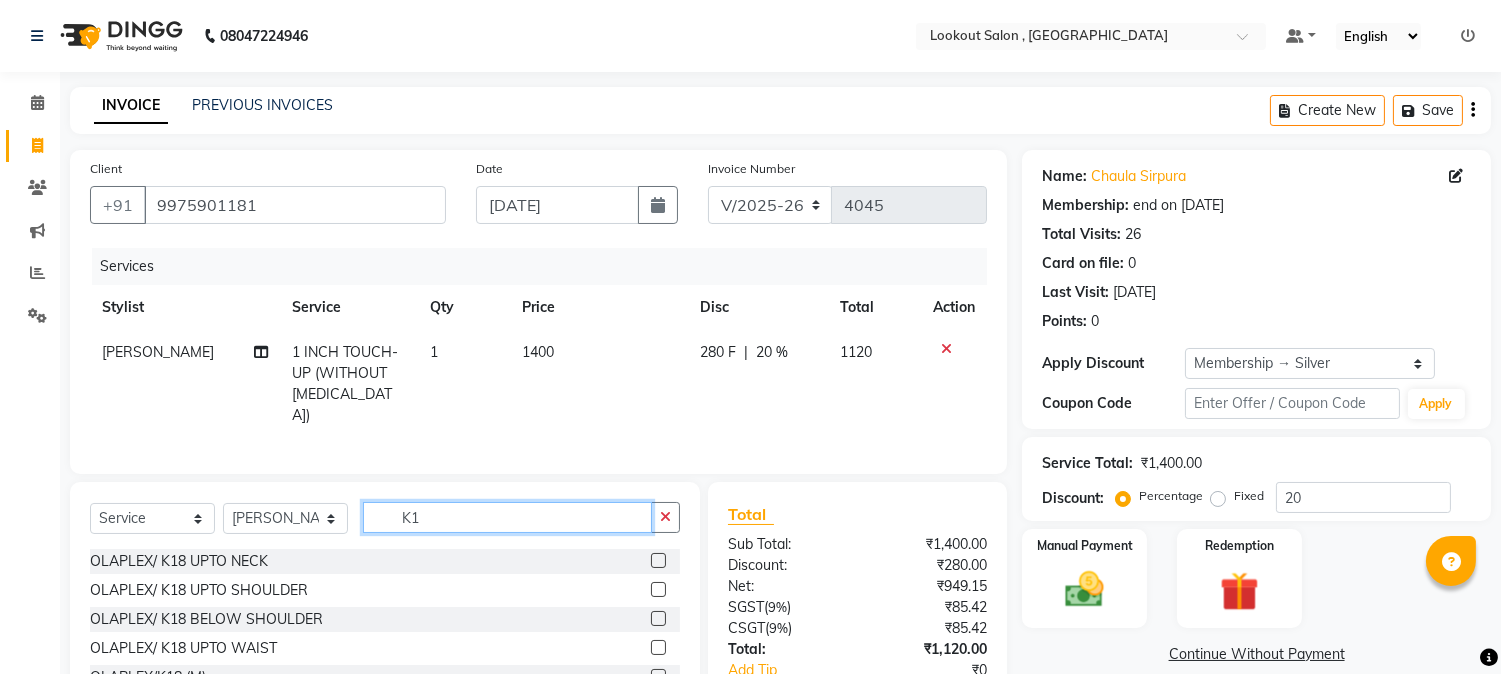 type on "K1" 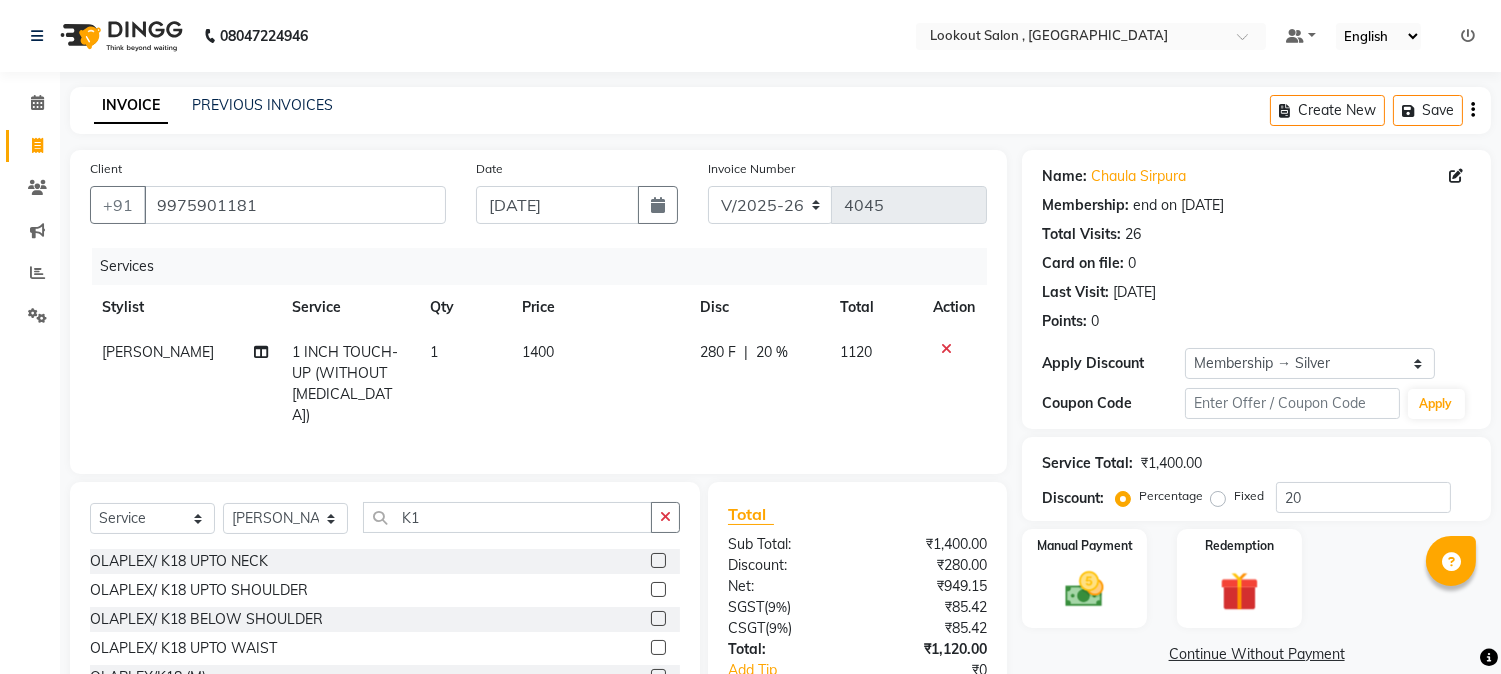 click 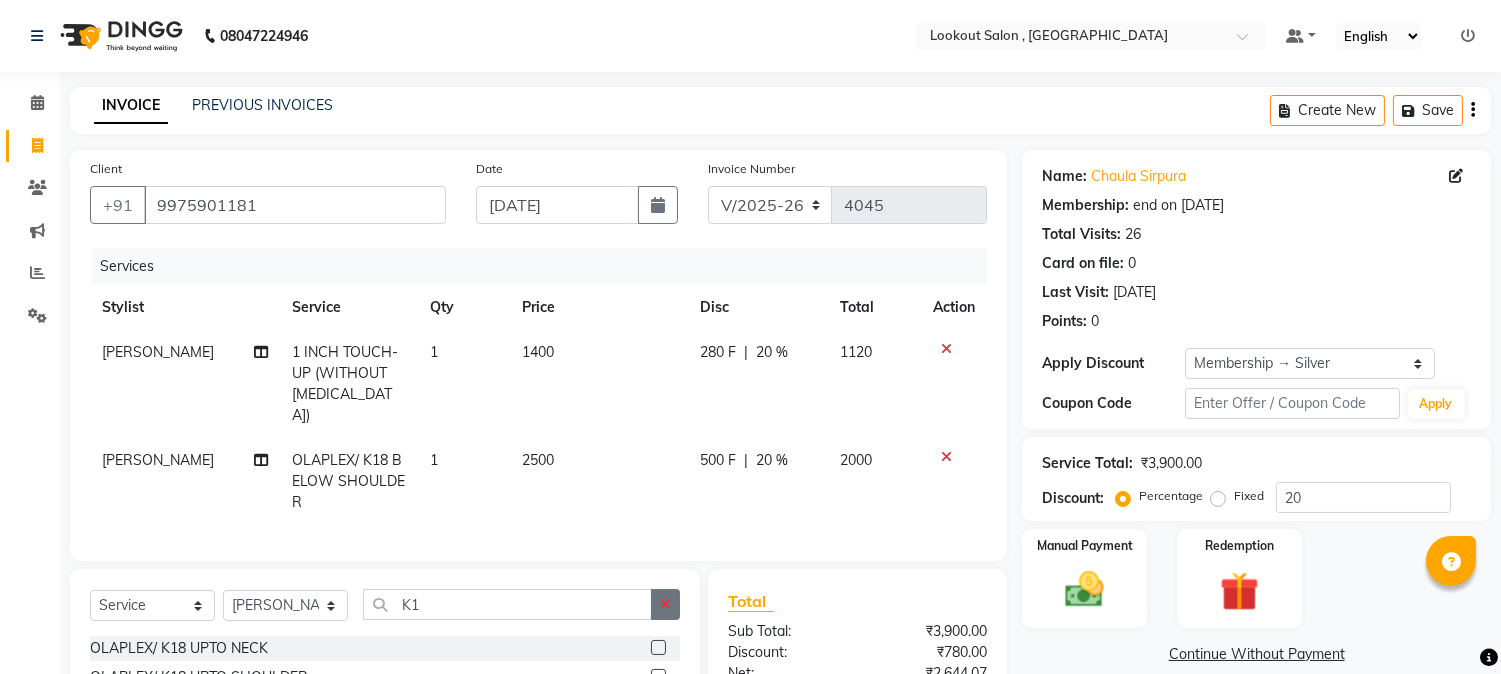checkbox on "false" 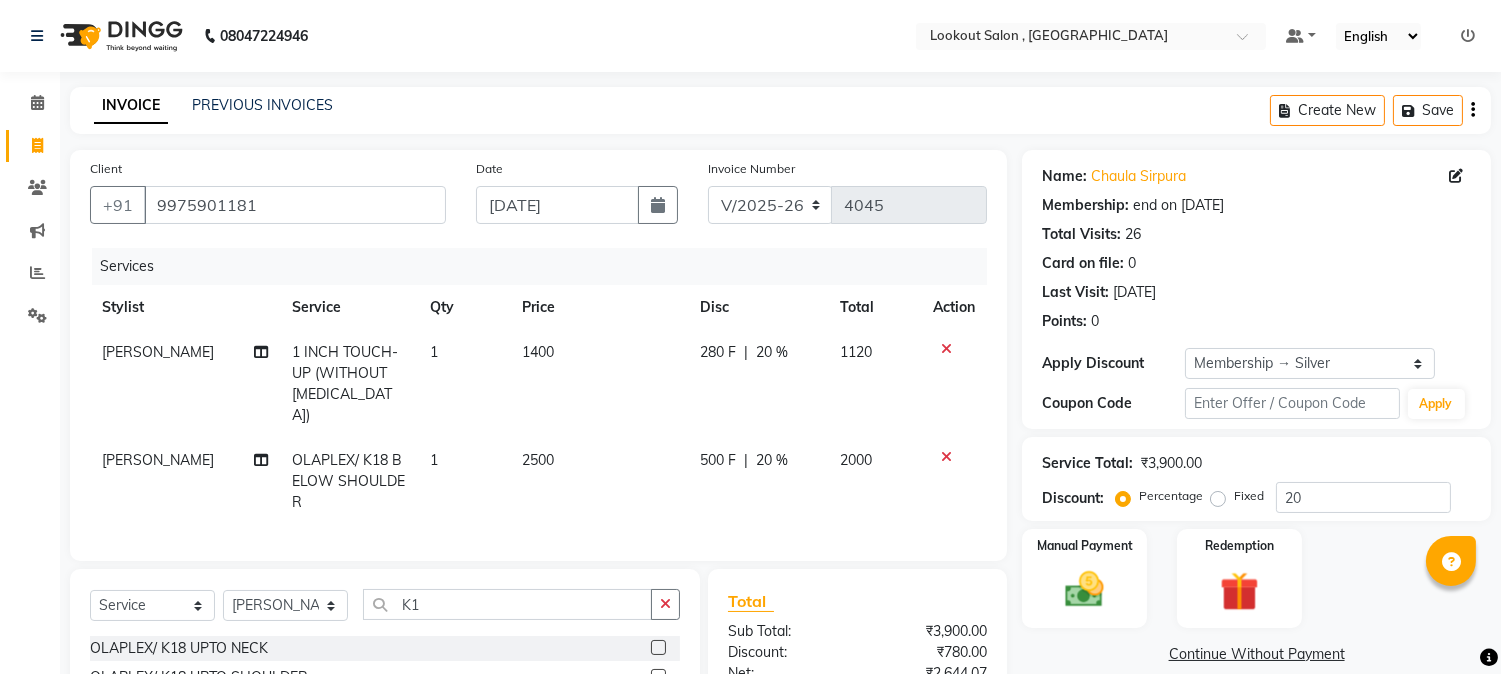 scroll, scrollTop: 214, scrollLeft: 0, axis: vertical 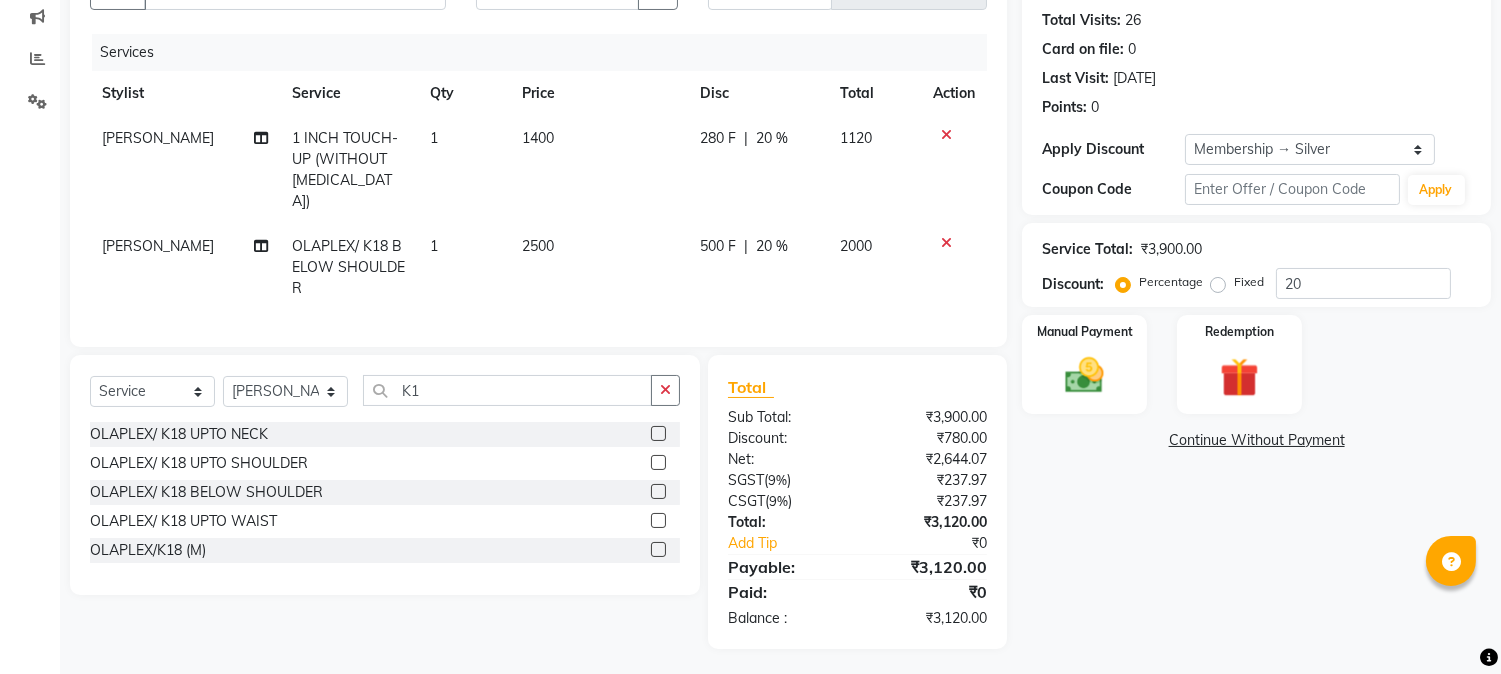 click 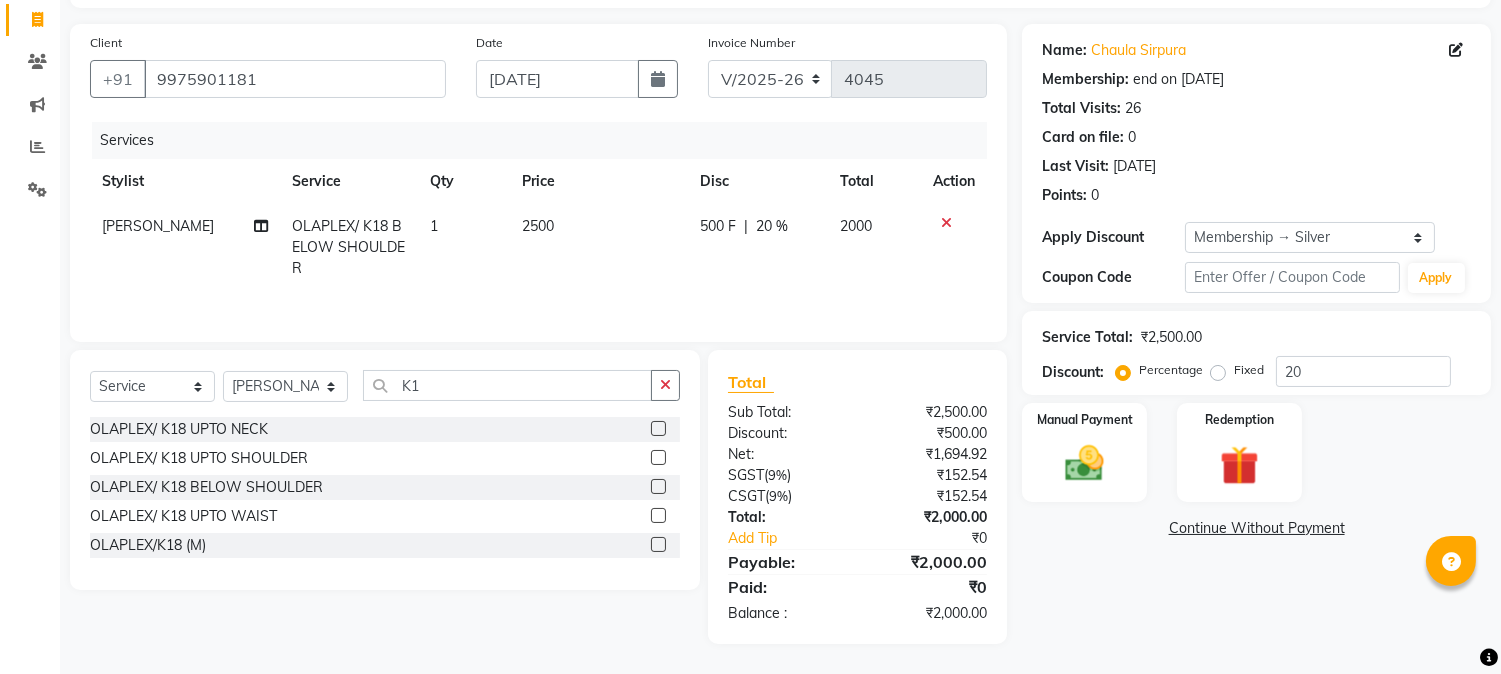 click on "Services" 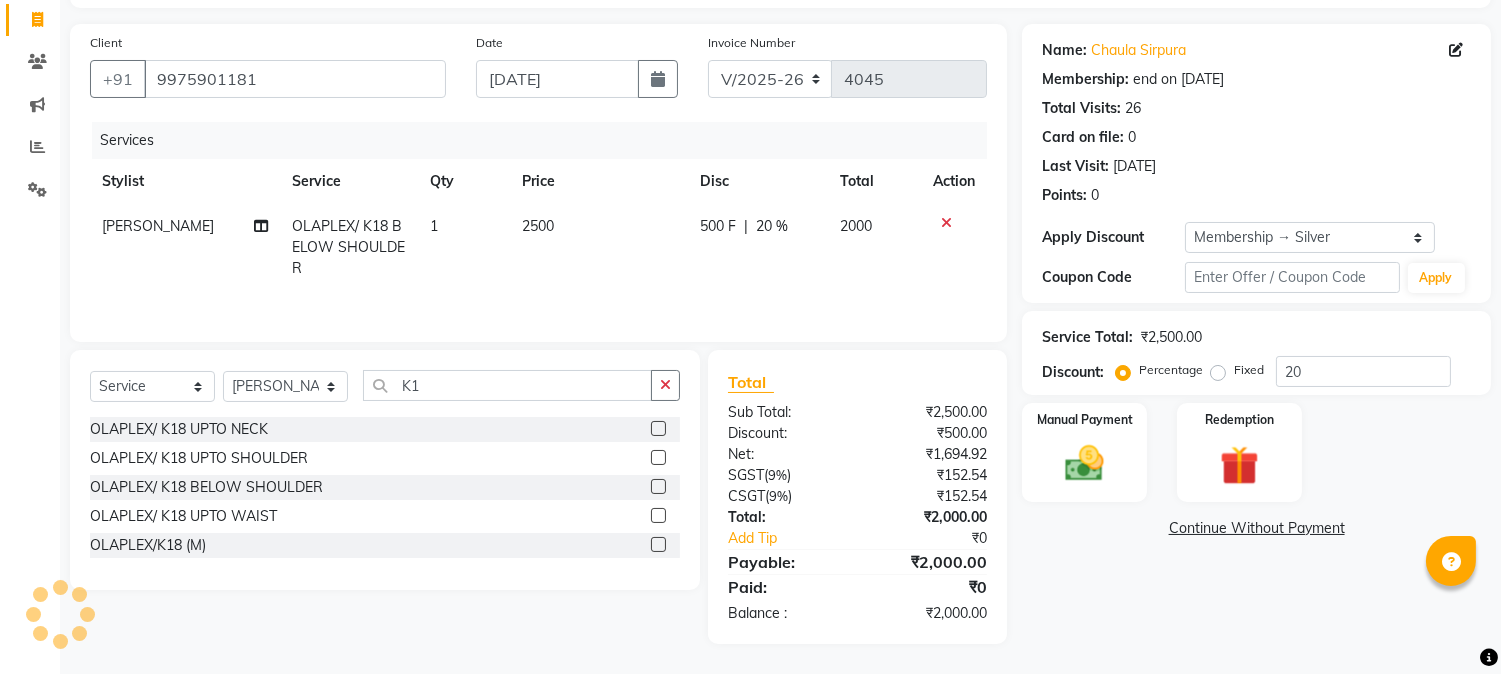 click on "2500" 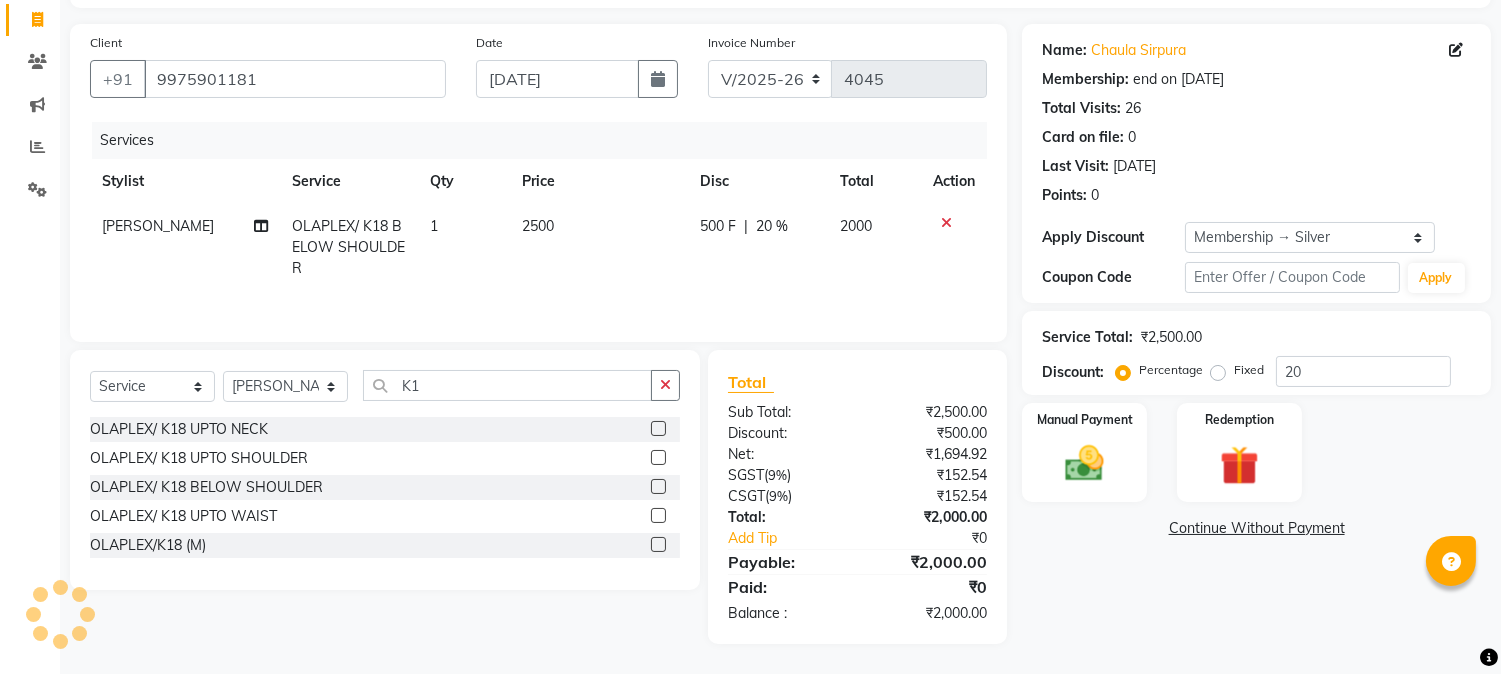 click on "2500" 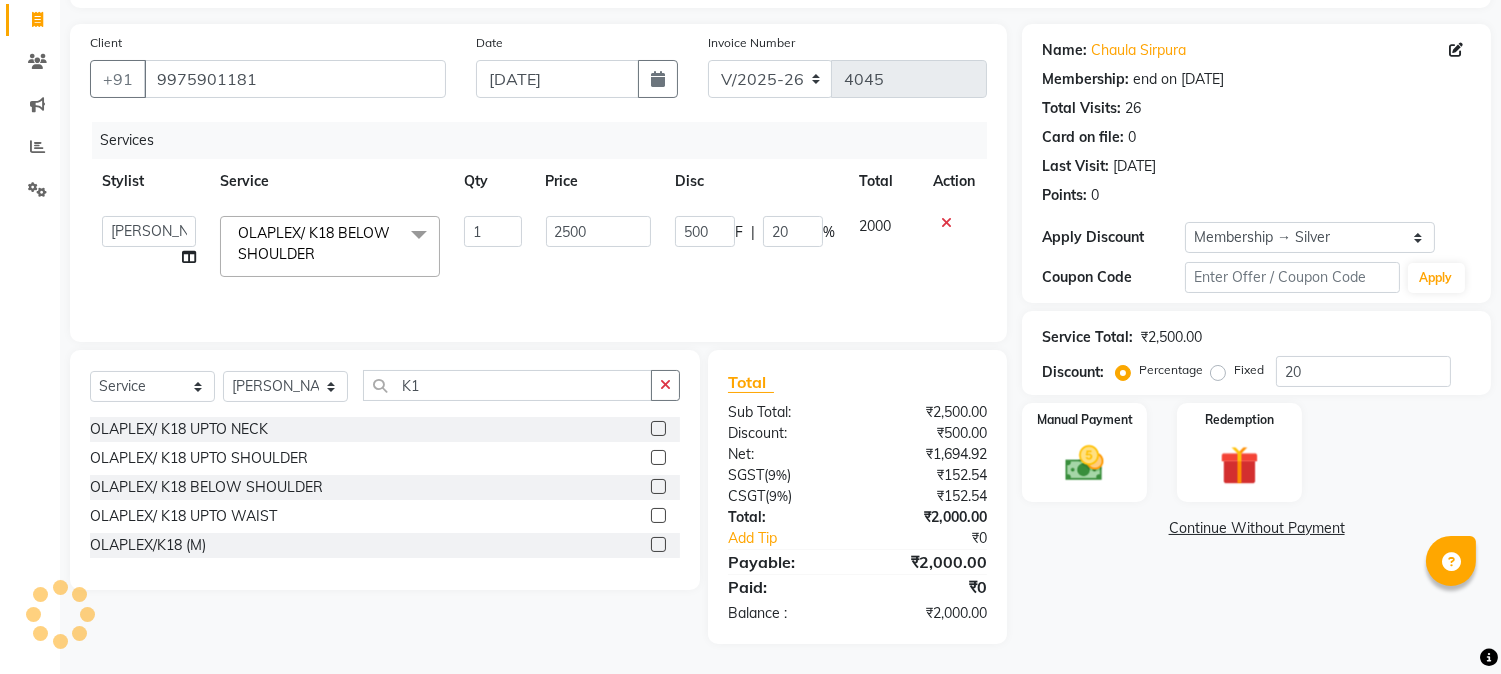 click on "2500" 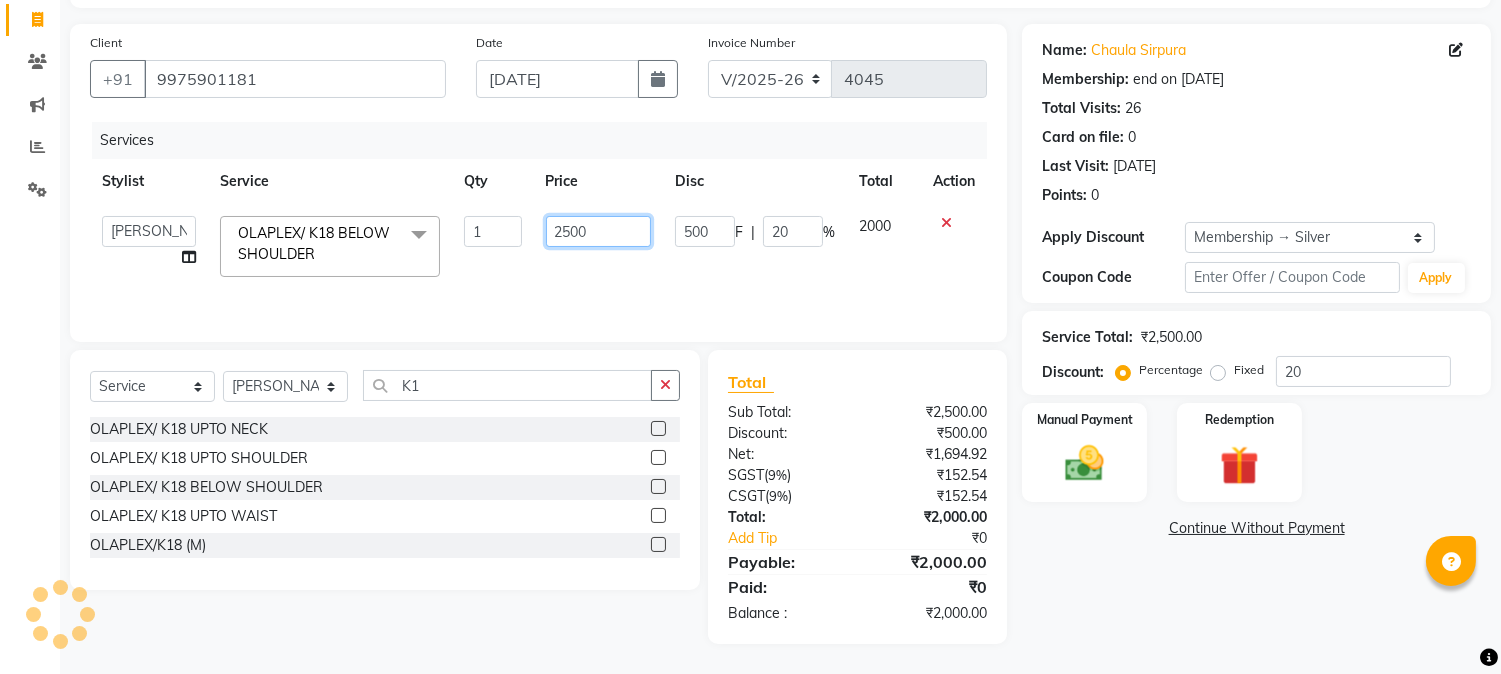 click on "2500" 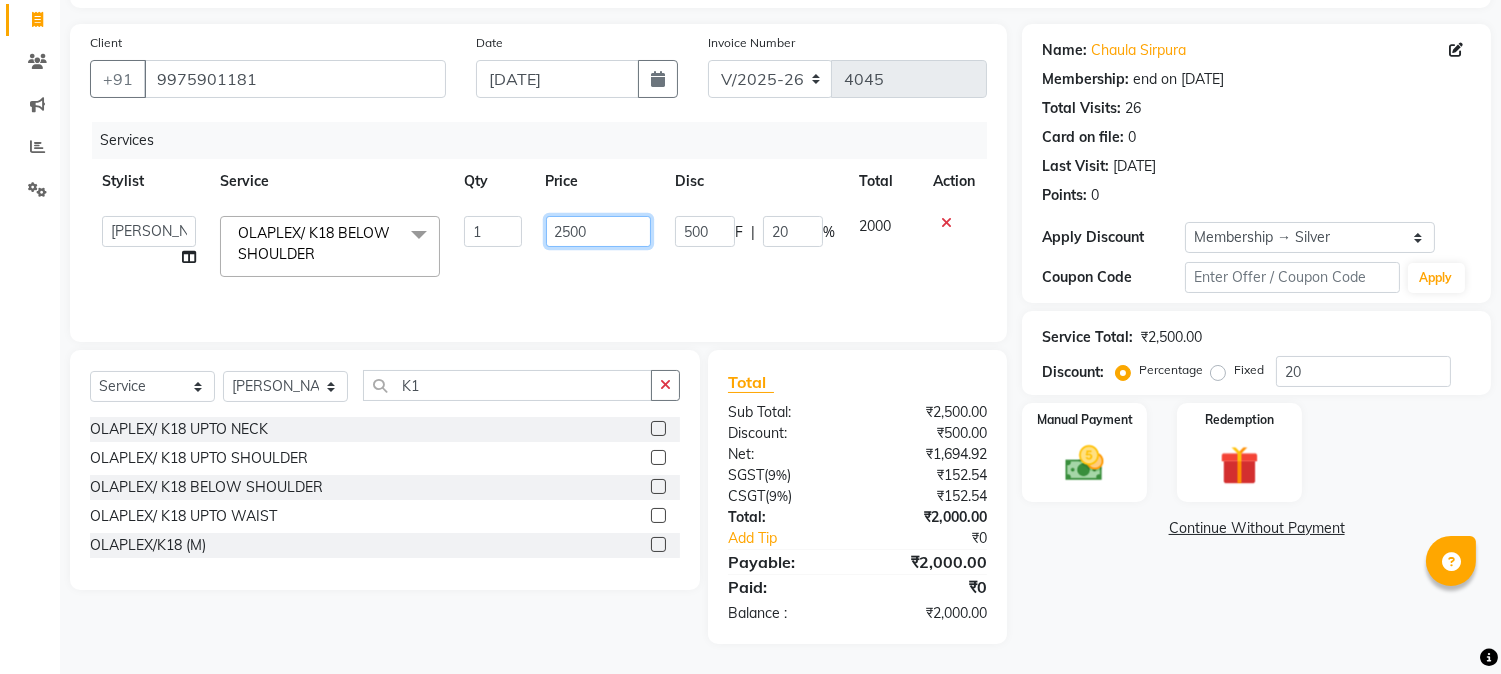 click on "2500" 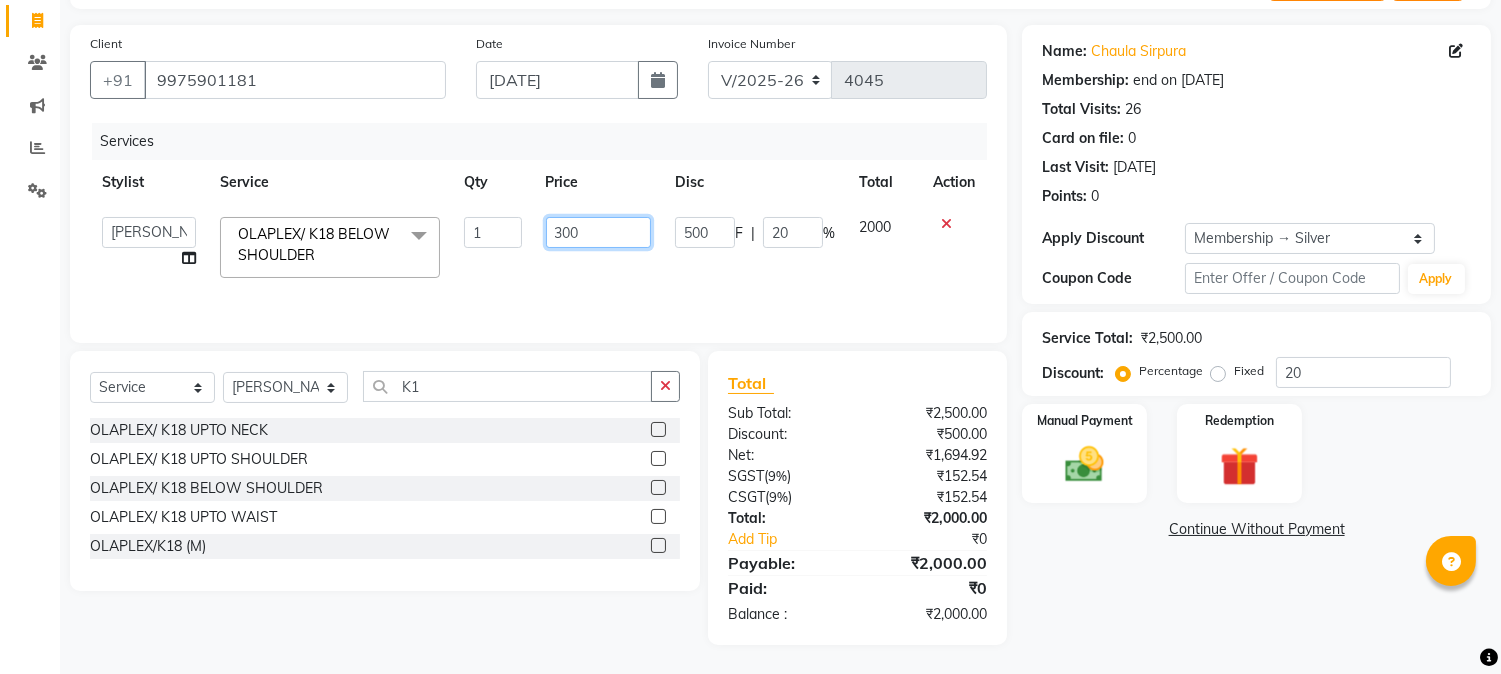 type on "3000" 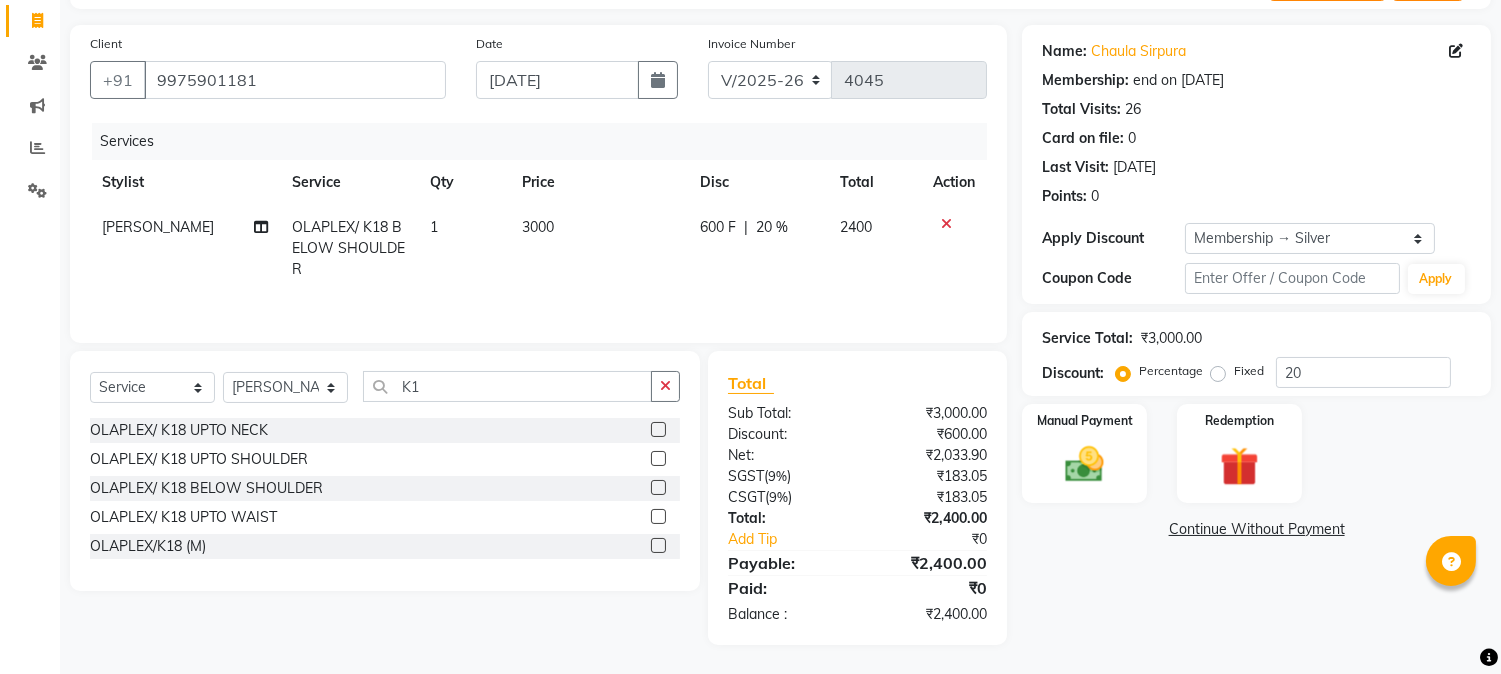 click on "Select  Service  Product  Membership  Package Voucher Prepaid Gift Card  Select Stylist AMIT SOLANKI jishan shekh kuldeep MANDAR GOSAVI MANISHA SAHU NANDINI GUPTA NIPUL SIR NISAR AHMED PIRJADE Rizwan ROOPAVATI Rupali  RUPESH SADAF SHAIKH SAHIL TAK shweta kashyap K1 OLAPLEX/ K18 UPTO NECK  OLAPLEX/ K18 UPTO SHOULDER  OLAPLEX/ K18 BELOW SHOULDER  OLAPLEX/ K18 UPTO WAIST  OLAPLEX/K18 (M)" 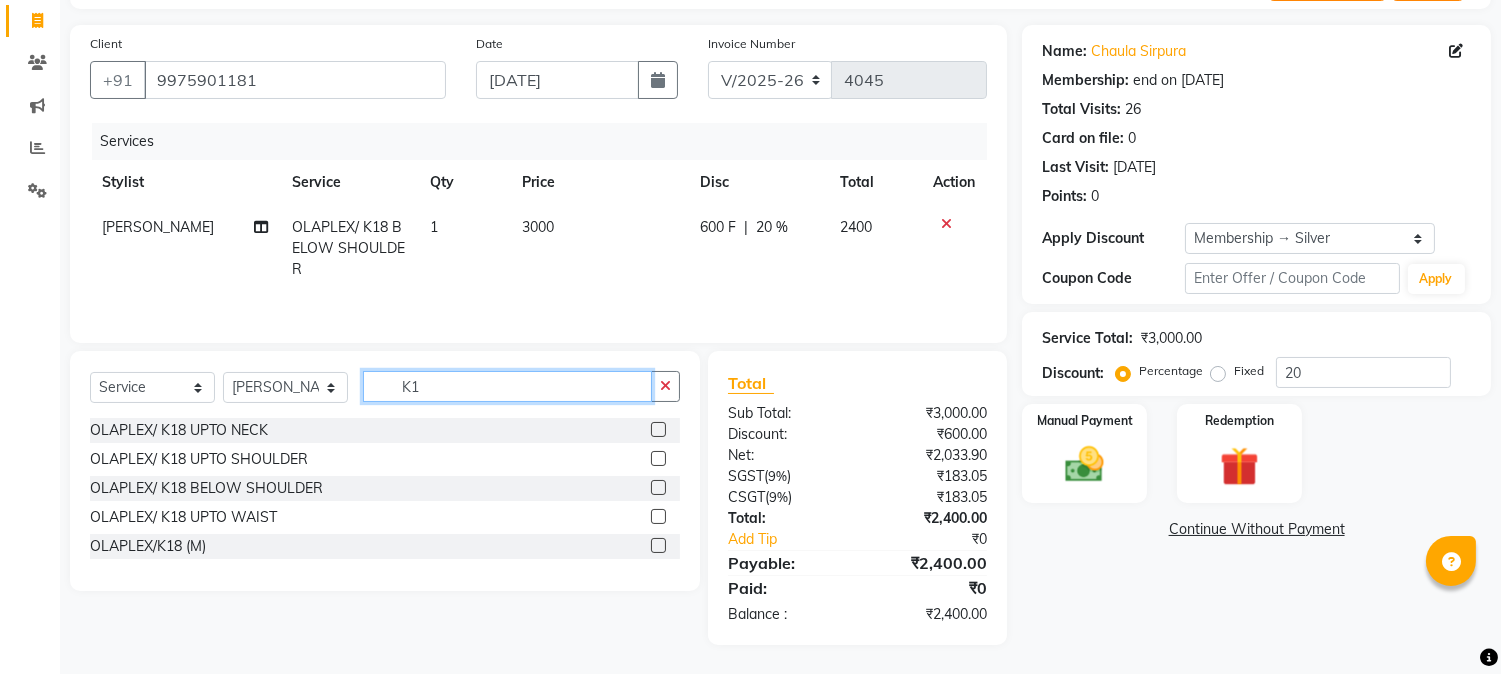 click on "K1" 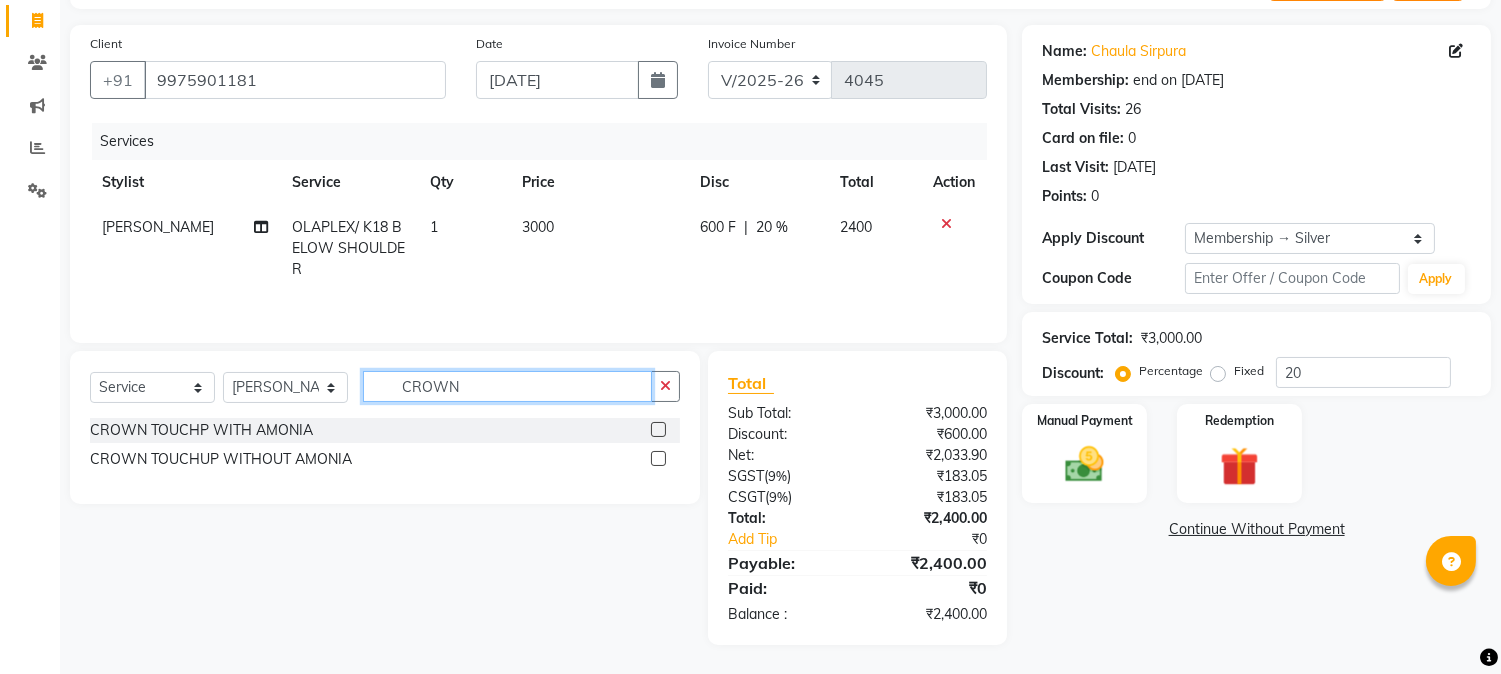 type on "CROWN" 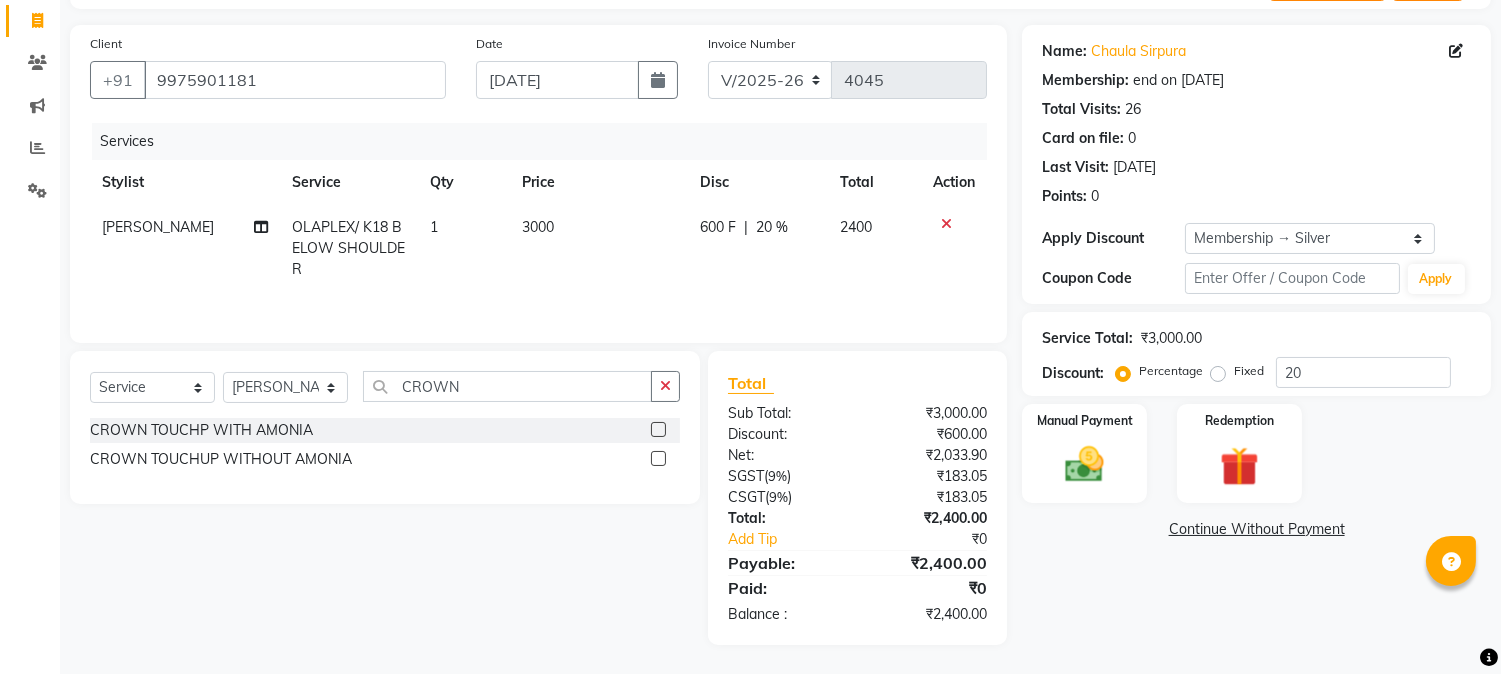 click 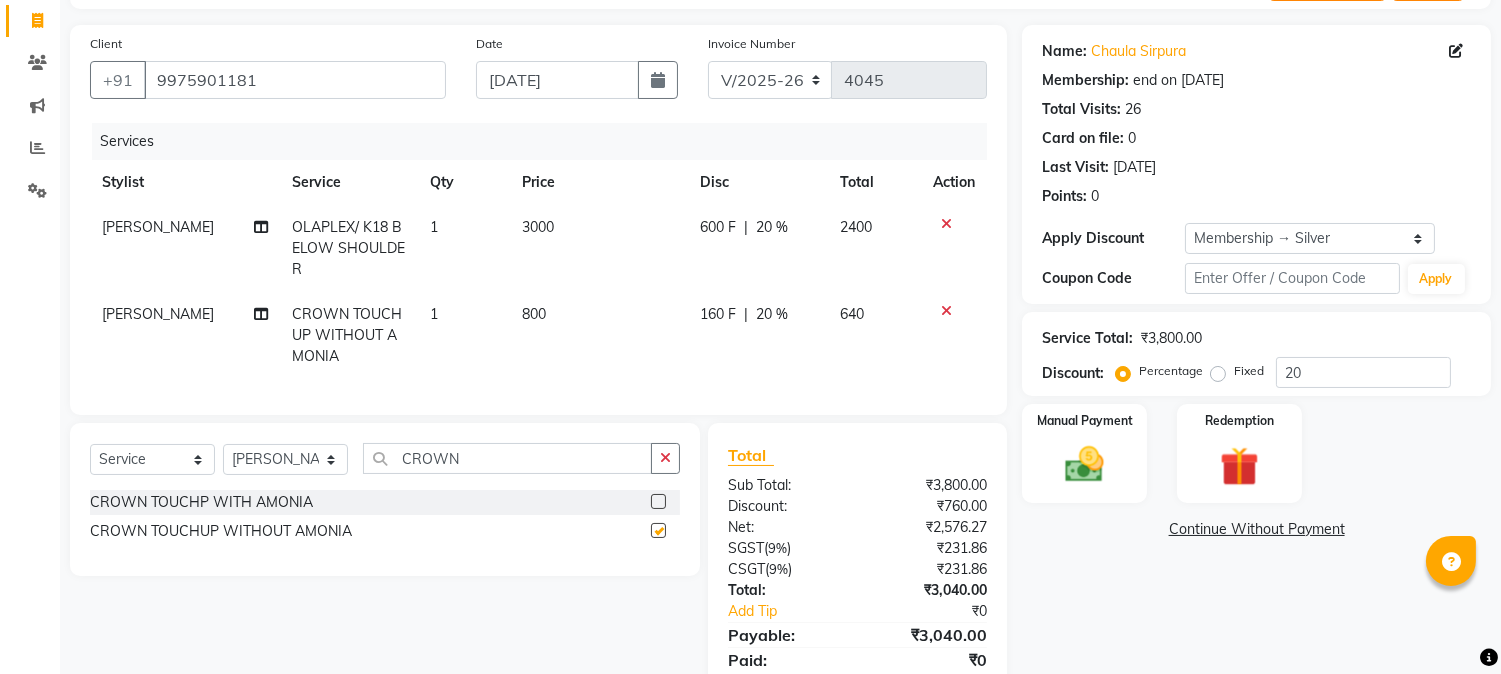 checkbox on "false" 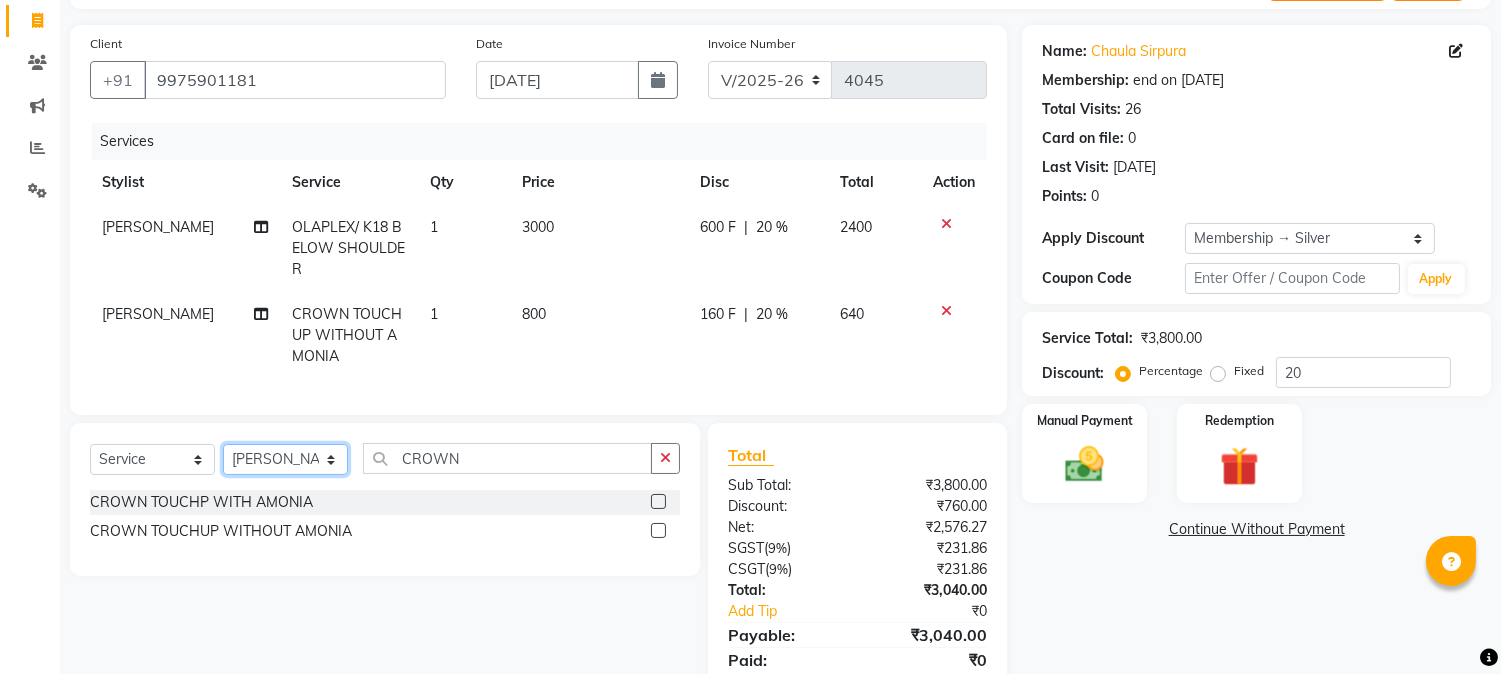 click on "Select Stylist AMIT SOLANKI jishan shekh kuldeep MANDAR GOSAVI MANISHA SAHU NANDINI GUPTA NIPUL SIR NISAR AHMED PIRJADE Rizwan ROOPAVATI Rupali  RUPESH SADAF SHAIKH SAHIL TAK shweta kashyap" 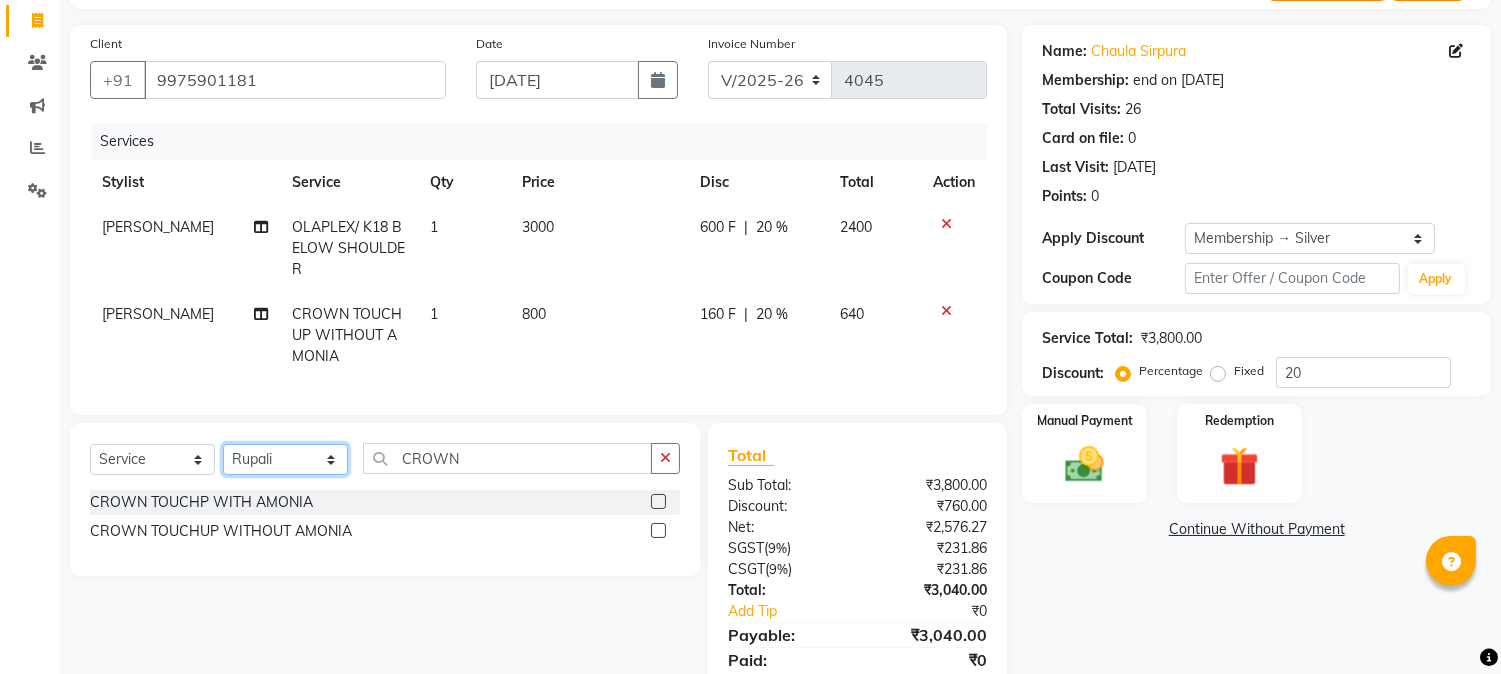 click on "Select Stylist AMIT SOLANKI jishan shekh kuldeep MANDAR GOSAVI MANISHA SAHU NANDINI GUPTA NIPUL SIR NISAR AHMED PIRJADE Rizwan ROOPAVATI Rupali  RUPESH SADAF SHAIKH SAHIL TAK shweta kashyap" 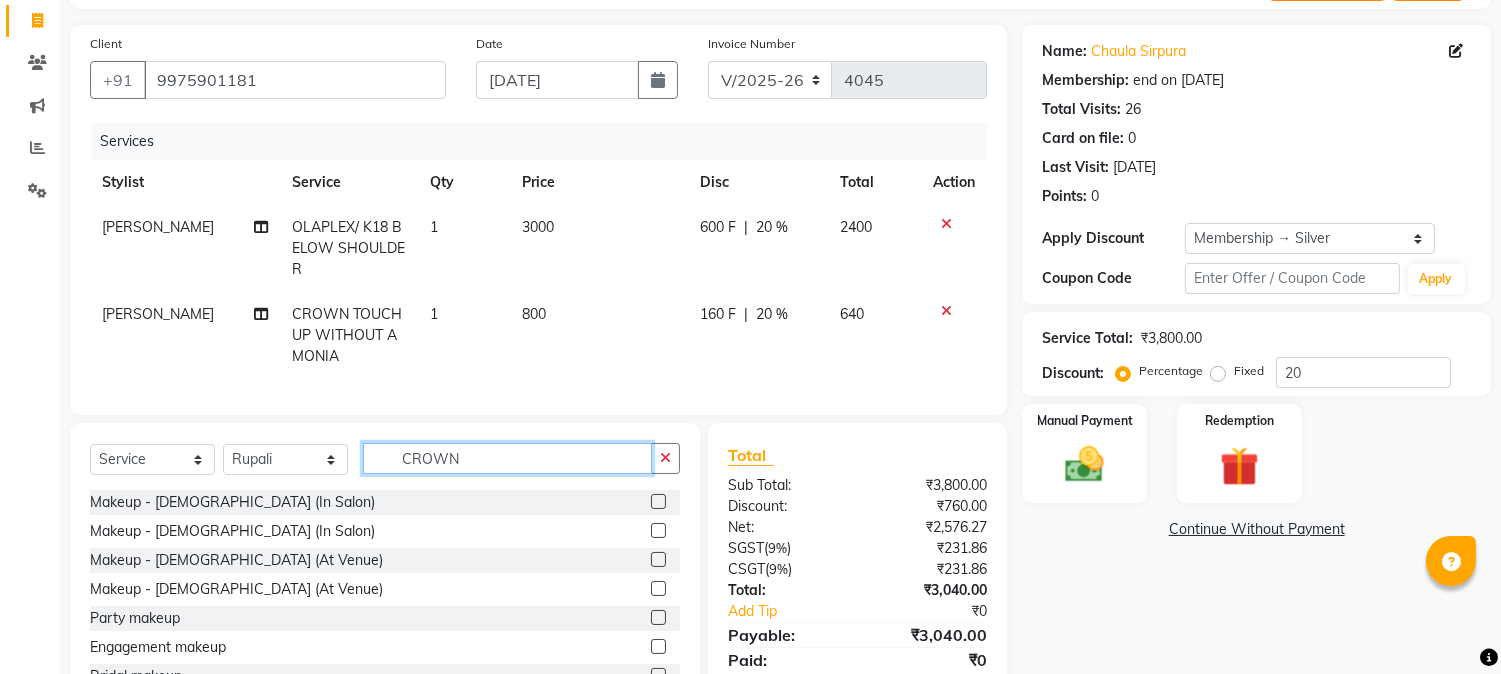 click on "CROWN" 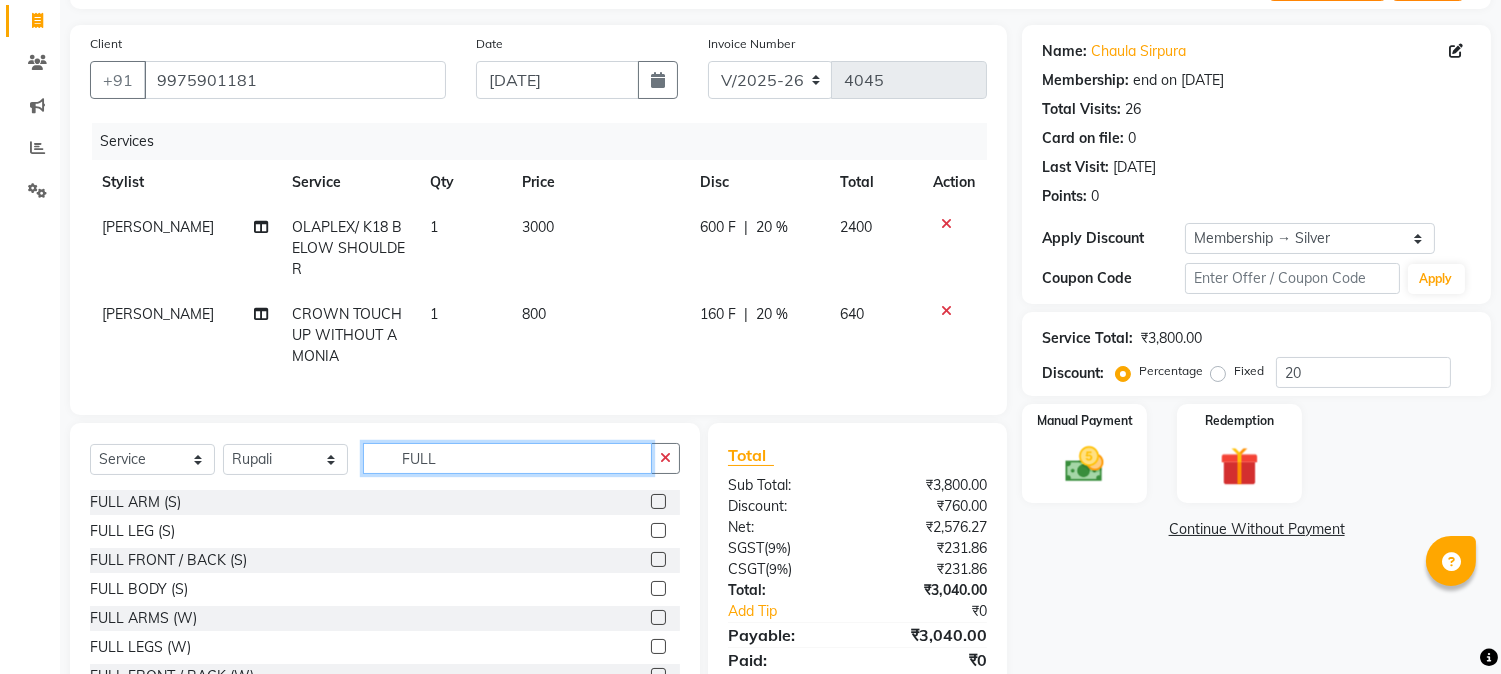 type on "FULL" 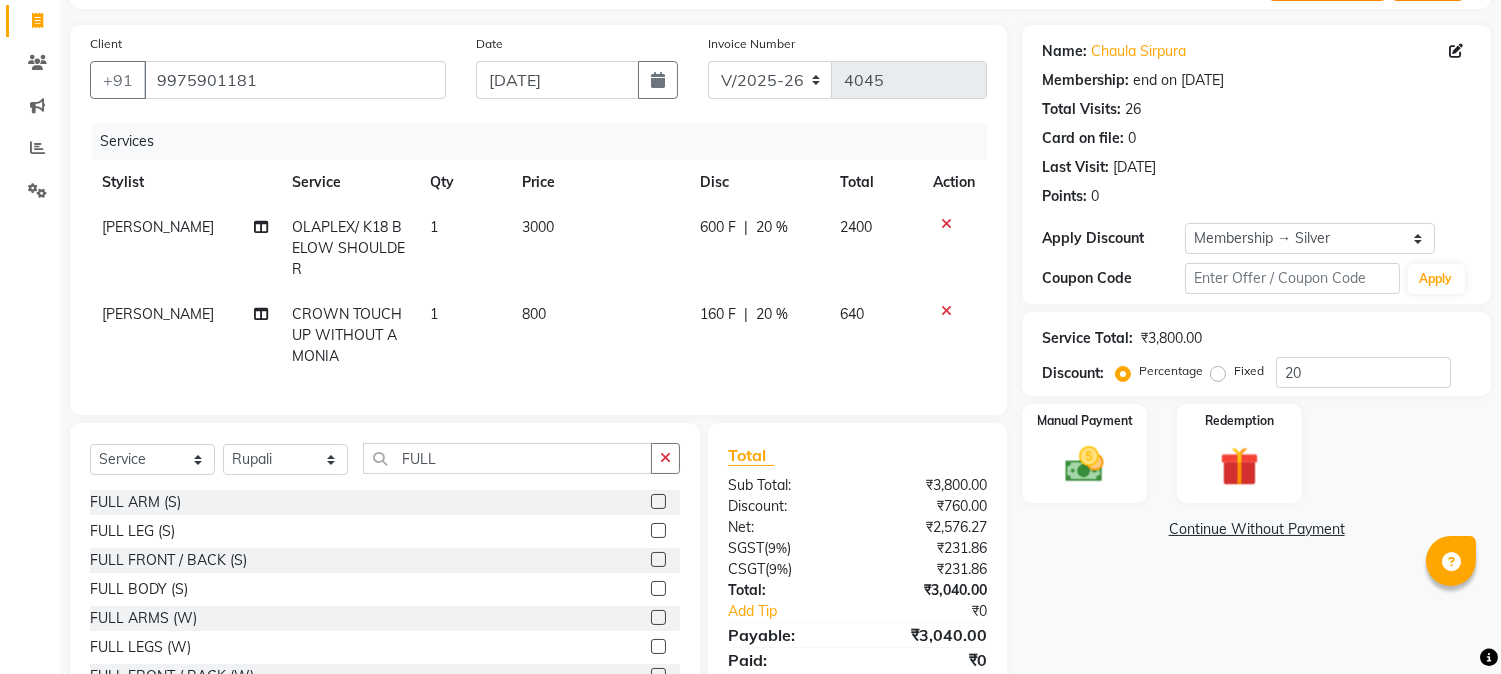 click 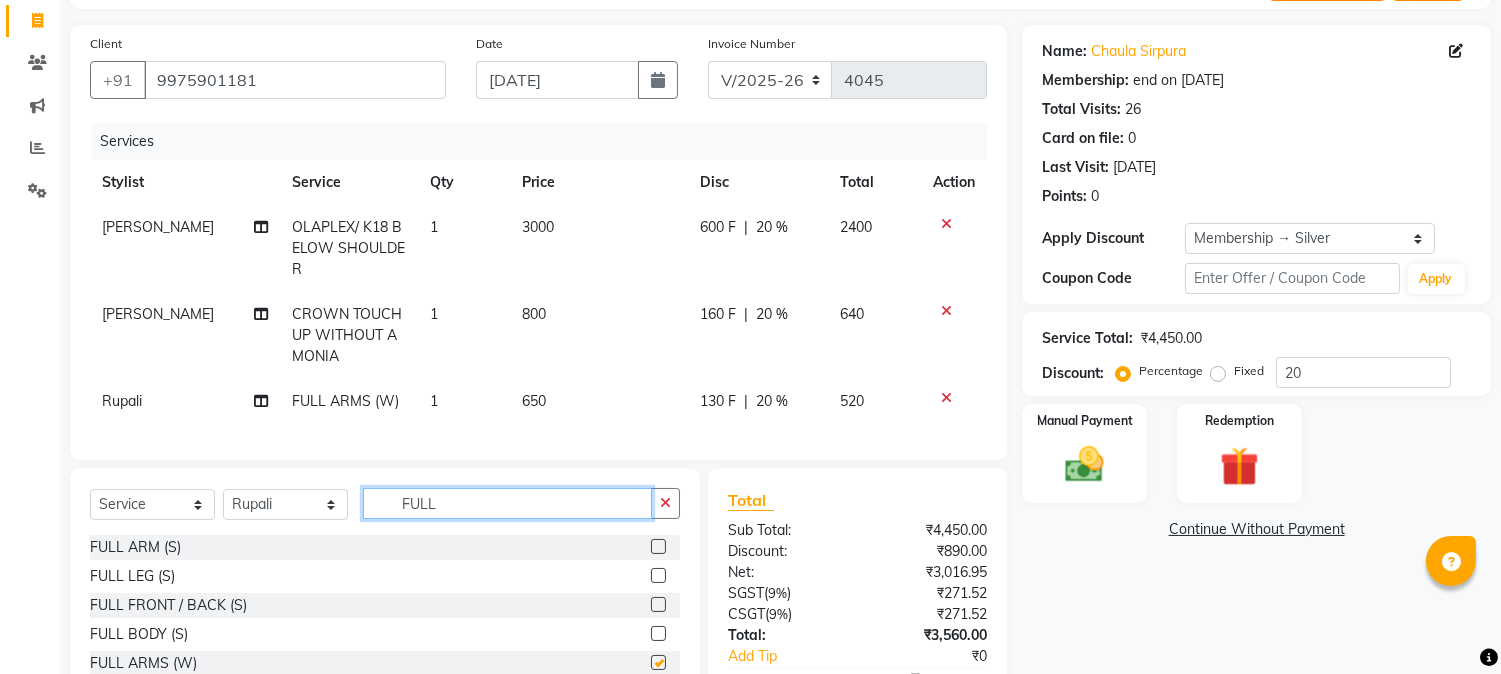 checkbox on "false" 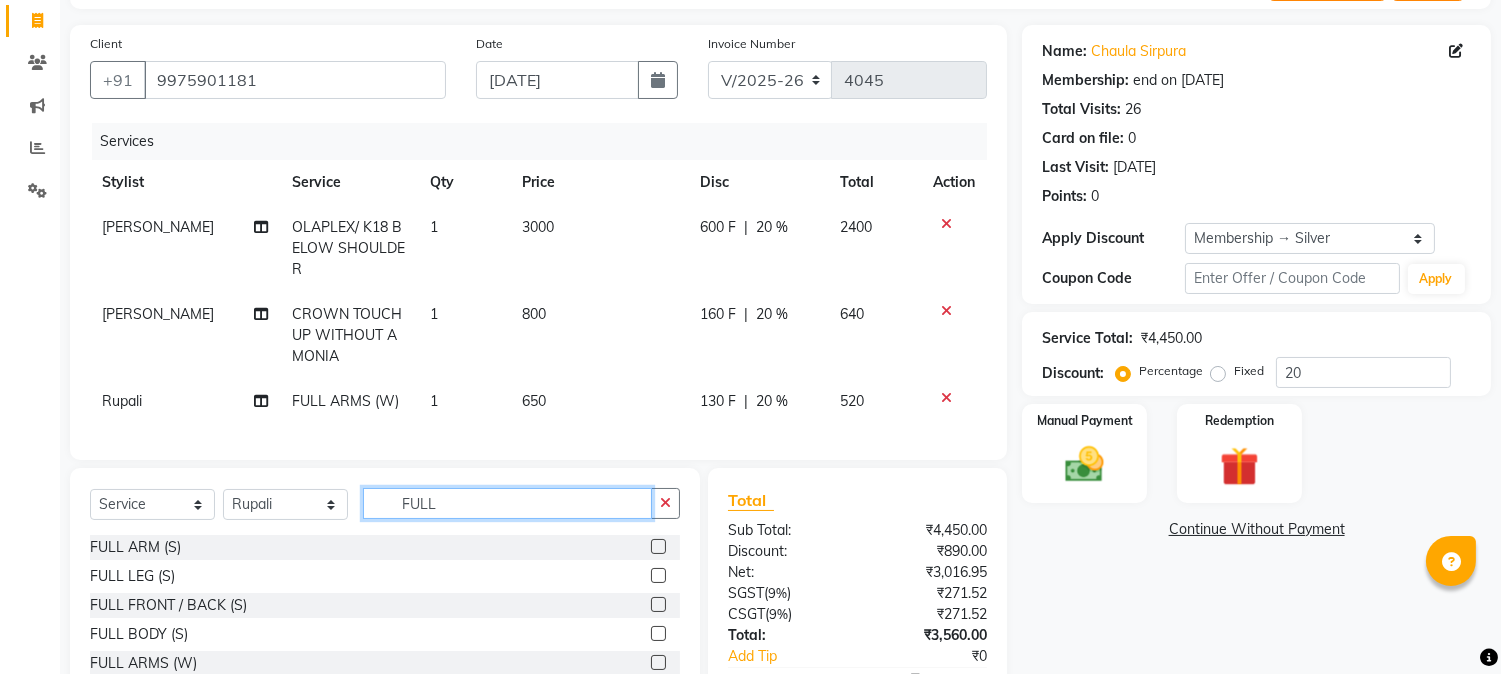 click on "FULL" 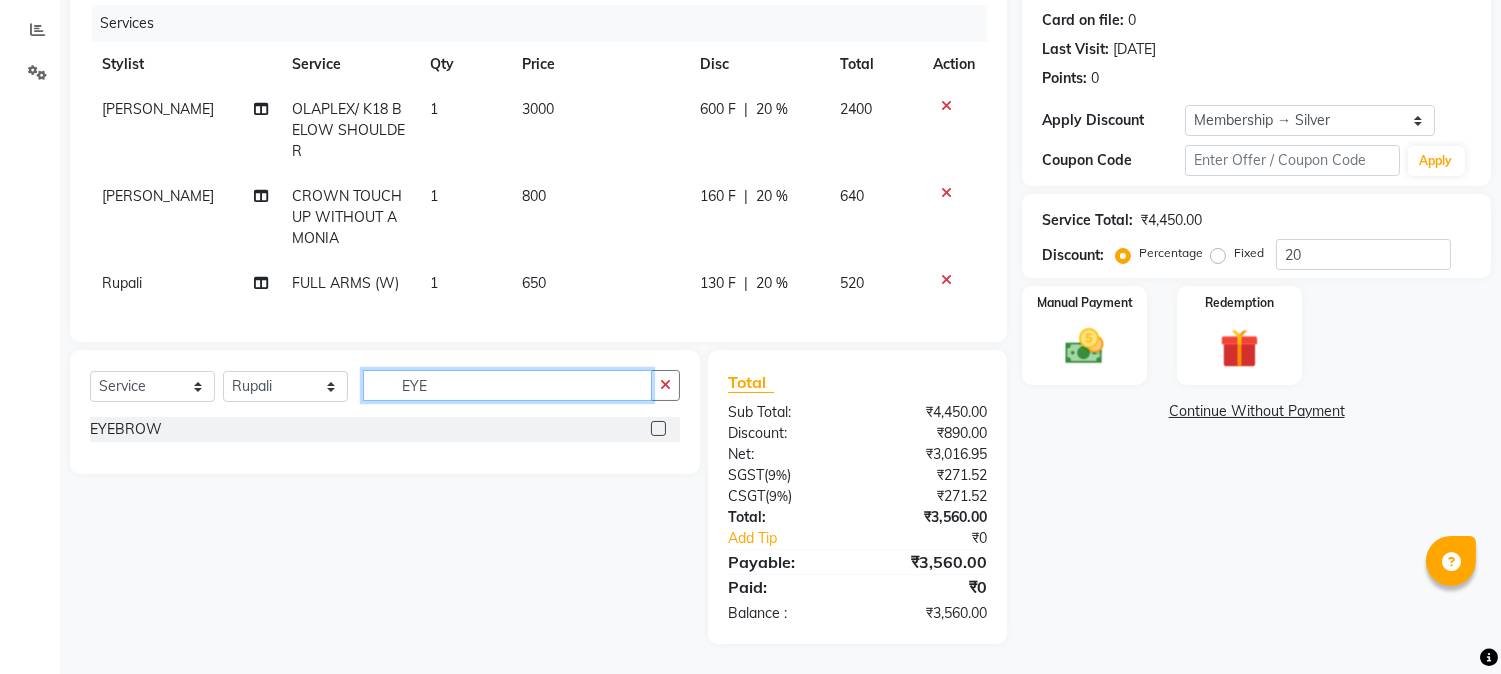 type on "EYE" 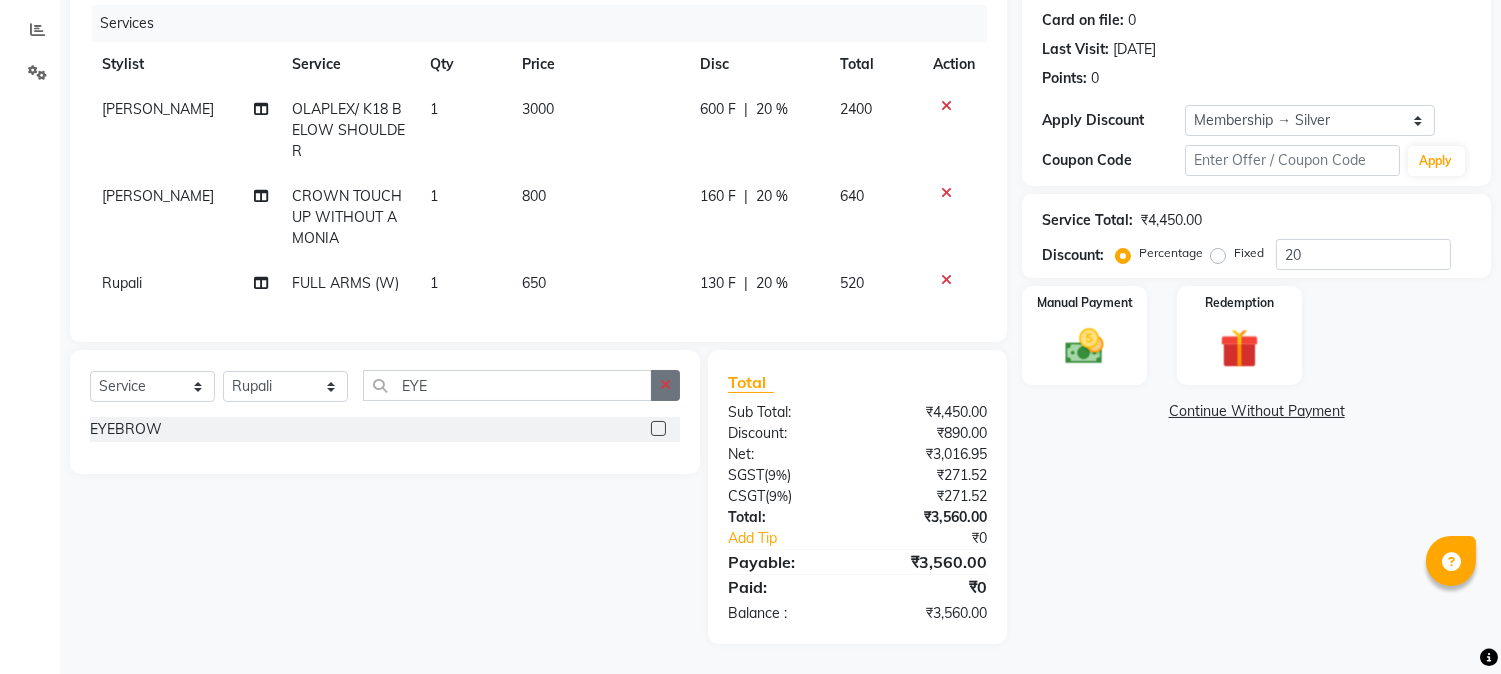 click 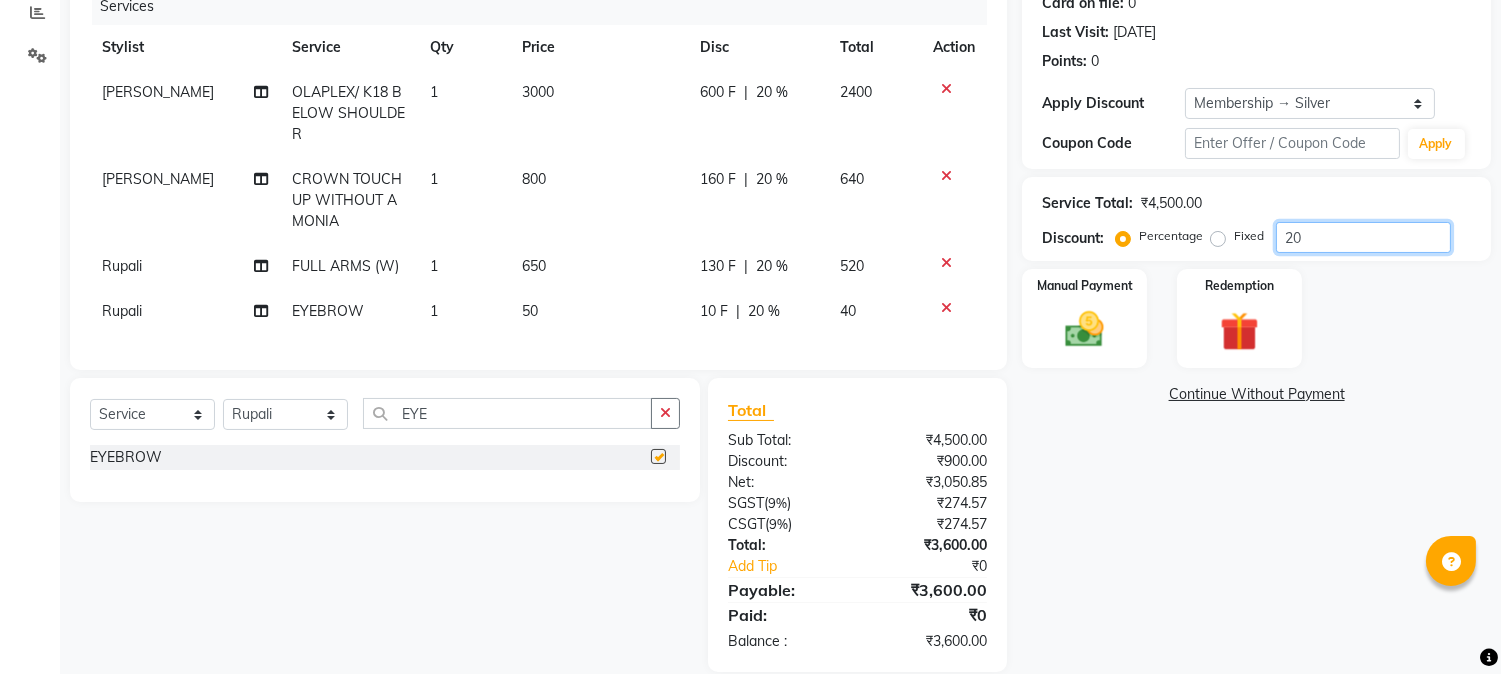click on "20" 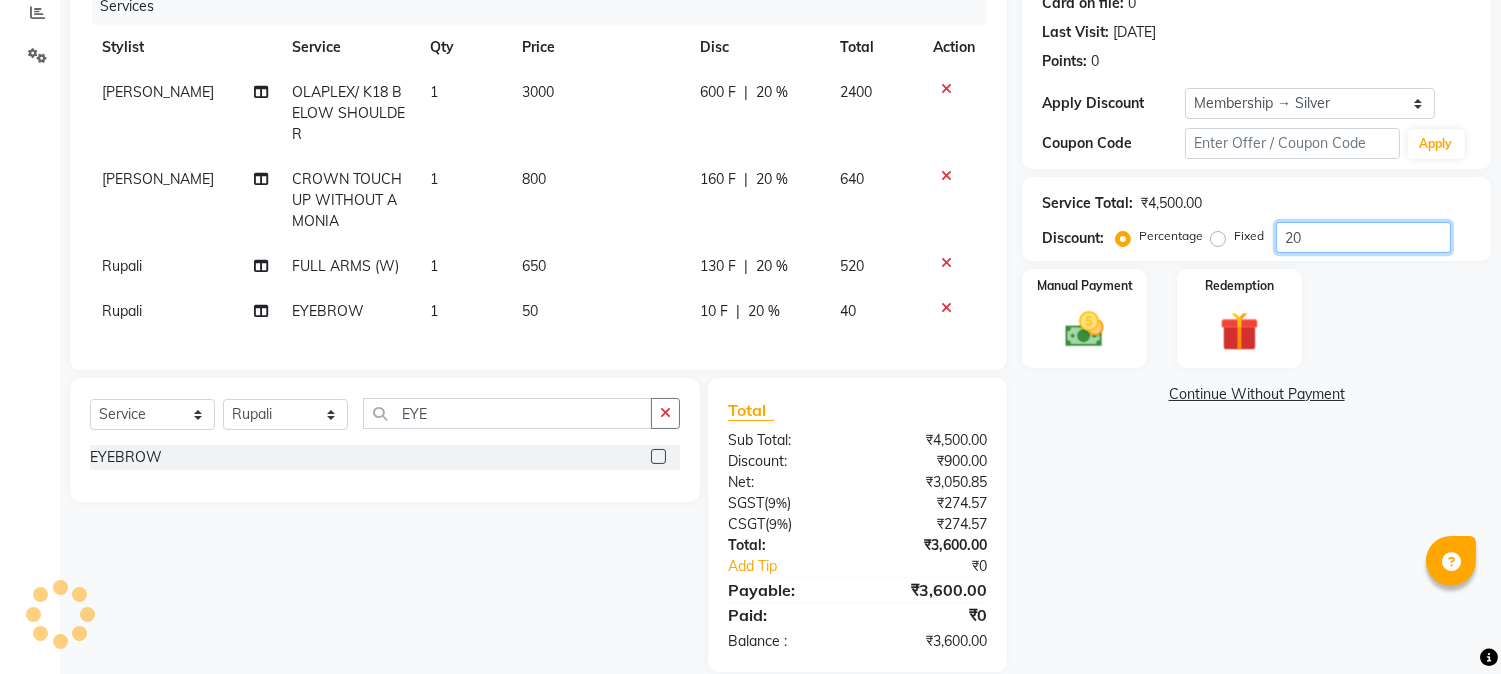 checkbox on "false" 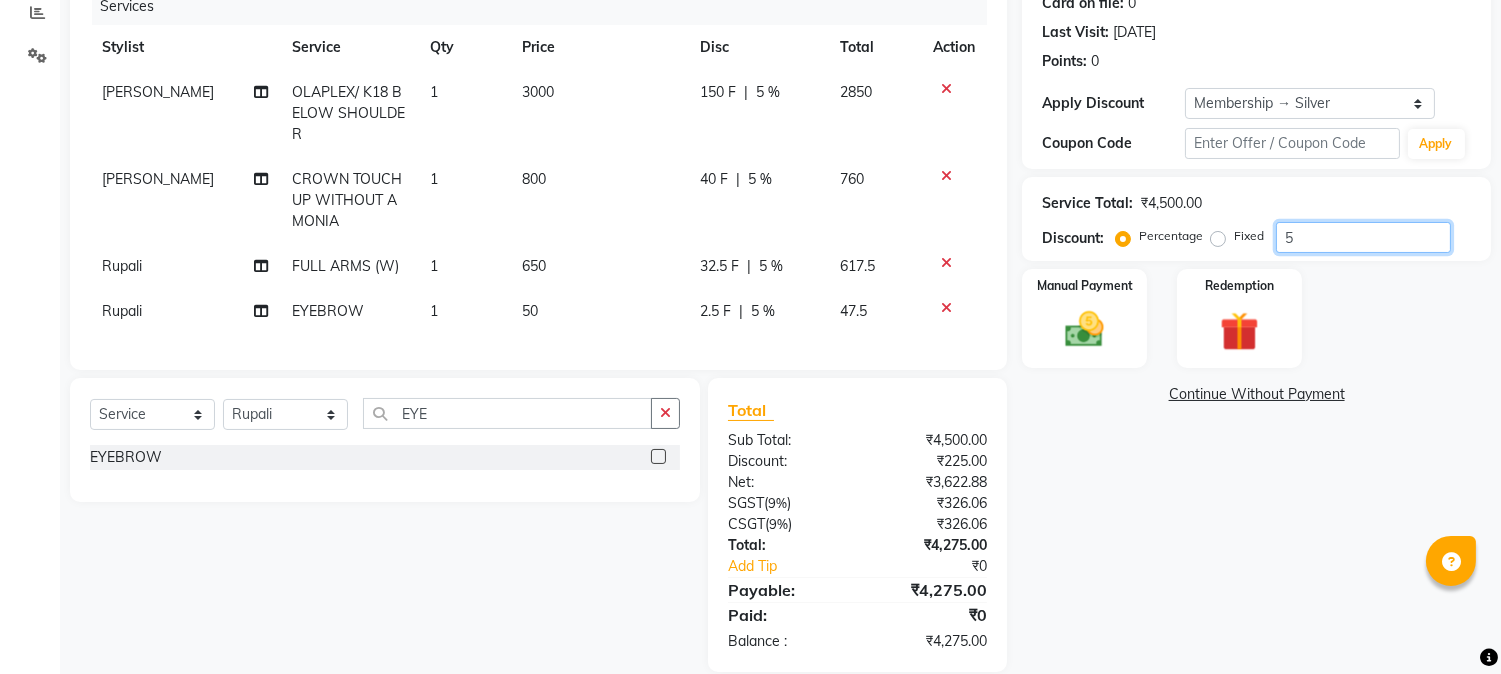 scroll, scrollTop: 304, scrollLeft: 0, axis: vertical 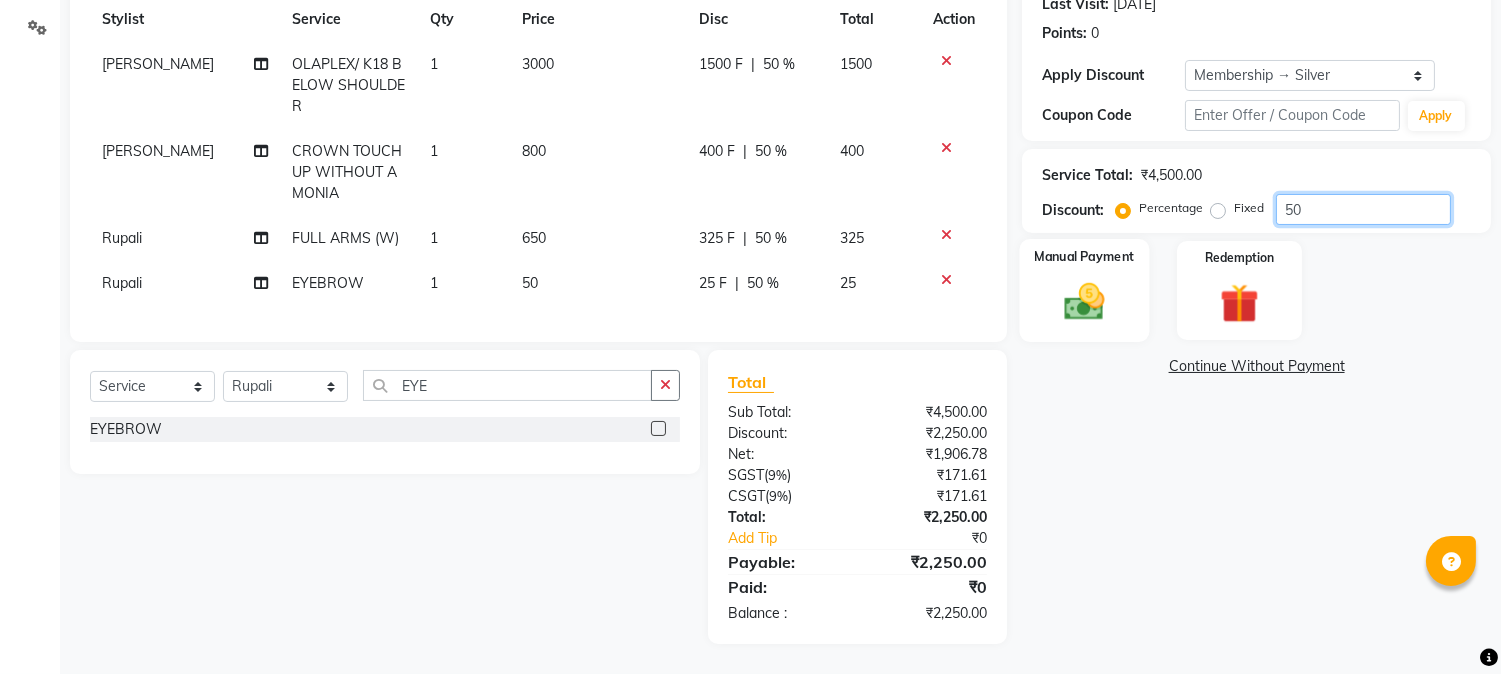 type on "50" 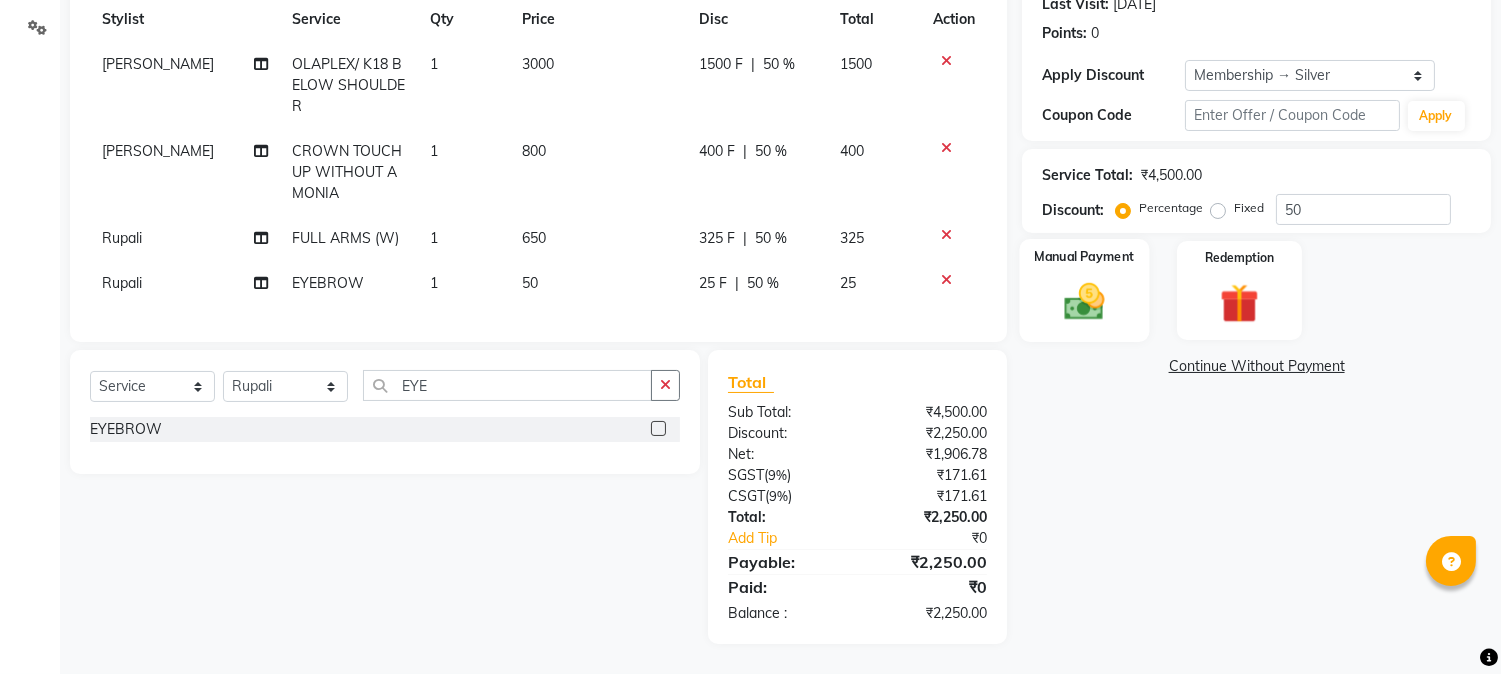 click 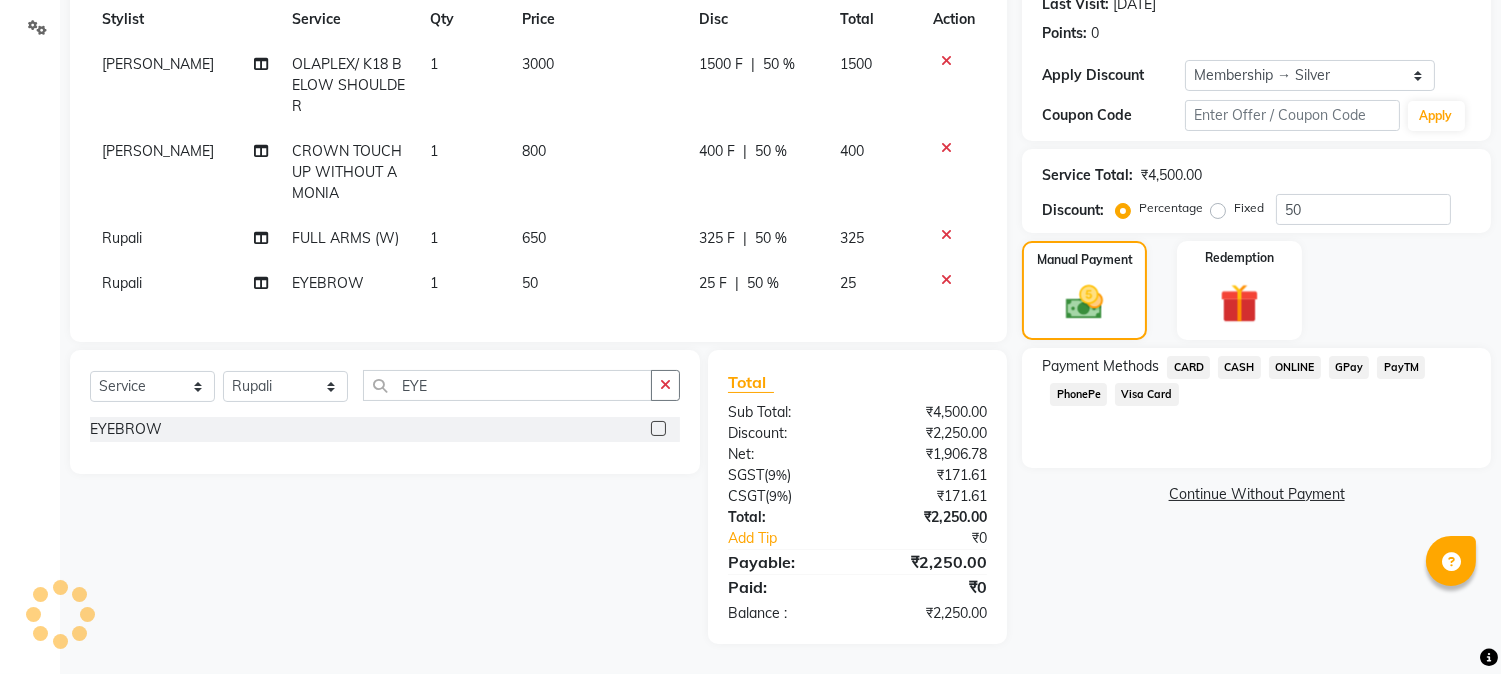 click on "Name: Chaula Sirpura Membership: end on 28-10-2025 Total Visits:  26 Card on file:  0 Last Visit:   25-06-2025 Points:   0  Apply Discount Select Membership → Silver Coupon Code Apply Service Total:  ₹4,500.00  Discount:  Percentage   Fixed  50 Manual Payment Redemption Payment Methods  CARD   CASH   ONLINE   GPay   PayTM   PhonePe   Visa Card   Continue Without Payment" 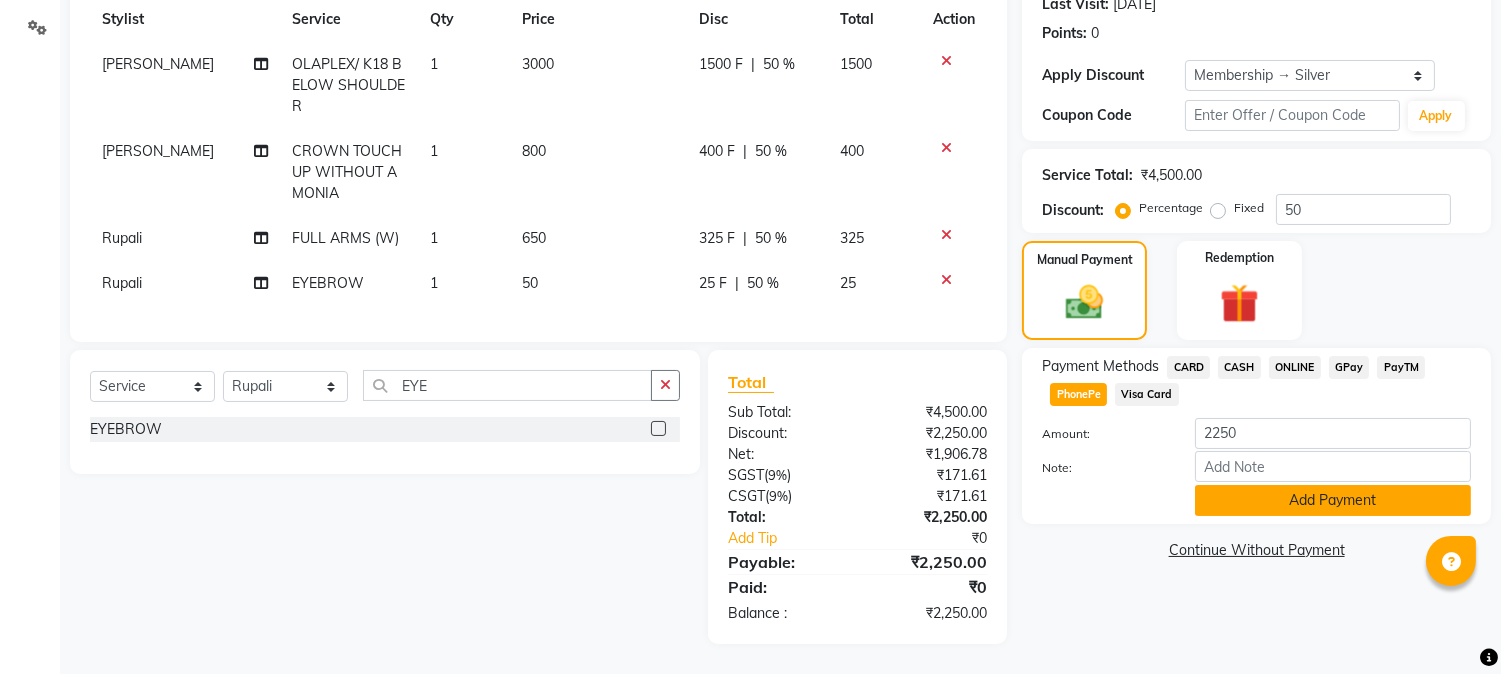 click on "Add Payment" 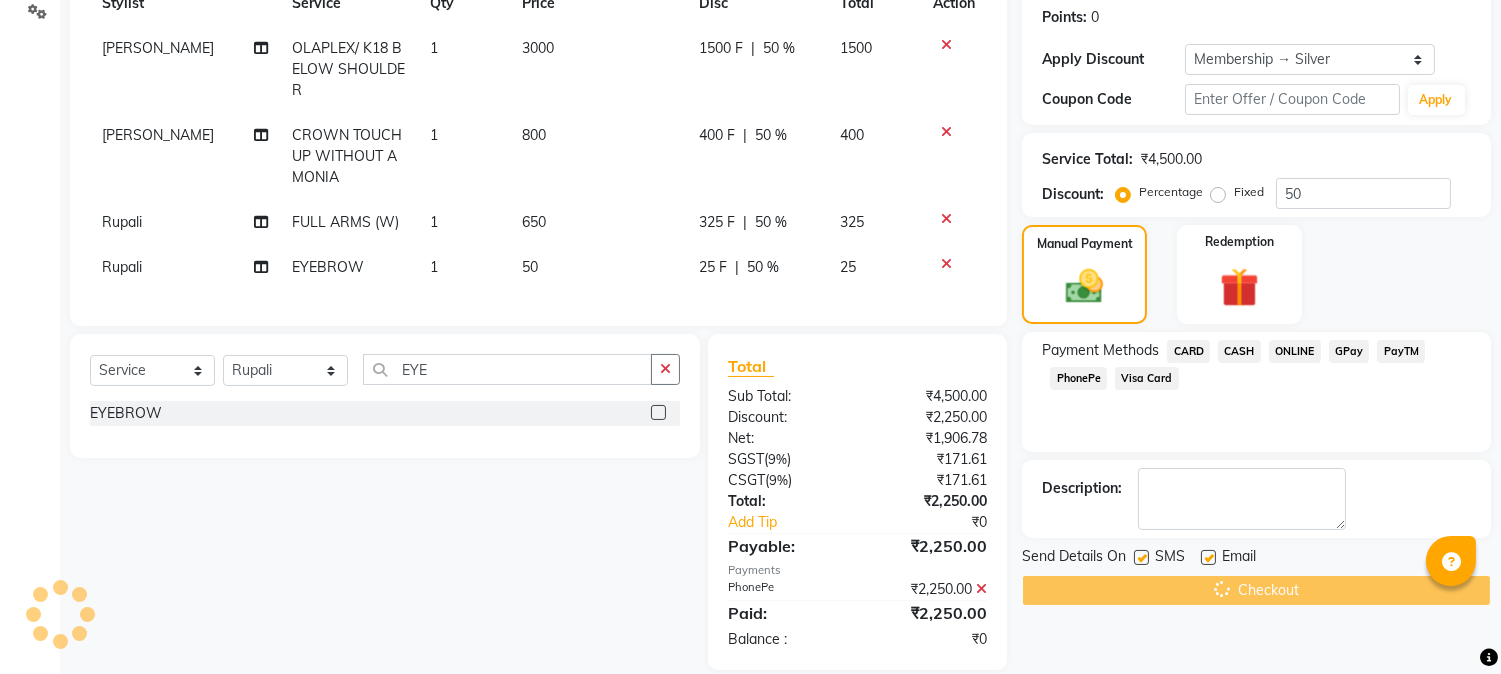 scroll, scrollTop: 346, scrollLeft: 0, axis: vertical 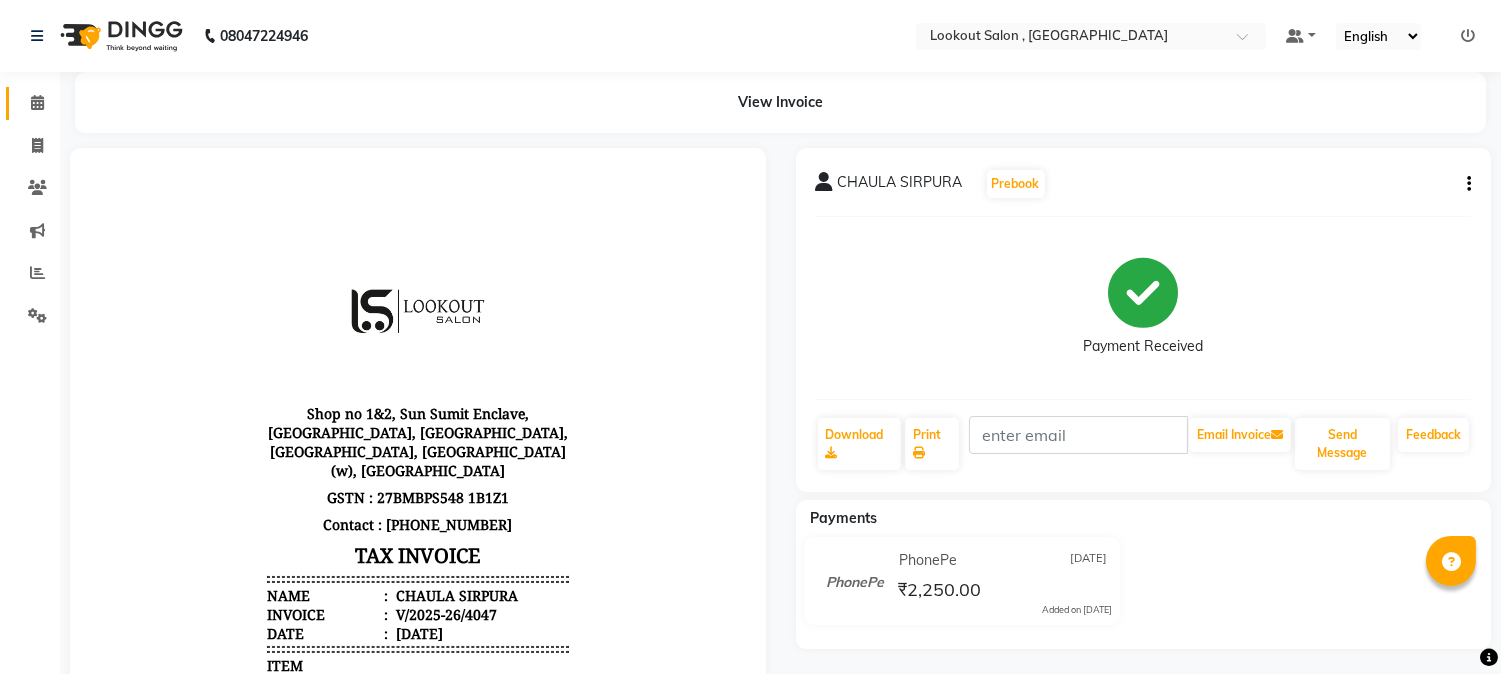 click on "Calendar" 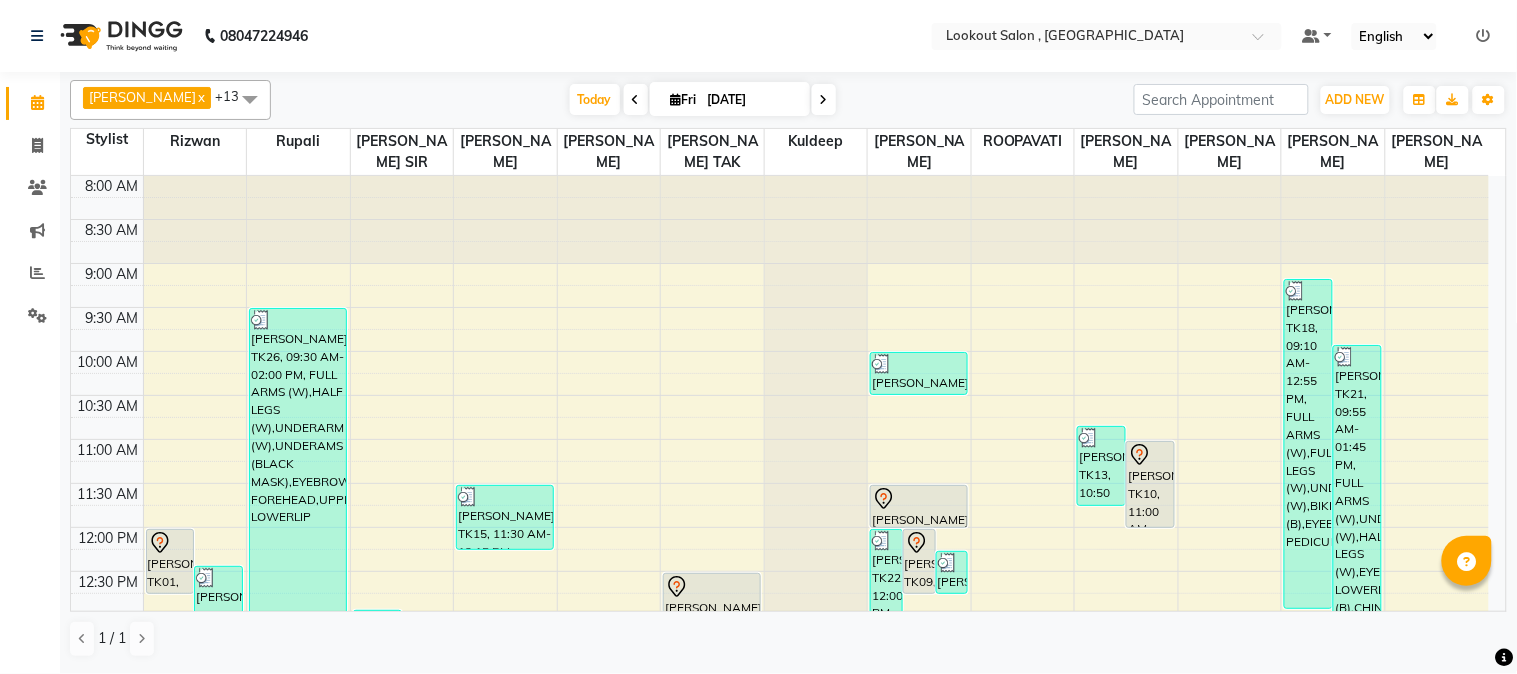 click at bounding box center (824, 100) 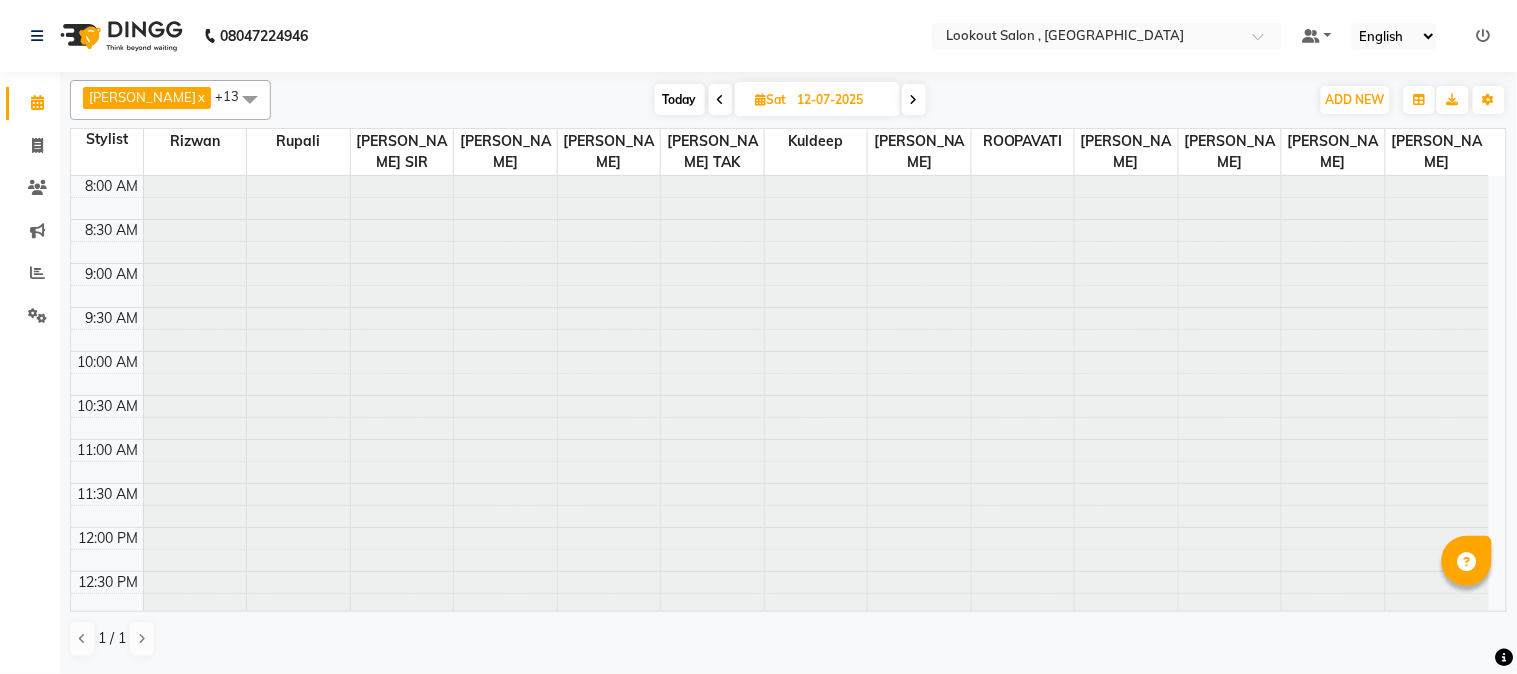 click on "12-07-2025" at bounding box center (842, 100) 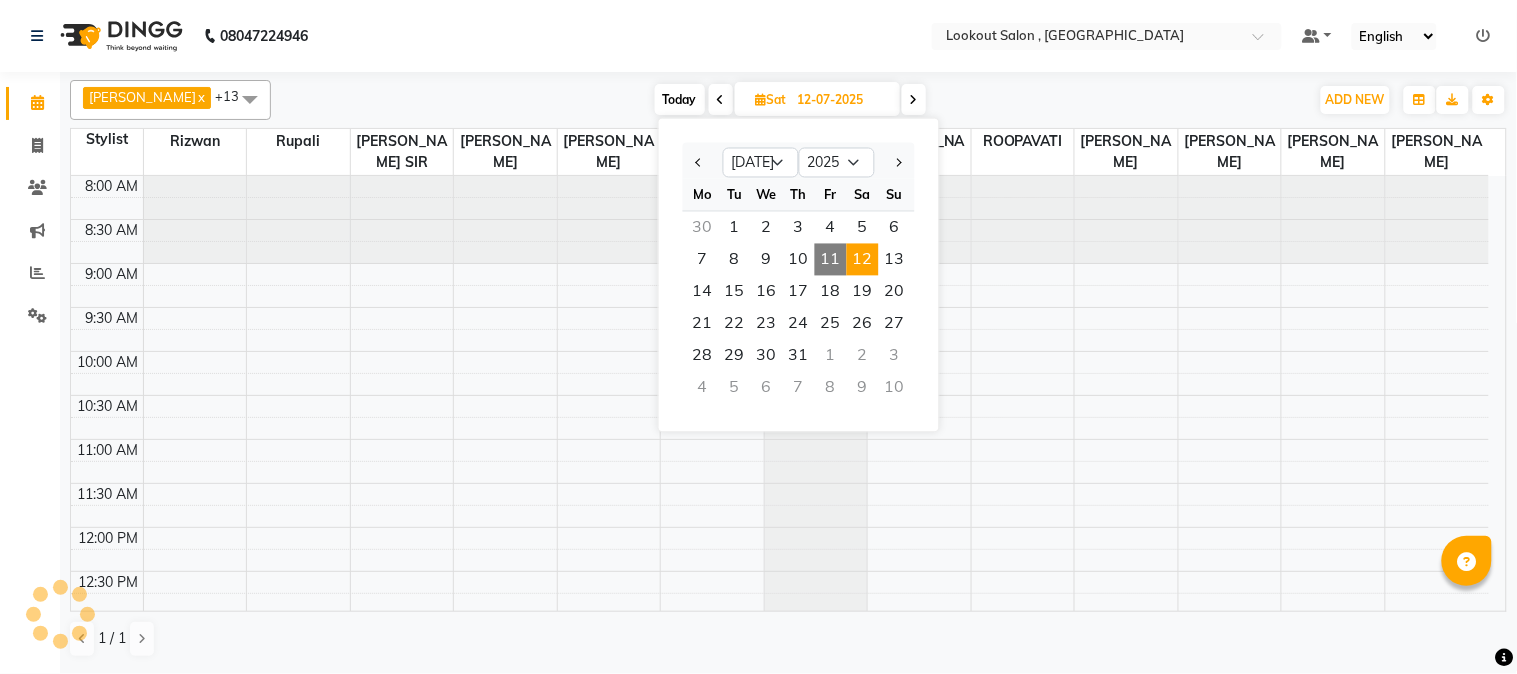 scroll, scrollTop: 1000, scrollLeft: 0, axis: vertical 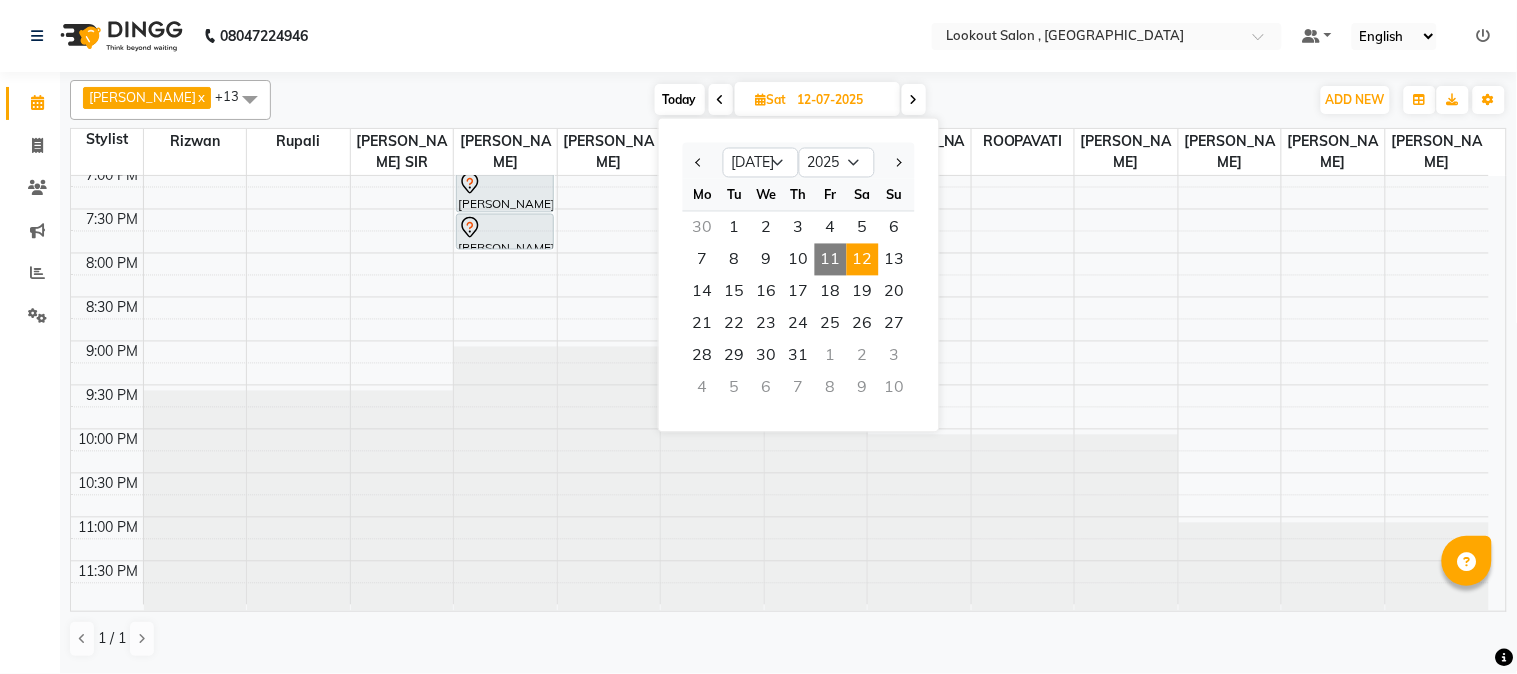 click at bounding box center [914, 100] 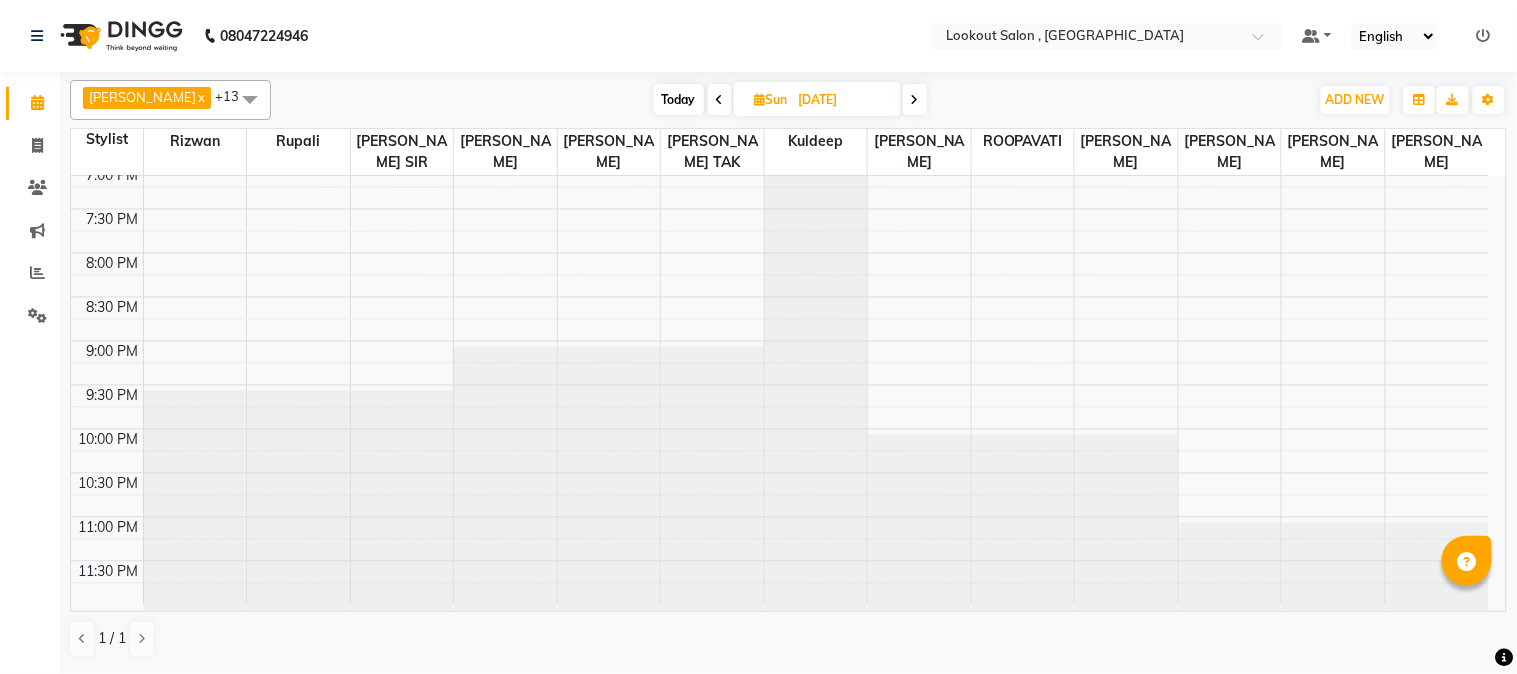 scroll, scrollTop: 1000, scrollLeft: 0, axis: vertical 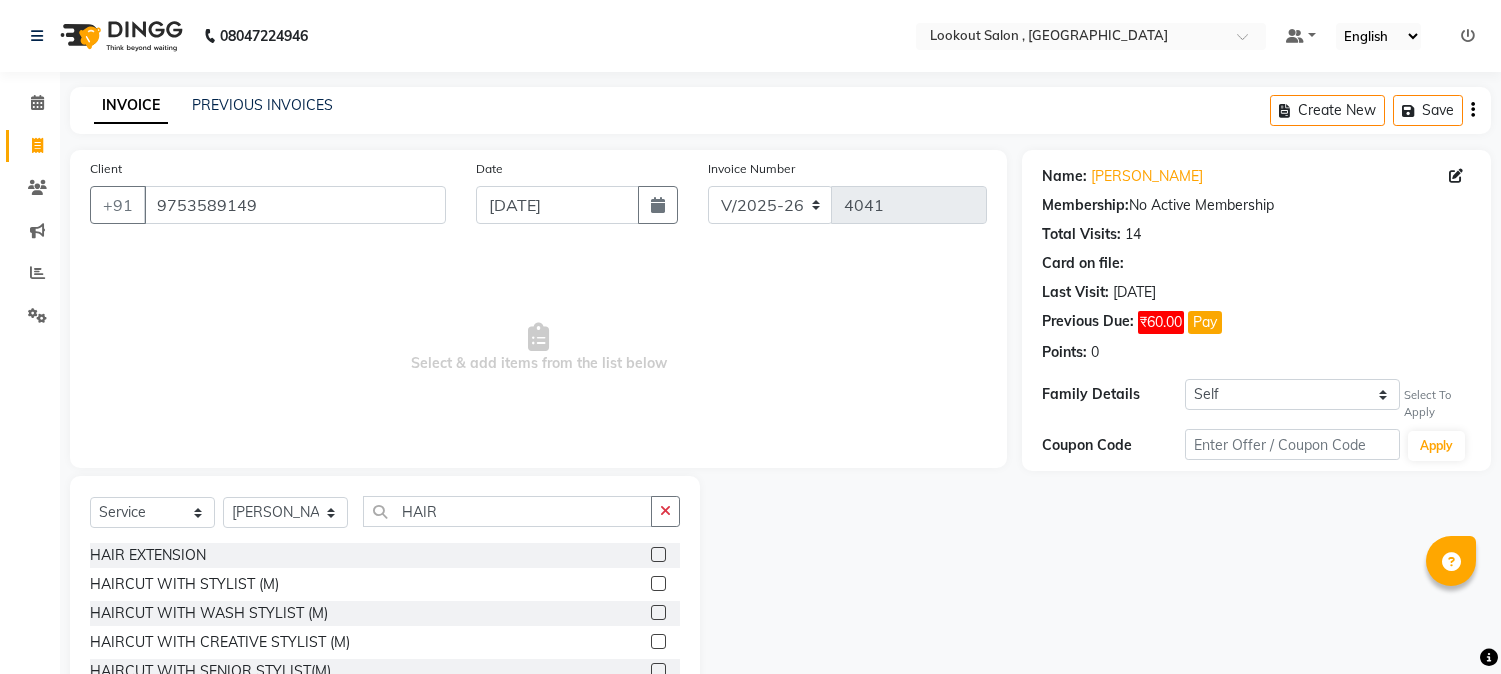 select on "151" 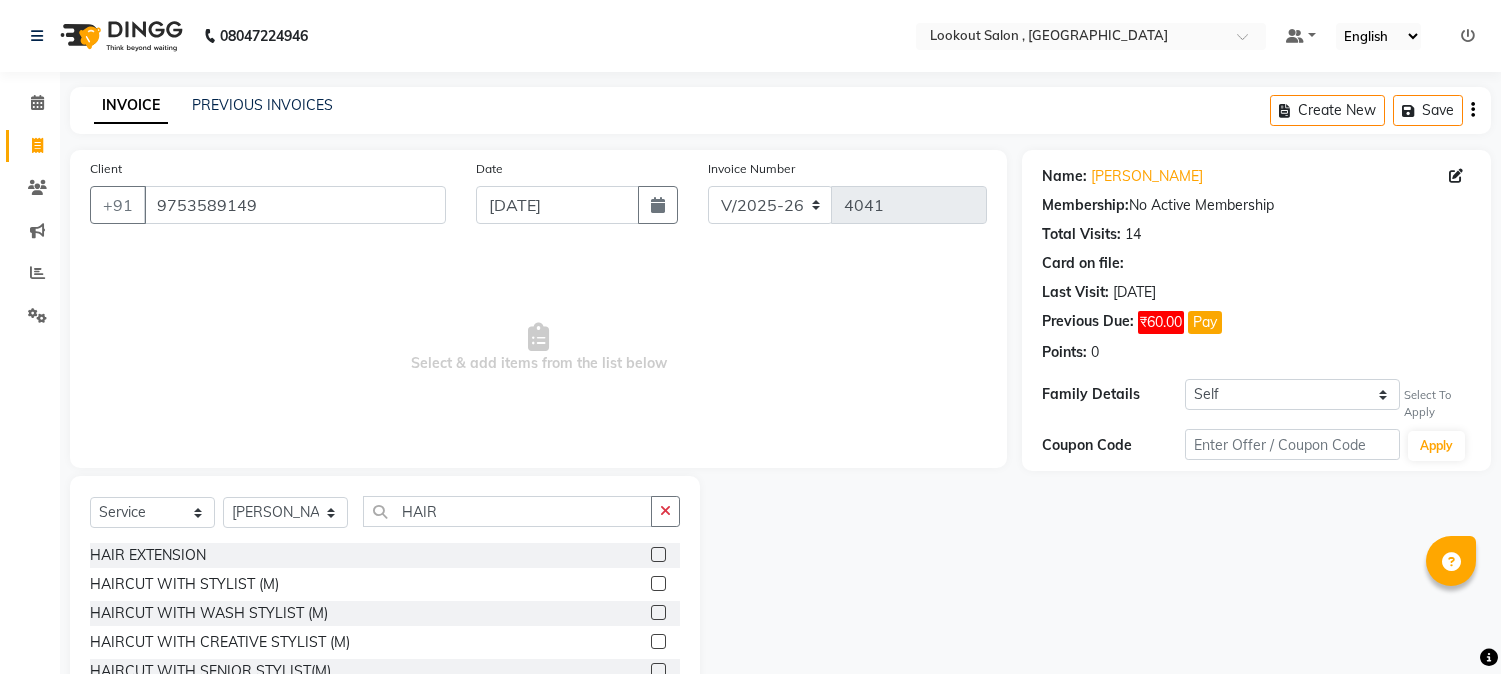 scroll, scrollTop: 0, scrollLeft: 0, axis: both 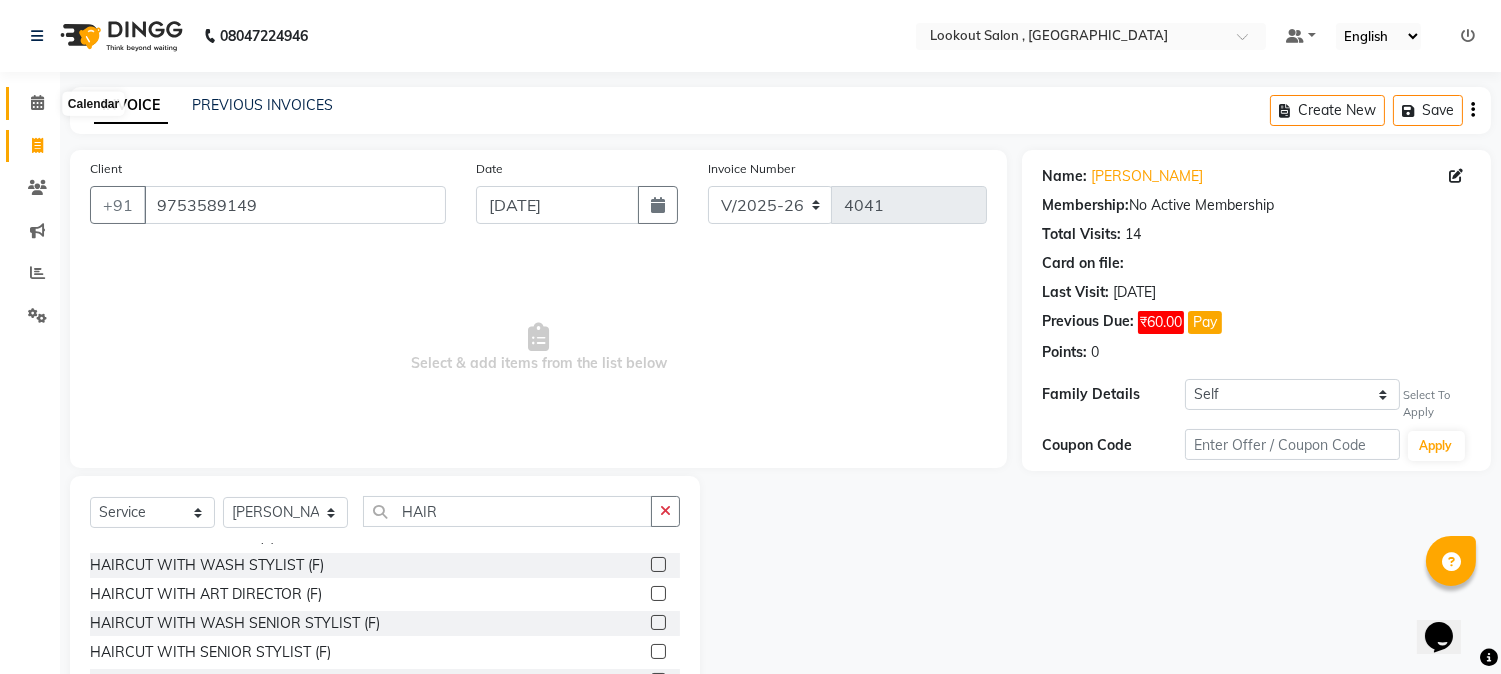 click 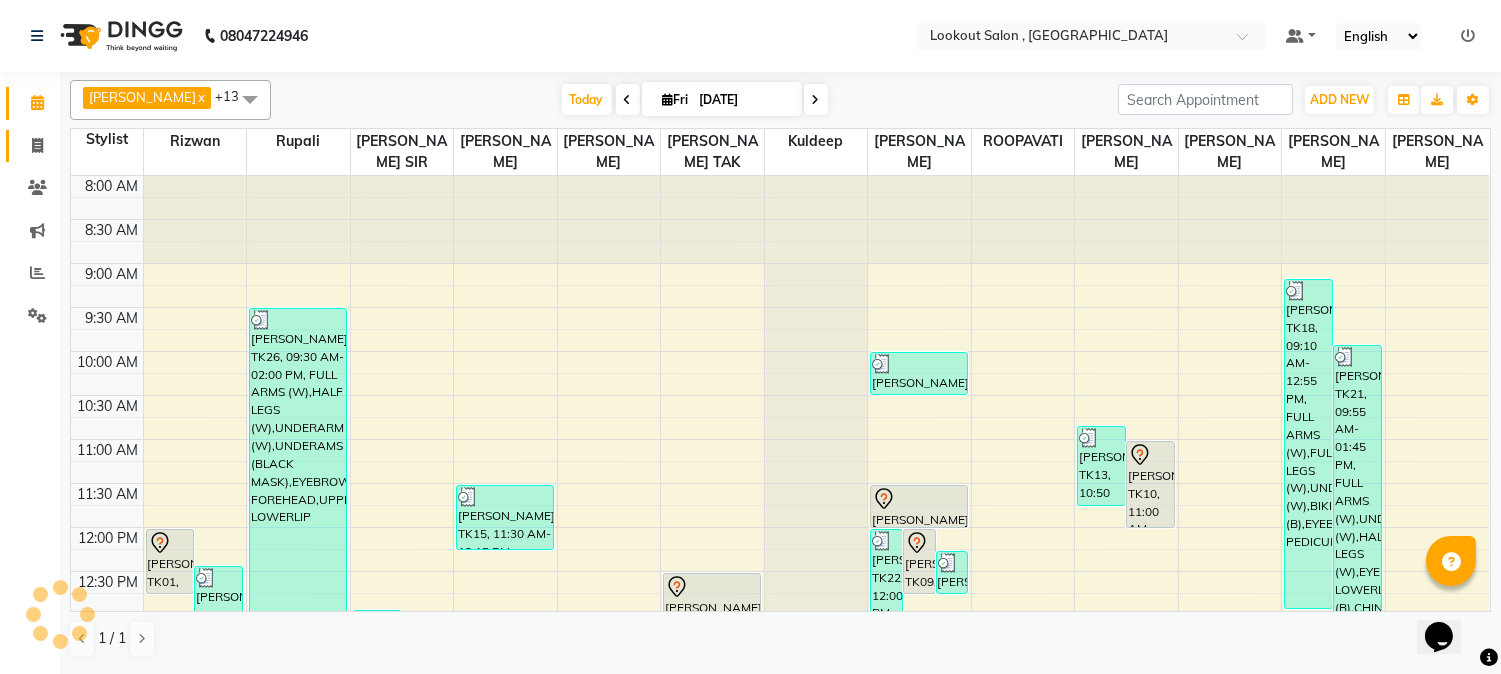 scroll, scrollTop: 0, scrollLeft: 0, axis: both 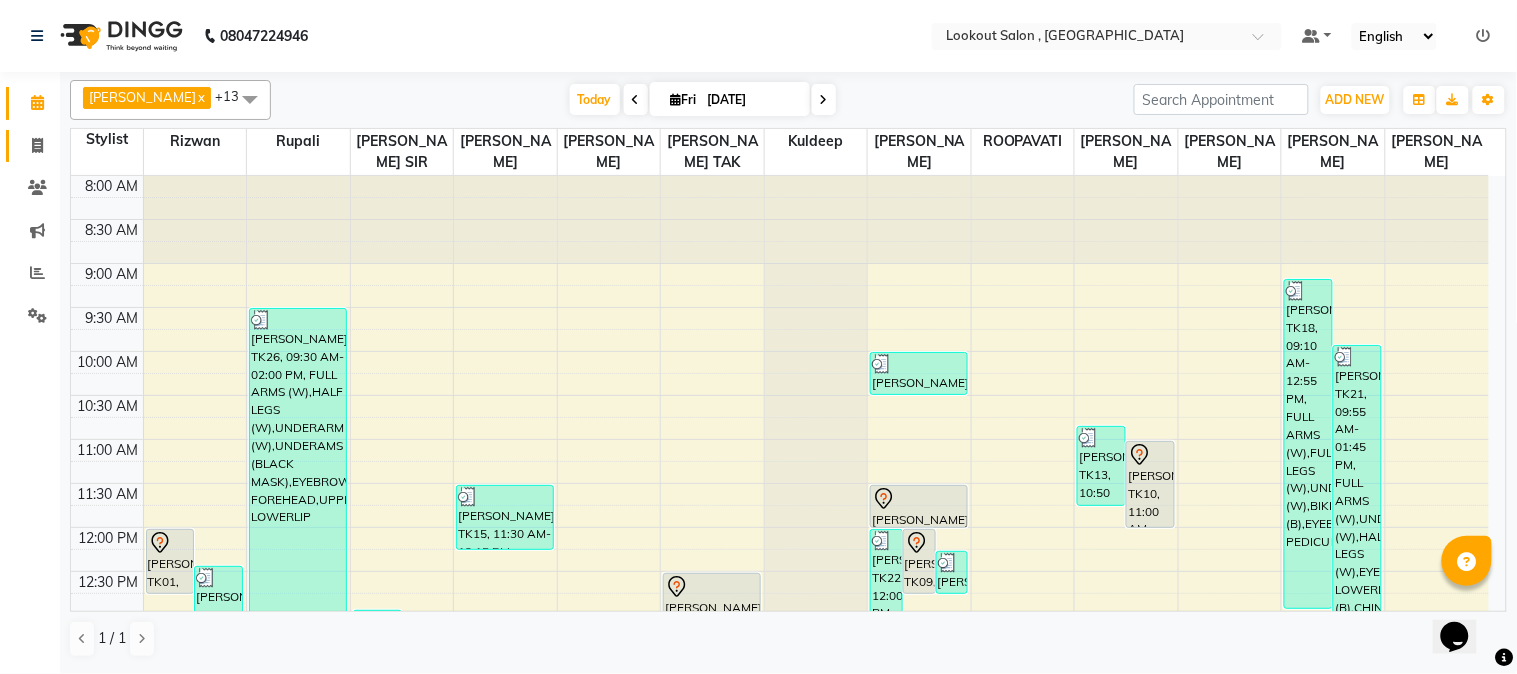 click on "Invoice" 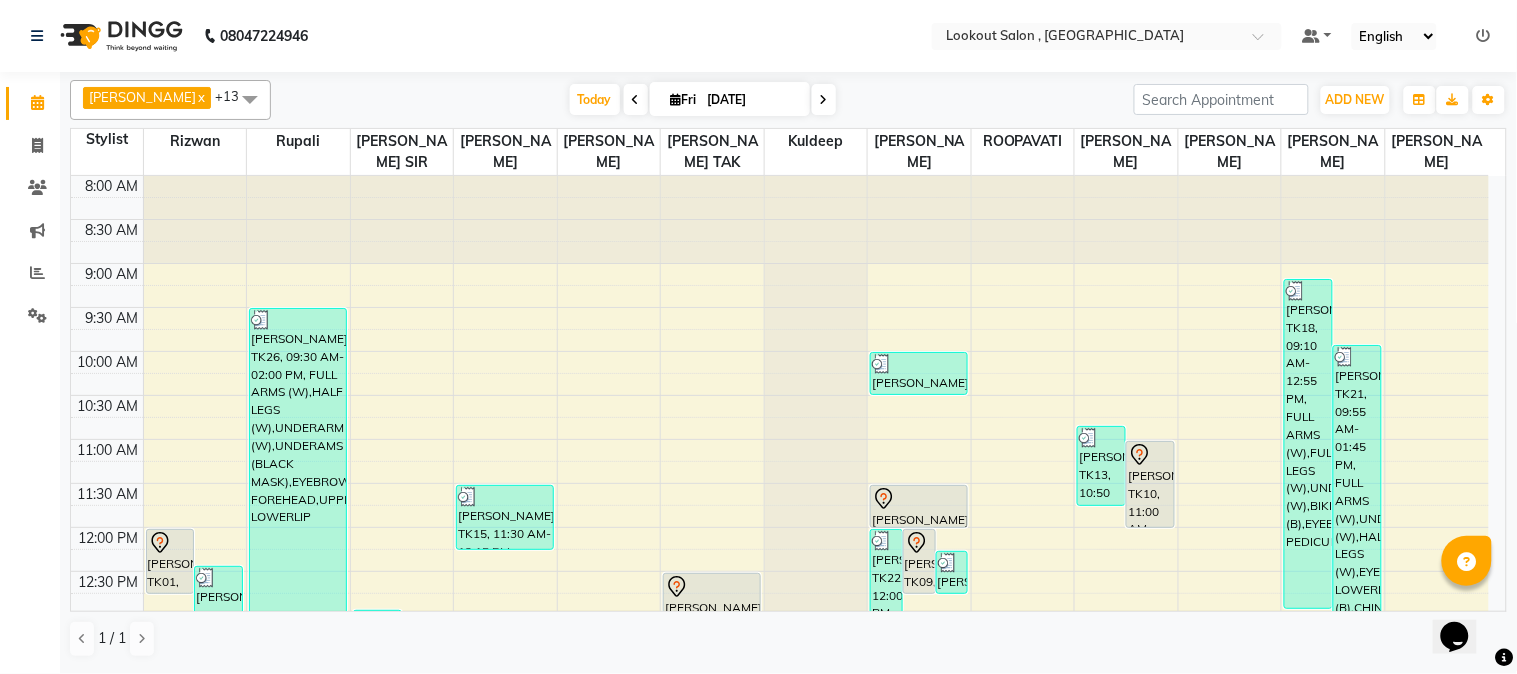select on "151" 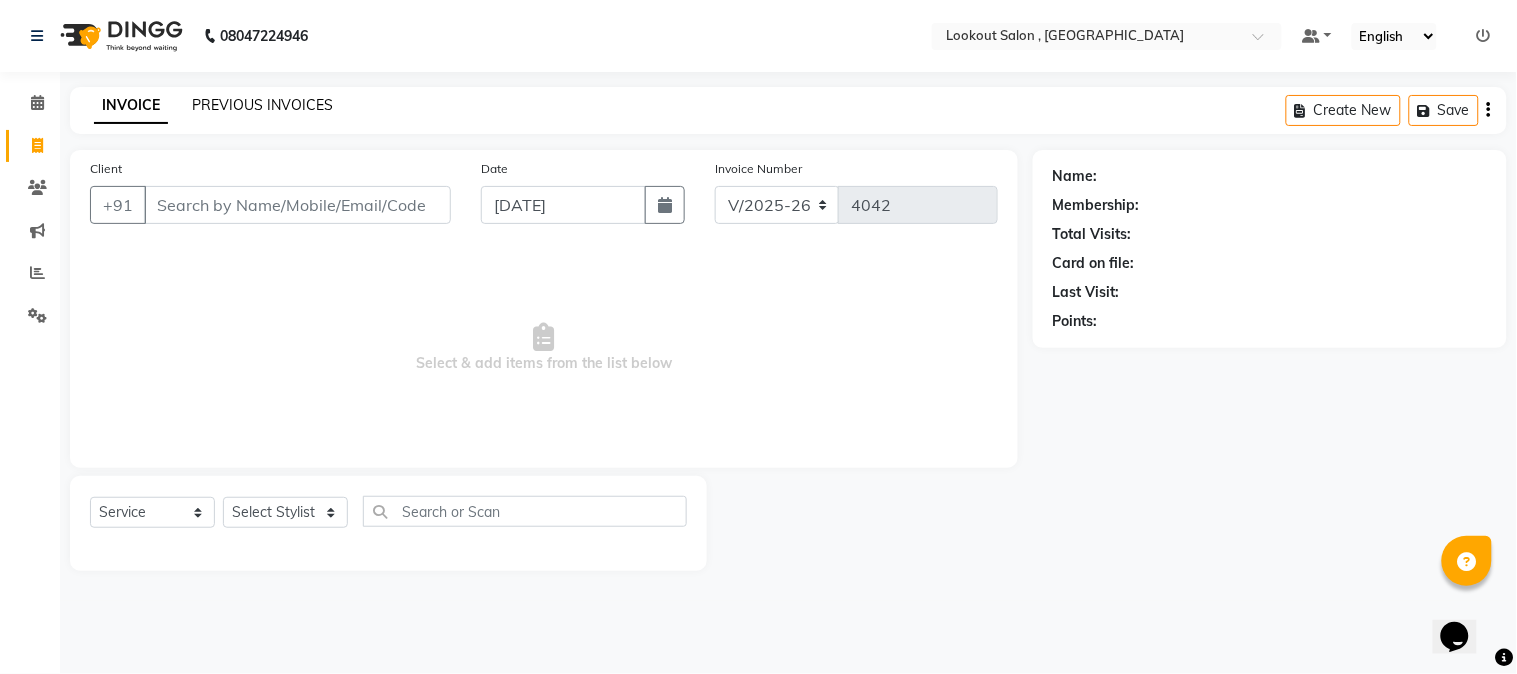 click on "PREVIOUS INVOICES" 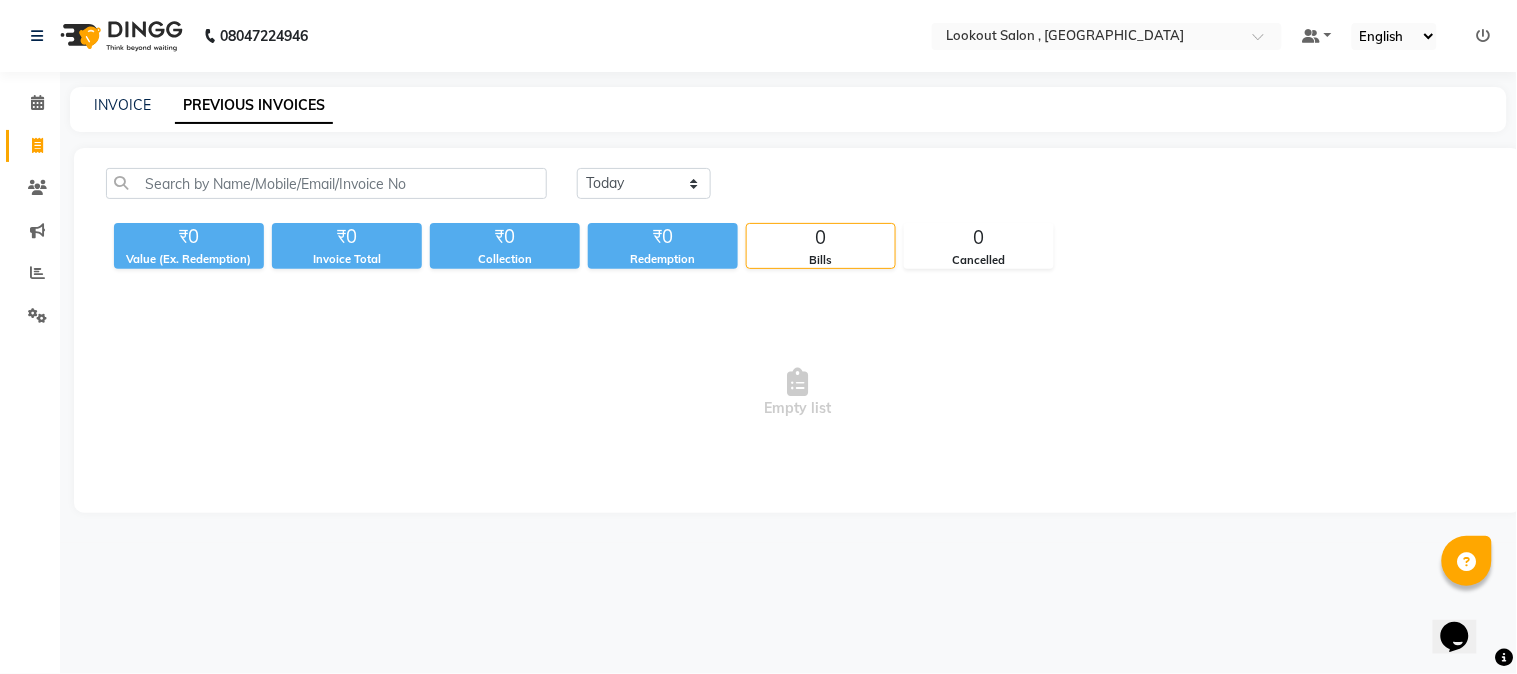 drag, startPoint x: 625, startPoint y: 204, endPoint x: 624, endPoint y: 193, distance: 11.045361 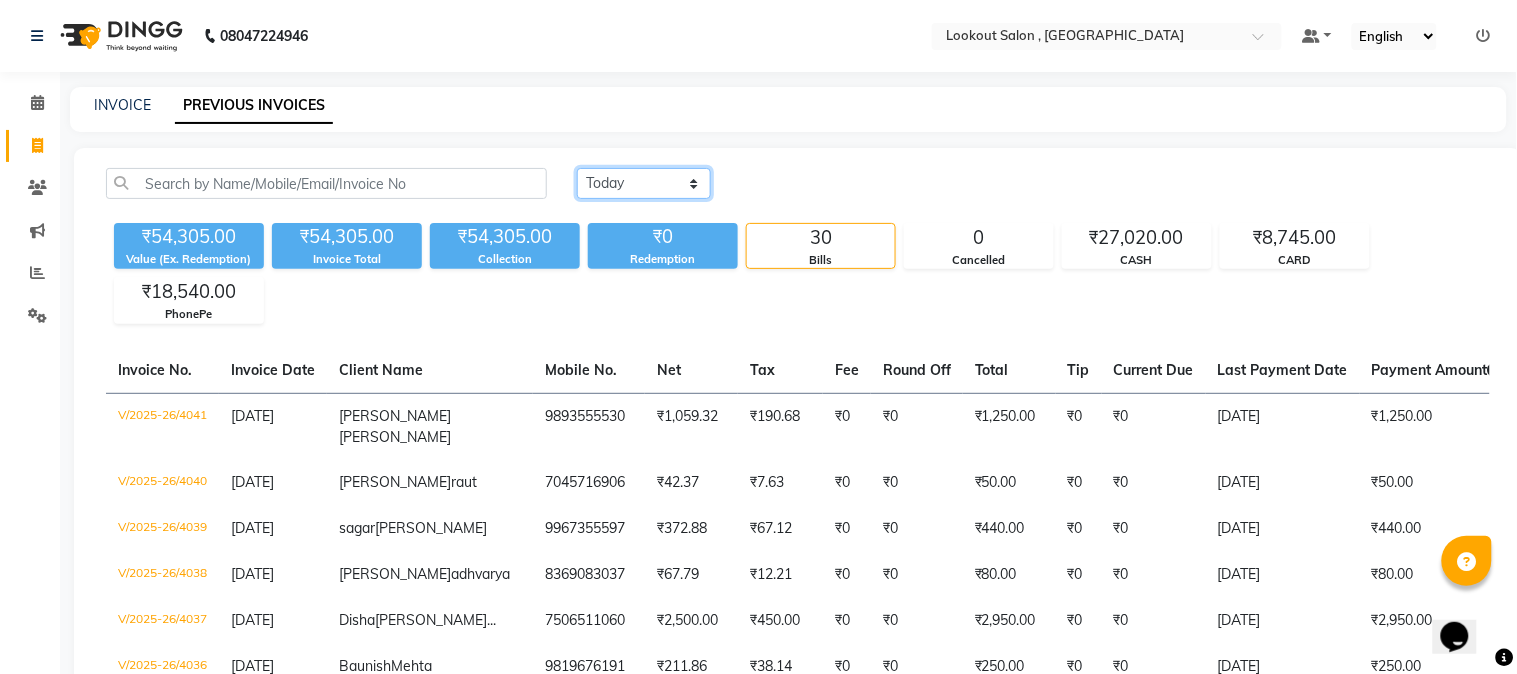 click on "[DATE] [DATE] Custom Range" 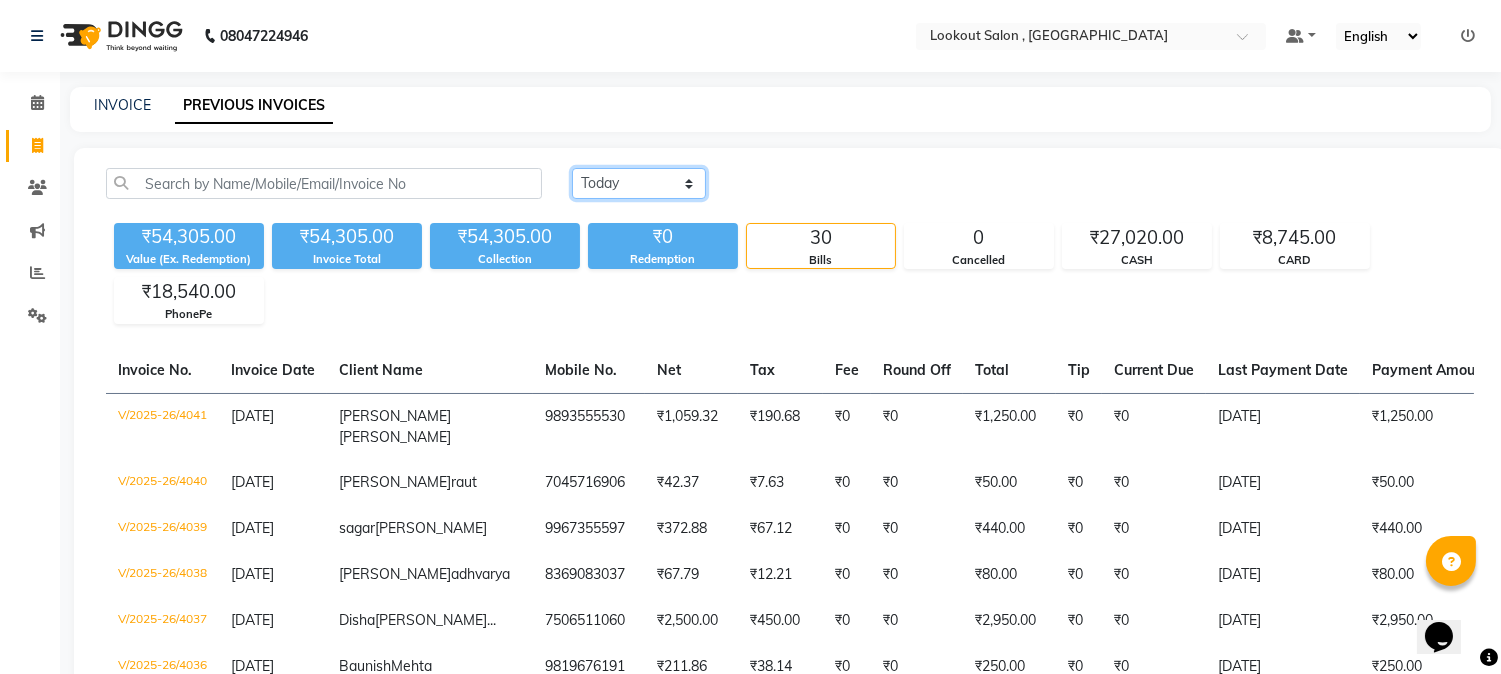 click on "[DATE] [DATE] Custom Range" 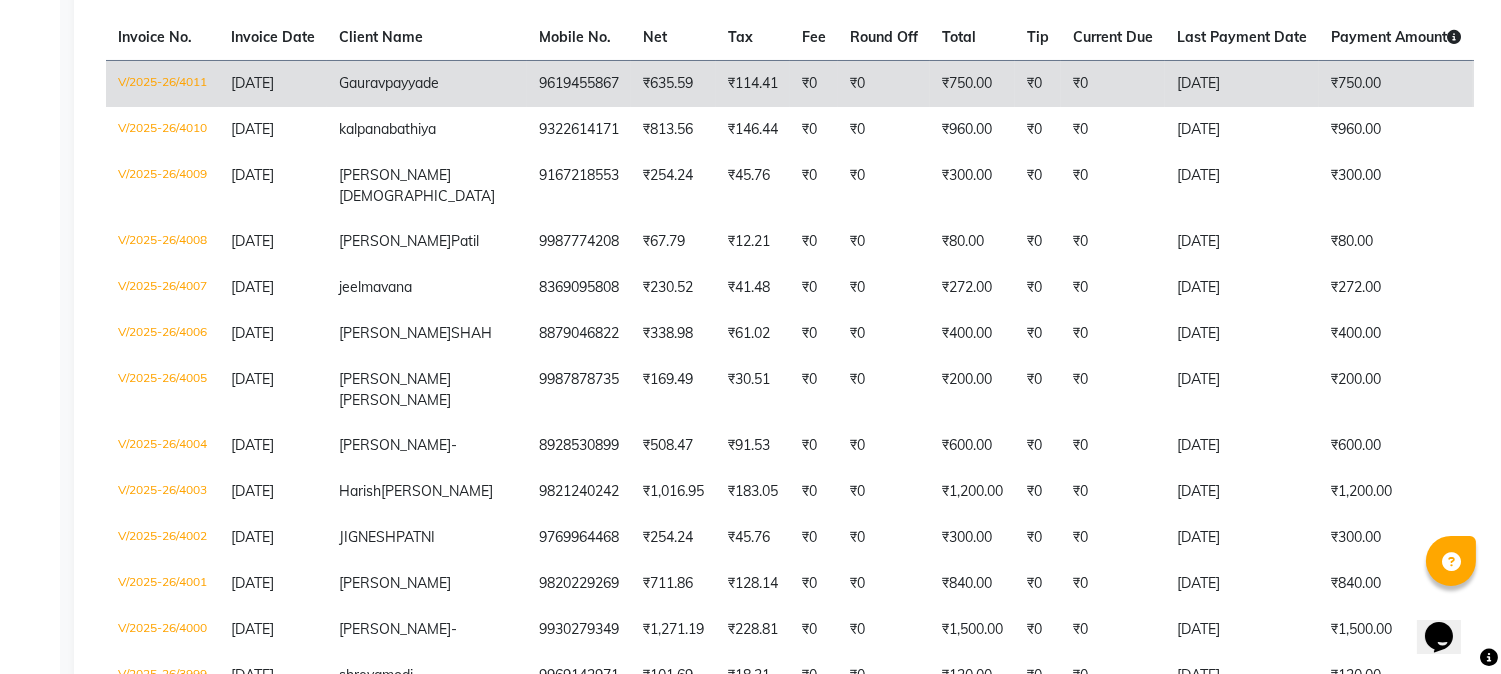 scroll, scrollTop: 0, scrollLeft: 0, axis: both 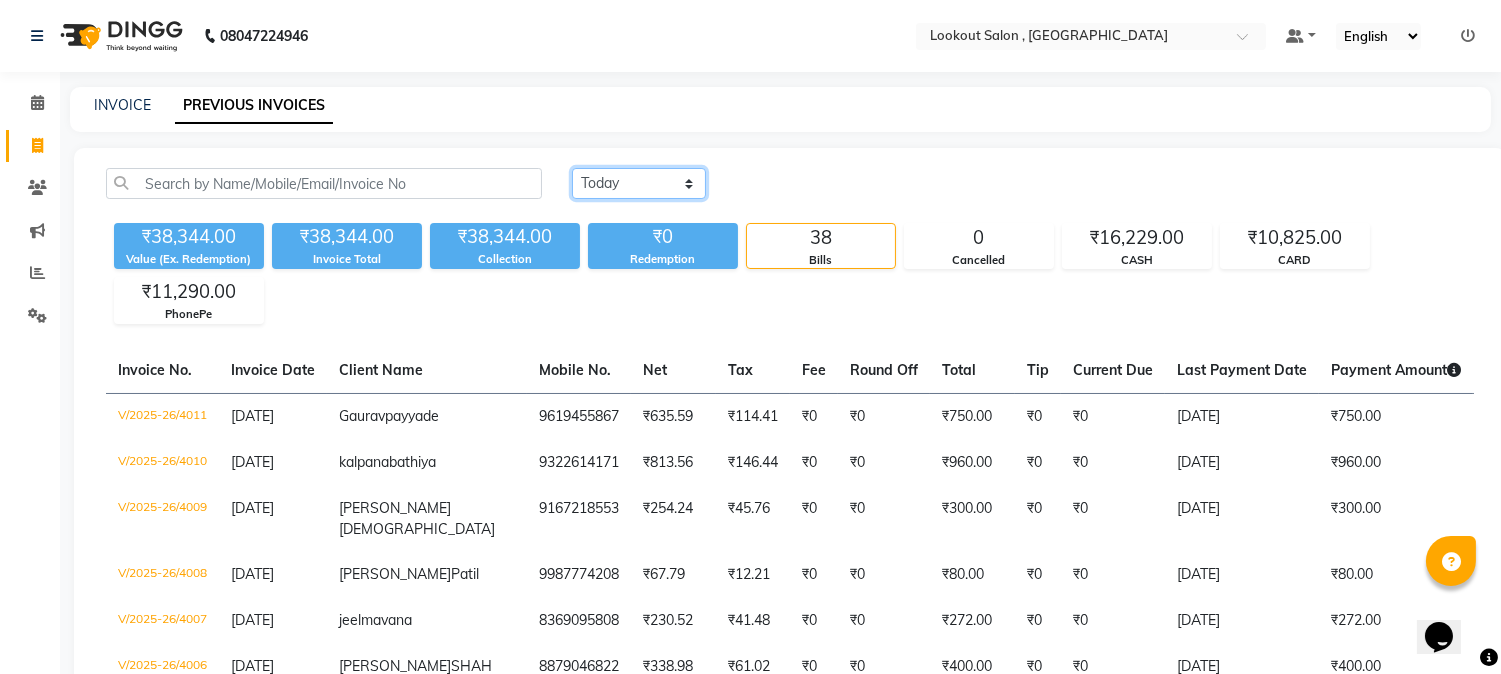 click on "[DATE] [DATE] Custom Range" 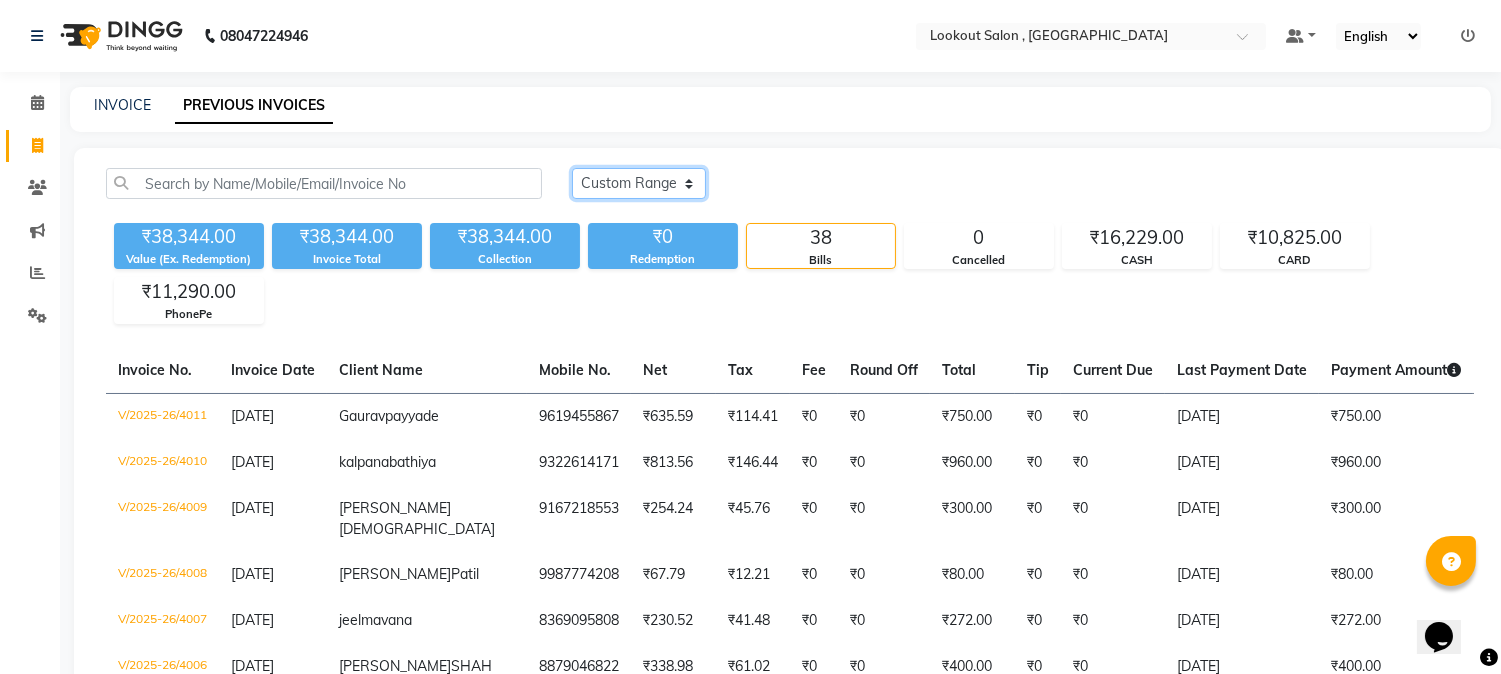 click on "[DATE] [DATE] Custom Range" 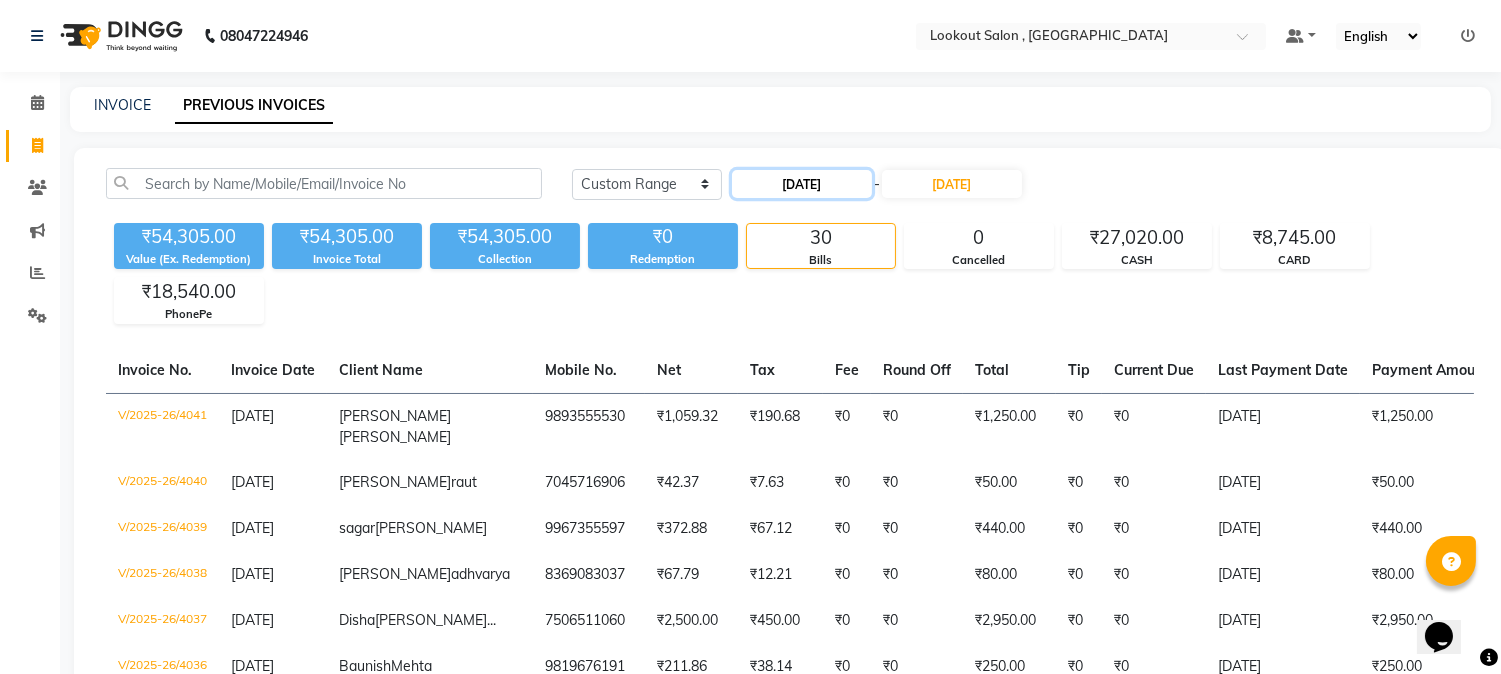 drag, startPoint x: 818, startPoint y: 181, endPoint x: 826, endPoint y: 193, distance: 14.422205 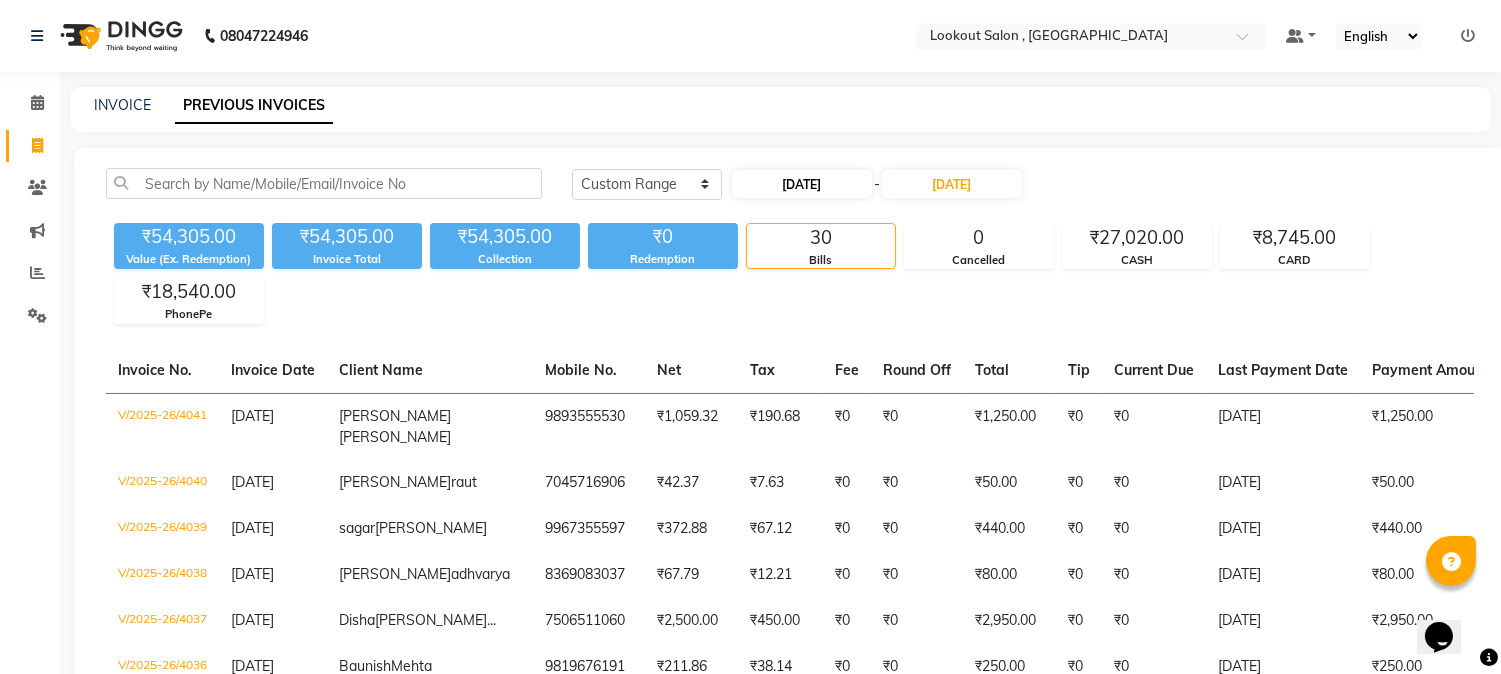 select on "7" 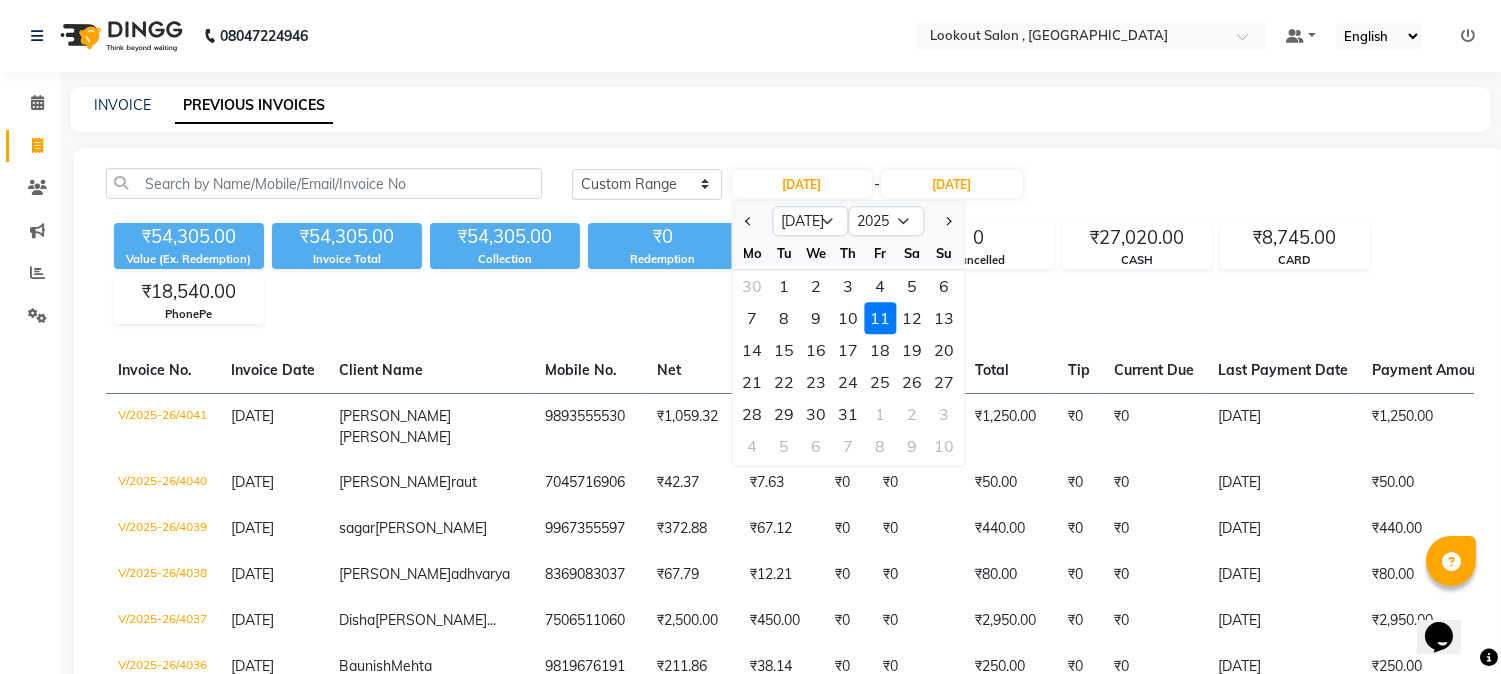 click on "10" 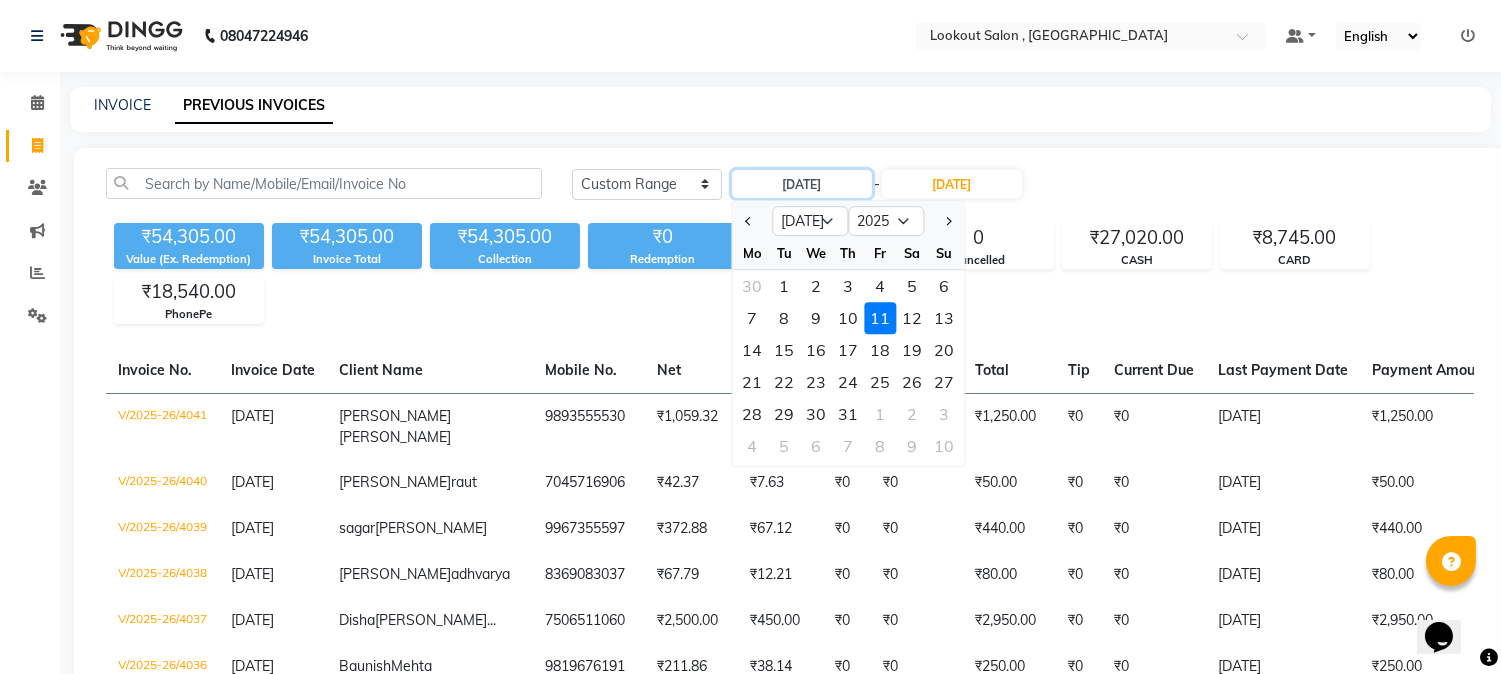 type on "[DATE]" 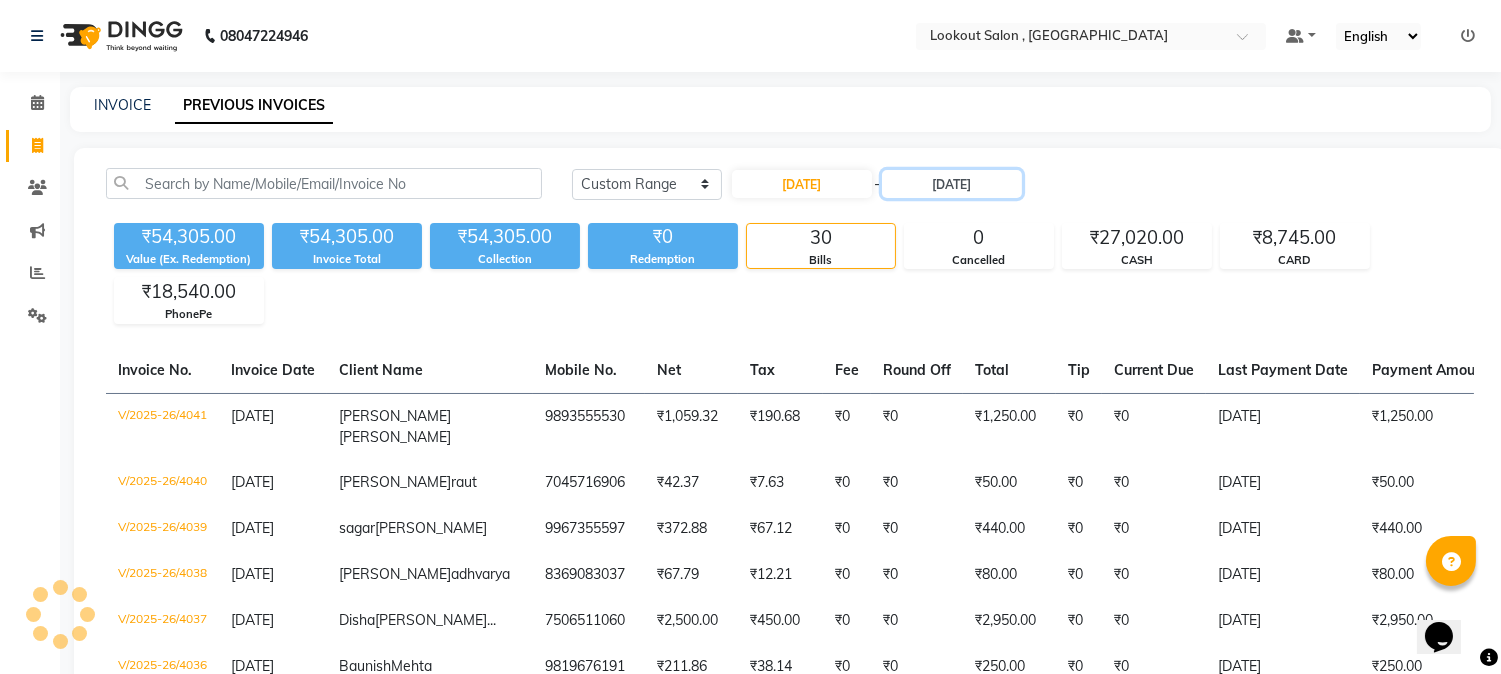 click on "[DATE]" 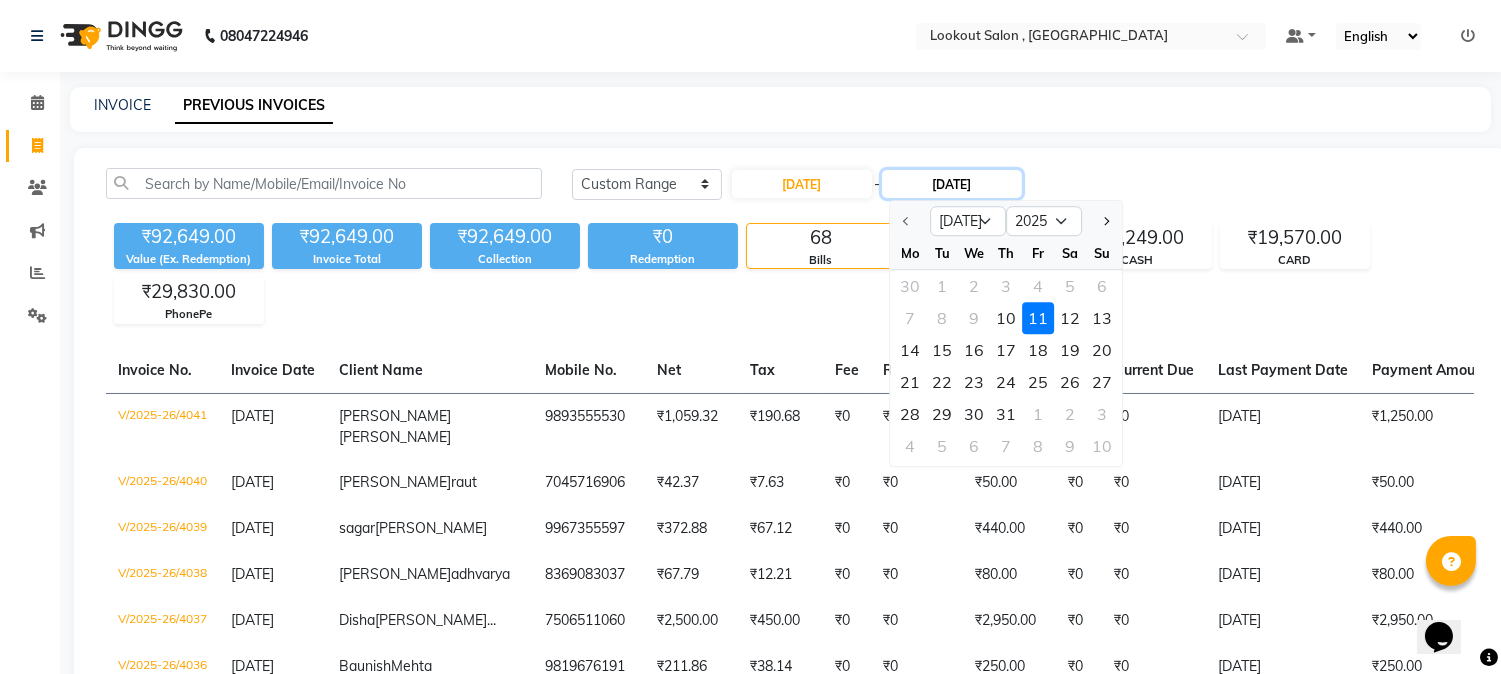 click on "[DATE]" 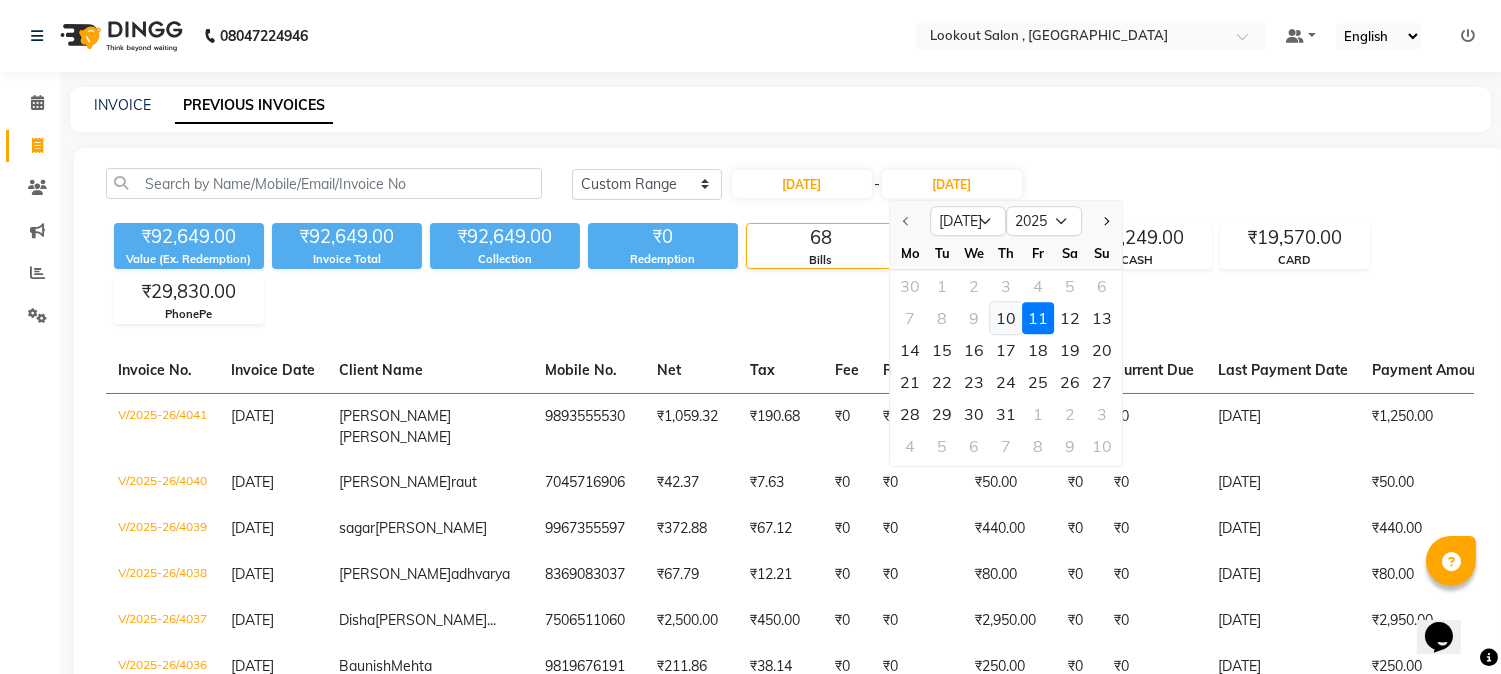 click on "10" 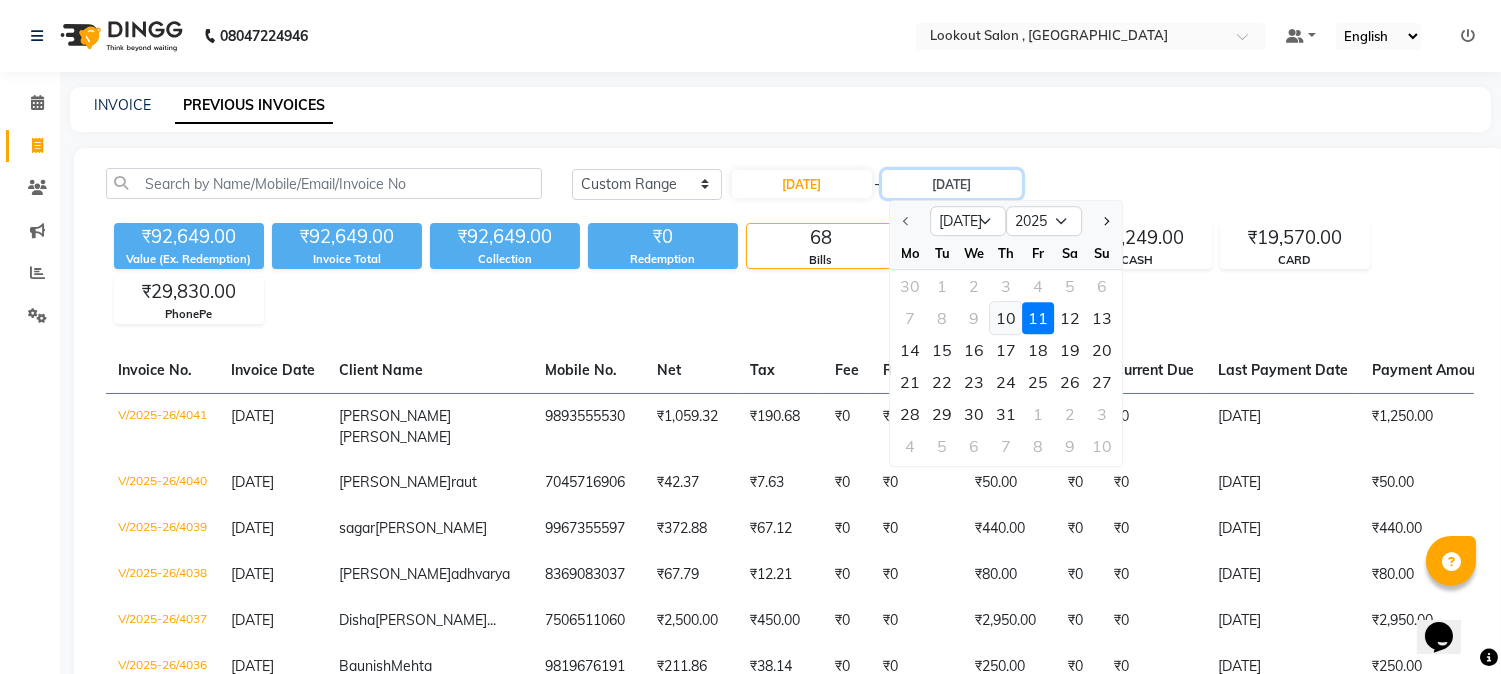 type on "[DATE]" 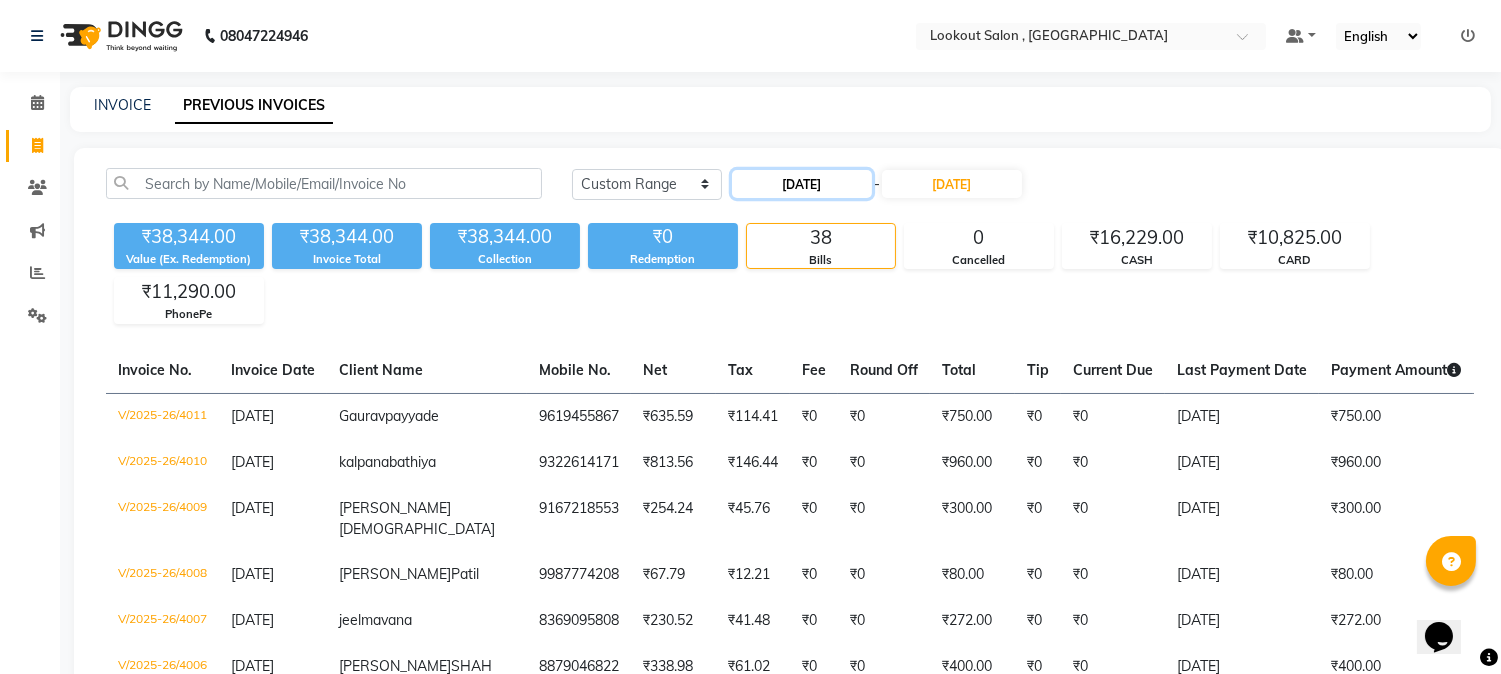 click on "[DATE]" 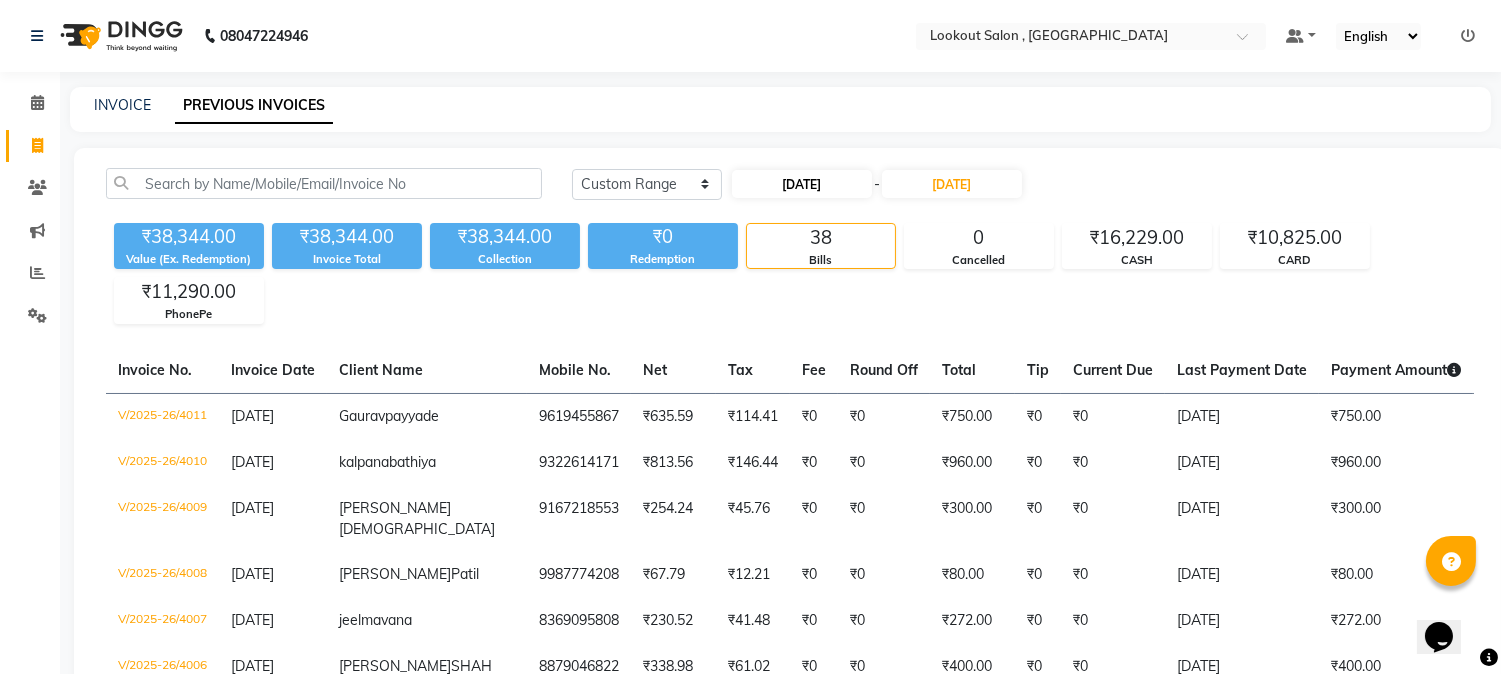 select on "7" 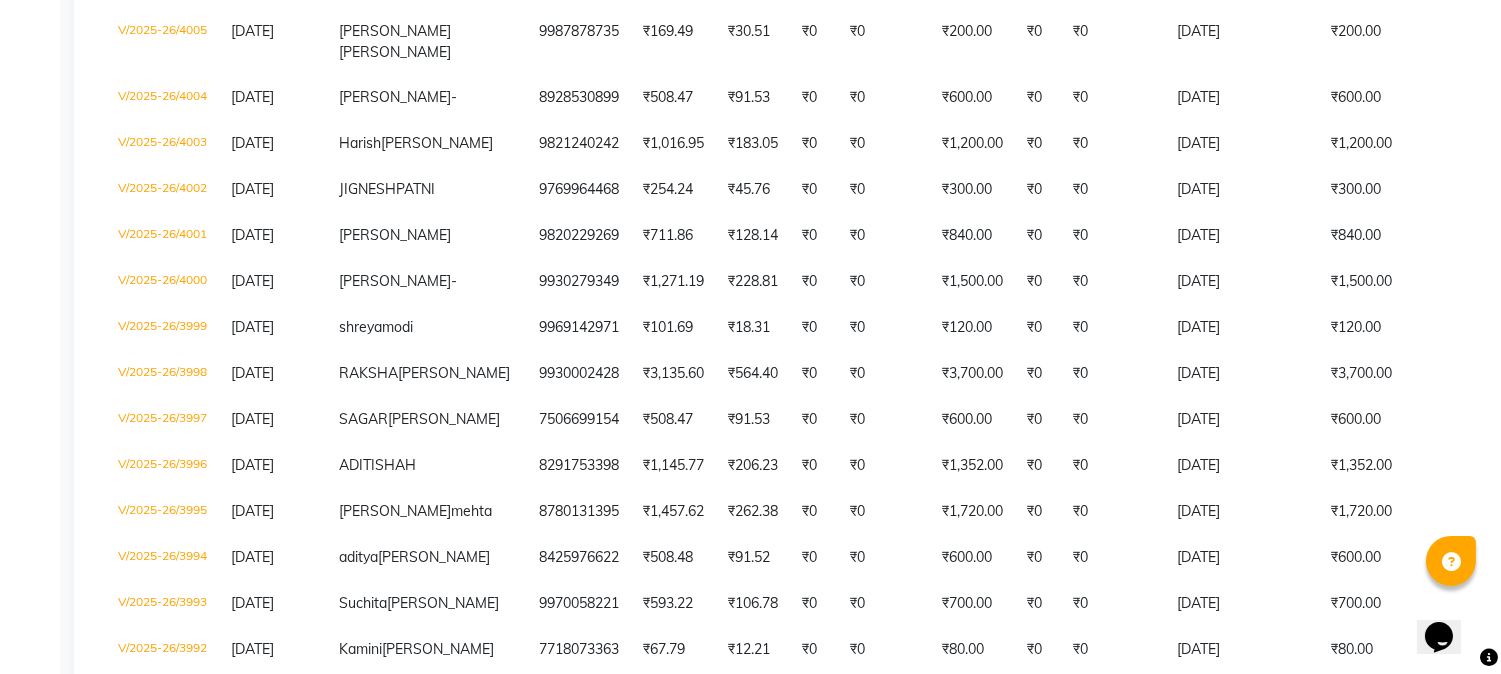 scroll, scrollTop: 0, scrollLeft: 0, axis: both 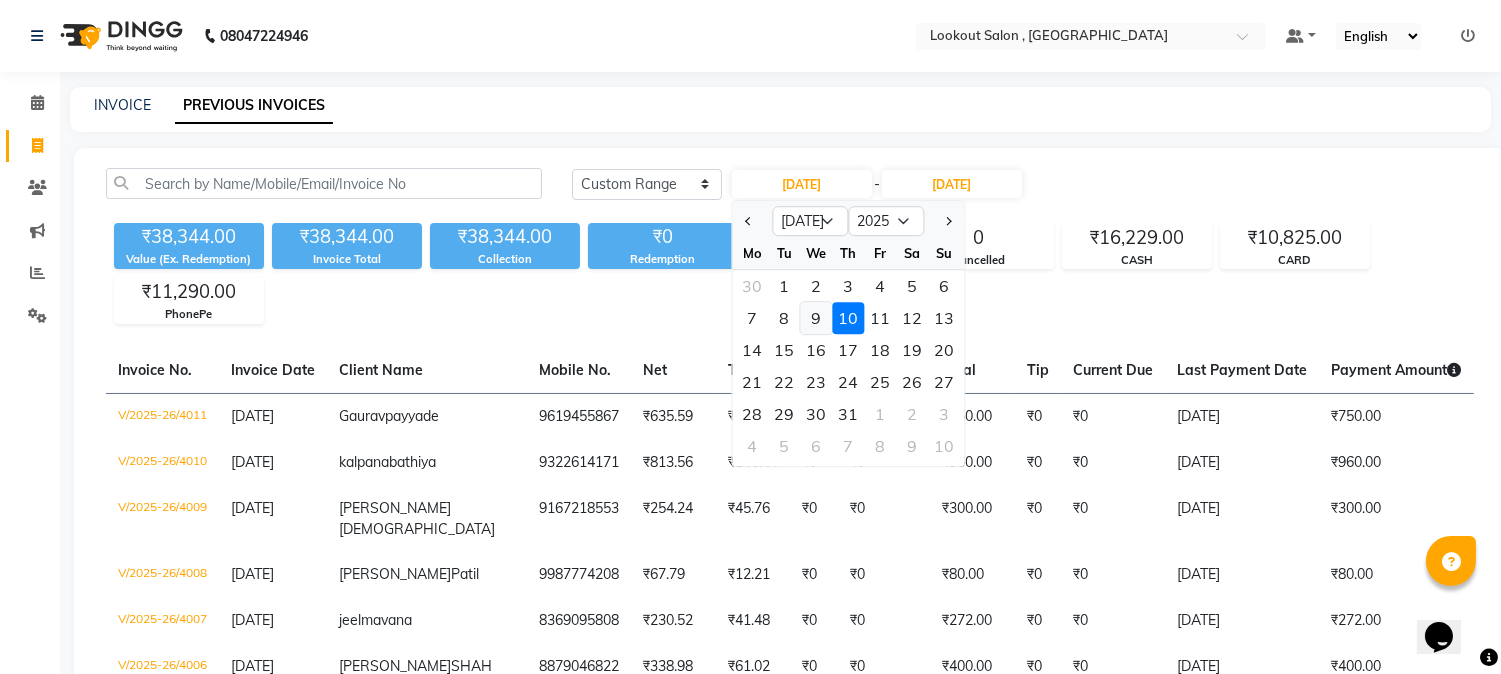 click on "9" 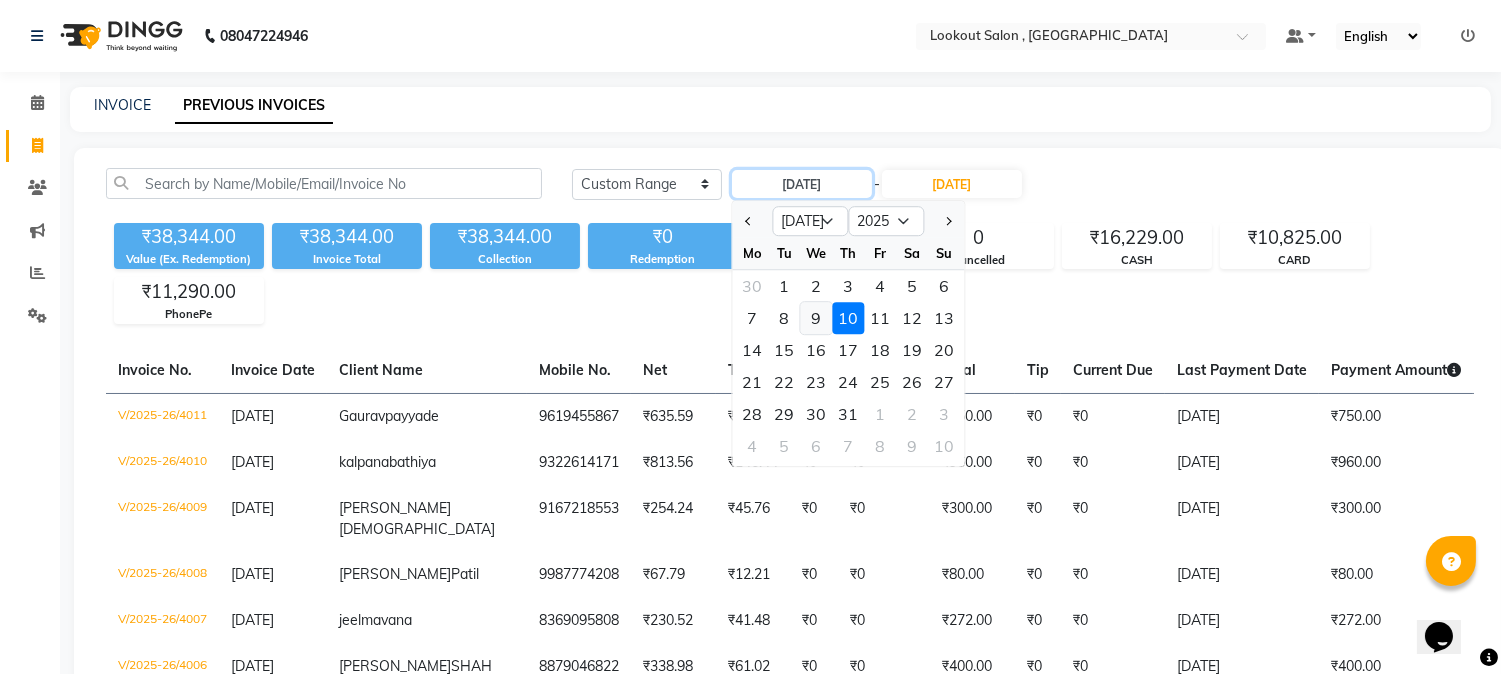 type on "09-07-2025" 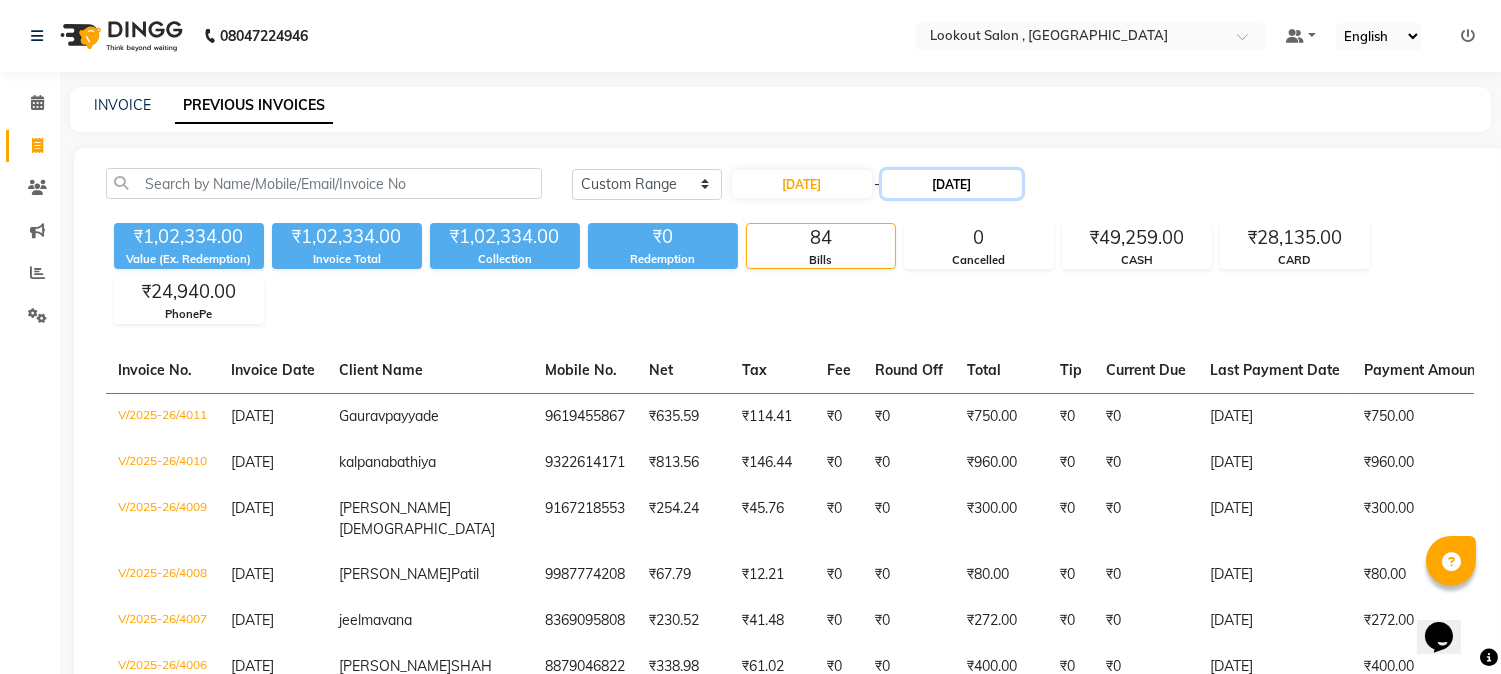 click on "[DATE]" 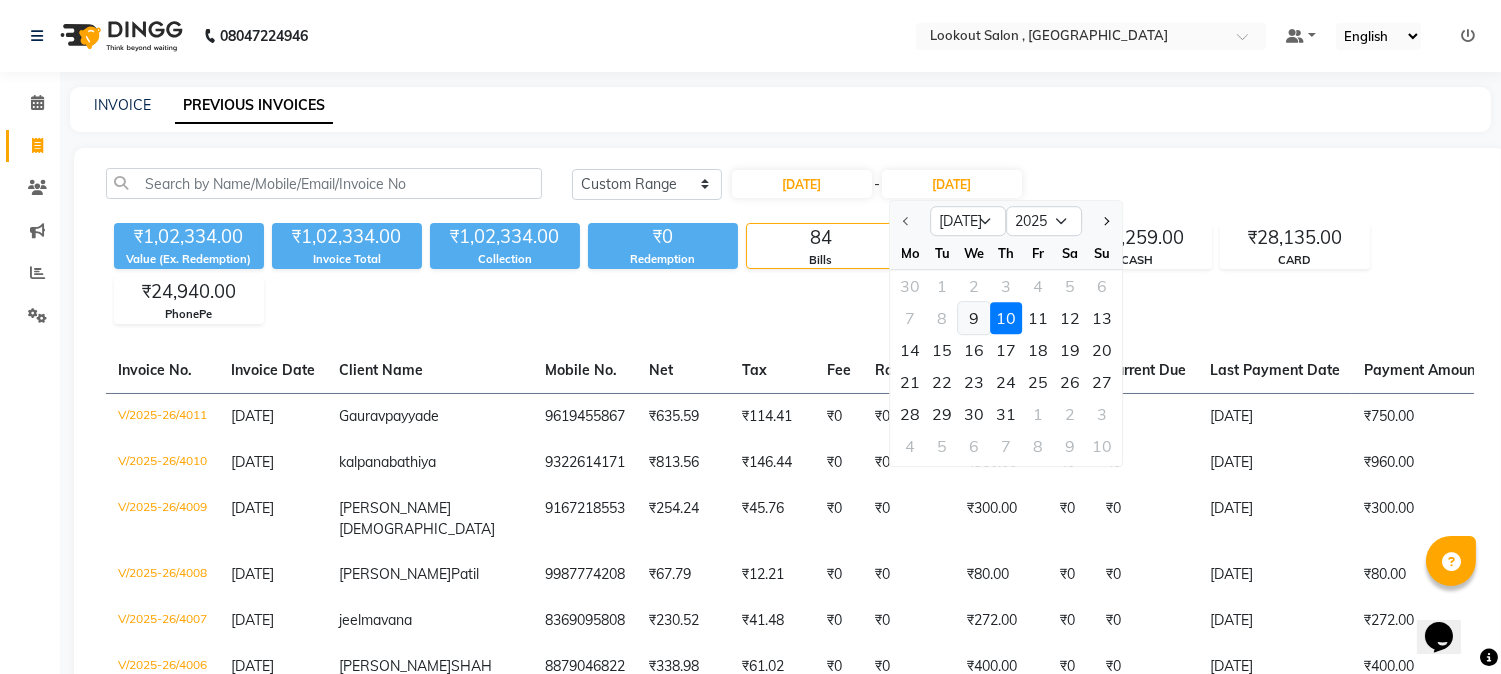 click on "9" 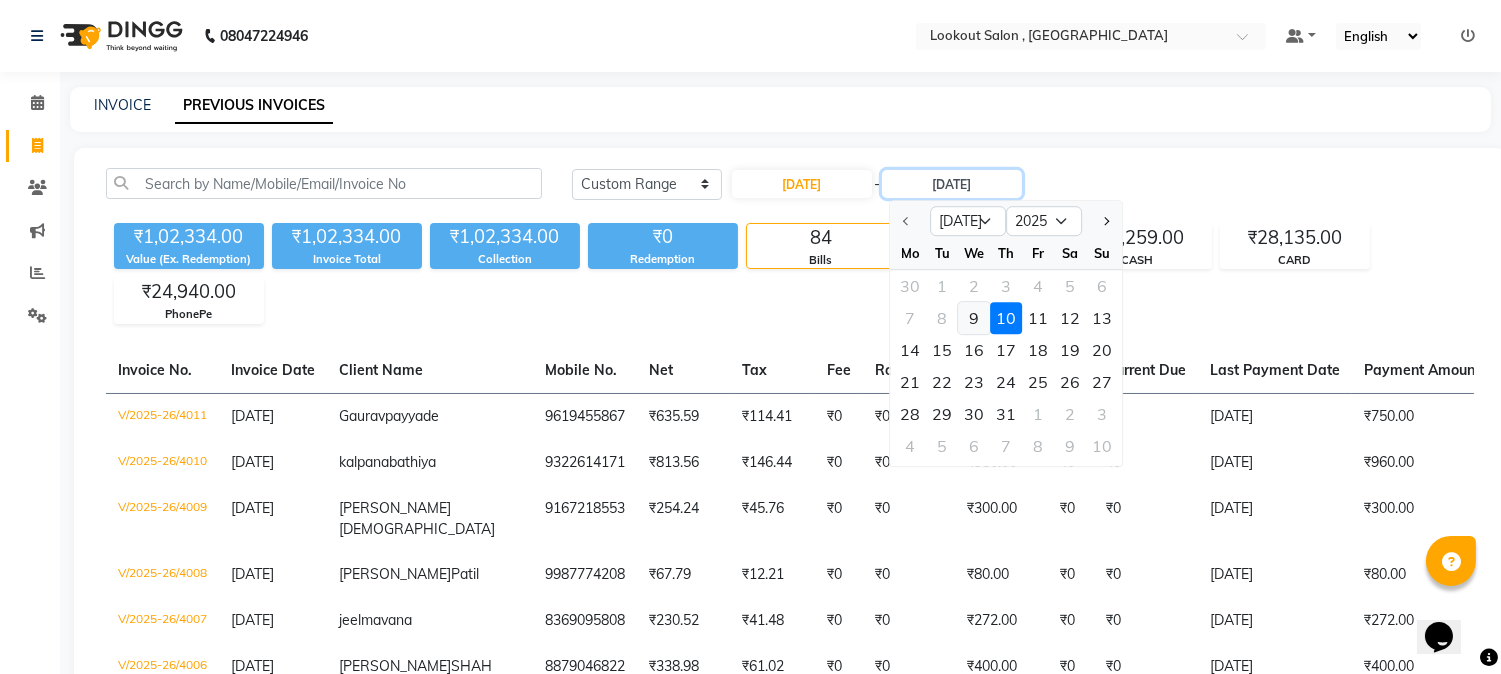 type on "09-07-2025" 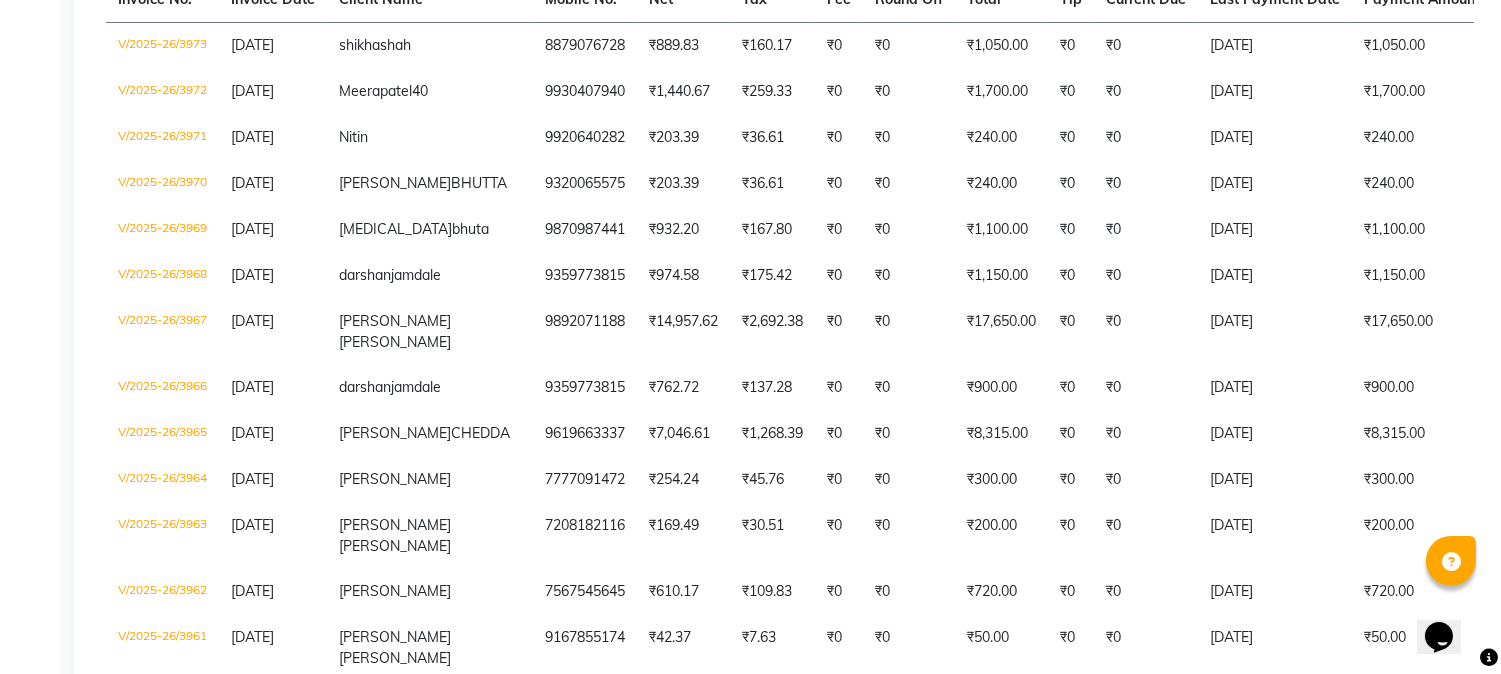 scroll, scrollTop: 0, scrollLeft: 0, axis: both 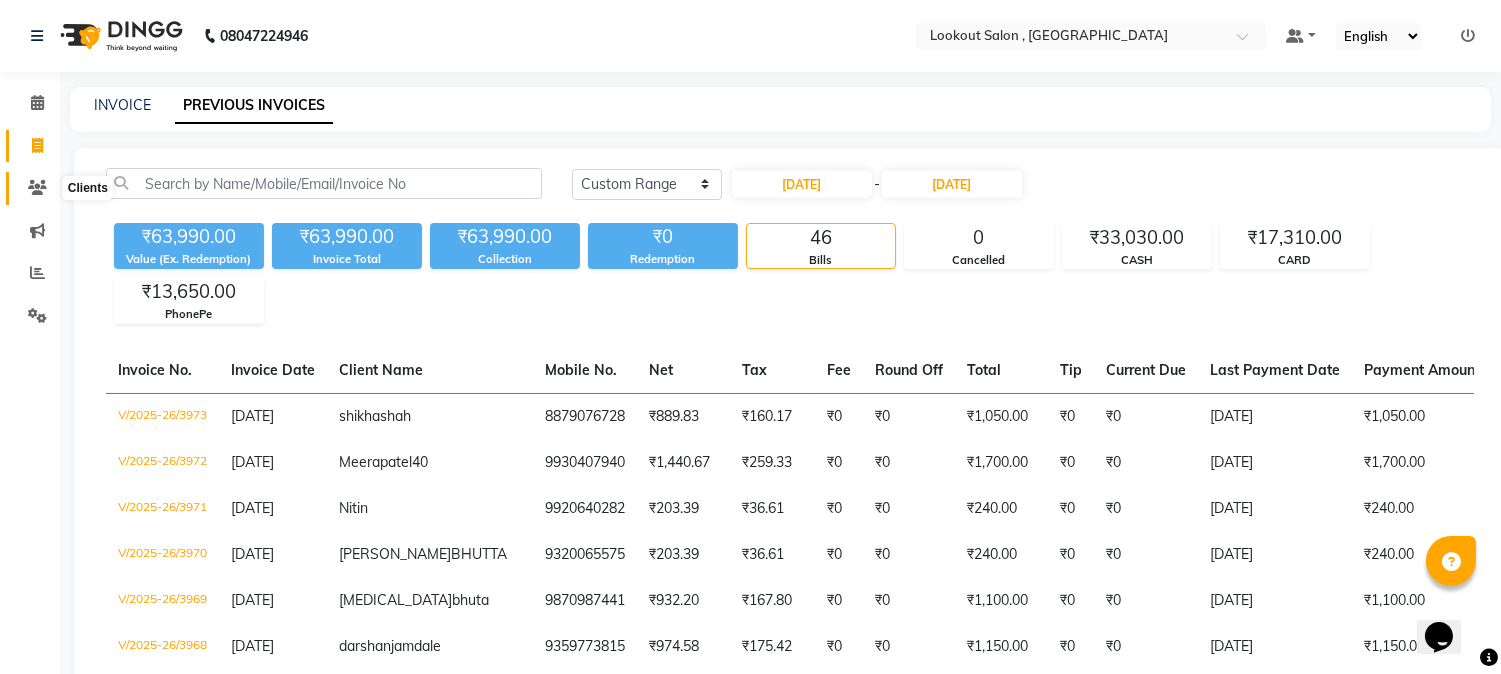 click 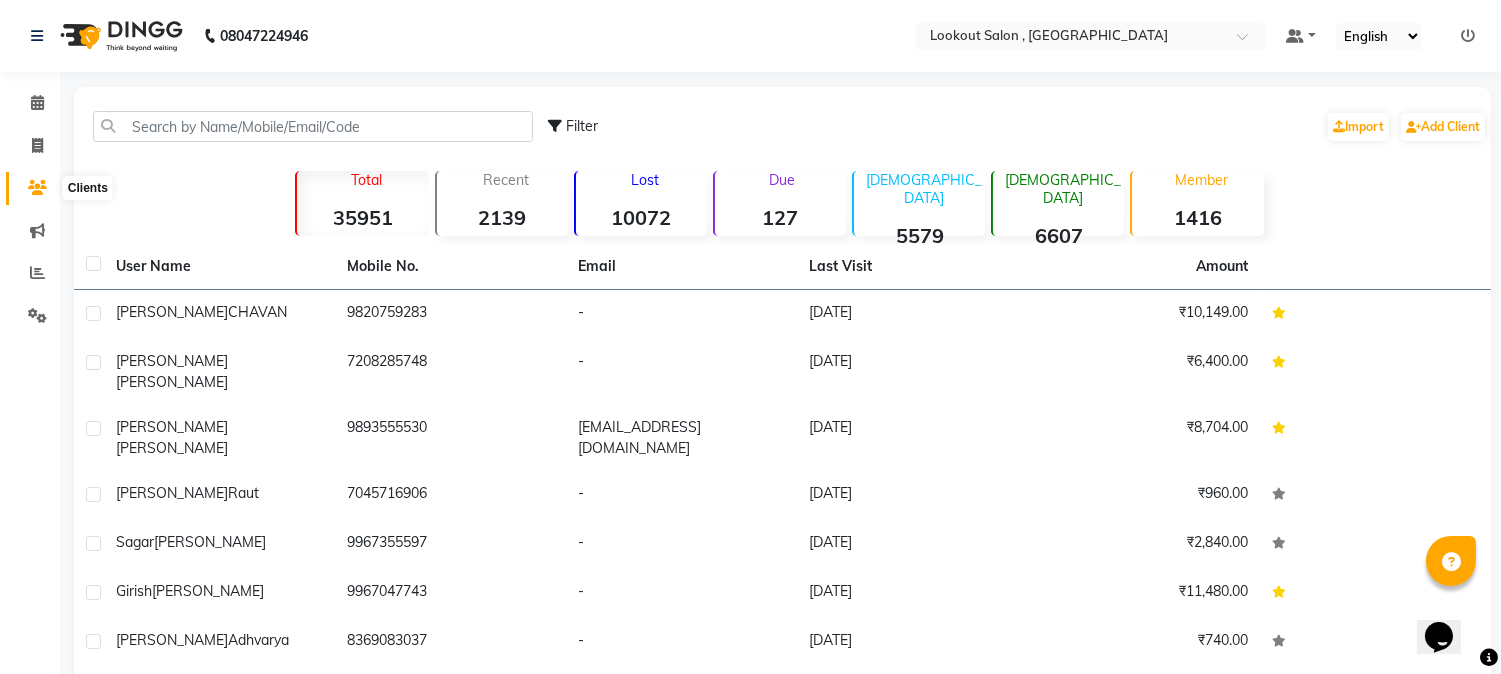 click 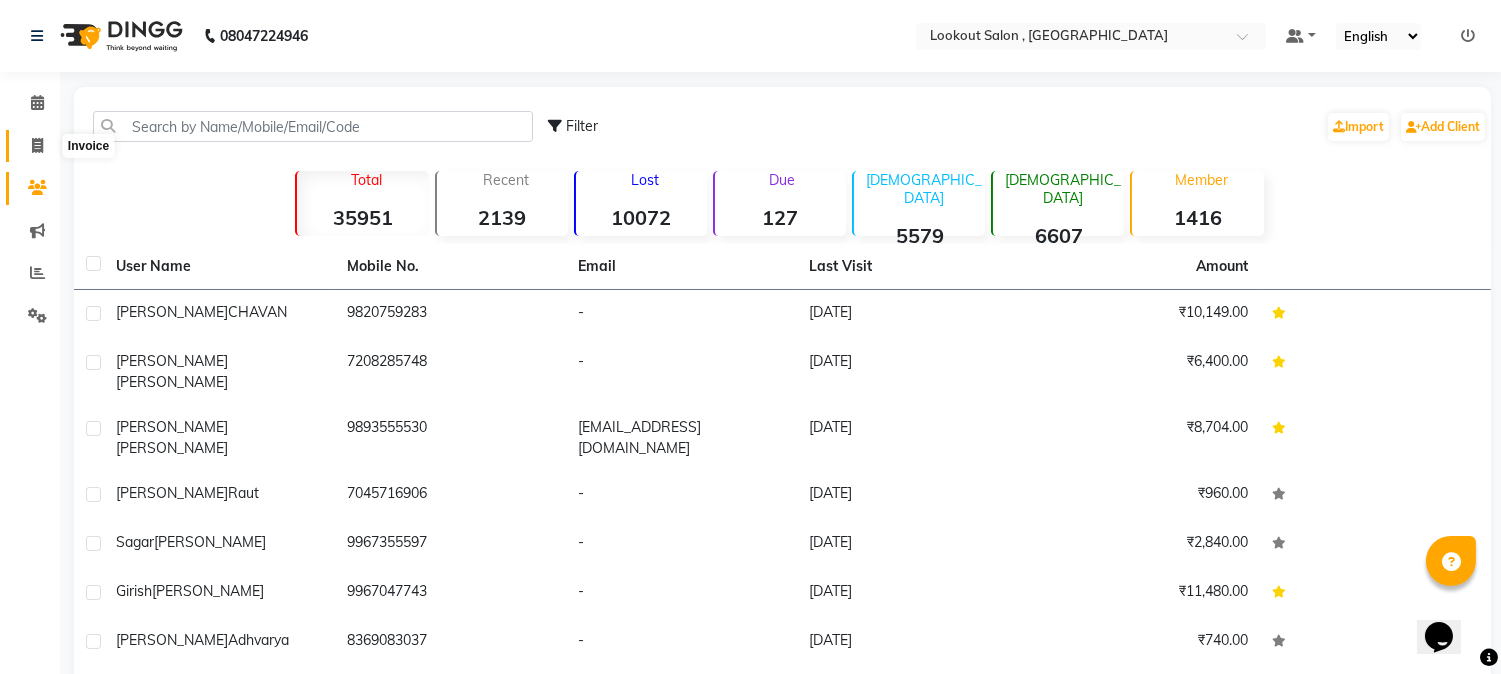 click 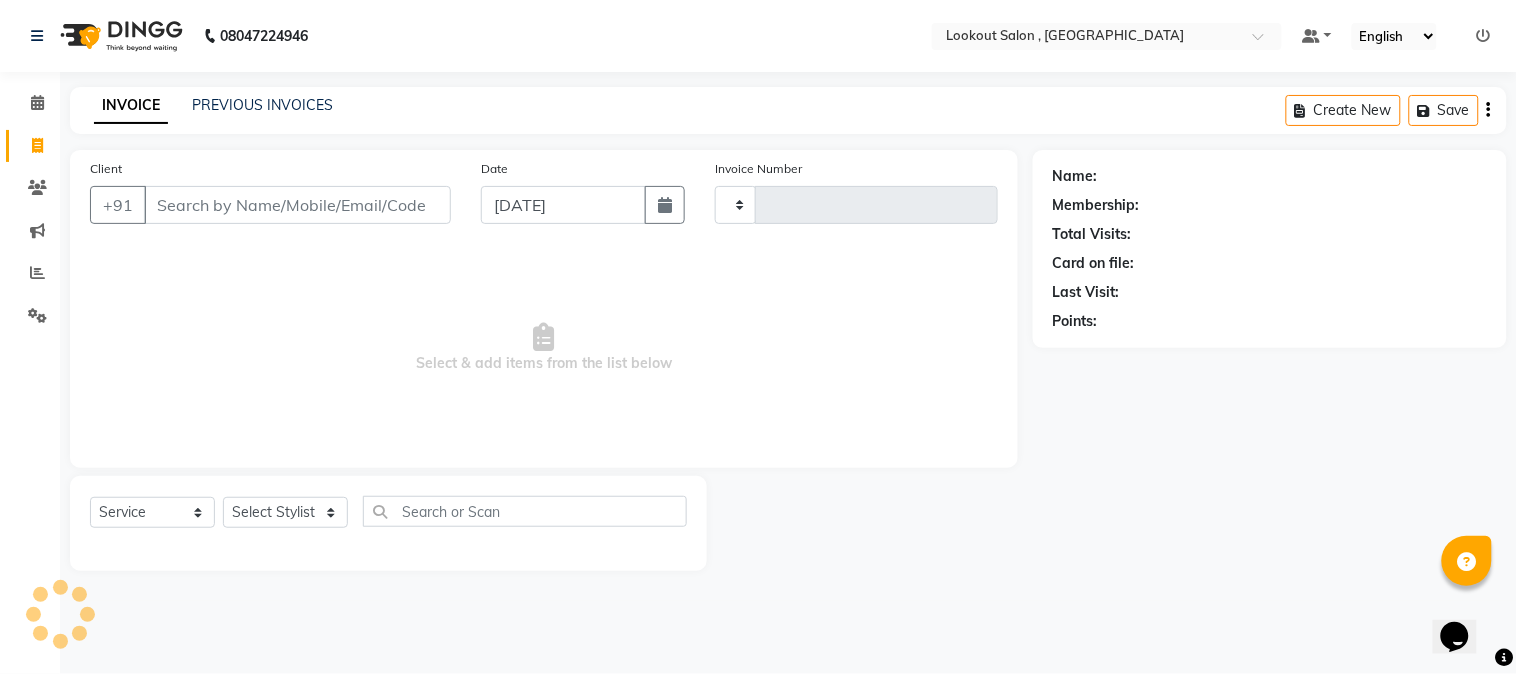 type on "4042" 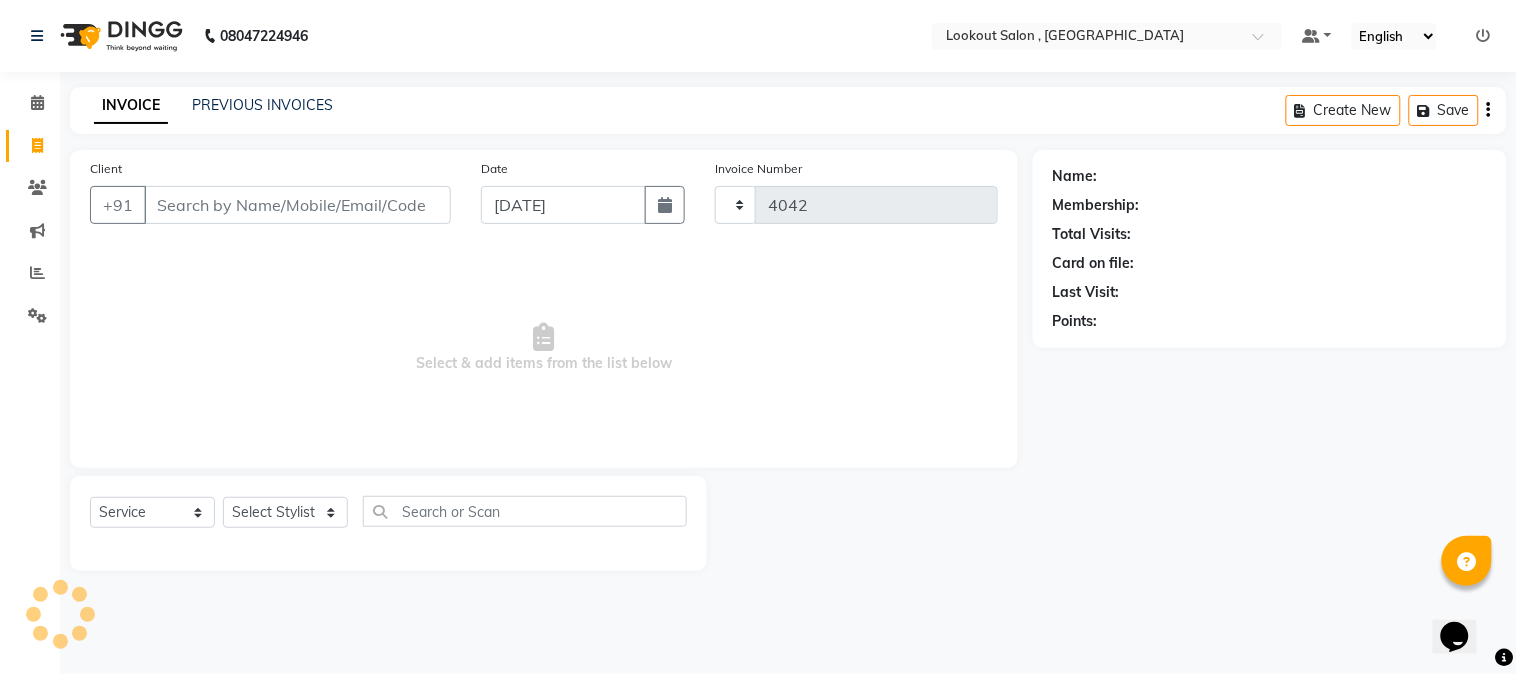 select on "151" 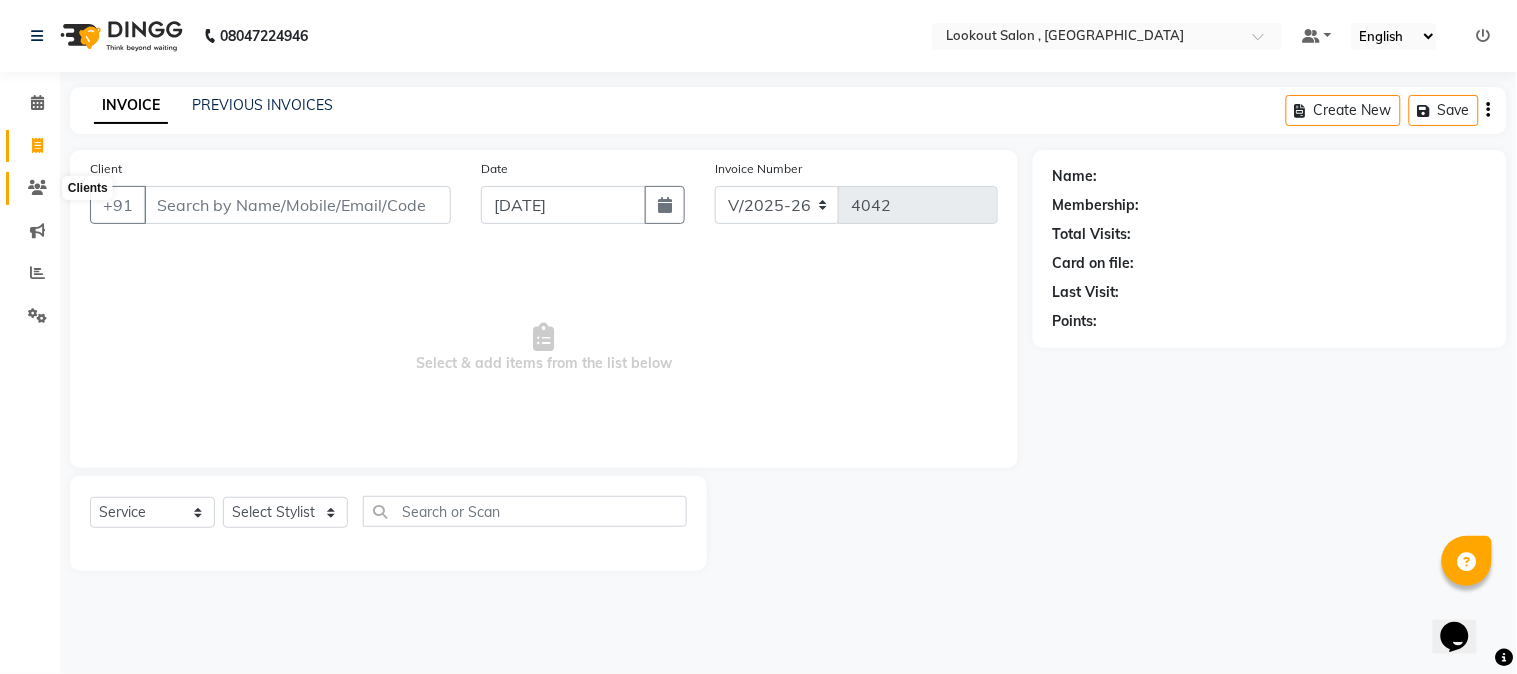 click 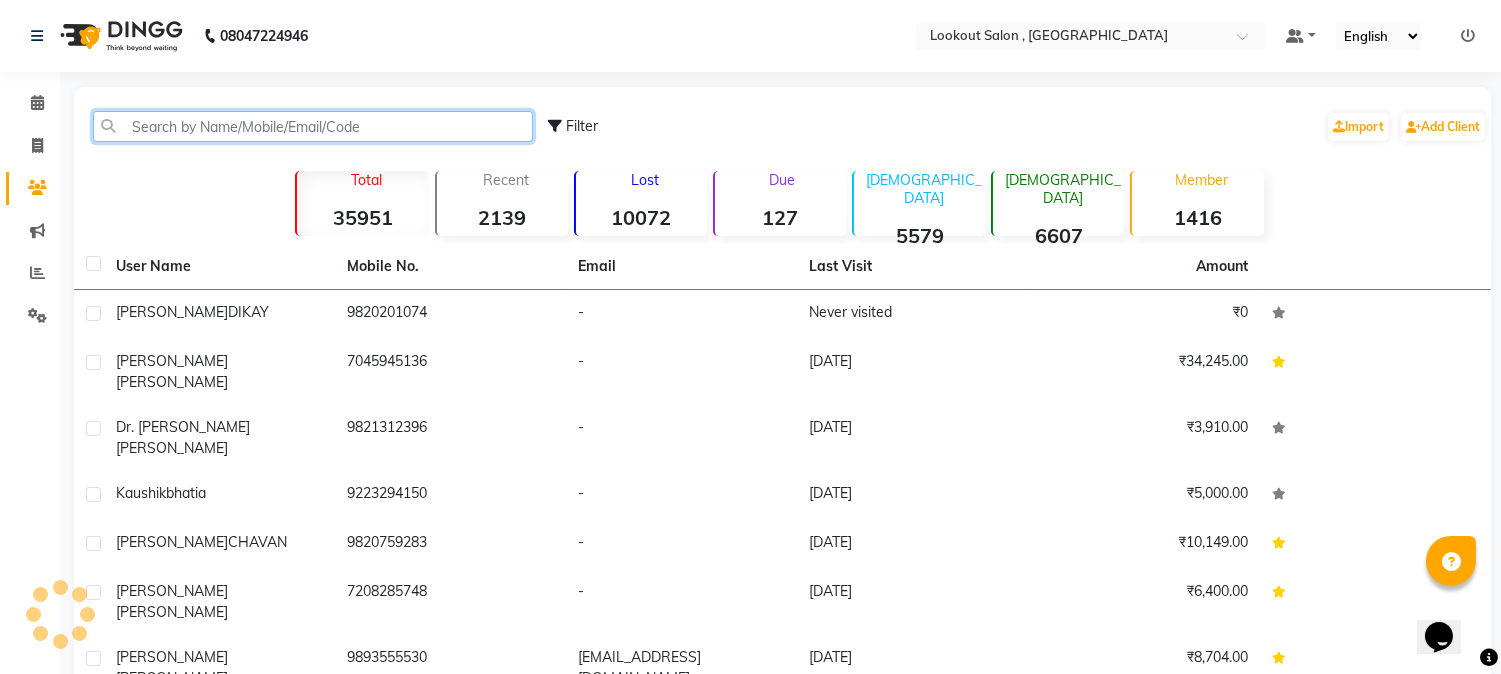click 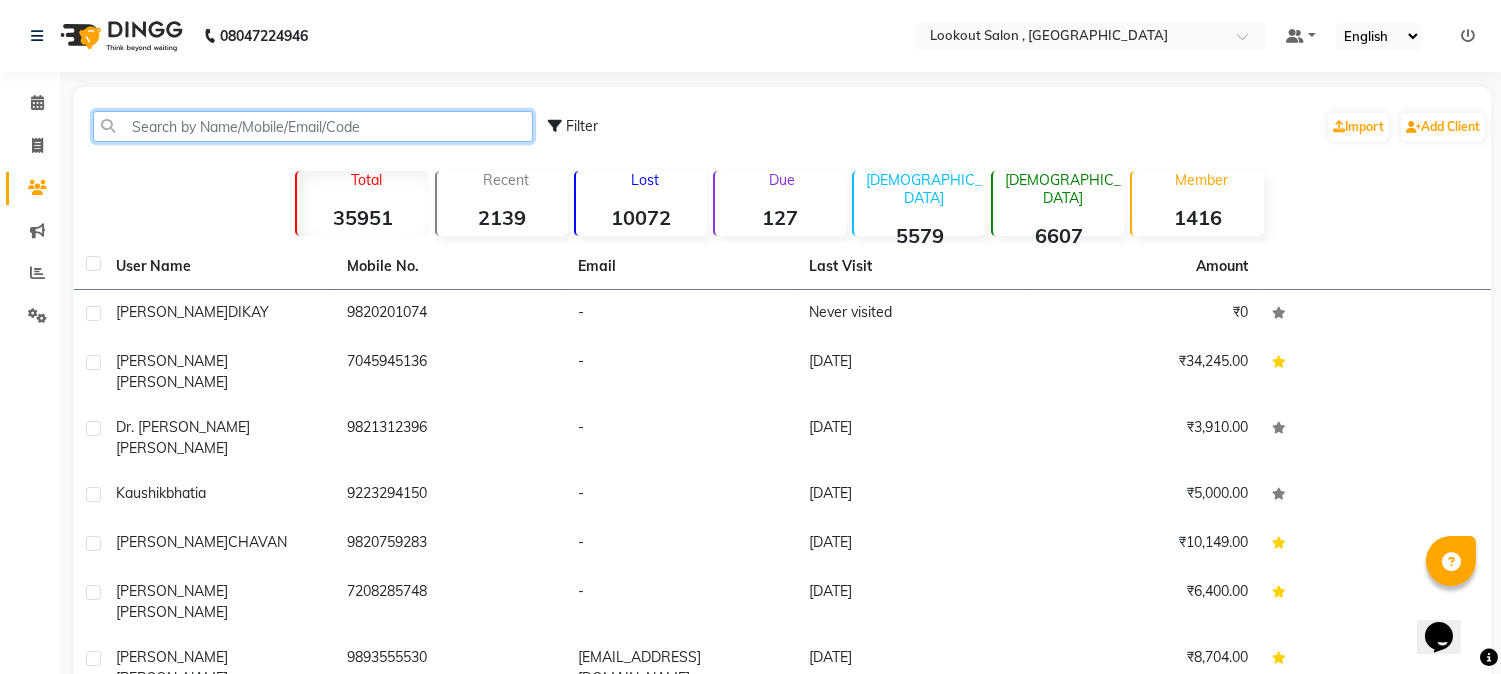 paste on "9702080805" 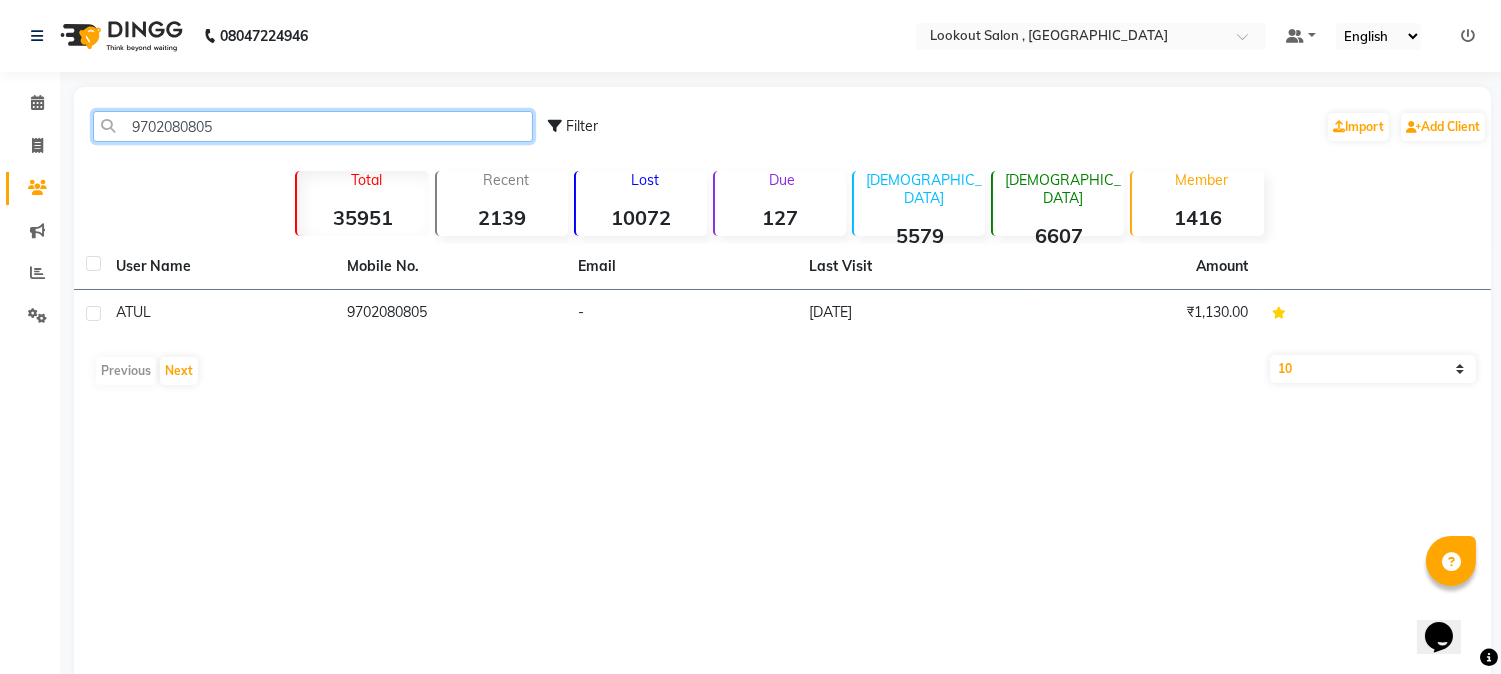type on "9702080805" 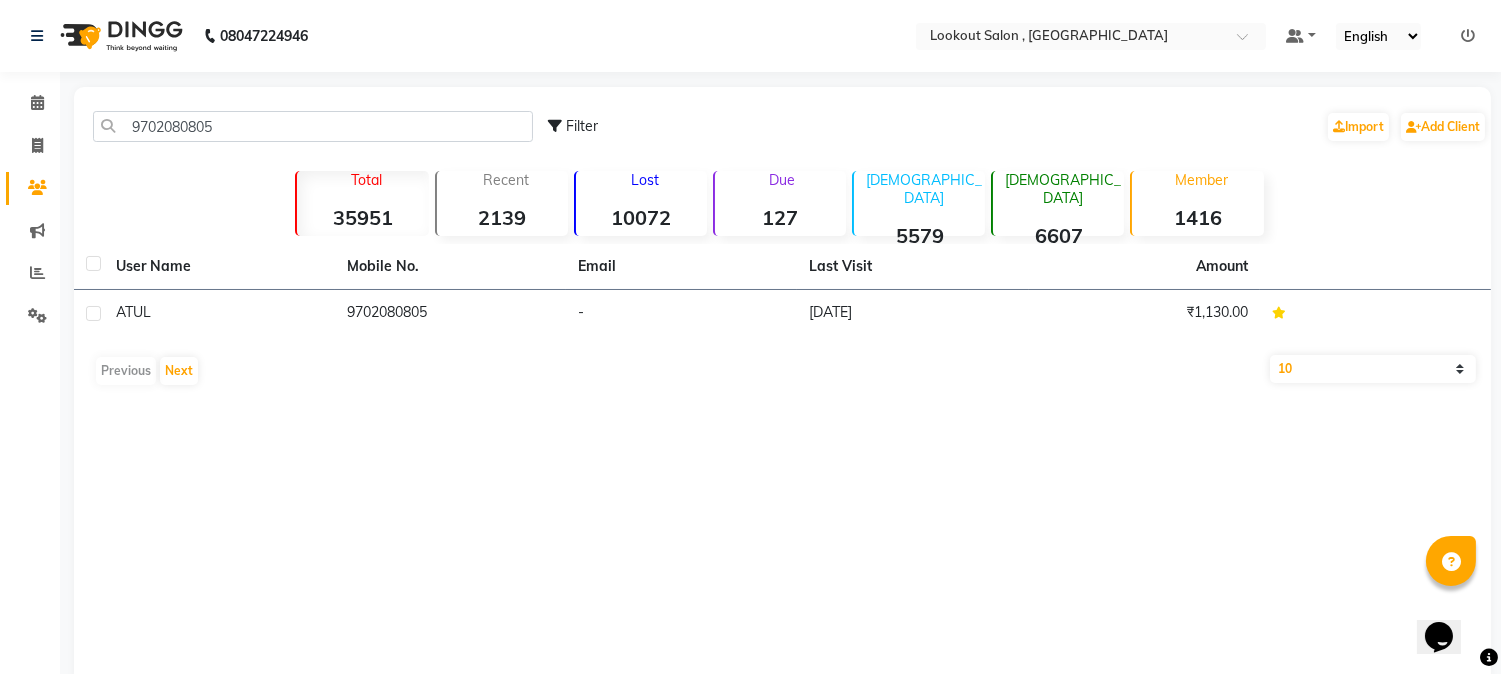 click on "ATUL" 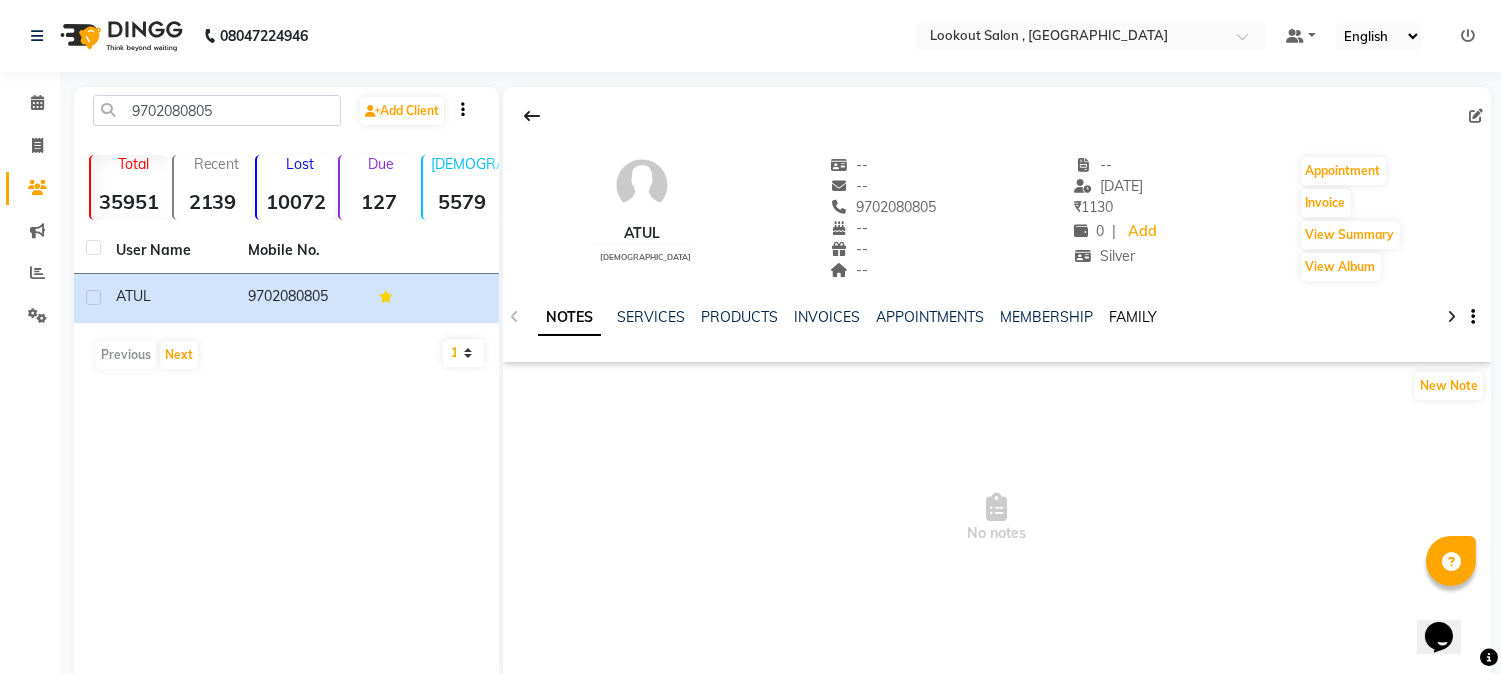 click on "FAMILY" 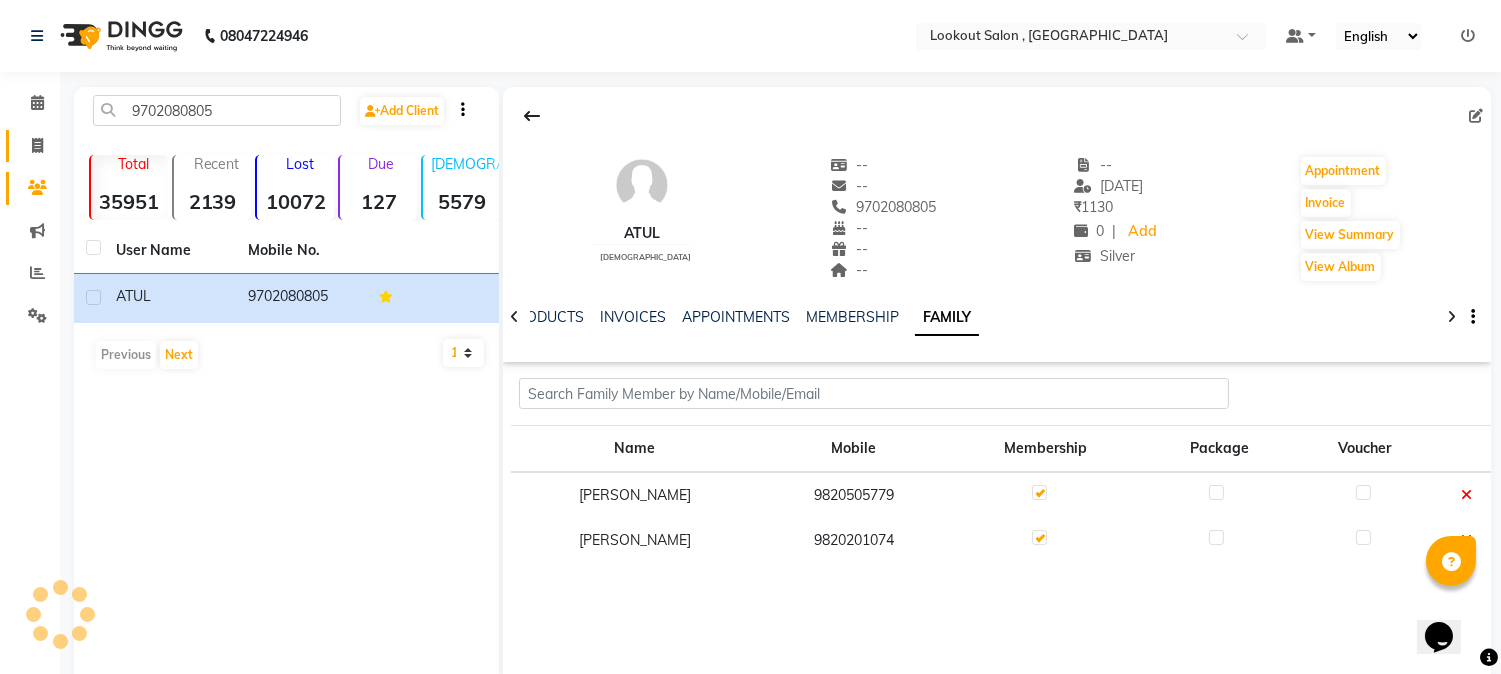 click 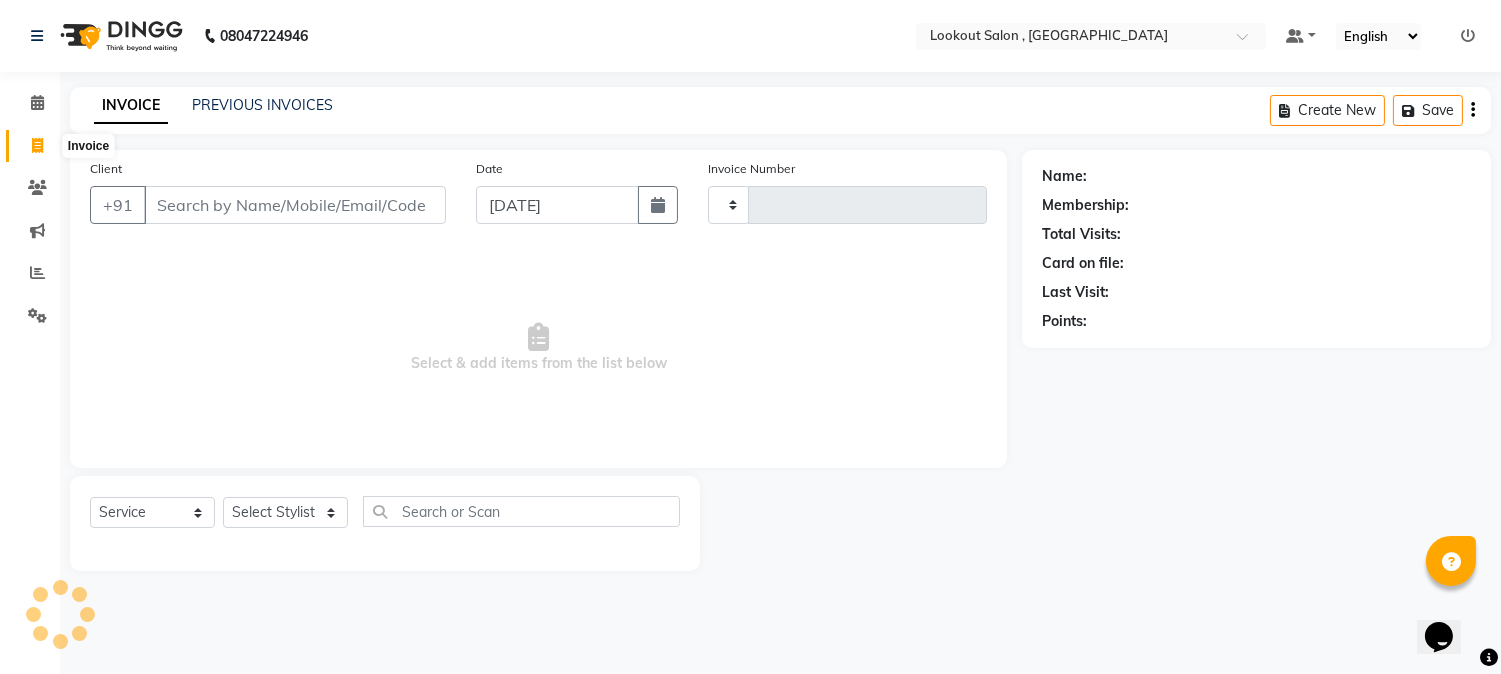 click 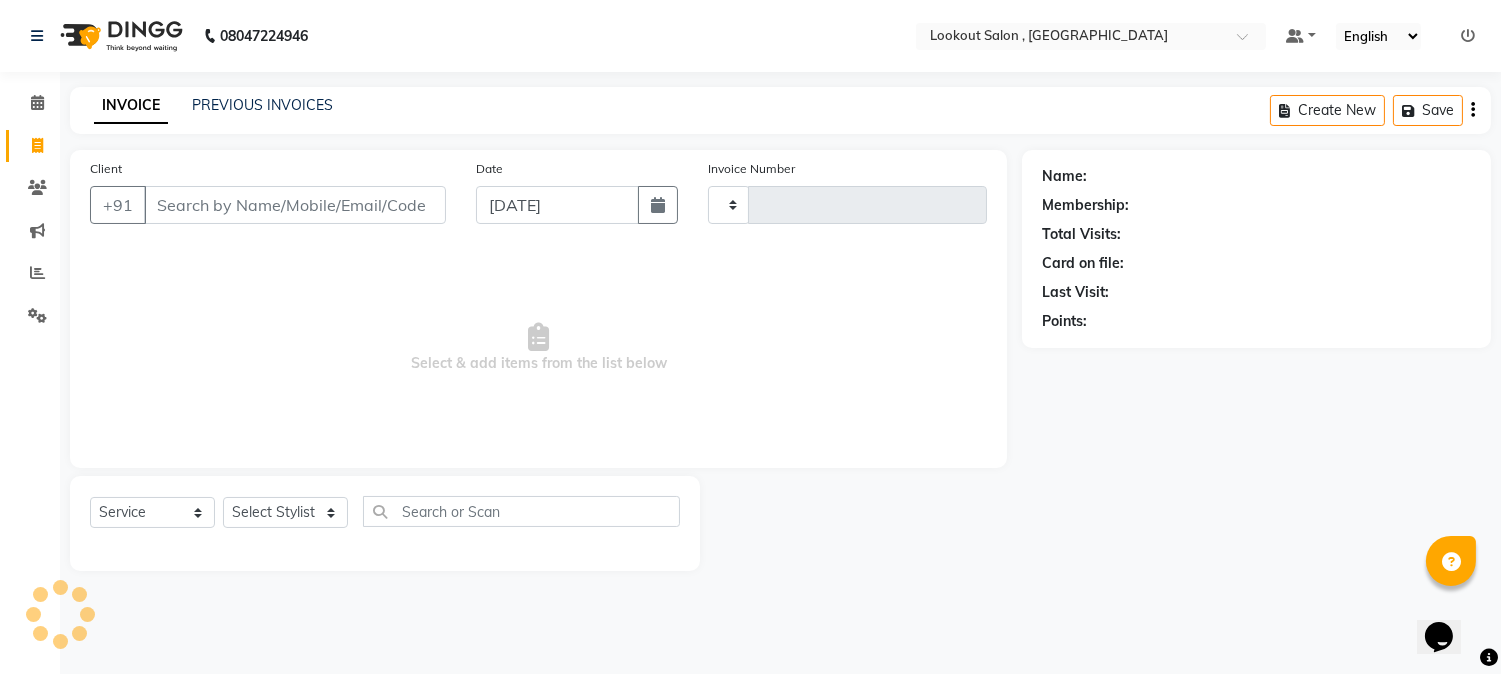 click on "Client" at bounding box center [295, 205] 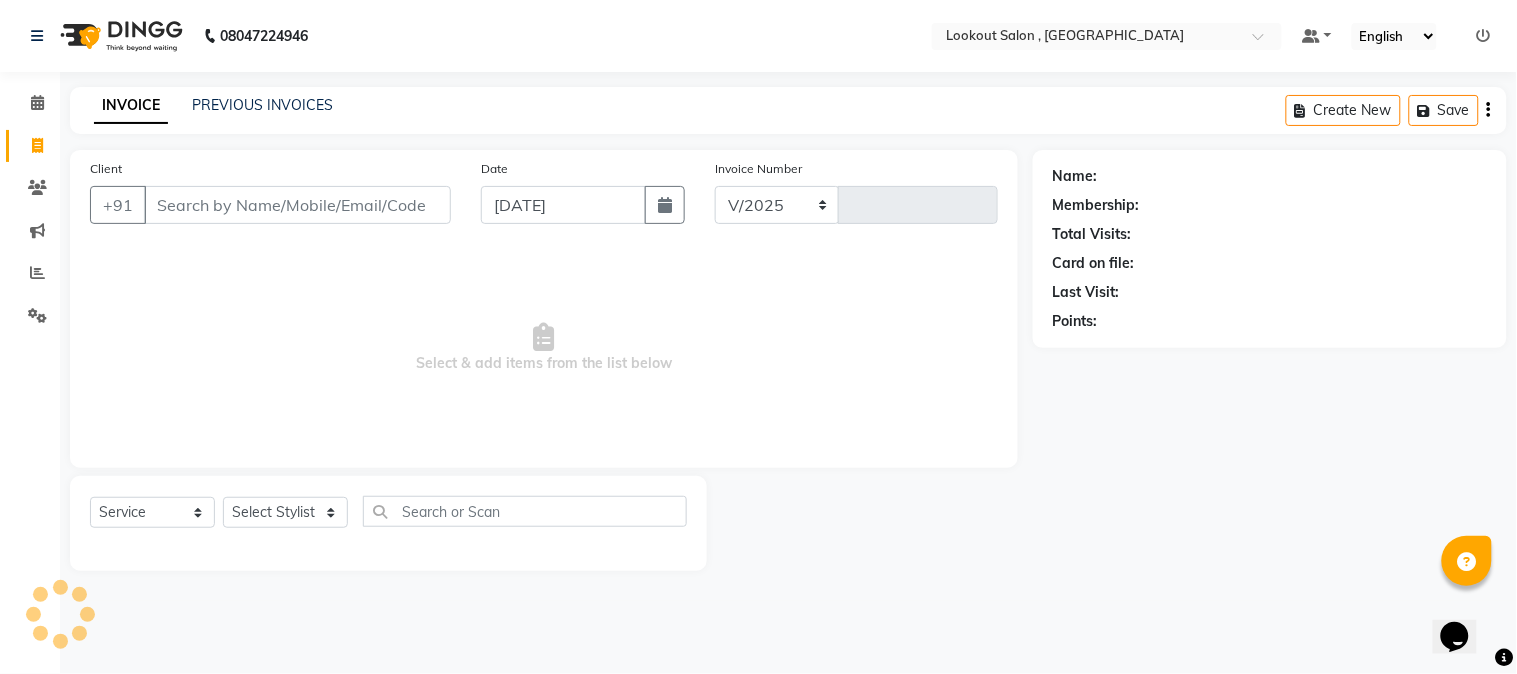 type on "D" 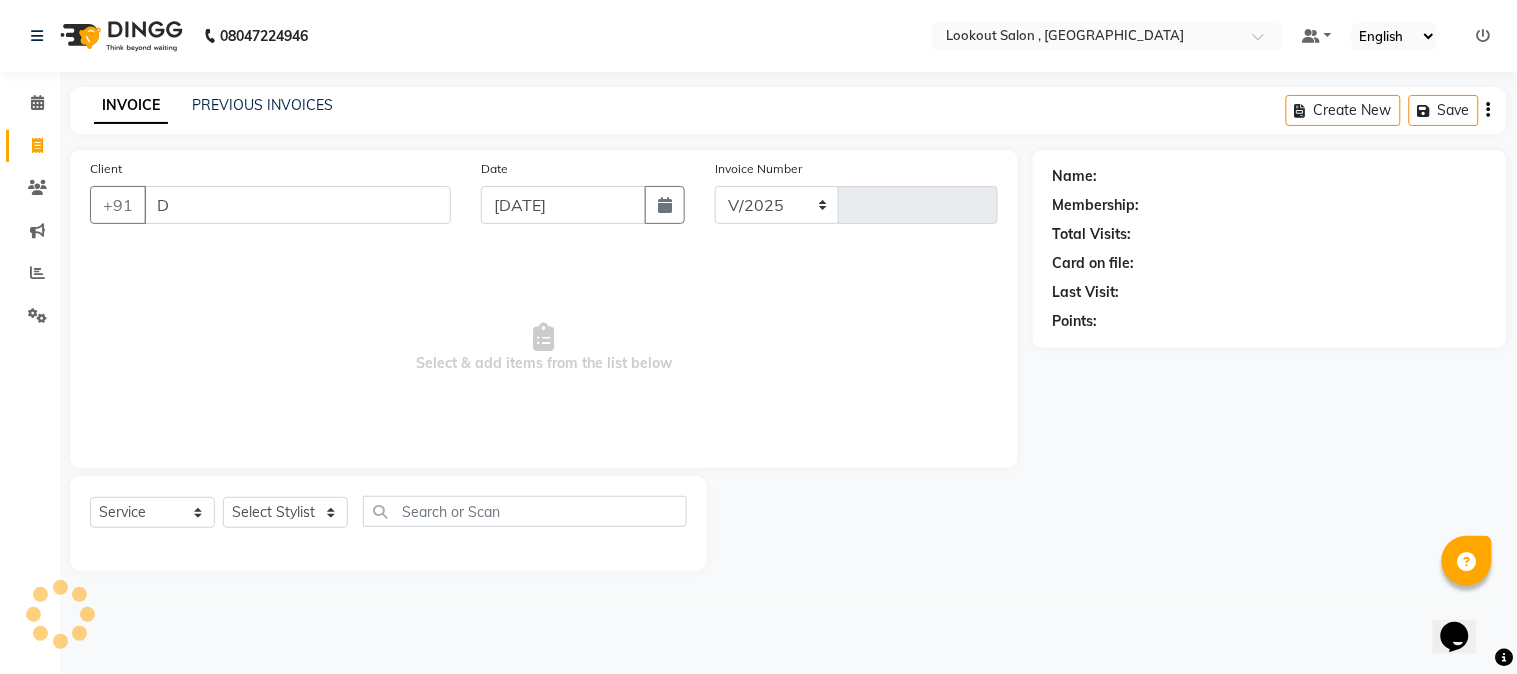select on "151" 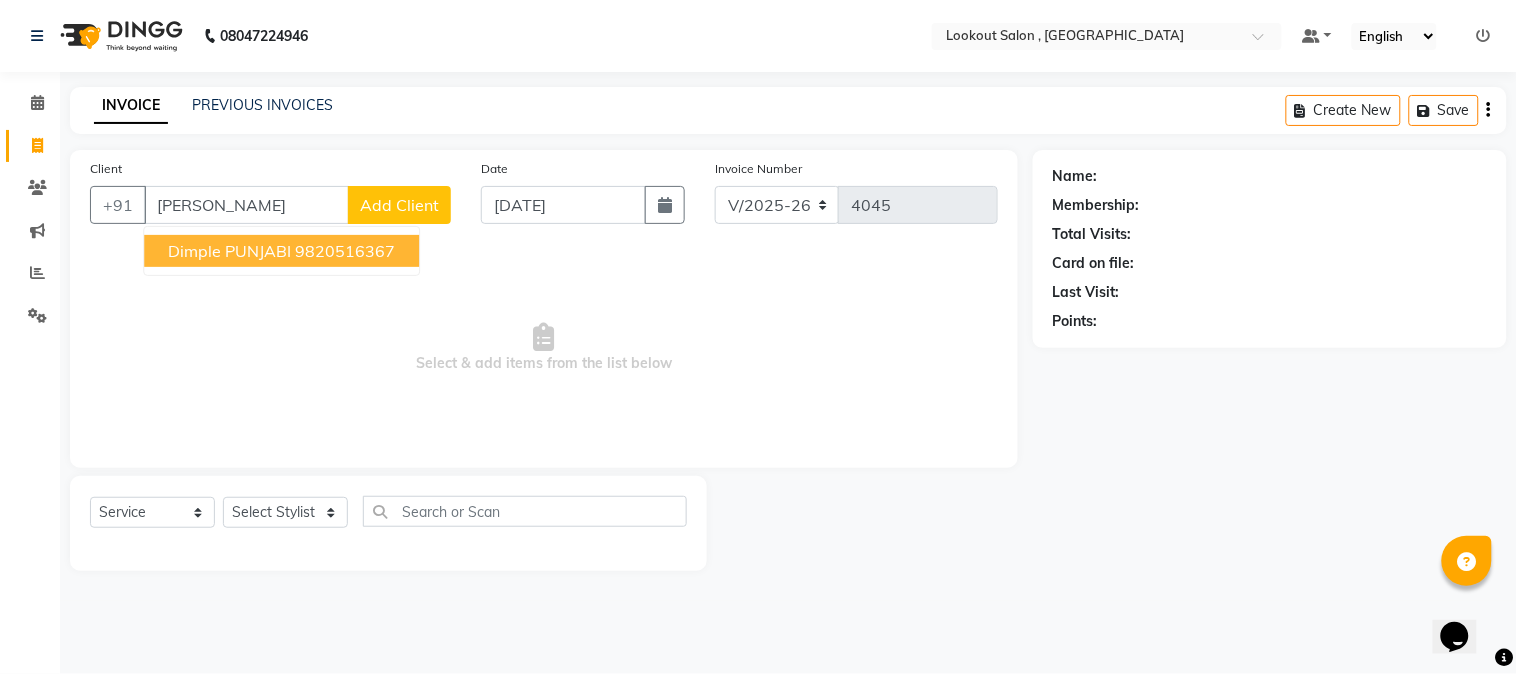 click on "Dimple PUNJABI" at bounding box center (229, 251) 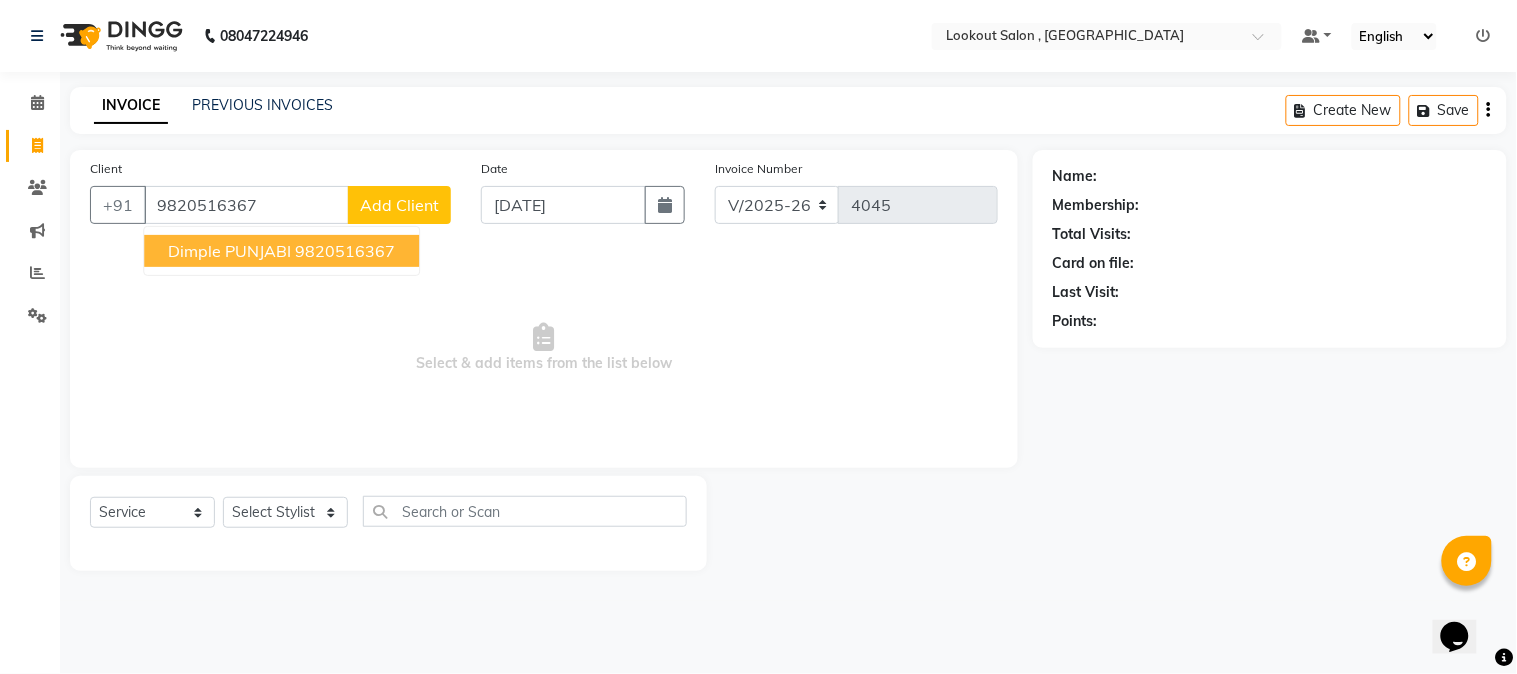 type on "9820516367" 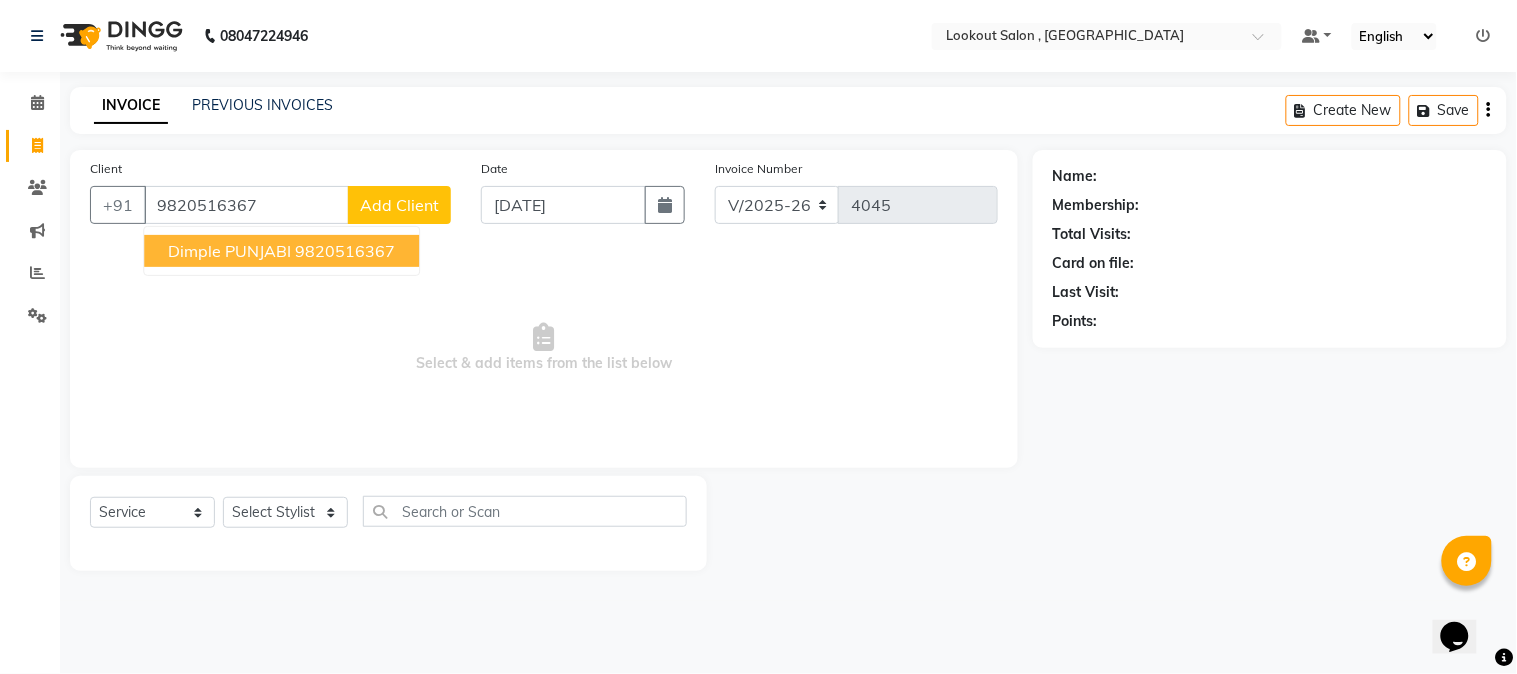 select on "1: Object" 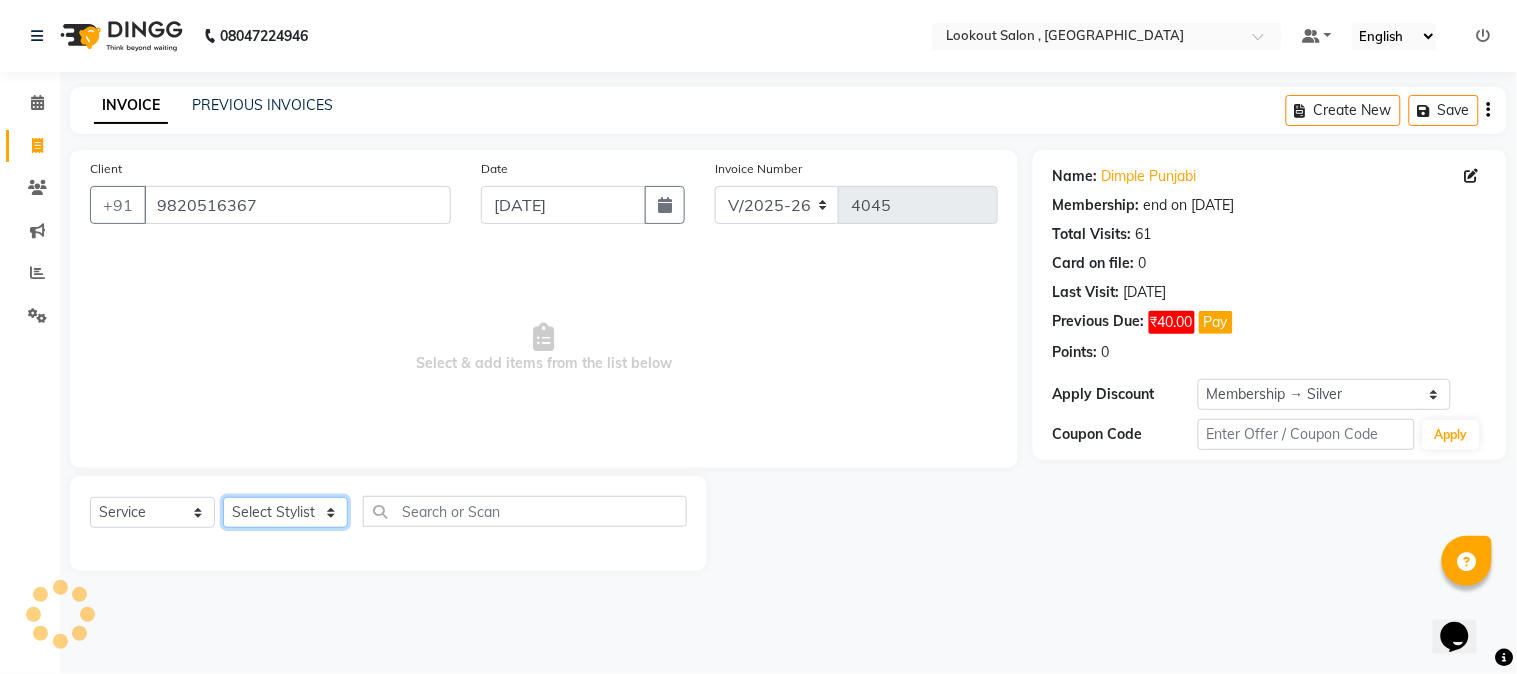 click on "Select Stylist AMIT SOLANKI jishan shekh kuldeep MANDAR GOSAVI MANISHA SAHU NANDINI GUPTA NIPUL SIR NISAR AHMED PIRJADE Rizwan ROOPAVATI Rupali  RUPESH SADAF SHAIKH SAHIL TAK shweta kashyap" 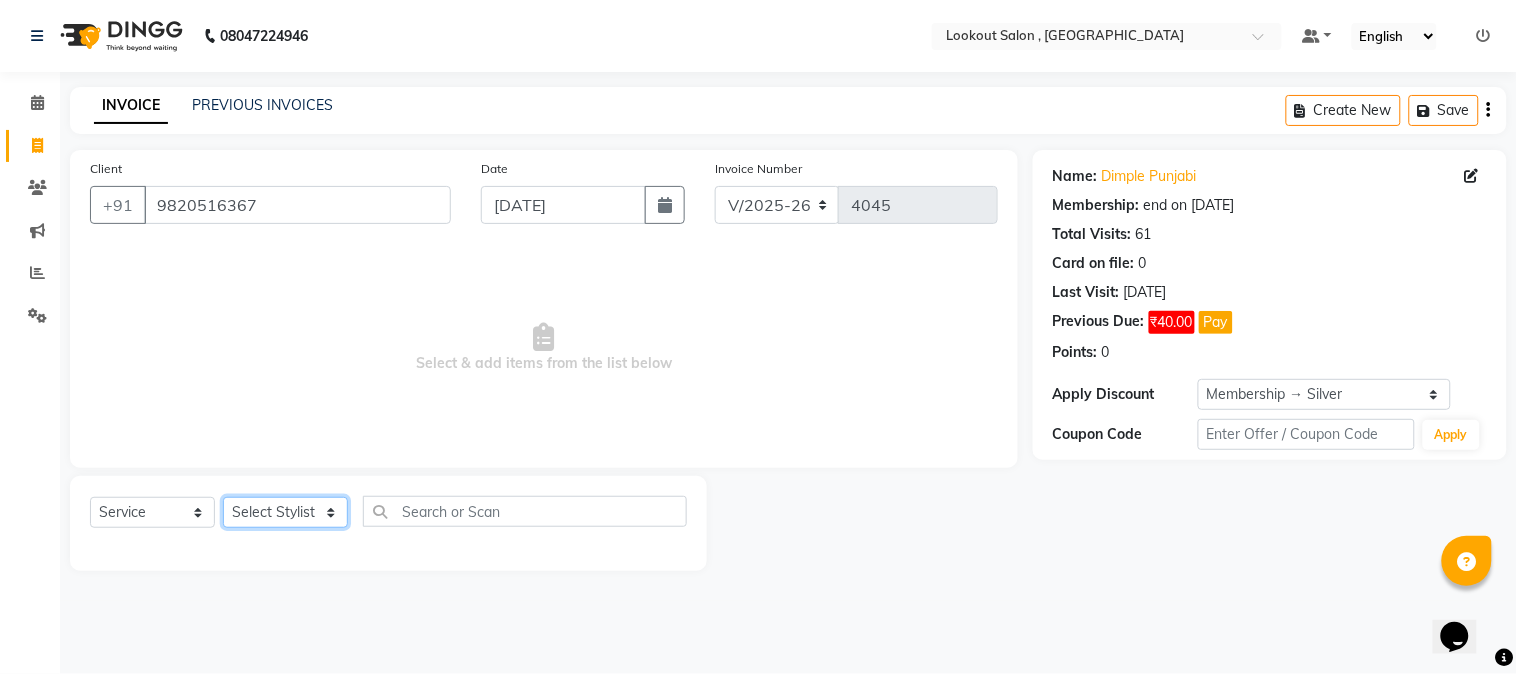 select on "11497" 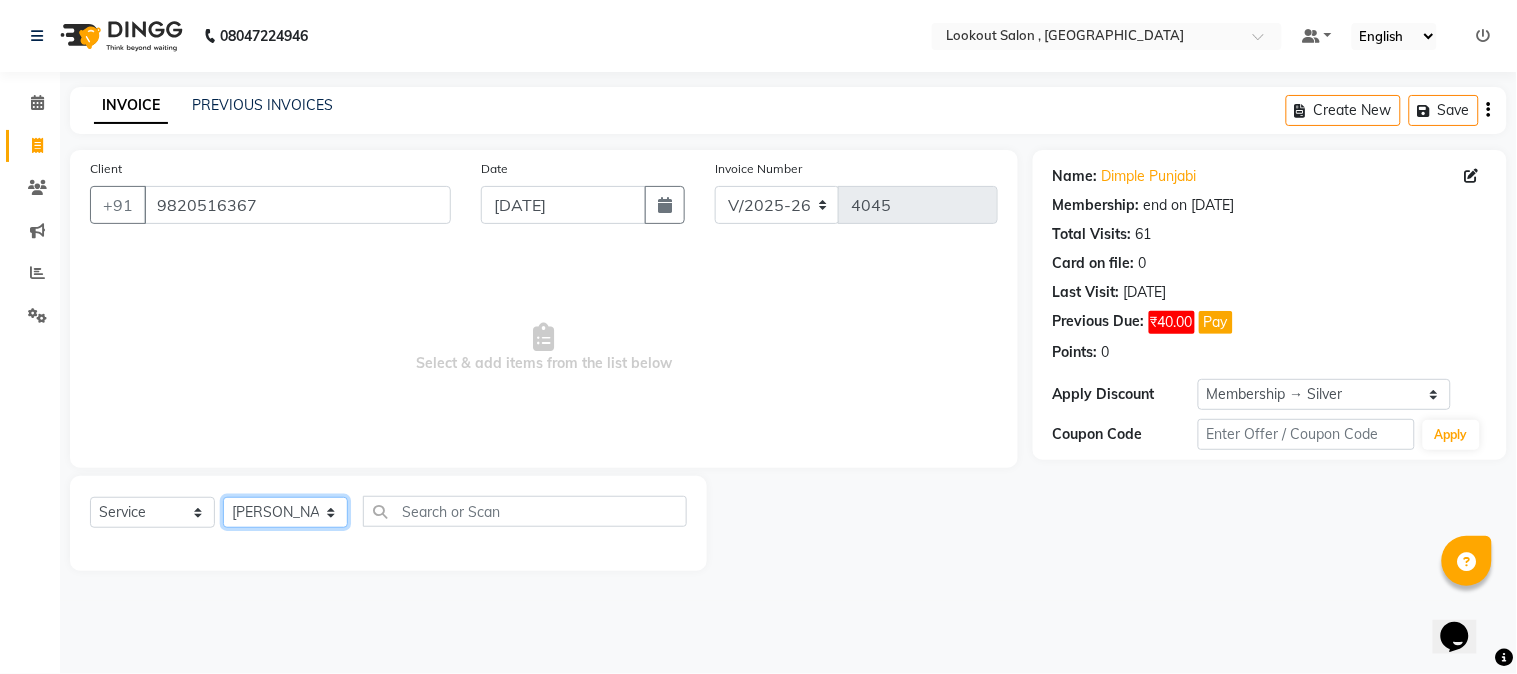 click on "Select Stylist AMIT SOLANKI jishan shekh kuldeep MANDAR GOSAVI MANISHA SAHU NANDINI GUPTA NIPUL SIR NISAR AHMED PIRJADE Rizwan ROOPAVATI Rupali  RUPESH SADAF SHAIKH SAHIL TAK shweta kashyap" 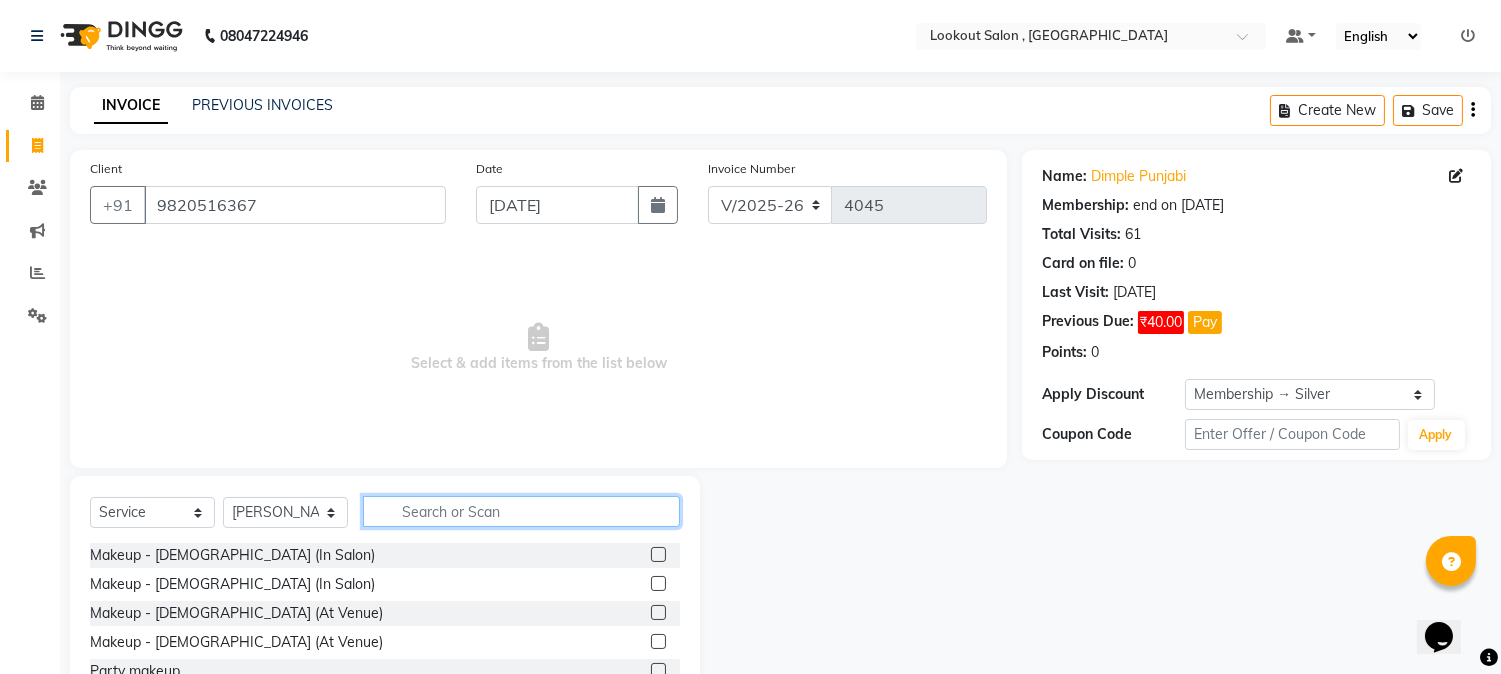click 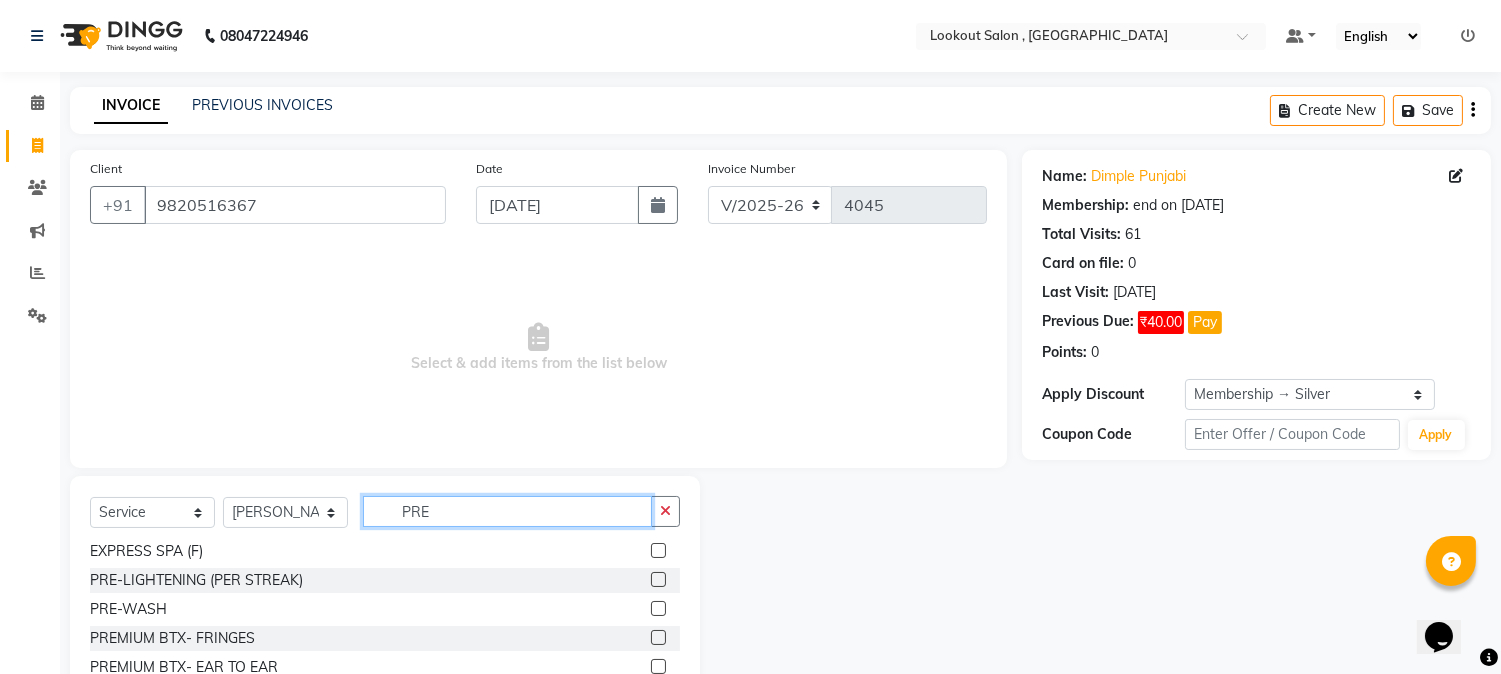 scroll, scrollTop: 222, scrollLeft: 0, axis: vertical 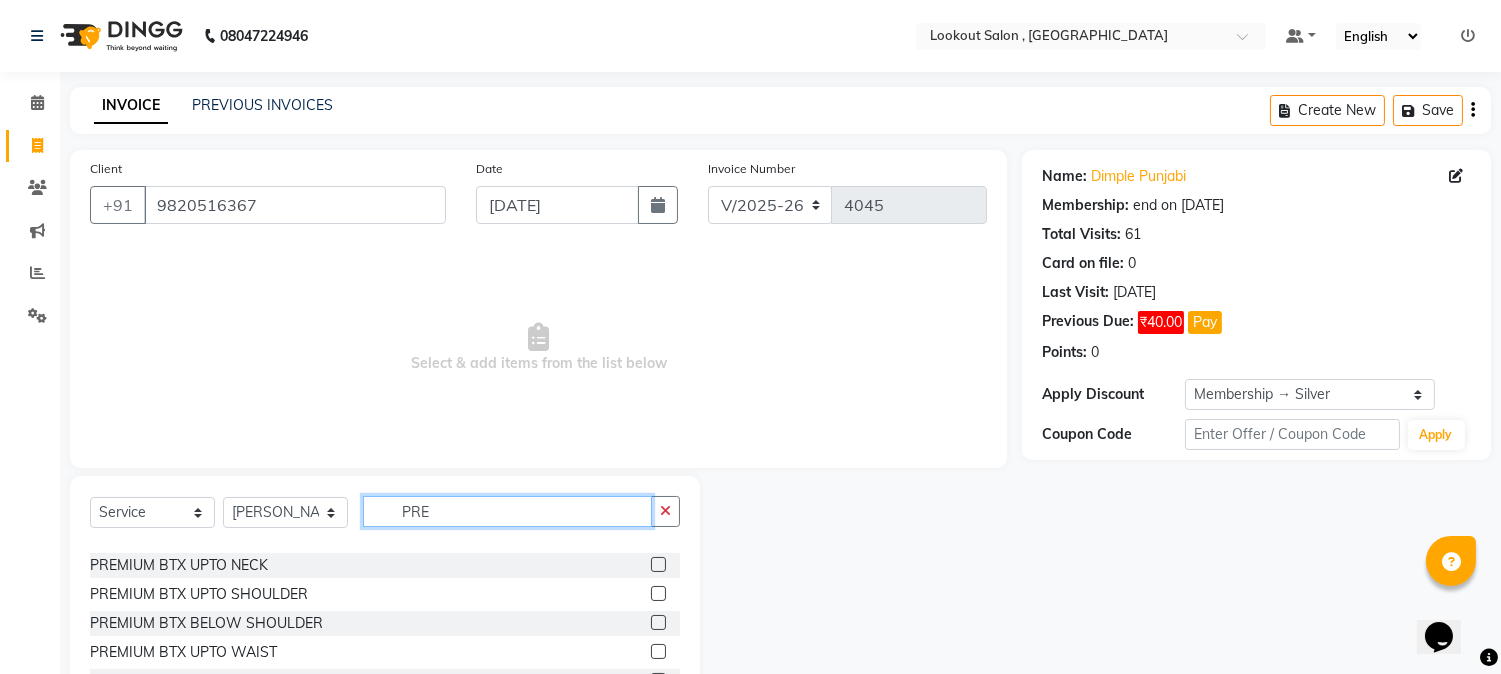 type on "PRE" 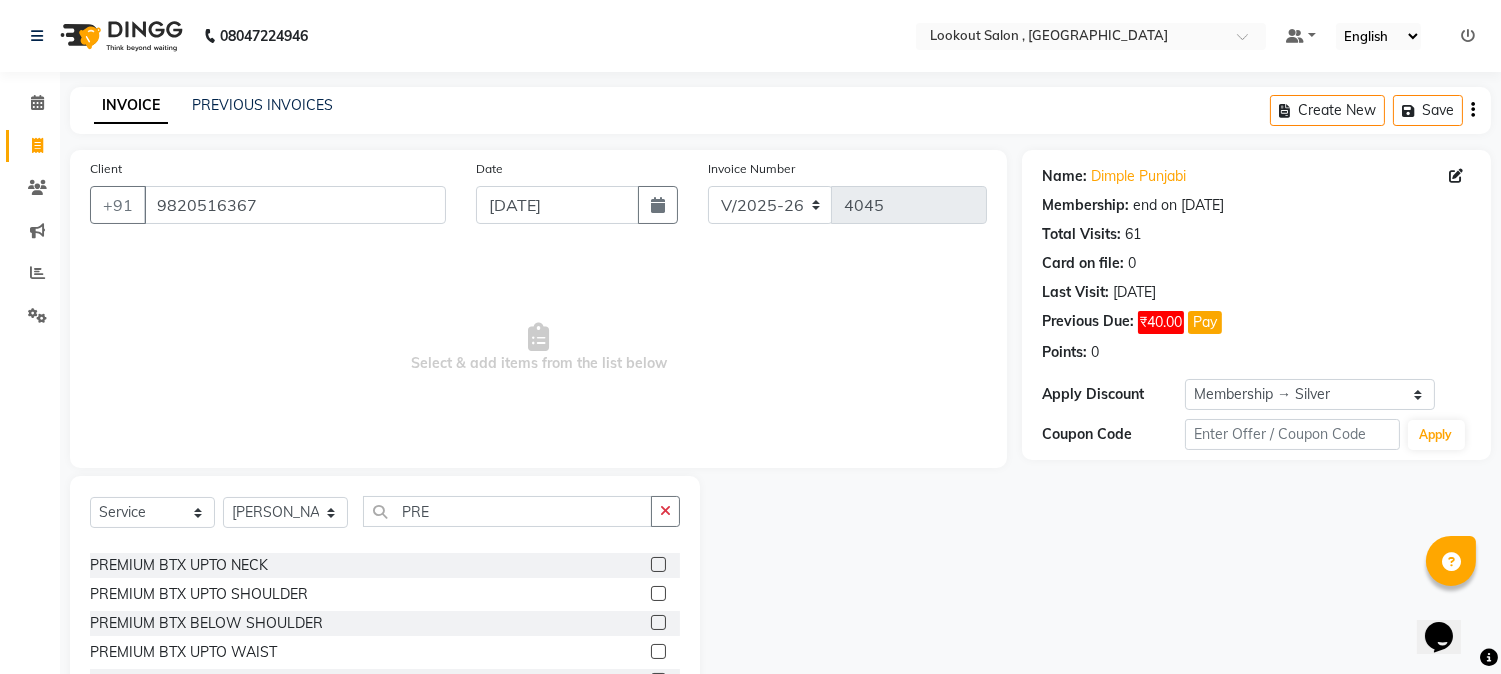 click 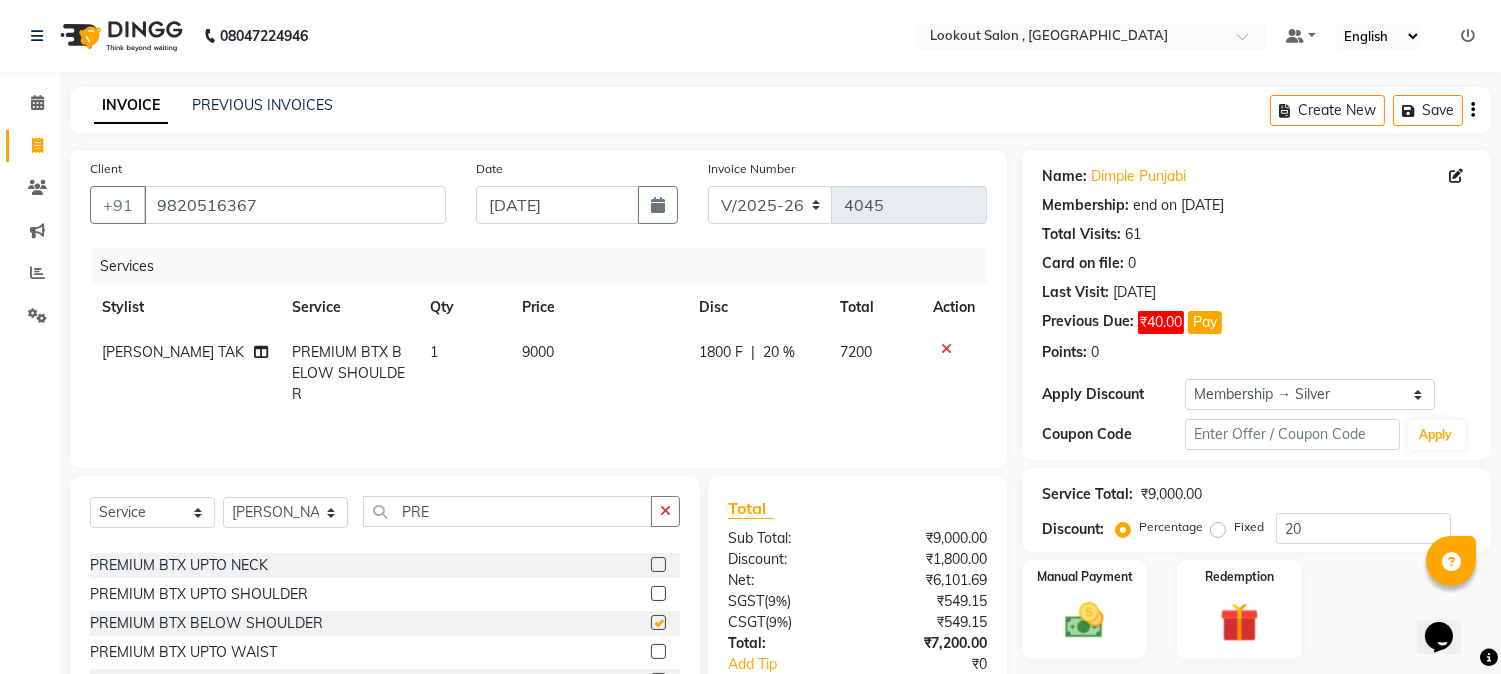checkbox on "false" 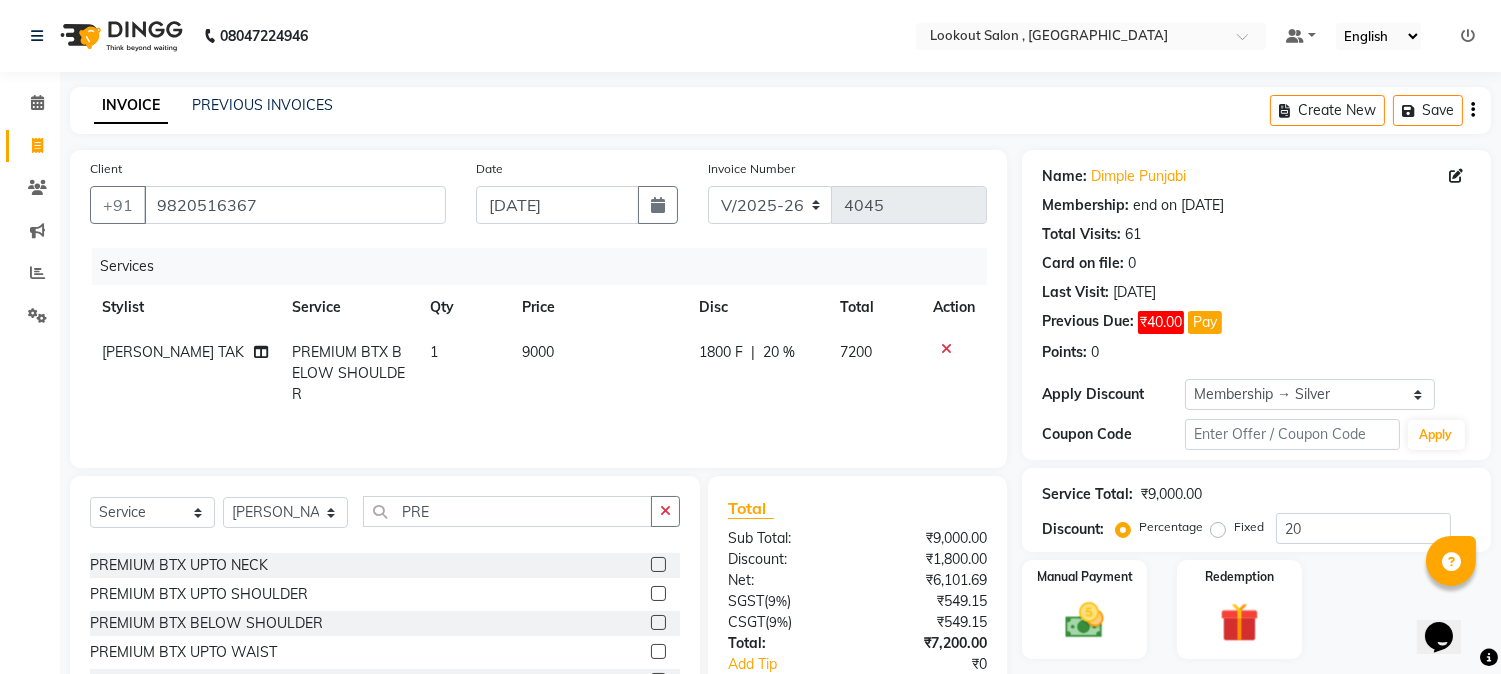 click on "9000" 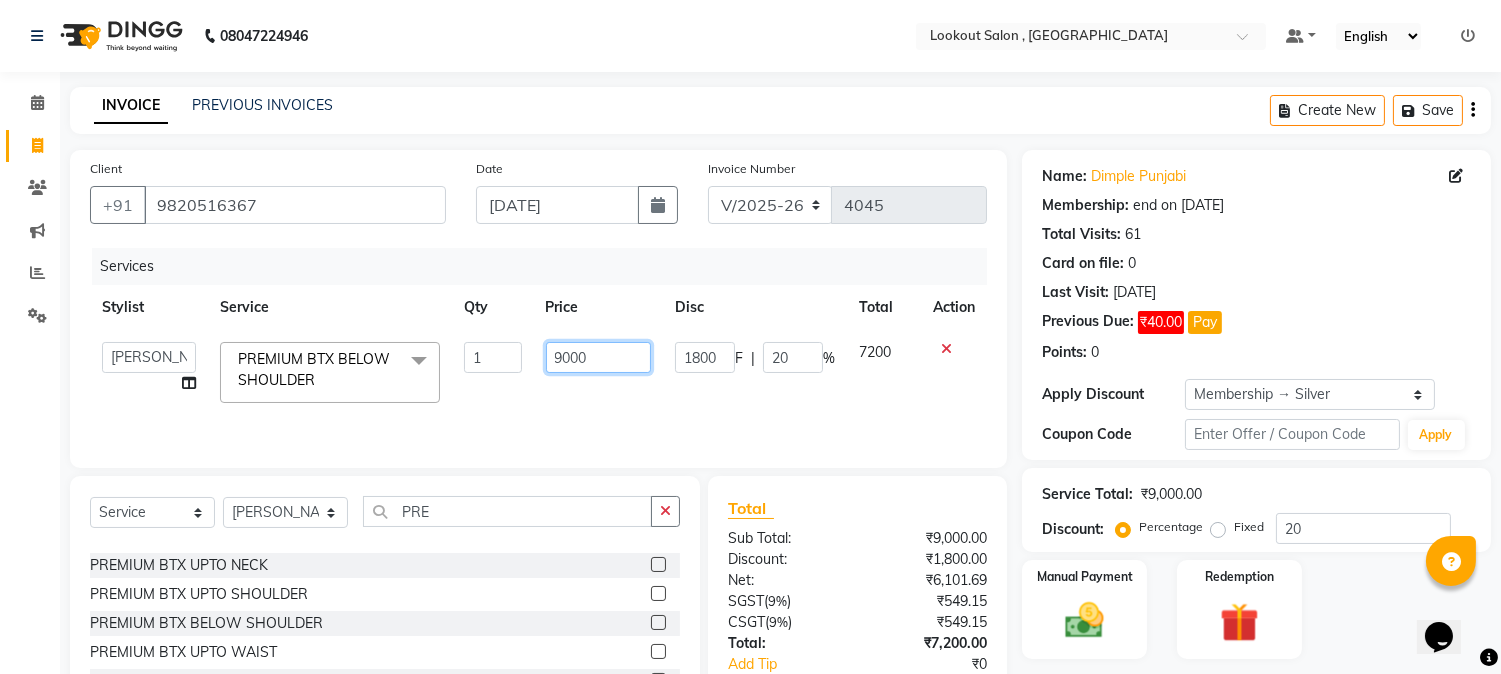click on "9000" 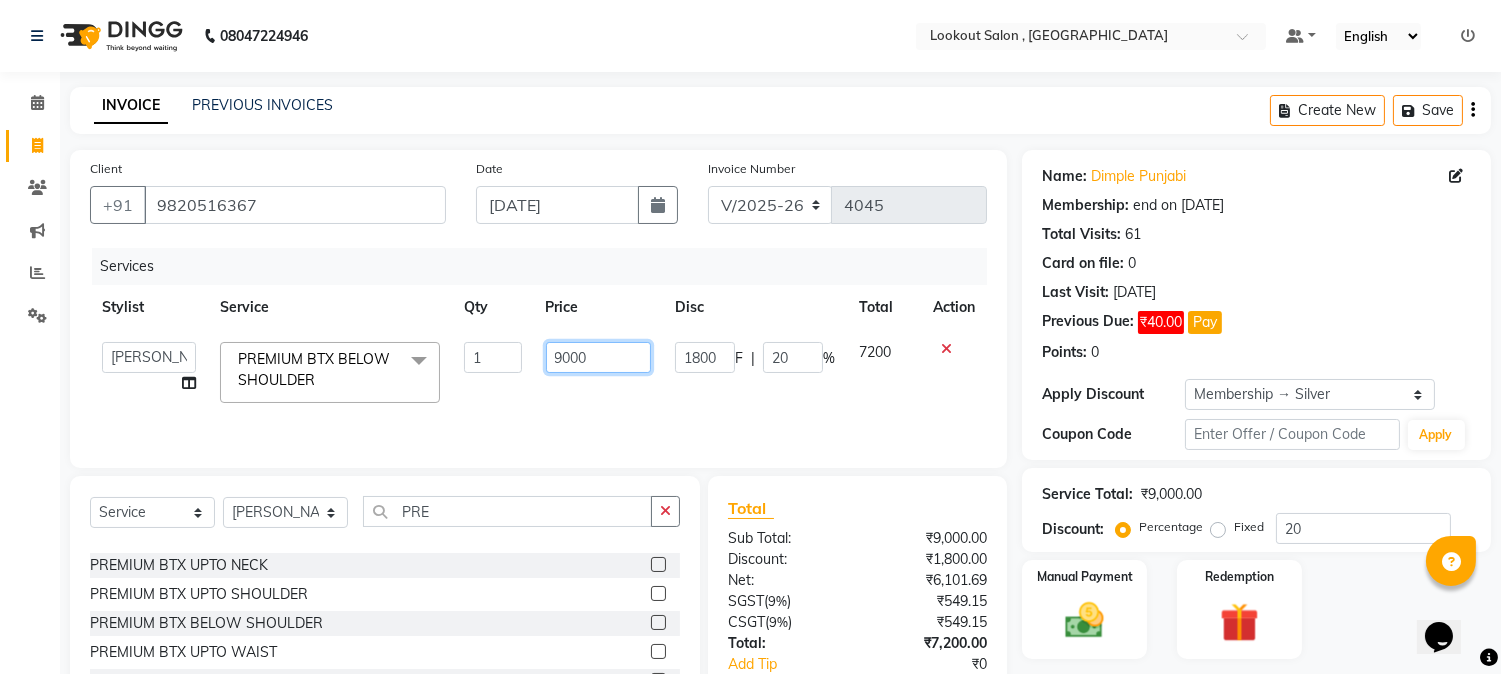 click on "9000" 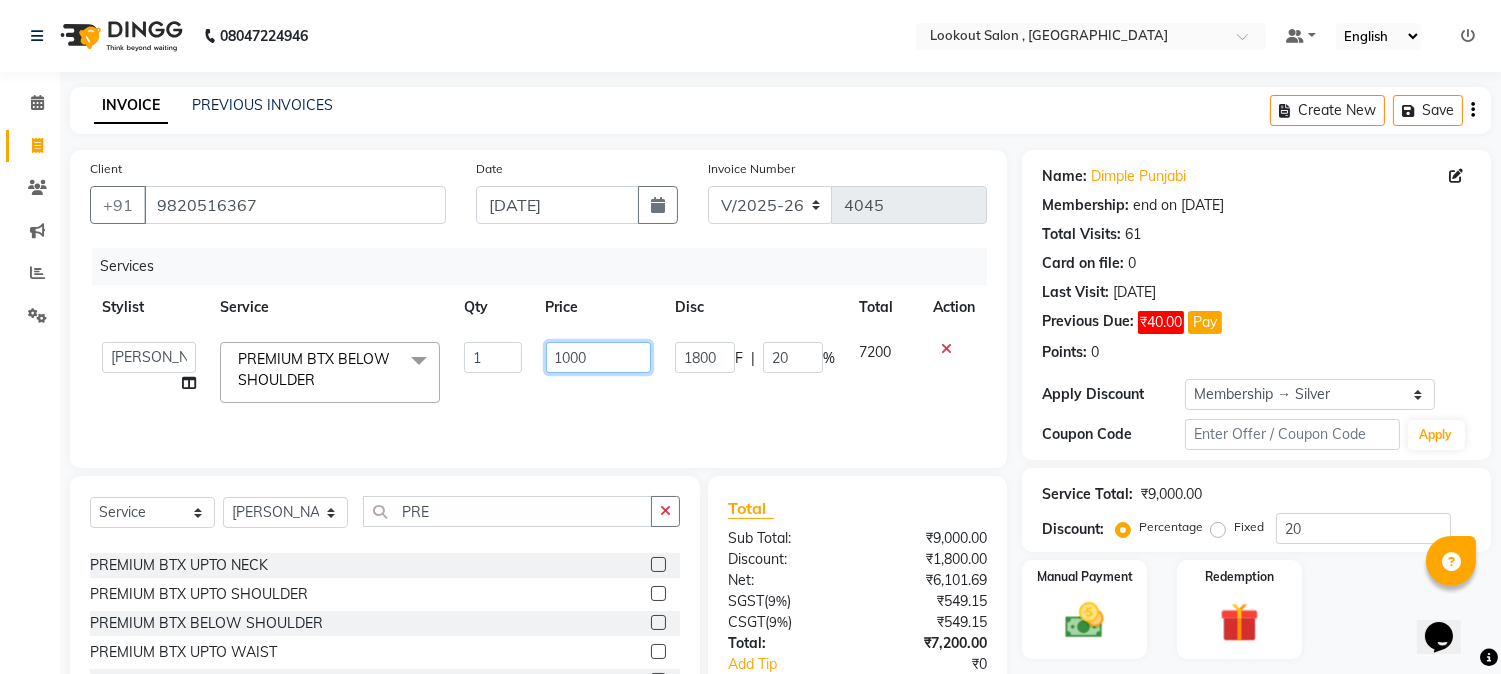 type on "10000" 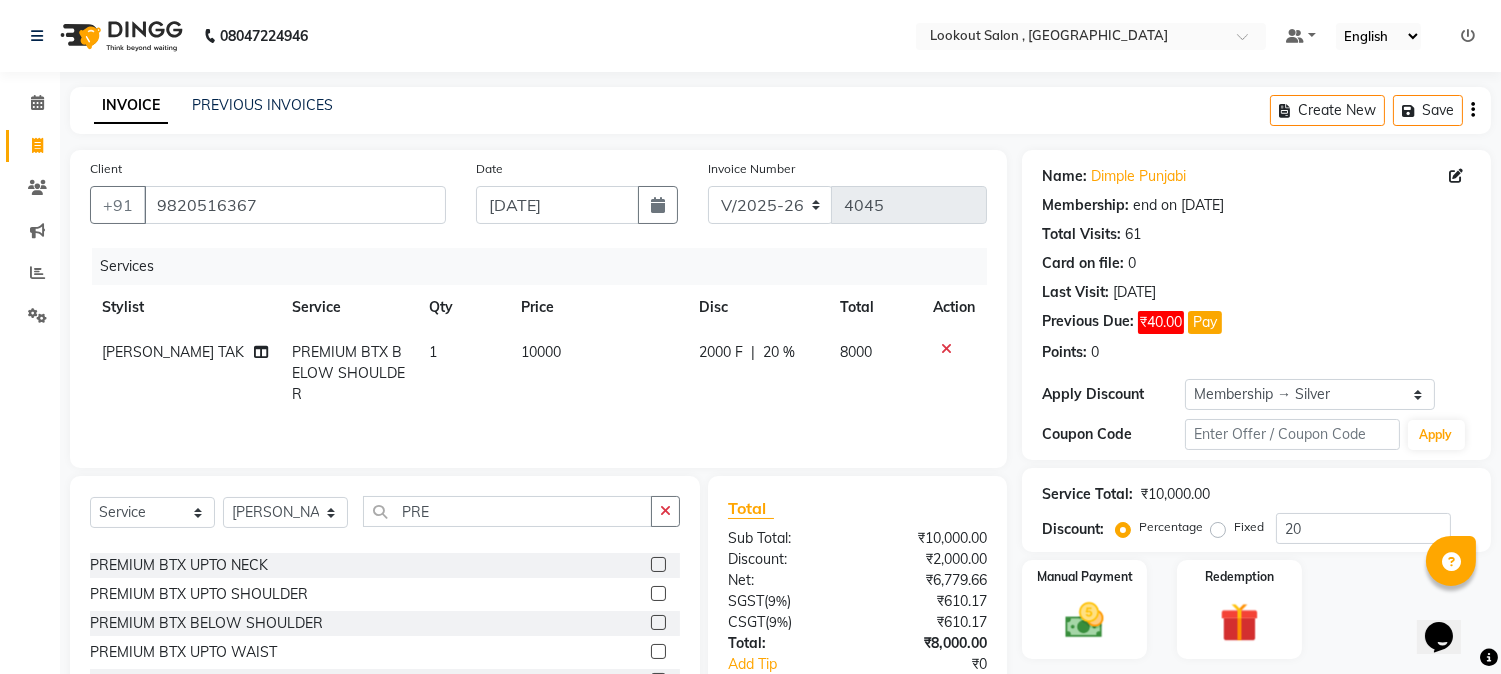 drag, startPoint x: 636, startPoint y: 380, endPoint x: 842, endPoint y: 336, distance: 210.64662 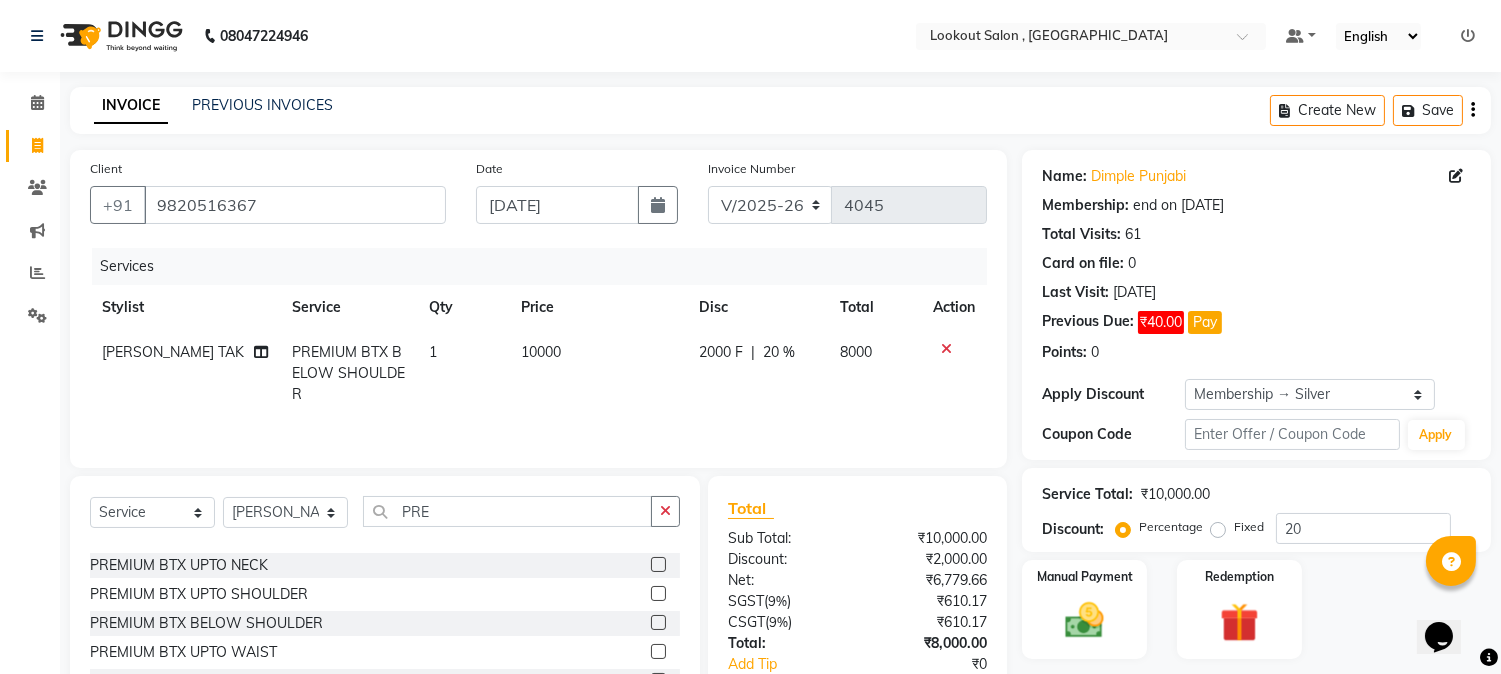 select on "11497" 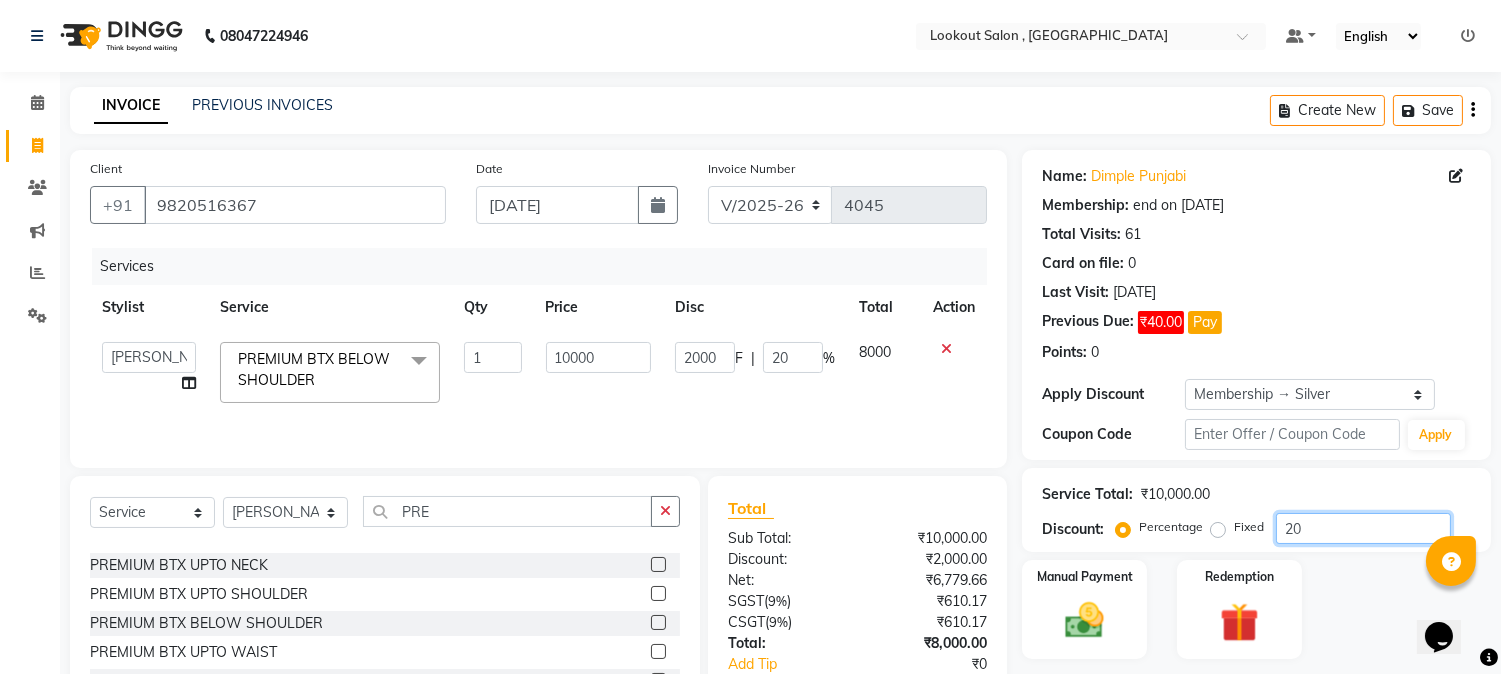 click on "20" 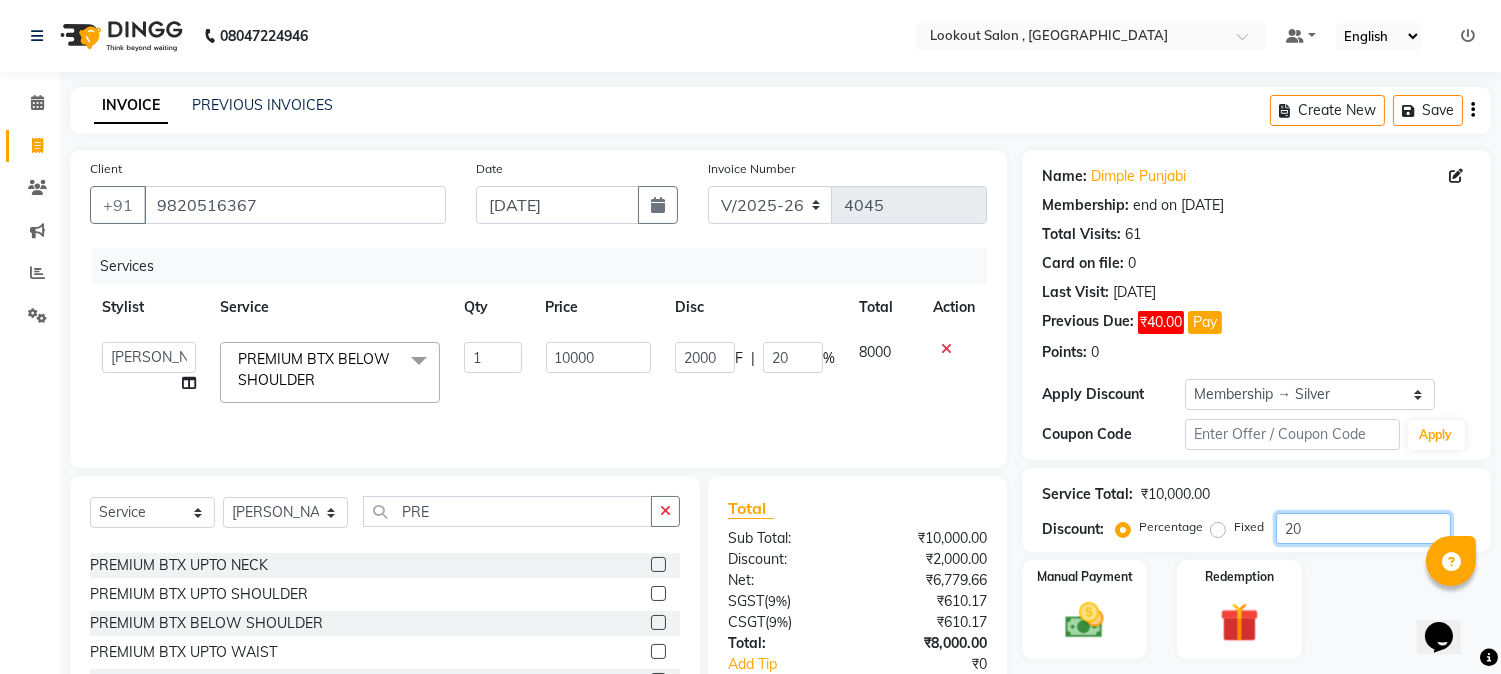 click on "20" 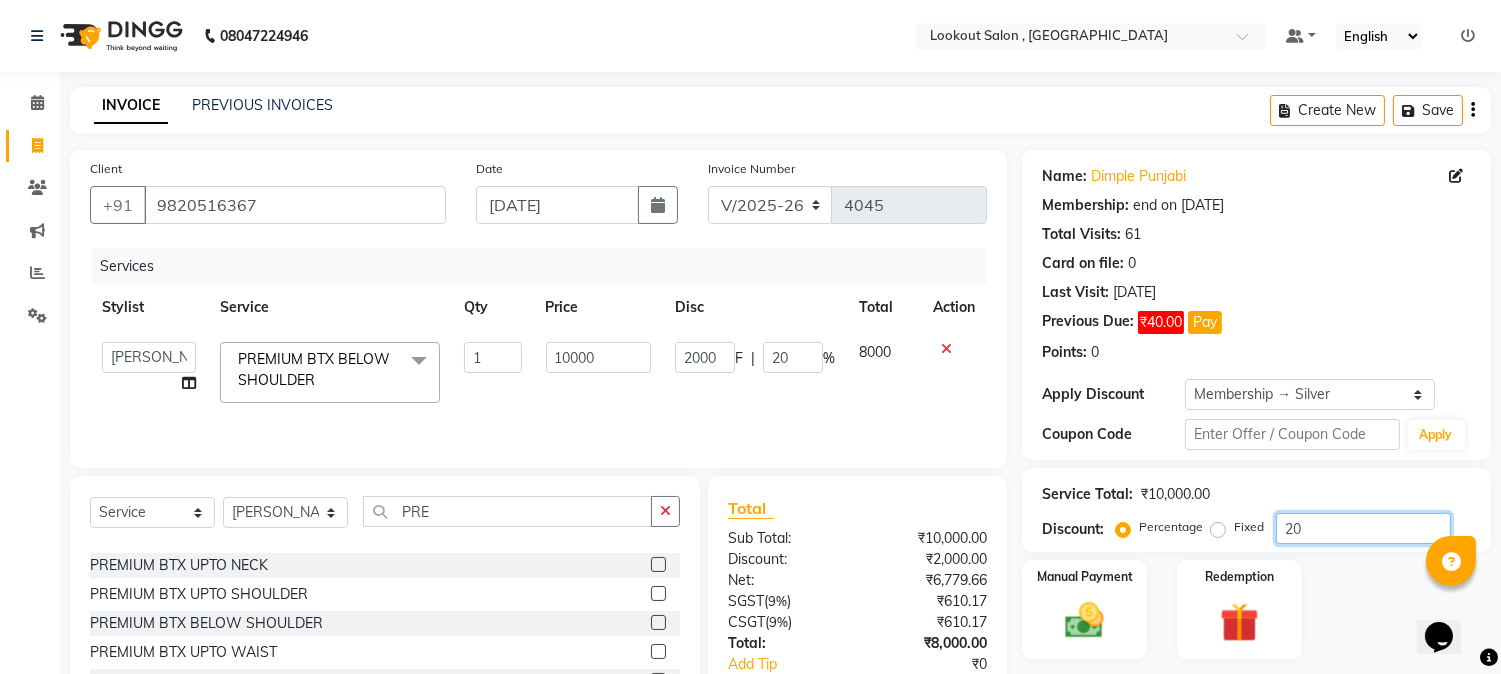 click on "20" 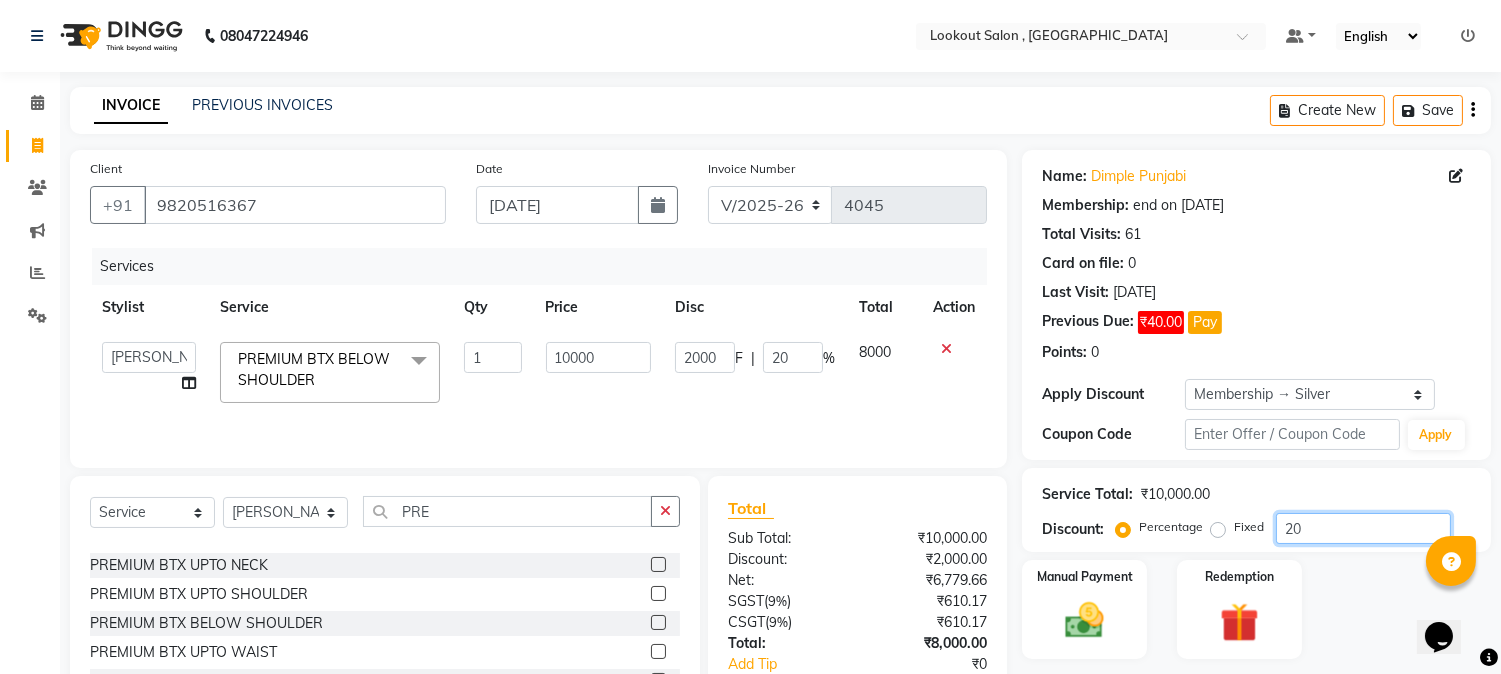 type on "500" 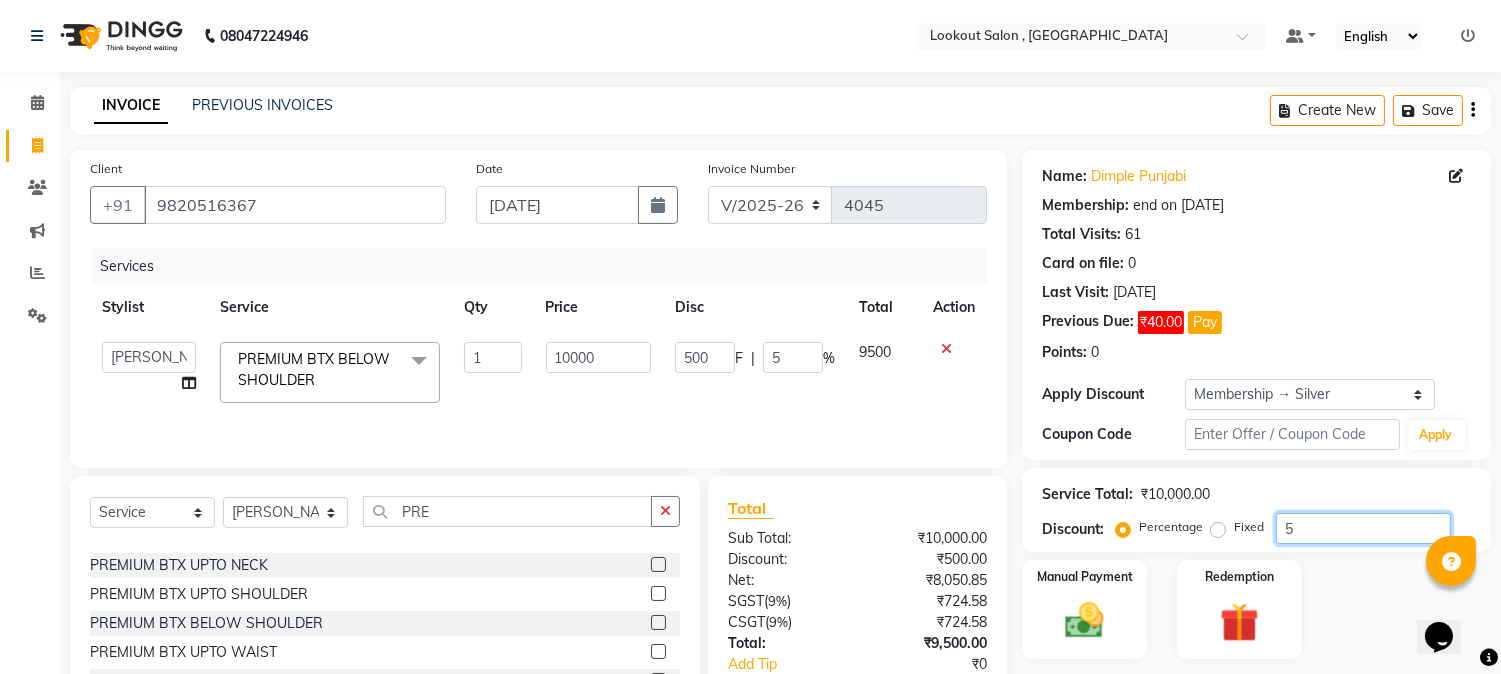 type on "50" 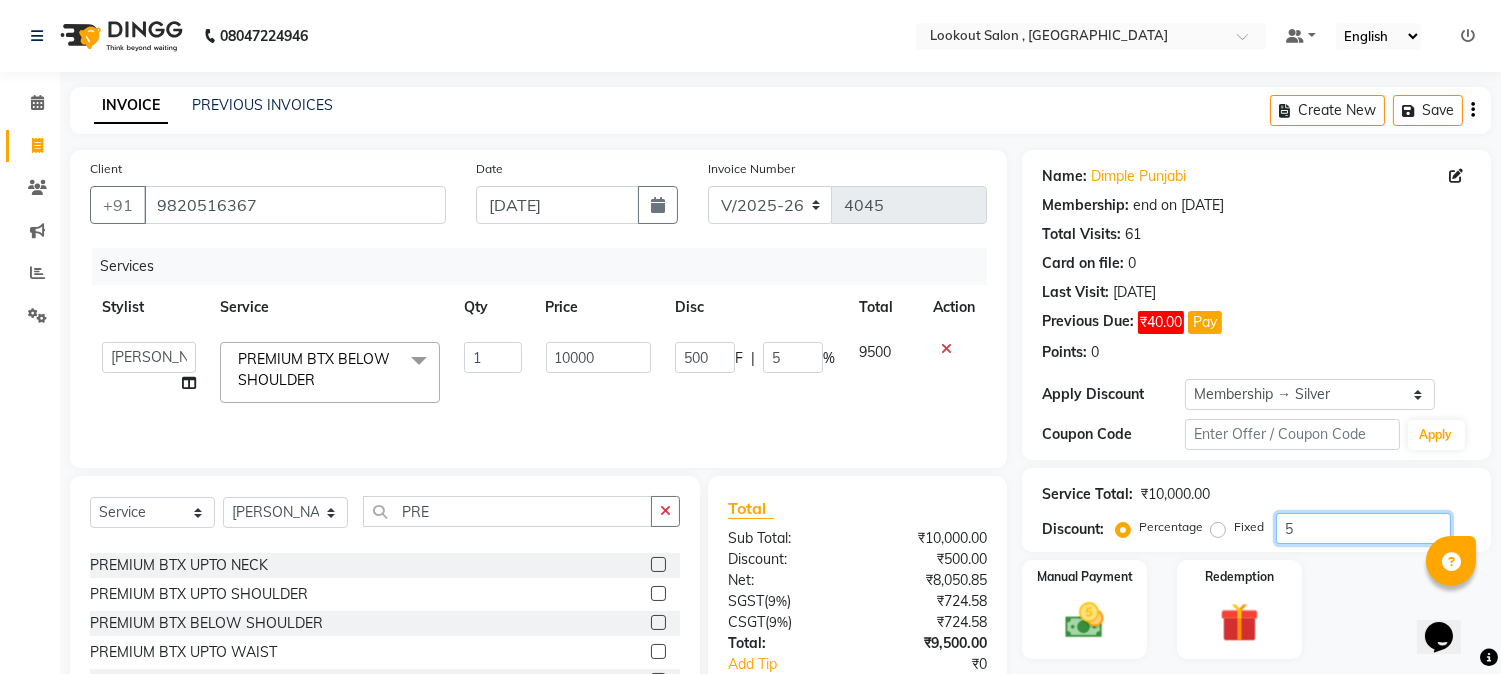 type on "50" 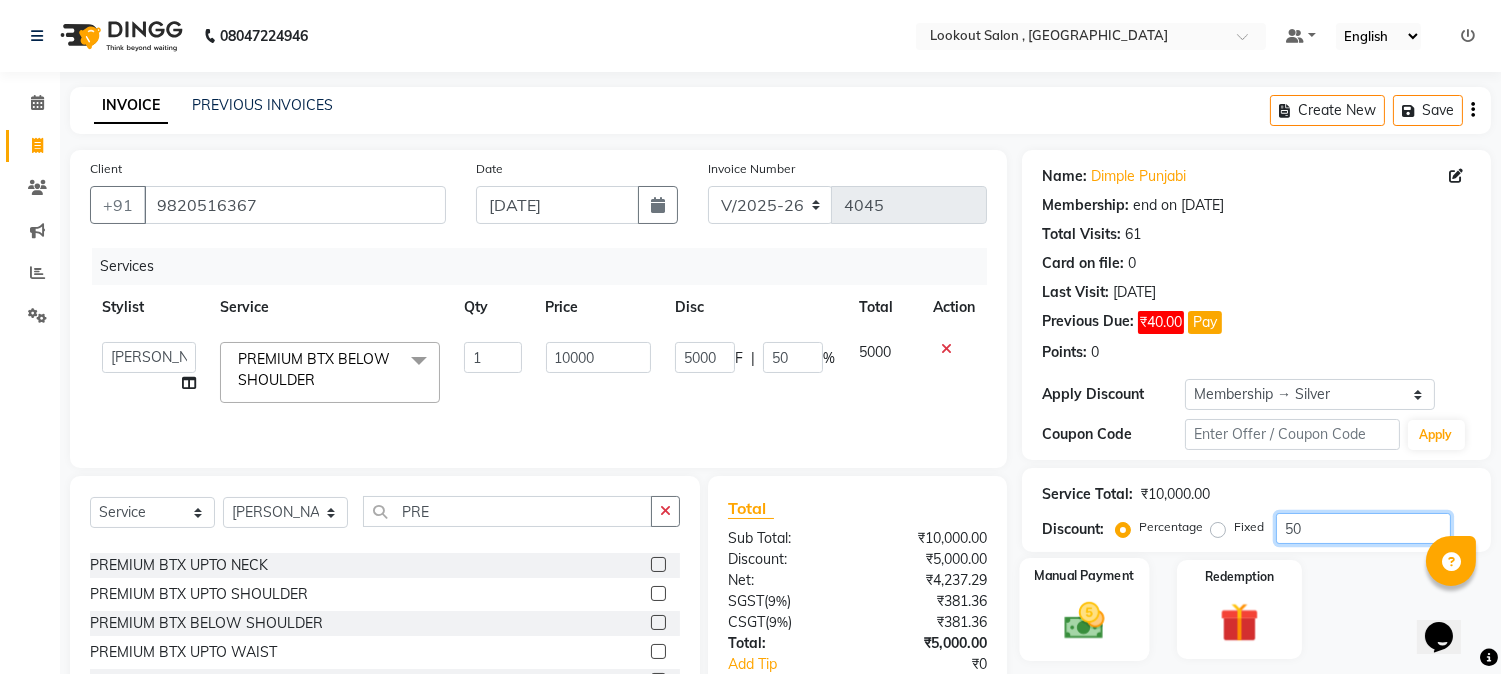 scroll, scrollTop: 126, scrollLeft: 0, axis: vertical 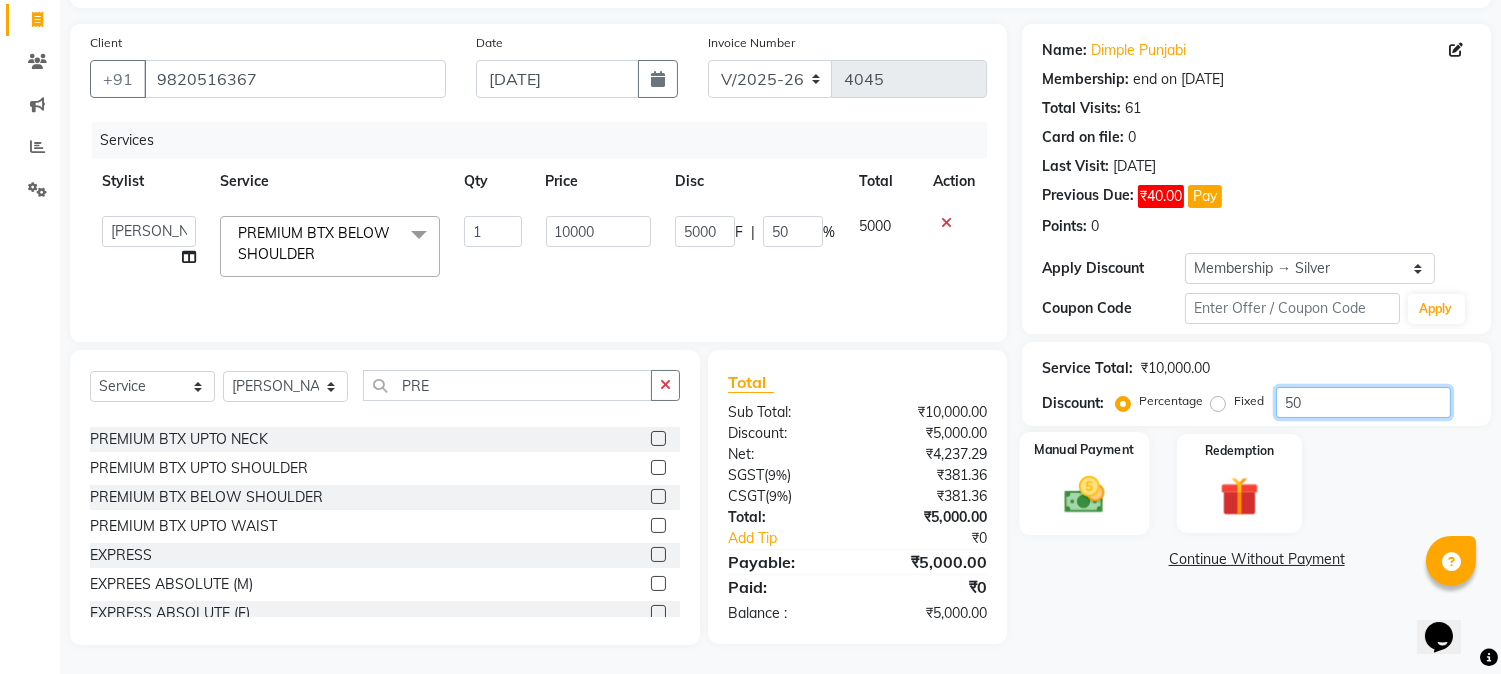 type on "50" 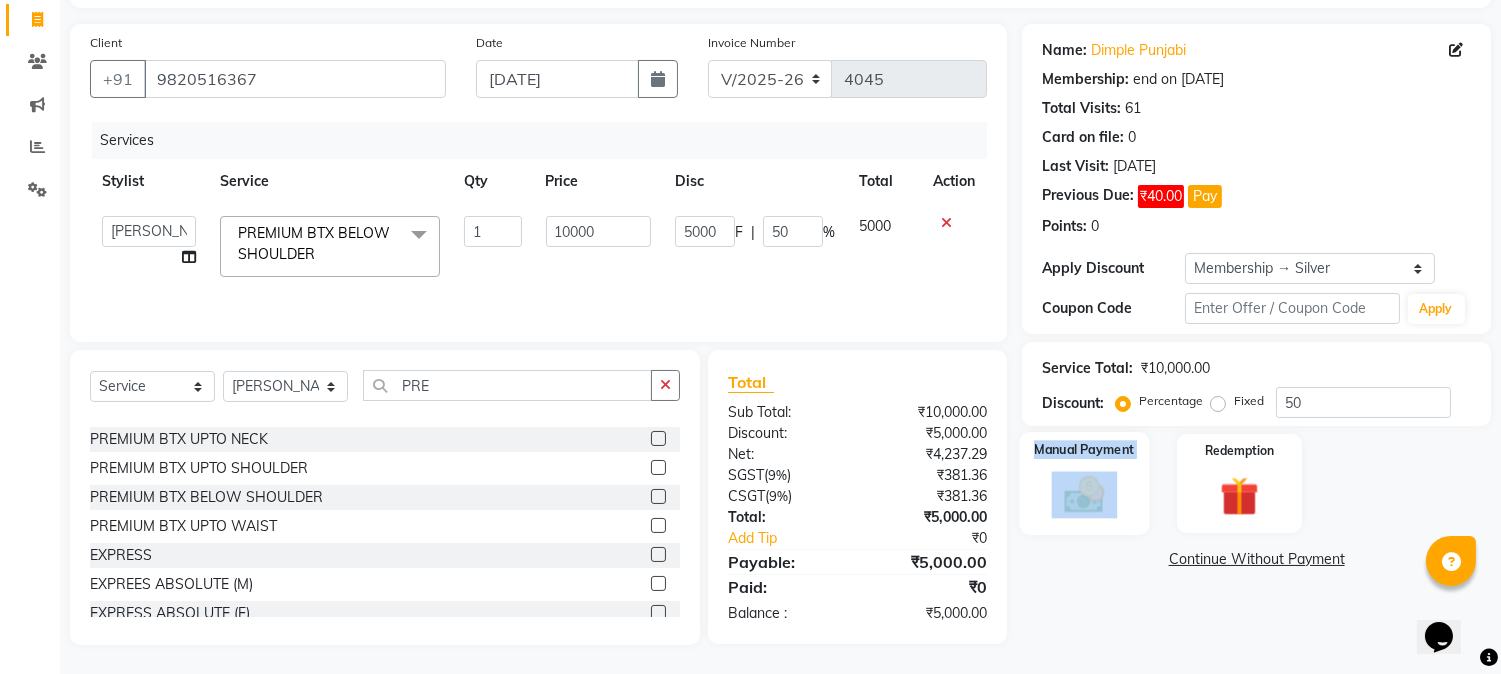 click on "Manual Payment" 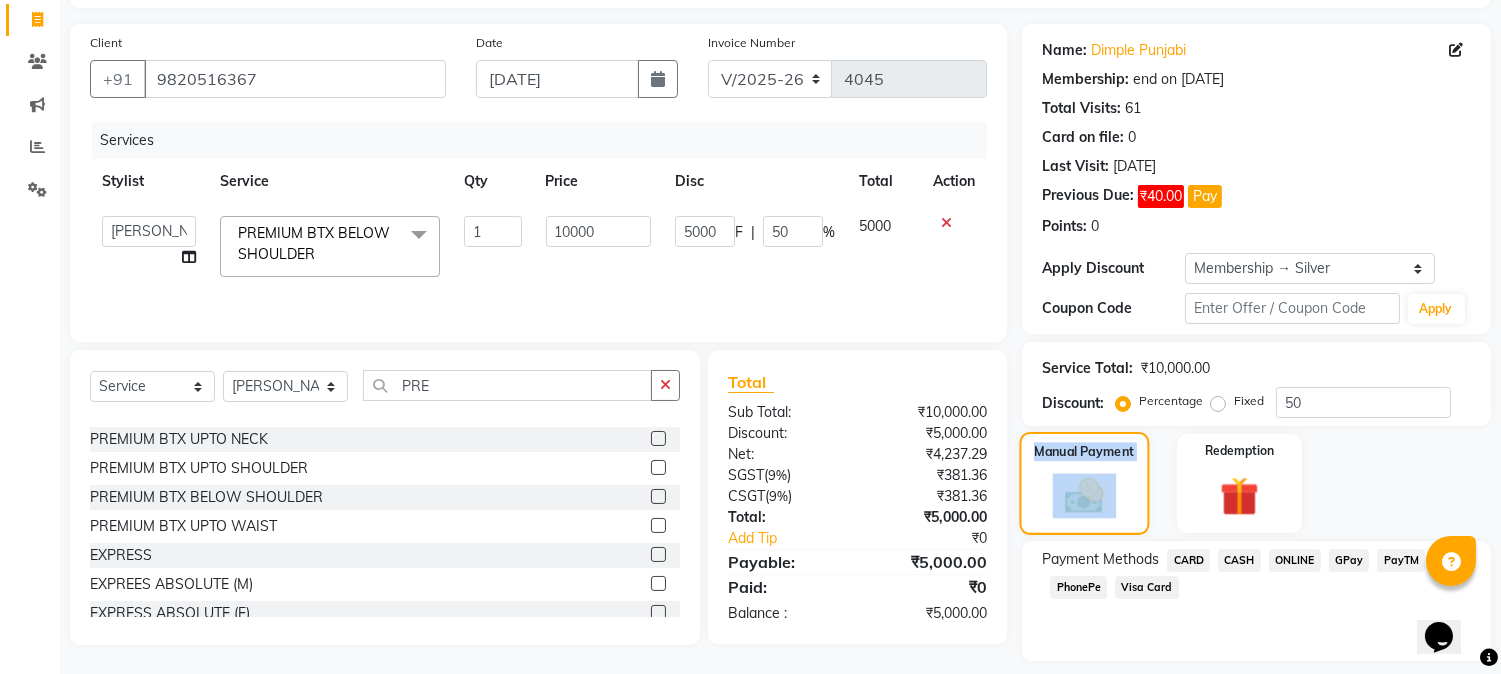 click on "Manual Payment" 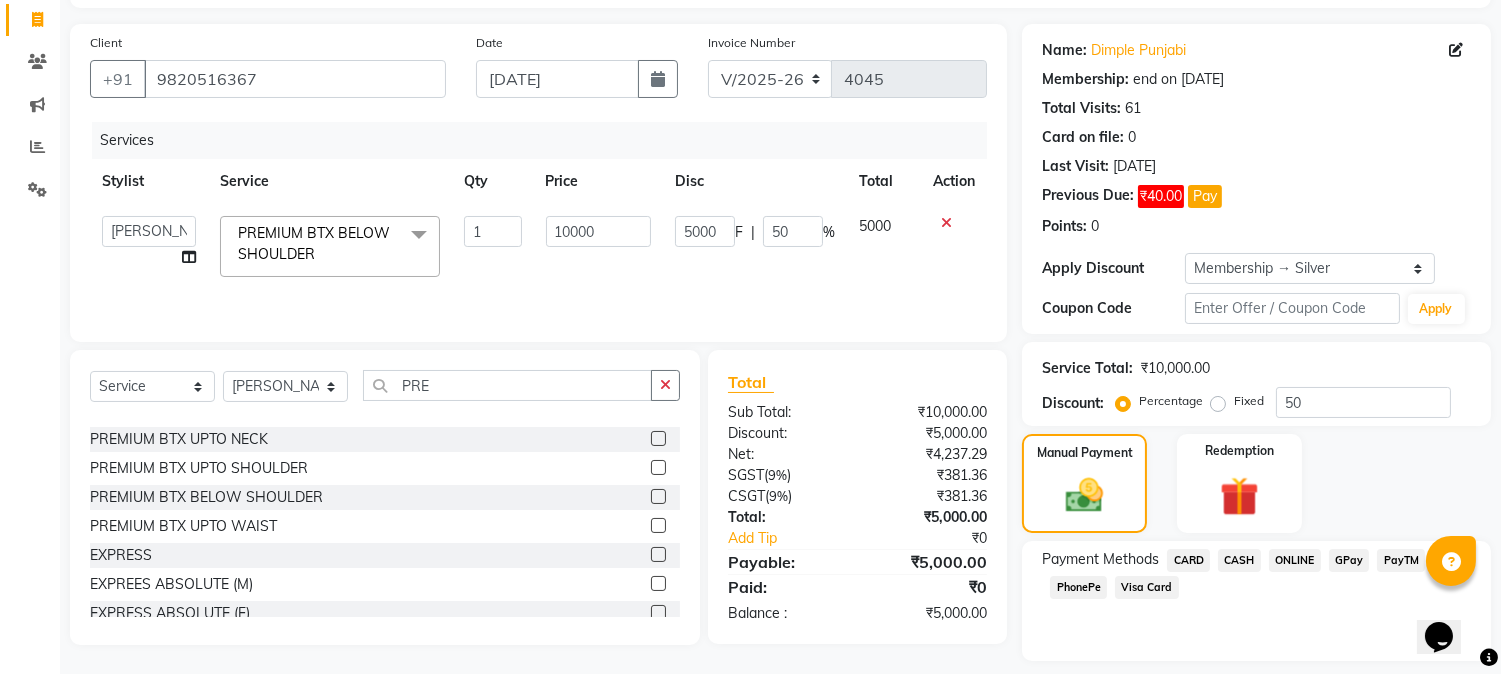 click on "CASH" 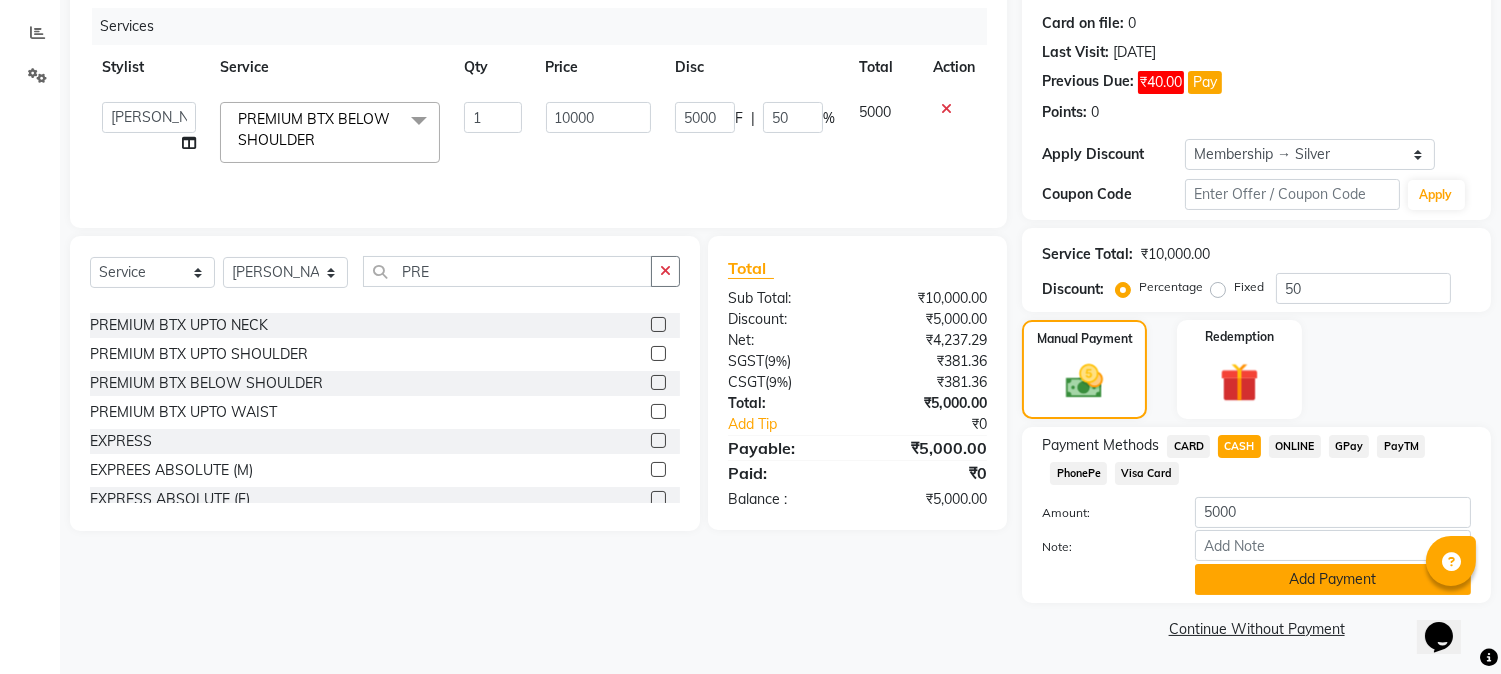 click on "Add Payment" 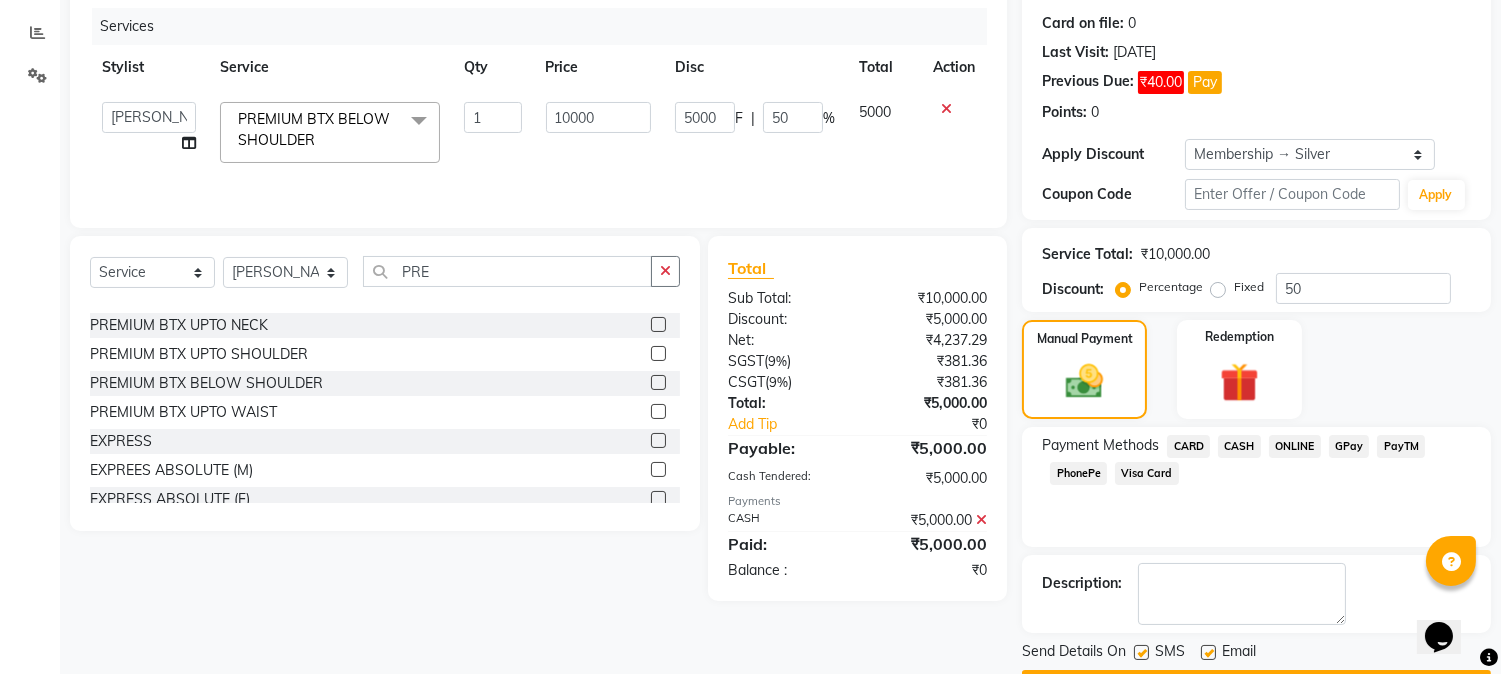 scroll, scrollTop: 296, scrollLeft: 0, axis: vertical 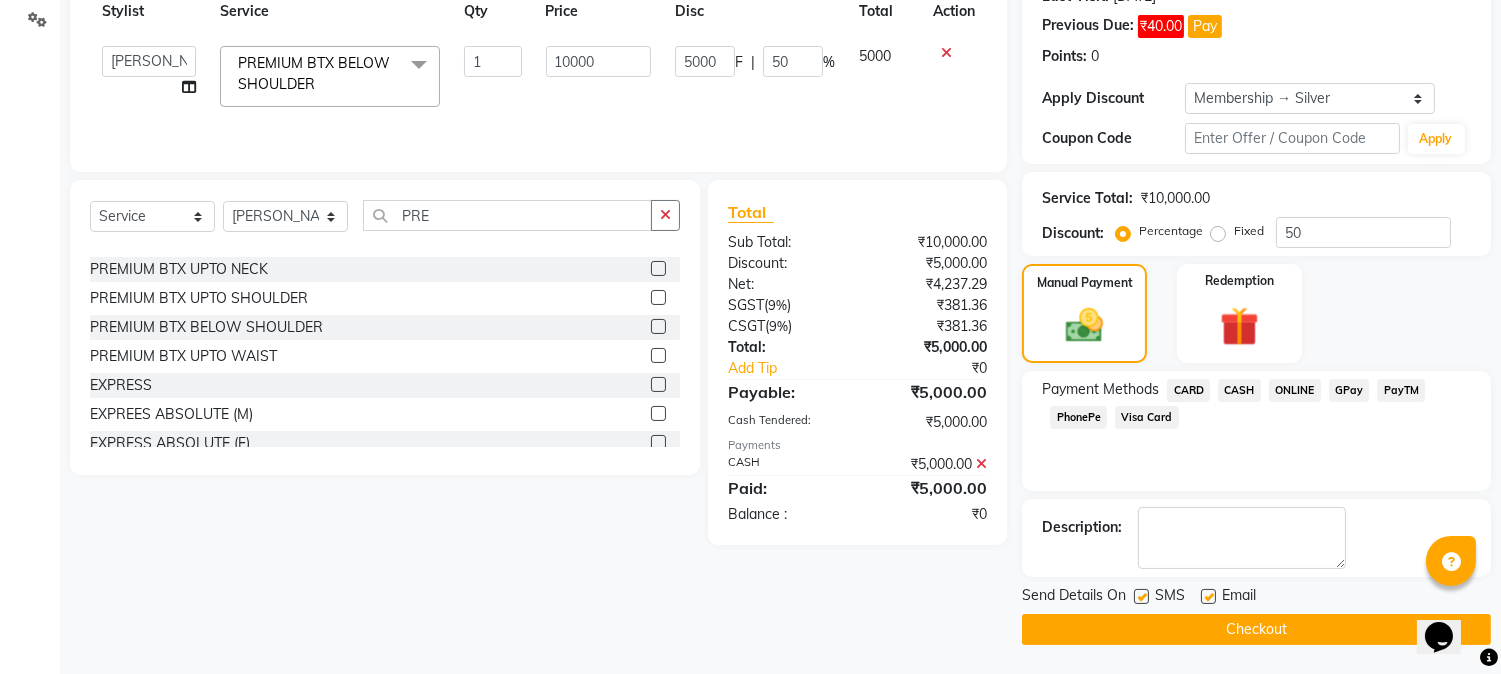 click on "Checkout" 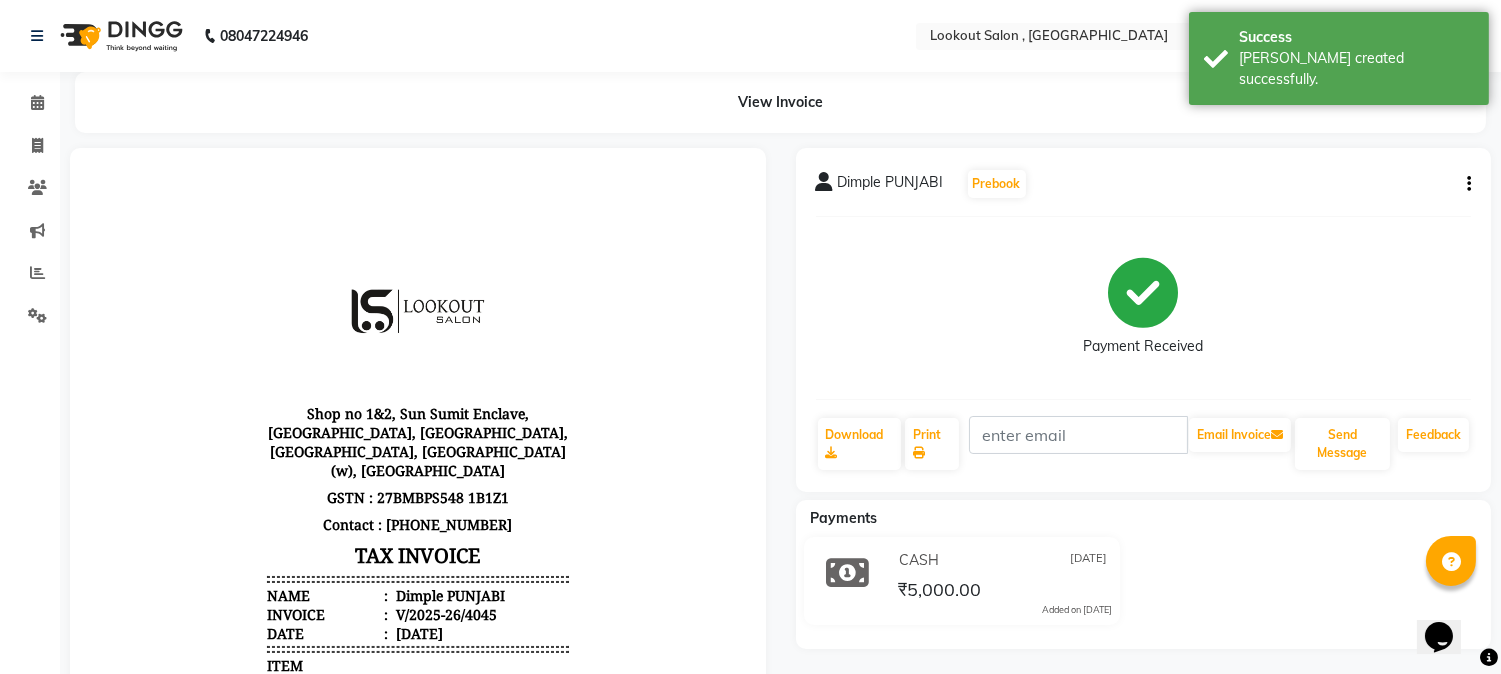 scroll, scrollTop: 0, scrollLeft: 0, axis: both 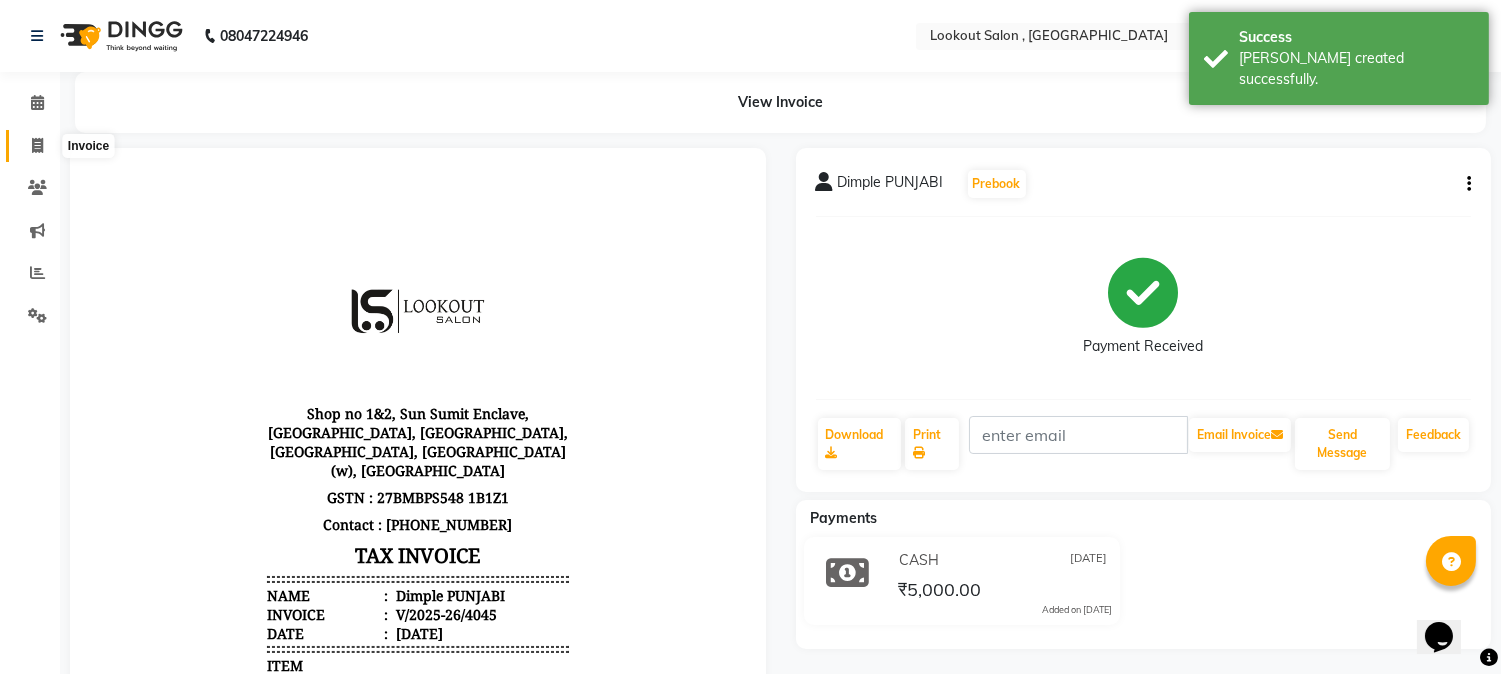click 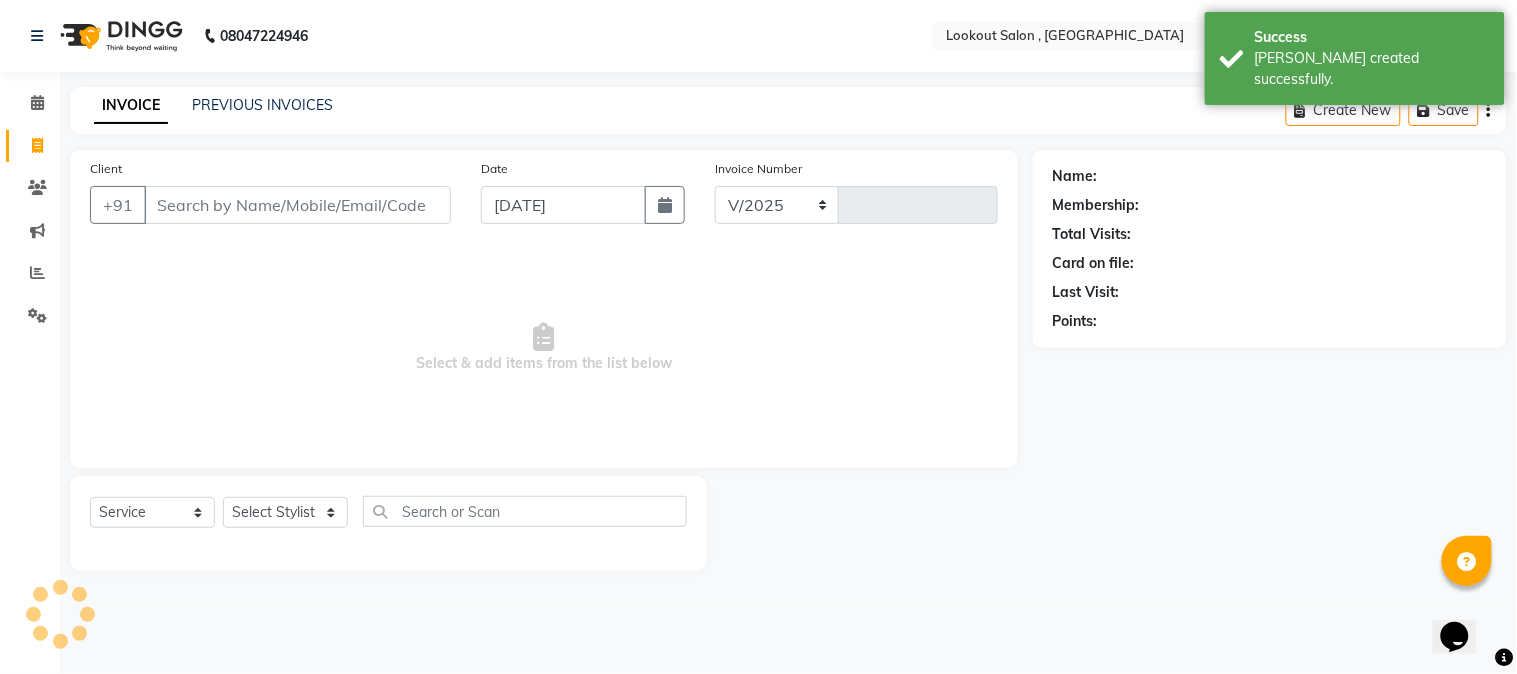 select on "151" 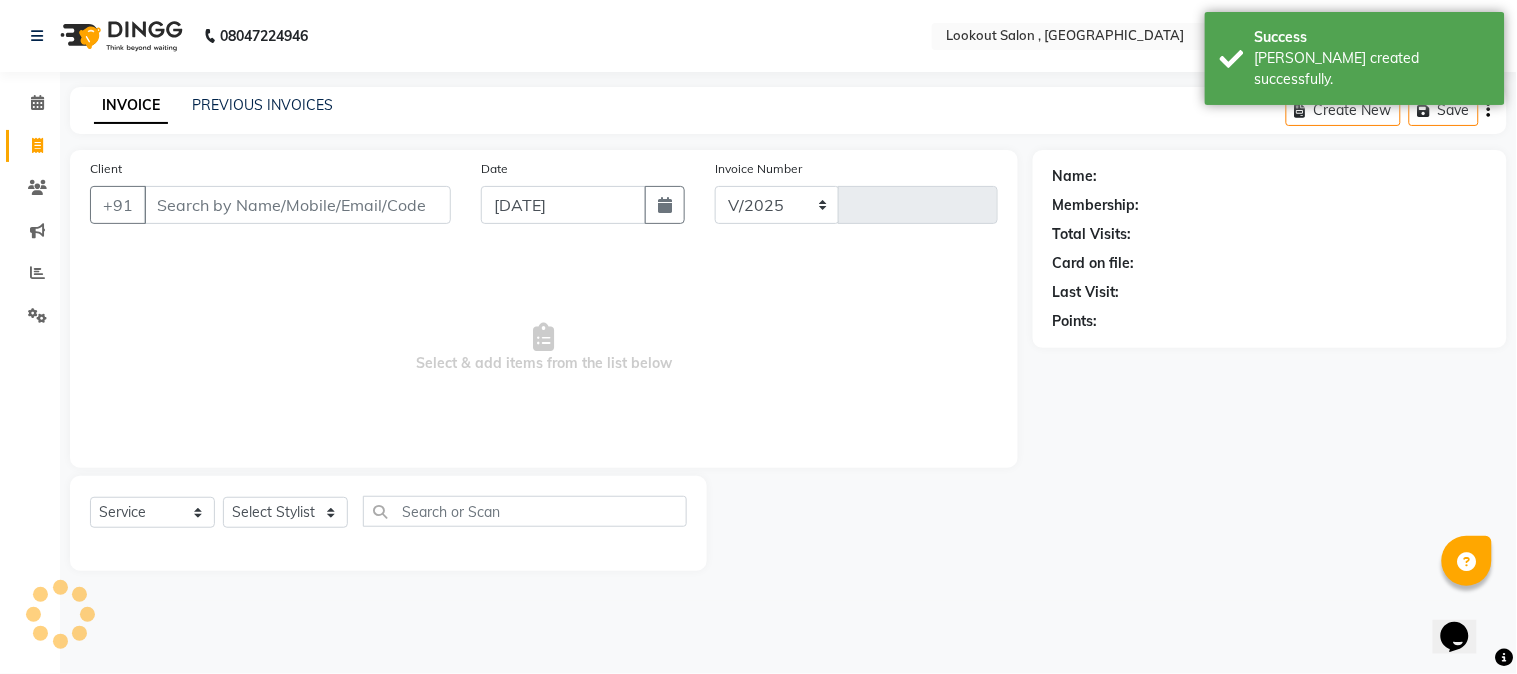 type on "4046" 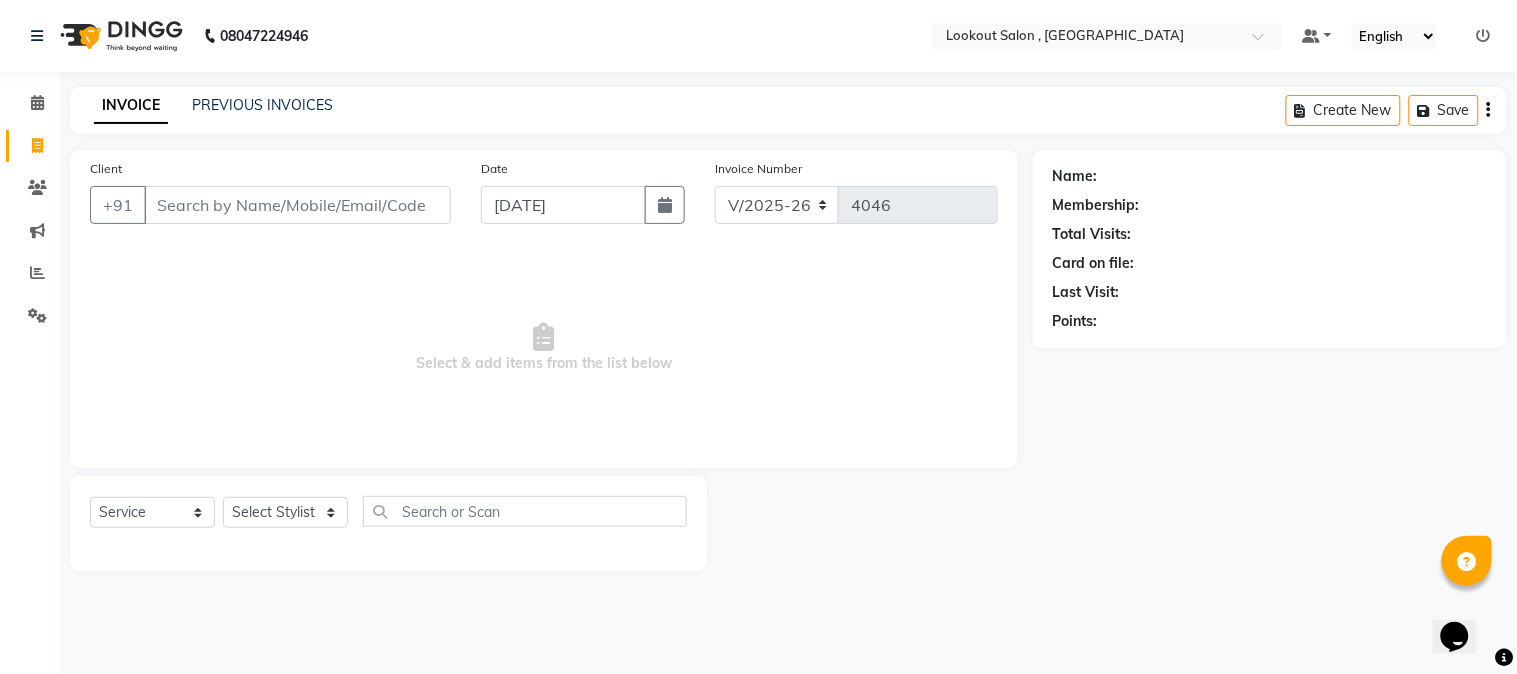 type 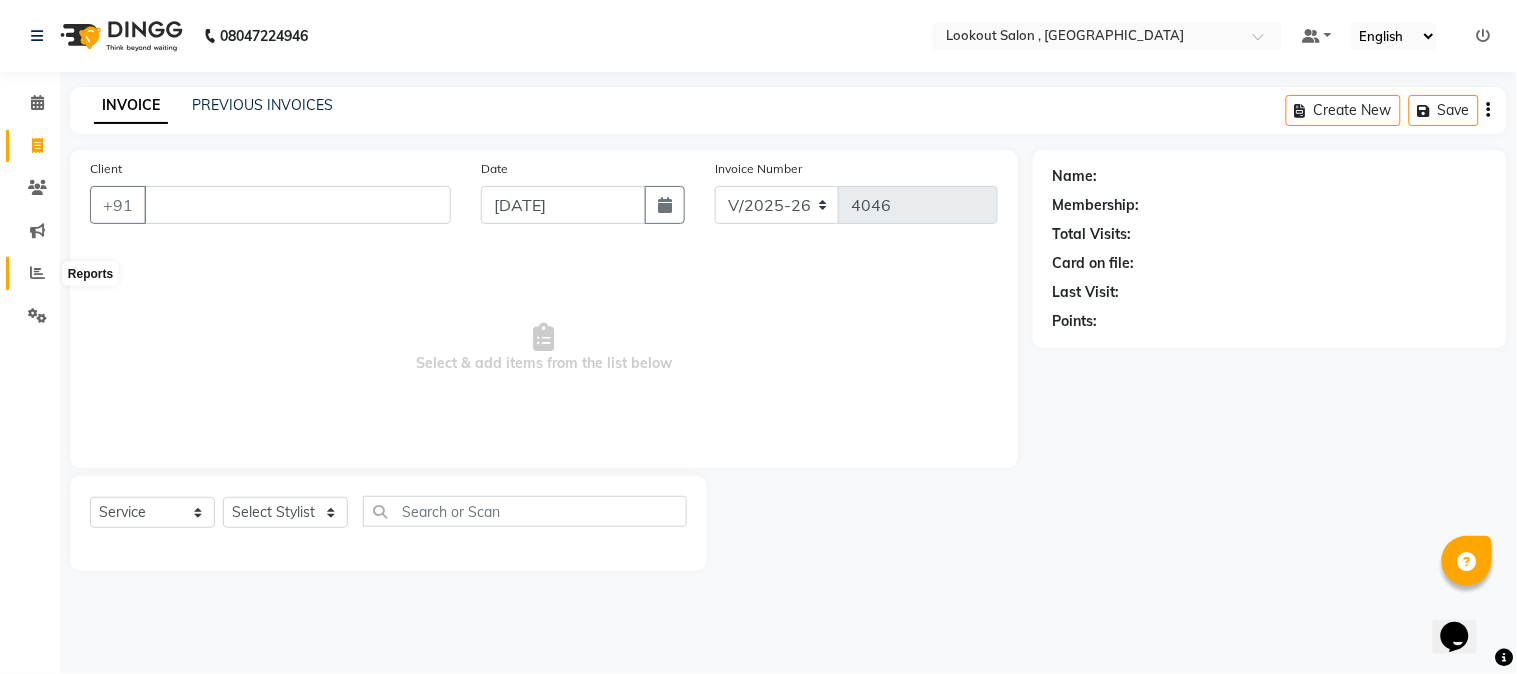 click 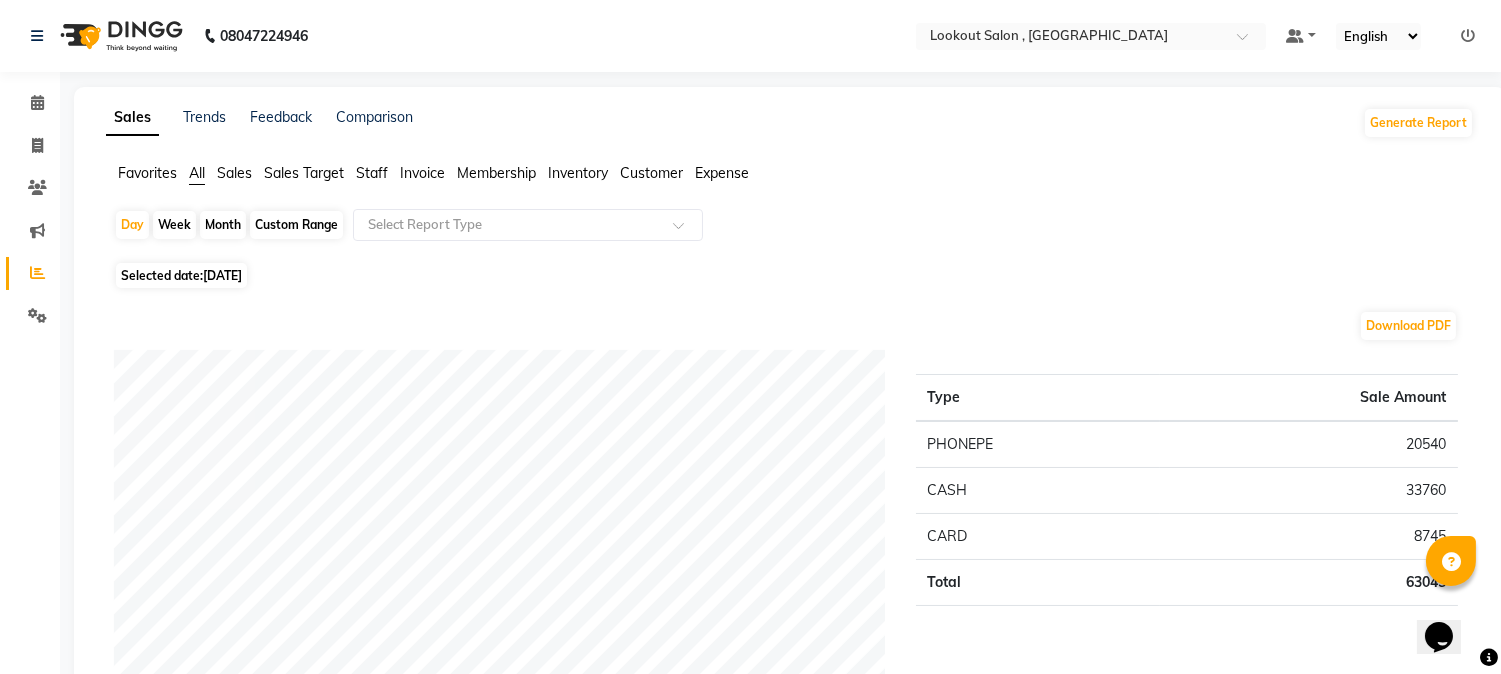 click on "Favorites All Sales Sales Target Staff Invoice Membership Inventory Customer Expense" 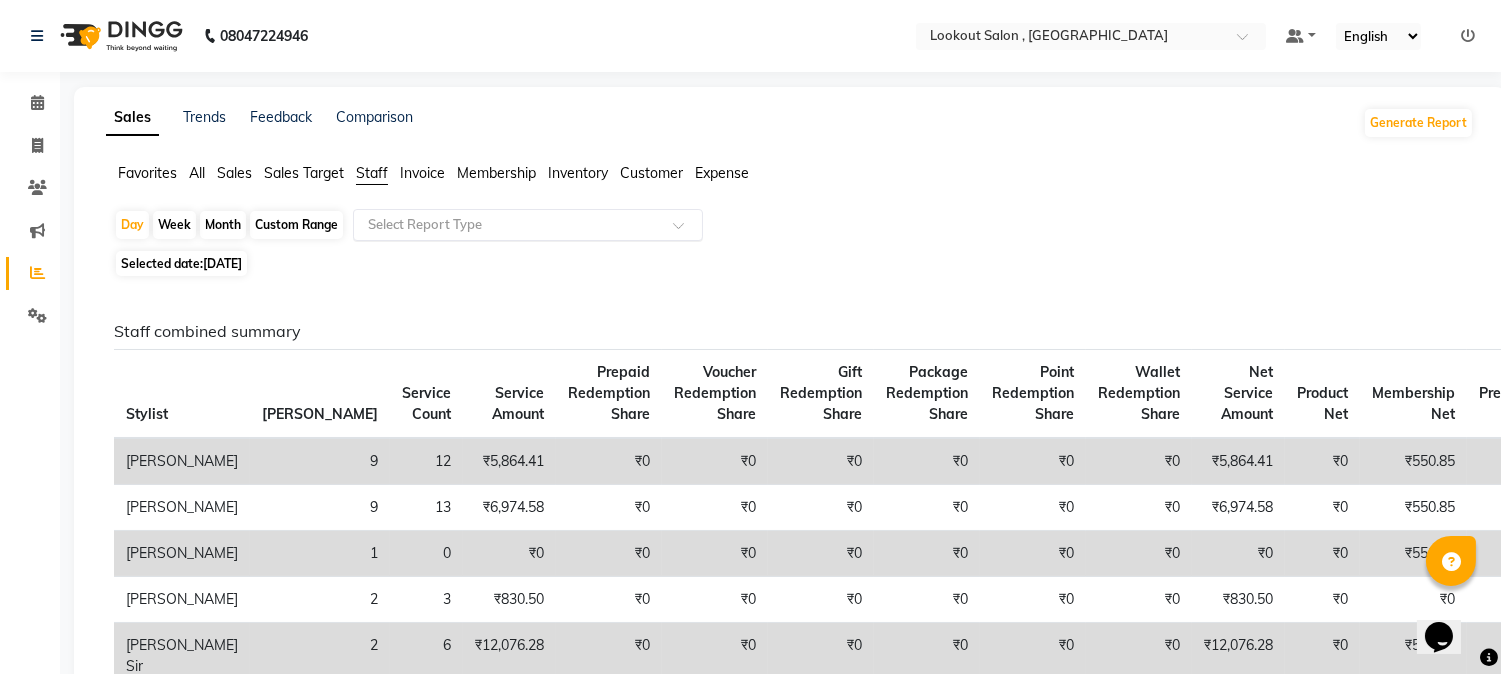 click 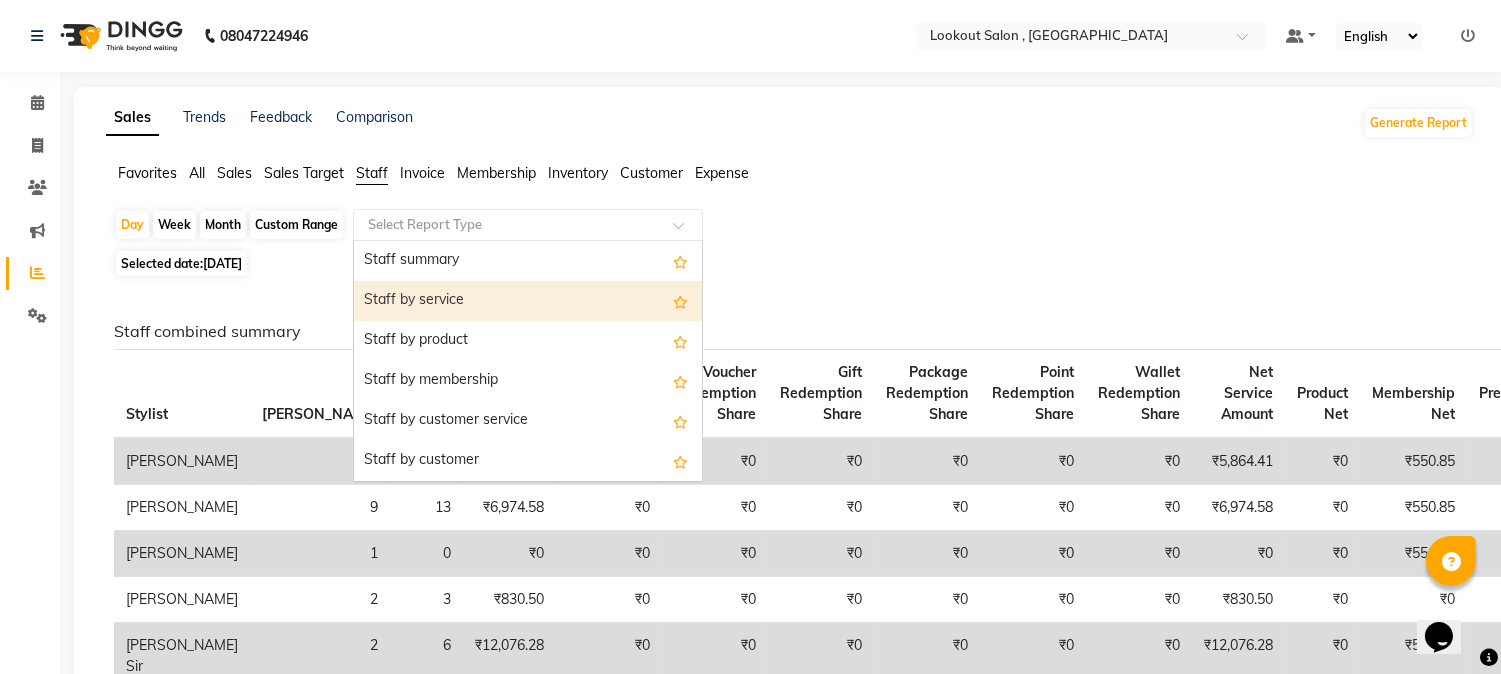 click on "Staff by service" at bounding box center [528, 301] 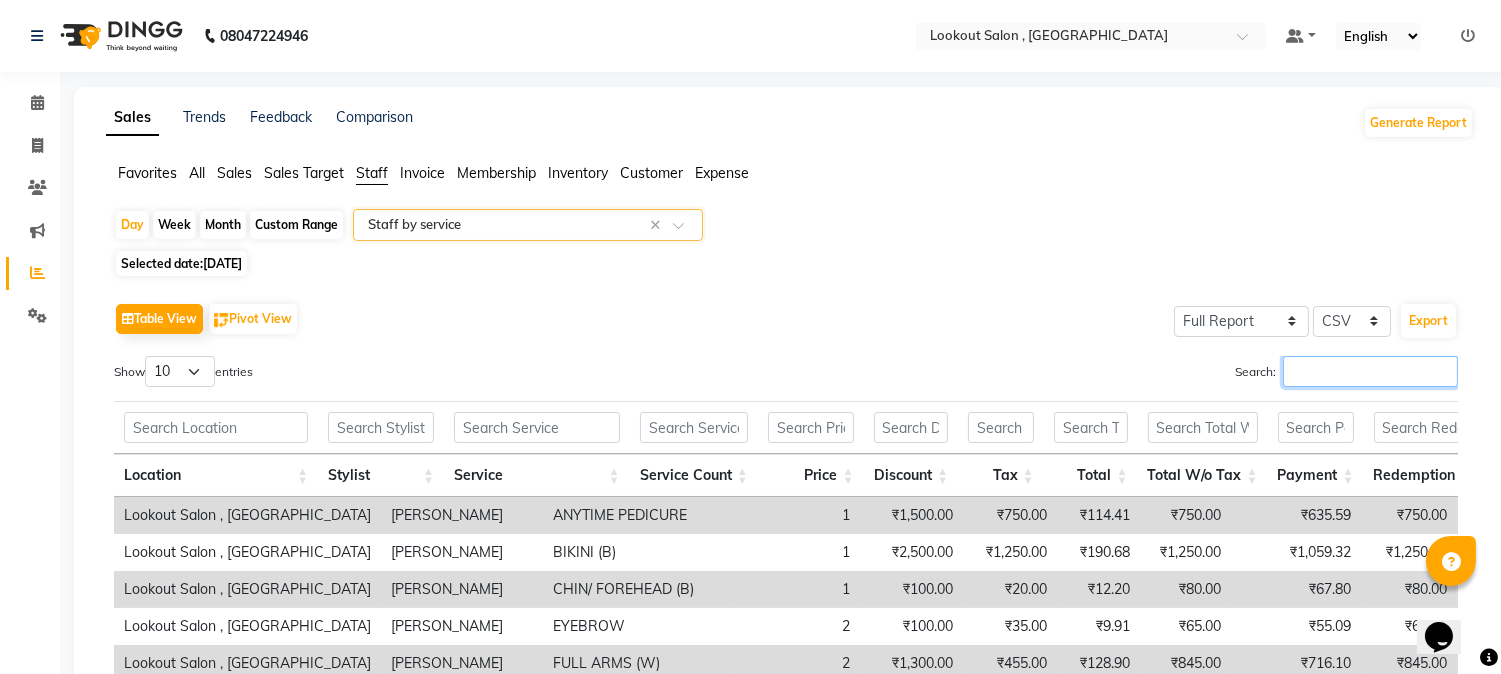 click on "Search:" at bounding box center [1370, 371] 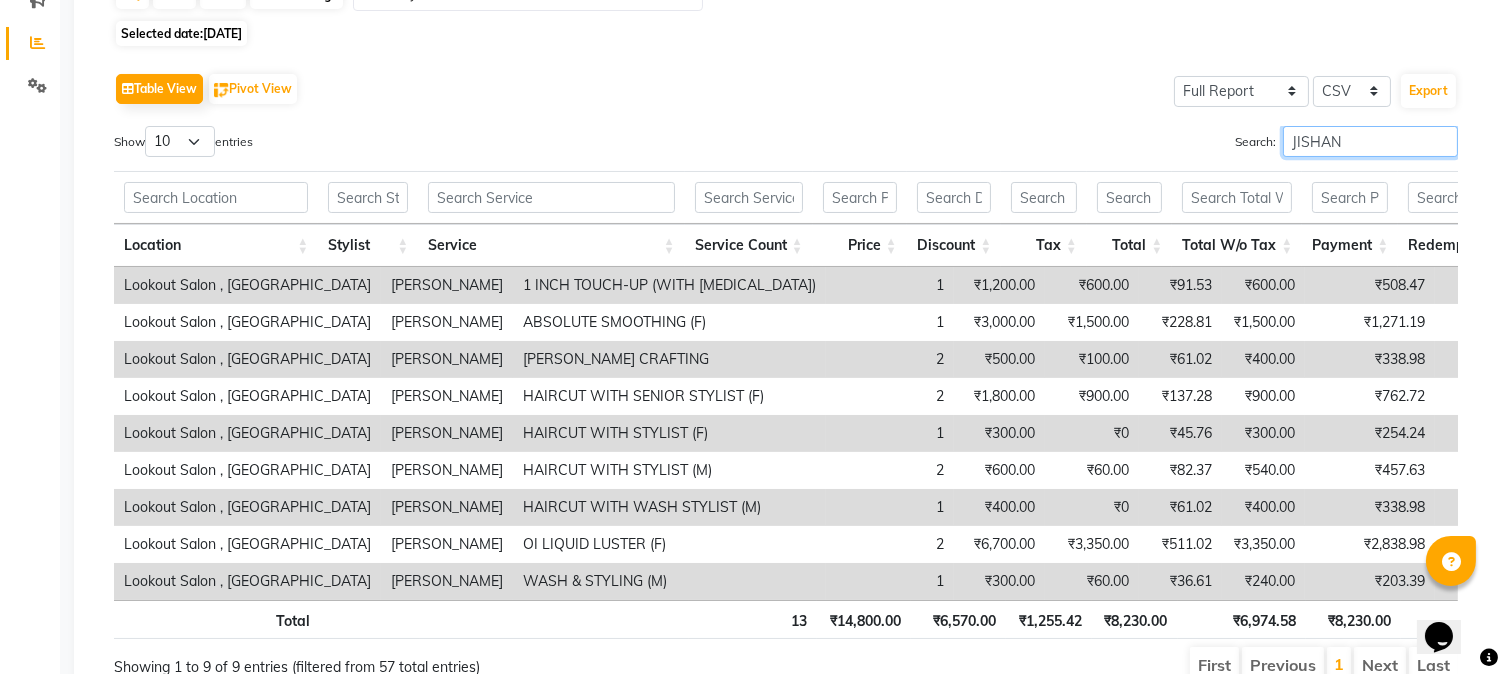 scroll, scrollTop: 0, scrollLeft: 0, axis: both 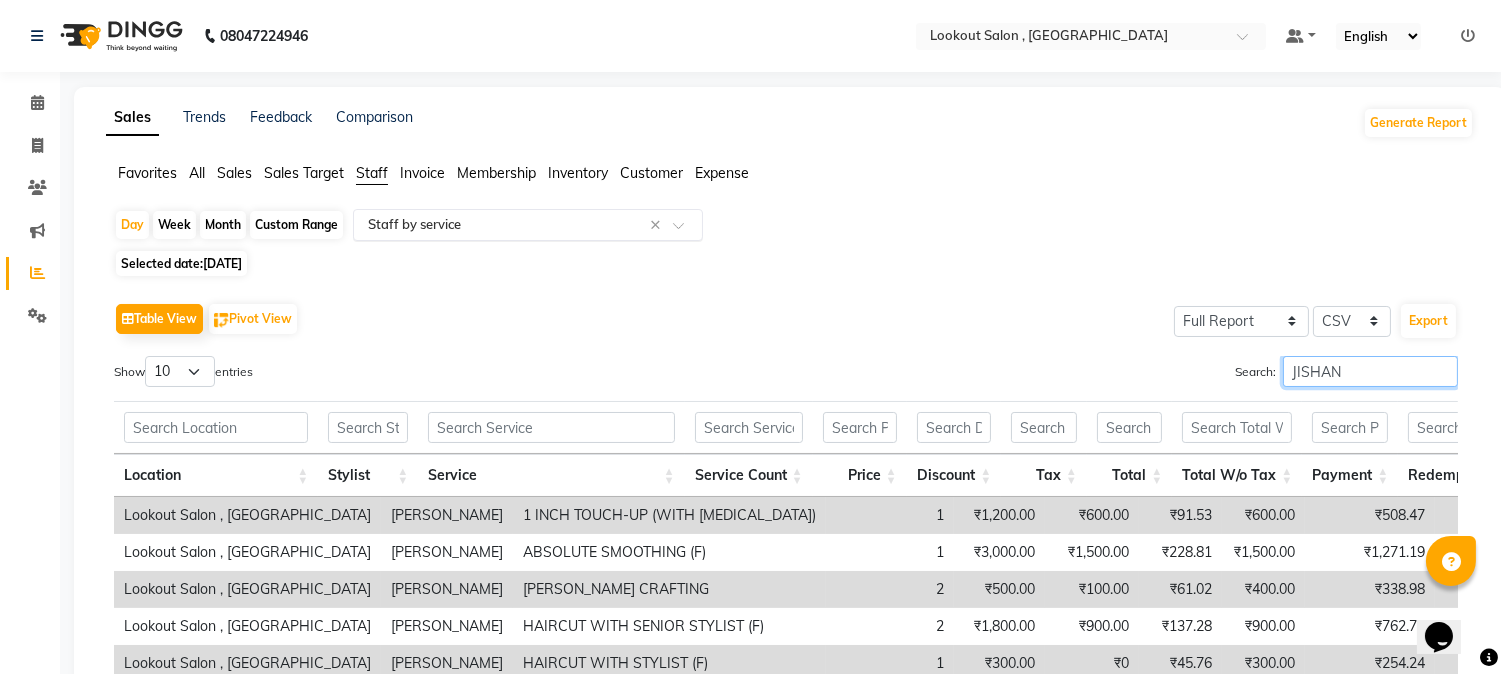type on "JISHAN" 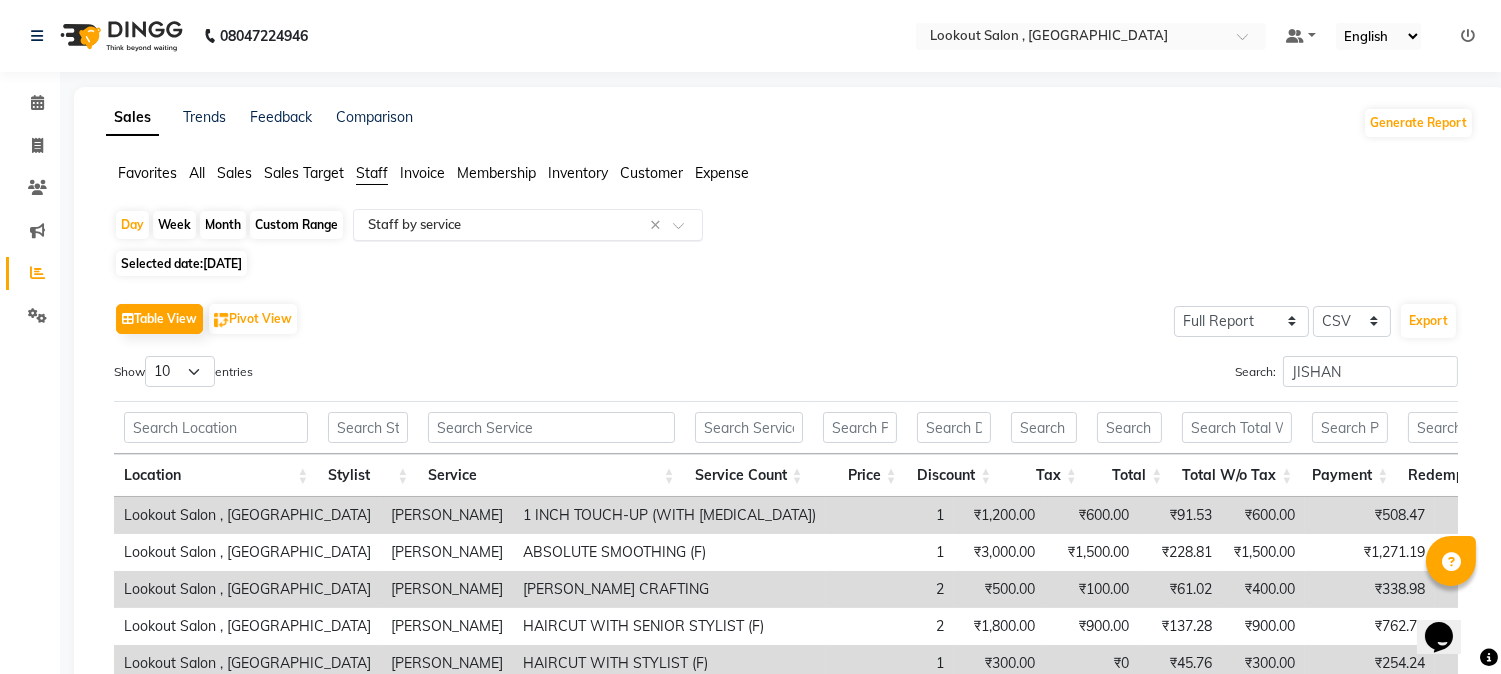 click 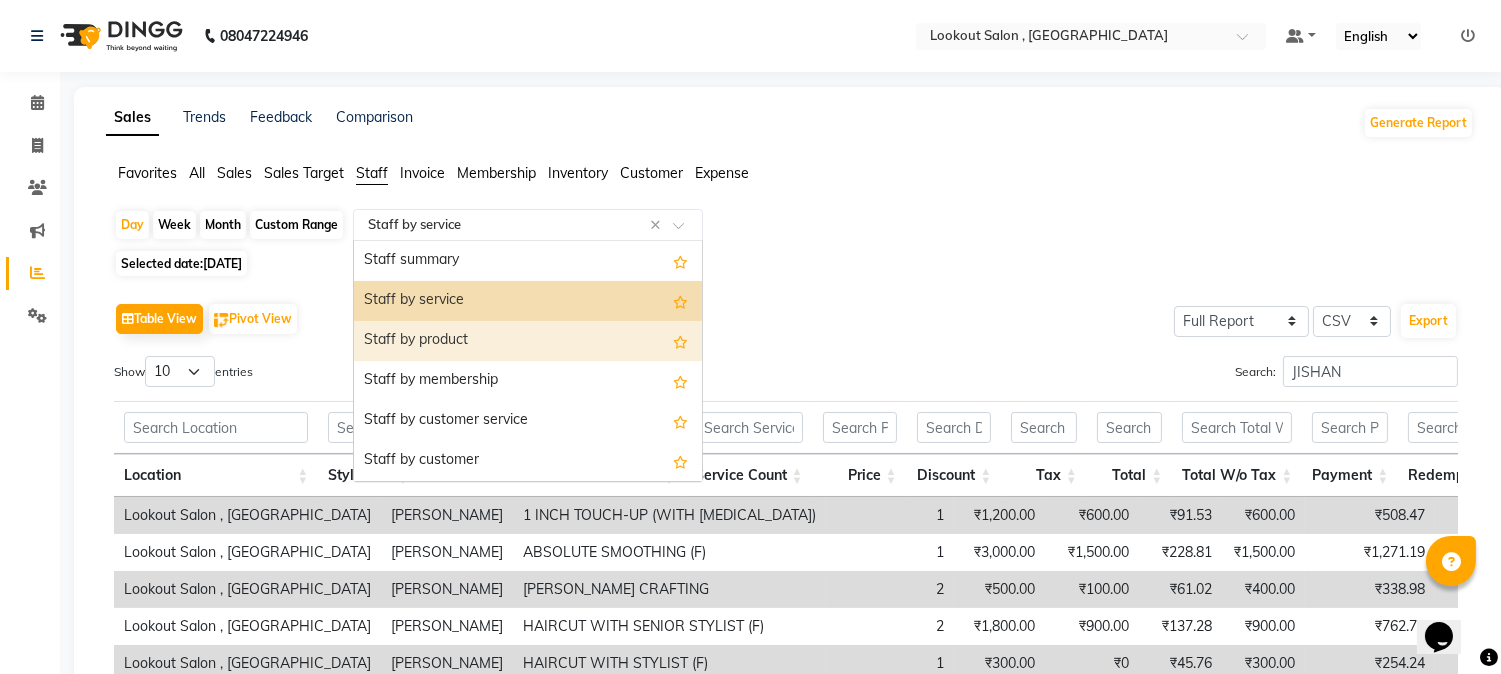 click on "Staff by product" at bounding box center (528, 341) 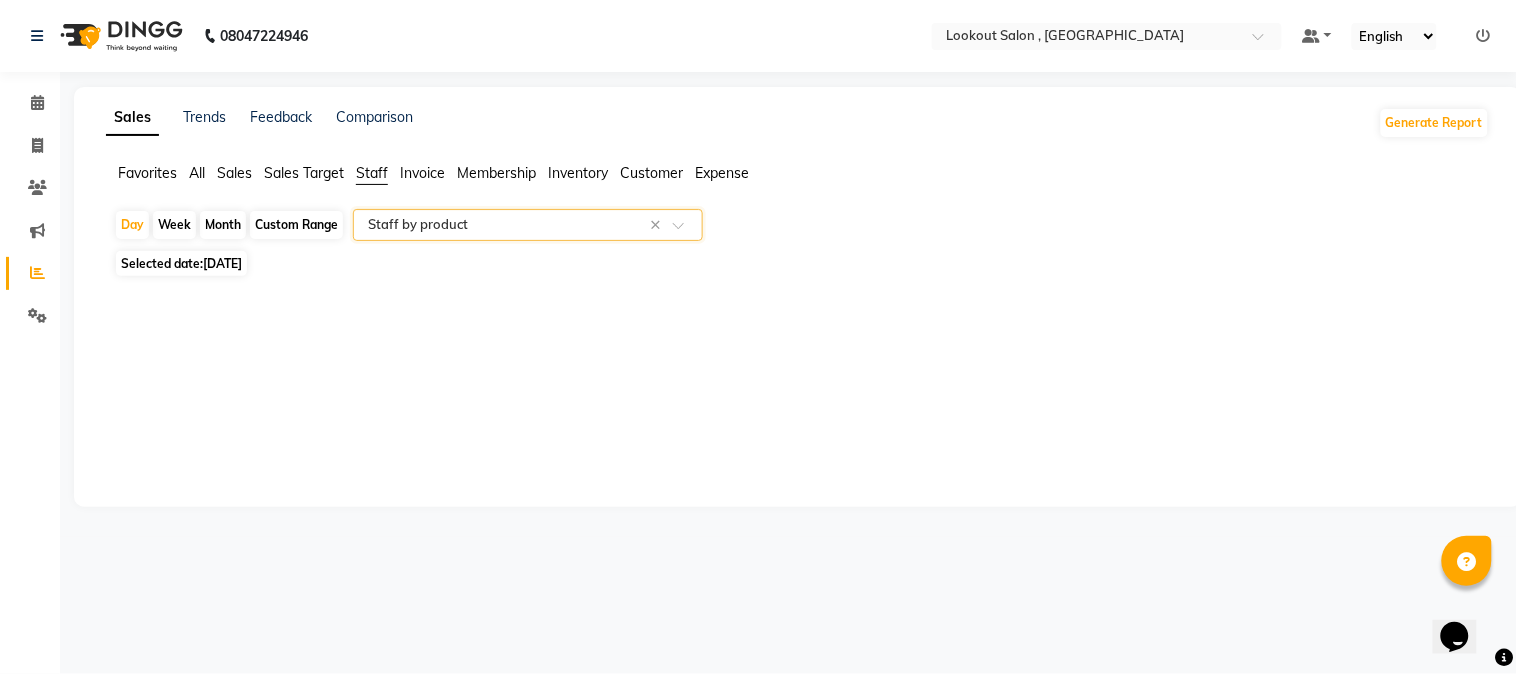 click on "Favorites All Sales Sales Target Staff Invoice Membership Inventory Customer Expense  Day   Week   Month   Custom Range  Select Report Type × Staff by product × Selected date:  11-07-2025  ★ Mark as Favorite  Choose how you'd like to save "" report to favorites  Save to Personal Favorites:   Only you can see this report in your favorites tab. Share with Organization:   Everyone in your organization can see this report in their favorites tab.  Save to Favorites" 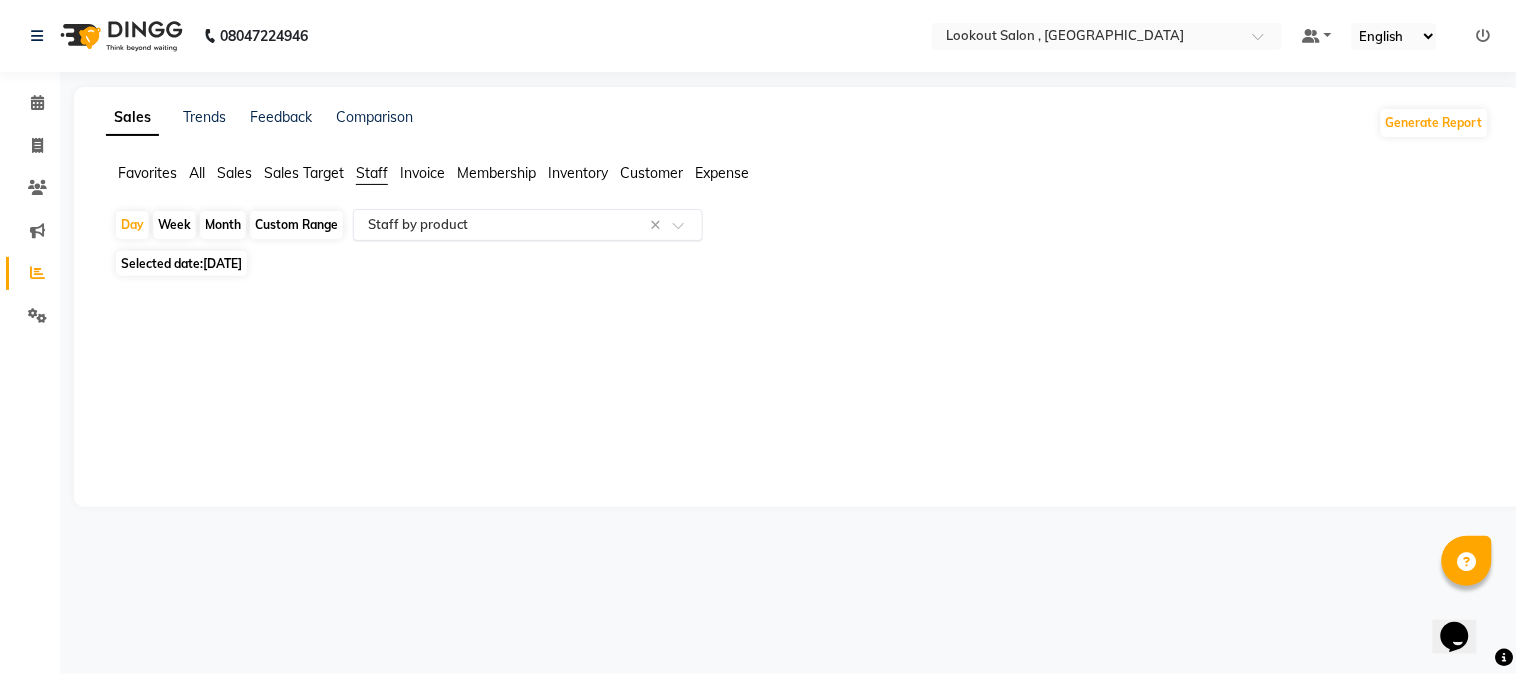 click 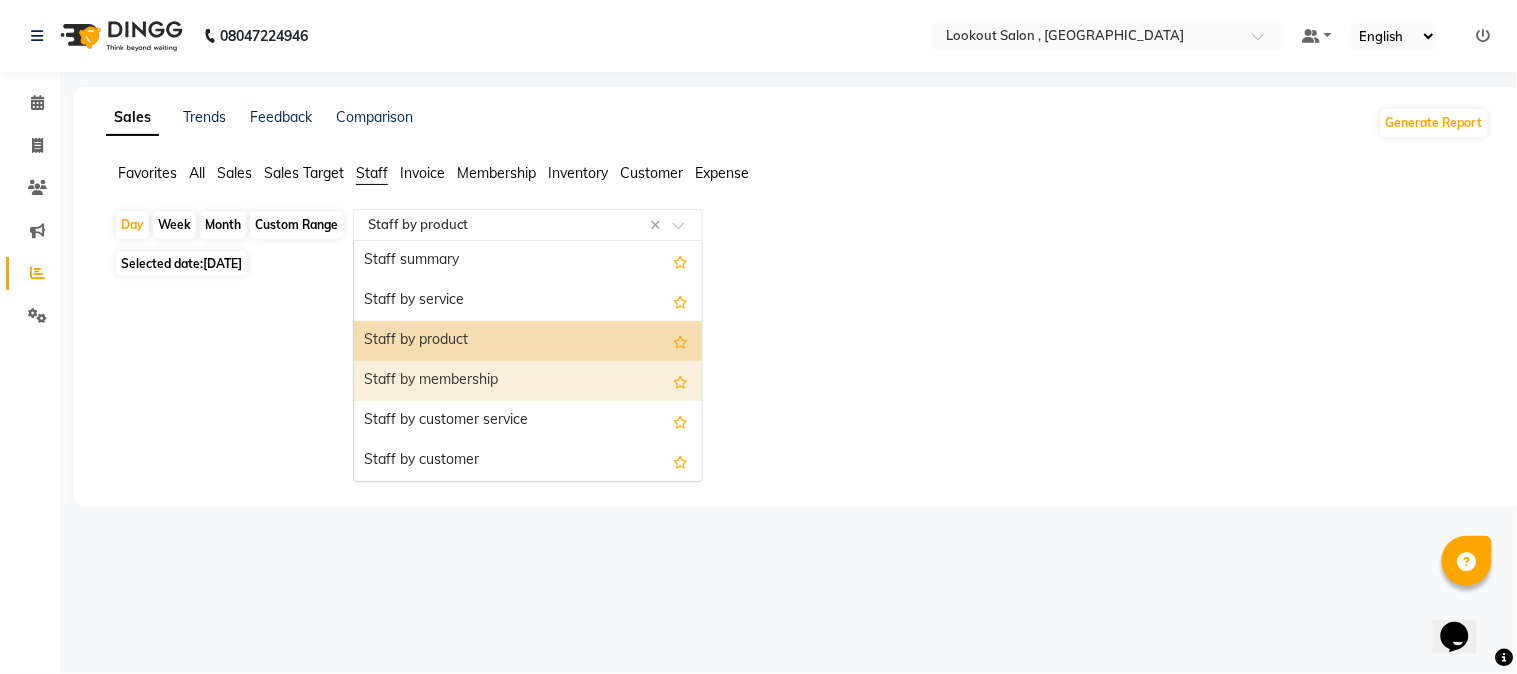 click on "Staff by membership" at bounding box center [528, 381] 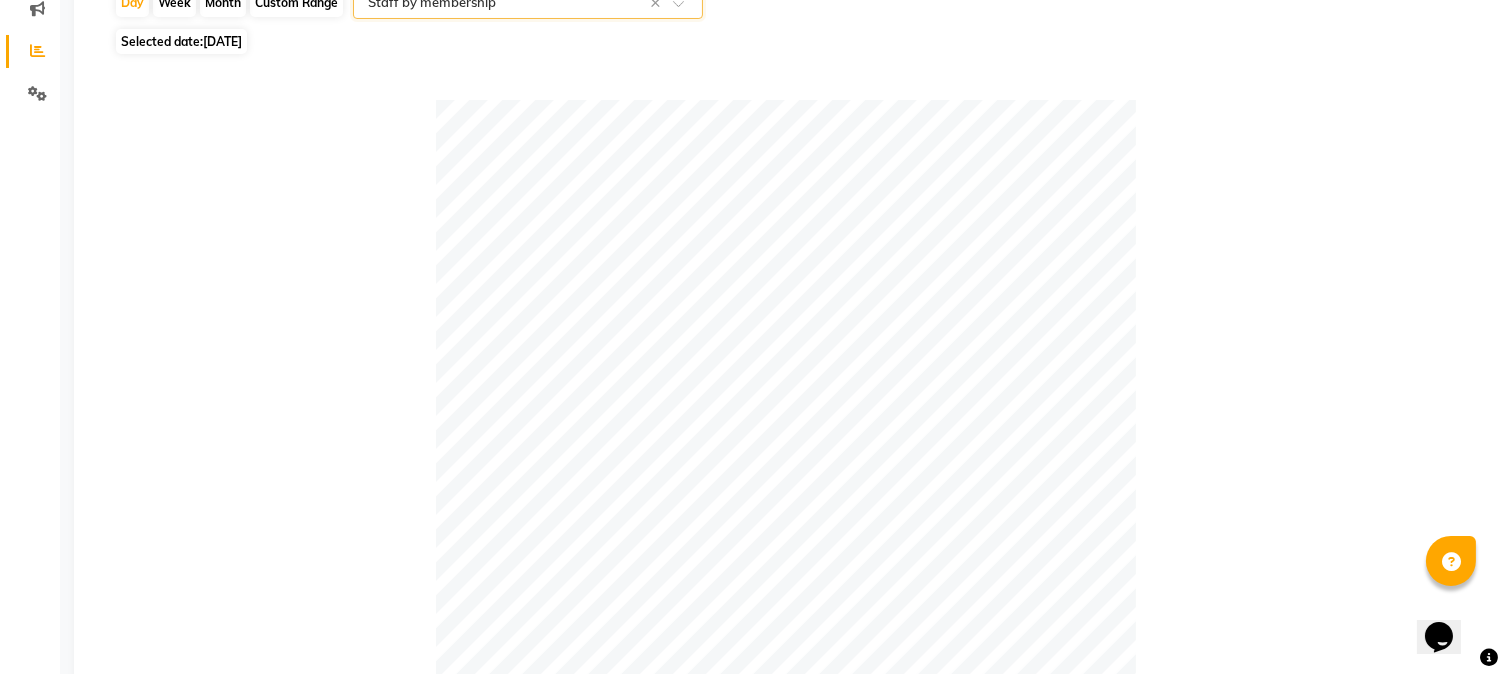 scroll, scrollTop: 0, scrollLeft: 0, axis: both 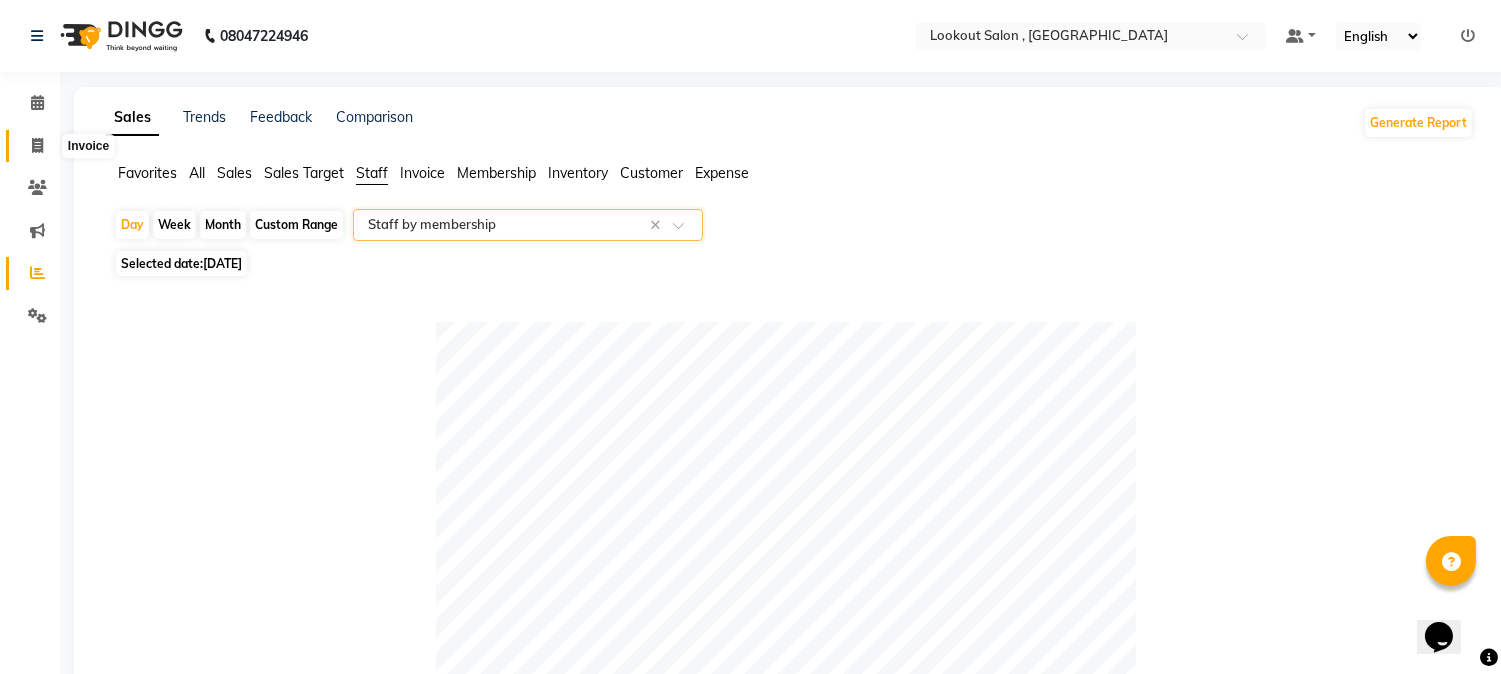 click 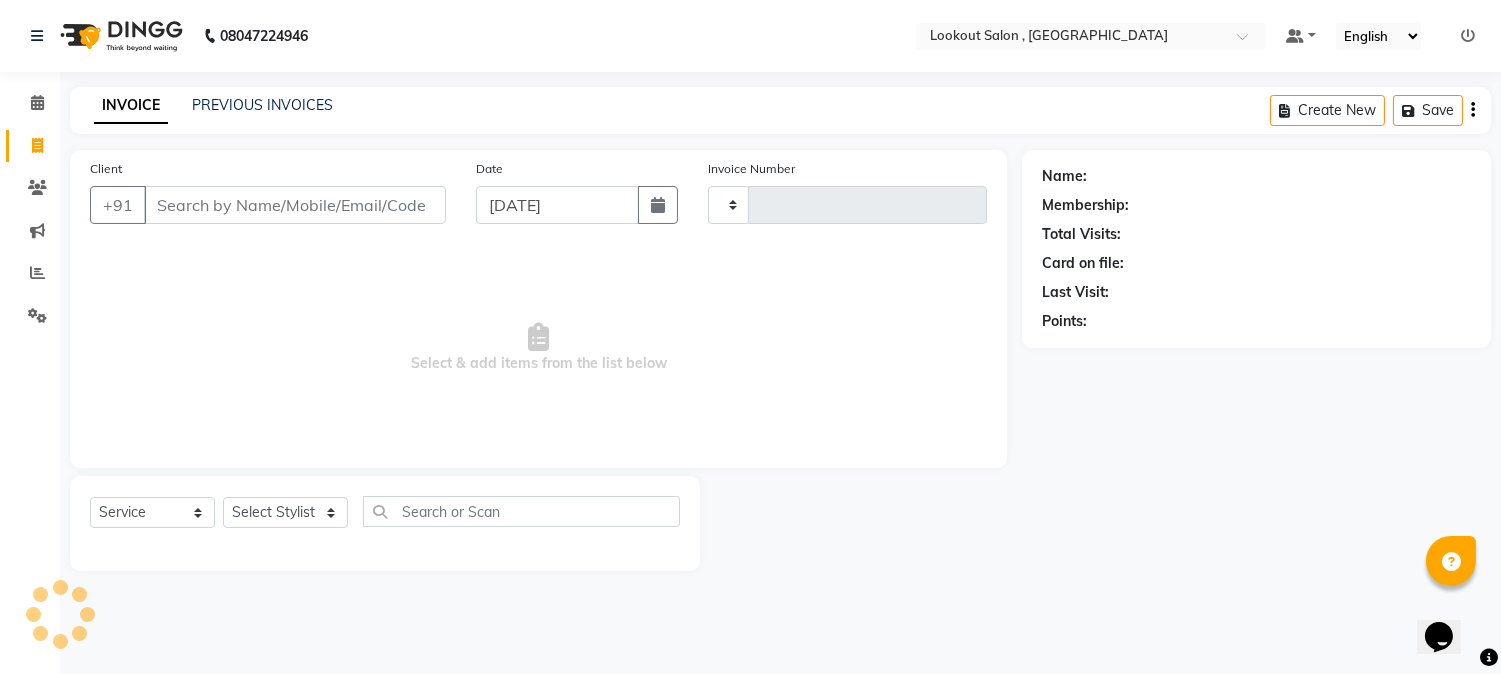 type on "4046" 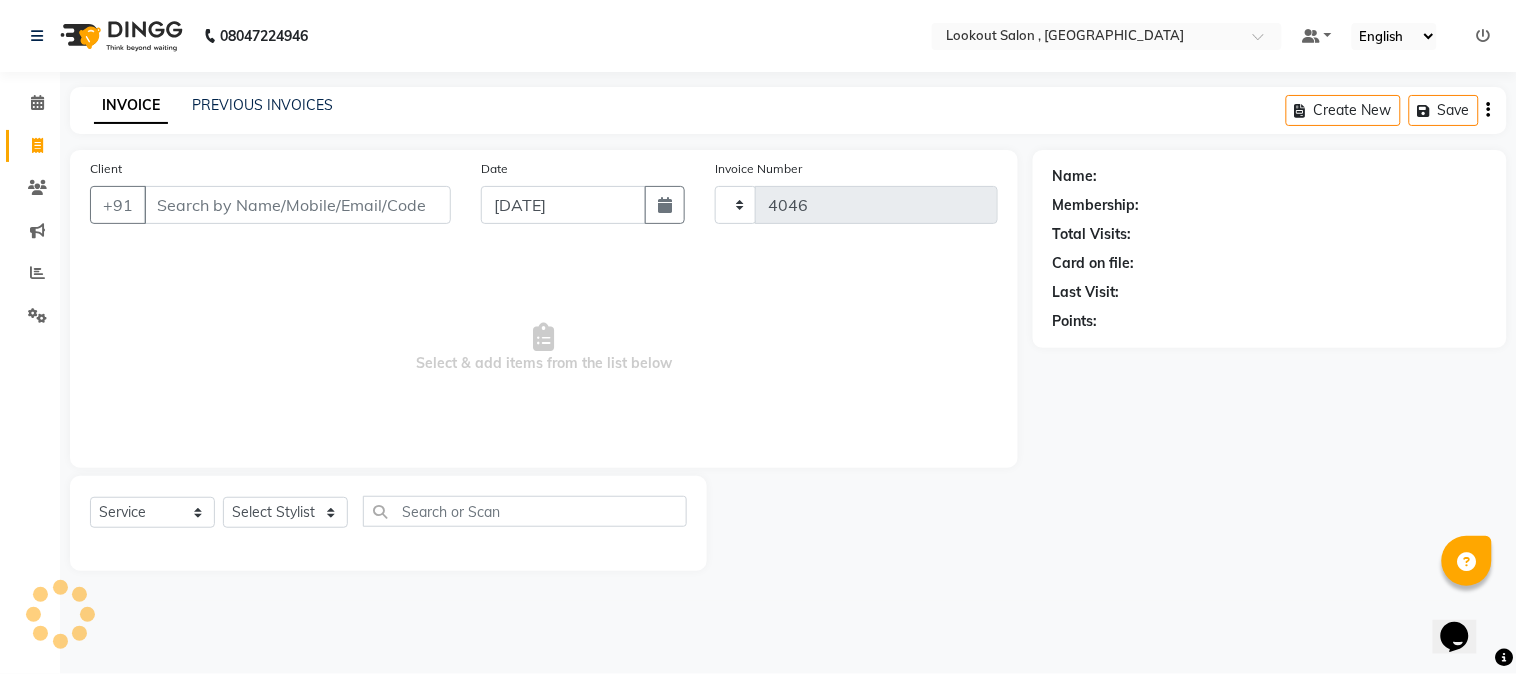 select on "151" 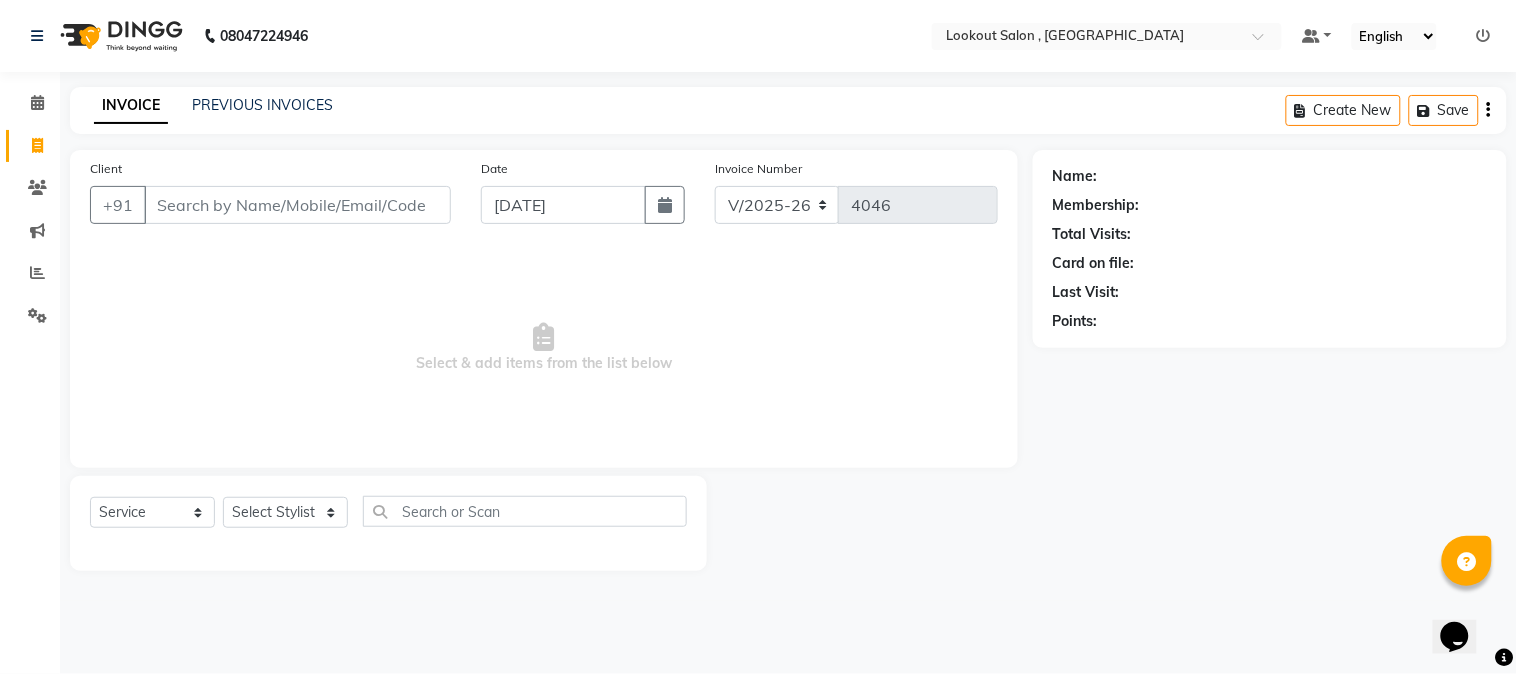click on "Client" at bounding box center (297, 205) 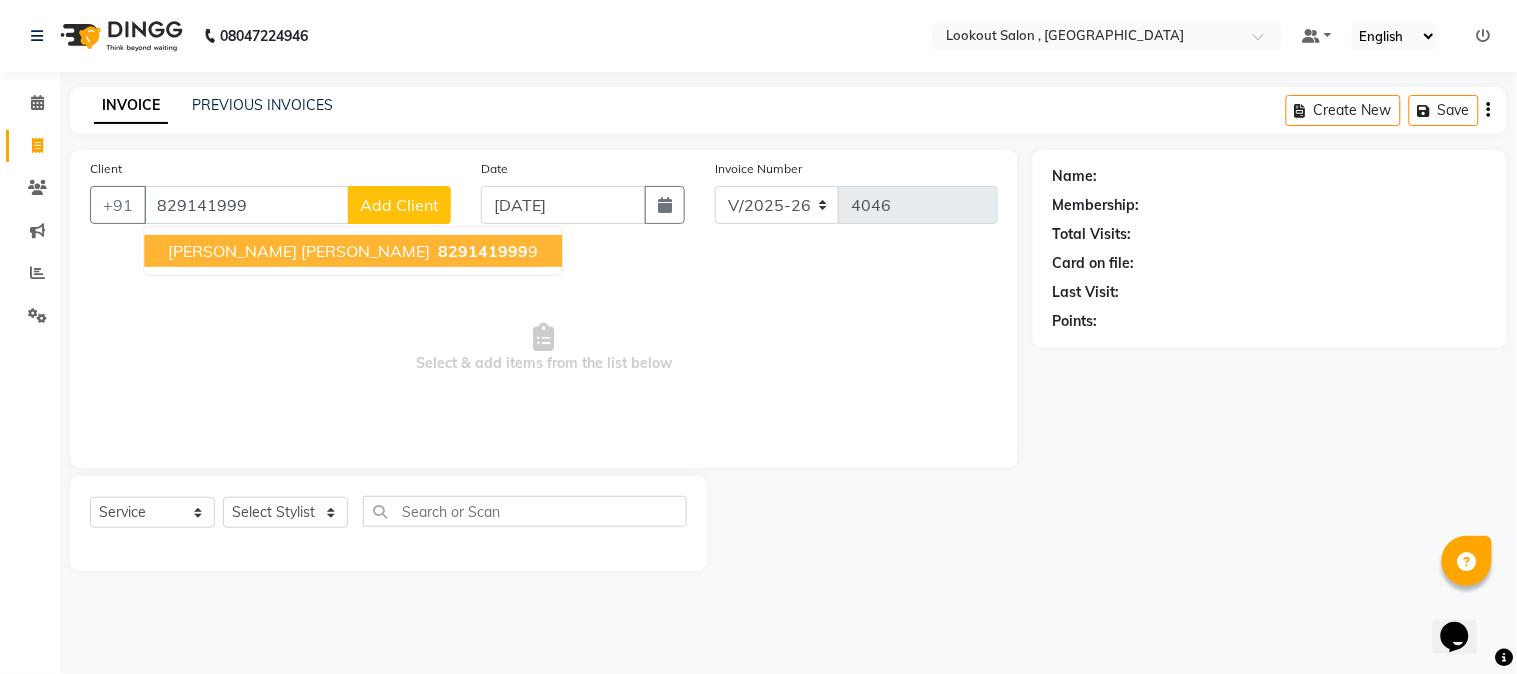click on "mahima dave   829141999 9" at bounding box center (353, 251) 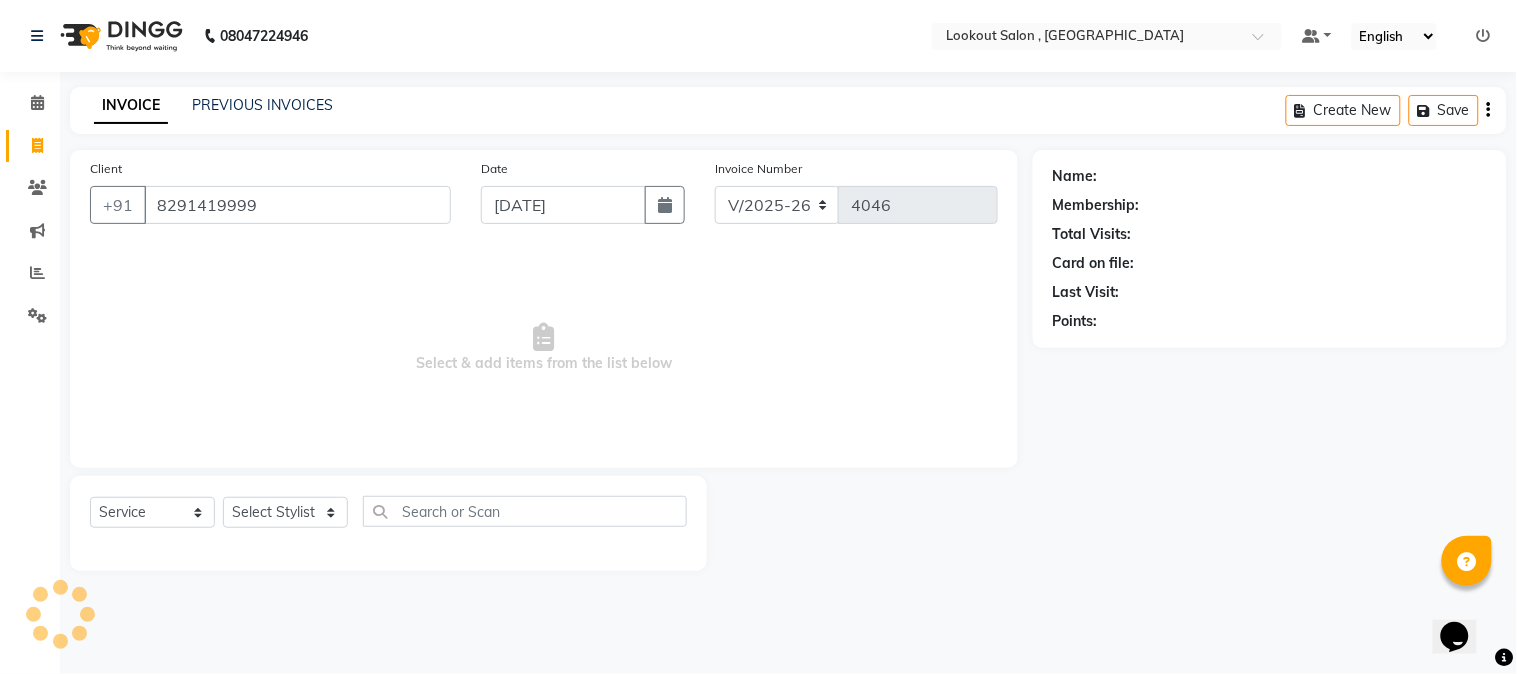type on "8291419999" 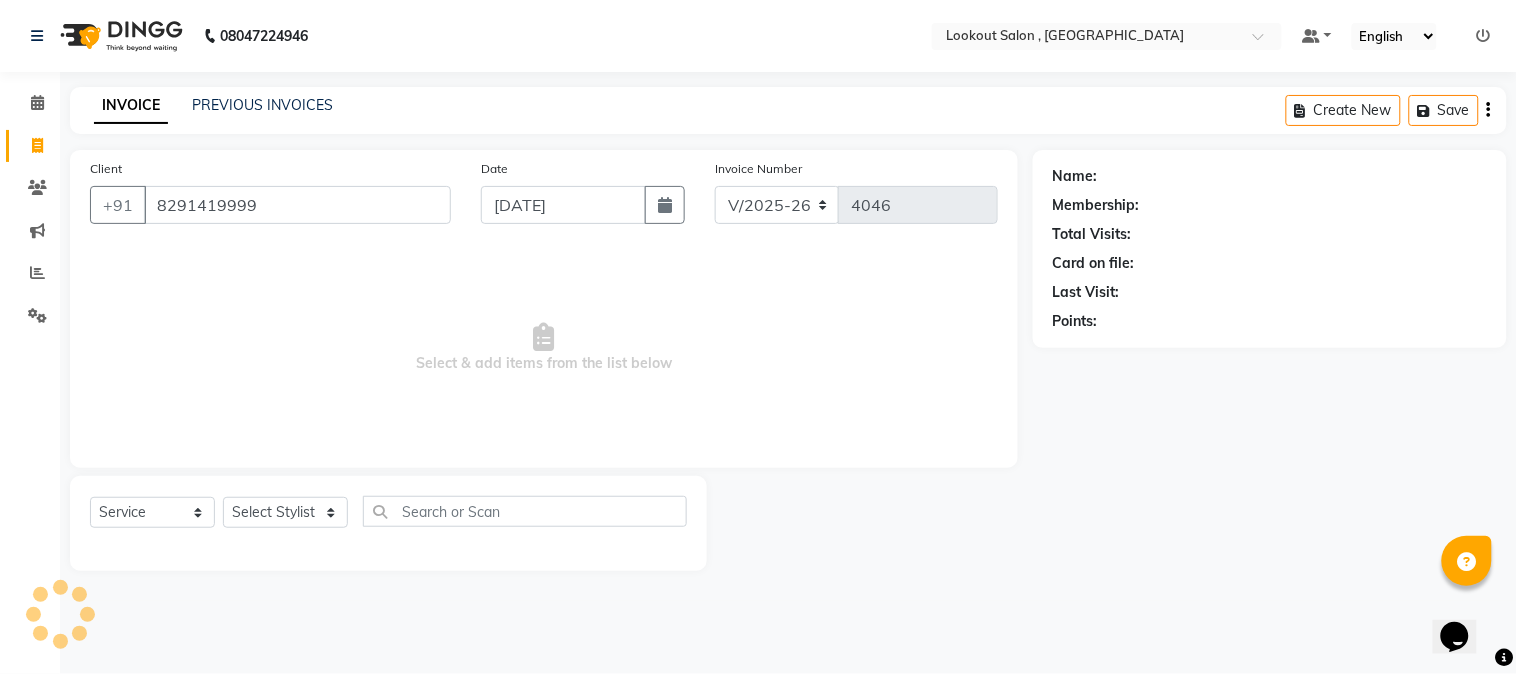 select on "1: Object" 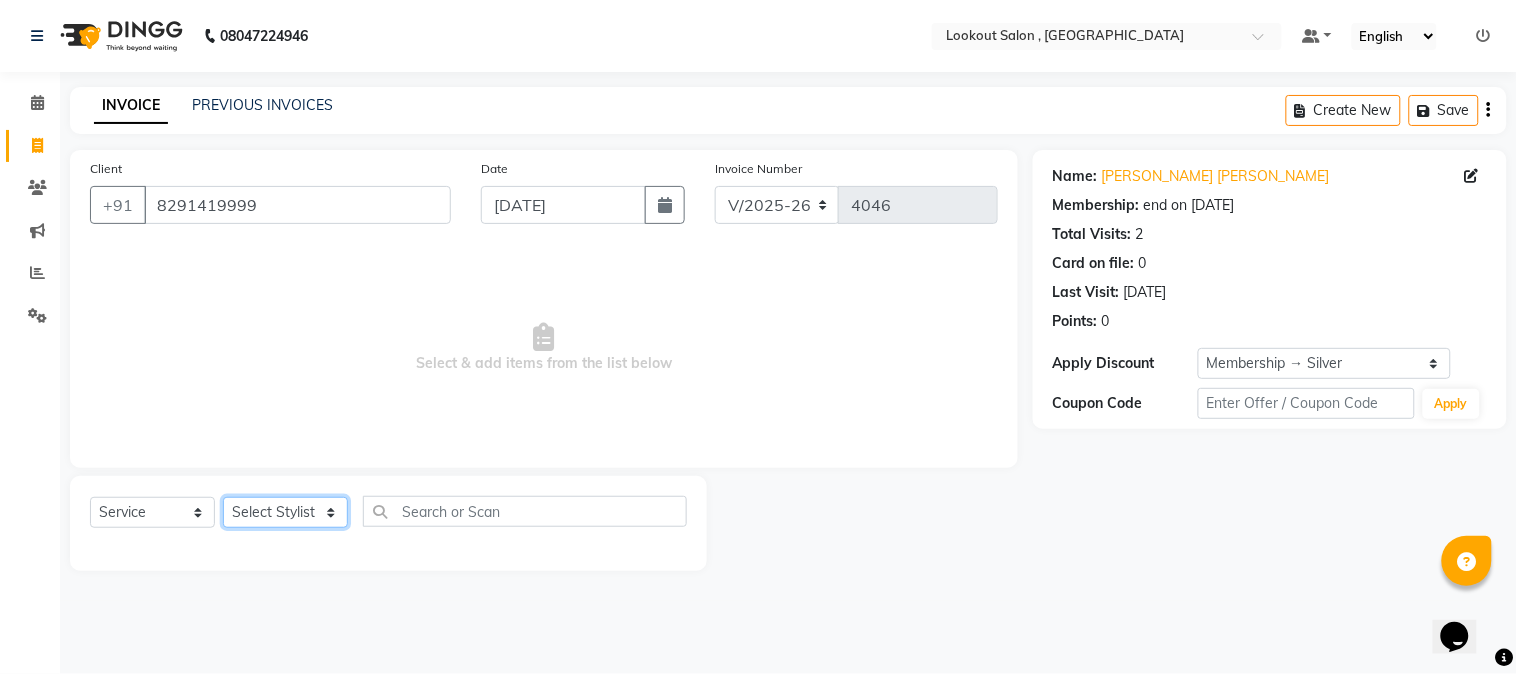 click on "Select Stylist AMIT SOLANKI jishan shekh kuldeep MANDAR GOSAVI MANISHA SAHU NANDINI GUPTA NIPUL SIR NISAR AHMED PIRJADE Rizwan ROOPAVATI Rupali  RUPESH SADAF SHAIKH SAHIL TAK shweta kashyap" 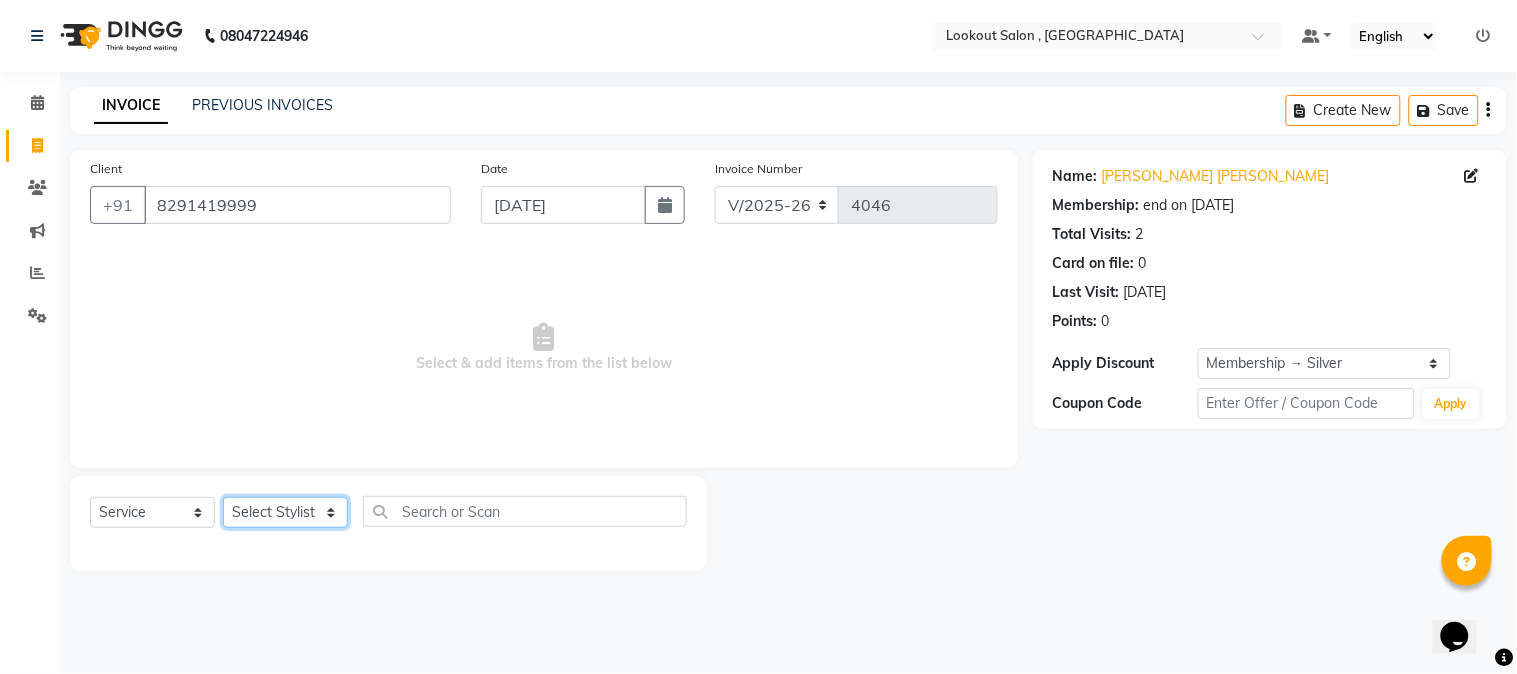 select on "24827" 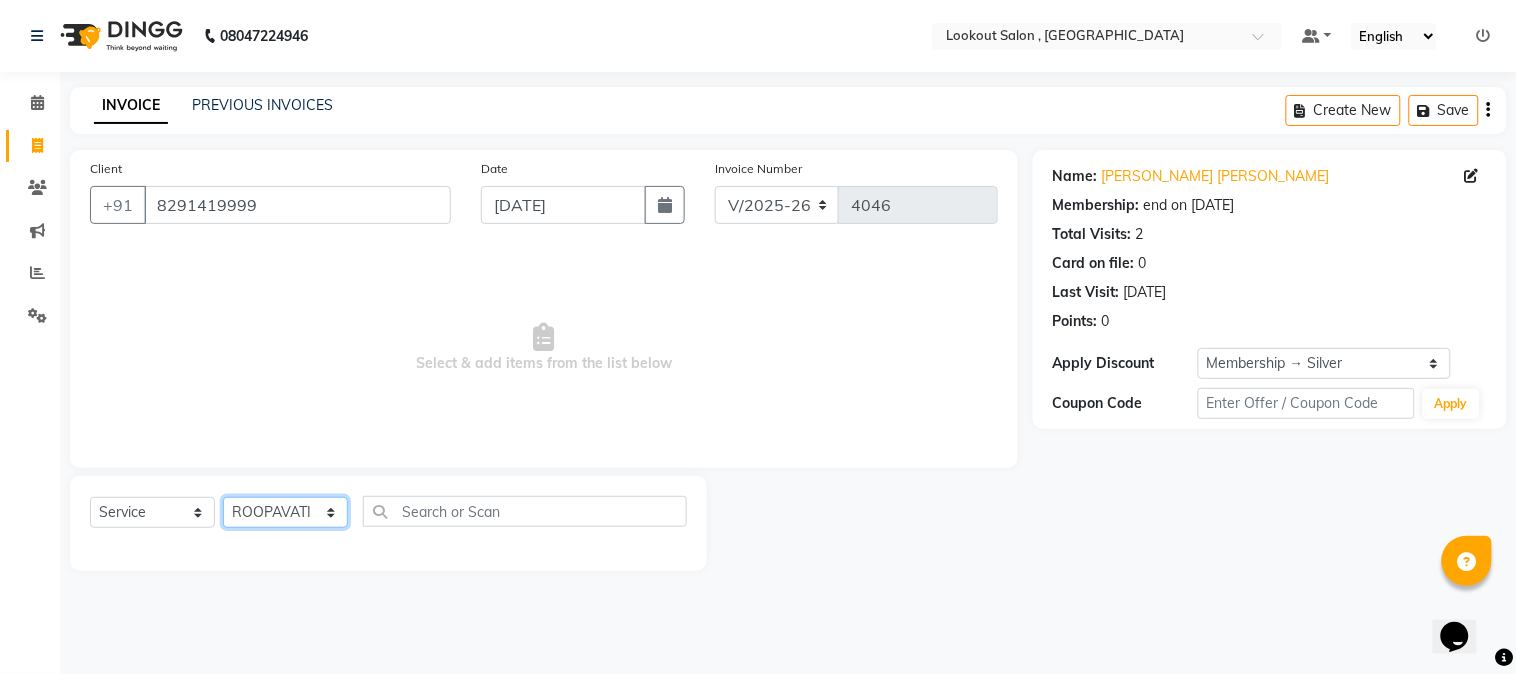 click on "Select Stylist AMIT SOLANKI jishan shekh kuldeep MANDAR GOSAVI MANISHA SAHU NANDINI GUPTA NIPUL SIR NISAR AHMED PIRJADE Rizwan ROOPAVATI Rupali  RUPESH SADAF SHAIKH SAHIL TAK shweta kashyap" 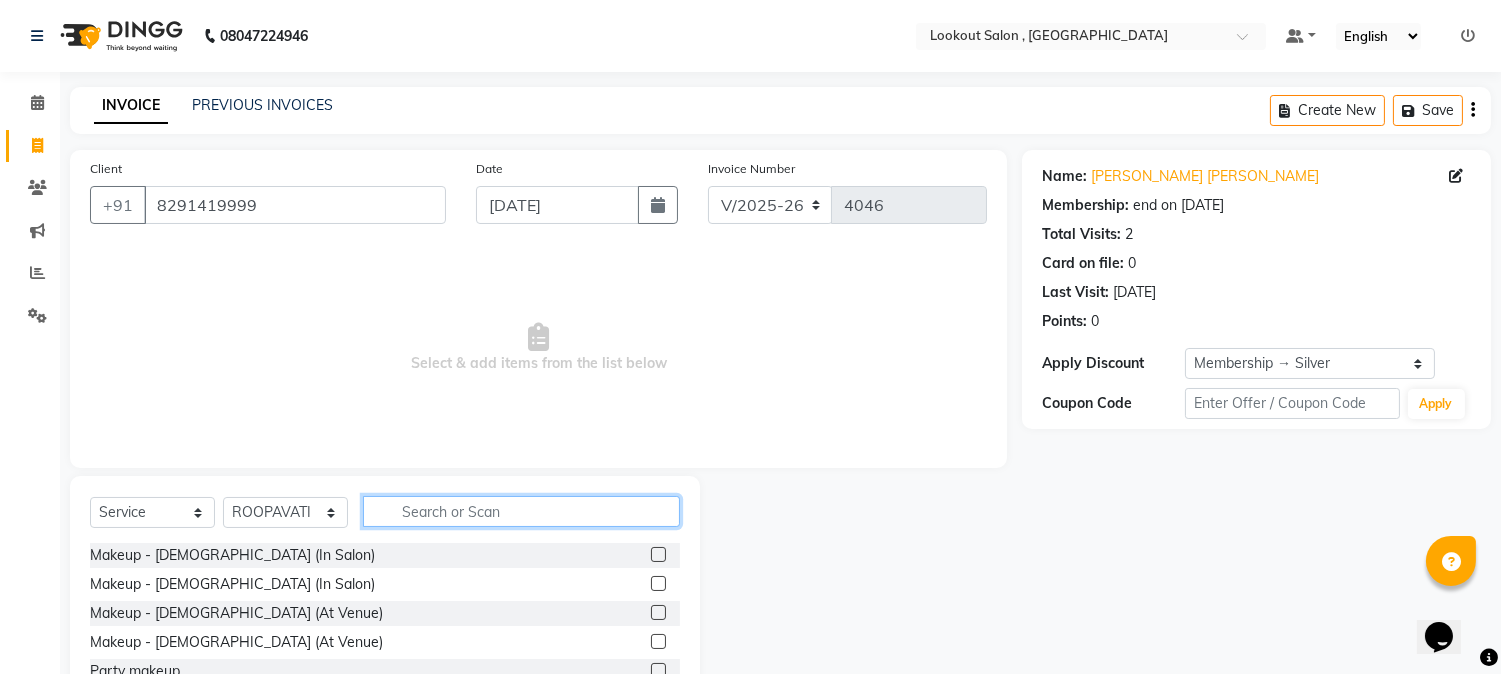 click 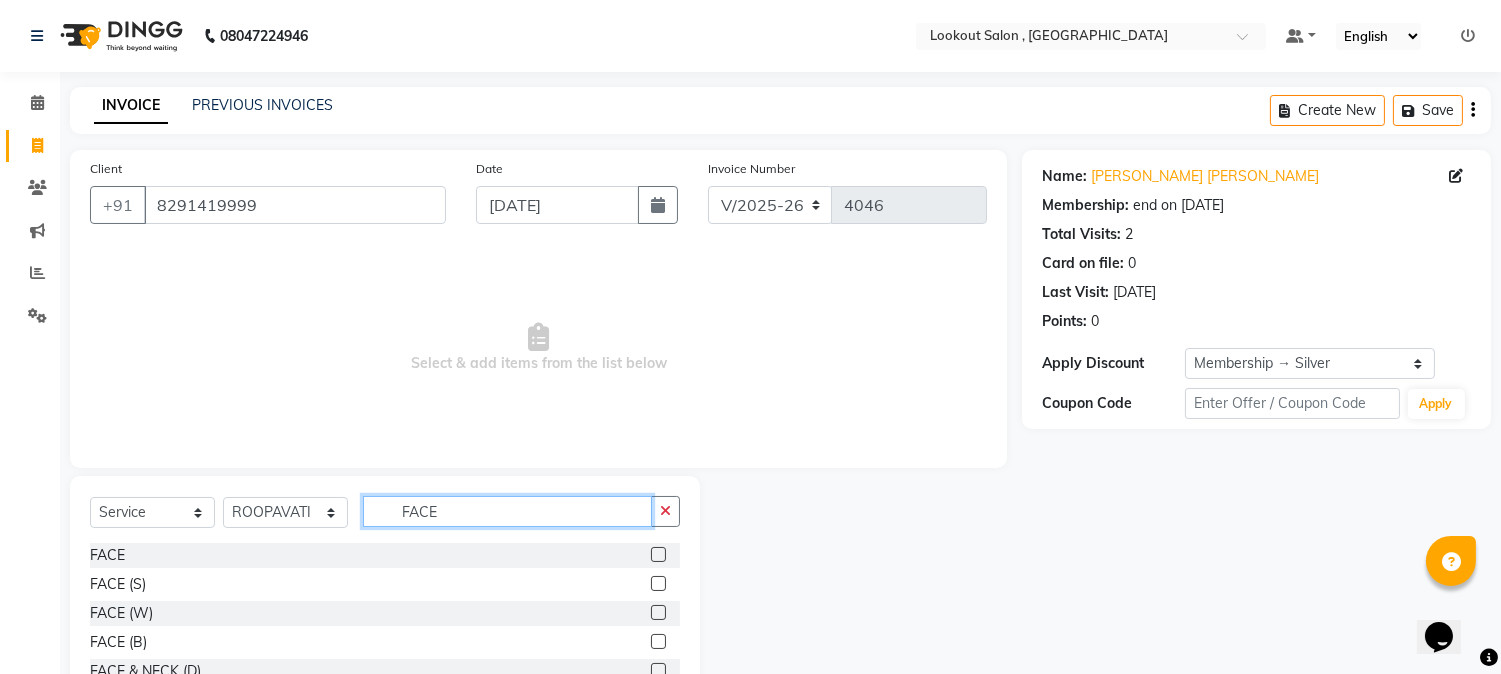 scroll, scrollTop: 111, scrollLeft: 0, axis: vertical 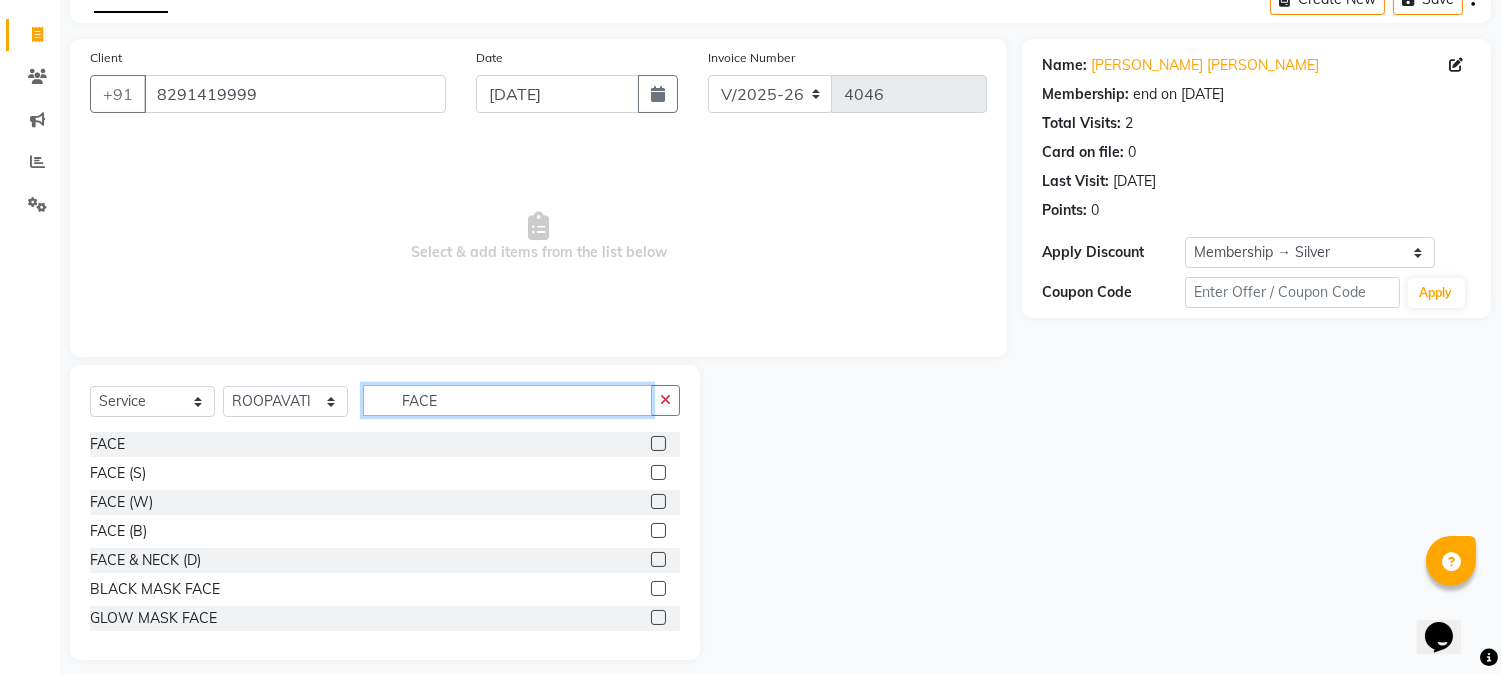 type on "FACE" 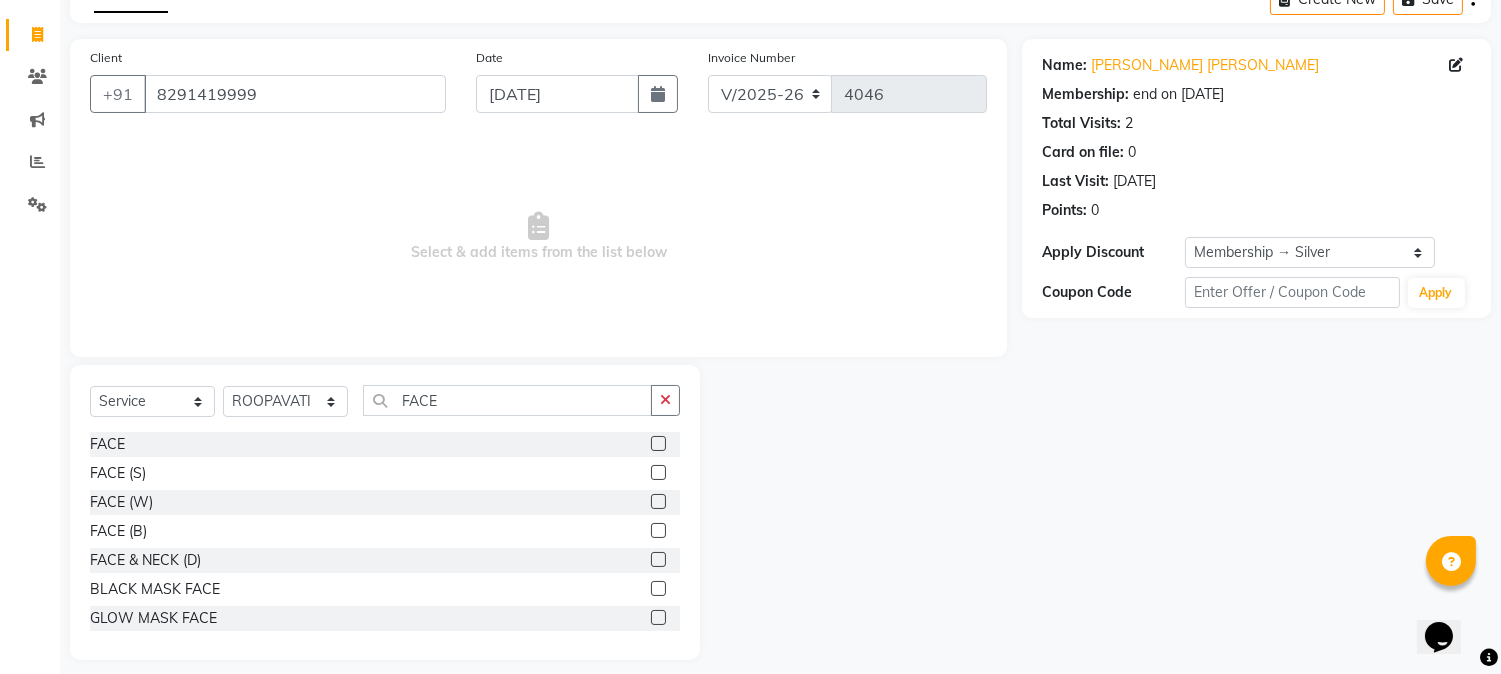 click 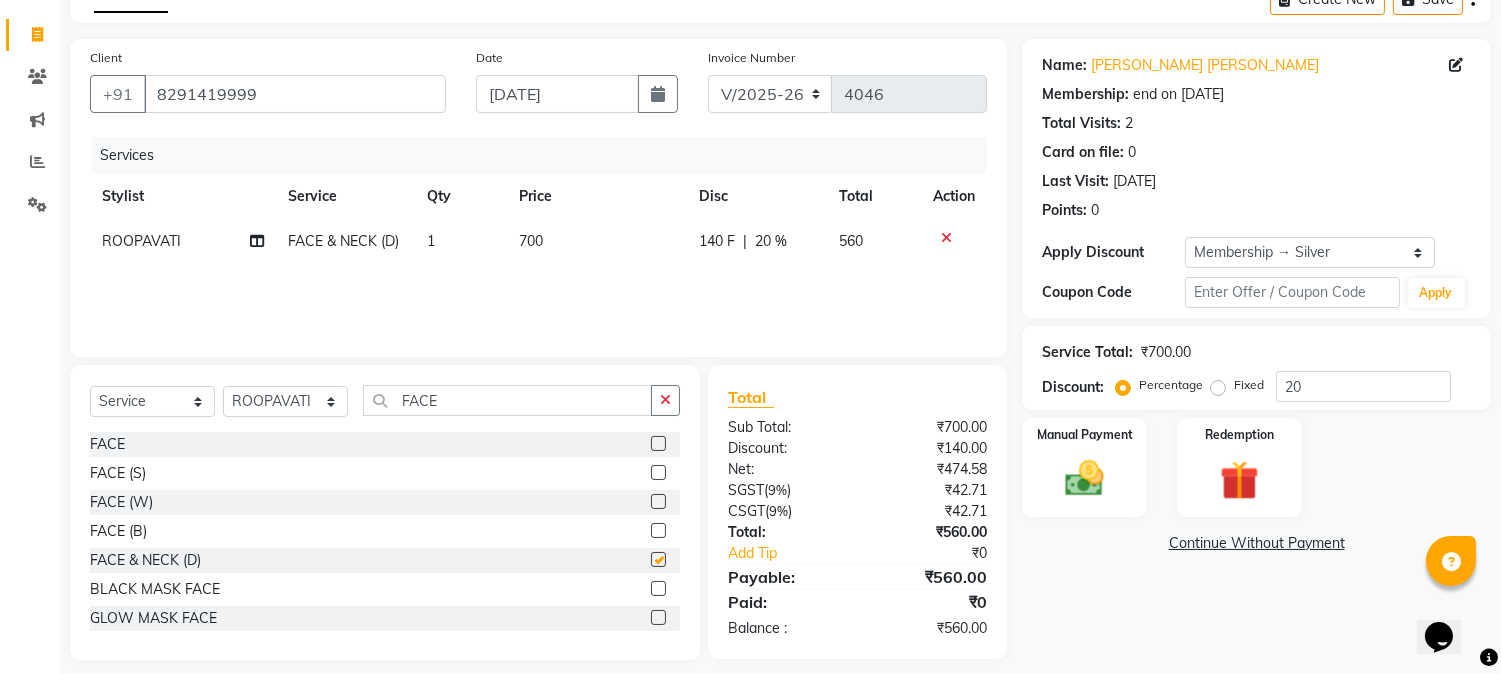 checkbox on "false" 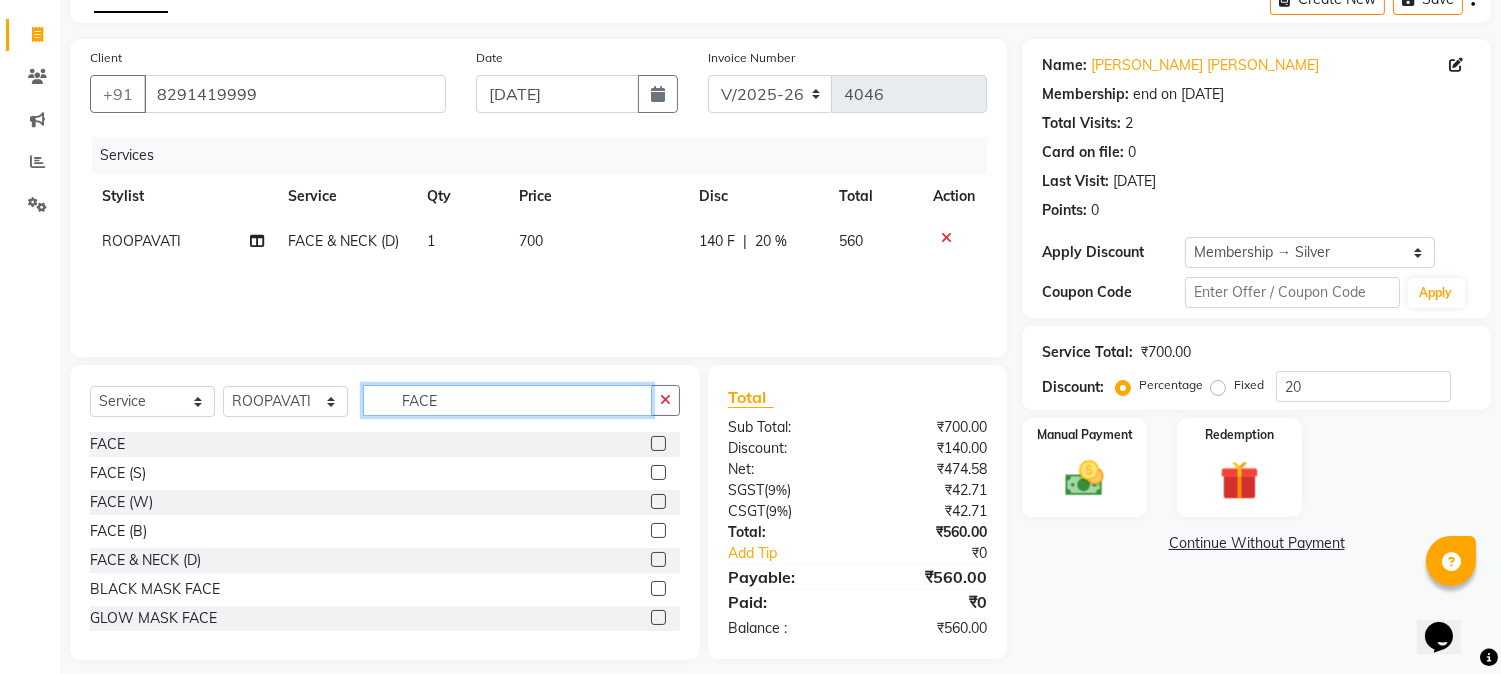 click on "FACE" 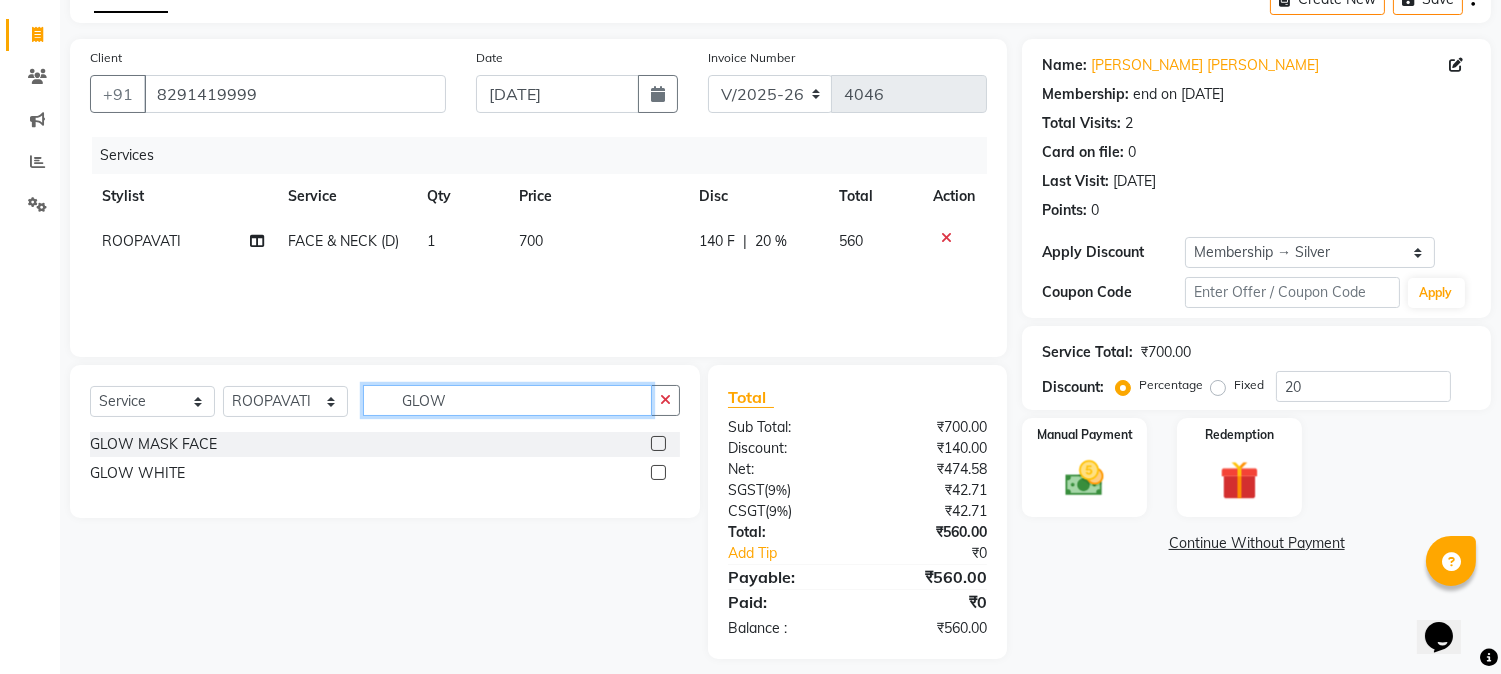 type on "GLOW" 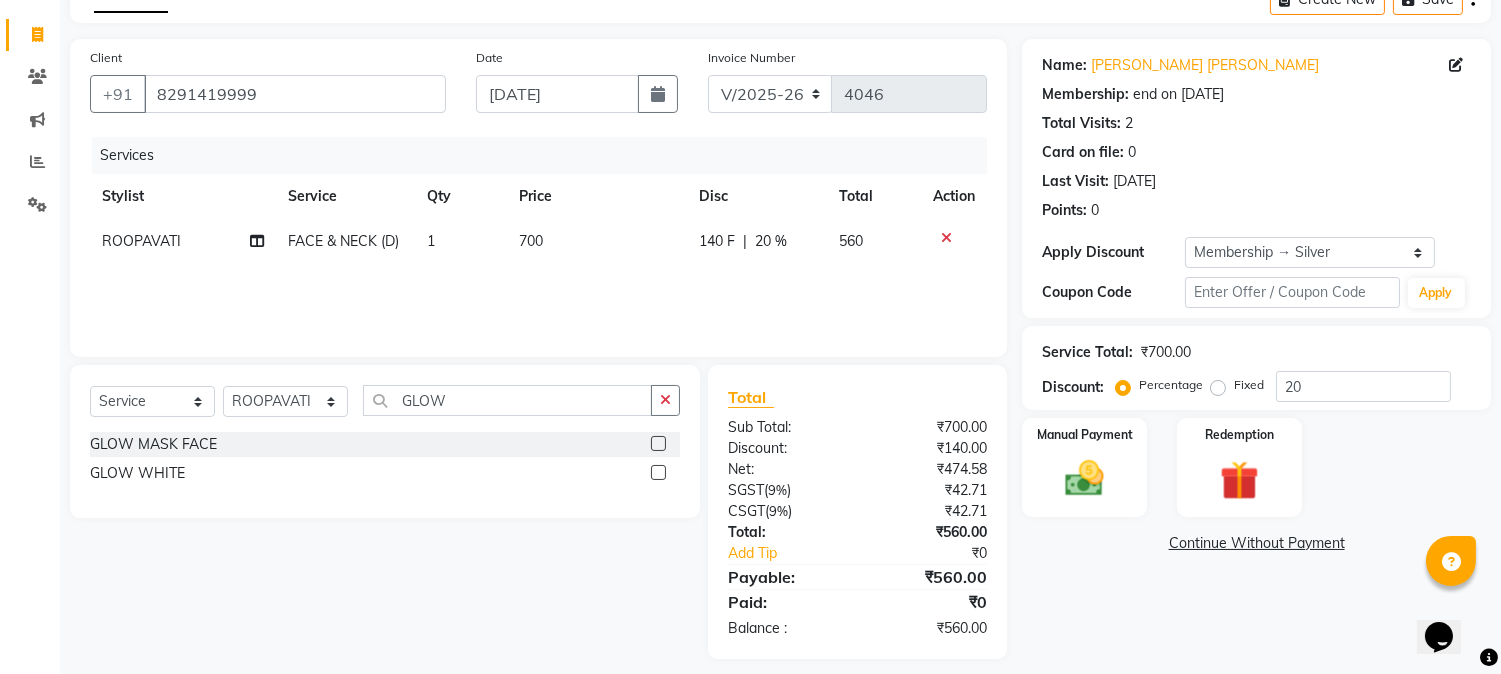 click 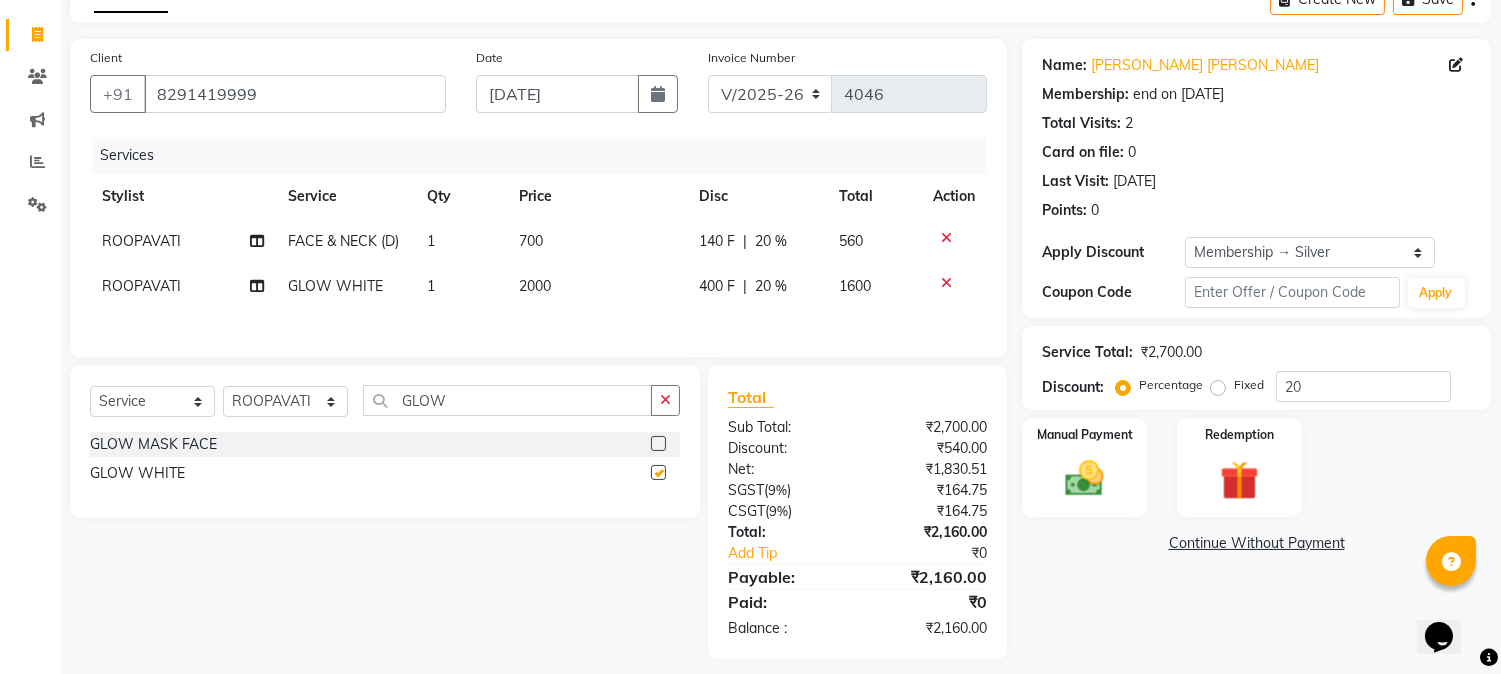 checkbox on "false" 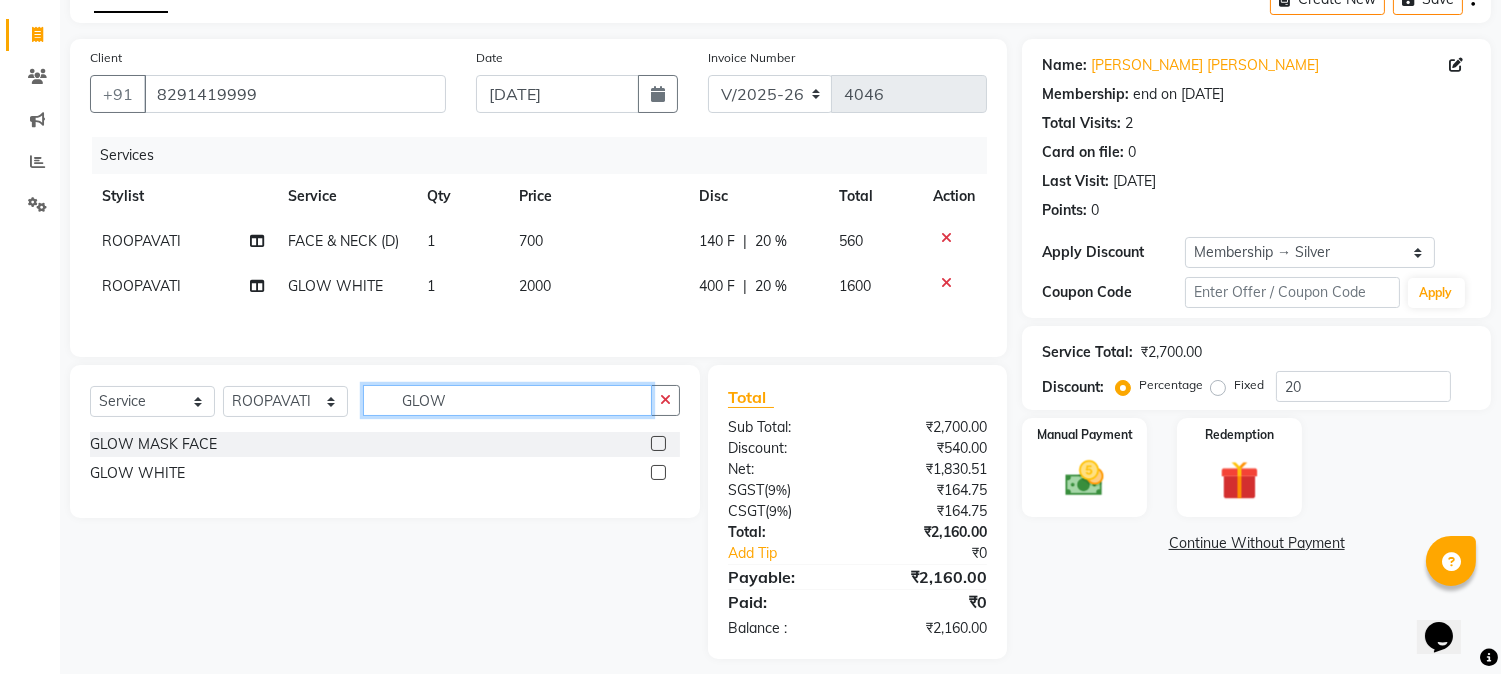 click on "GLOW" 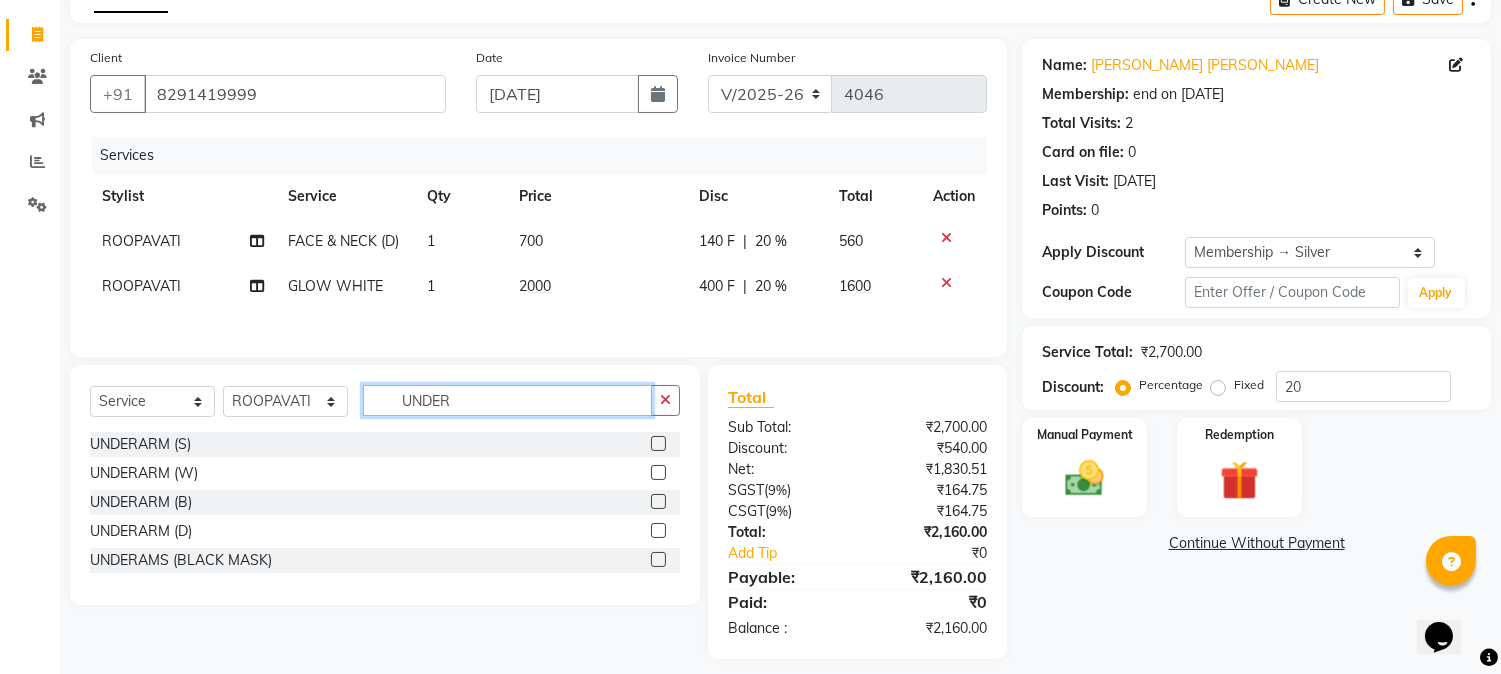 type on "UNDER" 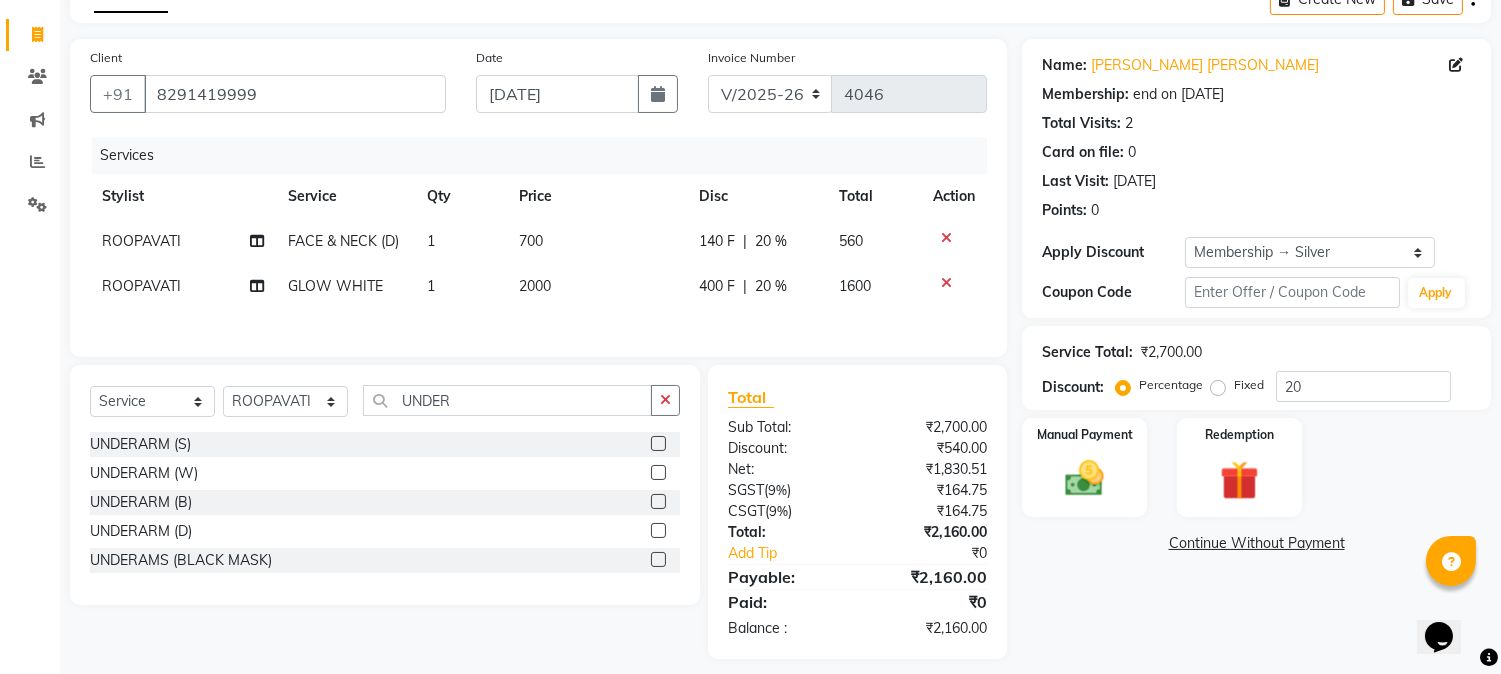click 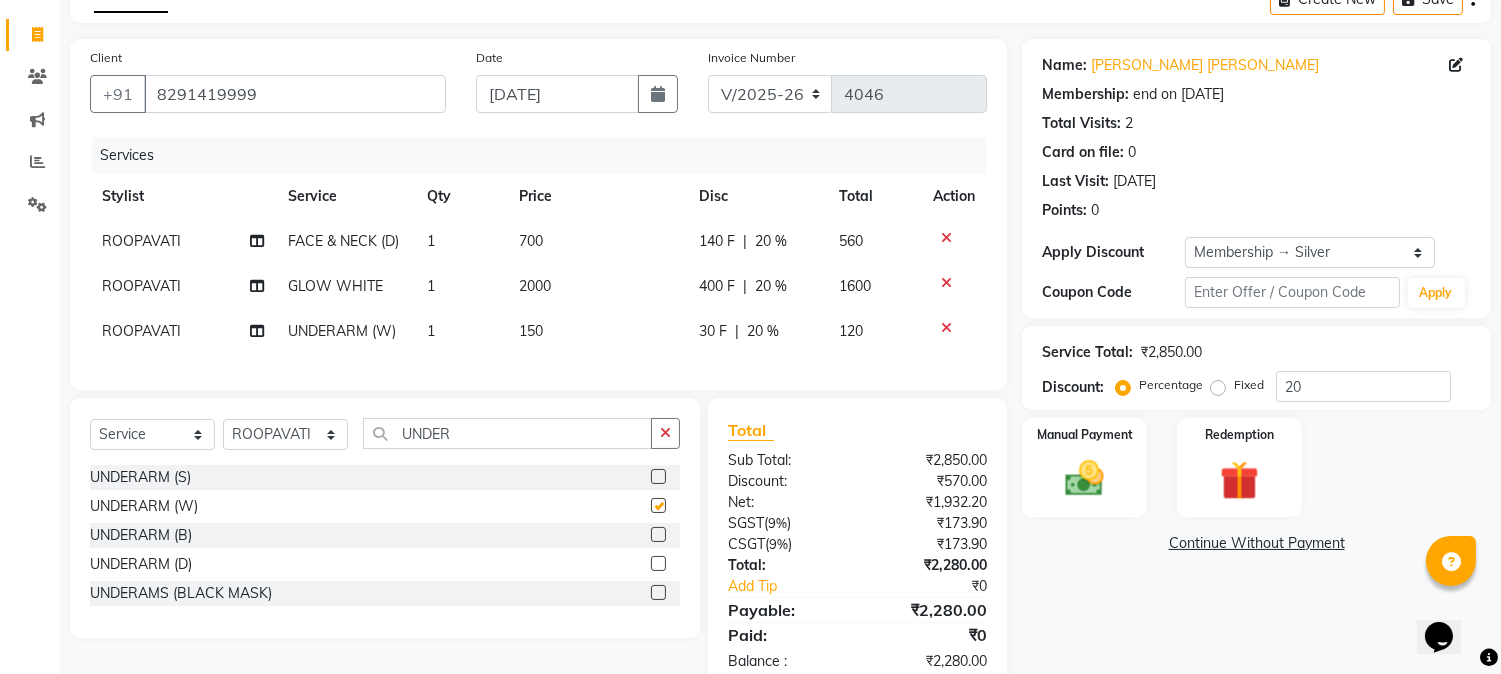 checkbox on "false" 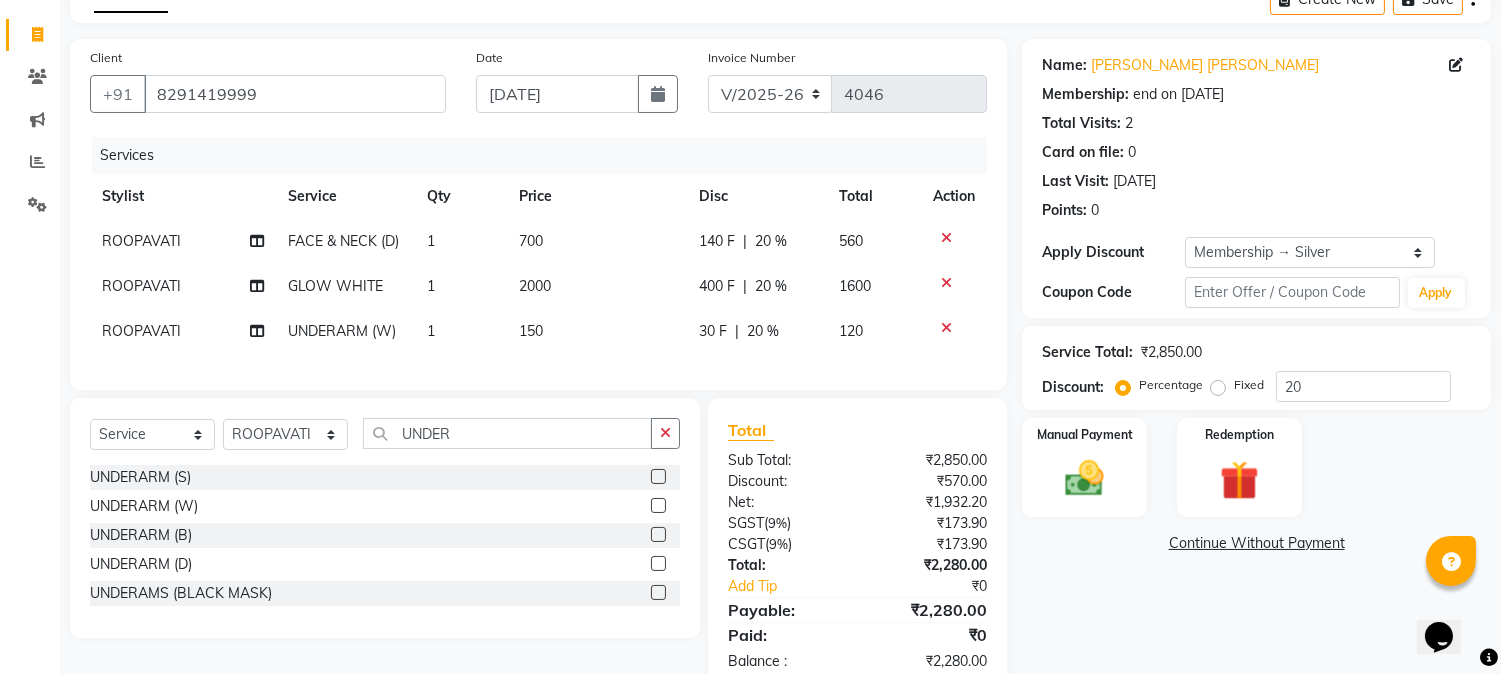 scroll, scrollTop: 175, scrollLeft: 0, axis: vertical 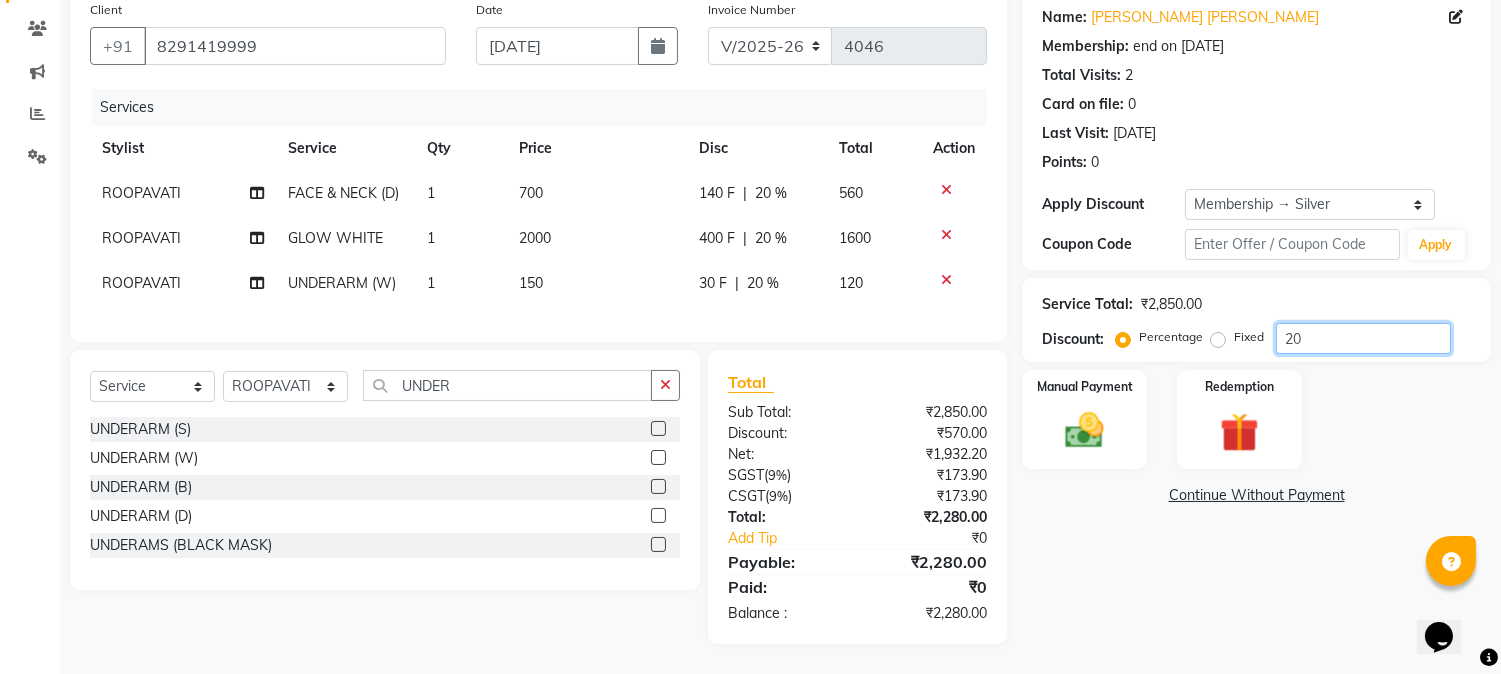 click on "20" 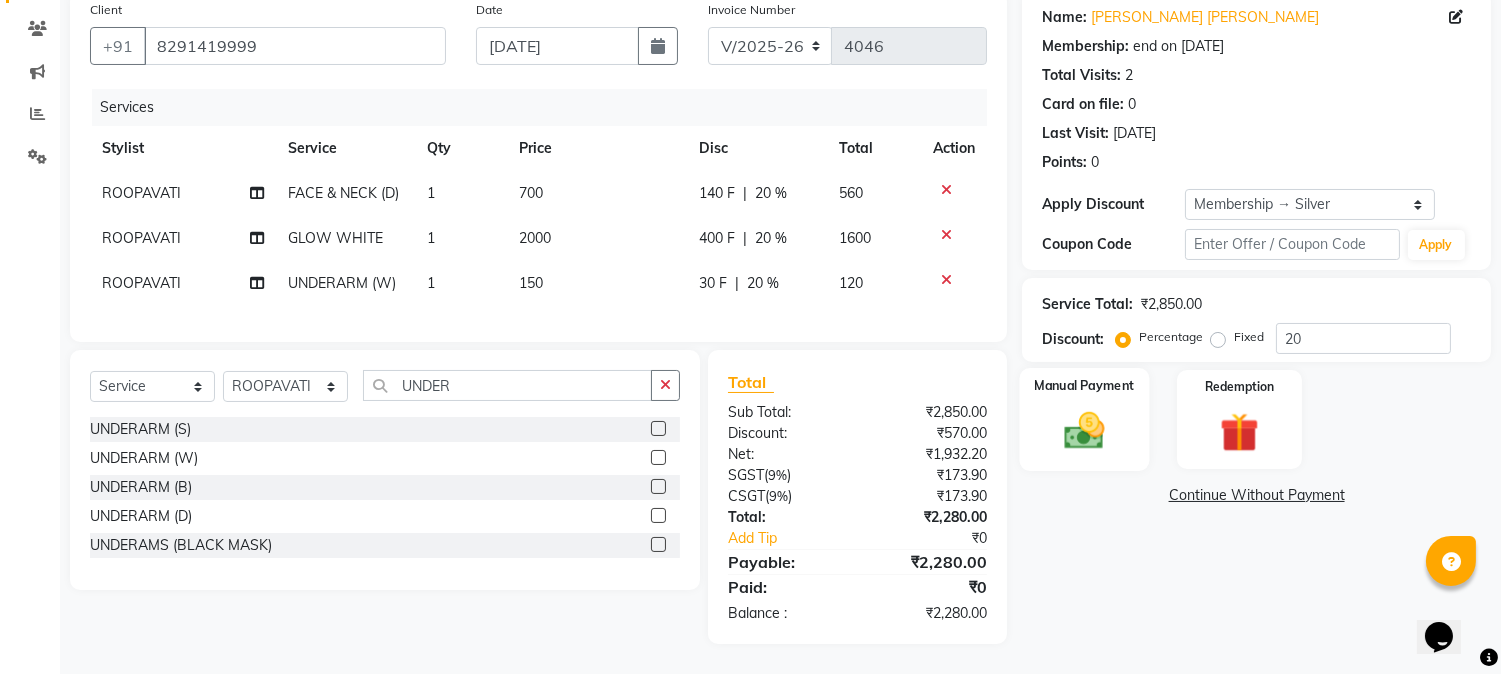 click 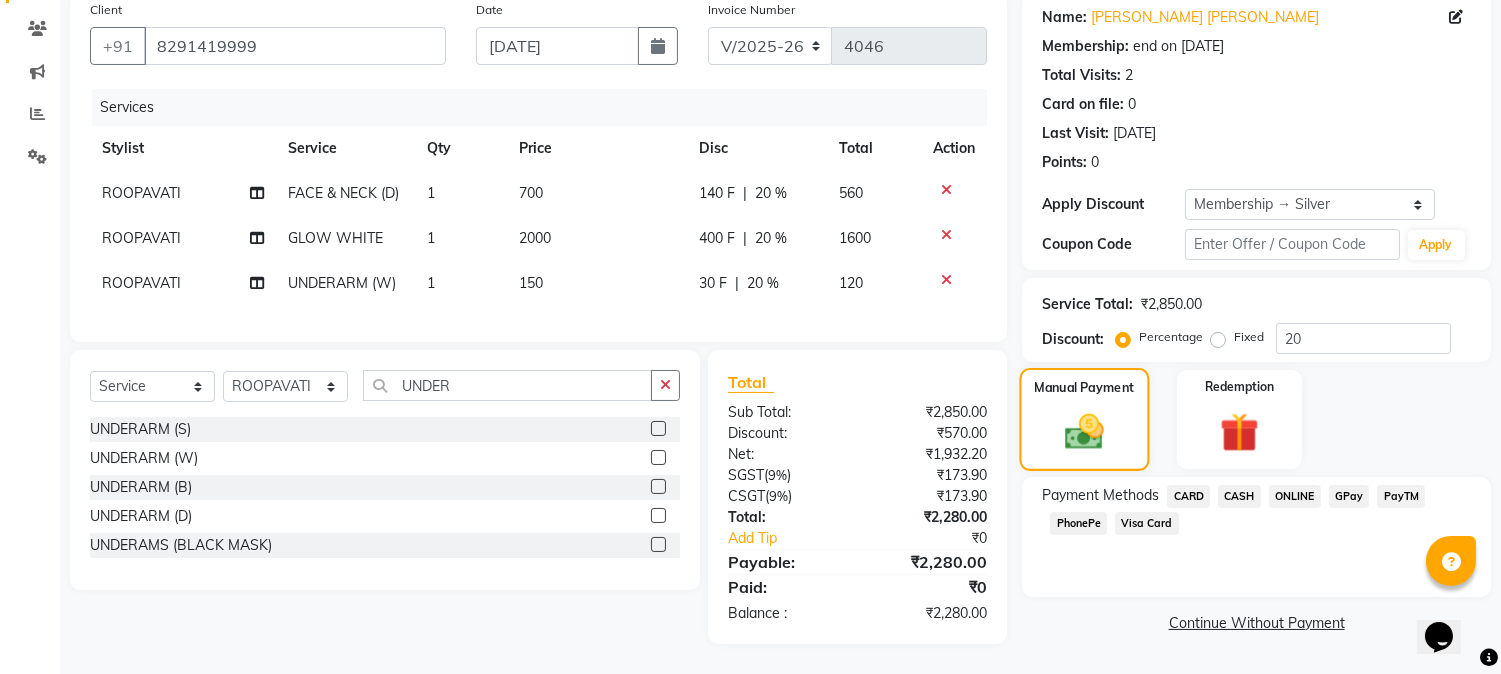 click 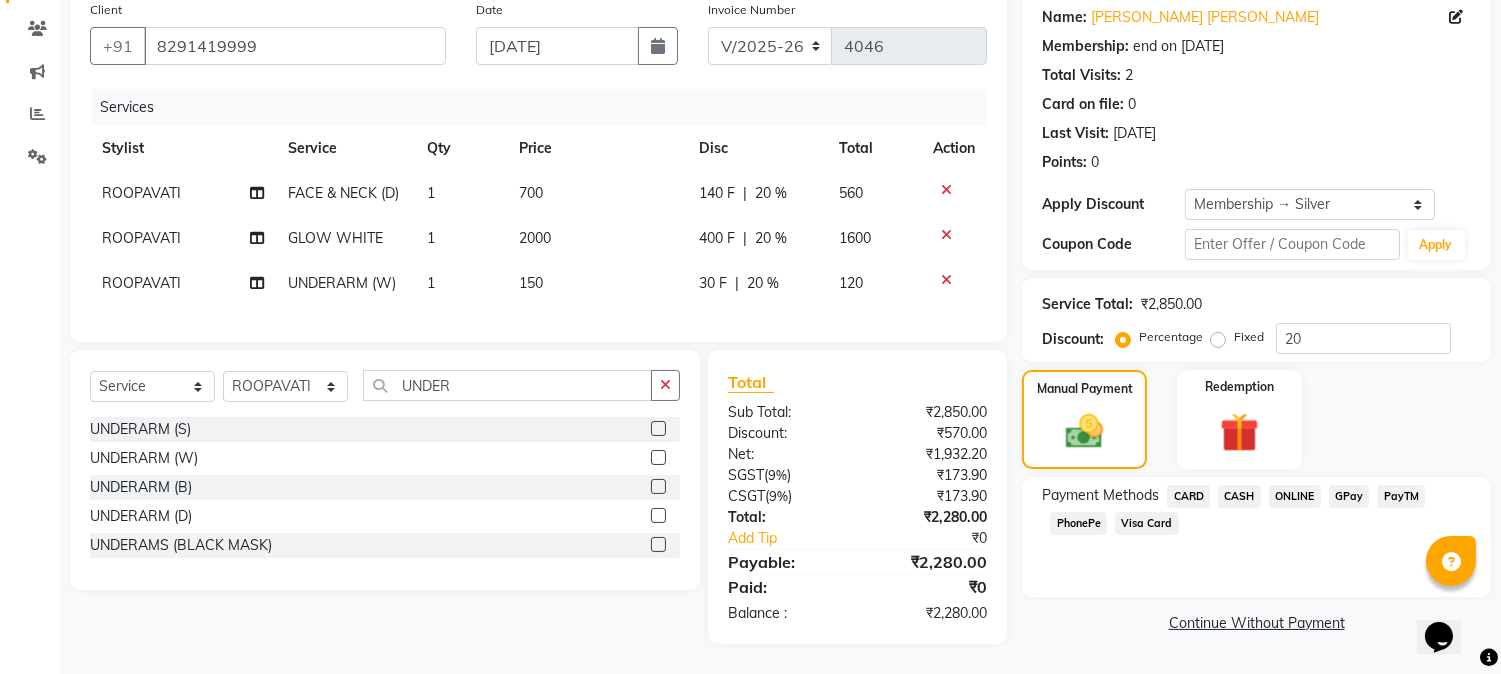 click on "PhonePe" 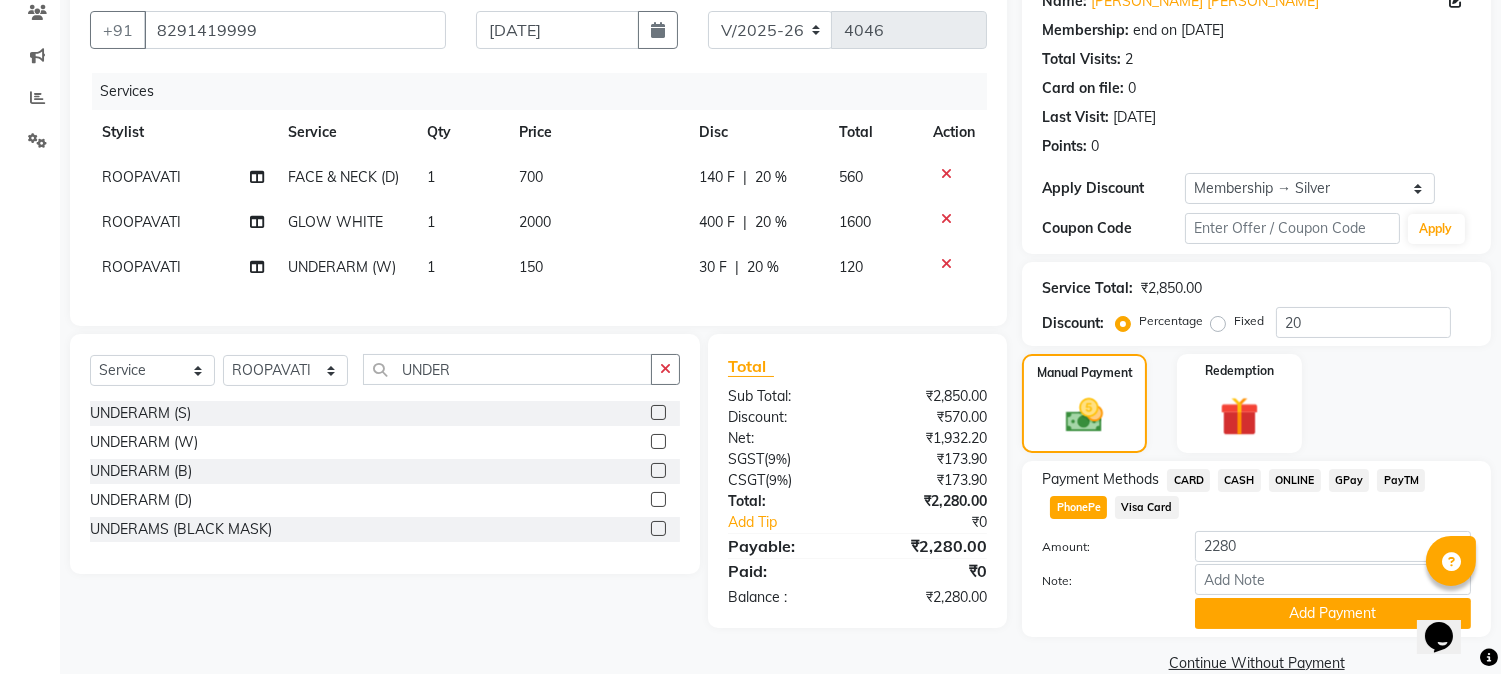 scroll, scrollTop: 208, scrollLeft: 0, axis: vertical 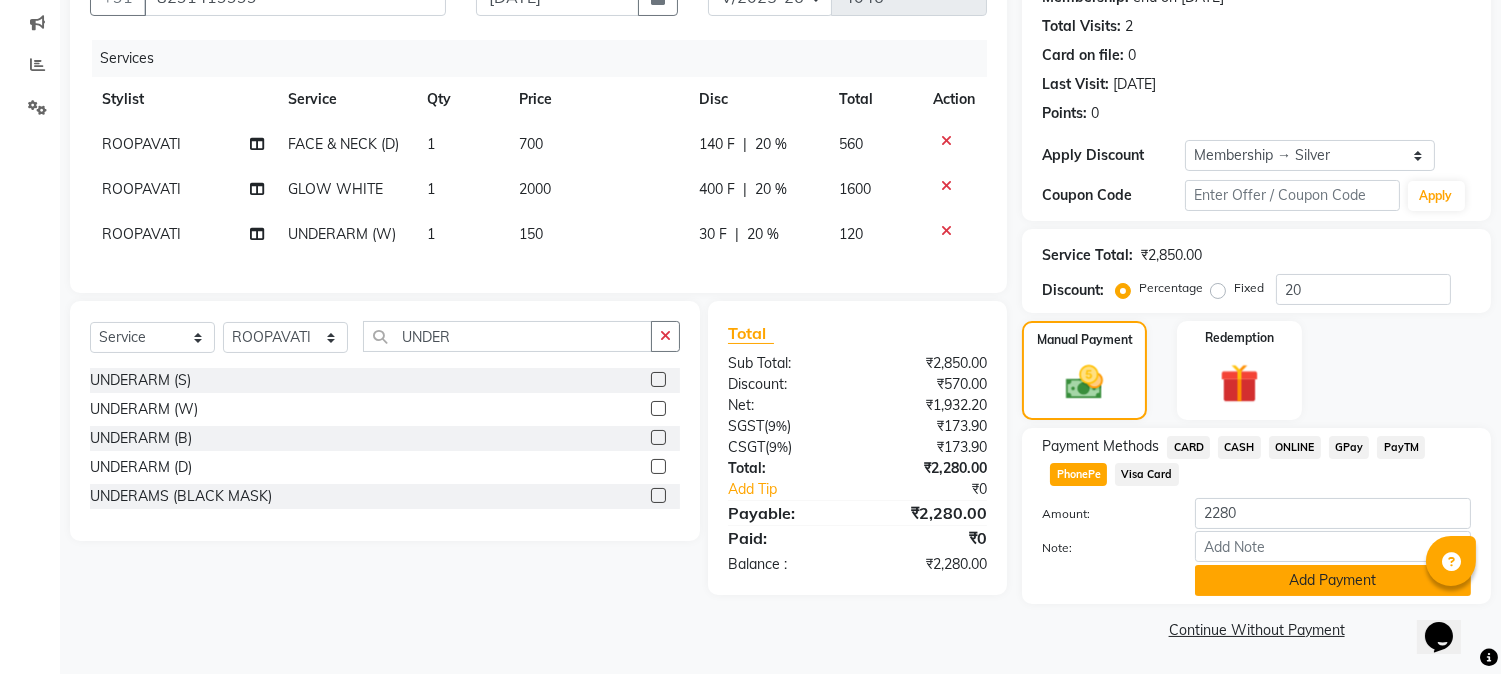 click on "Add Payment" 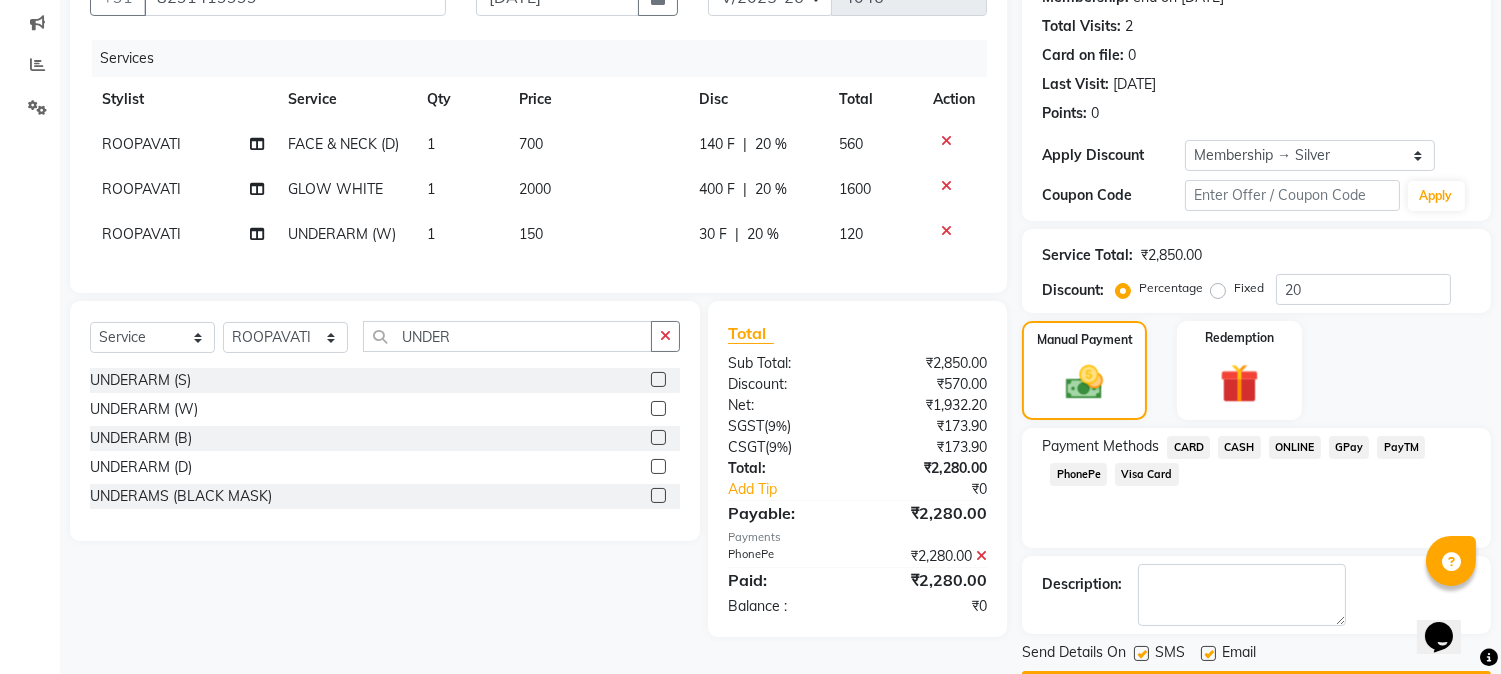 scroll, scrollTop: 265, scrollLeft: 0, axis: vertical 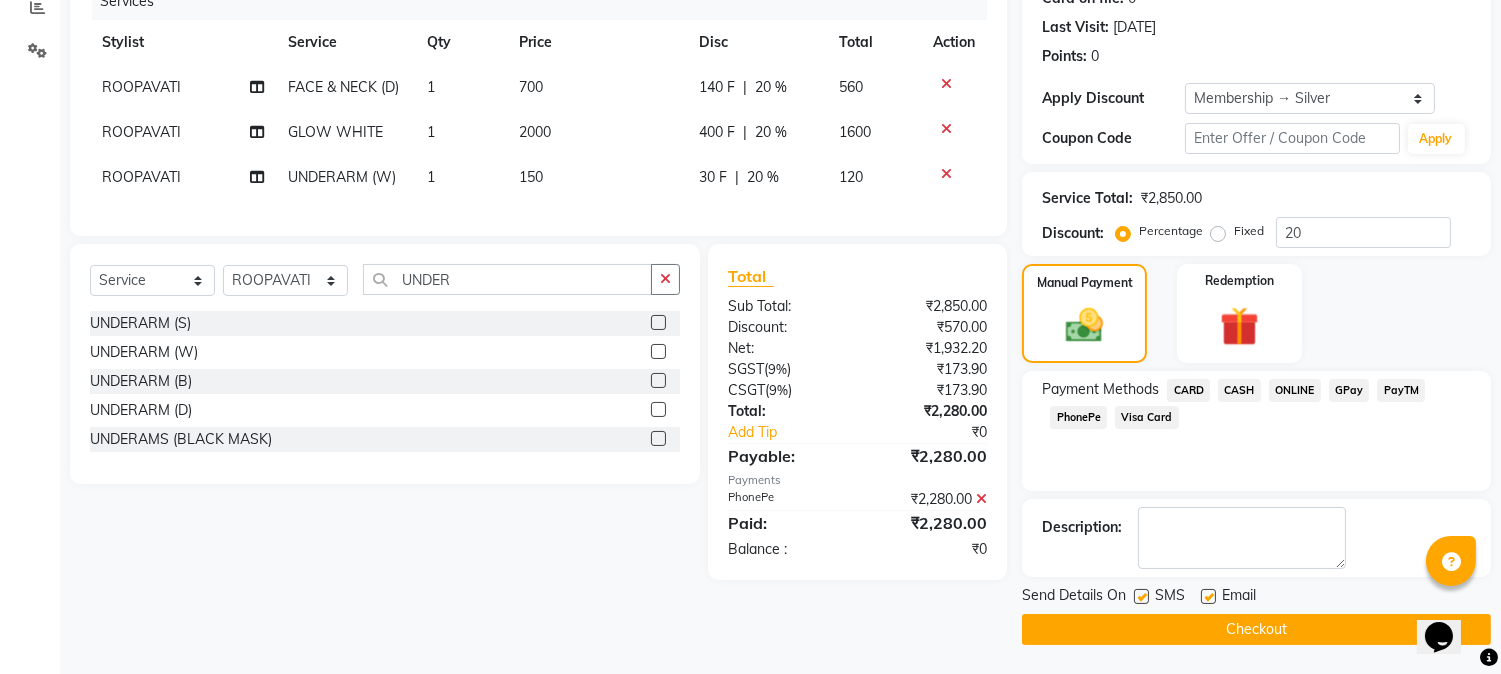 click on "Checkout" 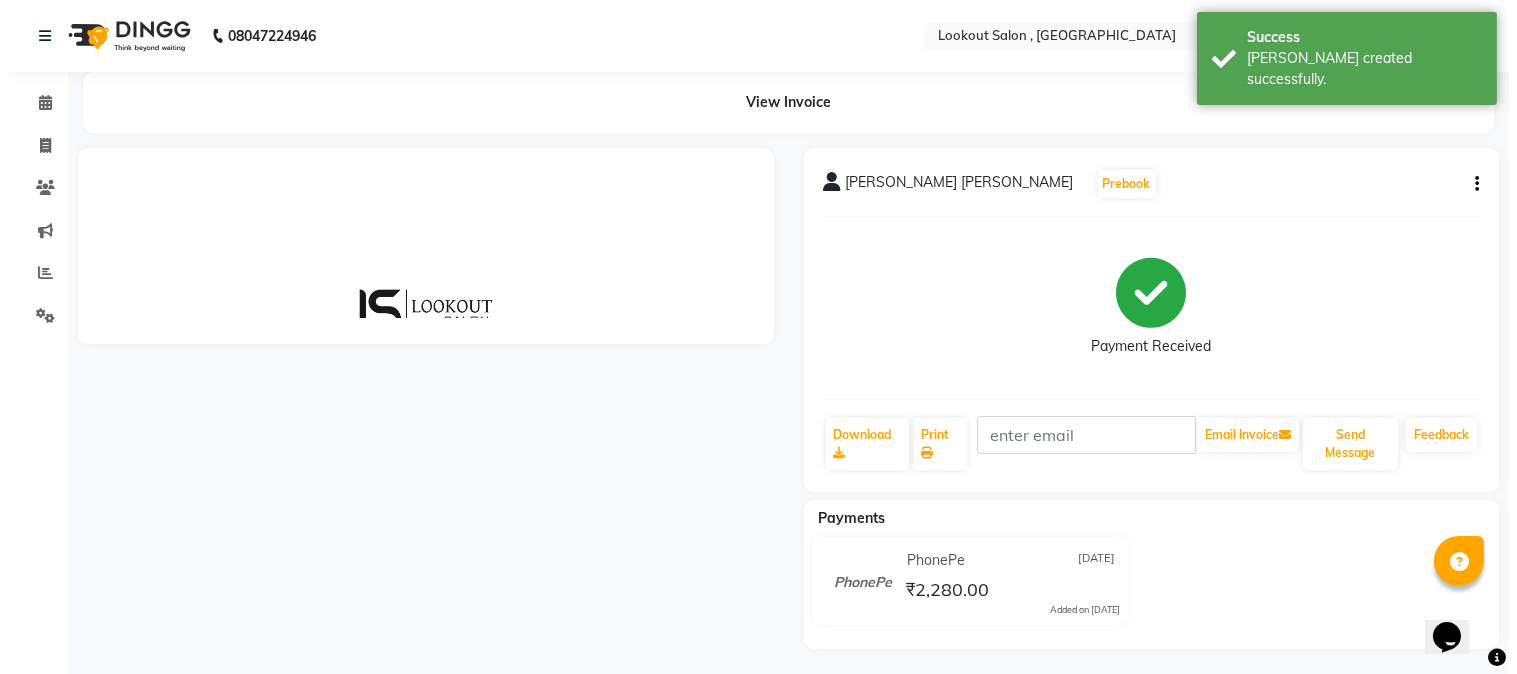 scroll, scrollTop: 0, scrollLeft: 0, axis: both 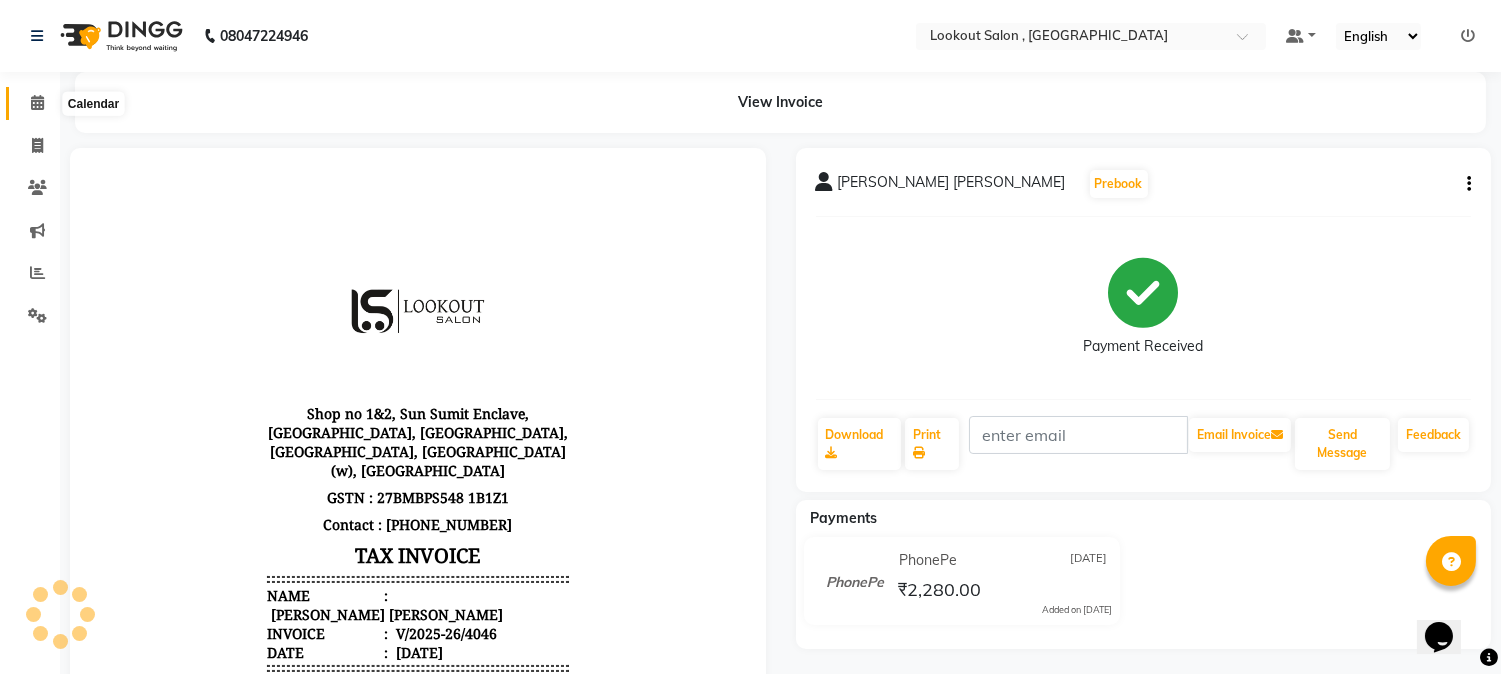 click 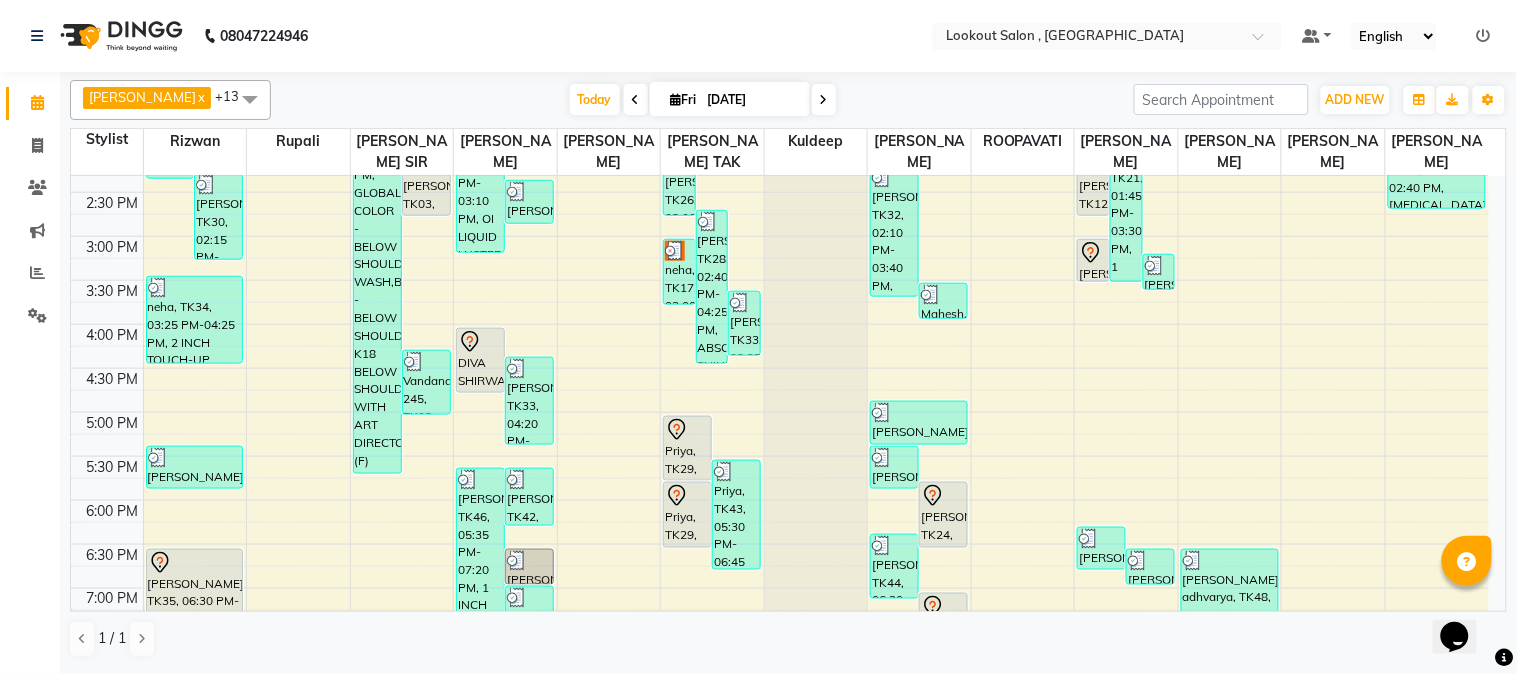 scroll, scrollTop: 666, scrollLeft: 0, axis: vertical 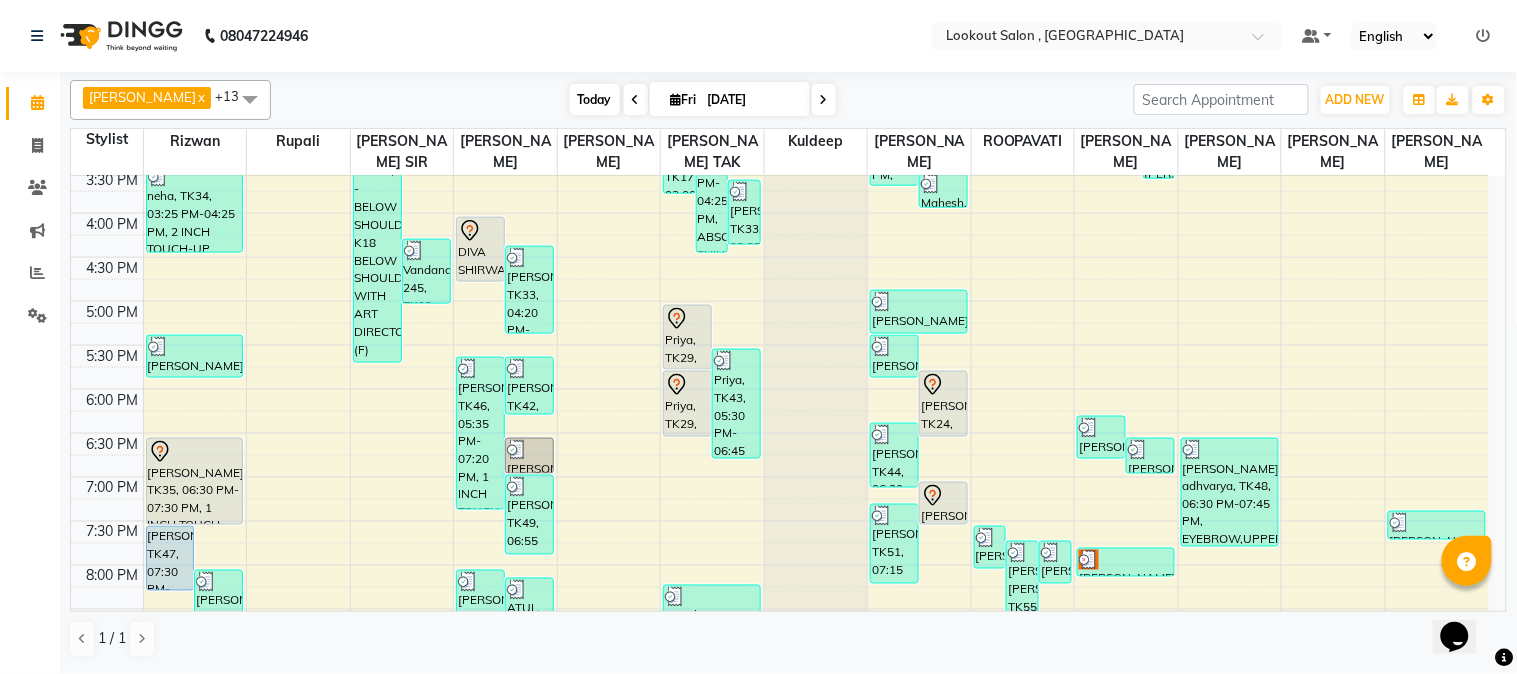 click on "Today" at bounding box center [595, 99] 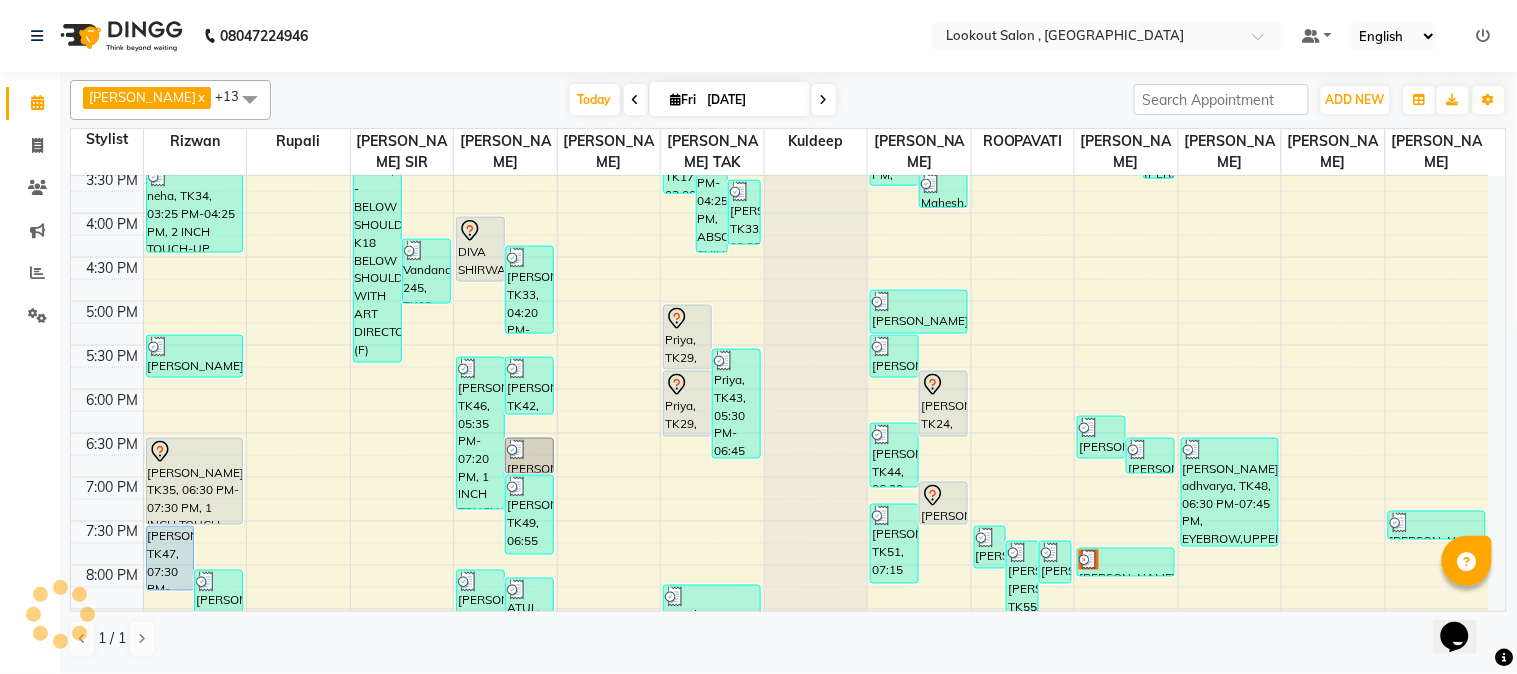 scroll, scrollTop: 912, scrollLeft: 0, axis: vertical 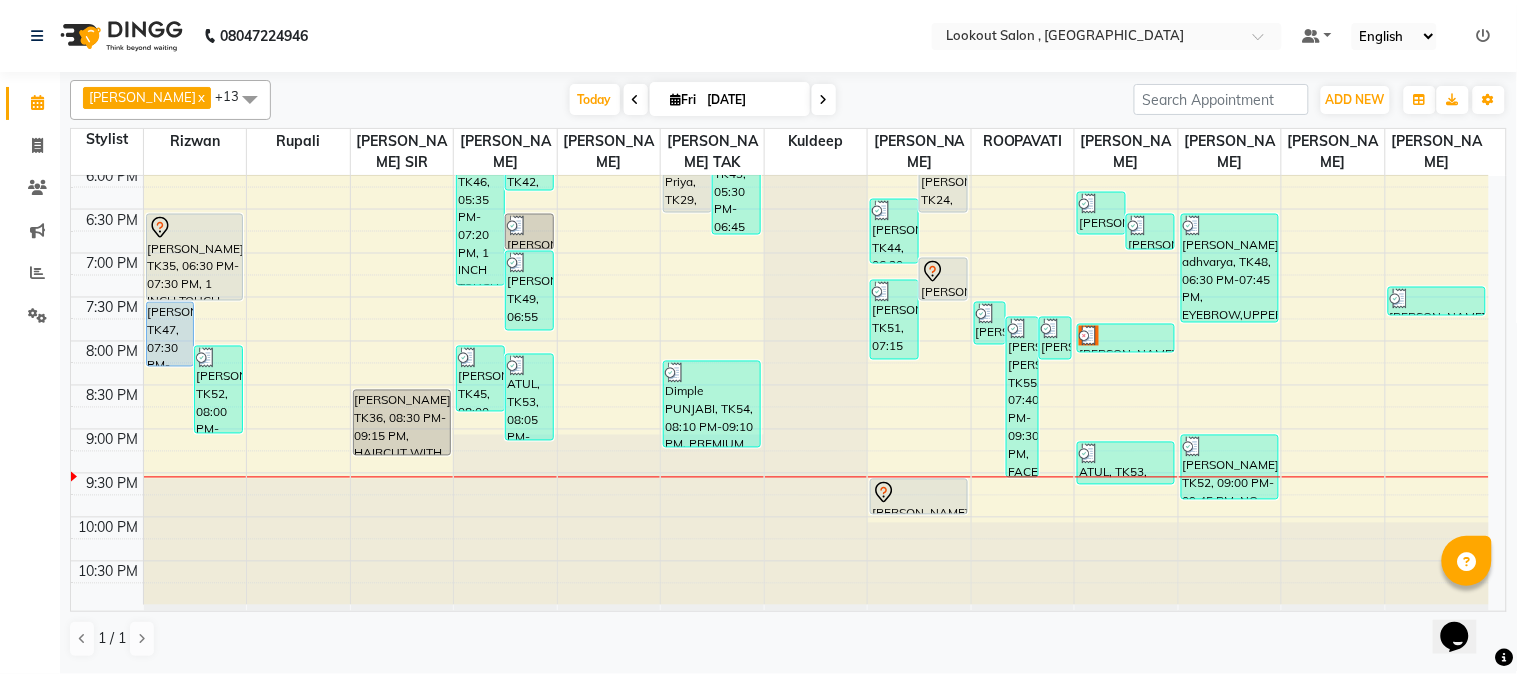 click at bounding box center [824, 99] 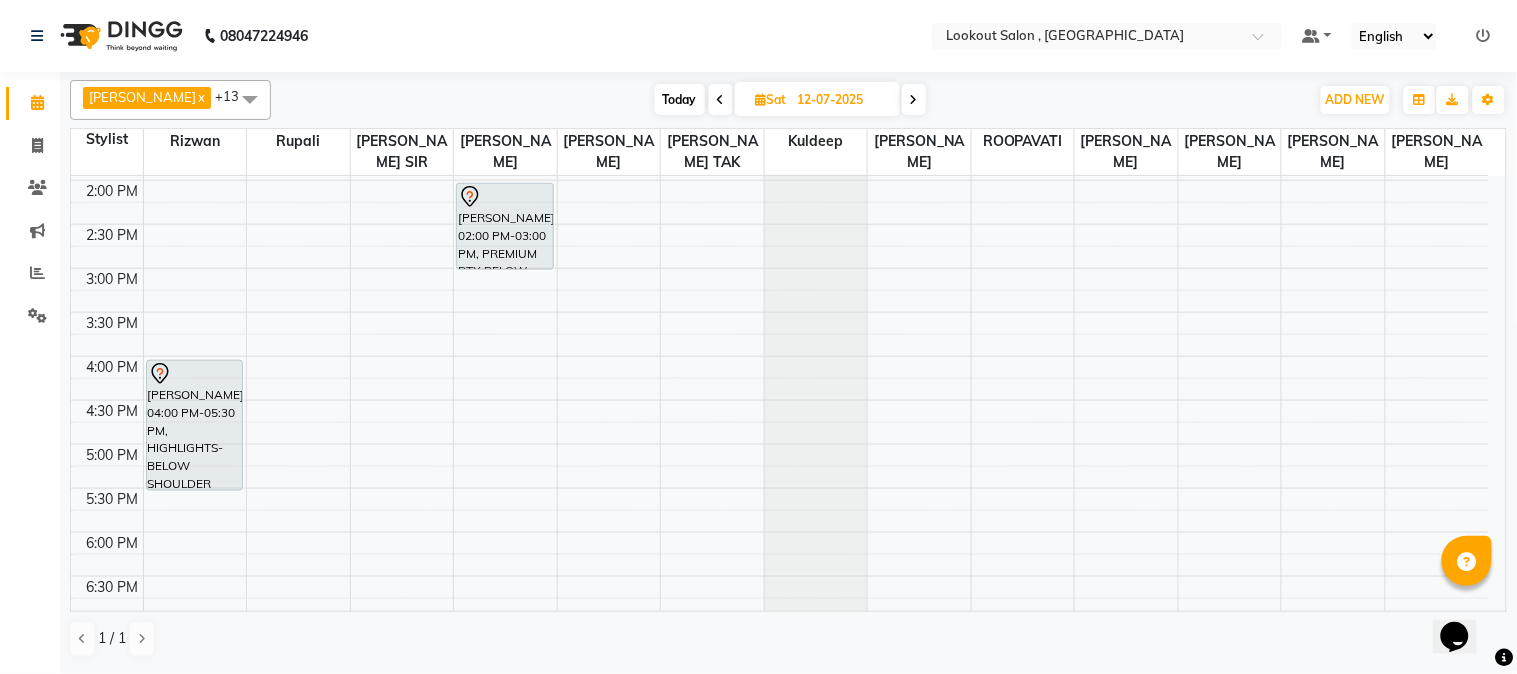 scroll, scrollTop: 555, scrollLeft: 0, axis: vertical 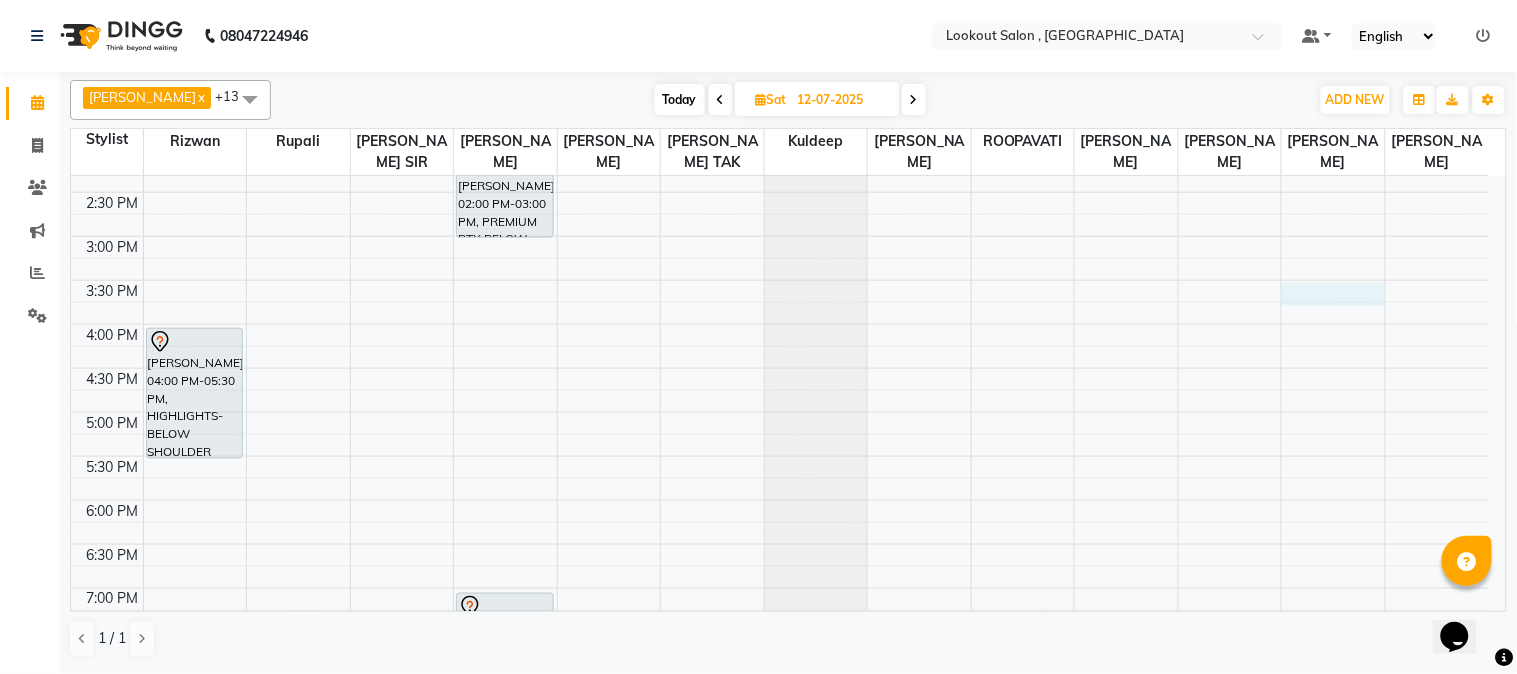 click on "8:00 AM 8:30 AM 9:00 AM 9:30 AM 10:00 AM 10:30 AM 11:00 AM 11:30 AM 12:00 PM 12:30 PM 1:00 PM 1:30 PM 2:00 PM 2:30 PM 3:00 PM 3:30 PM 4:00 PM 4:30 PM 5:00 PM 5:30 PM 6:00 PM 6:30 PM 7:00 PM 7:30 PM 8:00 PM 8:30 PM 9:00 PM 9:30 PM 10:00 PM 10:30 PM 11:00 PM 11:30 PM             Deepali, 04:00 PM-05:30 PM, HIGHLIGHTS-BELOW SHOULDER             Sohil Shah15, 11:00 AM-11:30 AM, HAIRCUT WITH STYLIST (M)             shravani joshi, 02:00 PM-03:00 PM, PREMIUM BTX BELOW SHOULDER              girish soneja, 07:00 PM-07:30 PM, HAIRCUT WITH STYLIST (M)             girish soneja, 07:30 PM-07:55 PM, BEARD CRAFTING             nikhil shah, 10:00 AM-10:30 AM, HAIRCUT WITH SENIOR STYLIST(M)             devanjan roy, 11:00 AM-11:30 AM, HAIRCUT WITH SENIOR STYLIST(M)             aditvat lotkar, 12:00 PM-12:30 PM, HAIRCUT WITH SENIOR STYLIST(M)             pranav patil, 12:00 PM-12:30 PM, HAIRCUT WITH STYLIST (M)" at bounding box center [780, 324] 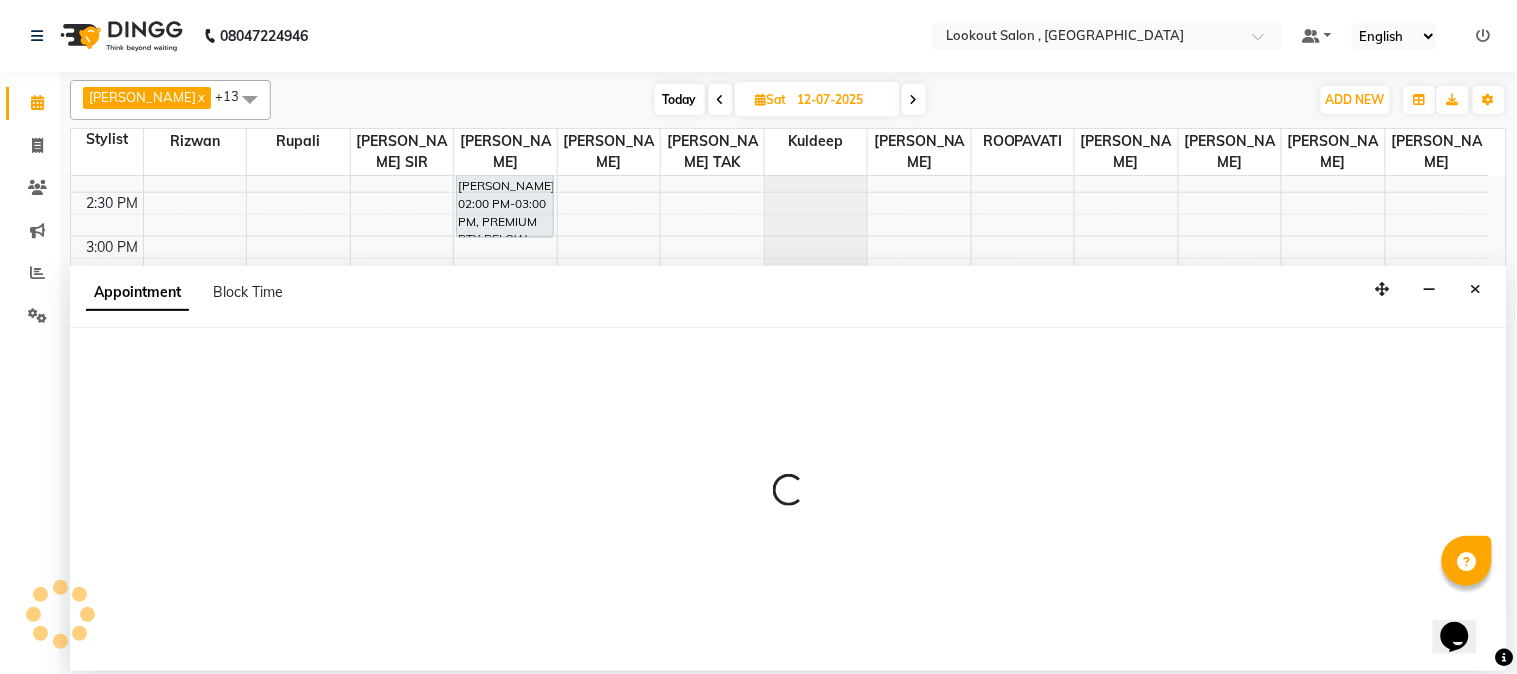 select on "48095" 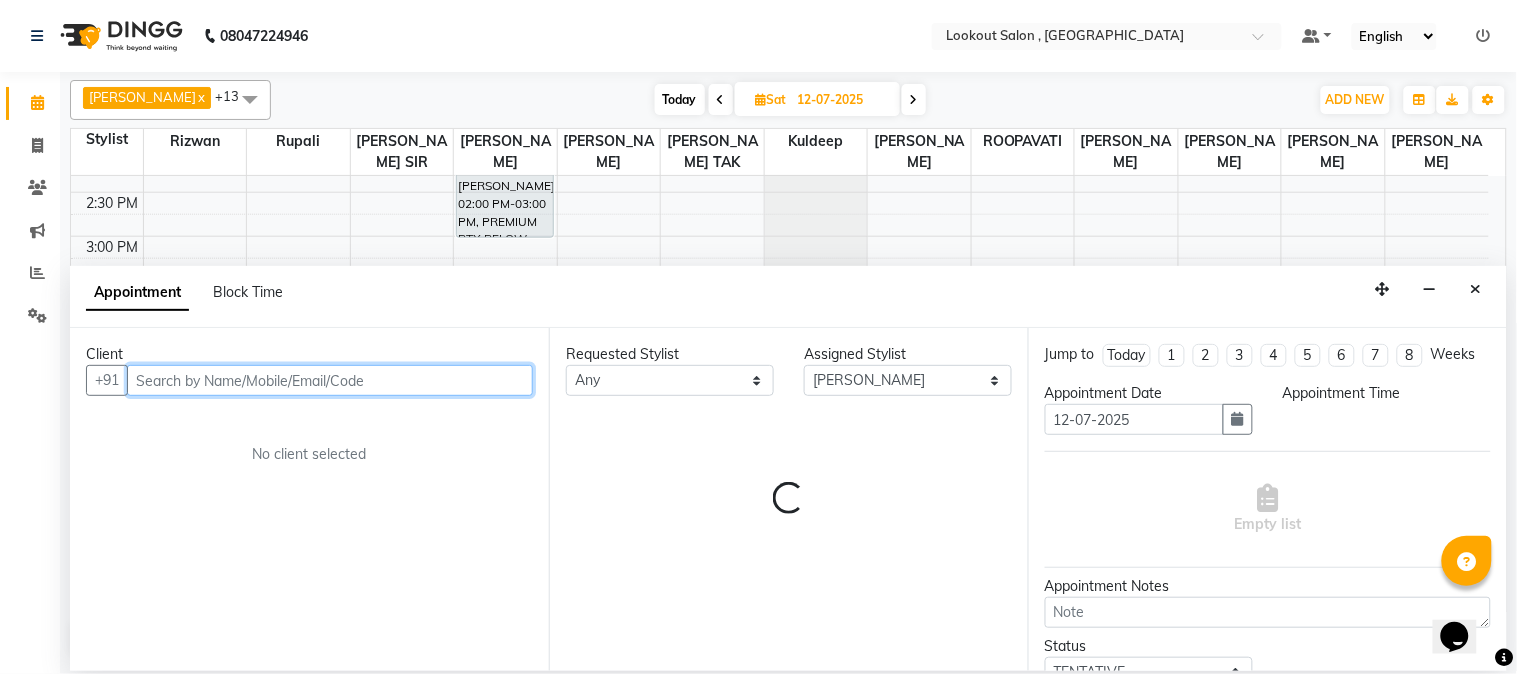 select on "930" 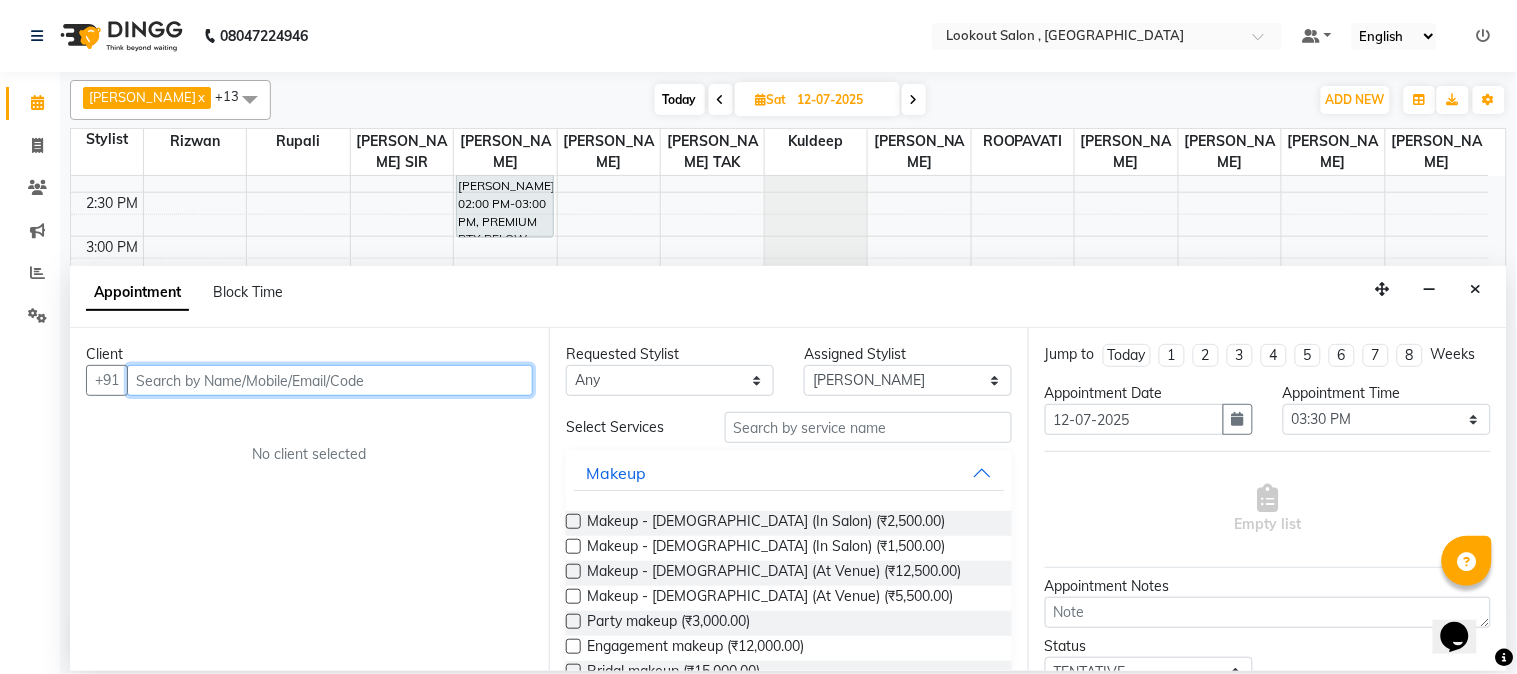 click at bounding box center [330, 380] 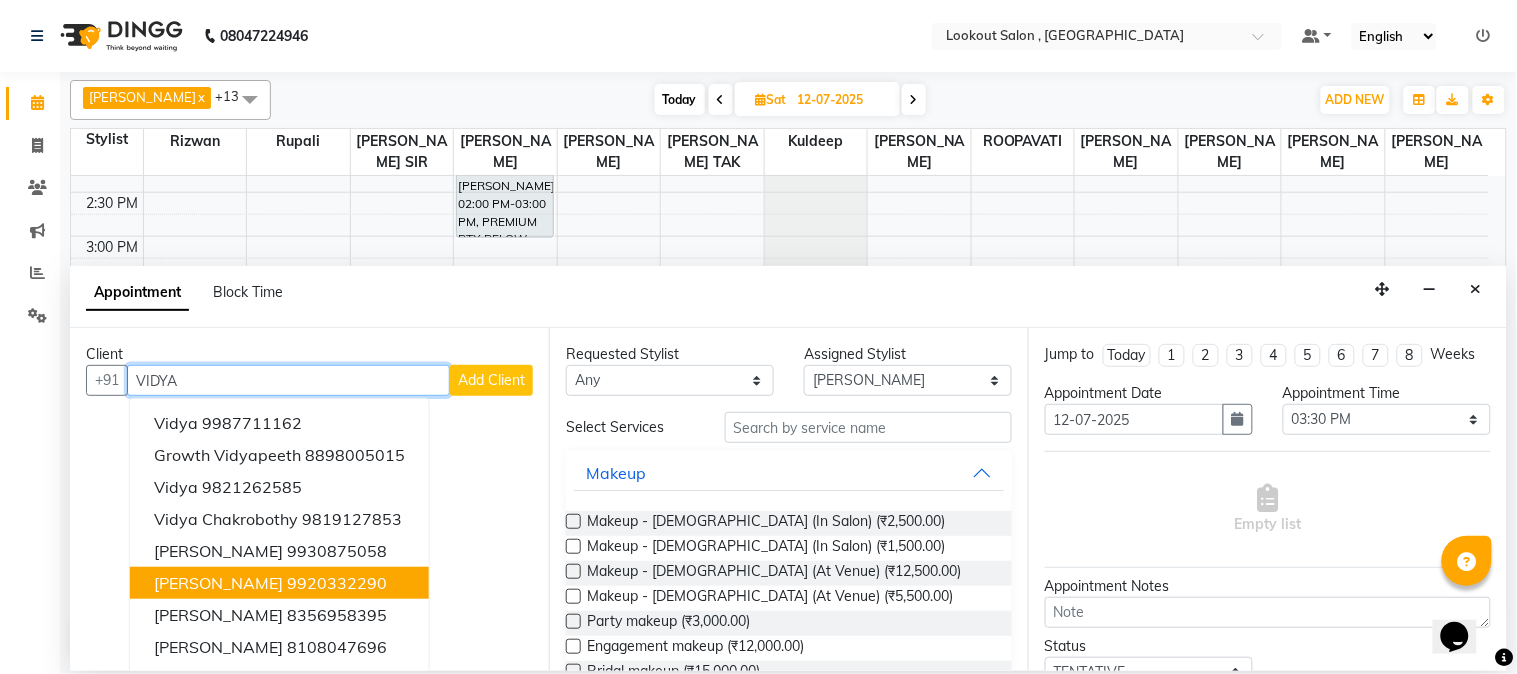 click on "Vidya Iyer  9920332290" at bounding box center [279, 583] 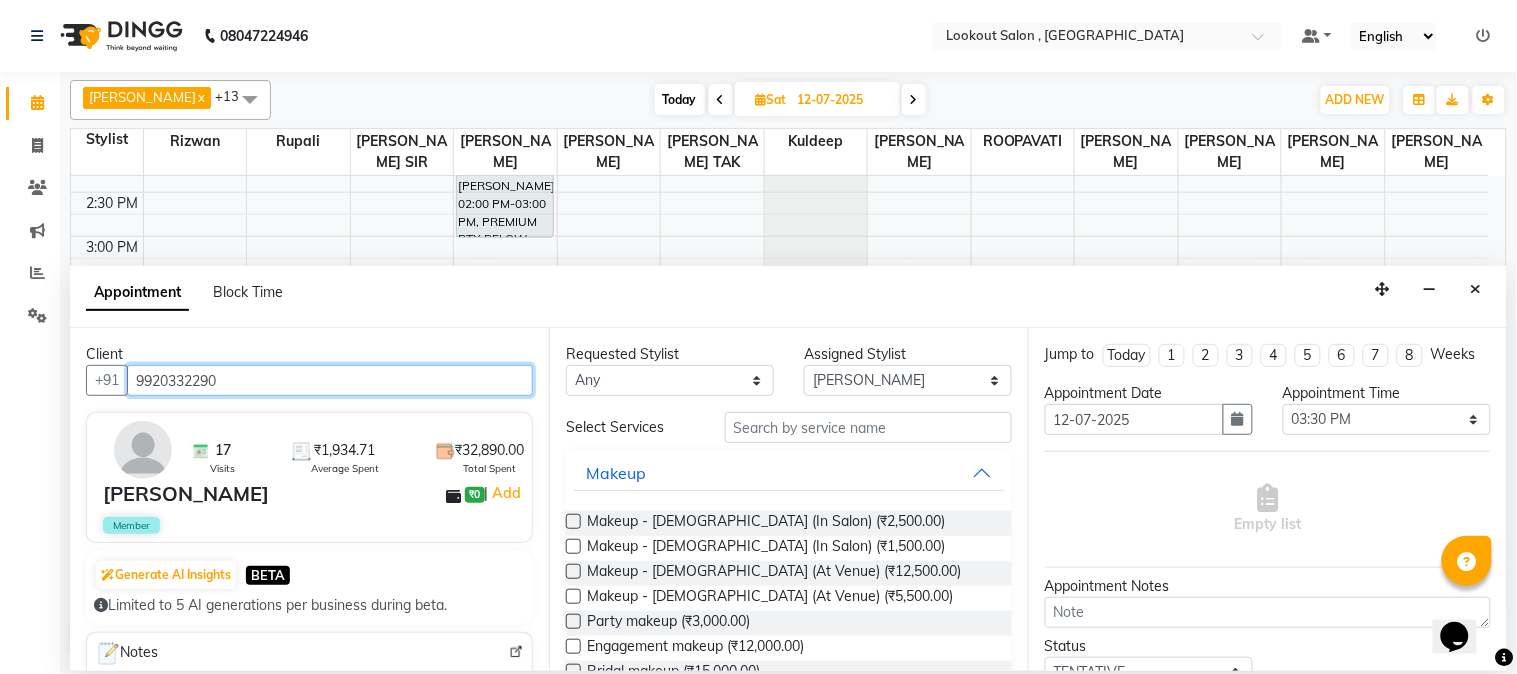 type on "9920332290" 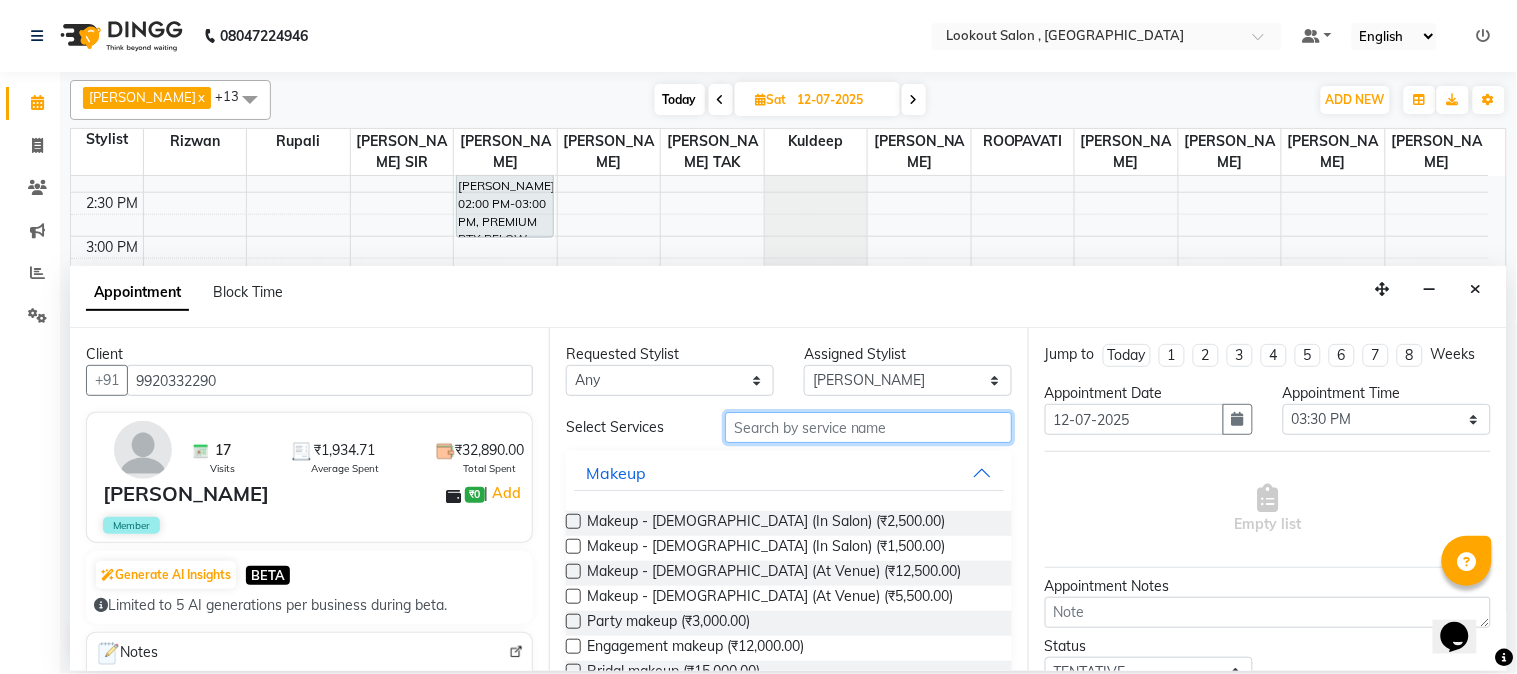 click at bounding box center (868, 427) 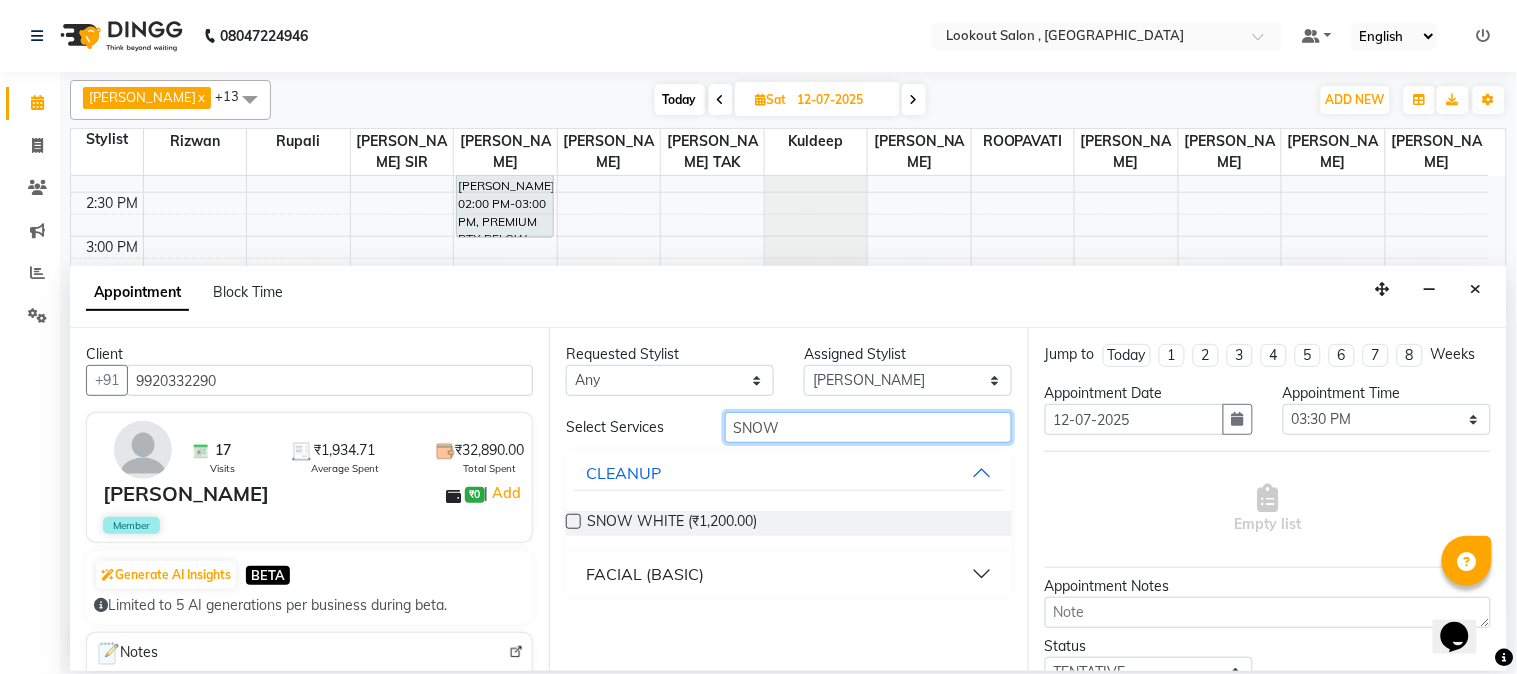 type on "SNOW" 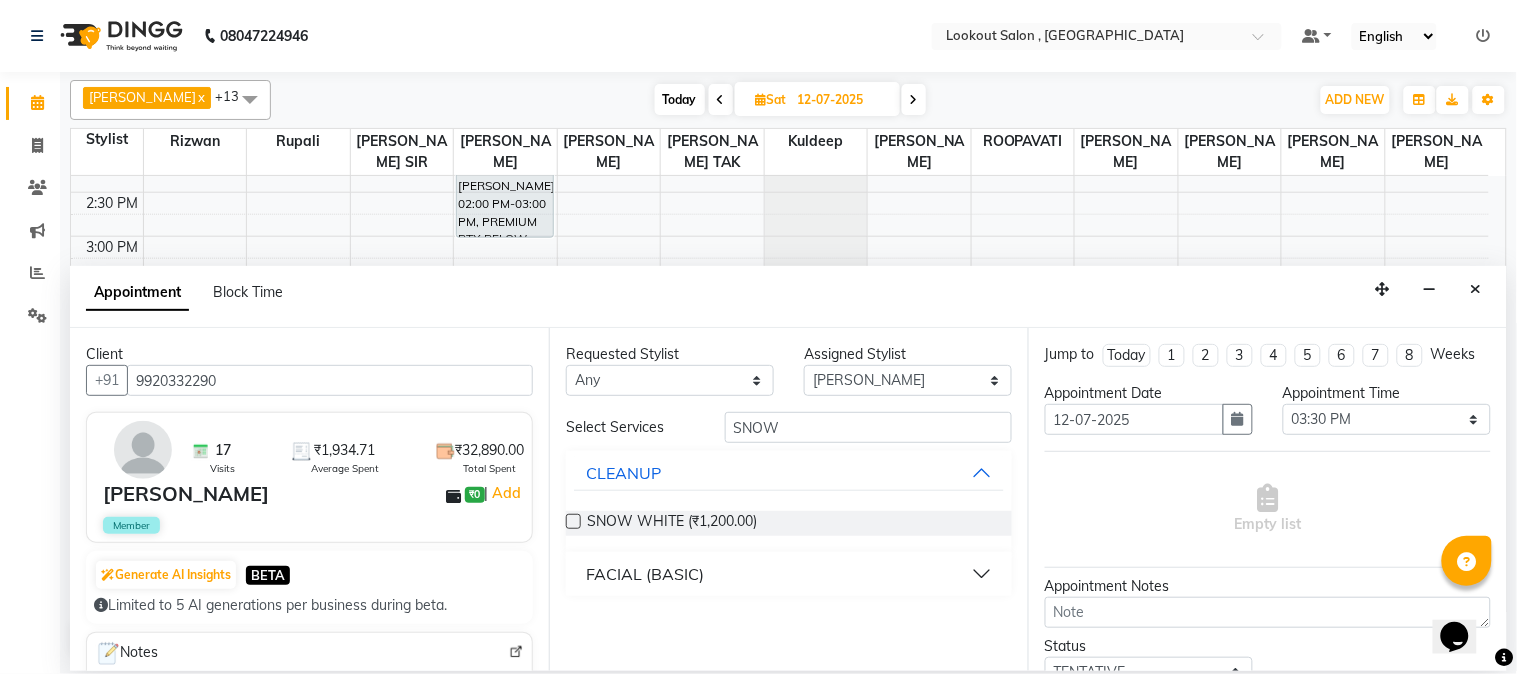 click on "FACIAL (BASIC)" at bounding box center (645, 574) 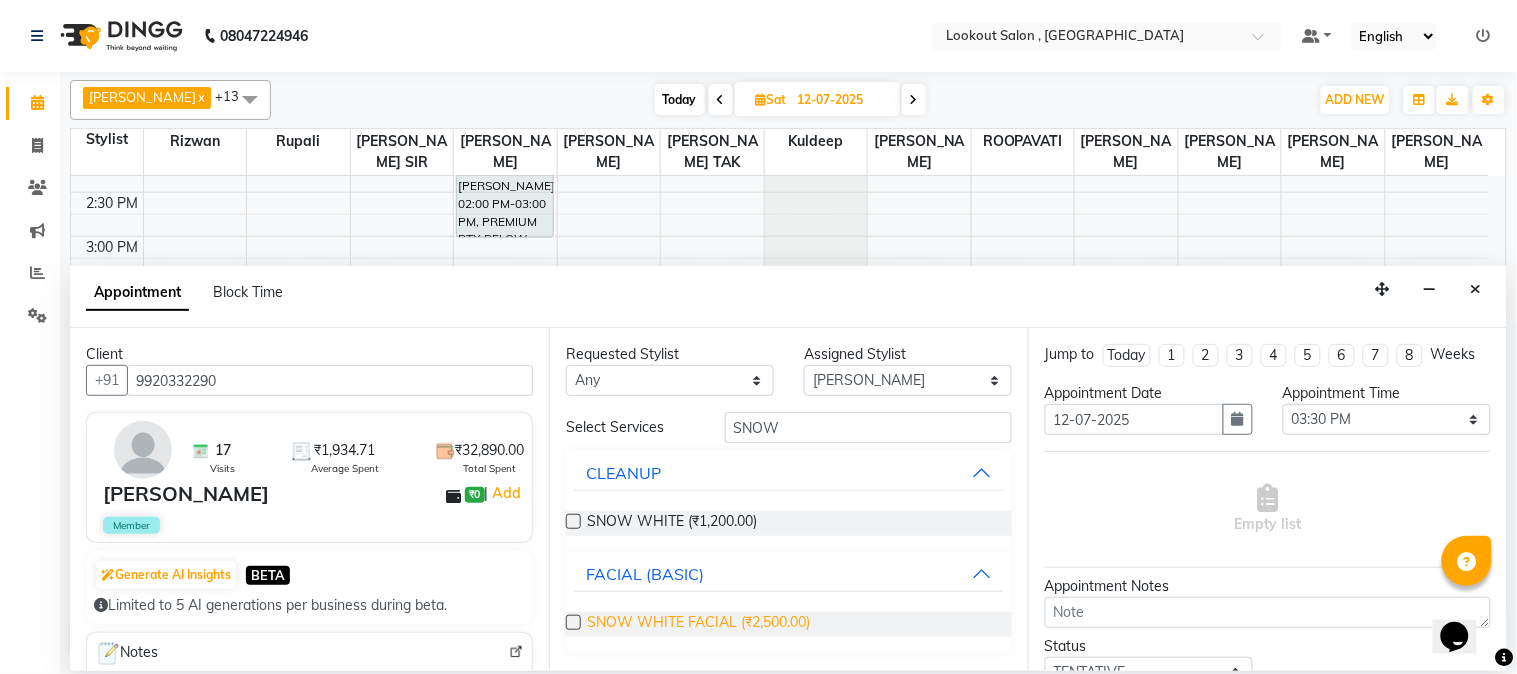 drag, startPoint x: 710, startPoint y: 631, endPoint x: 728, endPoint y: 611, distance: 26.907248 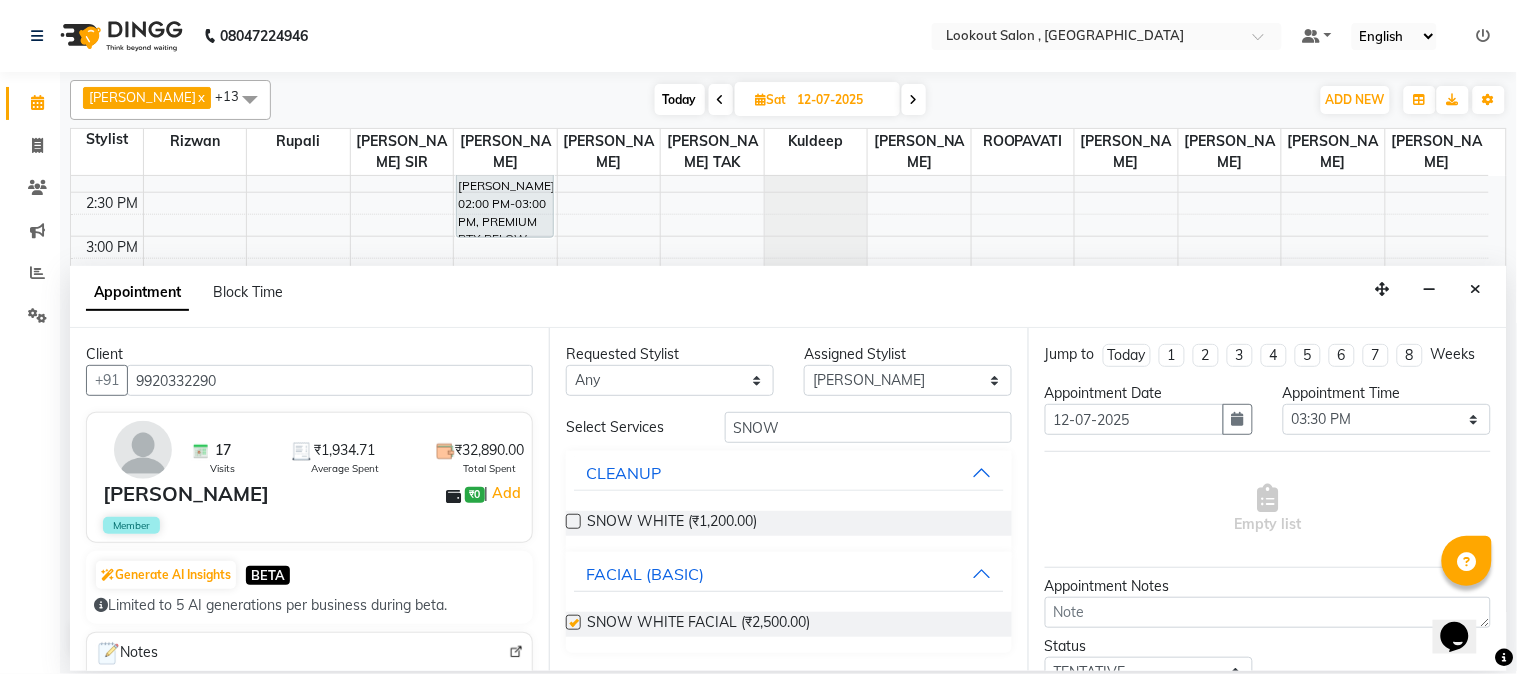 checkbox on "false" 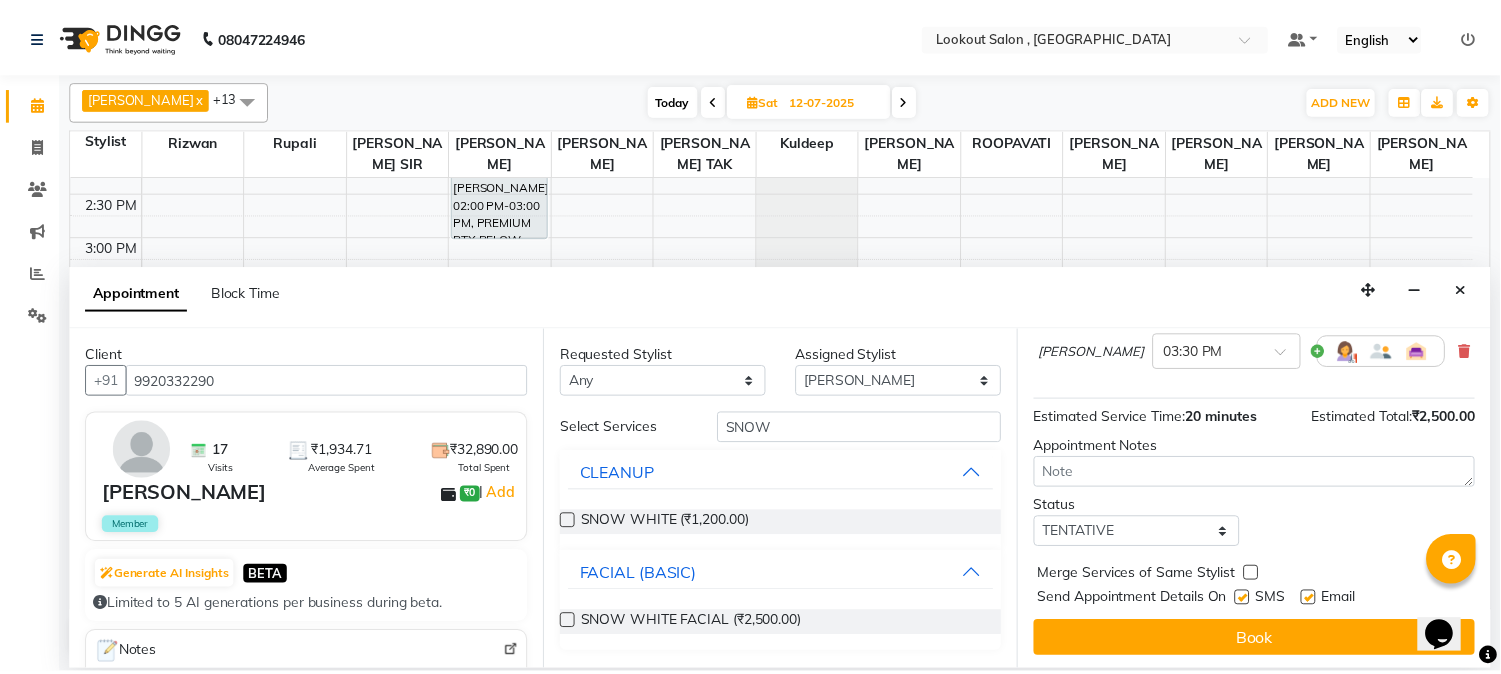 scroll, scrollTop: 186, scrollLeft: 0, axis: vertical 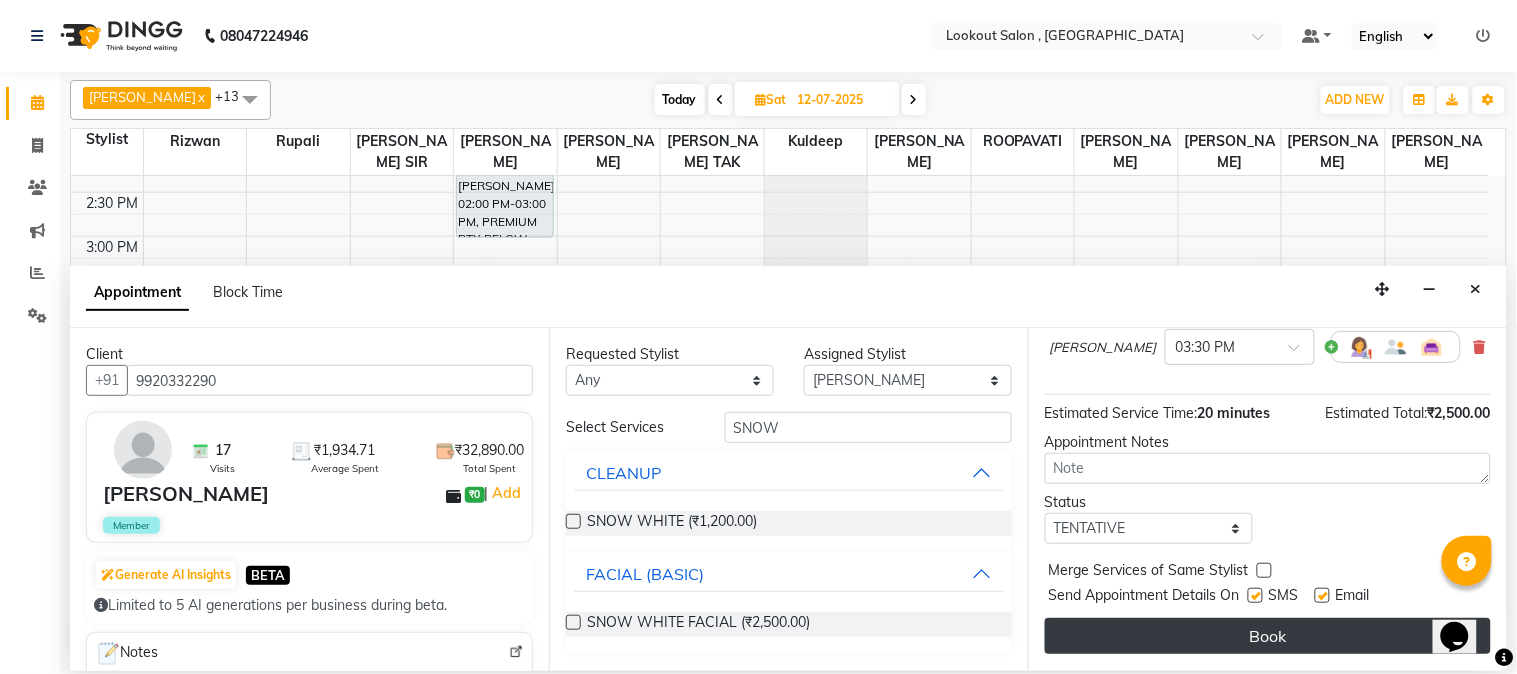 click on "Book" at bounding box center [1268, 636] 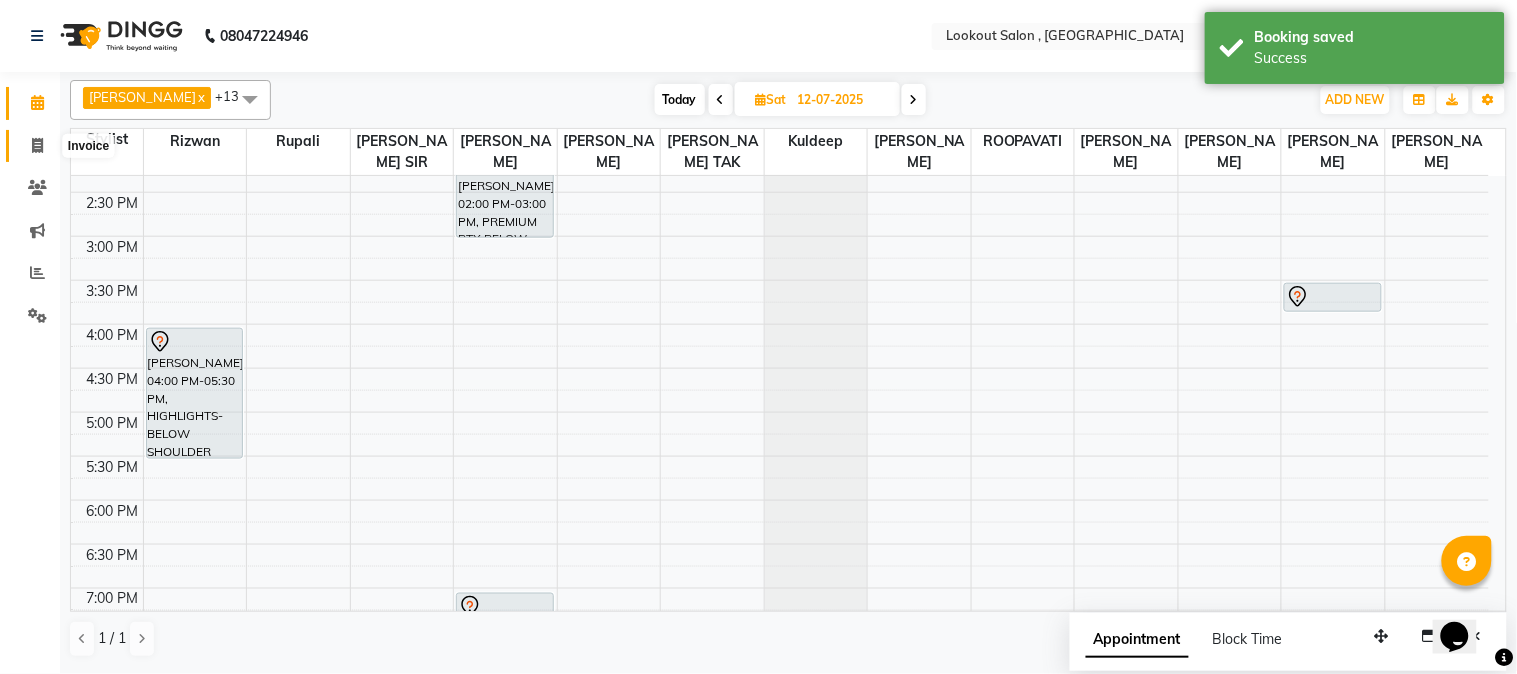 click 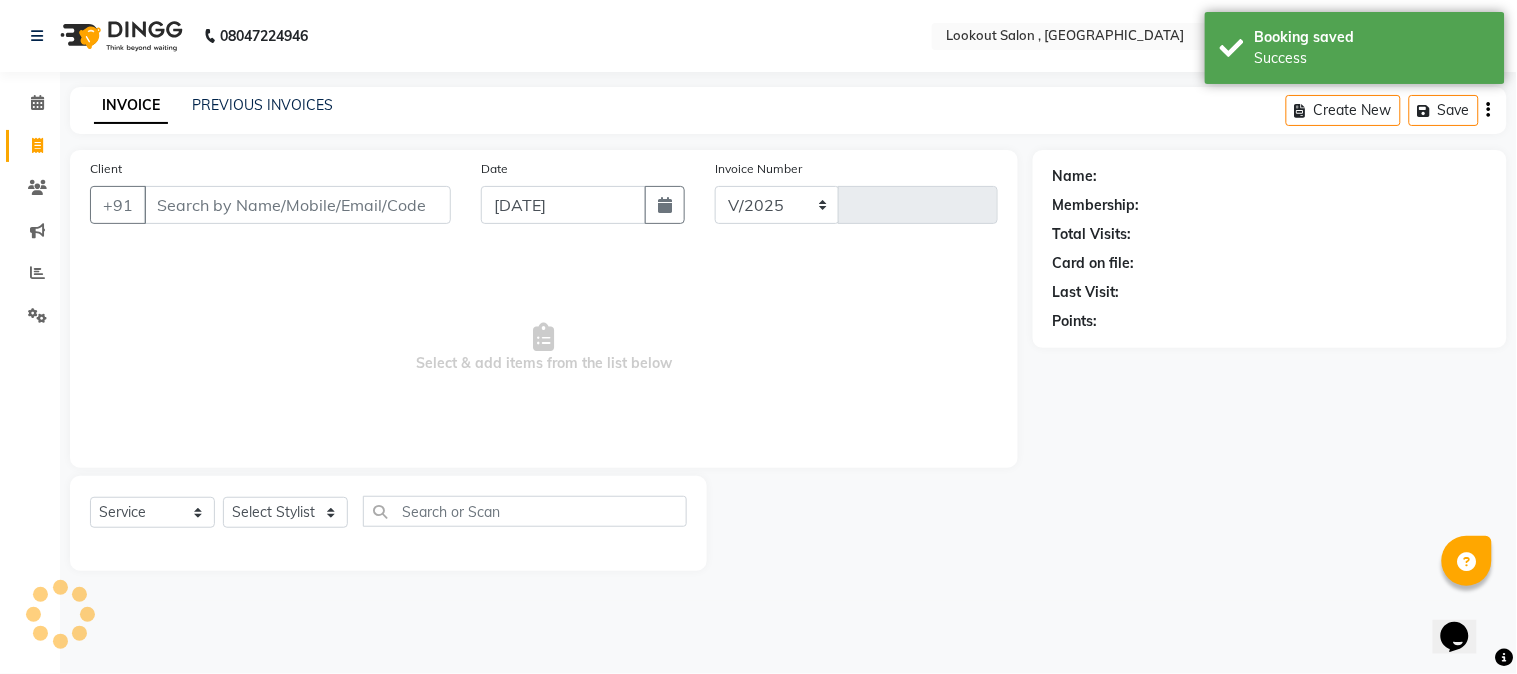 select on "151" 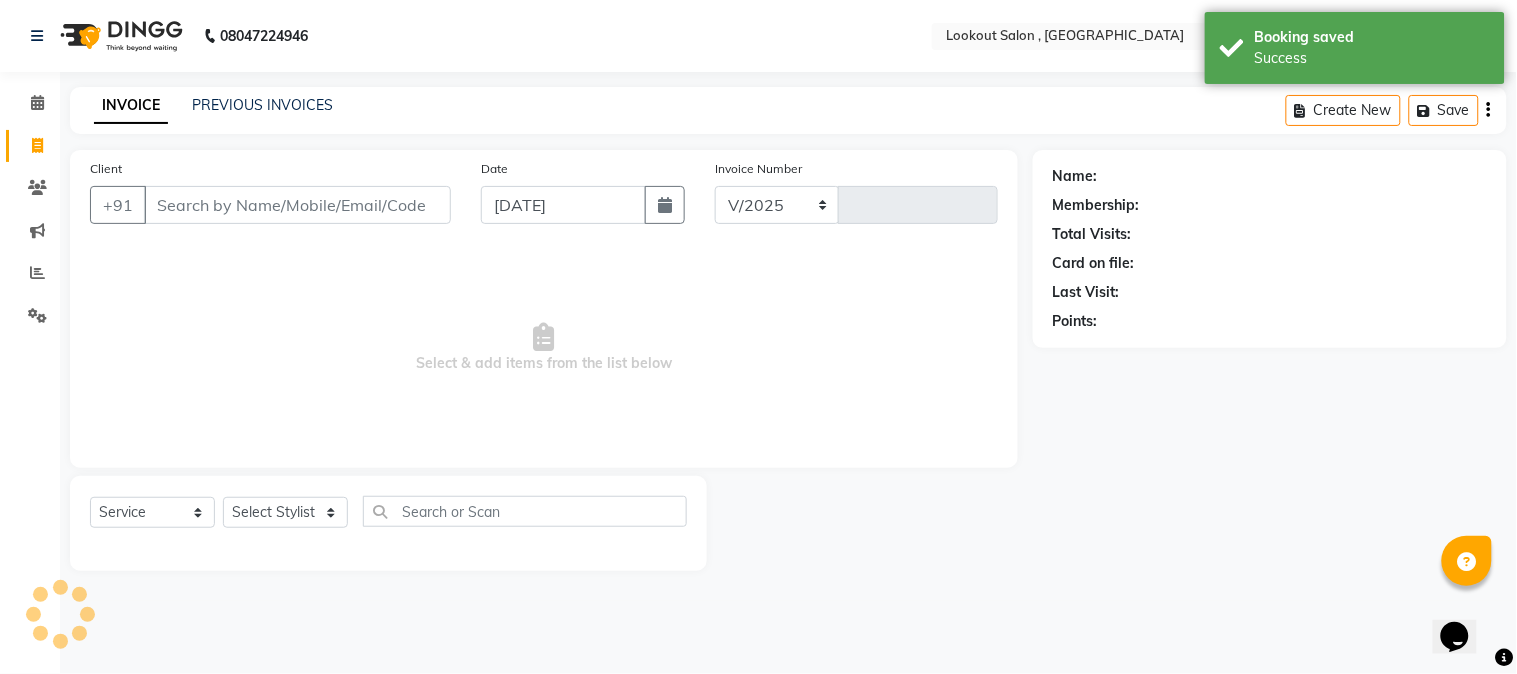 type on "4047" 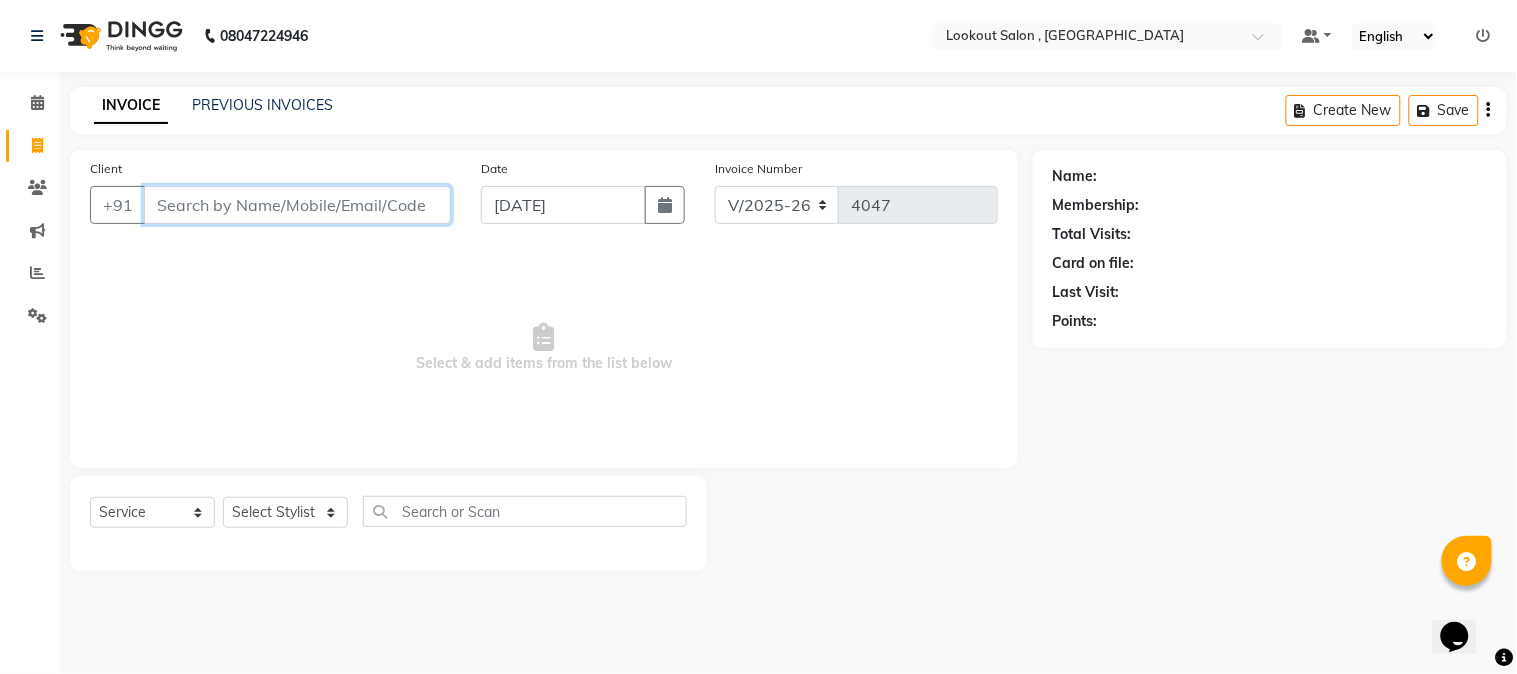 click on "Client" at bounding box center (297, 205) 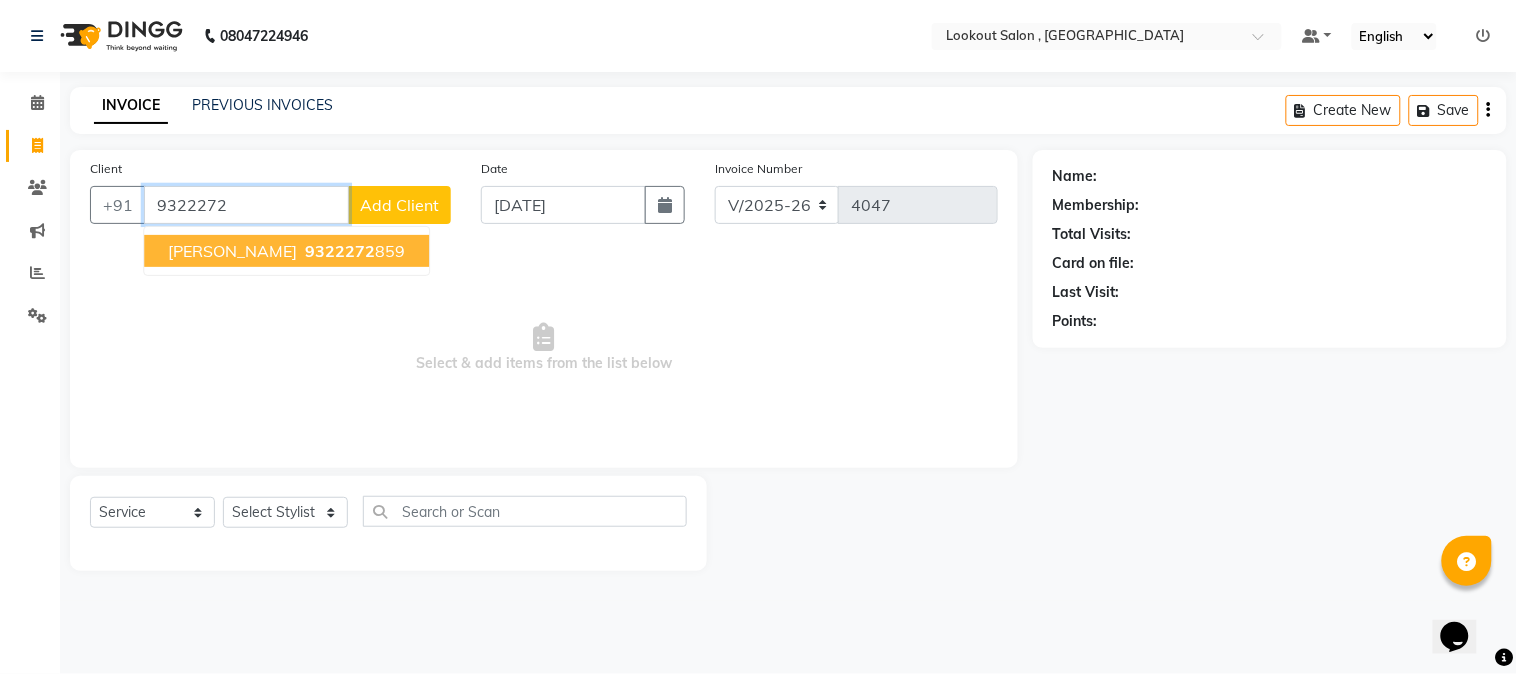 click on "9322272" at bounding box center [340, 251] 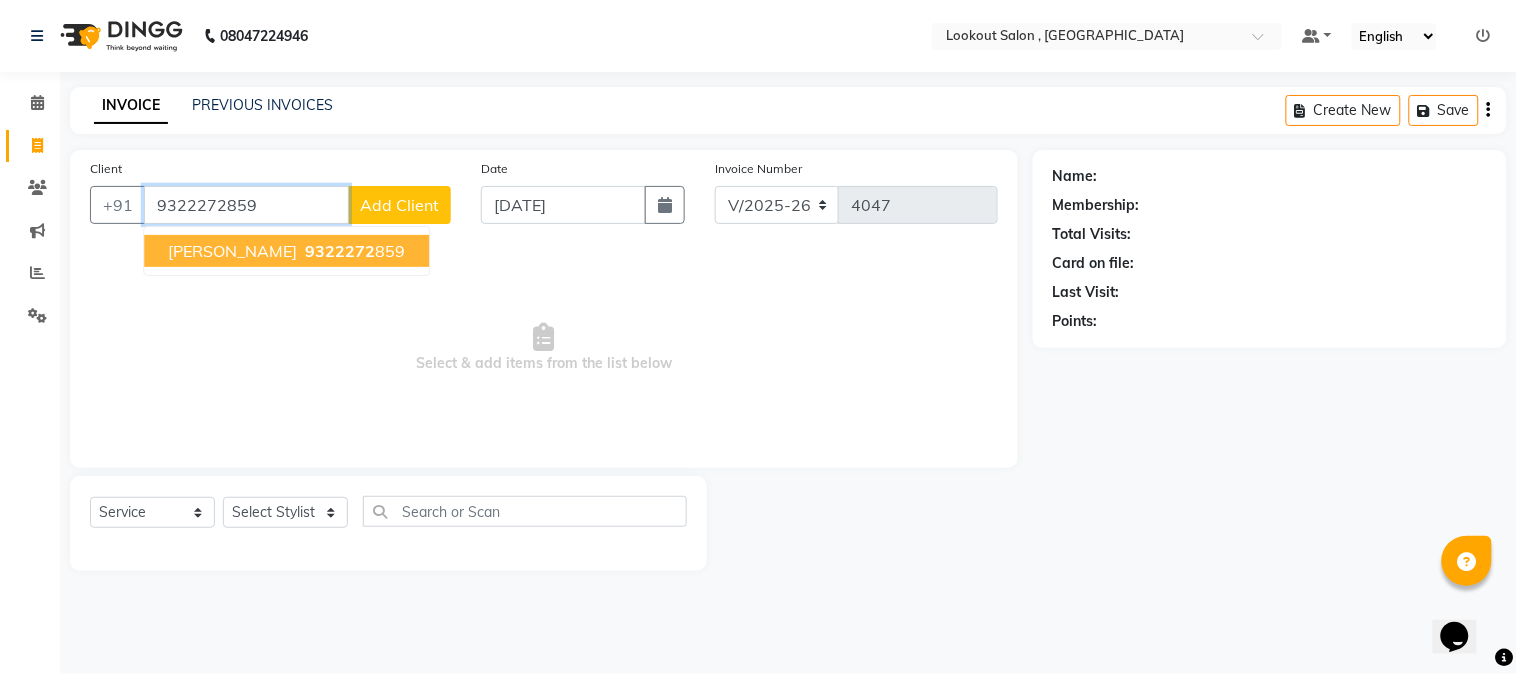 type on "9322272859" 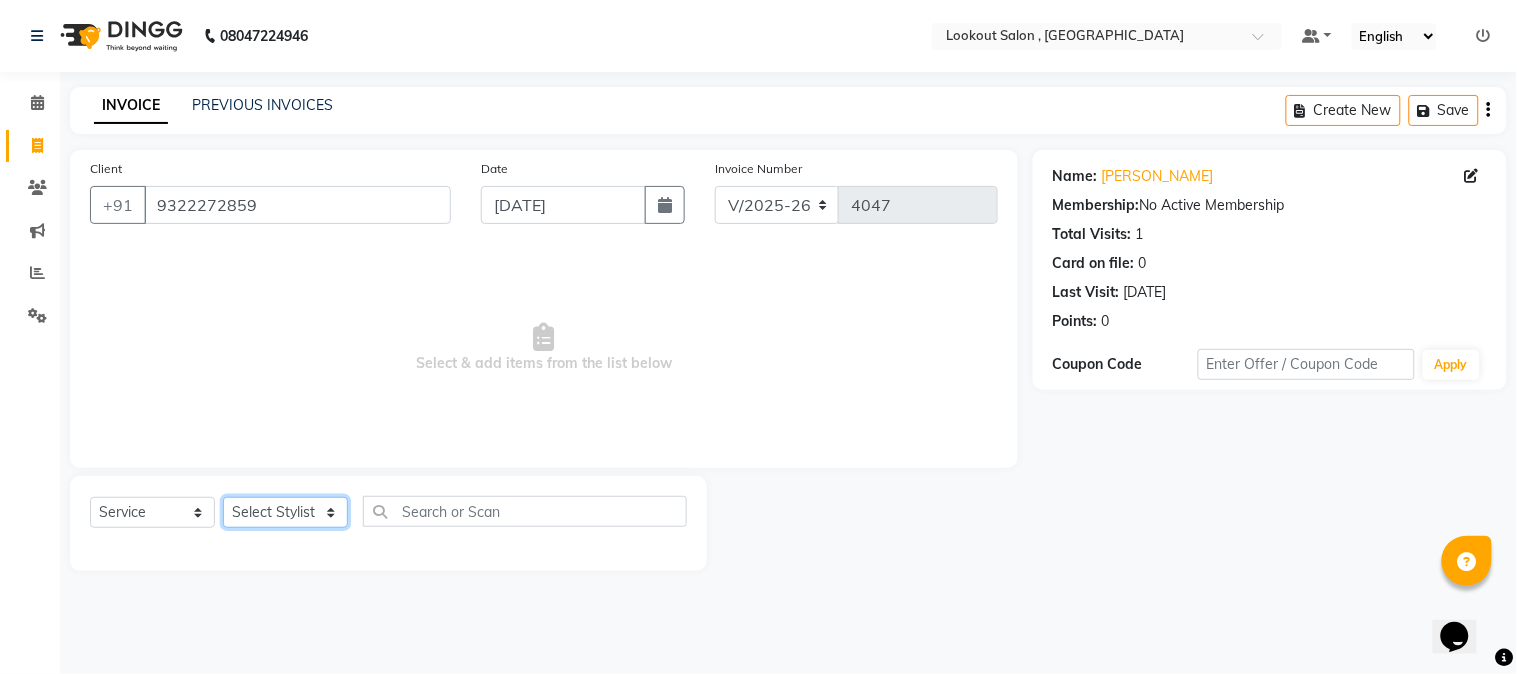 drag, startPoint x: 315, startPoint y: 507, endPoint x: 304, endPoint y: 535, distance: 30.083218 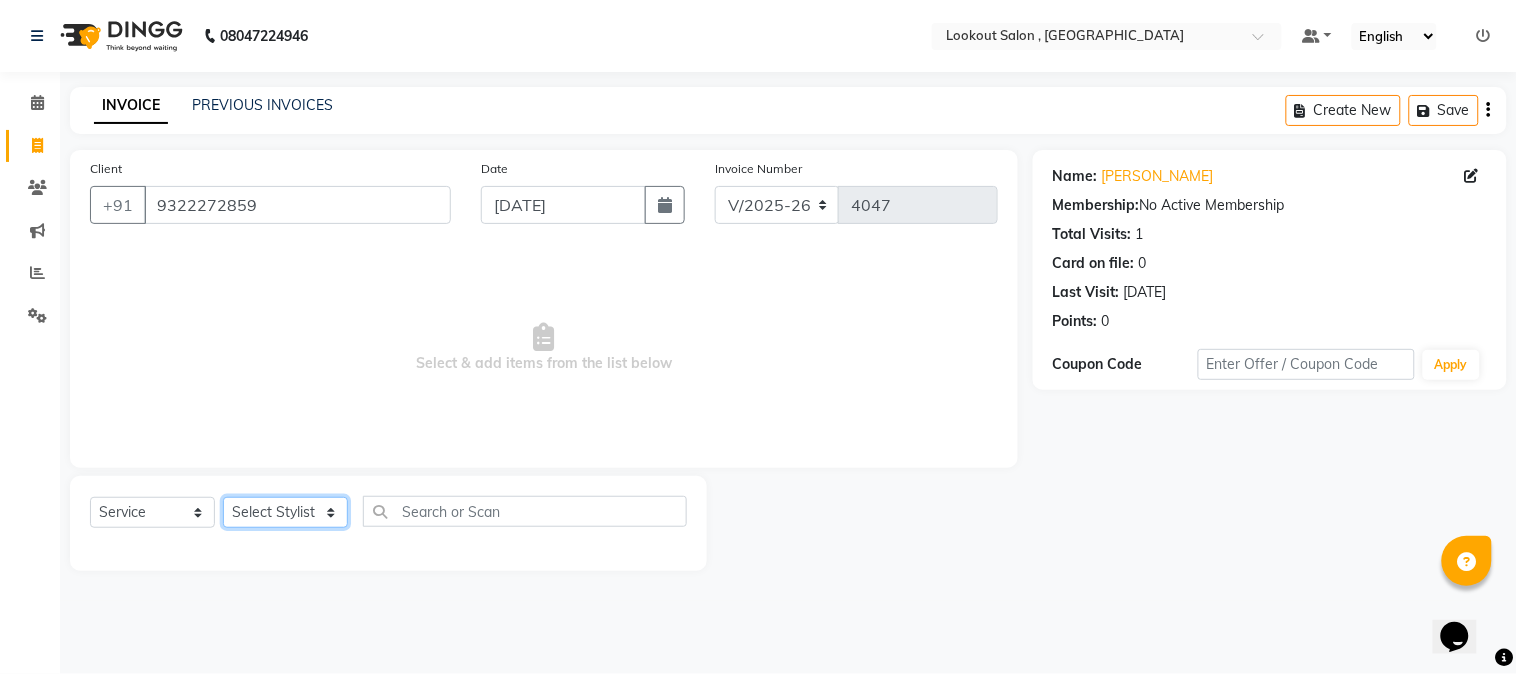 select on "11497" 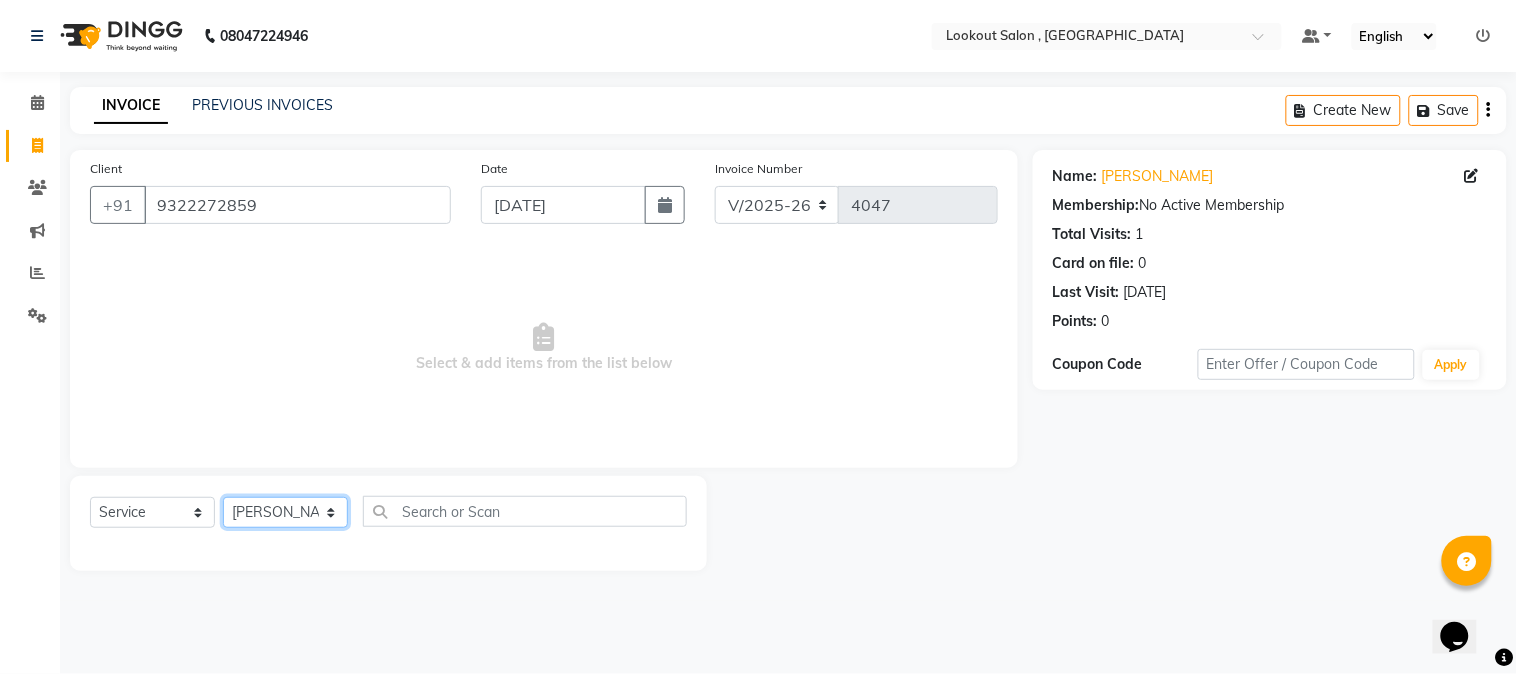 click on "Select Stylist AMIT SOLANKI jishan shekh kuldeep MANDAR GOSAVI MANISHA SAHU NANDINI GUPTA NIPUL SIR NISAR AHMED PIRJADE Rizwan ROOPAVATI Rupali  RUPESH SADAF SHAIKH SAHIL TAK shweta kashyap" 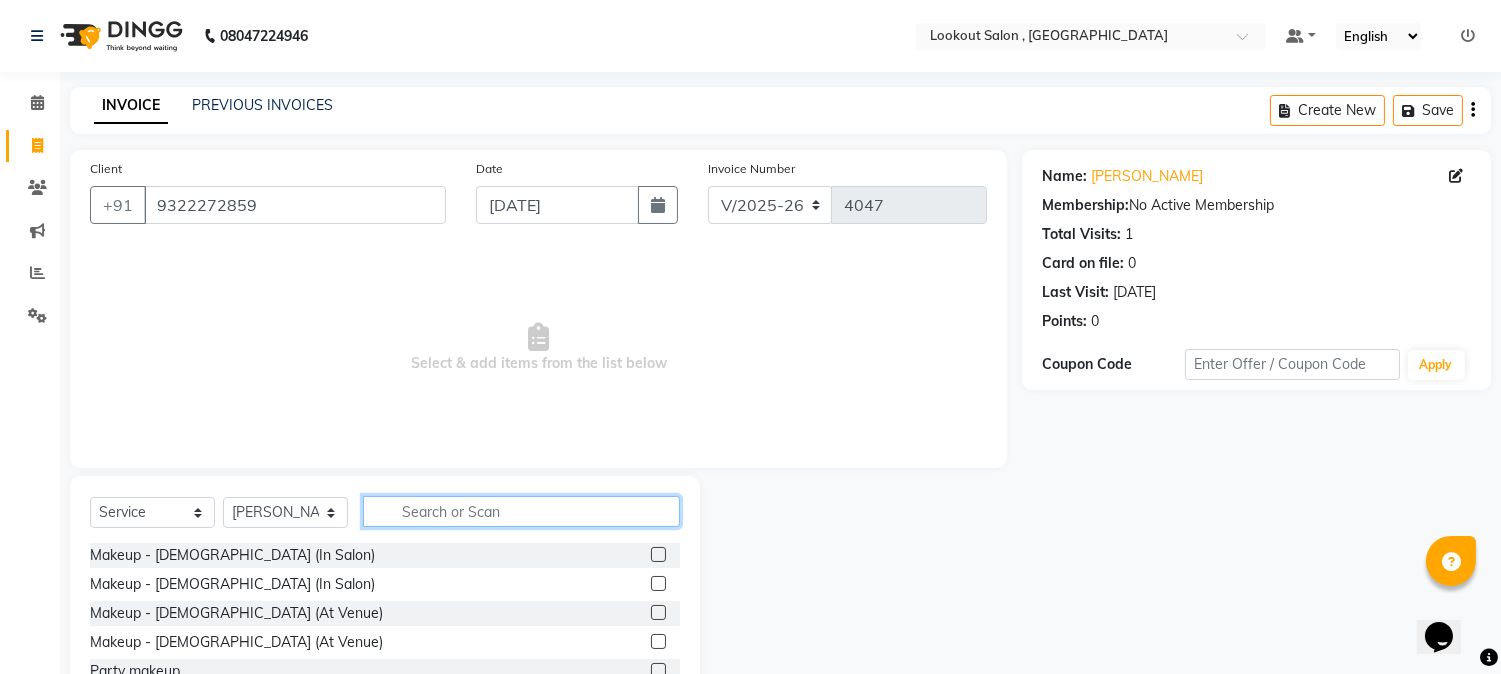 click 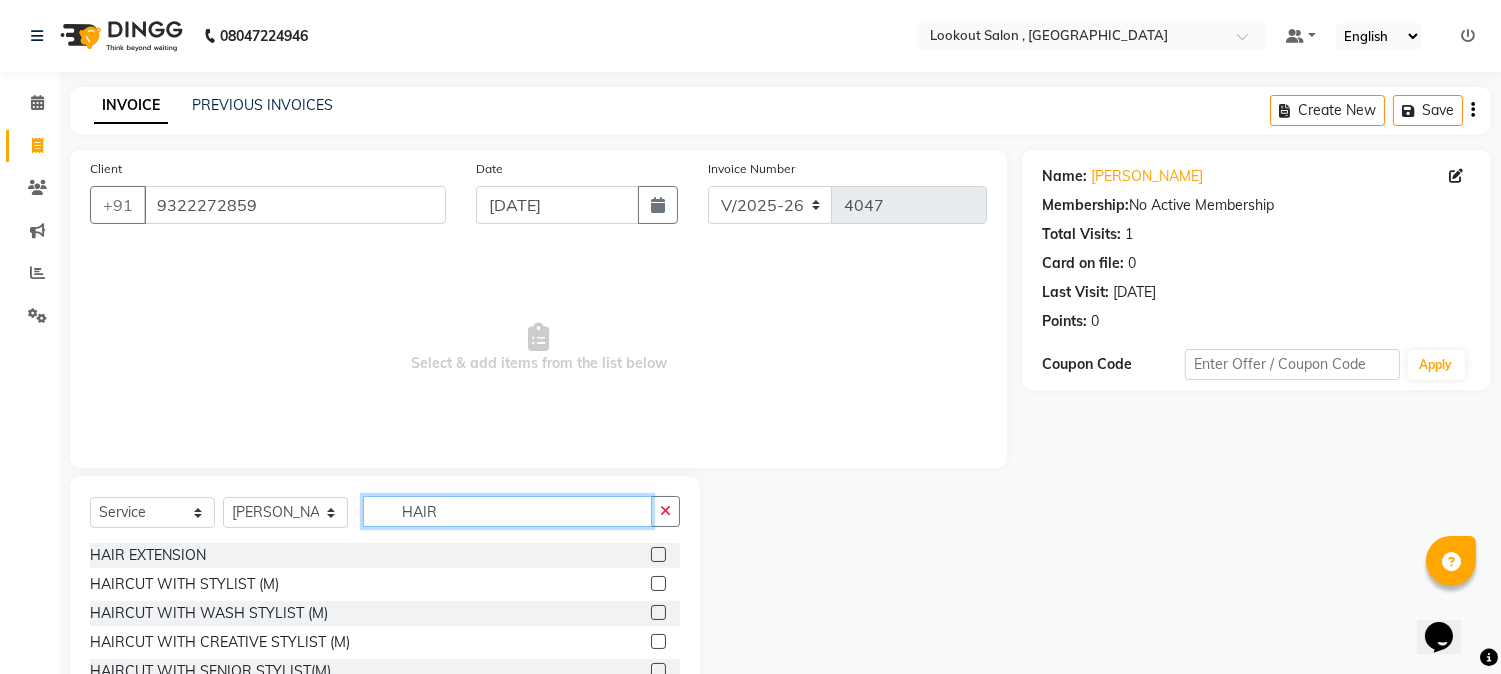 type on "HAIR" 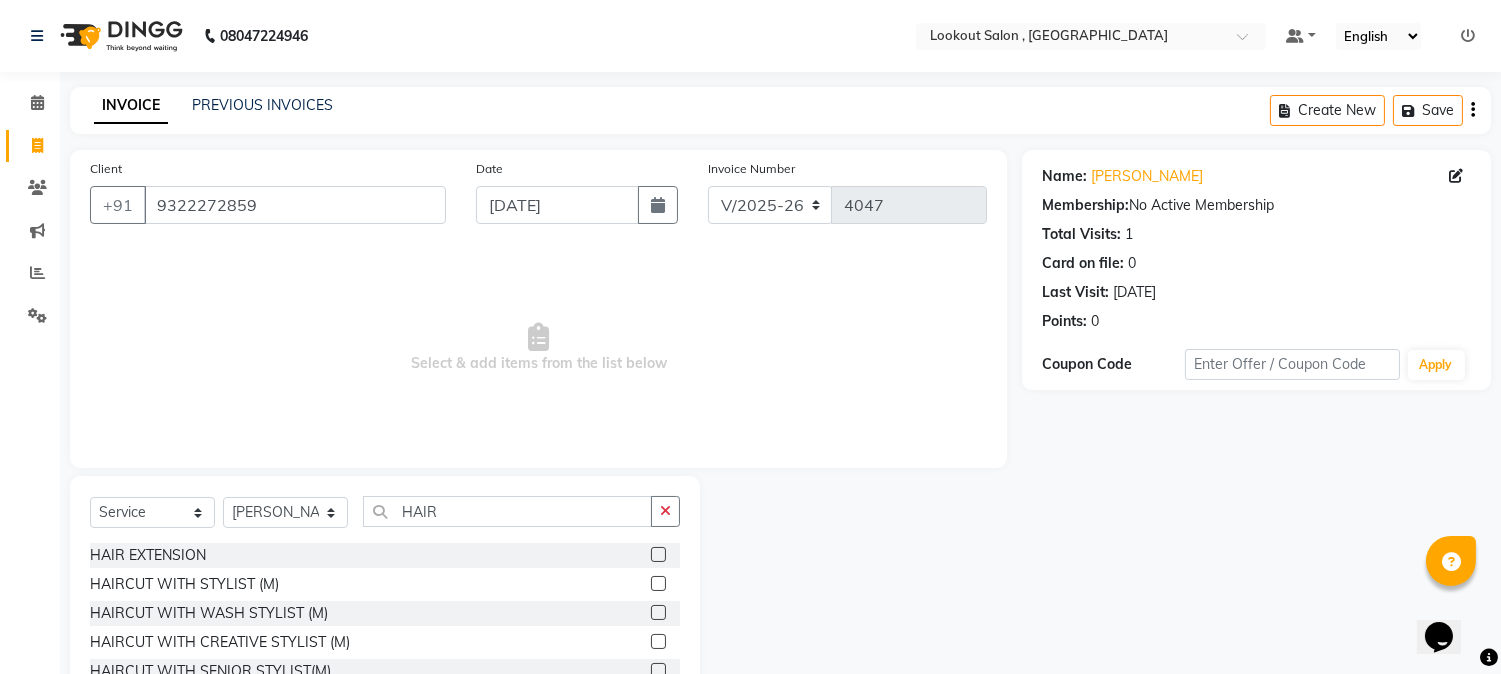 click 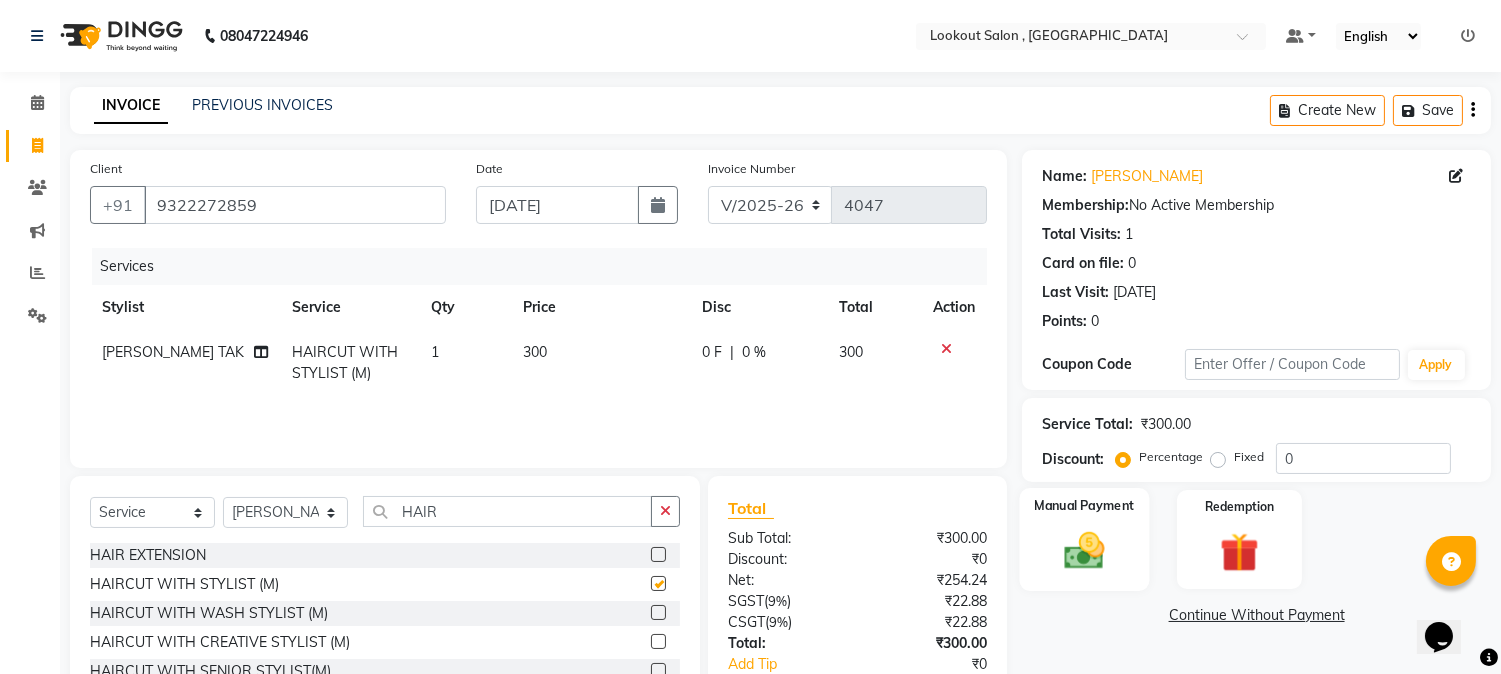 checkbox on "false" 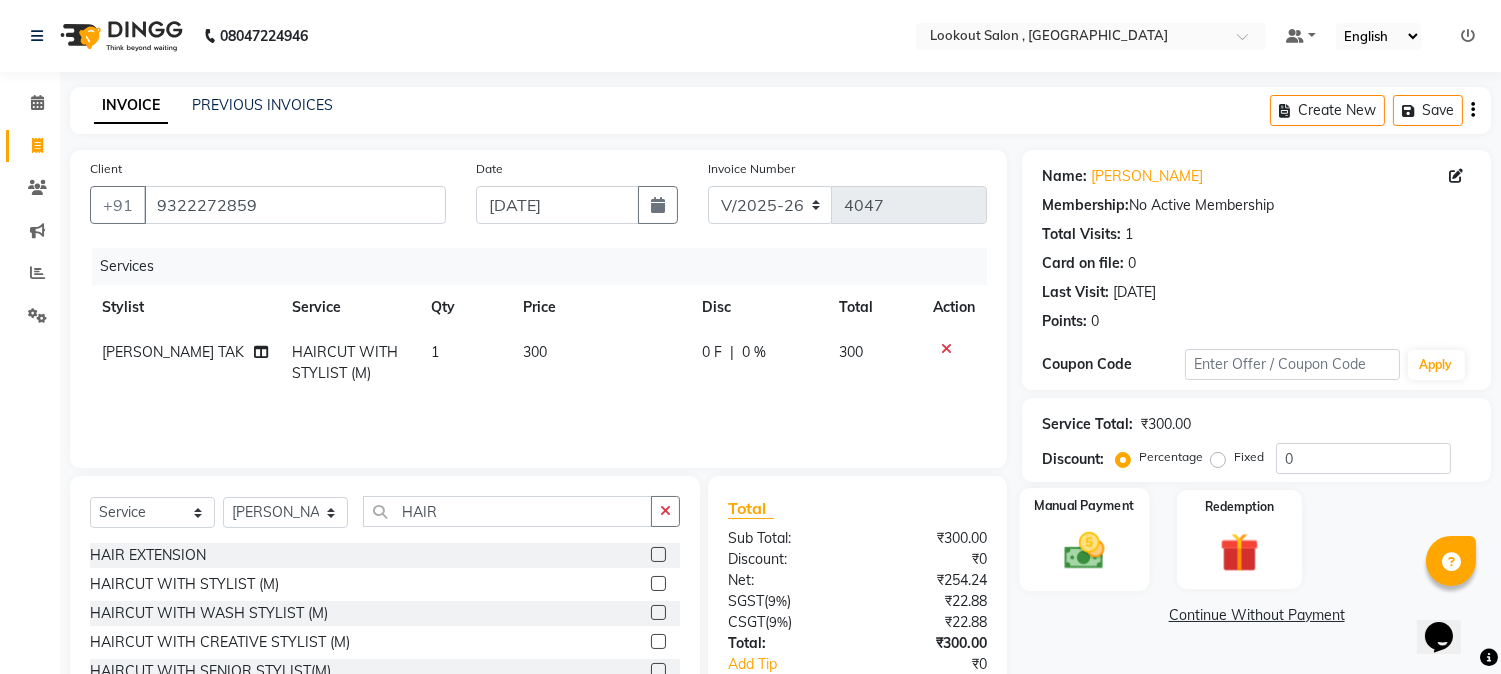 scroll, scrollTop: 126, scrollLeft: 0, axis: vertical 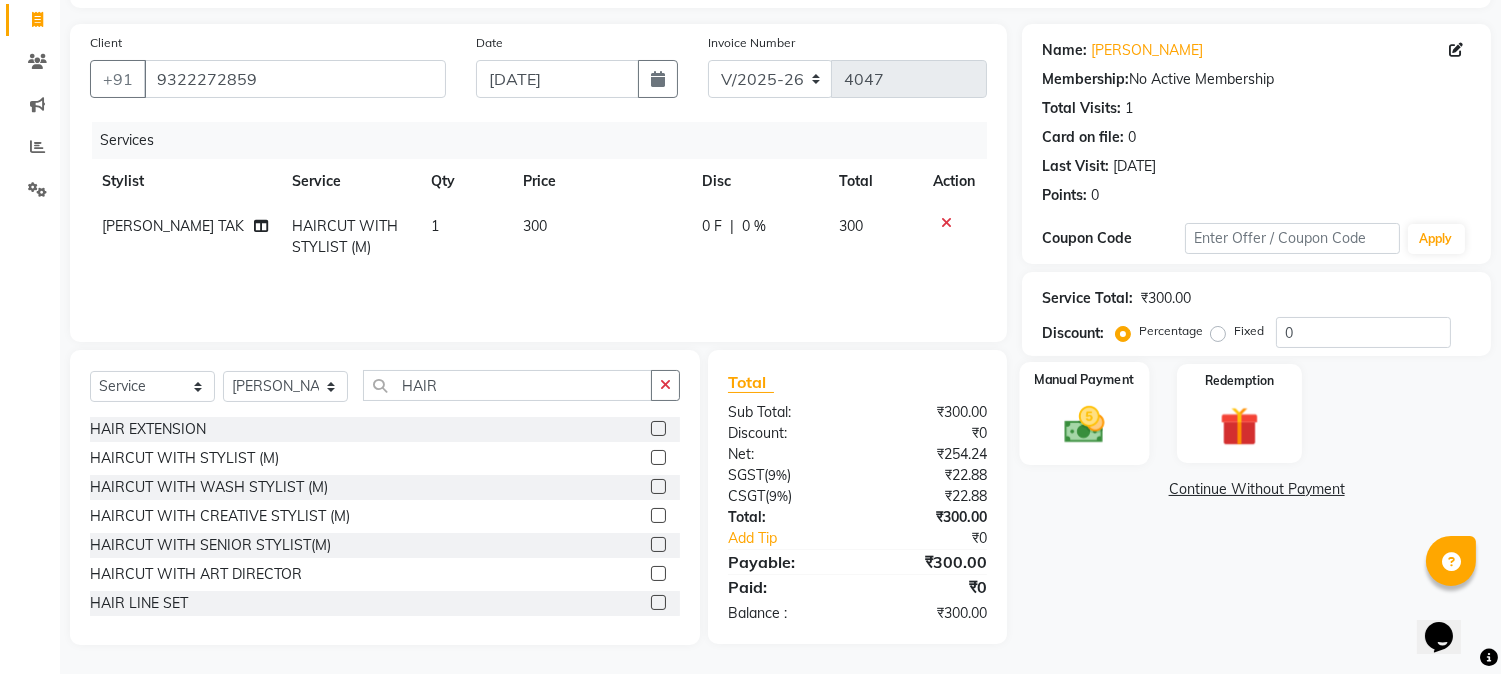 click 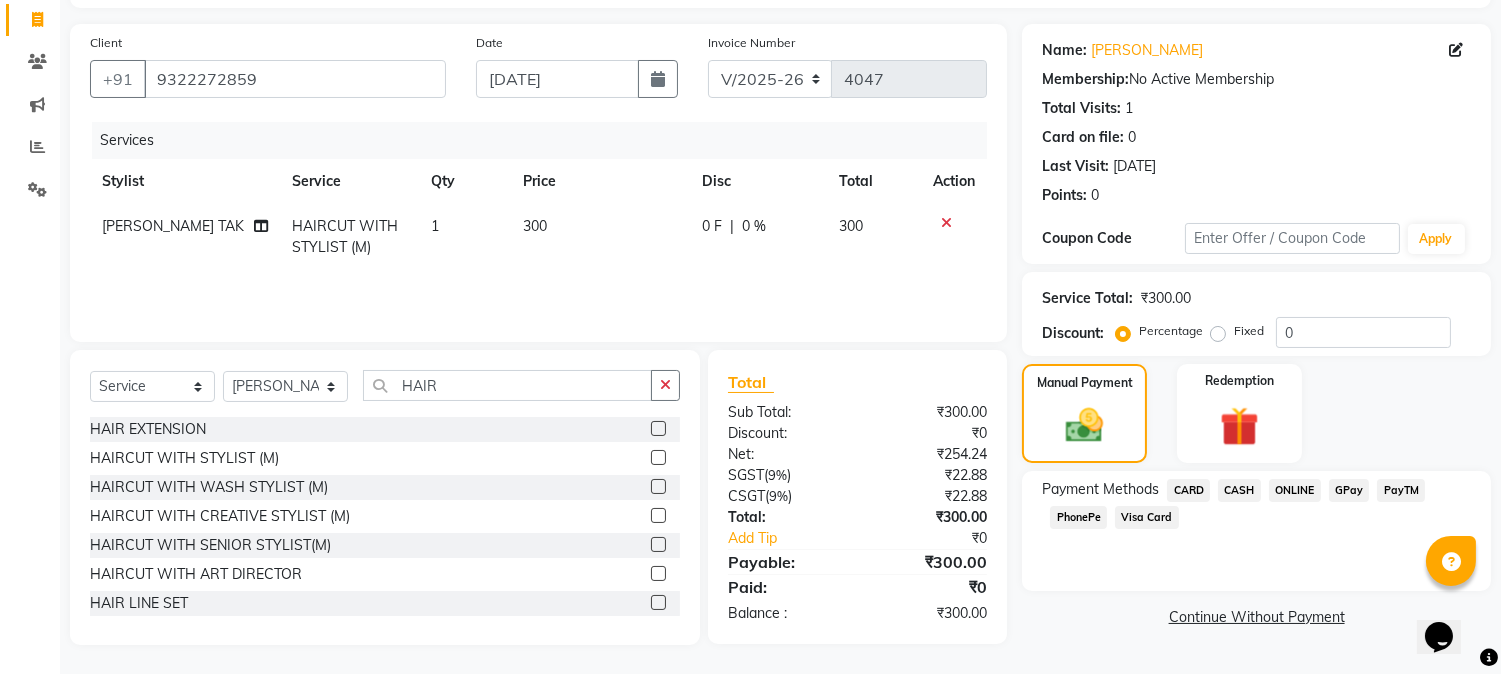 drag, startPoint x: 1086, startPoint y: 506, endPoint x: 1175, endPoint y: 535, distance: 93.60555 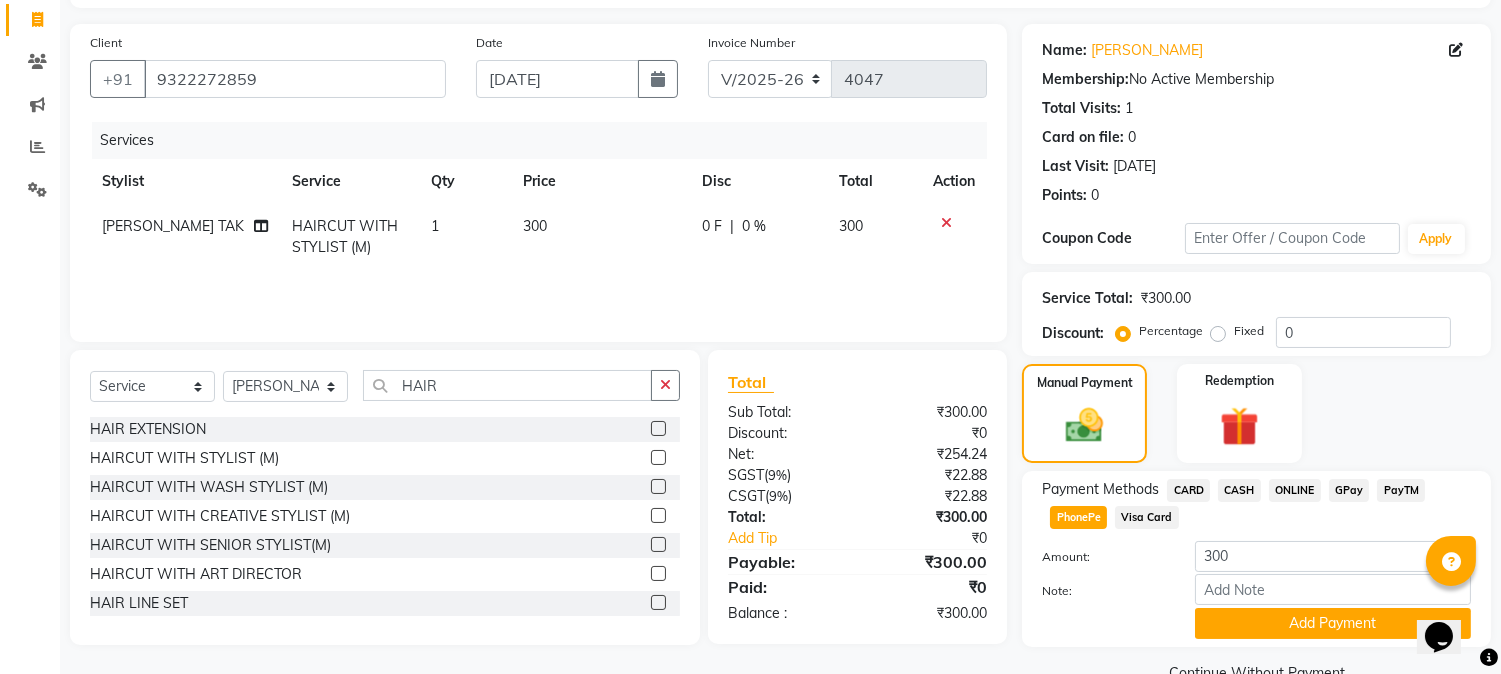 click on "Payment Methods  CARD   CASH   ONLINE   GPay   PayTM   PhonePe   Visa Card  Amount: 300 Note: Add Payment" 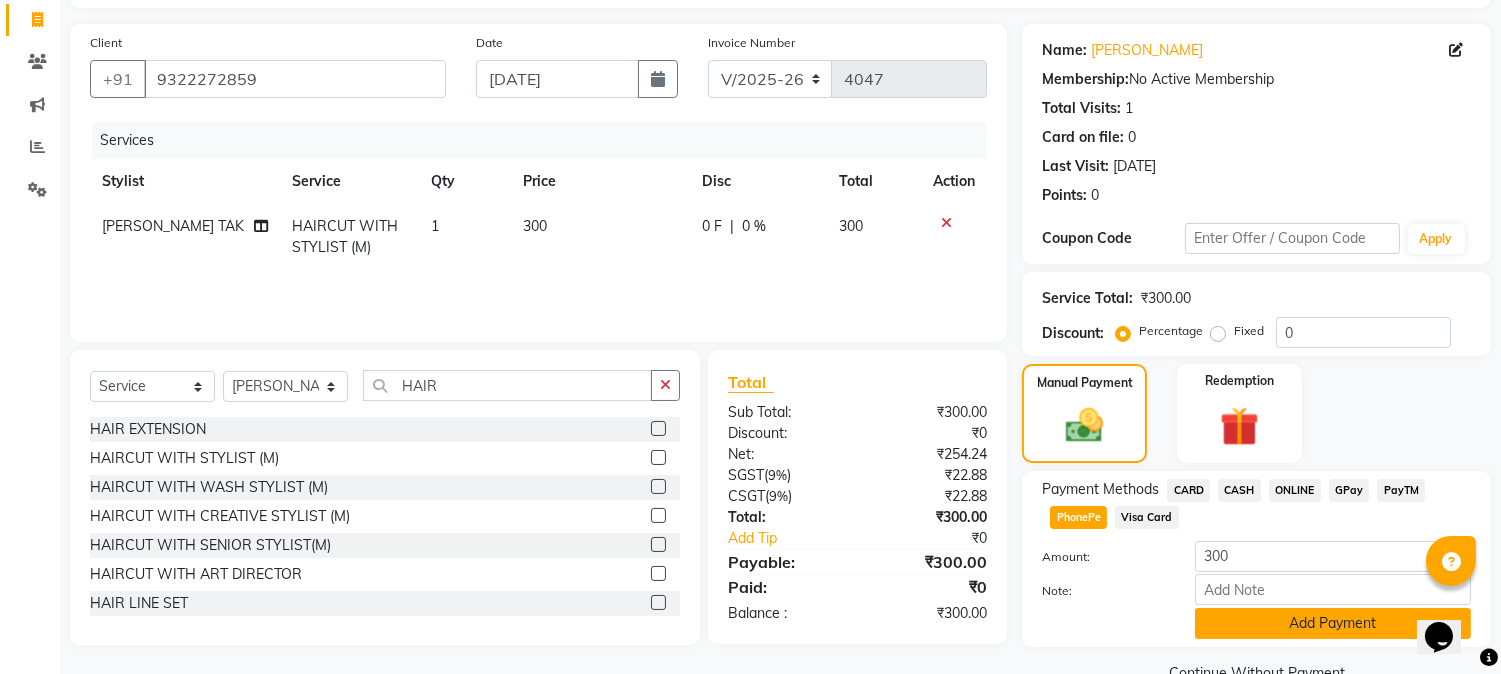 click on "Add Payment" 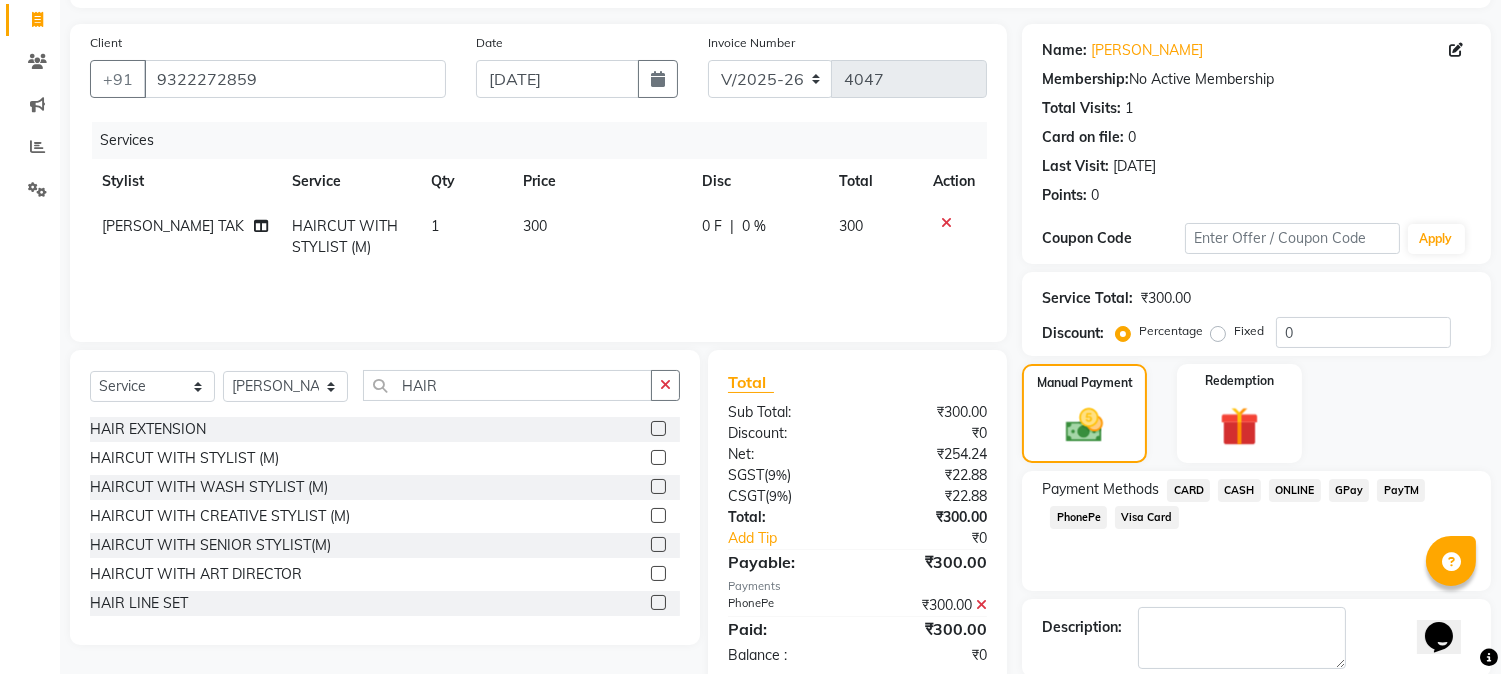 scroll, scrollTop: 225, scrollLeft: 0, axis: vertical 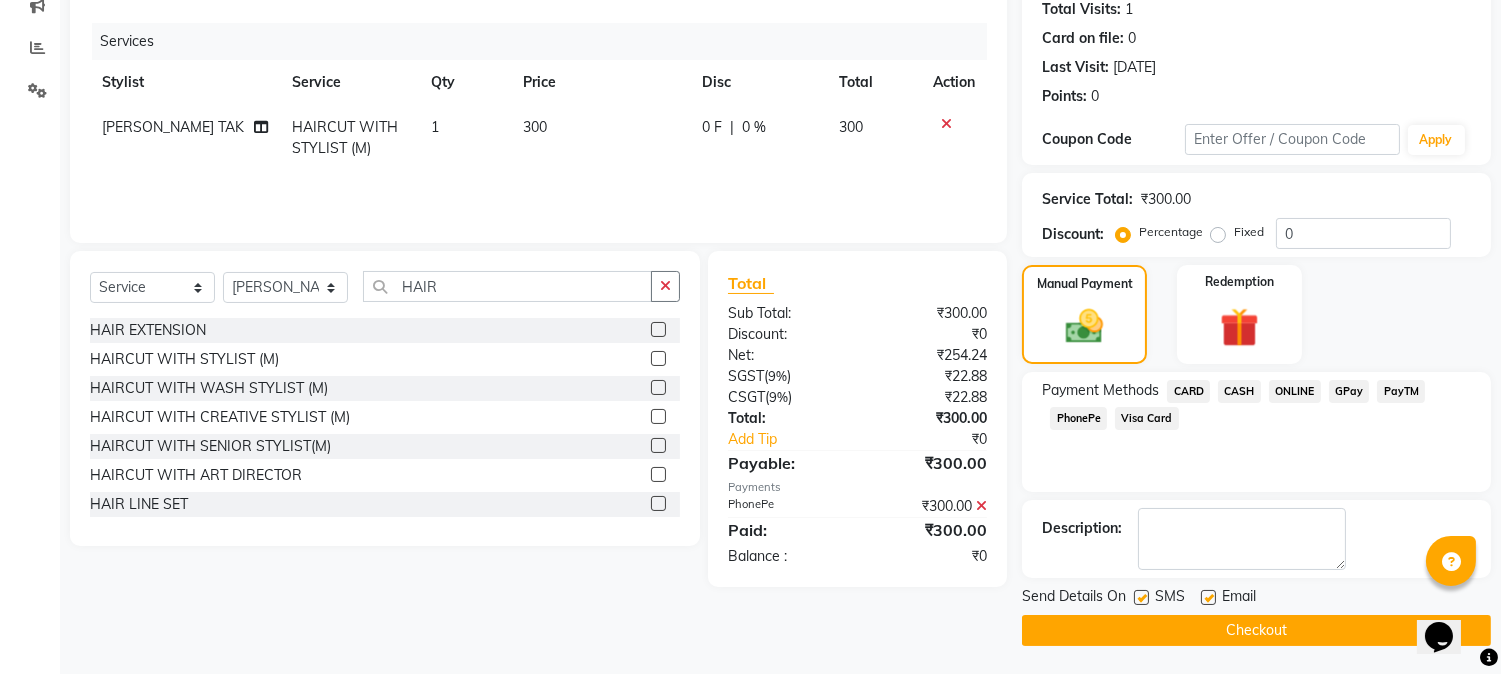click on "Checkout" 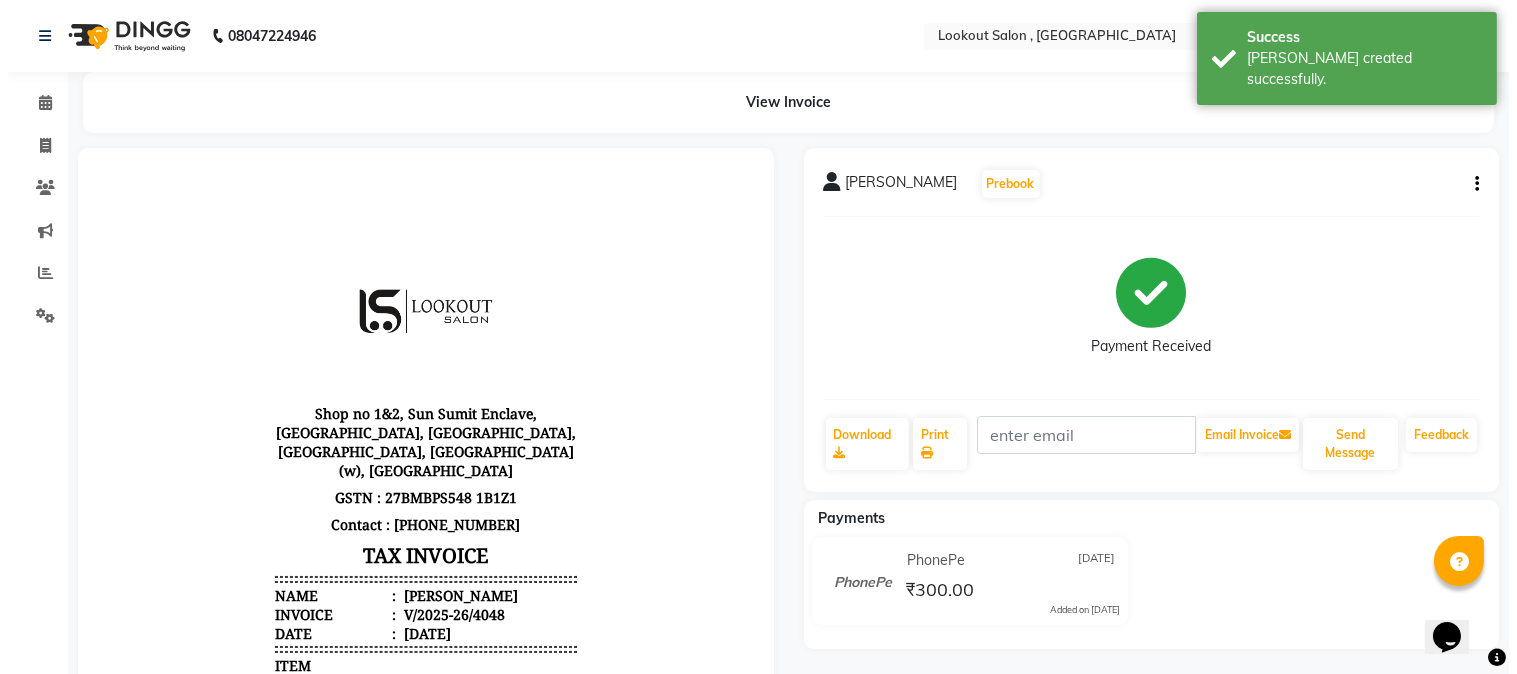 scroll, scrollTop: 0, scrollLeft: 0, axis: both 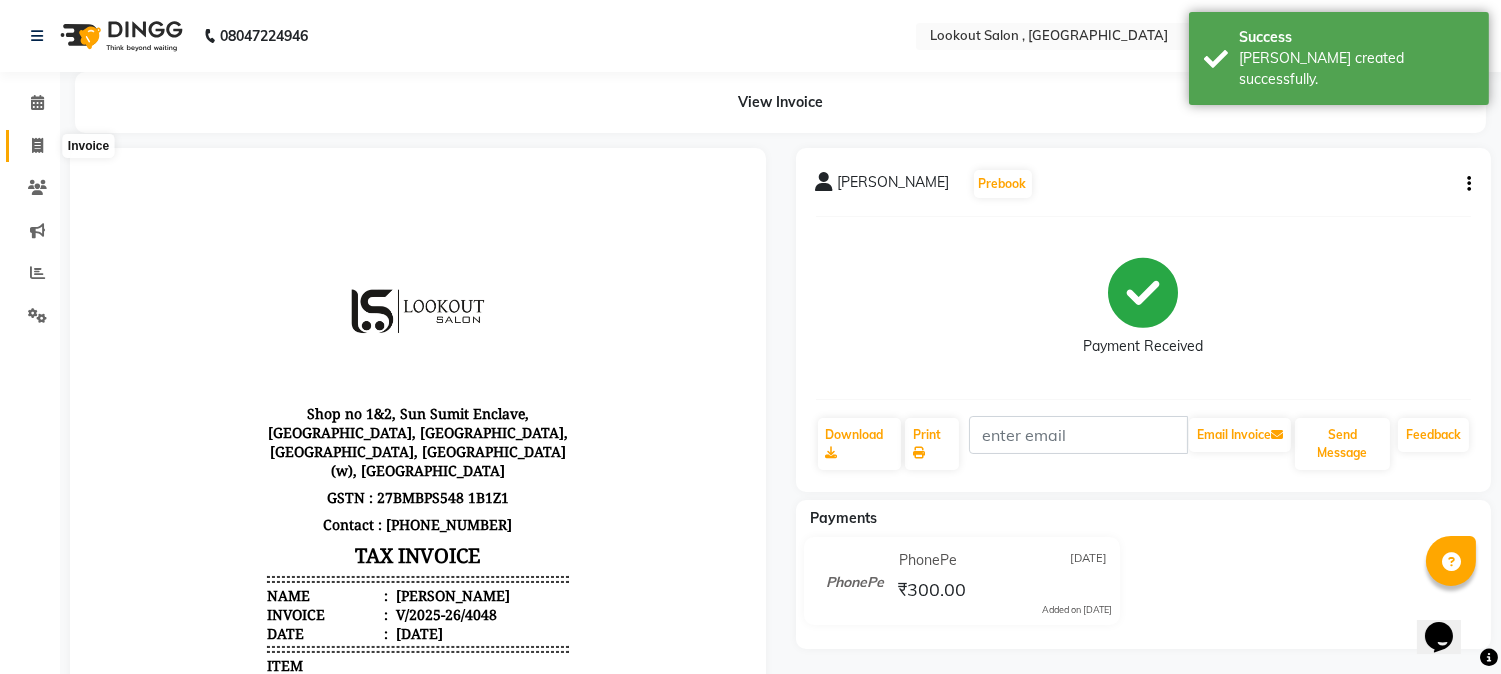 click 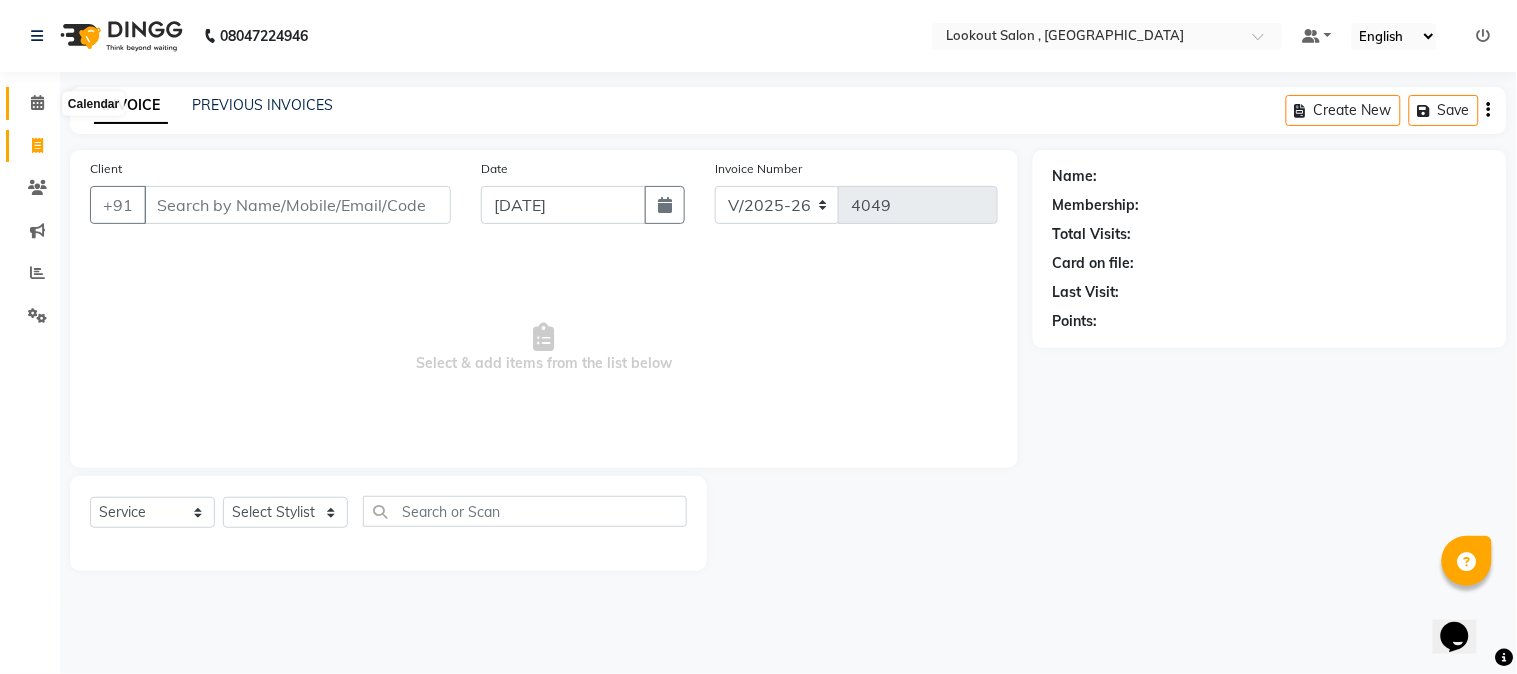 click 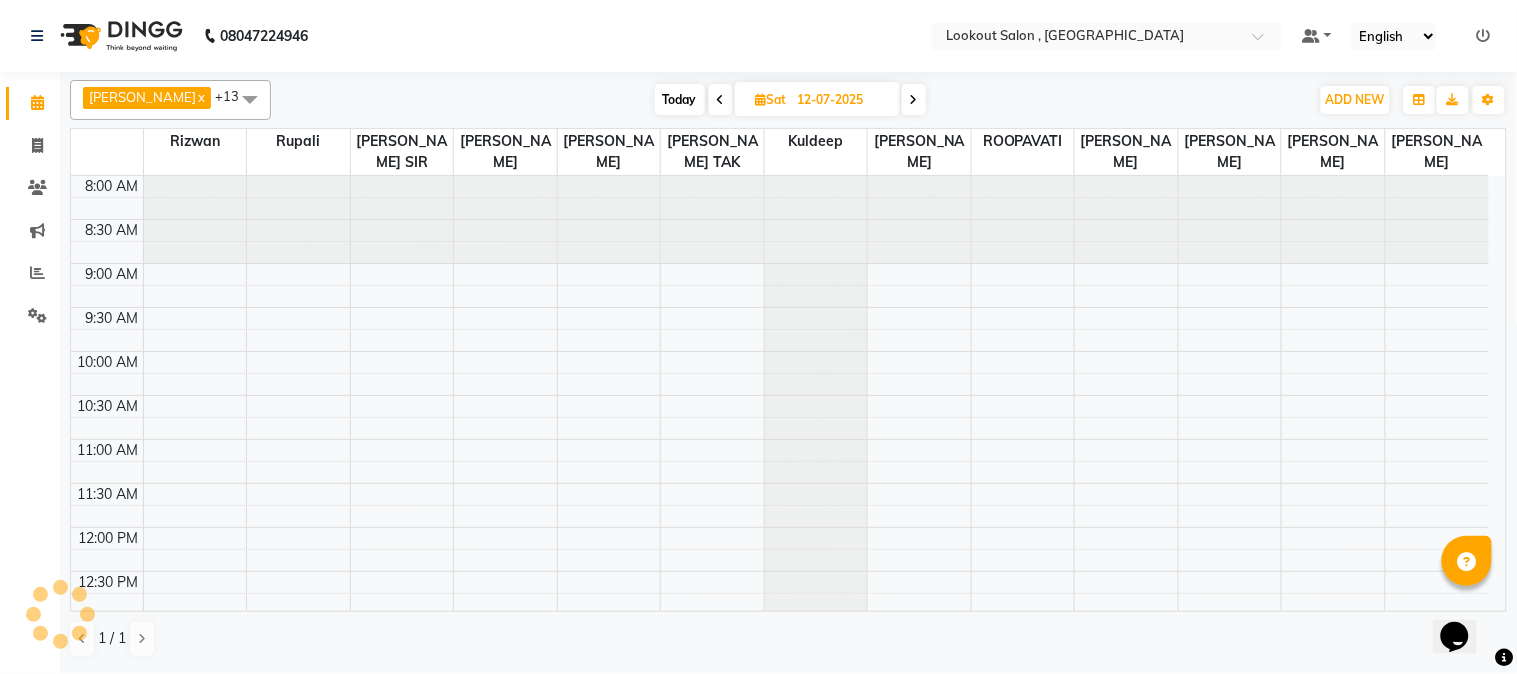 scroll, scrollTop: 0, scrollLeft: 0, axis: both 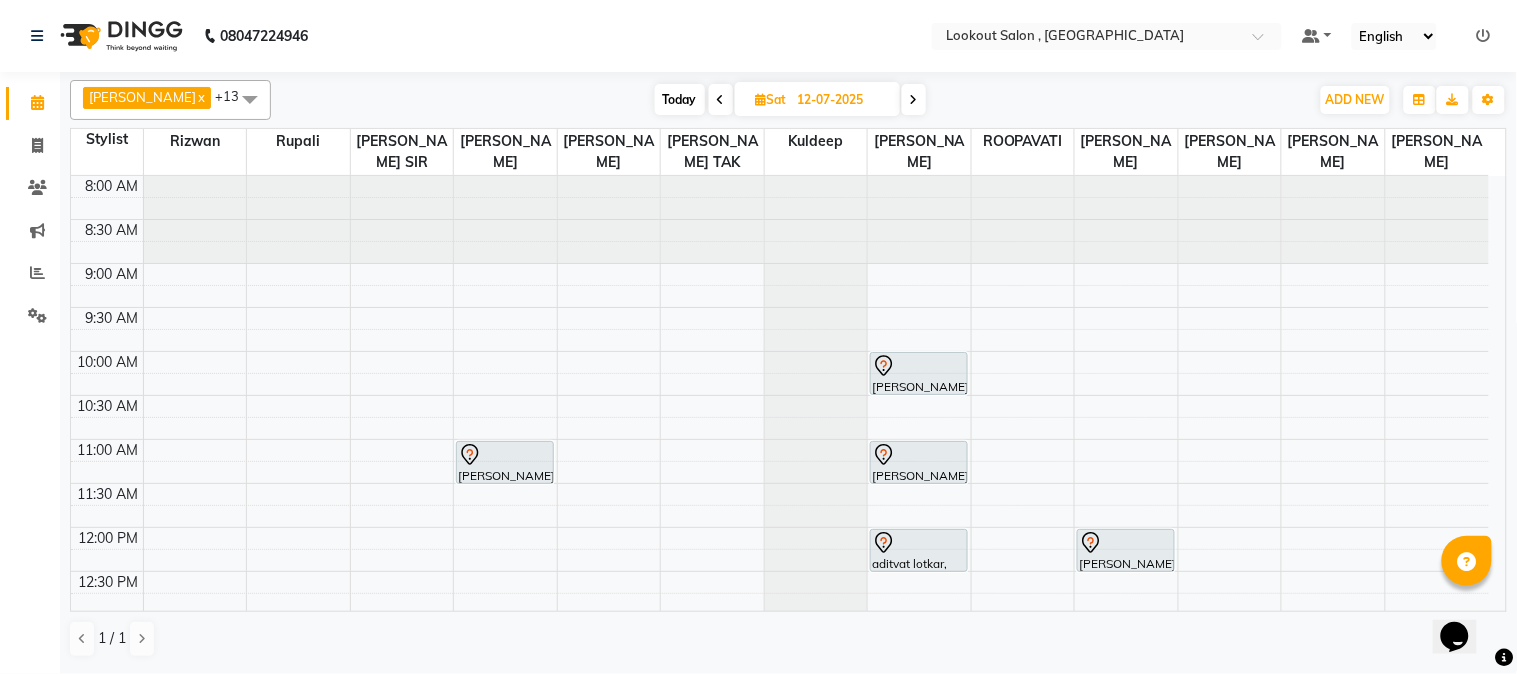 click on "Today" at bounding box center (680, 99) 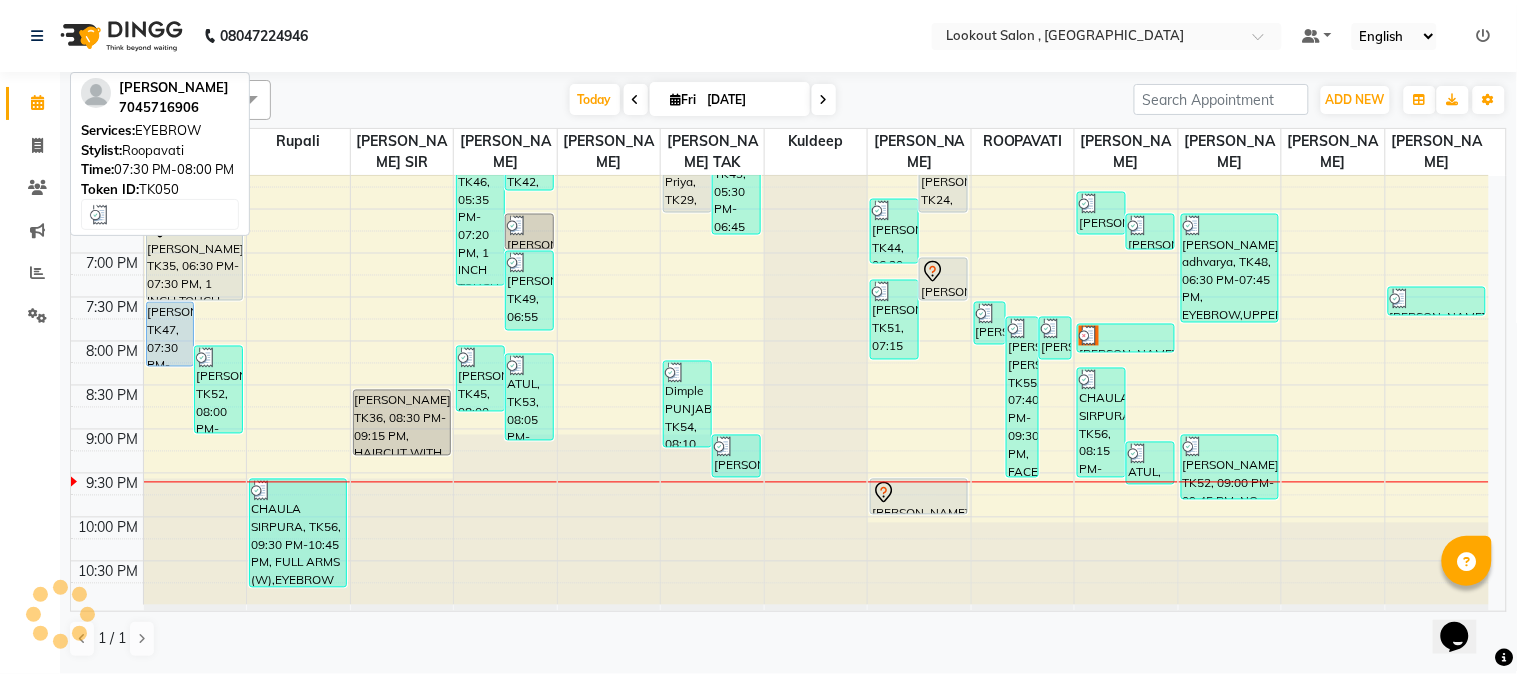 scroll, scrollTop: 911, scrollLeft: 0, axis: vertical 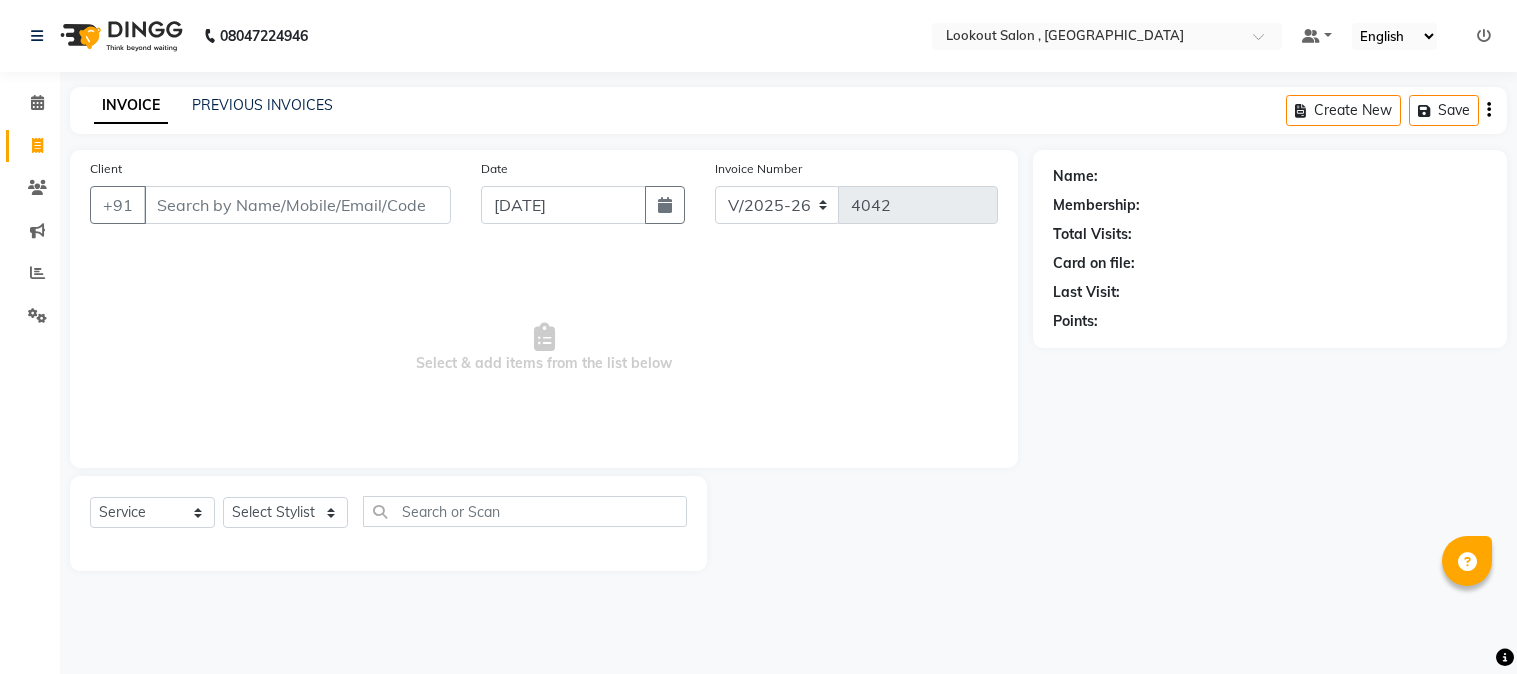 select on "151" 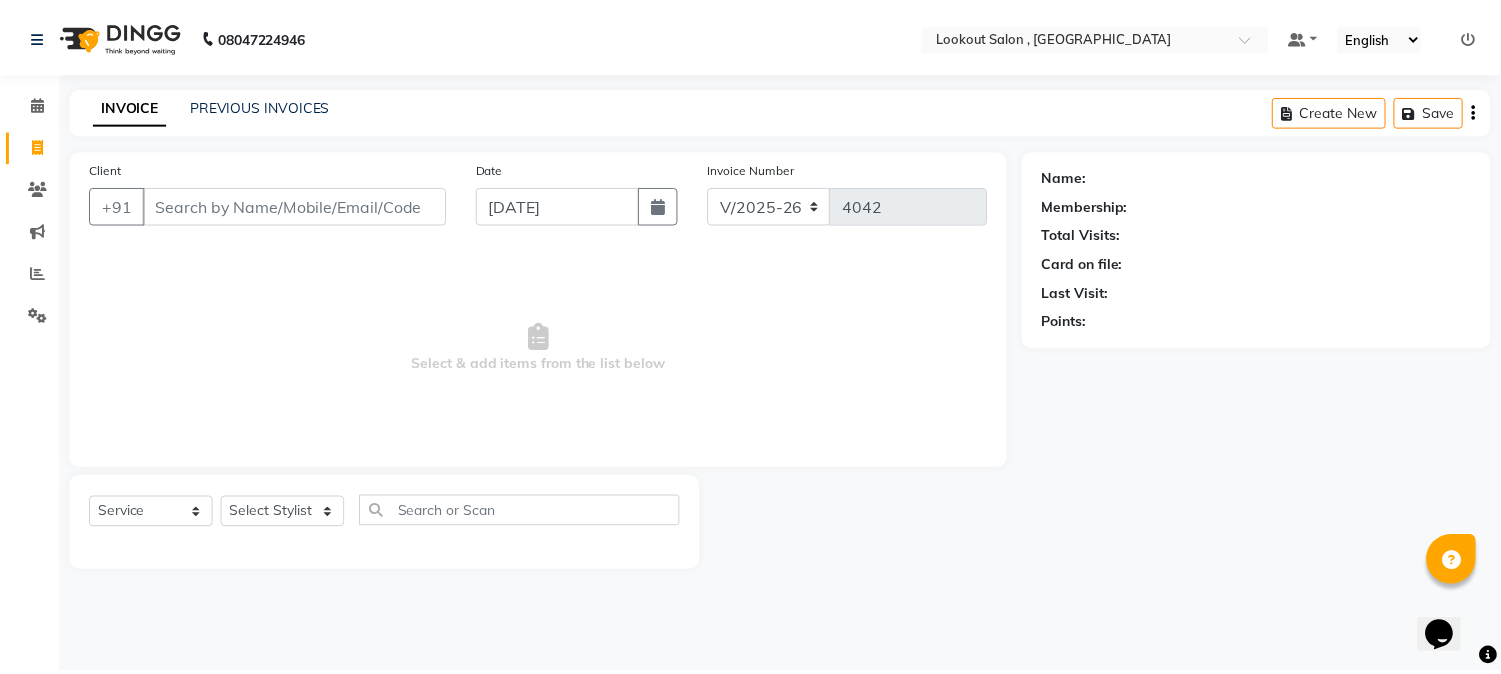 scroll, scrollTop: 0, scrollLeft: 0, axis: both 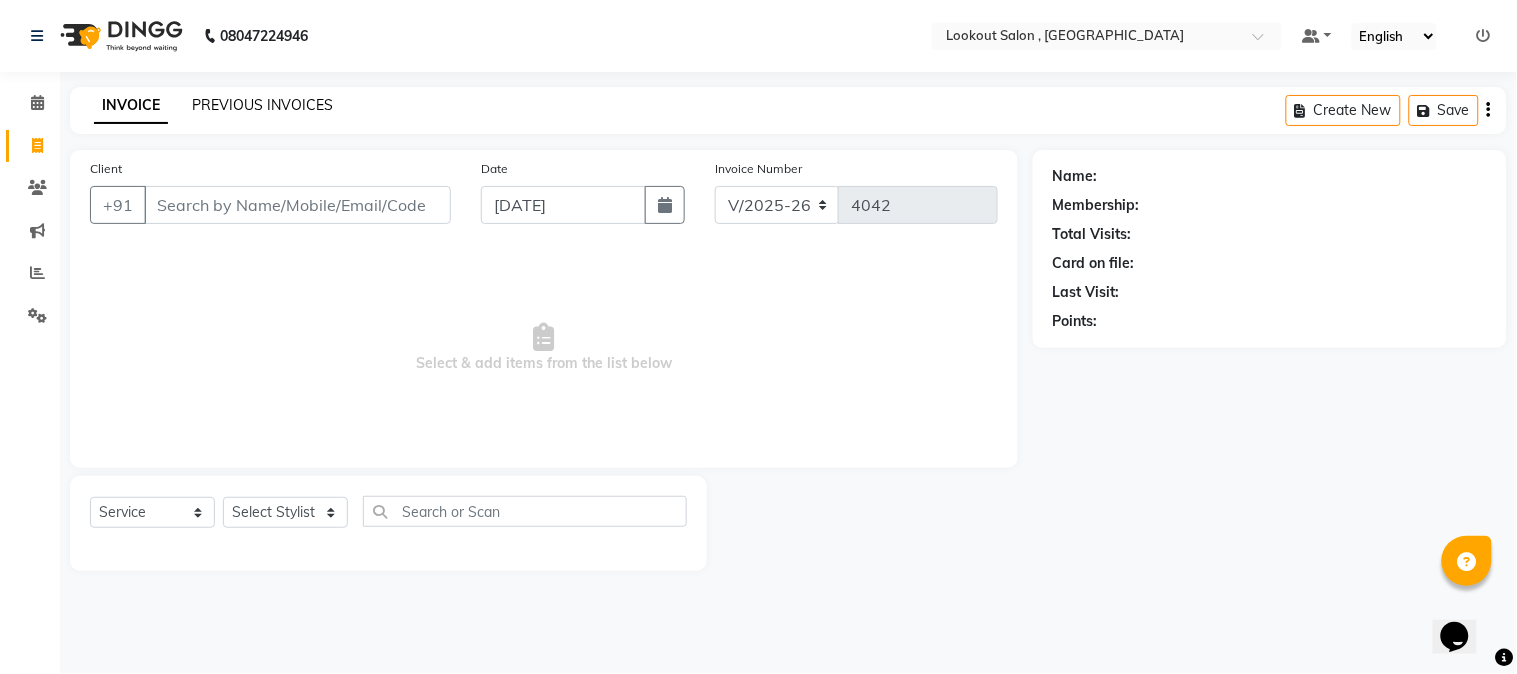 click on "PREVIOUS INVOICES" 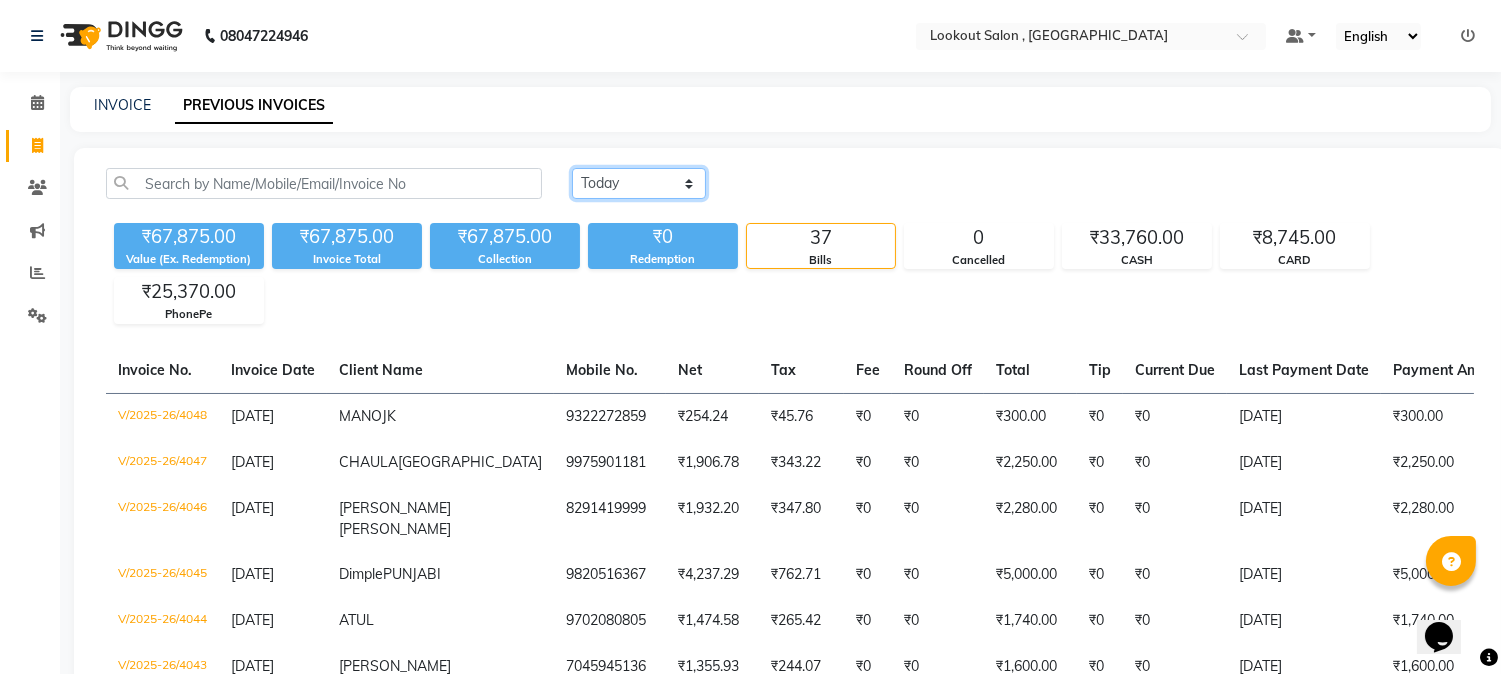click on "[DATE] [DATE] Custom Range" 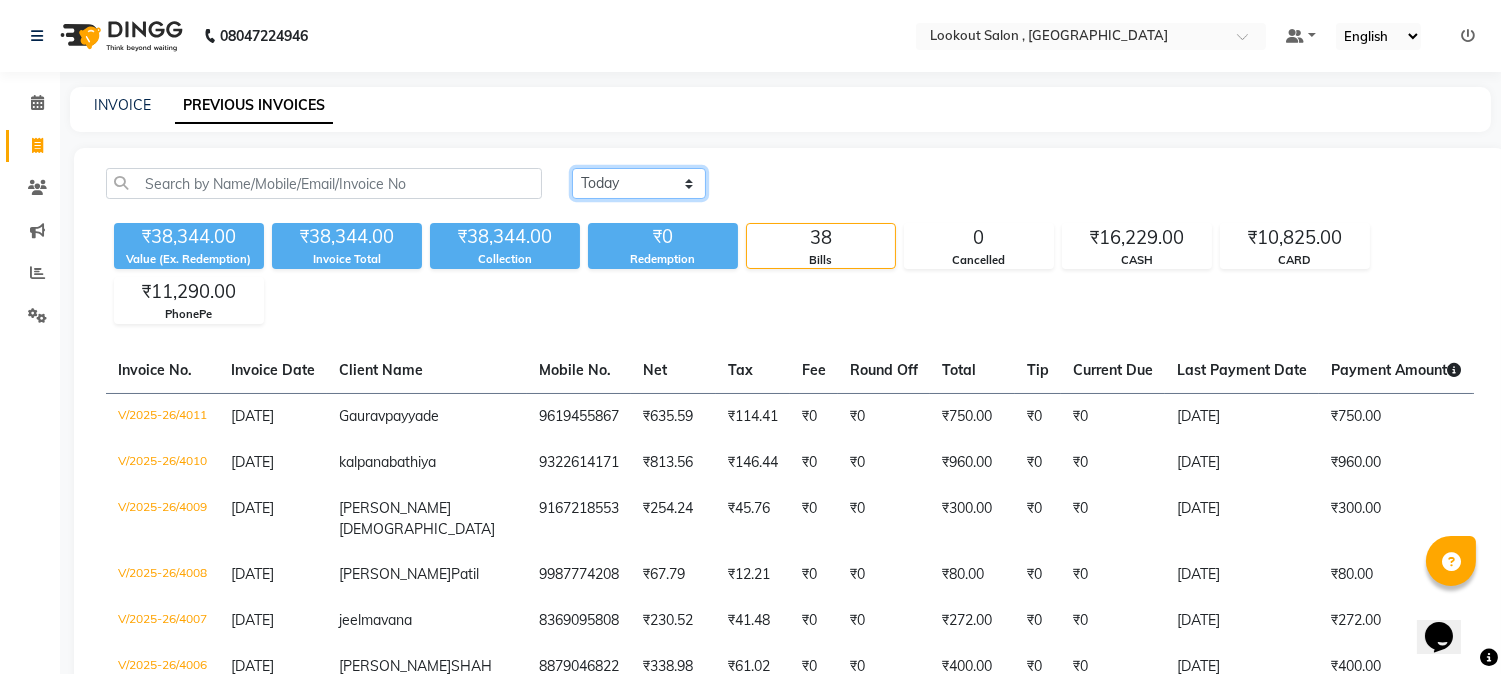 click on "[DATE] [DATE] Custom Range" 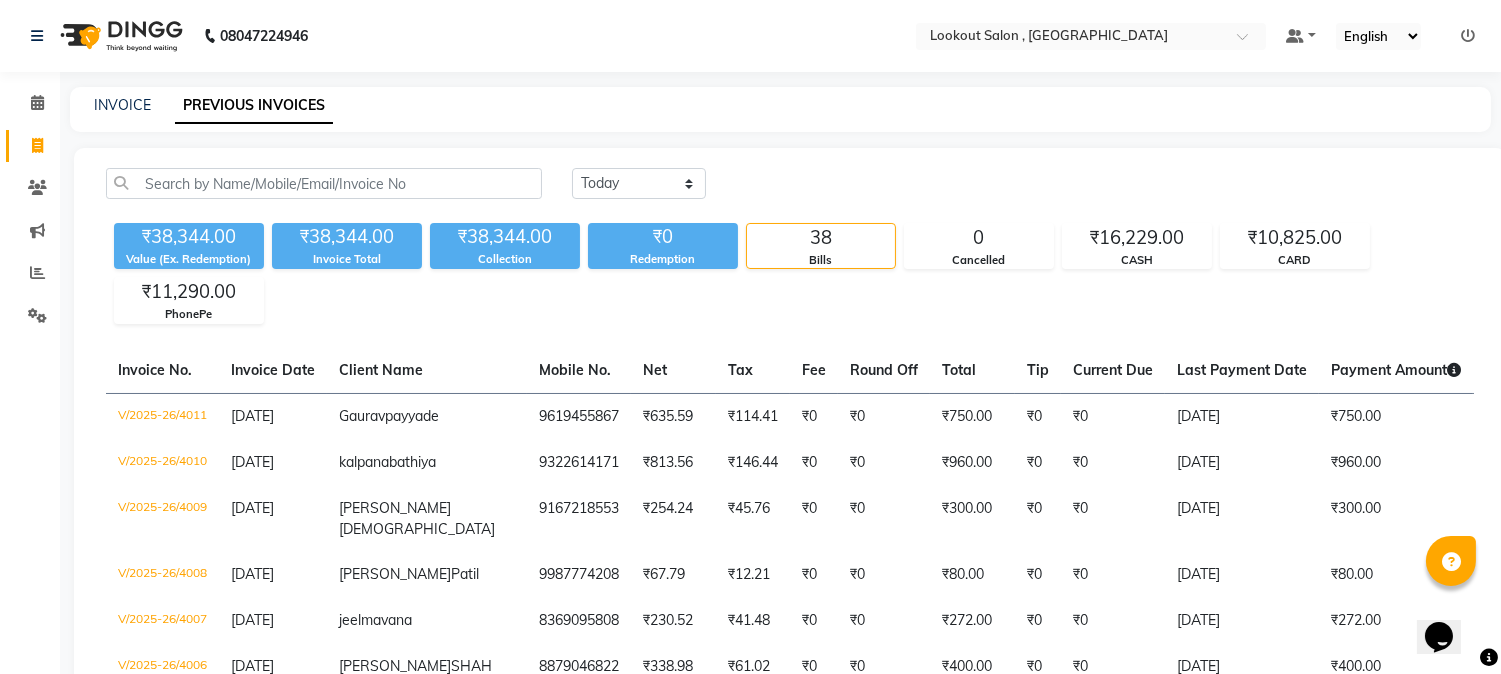 click on "₹38,344.00 Value (Ex. Redemption) ₹38,344.00 Invoice Total  ₹38,344.00 Collection ₹0 Redemption 38 Bills 0 Cancelled ₹16,229.00 CASH ₹10,825.00 CARD ₹11,290.00 PhonePe" 